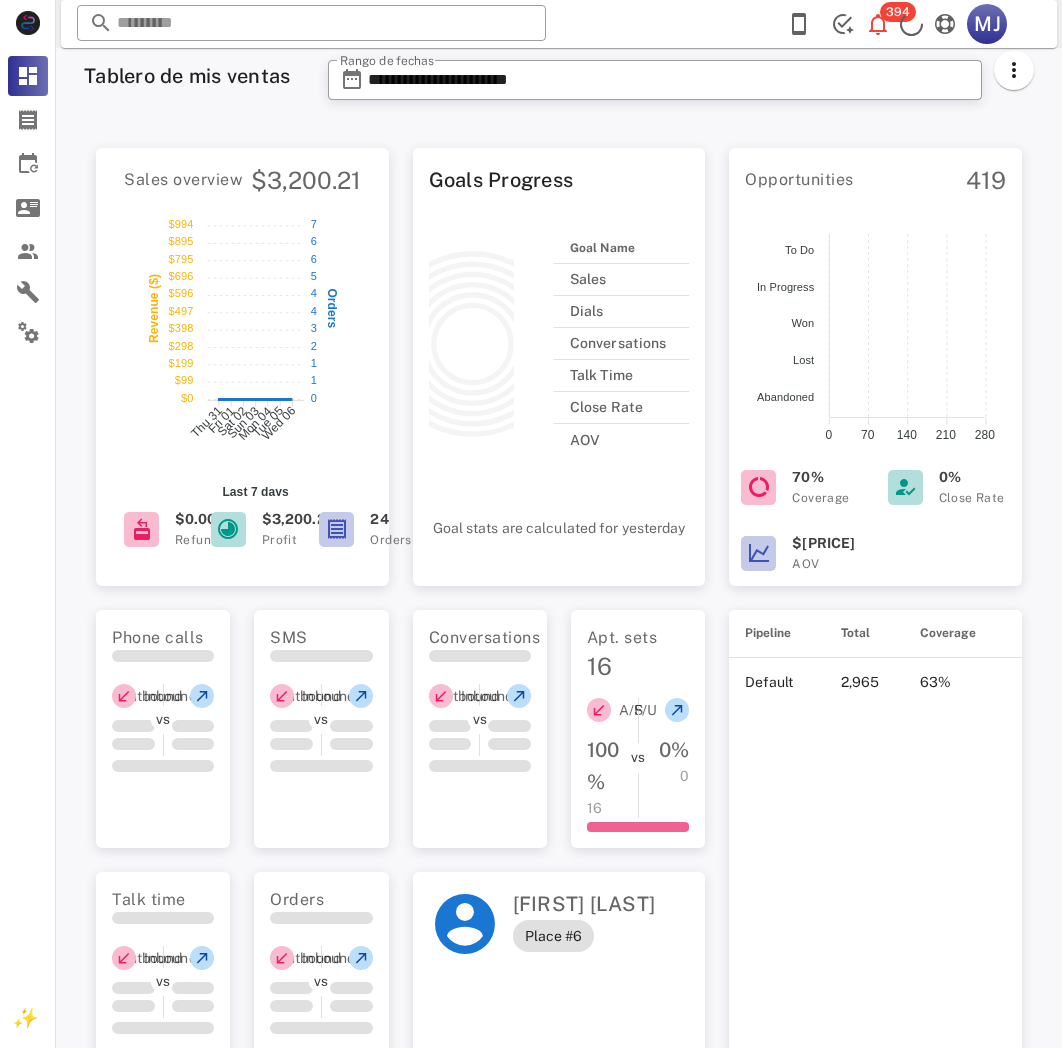 scroll, scrollTop: 0, scrollLeft: 0, axis: both 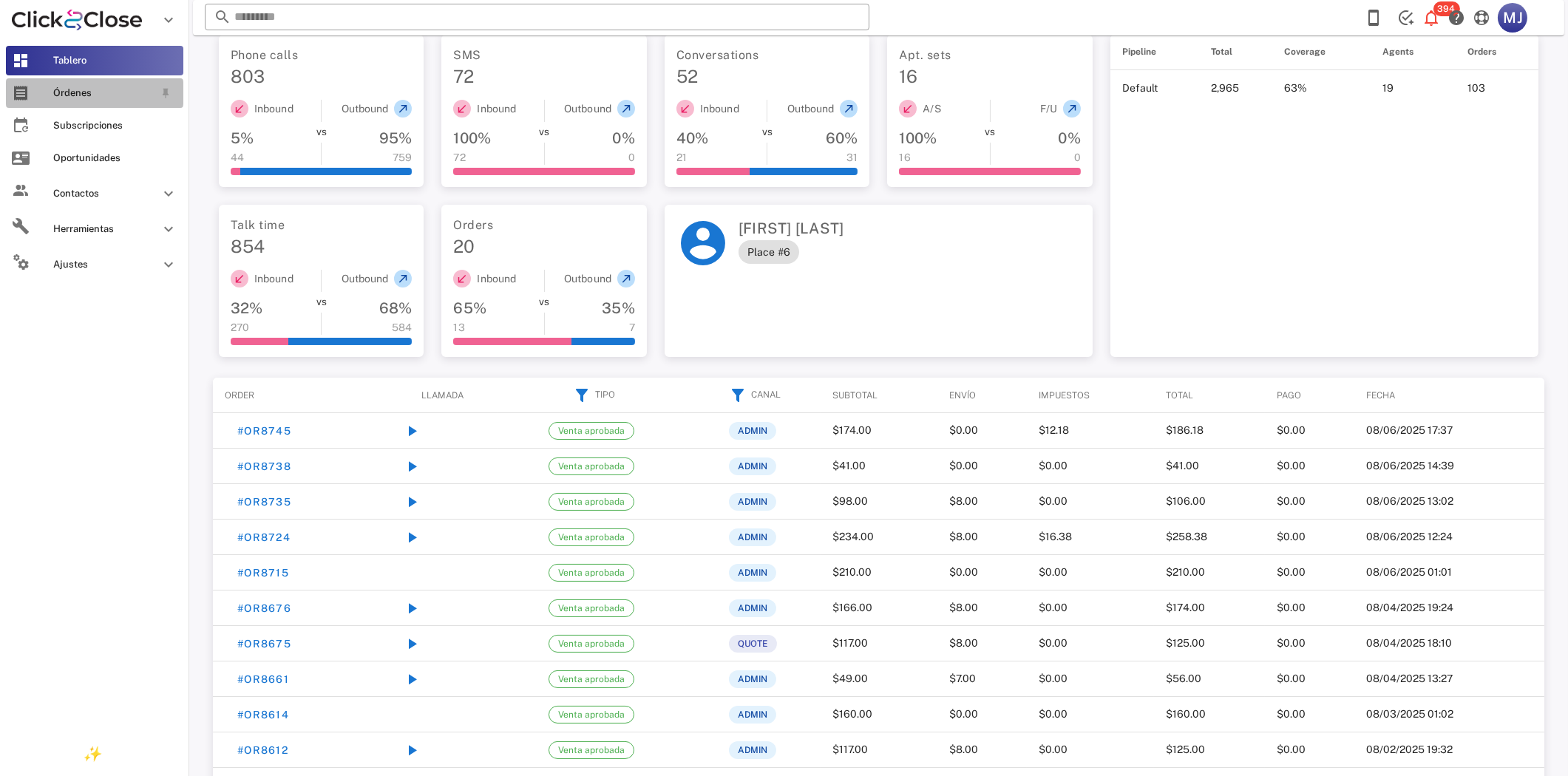 click on "Órdenes" at bounding box center (95, 93) 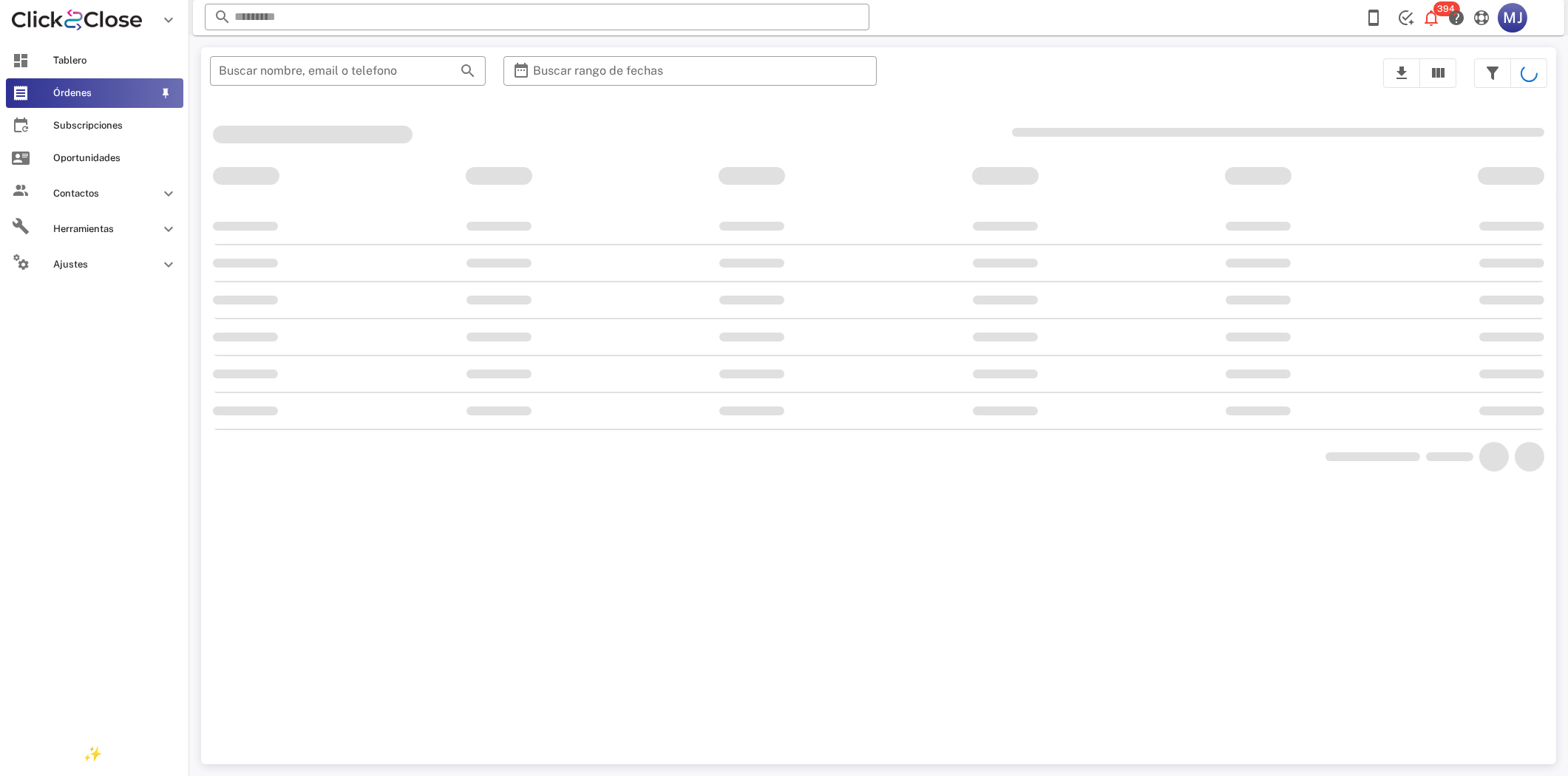 scroll, scrollTop: 0, scrollLeft: 0, axis: both 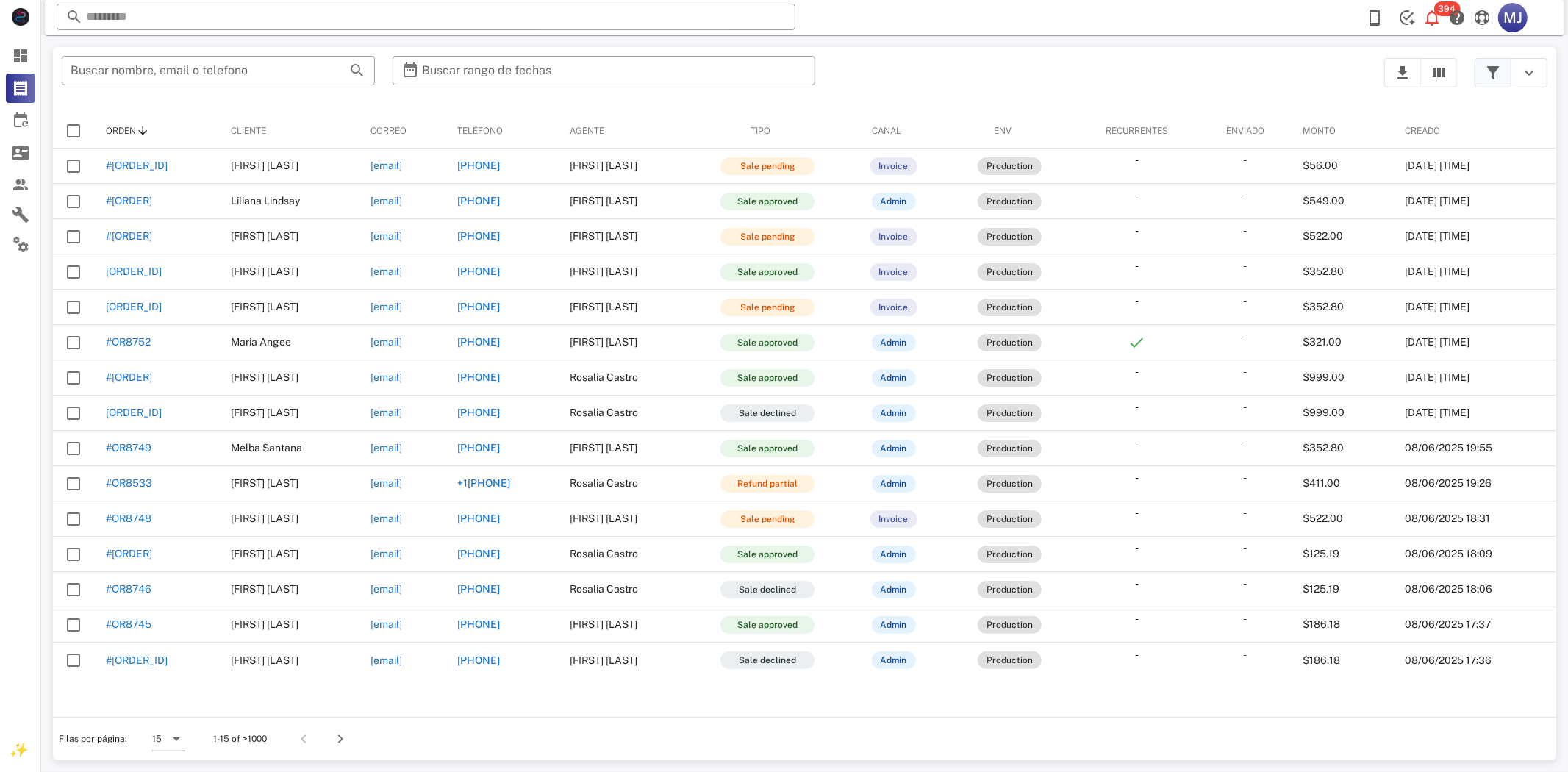 click at bounding box center (1493, 73) 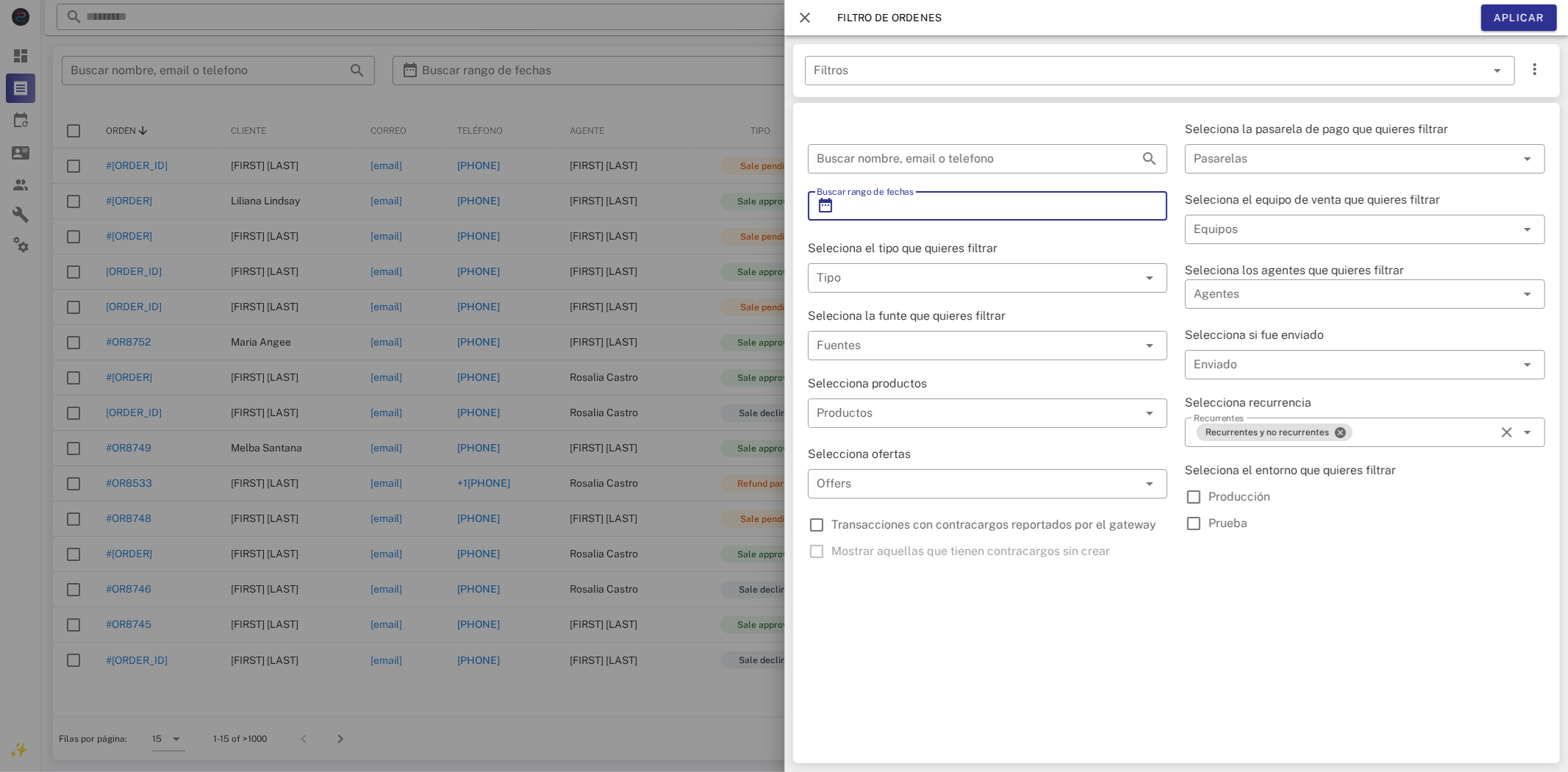 click on "Buscar rango de fechas" at bounding box center (987, 206) 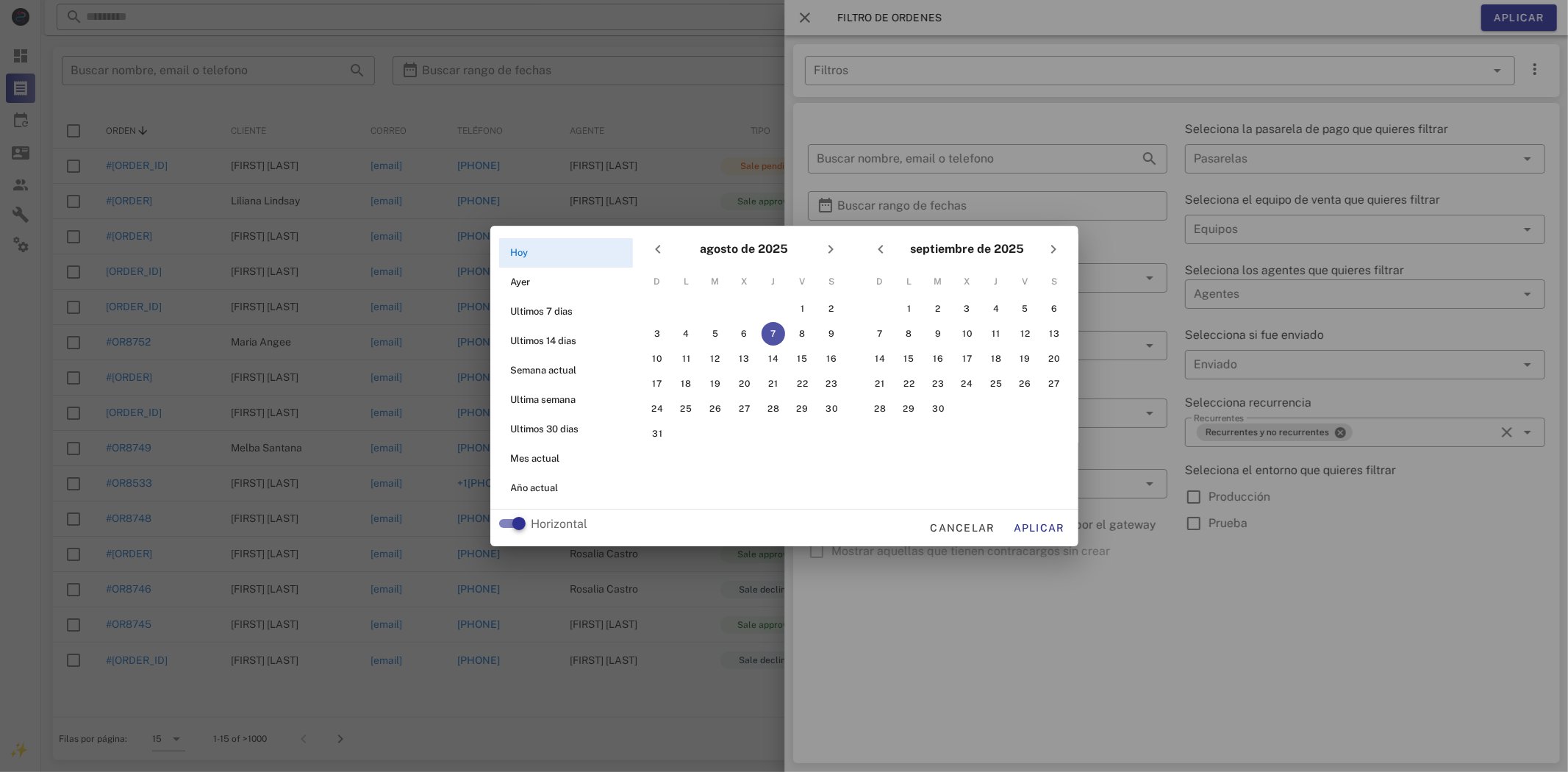 click on "7" at bounding box center [773, 334] 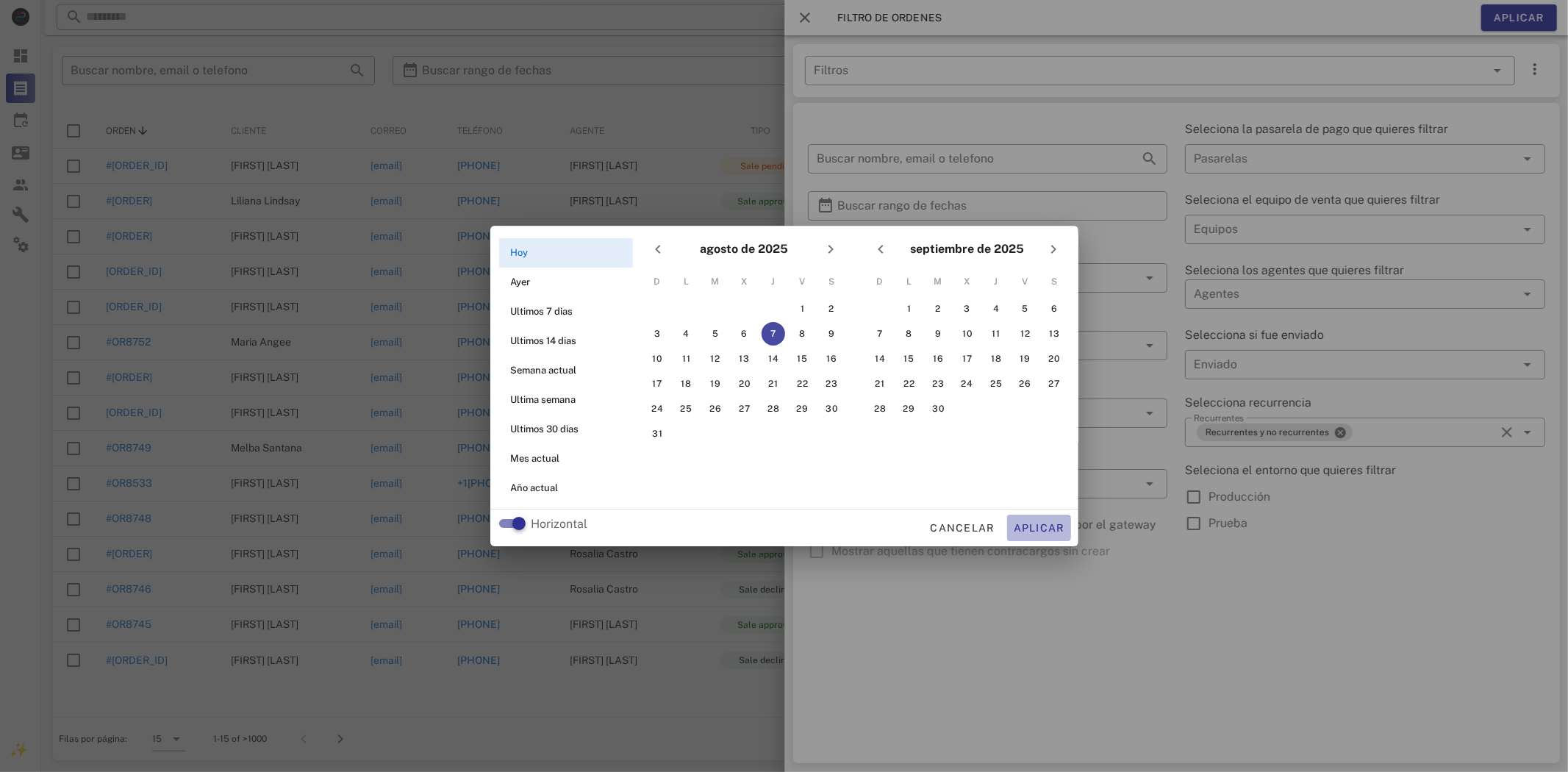 click on "Aplicar" at bounding box center [1039, 528] 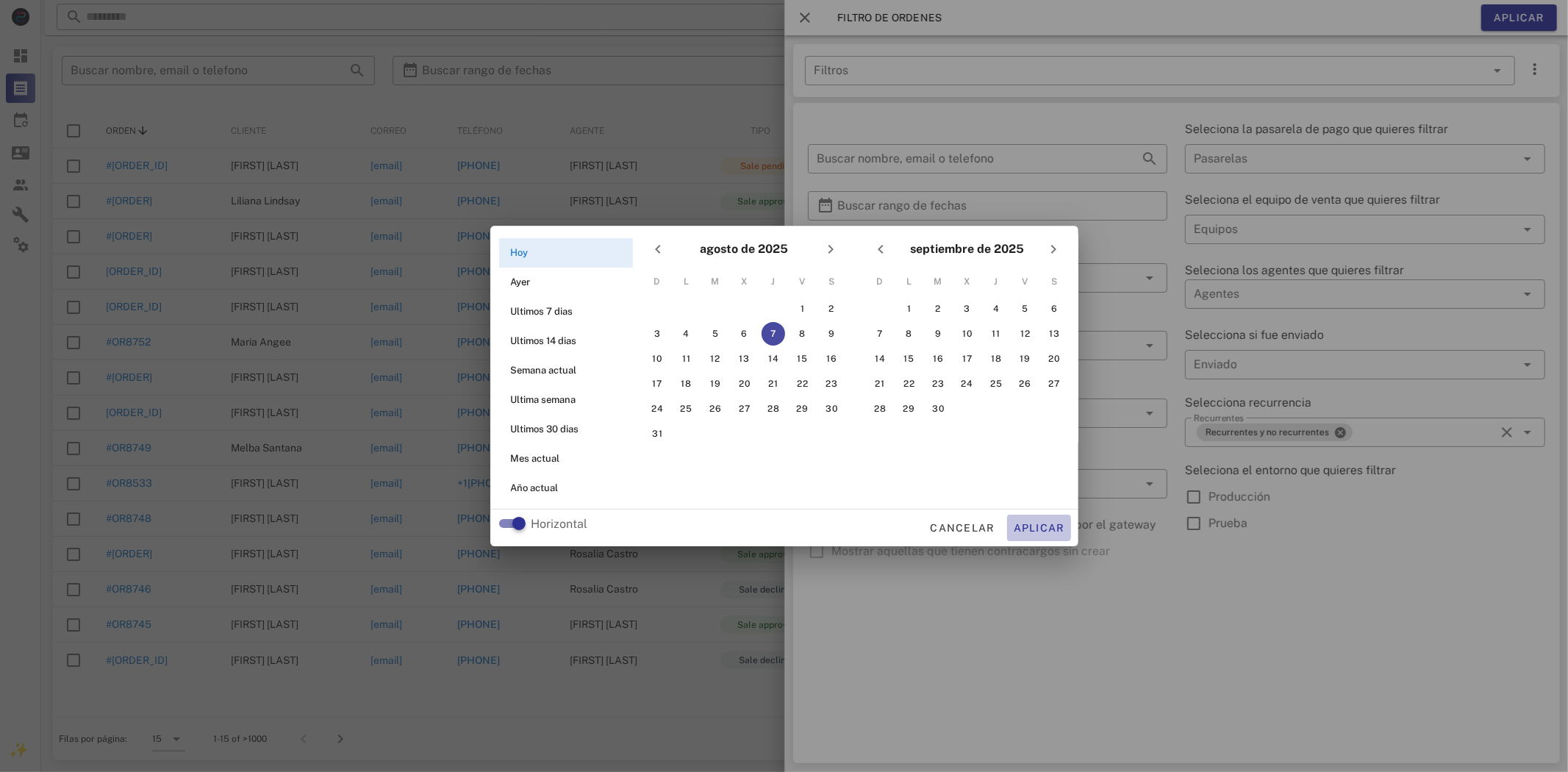type on "**********" 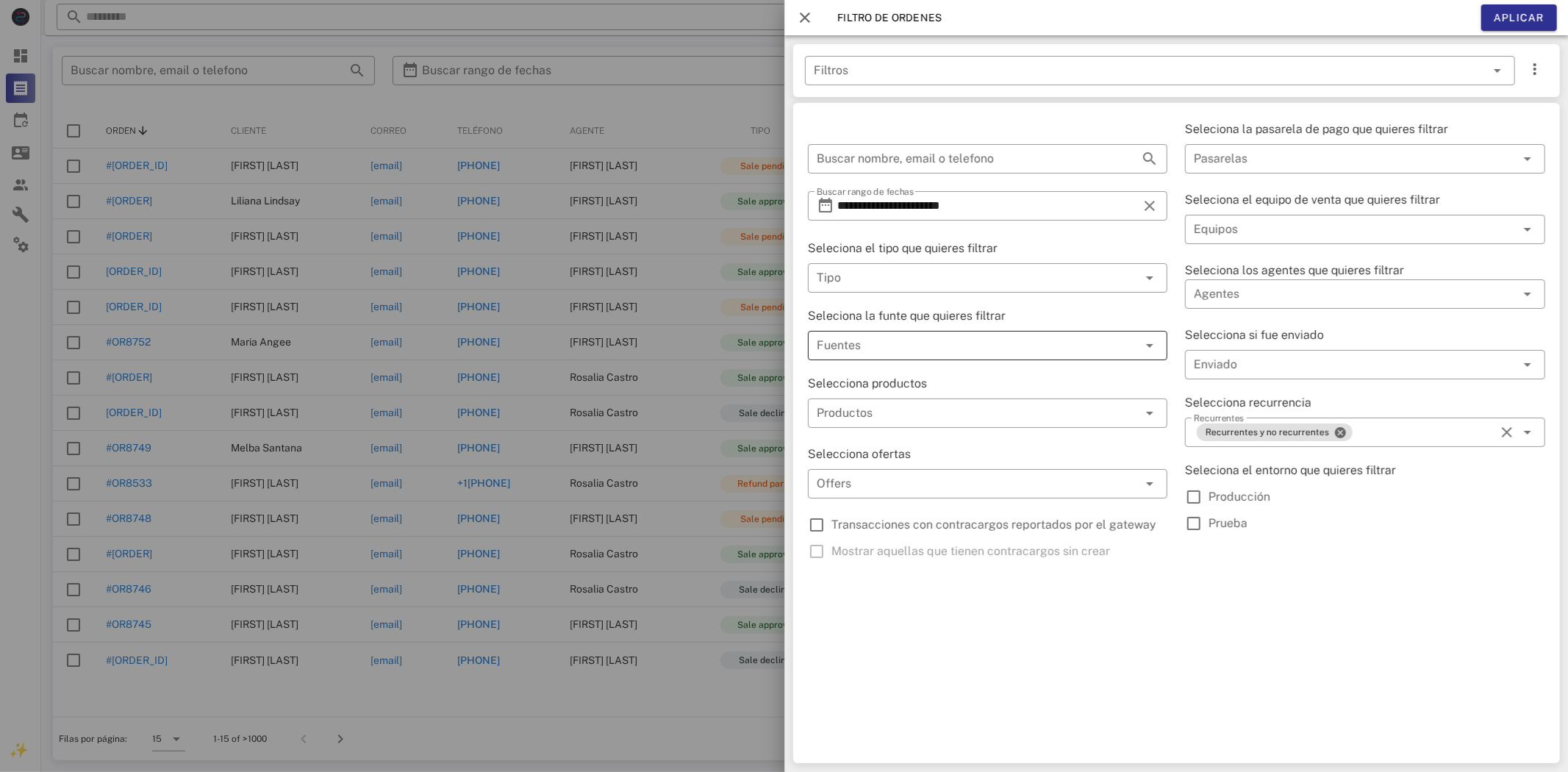 click at bounding box center (967, 346) 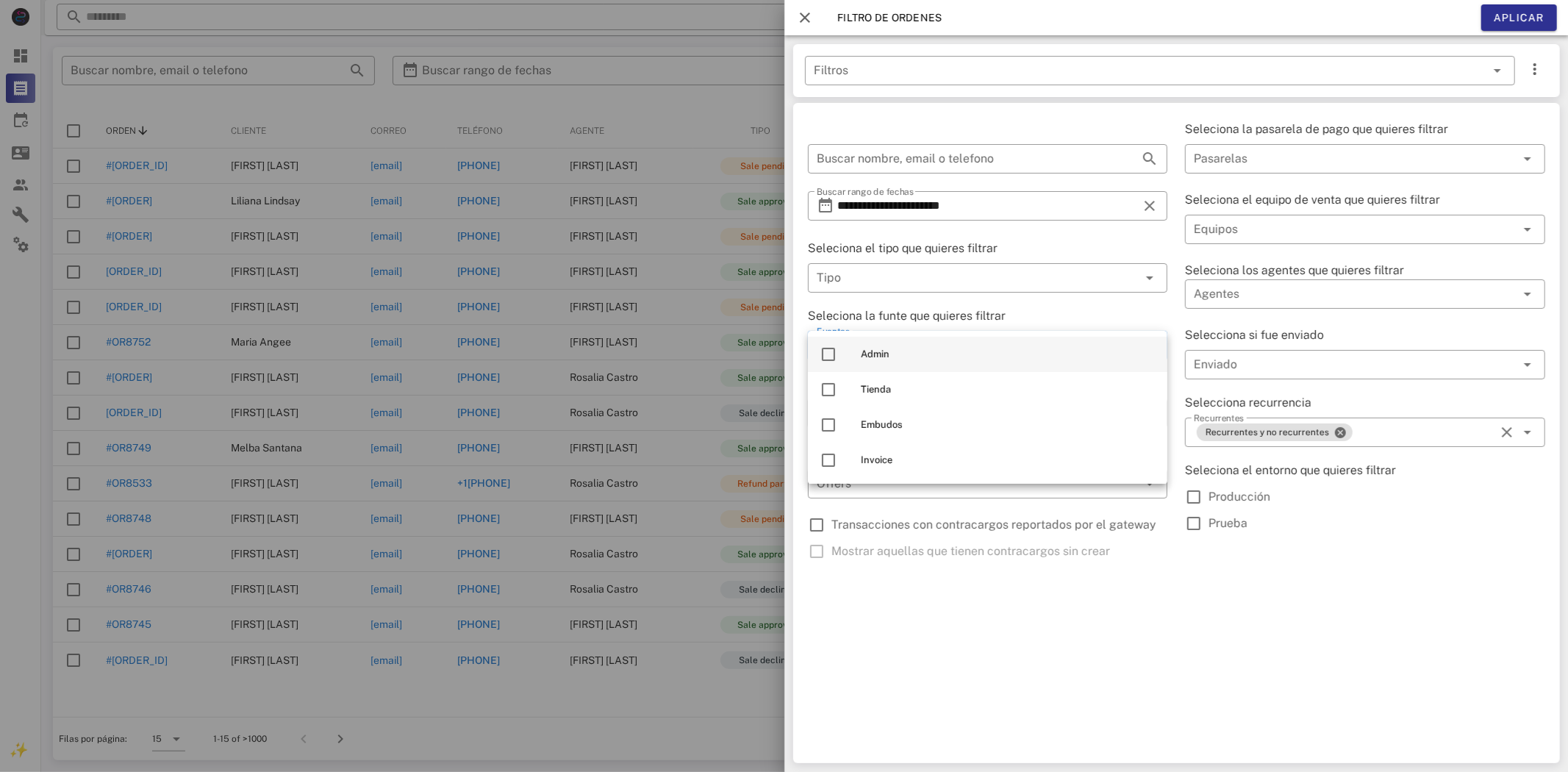 drag, startPoint x: 971, startPoint y: 356, endPoint x: 965, endPoint y: 351, distance: 7.81025 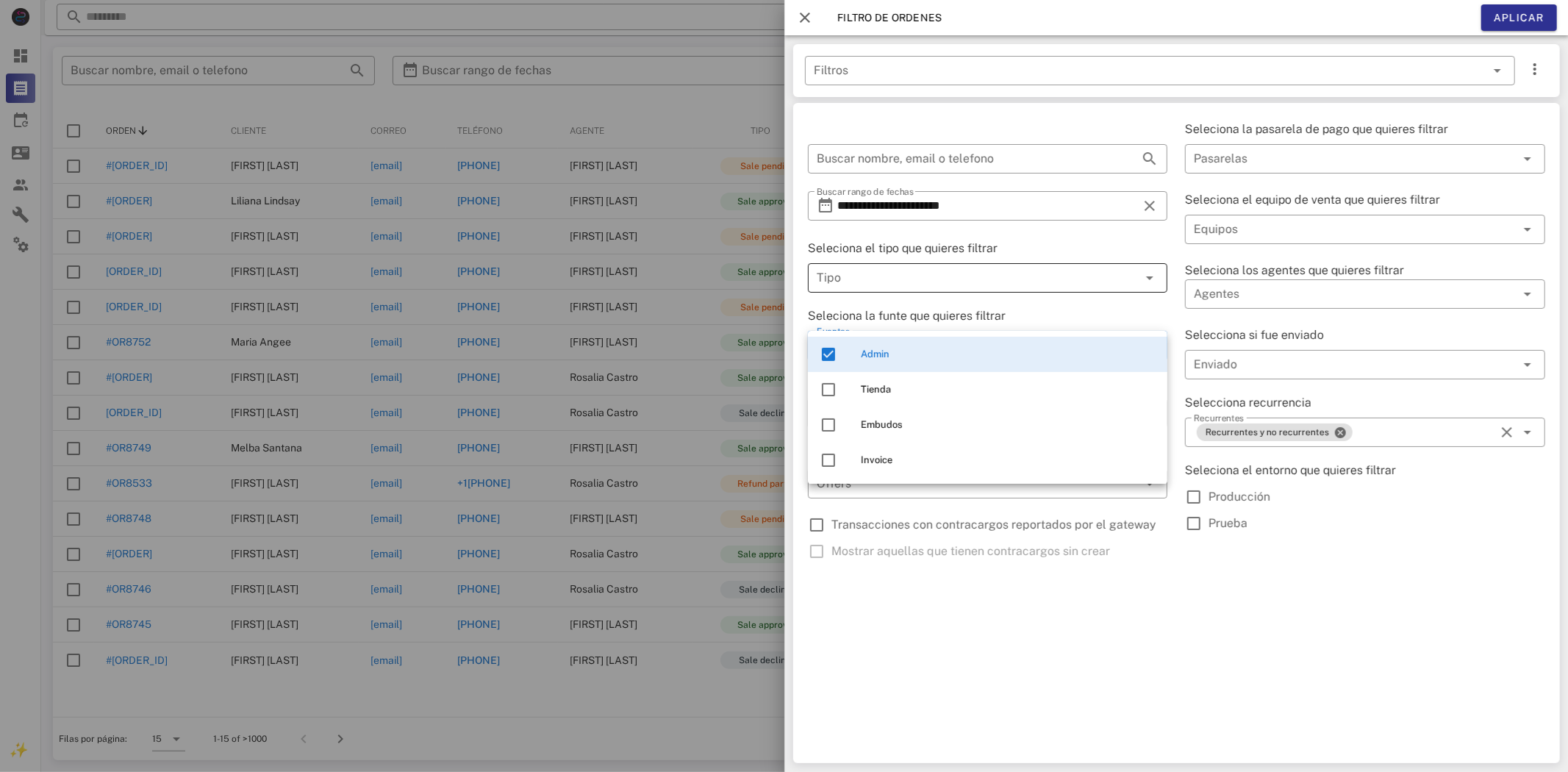 click at bounding box center (967, 278) 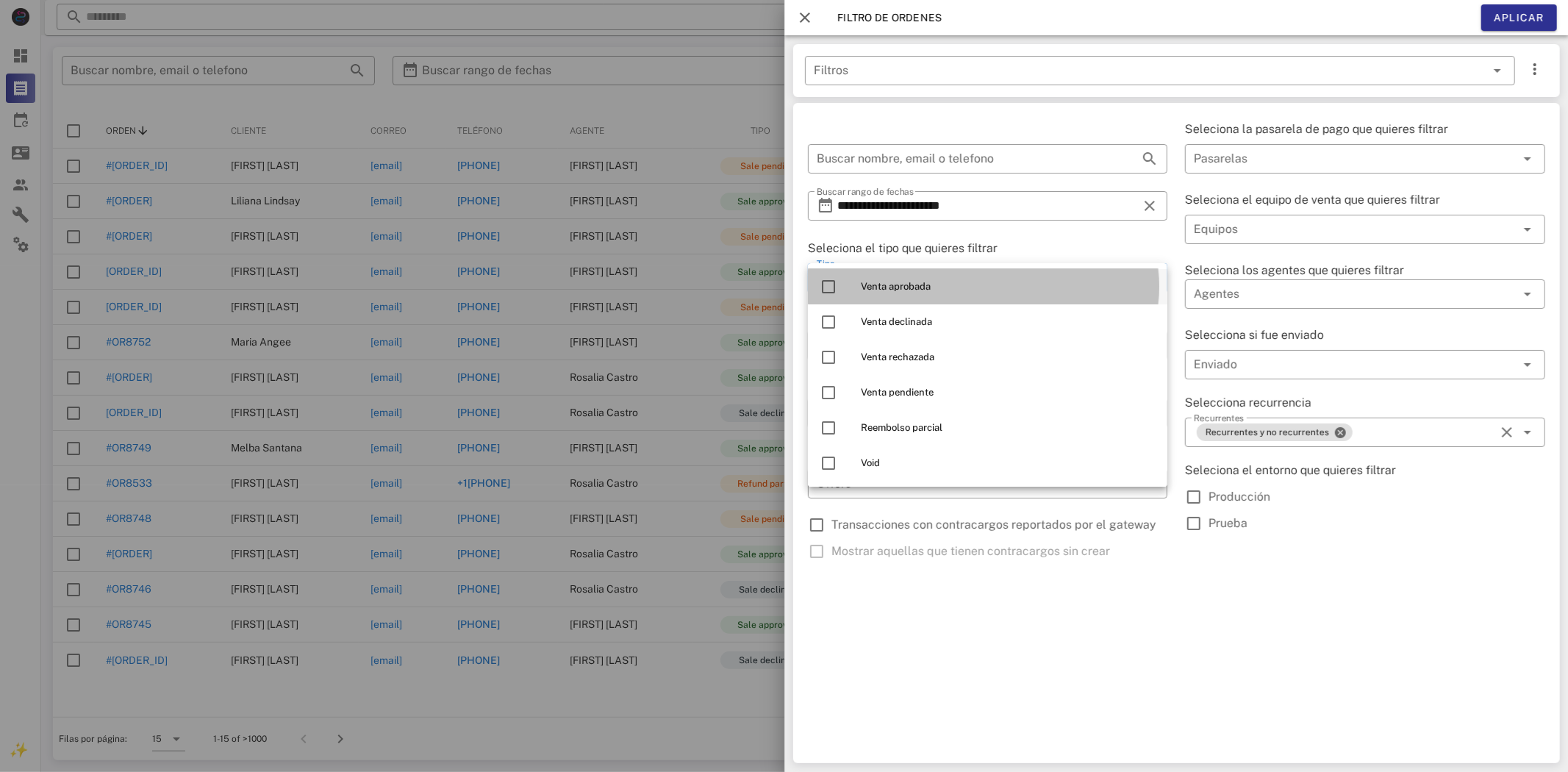 click on "Venta aprobada" at bounding box center (1008, 287) 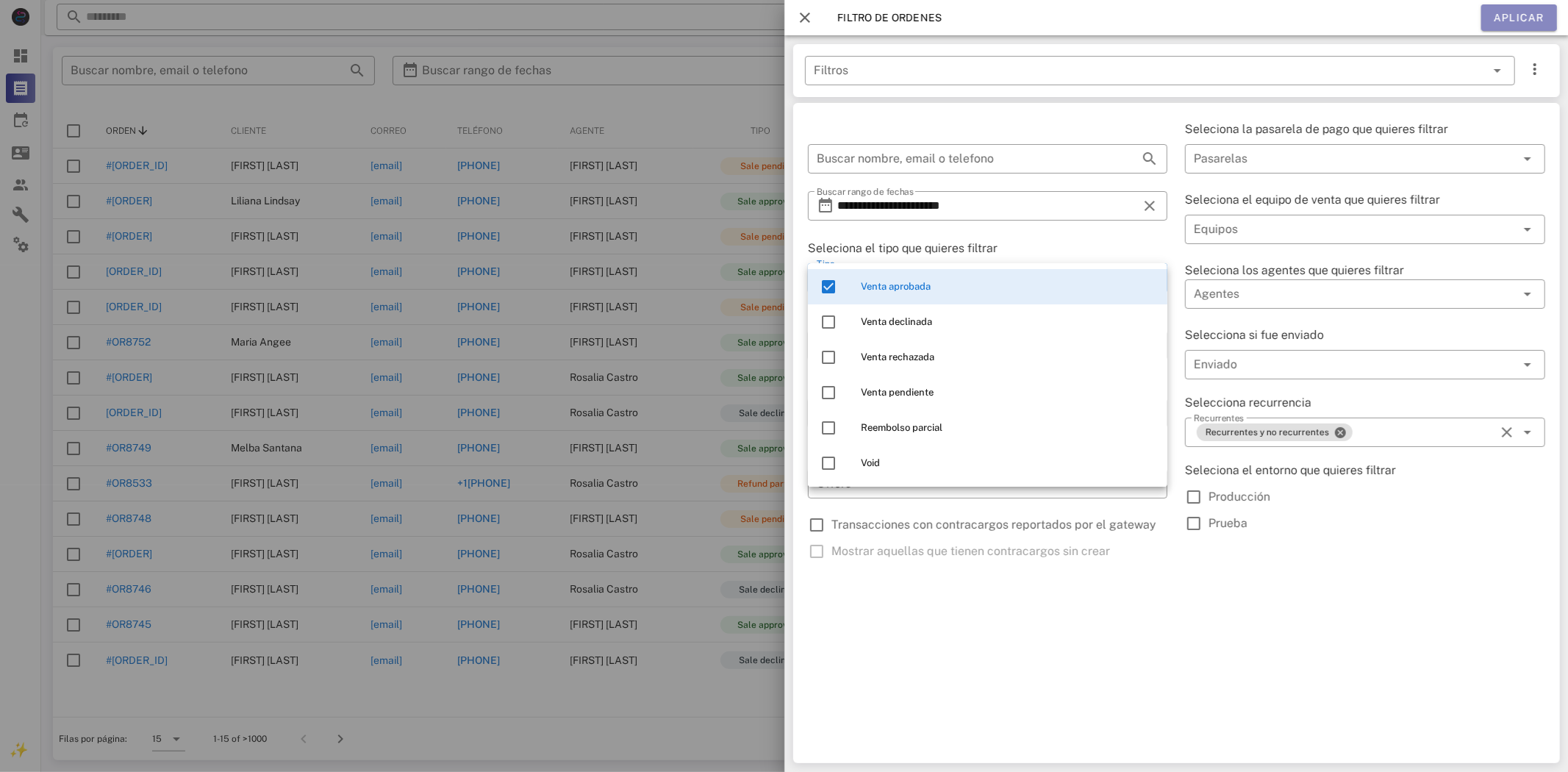 click on "Aplicar" at bounding box center (1518, 18) 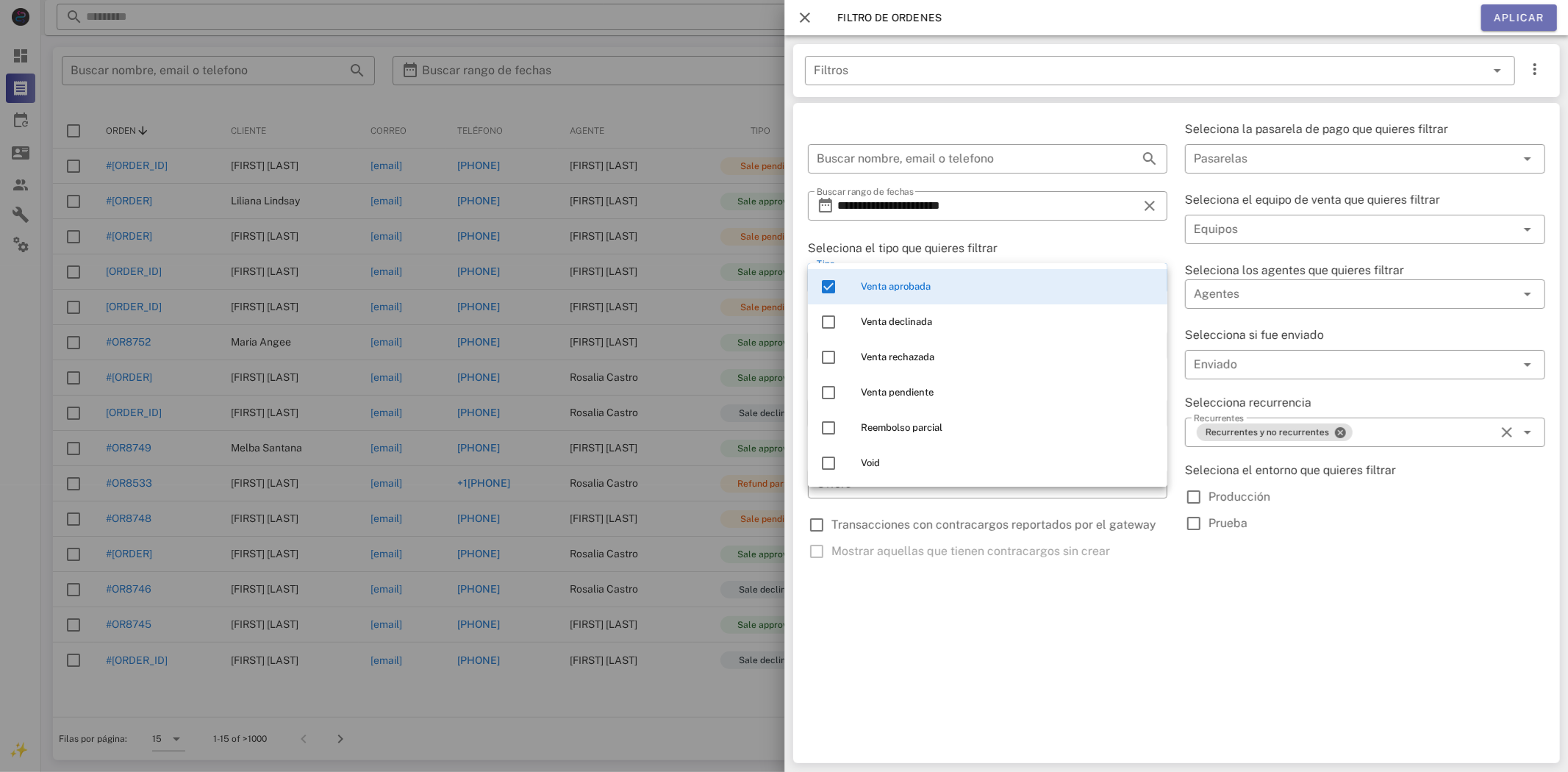 type on "**********" 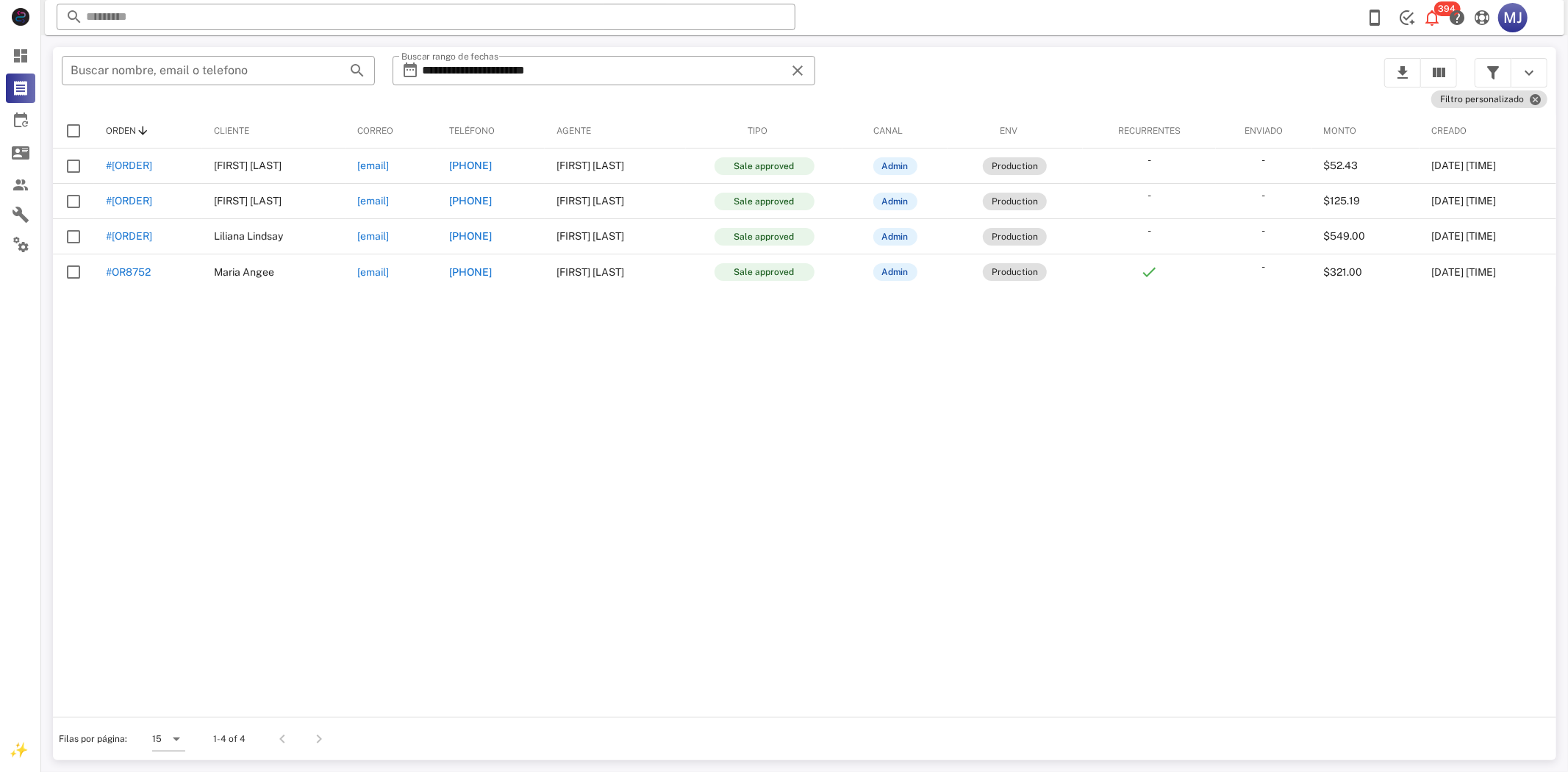 click on "**********" at bounding box center [804, 404] 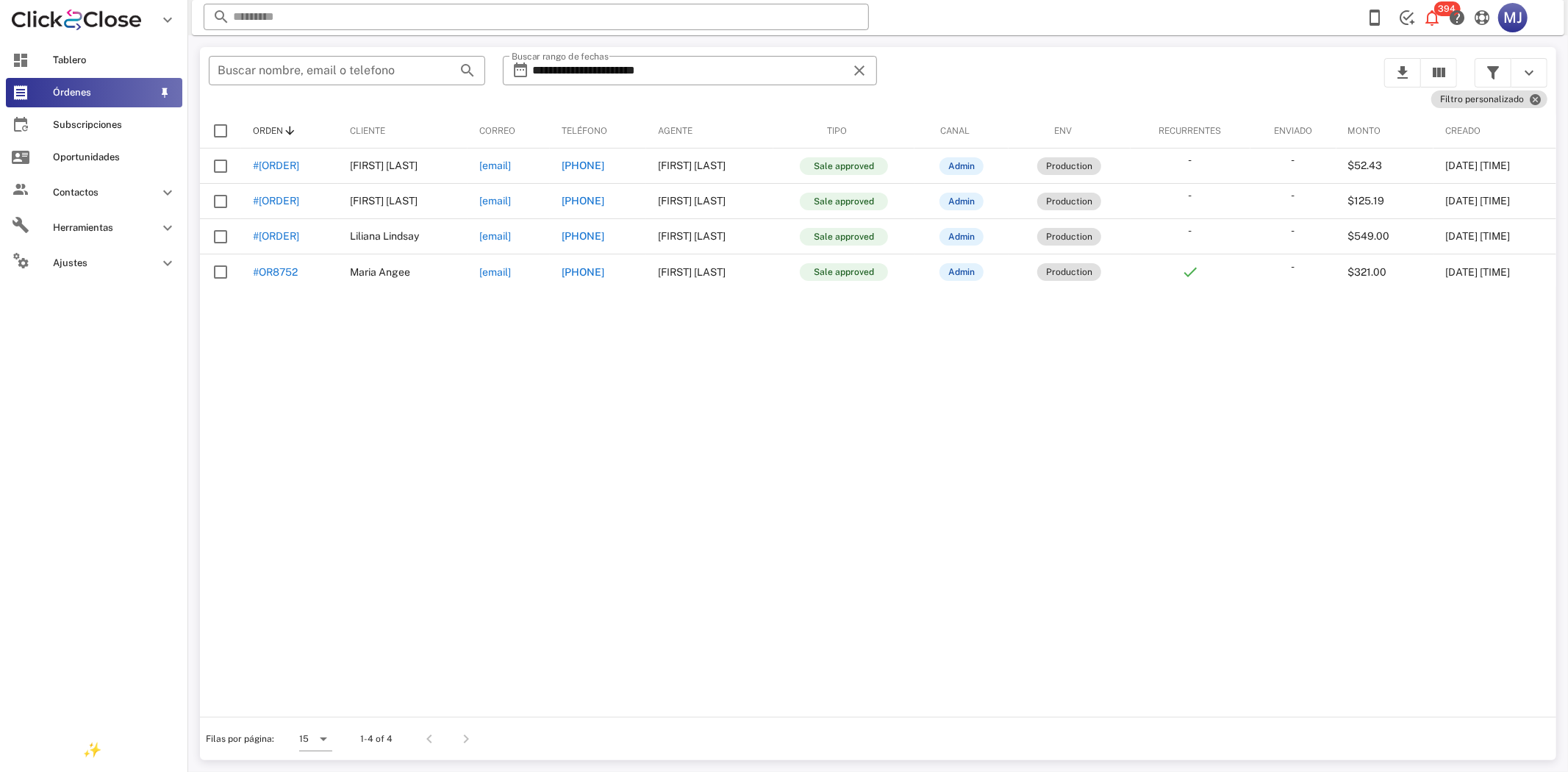 click on "Órdenes" at bounding box center [94, 93] 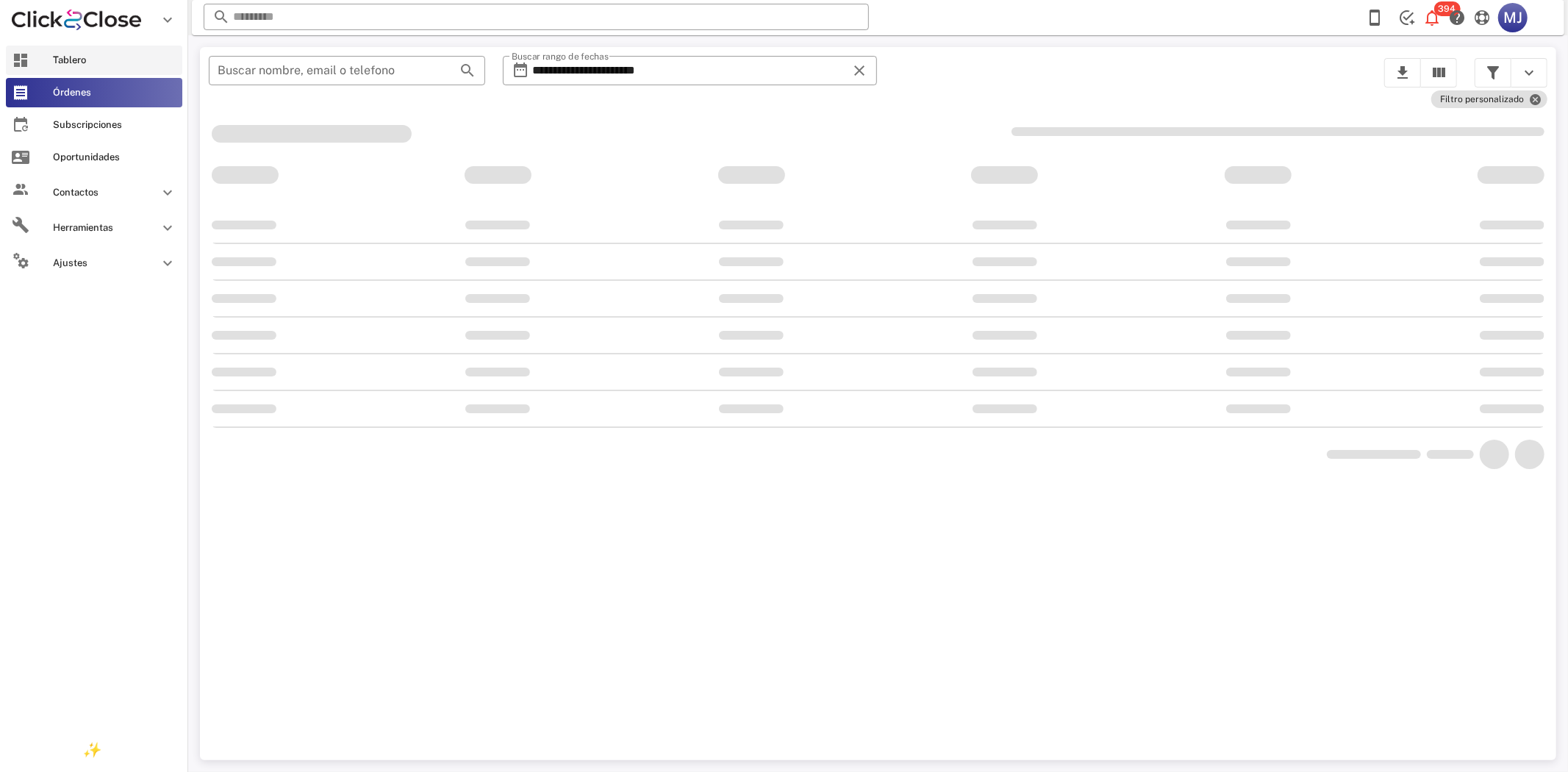click on "Tablero" at bounding box center (115, 60) 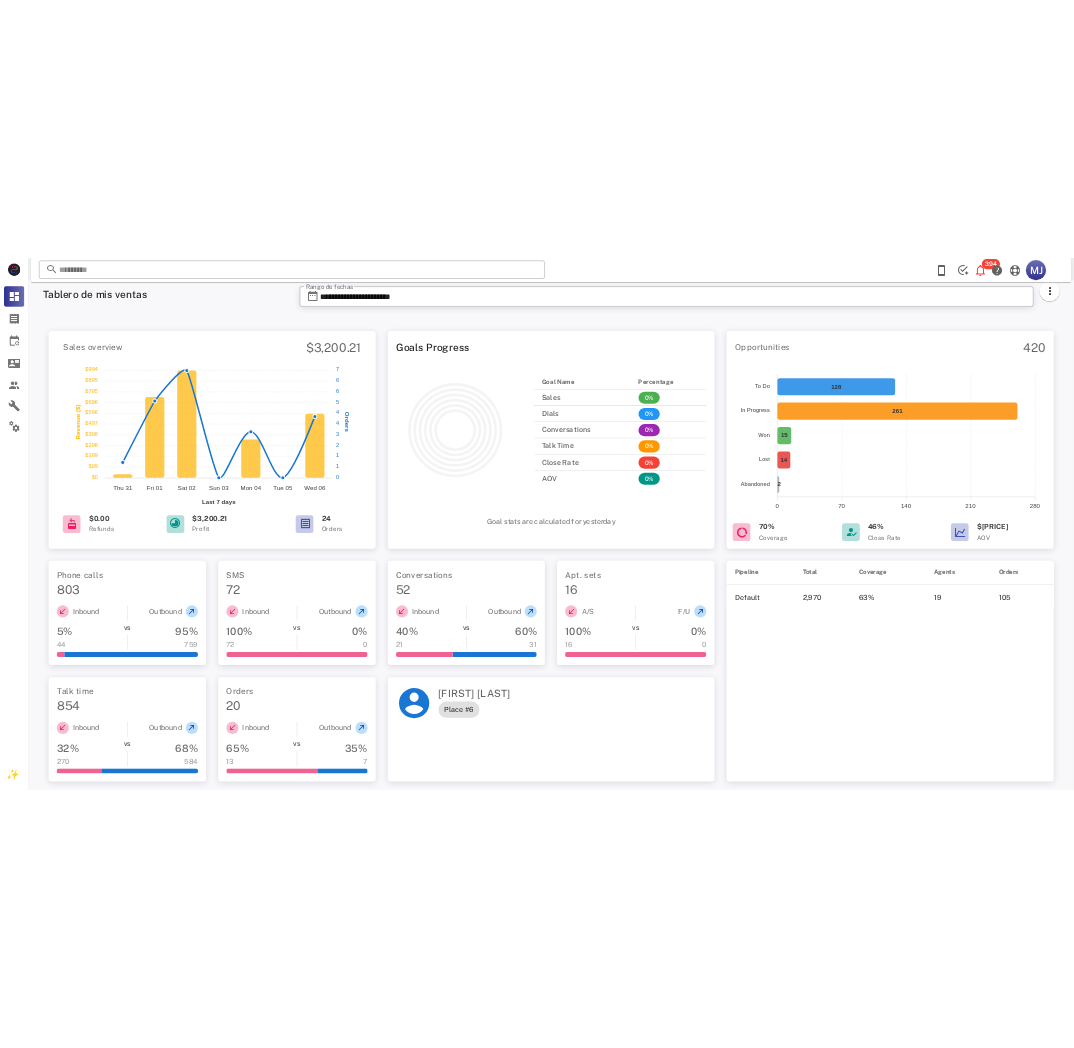 scroll, scrollTop: 0, scrollLeft: 0, axis: both 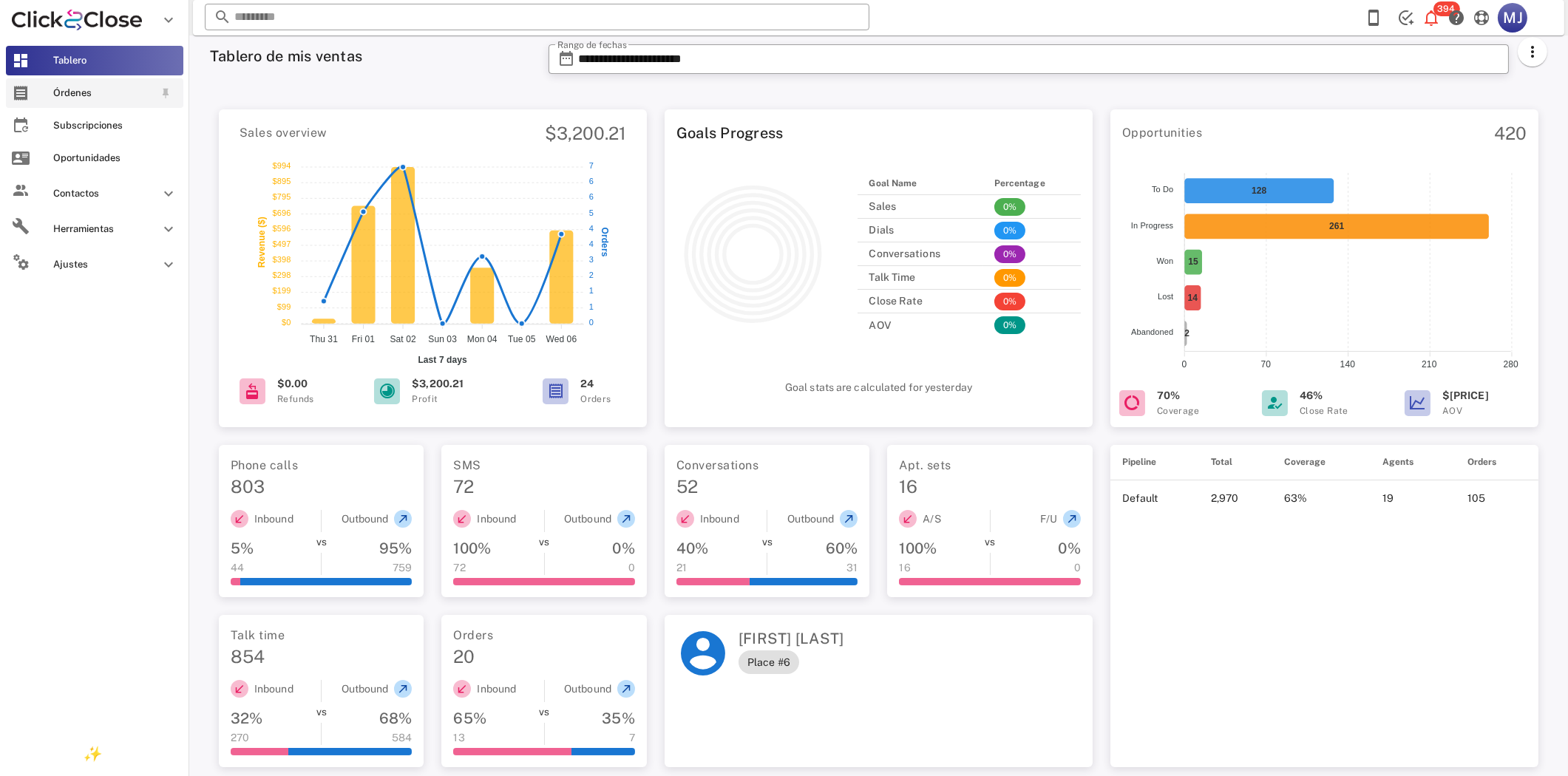 click on "Órdenes" at bounding box center [95, 93] 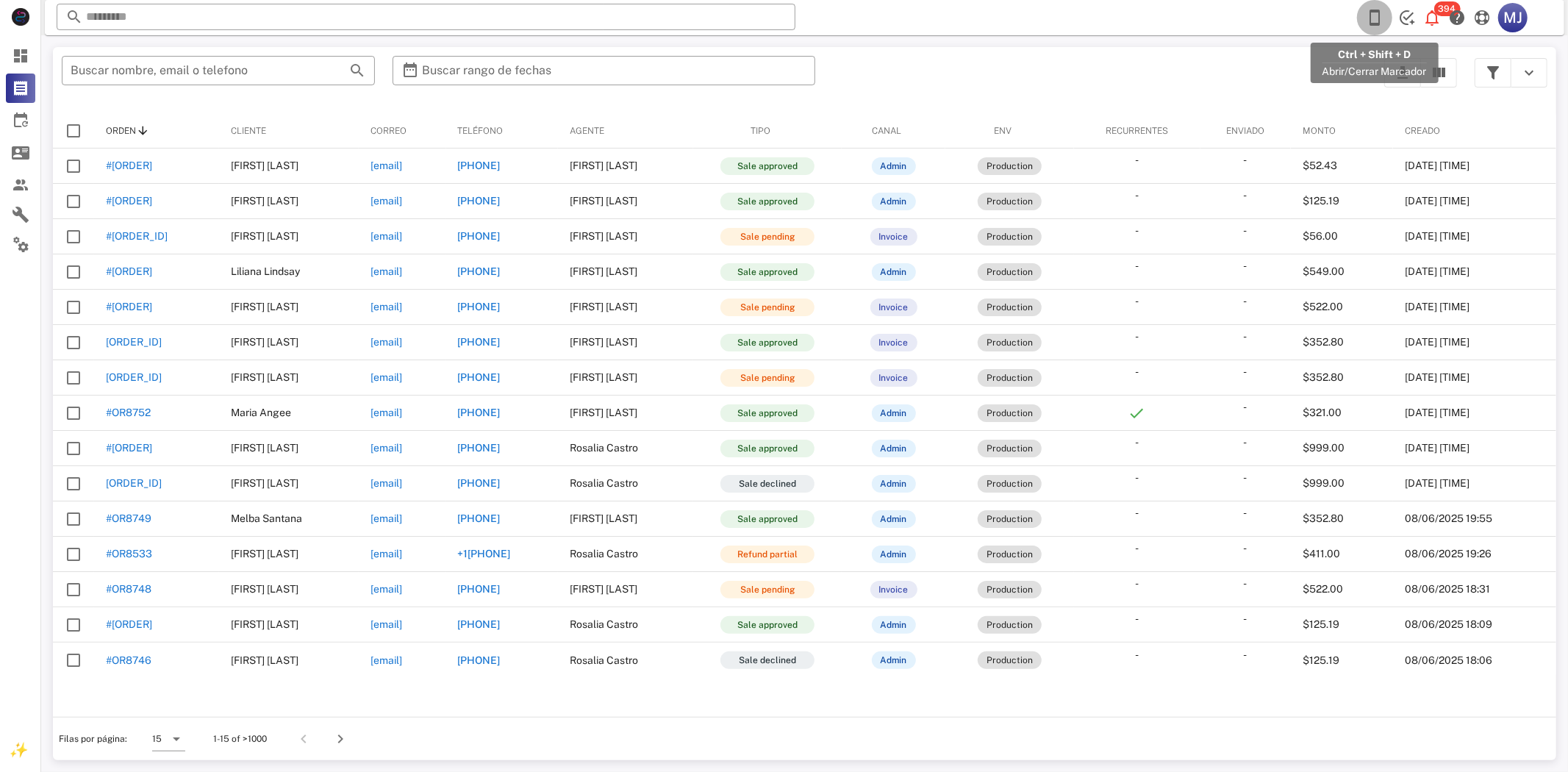 click at bounding box center [1375, 18] 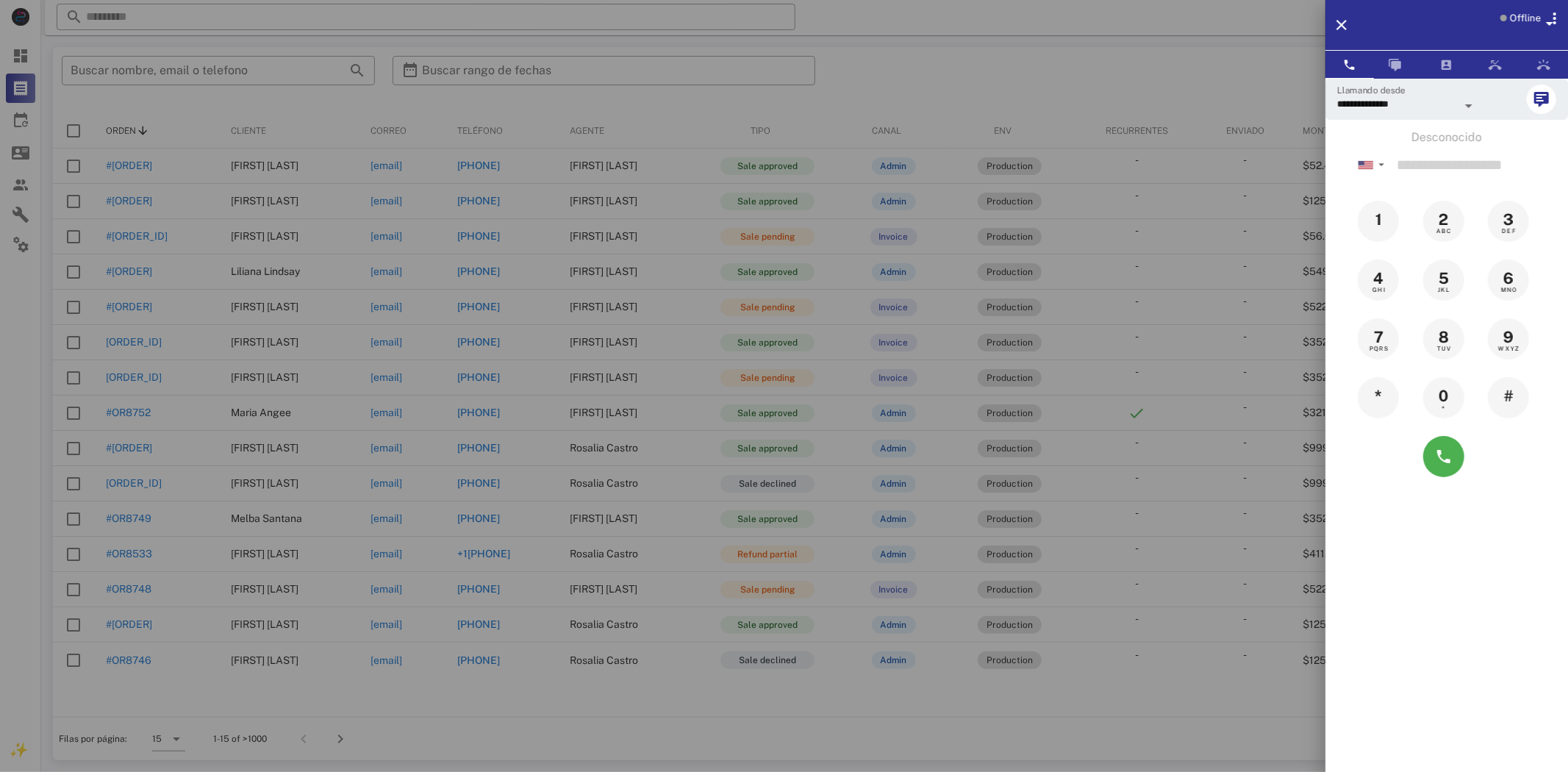 click on "Offline" at bounding box center (1525, 18) 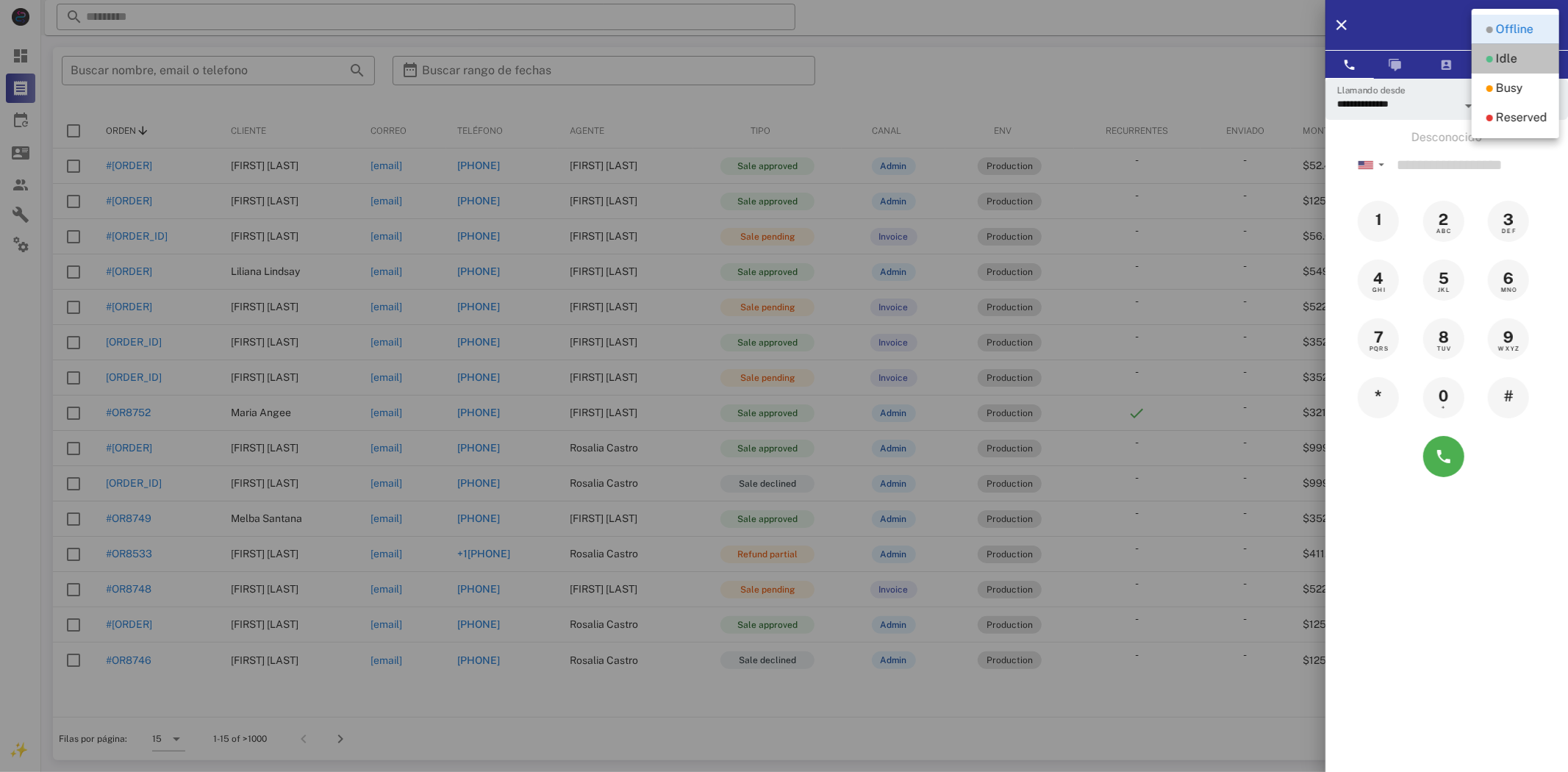 click on "Idle" at bounding box center (1506, 59) 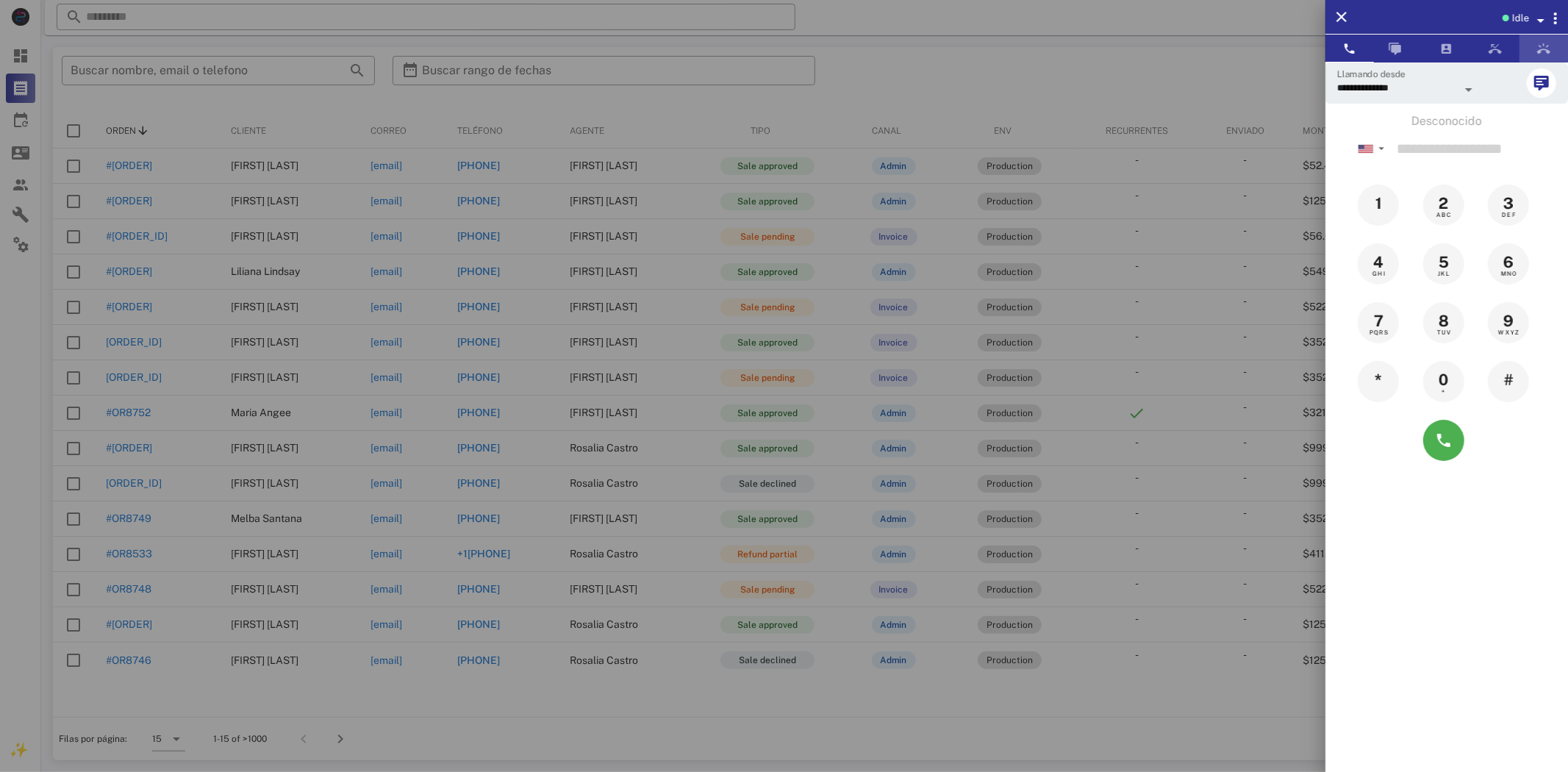 click at bounding box center (1544, 49) 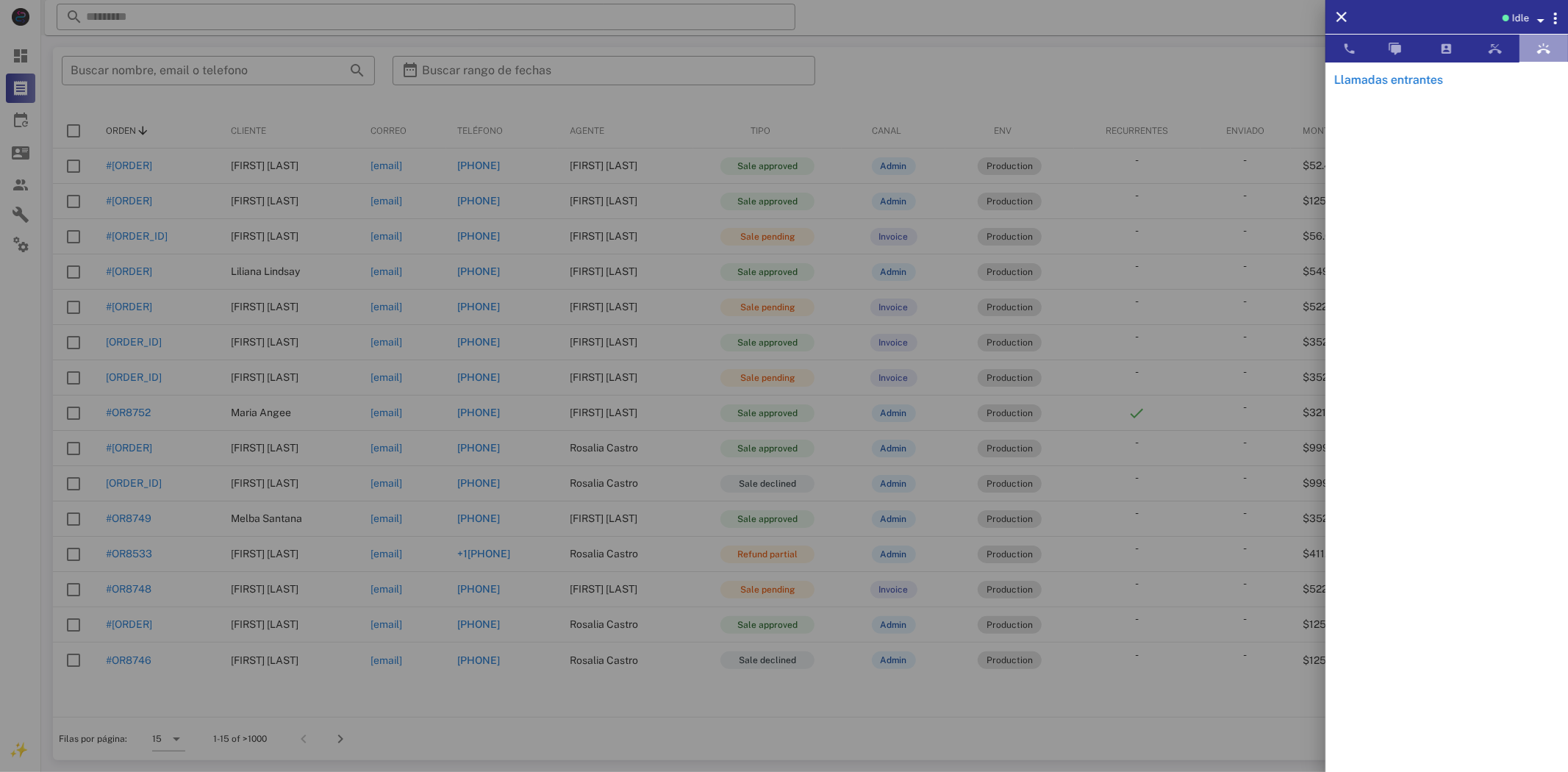 click at bounding box center [1544, 49] 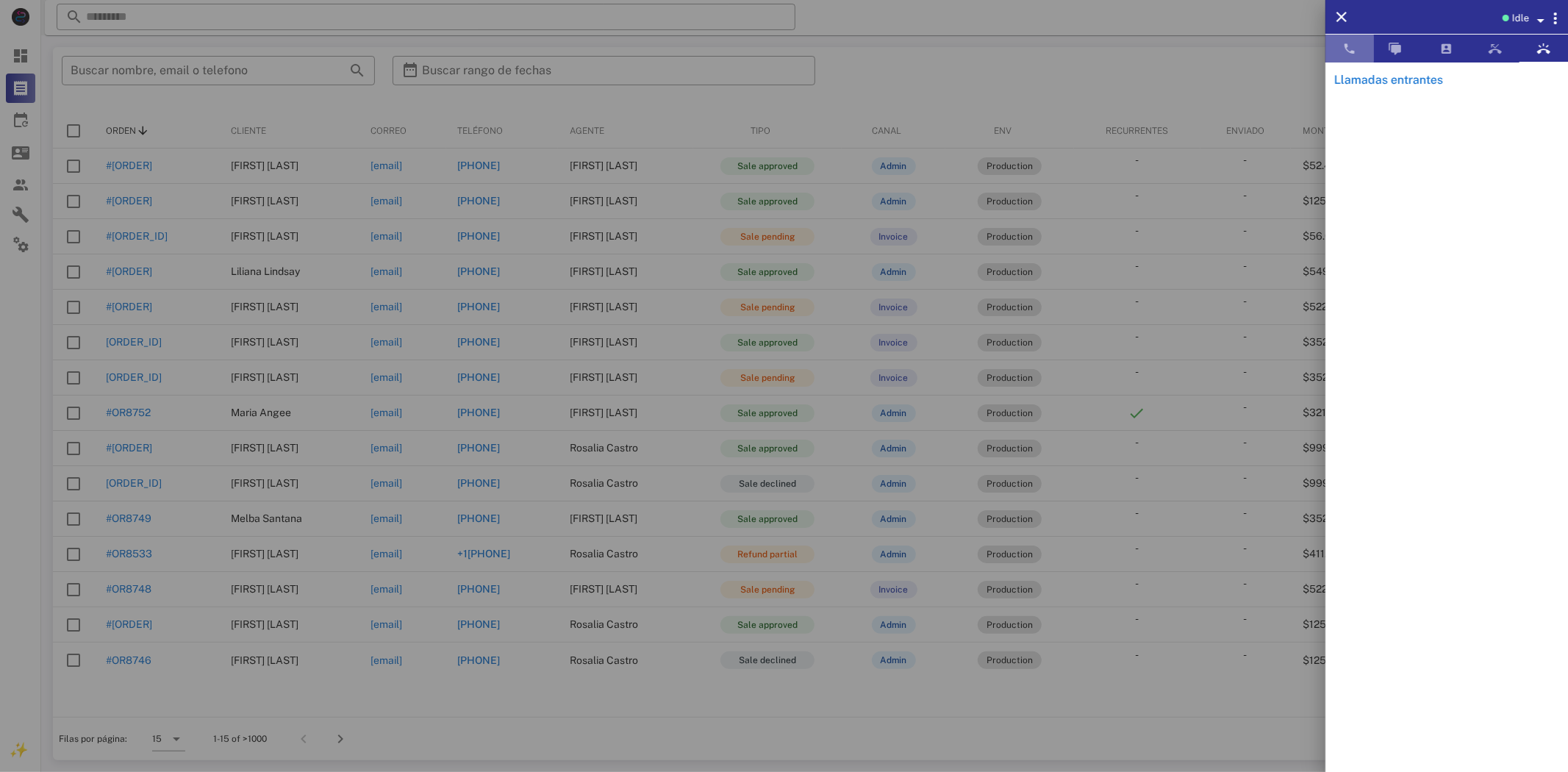 drag, startPoint x: 1350, startPoint y: 55, endPoint x: 1382, endPoint y: 140, distance: 90.824 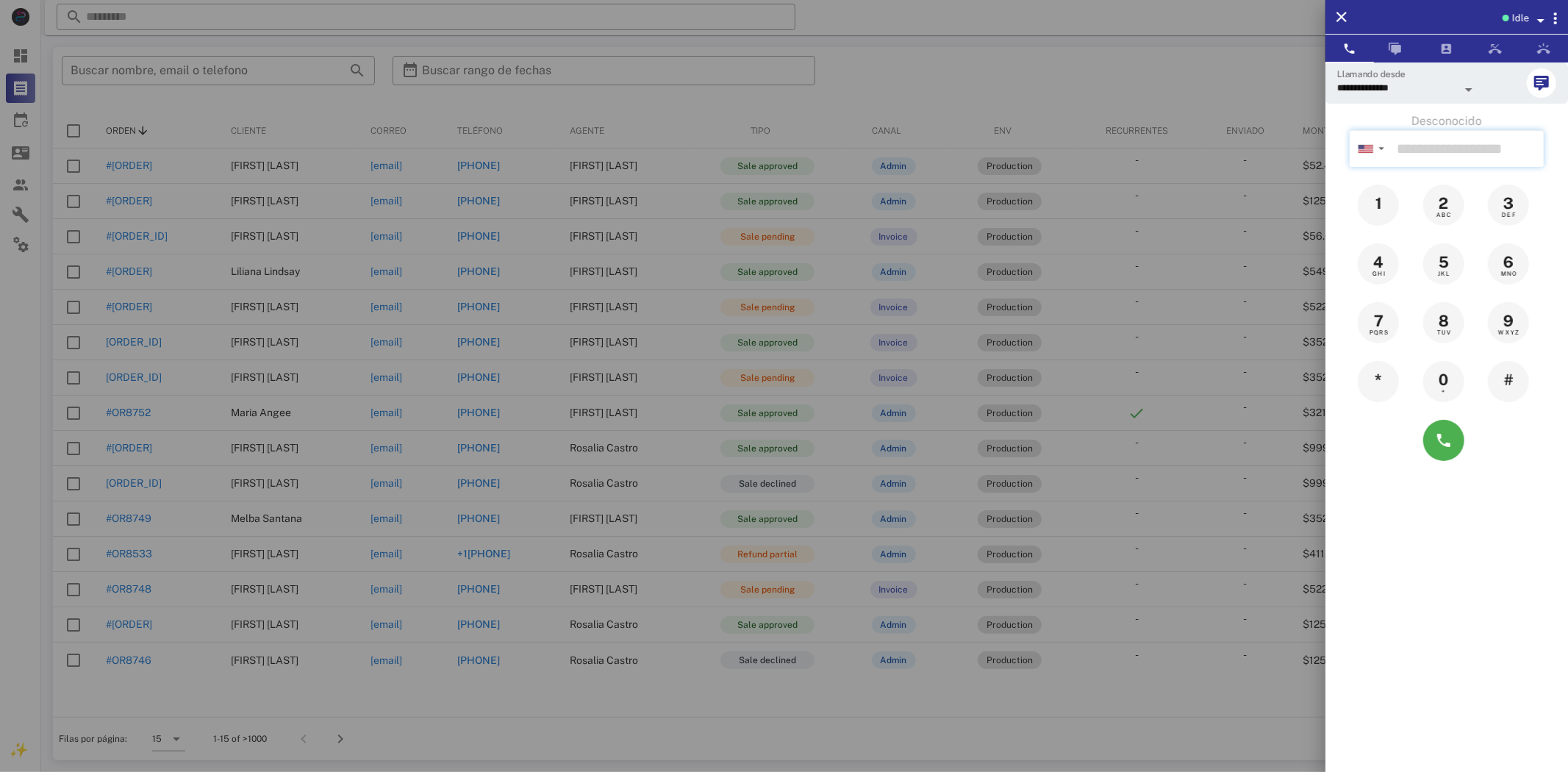 click at bounding box center (1467, 149) 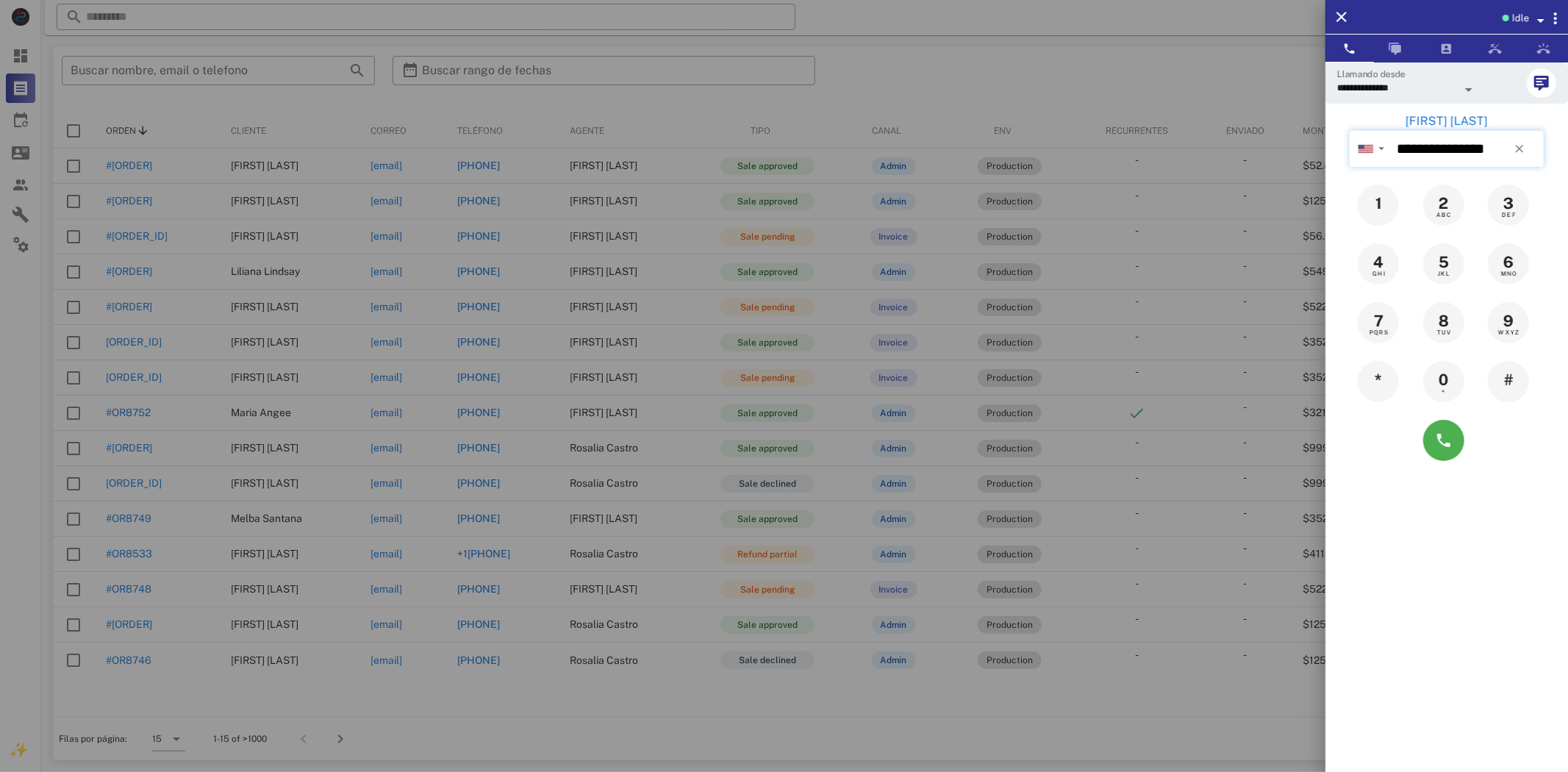 type on "**********" 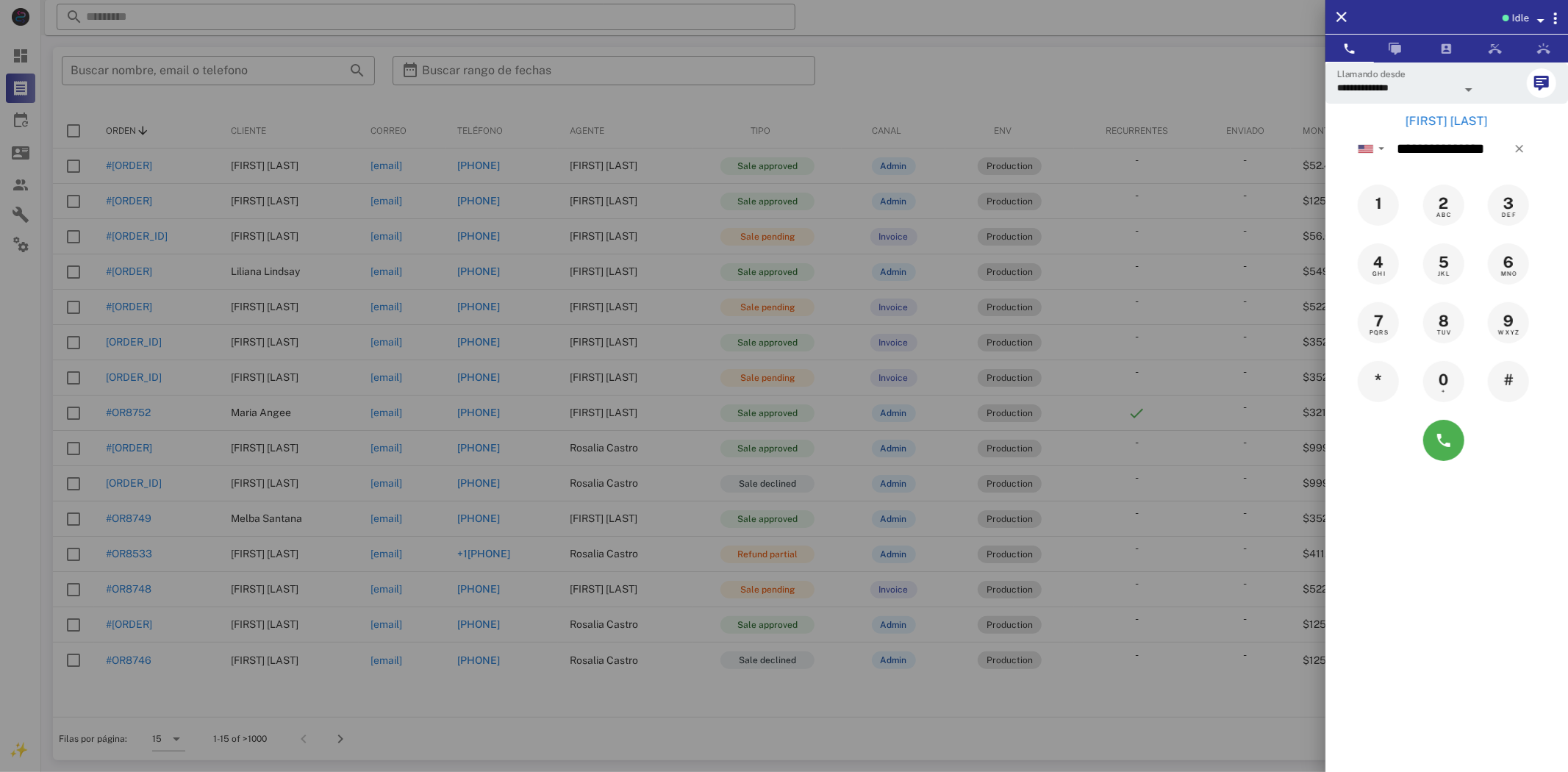 click on "[FIRST] [LAST]" at bounding box center (1447, 121) 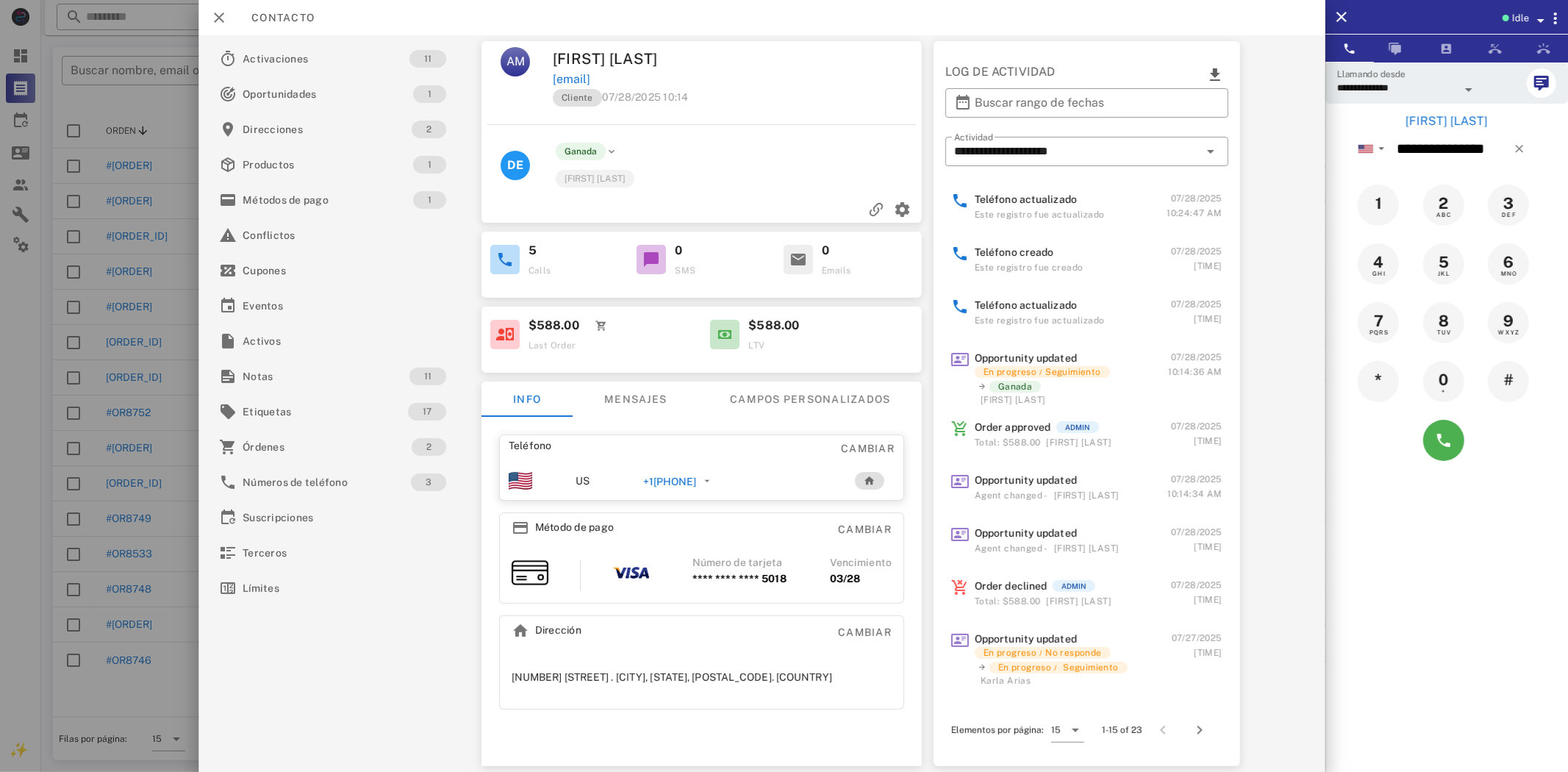 drag, startPoint x: 729, startPoint y: 76, endPoint x: 513, endPoint y: 65, distance: 216.27991 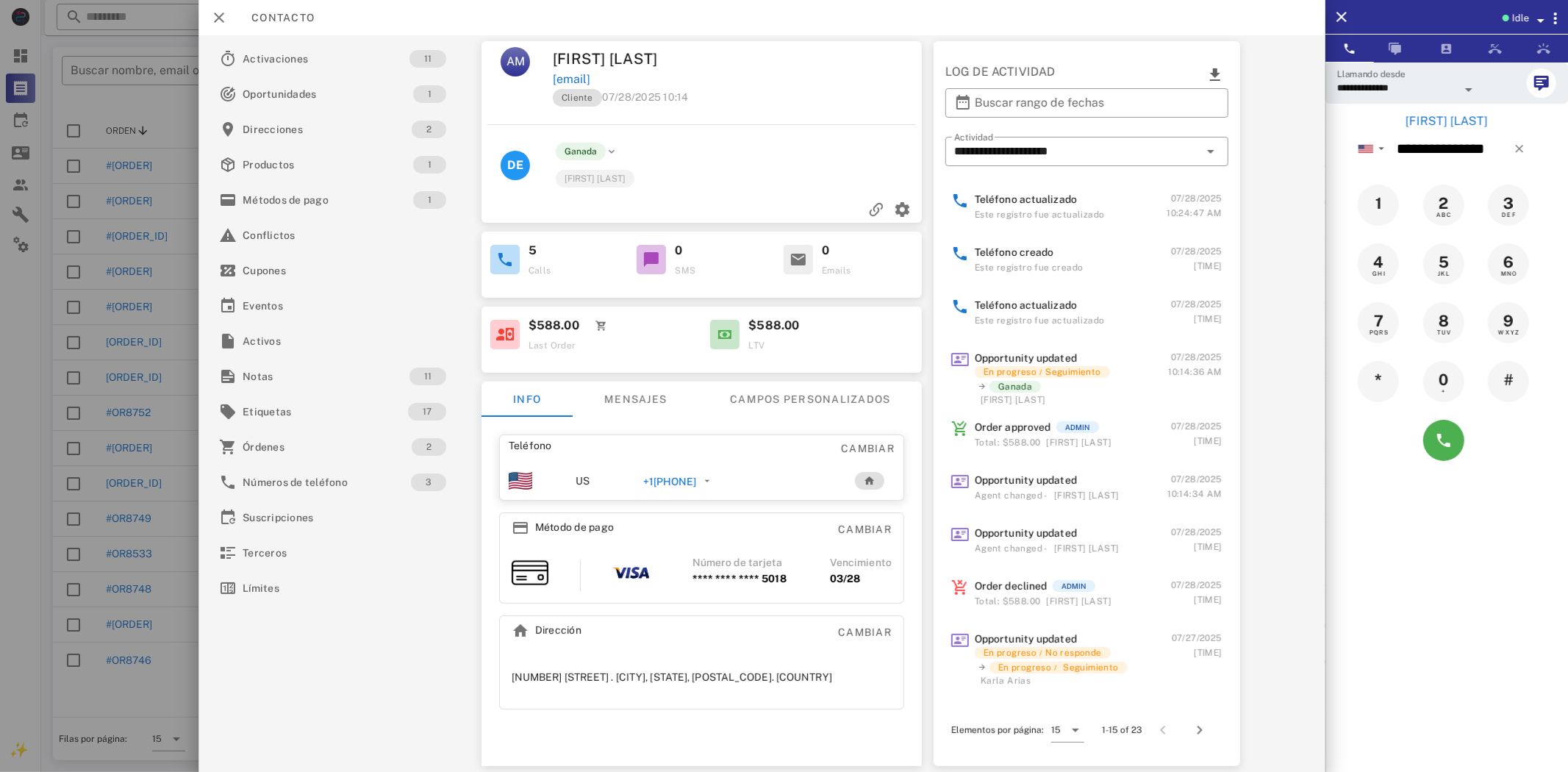 click on "[FIRST] [LAST]" at bounding box center (740, 174) 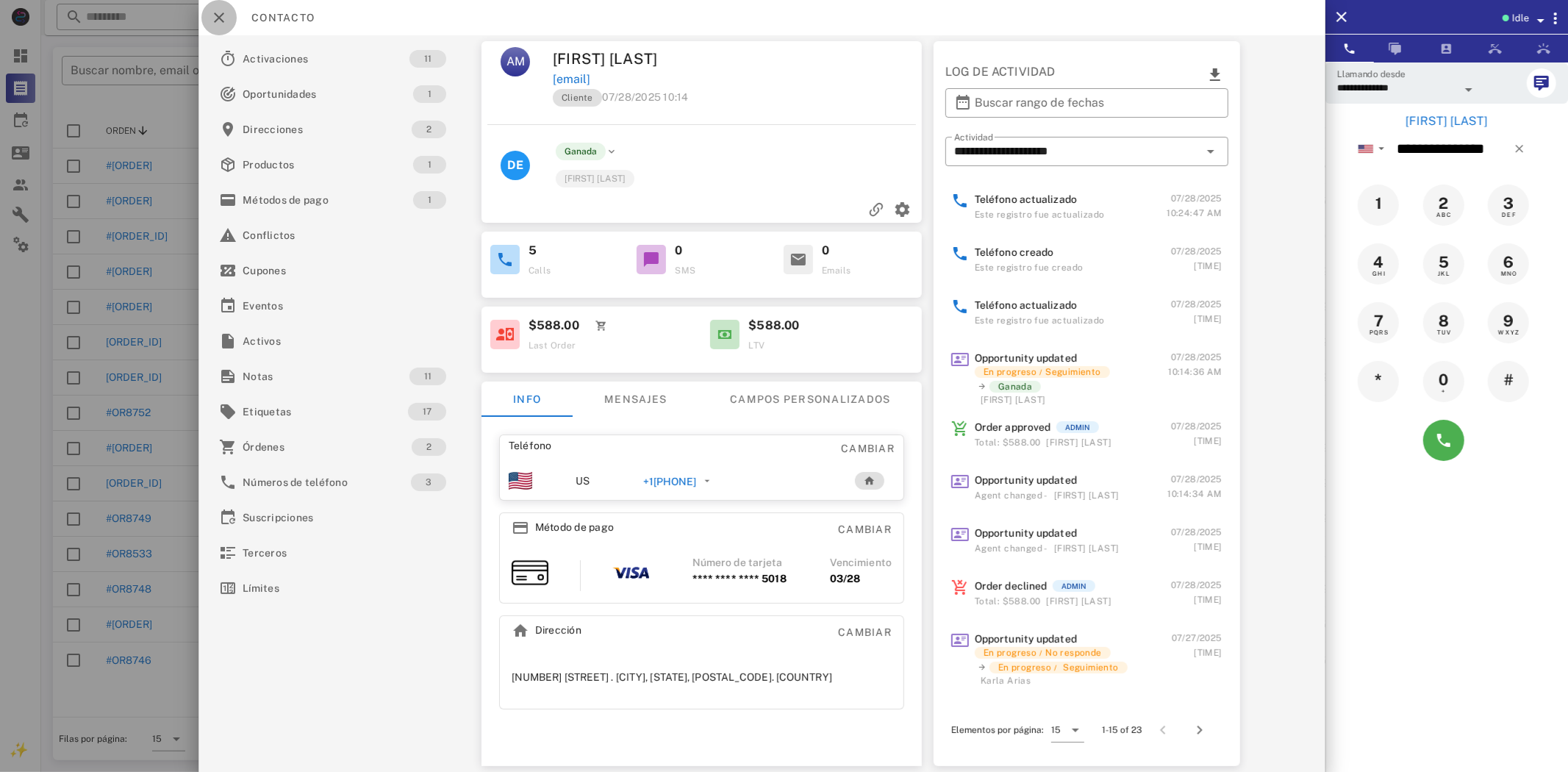 click at bounding box center (219, 18) 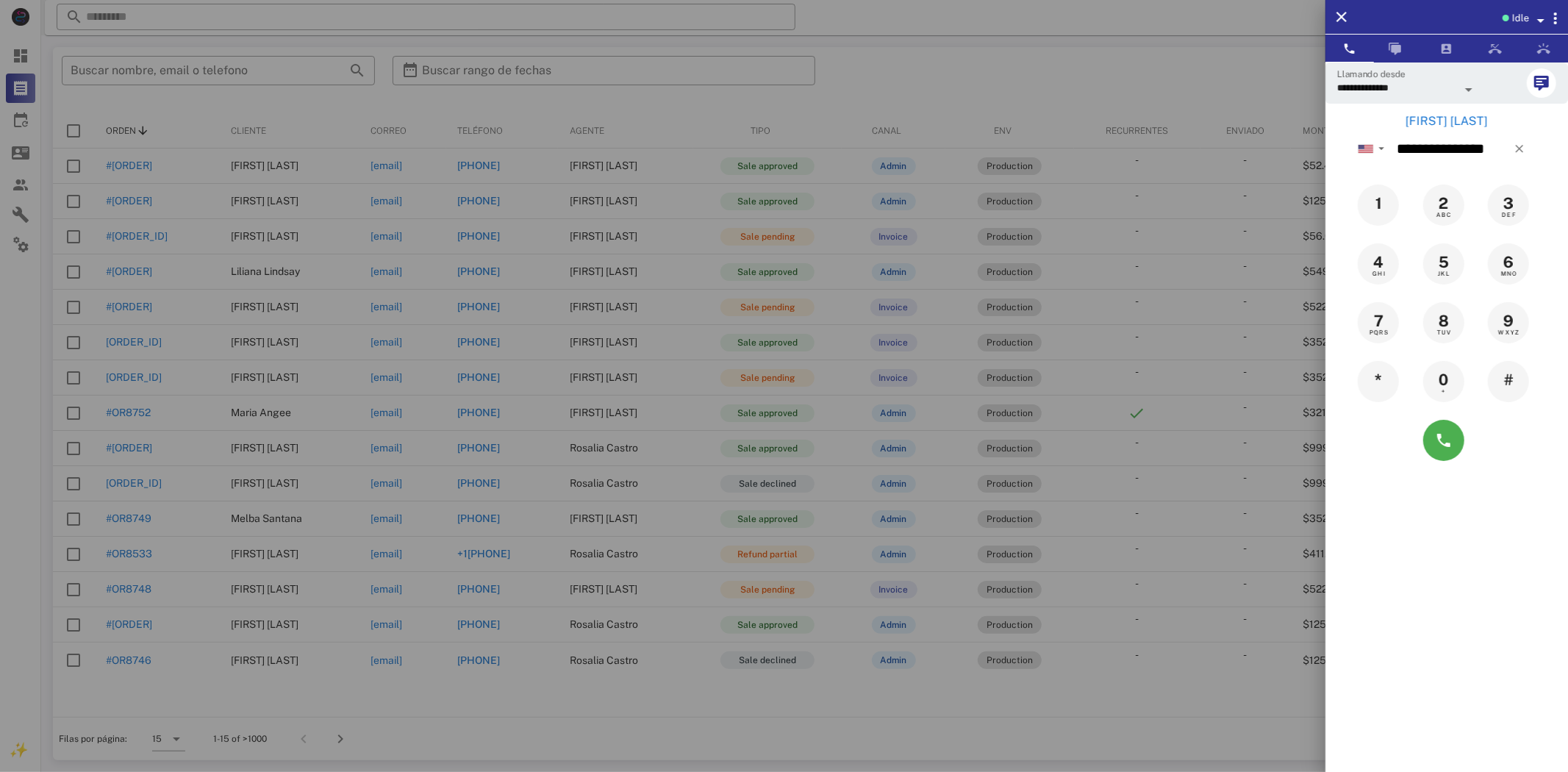 click at bounding box center [784, 386] 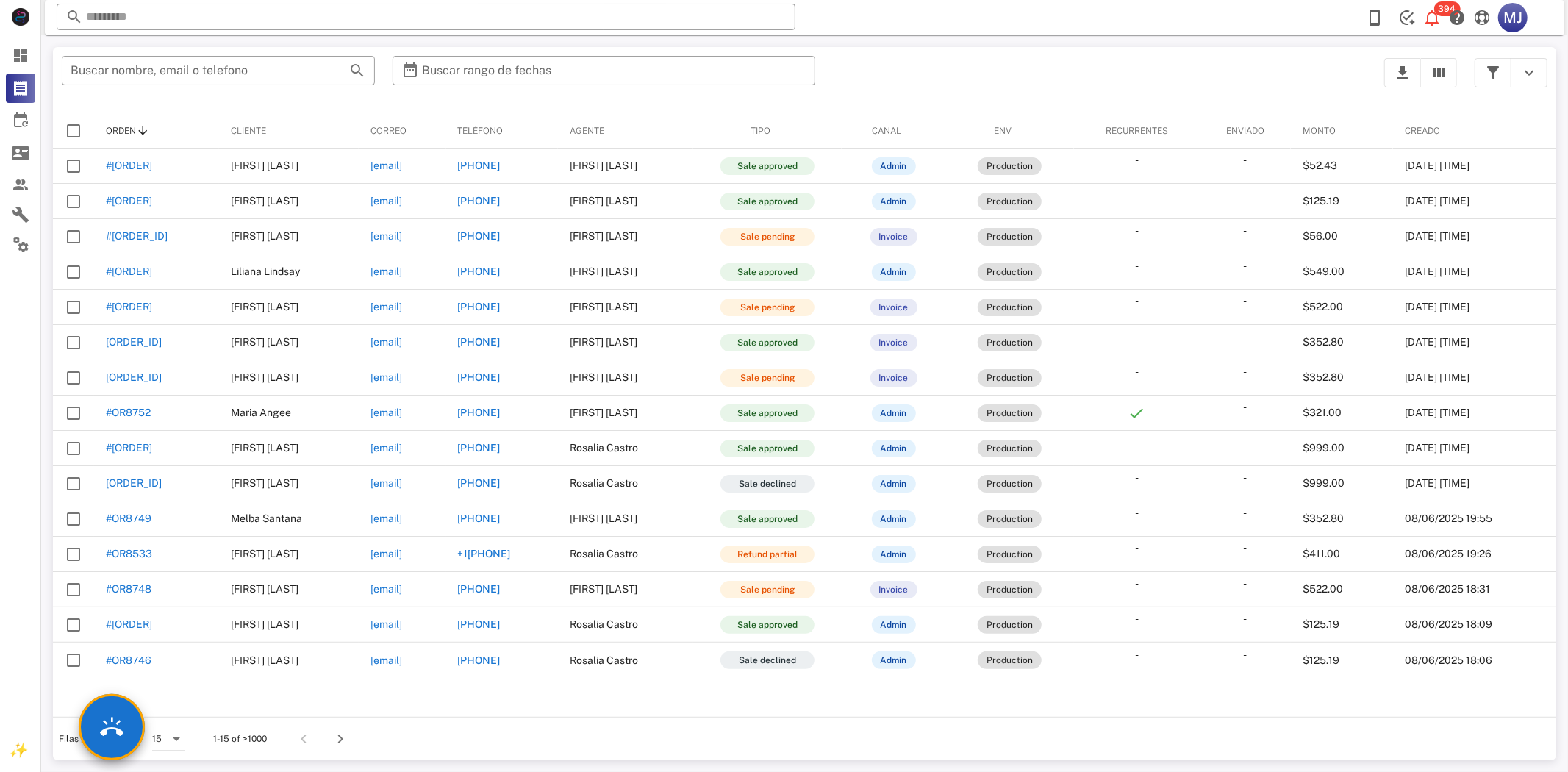 click on "​ Buscar rango de fechas" at bounding box center (604, 80) 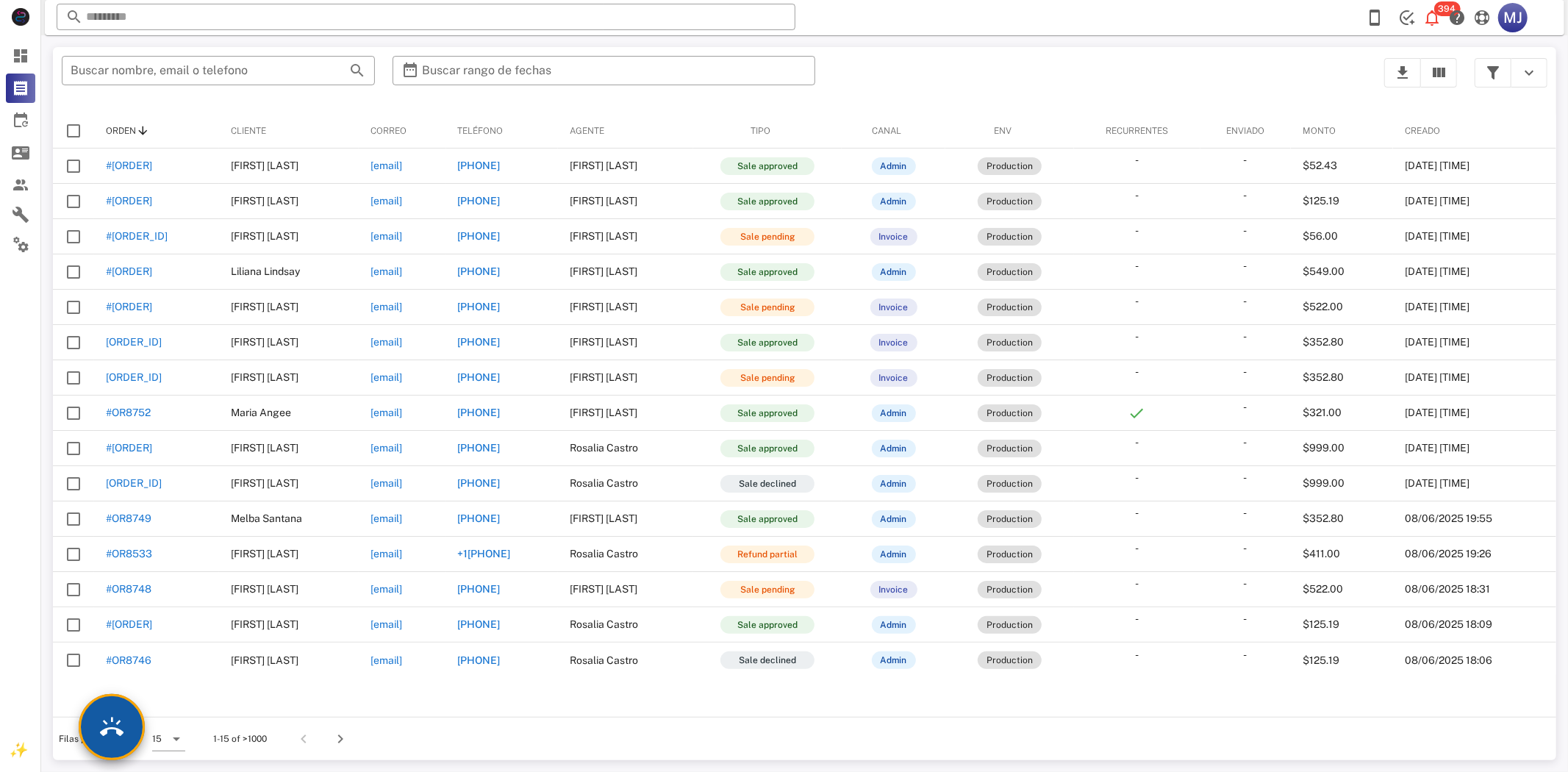 click at bounding box center [112, 727] 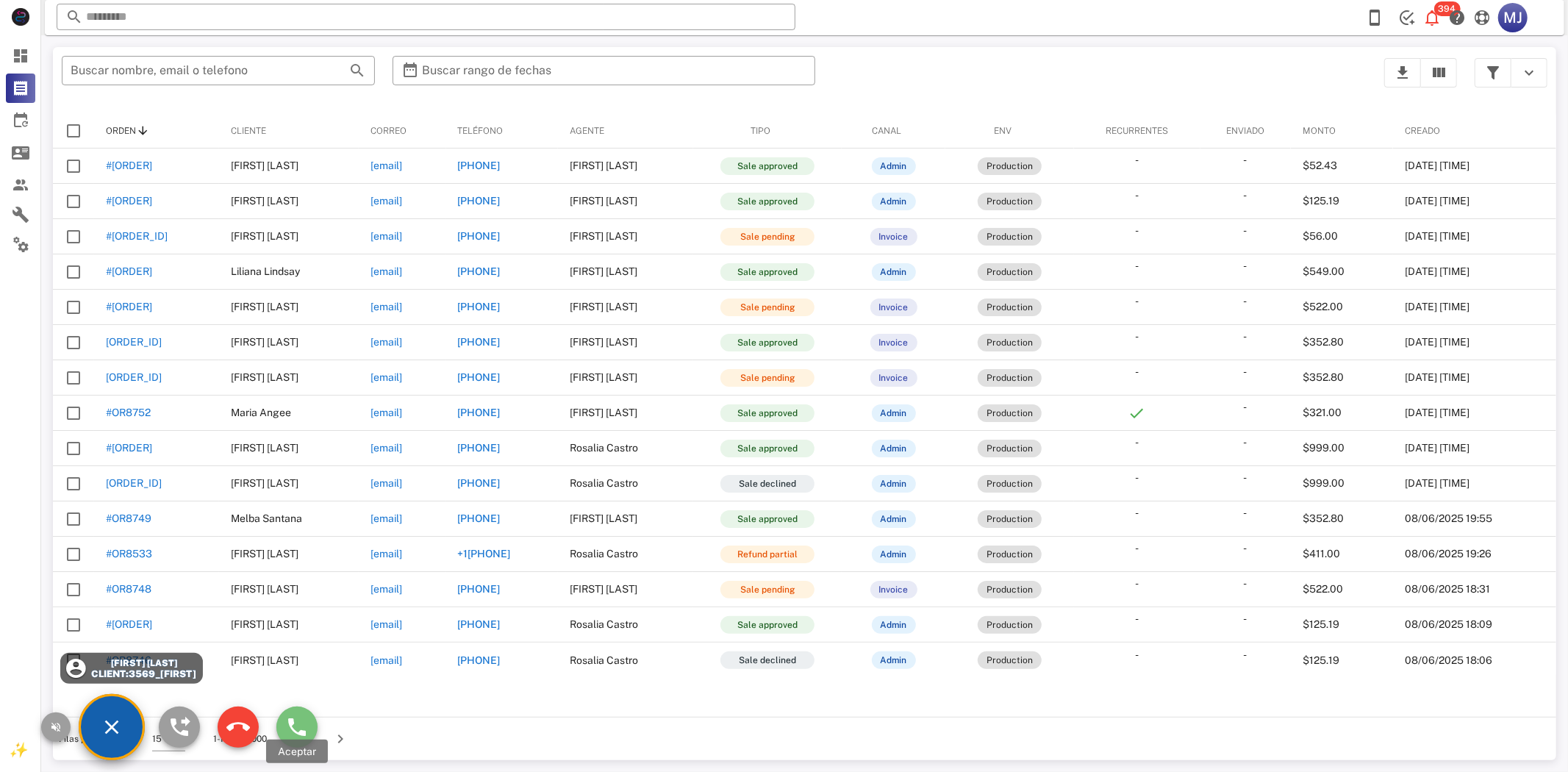 click at bounding box center [297, 727] 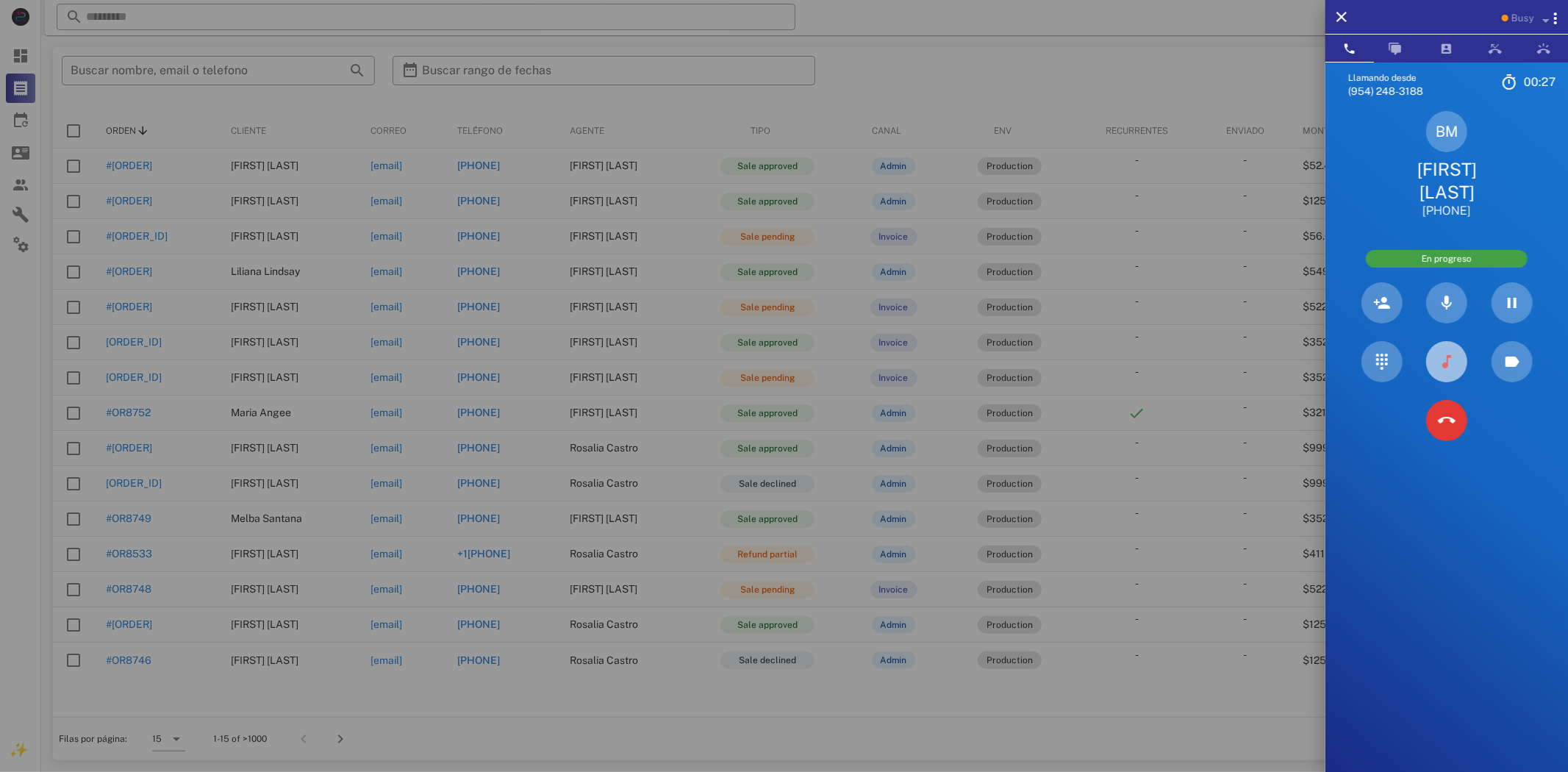 click at bounding box center (1447, 362) 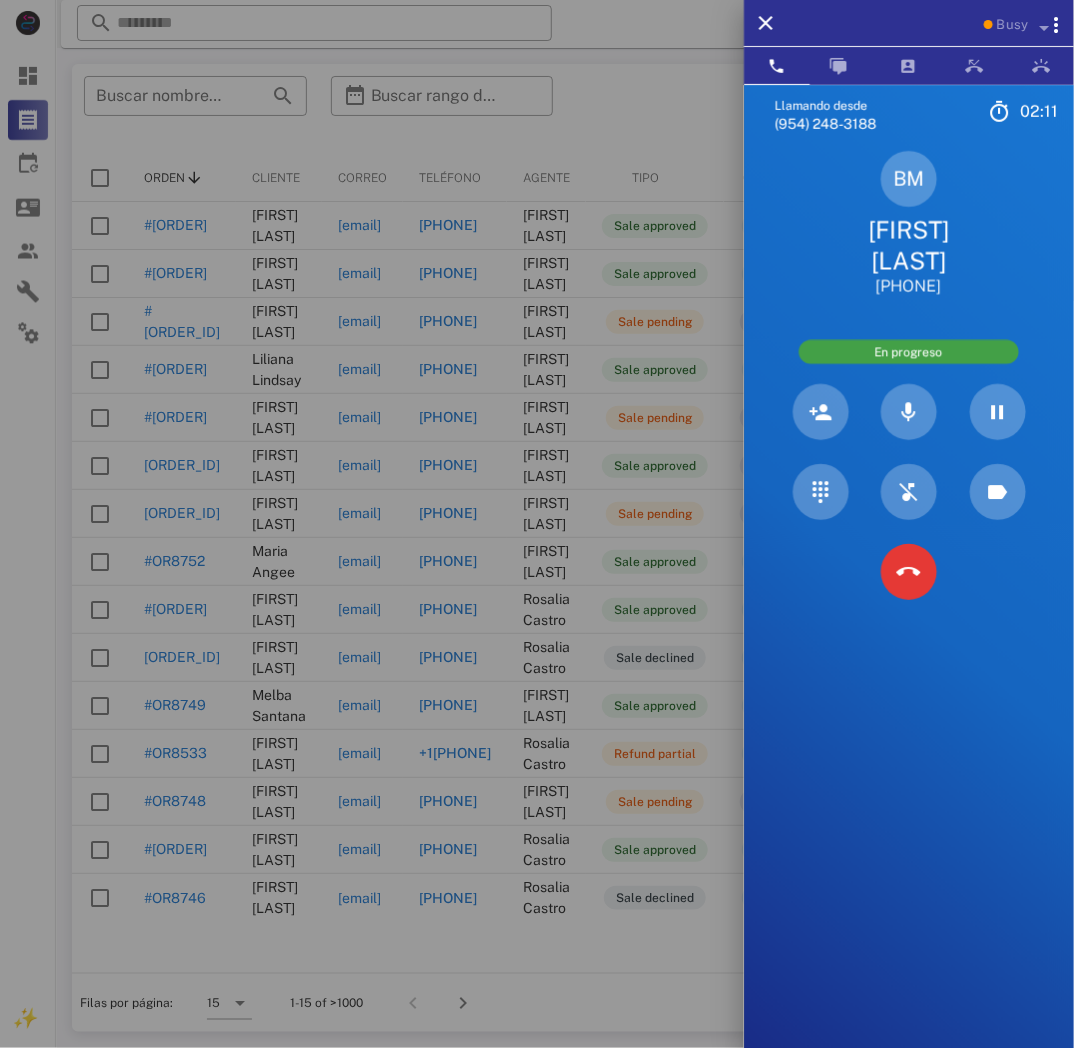 click on "[FIRST] [LAST]" at bounding box center (909, 246) 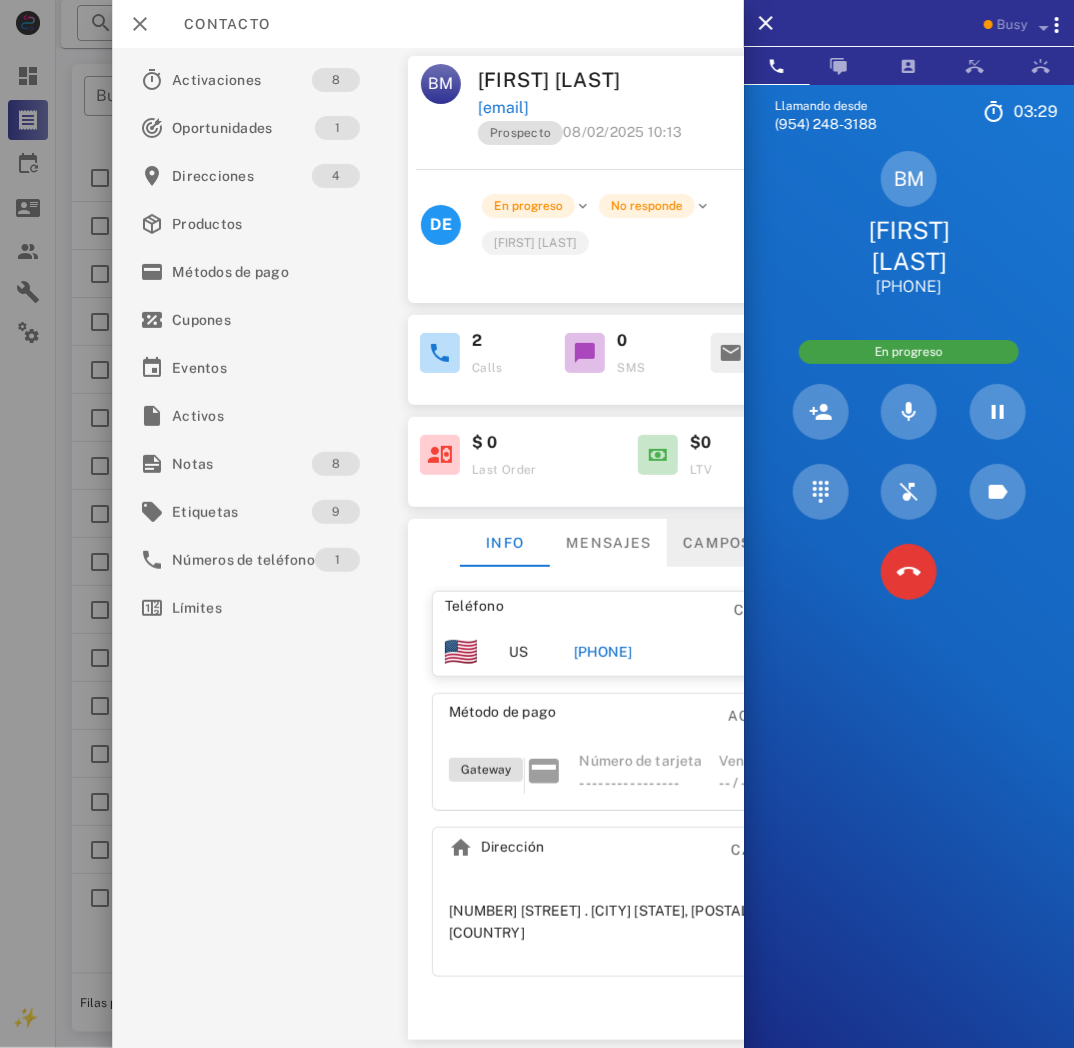 click on "Campos personalizados" at bounding box center [791, 543] 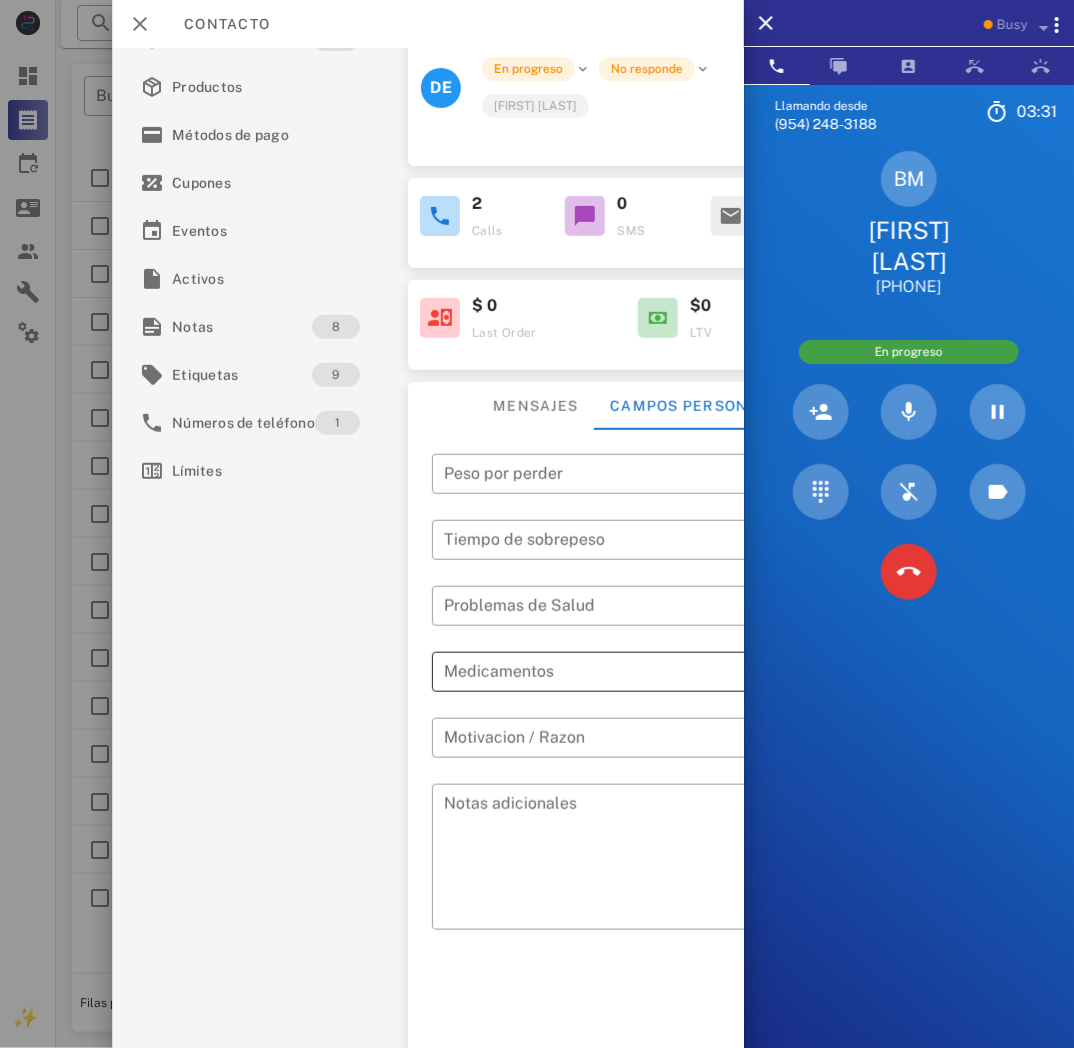 scroll, scrollTop: 222, scrollLeft: 0, axis: vertical 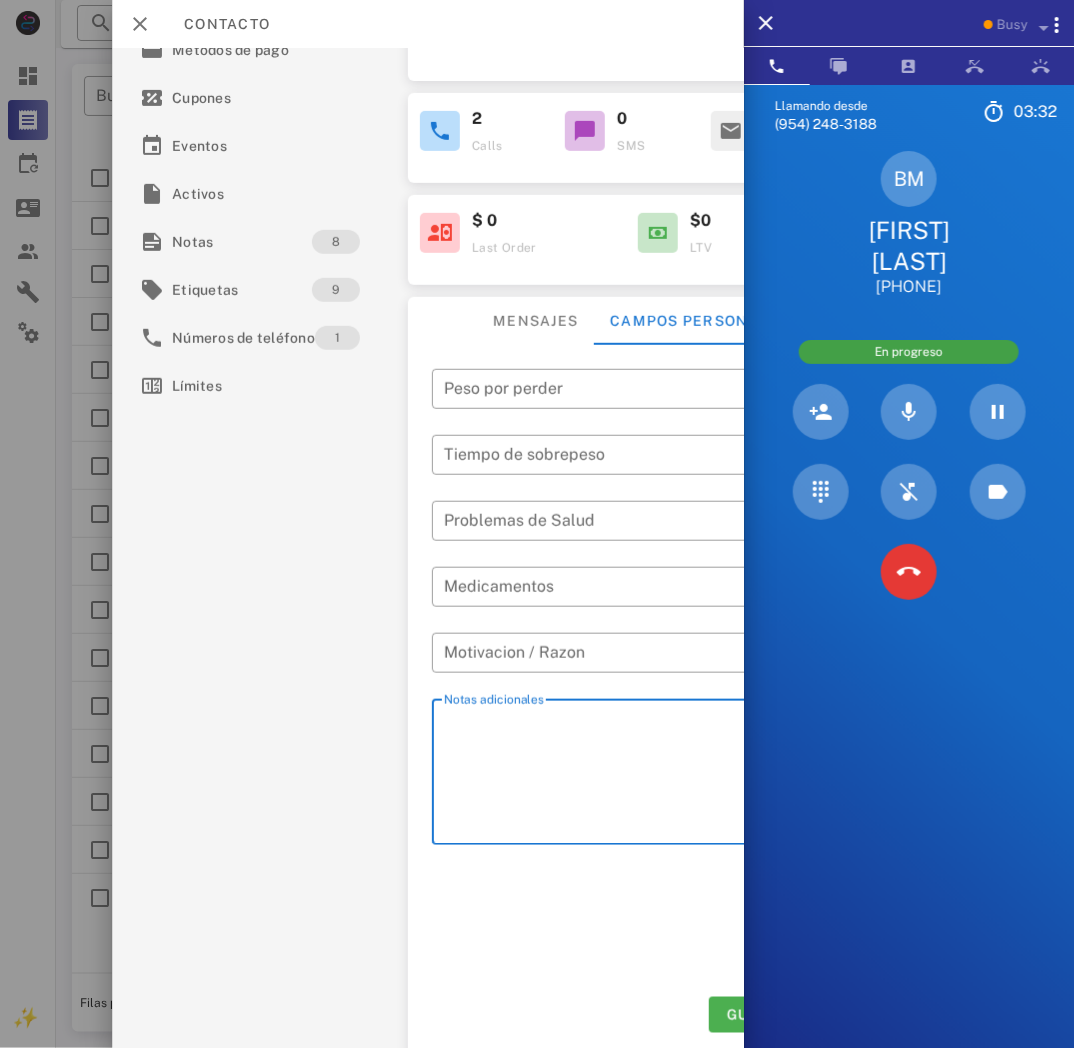 click on "Notas adicionales" at bounding box center [627, 775] 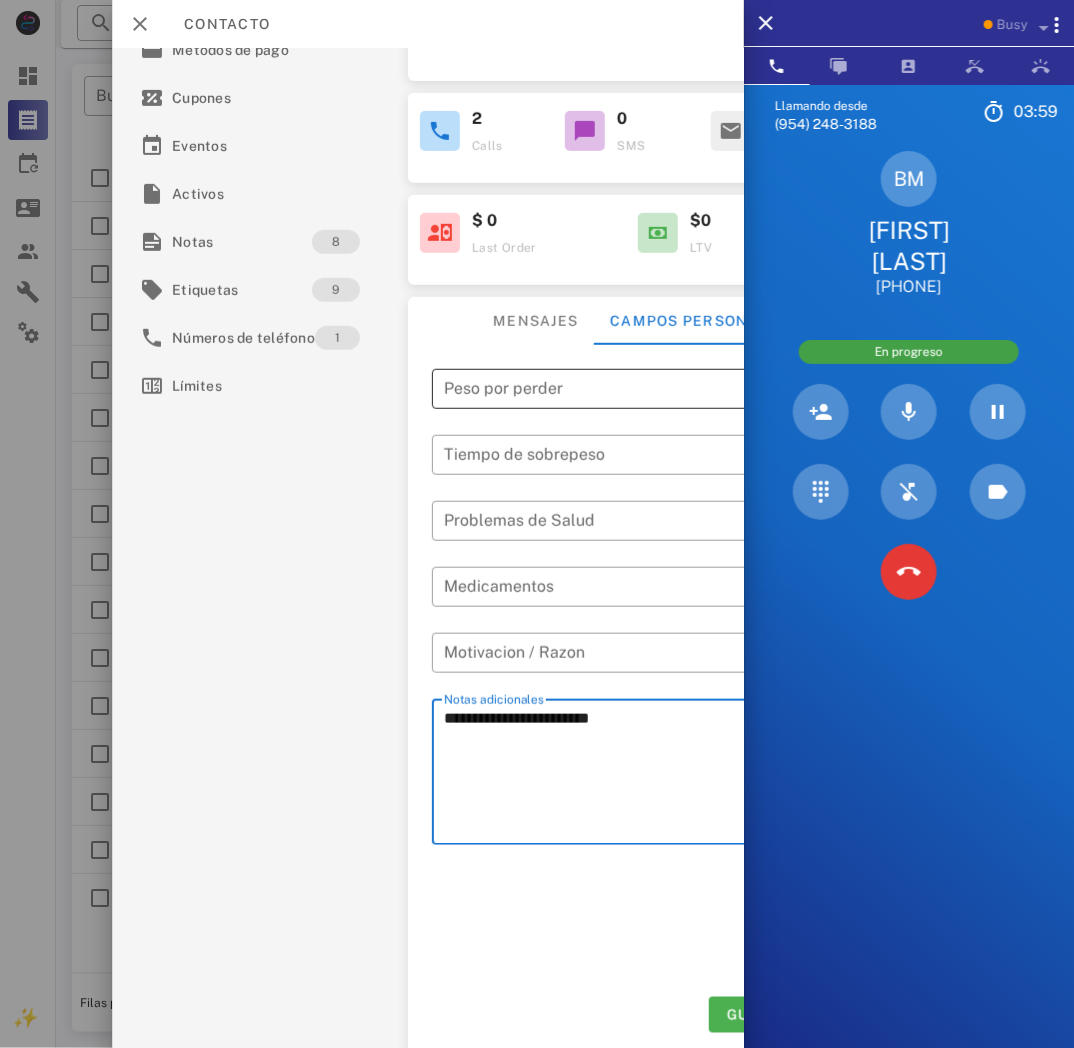 click at bounding box center (607, 389) 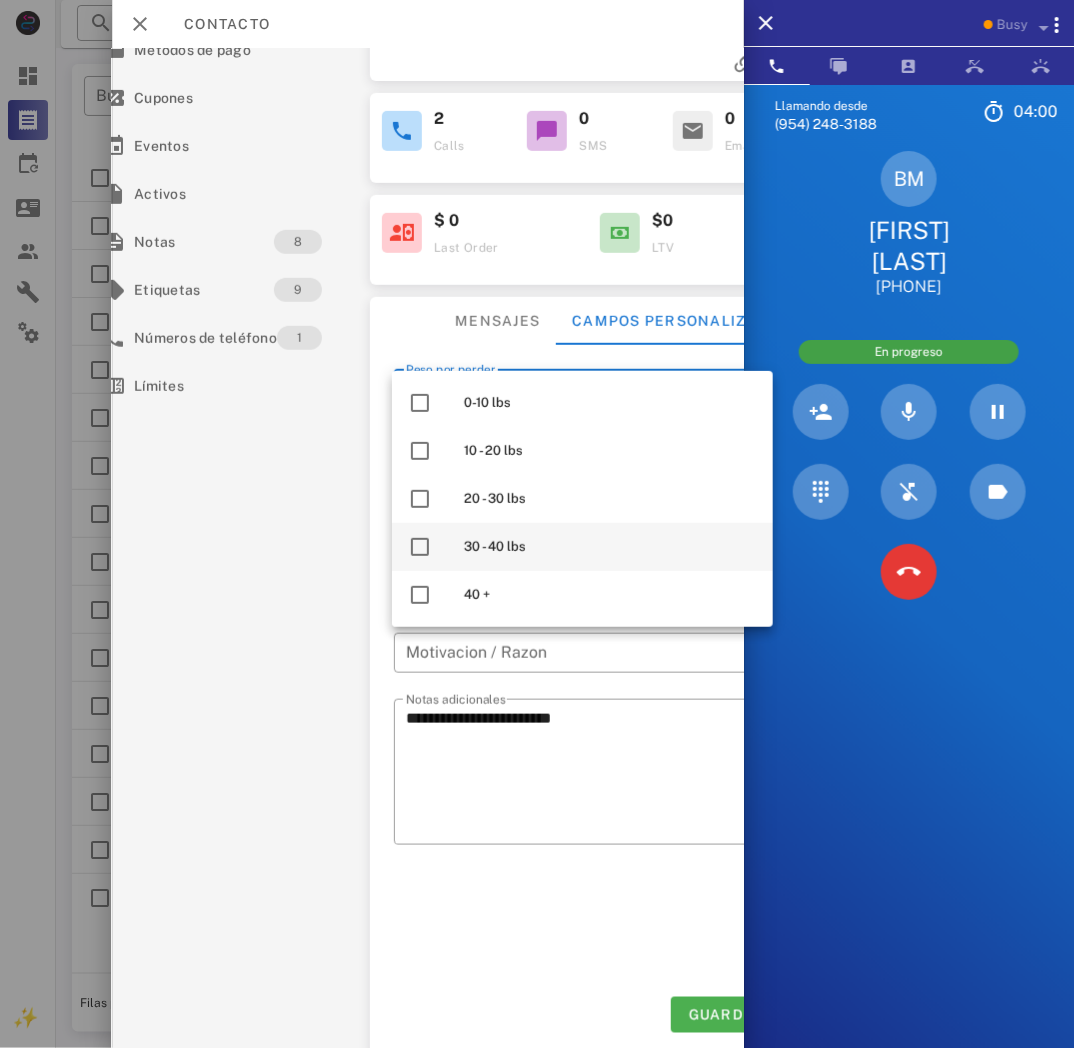 click on "30 - 40 lbs" at bounding box center [610, 547] 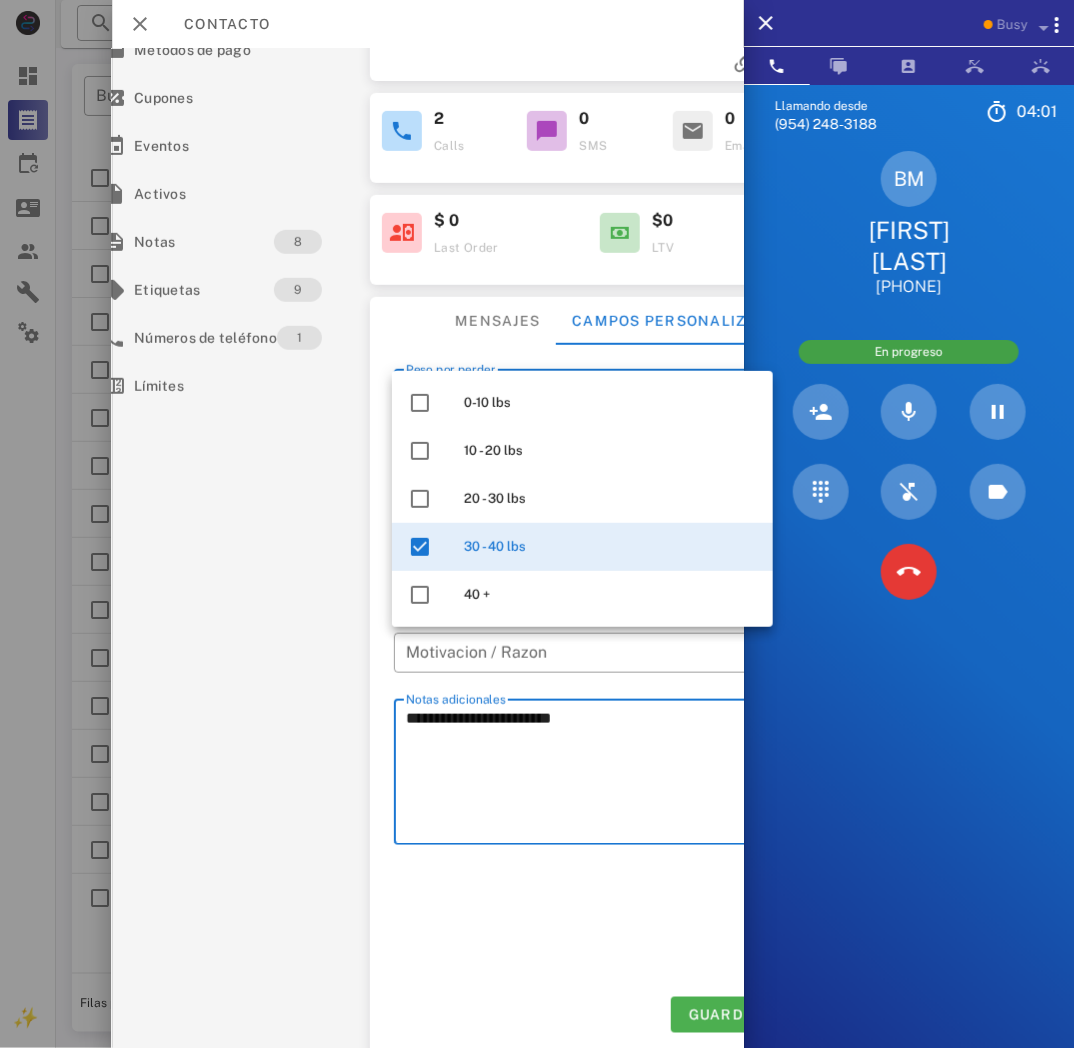 click on "**********" at bounding box center (589, 775) 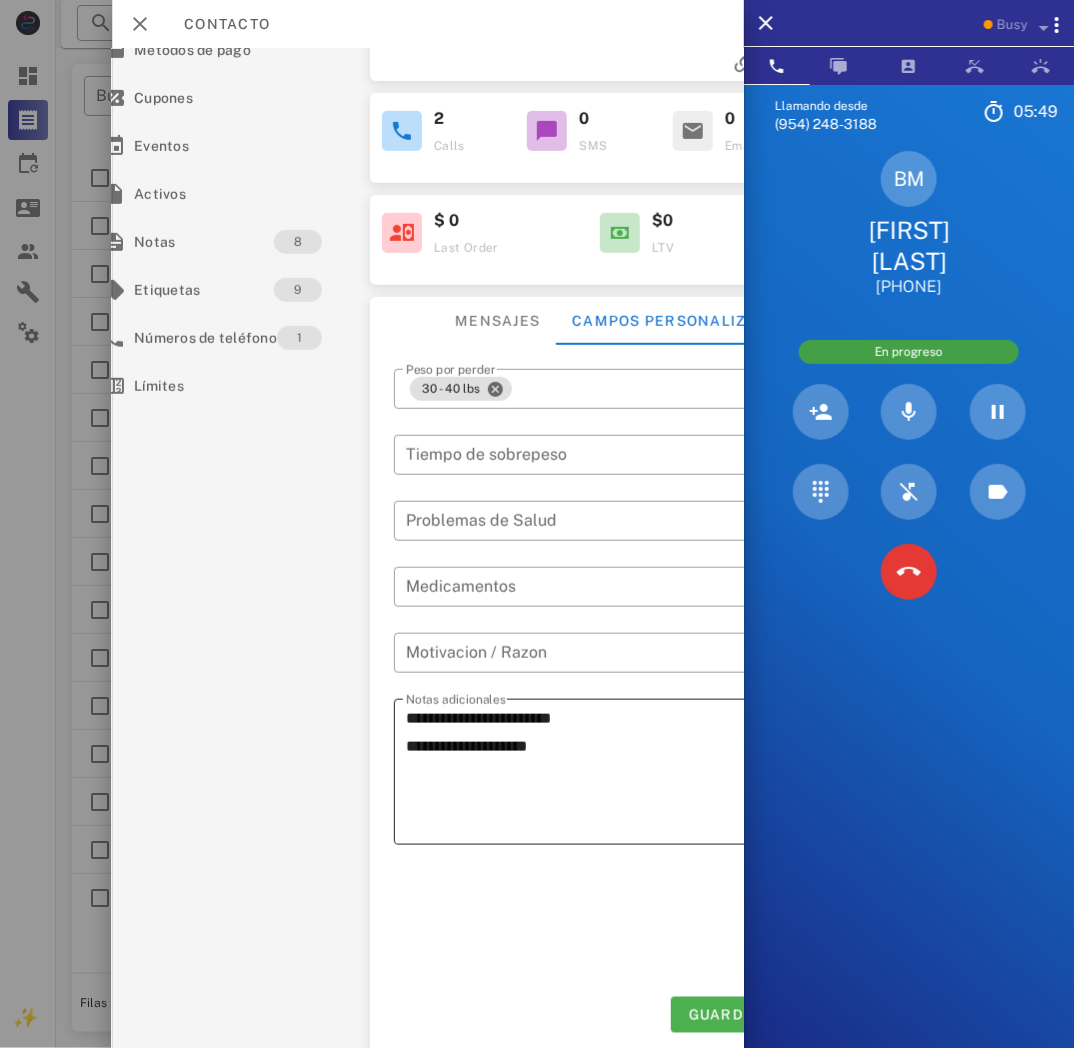 click on "**********" at bounding box center (589, 775) 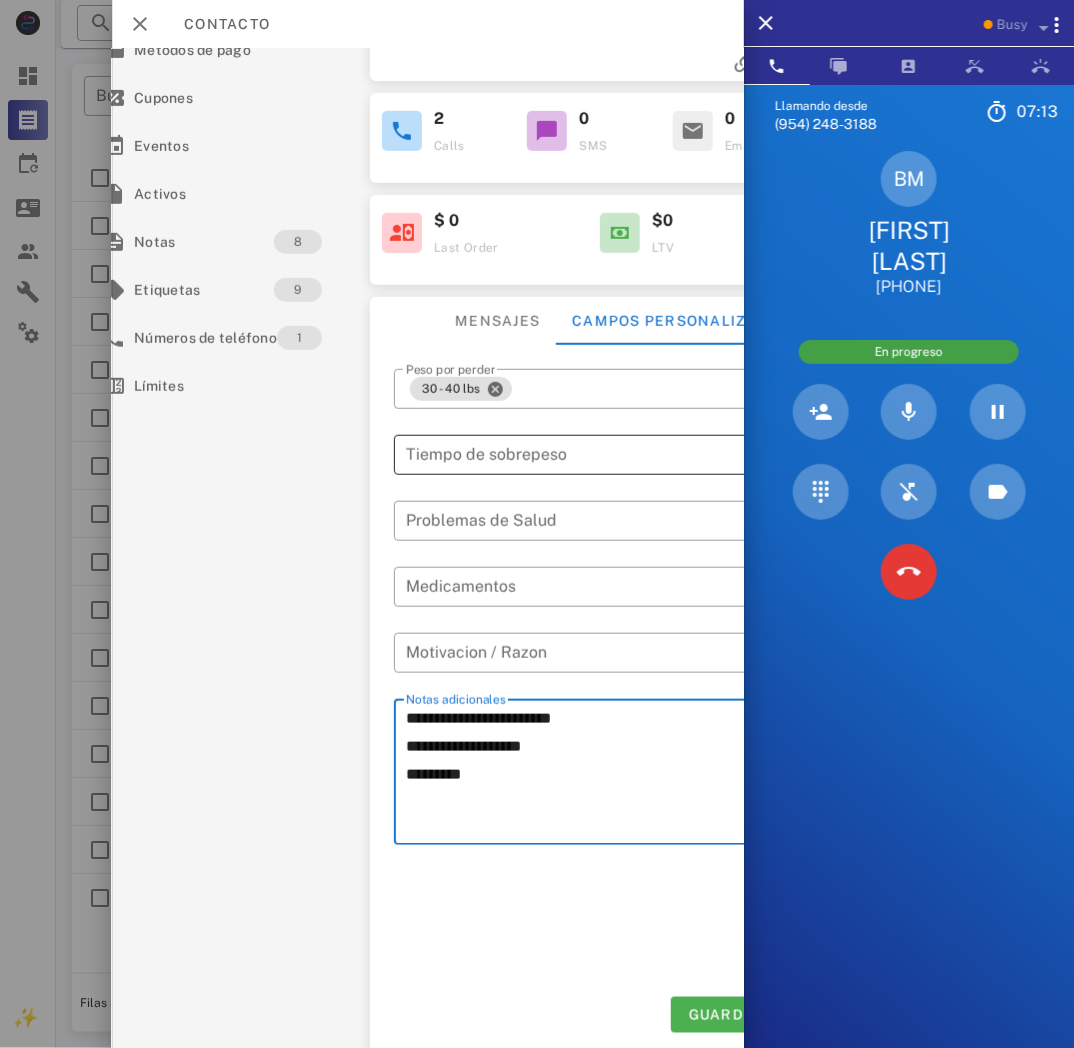click at bounding box center [555, 455] 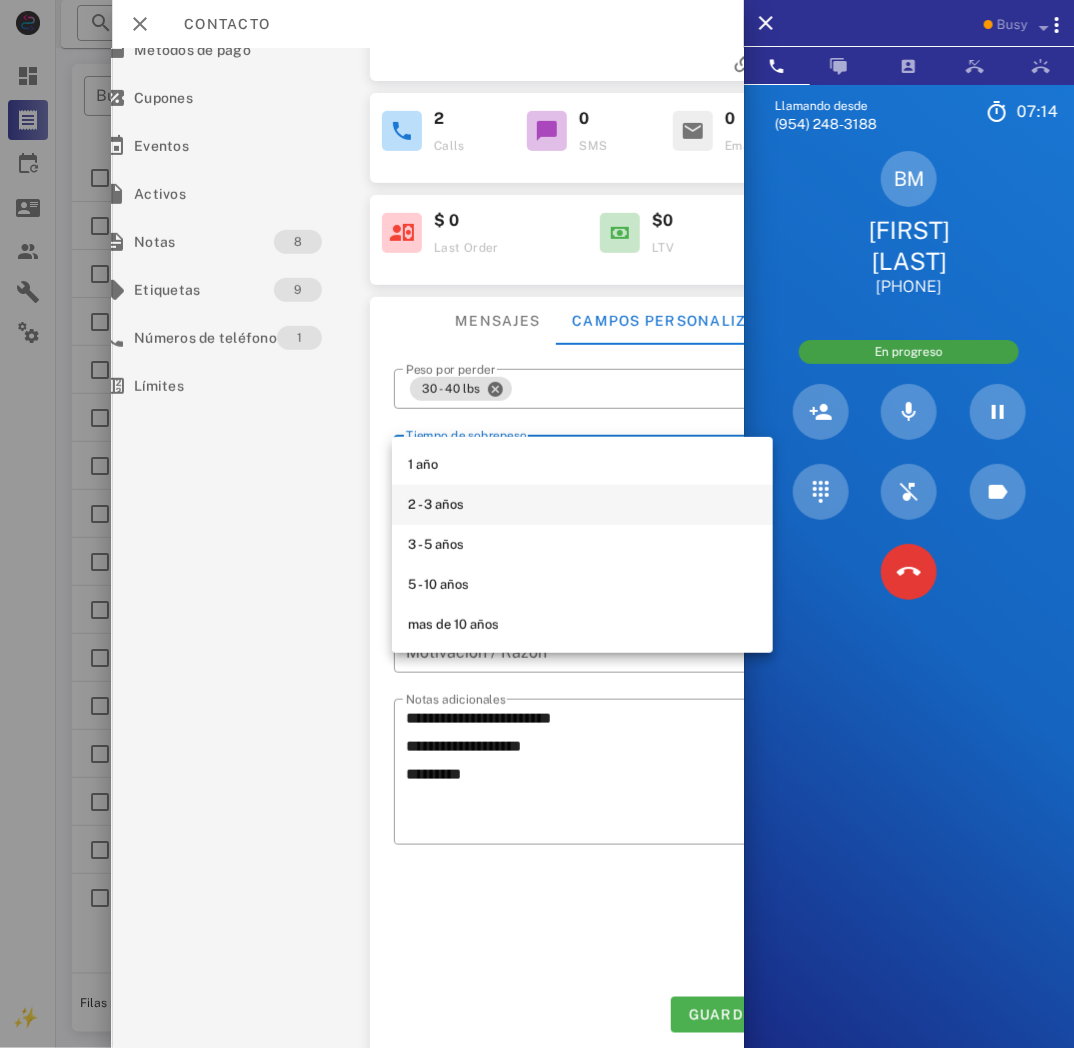 drag, startPoint x: 486, startPoint y: 508, endPoint x: 442, endPoint y: 601, distance: 102.88343 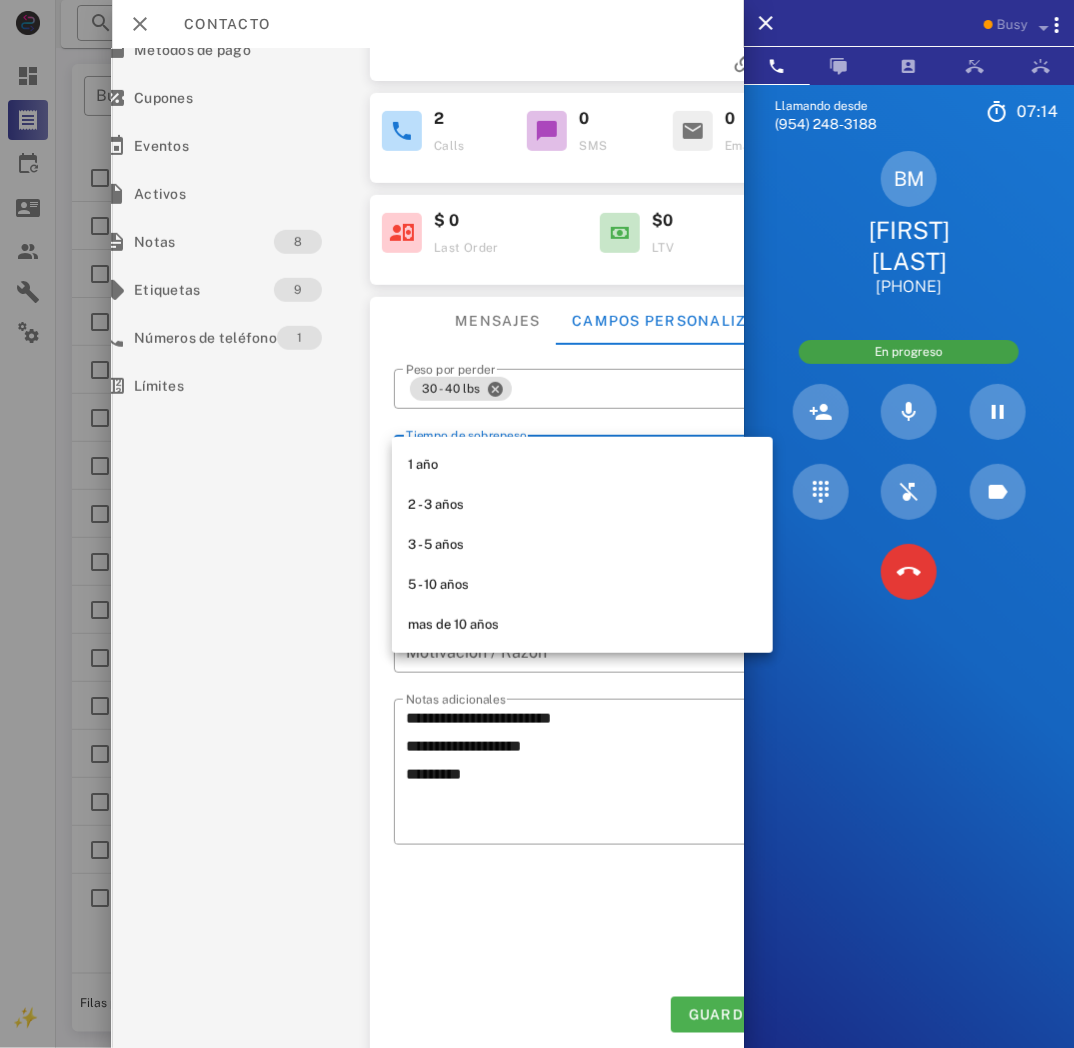 click on "2 - 3 años" at bounding box center [582, 505] 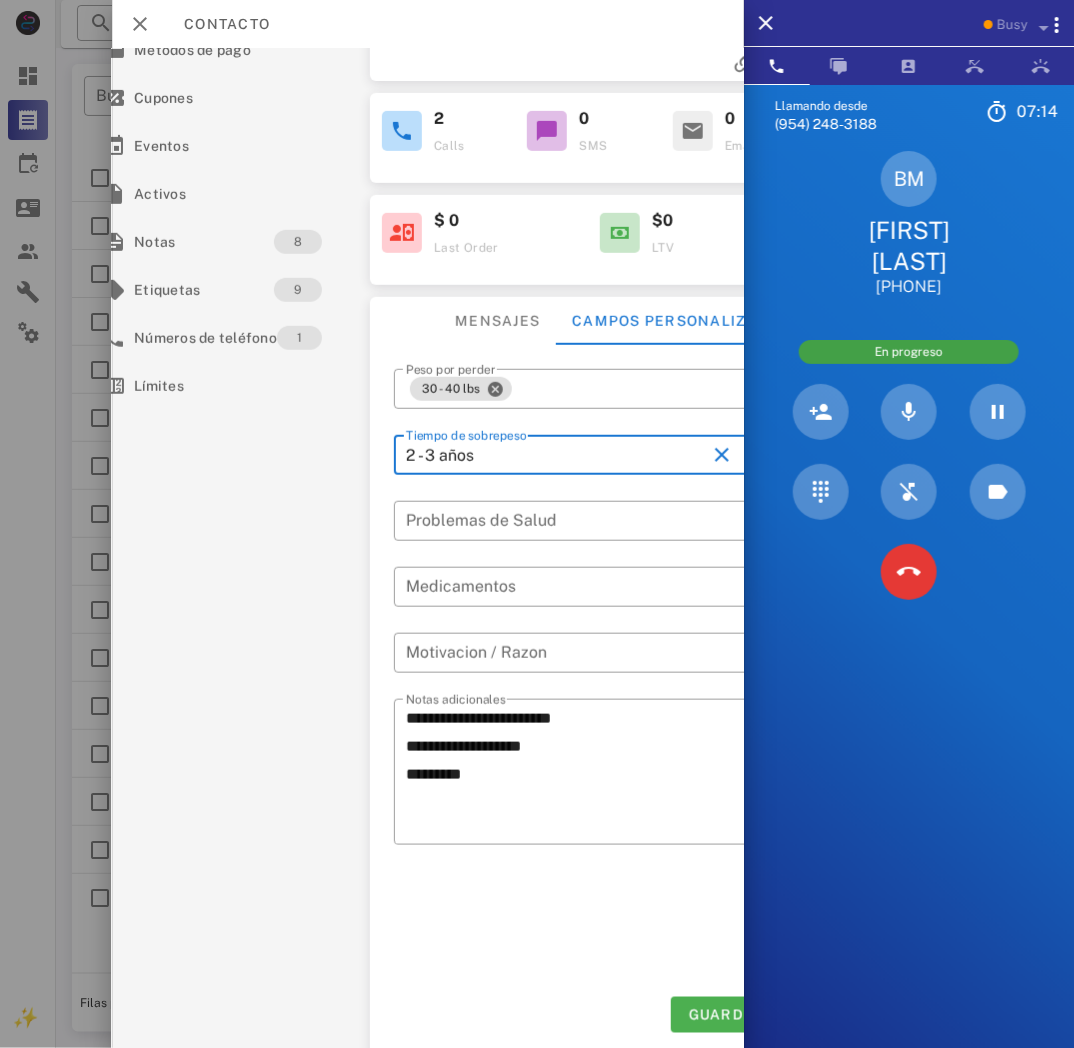 click at bounding box center [583, 486] 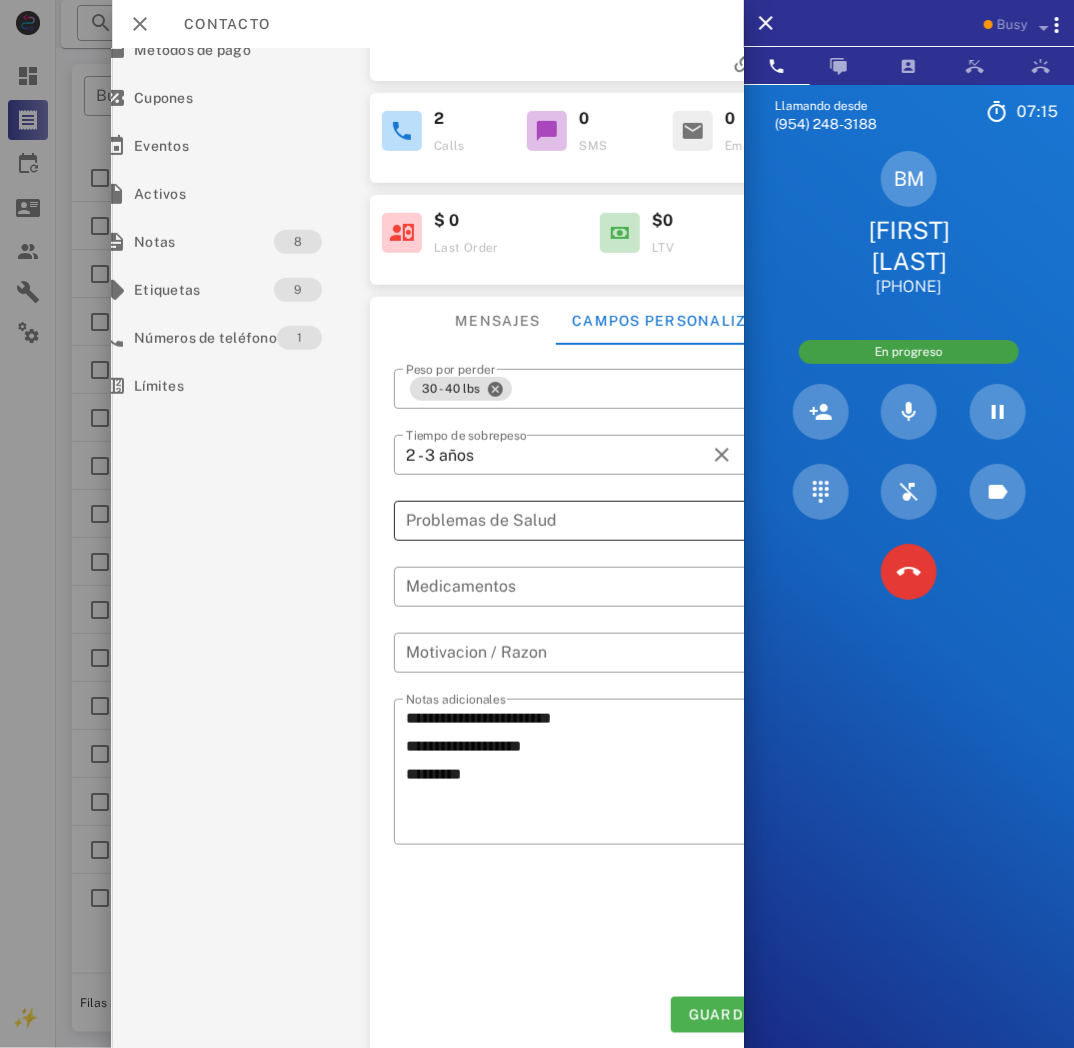 click at bounding box center (569, 521) 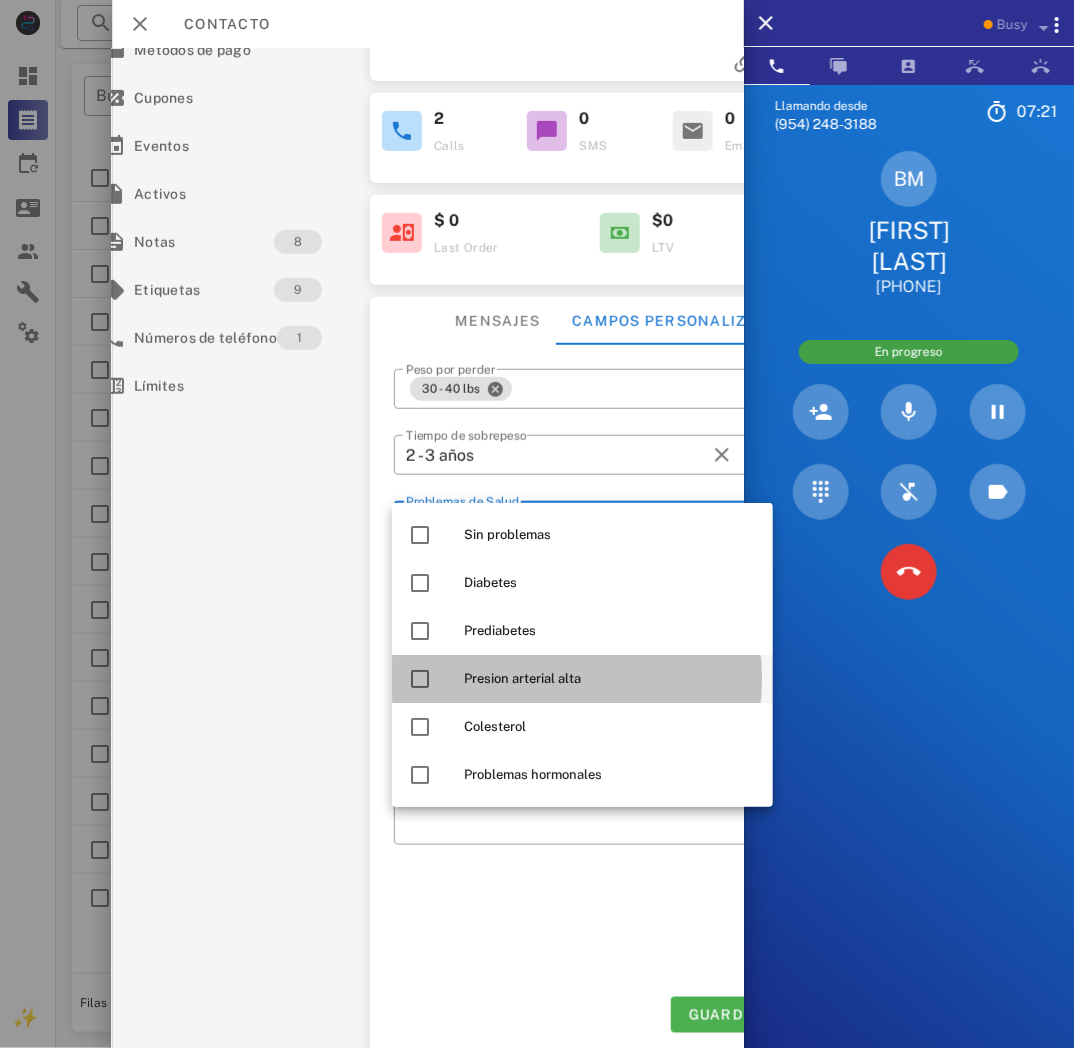 click on "Presion arterial alta" at bounding box center (610, 679) 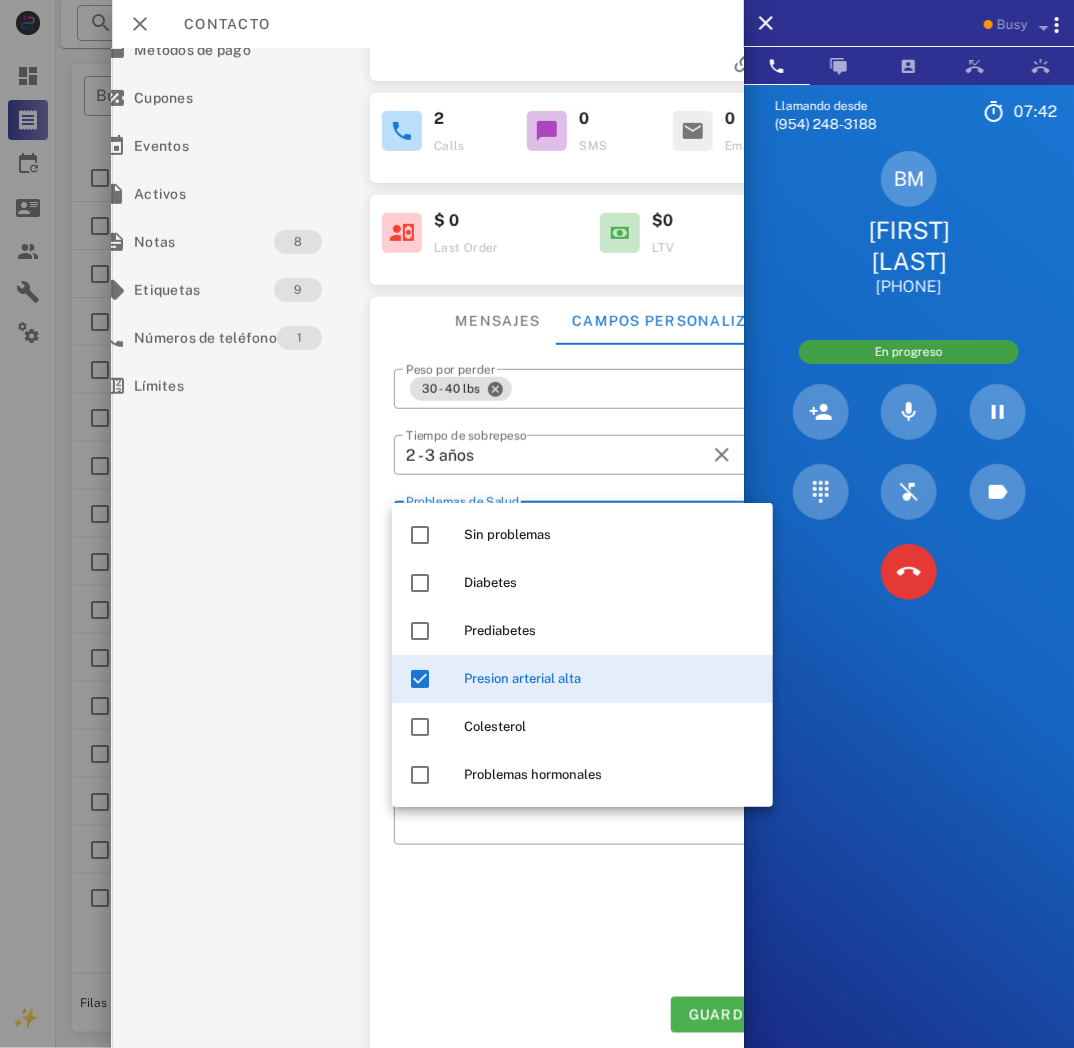 click on "**********" at bounding box center (587, 675) 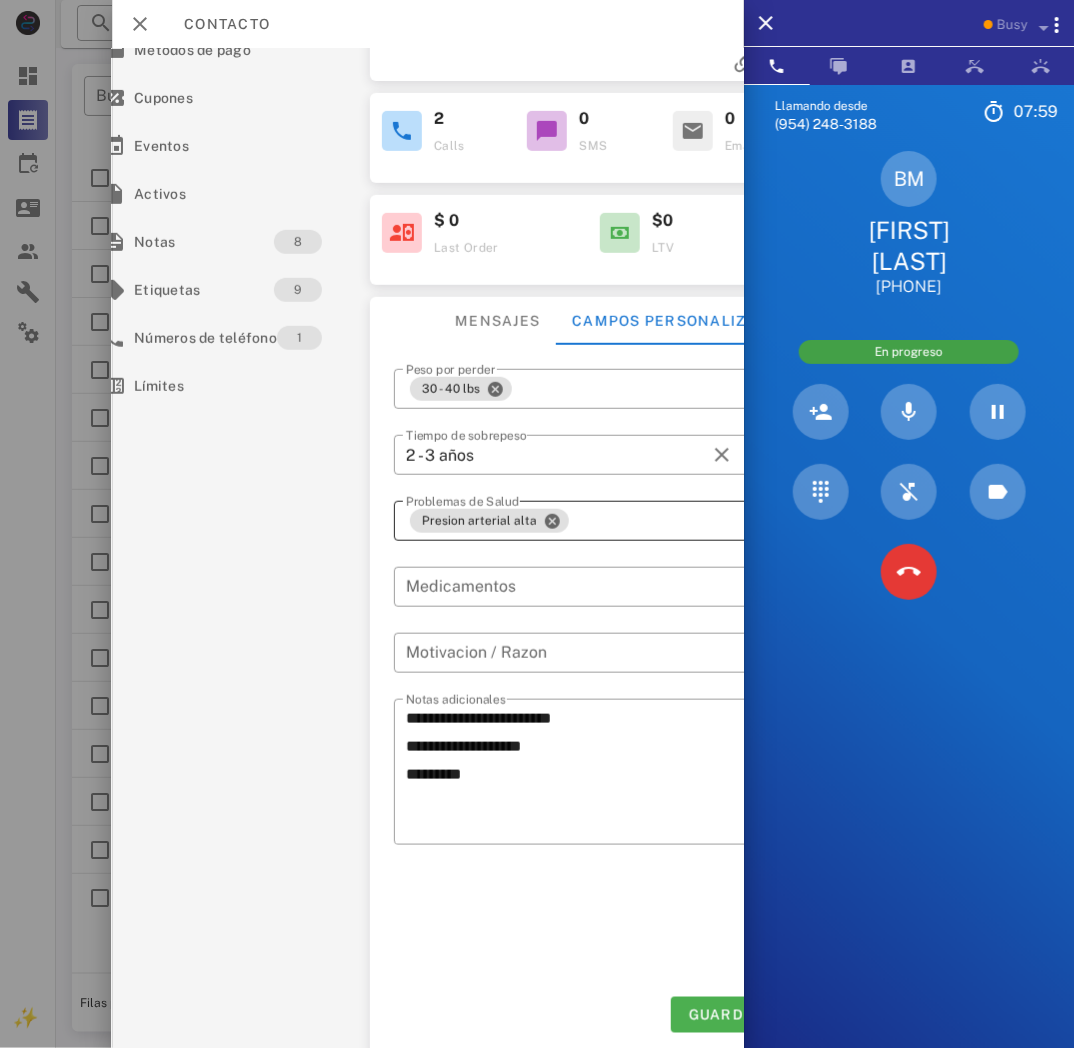 click on "Presion arterial alta" at bounding box center (569, 521) 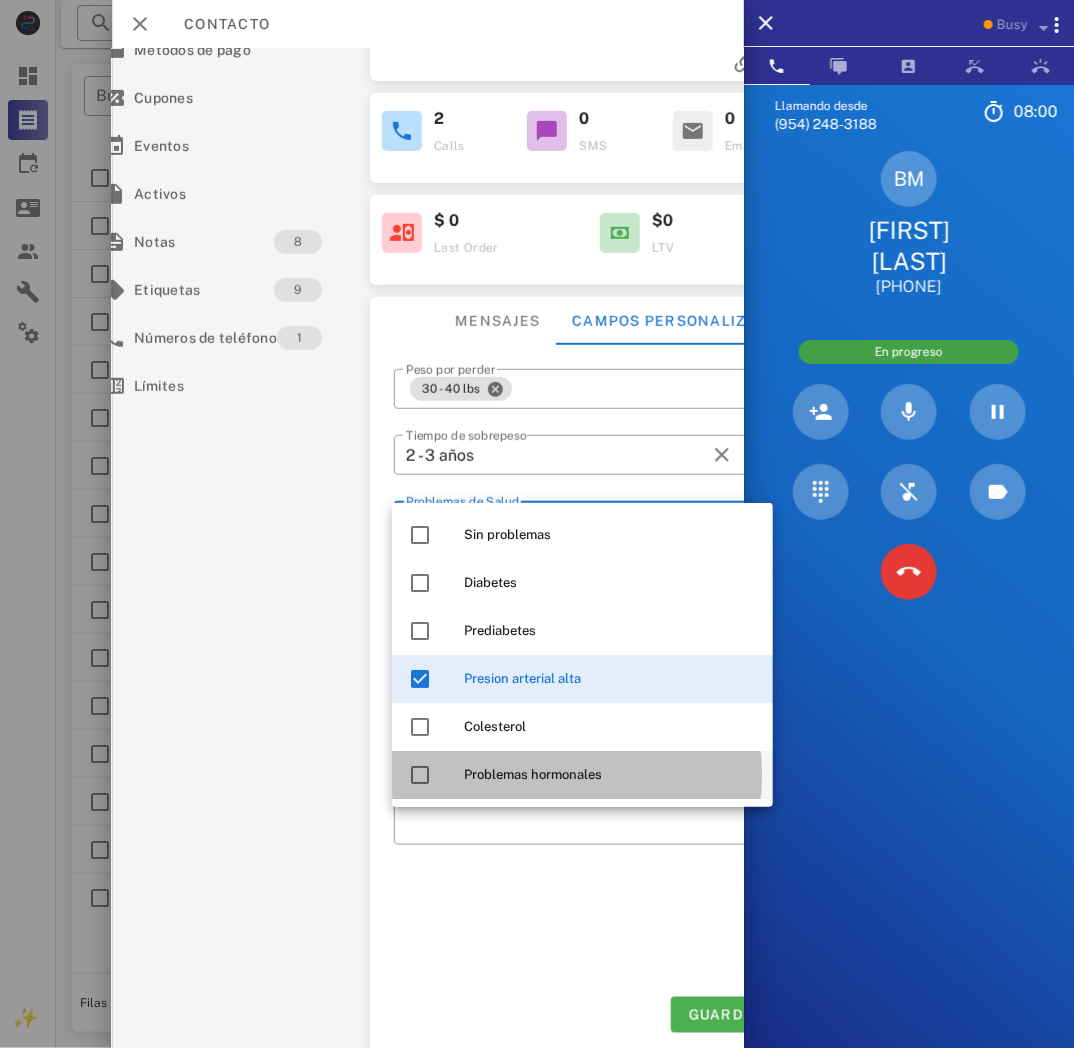 click on "Problemas hormonales" at bounding box center (610, 775) 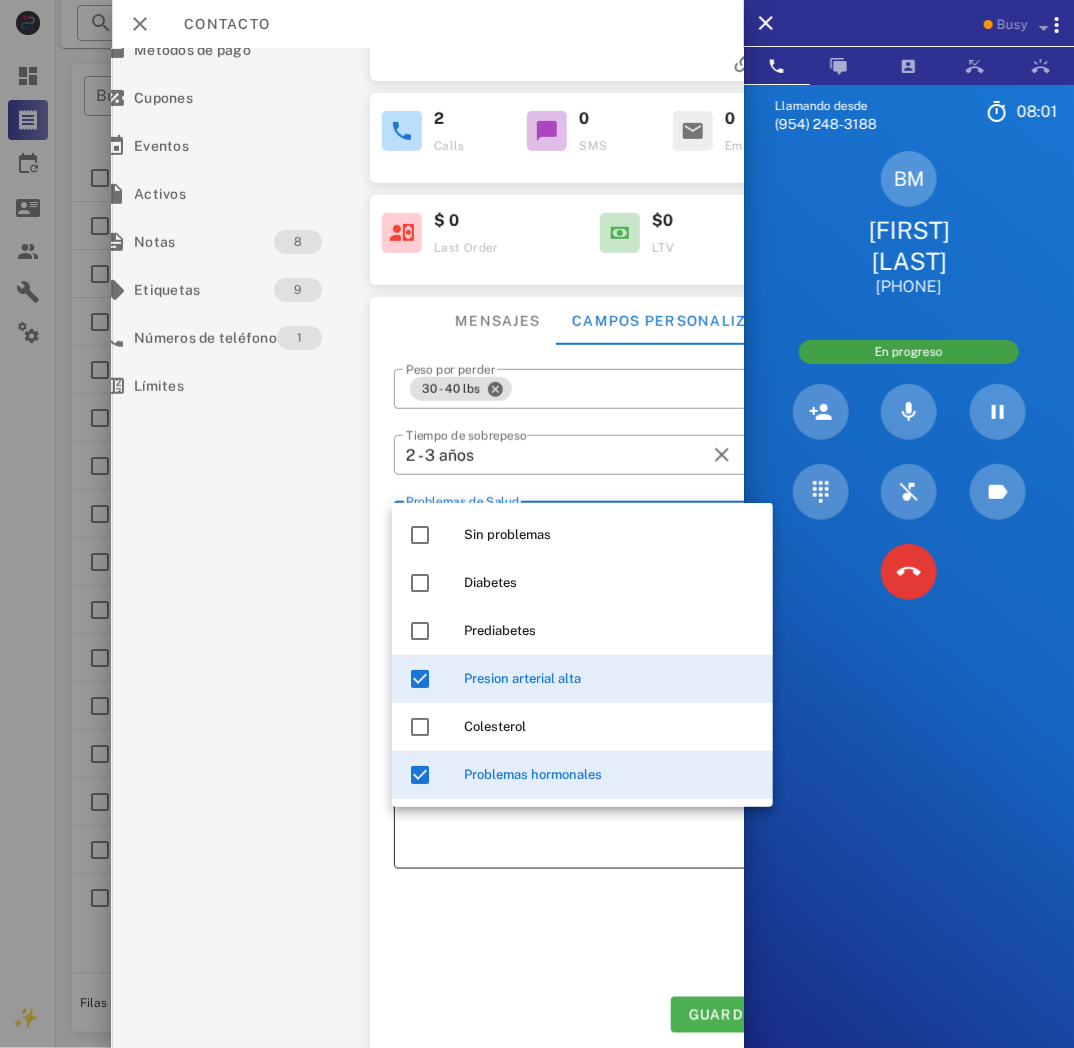 click on "**********" at bounding box center [589, 799] 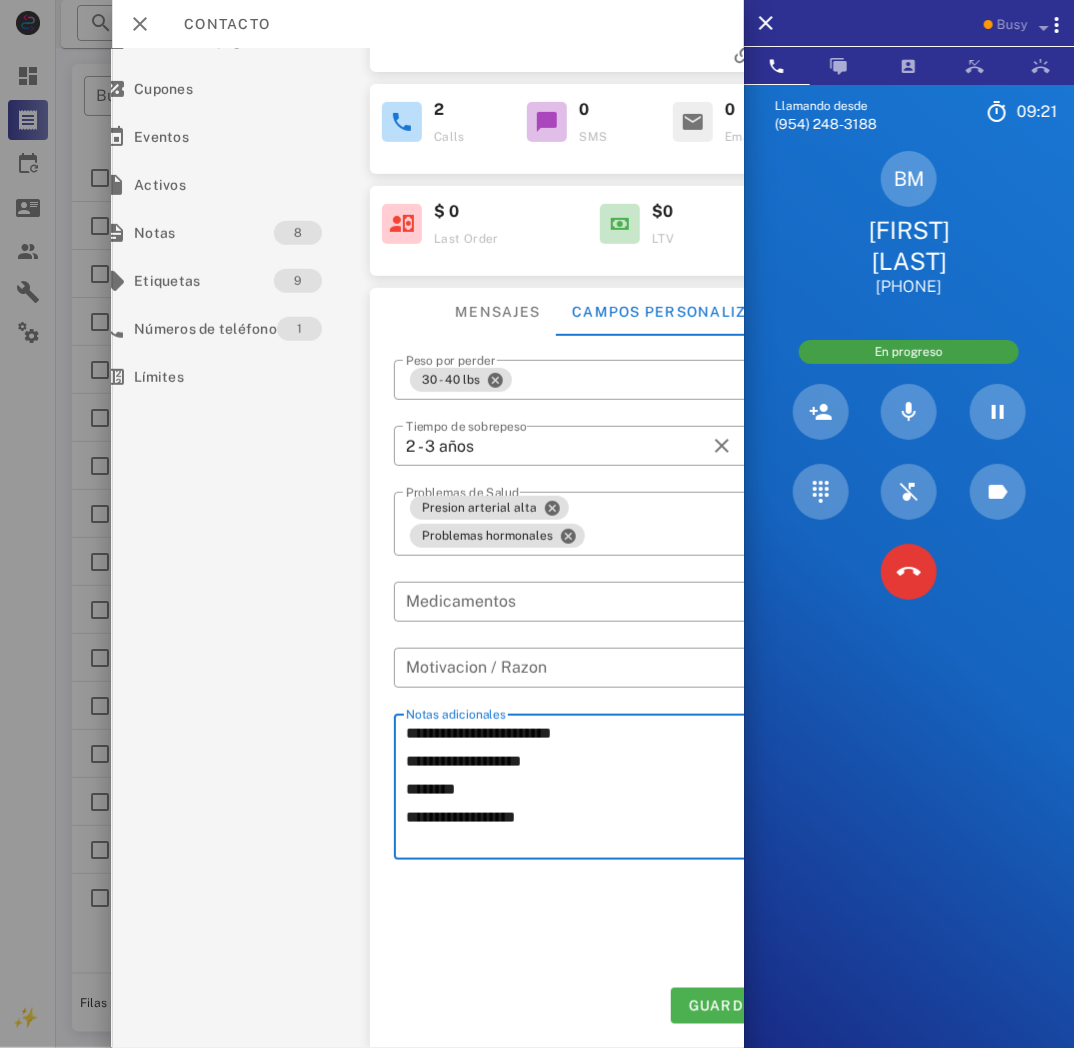 scroll, scrollTop: 244, scrollLeft: 38, axis: both 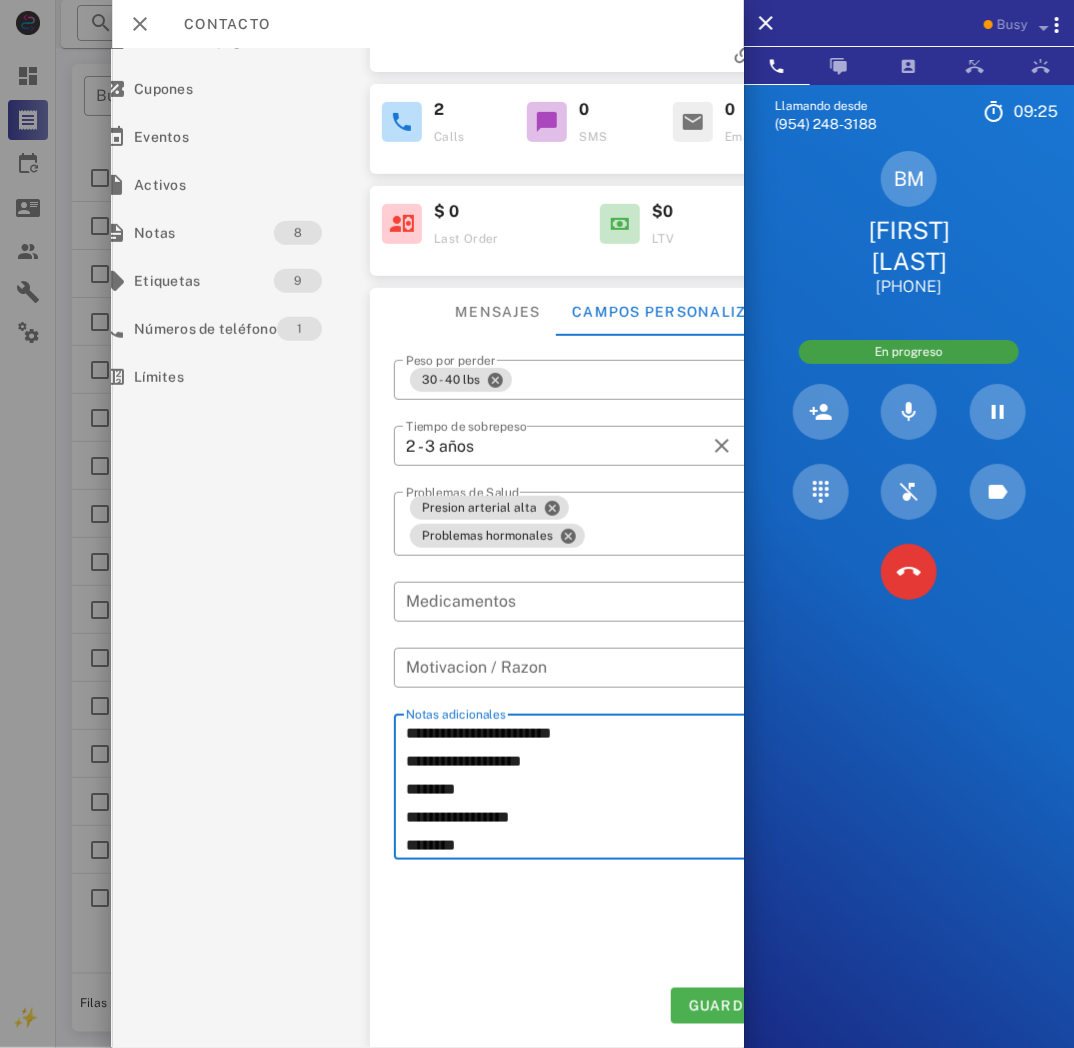 type on "**********" 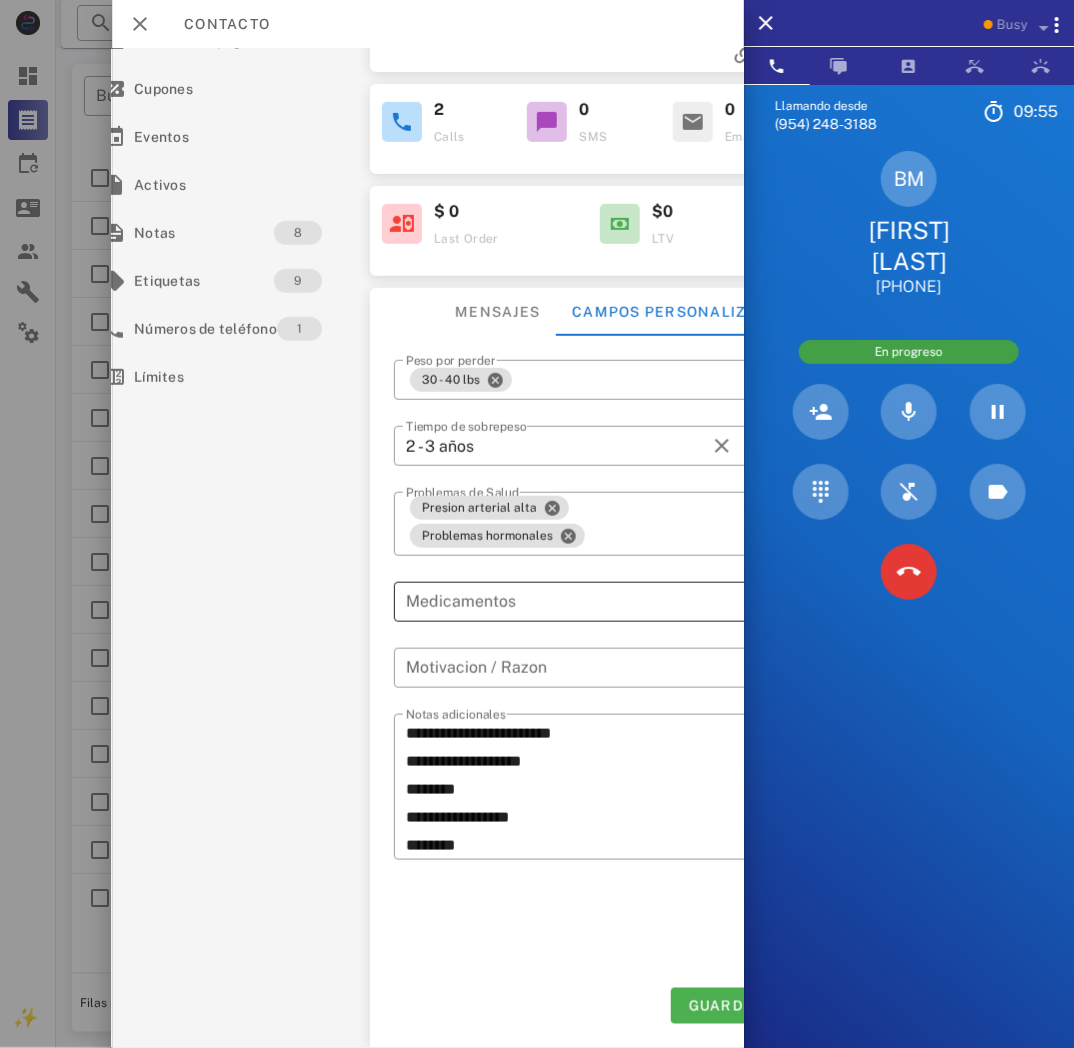 click at bounding box center (569, 602) 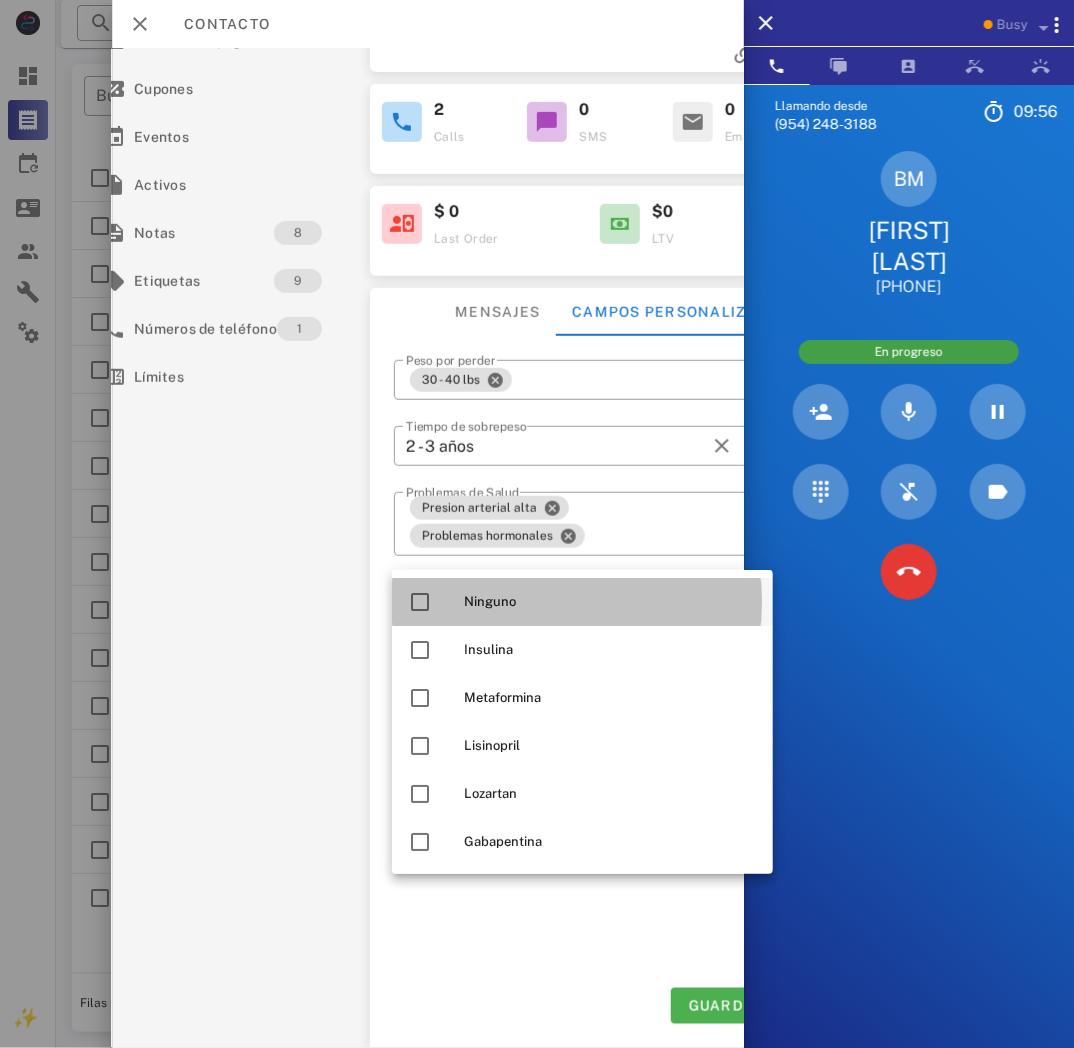 click on "Ninguno" at bounding box center [610, 602] 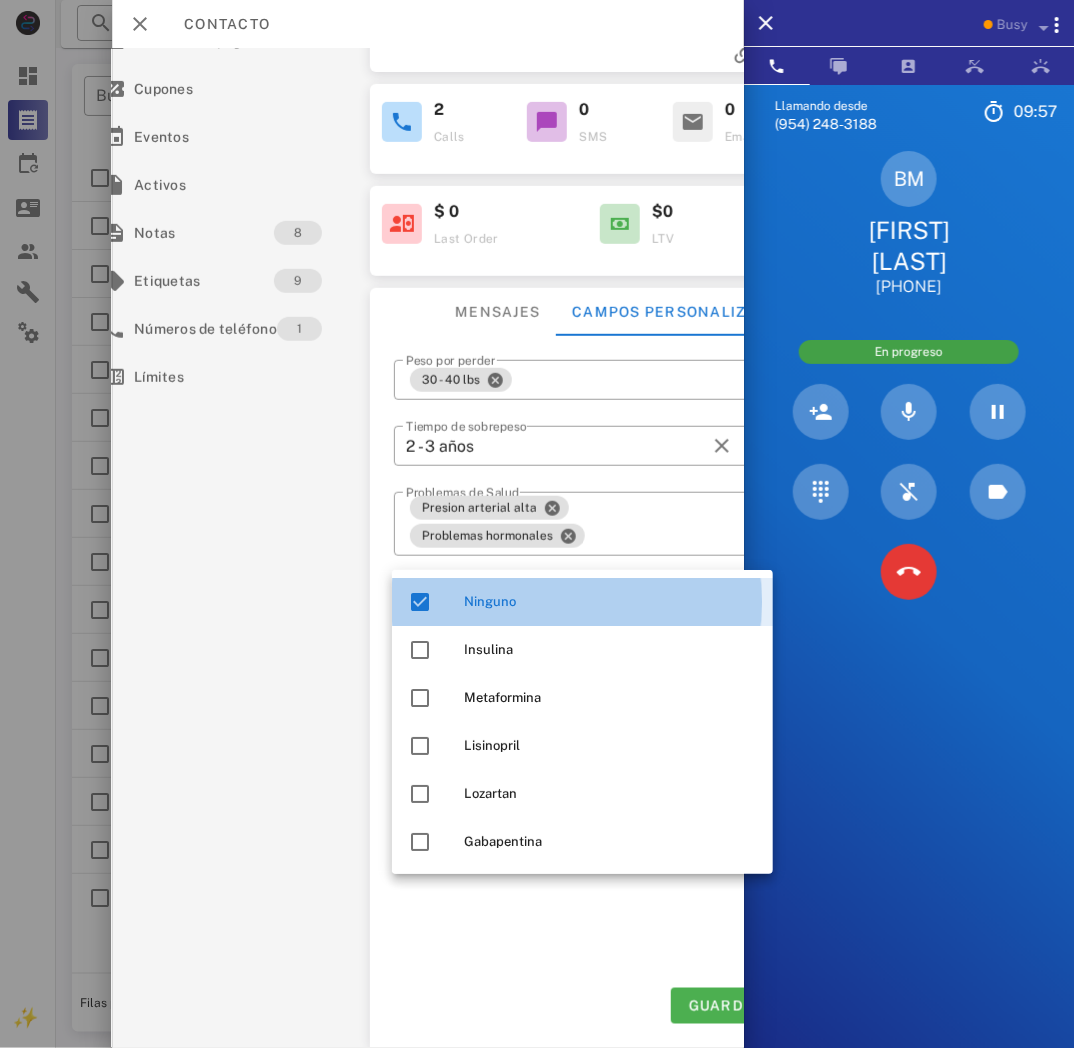 click on "**********" at bounding box center [587, 666] 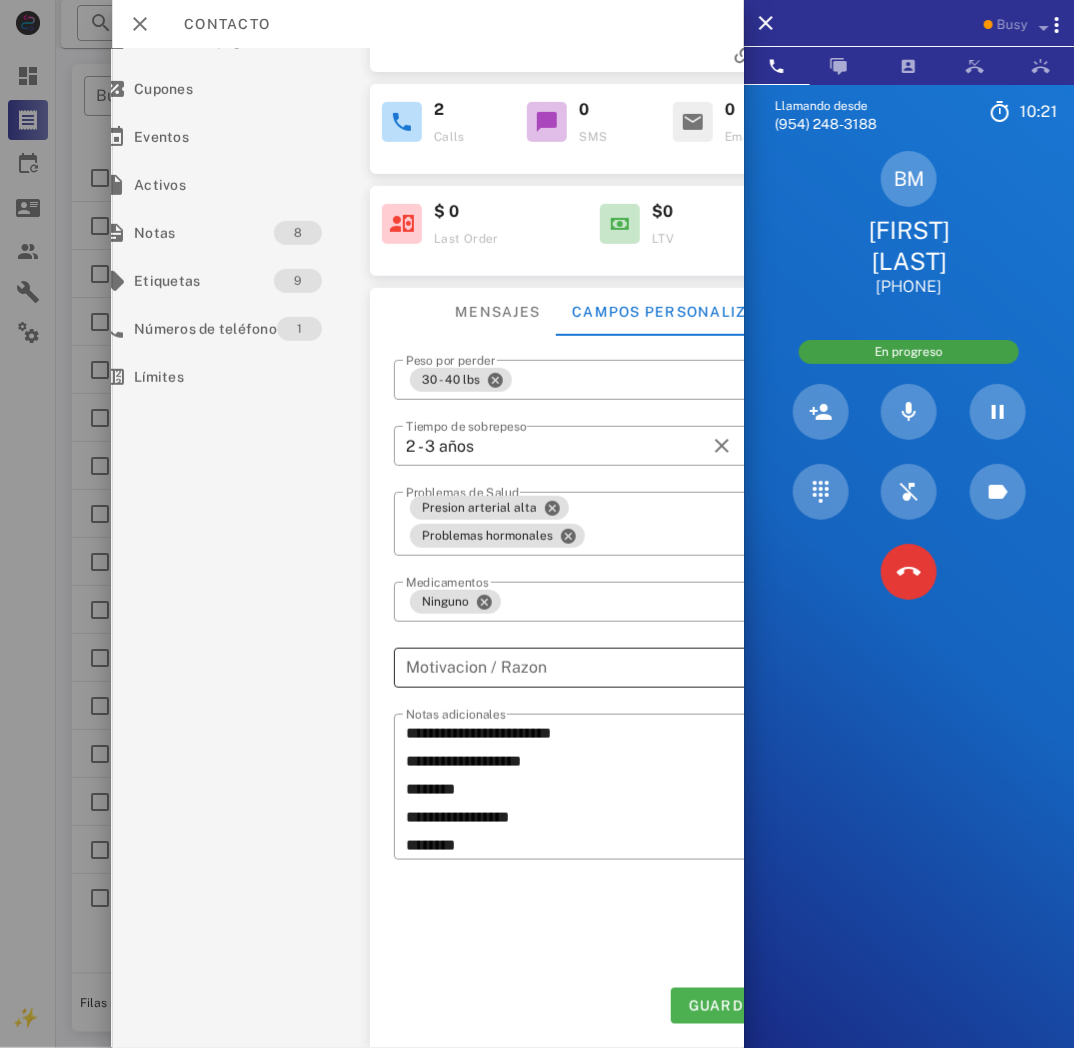 click at bounding box center [569, 668] 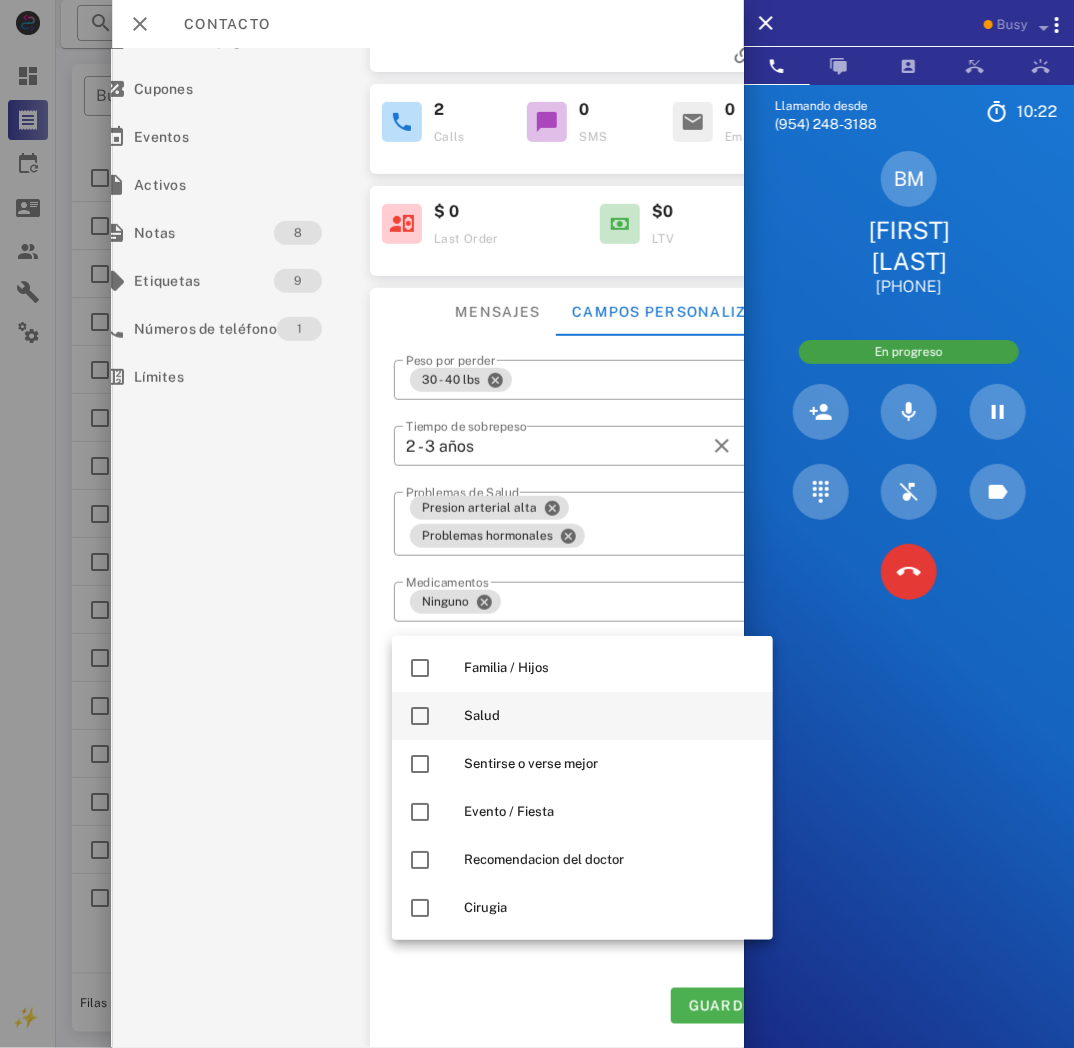 click on "Salud" at bounding box center [610, 716] 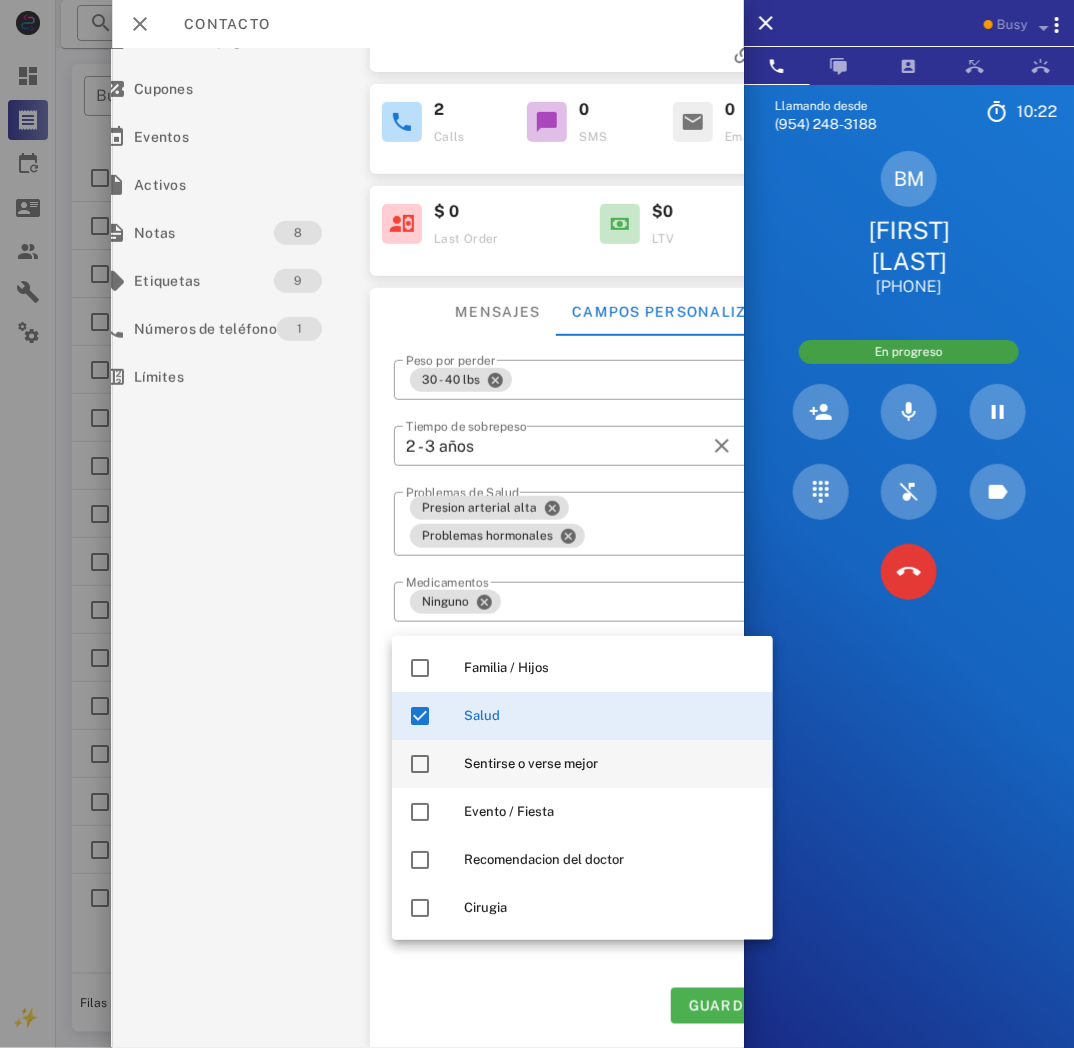 click on "Sentirse o verse mejor" at bounding box center [610, 764] 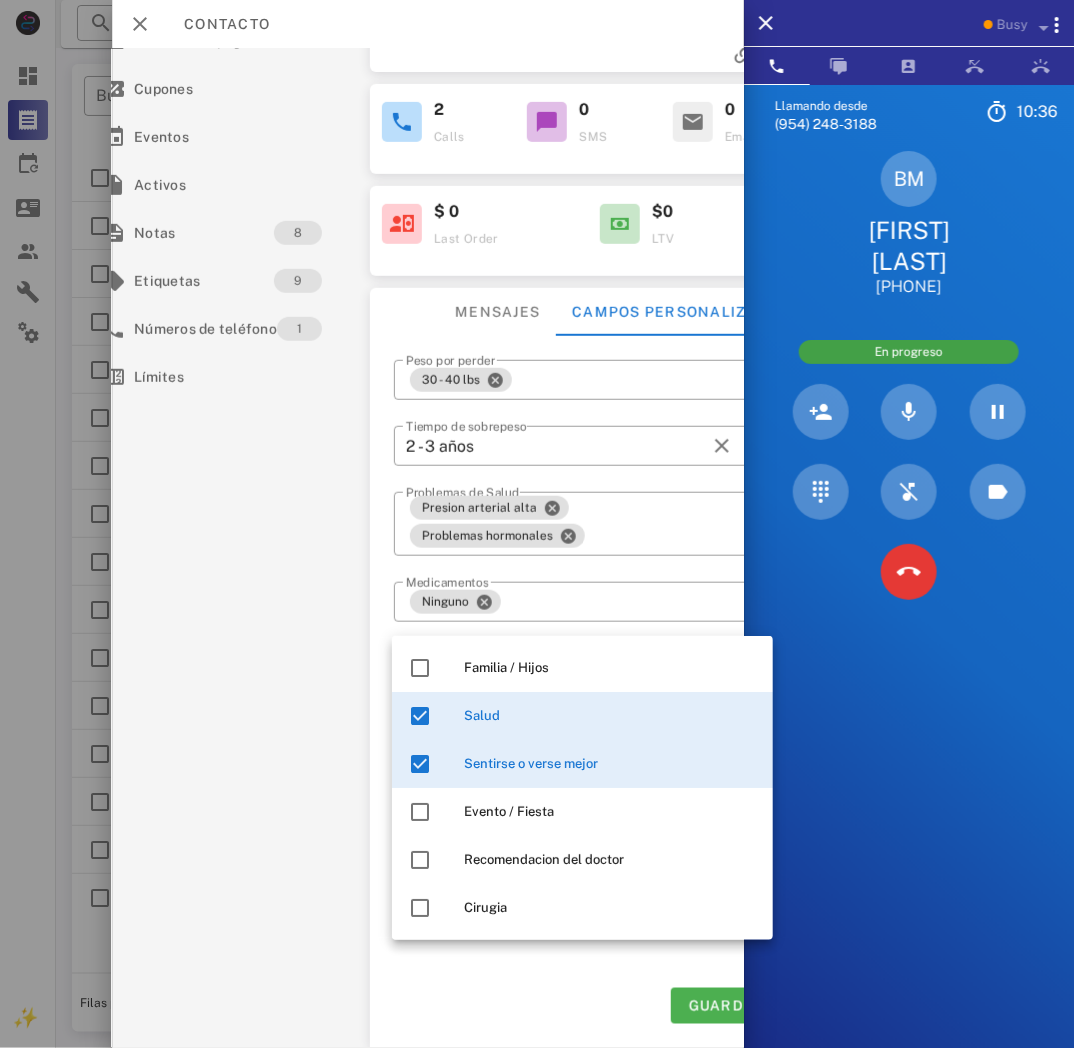 click on "Guardar" at bounding box center (587, 1006) 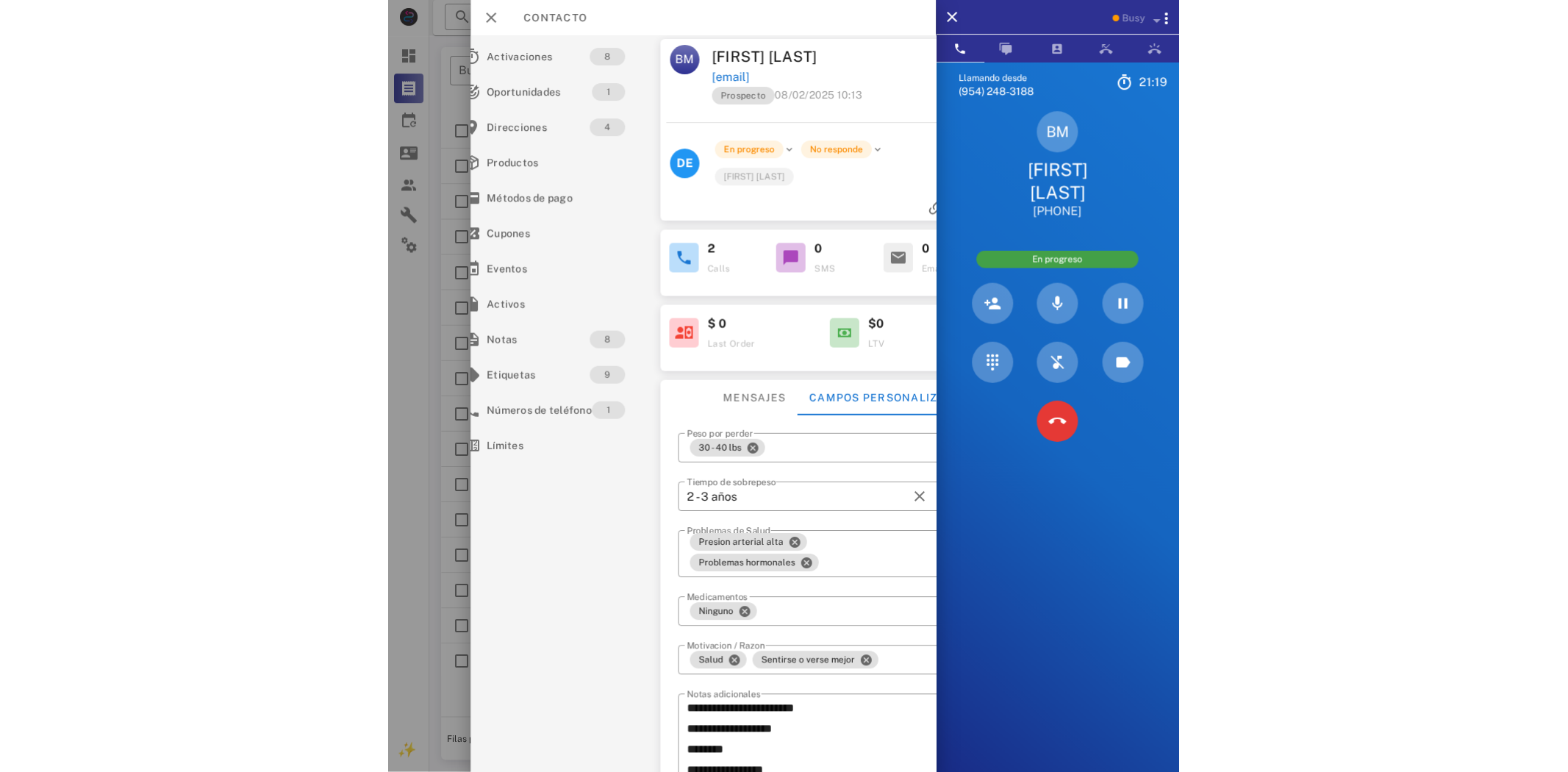 scroll, scrollTop: 0, scrollLeft: 28, axis: horizontal 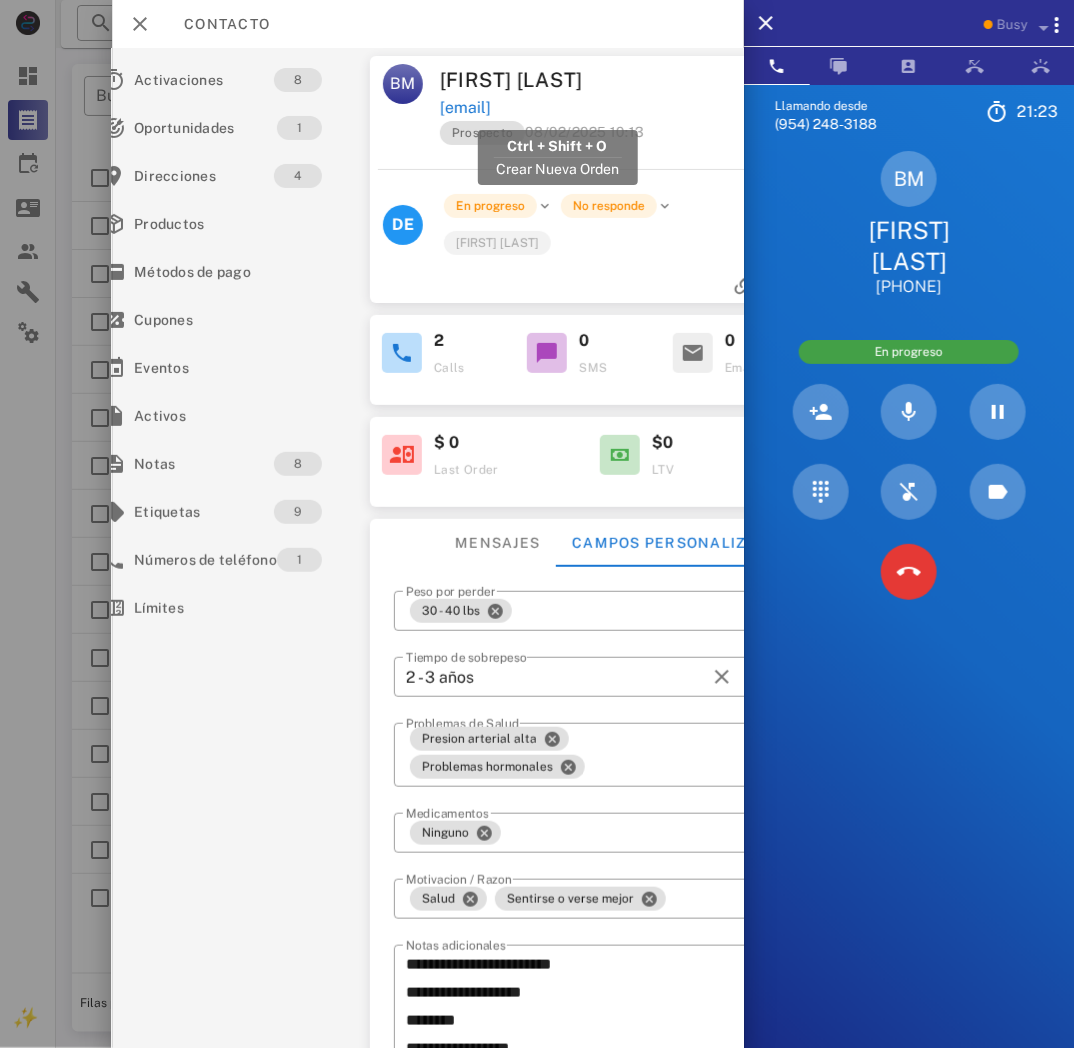 drag, startPoint x: 678, startPoint y: 105, endPoint x: 438, endPoint y: 111, distance: 240.07498 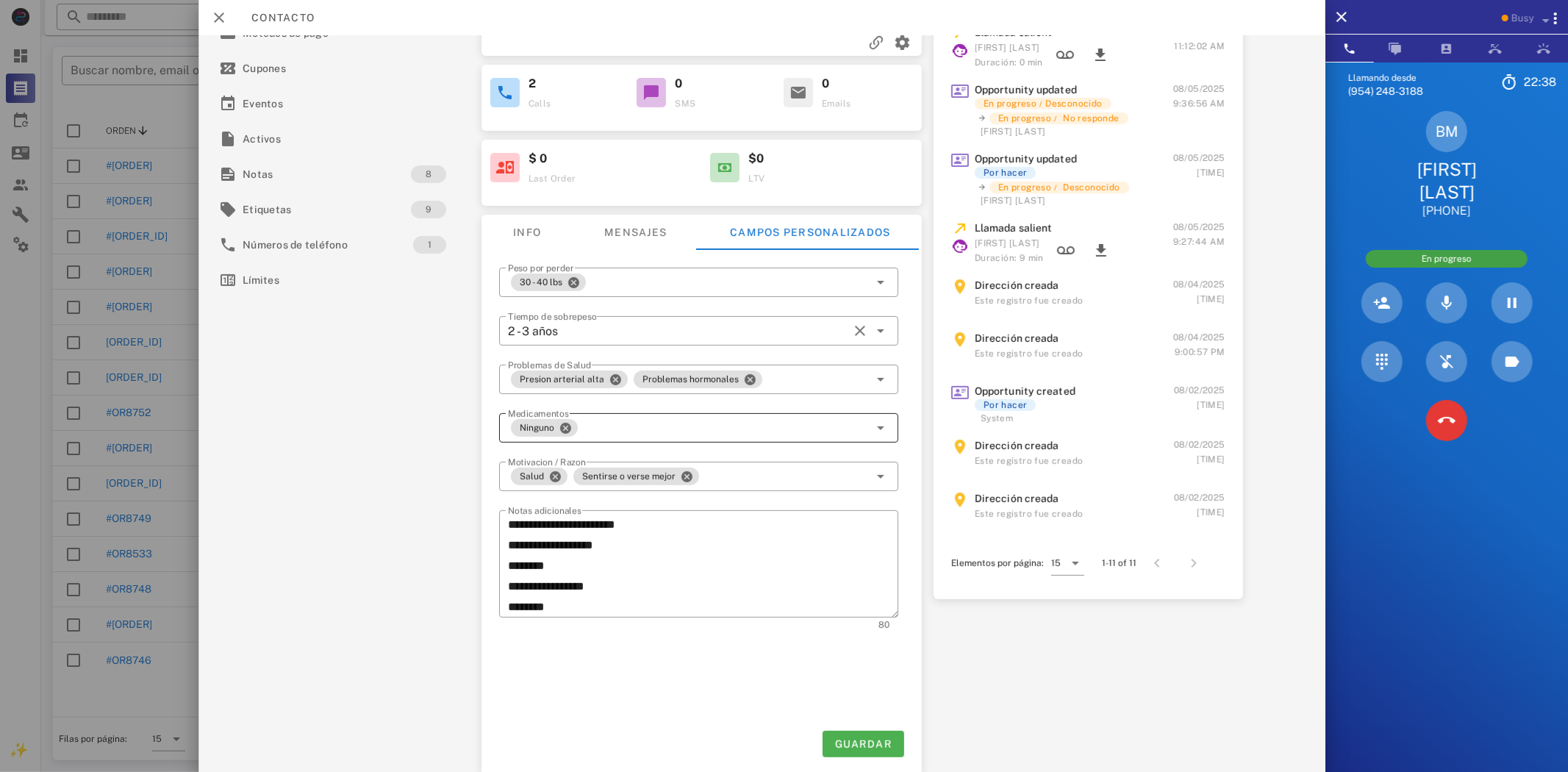 scroll, scrollTop: 171, scrollLeft: 0, axis: vertical 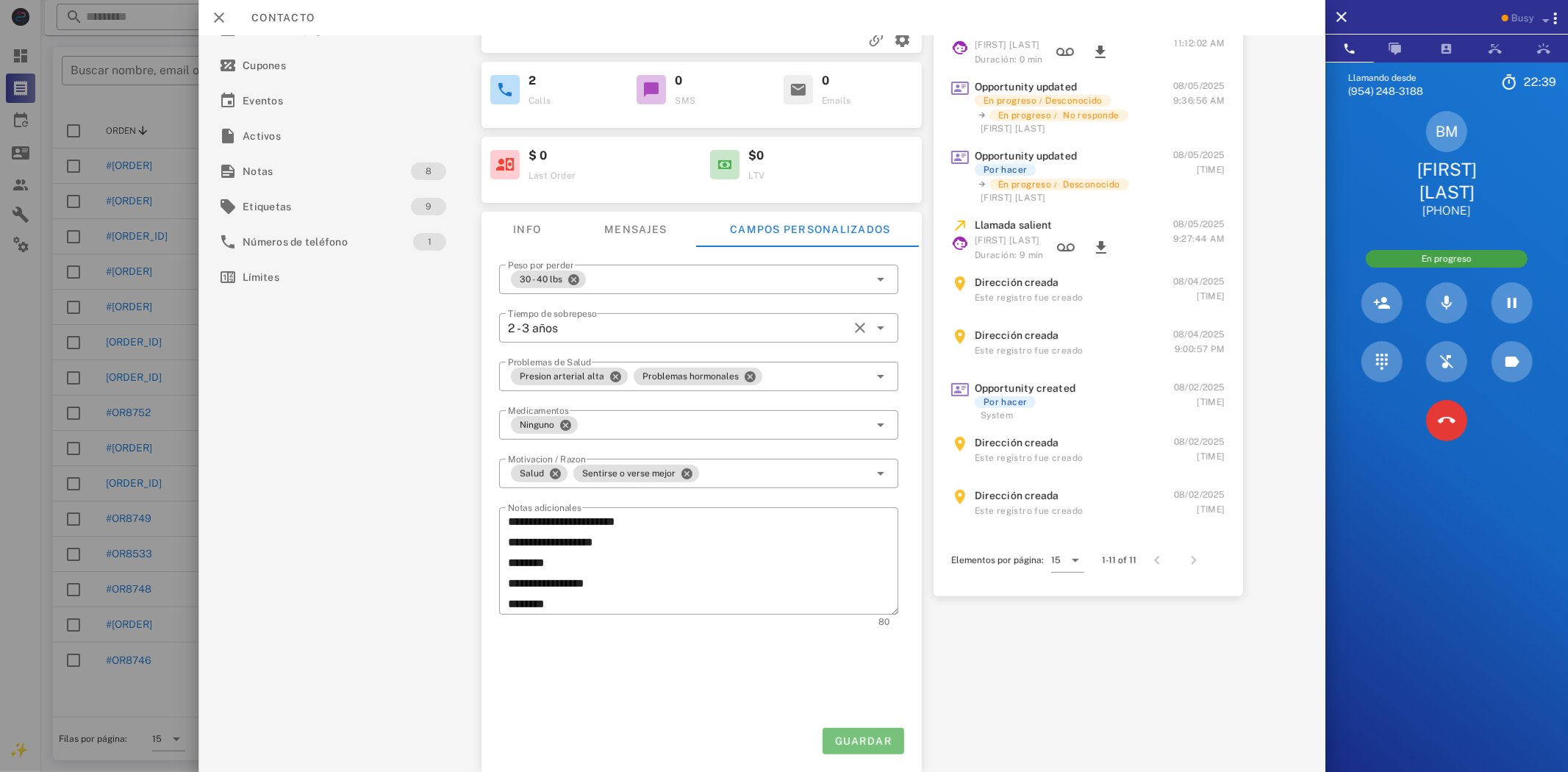 click on "Guardar" at bounding box center [863, 741] 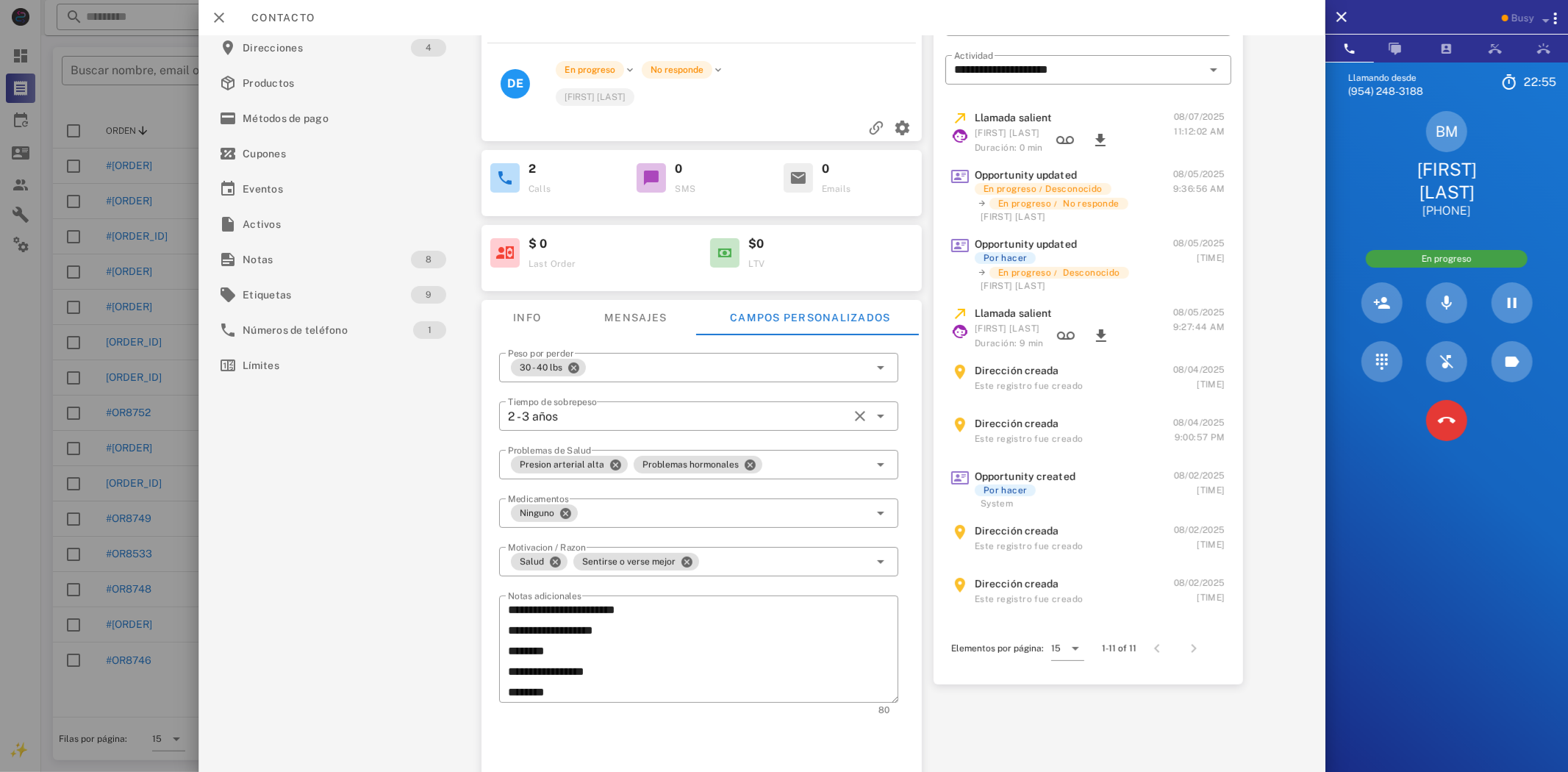 scroll, scrollTop: 0, scrollLeft: 0, axis: both 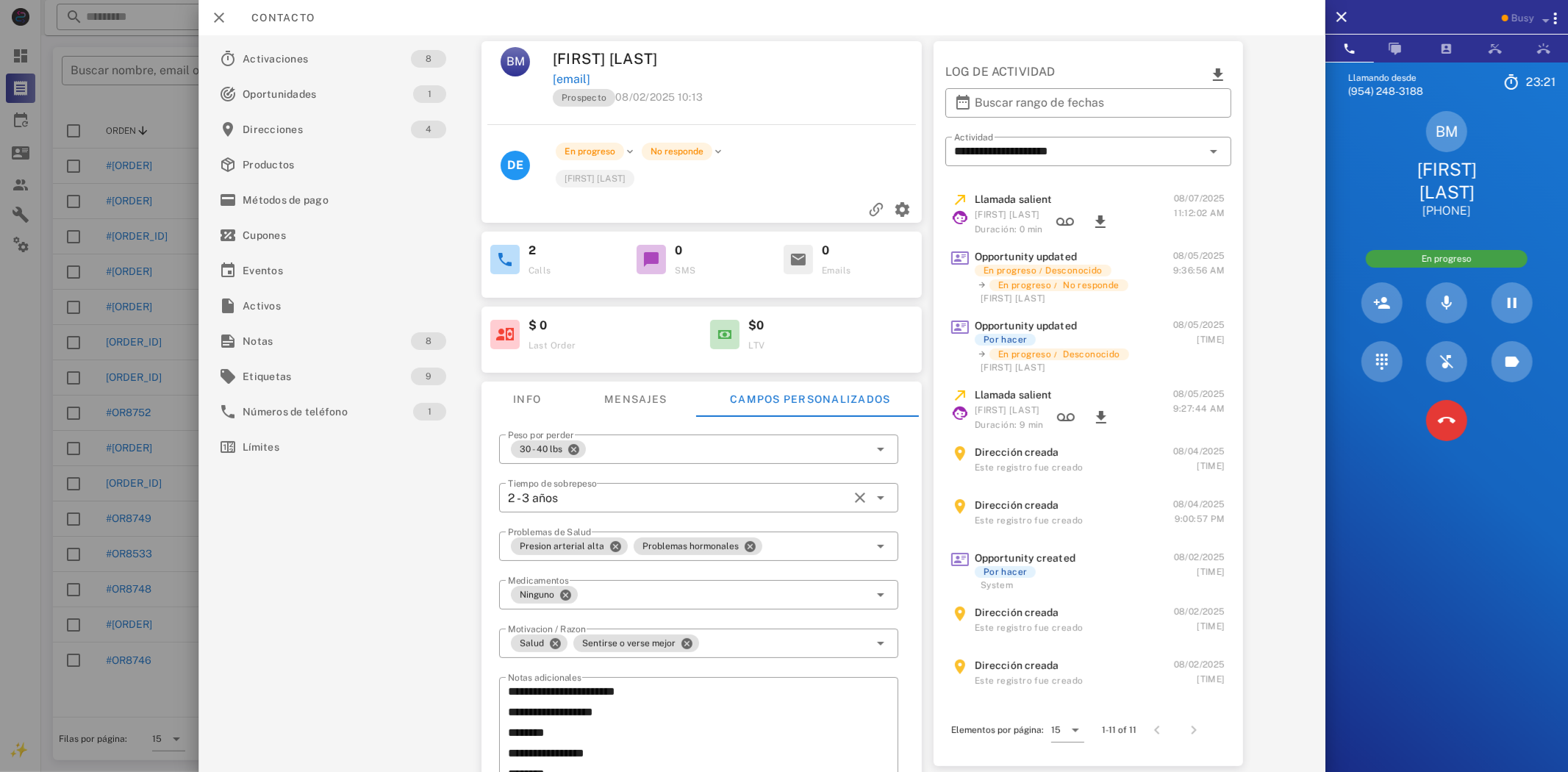 click on "Prospecto [DATE] [TIME]" at bounding box center [739, 101] 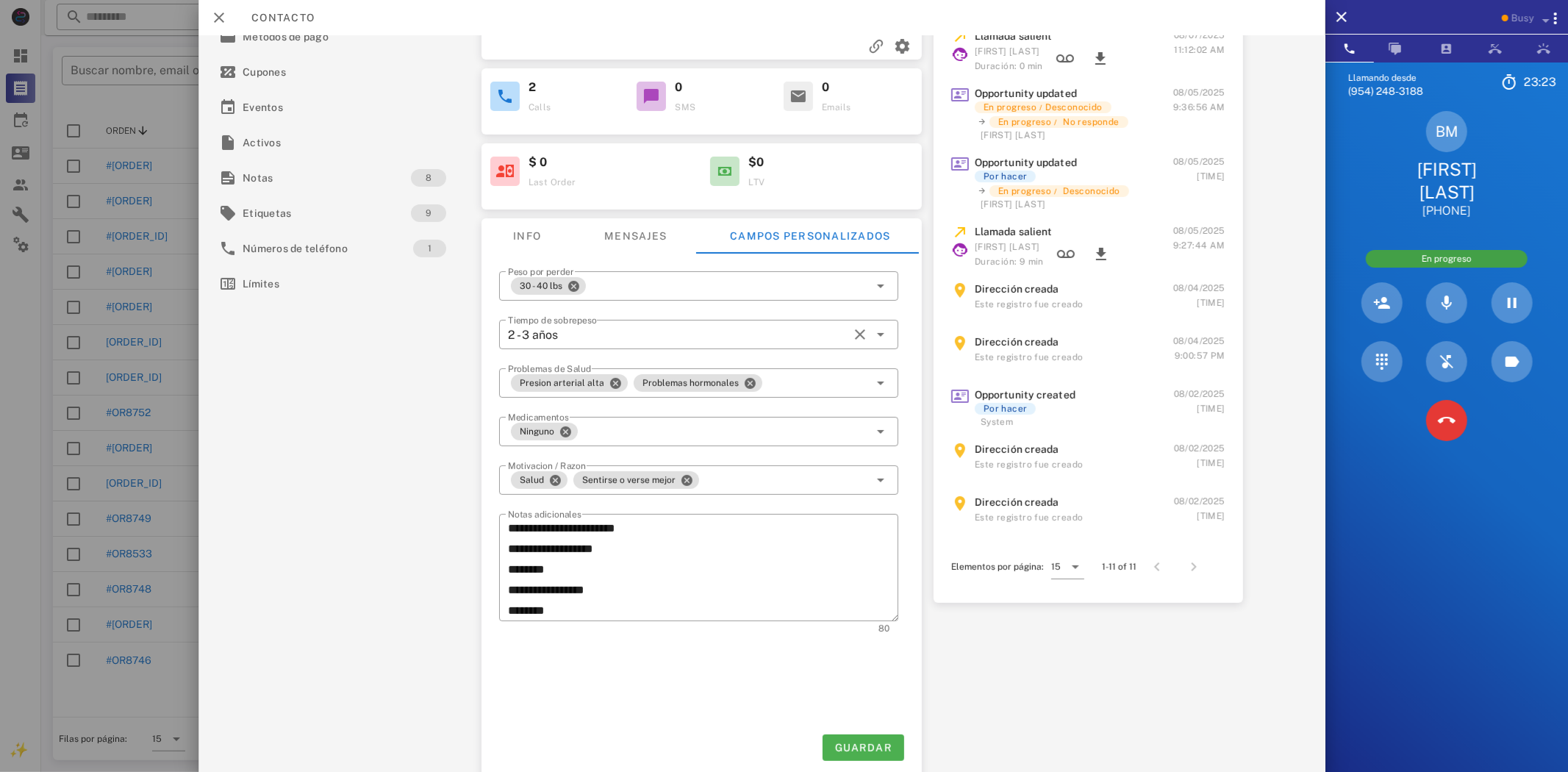 scroll, scrollTop: 0, scrollLeft: 0, axis: both 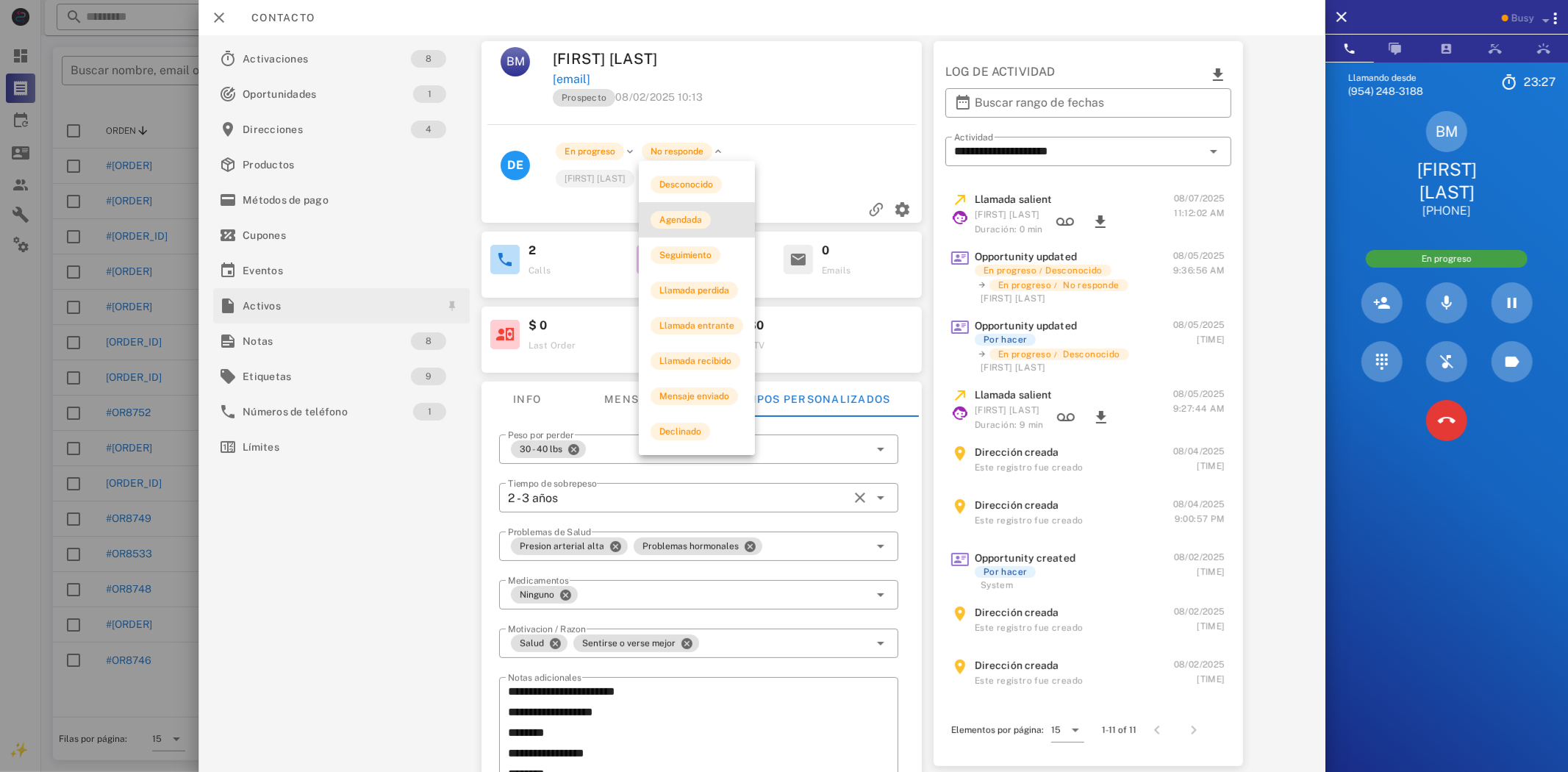 drag, startPoint x: 713, startPoint y: 219, endPoint x: 356, endPoint y: 299, distance: 365.8538 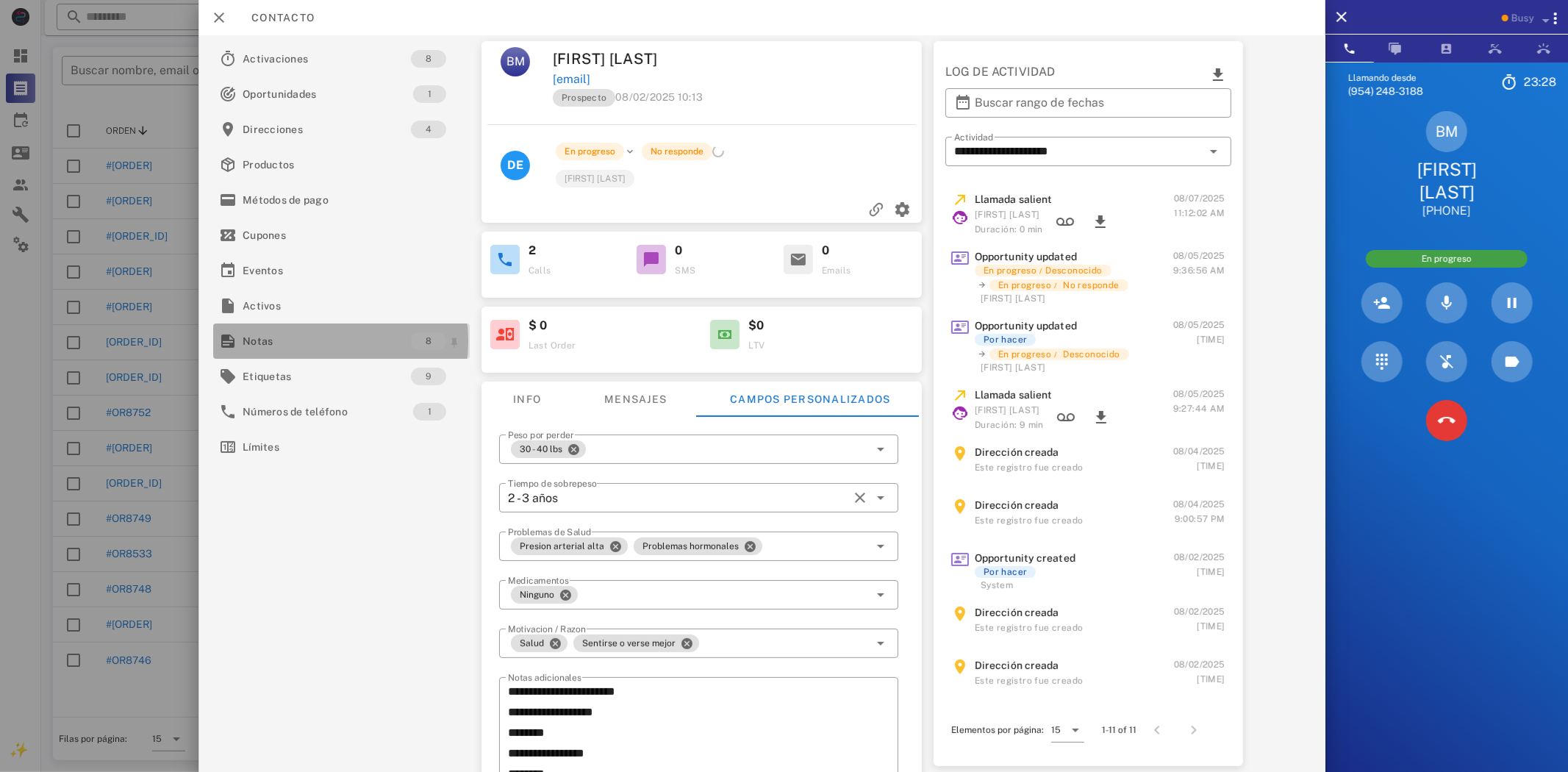 click on "Notas" at bounding box center (326, 341) 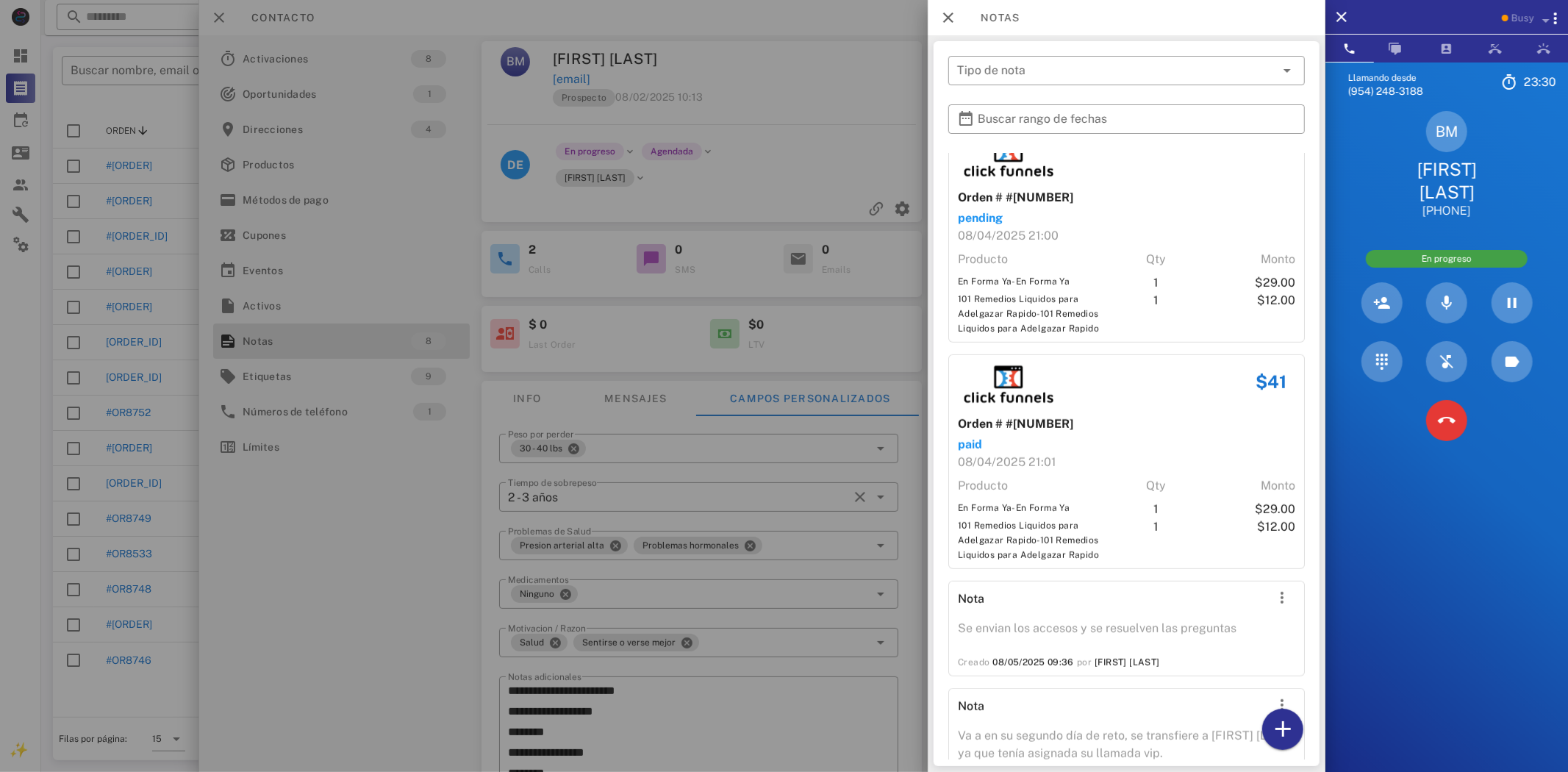 scroll, scrollTop: 809, scrollLeft: 0, axis: vertical 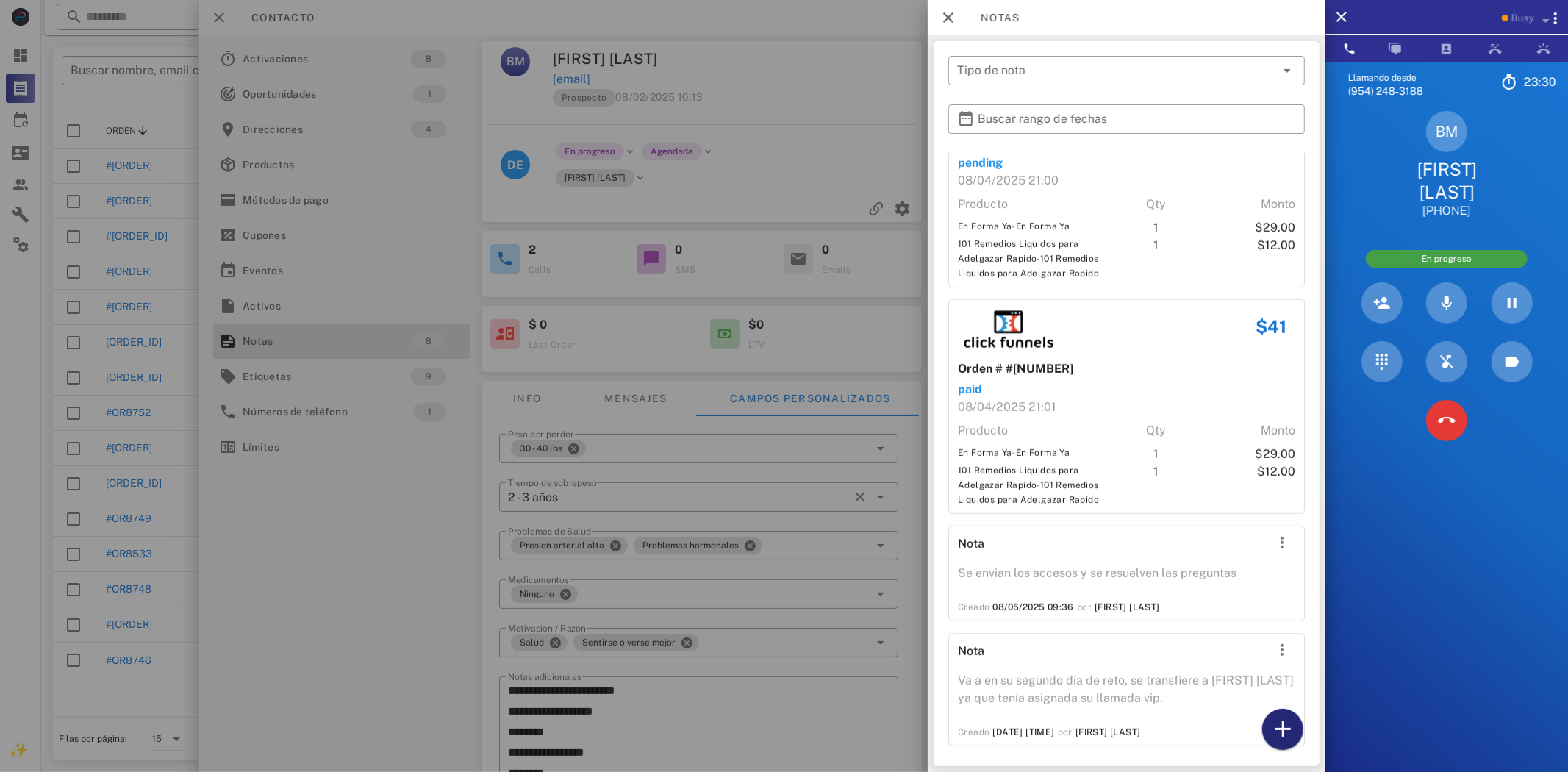 click at bounding box center [1283, 729] 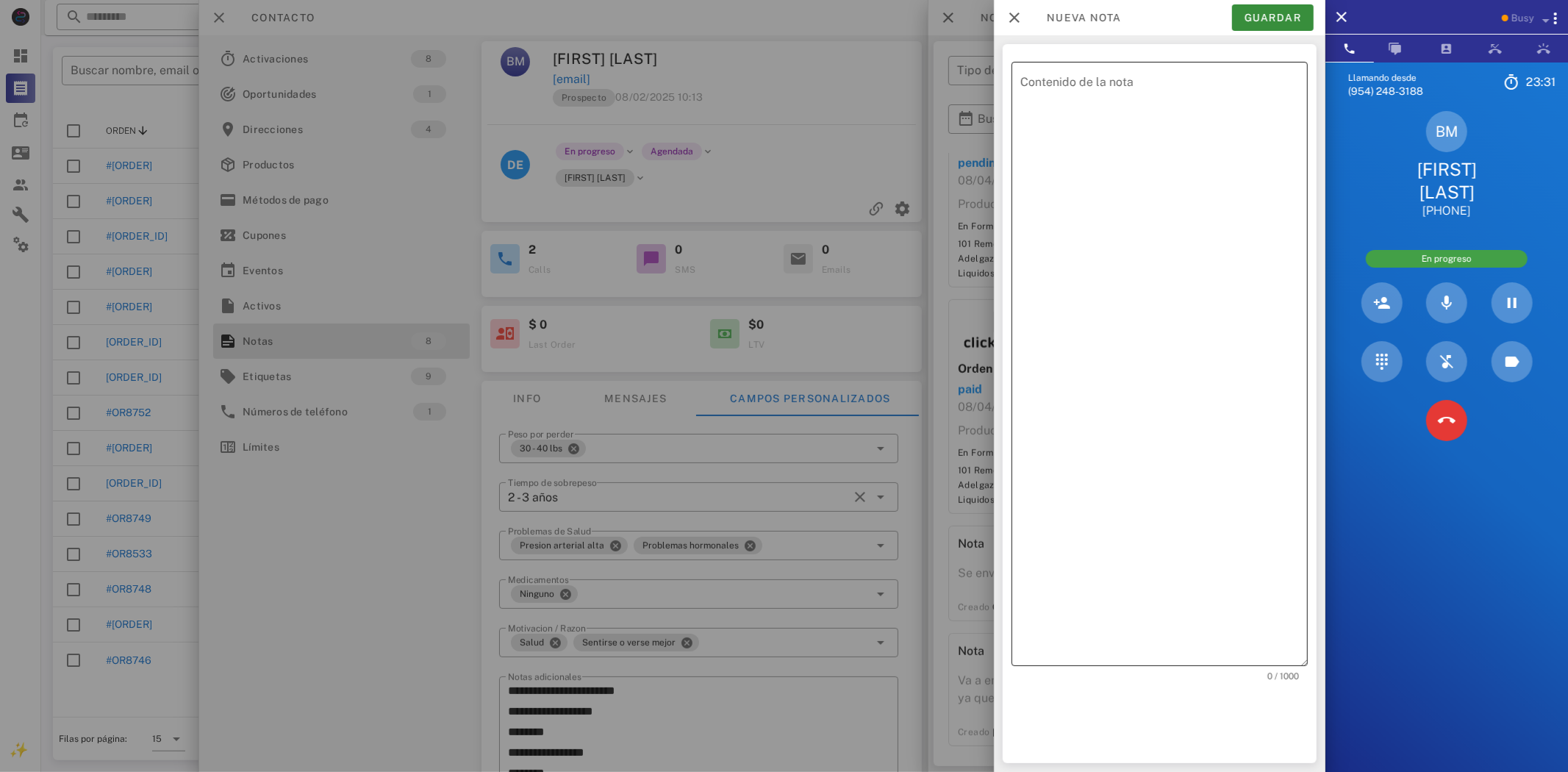 click on "Contenido de la nota" at bounding box center (1164, 368) 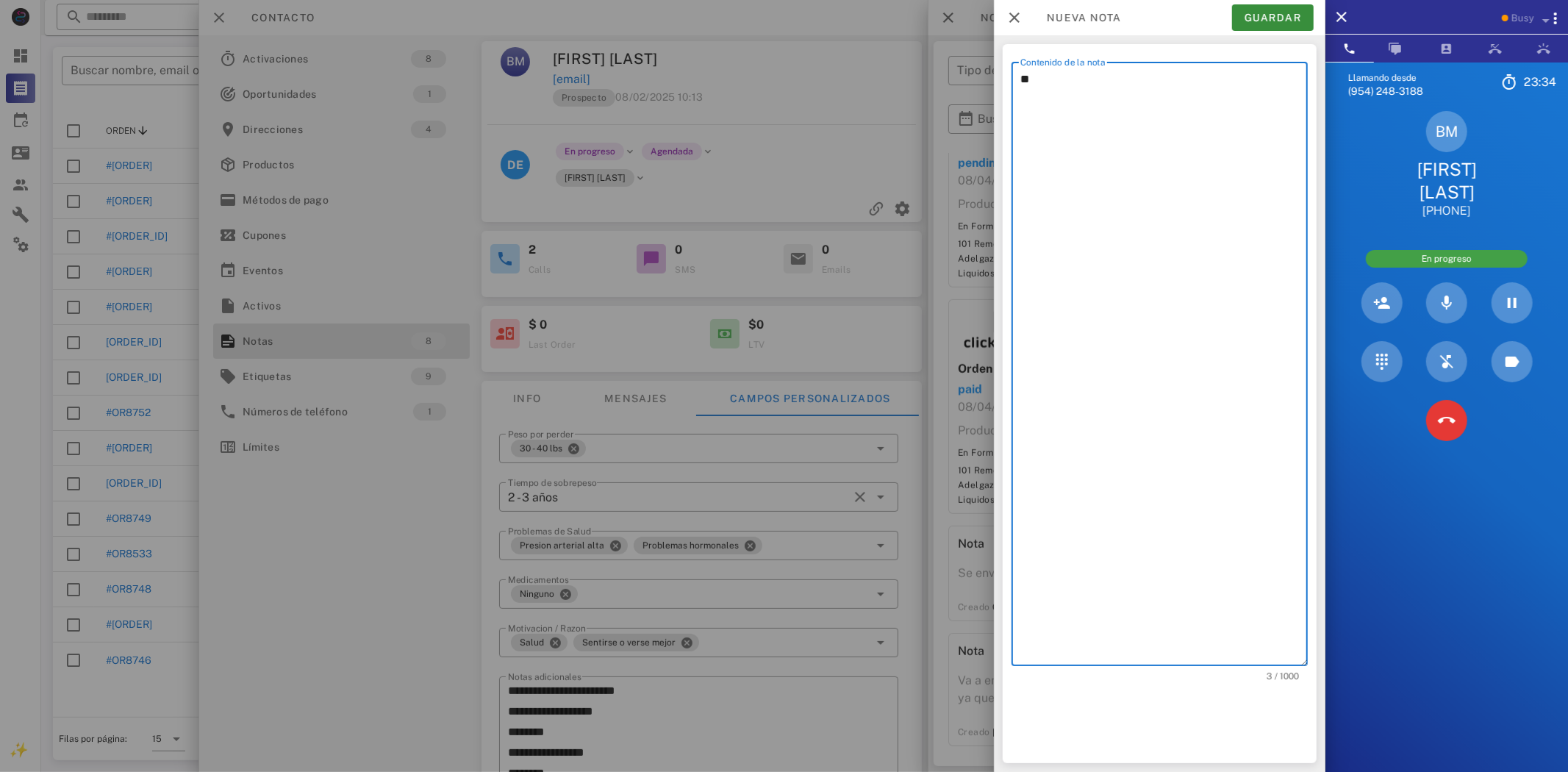 type on "*" 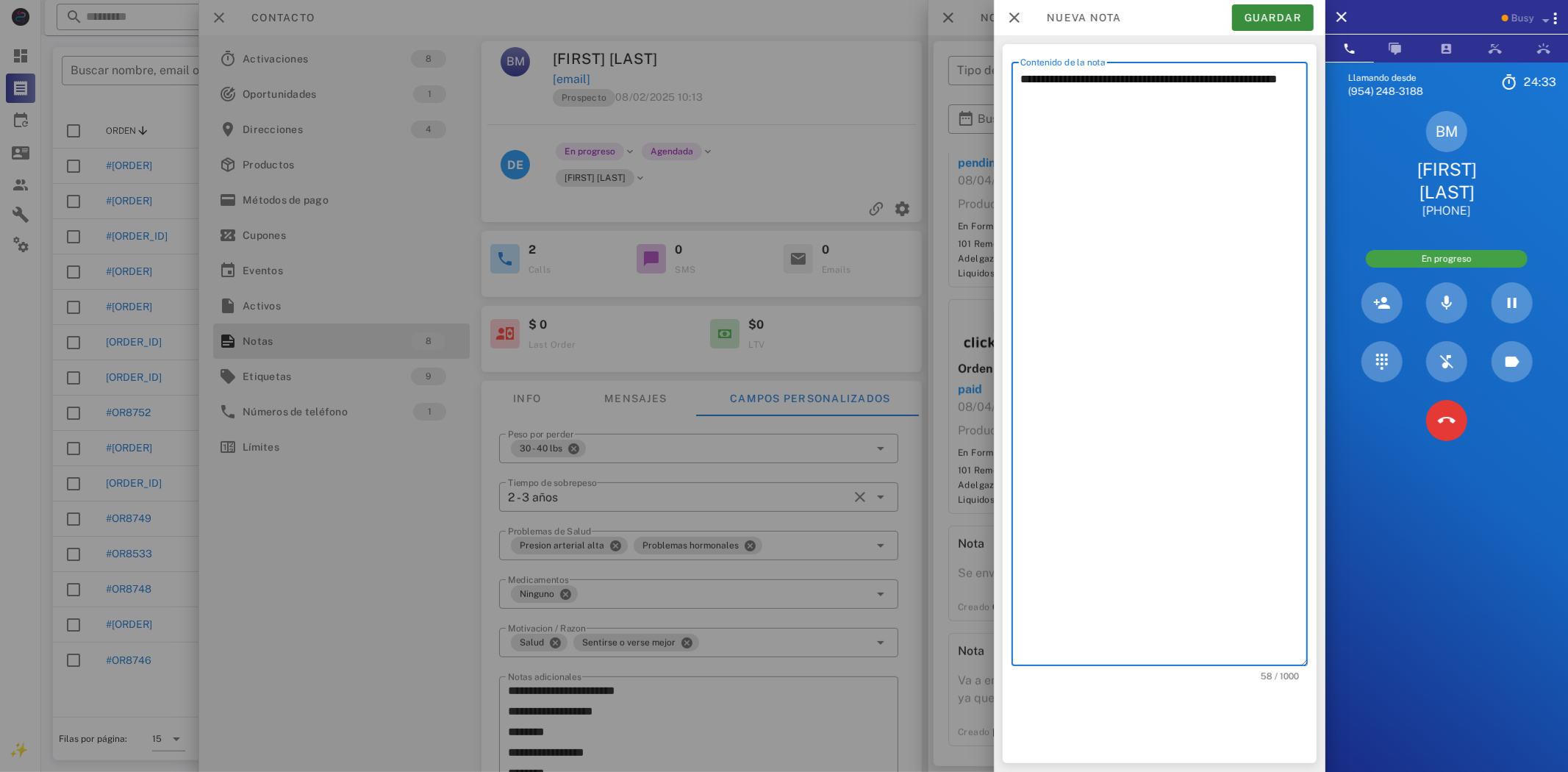 drag, startPoint x: 1166, startPoint y: 349, endPoint x: 1172, endPoint y: 337, distance: 13.416408 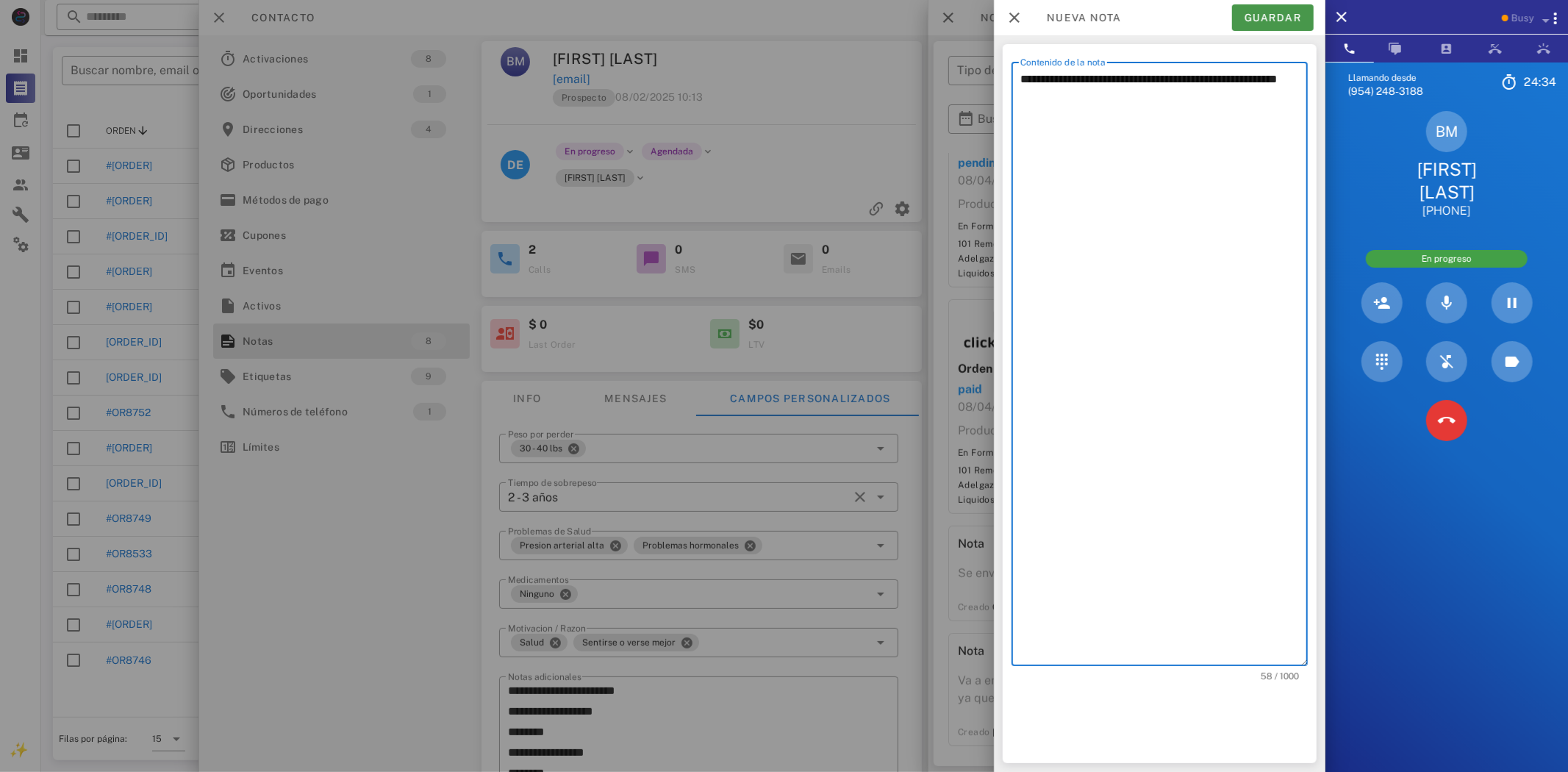 type on "**********" 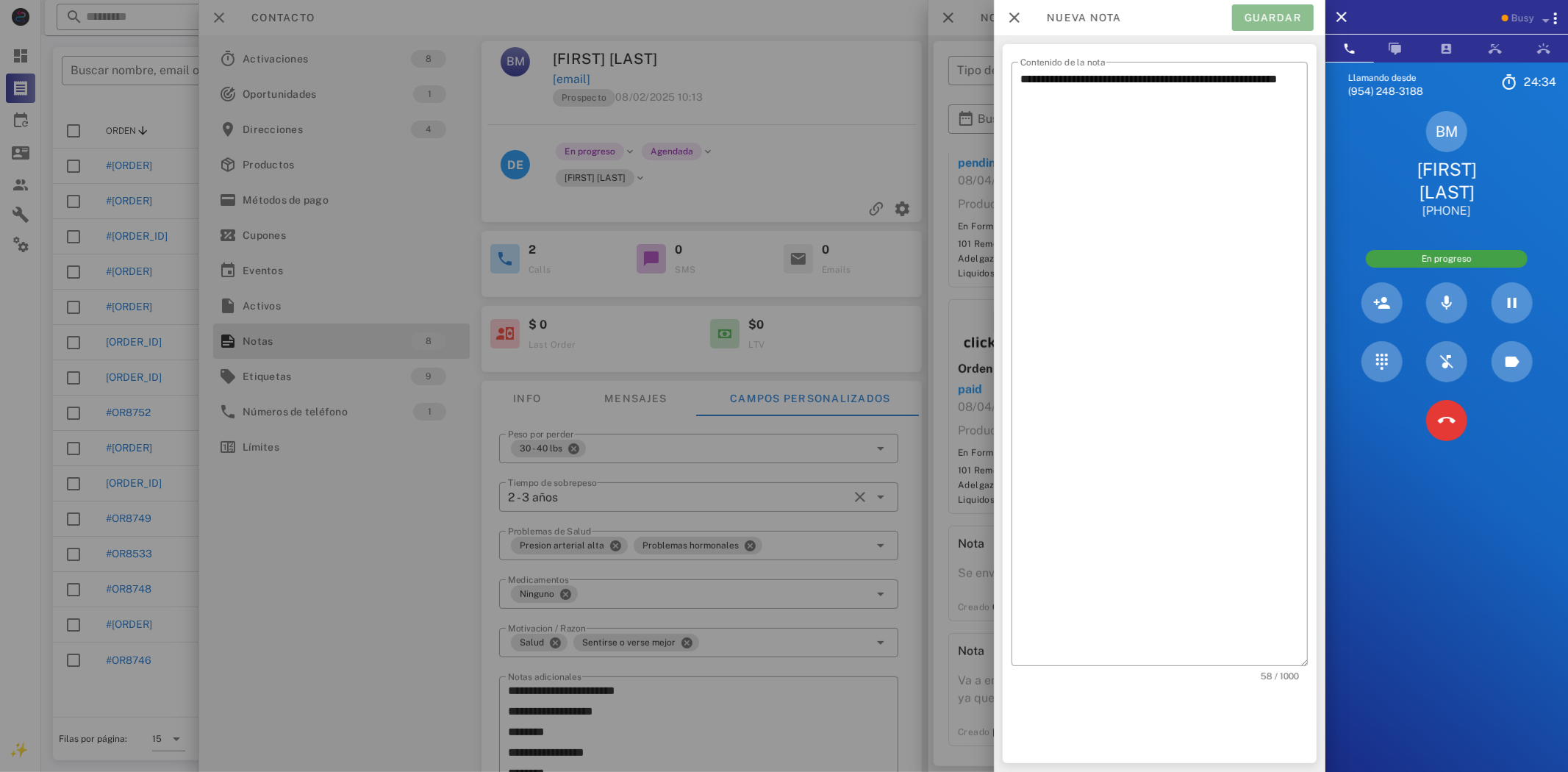 click on "Guardar" at bounding box center [1272, 18] 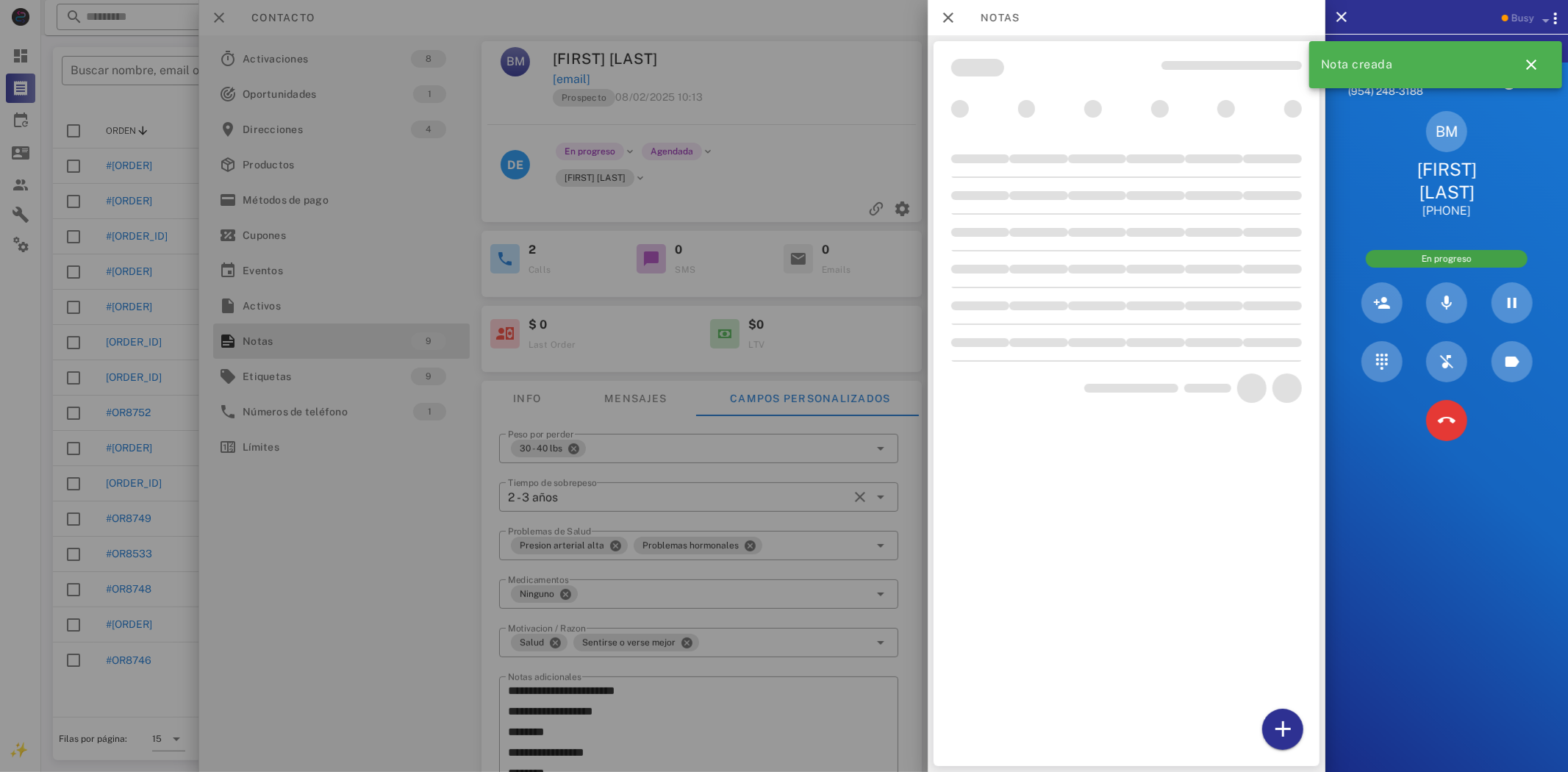 click at bounding box center (784, 386) 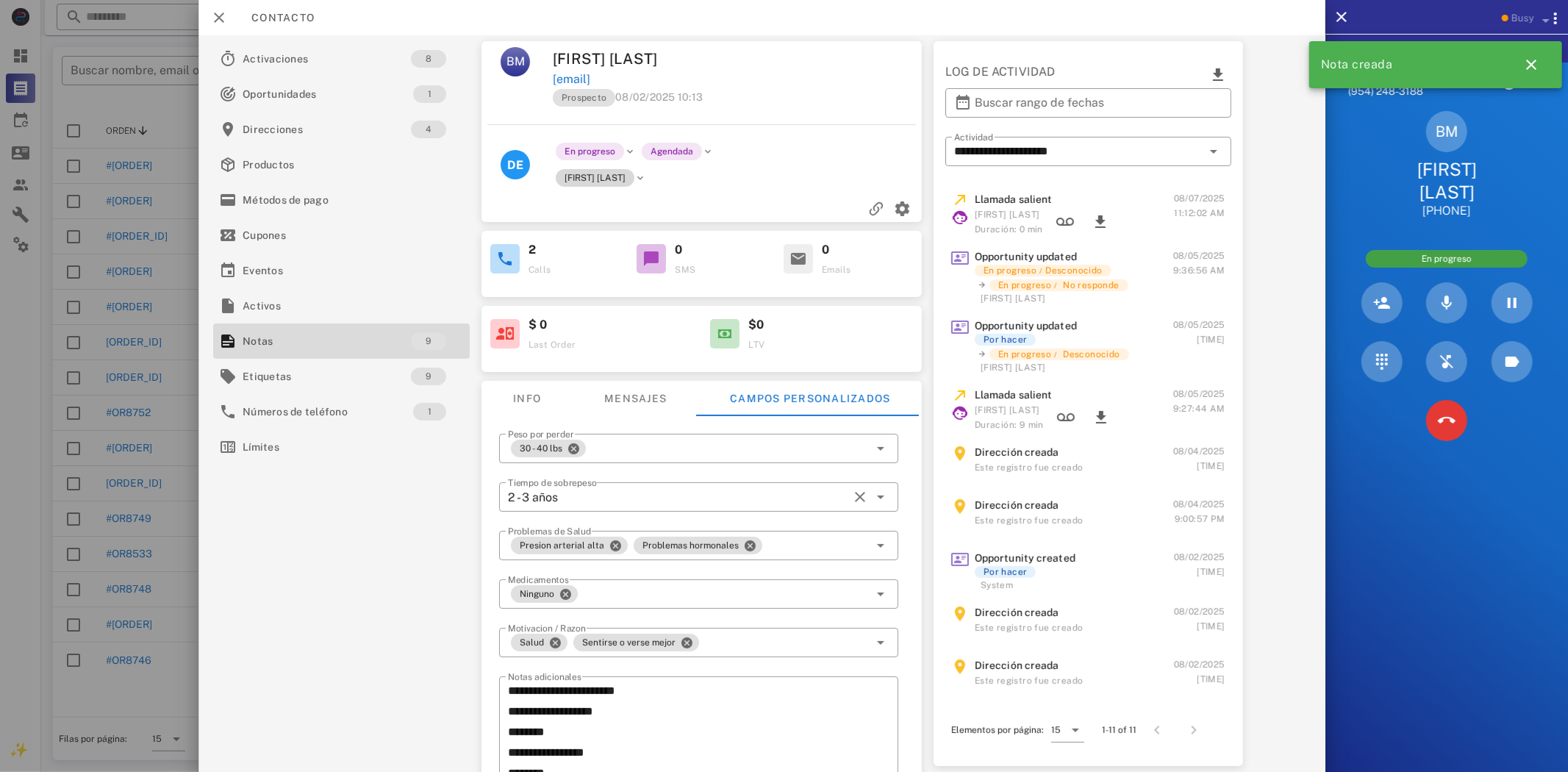 click on "[FIRST] [LAST]" at bounding box center (595, 178) 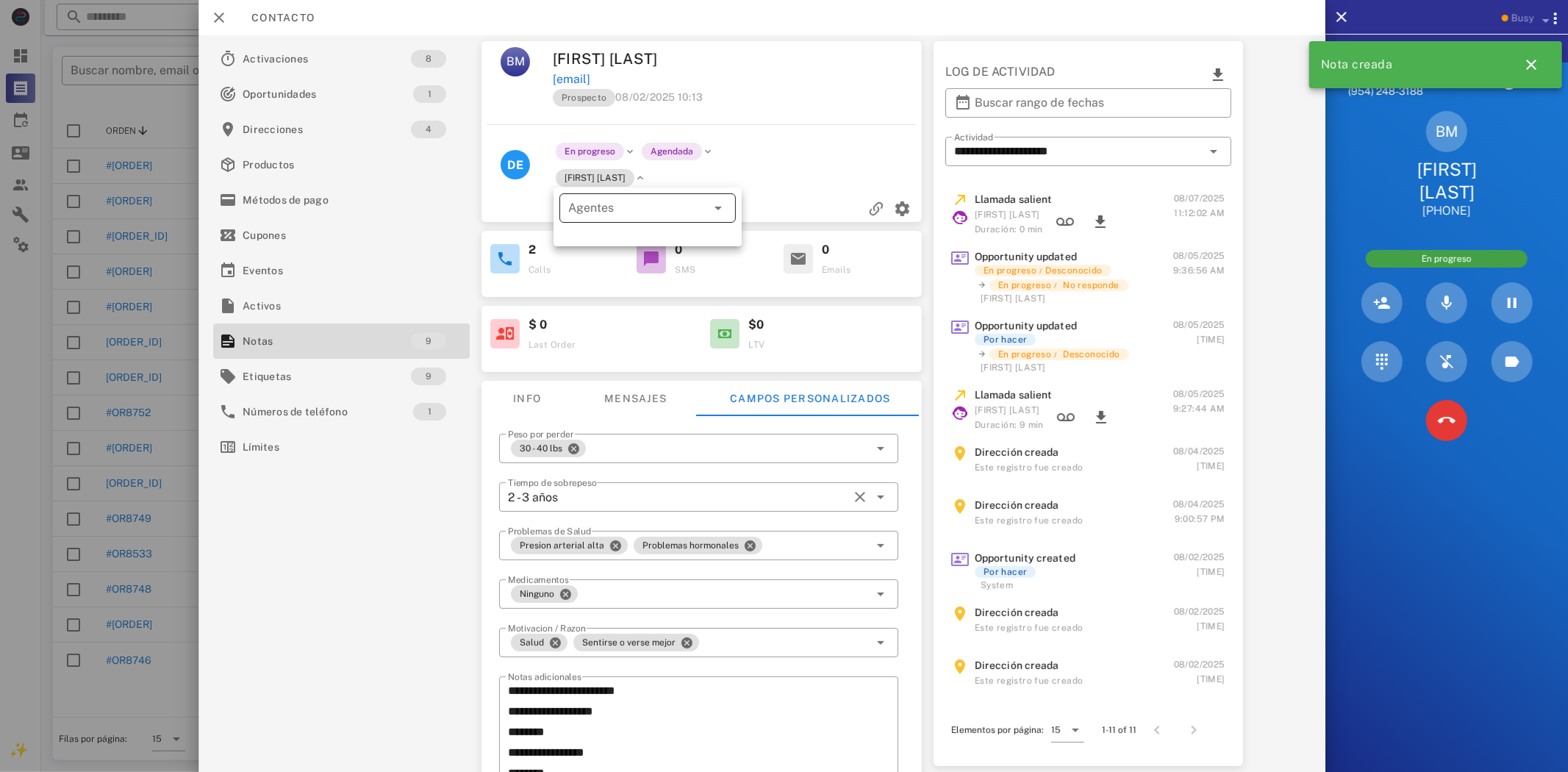 click on "Agentes" at bounding box center [627, 208] 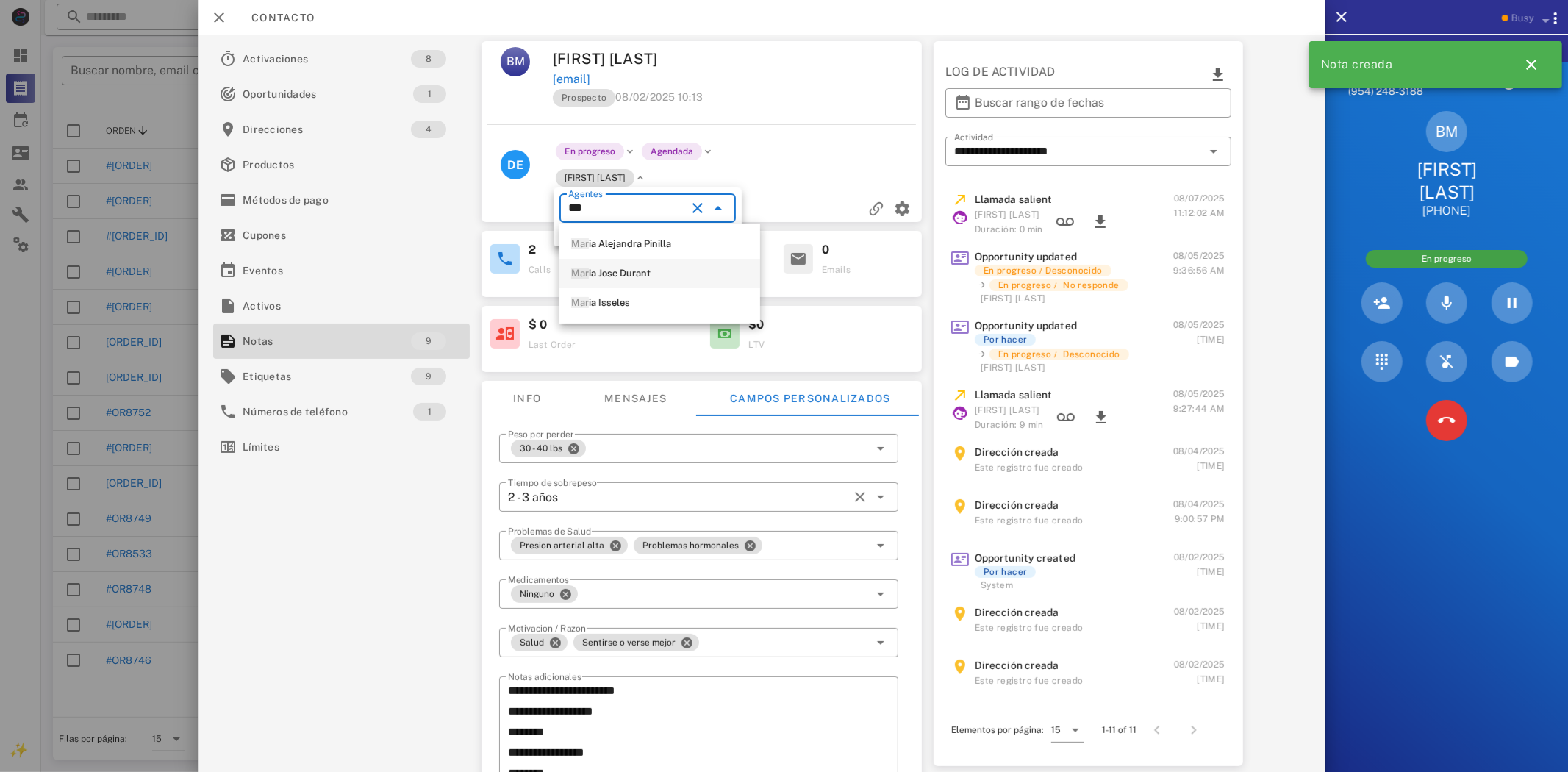 click on "Mar ia Jose Durant" at bounding box center (659, 274) 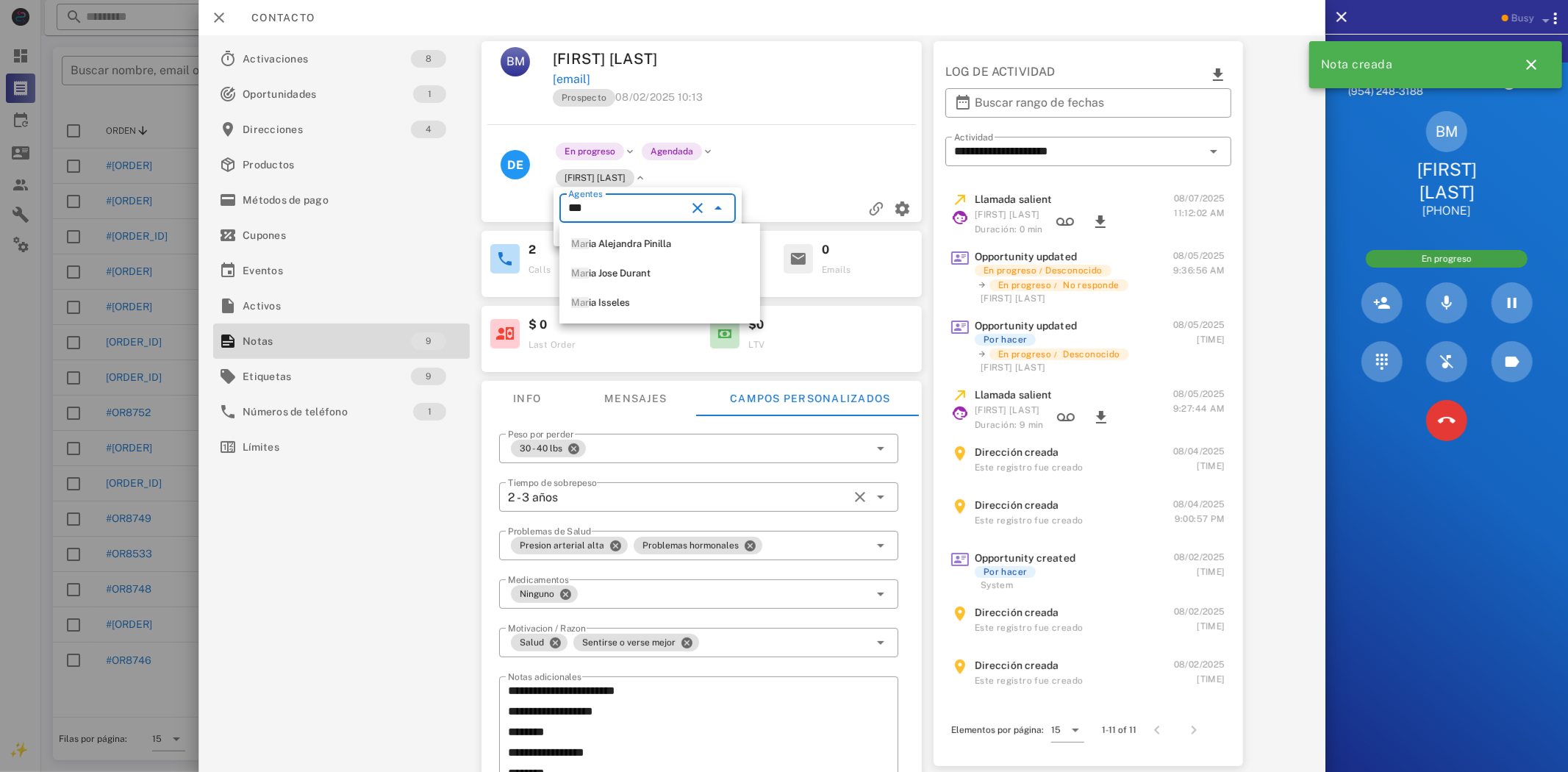 type on "**********" 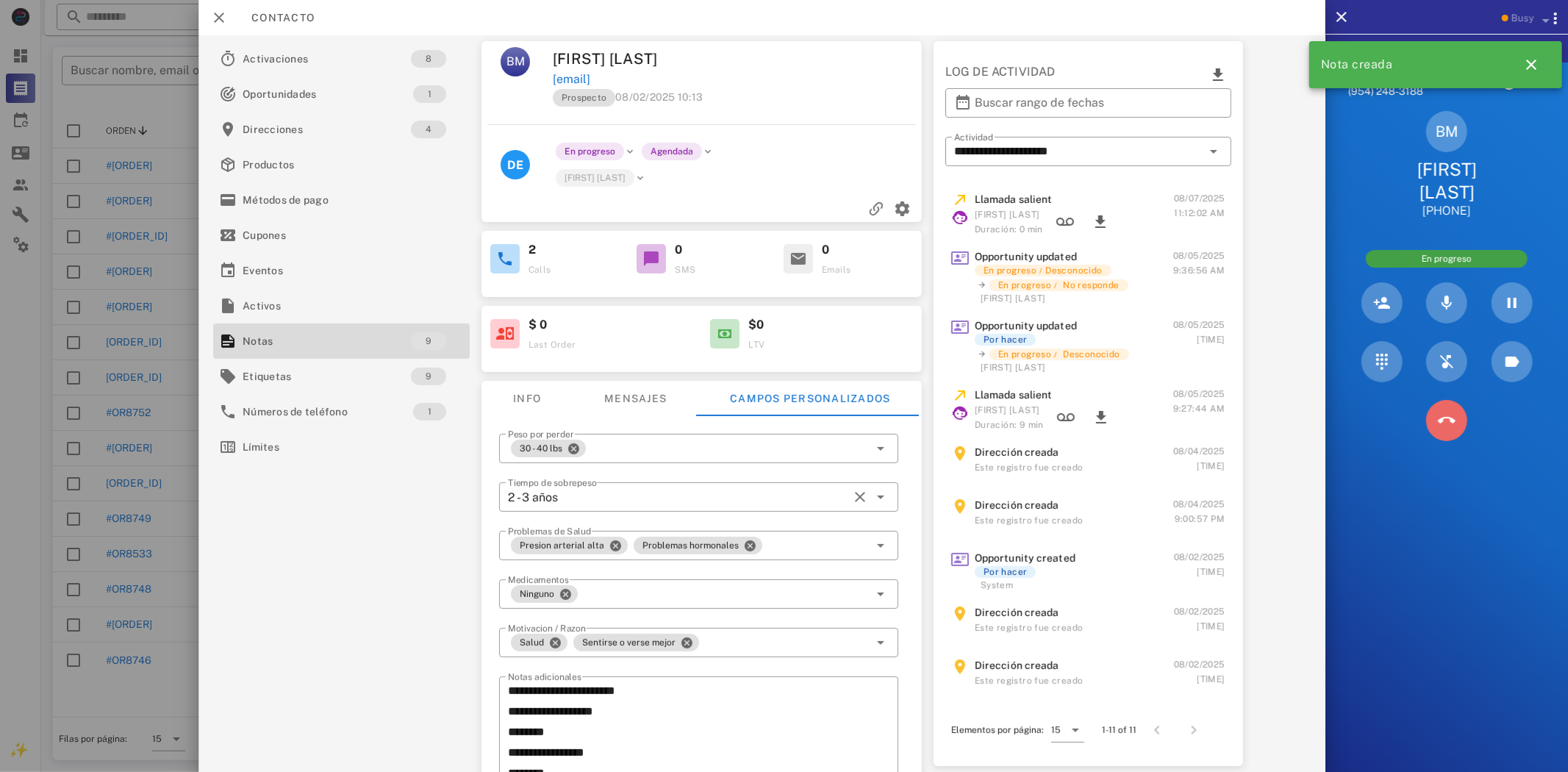 click at bounding box center (1447, 421) 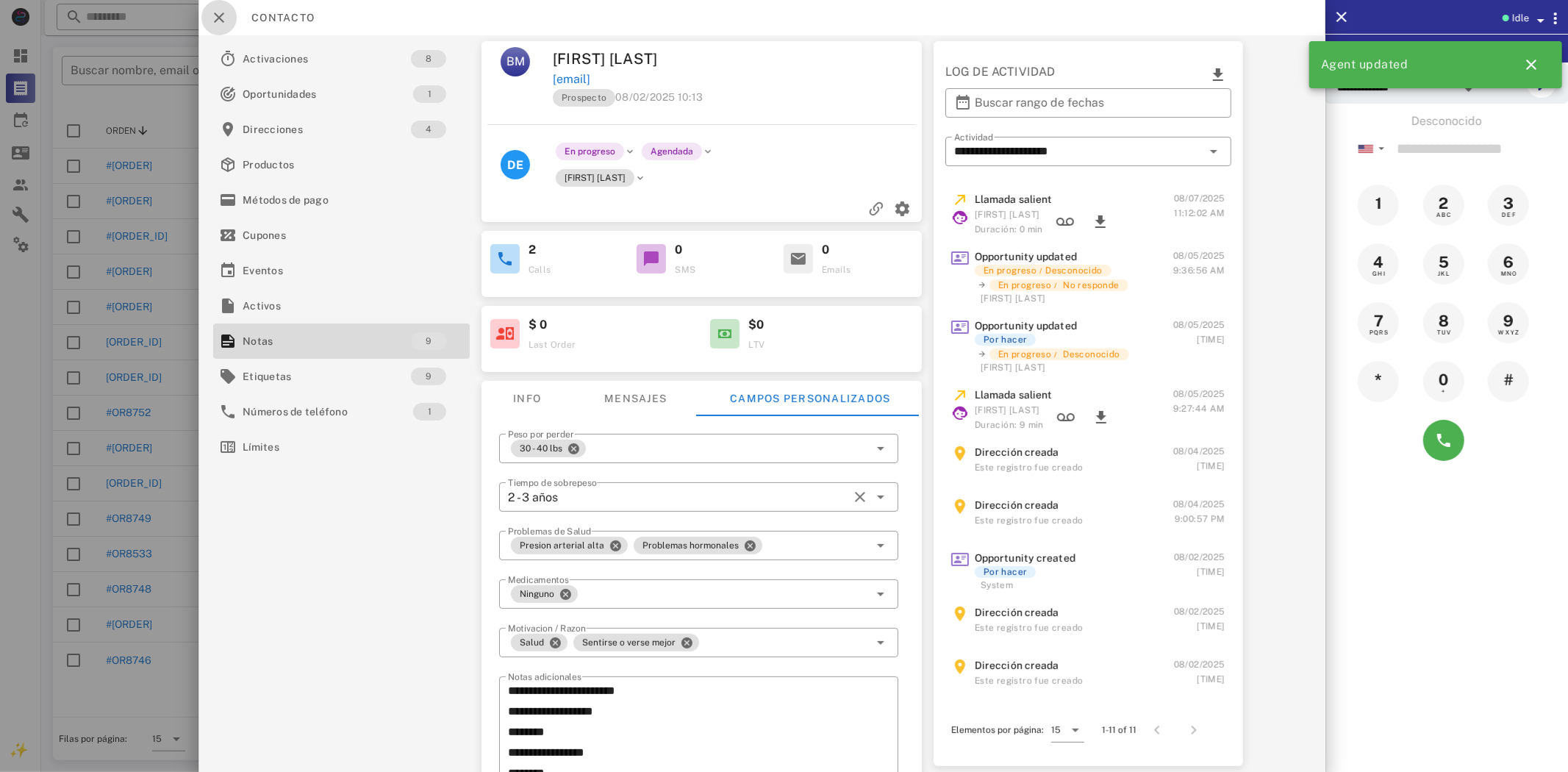click at bounding box center [219, 18] 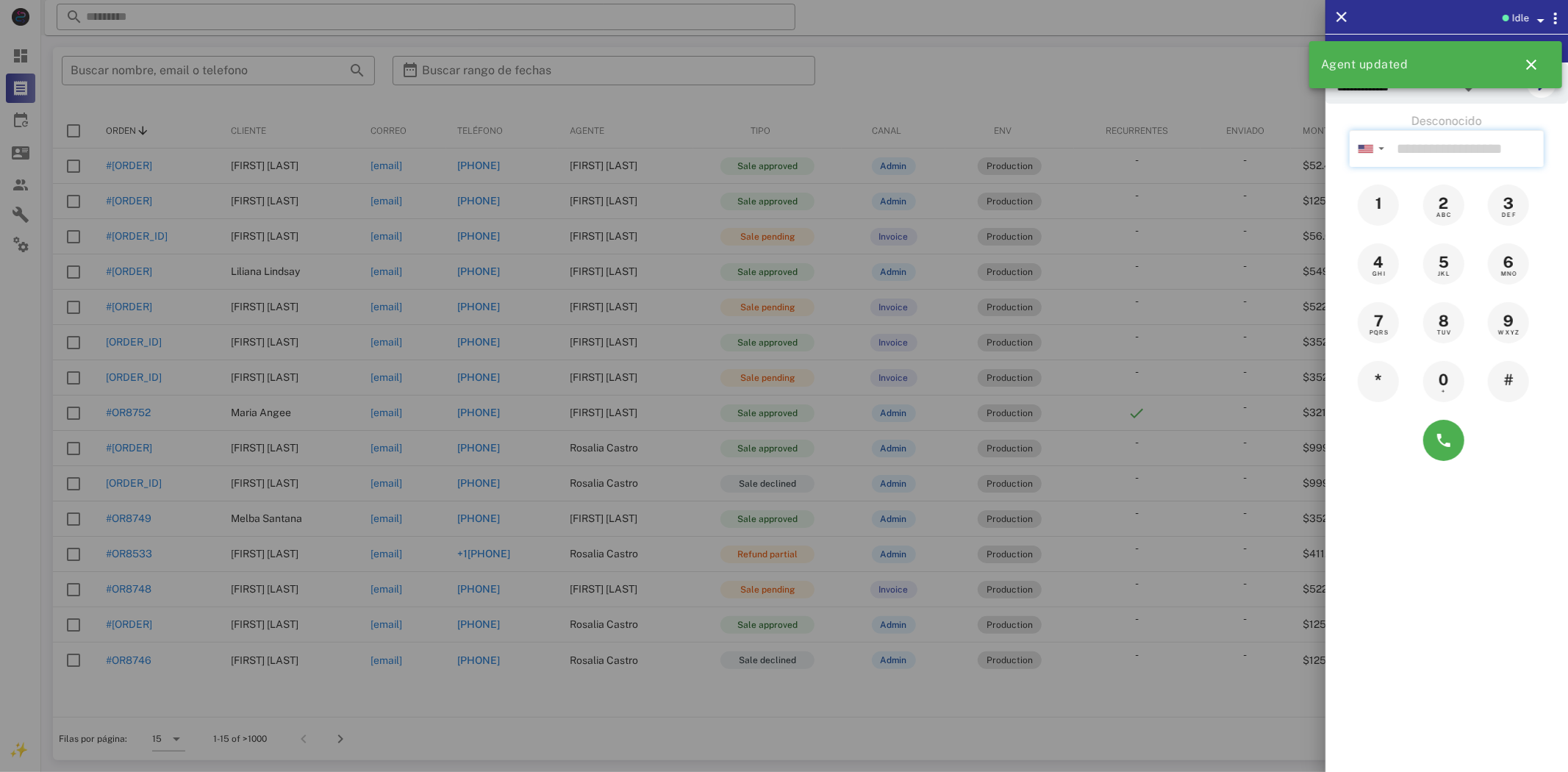 click at bounding box center (1467, 149) 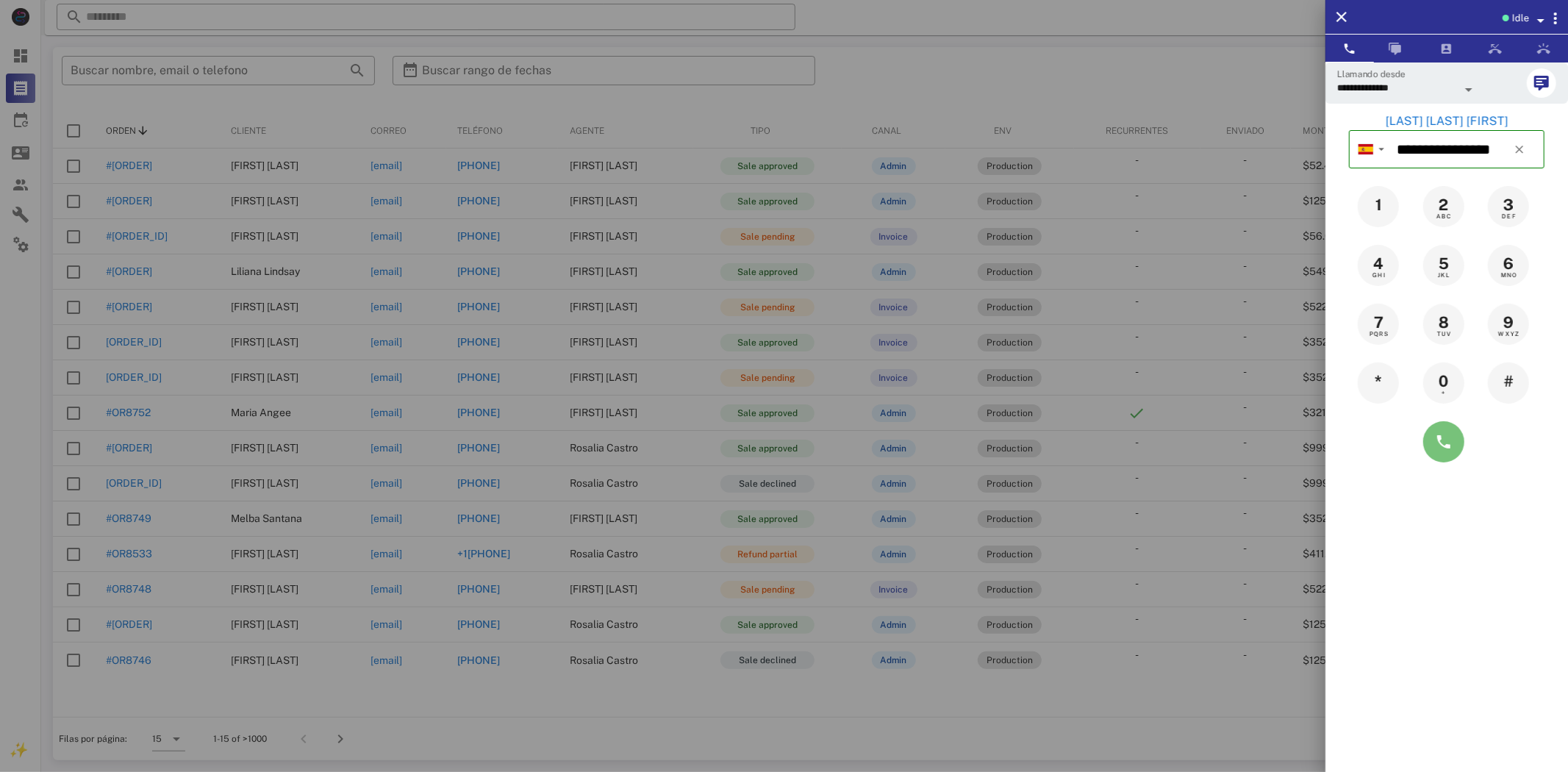 click at bounding box center (1444, 442) 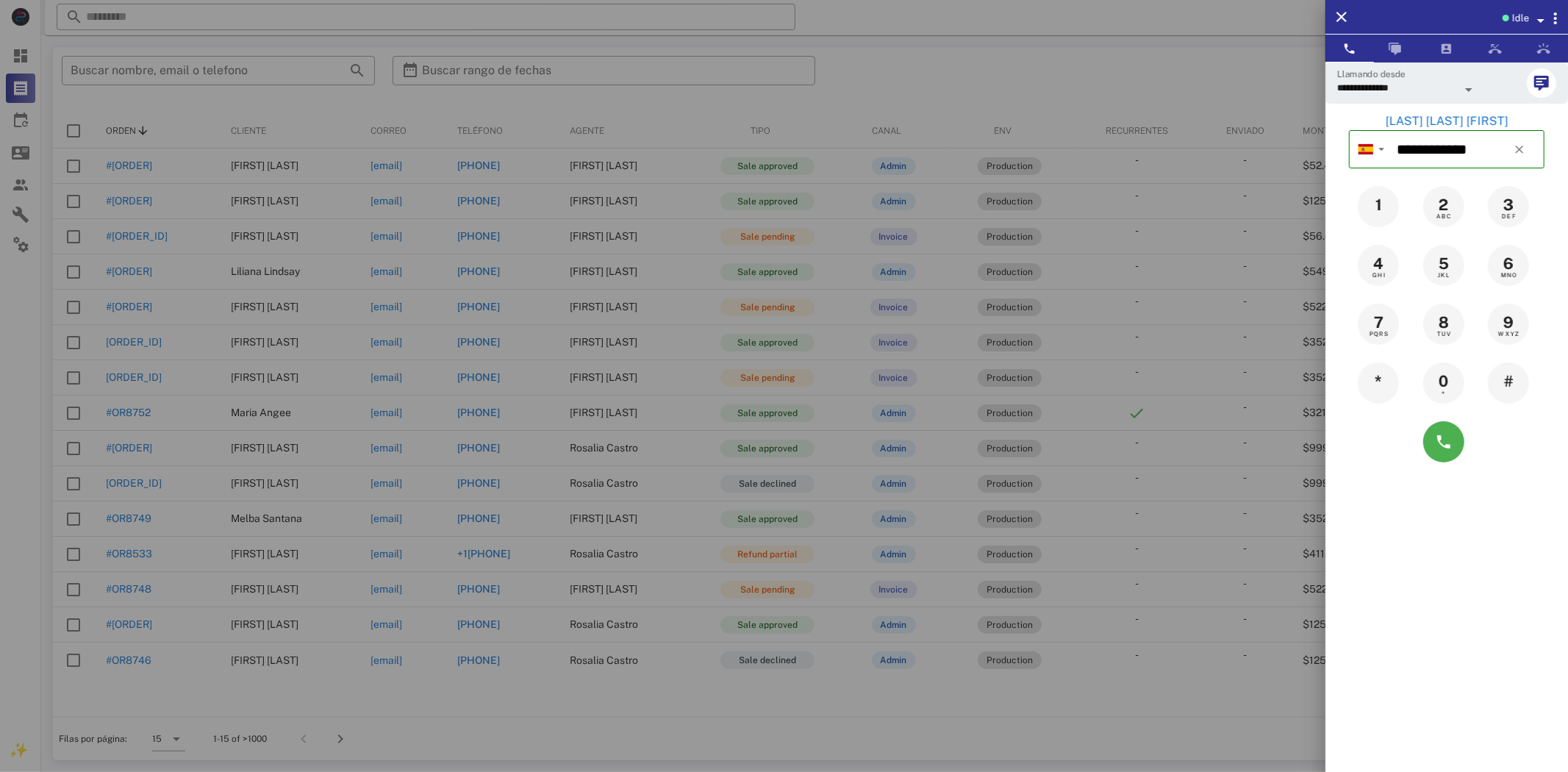 click on "[LAST] [LAST] [FIRST]" at bounding box center (1447, 121) 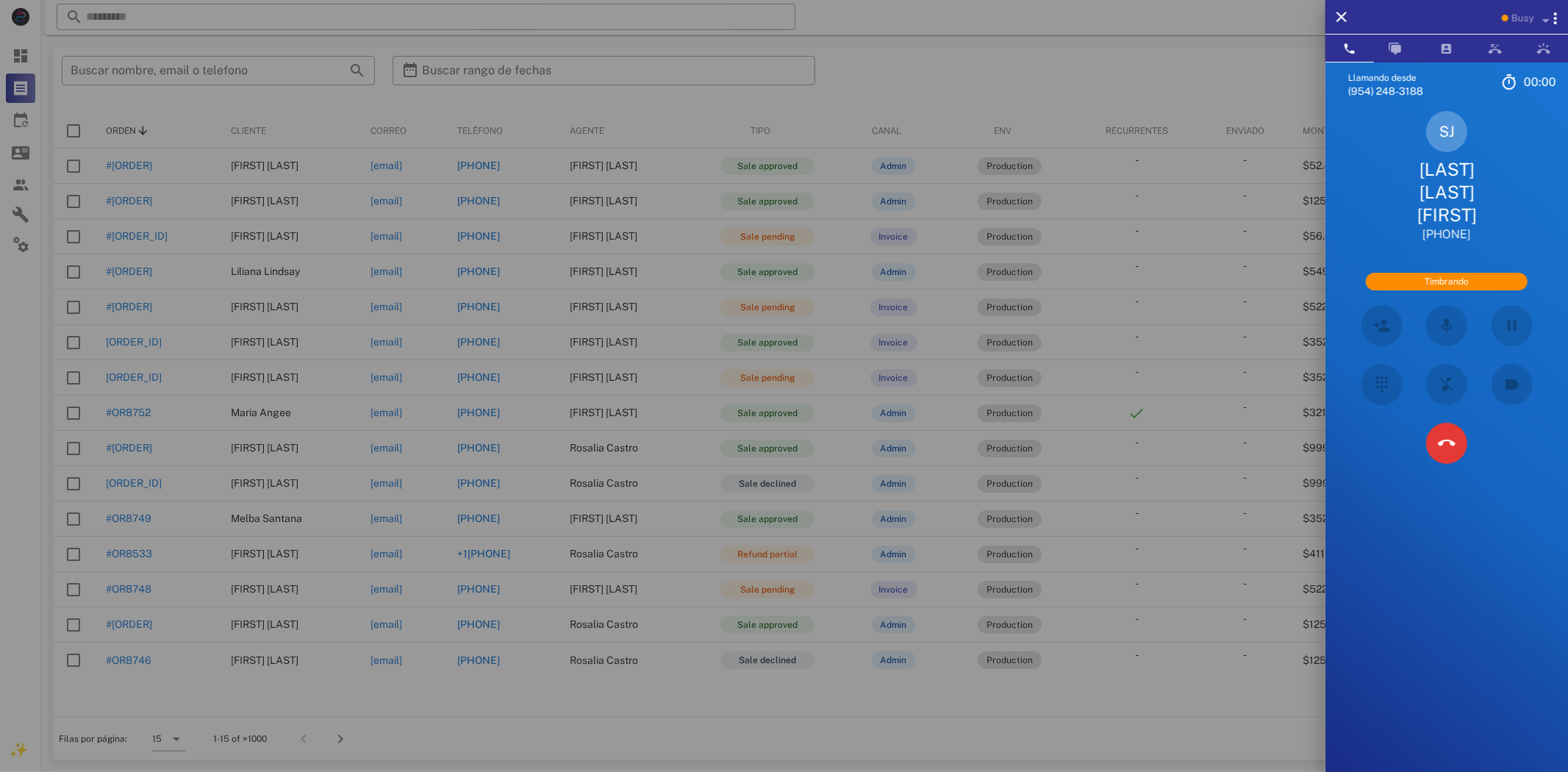 click on "[LAST] [LAST] [FIRST]" at bounding box center [1447, 193] 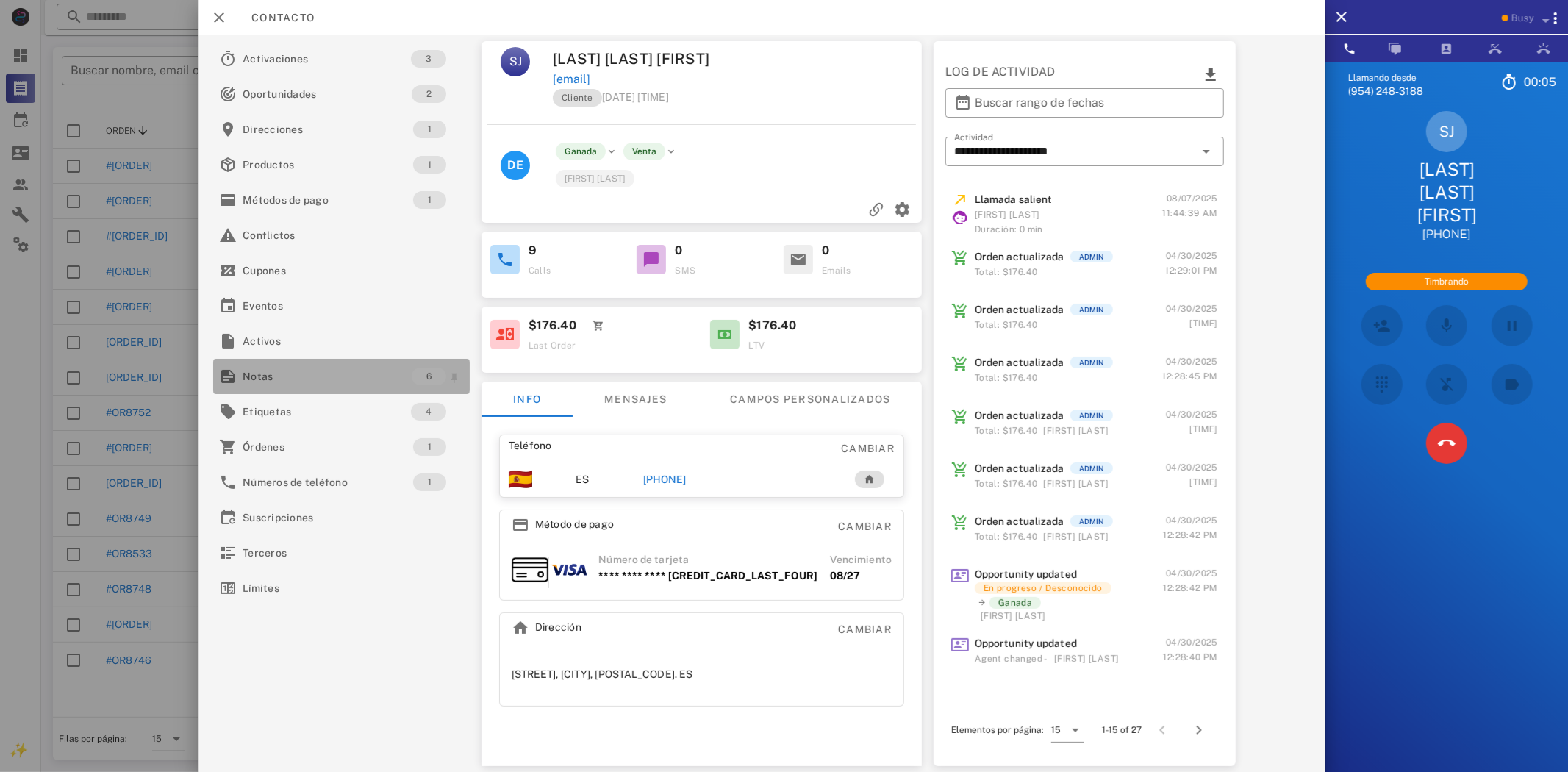click on "Notas" at bounding box center (327, 376) 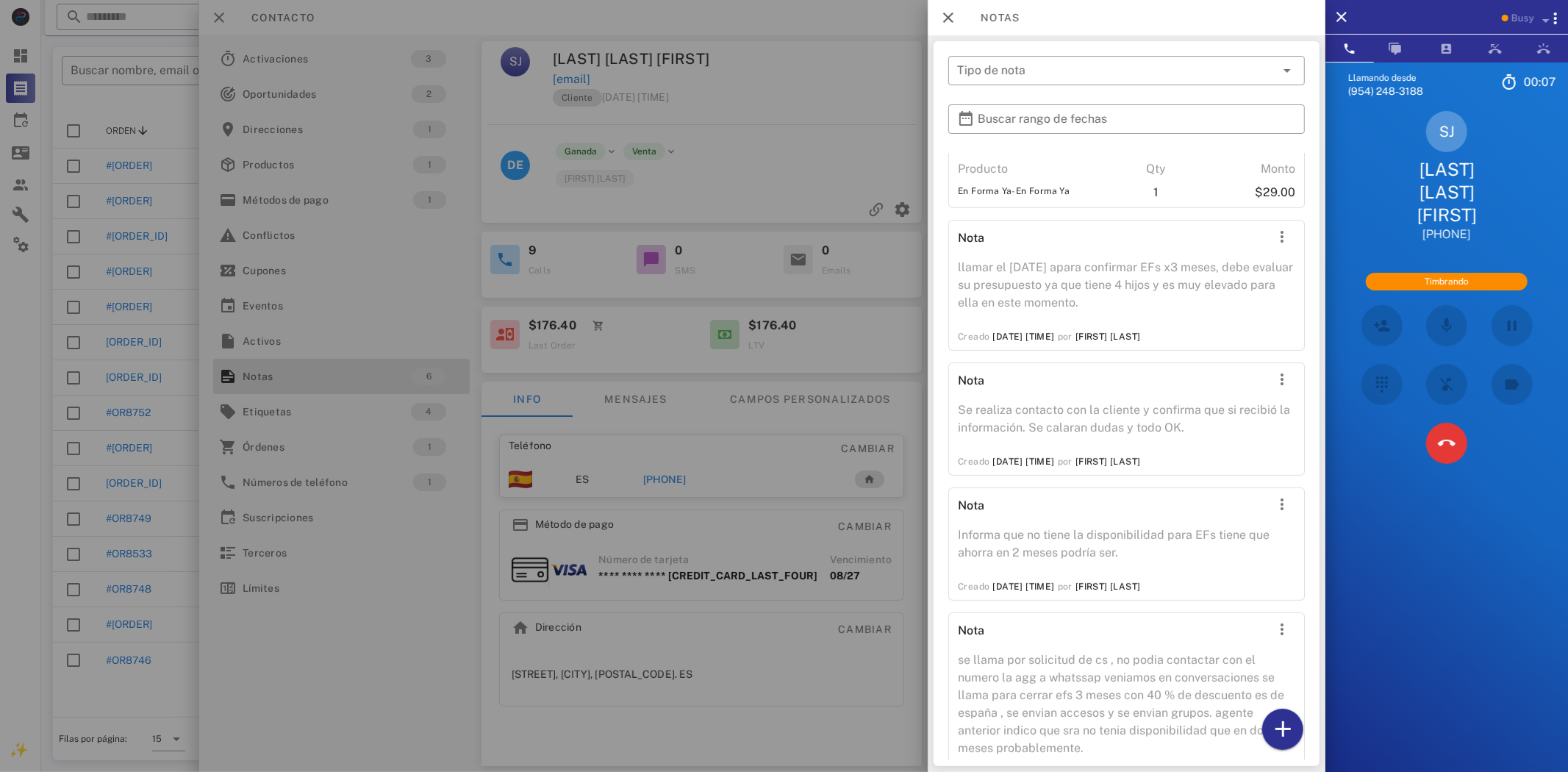 scroll, scrollTop: 353, scrollLeft: 0, axis: vertical 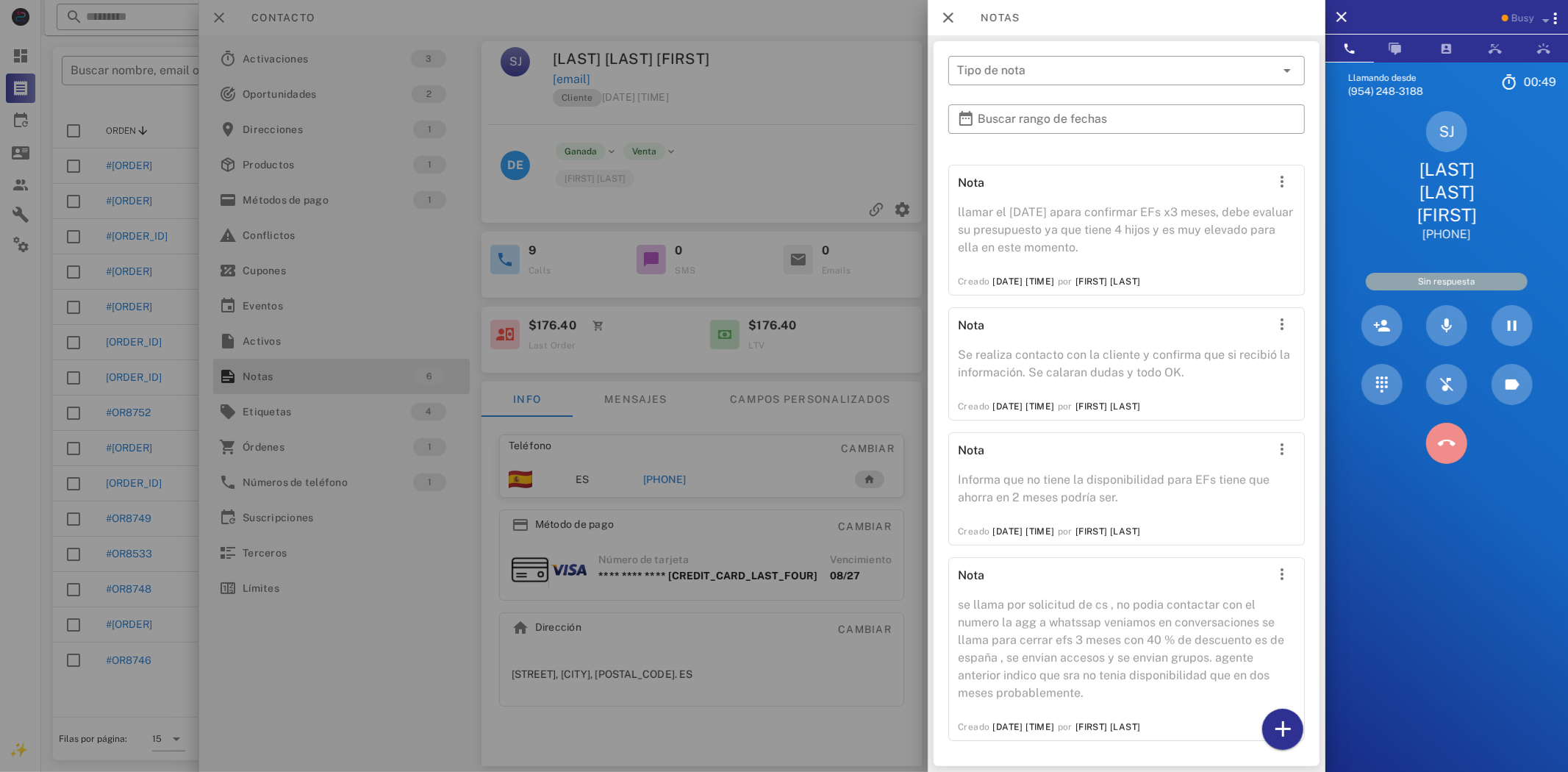 click at bounding box center (1447, 443) 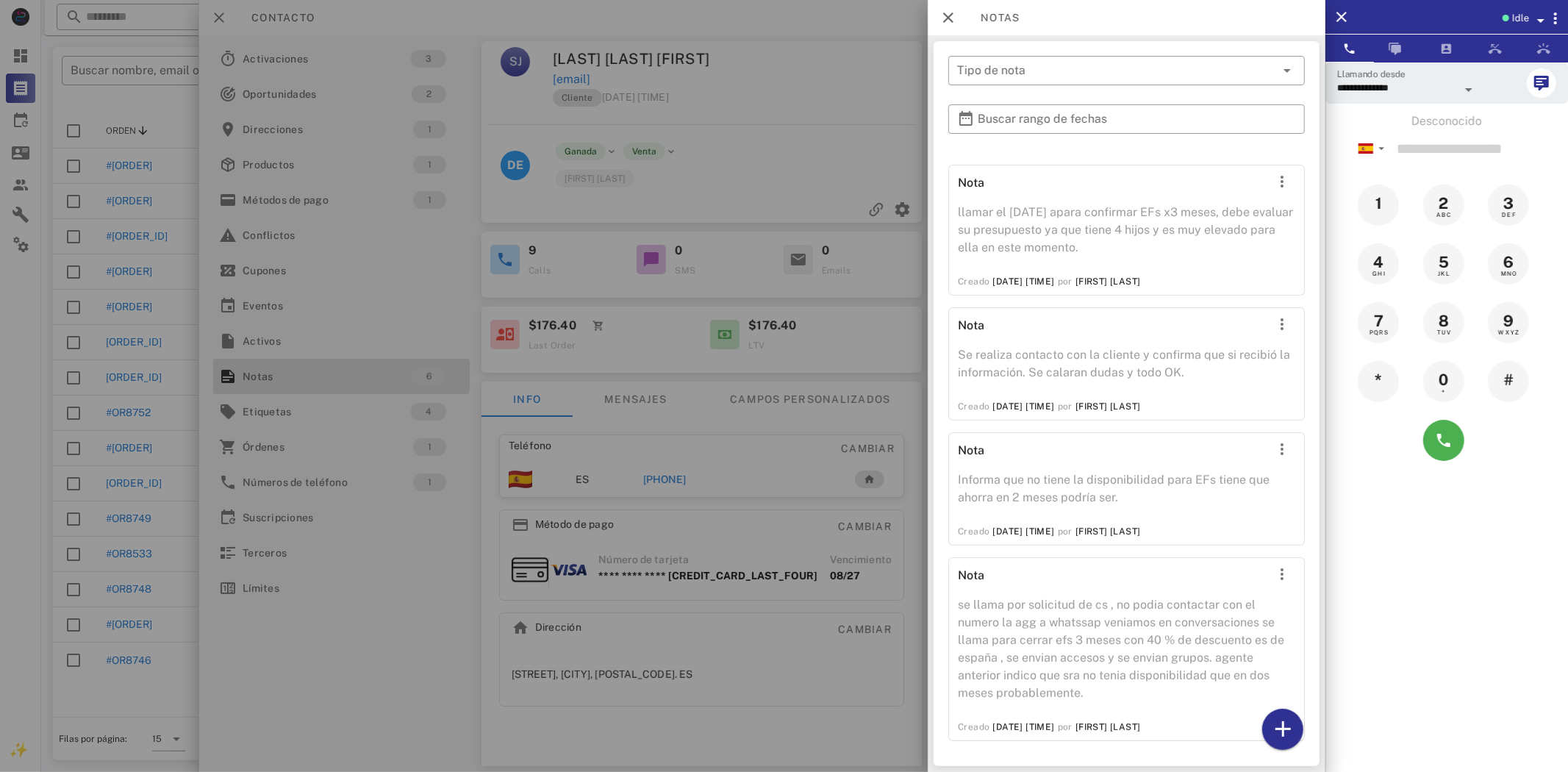 click at bounding box center [784, 386] 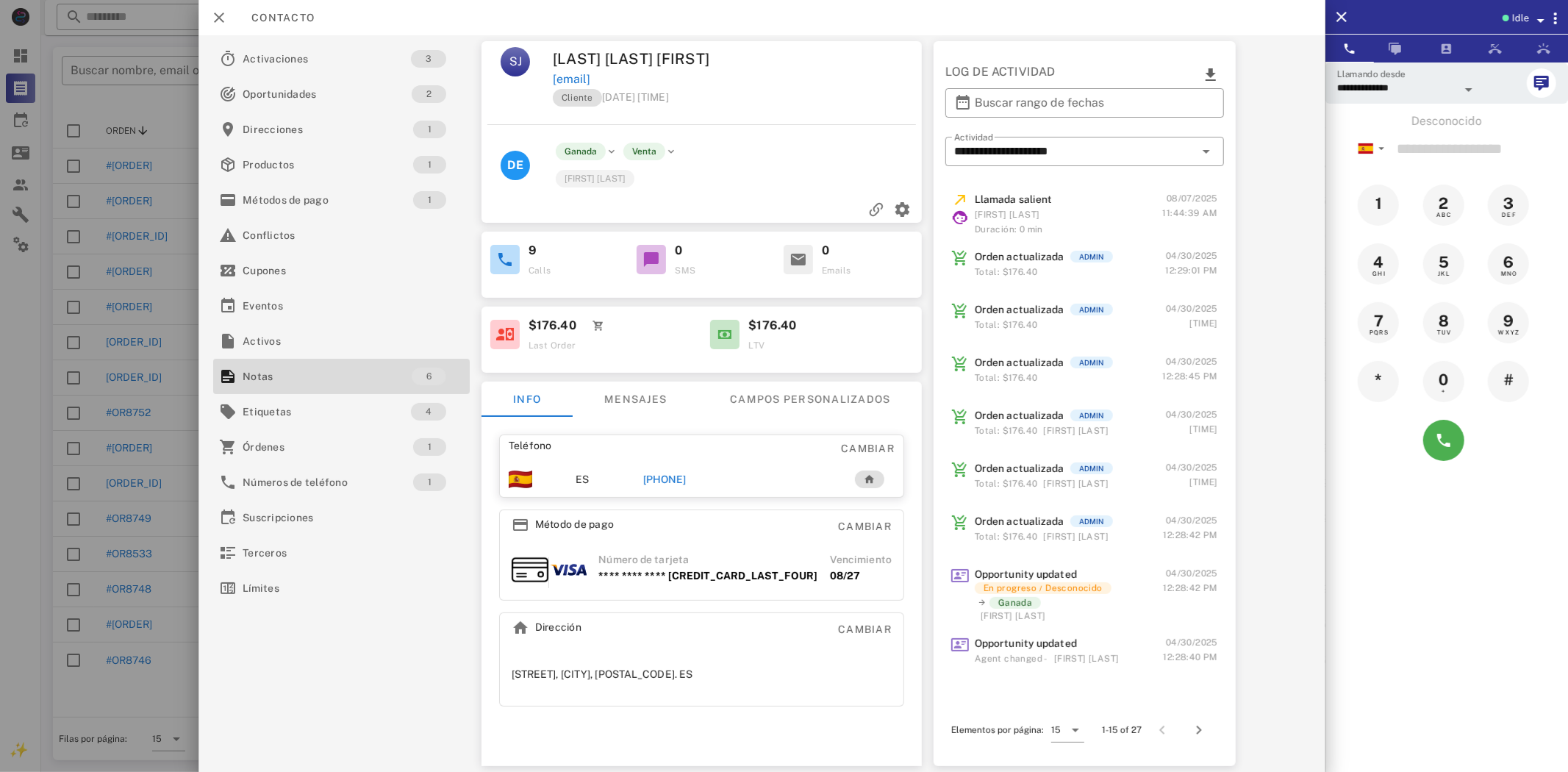 click on "[PHONE]" at bounding box center (665, 479) 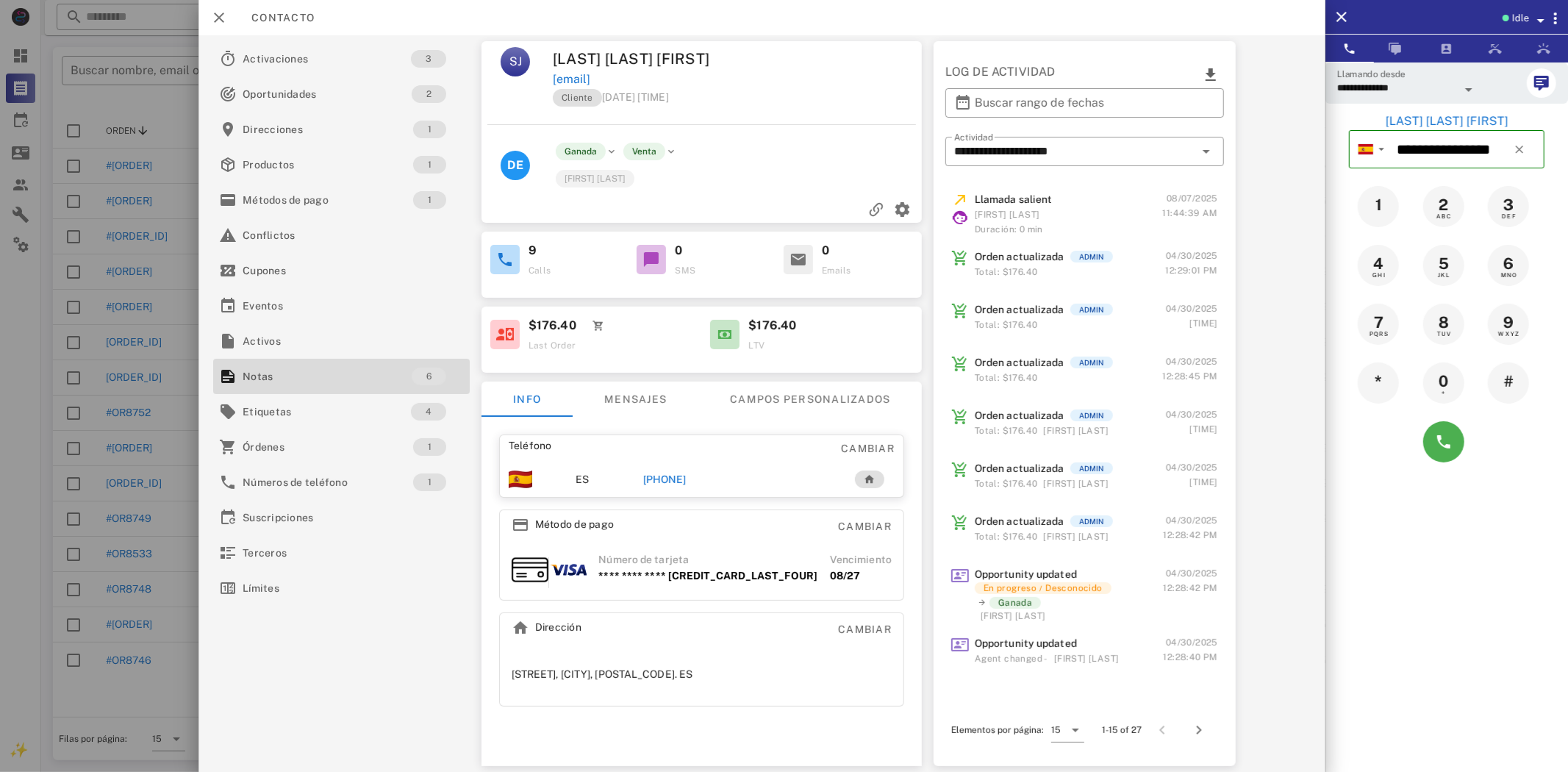 click on "[PHONE]" at bounding box center [665, 479] 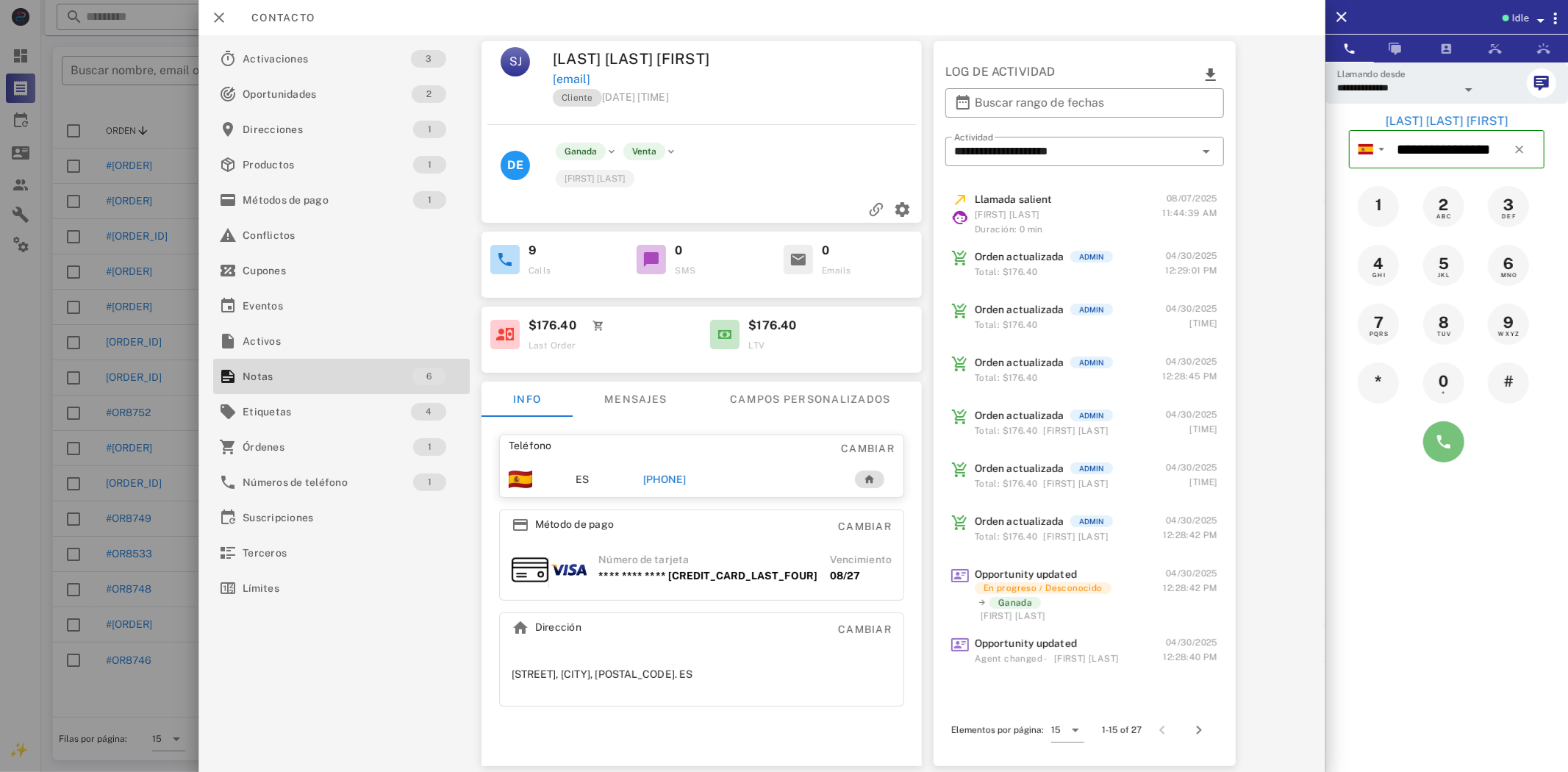 click at bounding box center (1444, 442) 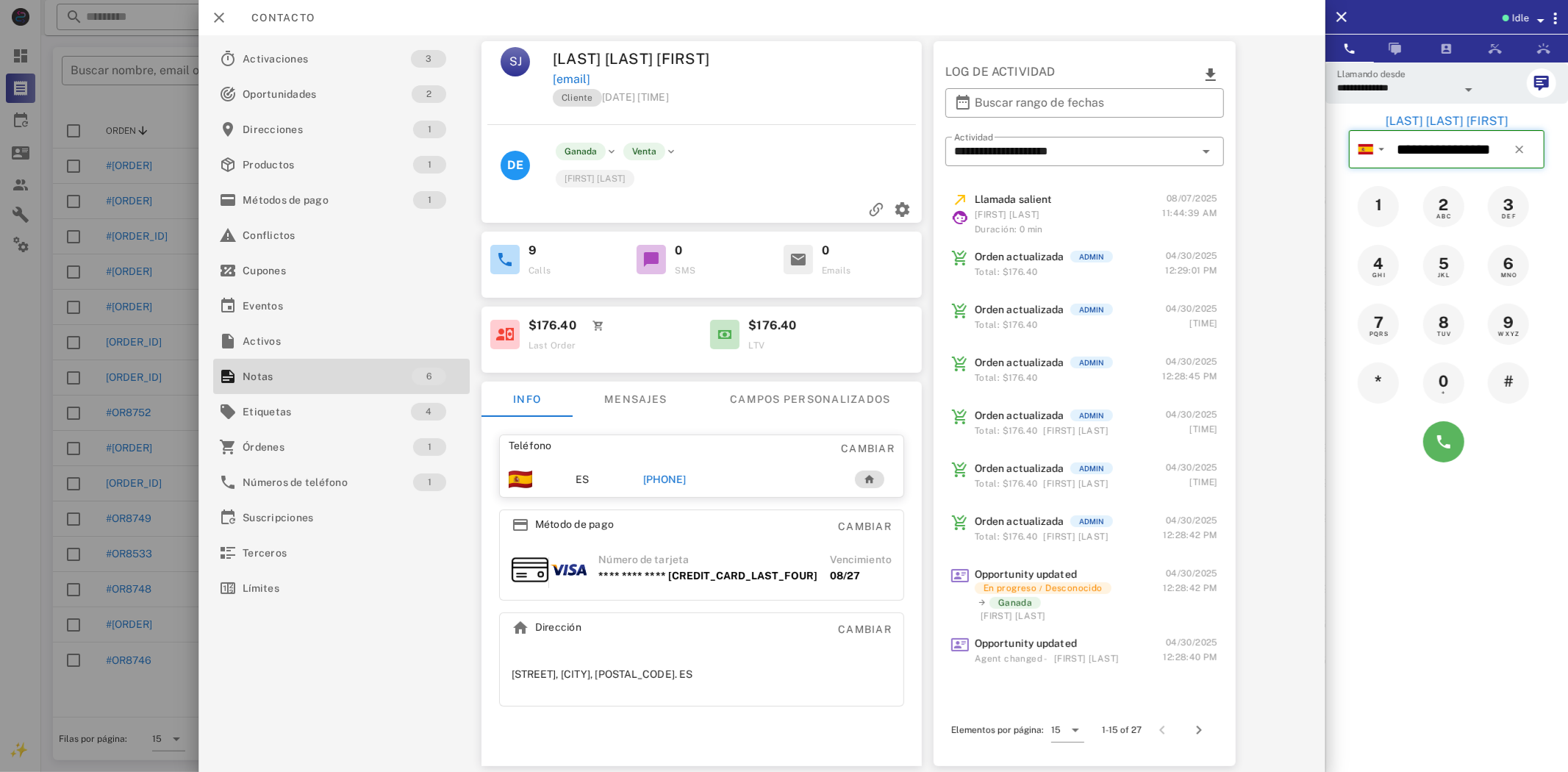 type 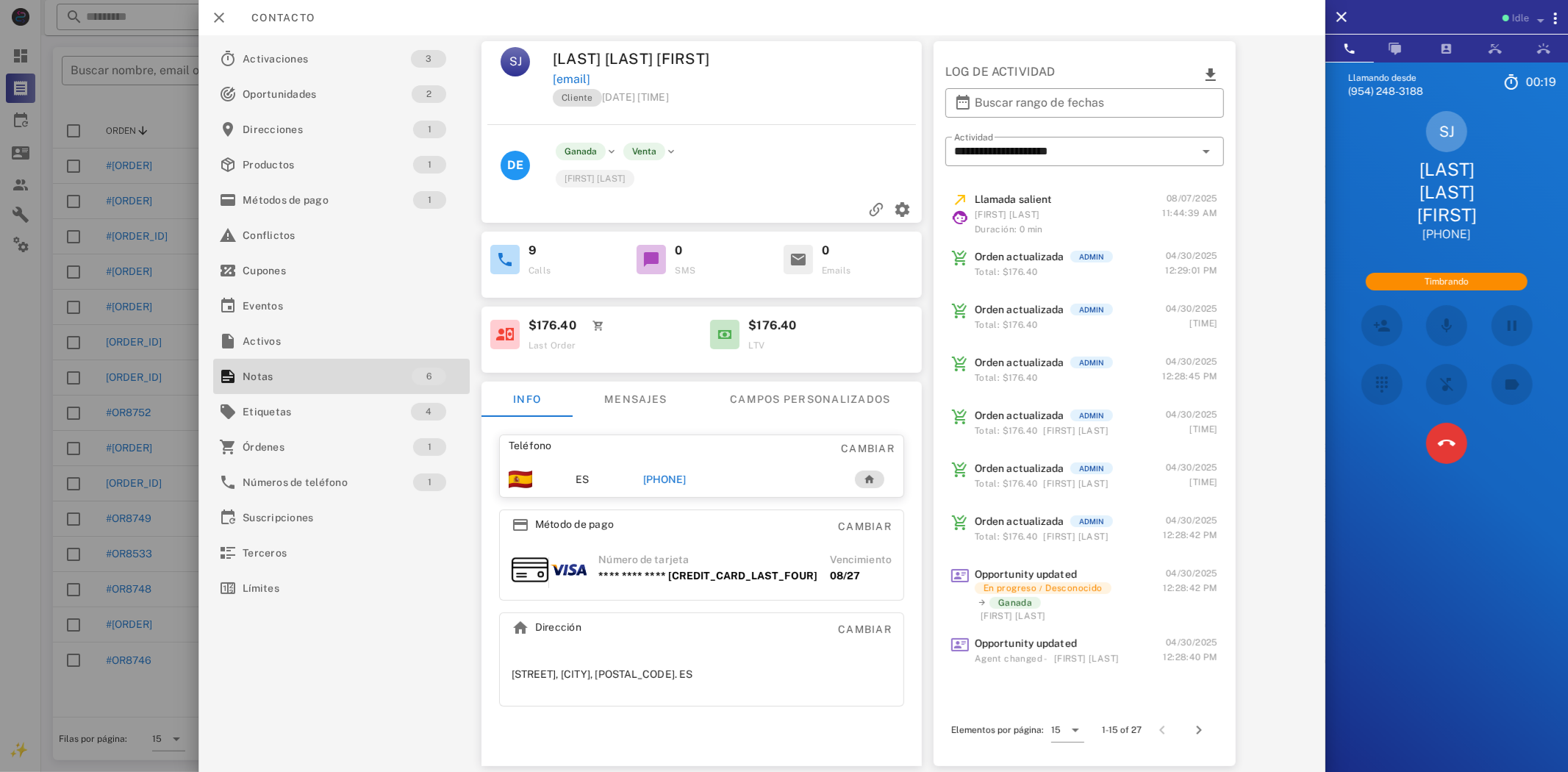 drag, startPoint x: 1417, startPoint y: 233, endPoint x: 1496, endPoint y: 239, distance: 79.22752 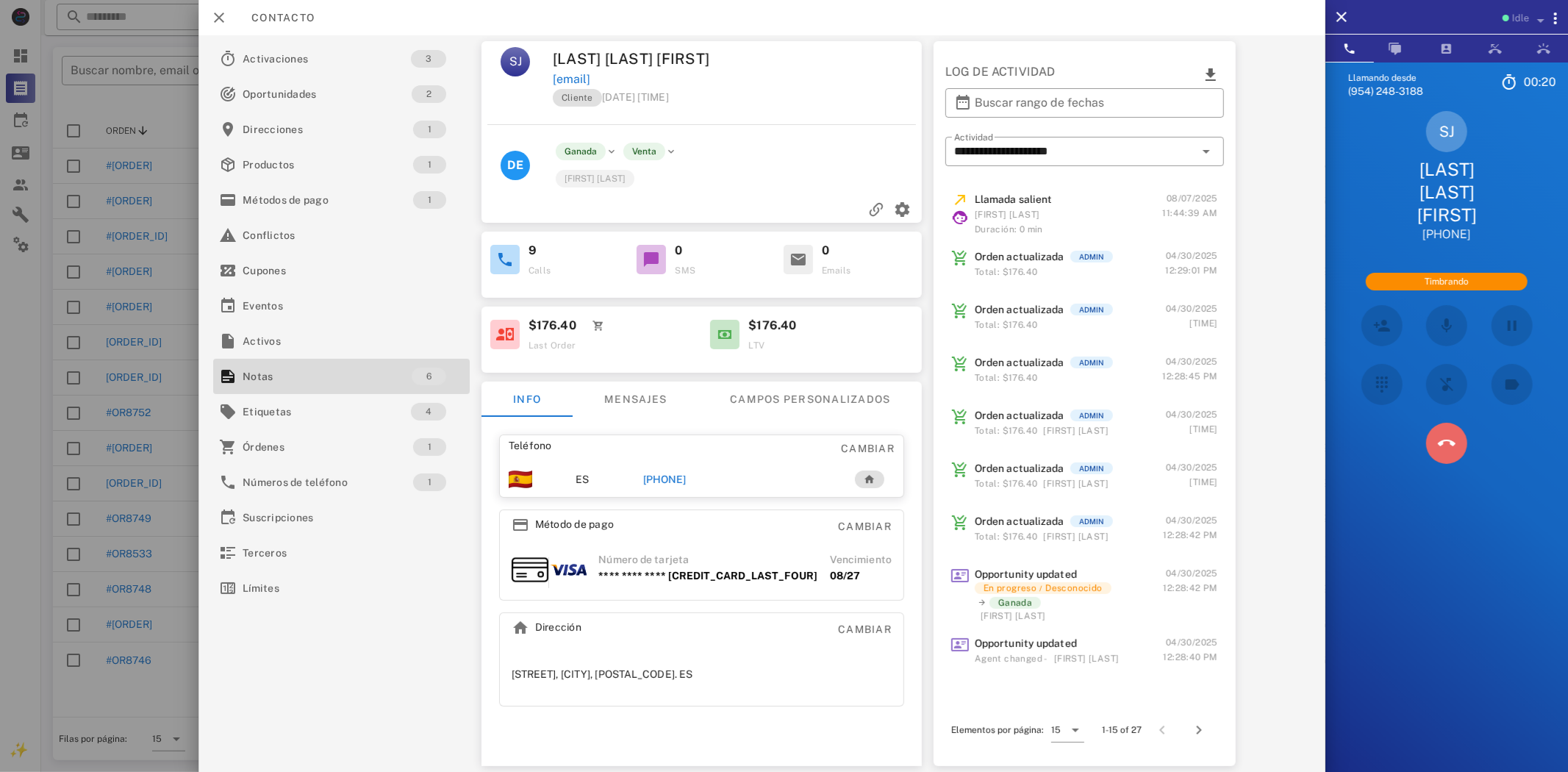 drag, startPoint x: 1458, startPoint y: 442, endPoint x: 1408, endPoint y: 464, distance: 54.626001 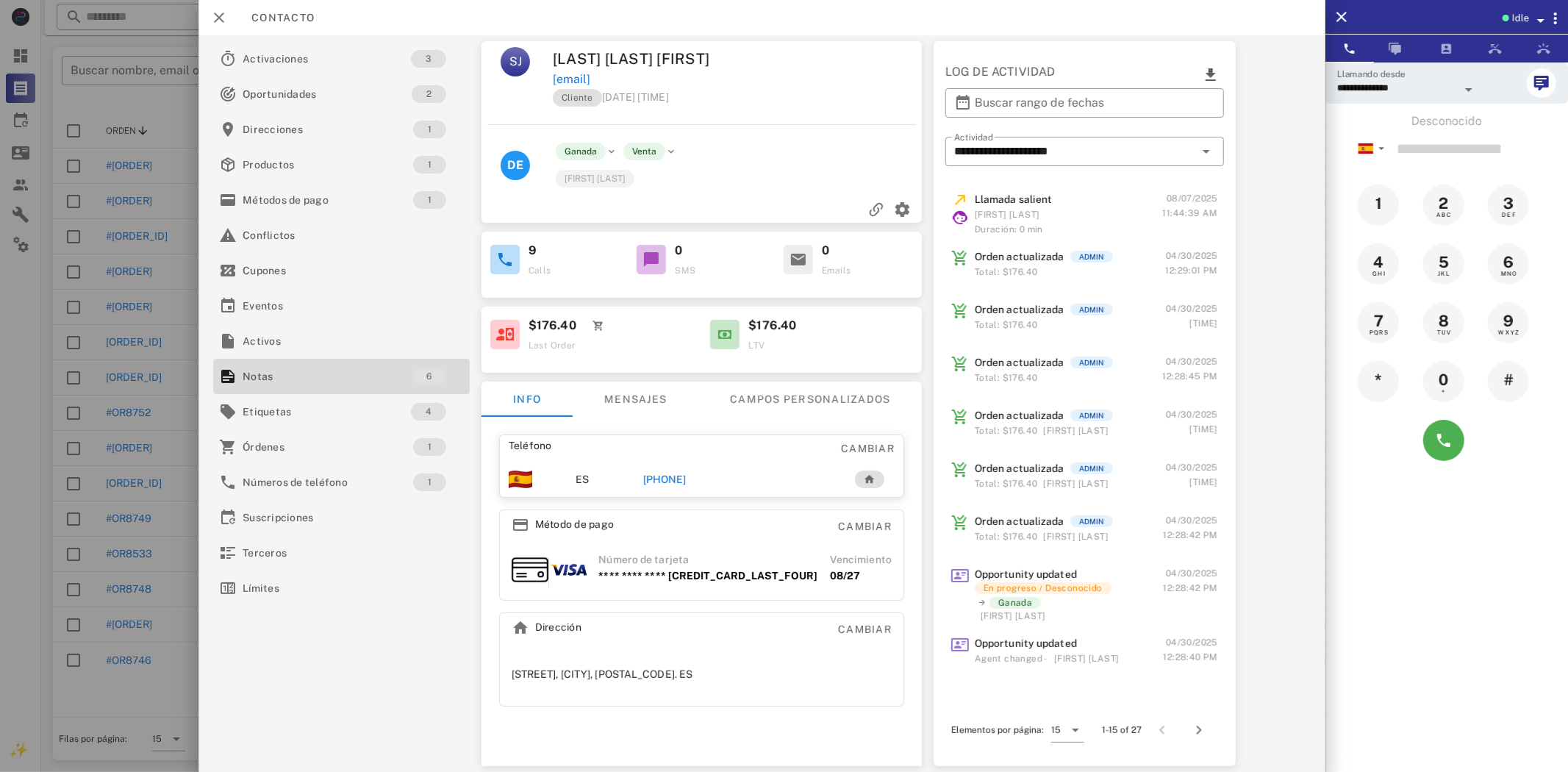 click on "Cliente [DATE] [TIME] DE Ganada Venta [FIRST] [LAST]" at bounding box center [701, 155] 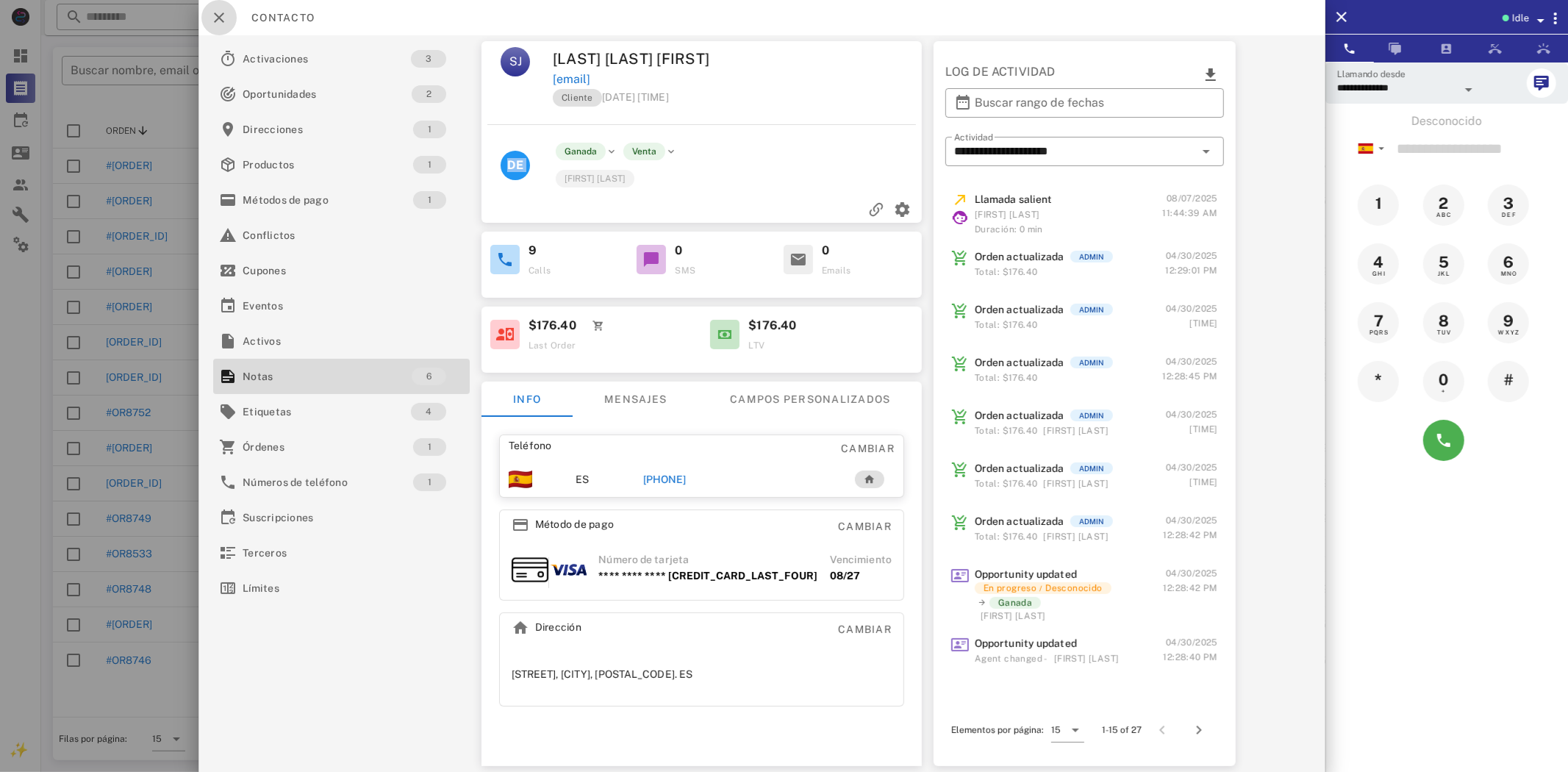 click at bounding box center [219, 18] 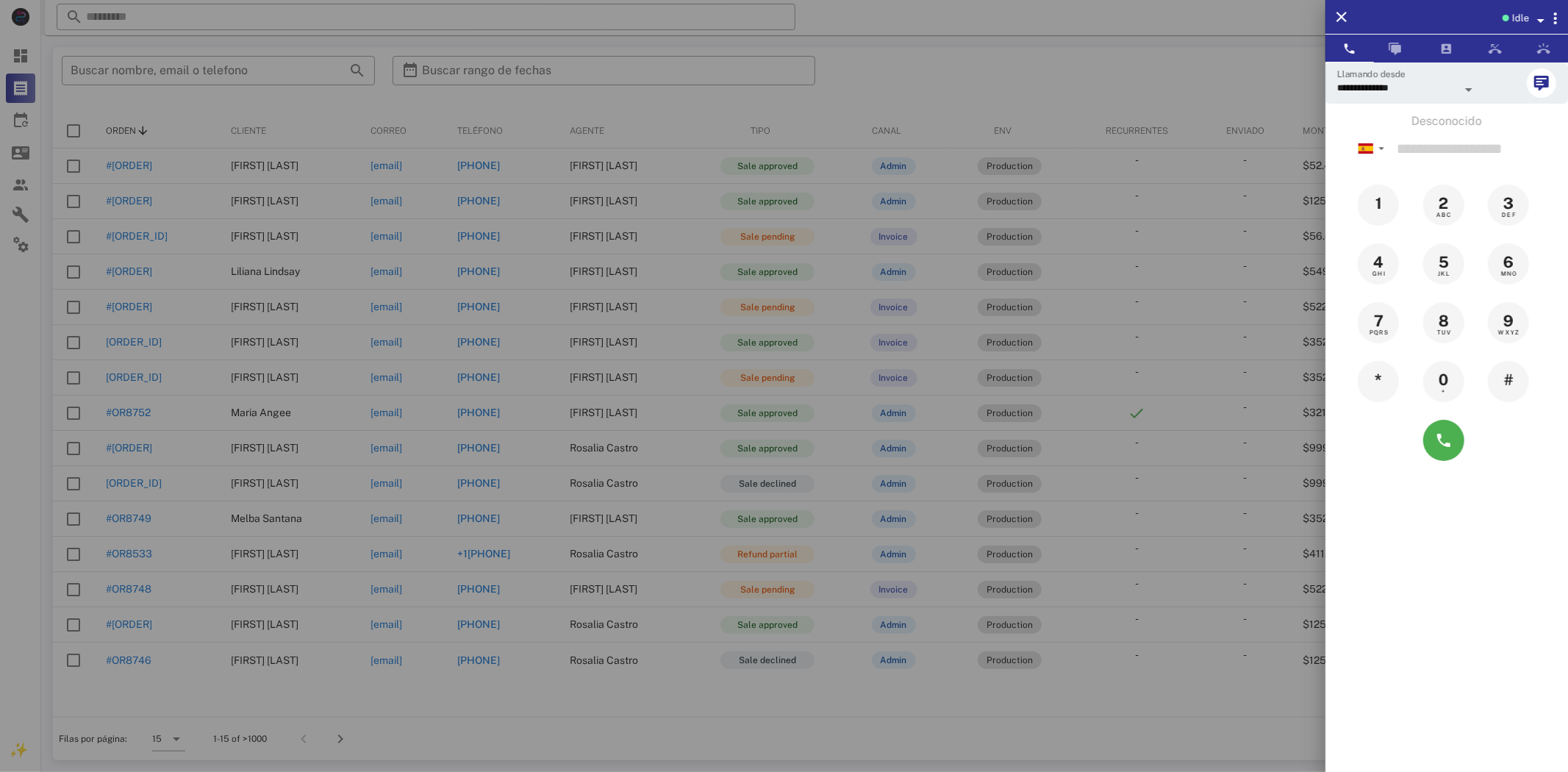 click at bounding box center (784, 386) 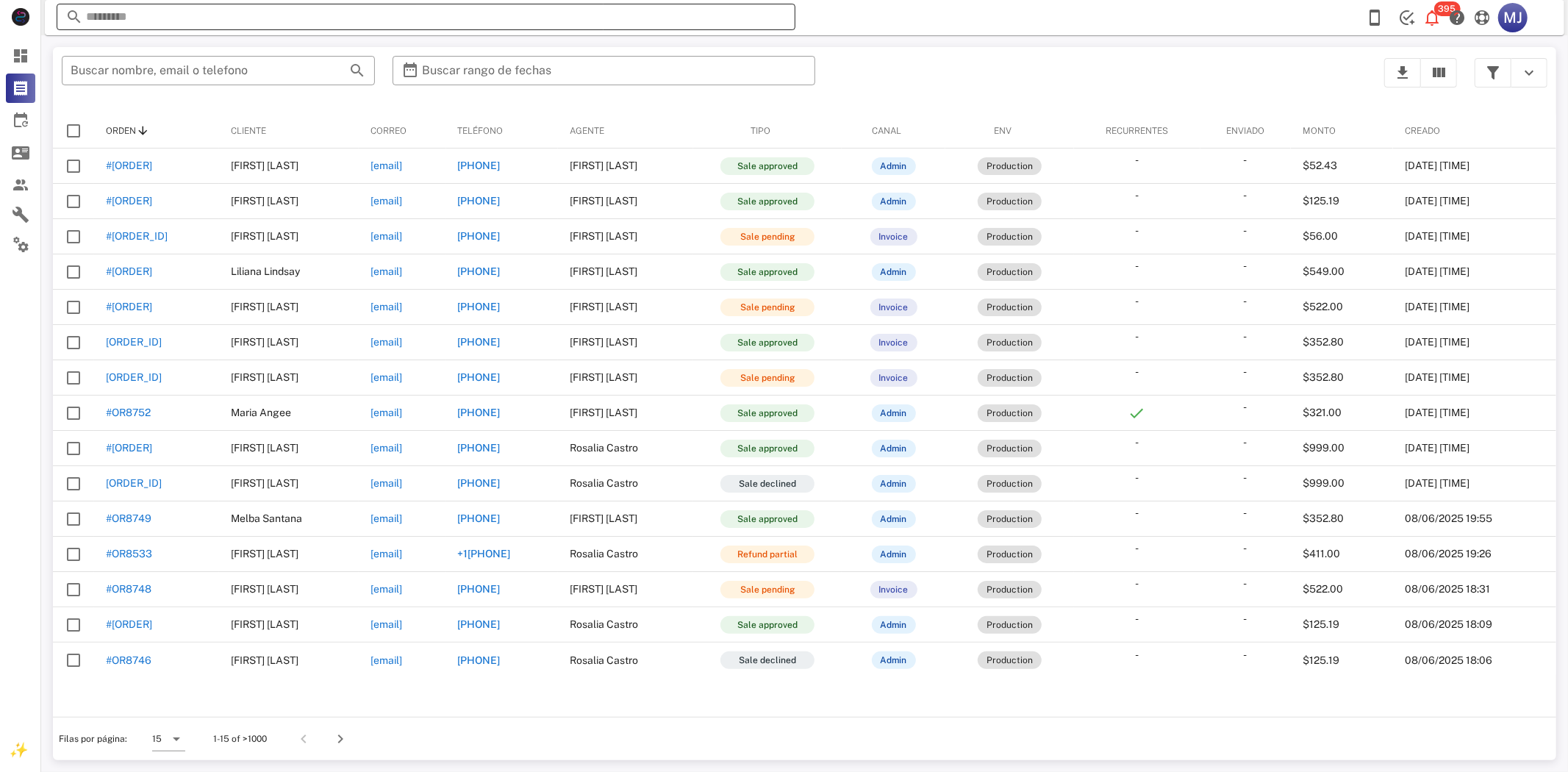 drag, startPoint x: 459, startPoint y: 17, endPoint x: 446, endPoint y: 21, distance: 13.601471 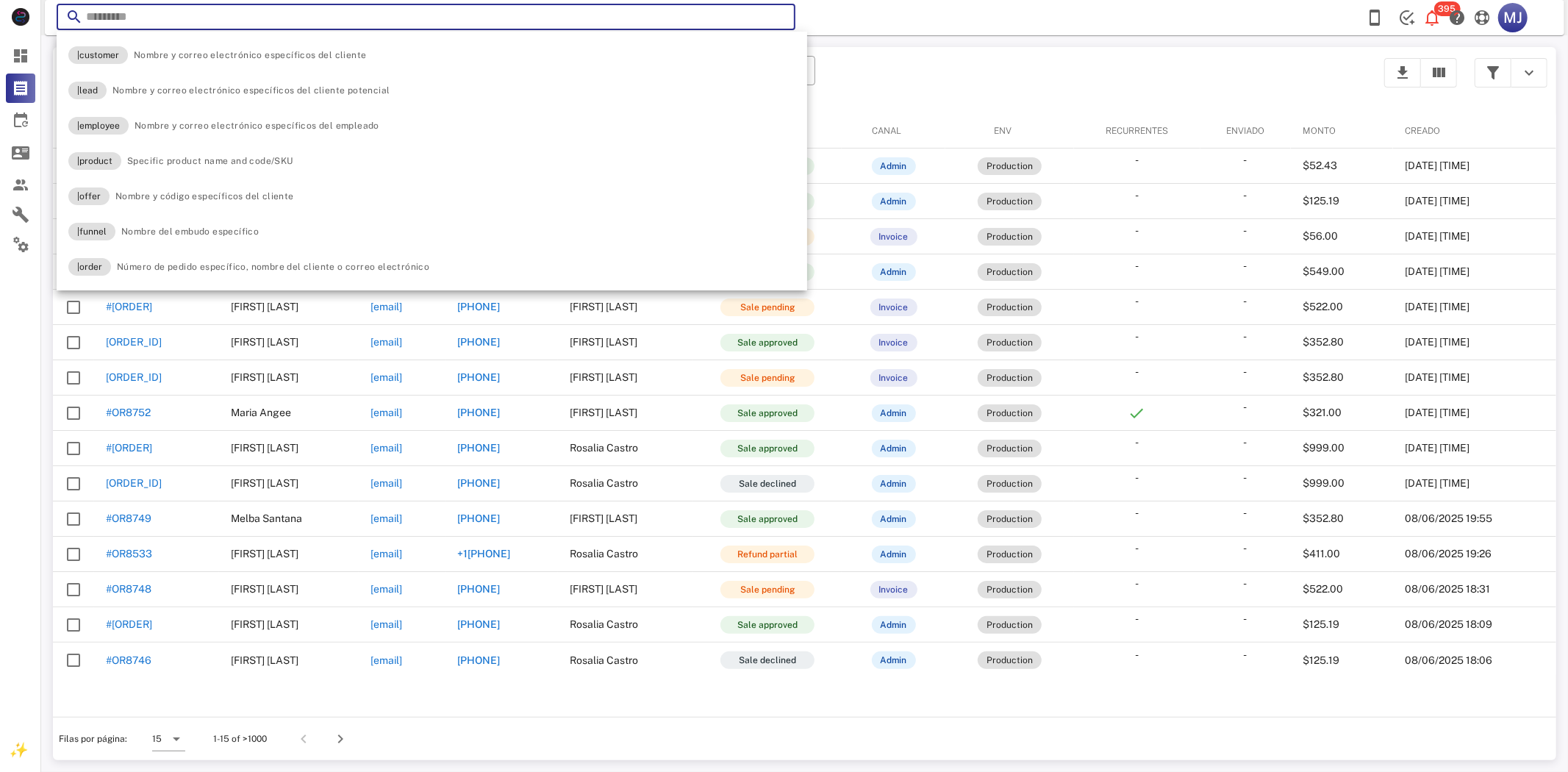 paste on "**********" 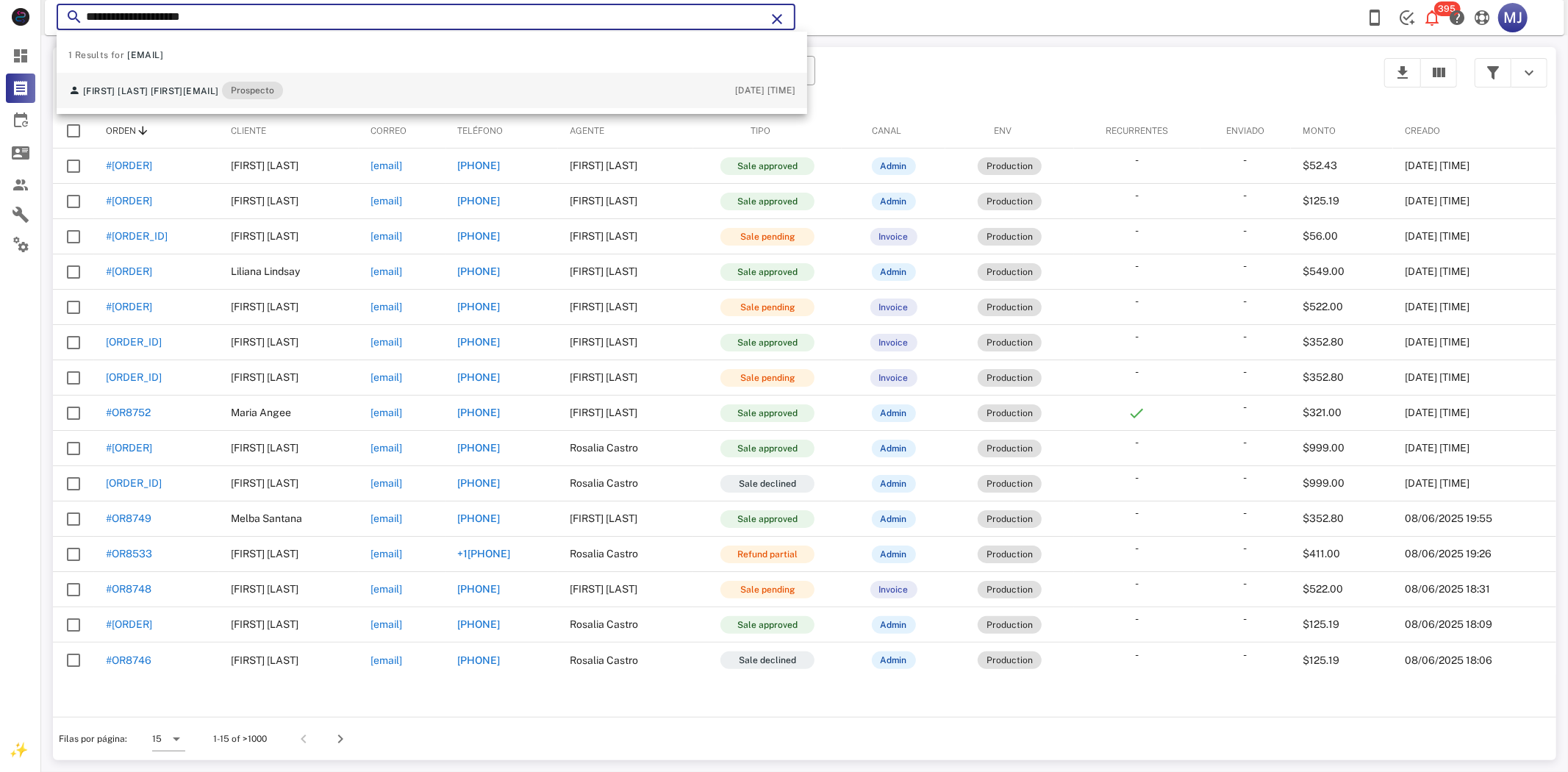 type on "**********" 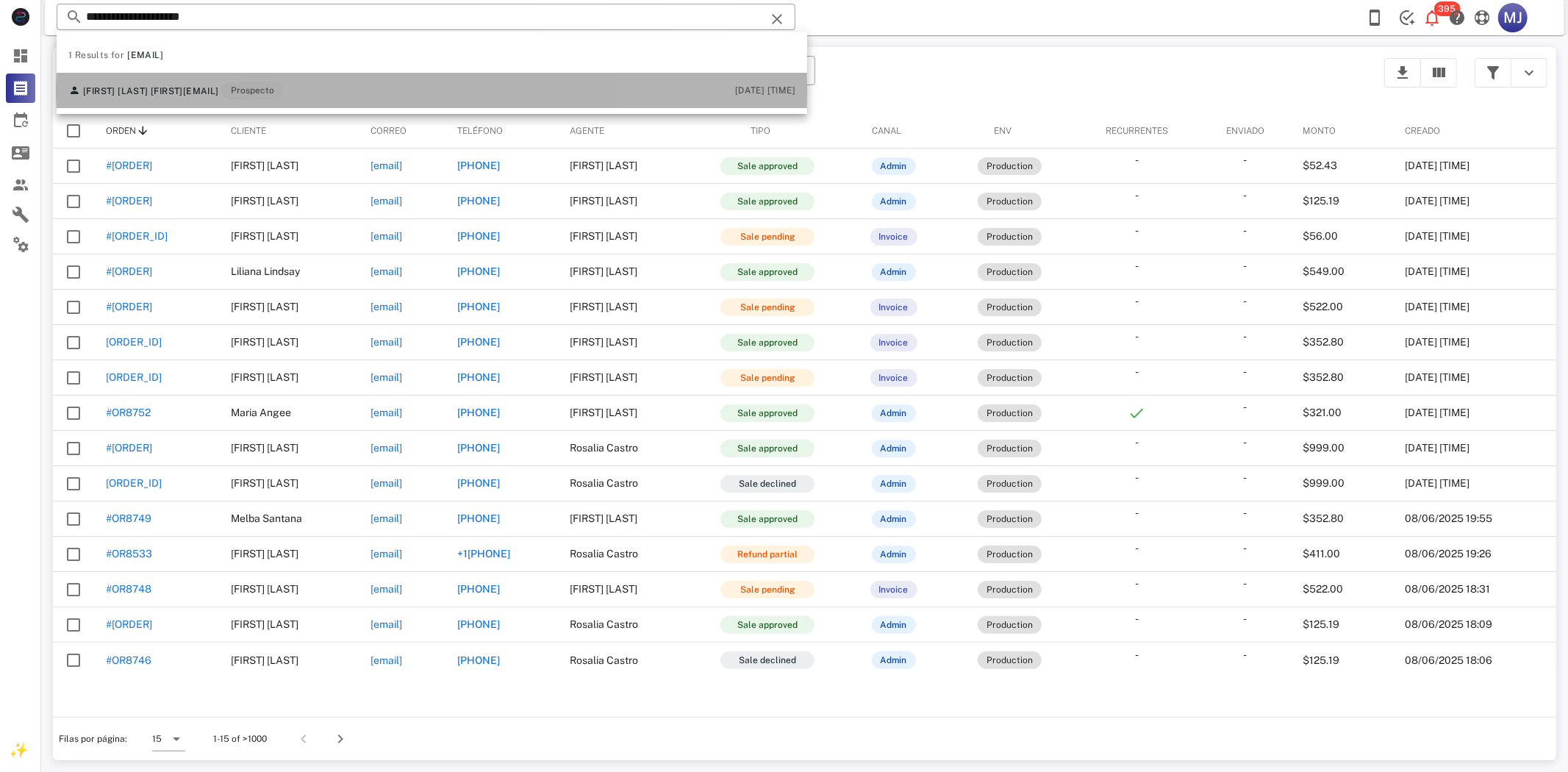 click on "[FIRST] [LAST]   [EMAIL]   Prospecto" at bounding box center (176, 90) 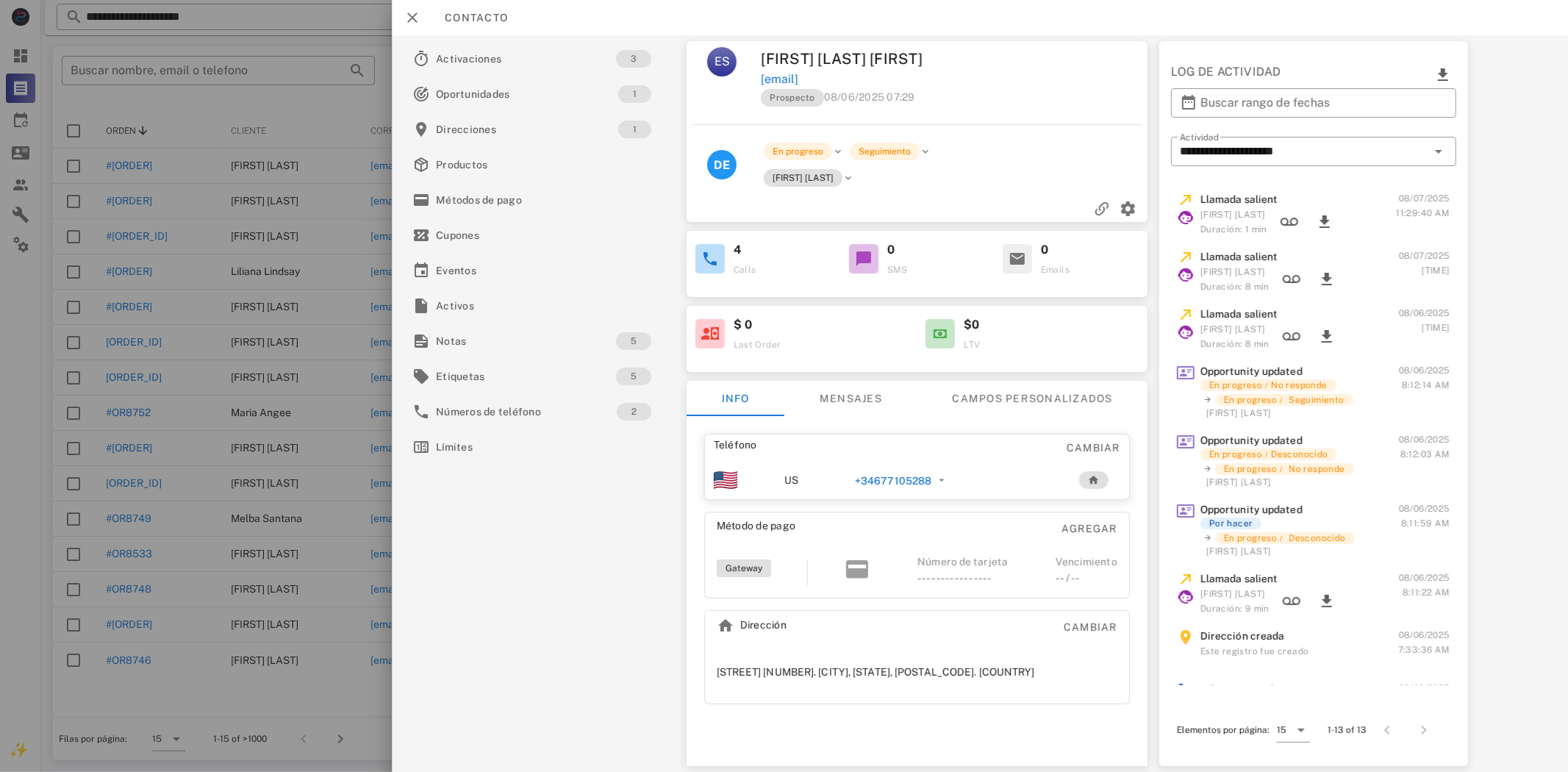 click on "+34677105288" at bounding box center (893, 481) 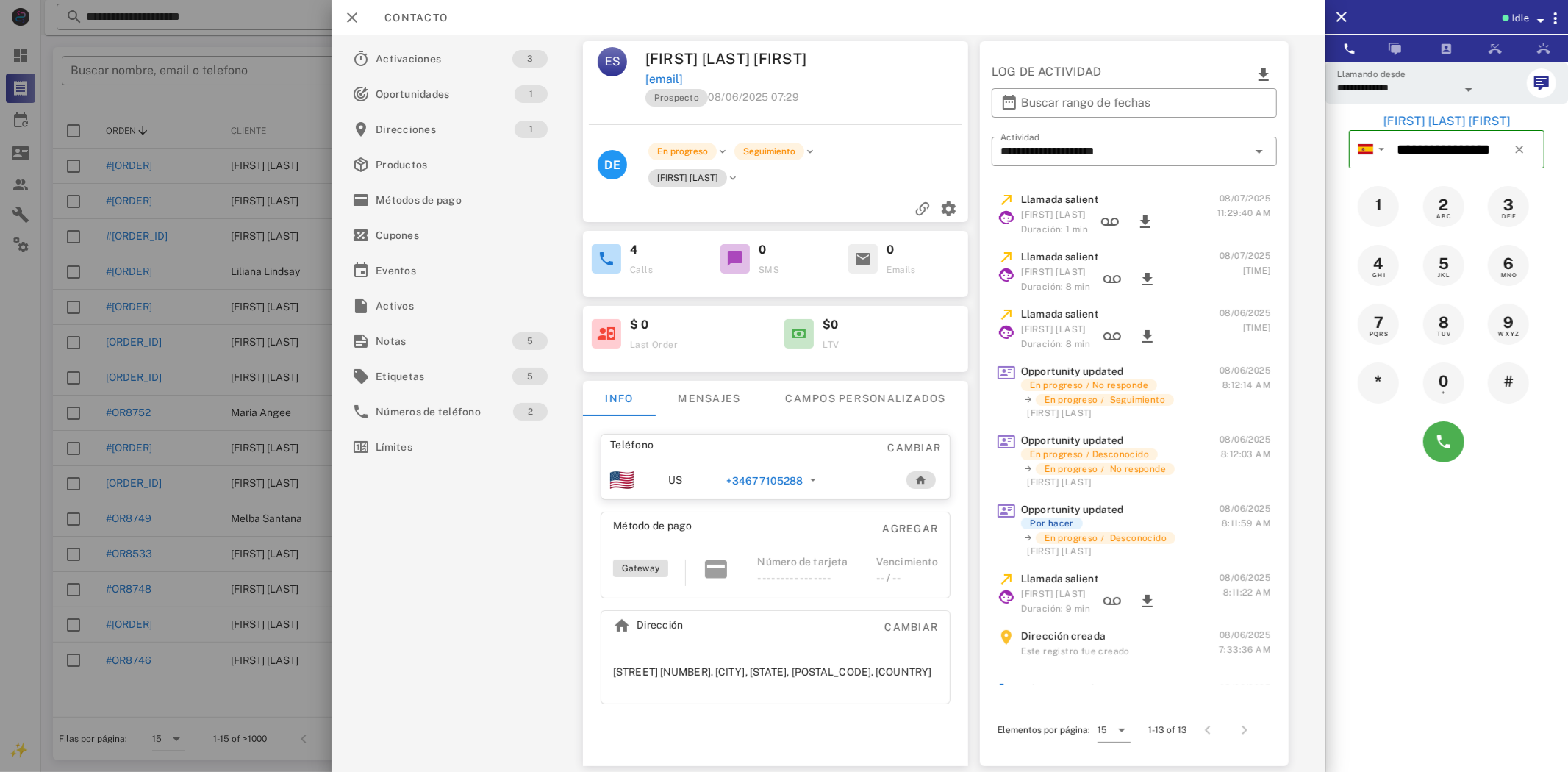 click on "+34677105288" at bounding box center [765, 481] 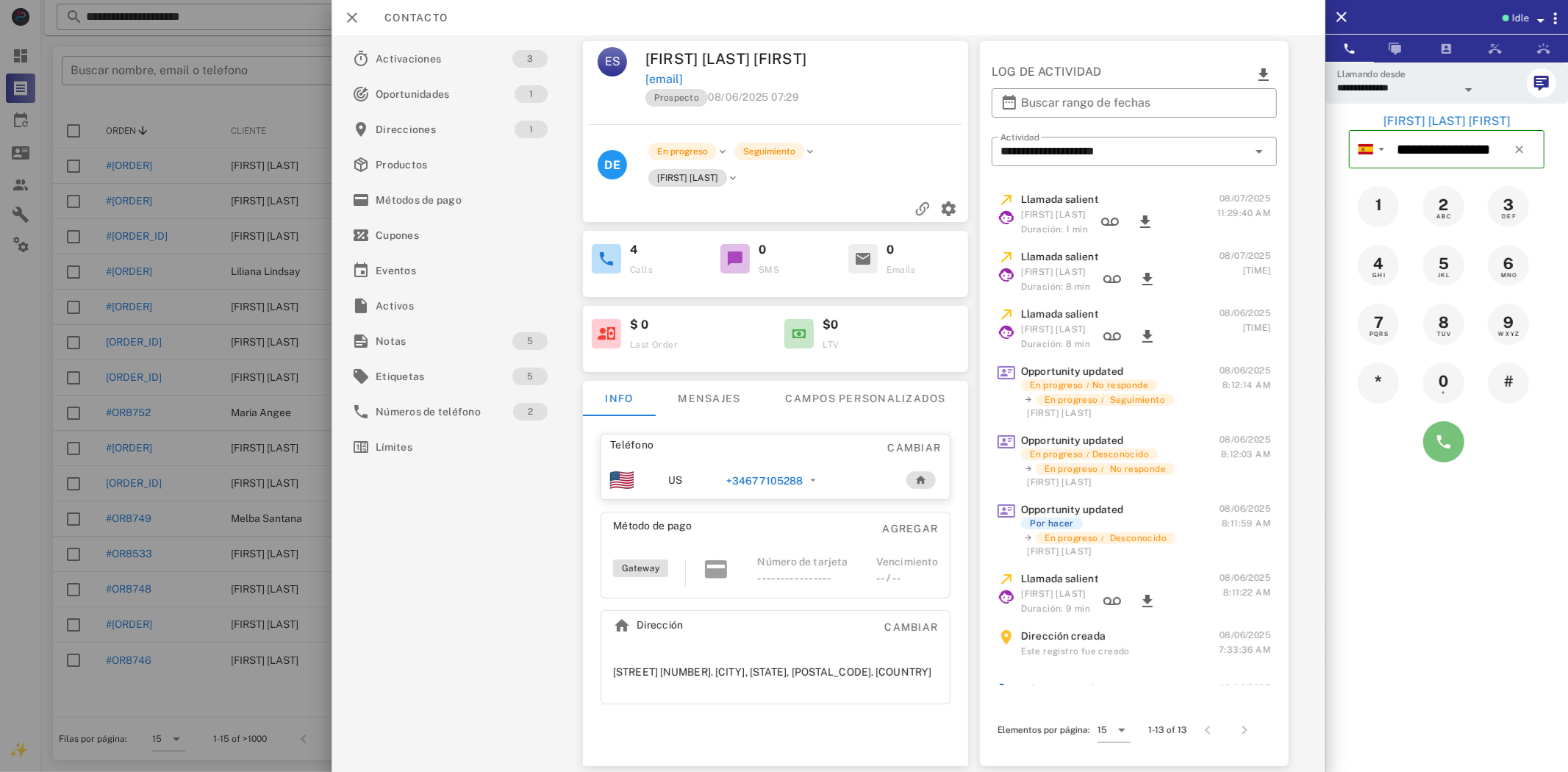 click at bounding box center (1444, 442) 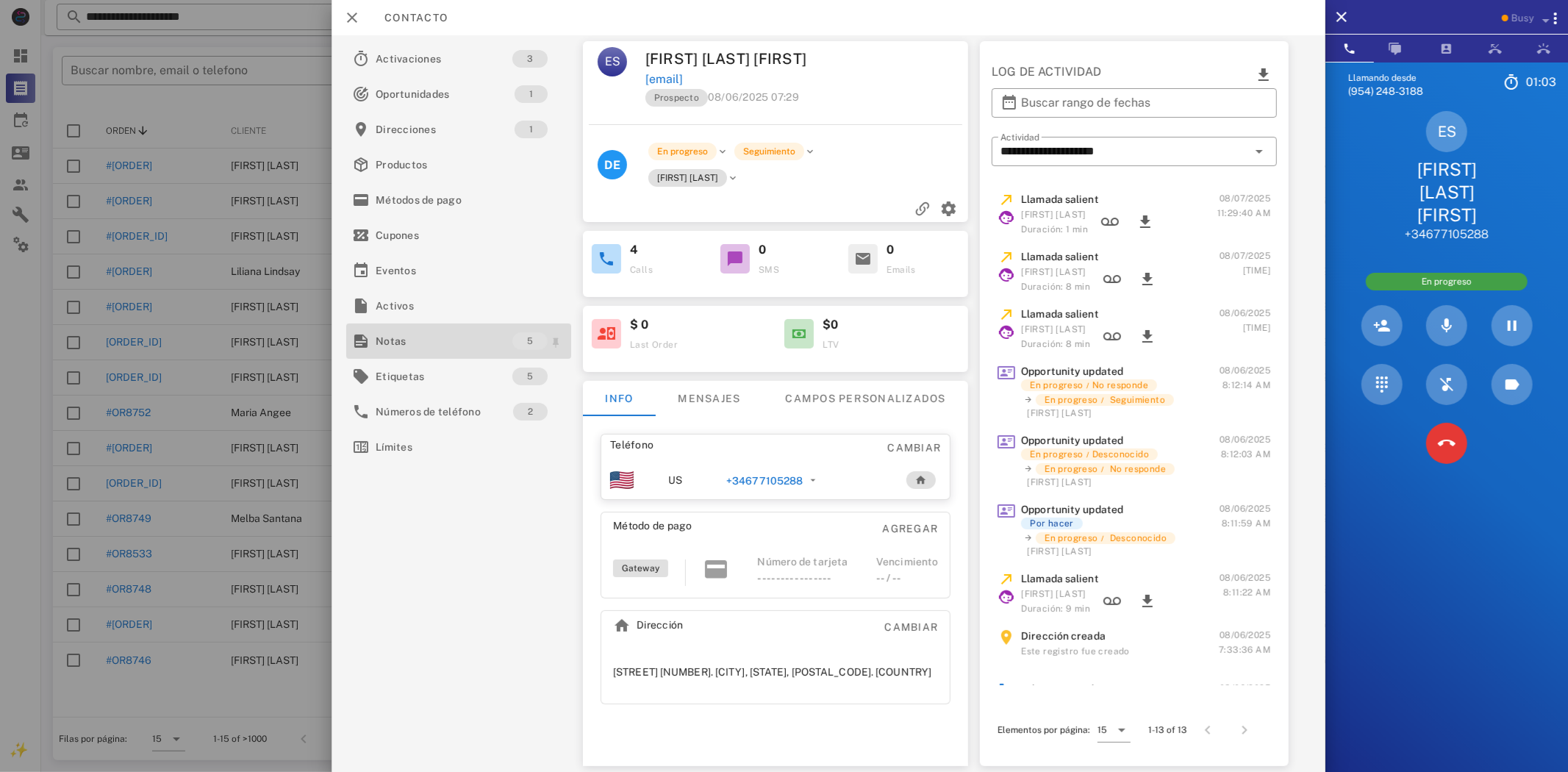 click on "Notas" at bounding box center (444, 341) 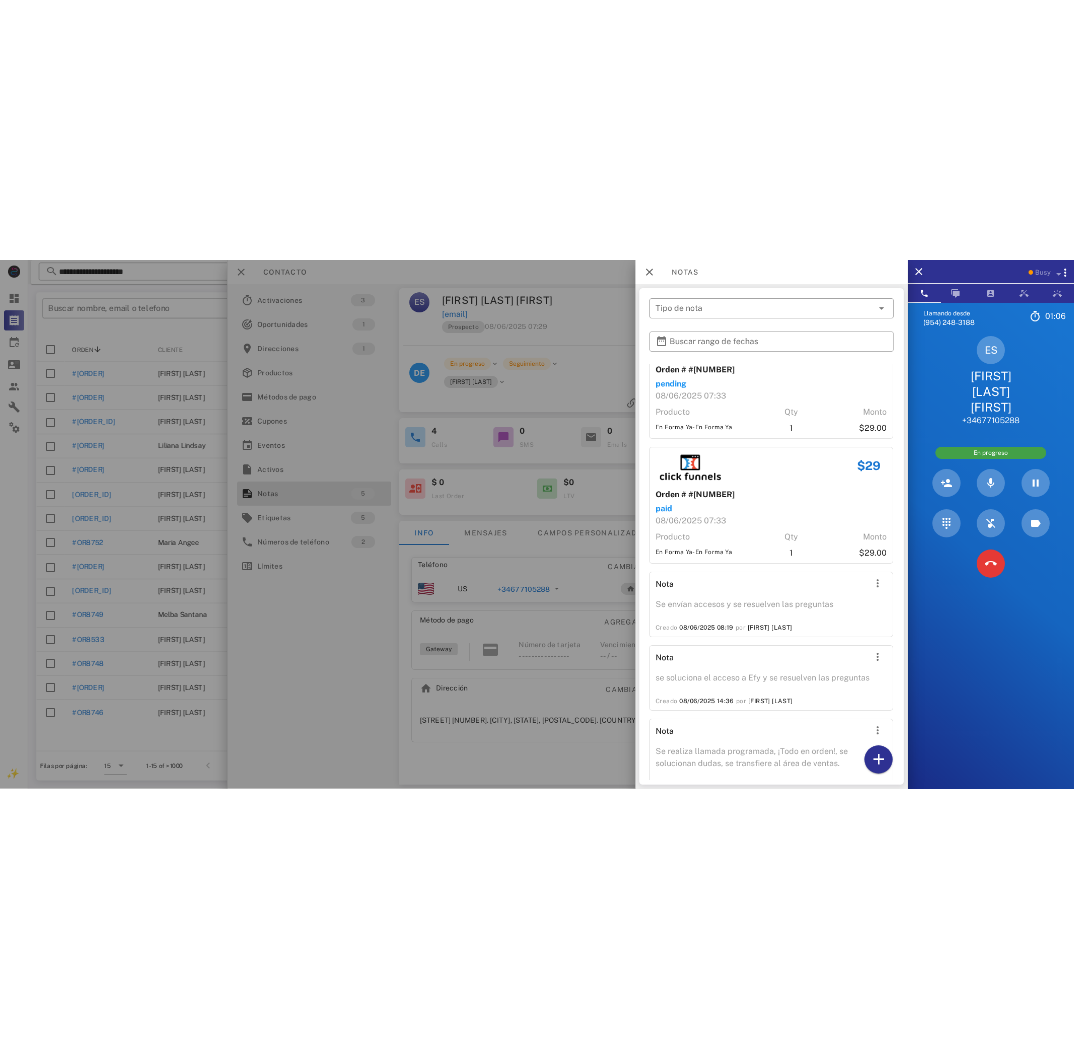 scroll, scrollTop: 142, scrollLeft: 0, axis: vertical 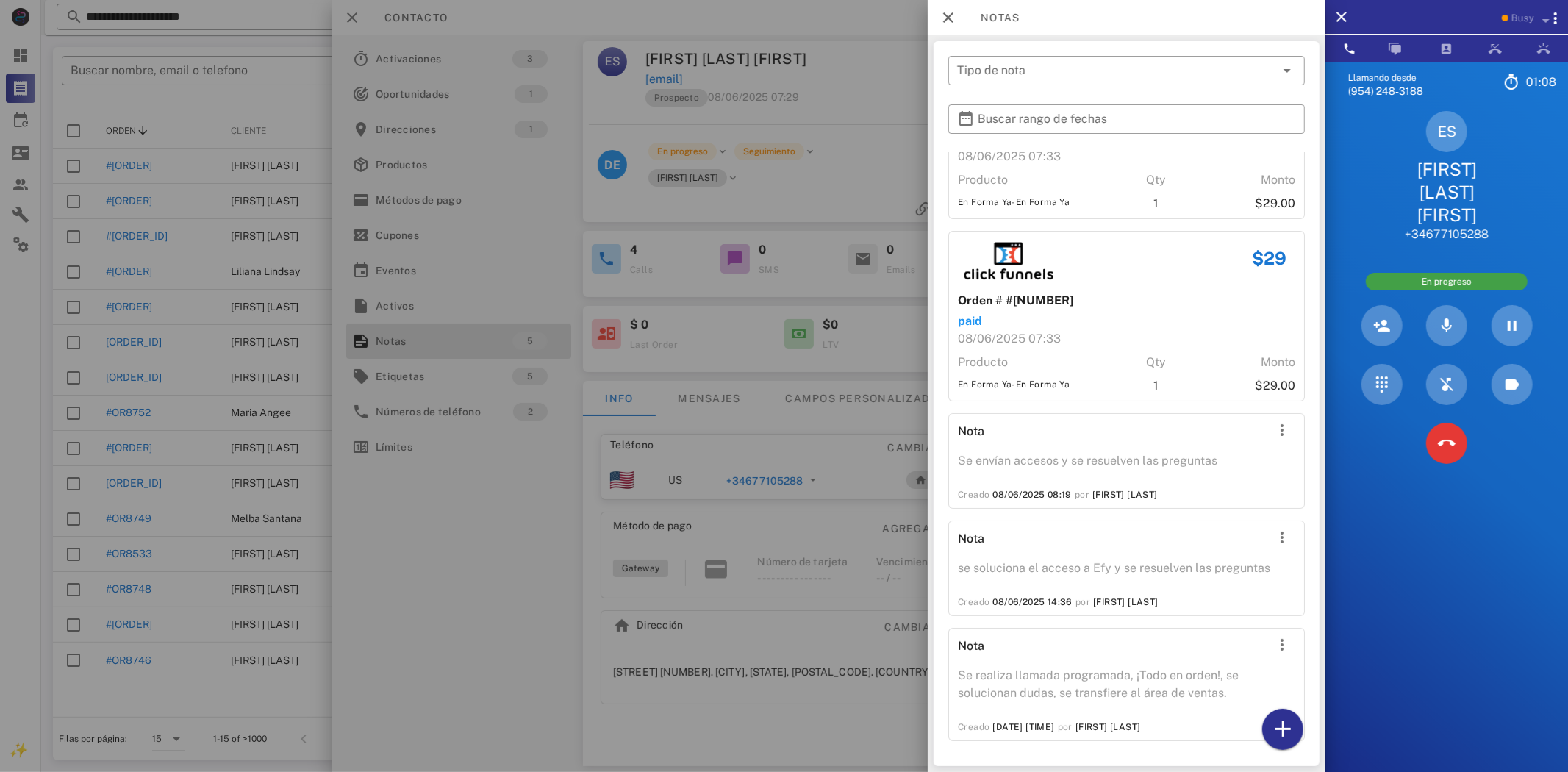 click at bounding box center (784, 386) 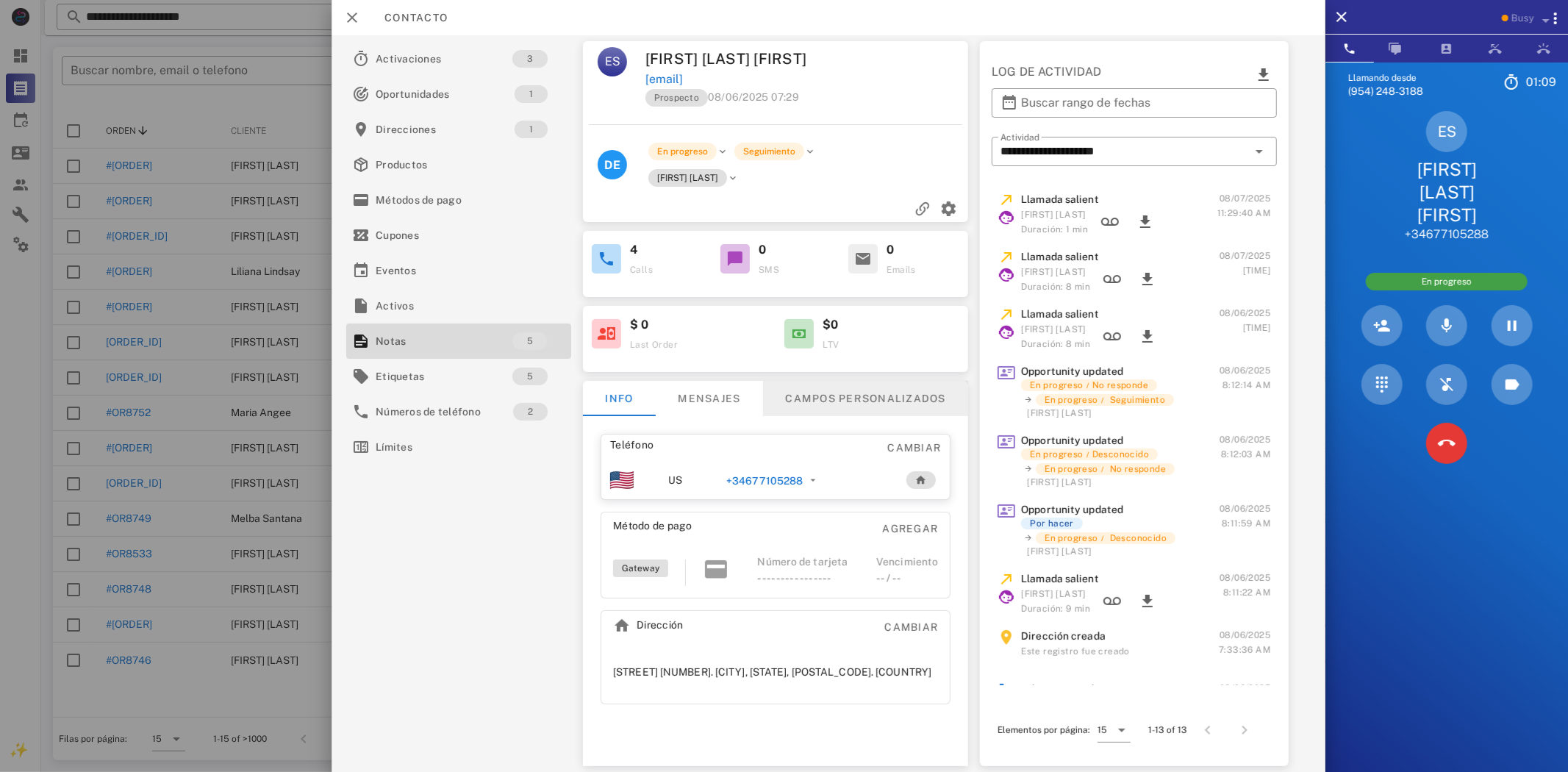 click on "Campos personalizados" at bounding box center (865, 398) 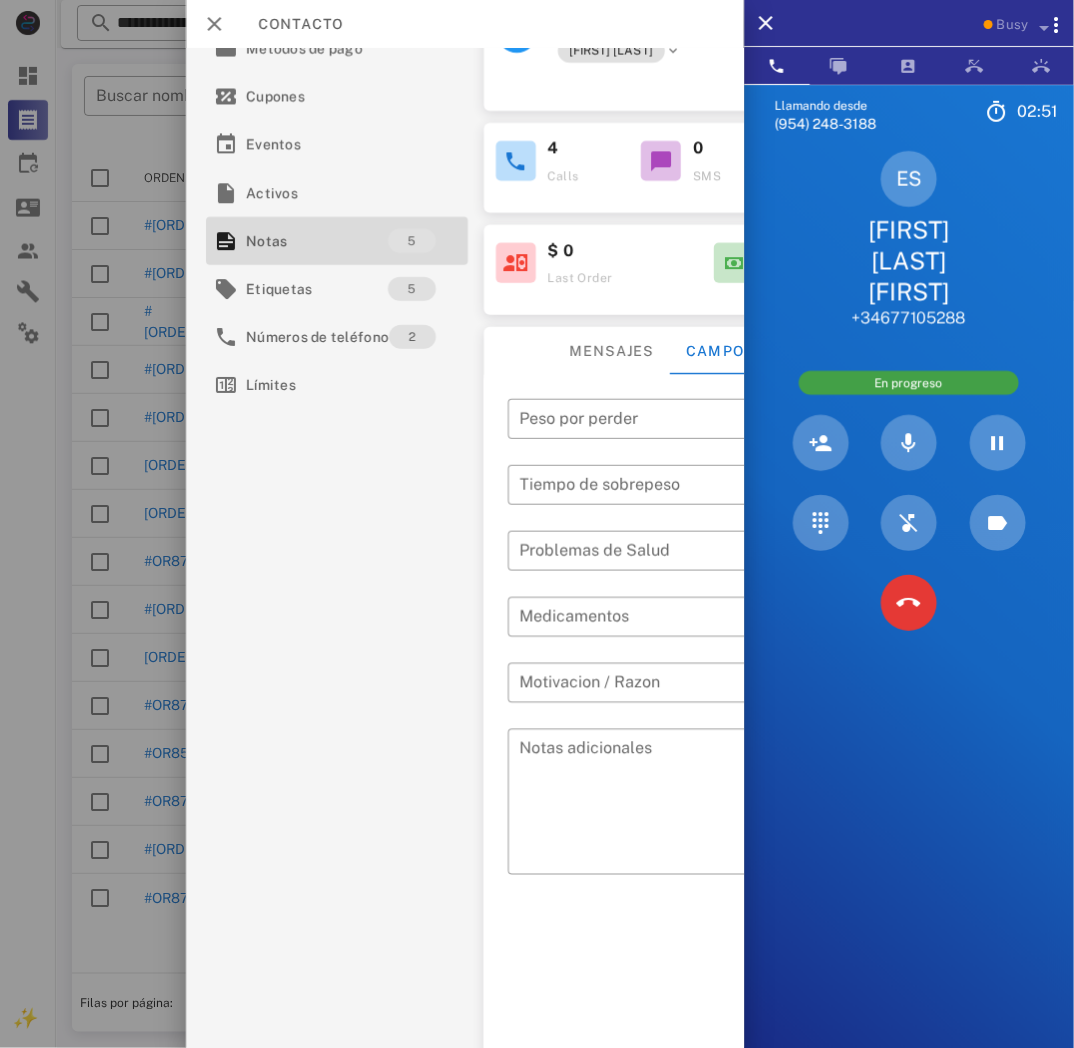 scroll, scrollTop: 275, scrollLeft: 0, axis: vertical 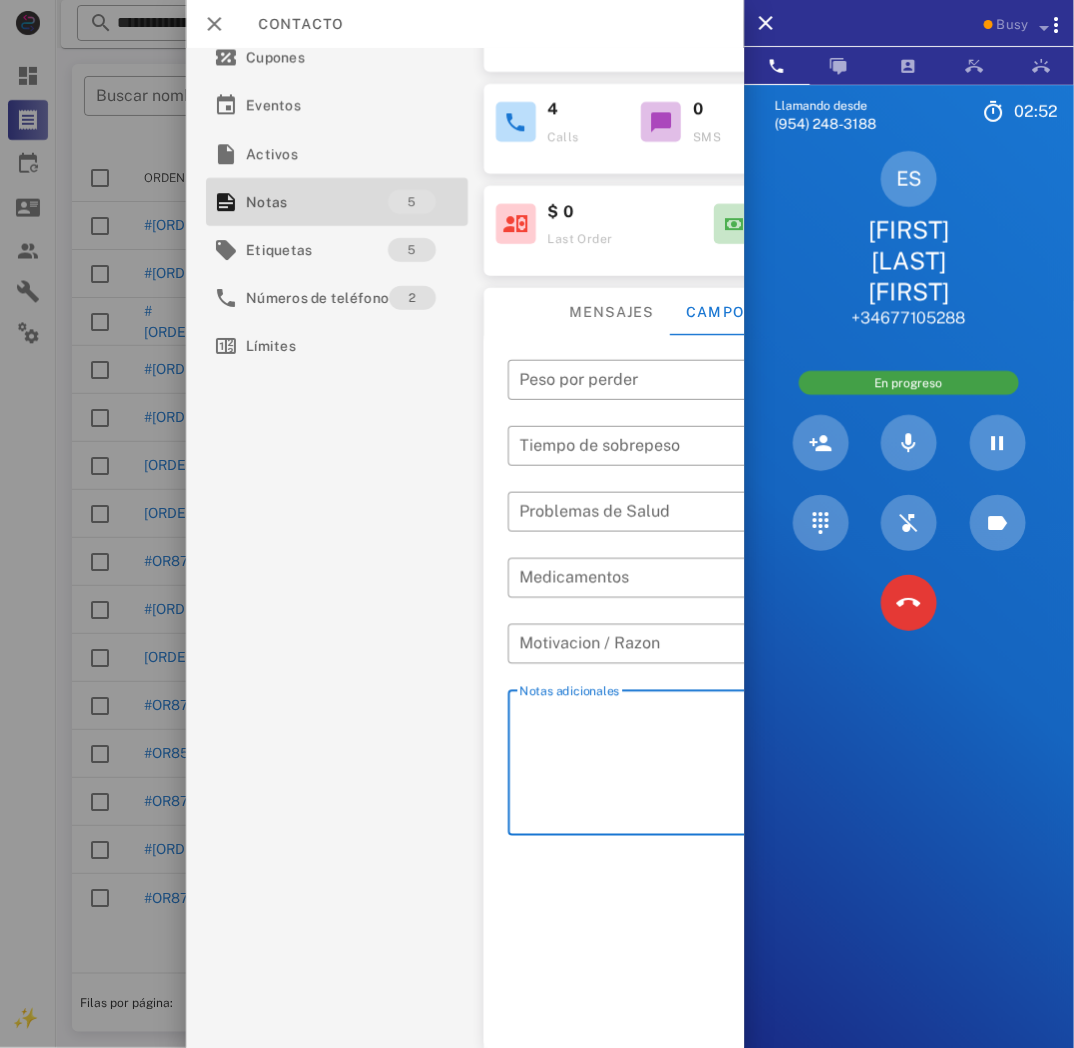click on "Notas adicionales" at bounding box center [704, 766] 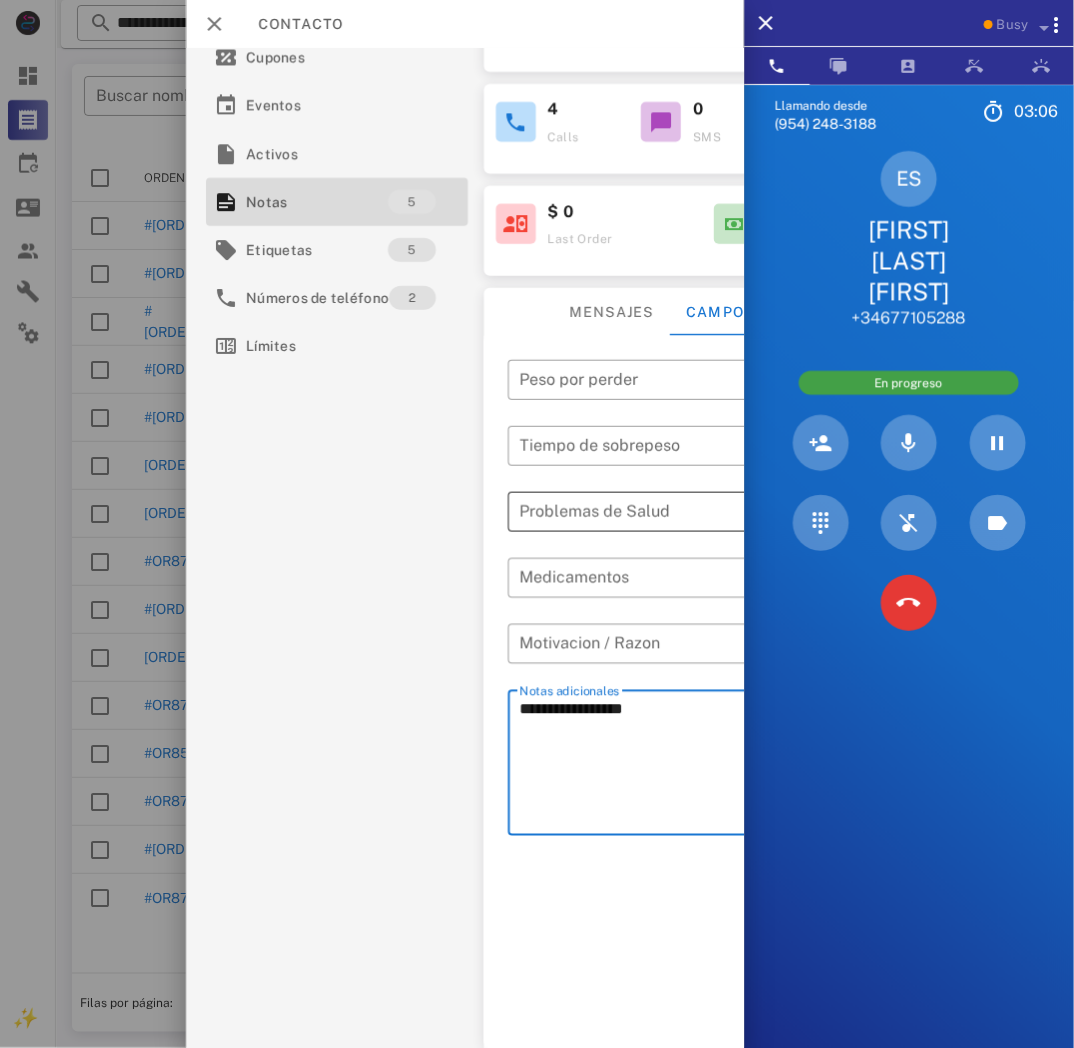 click at bounding box center (684, 512) 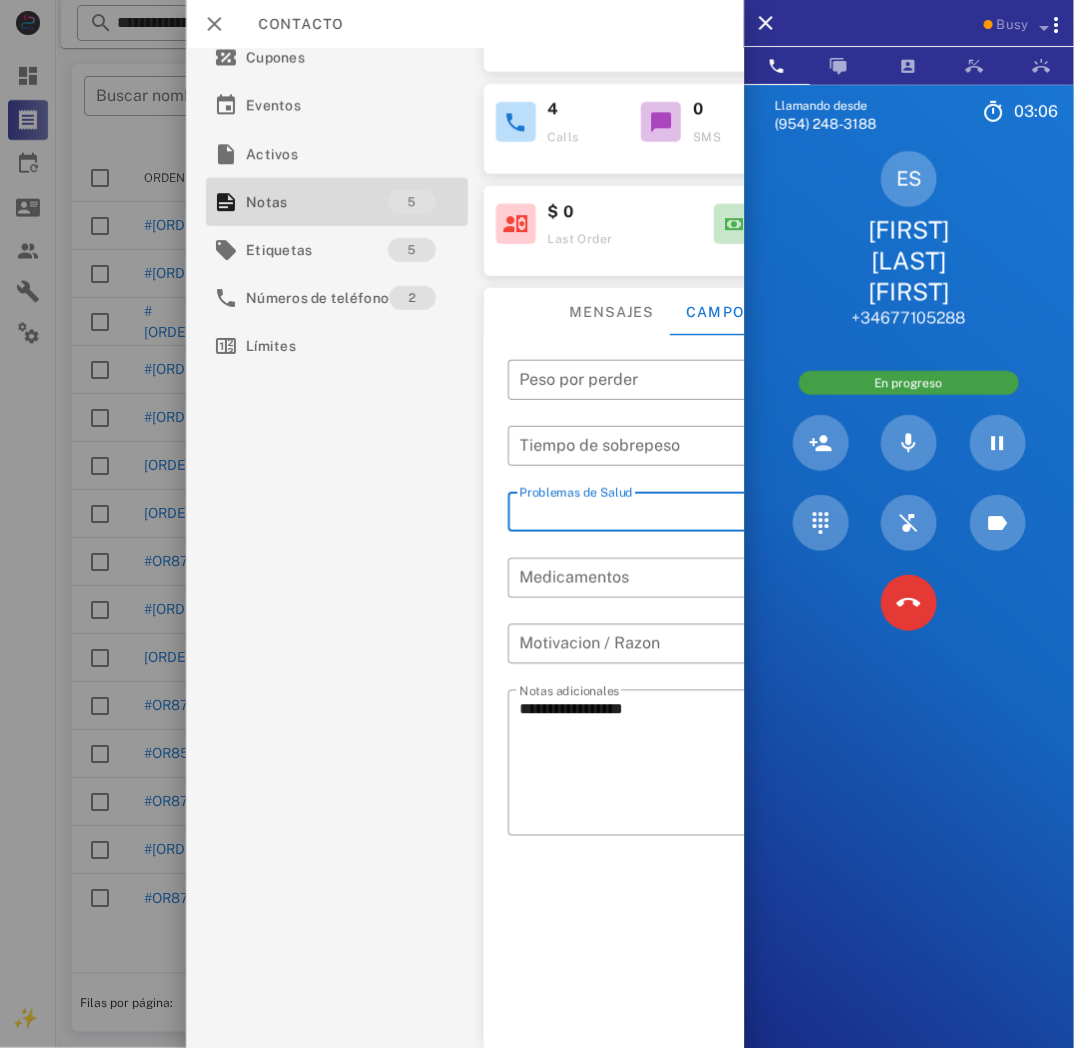 scroll, scrollTop: 275, scrollLeft: 115, axis: both 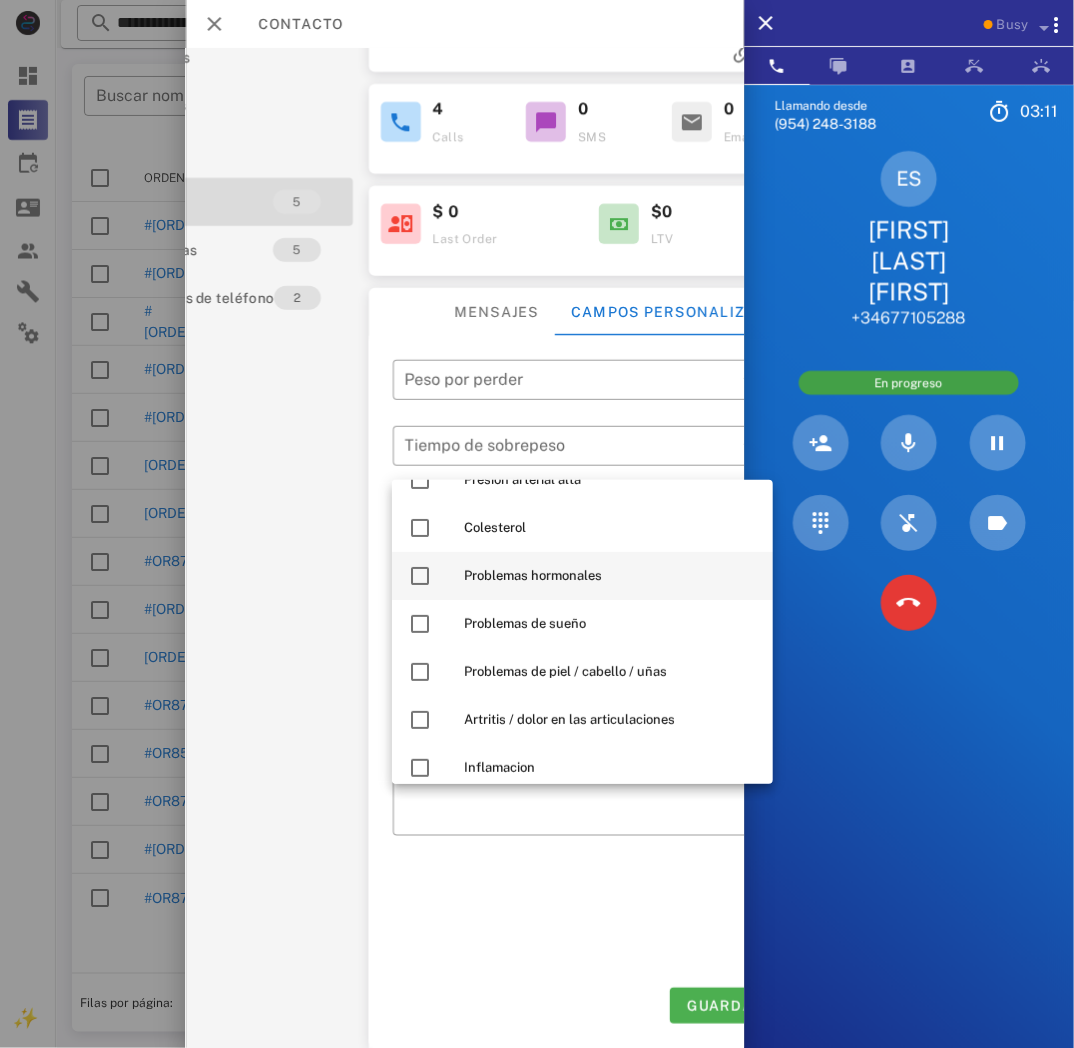 click on "Problemas hormonales" at bounding box center (610, 576) 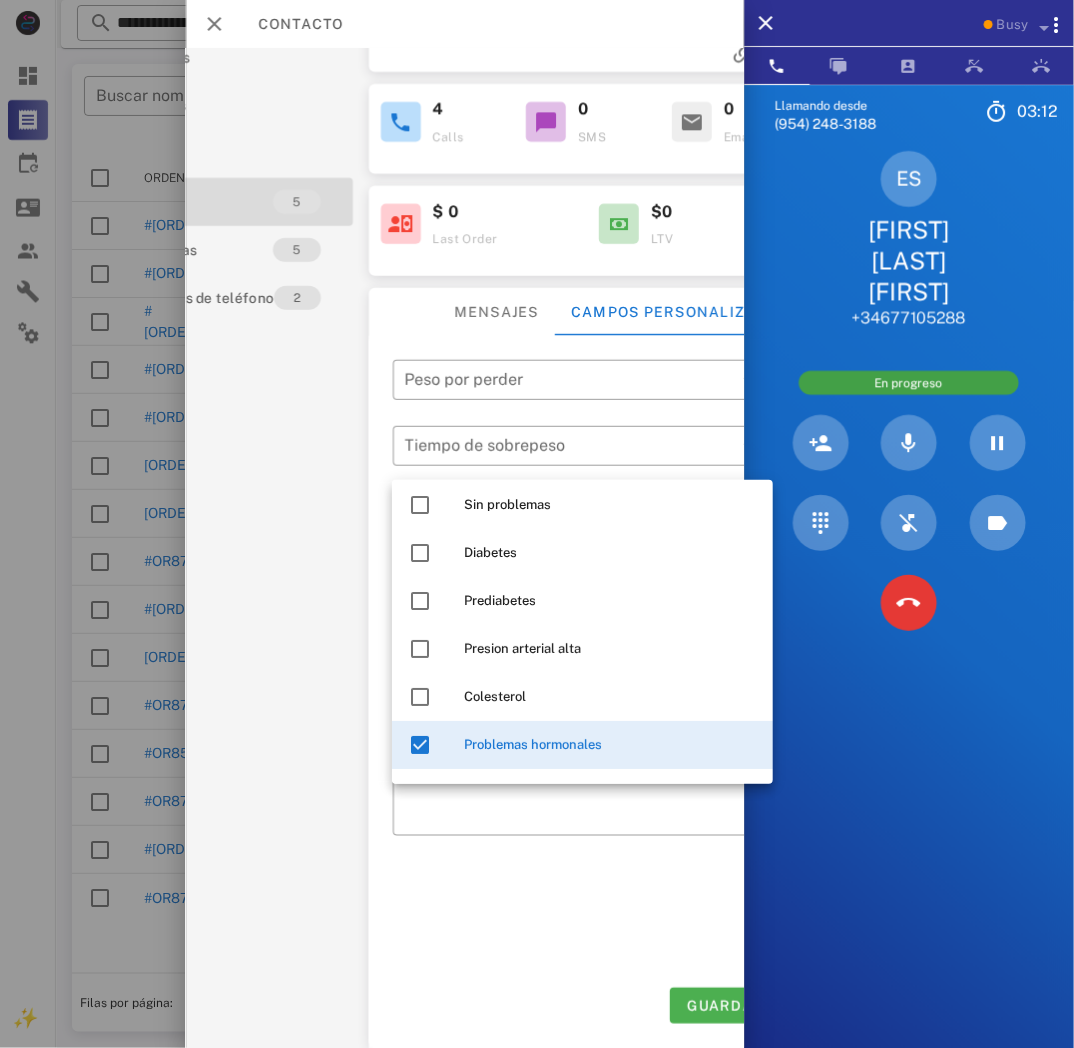 scroll, scrollTop: 0, scrollLeft: 0, axis: both 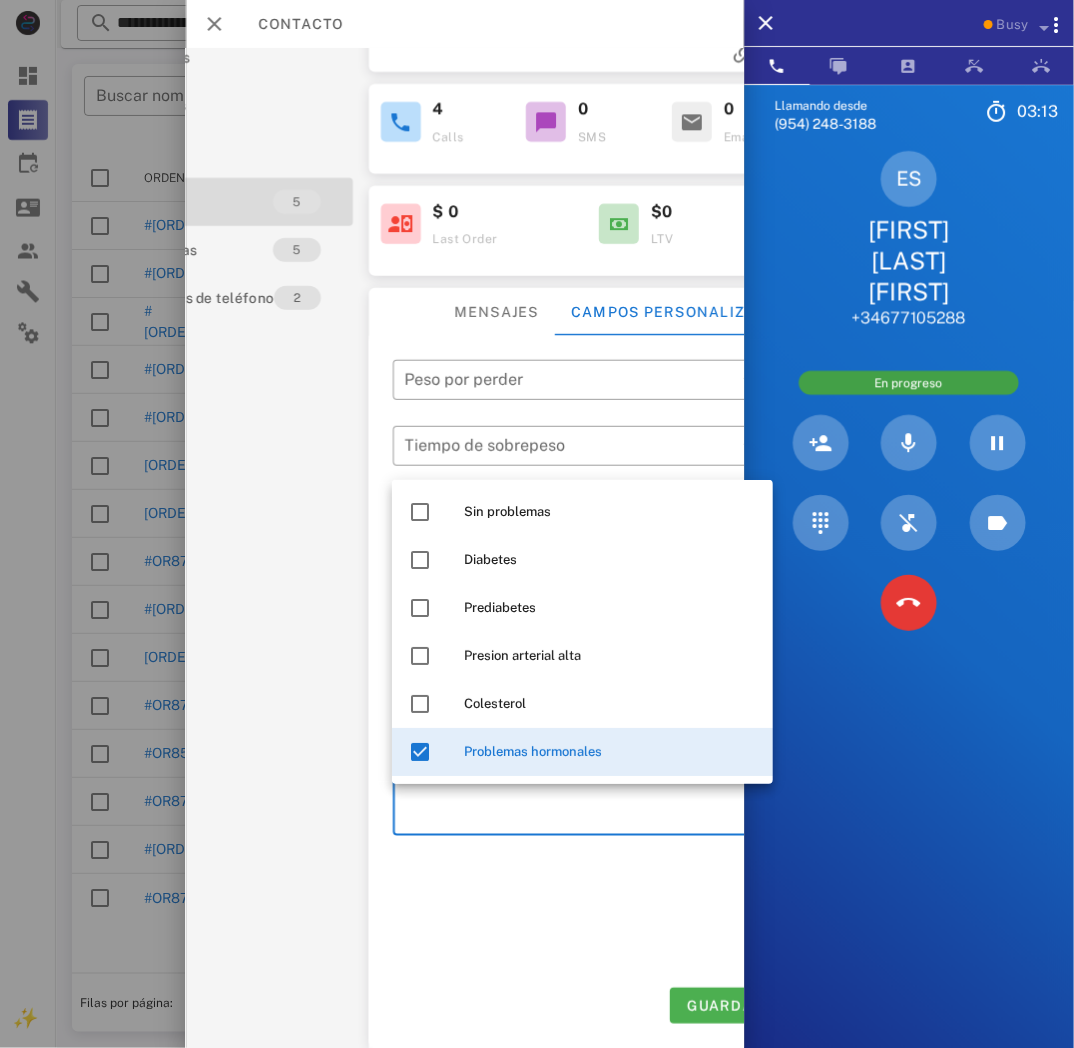 click on "**********" at bounding box center (589, 766) 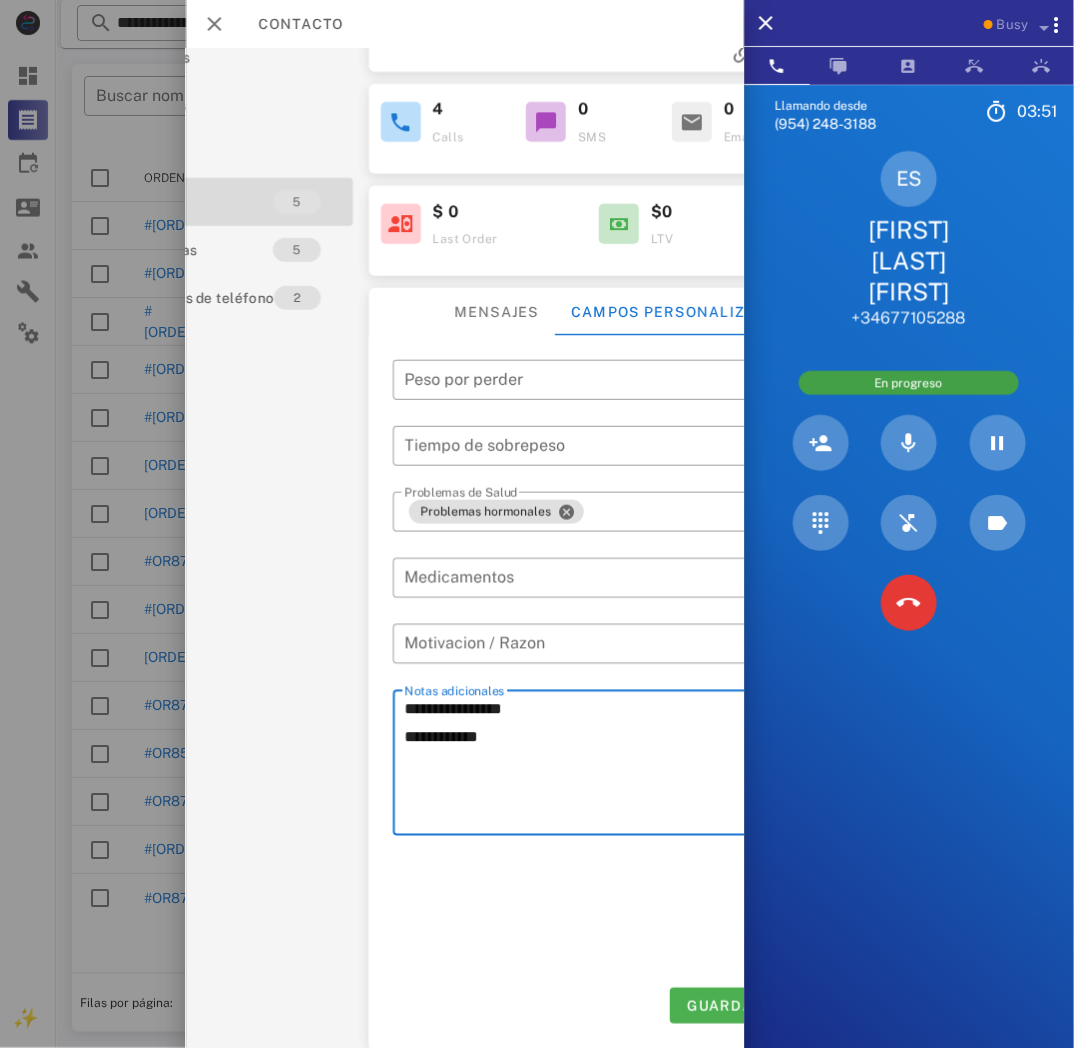 click on "**********" at bounding box center (589, 766) 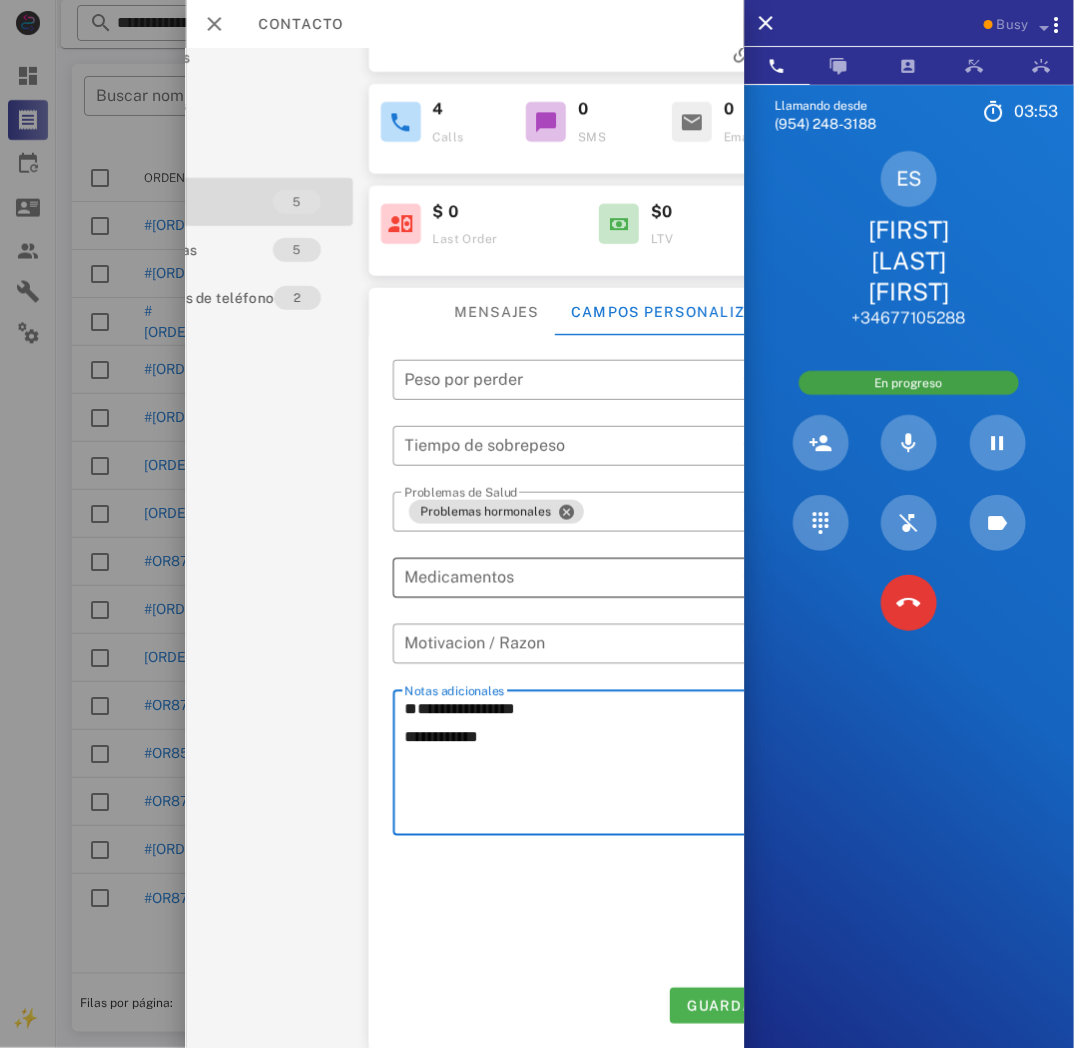 click at bounding box center [569, 578] 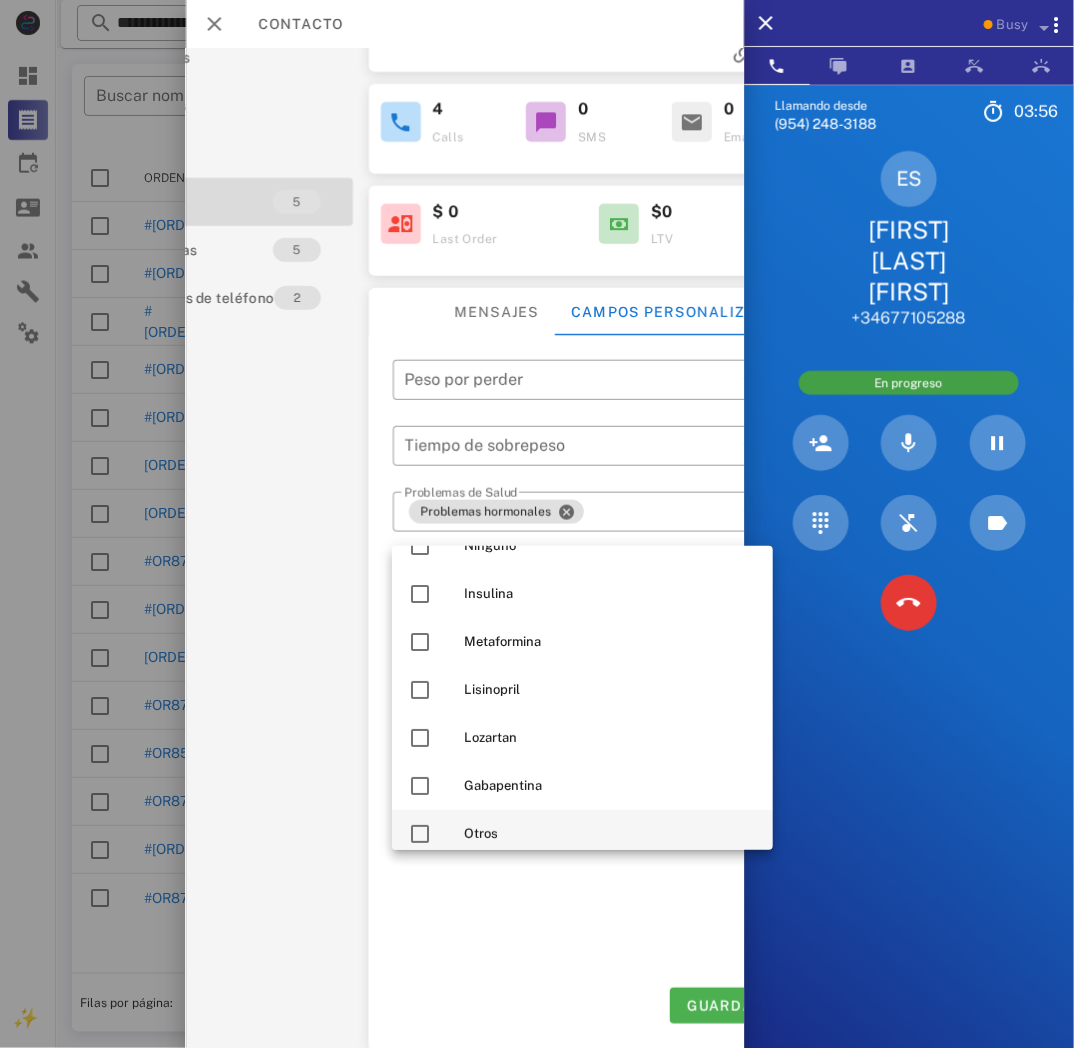 scroll, scrollTop: 47, scrollLeft: 0, axis: vertical 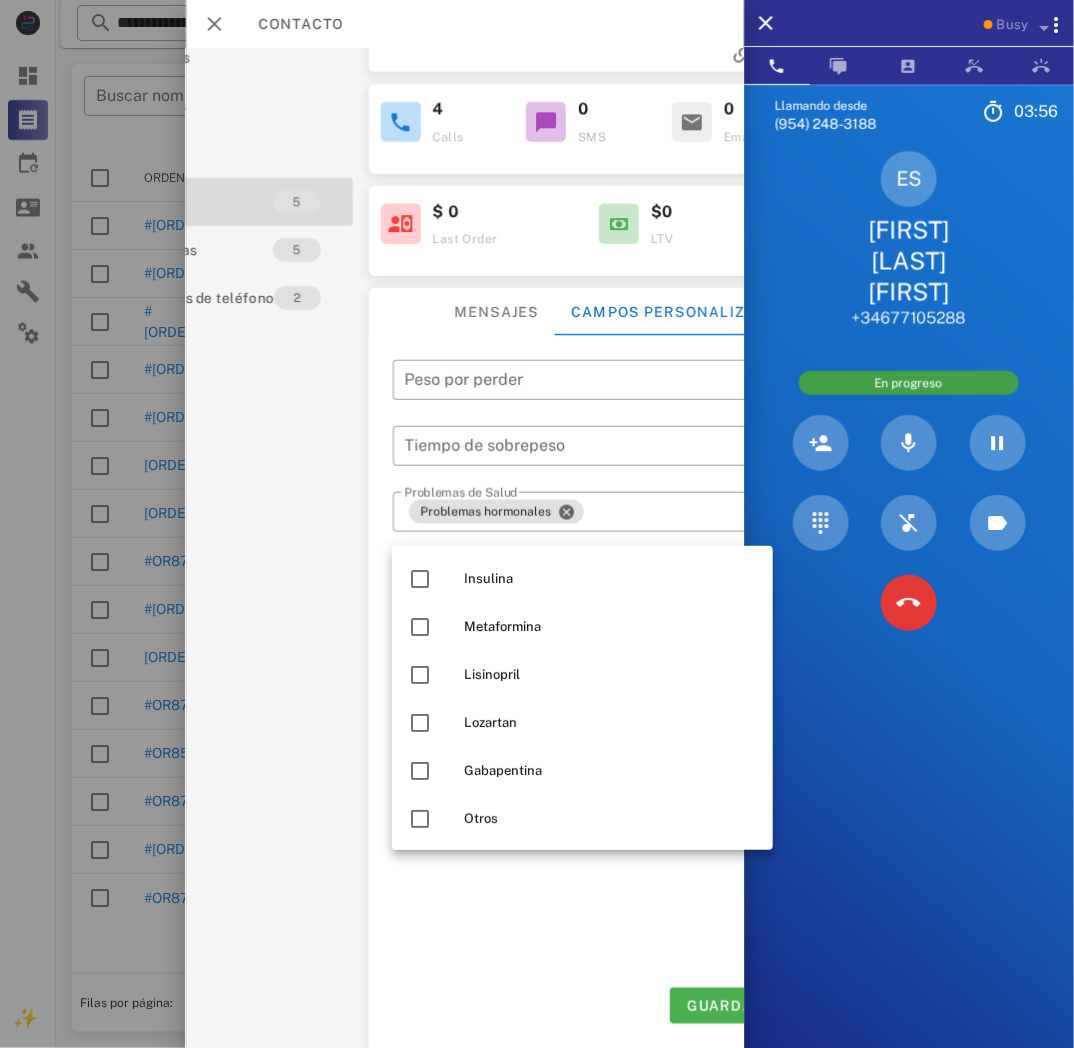 drag, startPoint x: 512, startPoint y: 813, endPoint x: 503, endPoint y: 876, distance: 63.63961 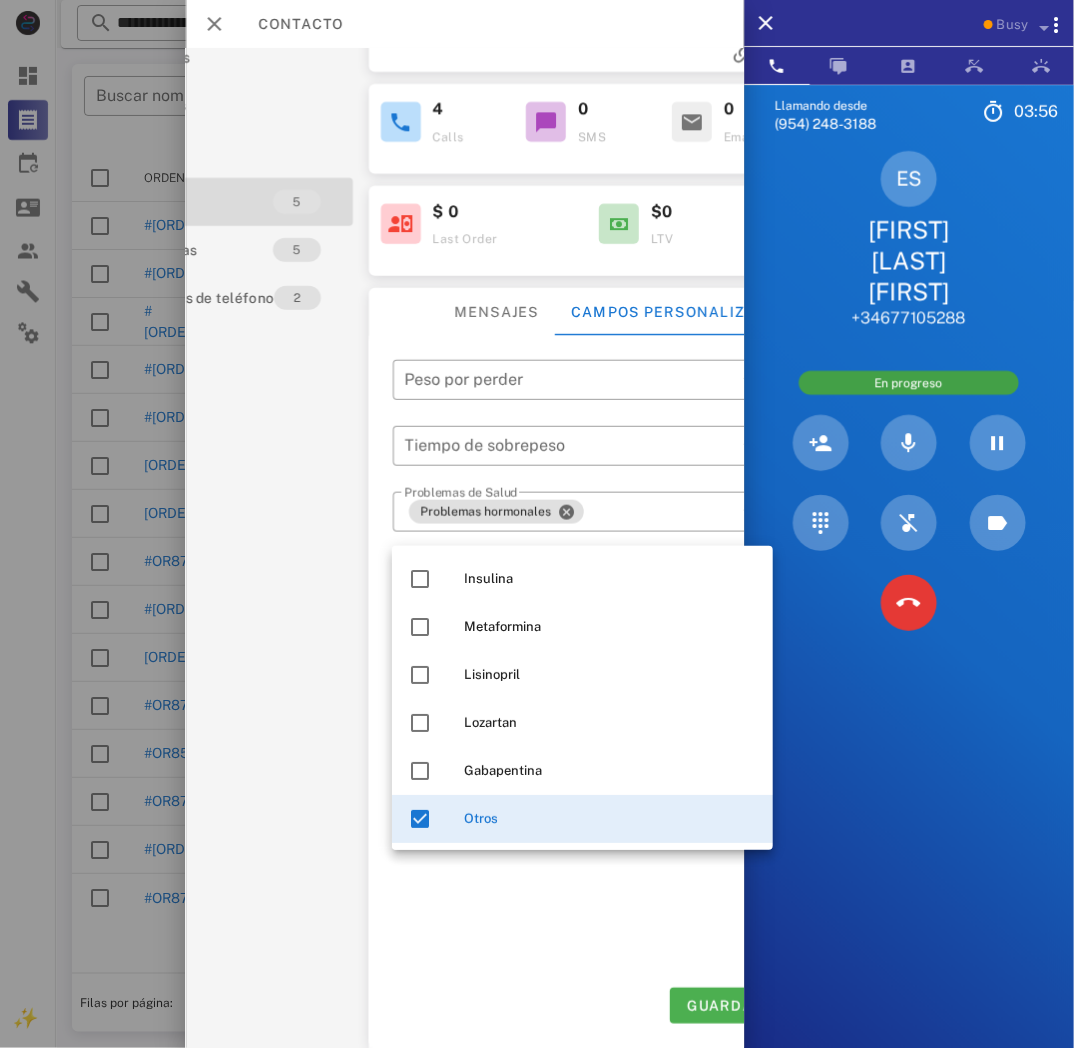 click on "**********" at bounding box center (587, 666) 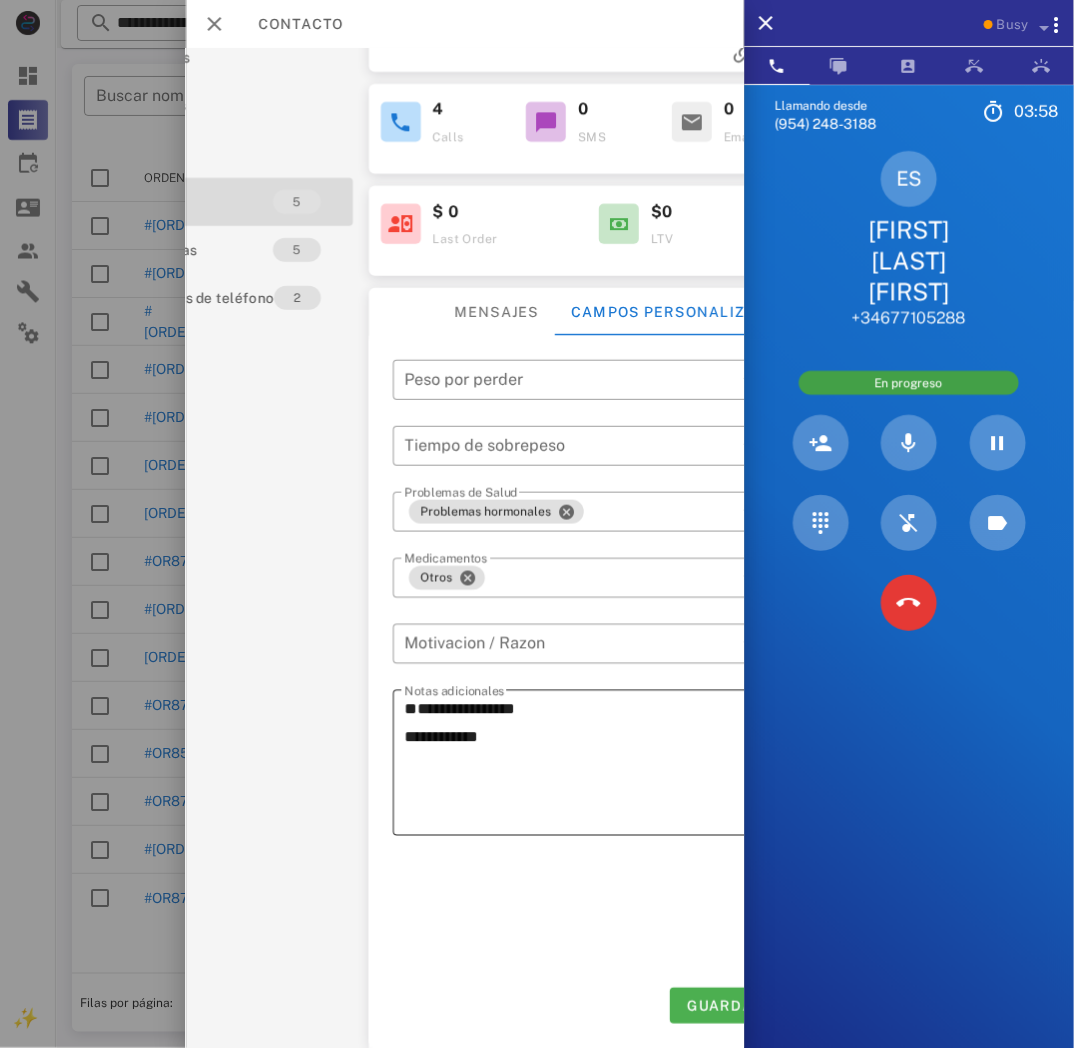 click on "**********" at bounding box center (589, 766) 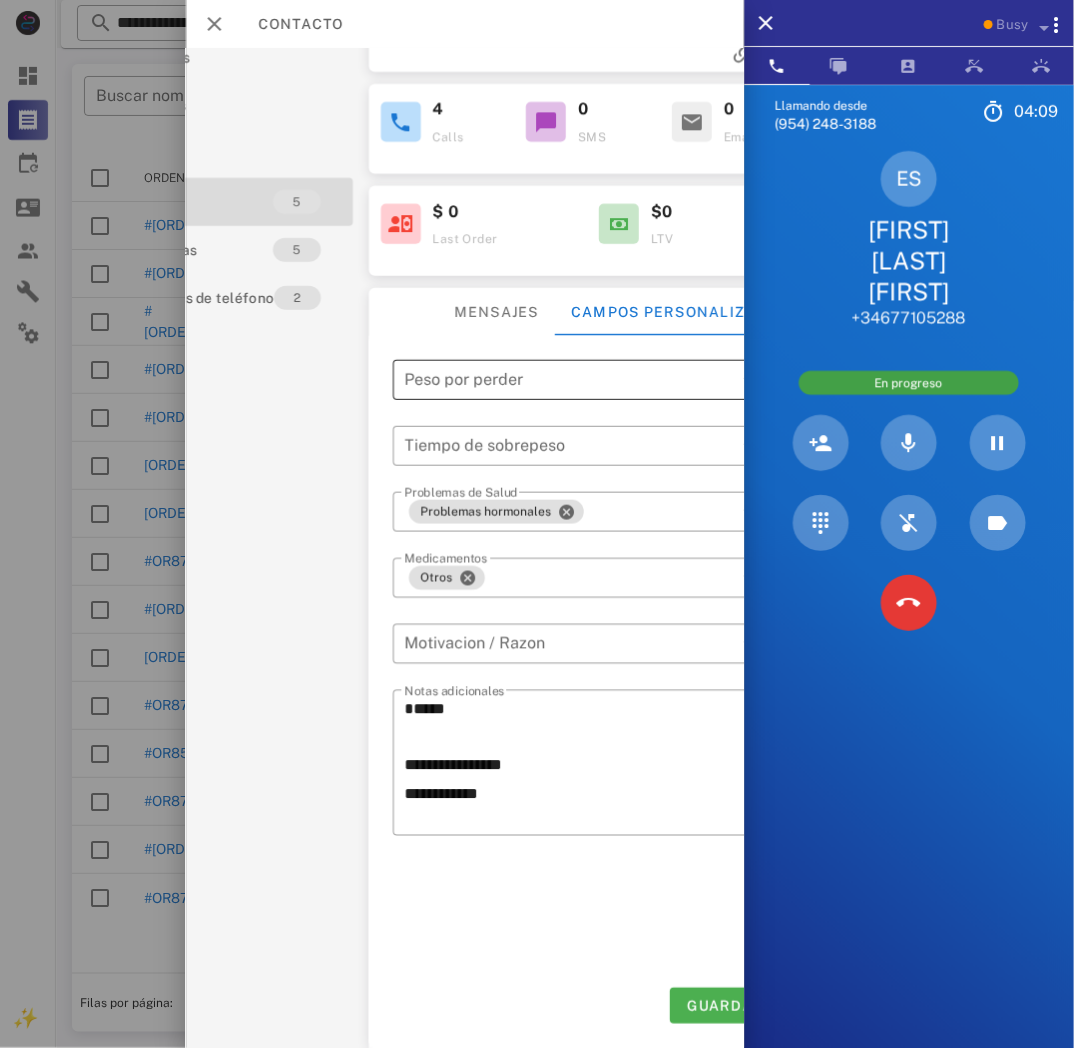 click at bounding box center [569, 380] 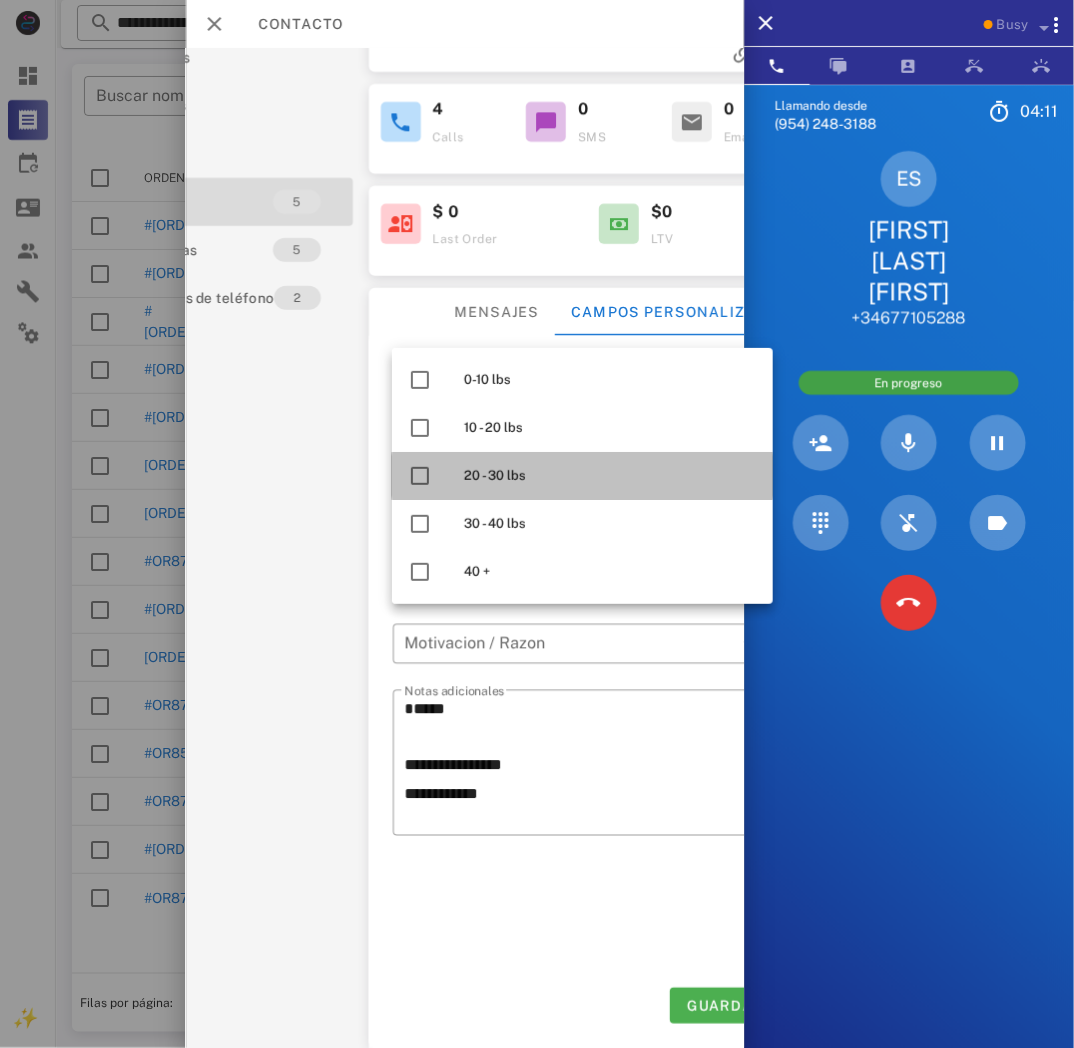 click on "20 - 30 lbs" at bounding box center [610, 476] 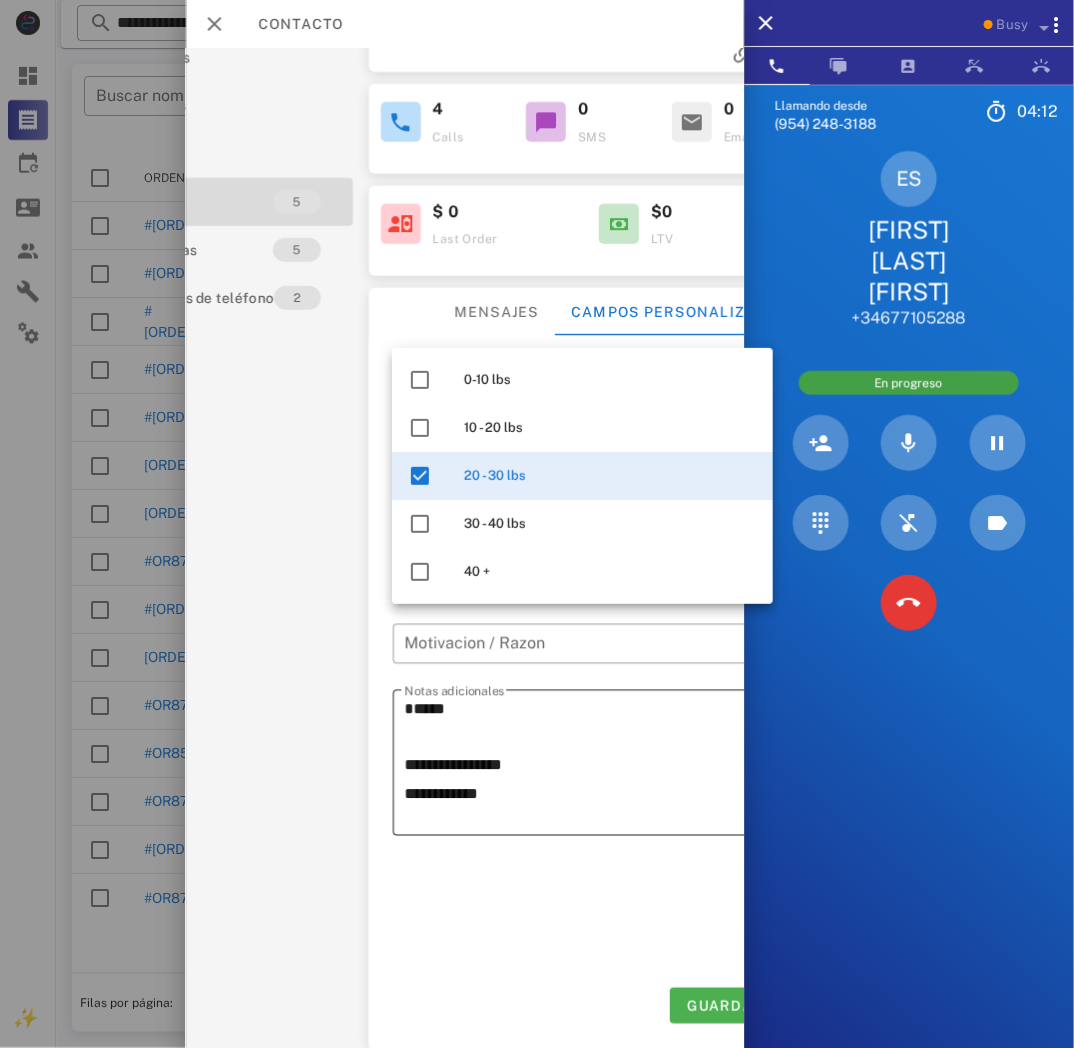 click on "*****" at bounding box center [589, 766] 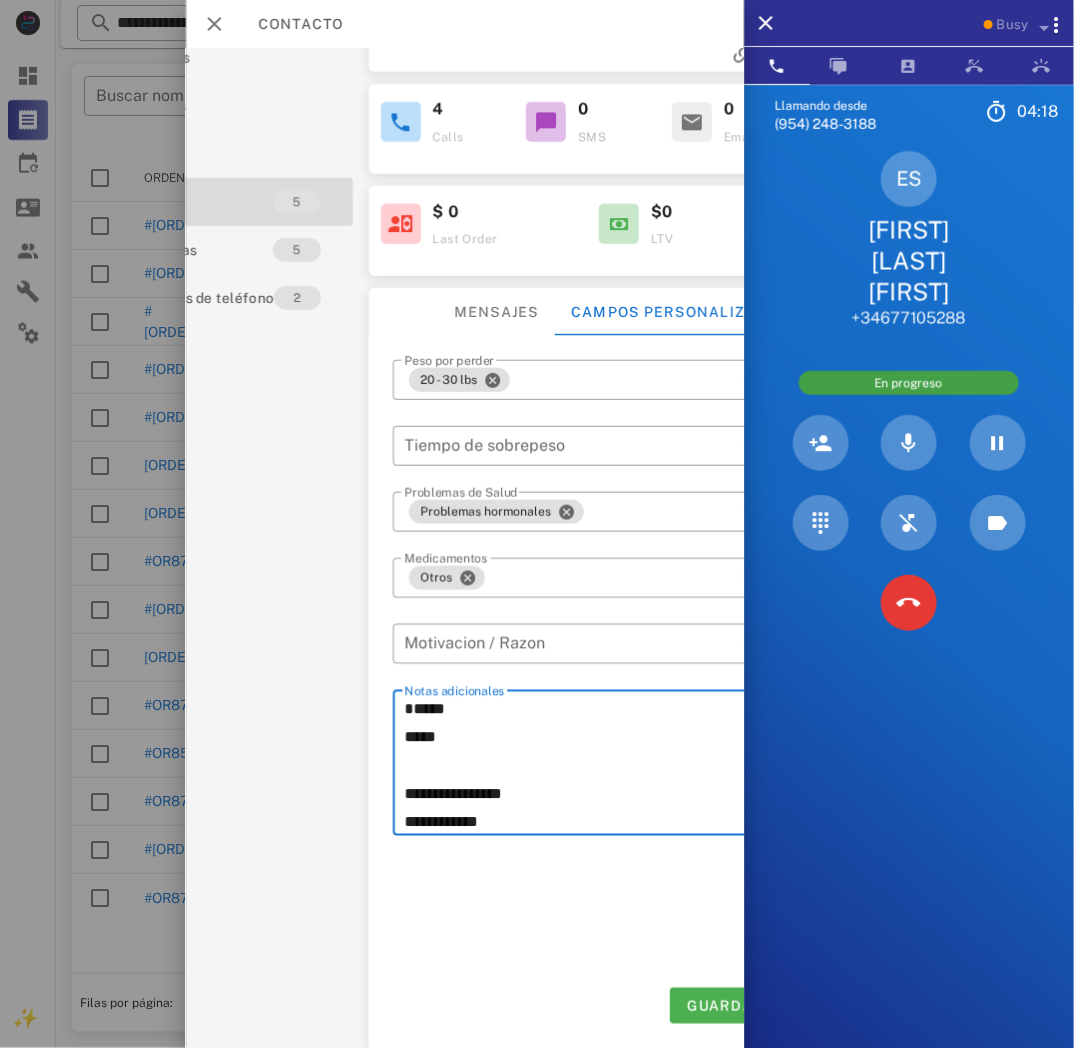 click on "**********" at bounding box center [589, 766] 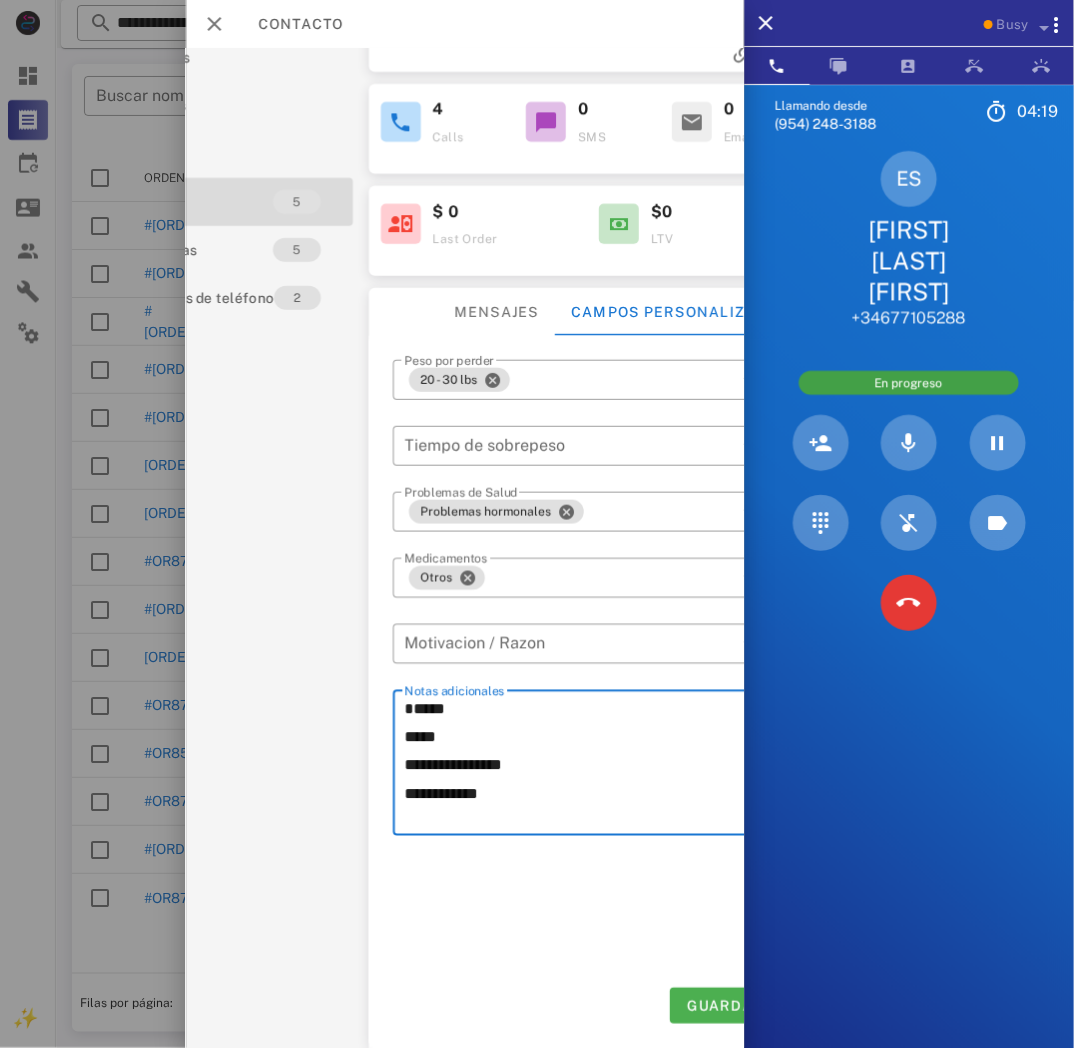 click on "**********" at bounding box center (589, 766) 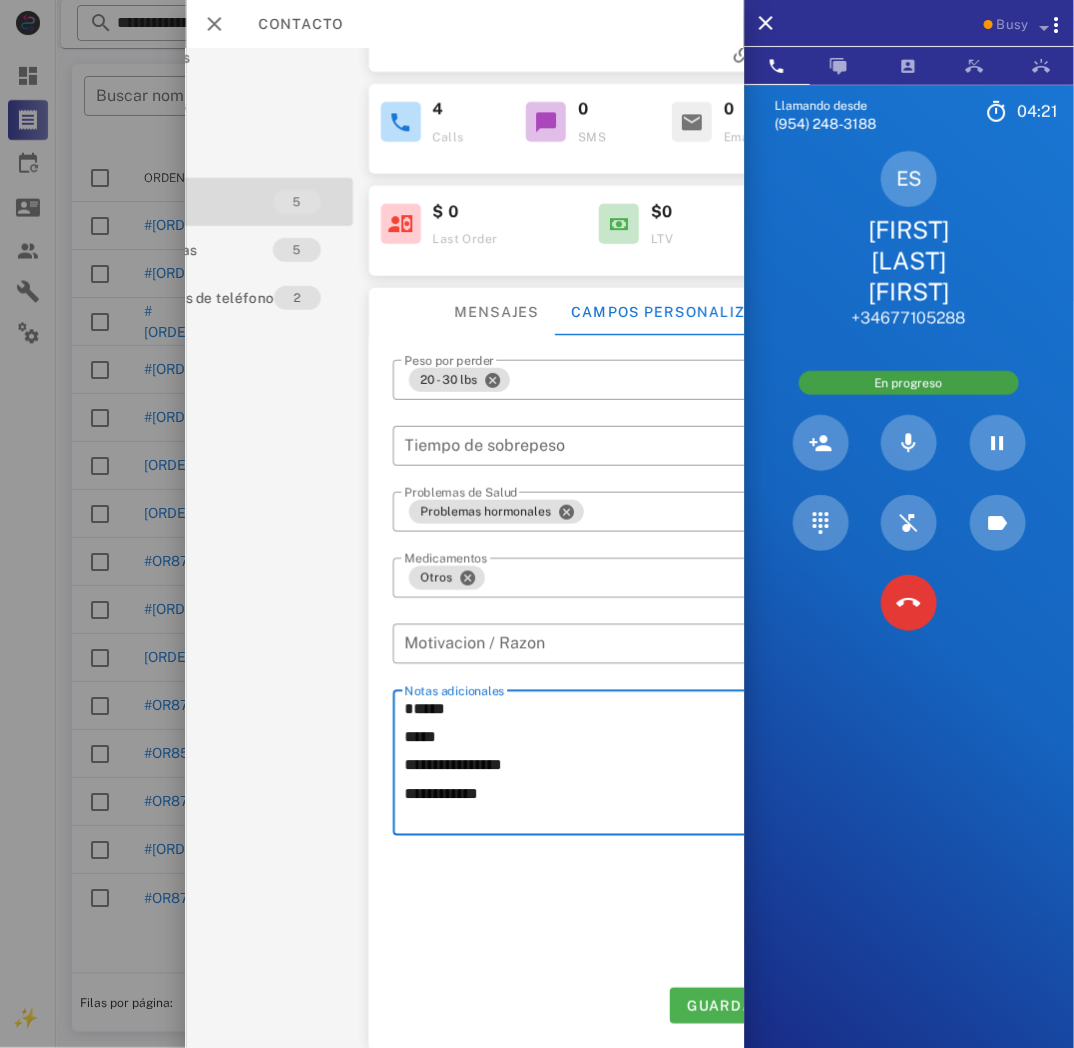 click on "**********" at bounding box center [589, 766] 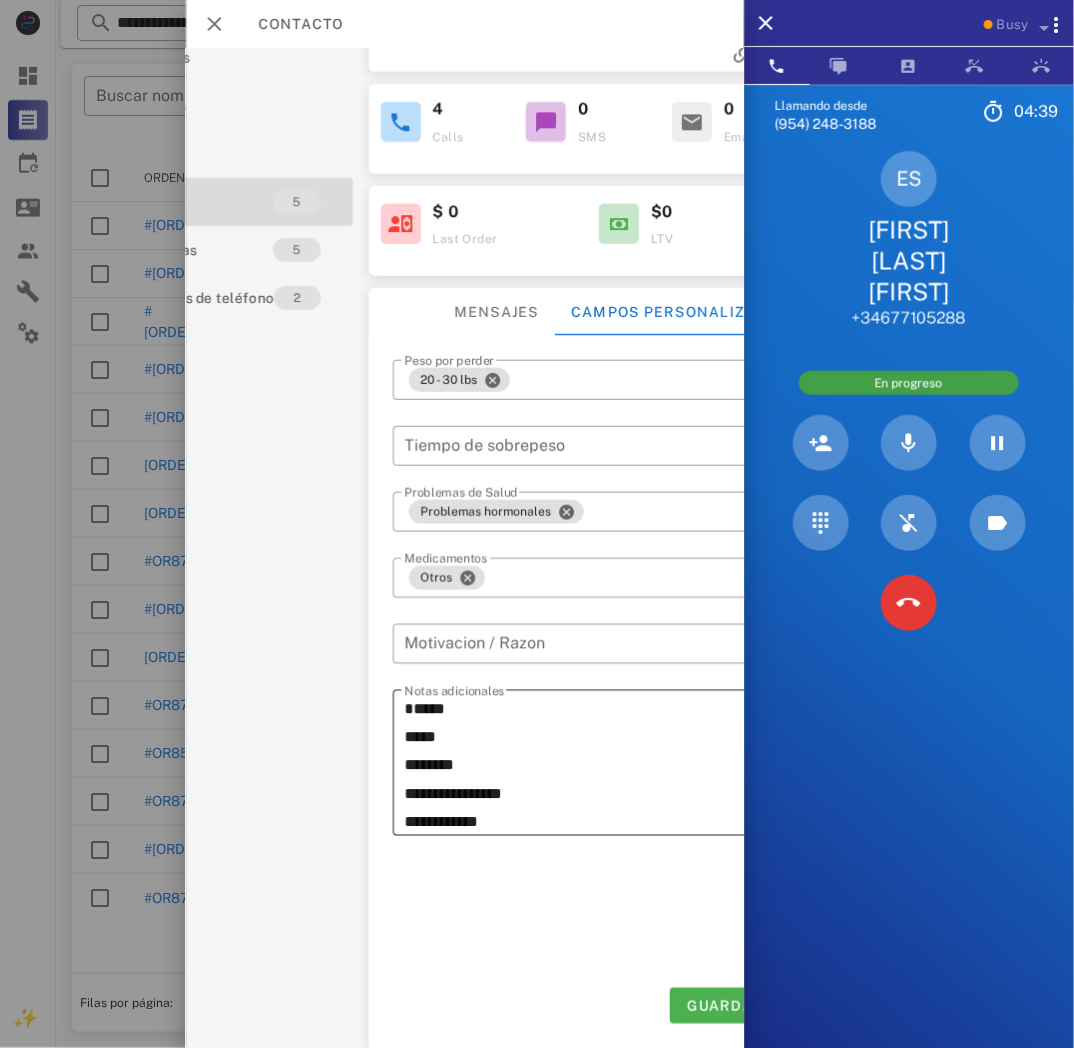 click on "**********" at bounding box center (589, 766) 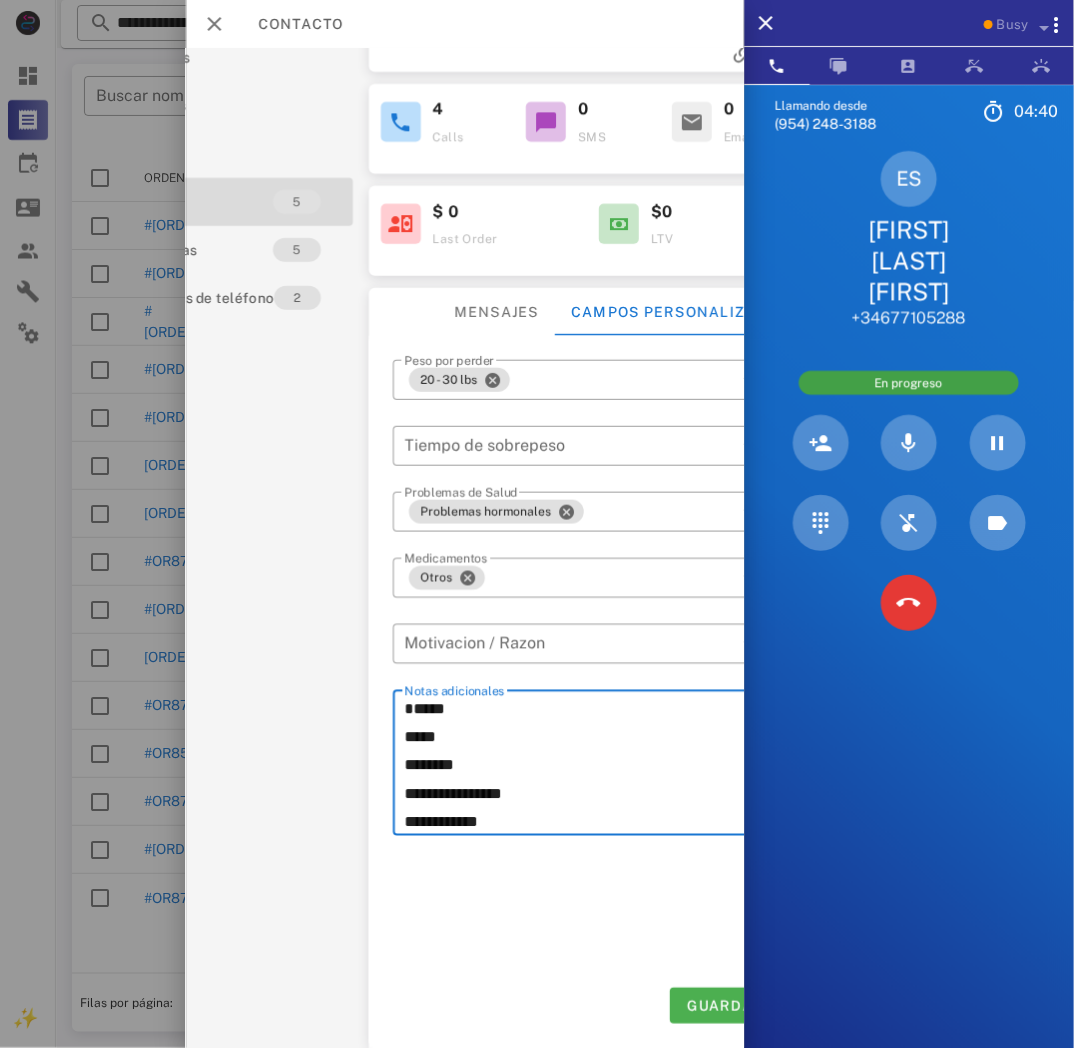 click on "**********" at bounding box center [589, 766] 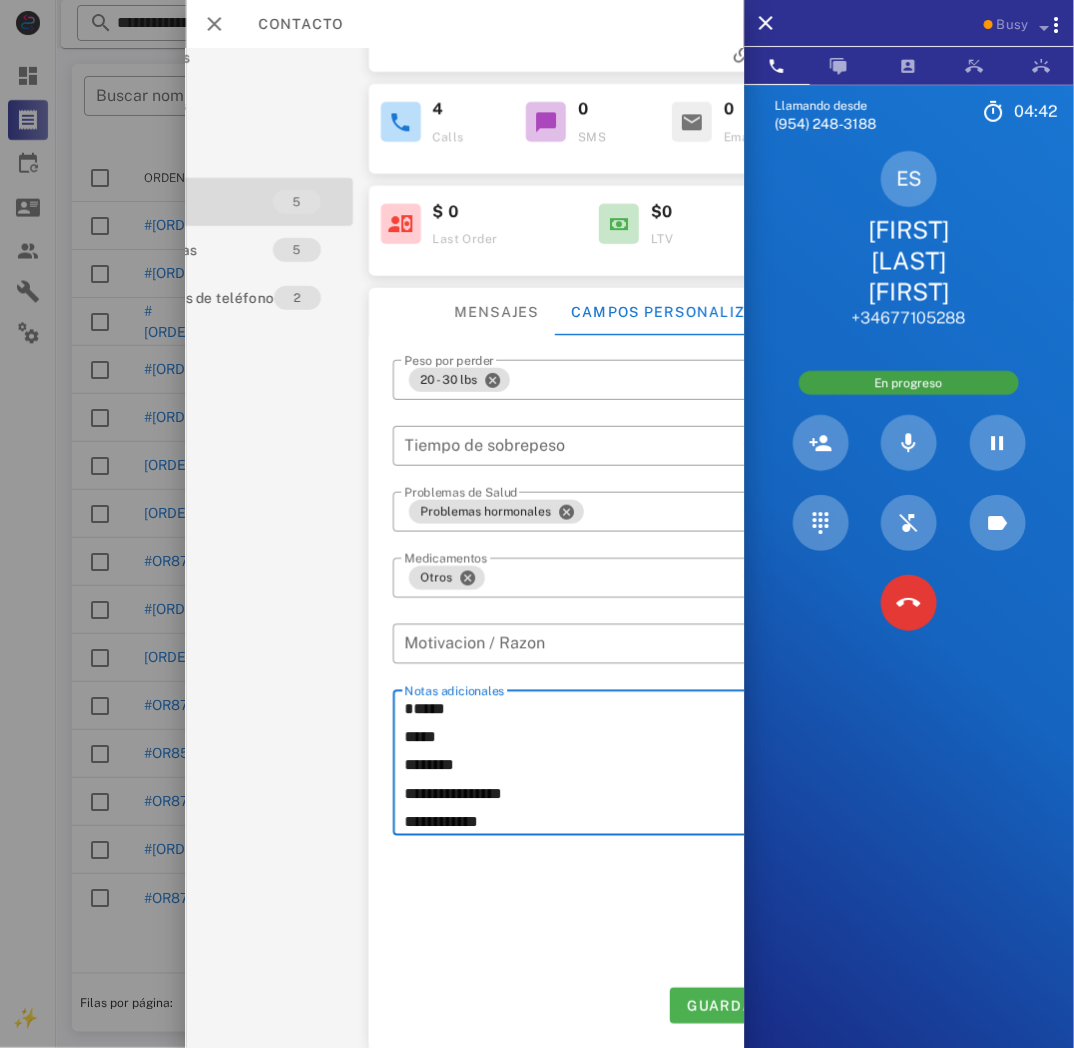 click on "**********" at bounding box center [589, 766] 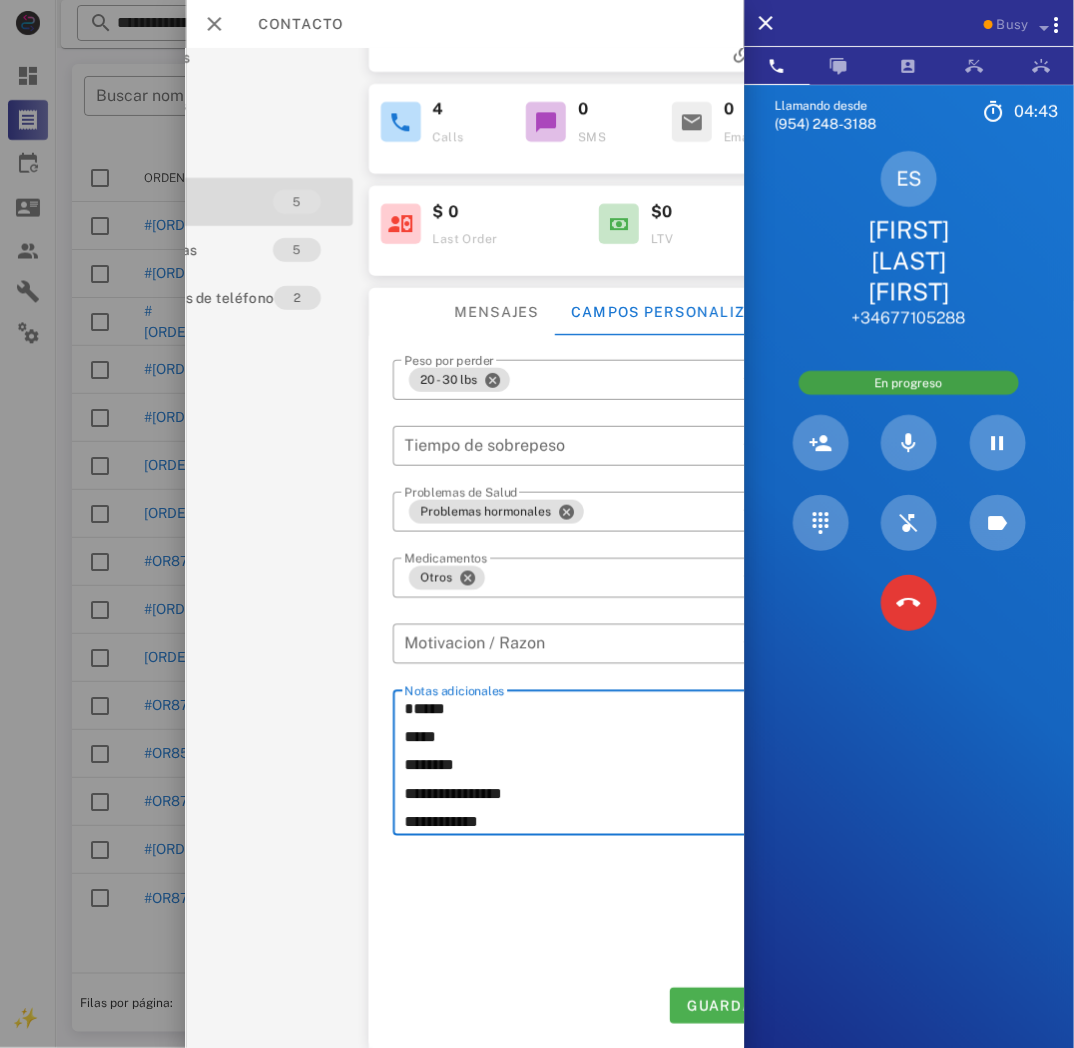 click on "**********" at bounding box center (583, 763) 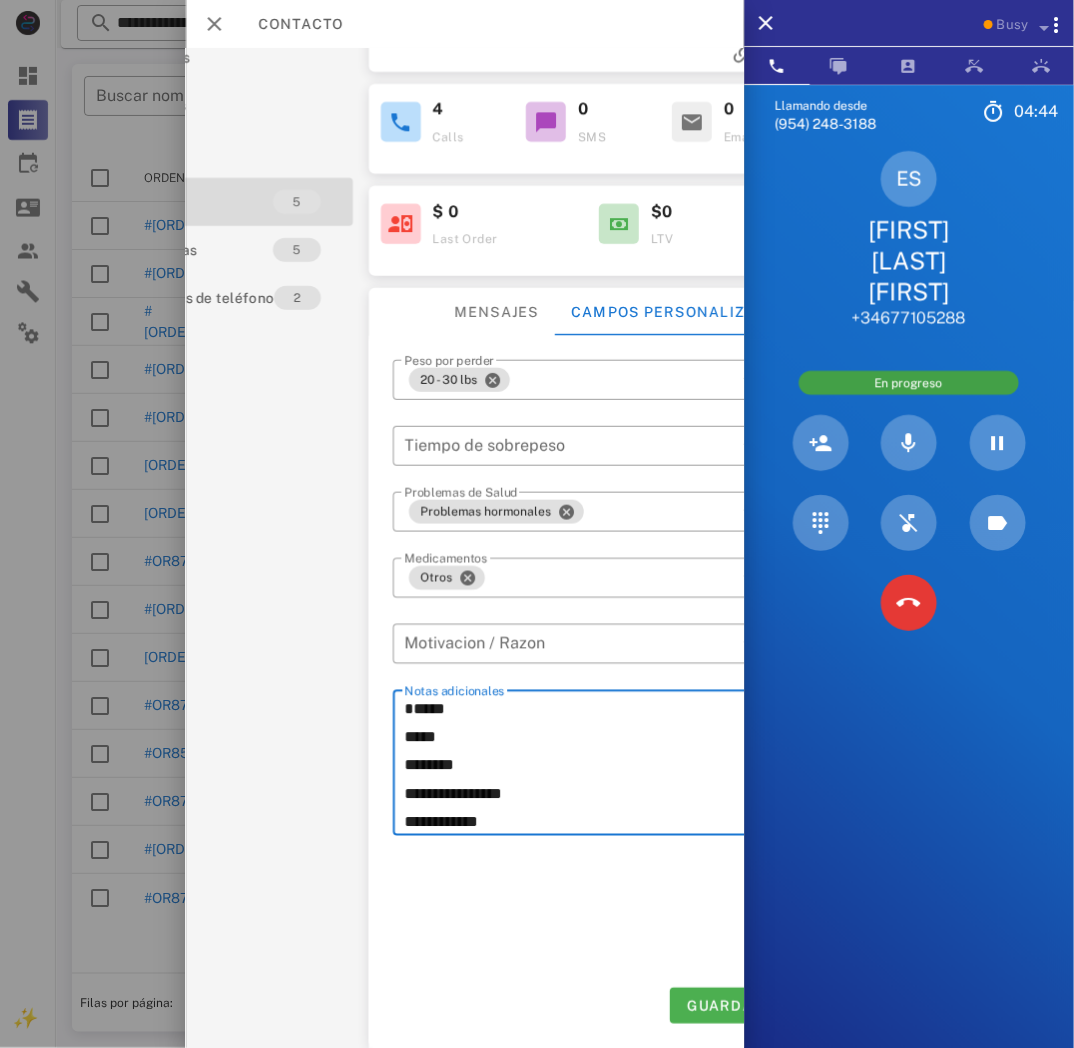 click on "**********" at bounding box center (583, 763) 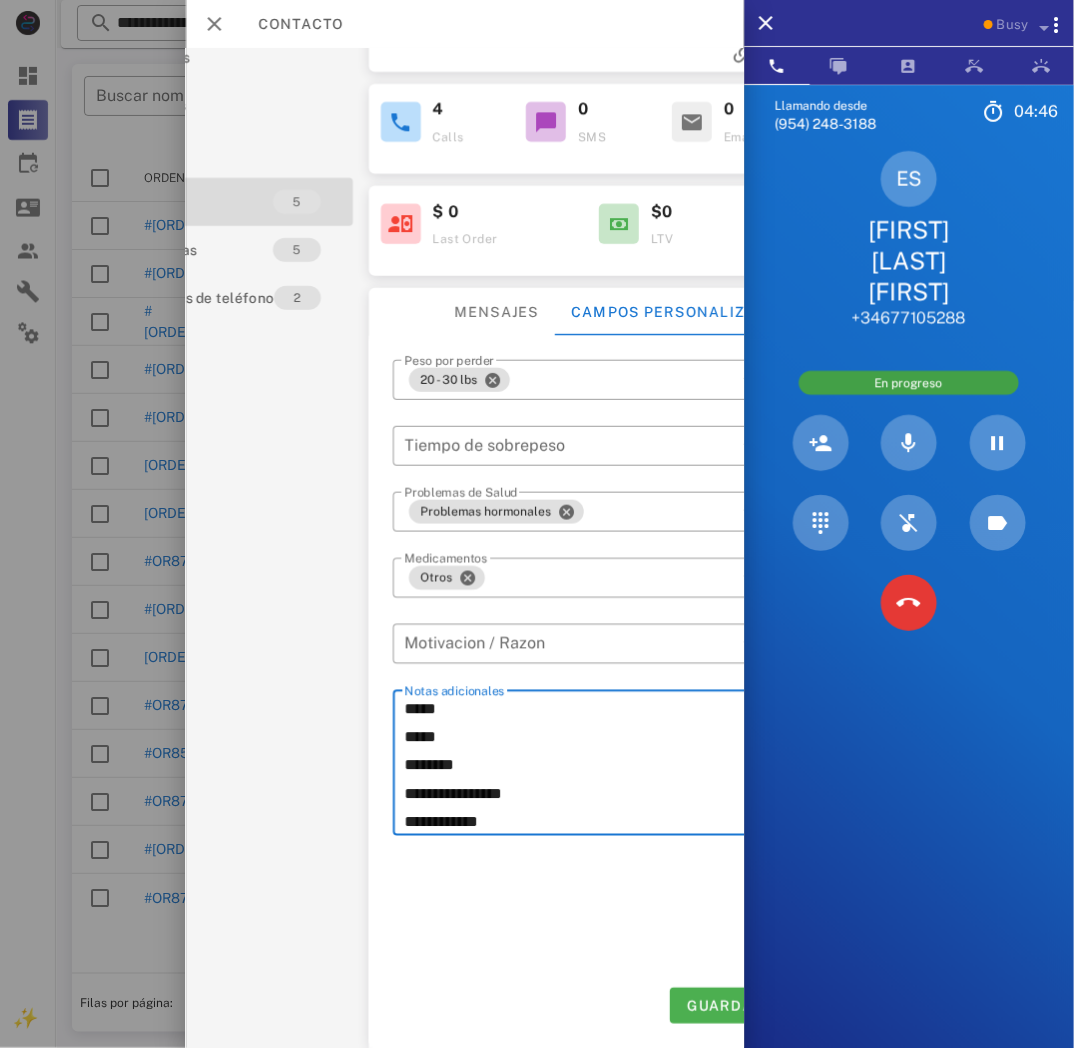 click on "**********" at bounding box center [589, 766] 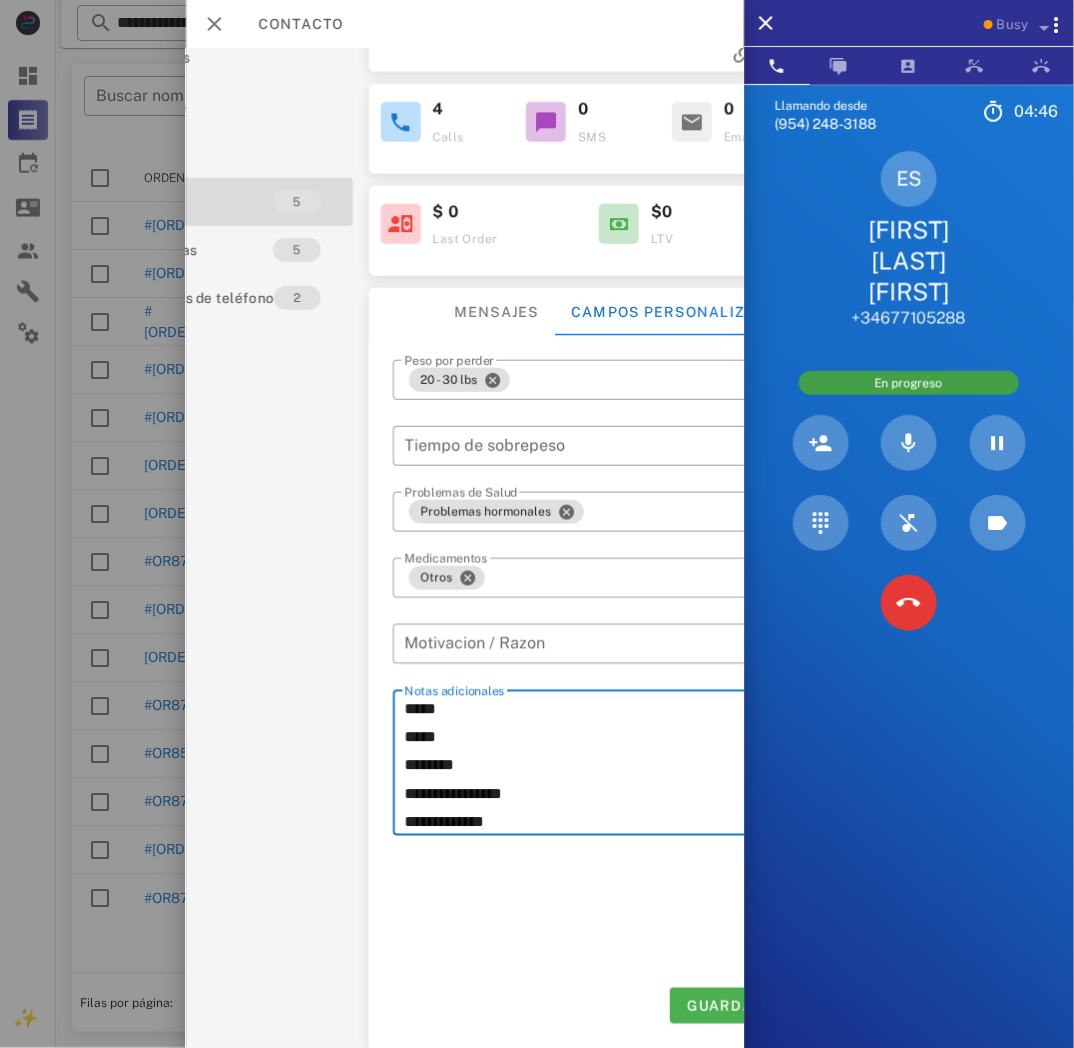 scroll, scrollTop: 24, scrollLeft: 0, axis: vertical 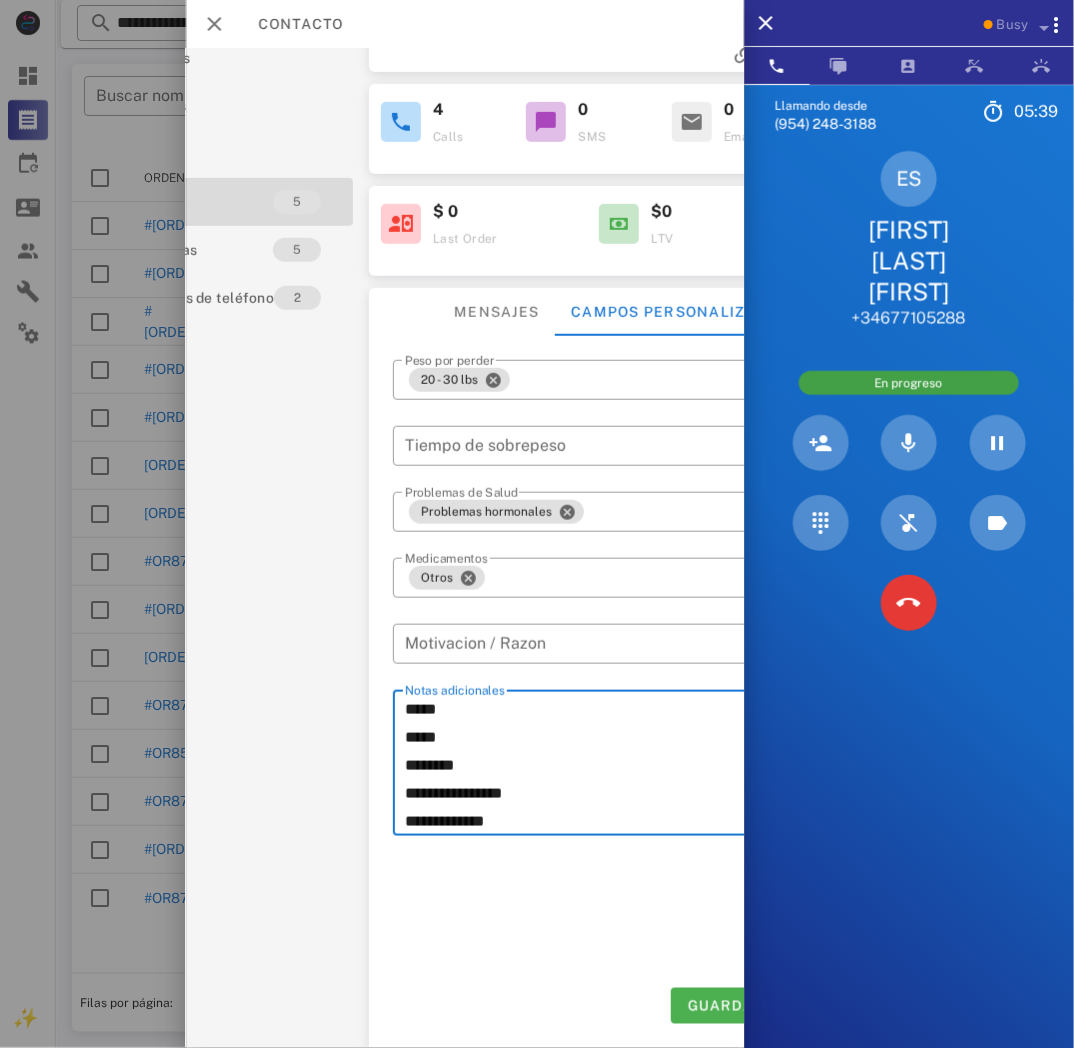 click on "**********" at bounding box center [589, 766] 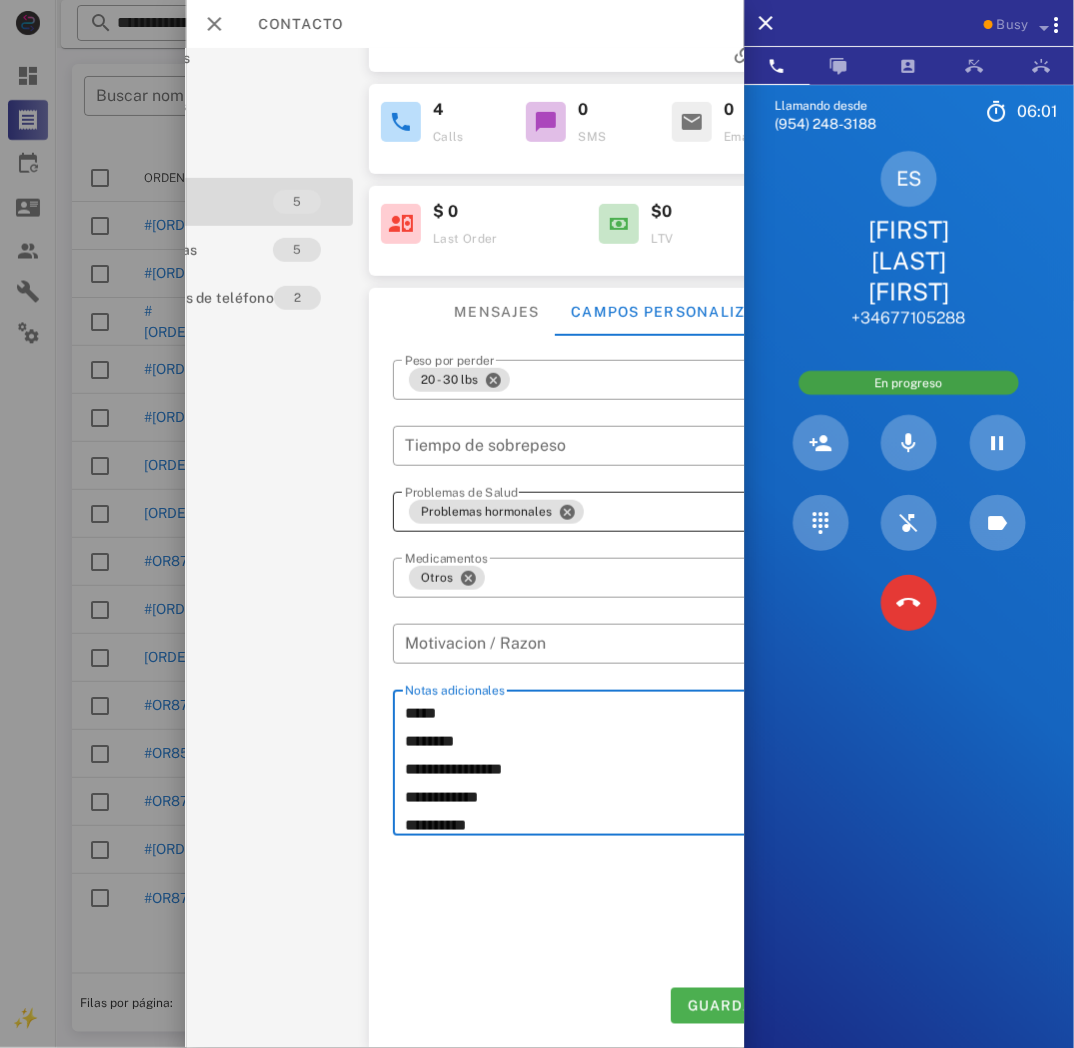 click on "Problemas hormonales" at bounding box center [569, 512] 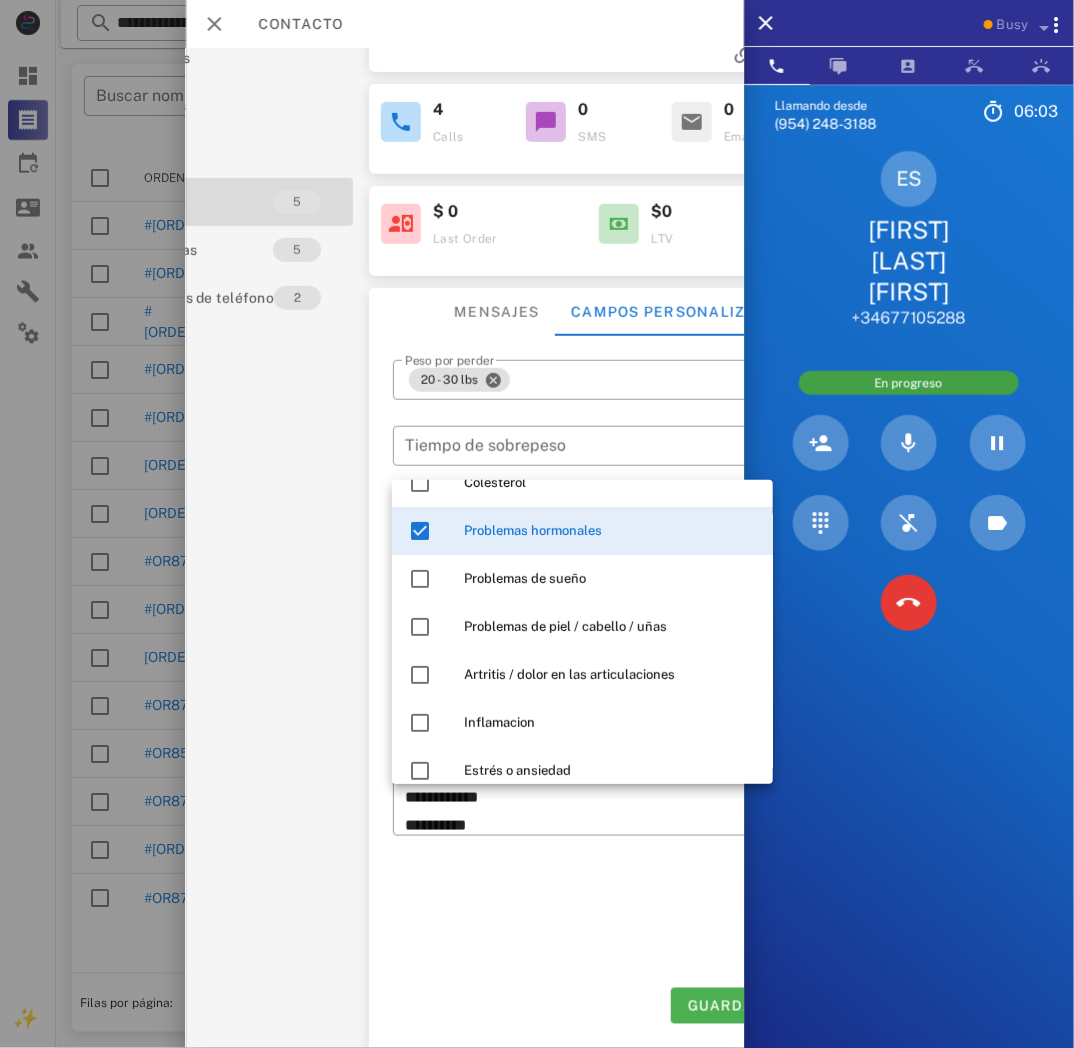 scroll, scrollTop: 222, scrollLeft: 0, axis: vertical 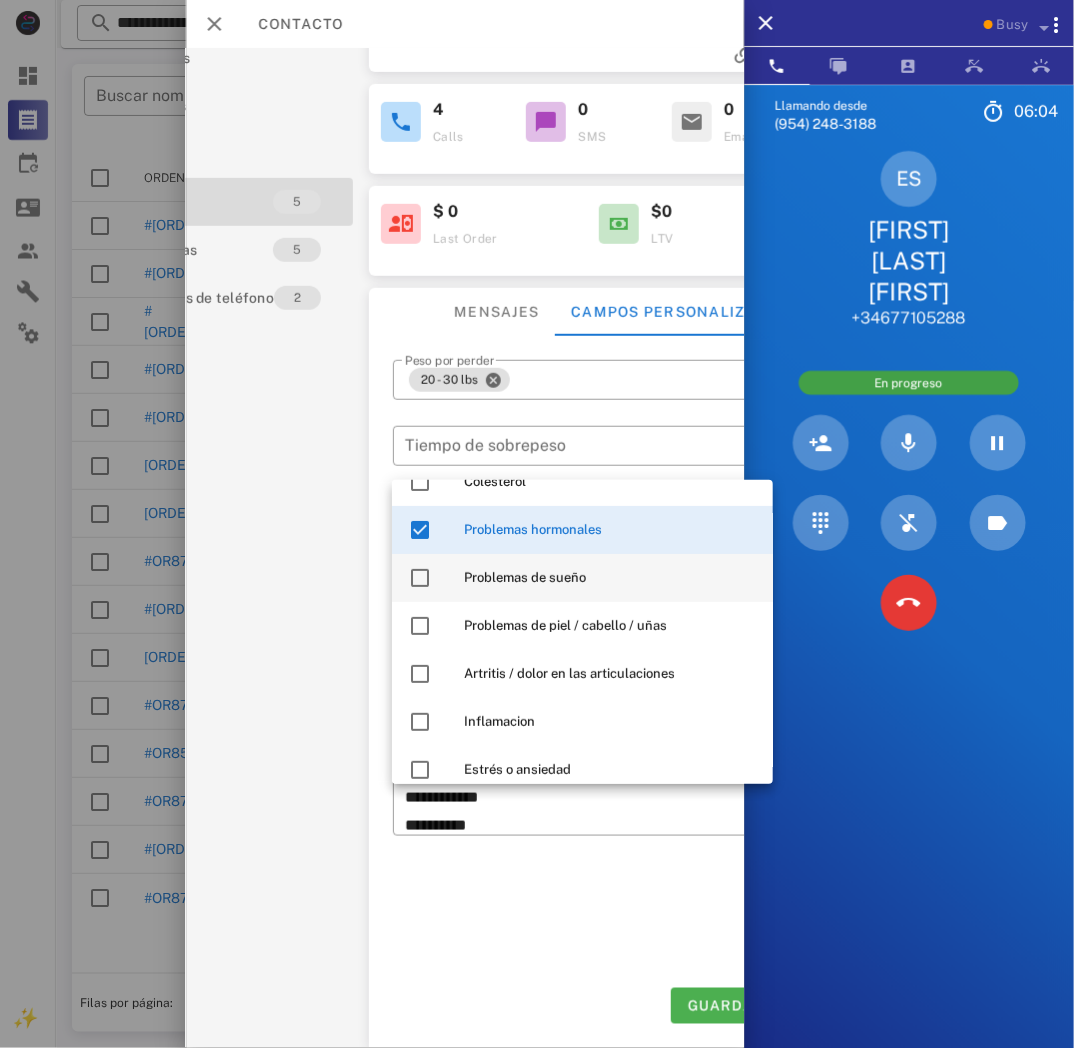 click on "Problemas de sueño" at bounding box center [610, 578] 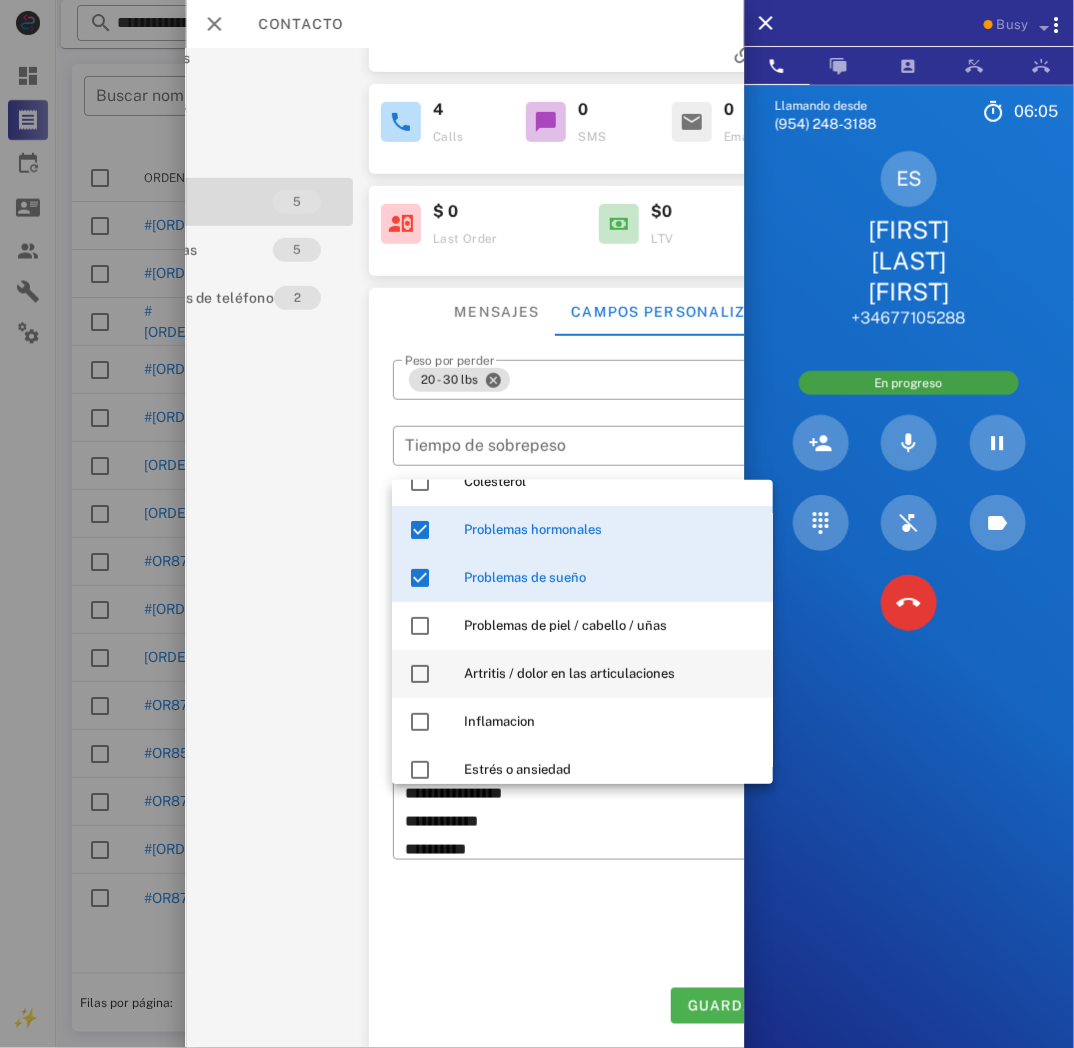 click on "Artritis / dolor en las articulaciones" at bounding box center [610, 674] 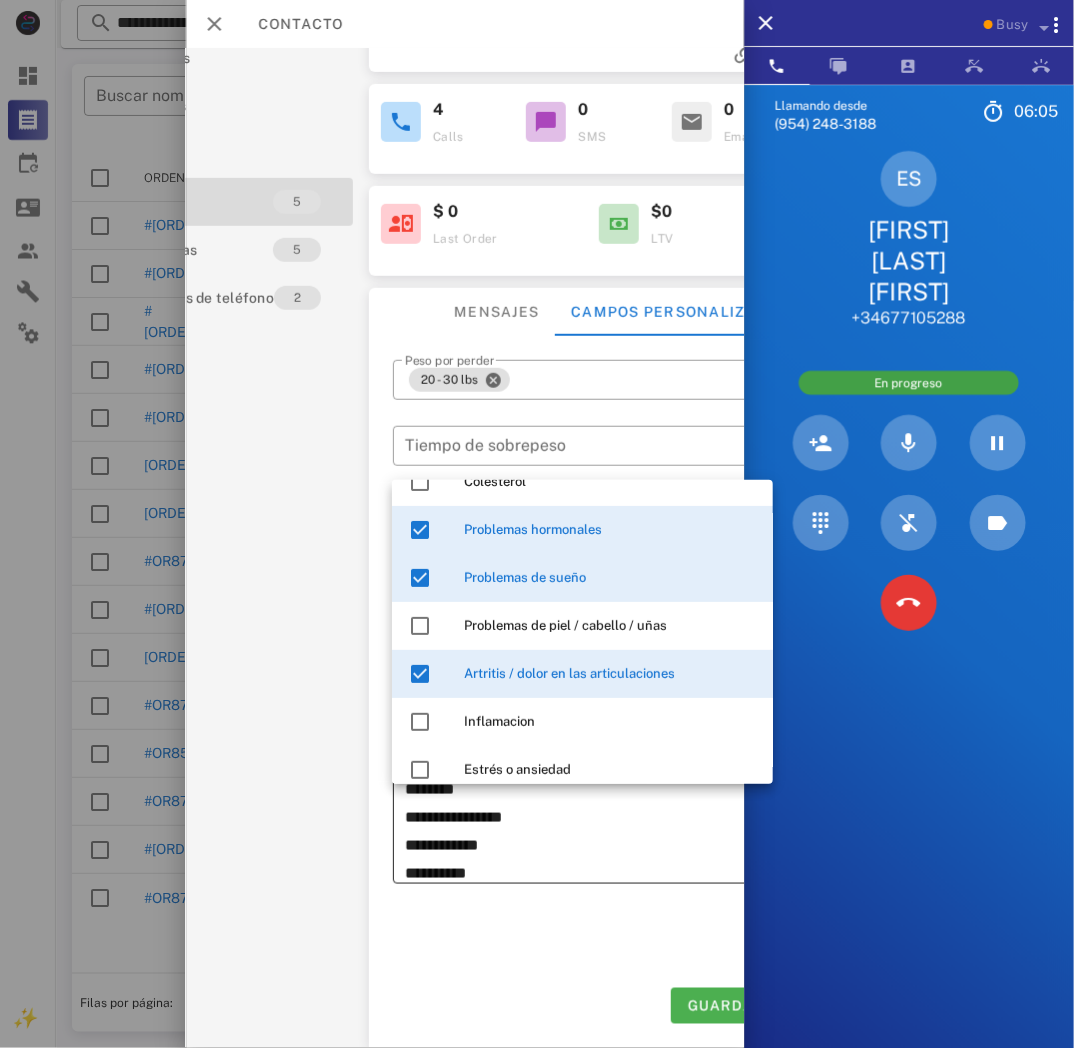 click on "**********" at bounding box center [589, 814] 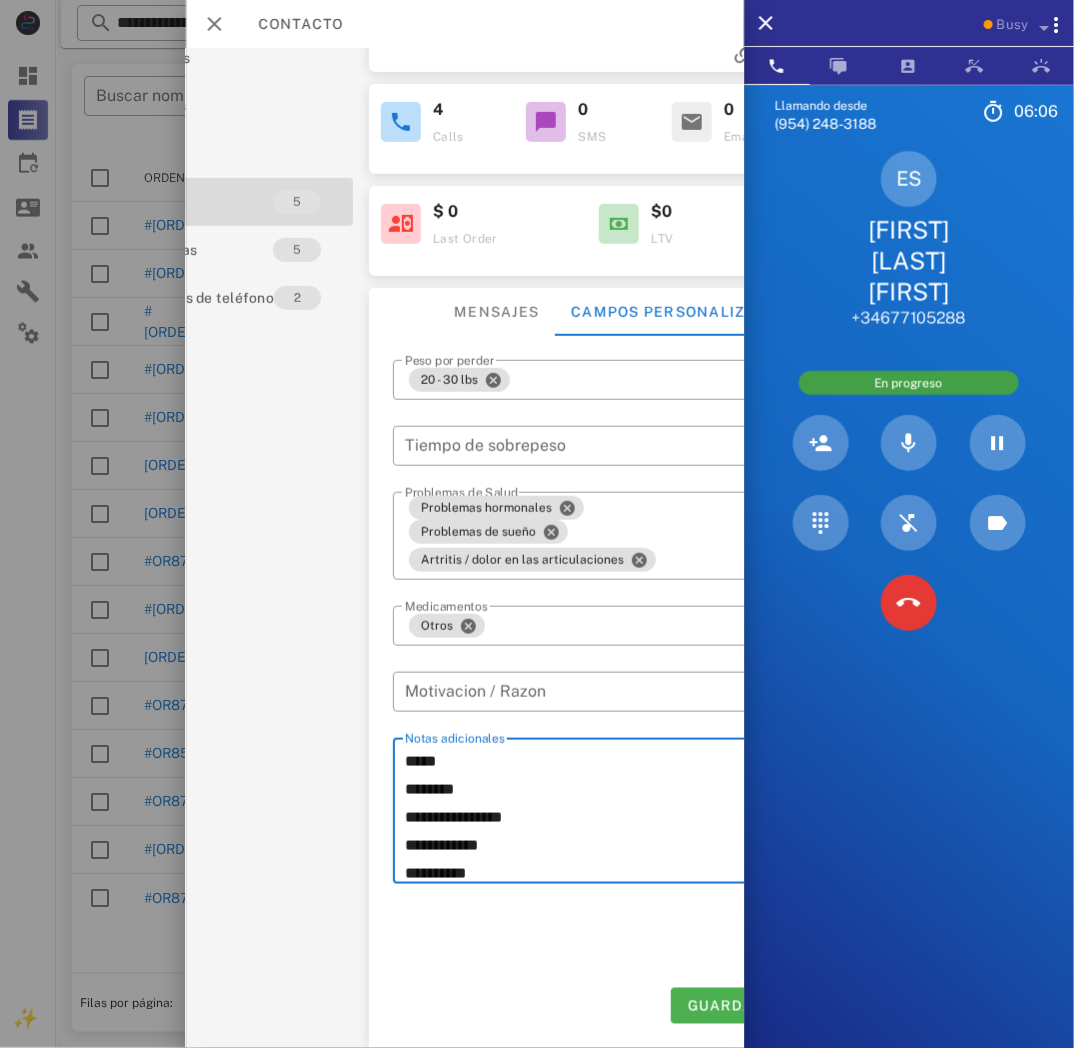click on "**********" at bounding box center (589, 814) 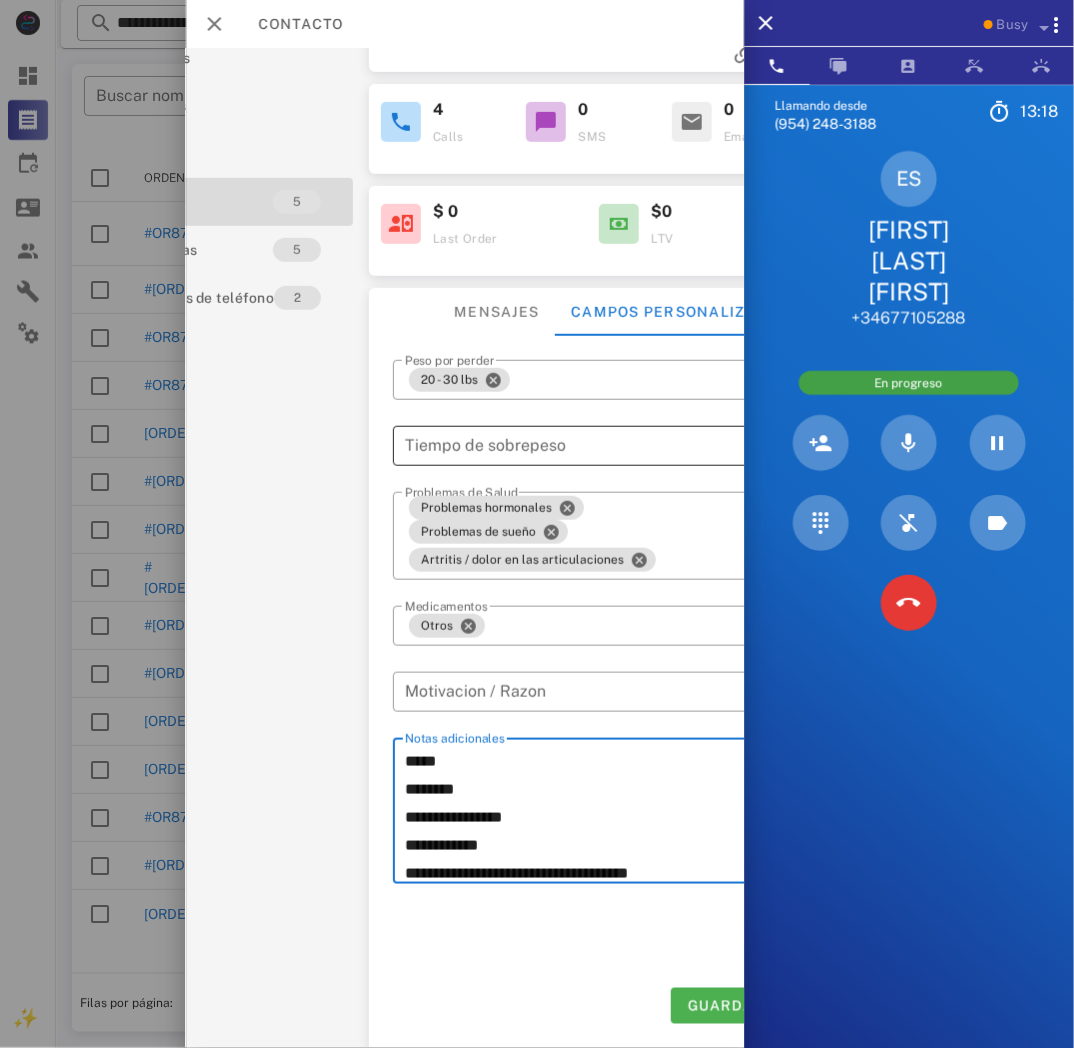 click at bounding box center (555, 446) 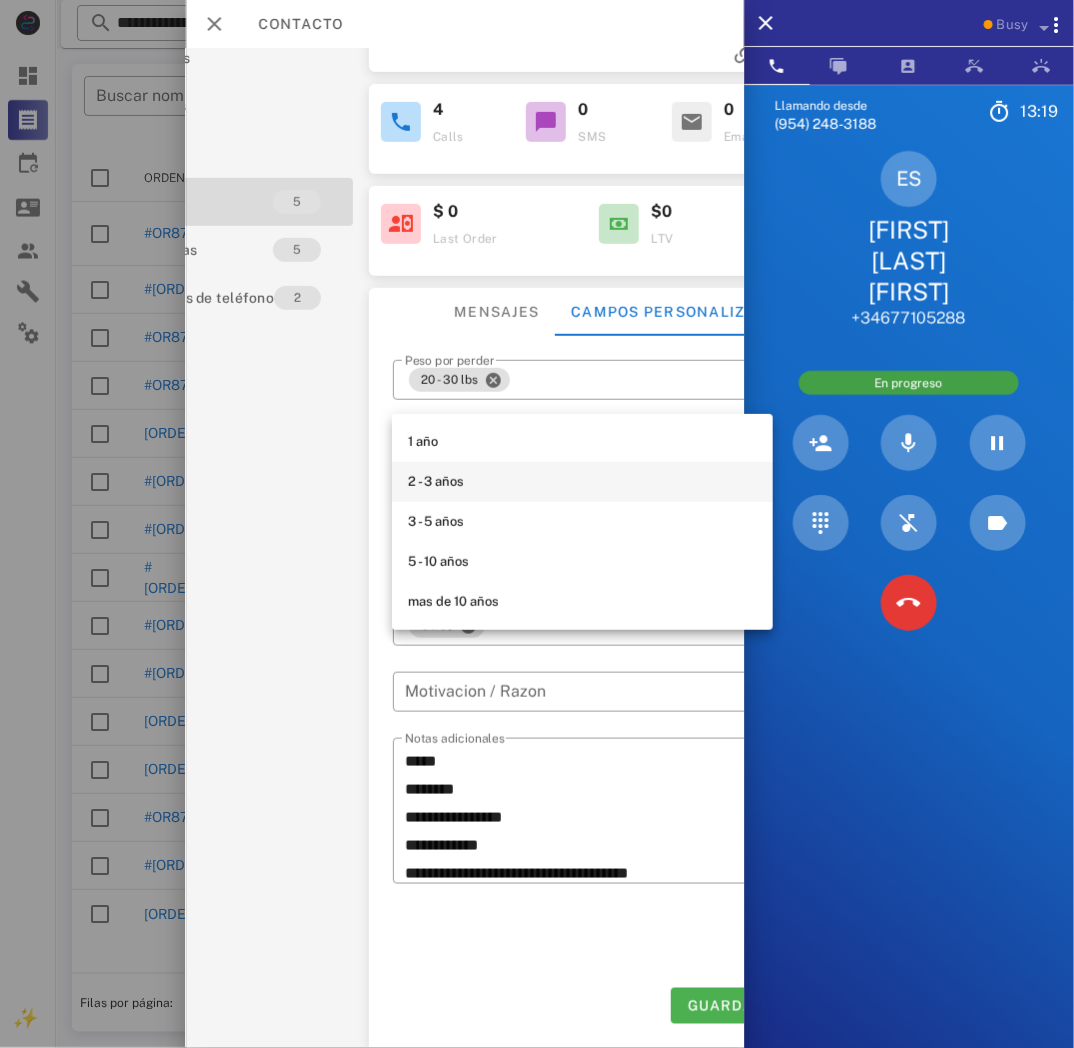 click on "2 - 3 años" at bounding box center [582, 482] 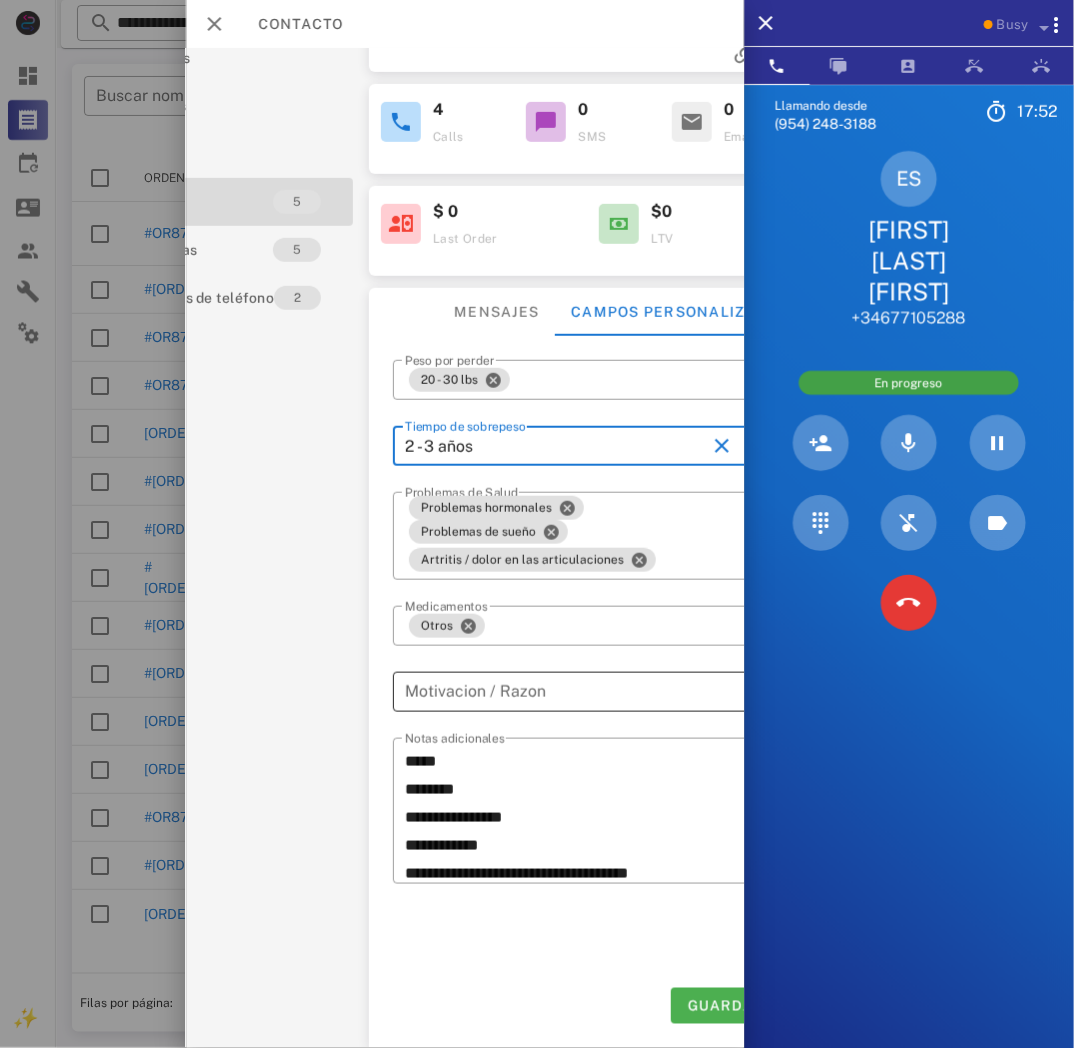 click at bounding box center [569, 692] 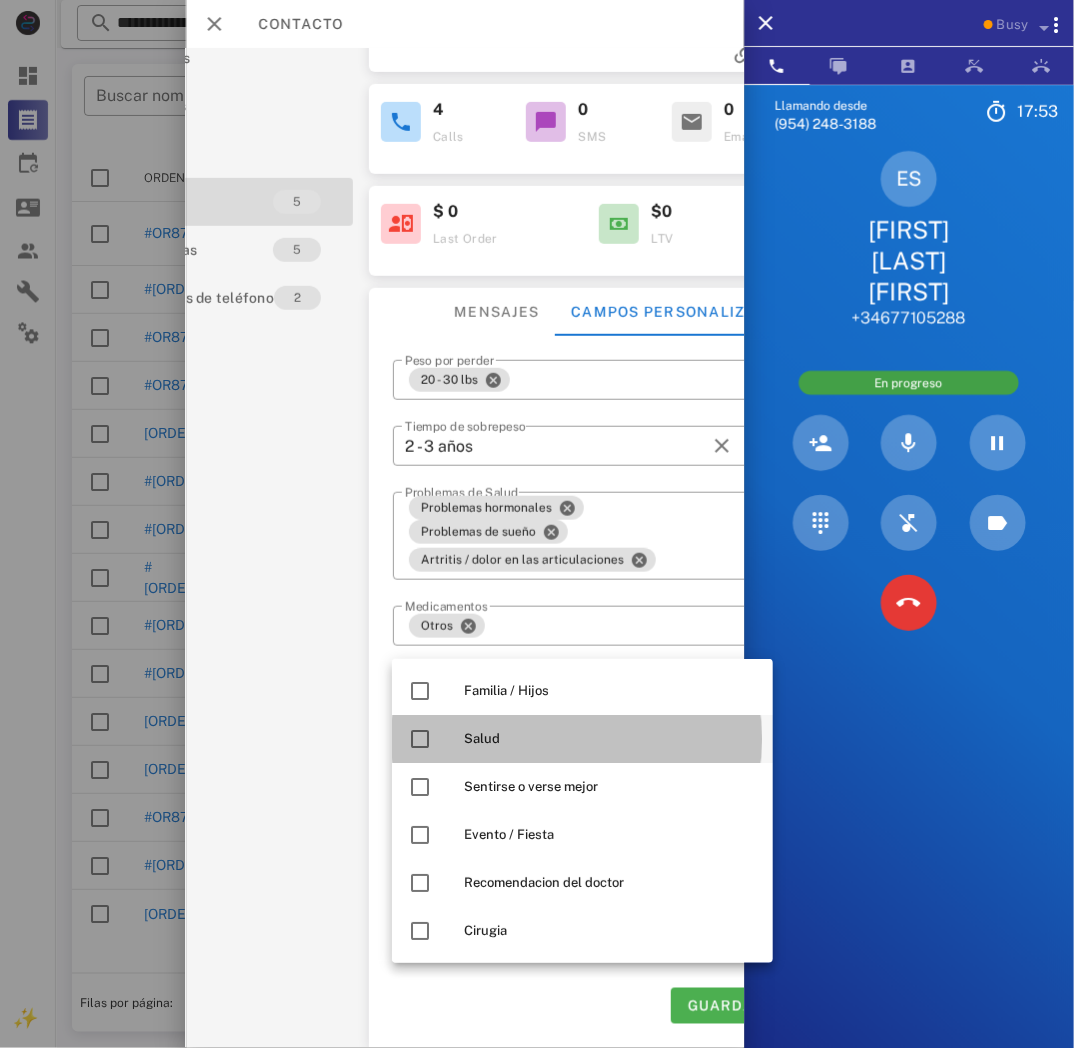 click on "Salud" at bounding box center (610, 739) 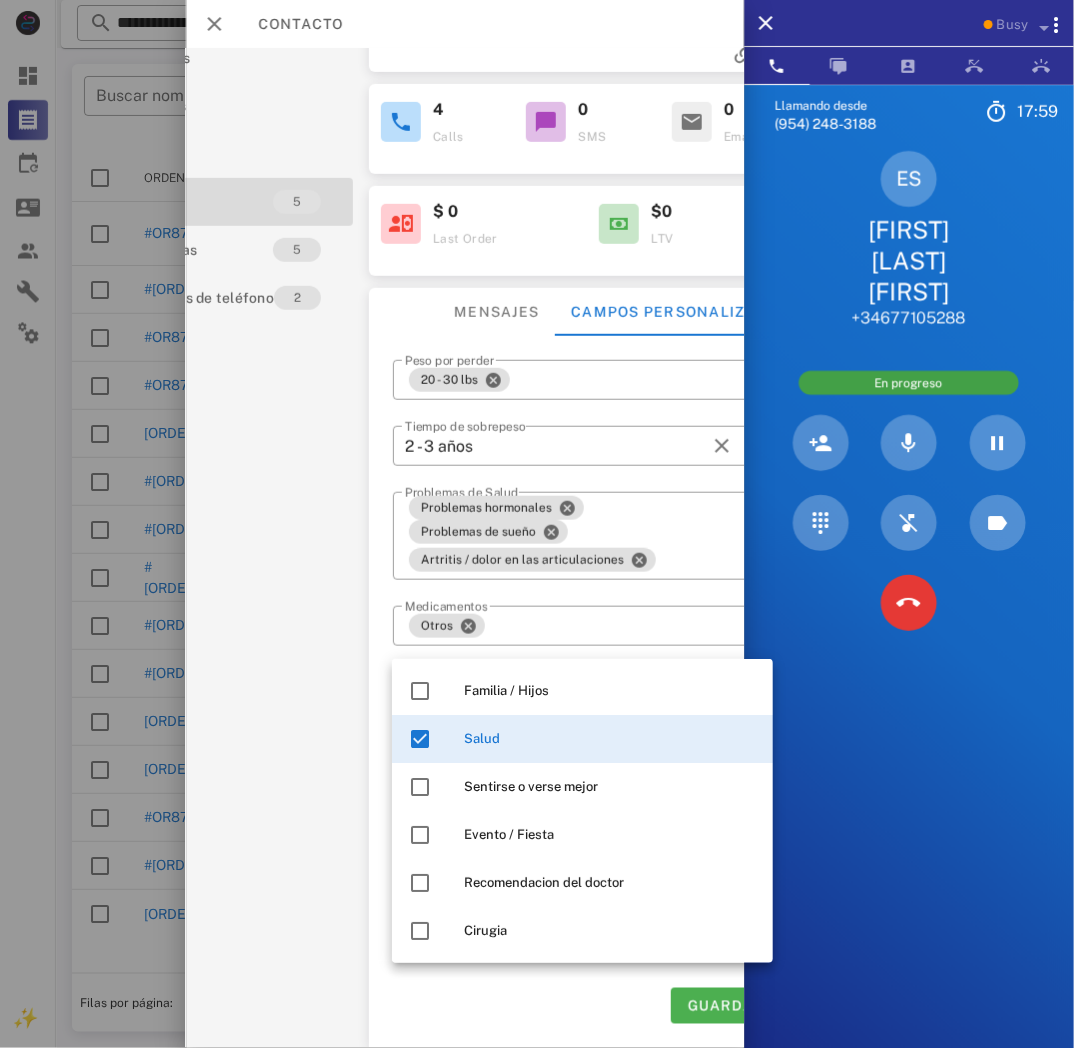 click on "**********" at bounding box center (587, 692) 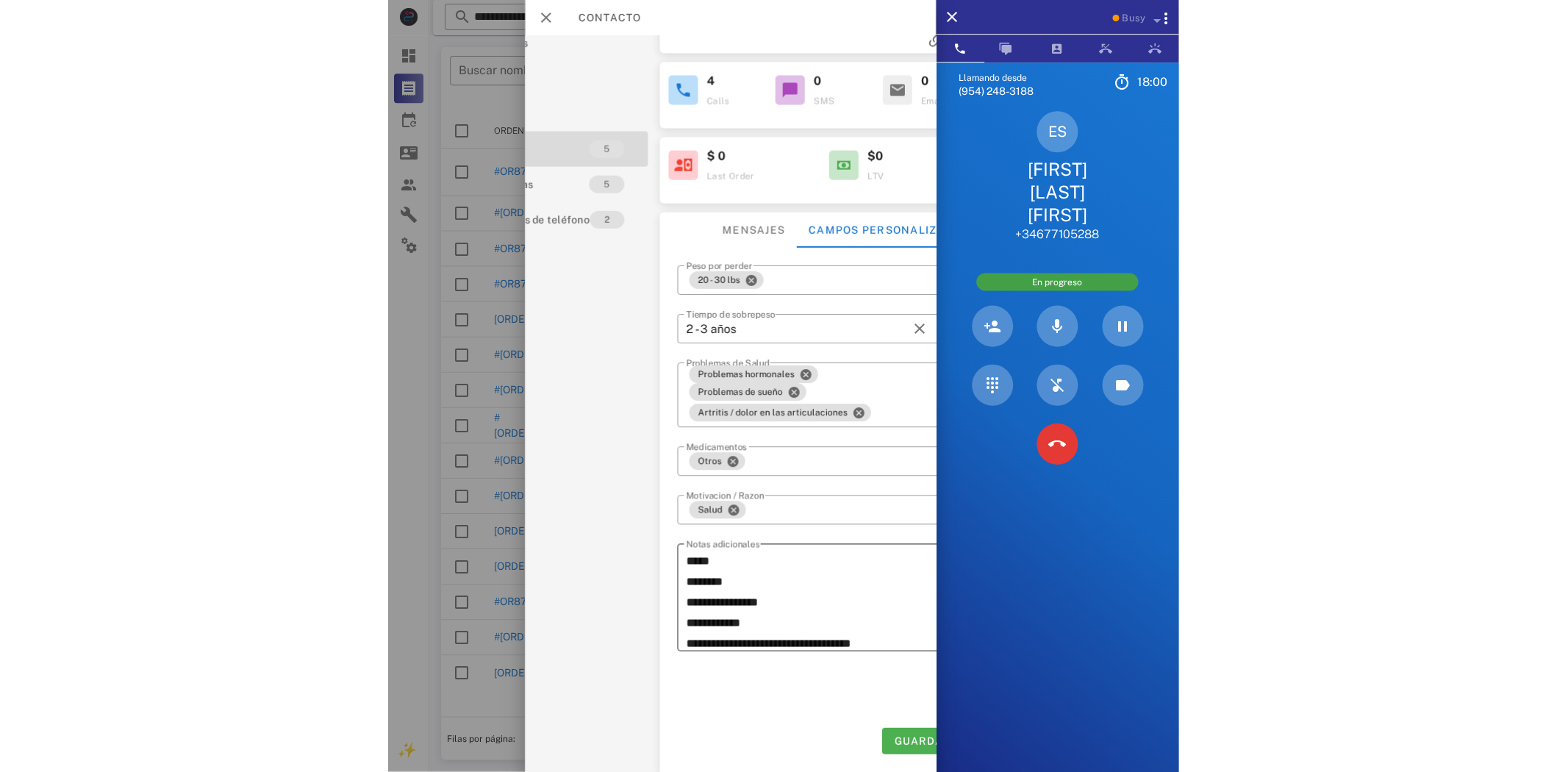 scroll, scrollTop: 40, scrollLeft: 0, axis: vertical 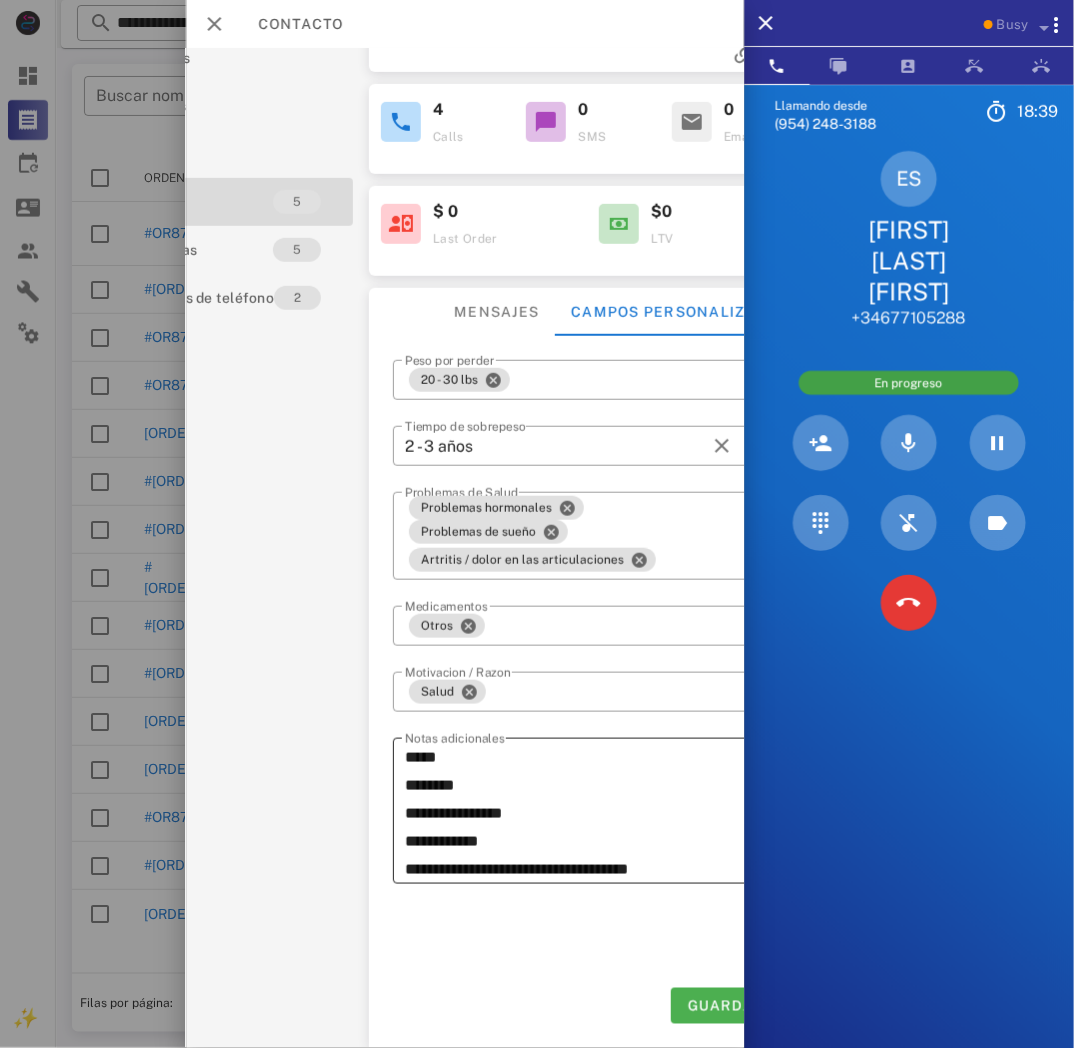 click on "**********" at bounding box center (589, 814) 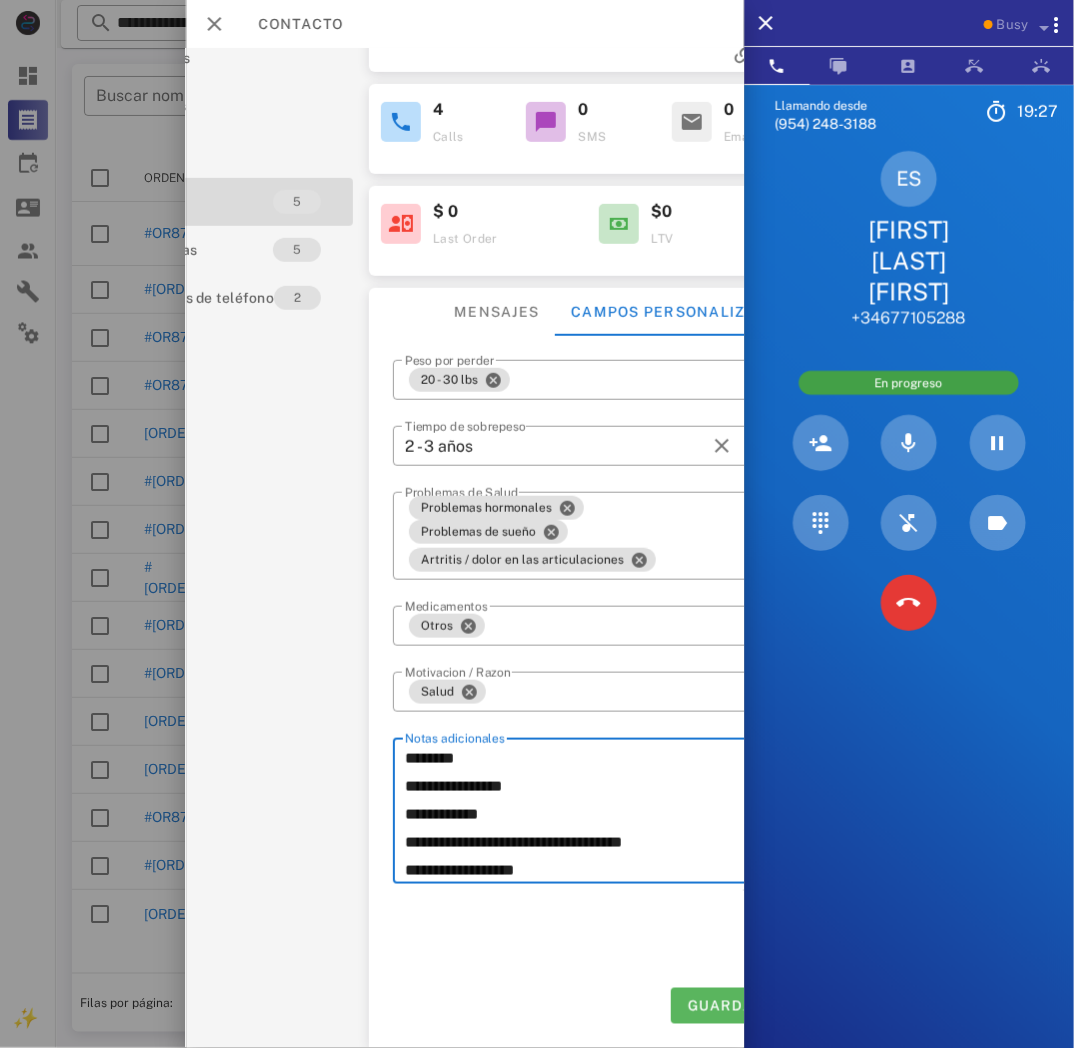 type on "**********" 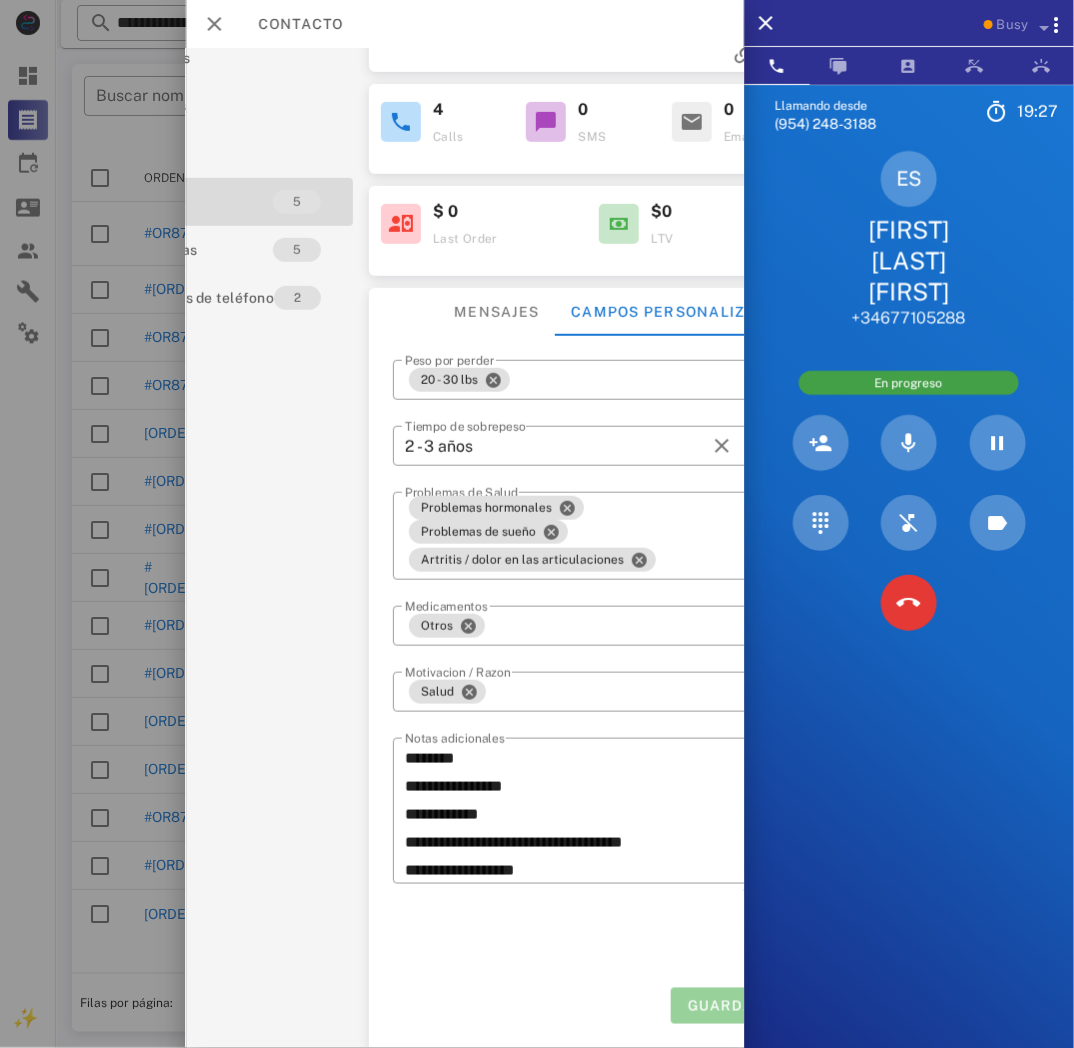 click on "Guardar" at bounding box center (726, 1006) 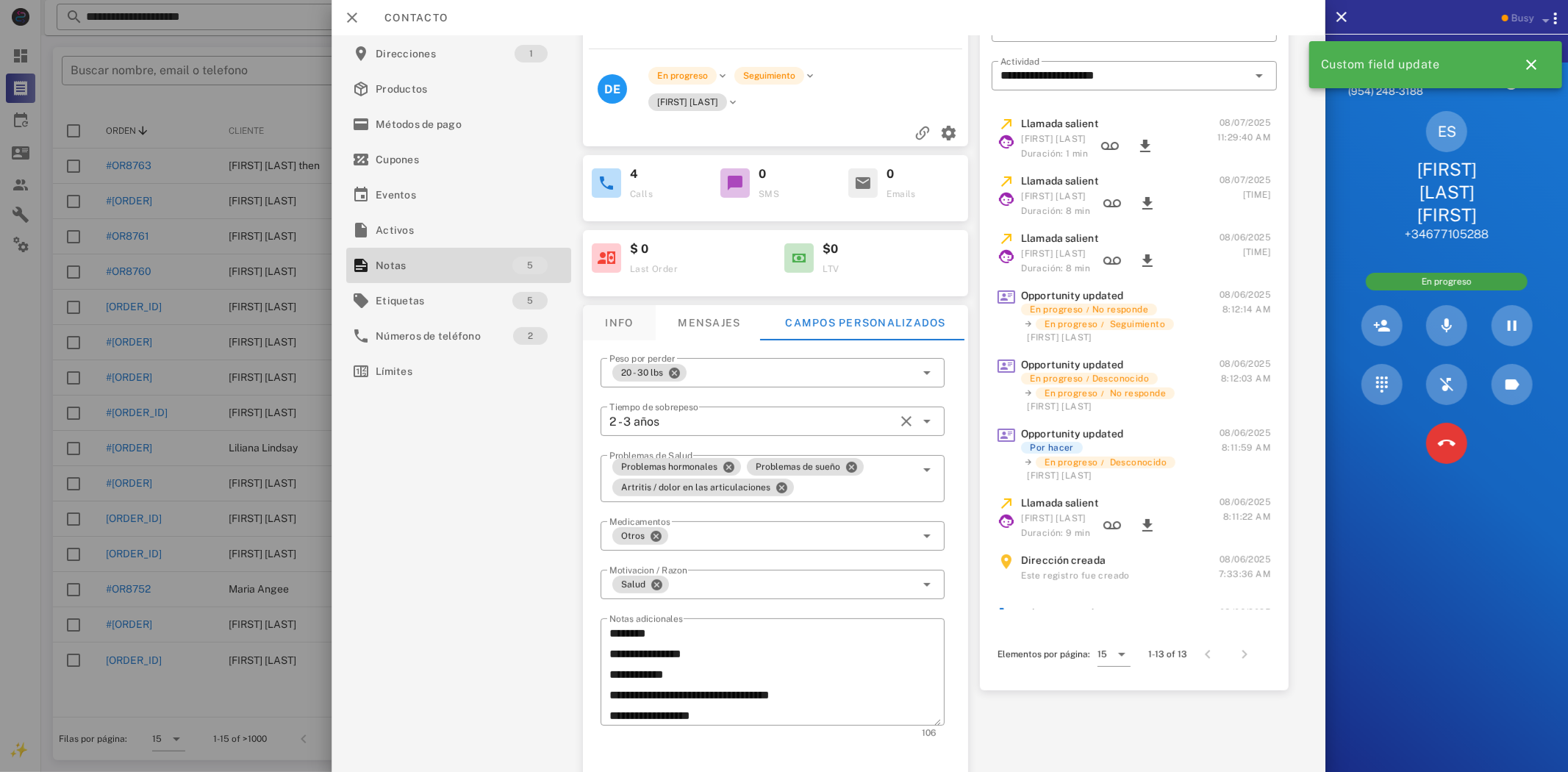 scroll, scrollTop: 0, scrollLeft: 0, axis: both 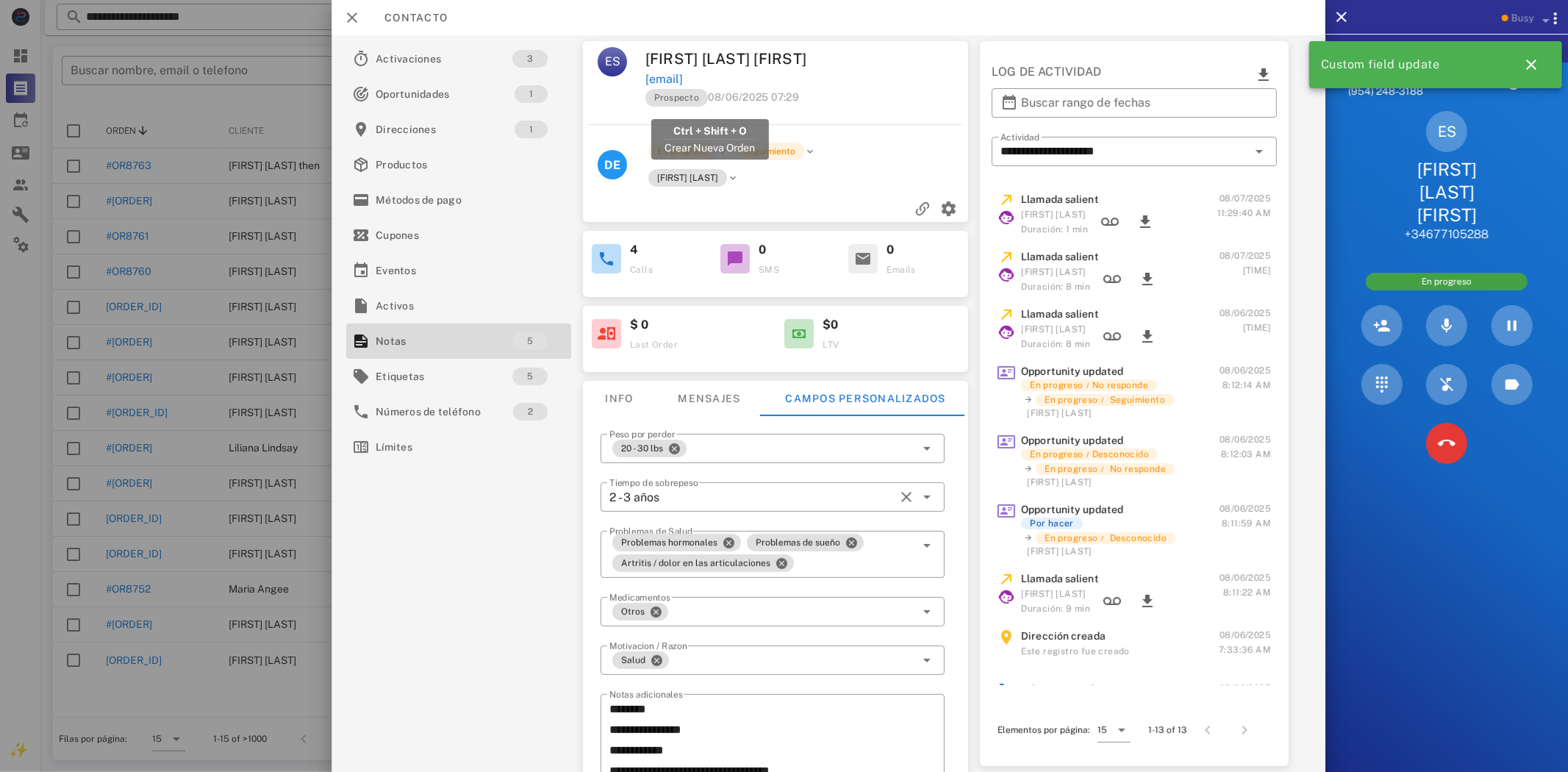 click on "[EMAIL]" at bounding box center [663, 79] 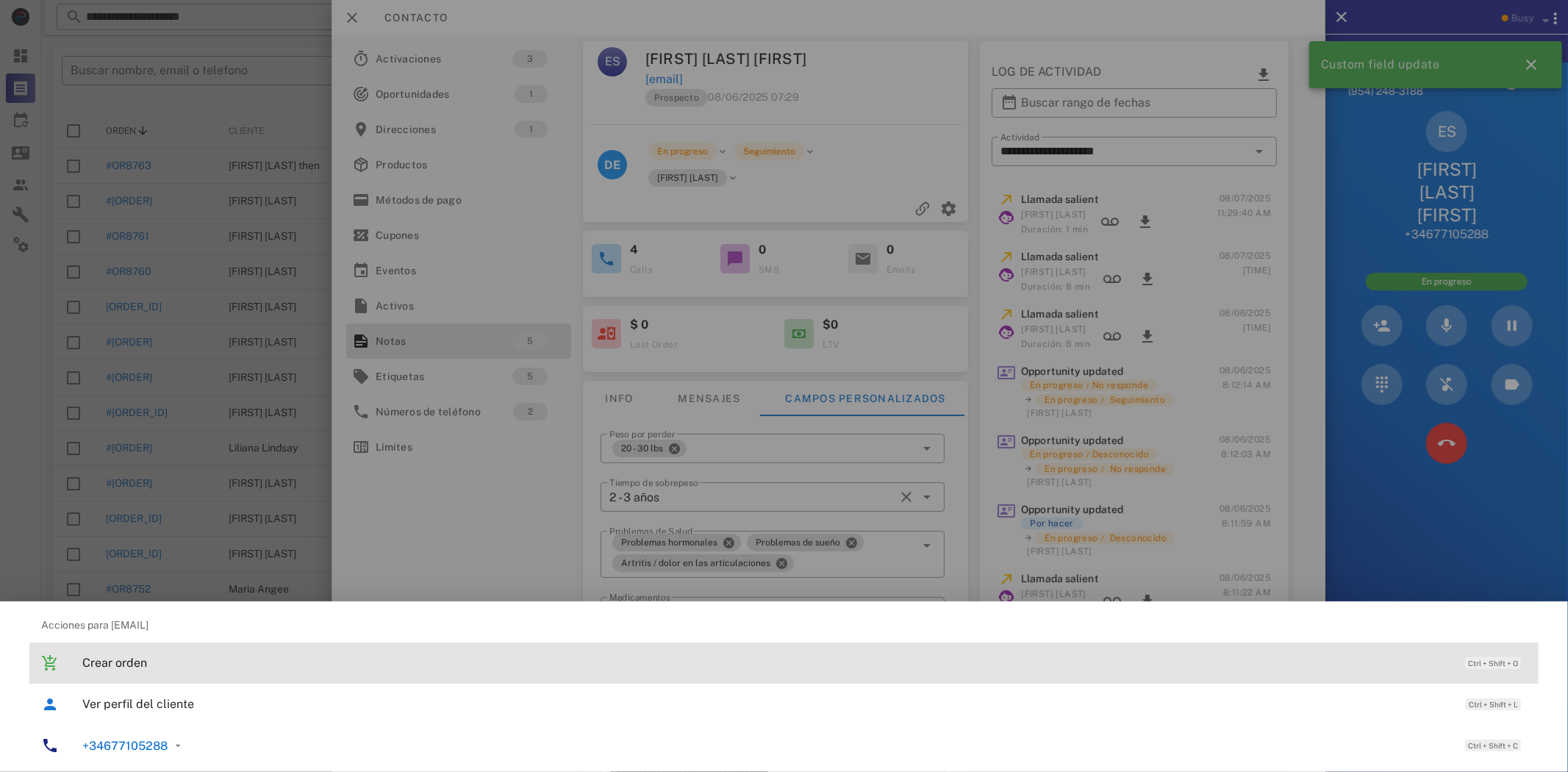 click on "Crear orden" at bounding box center [766, 662] 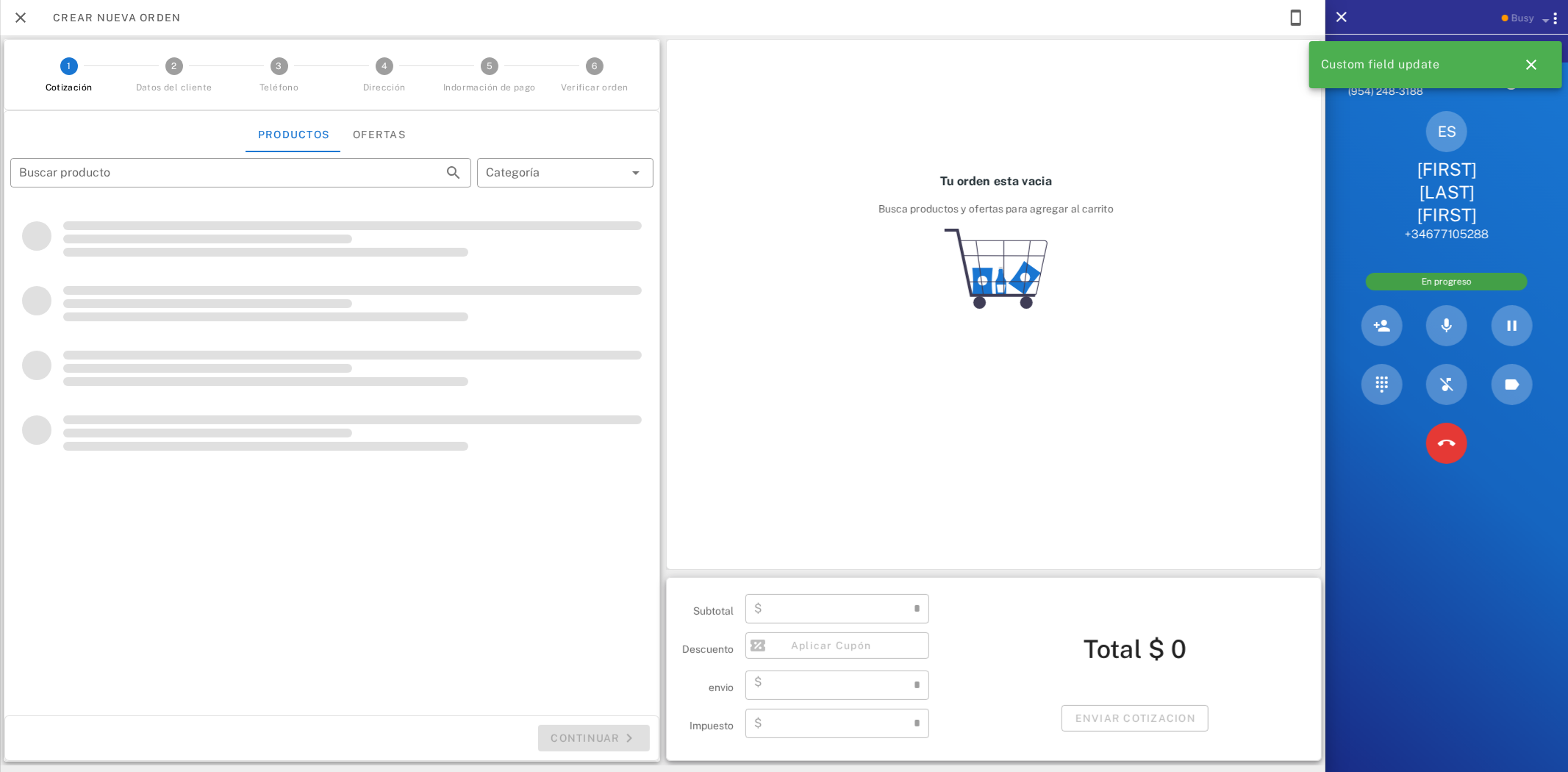 type on "**********" 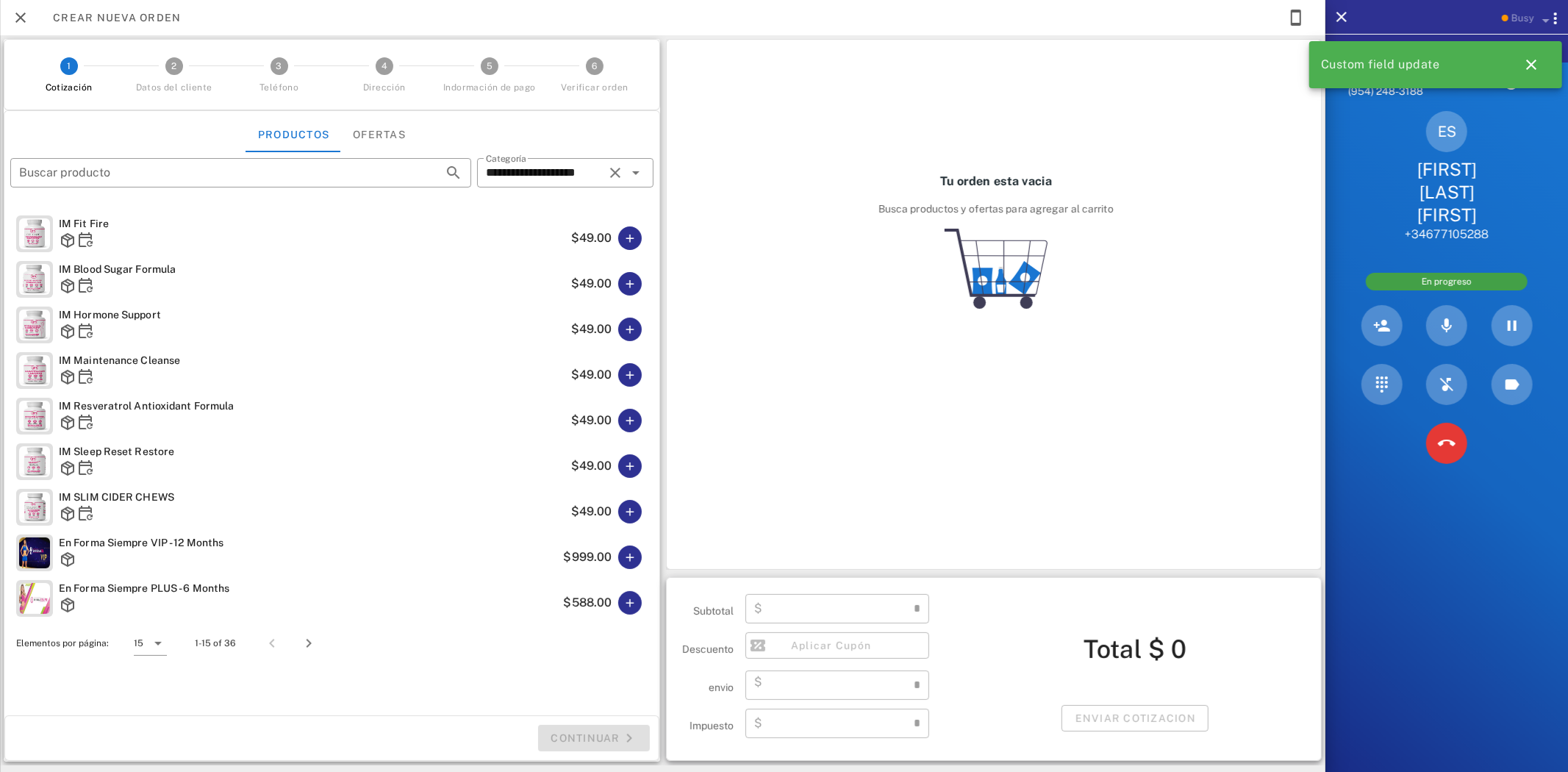 type on "****" 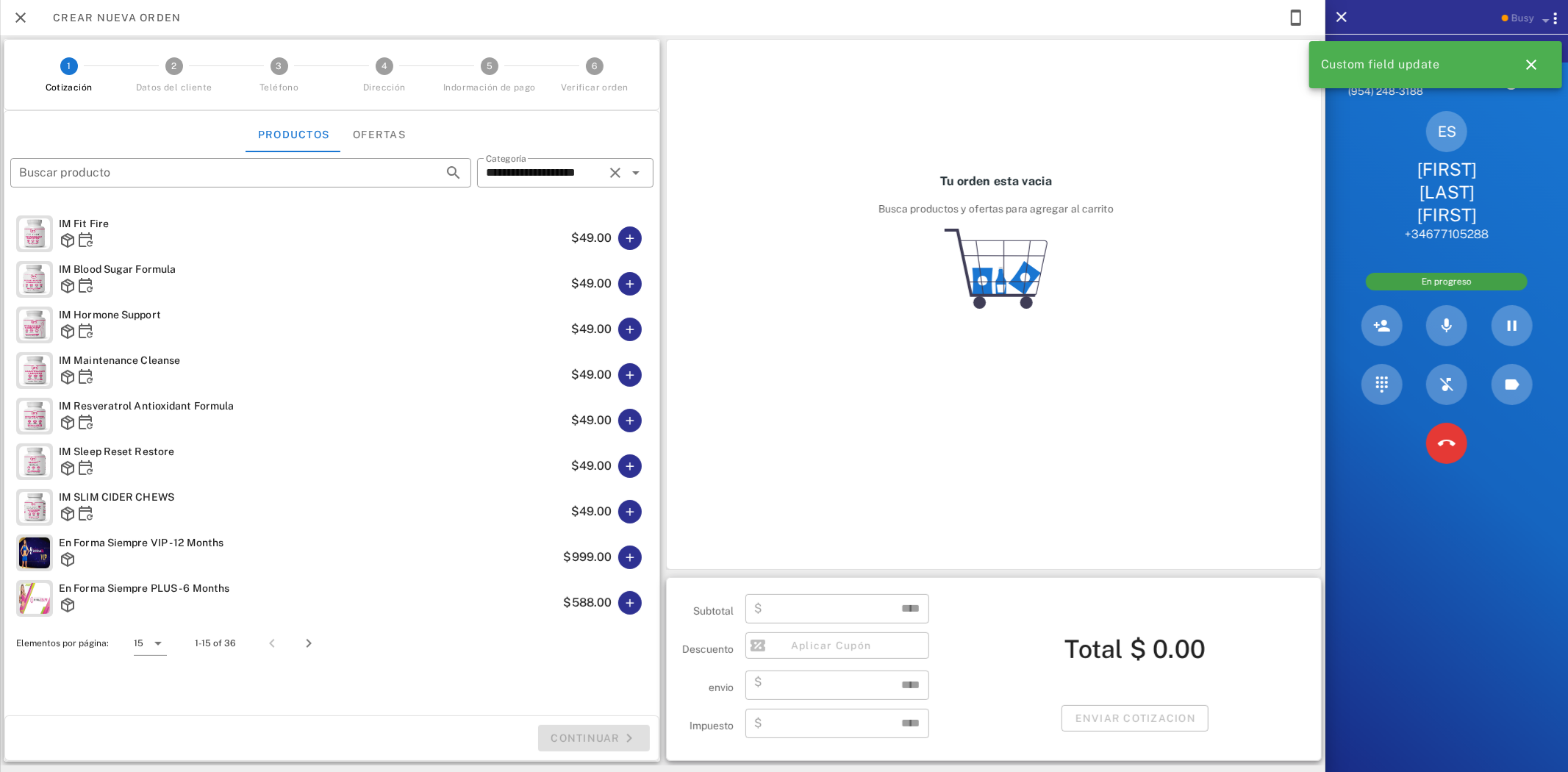 click on "$588.00" at bounding box center (605, 603) 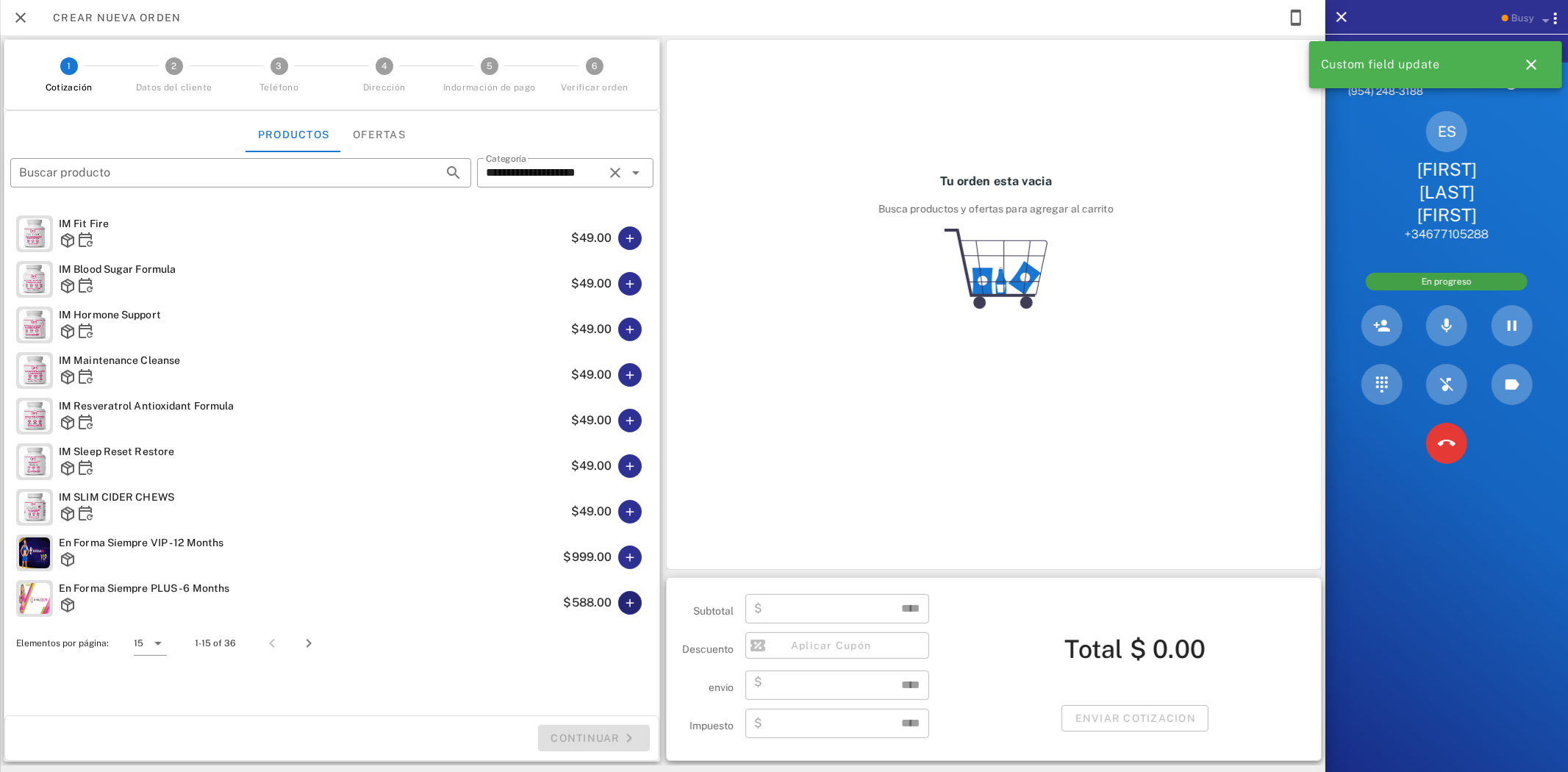 click at bounding box center [630, 603] 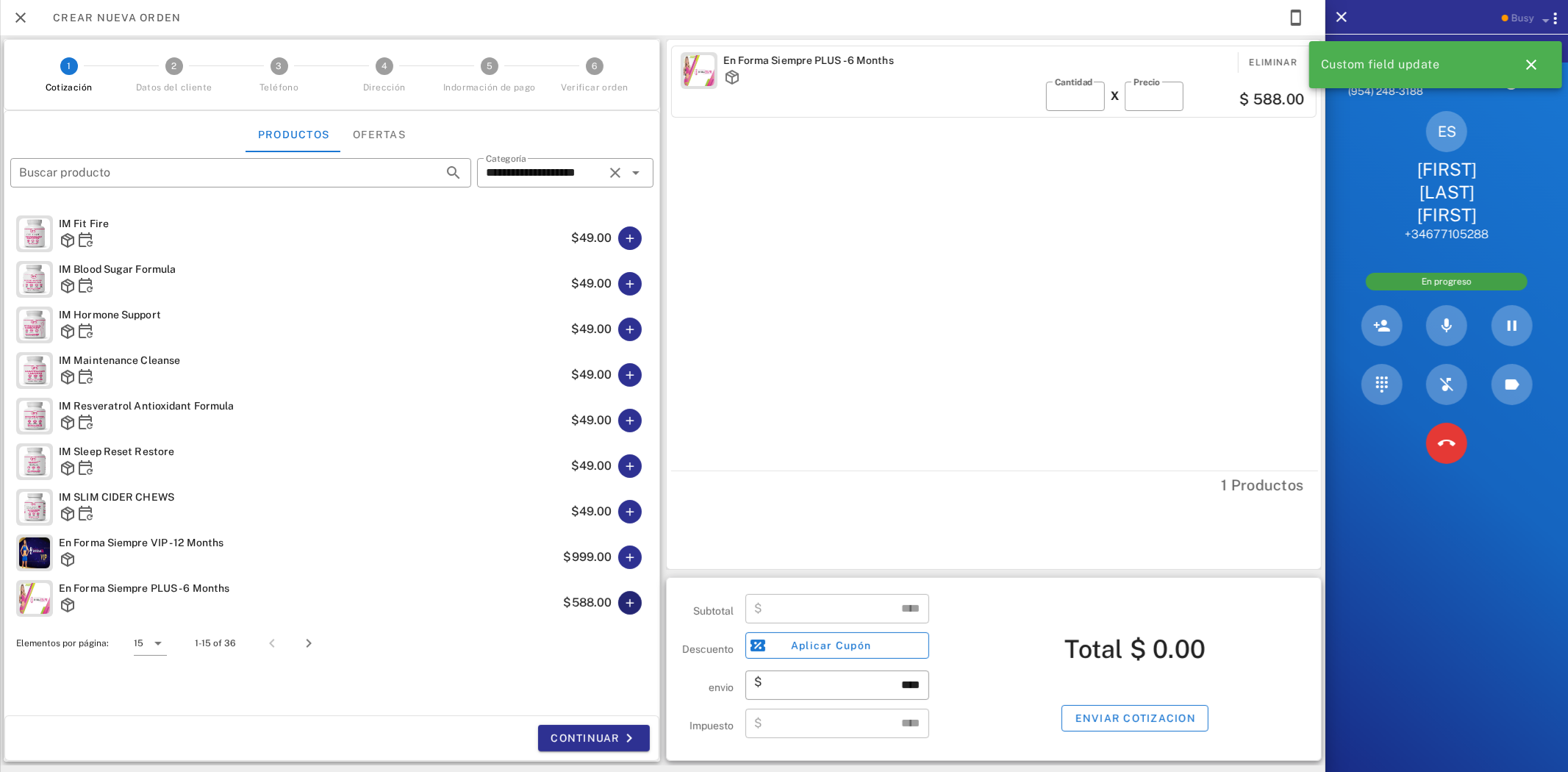 type on "******" 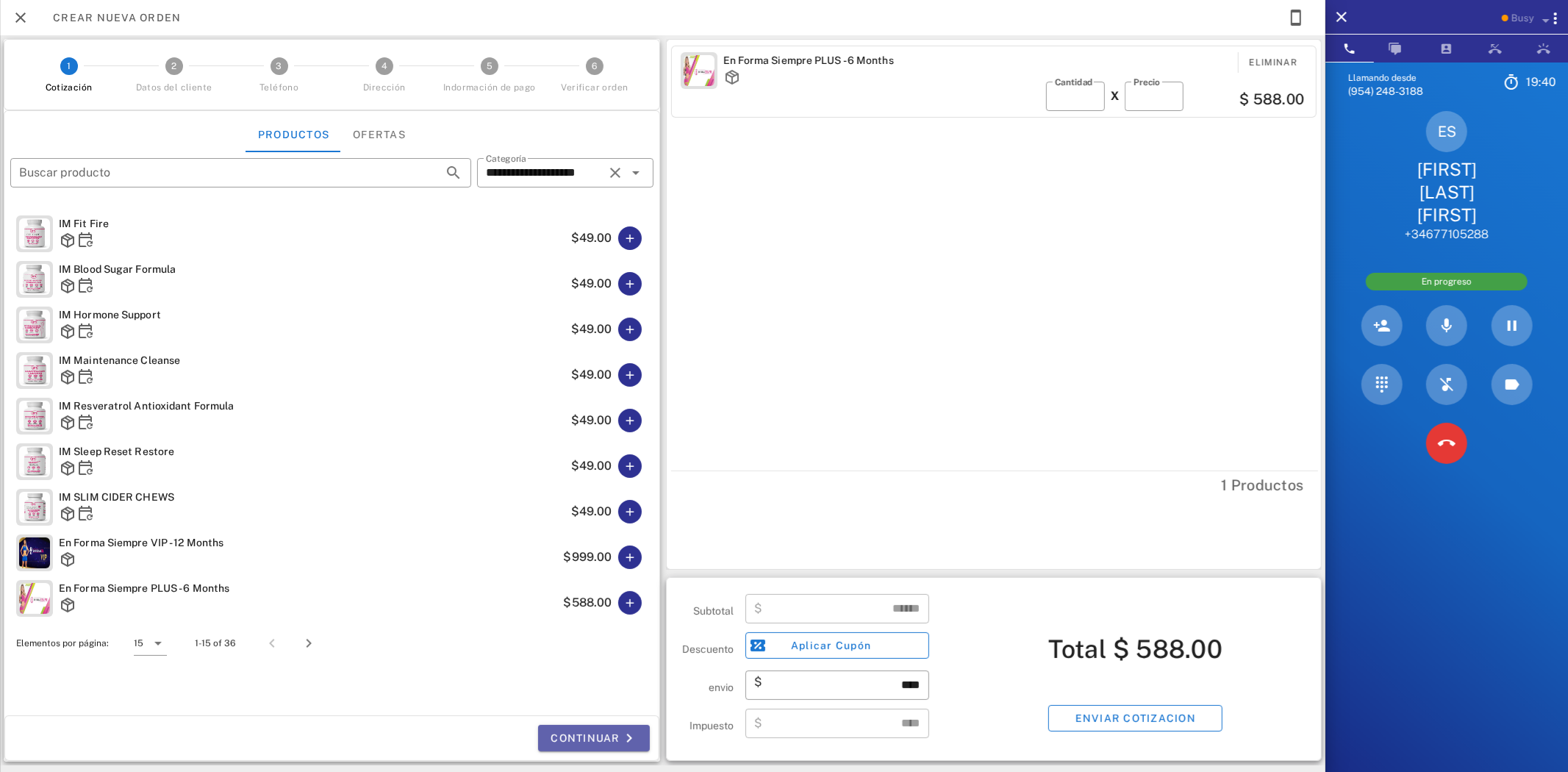 click on "Continuar" at bounding box center [594, 738] 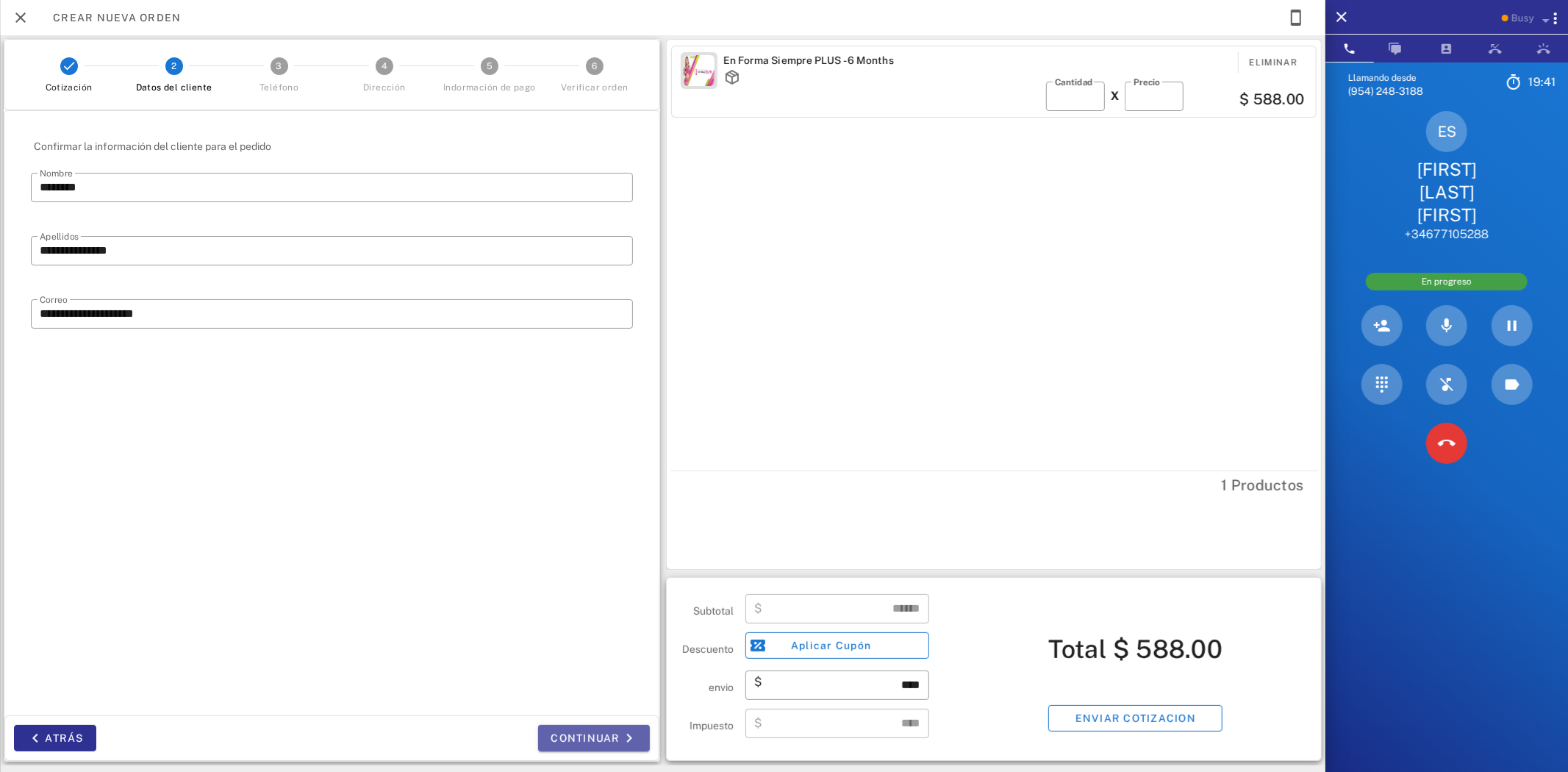 click on "Continuar" at bounding box center (594, 738) 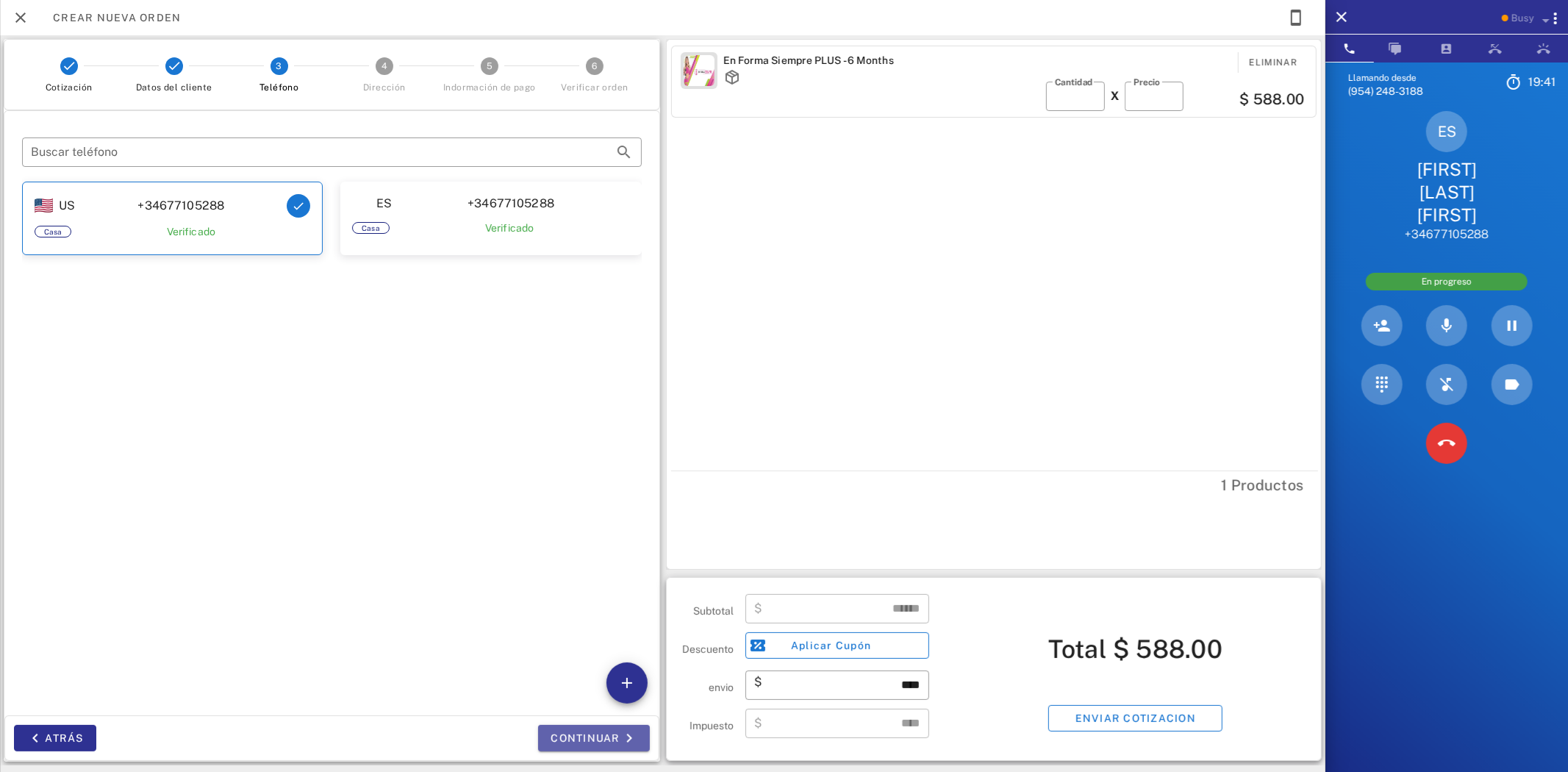 click on "Continuar" at bounding box center [594, 738] 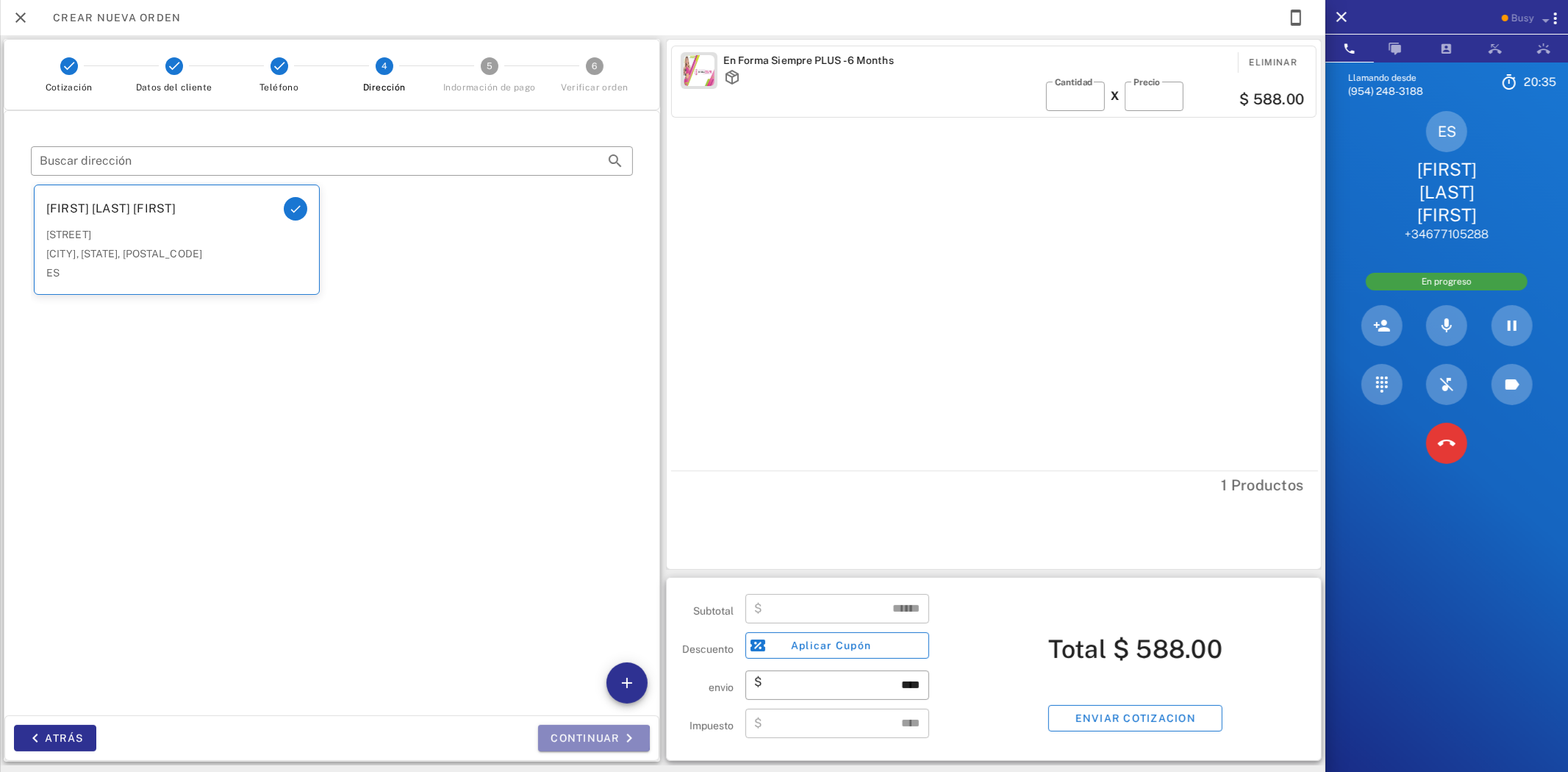 click on "Continuar" at bounding box center [594, 738] 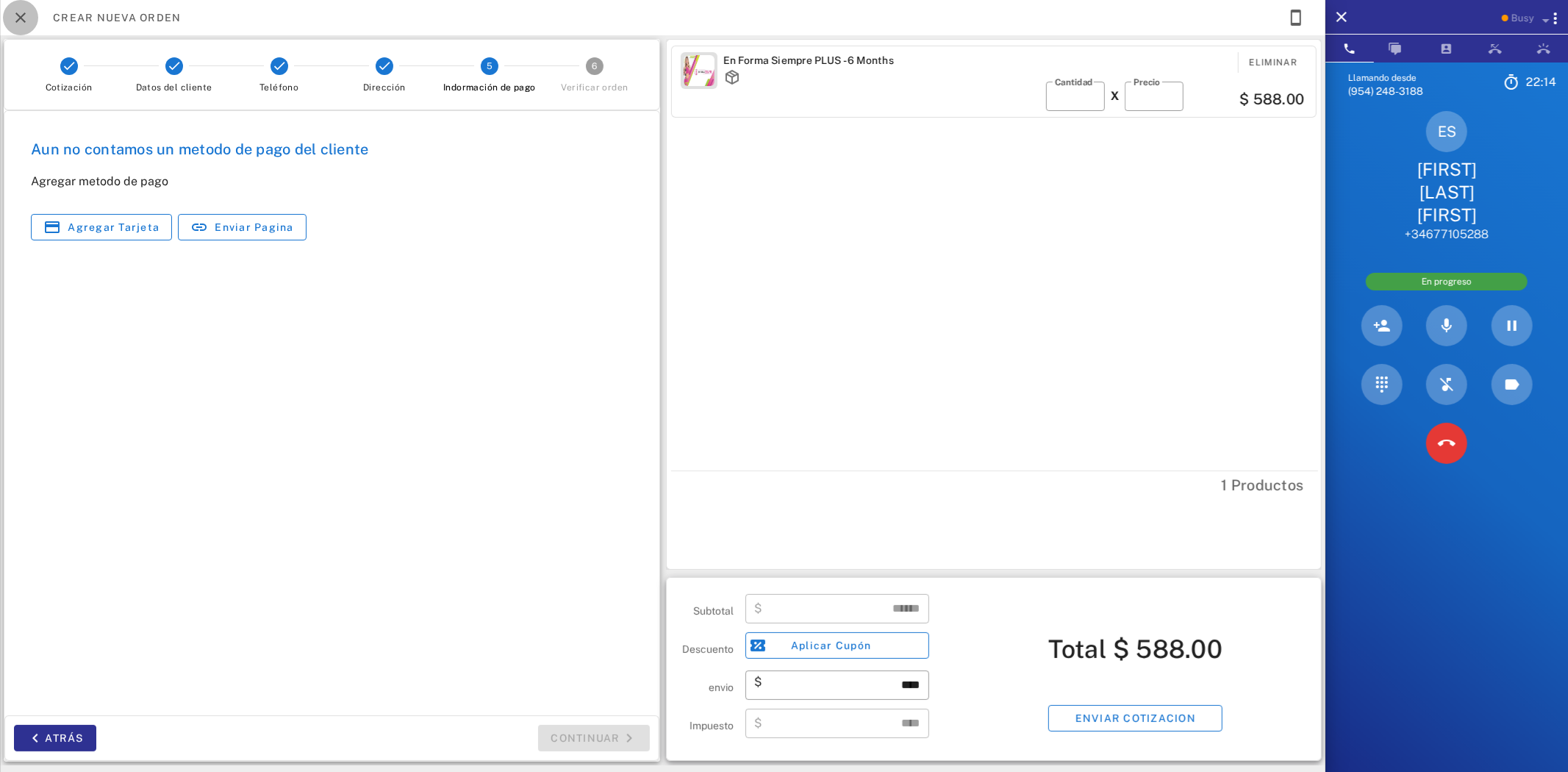 click at bounding box center [21, 18] 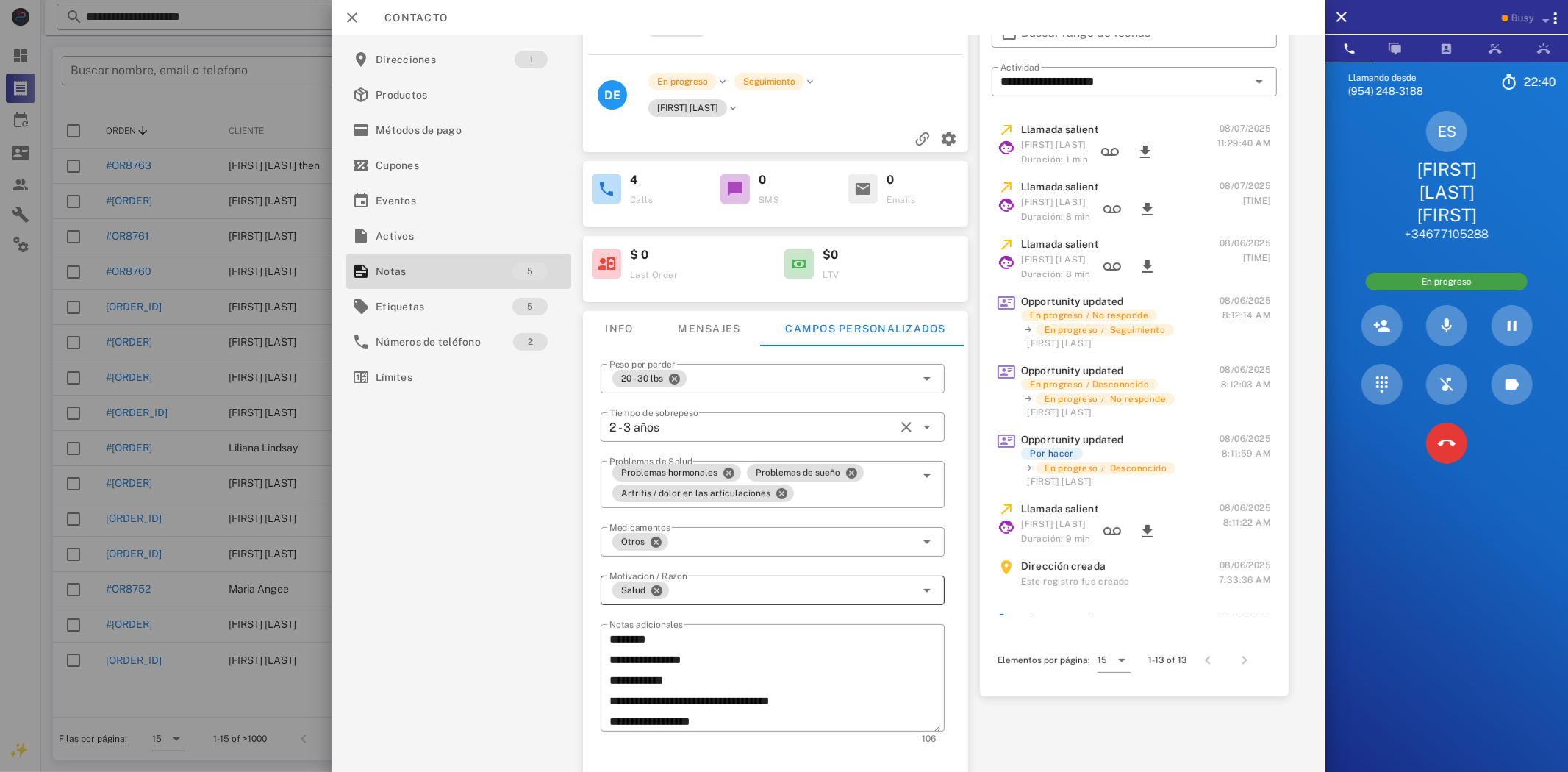 scroll, scrollTop: 193, scrollLeft: 0, axis: vertical 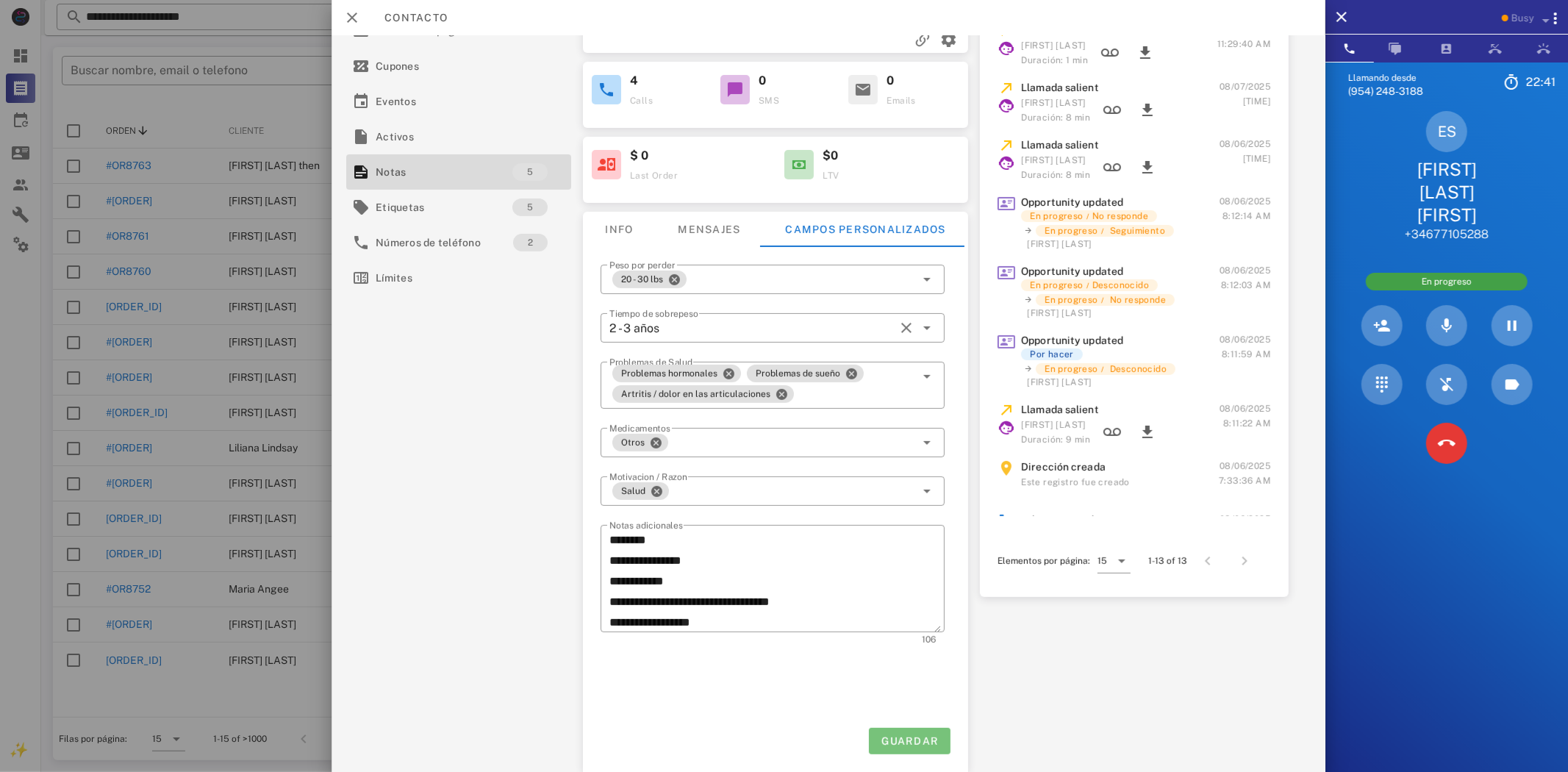 click on "Guardar" at bounding box center (909, 741) 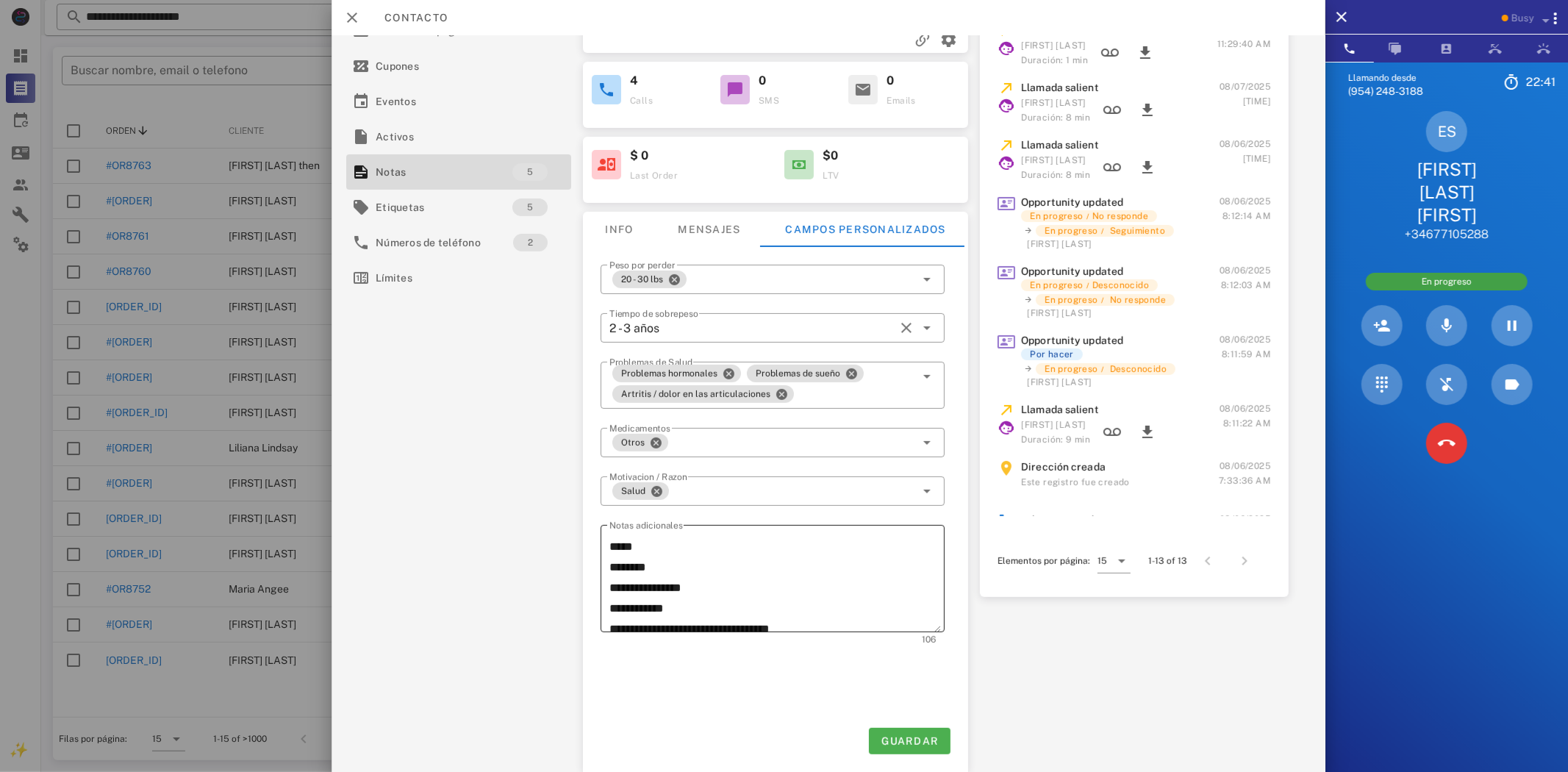 scroll, scrollTop: 0, scrollLeft: 0, axis: both 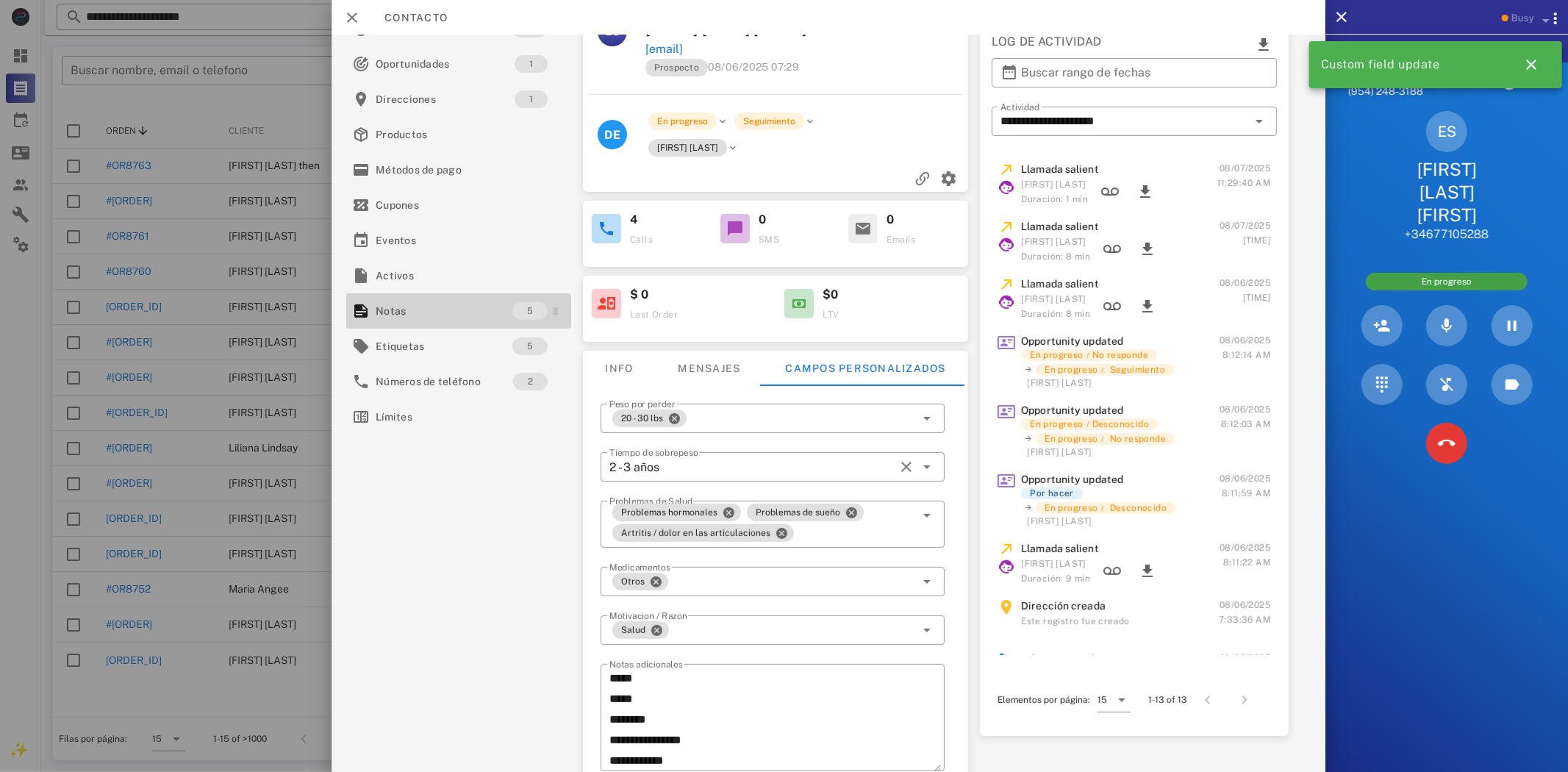 click on "Notas" at bounding box center (444, 311) 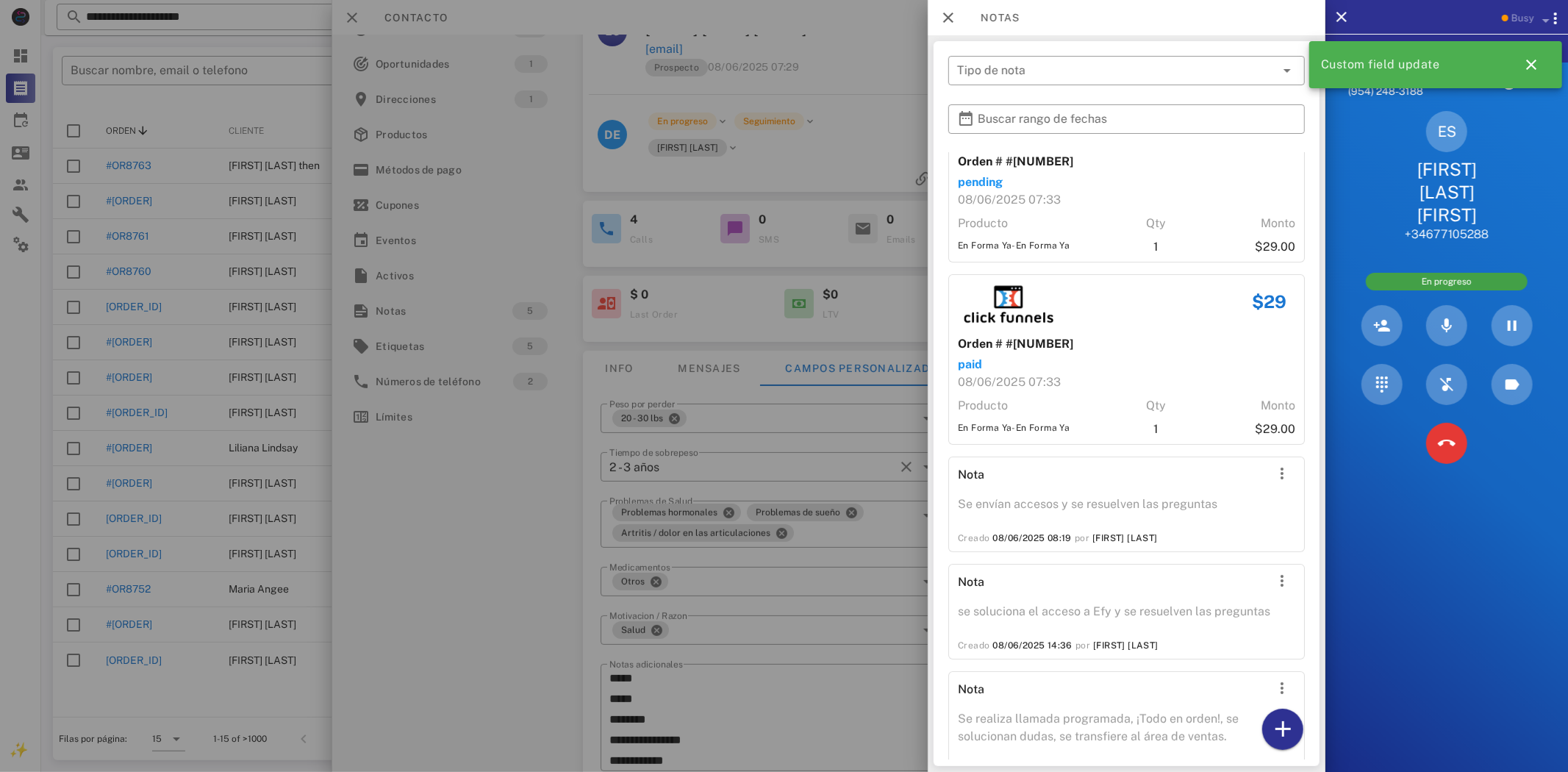 scroll, scrollTop: 104, scrollLeft: 0, axis: vertical 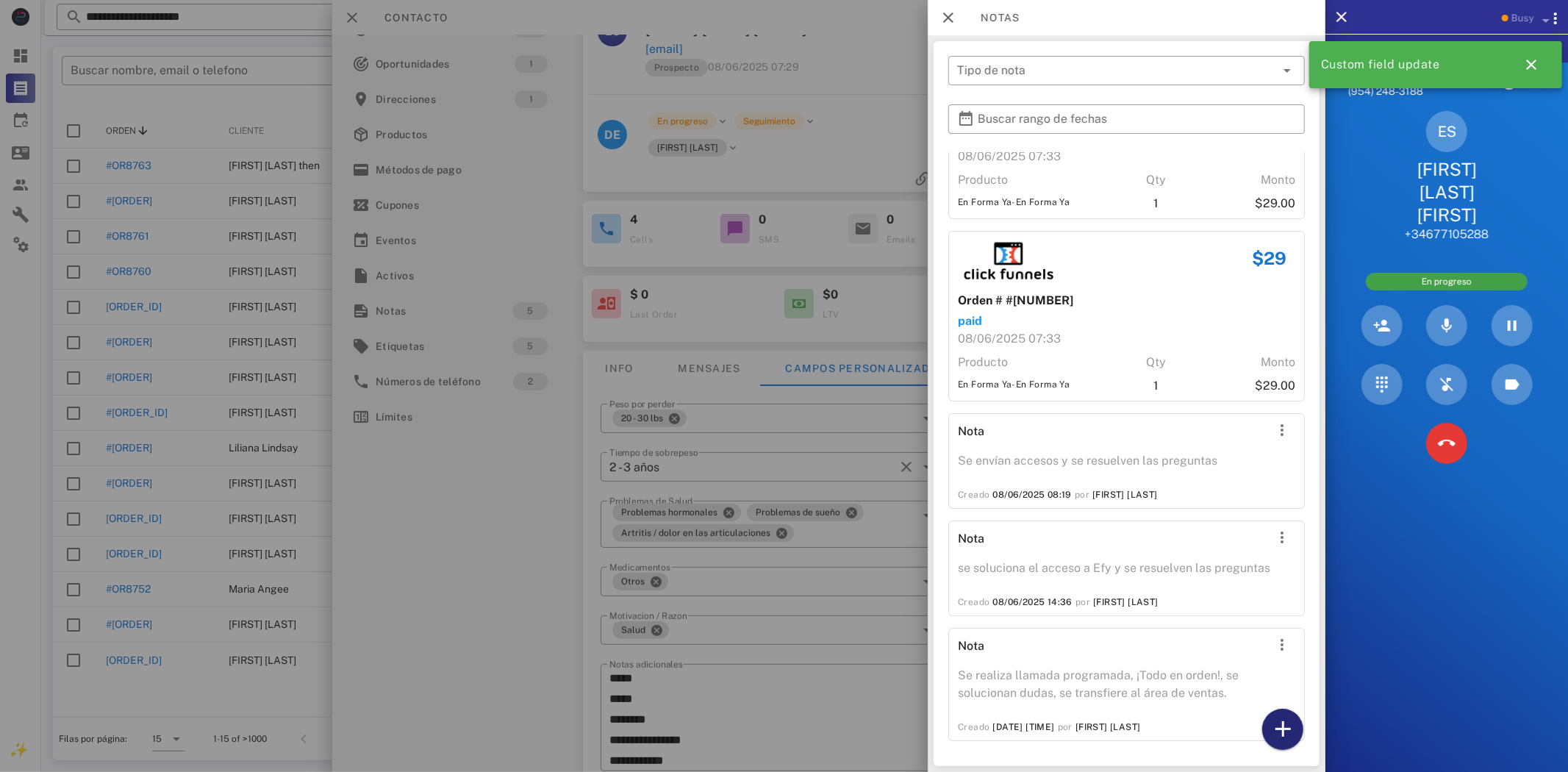 click at bounding box center (1283, 729) 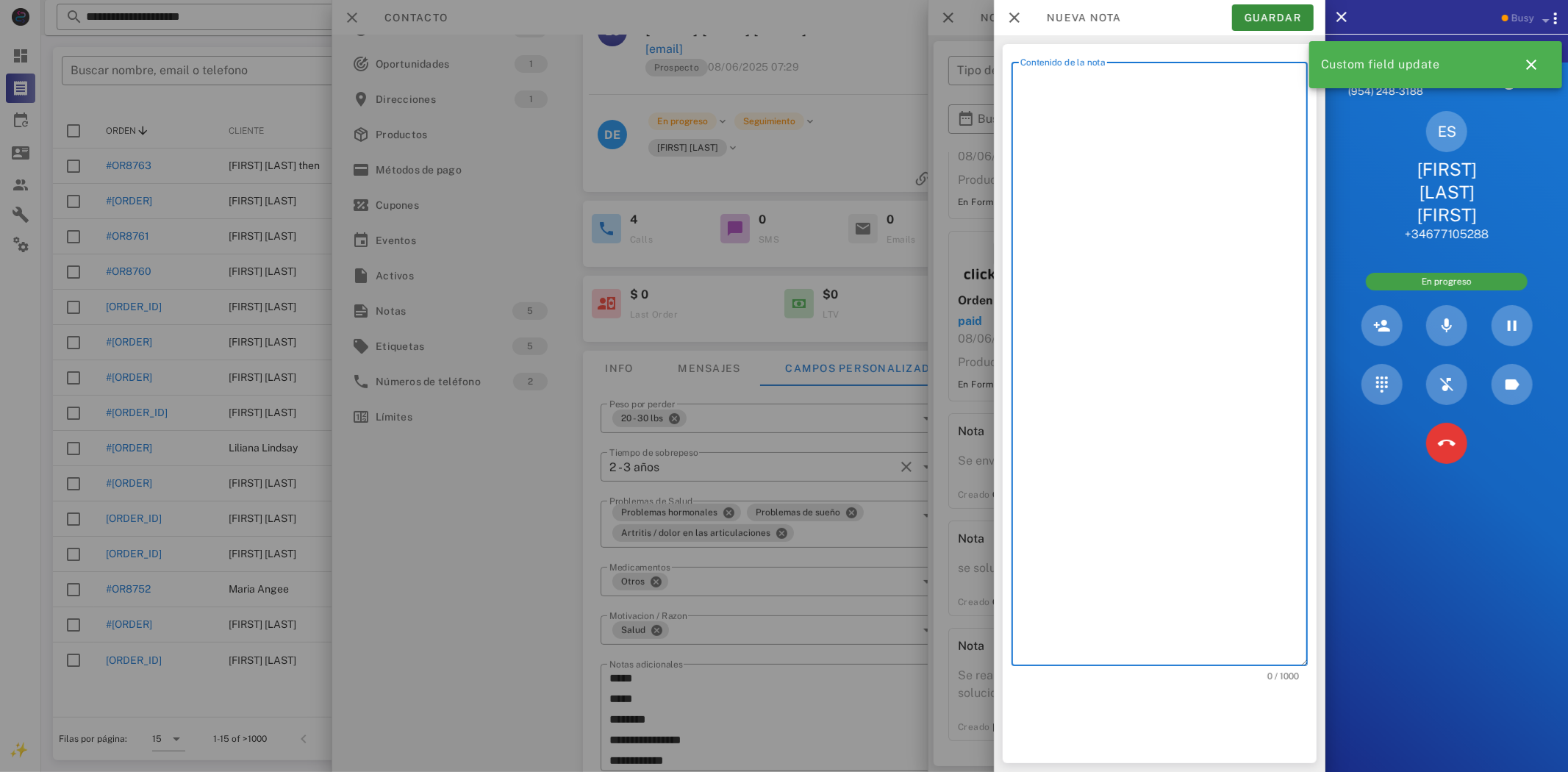 click on "Contenido de la nota" at bounding box center [1164, 368] 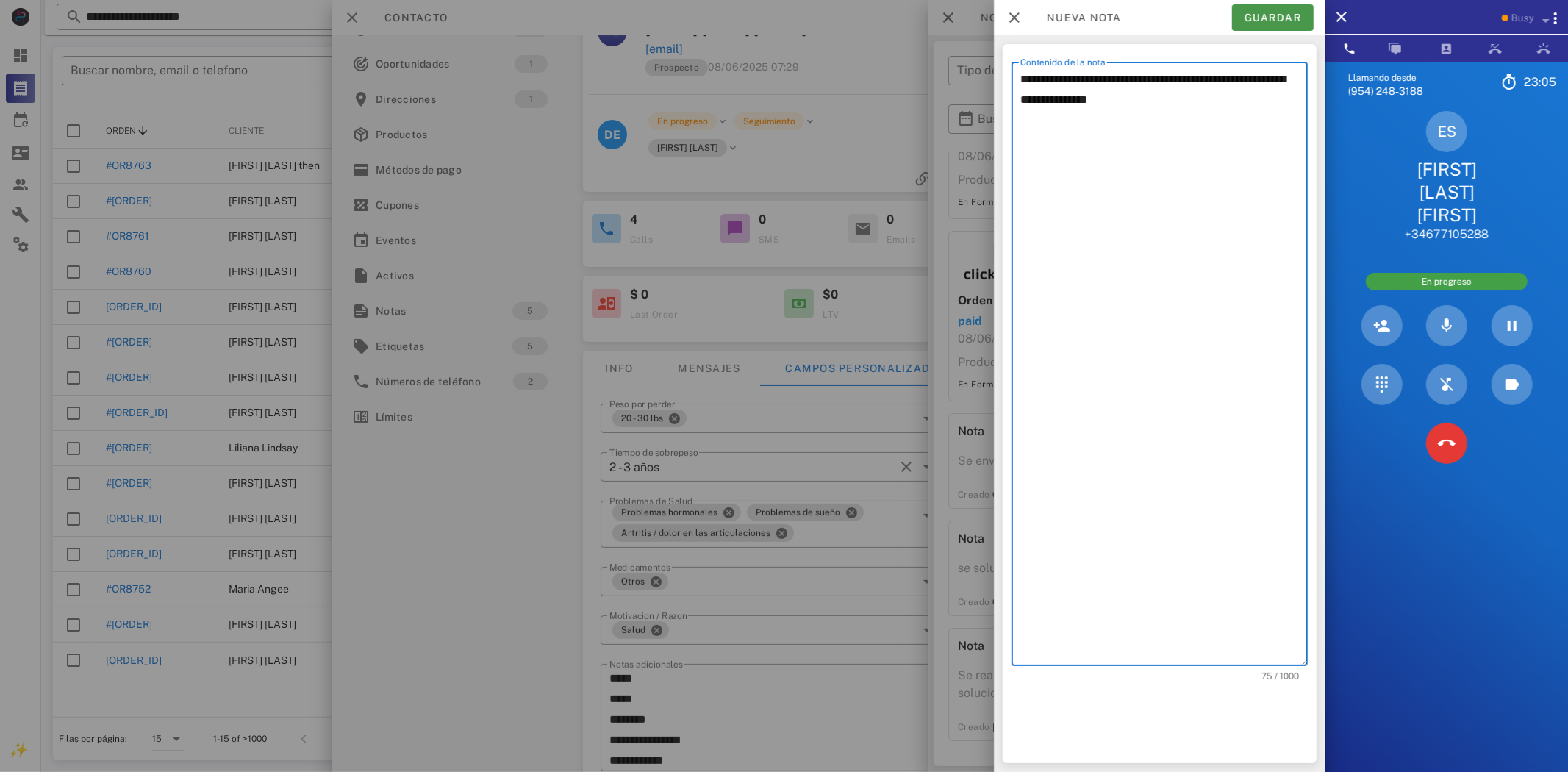 type on "**********" 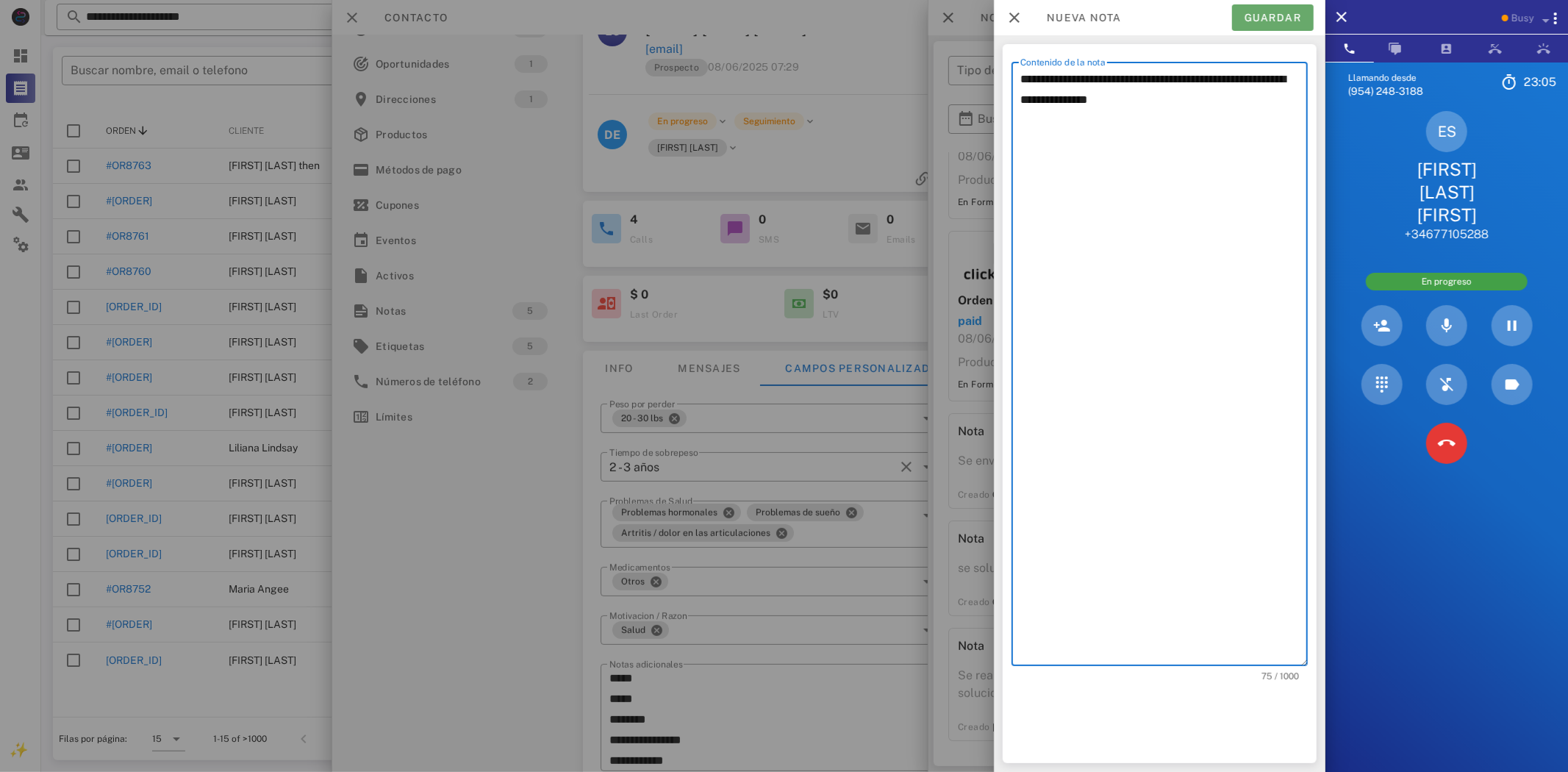 click on "Guardar" at bounding box center (1272, 18) 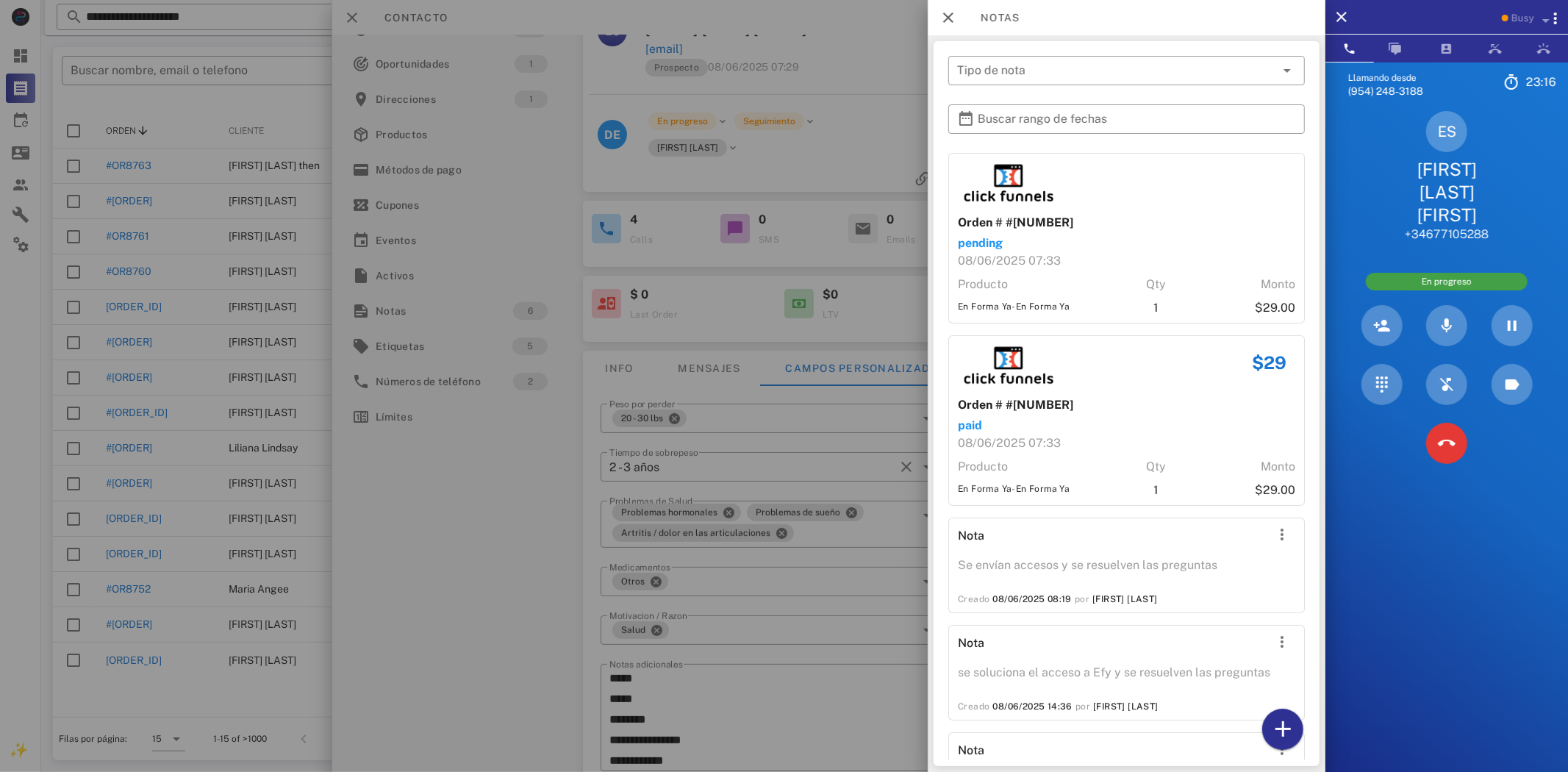 scroll, scrollTop: 229, scrollLeft: 0, axis: vertical 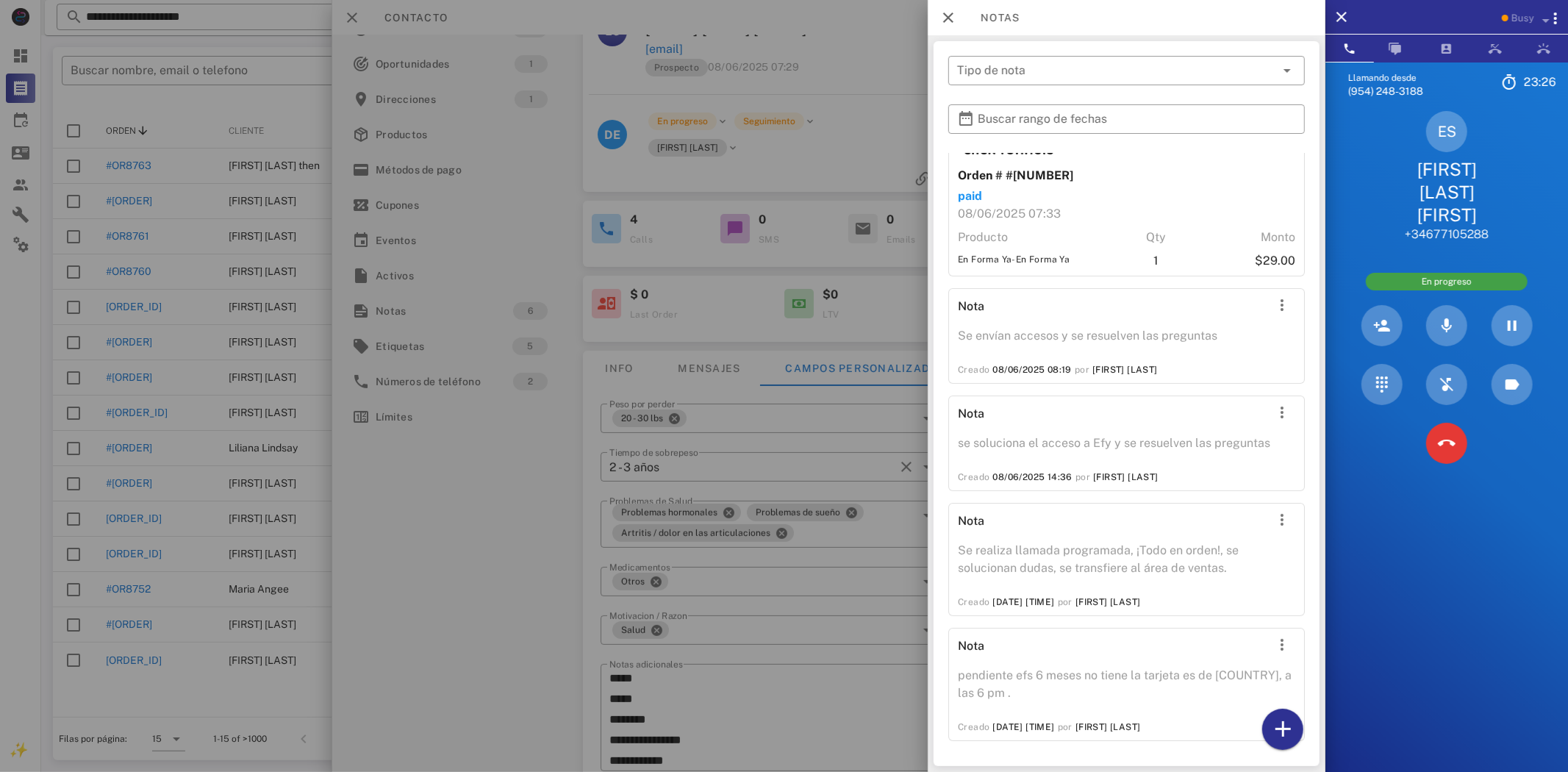 click at bounding box center (784, 386) 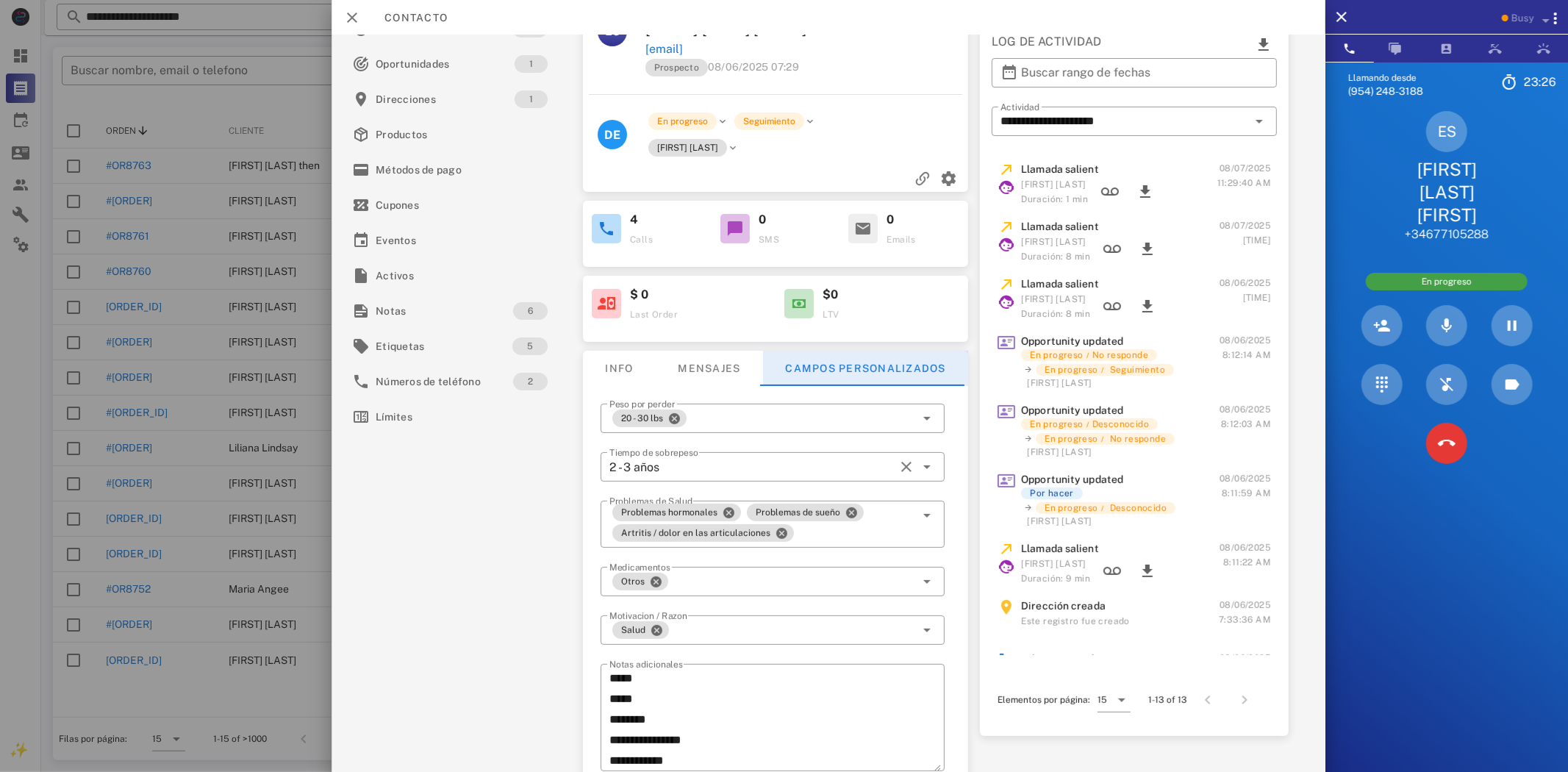 scroll, scrollTop: 0, scrollLeft: 0, axis: both 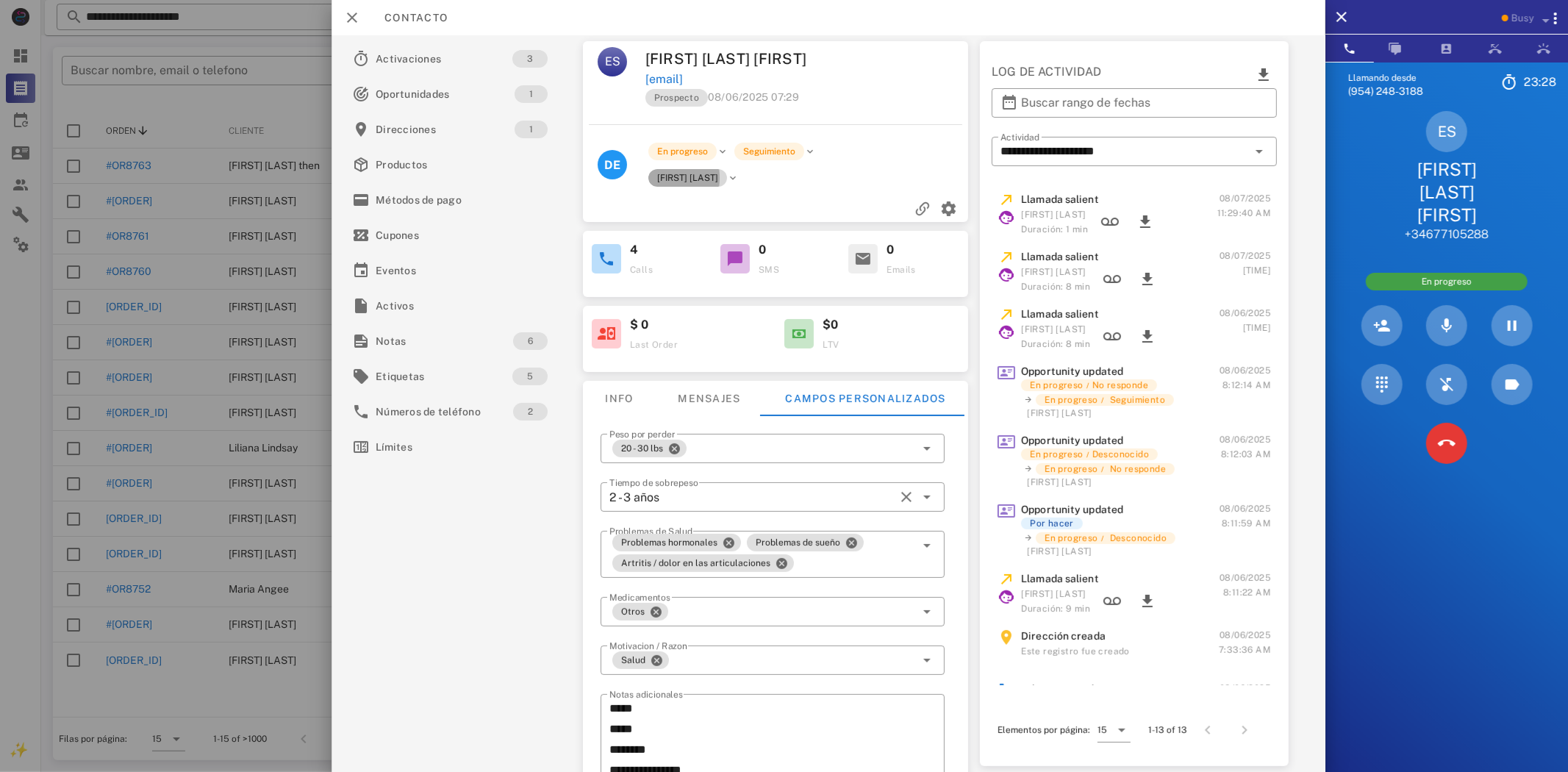 click on "[FIRST] [LAST]" at bounding box center [687, 178] 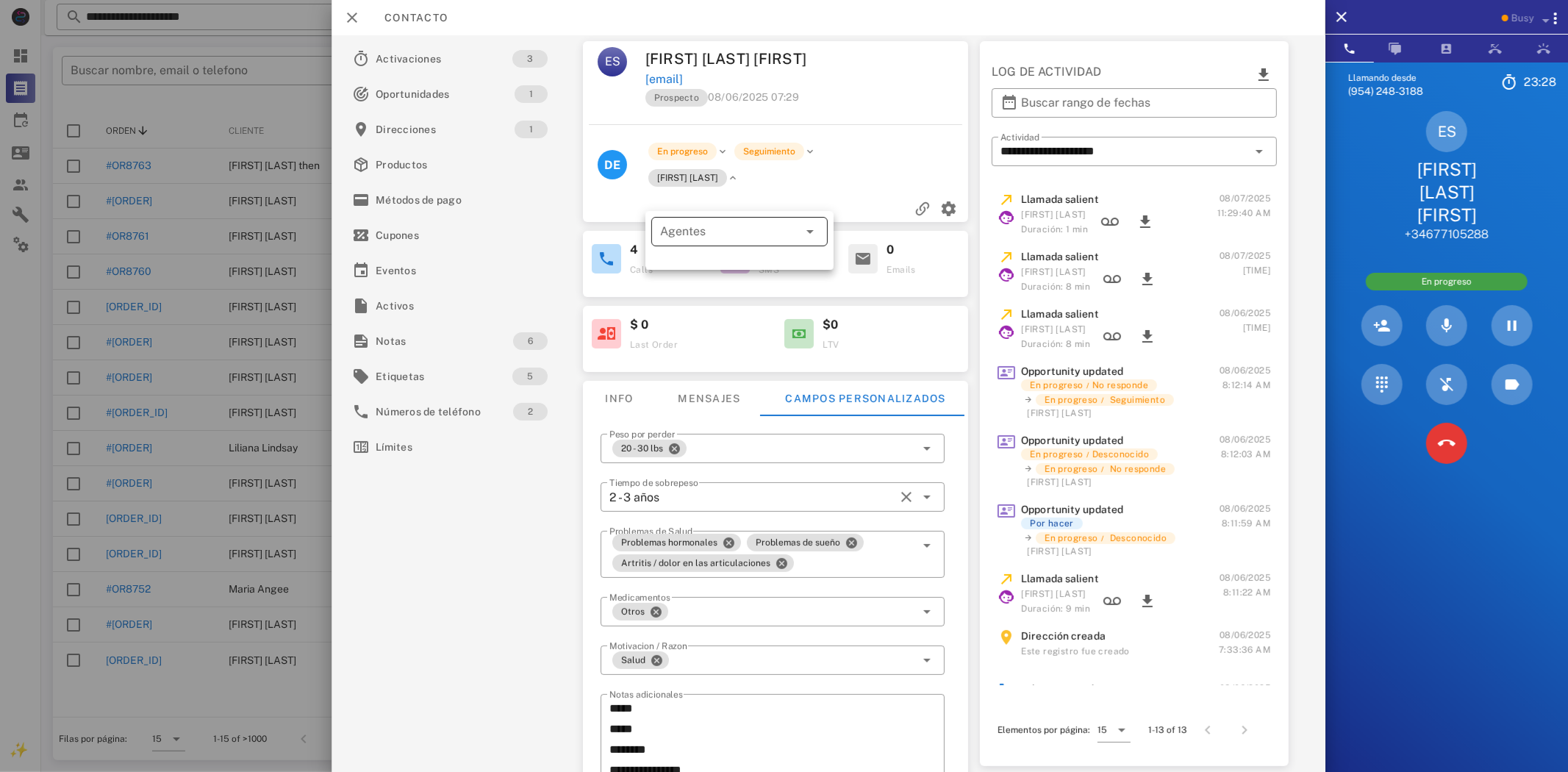 click on "Agentes" at bounding box center (719, 232) 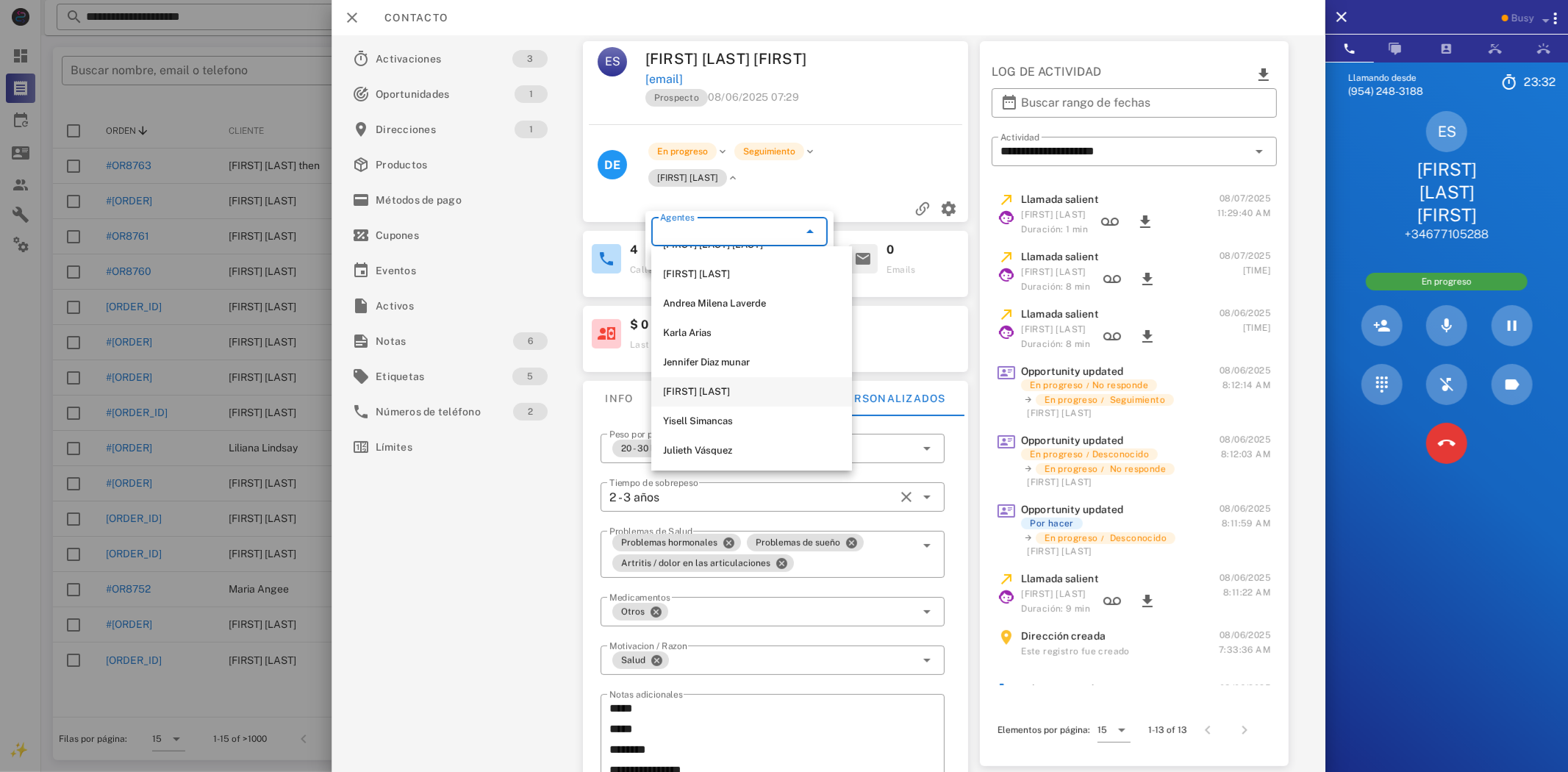 scroll, scrollTop: 0, scrollLeft: 0, axis: both 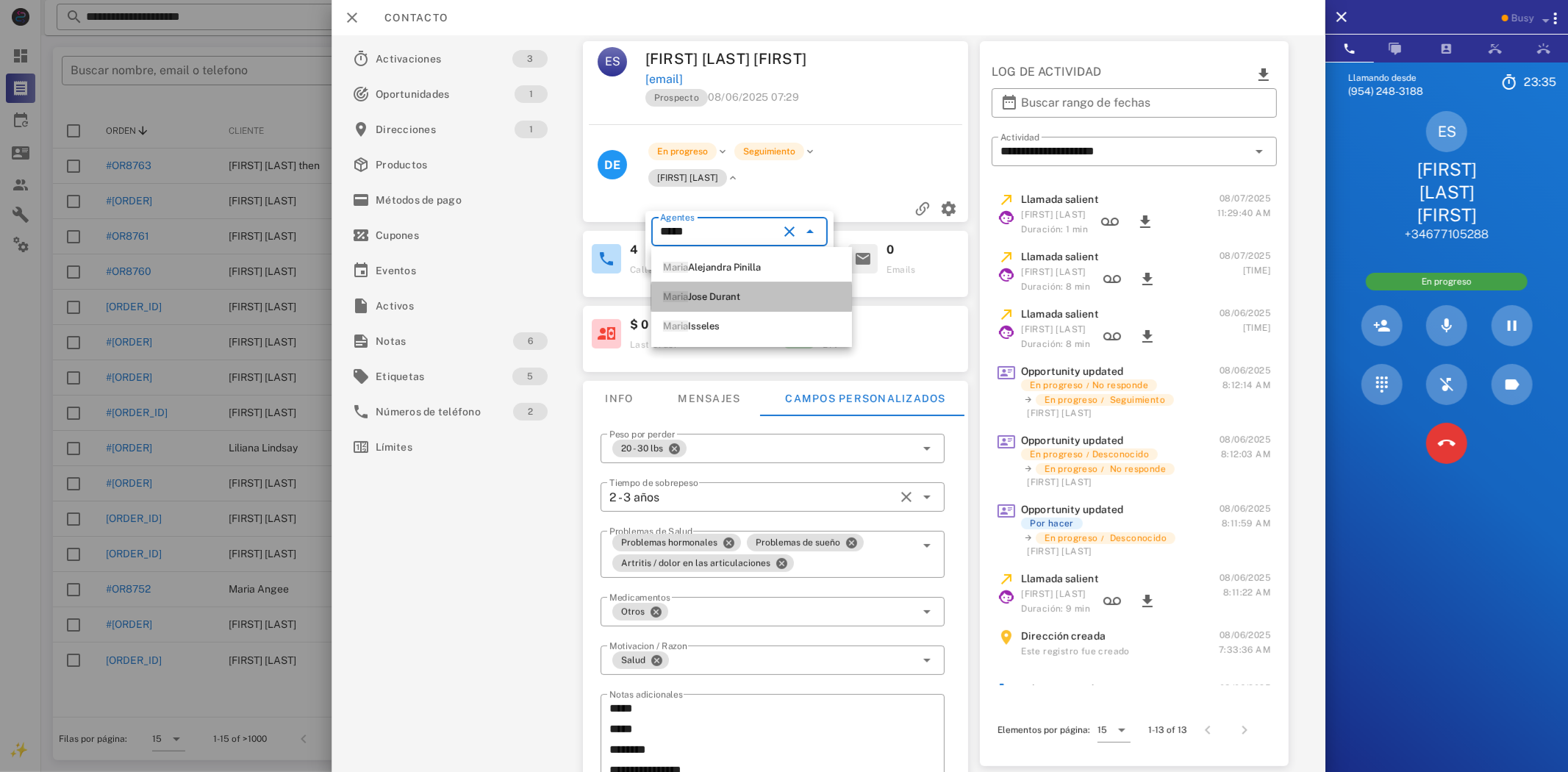 click on "[FIRST] [LAST]" at bounding box center [751, 297] 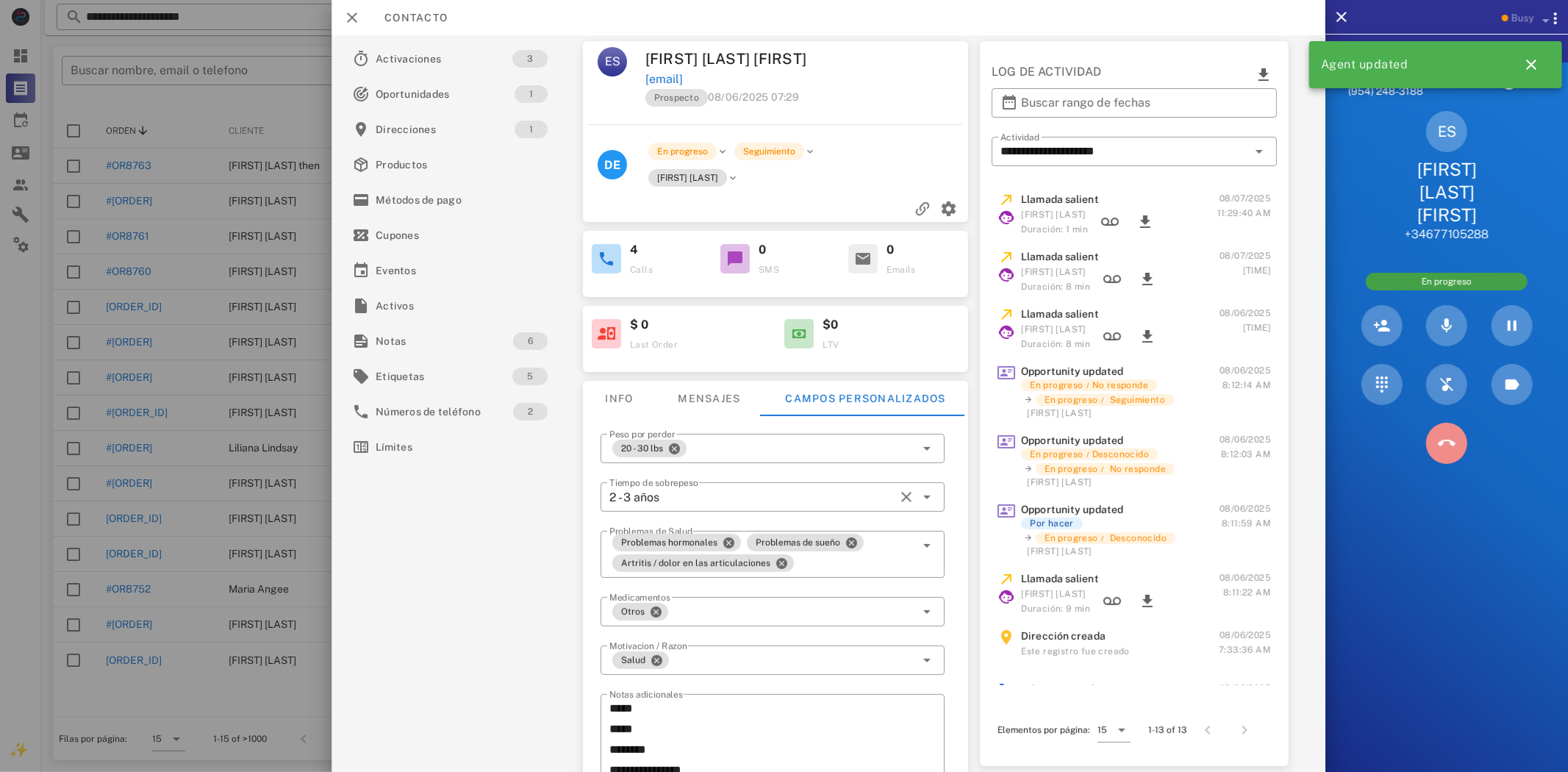 click at bounding box center (1447, 443) 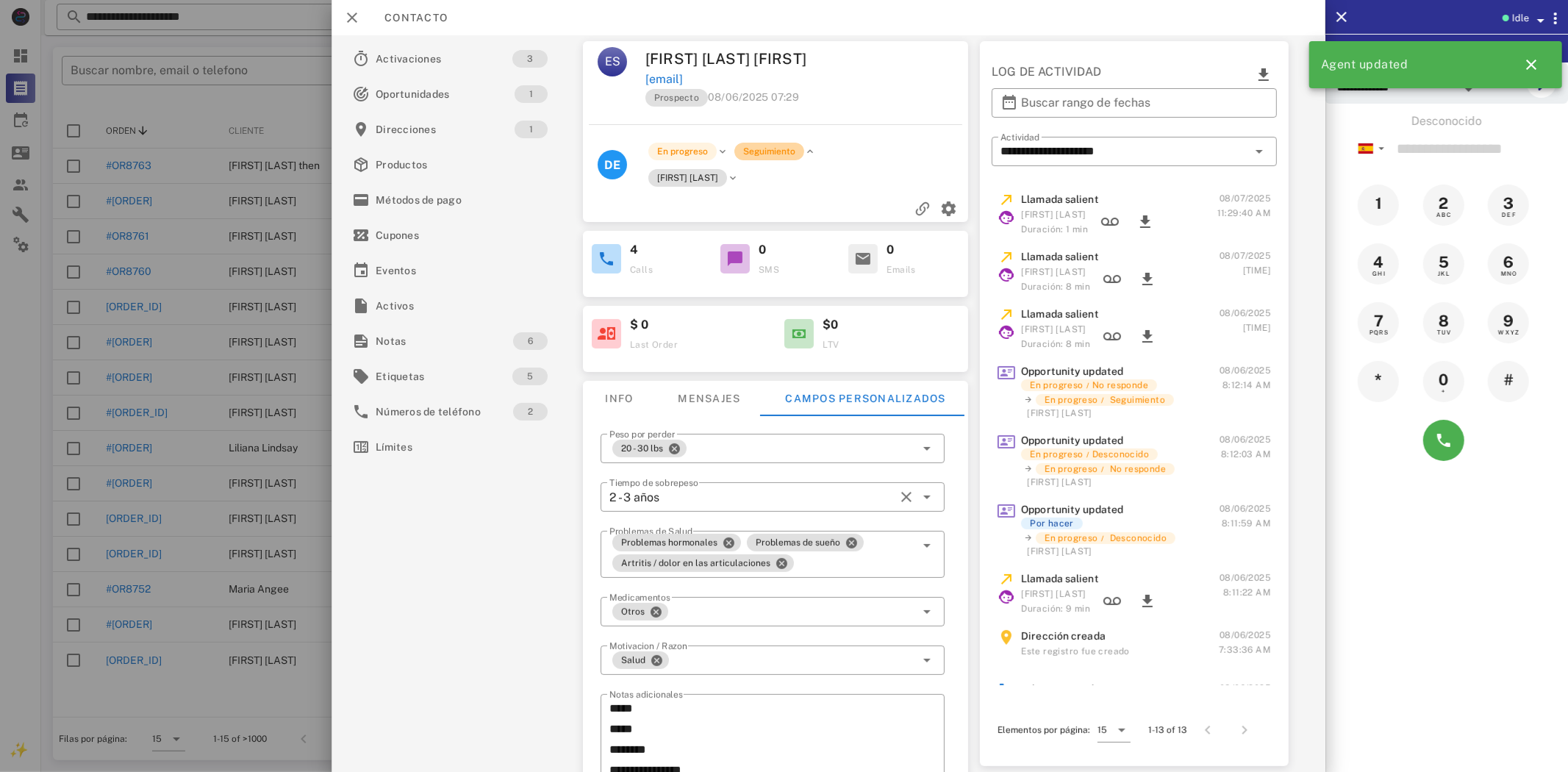 click on "Seguimiento" at bounding box center [768, 151] 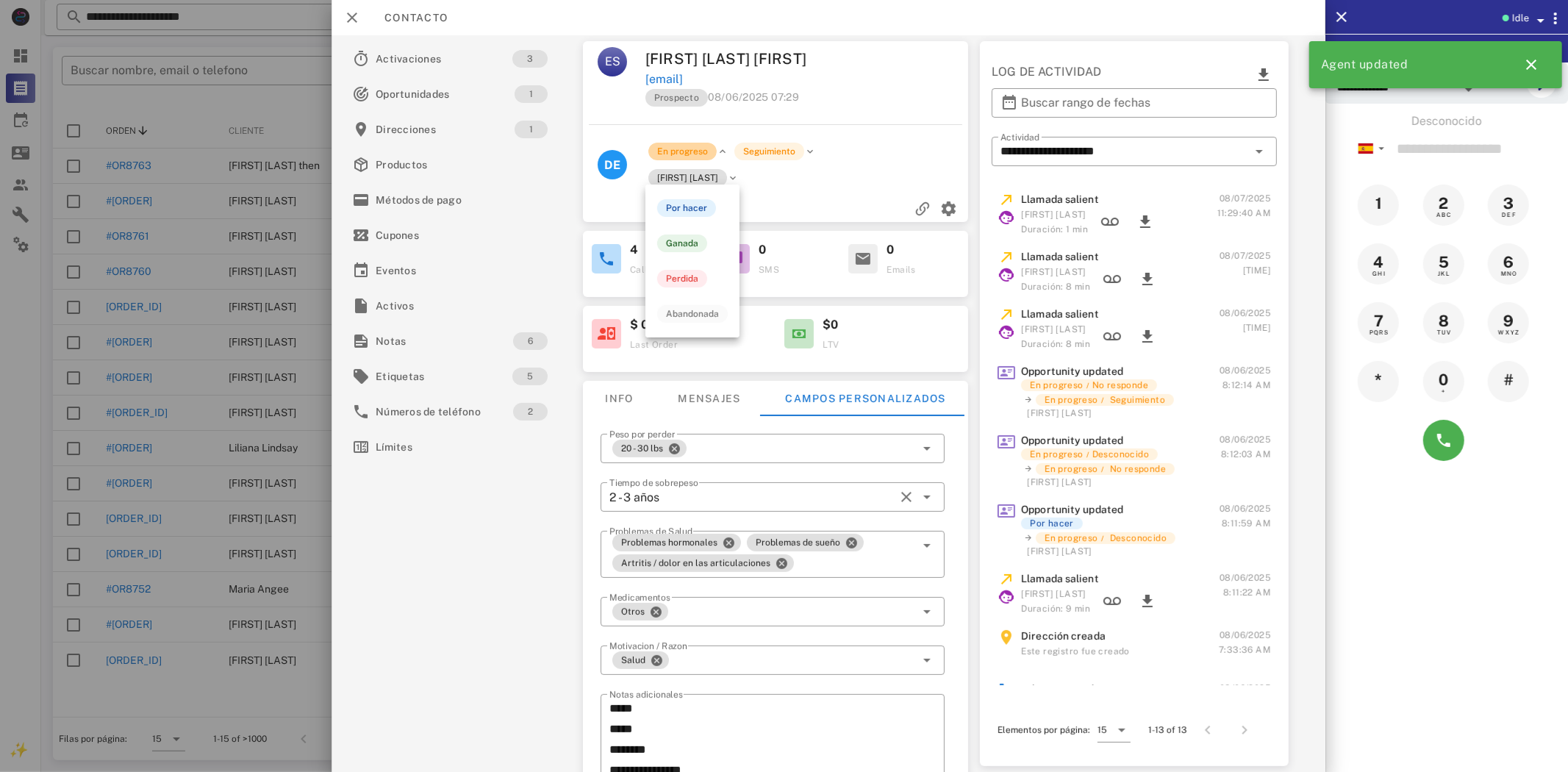 click on "En progreso" at bounding box center (681, 151) 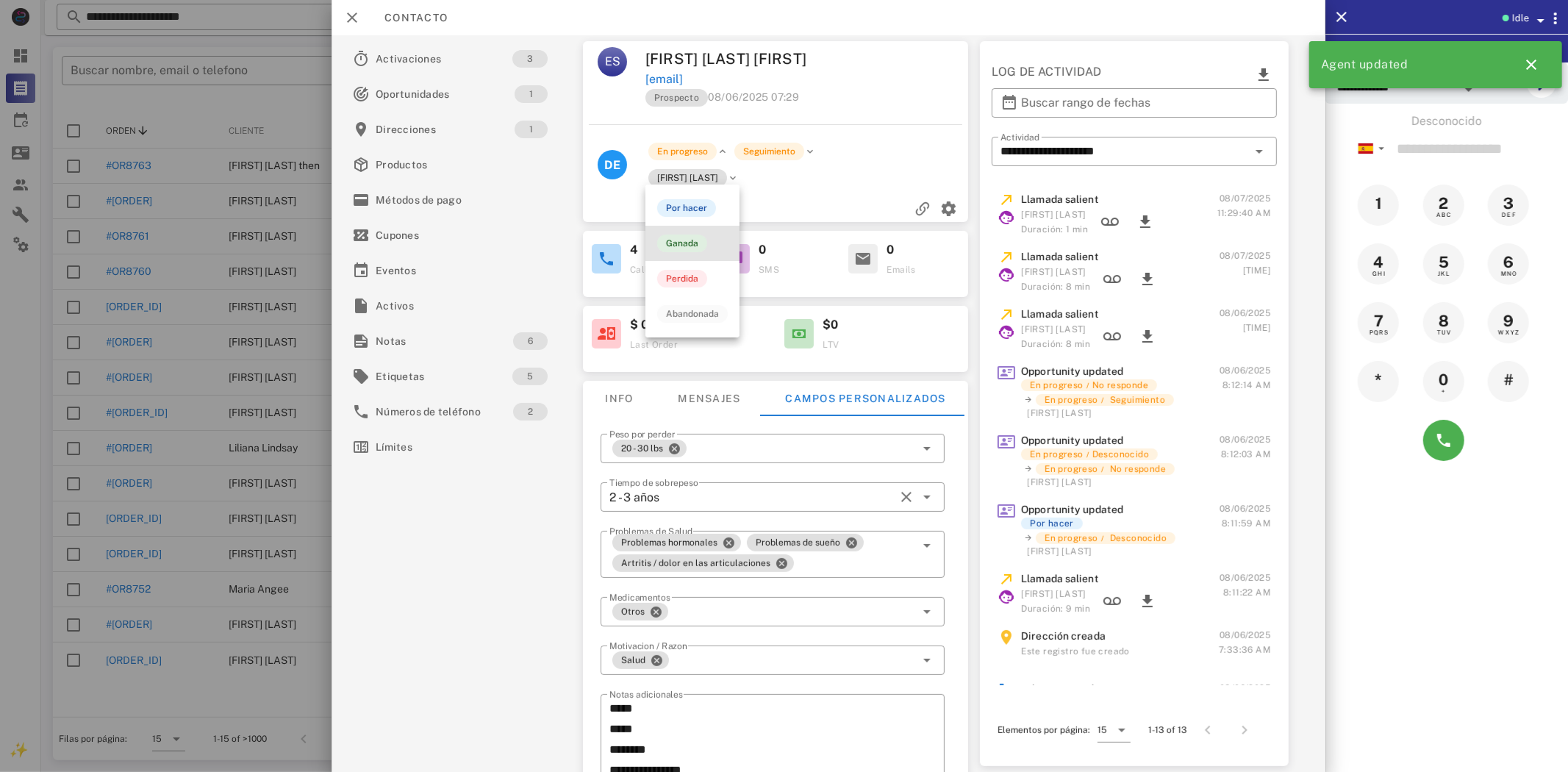 click on "Ganada" at bounding box center (682, 243) 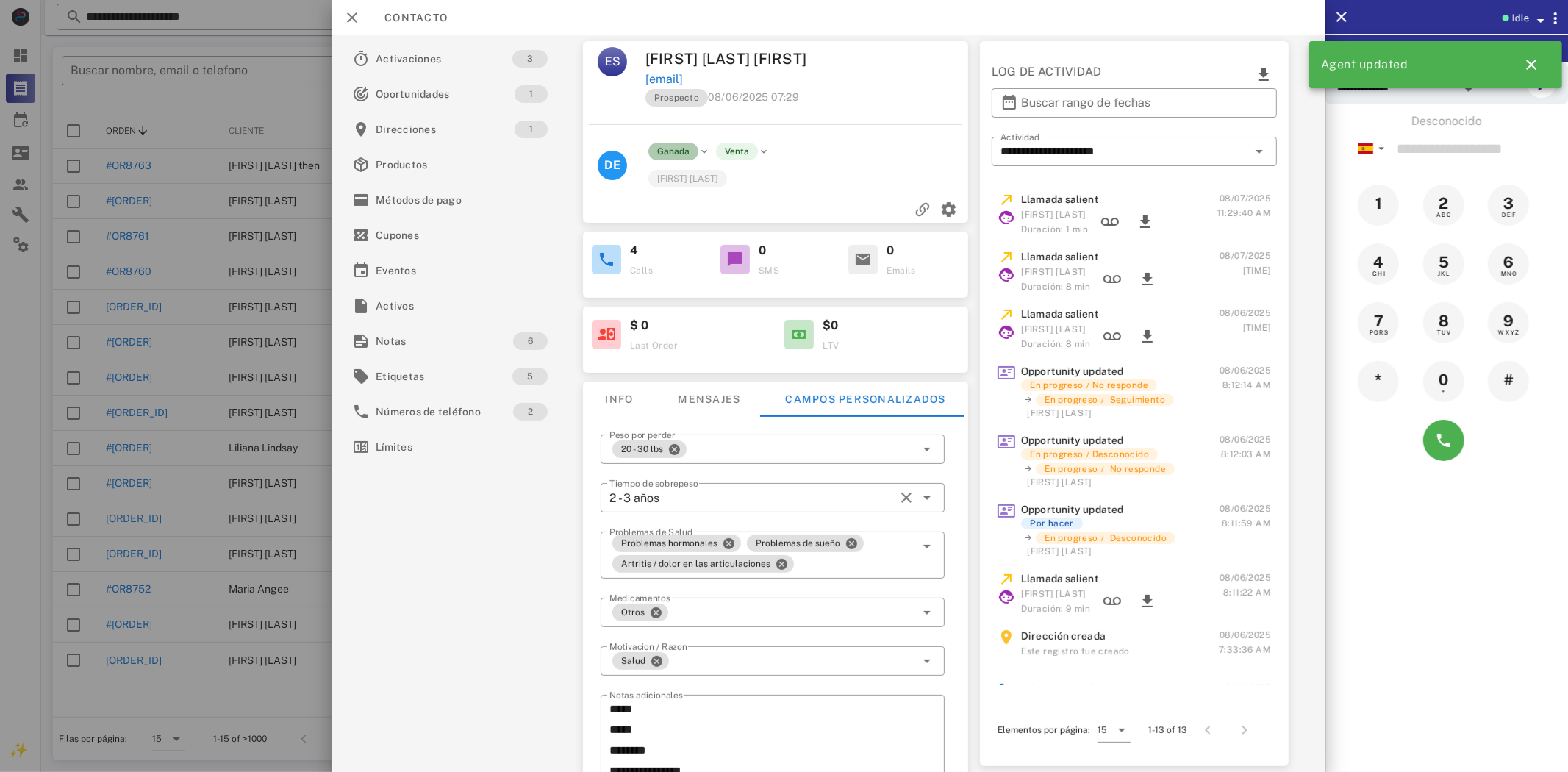 click on "Ganada" at bounding box center (673, 151) 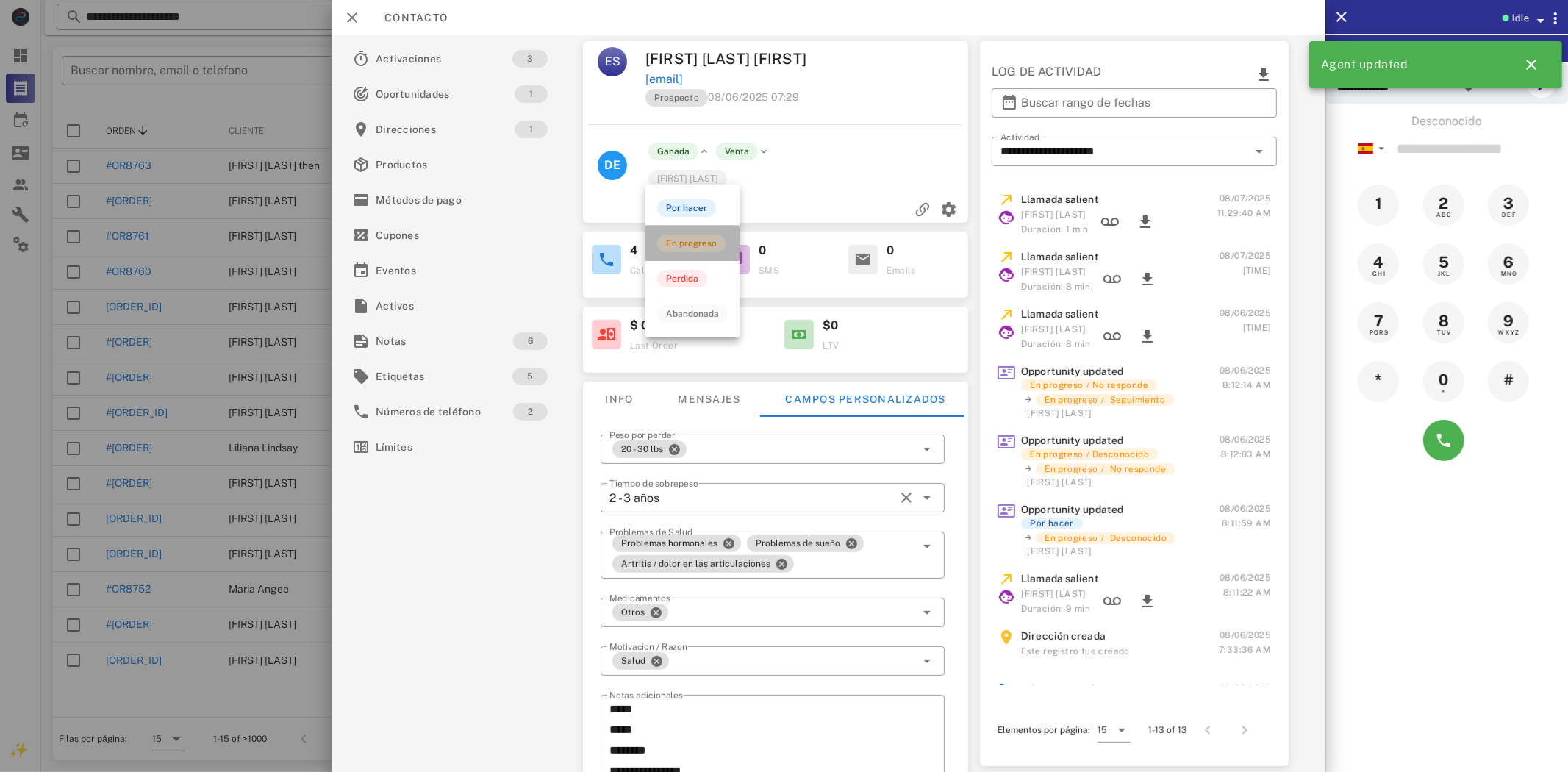 drag, startPoint x: 690, startPoint y: 249, endPoint x: 737, endPoint y: 204, distance: 65.069194 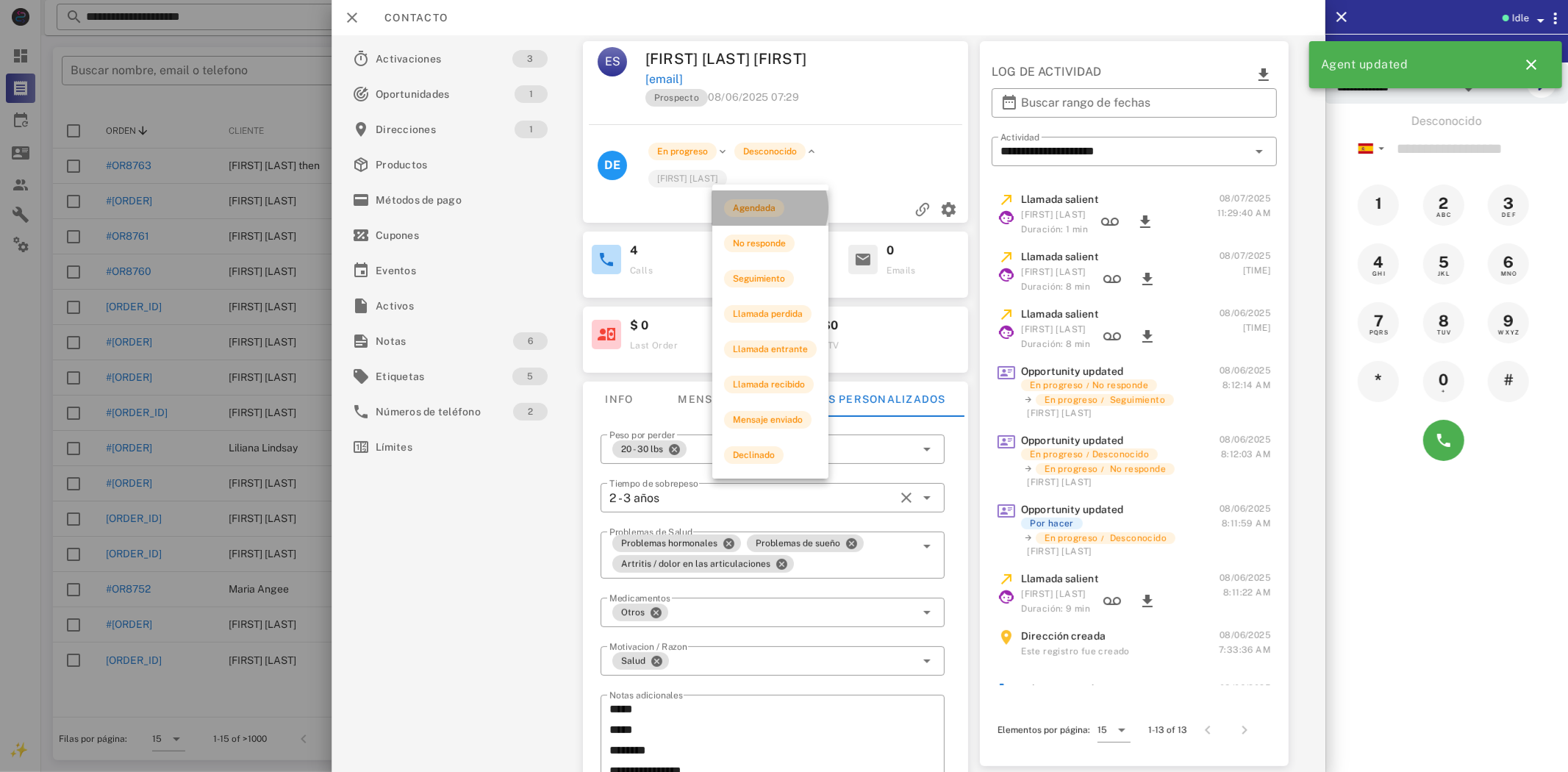 click on "Agendada" at bounding box center [754, 208] 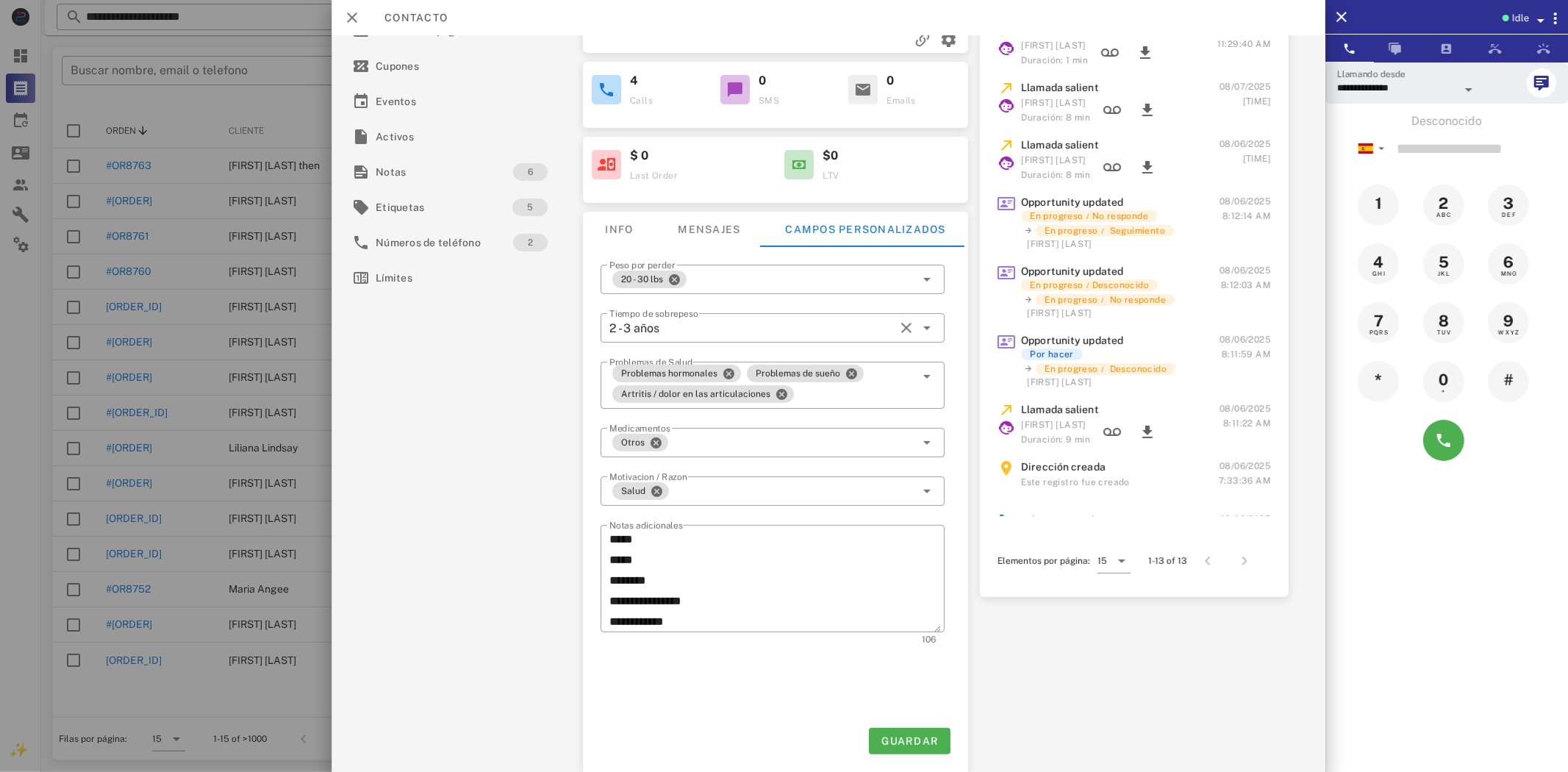 scroll, scrollTop: 193, scrollLeft: 0, axis: vertical 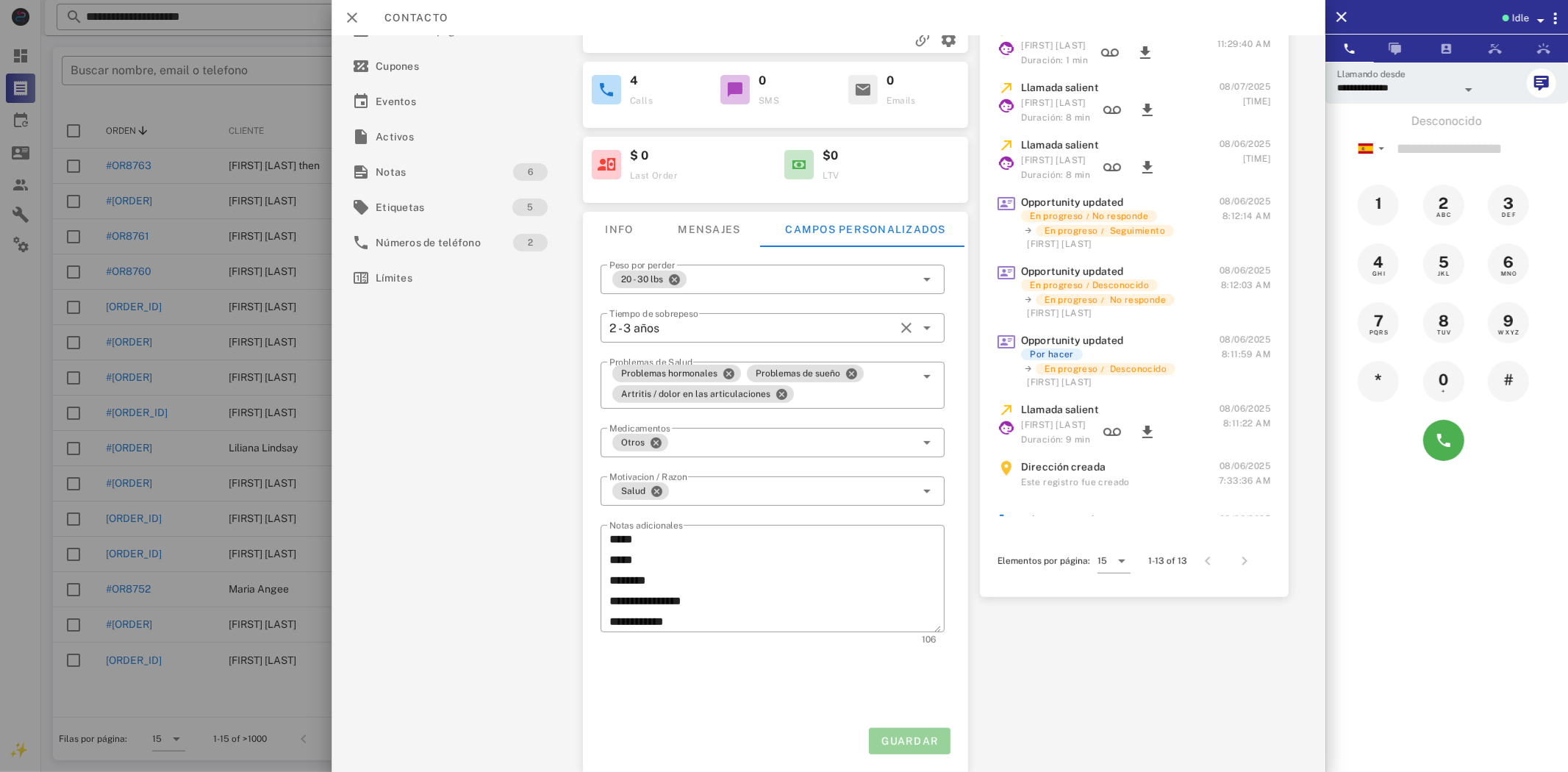 click on "Guardar" at bounding box center [909, 741] 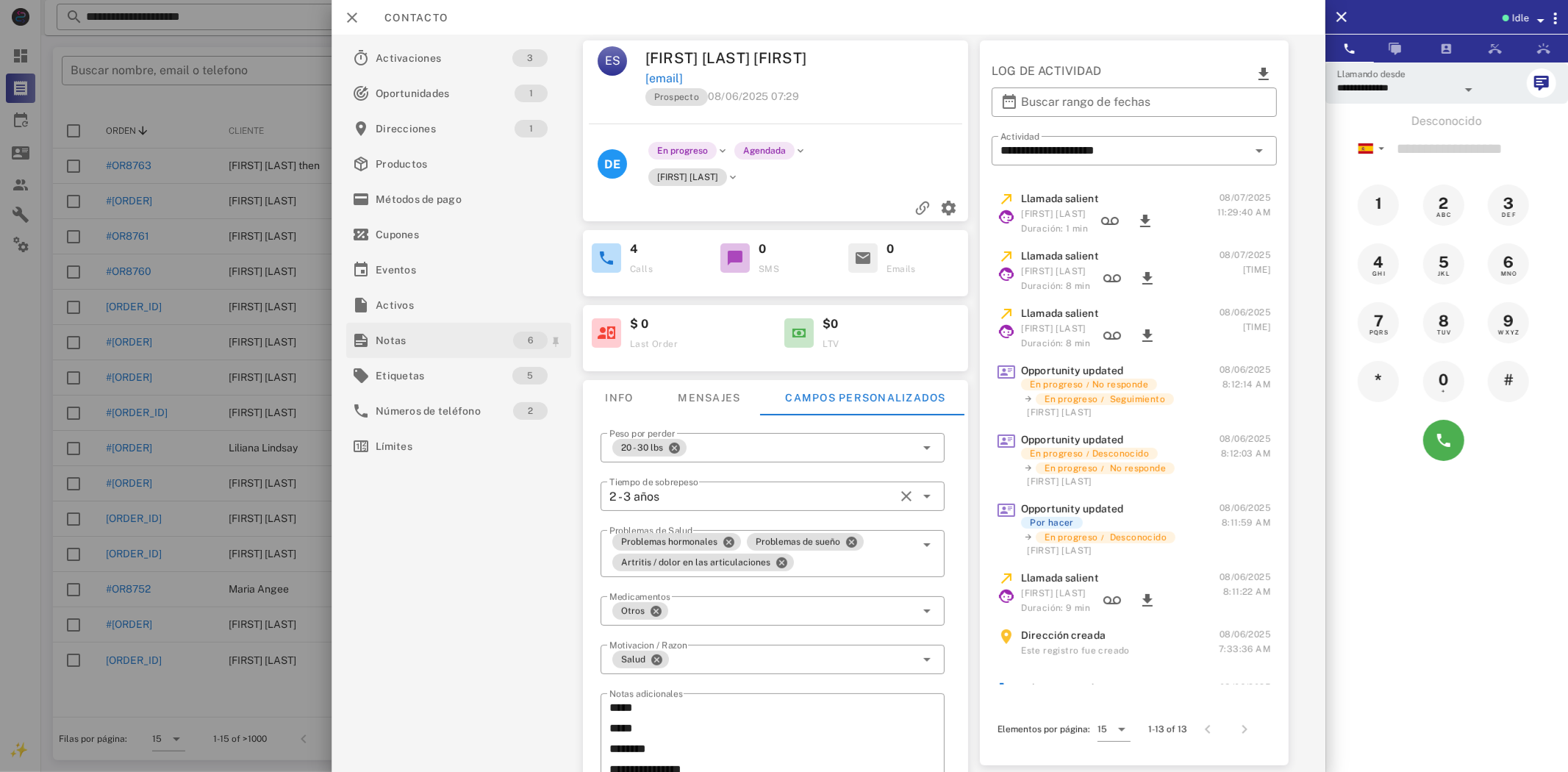 scroll, scrollTop: 0, scrollLeft: 0, axis: both 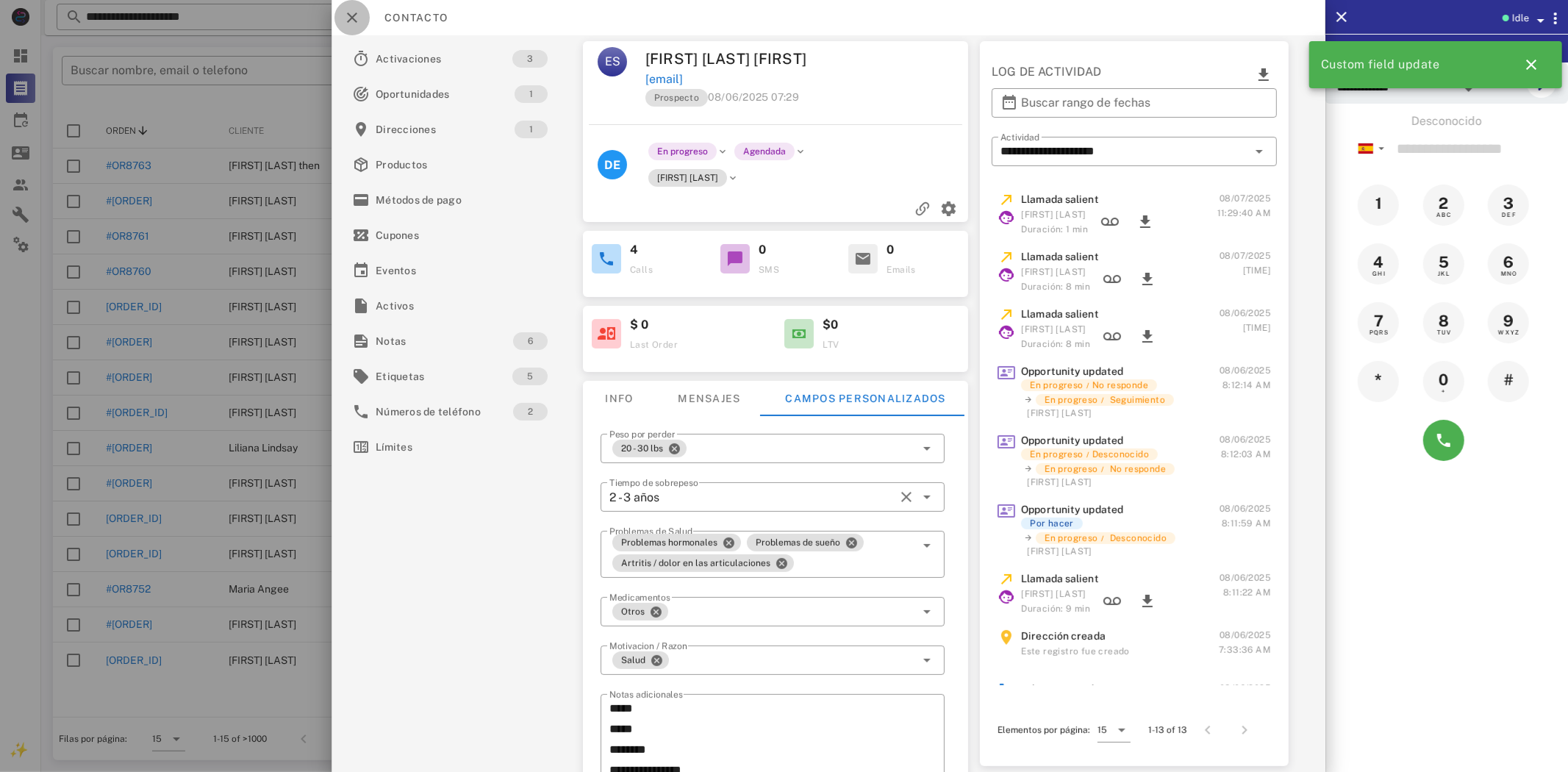 click at bounding box center (352, 18) 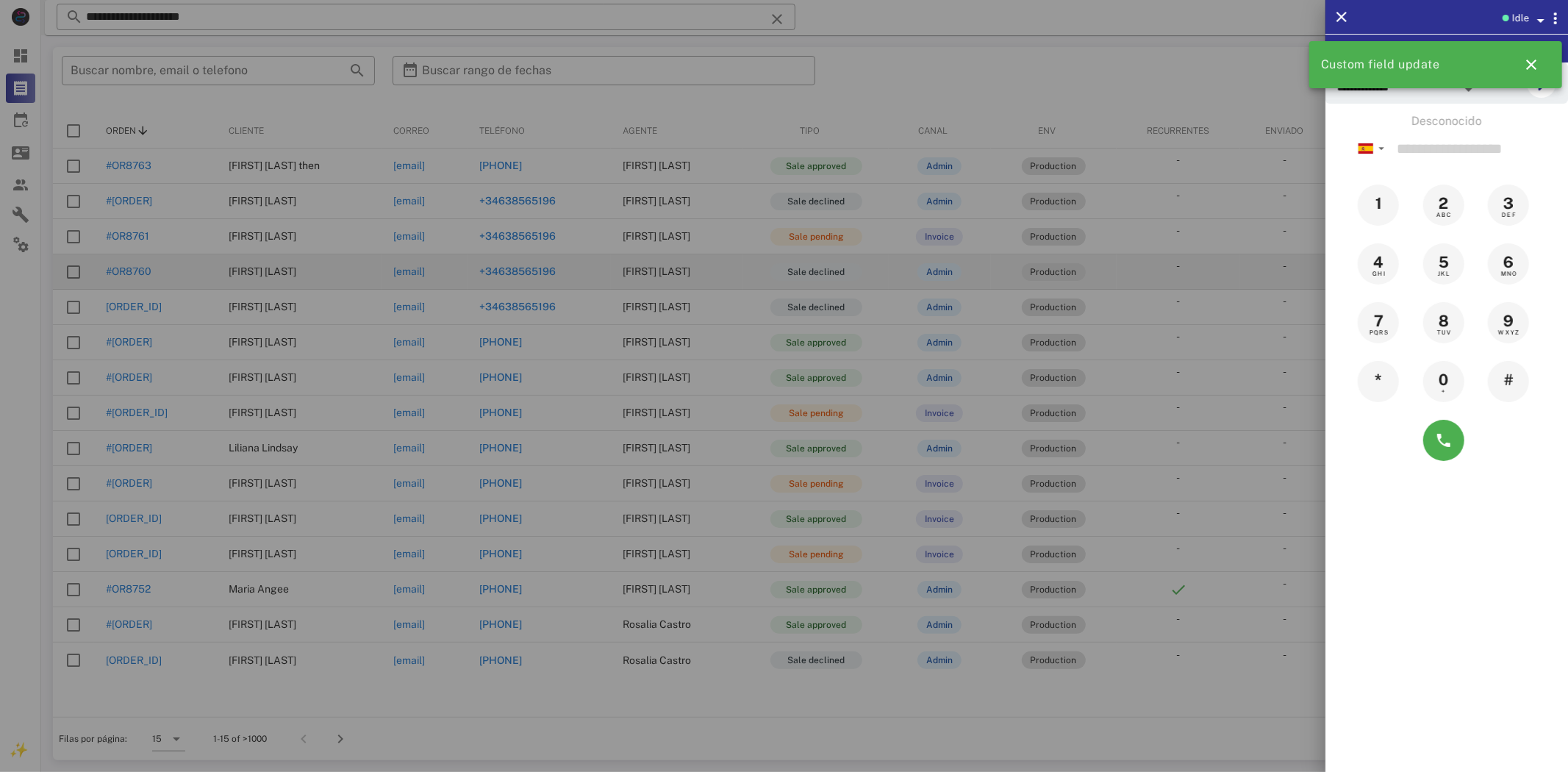 click at bounding box center [784, 386] 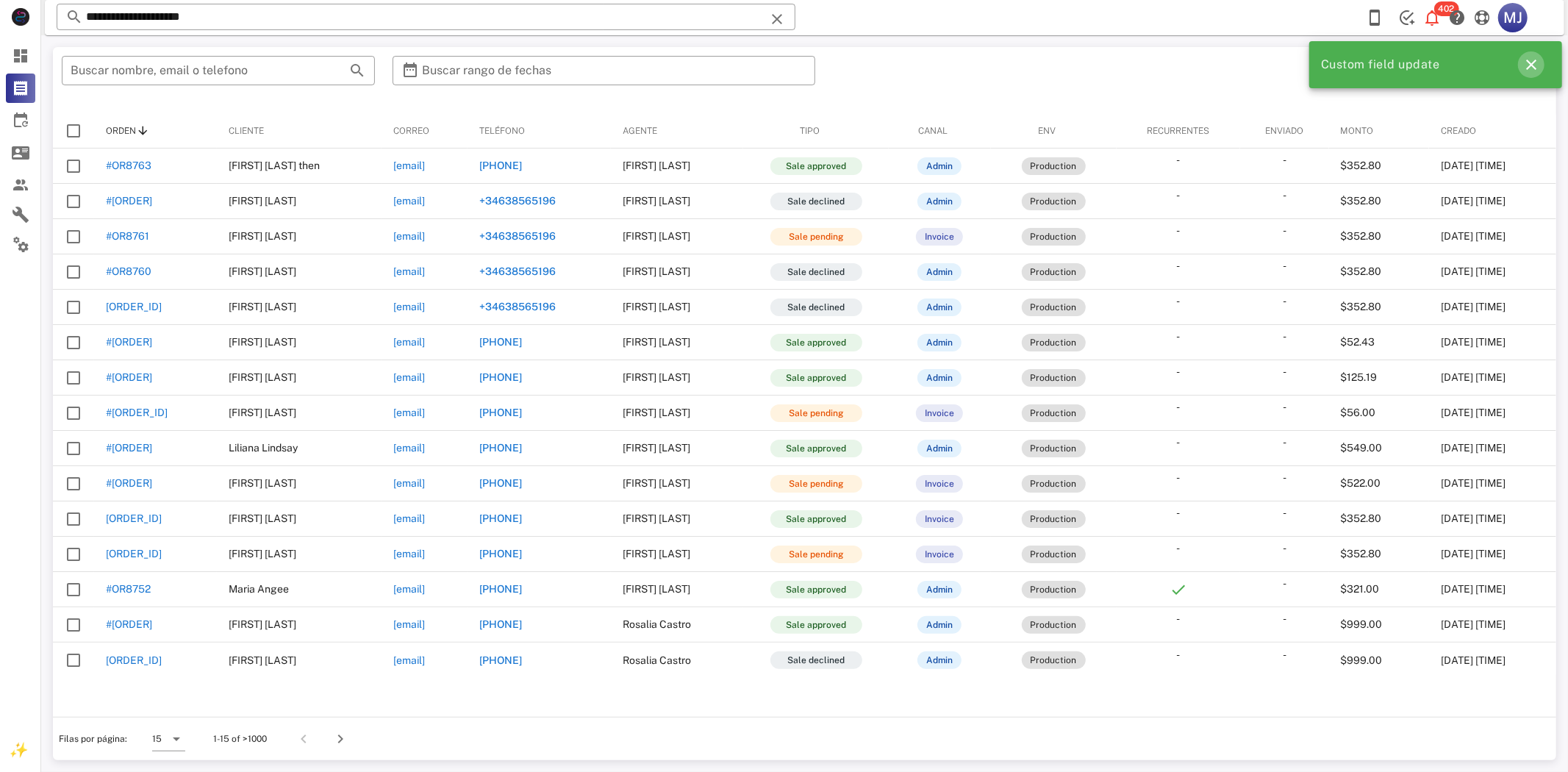 click at bounding box center [1531, 65] 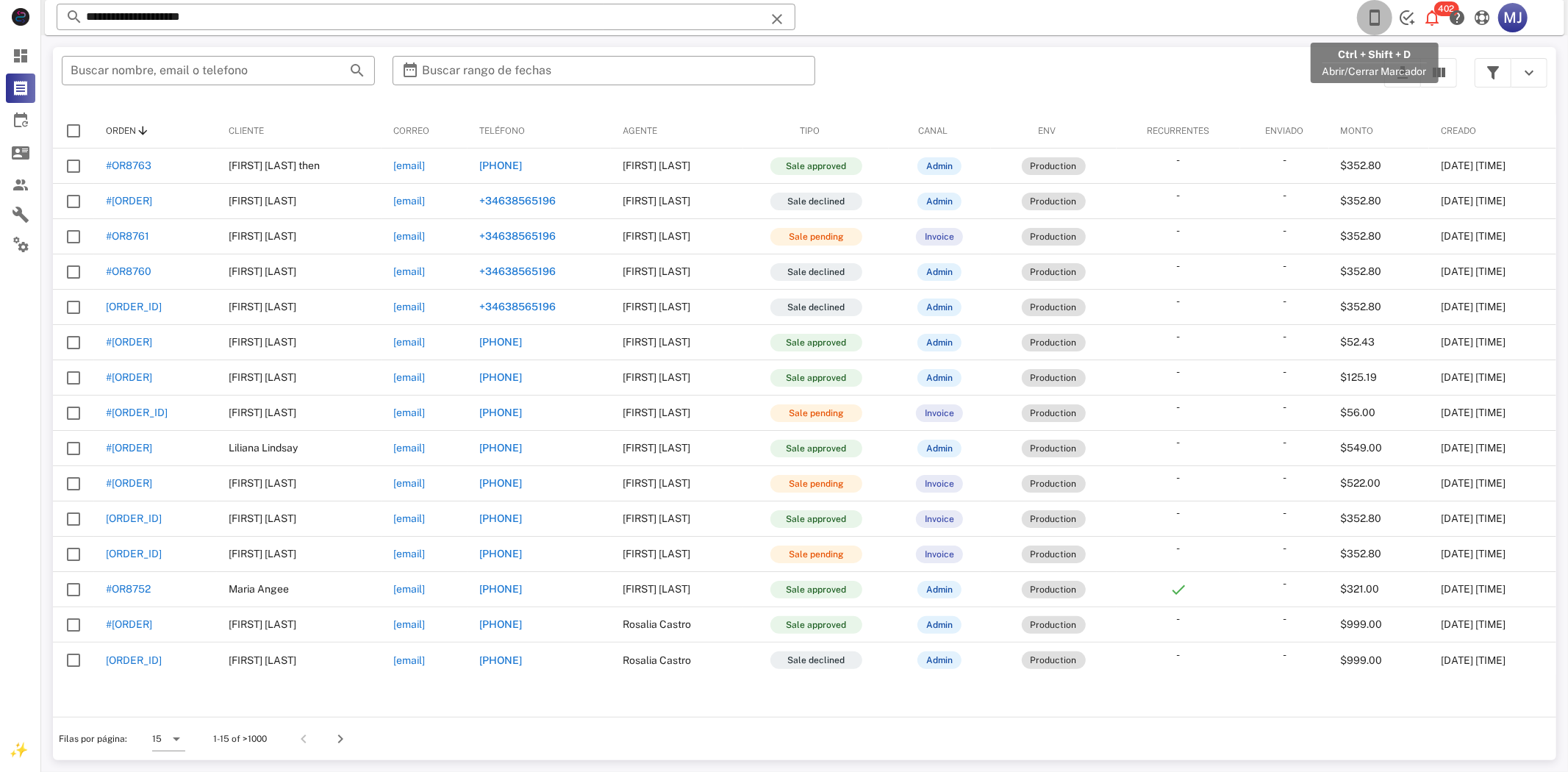 click at bounding box center [1375, 18] 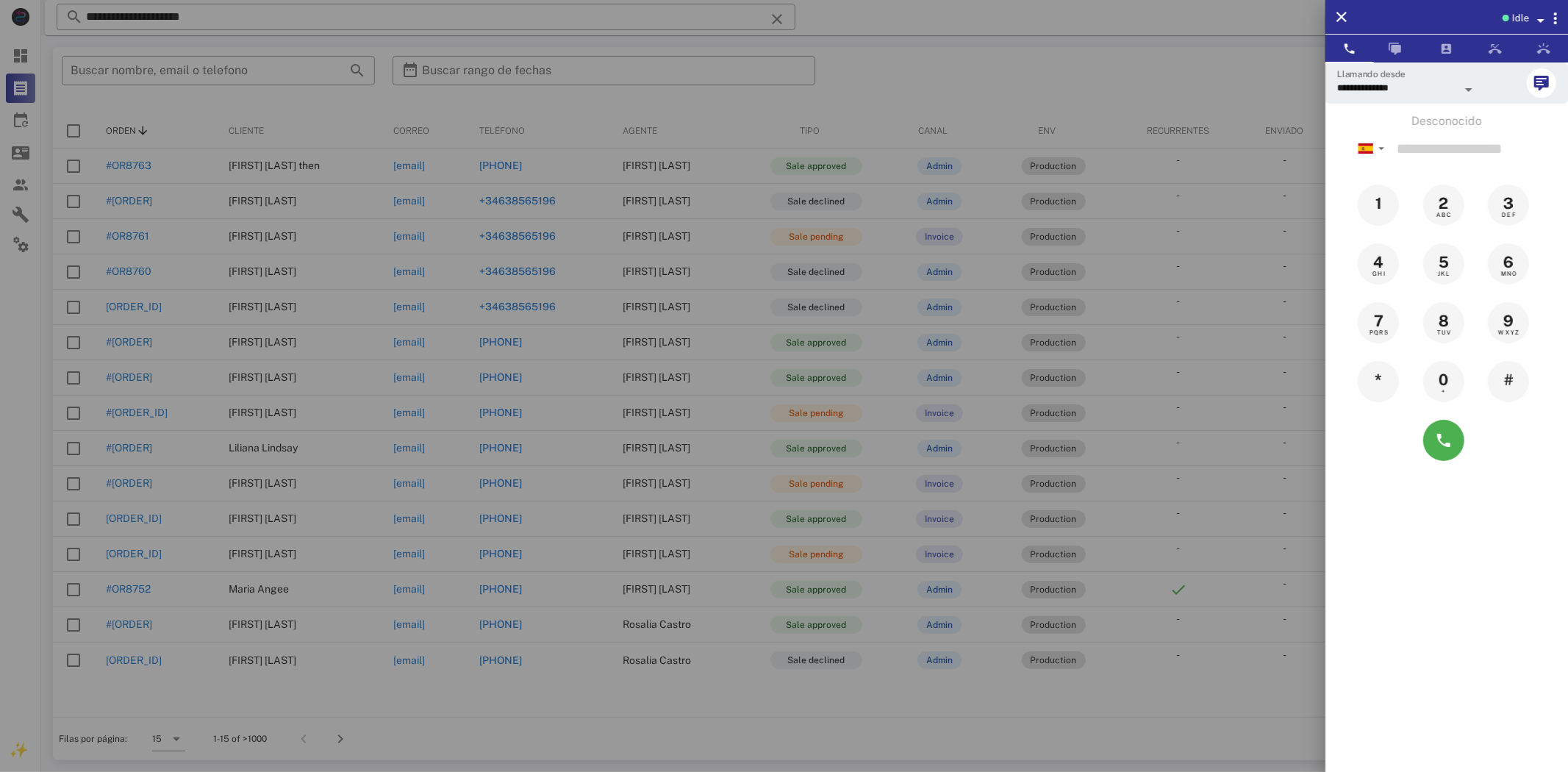 click at bounding box center (784, 386) 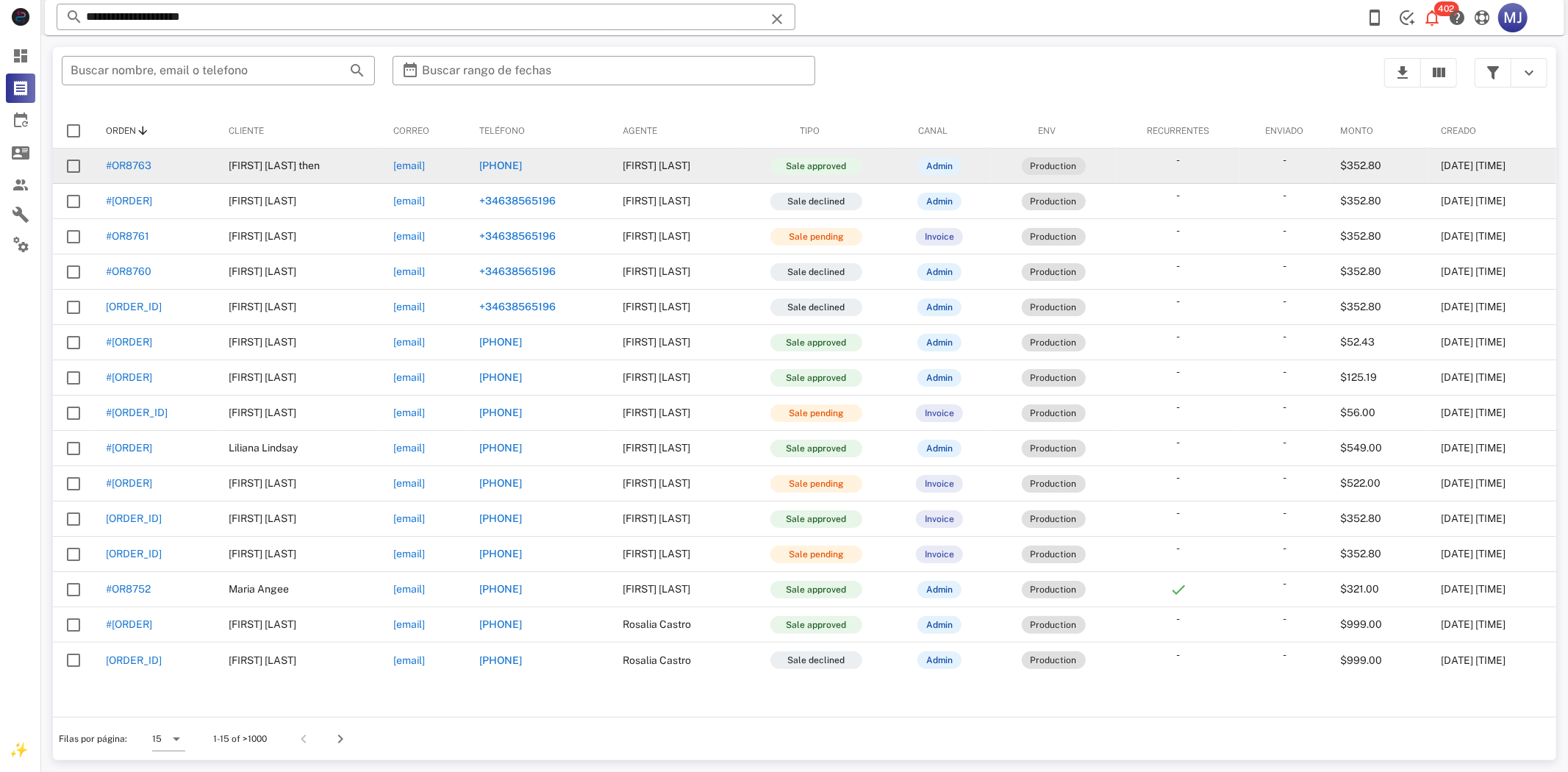 drag, startPoint x: 329, startPoint y: 164, endPoint x: 504, endPoint y: 162, distance: 175.01143 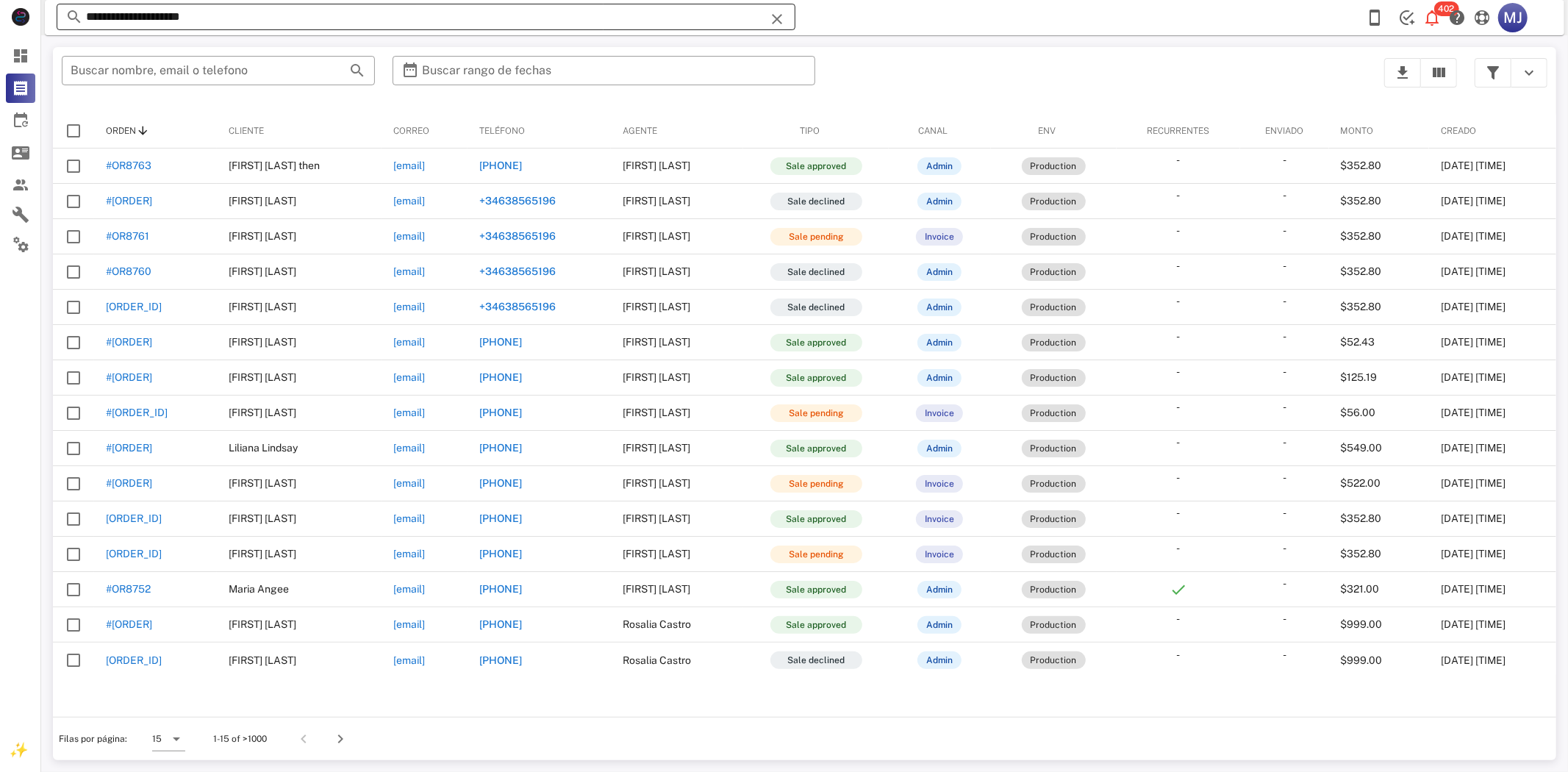 click on "**********" at bounding box center [426, 17] 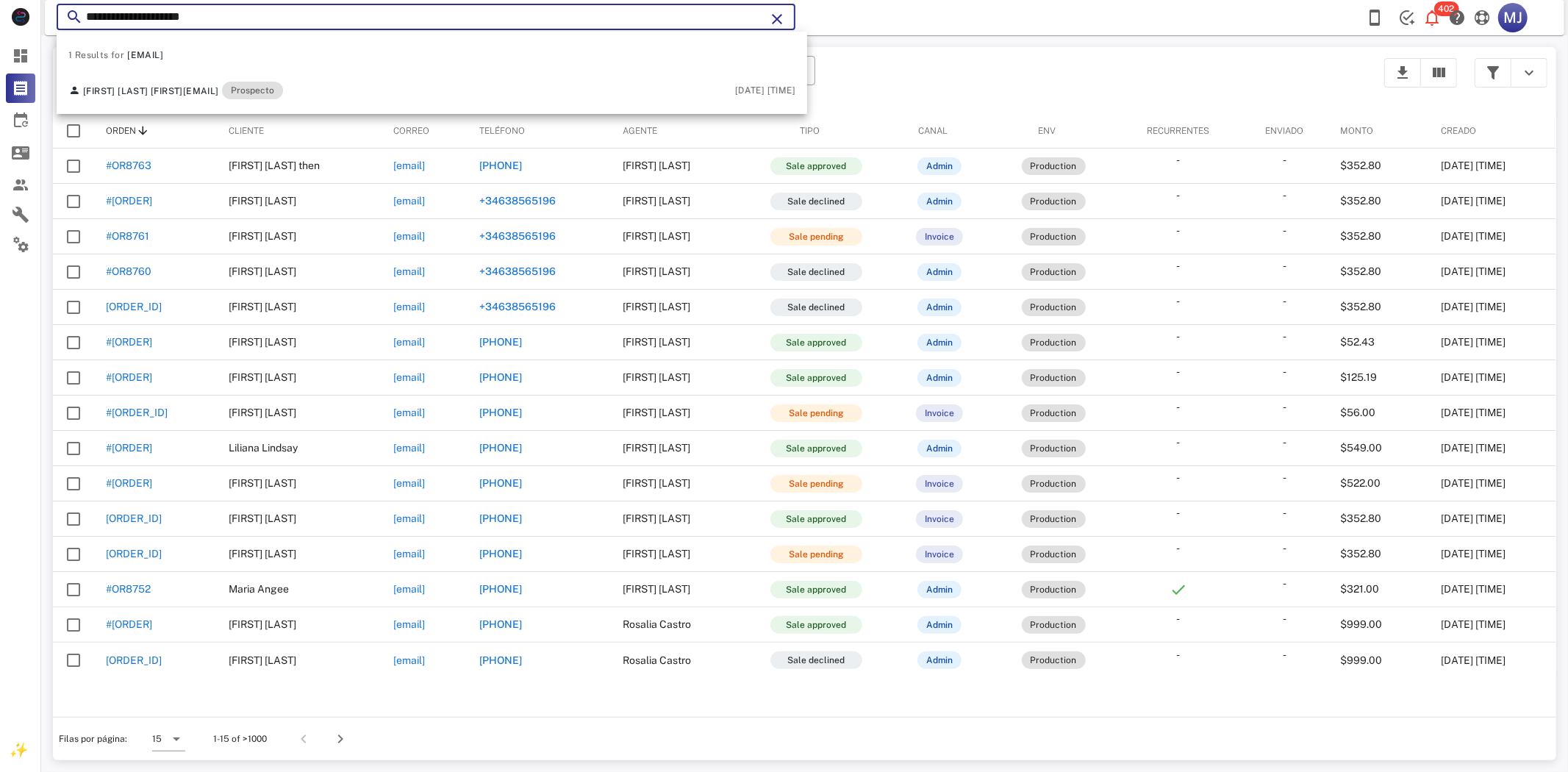 drag, startPoint x: 262, startPoint y: 12, endPoint x: 0, endPoint y: 82, distance: 271.18997 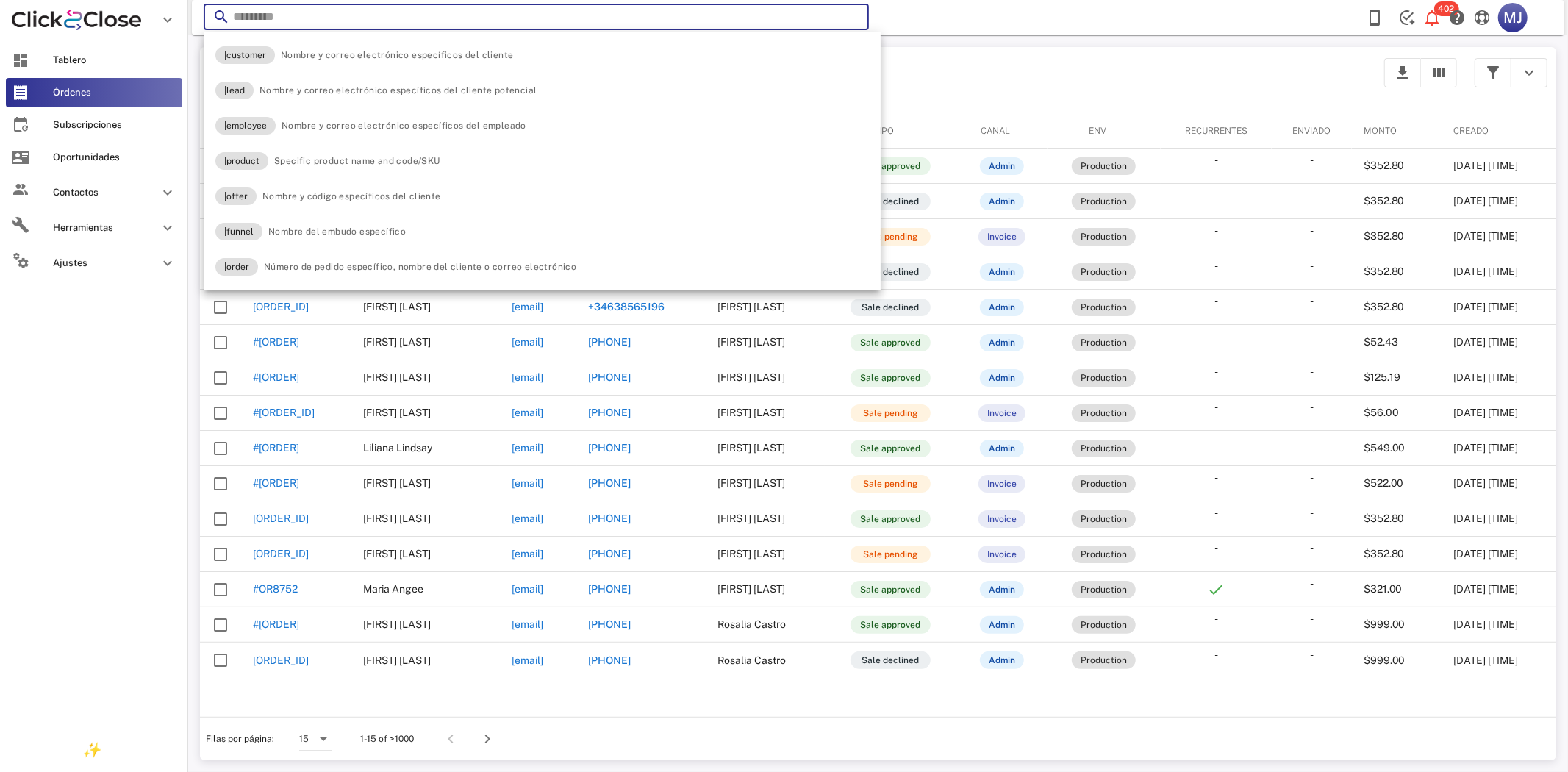 paste on "**********" 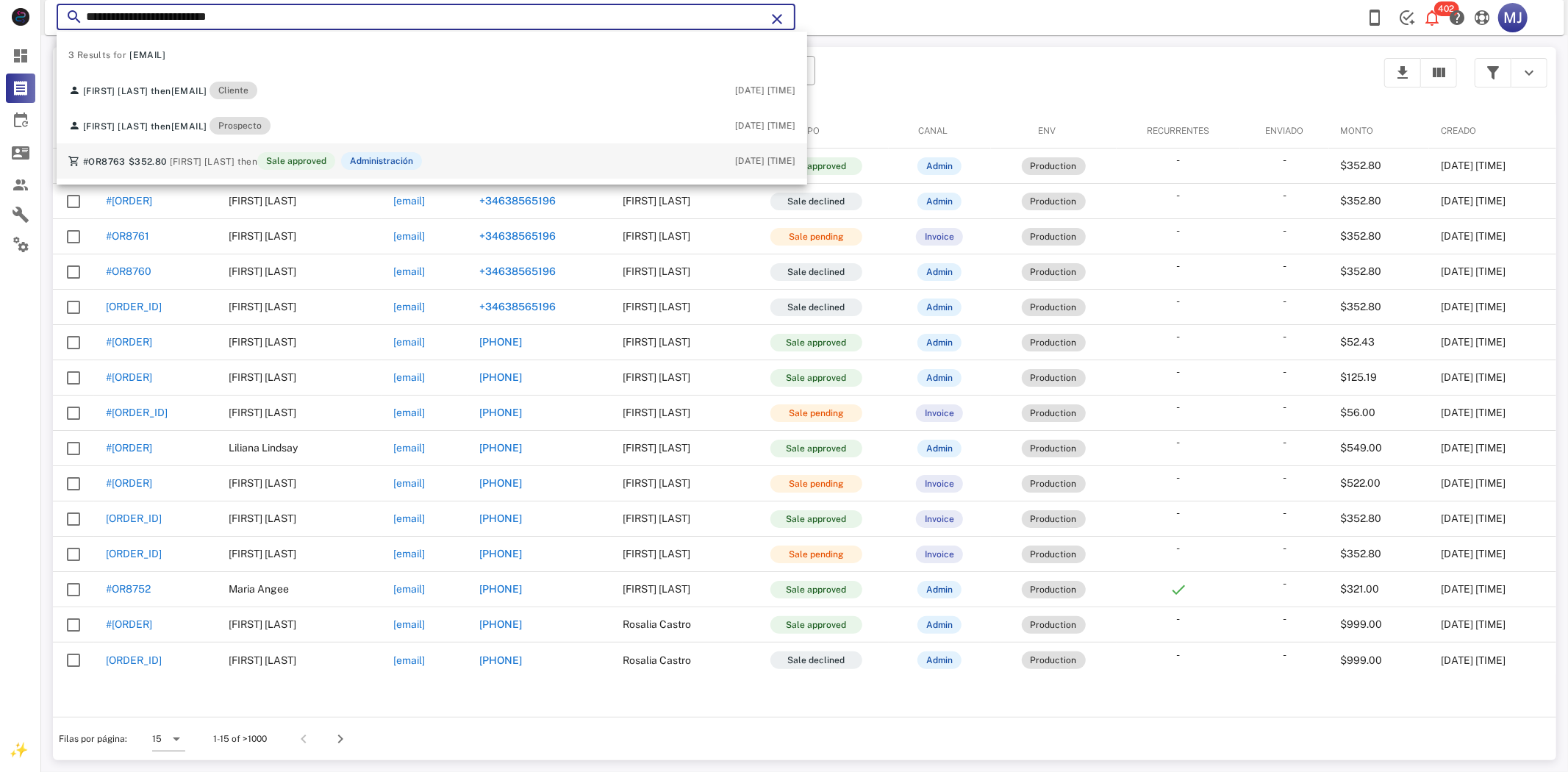 type on "**********" 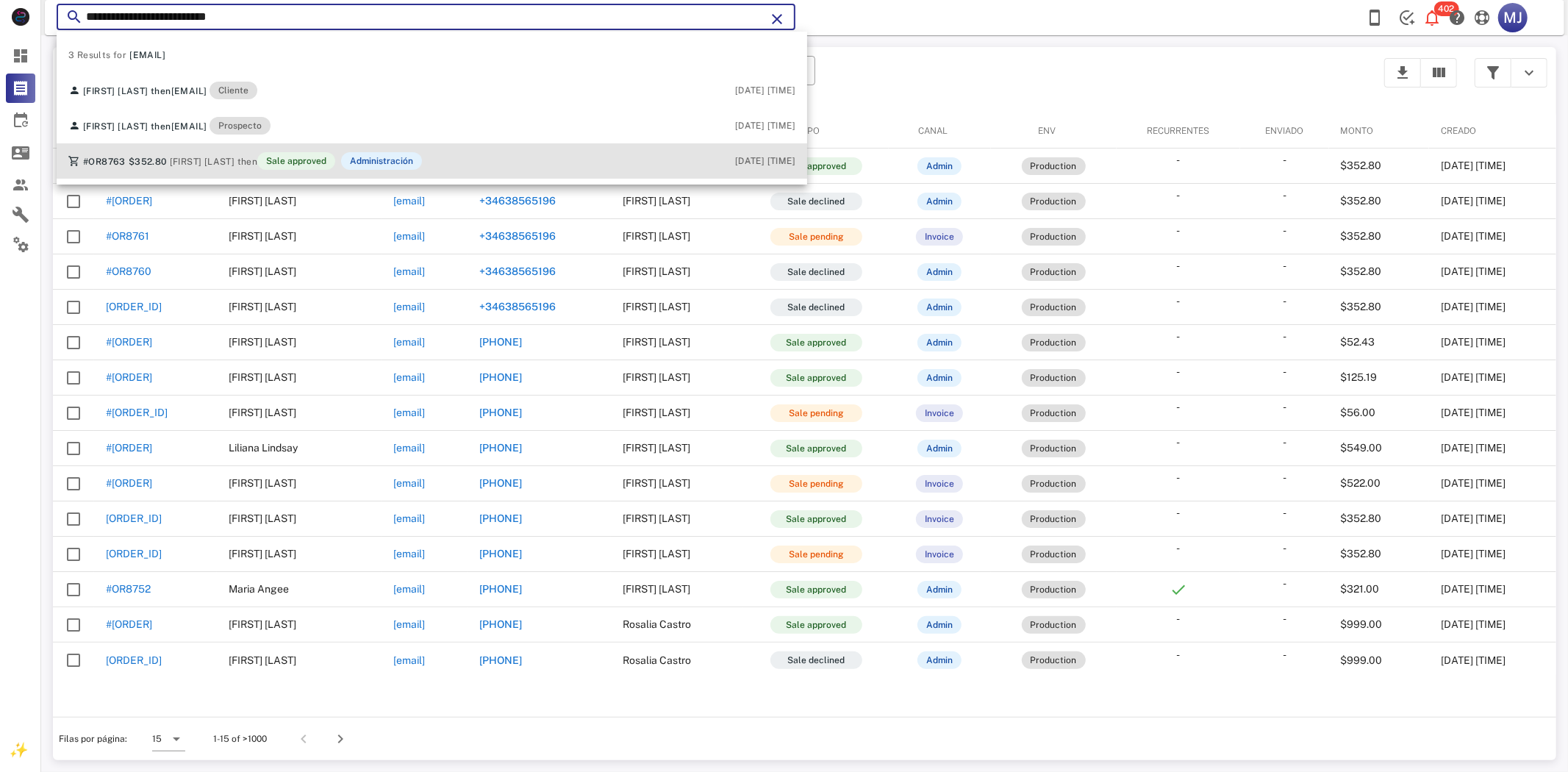 click on "[ORDER_ID] $ [PRICE] [FIRST] [LAST] then Sale approved Administración" at bounding box center (245, 161) 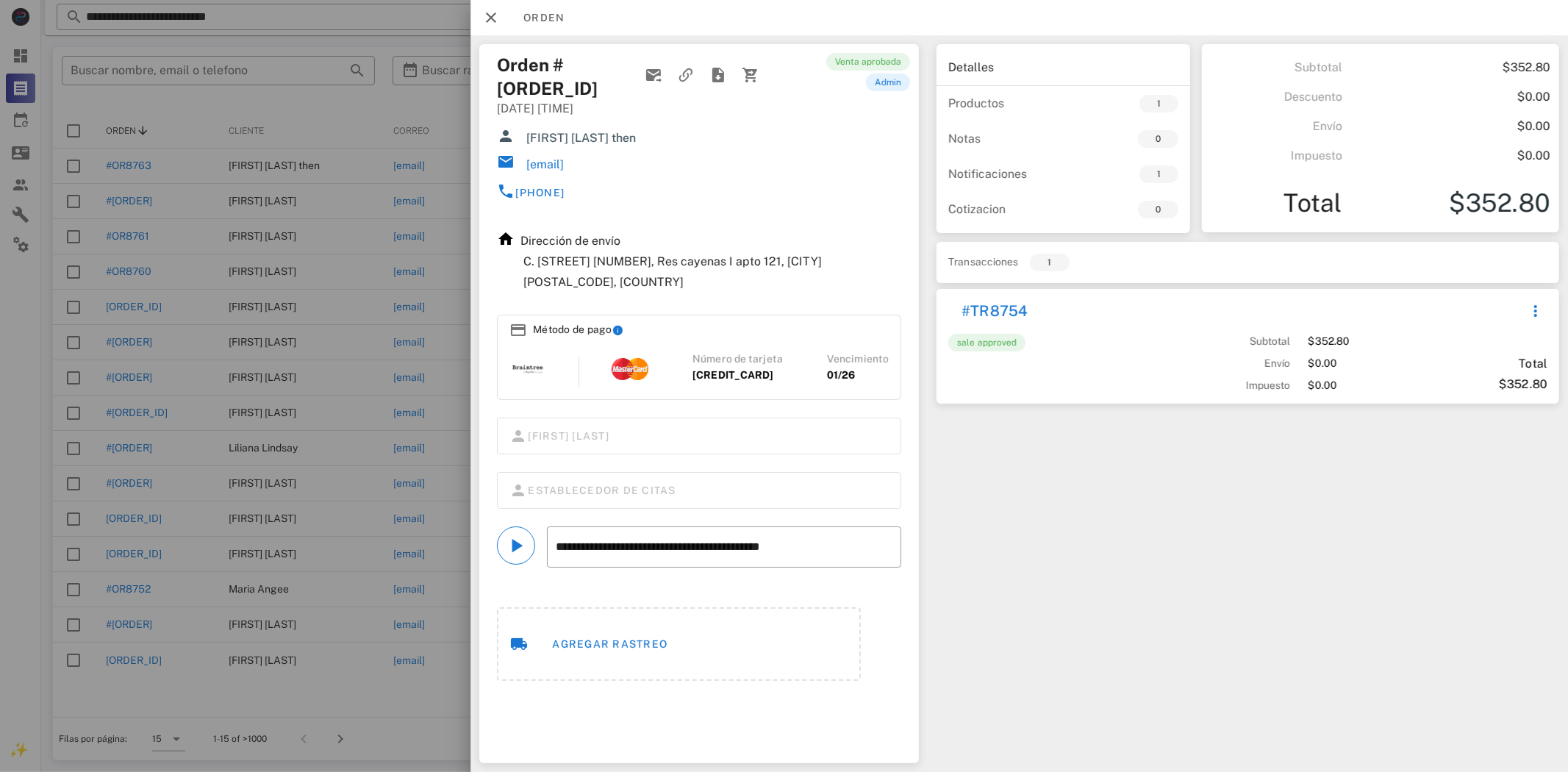 click on "[EMAIL]" at bounding box center (545, 165) 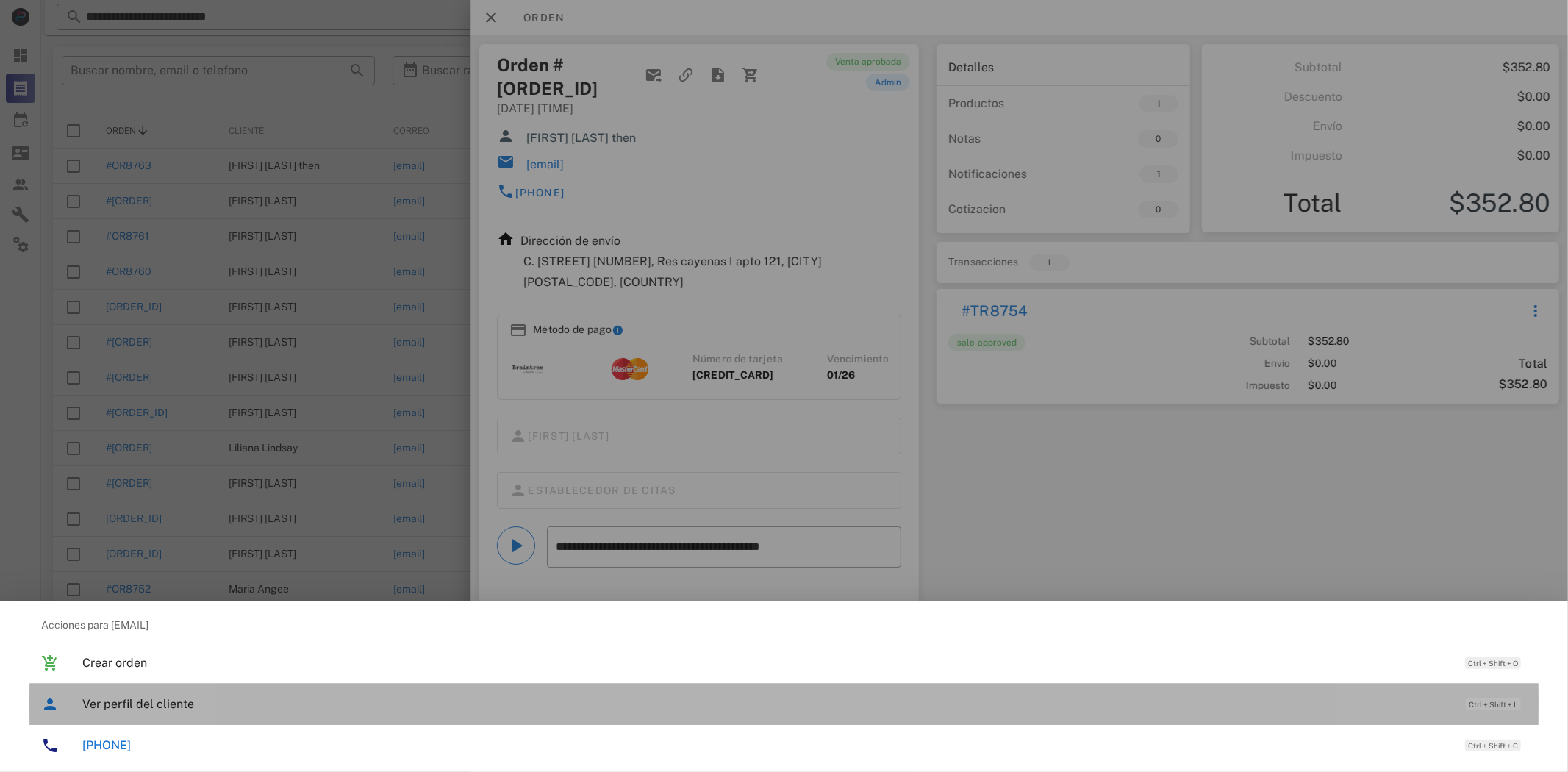 click on "Ver perfil del cliente Ctrl + Shift + L" at bounding box center [804, 704] 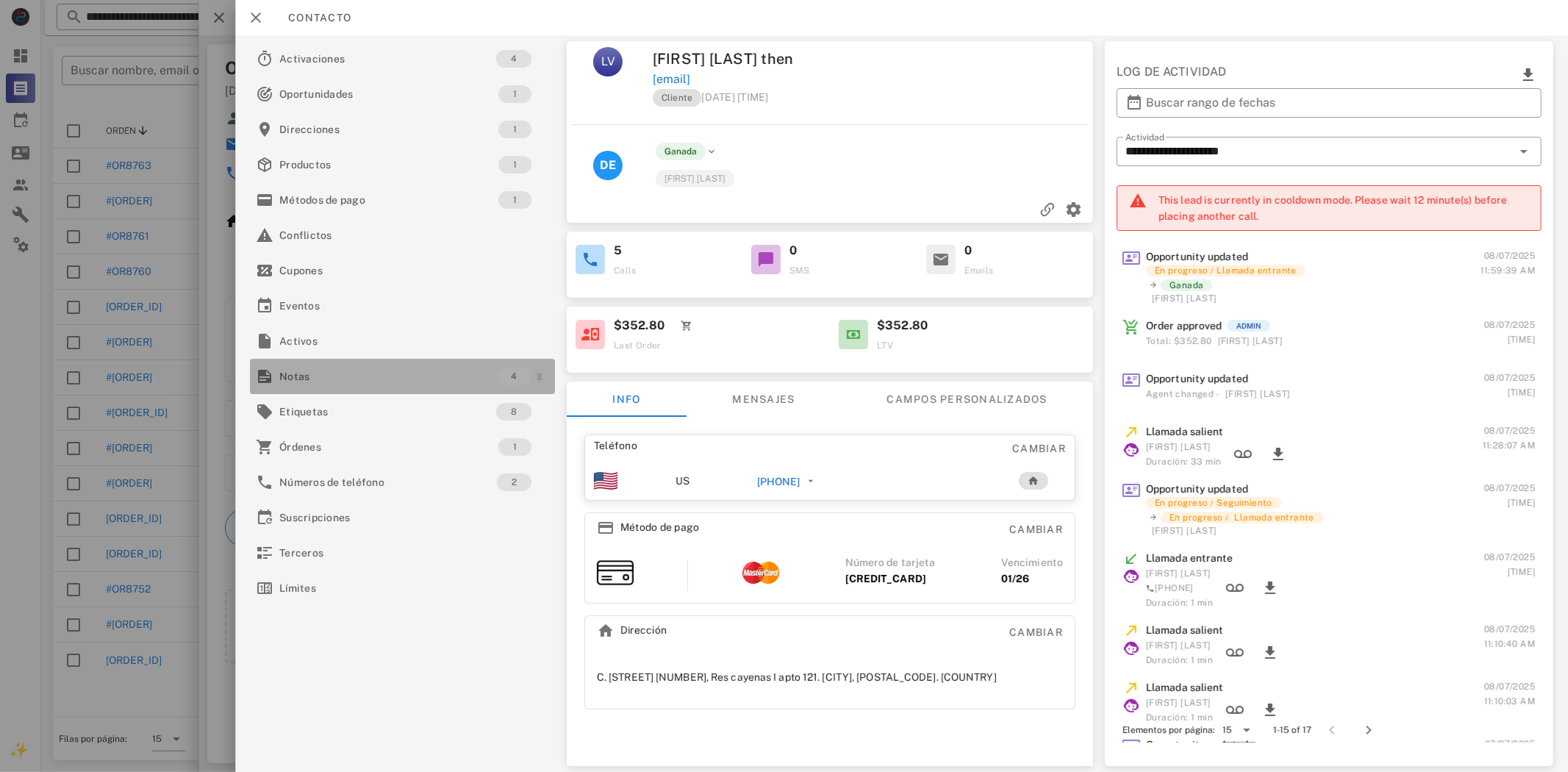 click on "Notas" at bounding box center (387, 376) 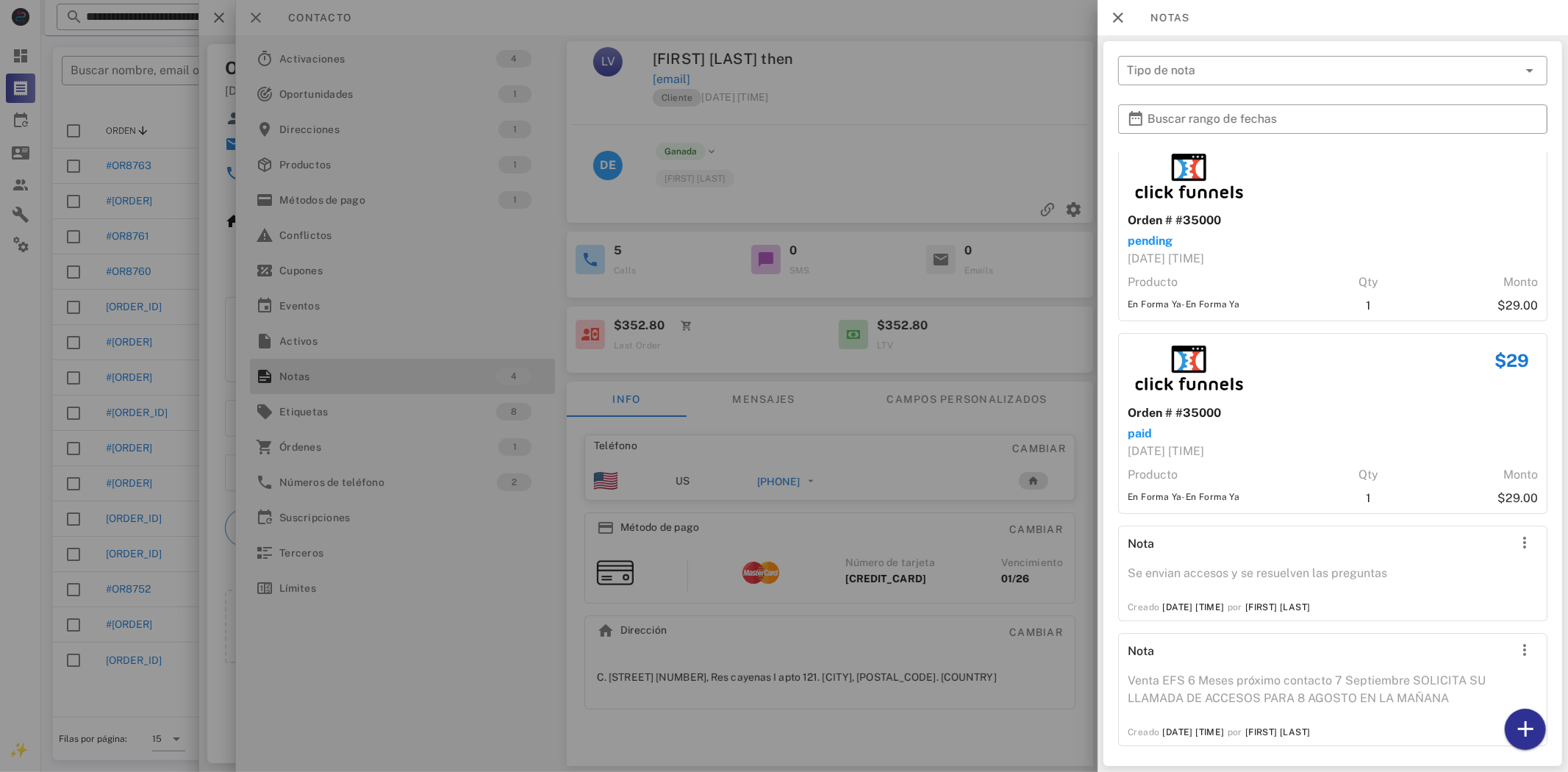 scroll, scrollTop: 16, scrollLeft: 0, axis: vertical 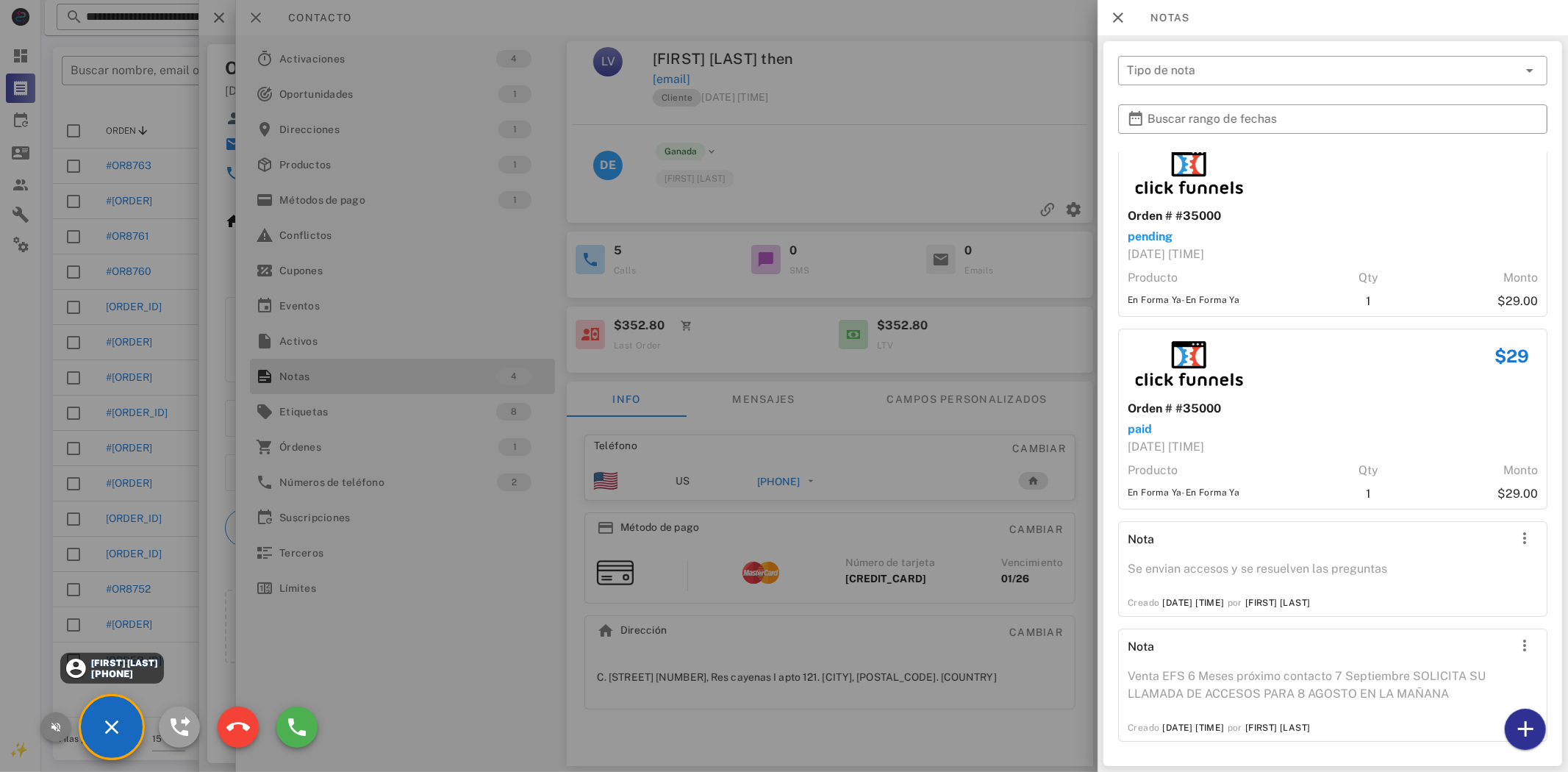 click at bounding box center [56, 727] 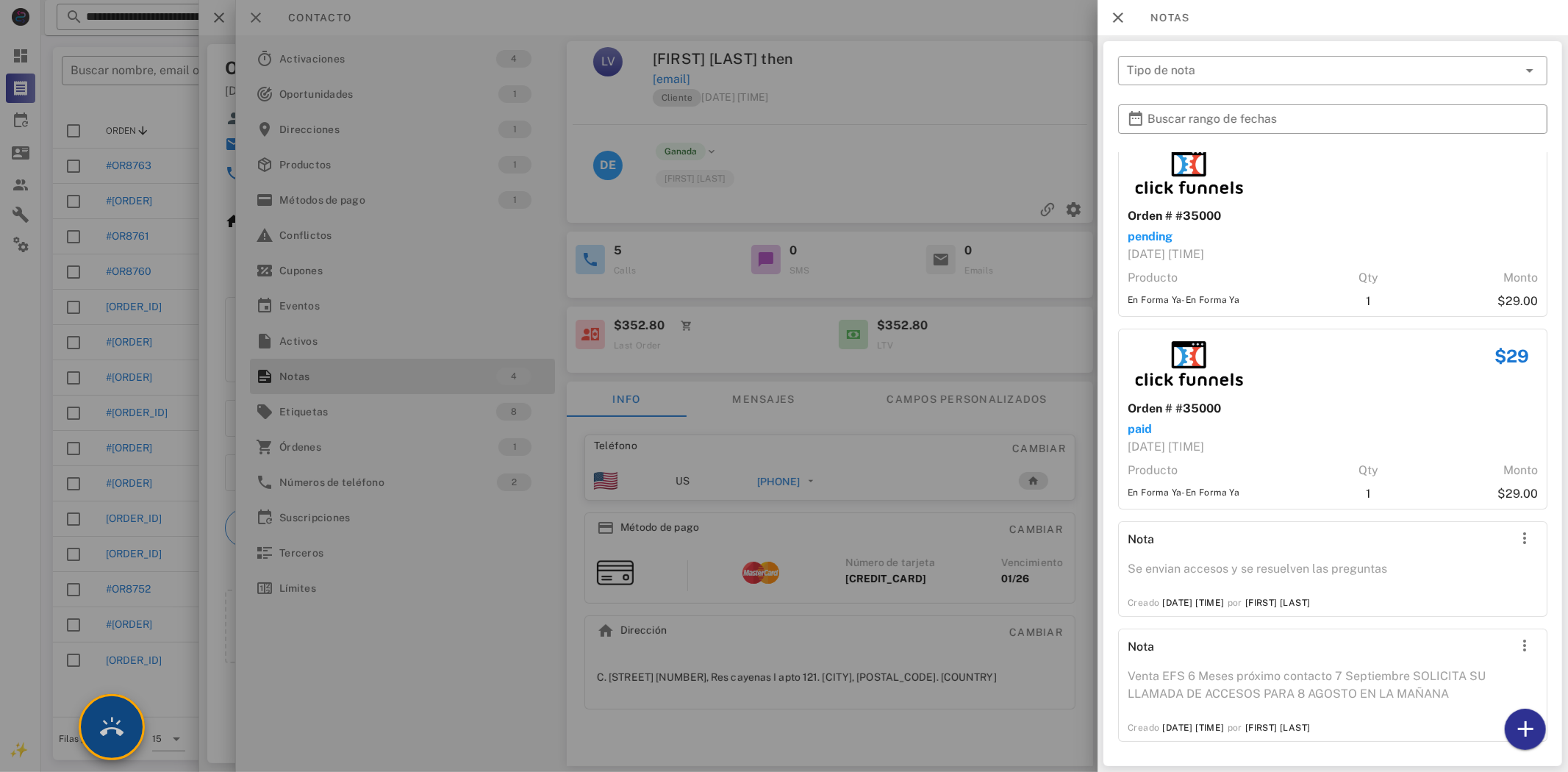 click at bounding box center (112, 727) 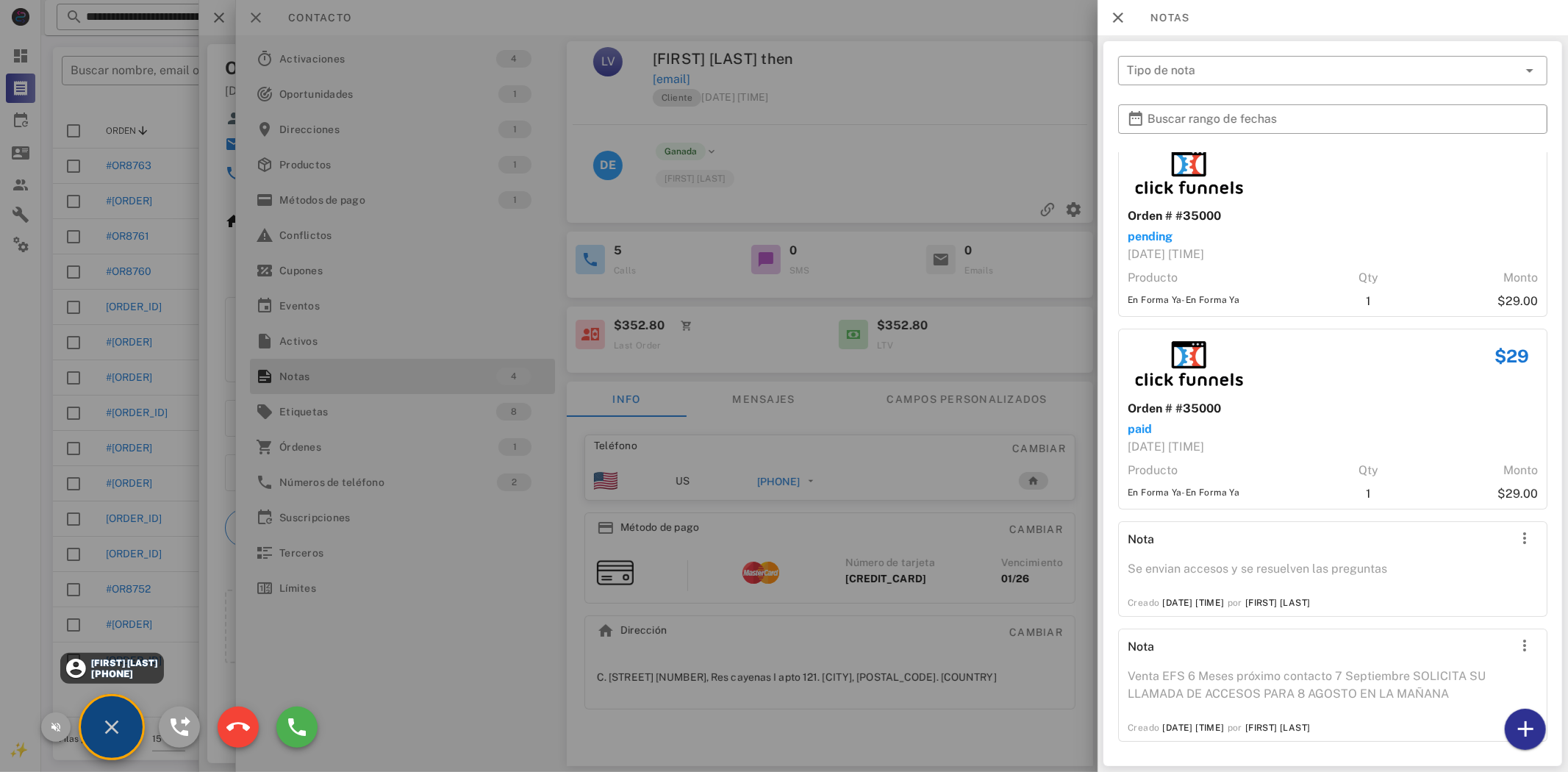click on "[FIRST] [LAST]" at bounding box center [123, 663] 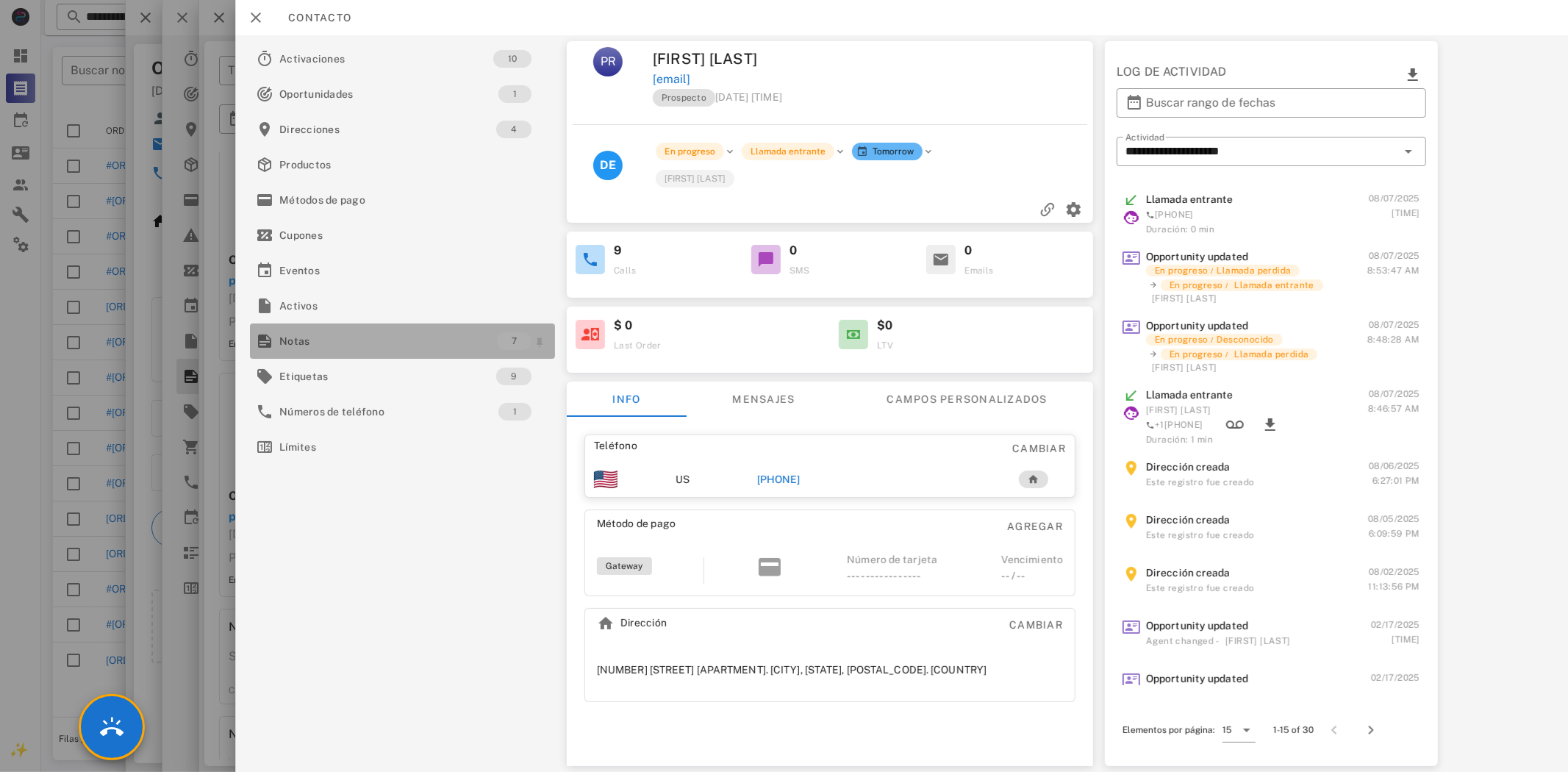 click on "Notas" at bounding box center [388, 341] 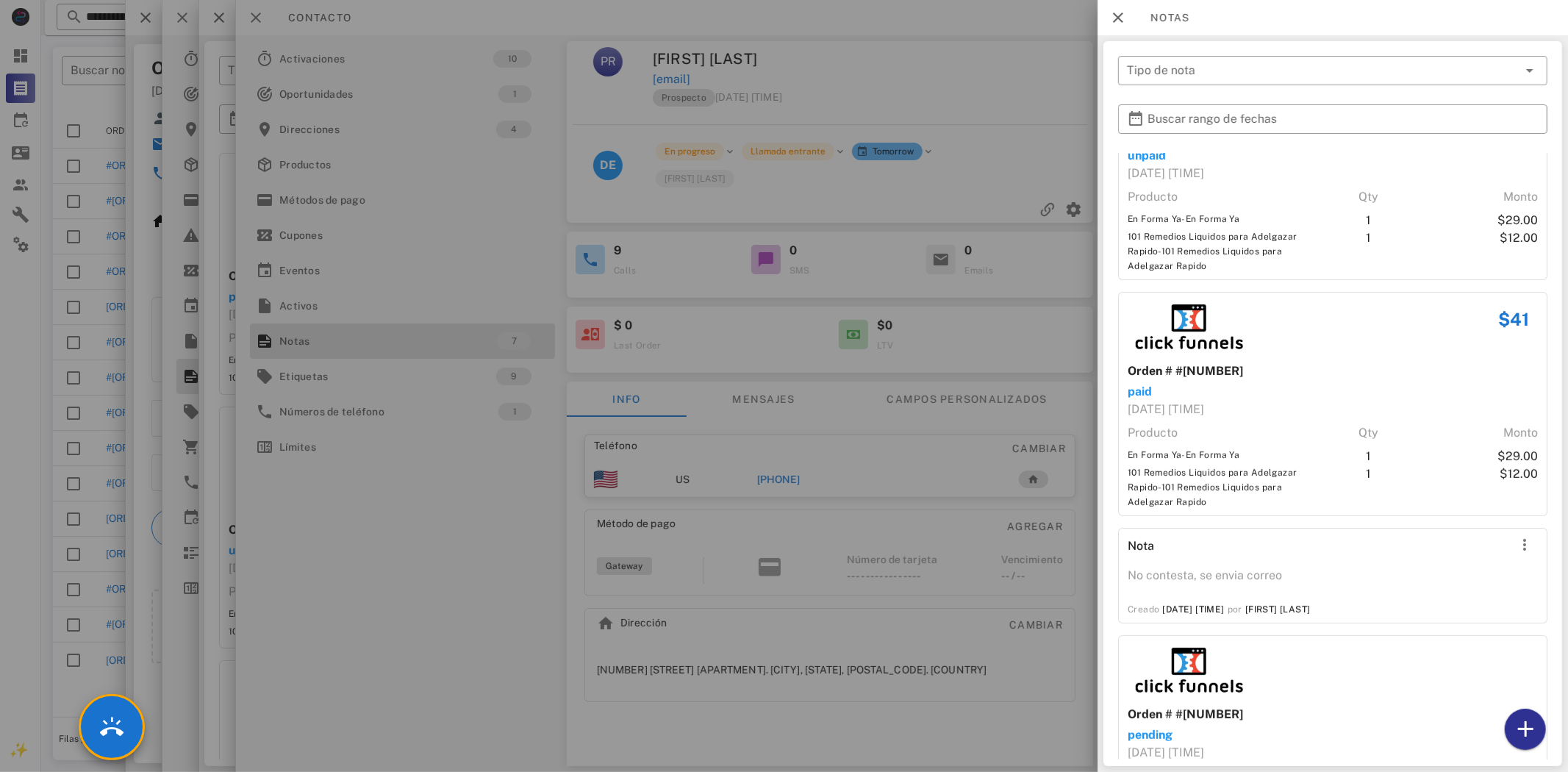 scroll, scrollTop: 0, scrollLeft: 0, axis: both 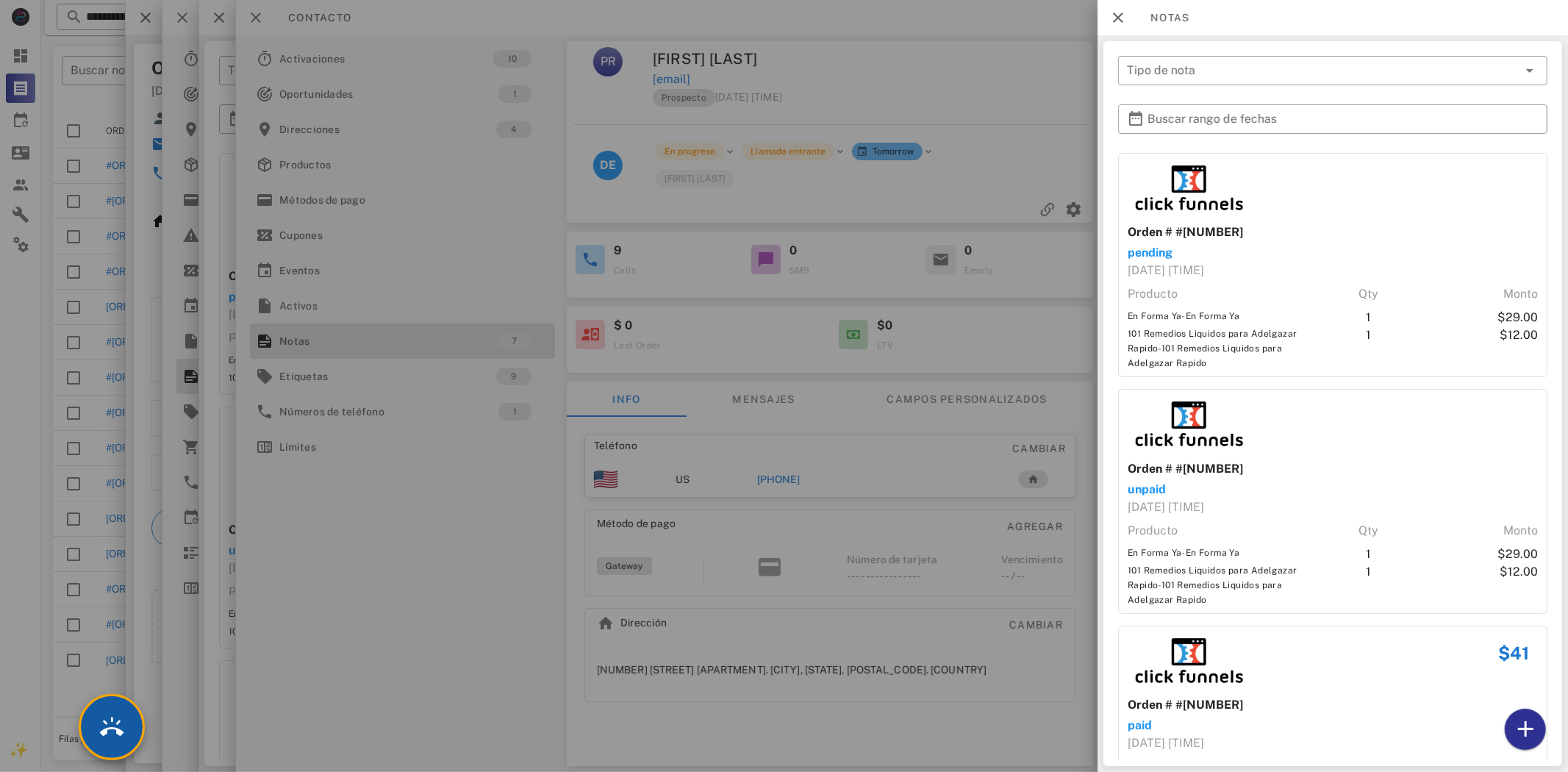 click at bounding box center (112, 727) 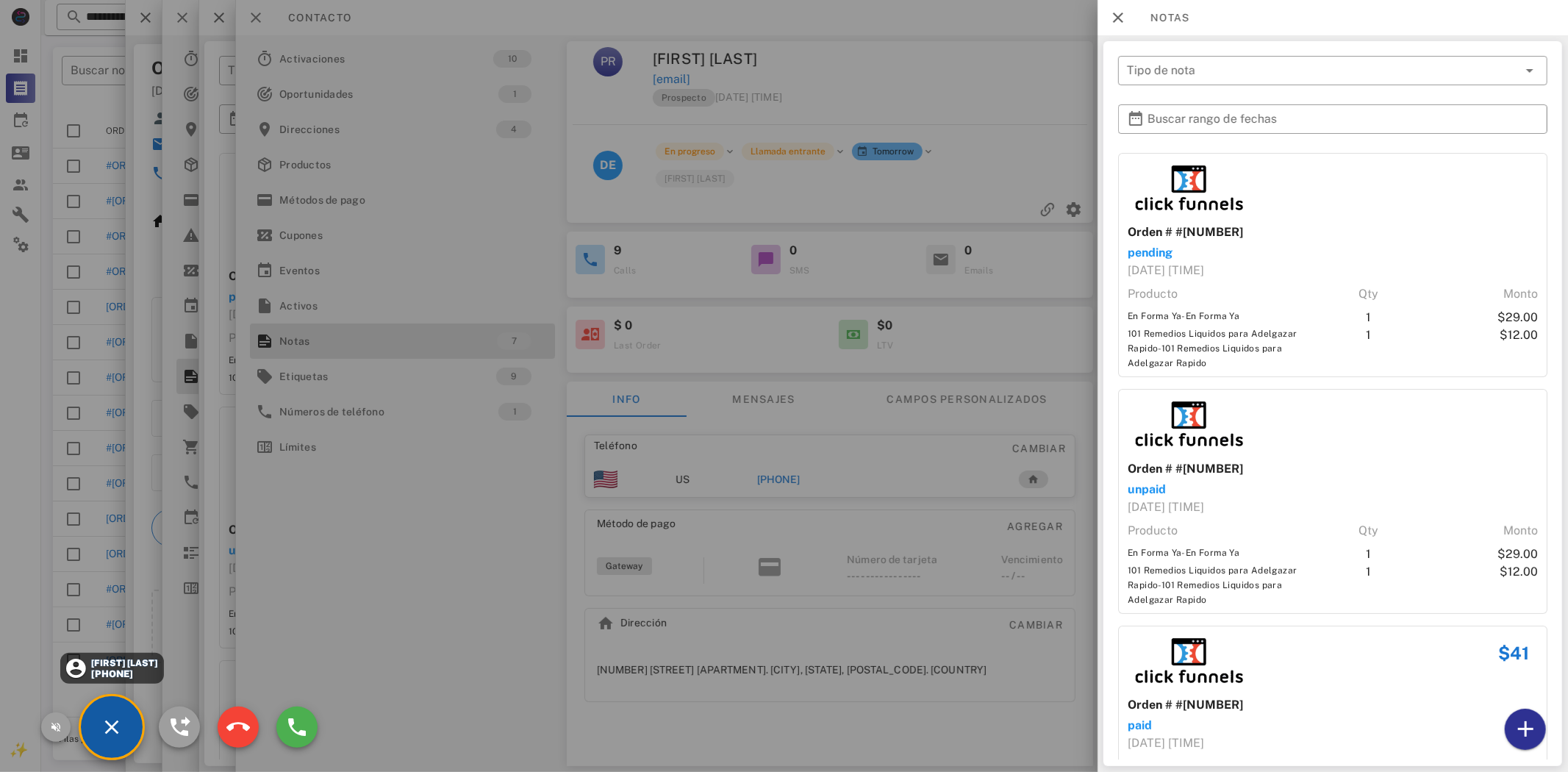 click on "[PHONE]" at bounding box center [123, 673] 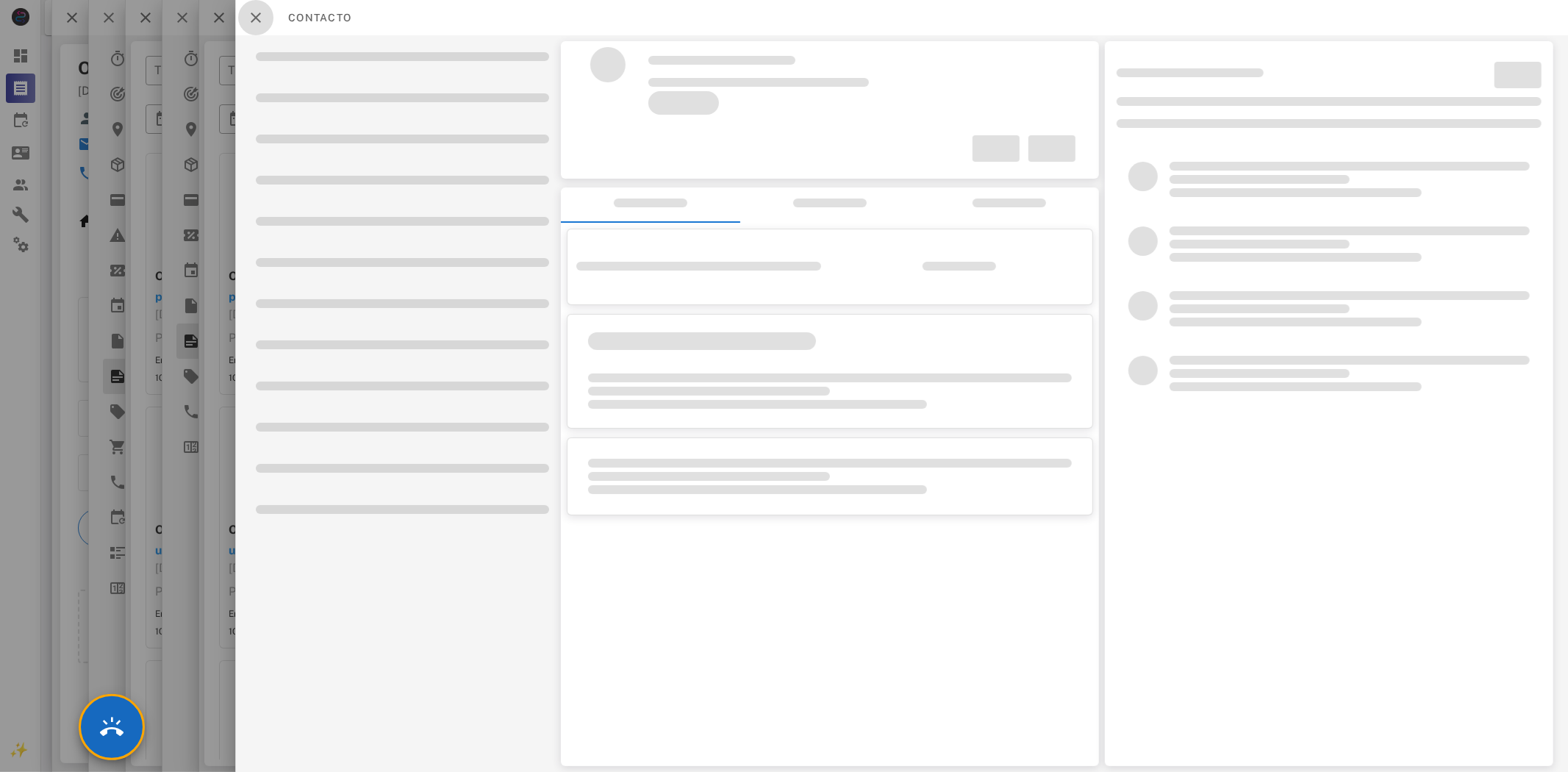 click at bounding box center (256, 18) 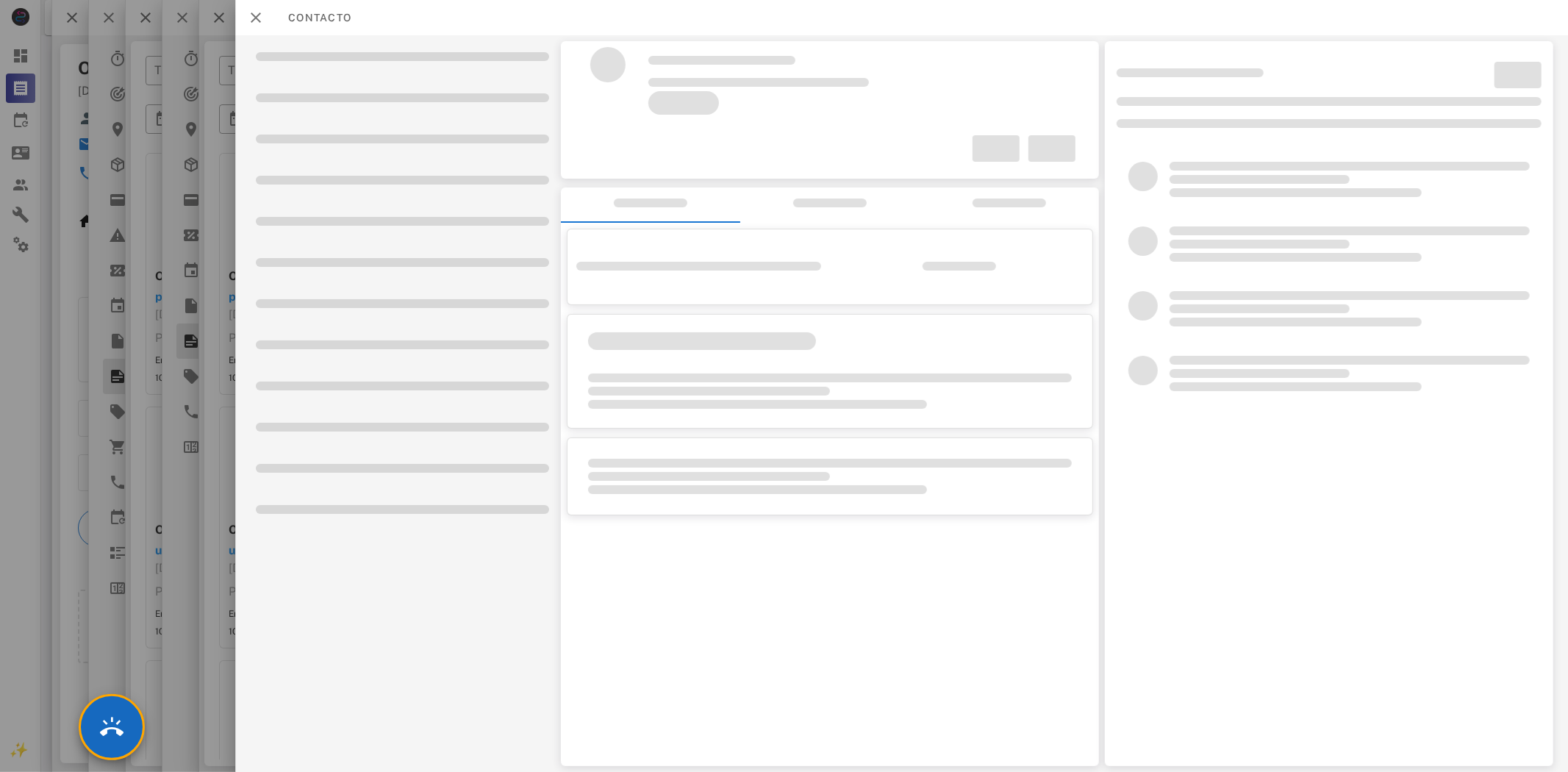 click on "Notas" at bounding box center [263, 18] 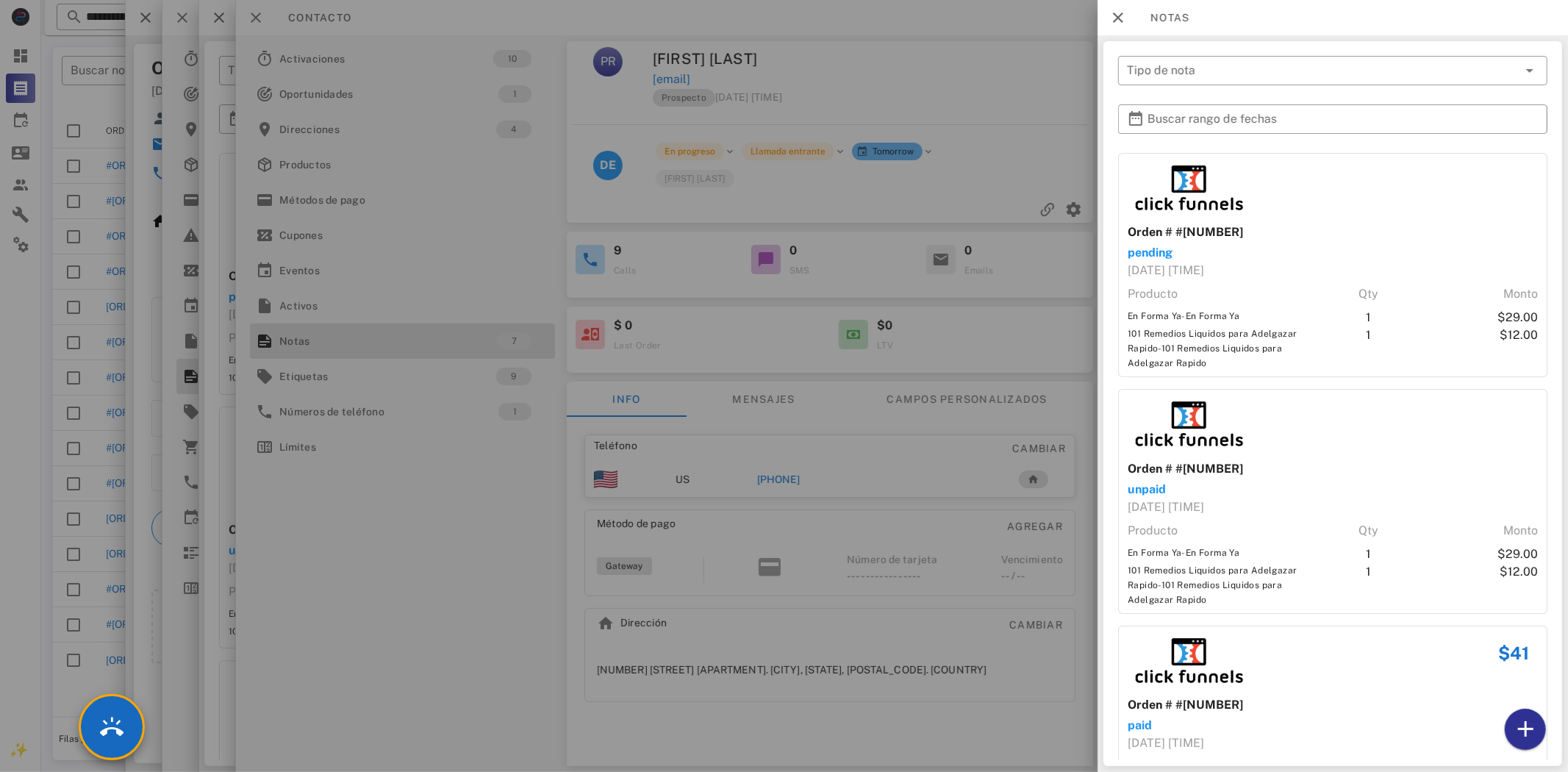 click at bounding box center [784, 386] 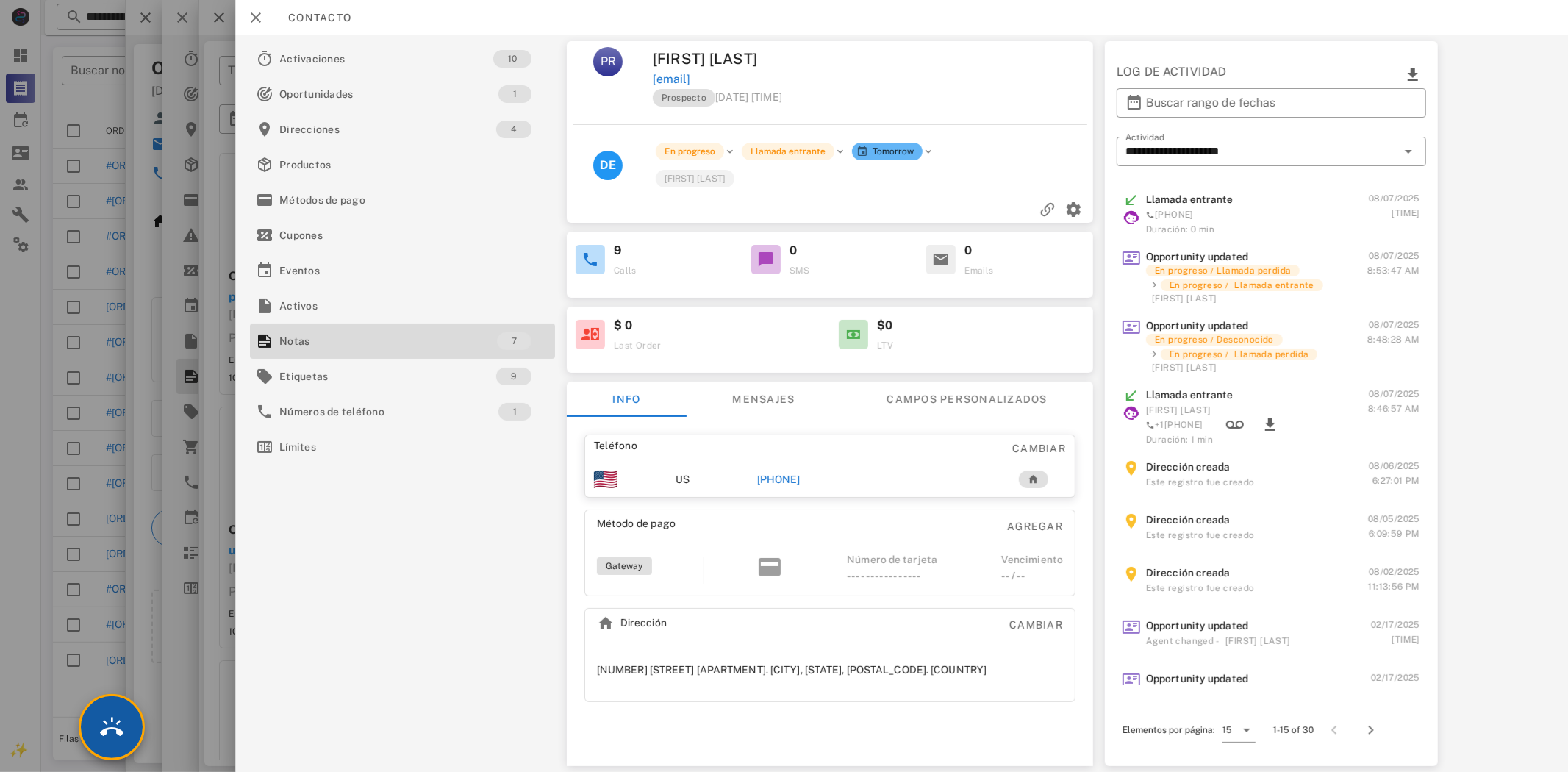 click at bounding box center [112, 727] 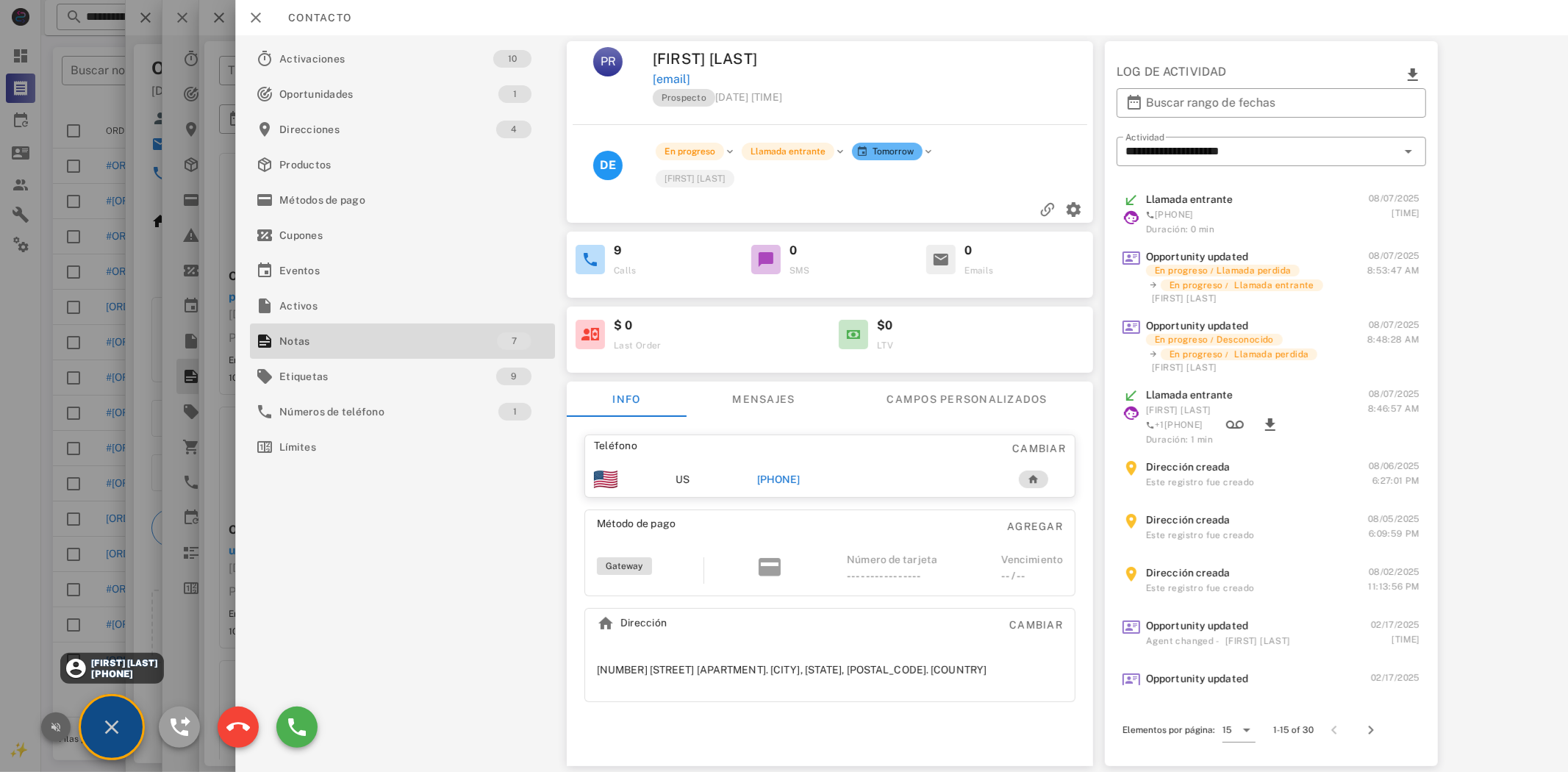 click at bounding box center [56, 727] 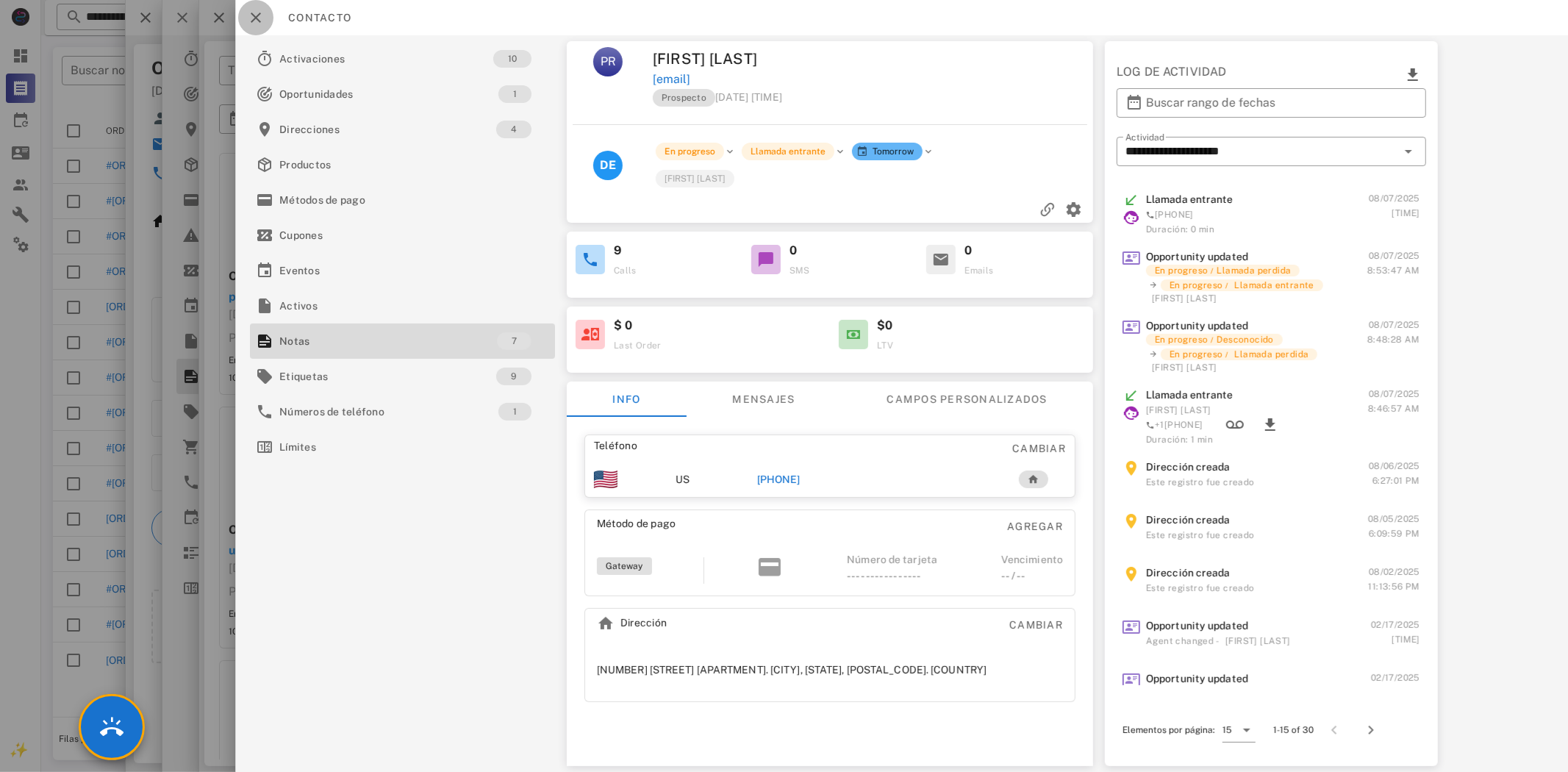 click at bounding box center (256, 18) 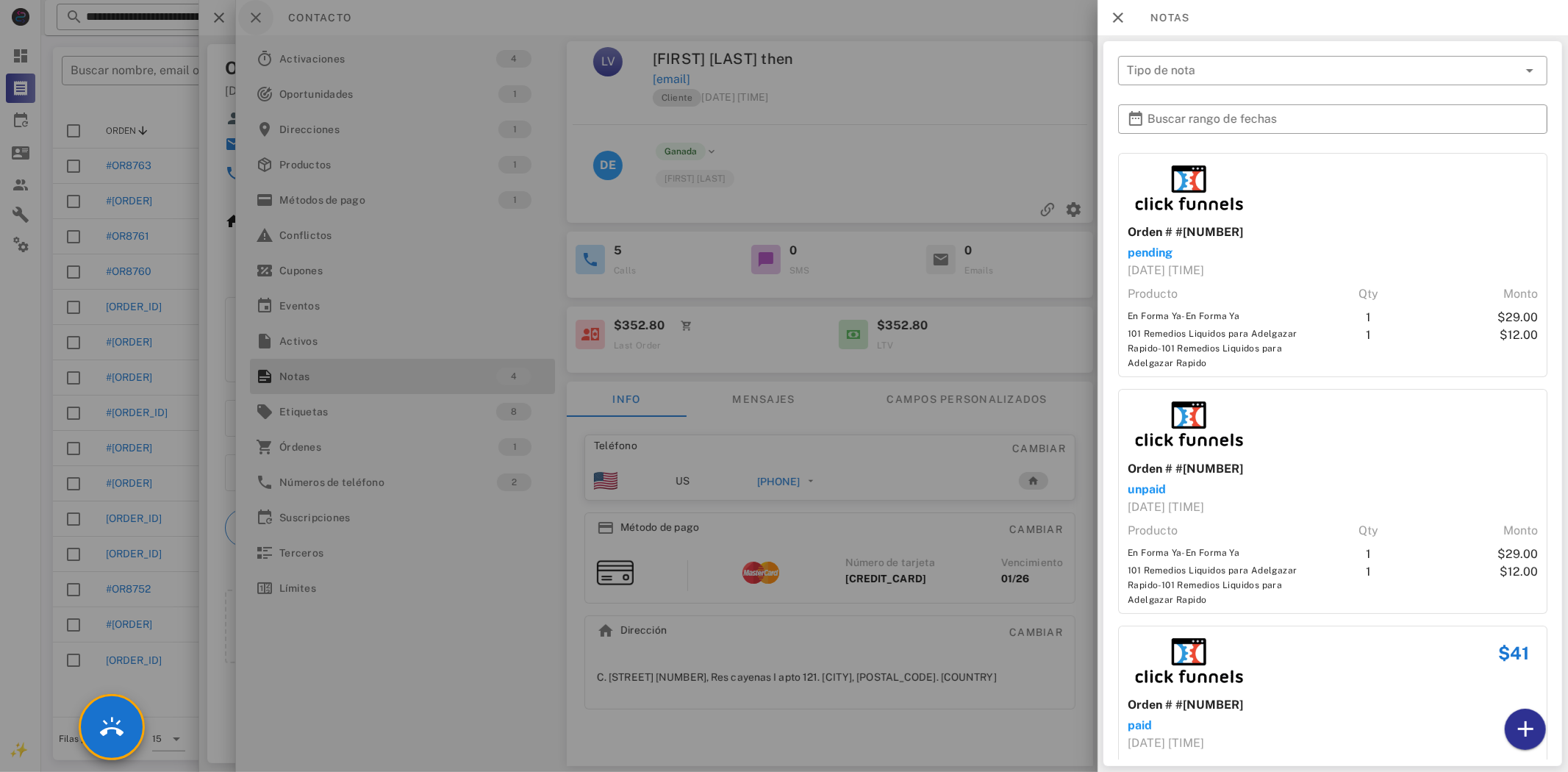 drag, startPoint x: 268, startPoint y: 19, endPoint x: 256, endPoint y: 18, distance: 12.041595 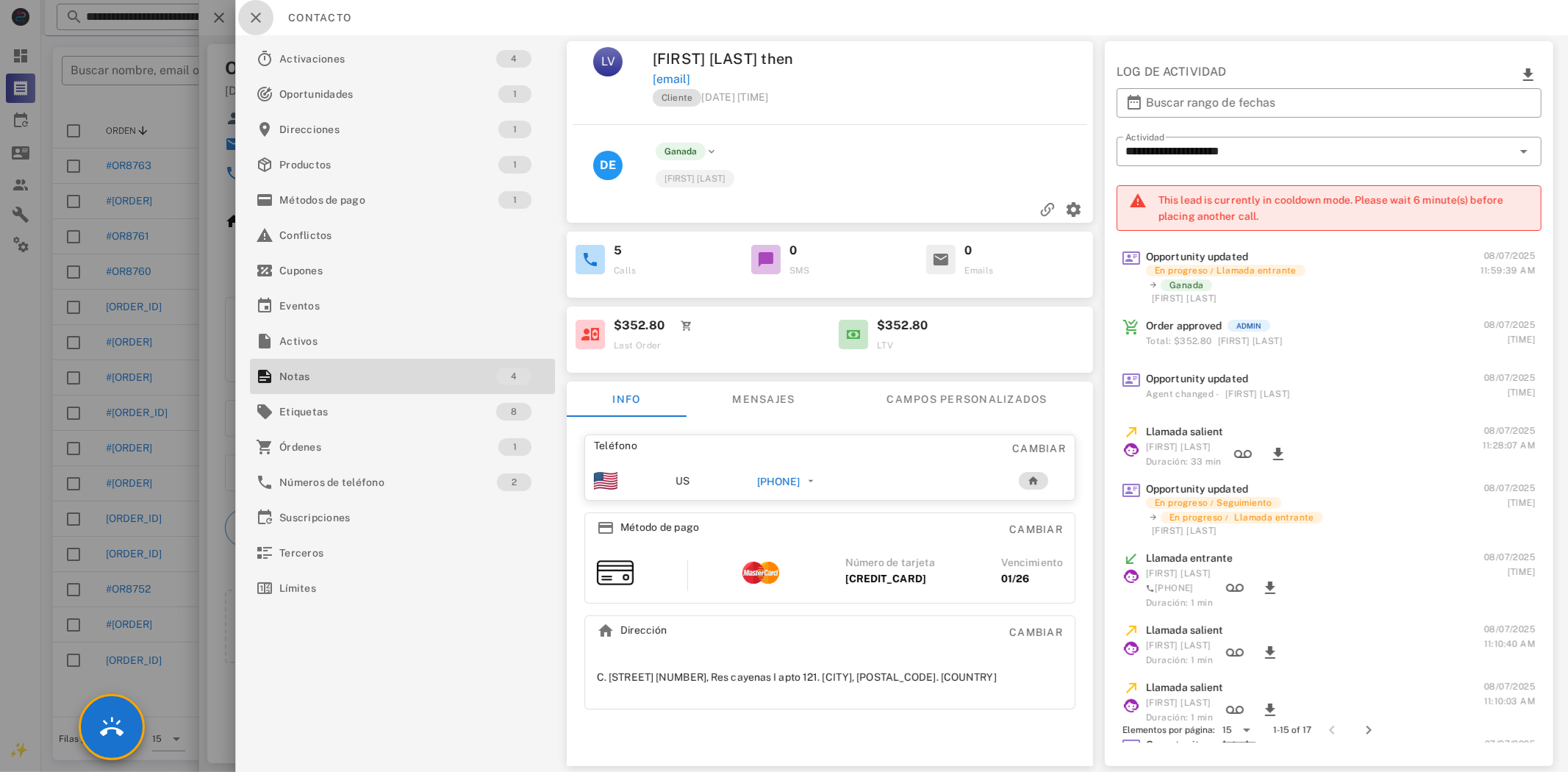 click at bounding box center (256, 18) 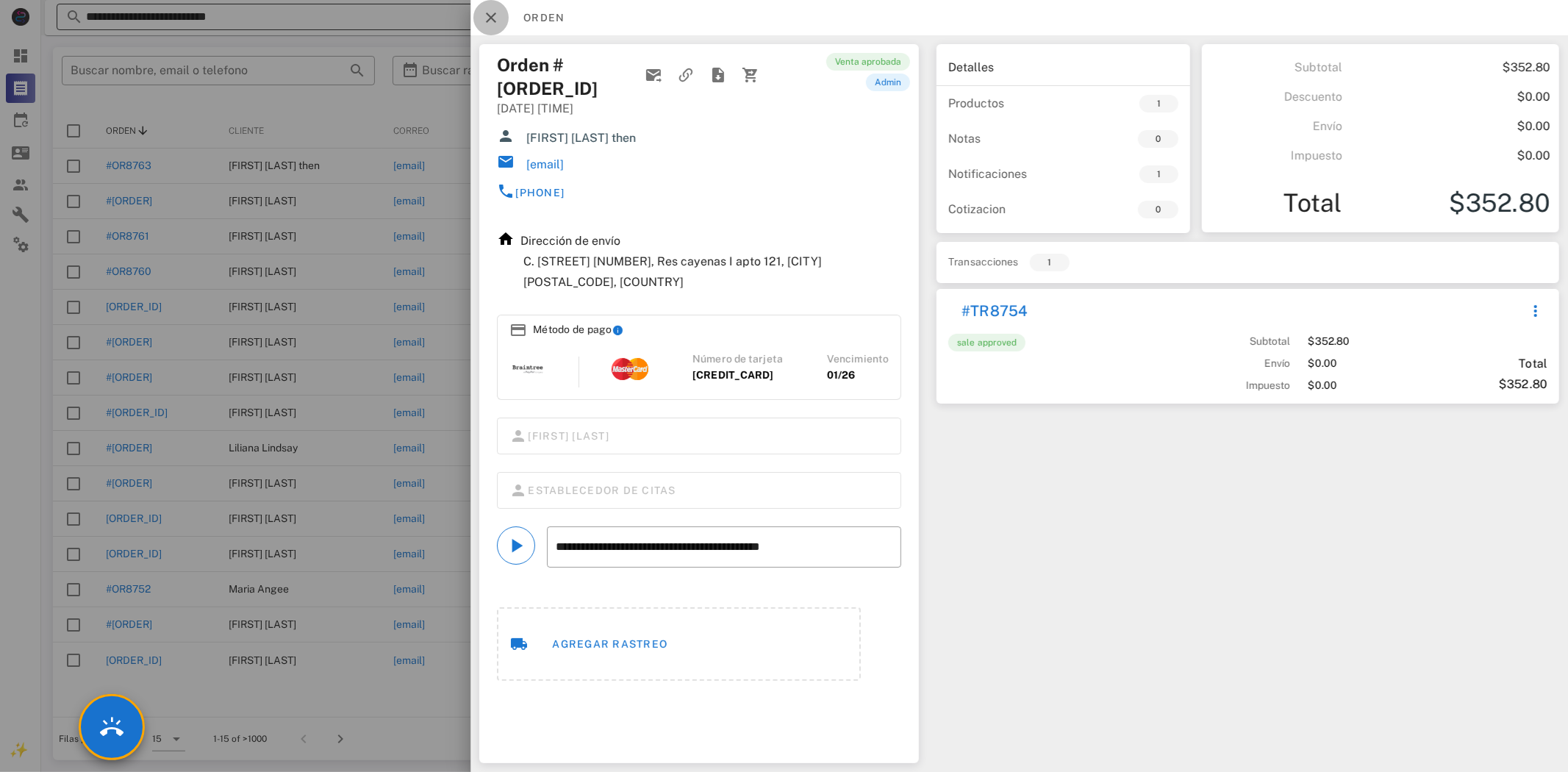 drag, startPoint x: 500, startPoint y: 18, endPoint x: 493, endPoint y: 26, distance: 10.6301 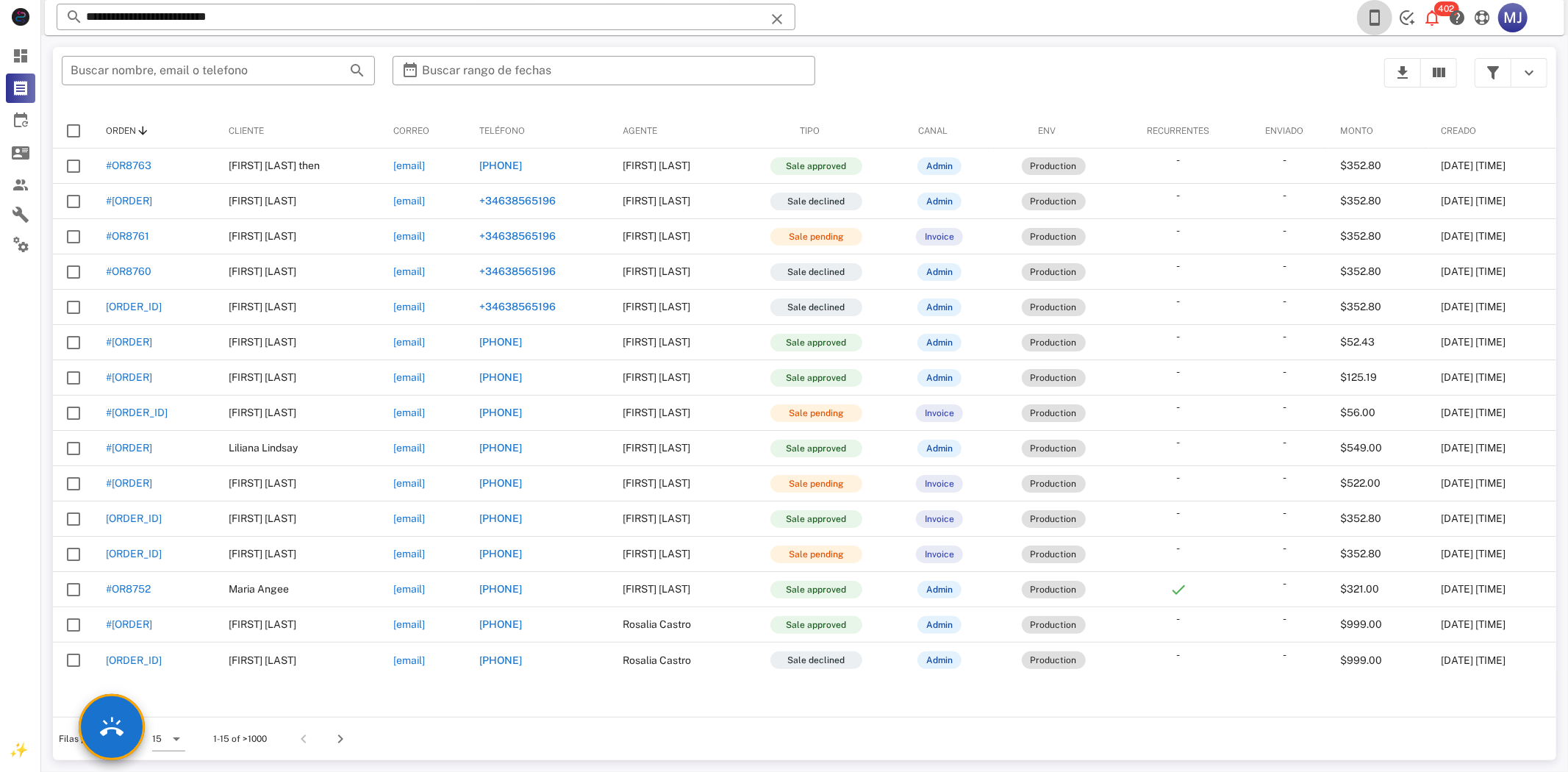 click at bounding box center (1375, 18) 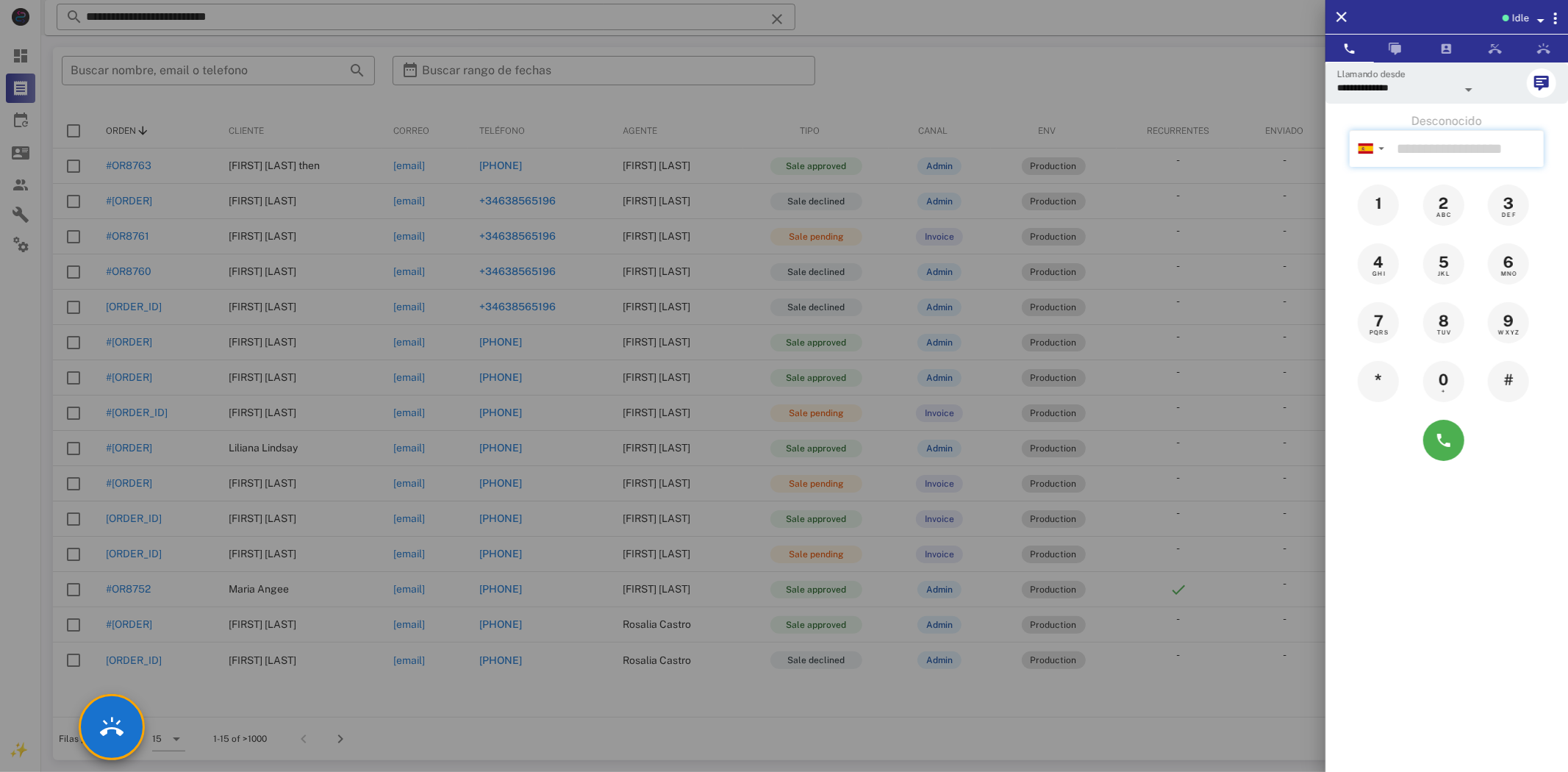 click at bounding box center (1467, 149) 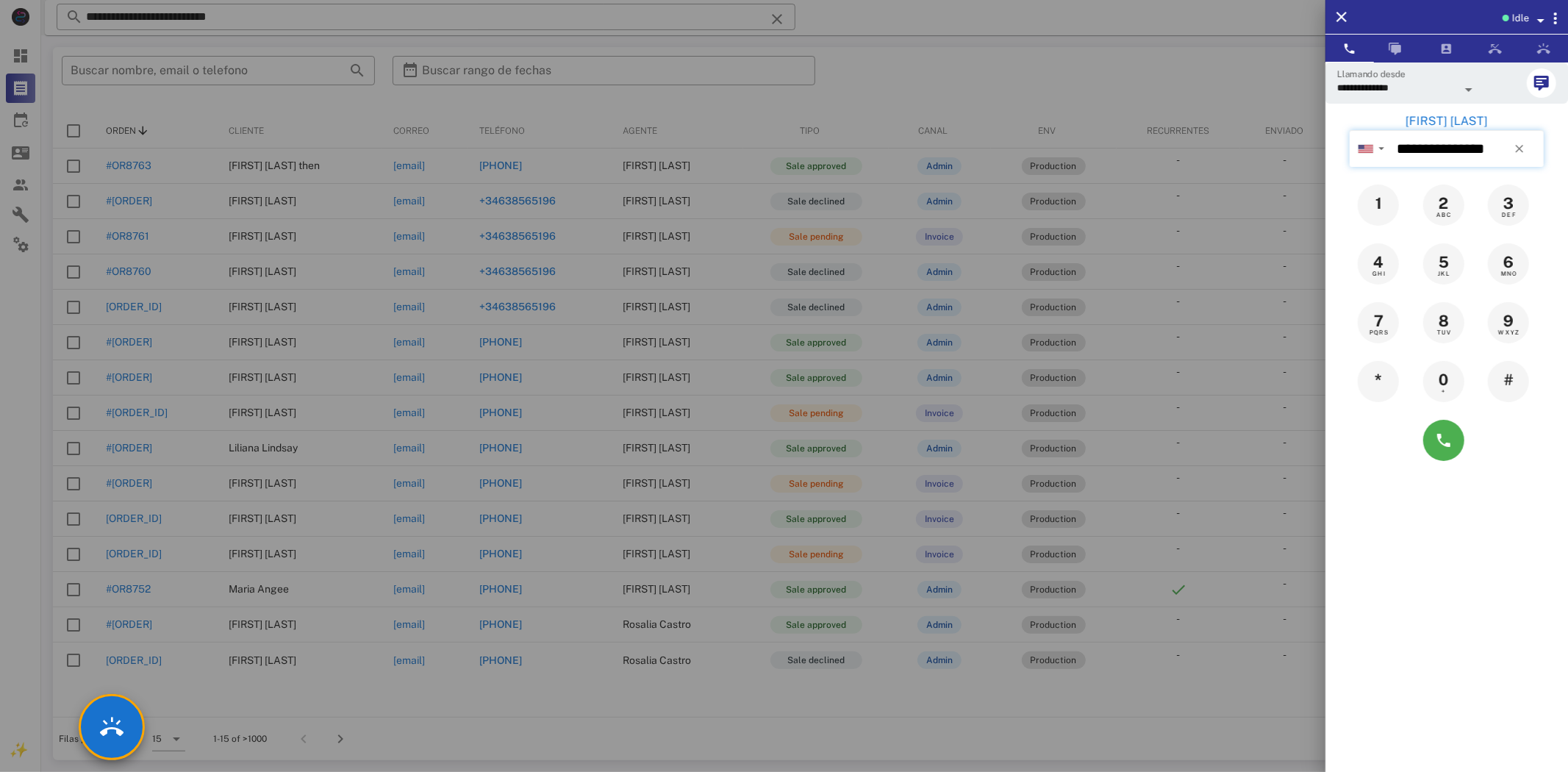 type on "**********" 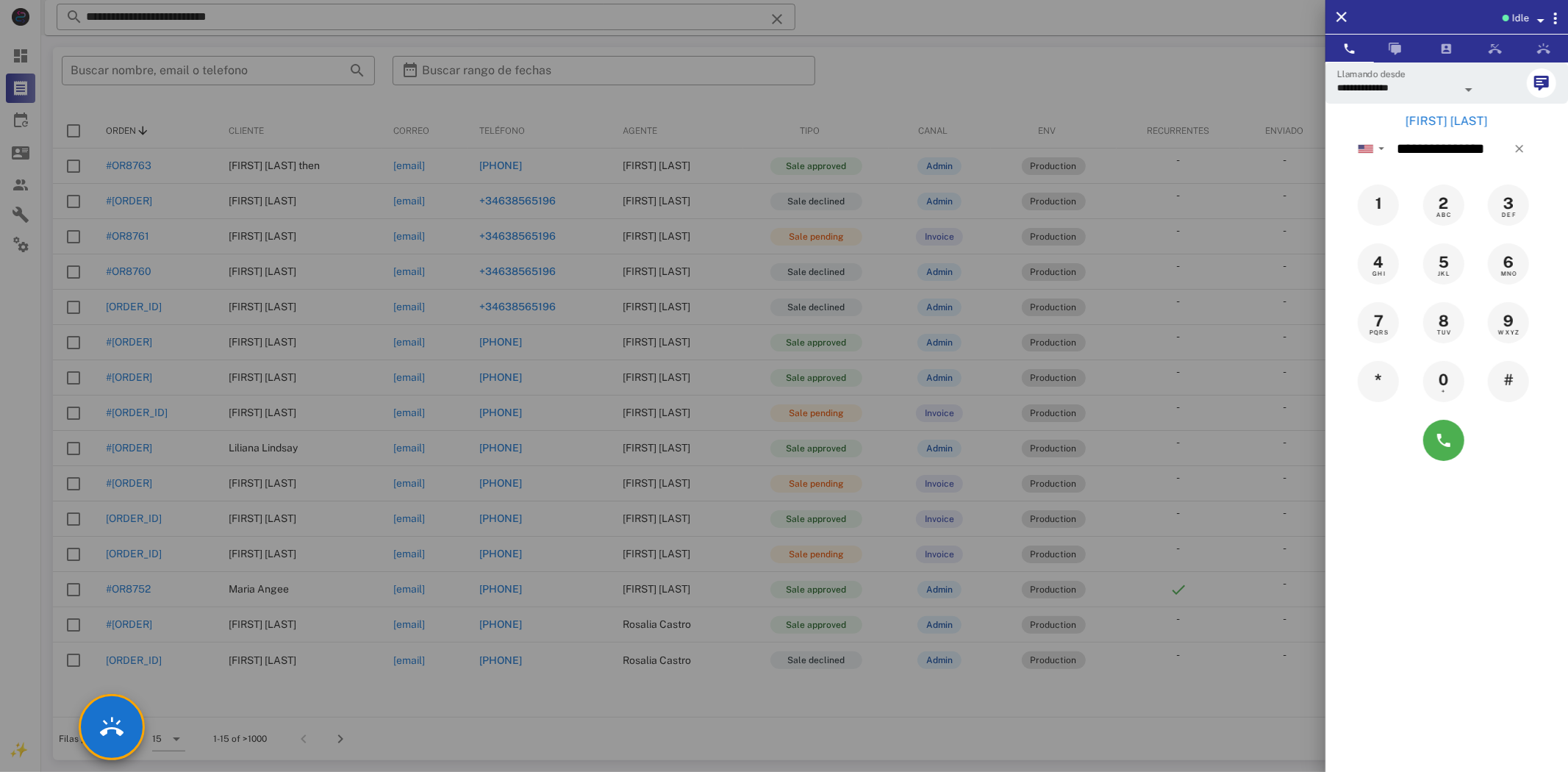 click on "[FIRST] [LAST]" at bounding box center (1447, 121) 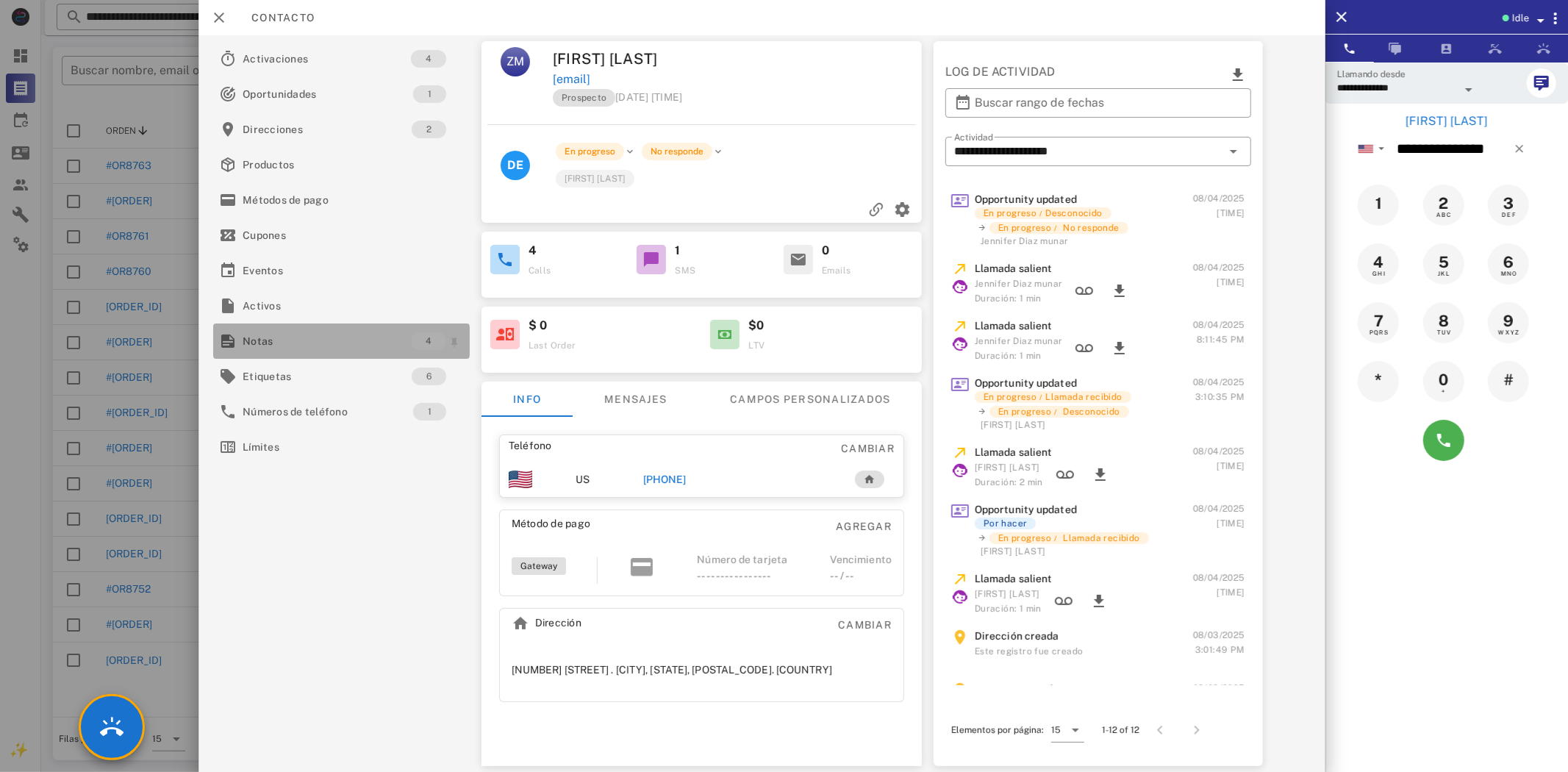 click on "Notas" at bounding box center (326, 341) 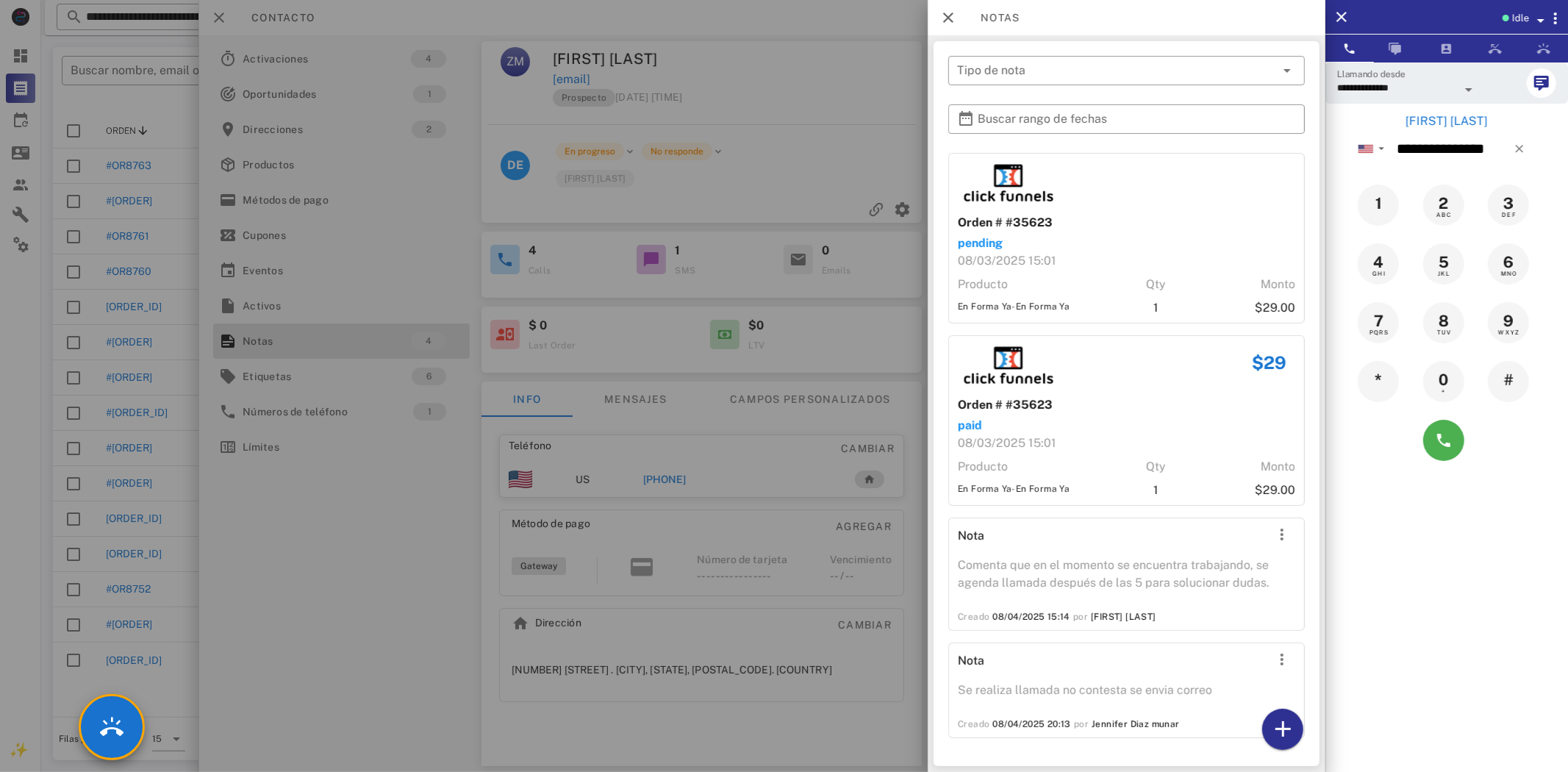 click at bounding box center (784, 386) 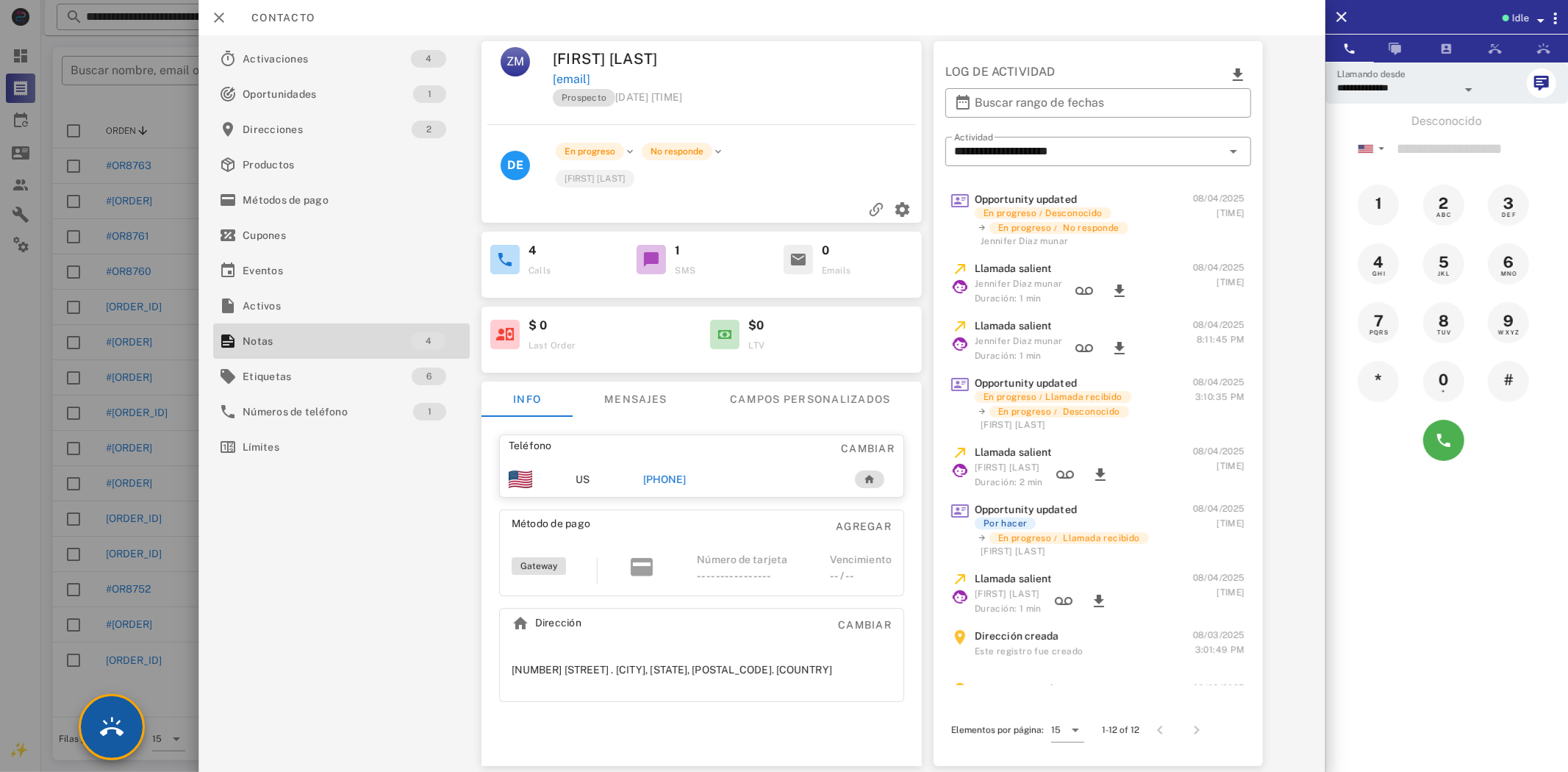 click at bounding box center (112, 727) 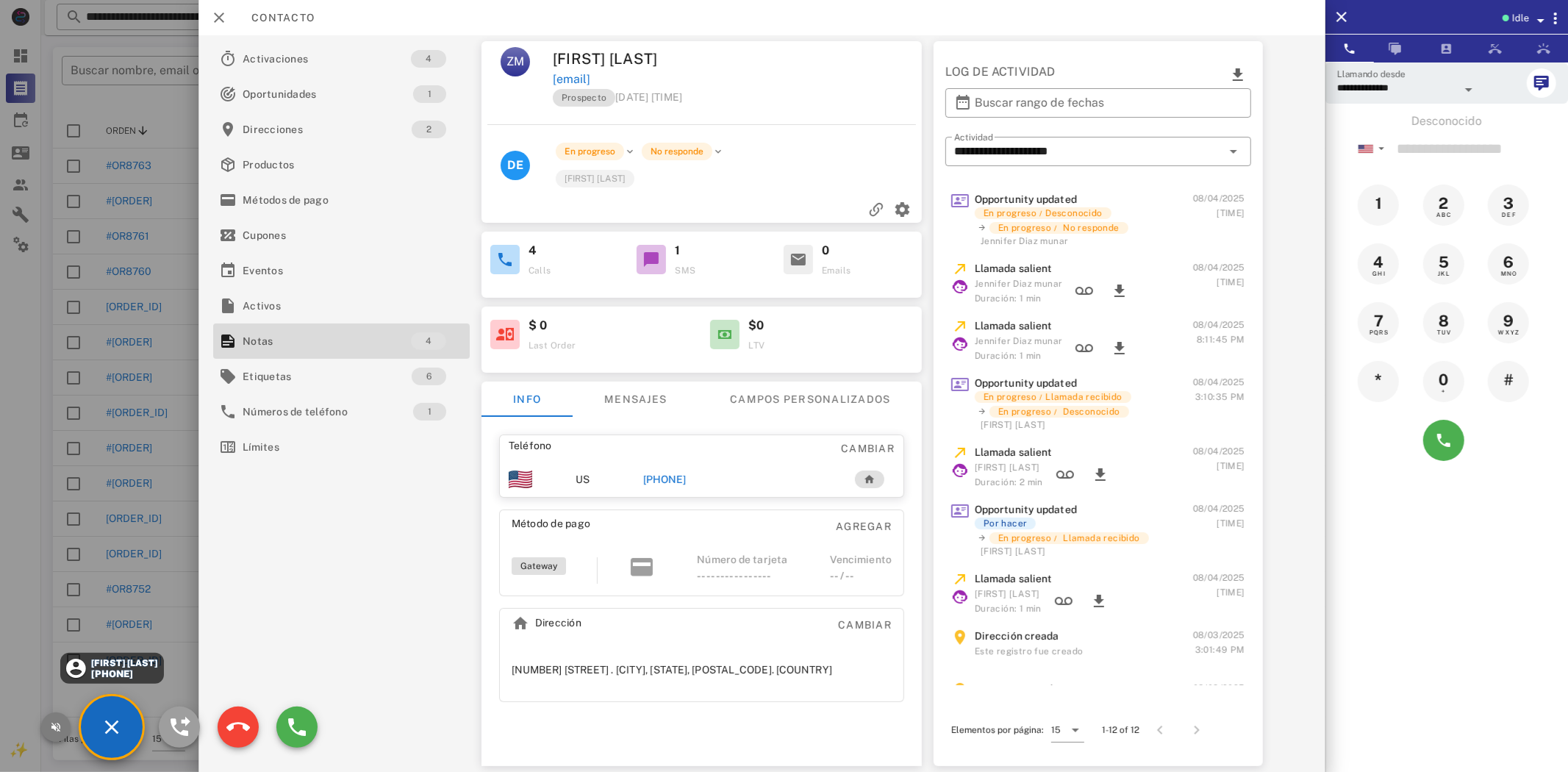 click at bounding box center (56, 727) 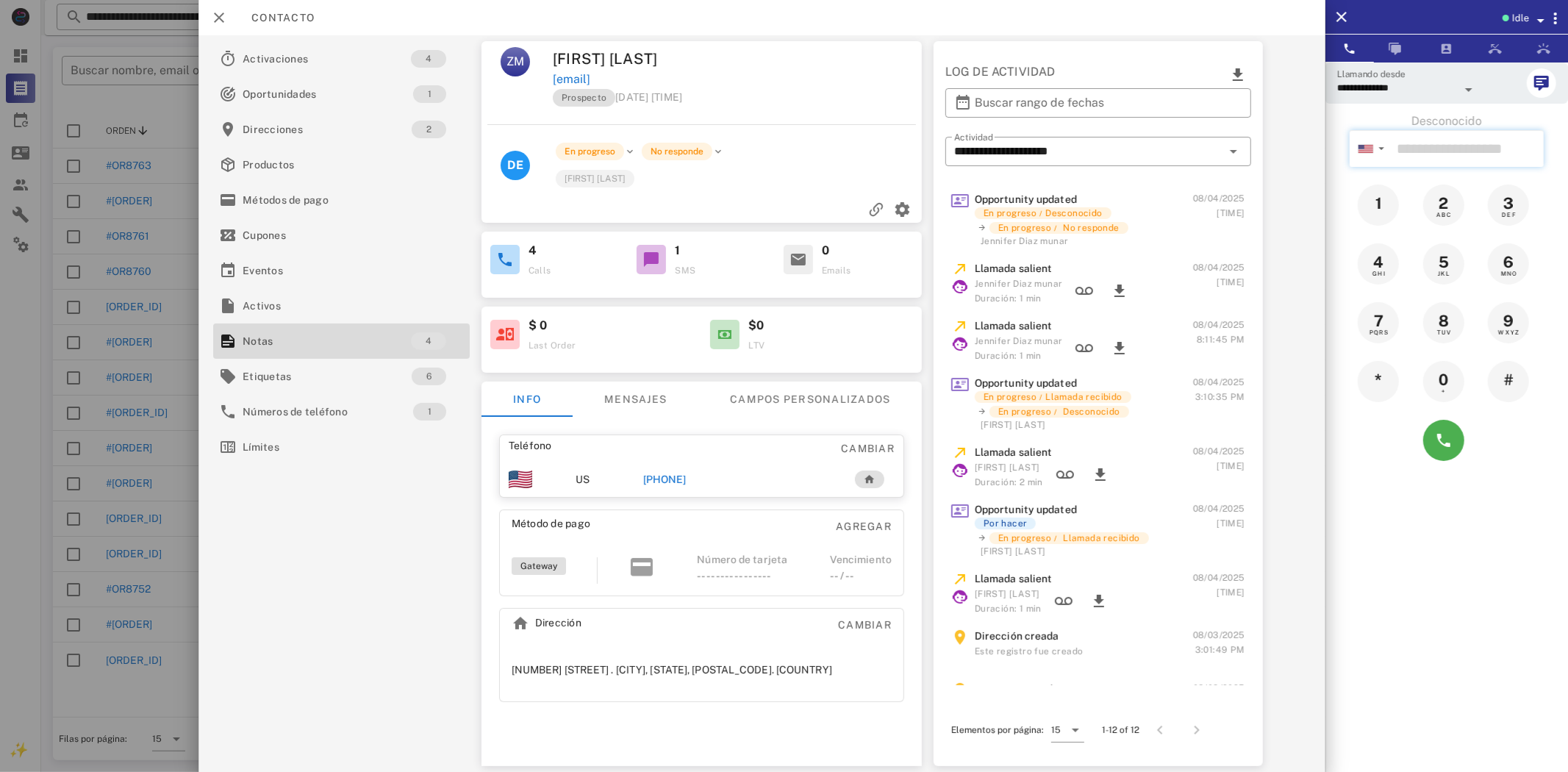 click at bounding box center (1467, 149) 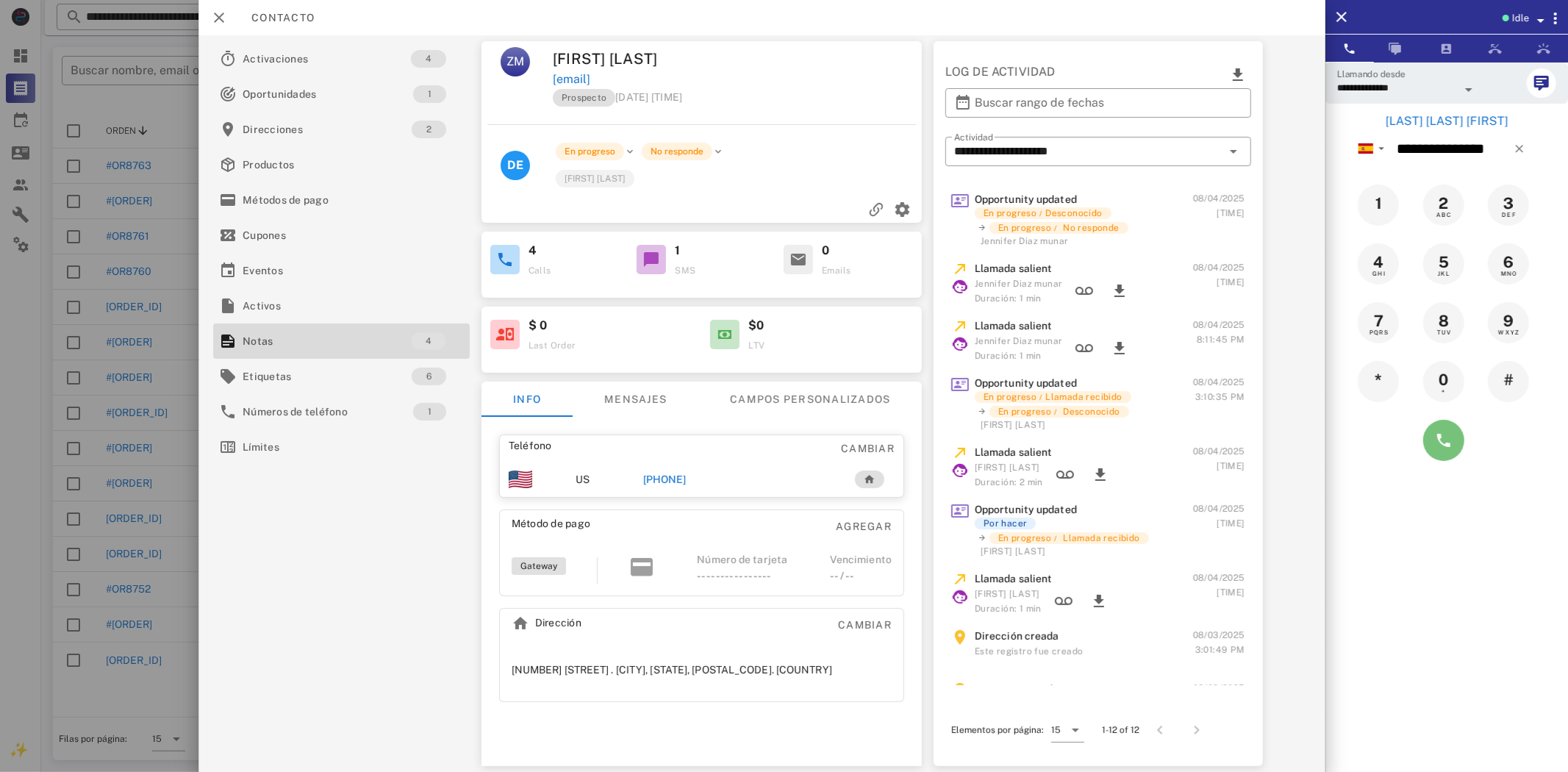 drag, startPoint x: 1445, startPoint y: 435, endPoint x: 1420, endPoint y: 431, distance: 25.31798 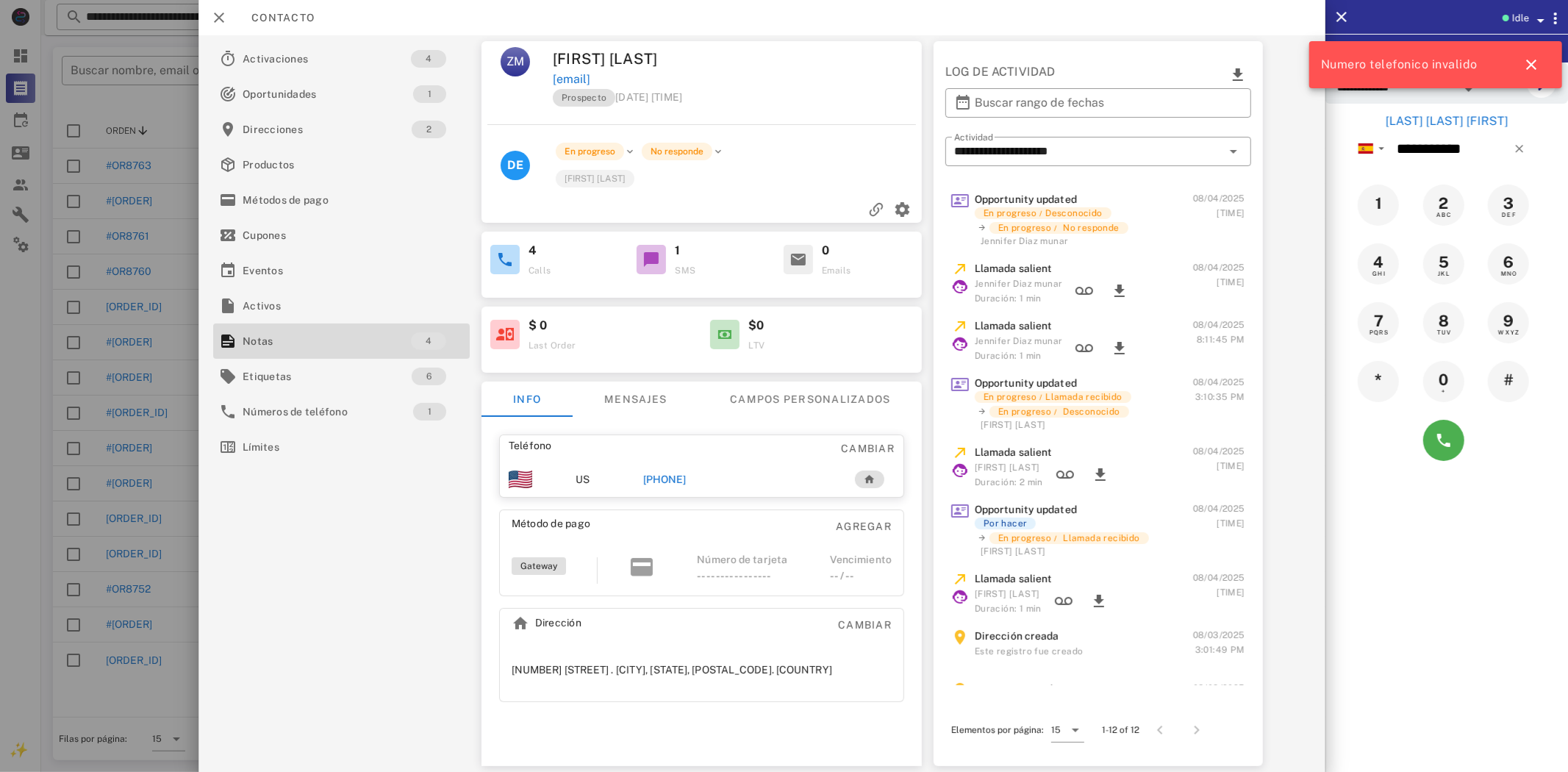 click on "[PHONE]" at bounding box center (665, 479) 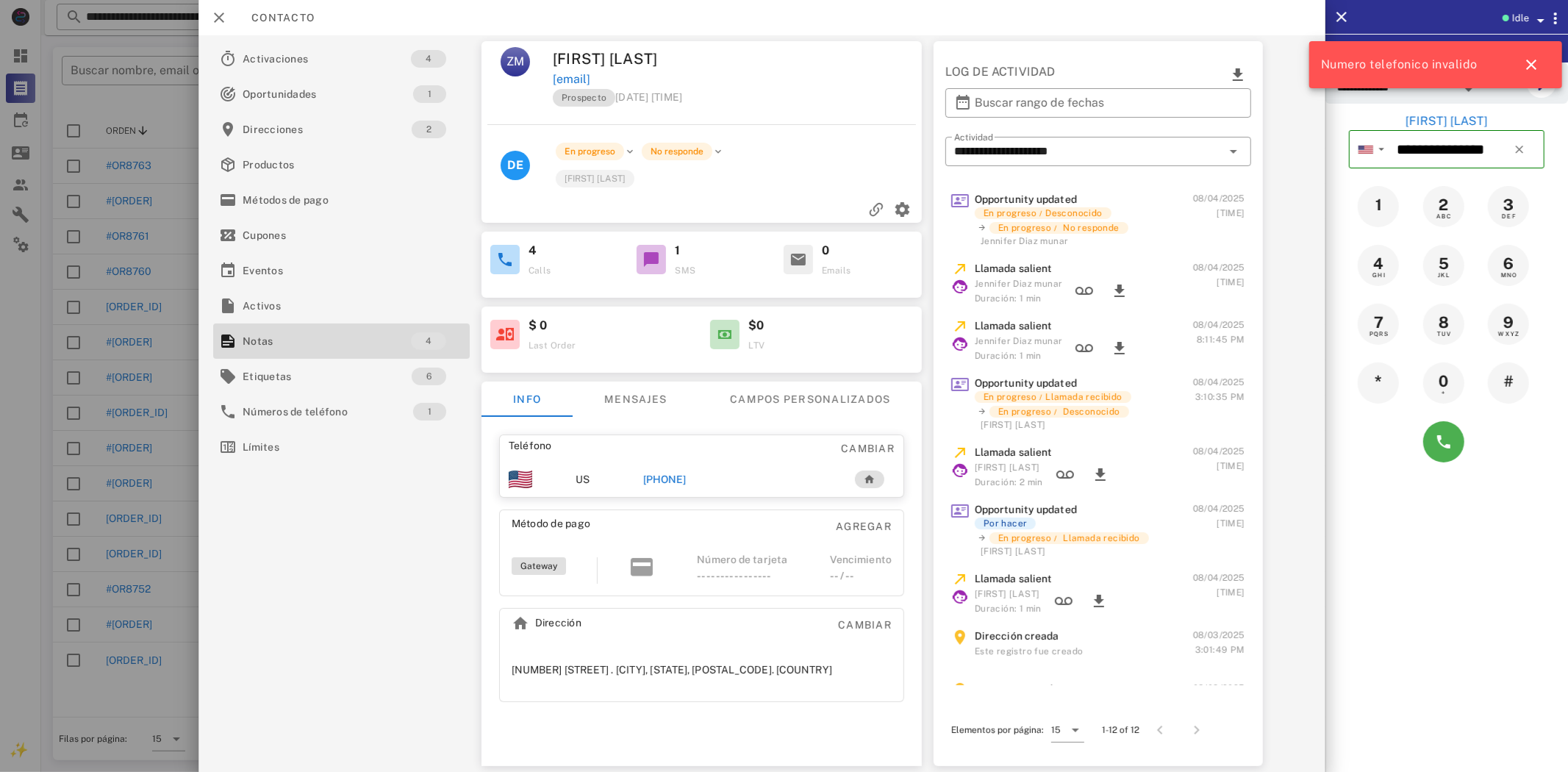 click on "[PHONE]" at bounding box center [665, 479] 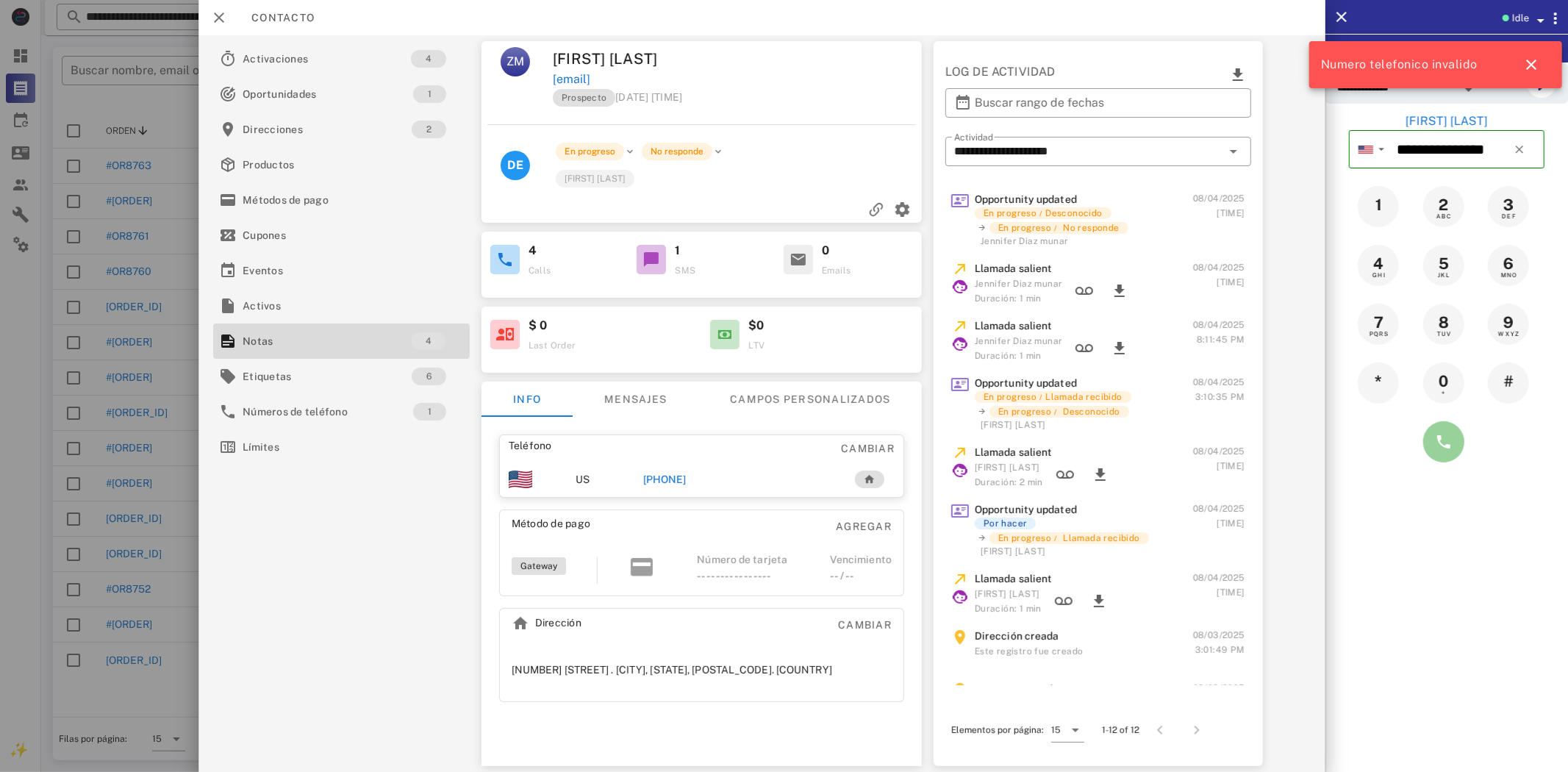 click at bounding box center [1444, 442] 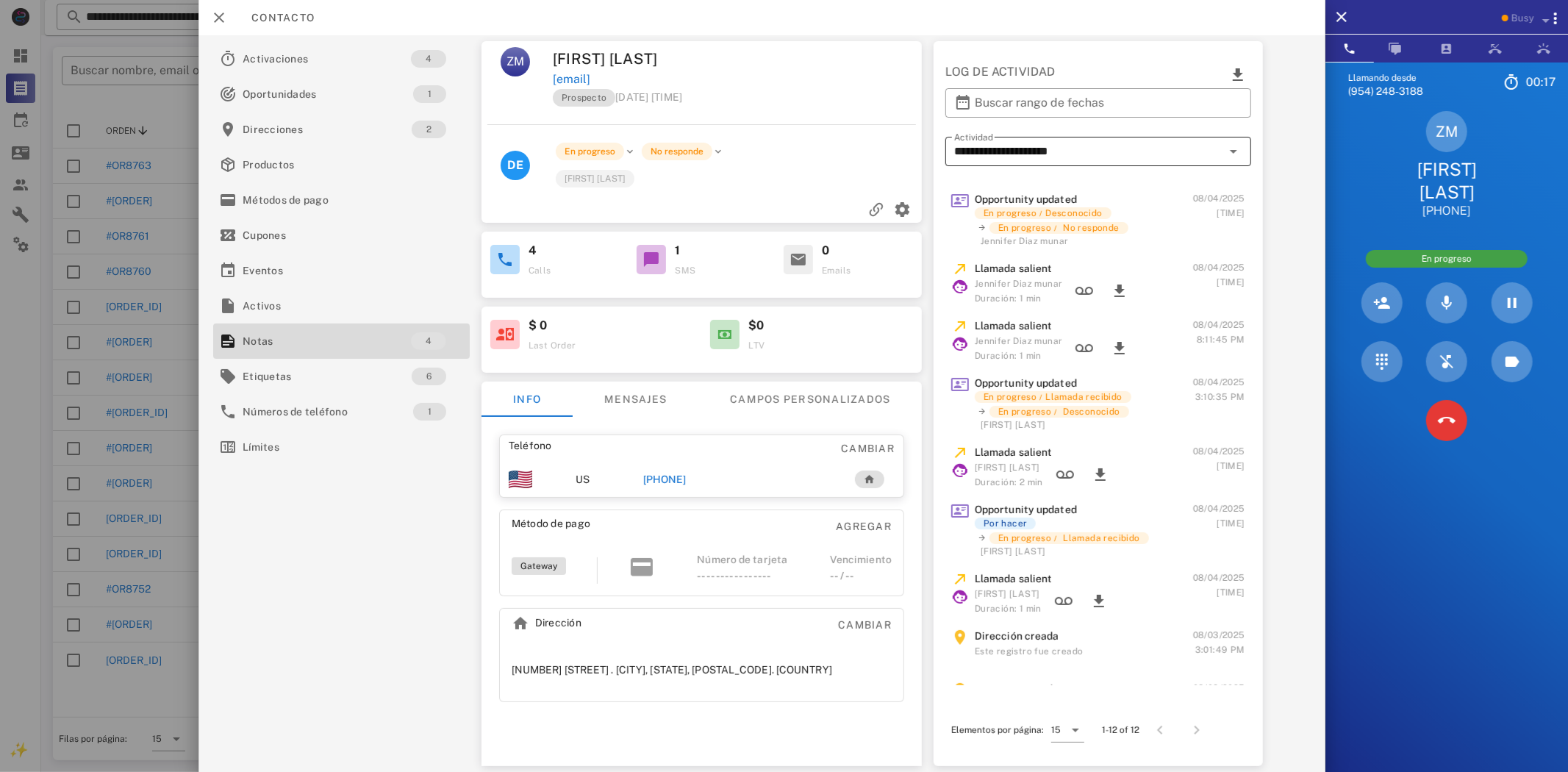click on "**********" at bounding box center (1088, 151) 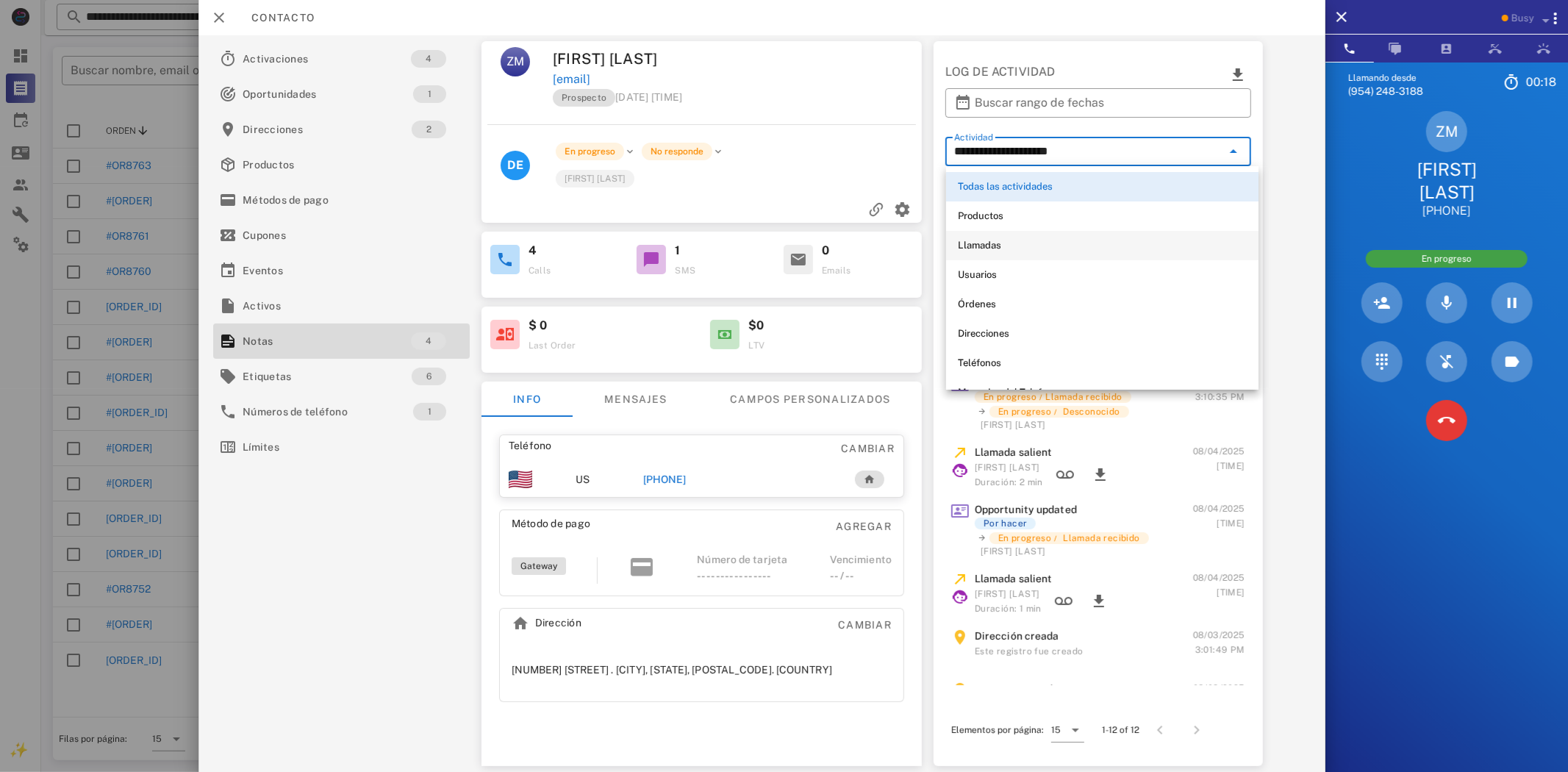 click on "Llamadas" at bounding box center [1102, 246] 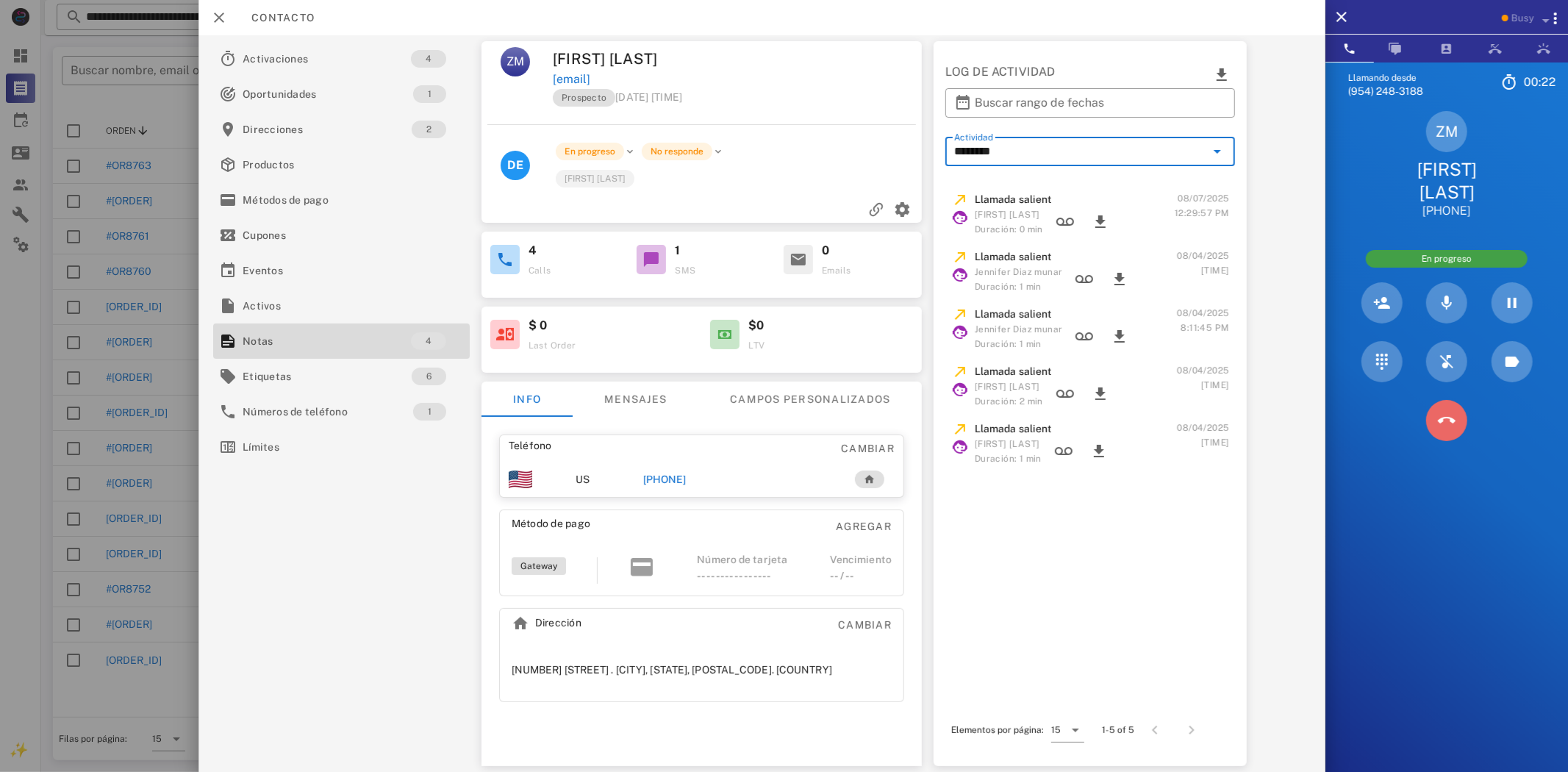 click at bounding box center [1447, 421] 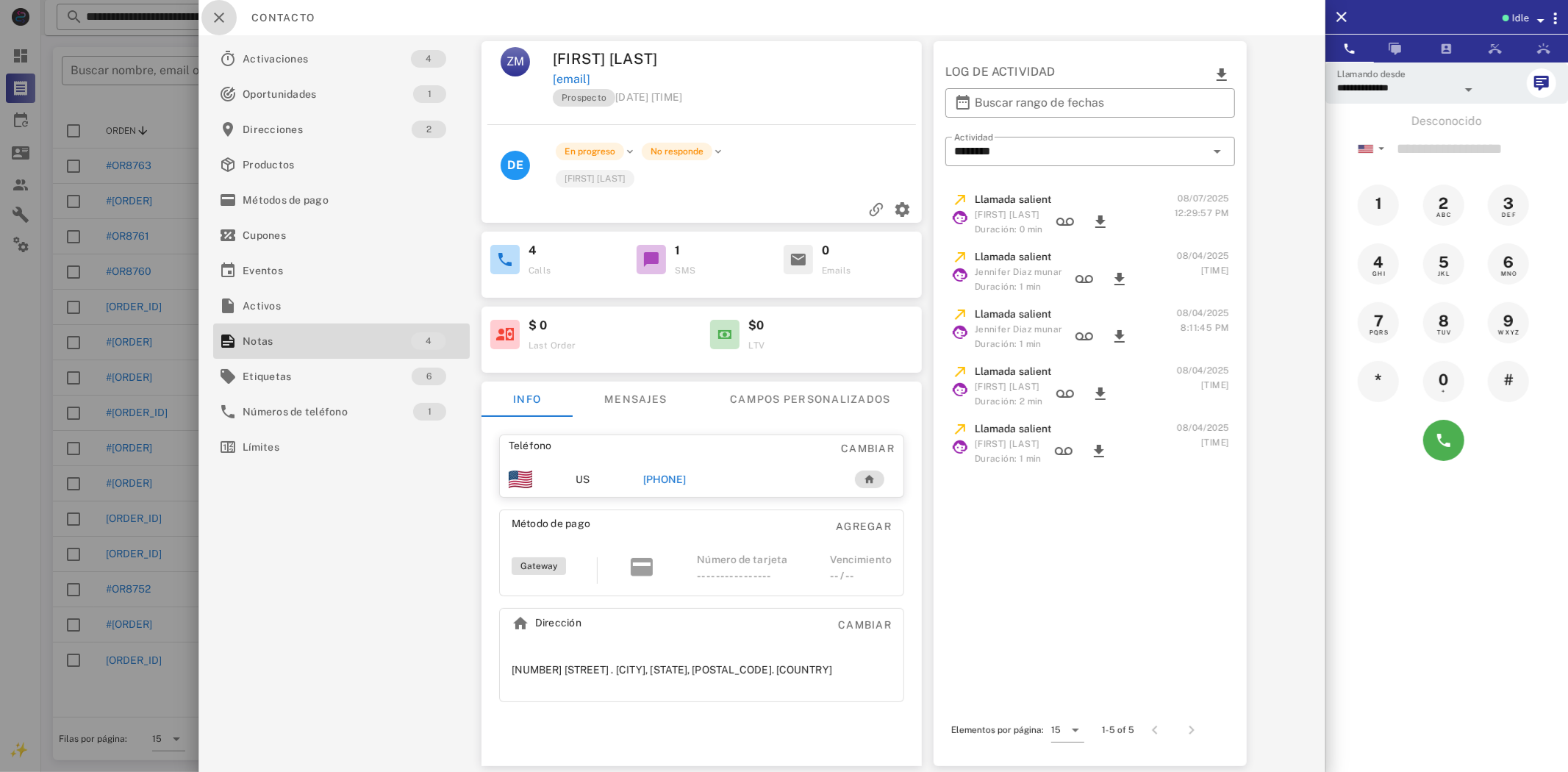 drag, startPoint x: 226, startPoint y: 10, endPoint x: 304, endPoint y: 142, distance: 153.32319 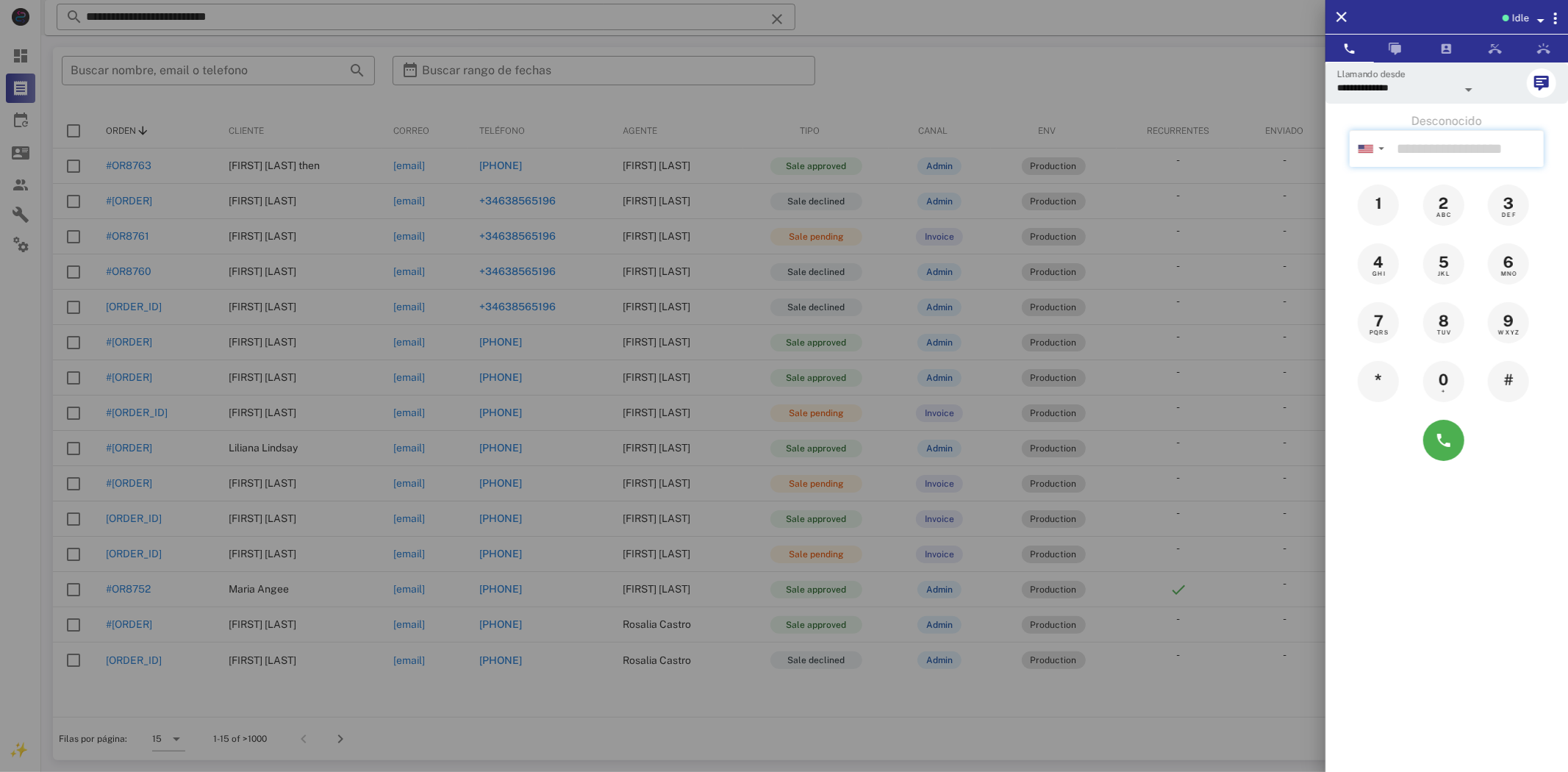 click at bounding box center [1467, 149] 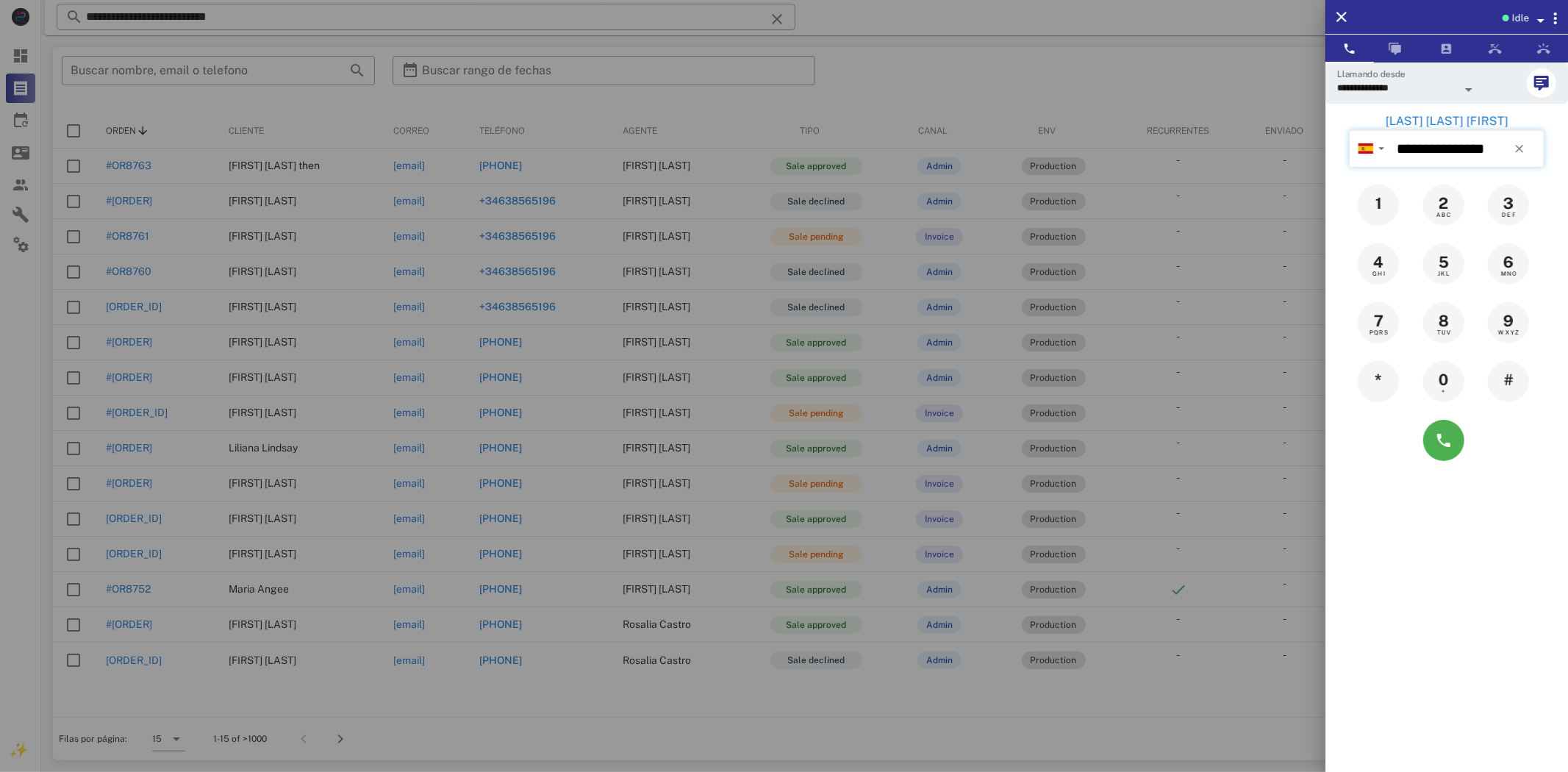 type on "**********" 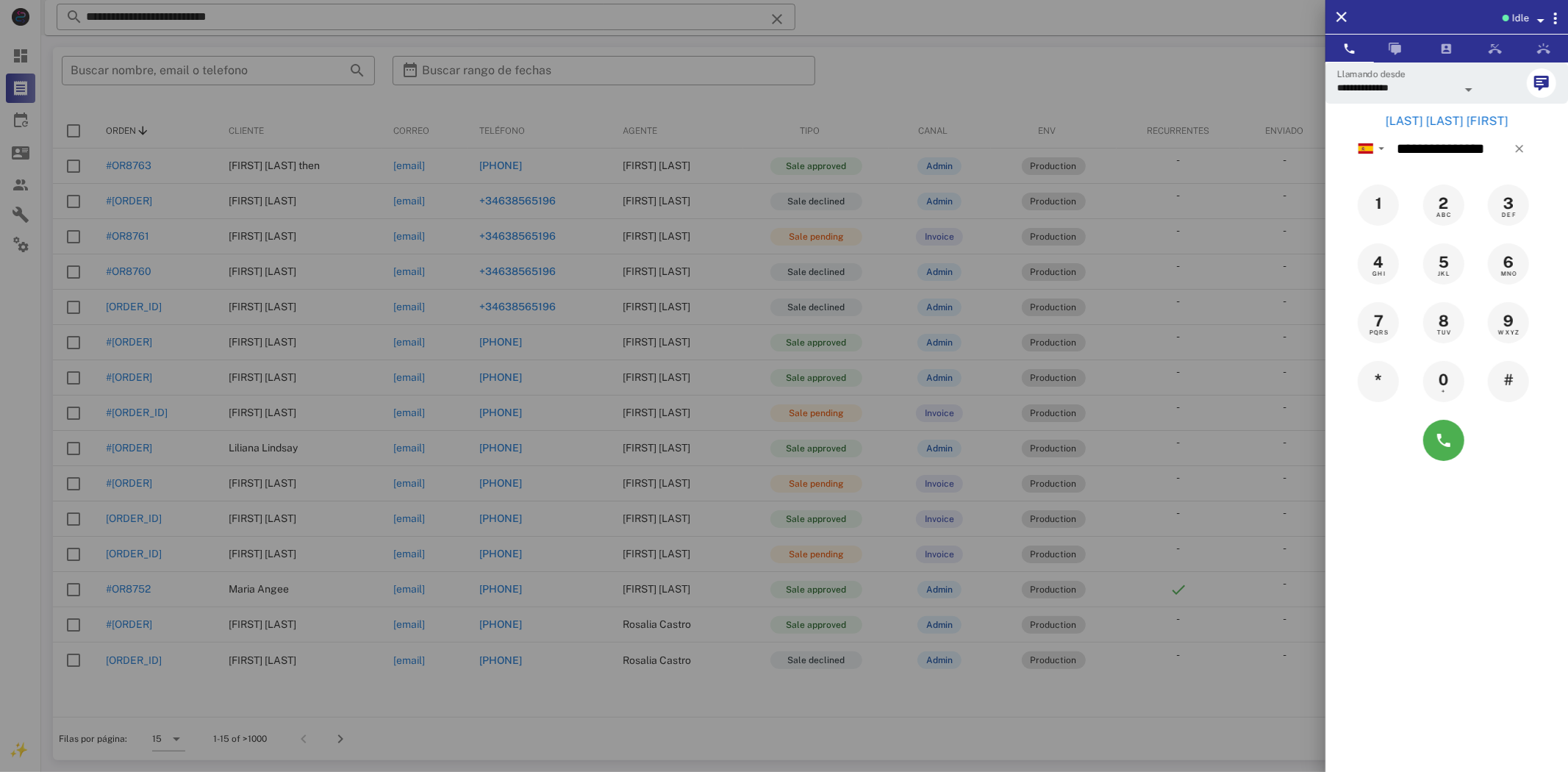click on "[LAST] [LAST] [FIRST]" at bounding box center (1447, 121) 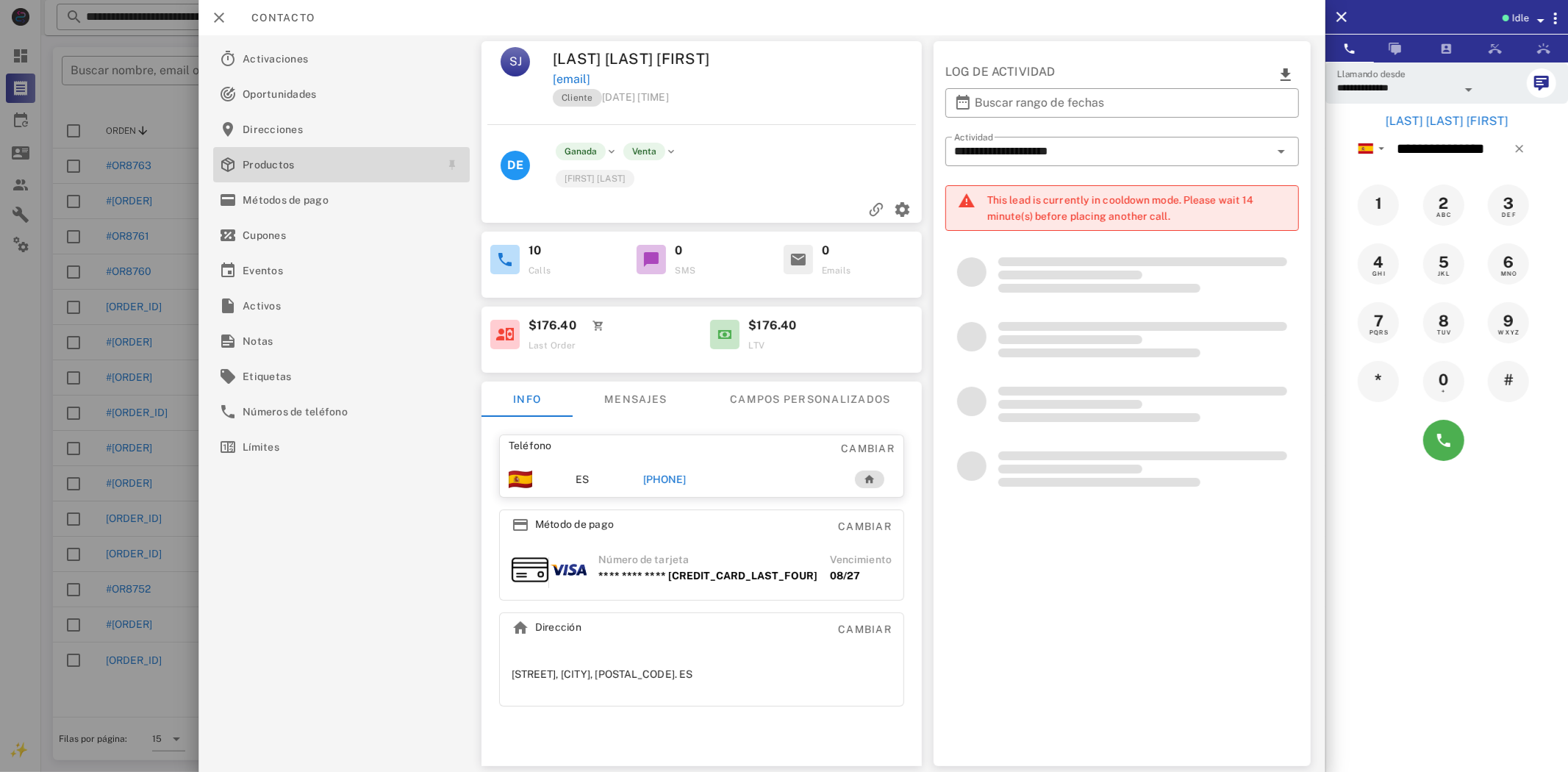click on "Productos" at bounding box center (338, 165) 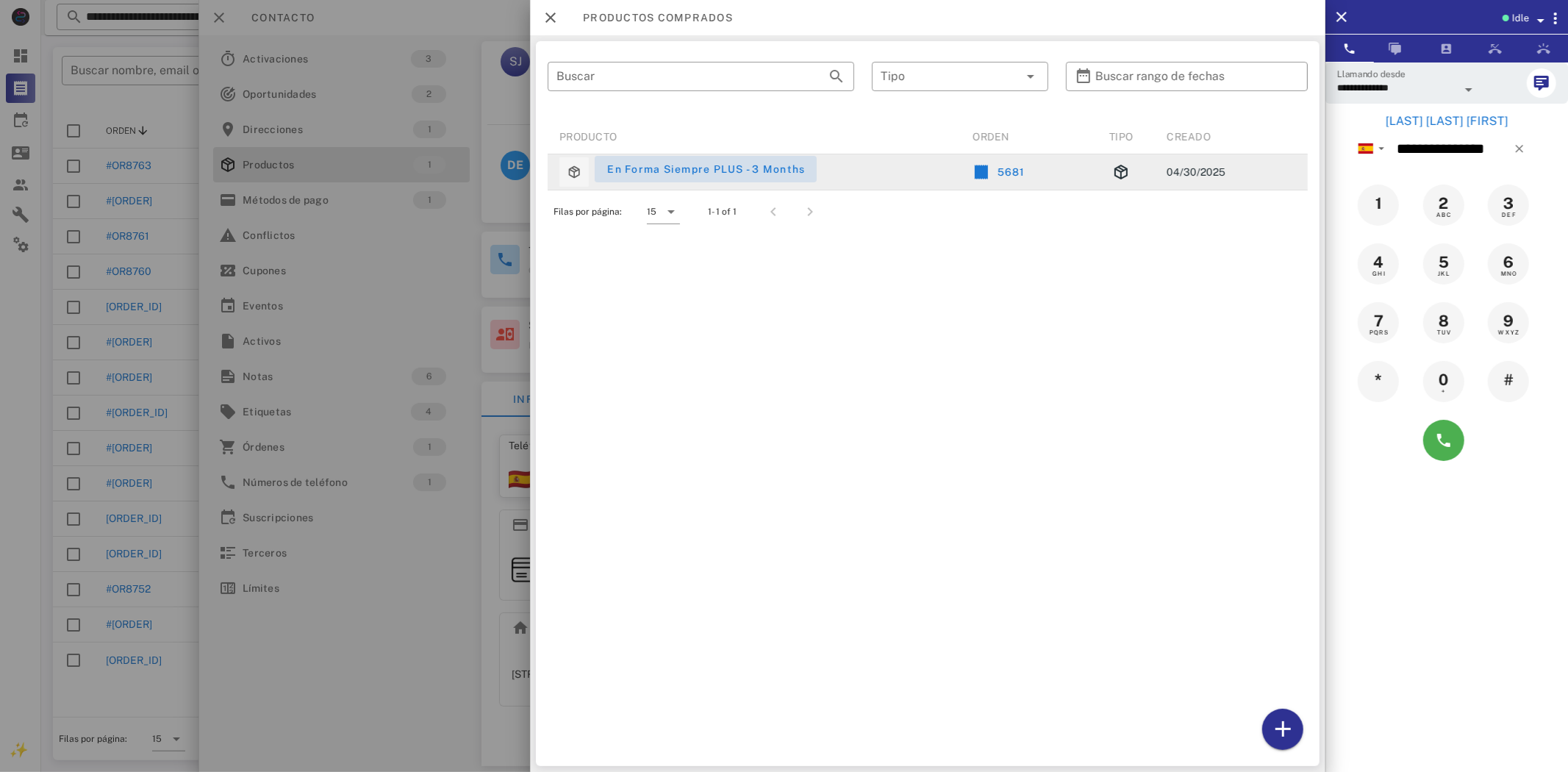 click on "En Forma Siempre PLUS - 3 Months" at bounding box center [706, 169] 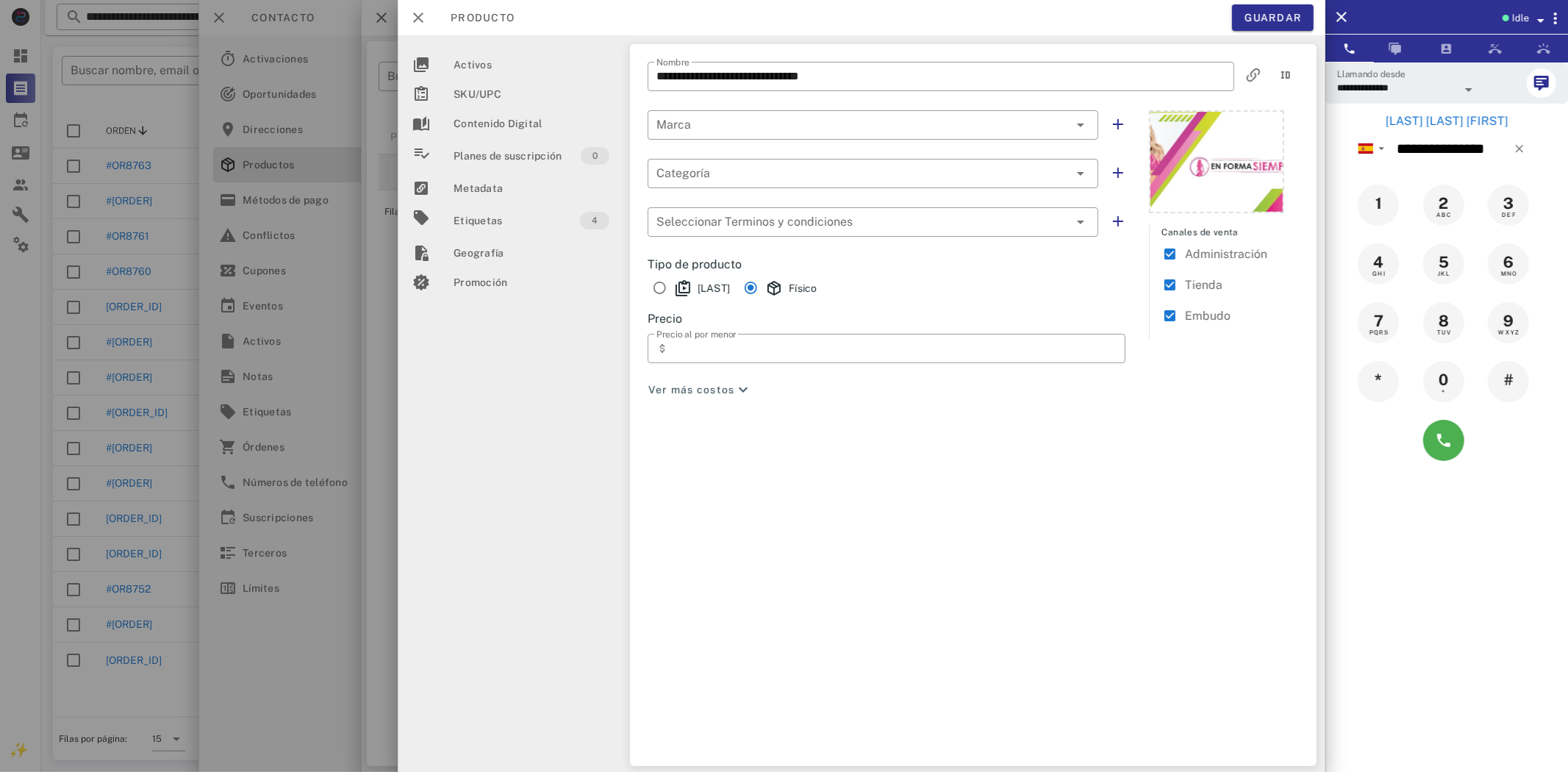 type on "*******" 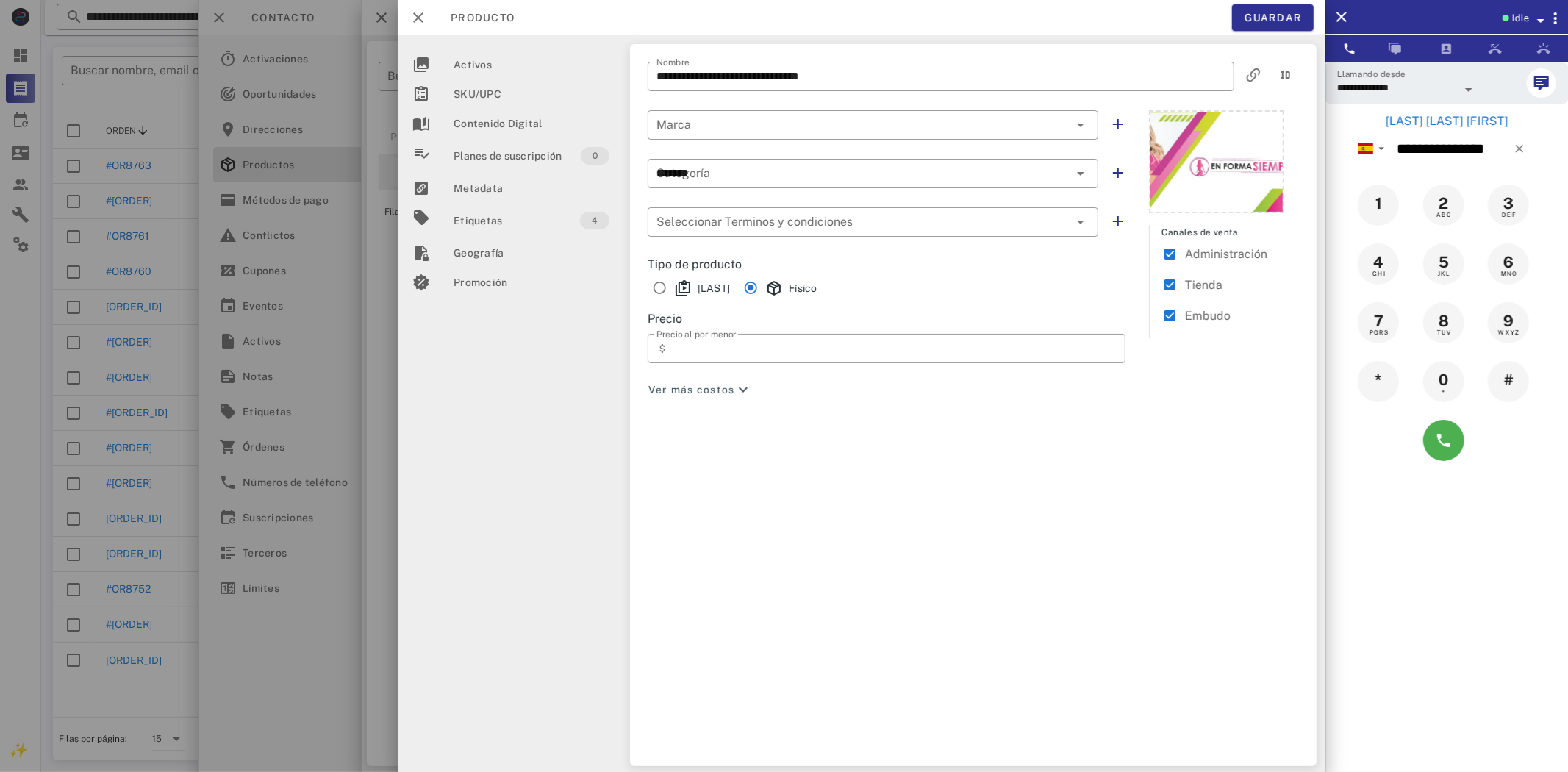 type on "**********" 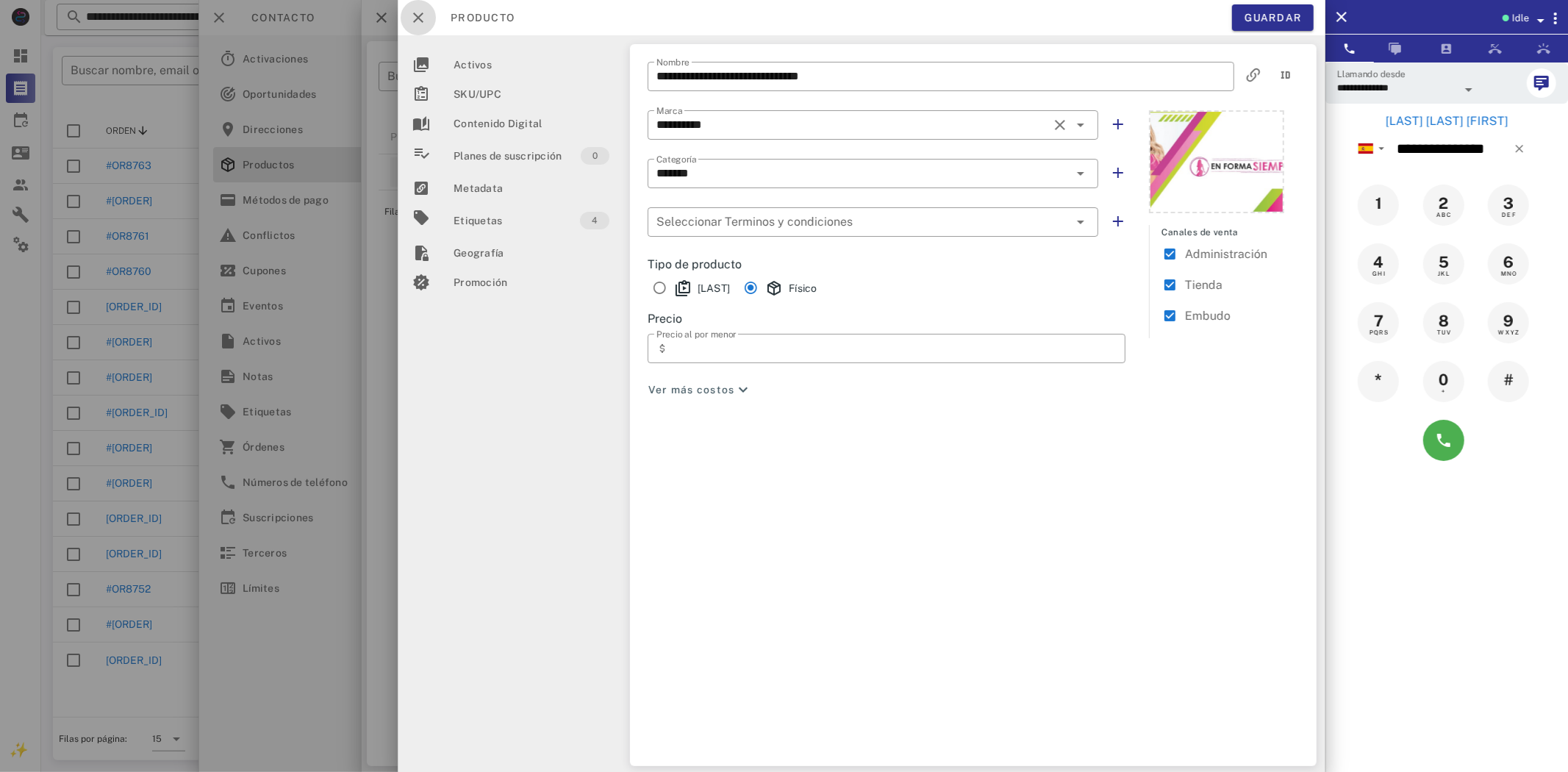 click at bounding box center (418, 18) 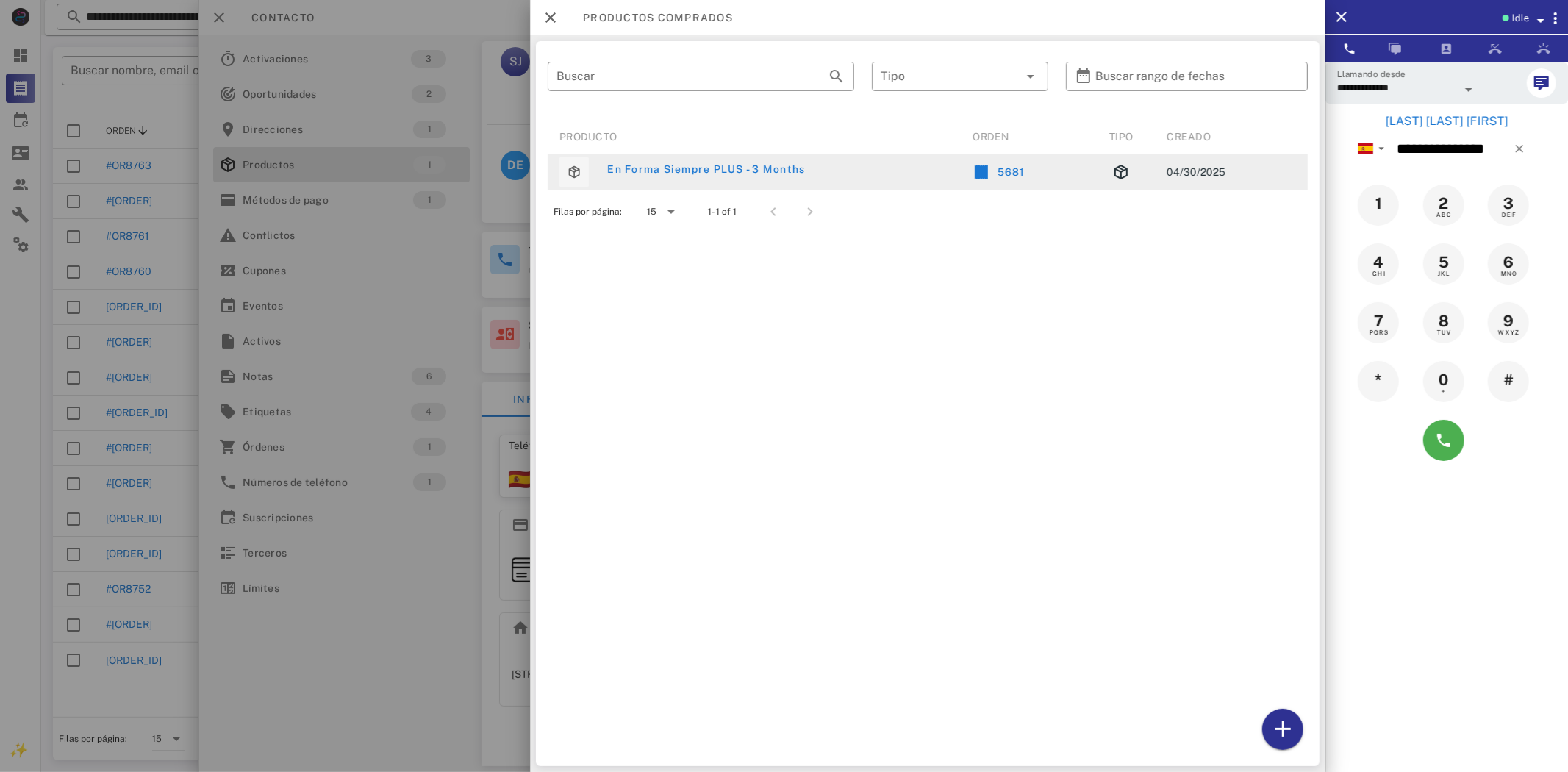 click on "04/30/2025" at bounding box center (1214, 172) 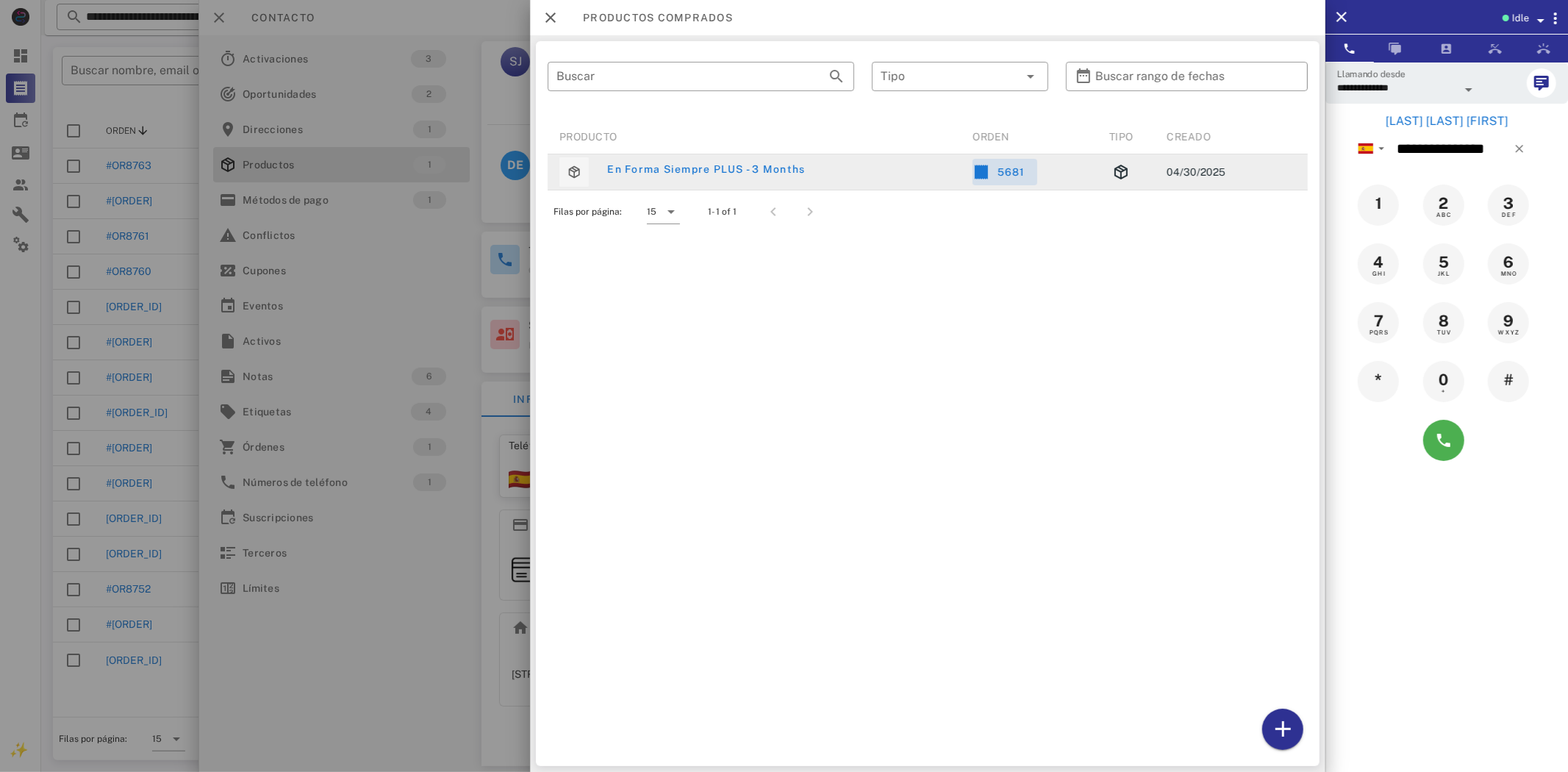 click on "5681" at bounding box center (998, 172) 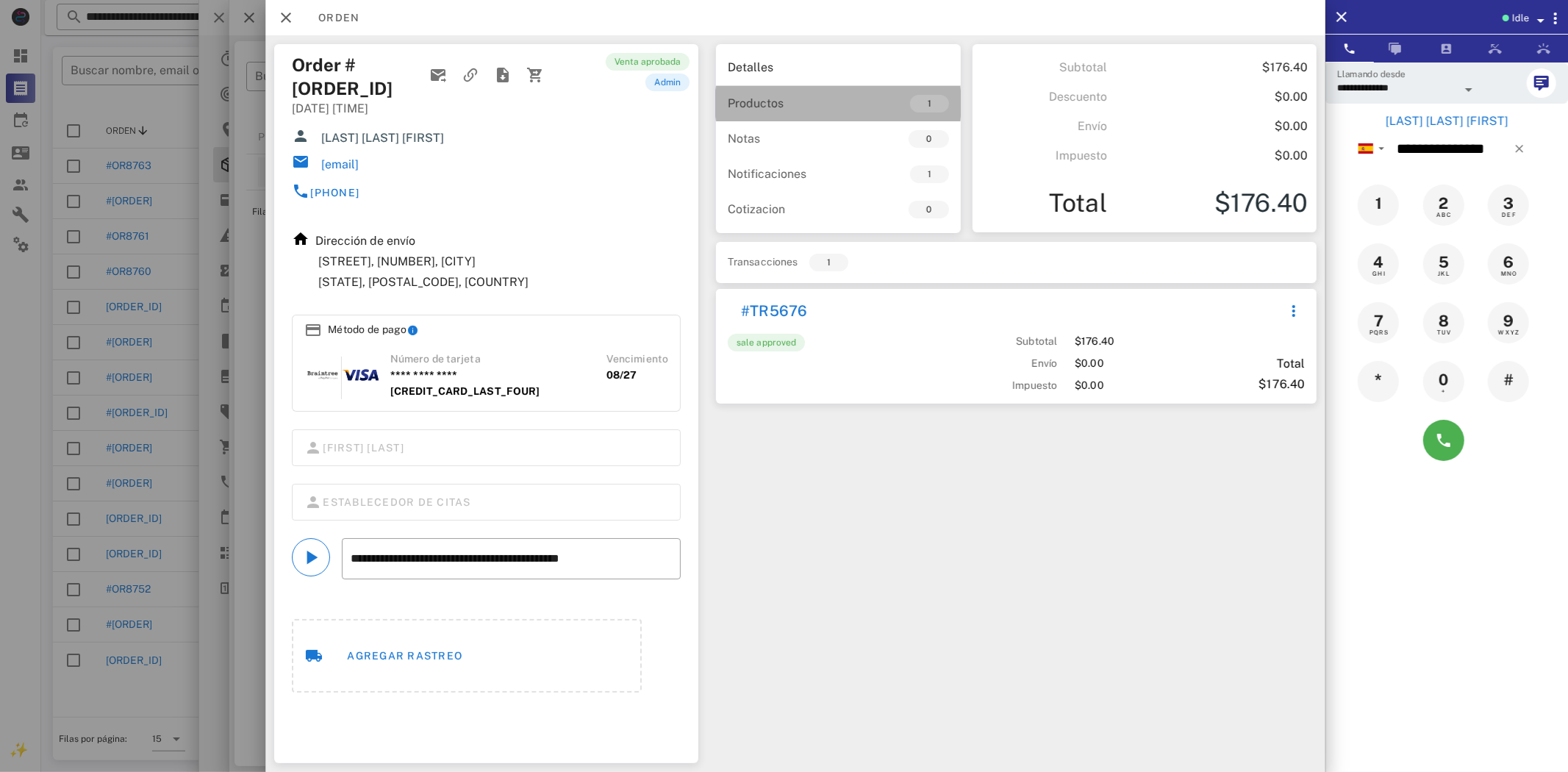 click on "Productos  1" at bounding box center [838, 104] 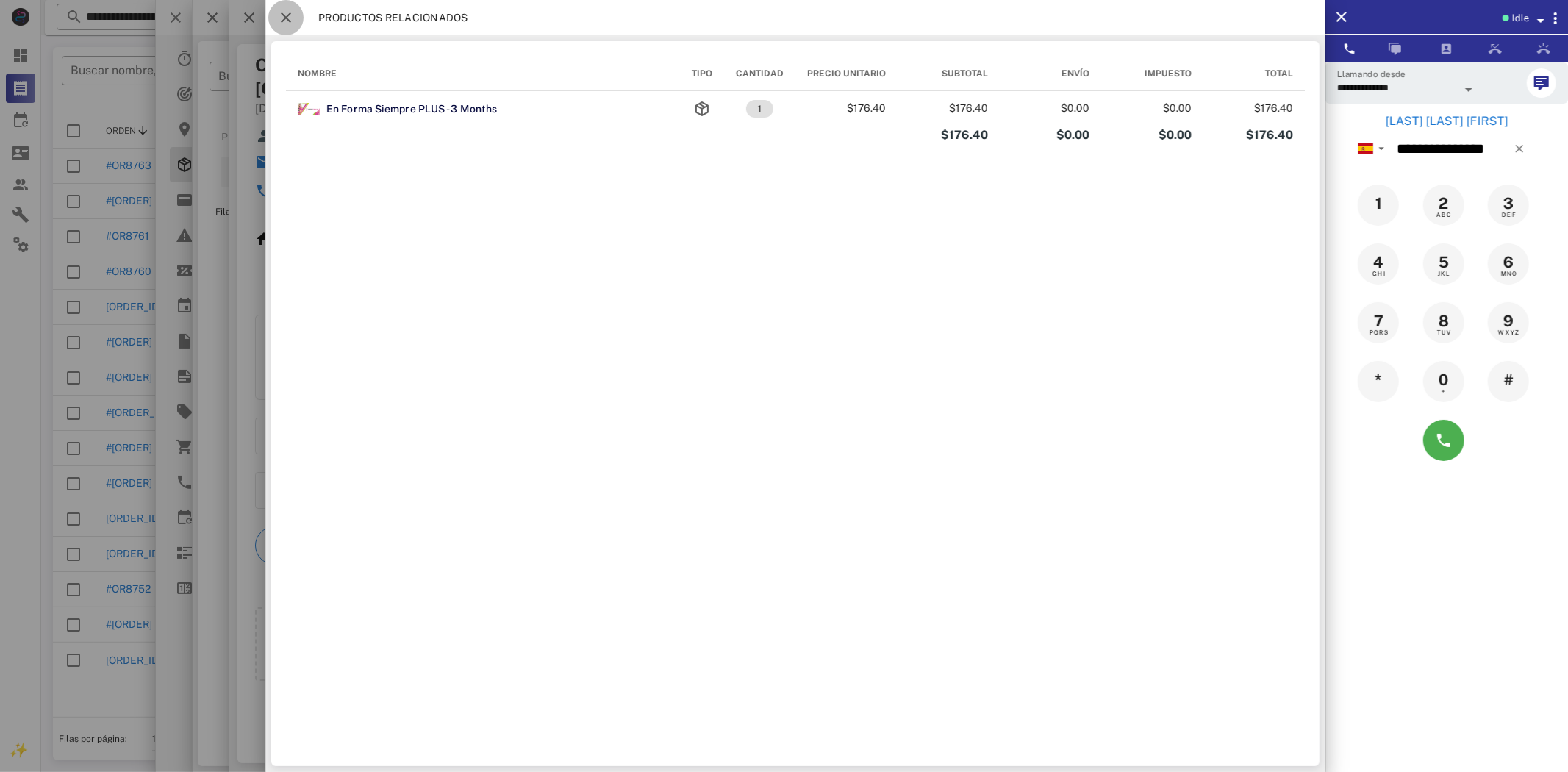 click at bounding box center [286, 18] 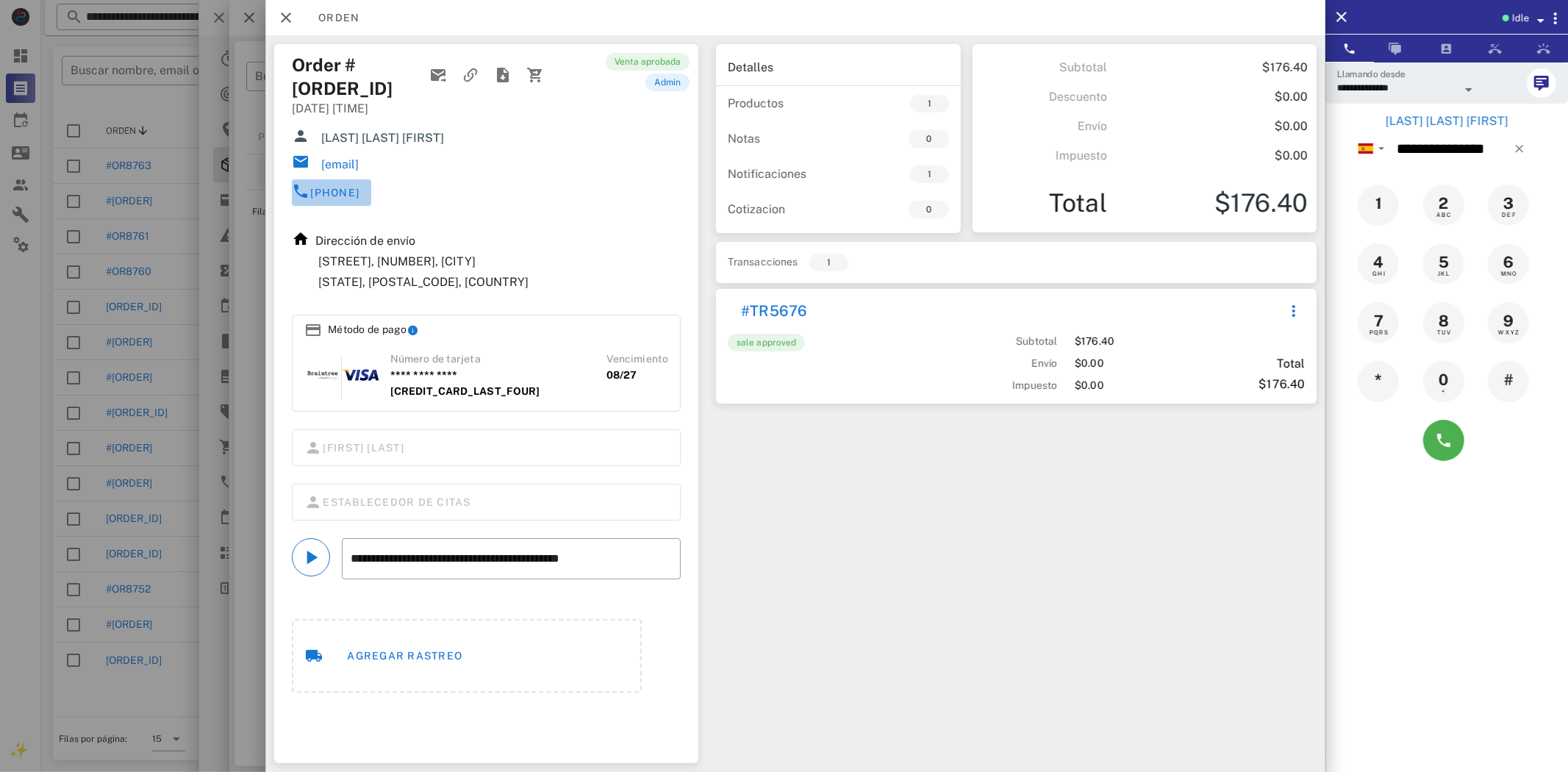 click on "[PHONE]" at bounding box center (334, 193) 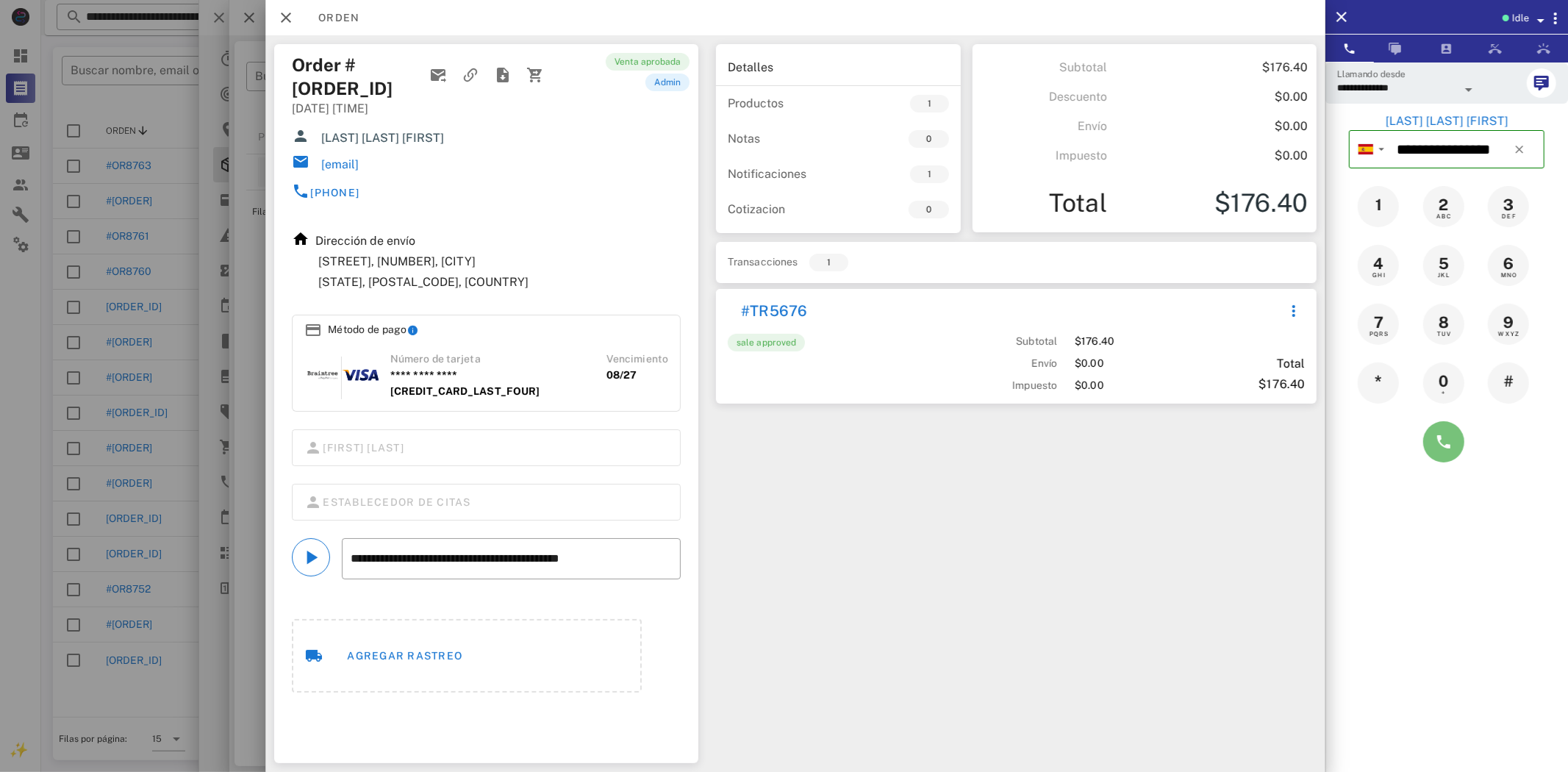 click at bounding box center (1444, 442) 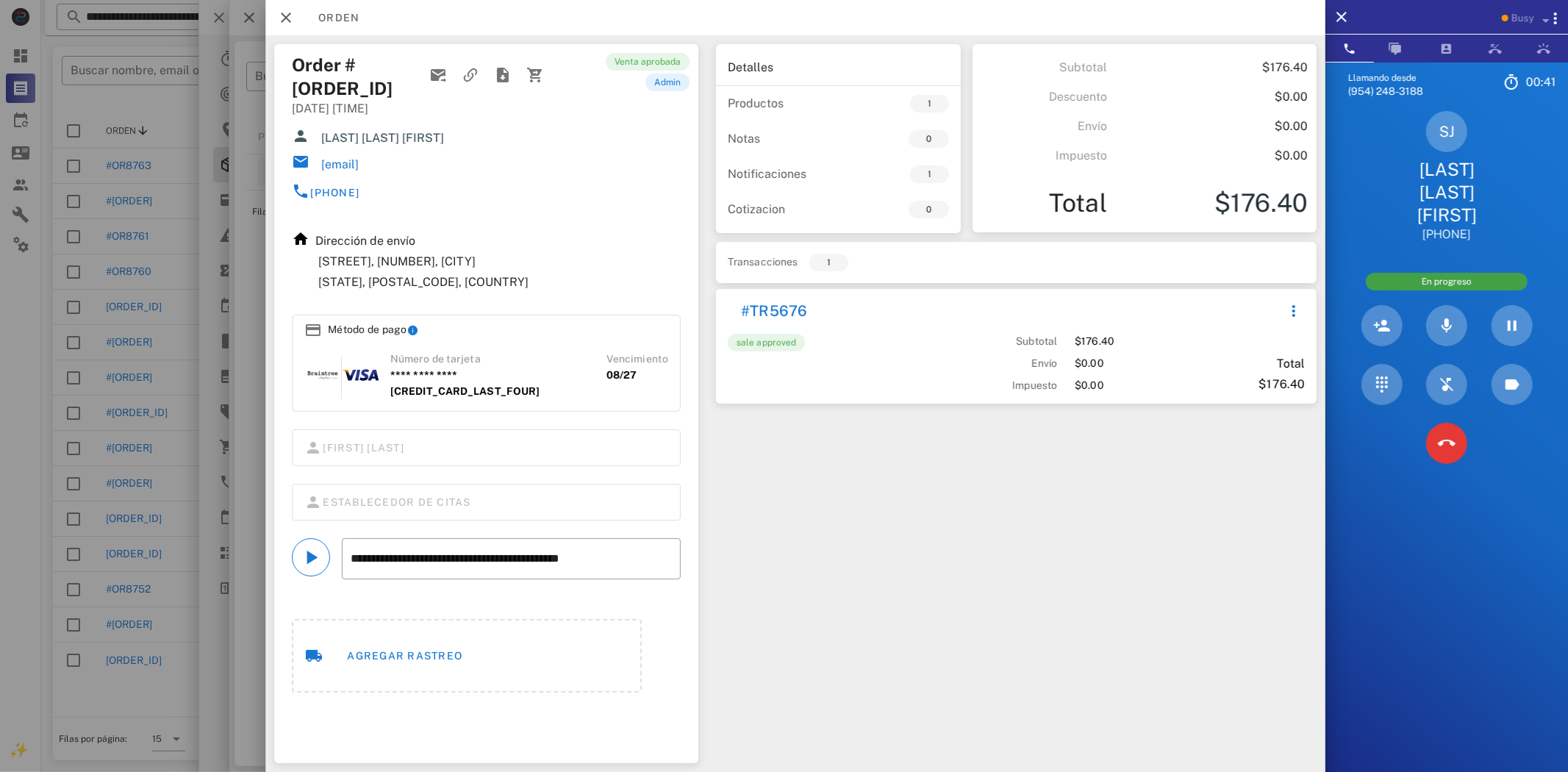 click on "Detalles Productos  1  Notas  0  Notificaciones  1  Cotizacion  0   Subtotal  $176.40  Descuento  $0.00  Envío  $0.00  Impuesto  $0.00  Total  $176.40 Transacciones  1  #TR5676  sale approved Subtotal Envío  Impuesto   $176.40   $0.00   $0.00   Total   $176.40" at bounding box center (1016, 404) 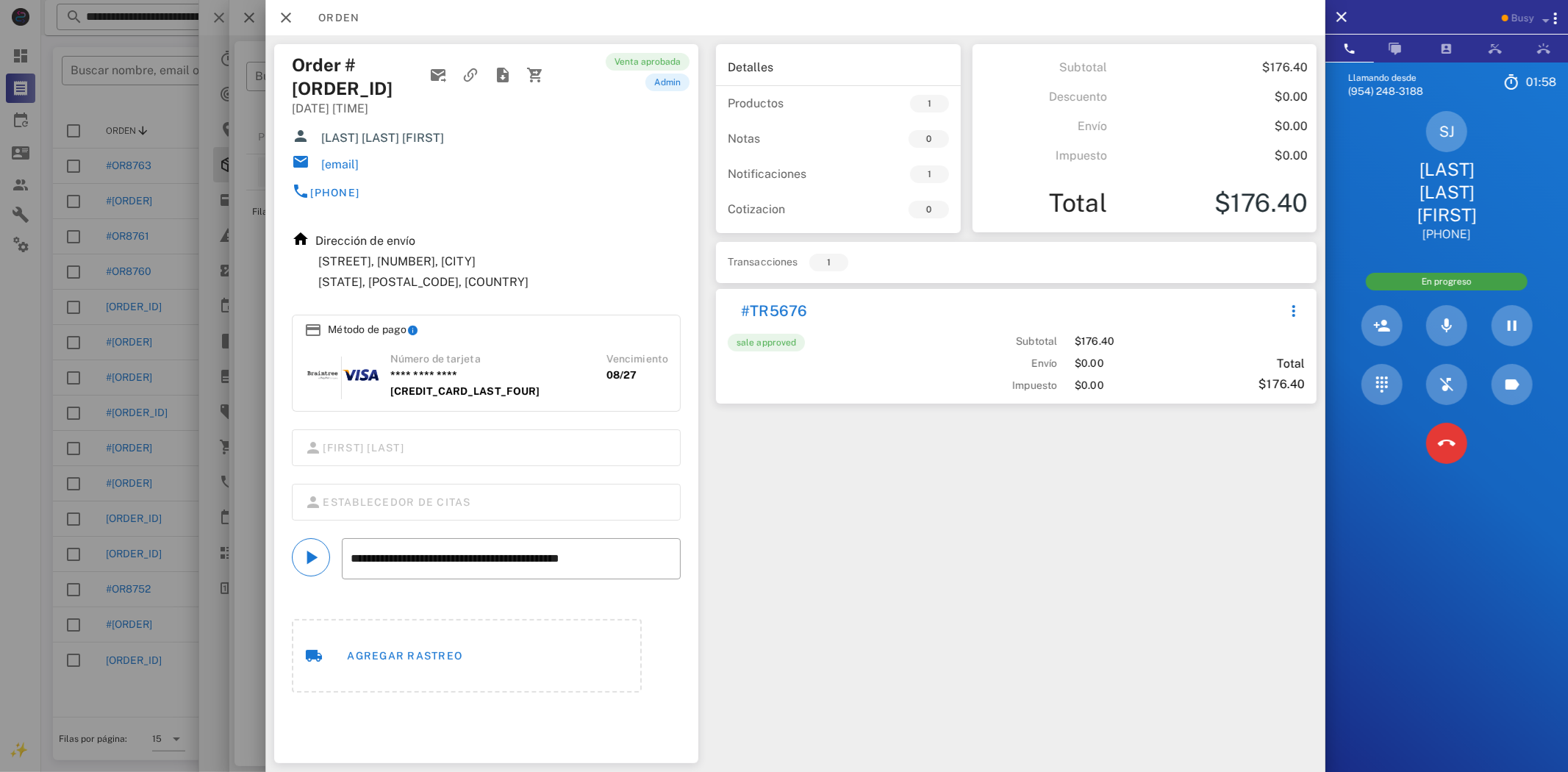 click on "[EMAIL]" at bounding box center [340, 165] 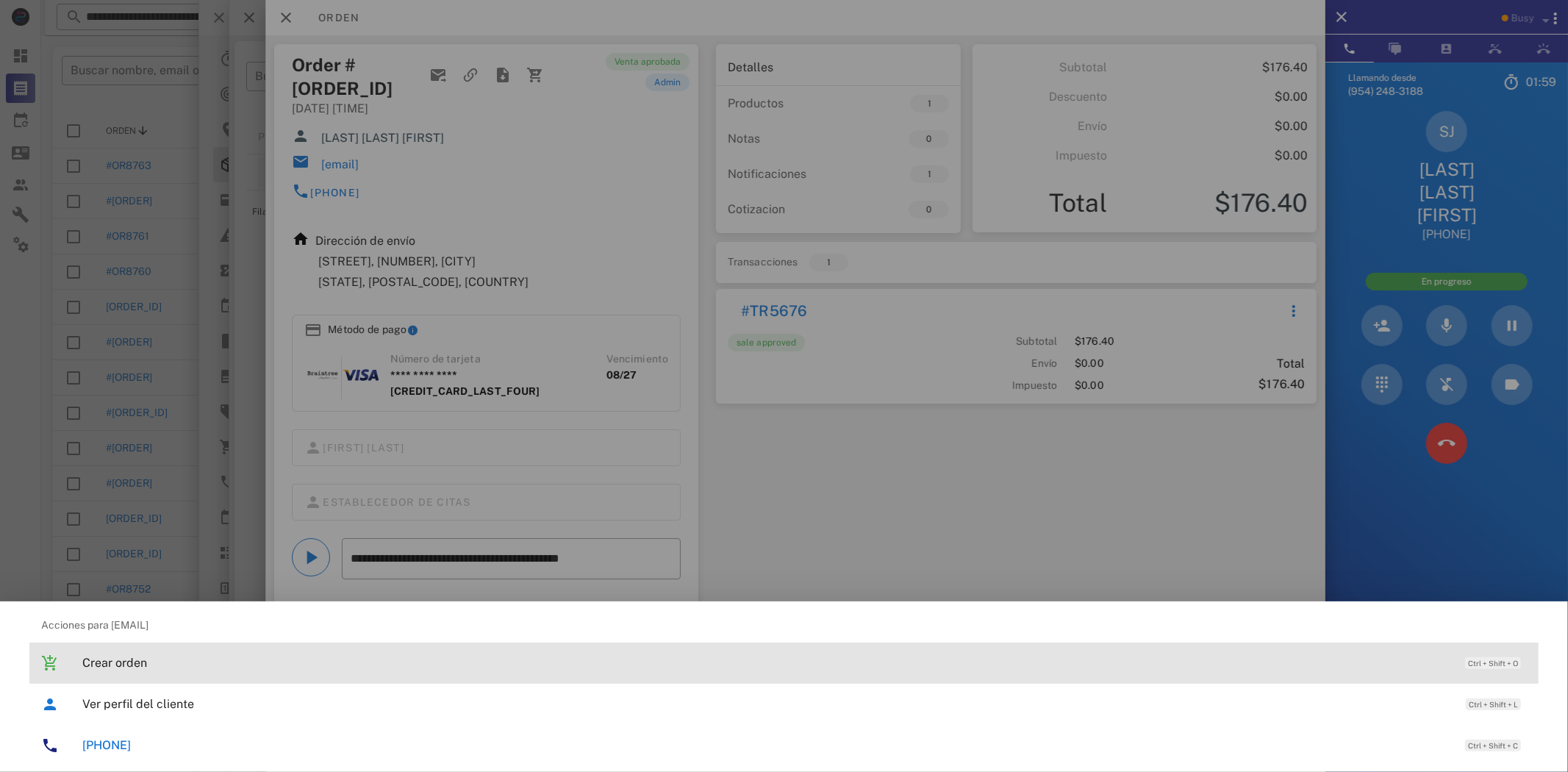 click on "Crear orden Ctrl + Shift + O" at bounding box center [804, 662] 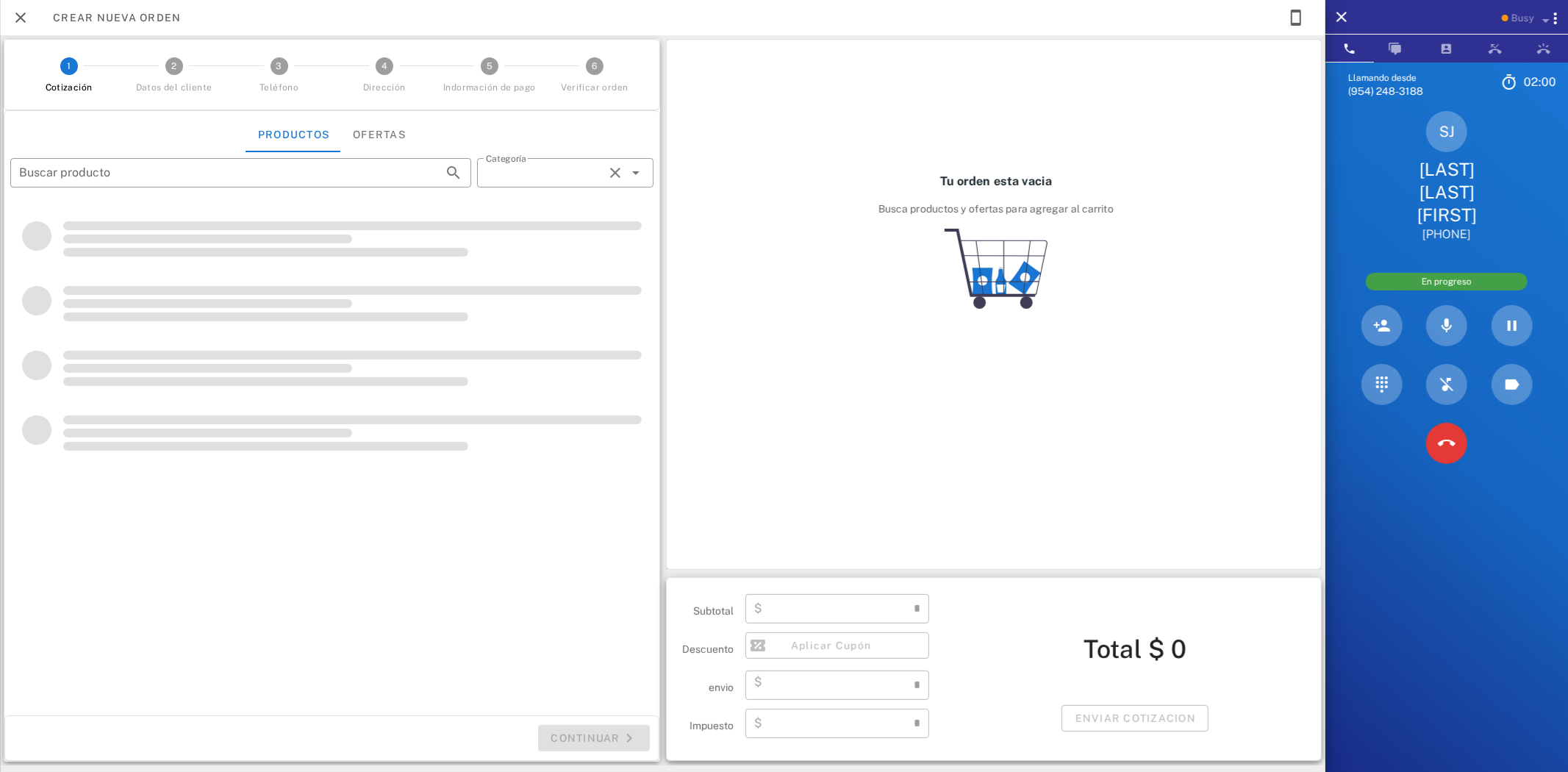 type on "**********" 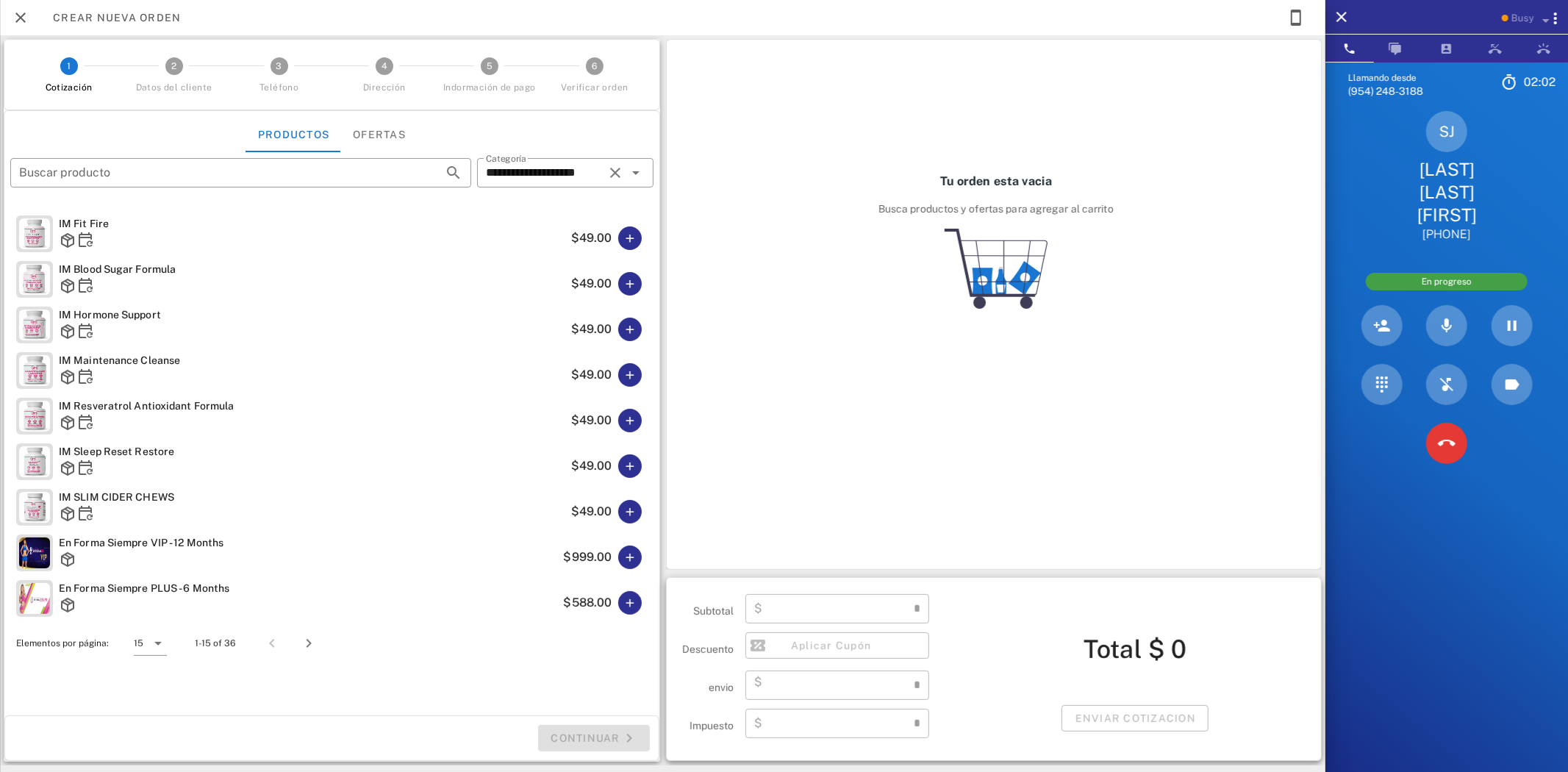 scroll, scrollTop: 245, scrollLeft: 0, axis: vertical 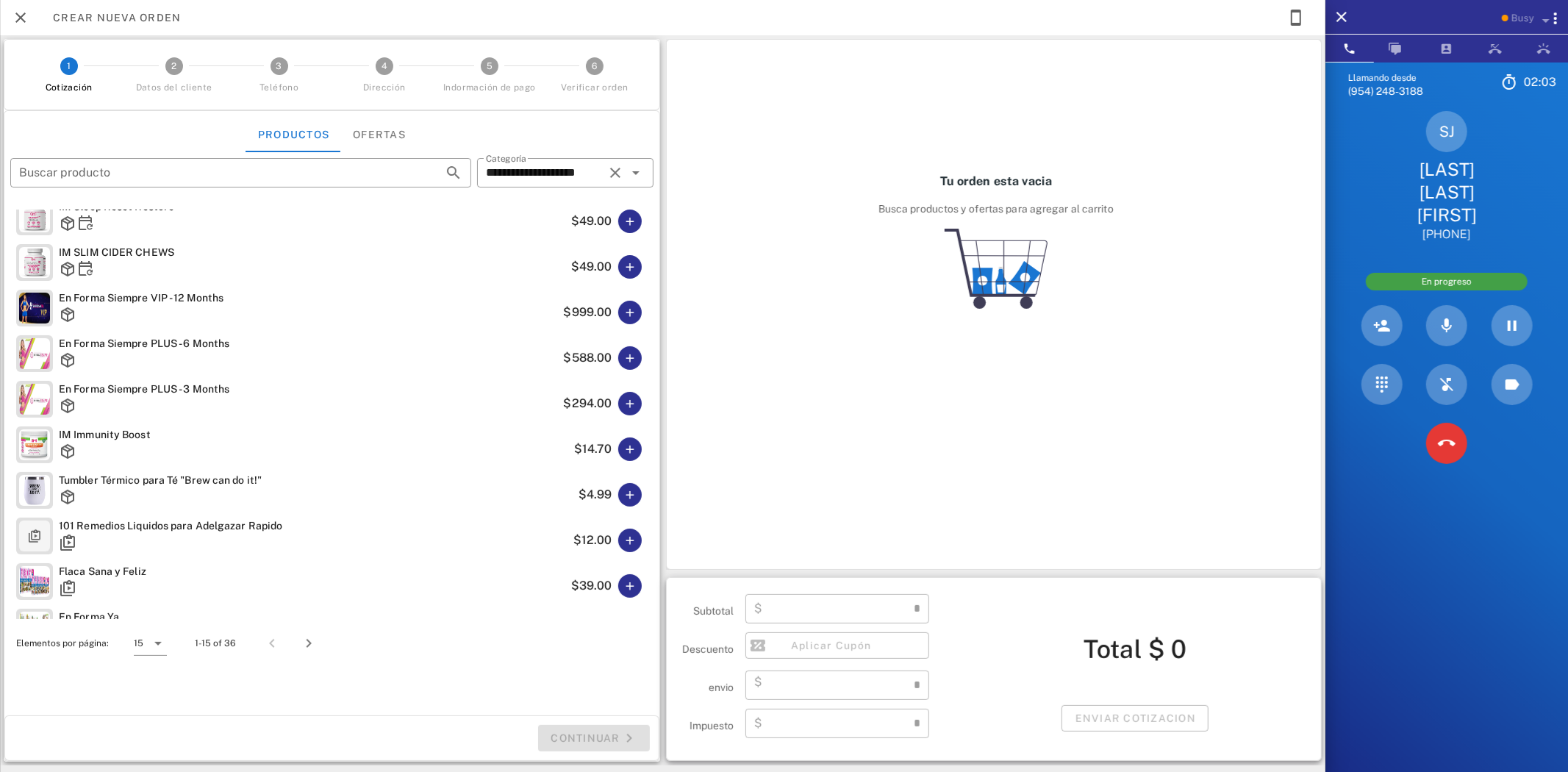 type on "****" 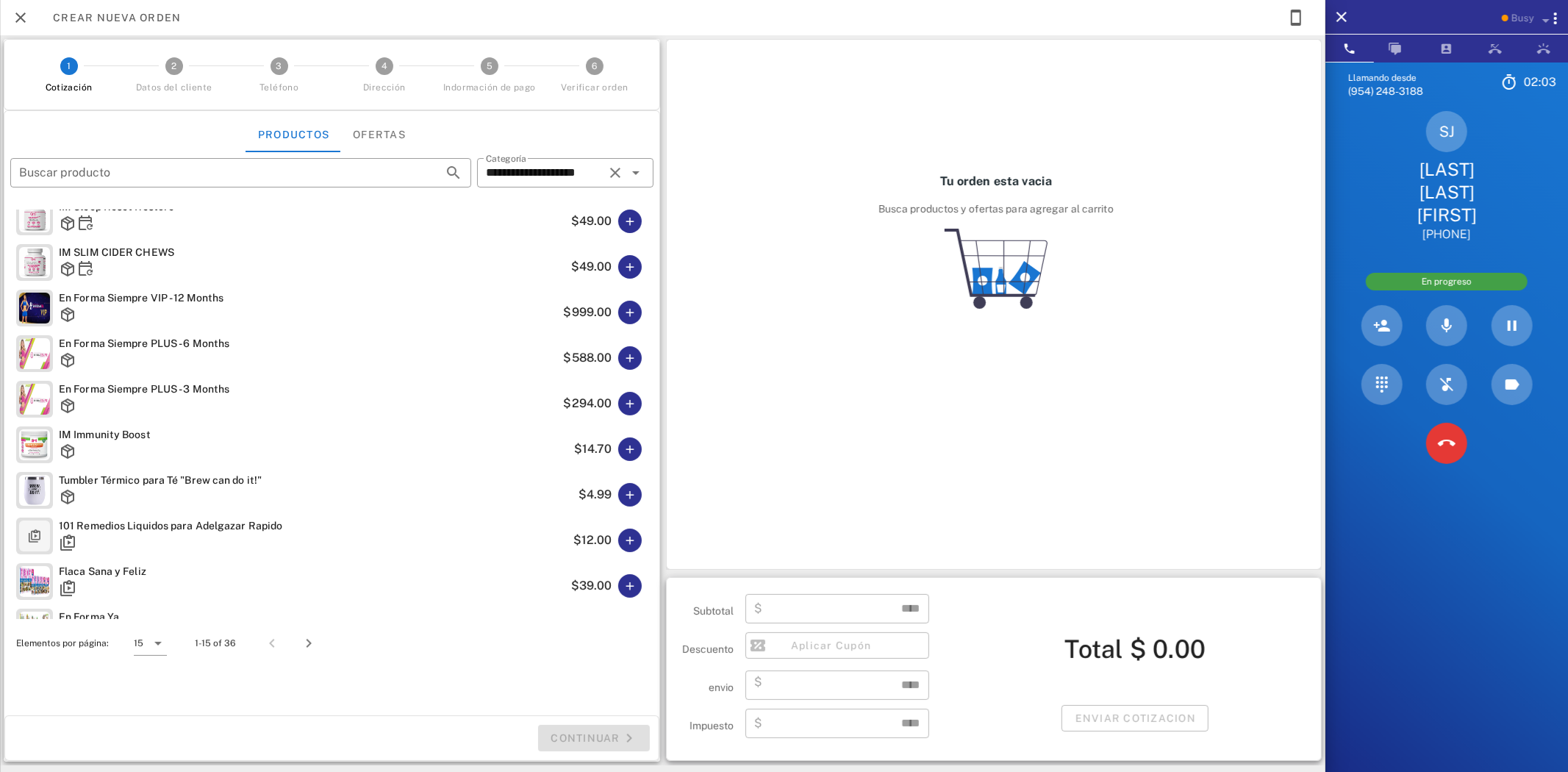 click on "$294.00" at bounding box center (605, 404) 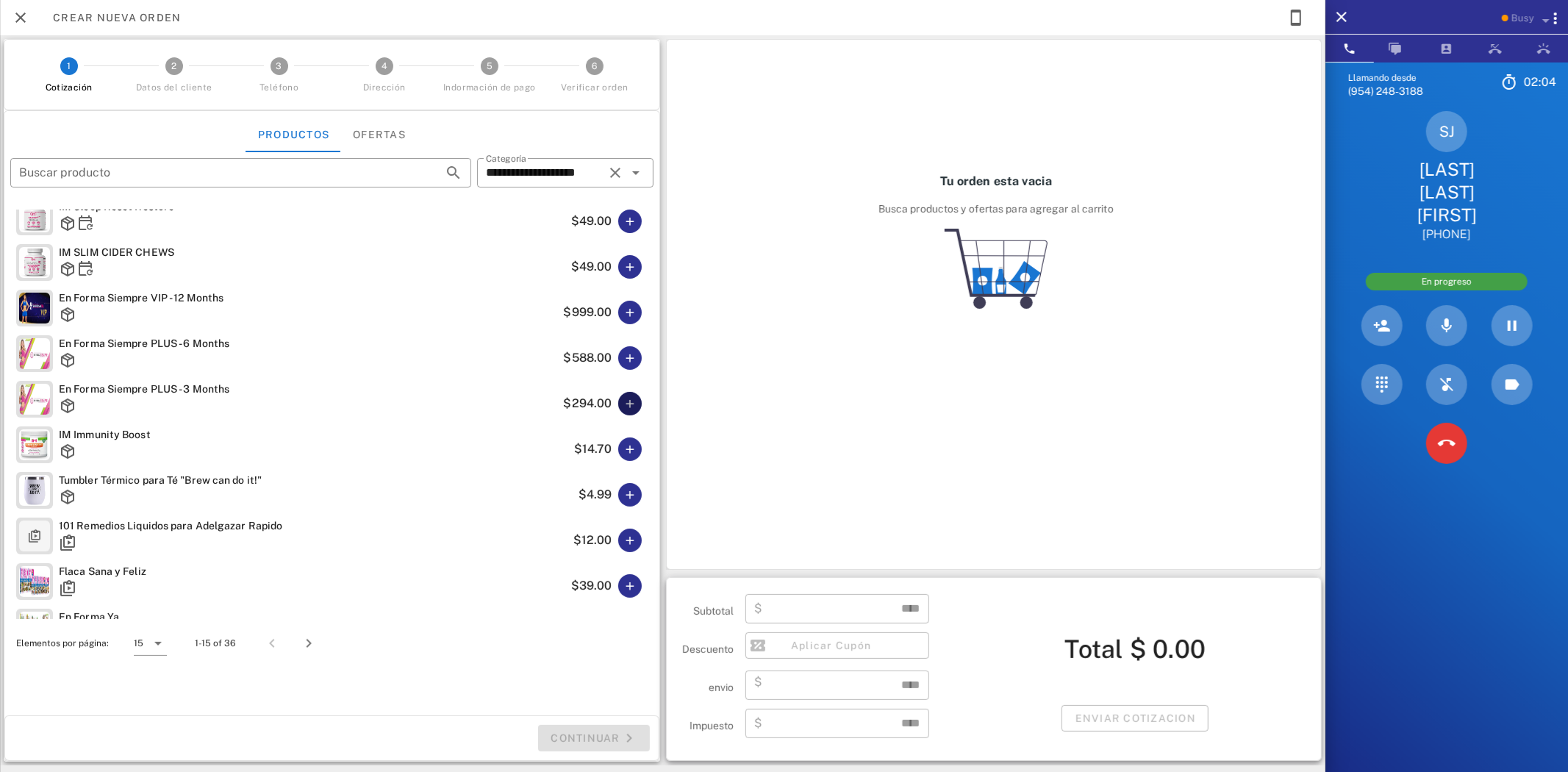 click at bounding box center (630, 404) 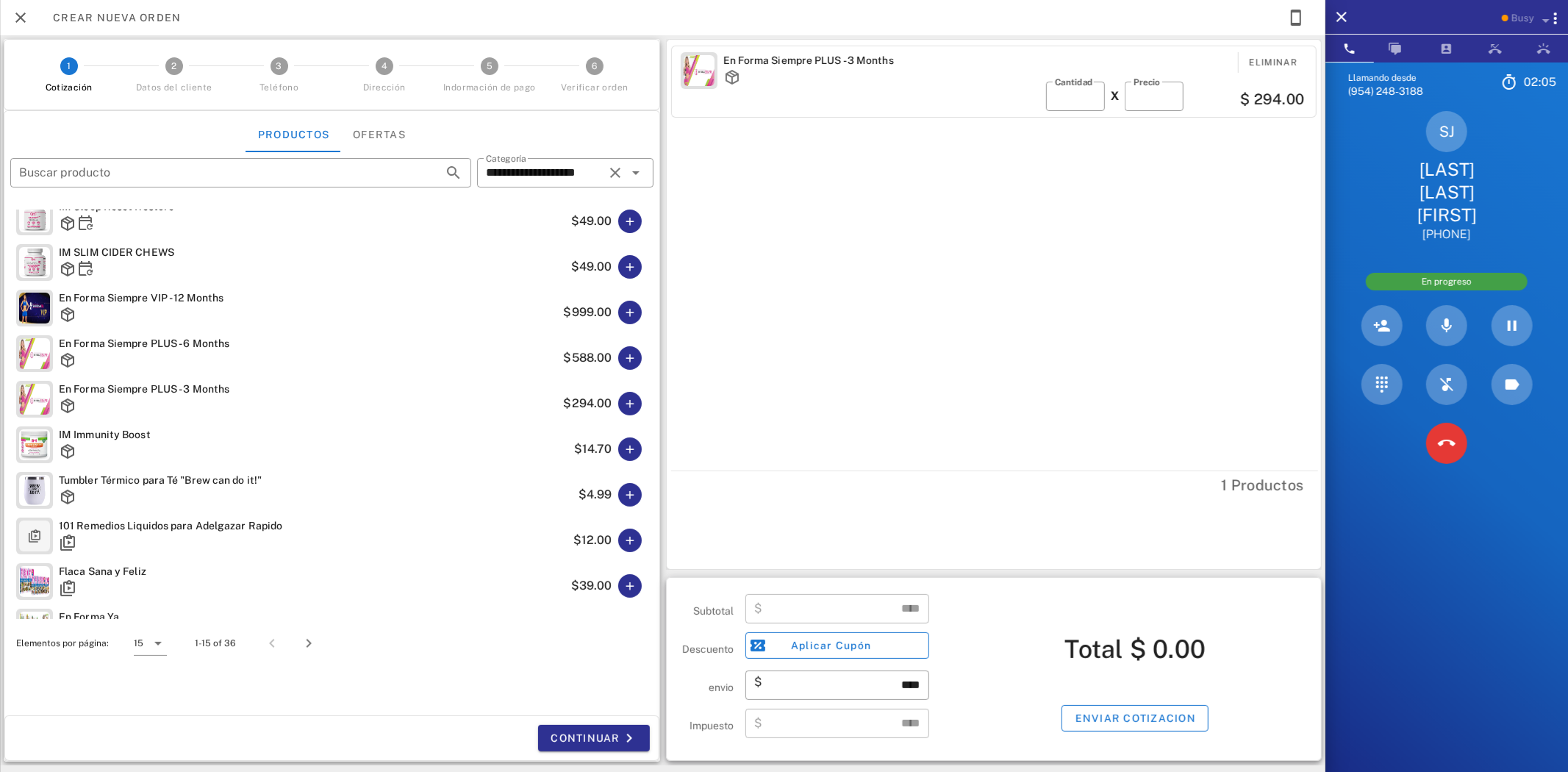 type on "******" 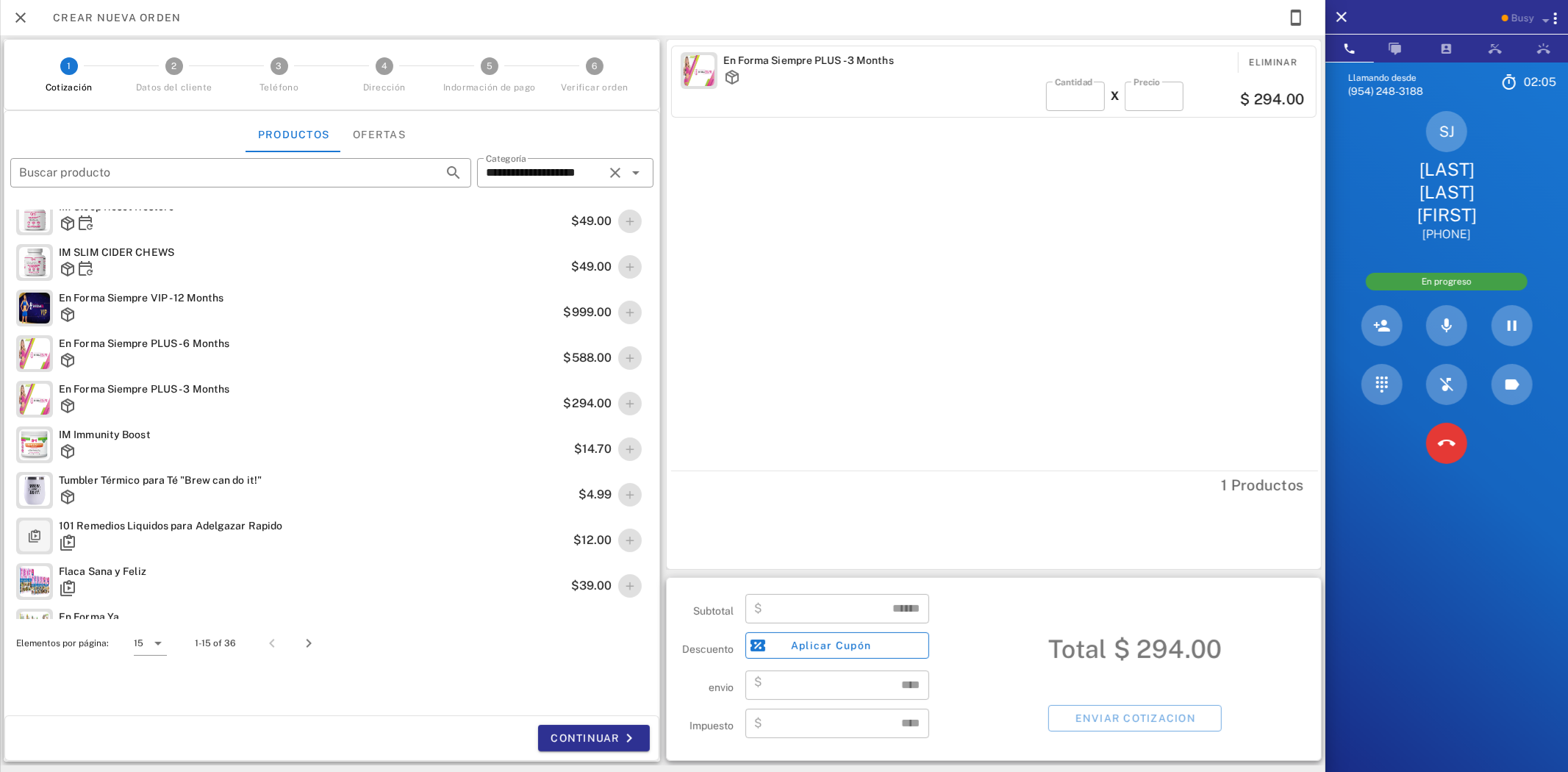 click on "​ Precio ***" at bounding box center [1154, 96] 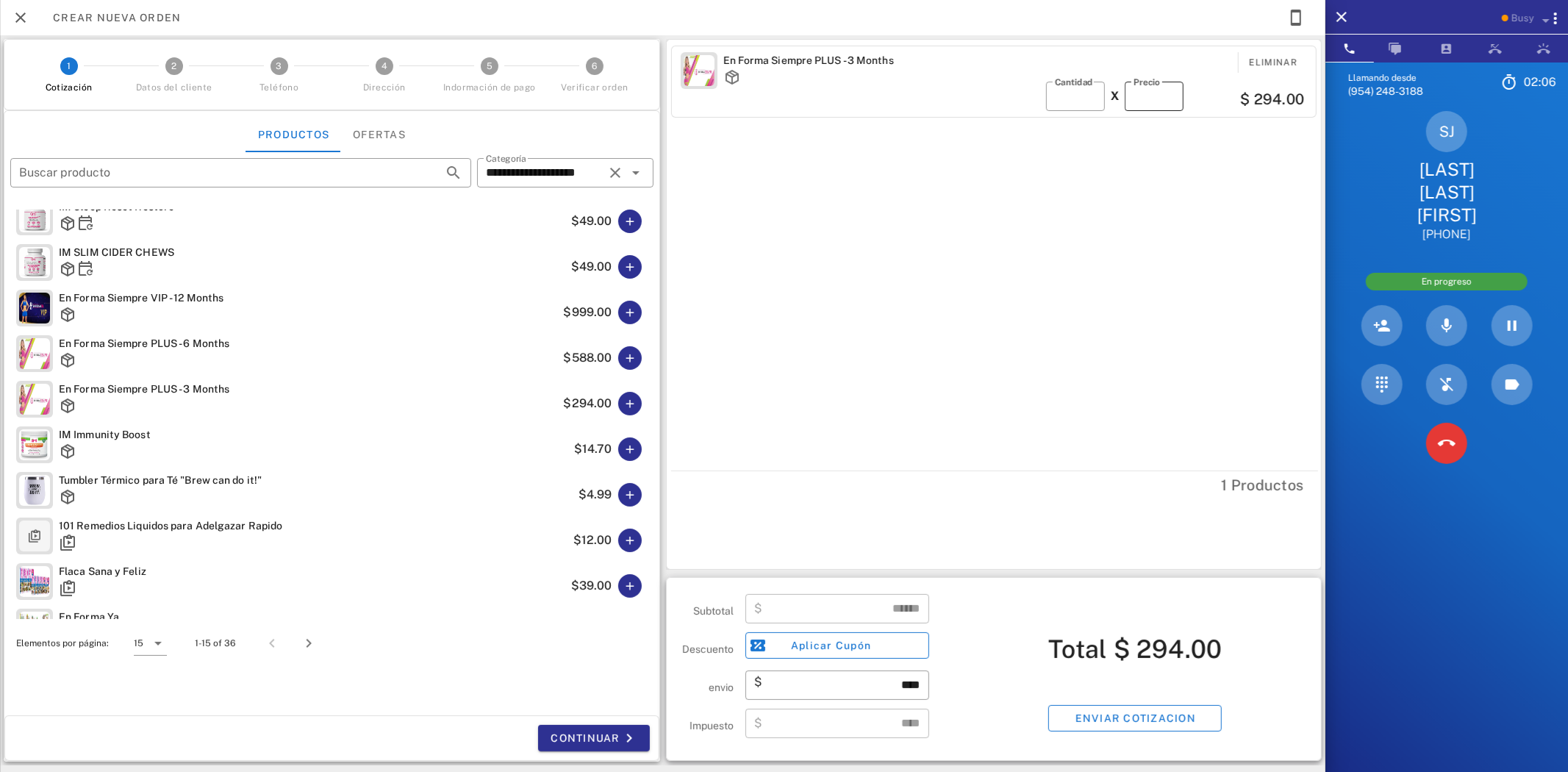 click on "***" at bounding box center [1154, 96] 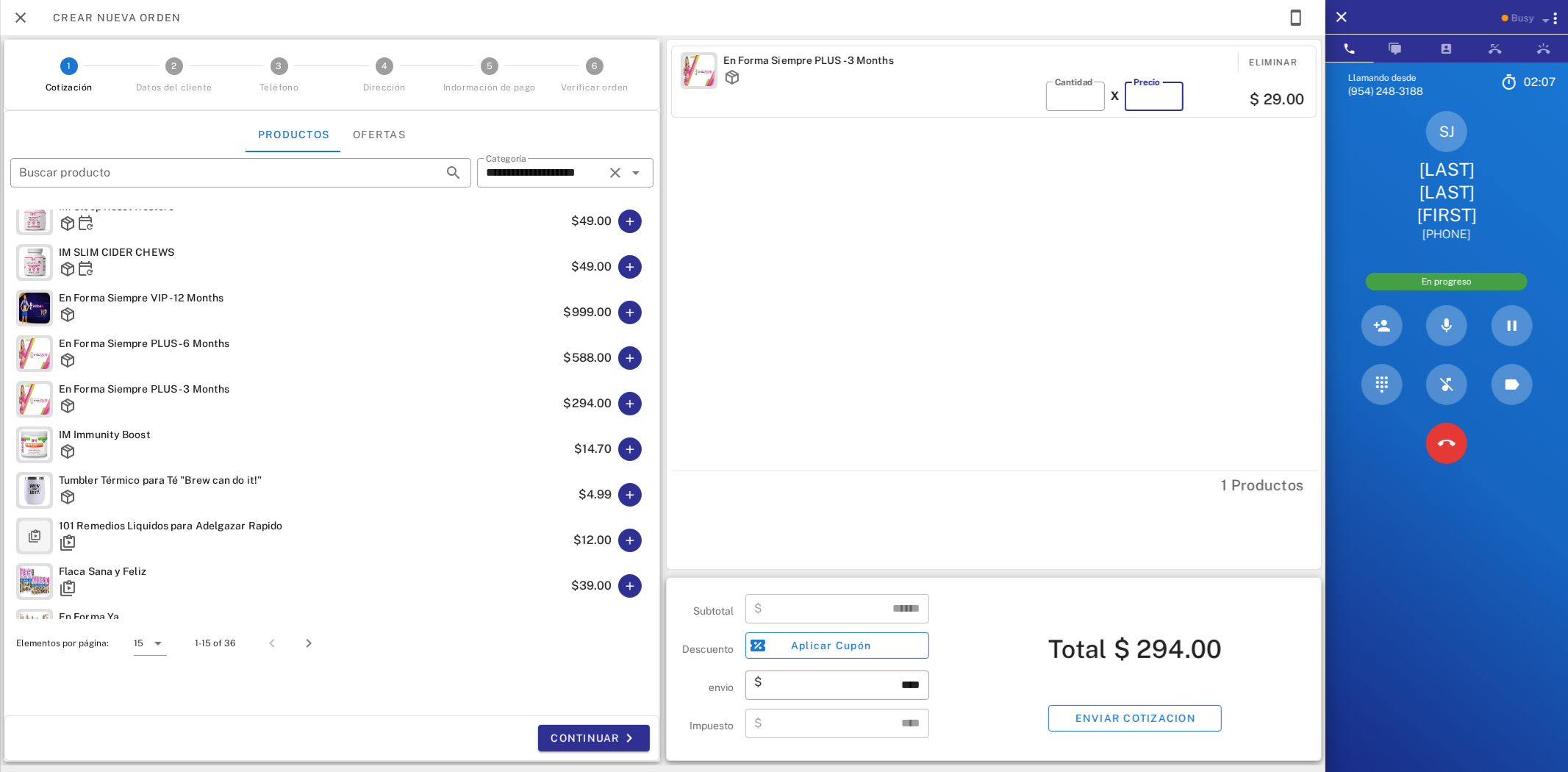 type on "*" 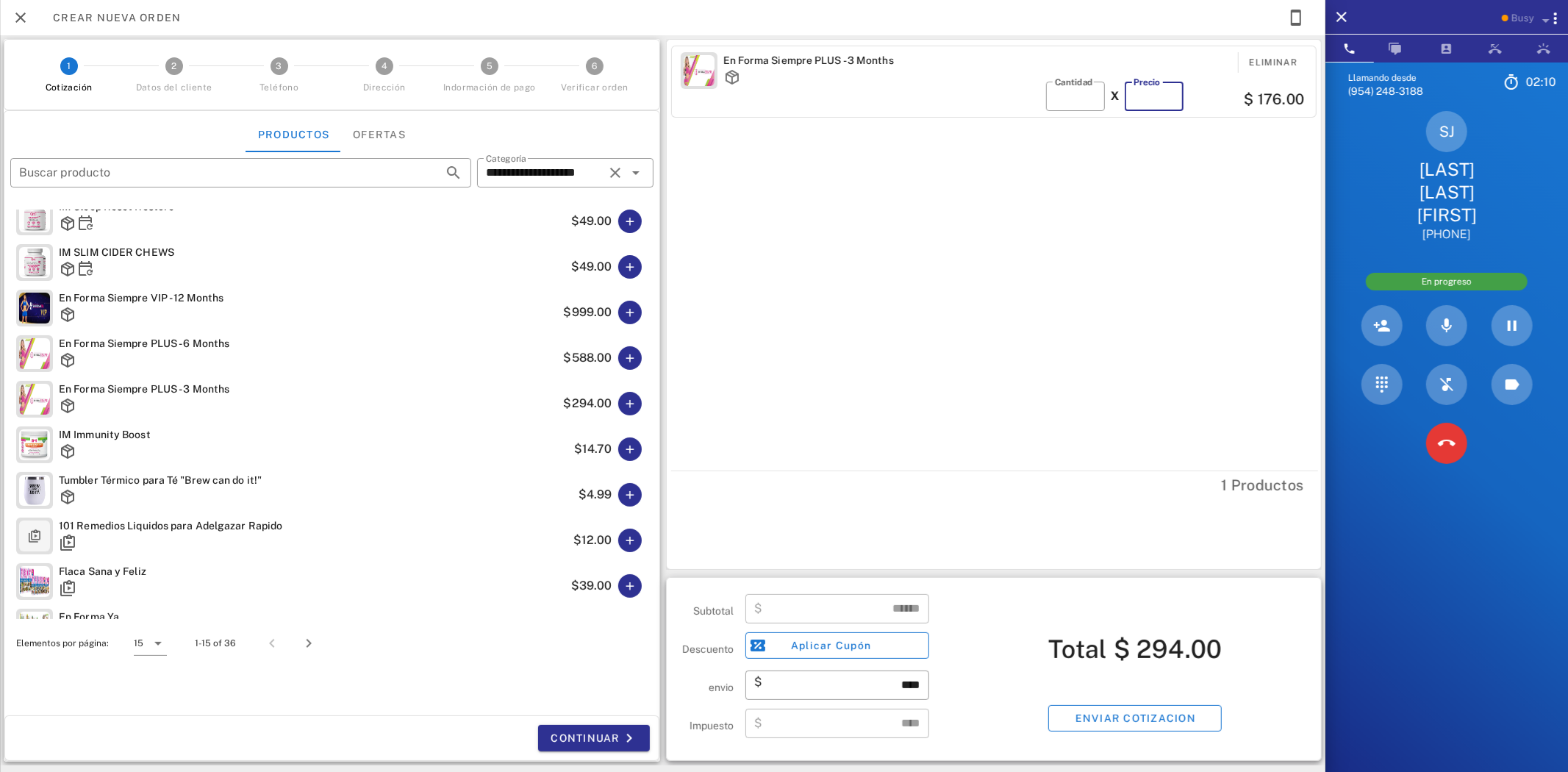 type on "***" 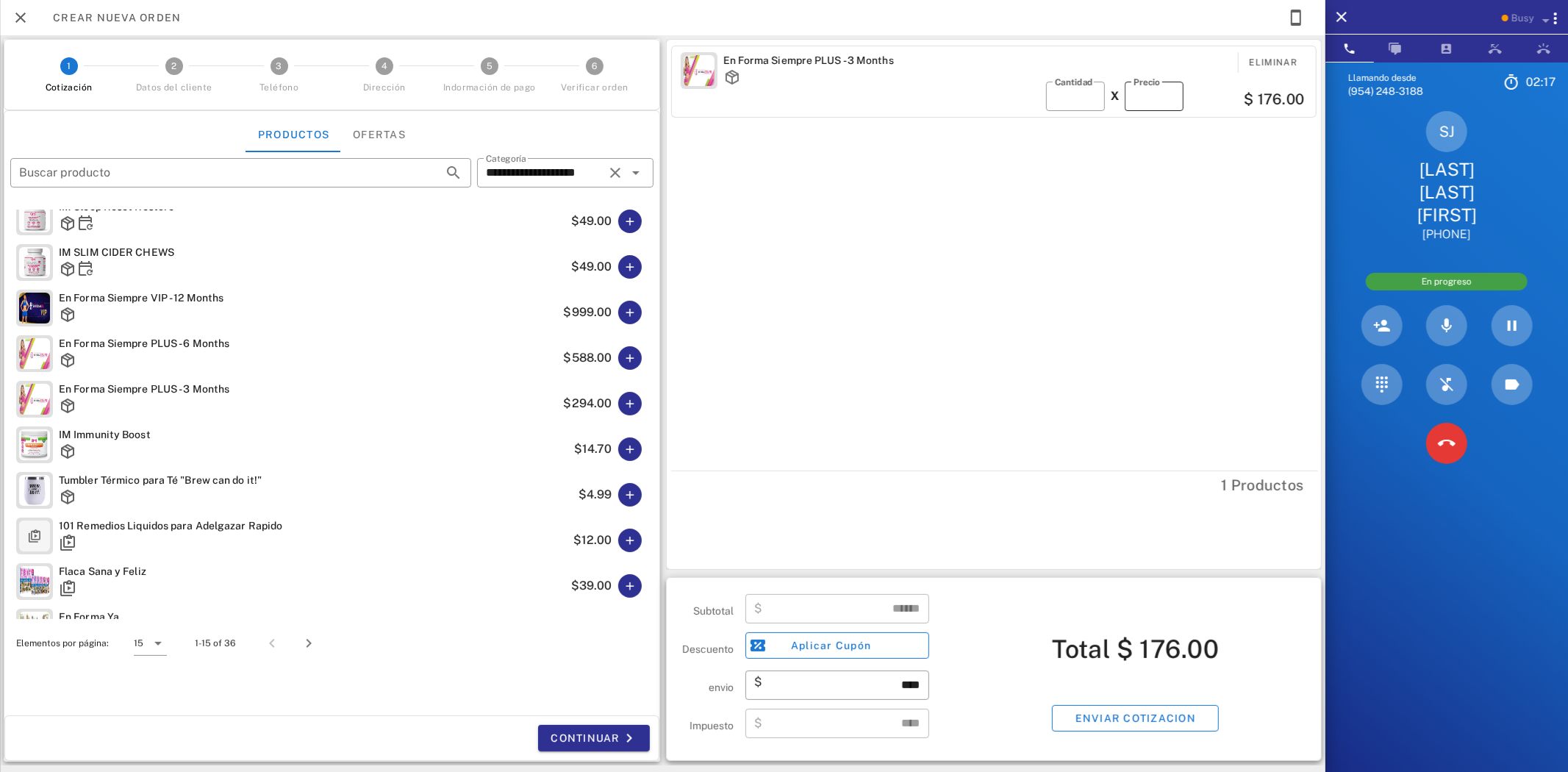 click on "***" at bounding box center [1154, 96] 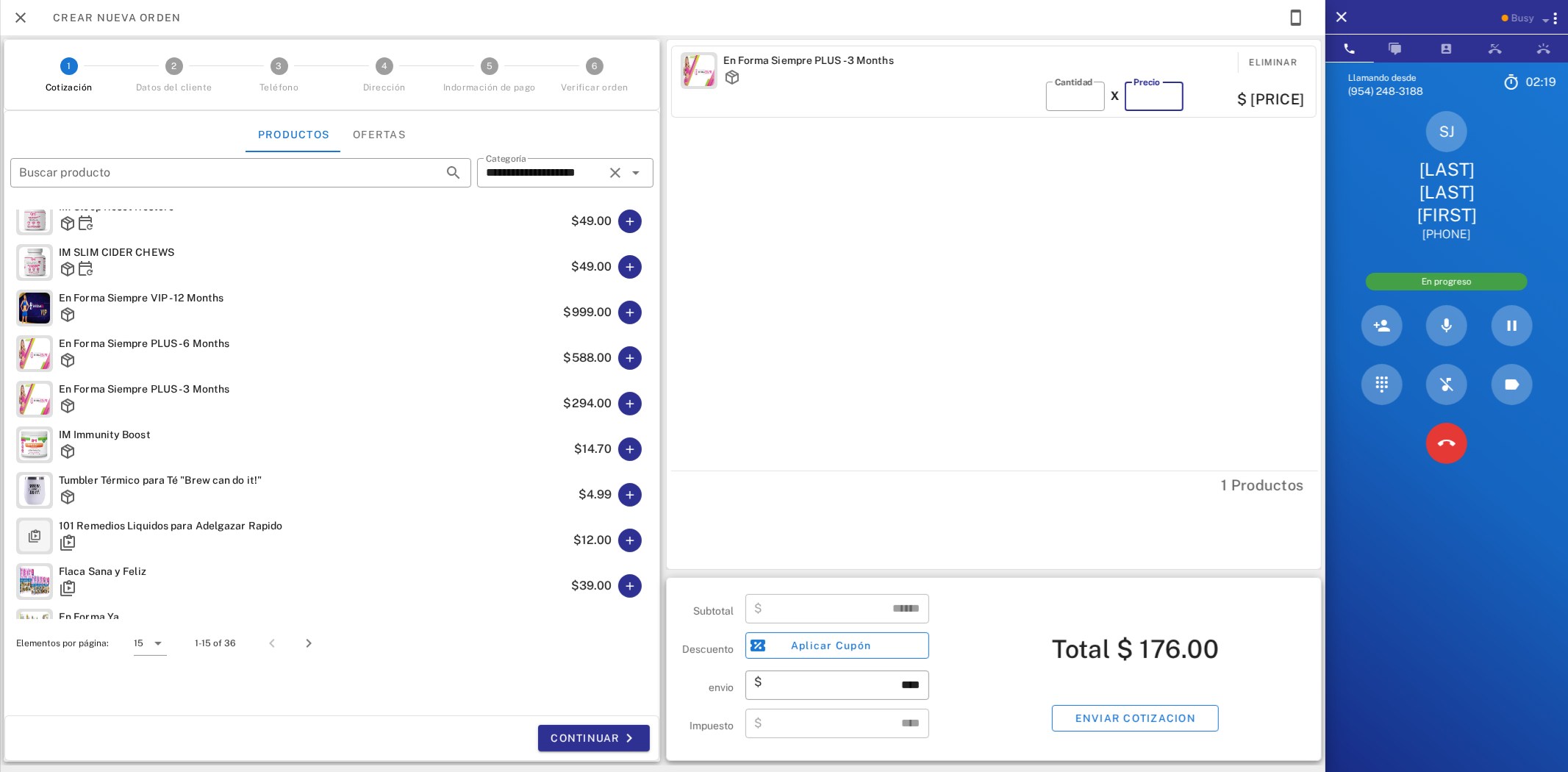 scroll, scrollTop: 0, scrollLeft: 8, axis: horizontal 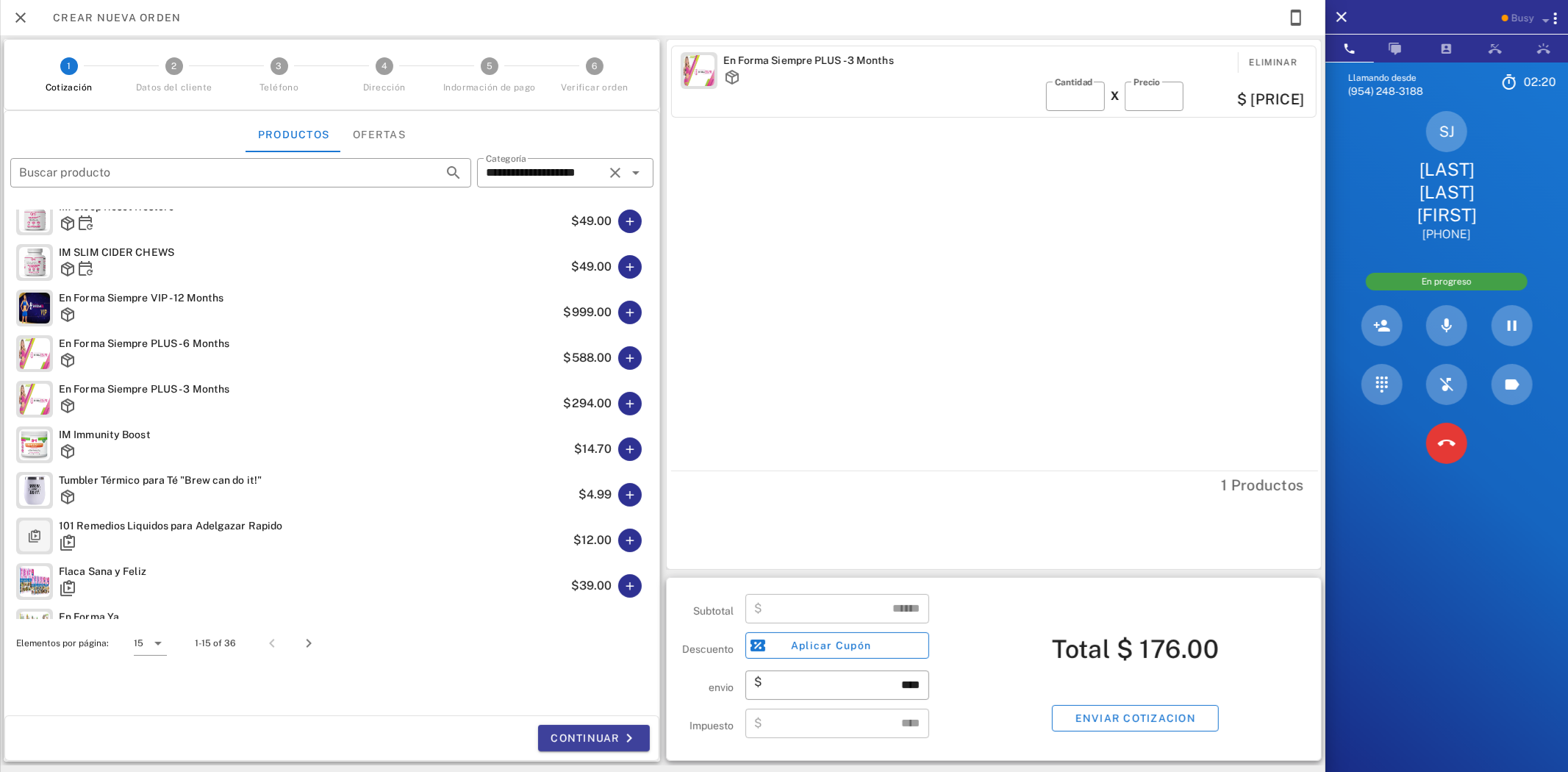 type on "******" 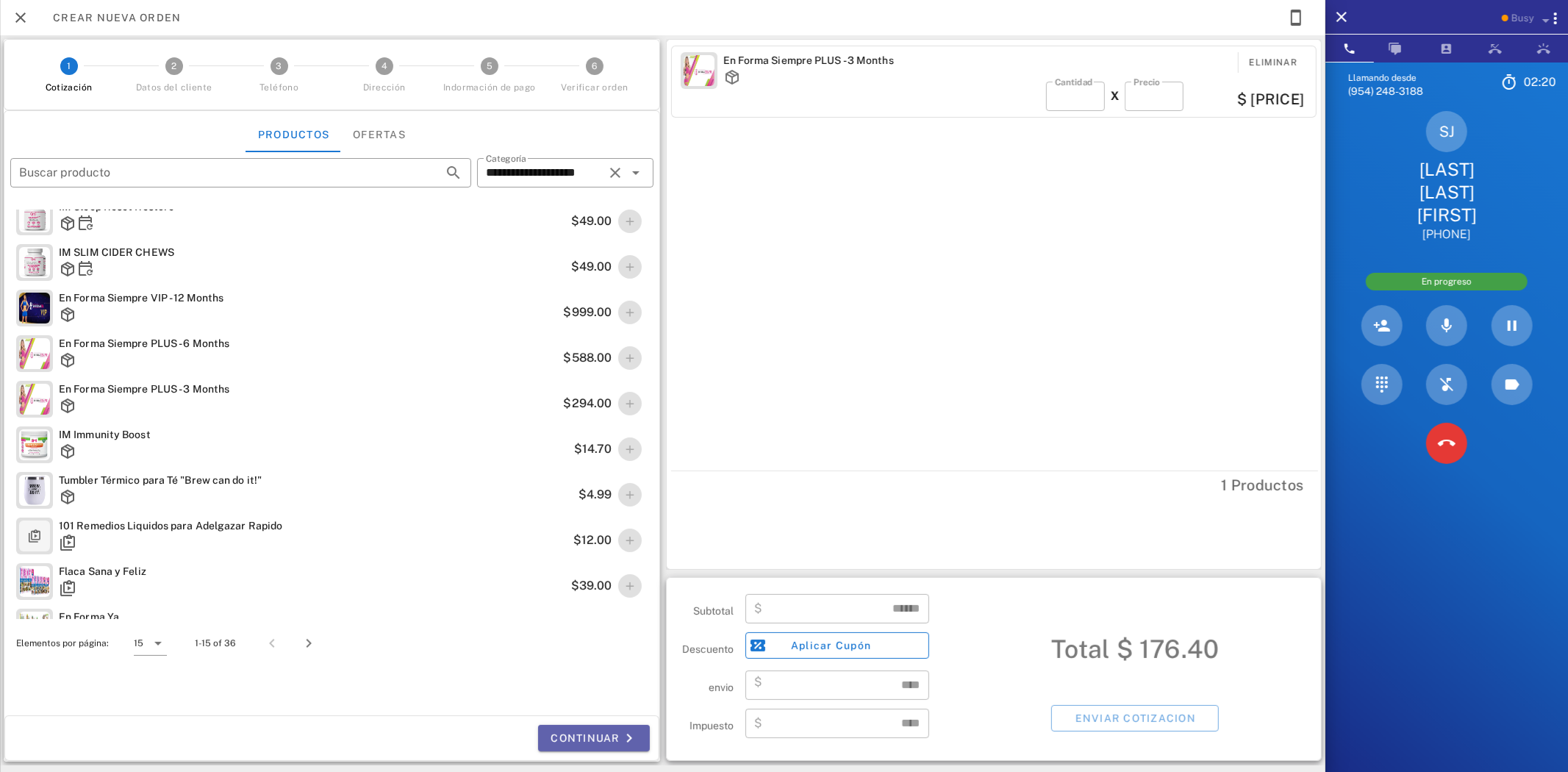 click on "Continuar" at bounding box center [594, 738] 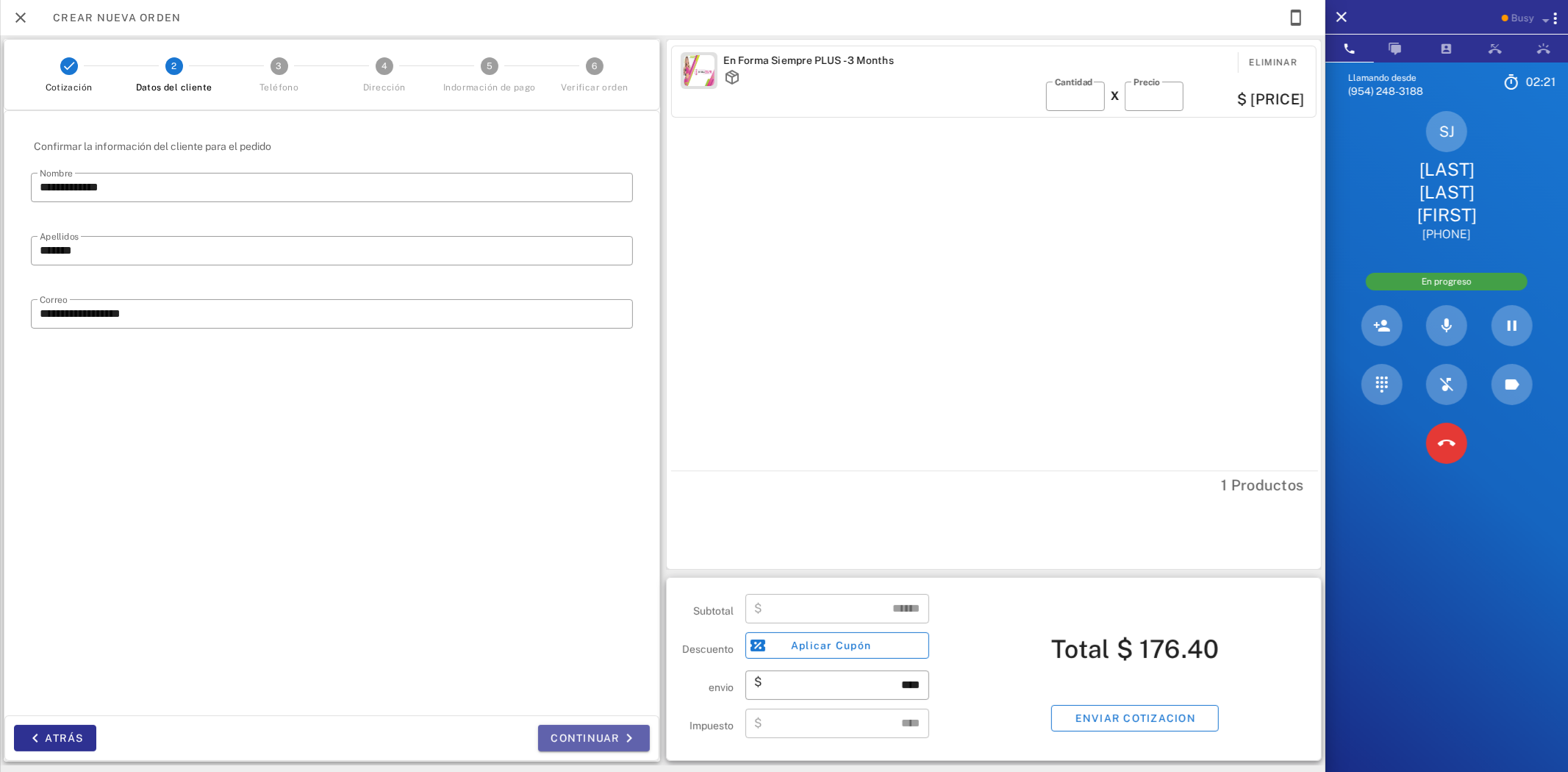 click on "Continuar" at bounding box center [594, 738] 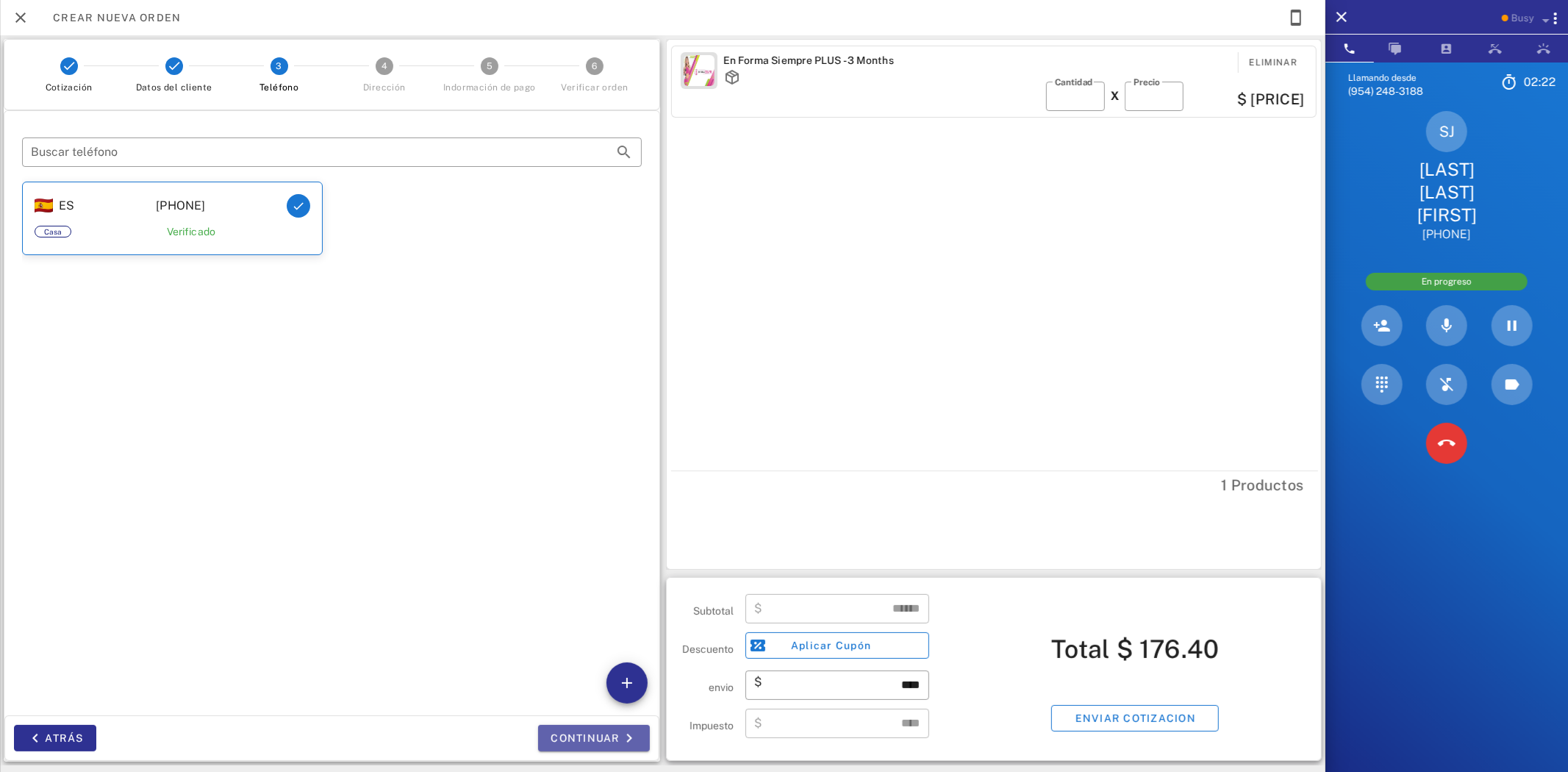 click on "Continuar" at bounding box center [594, 738] 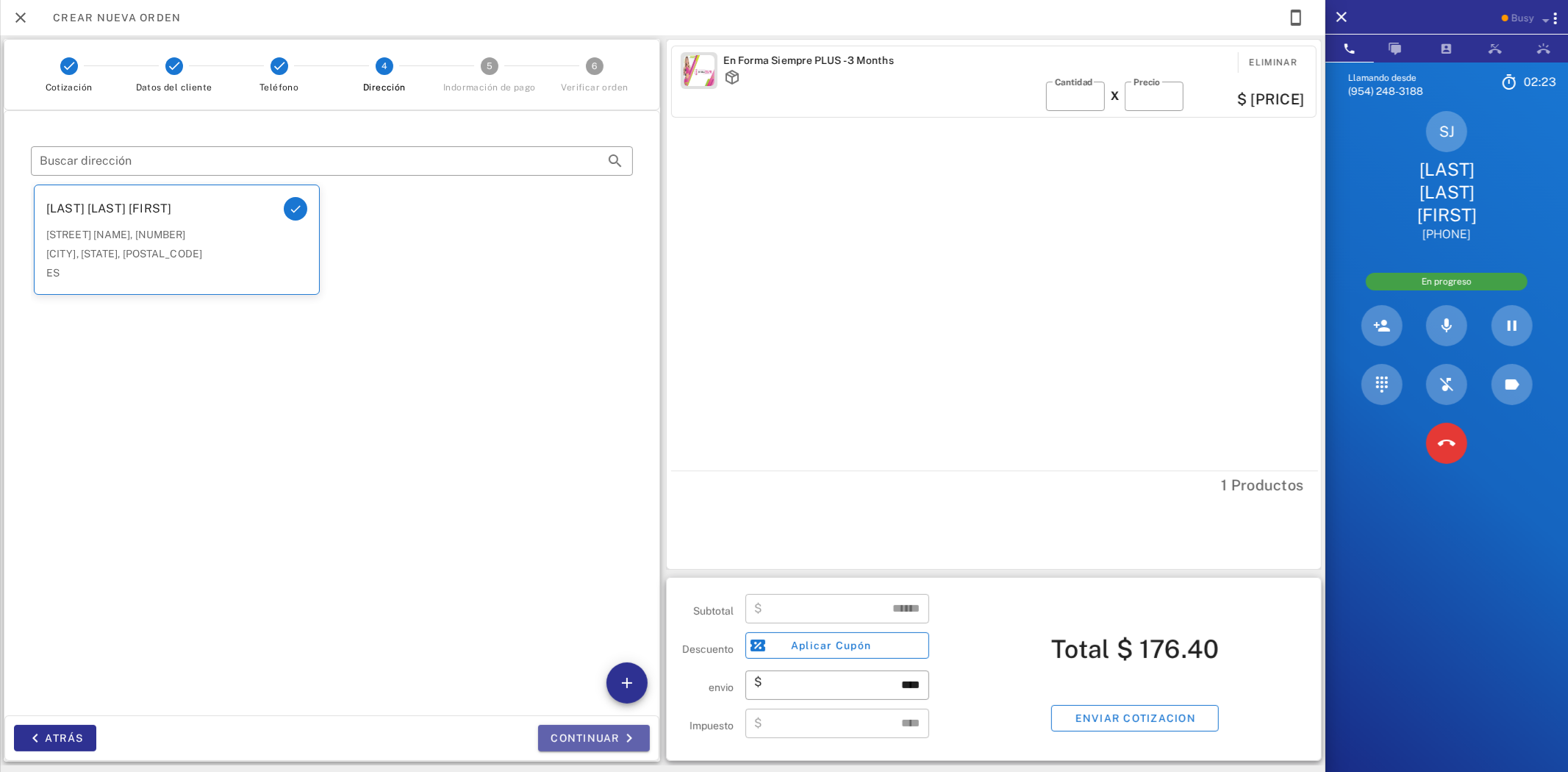 click on "Continuar" at bounding box center (594, 738) 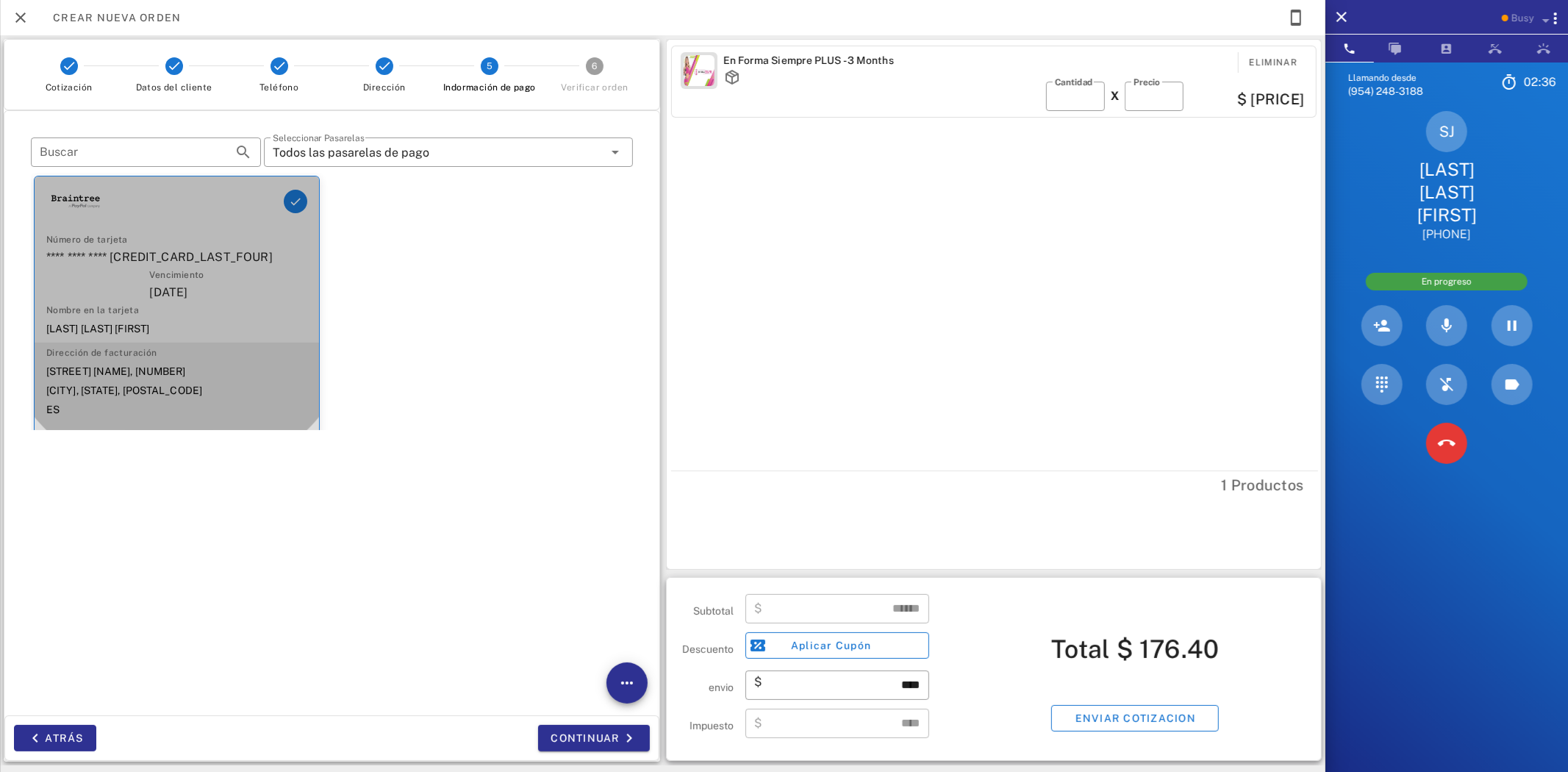 click on "Nombre en la tarjeta [LAST] [FIRST] [FIRST]" at bounding box center [176, 320] 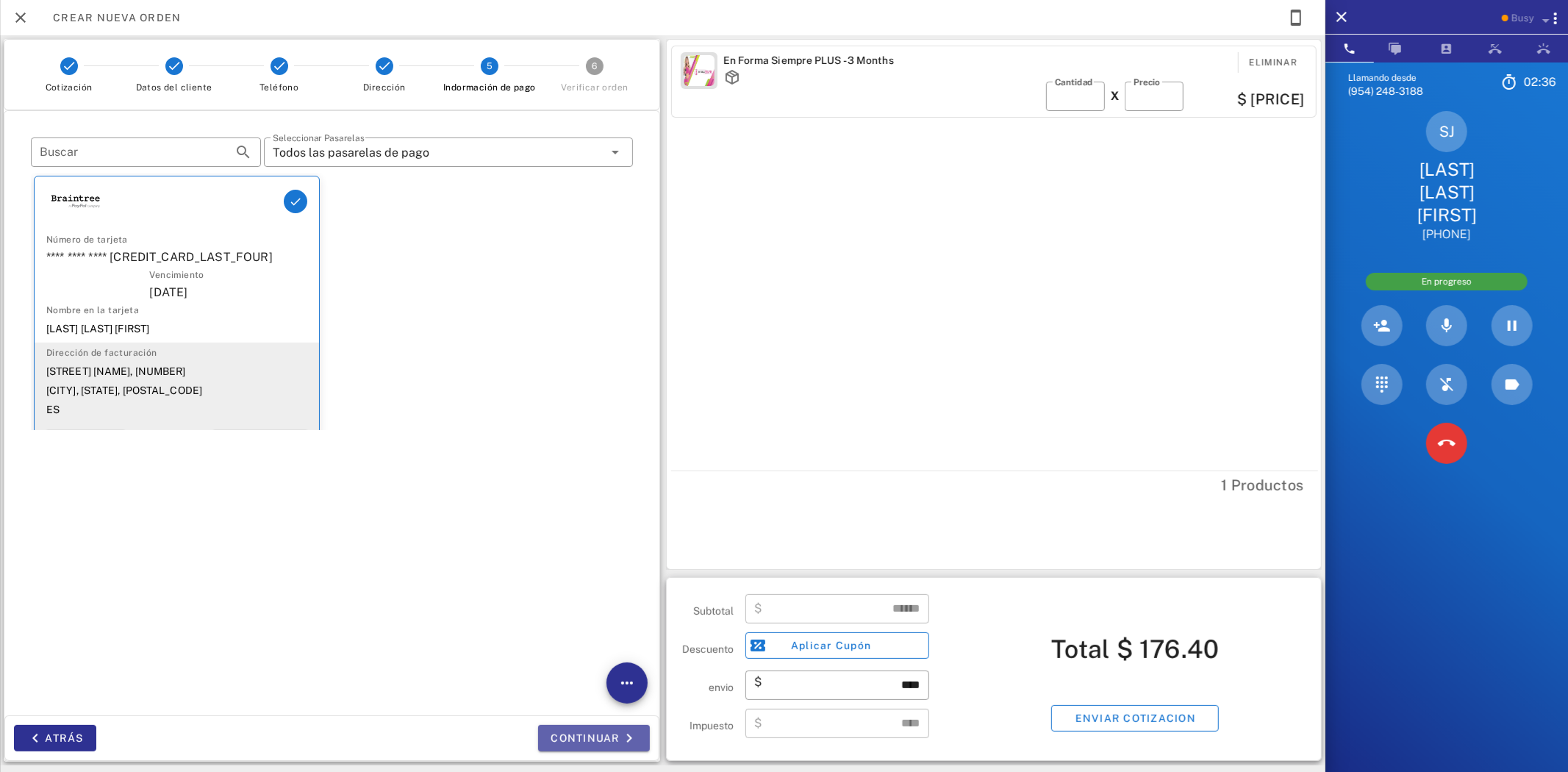 click on "Continuar" at bounding box center (594, 738) 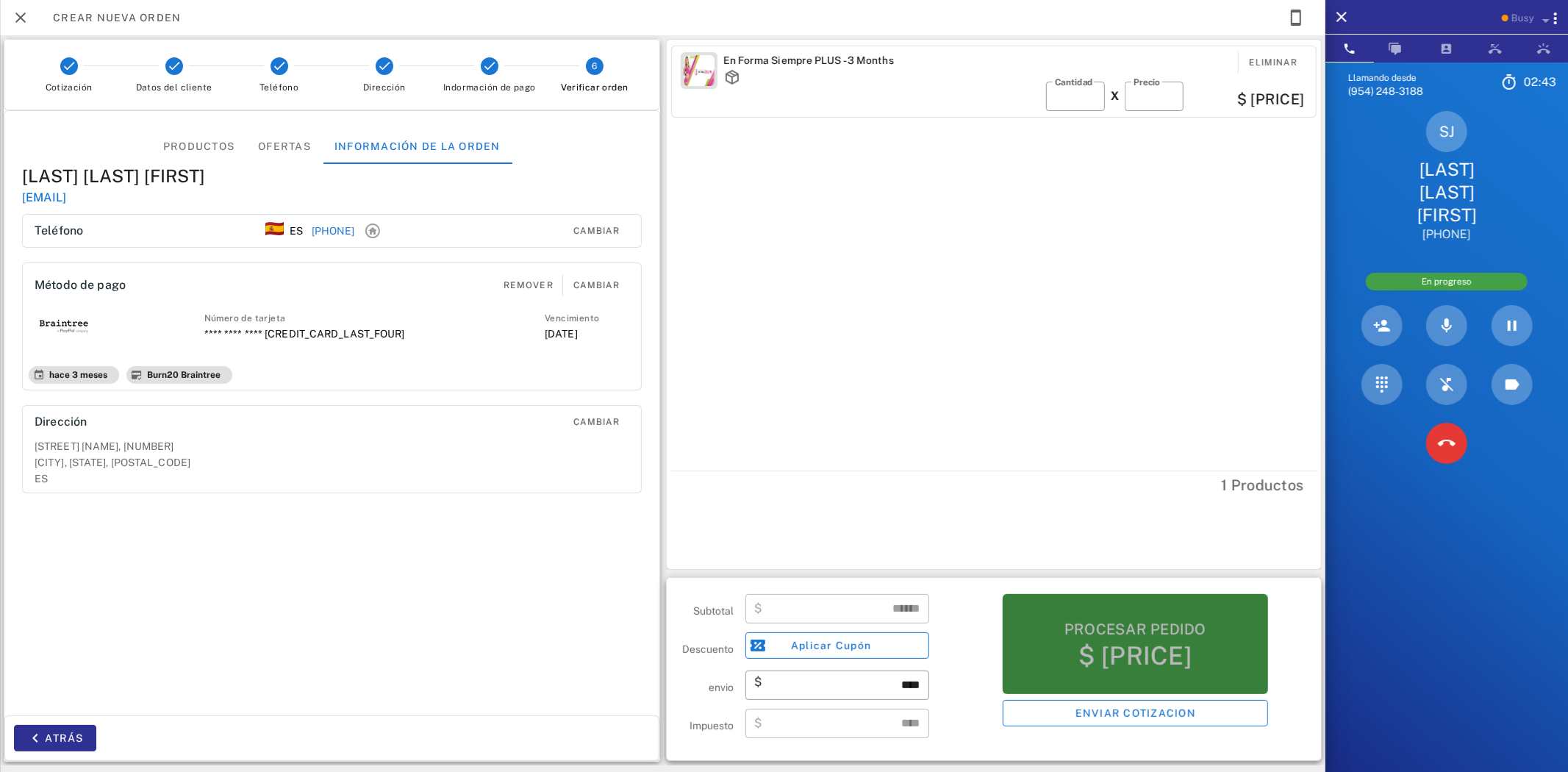click on "$ [PRICE]" at bounding box center [1135, 656] 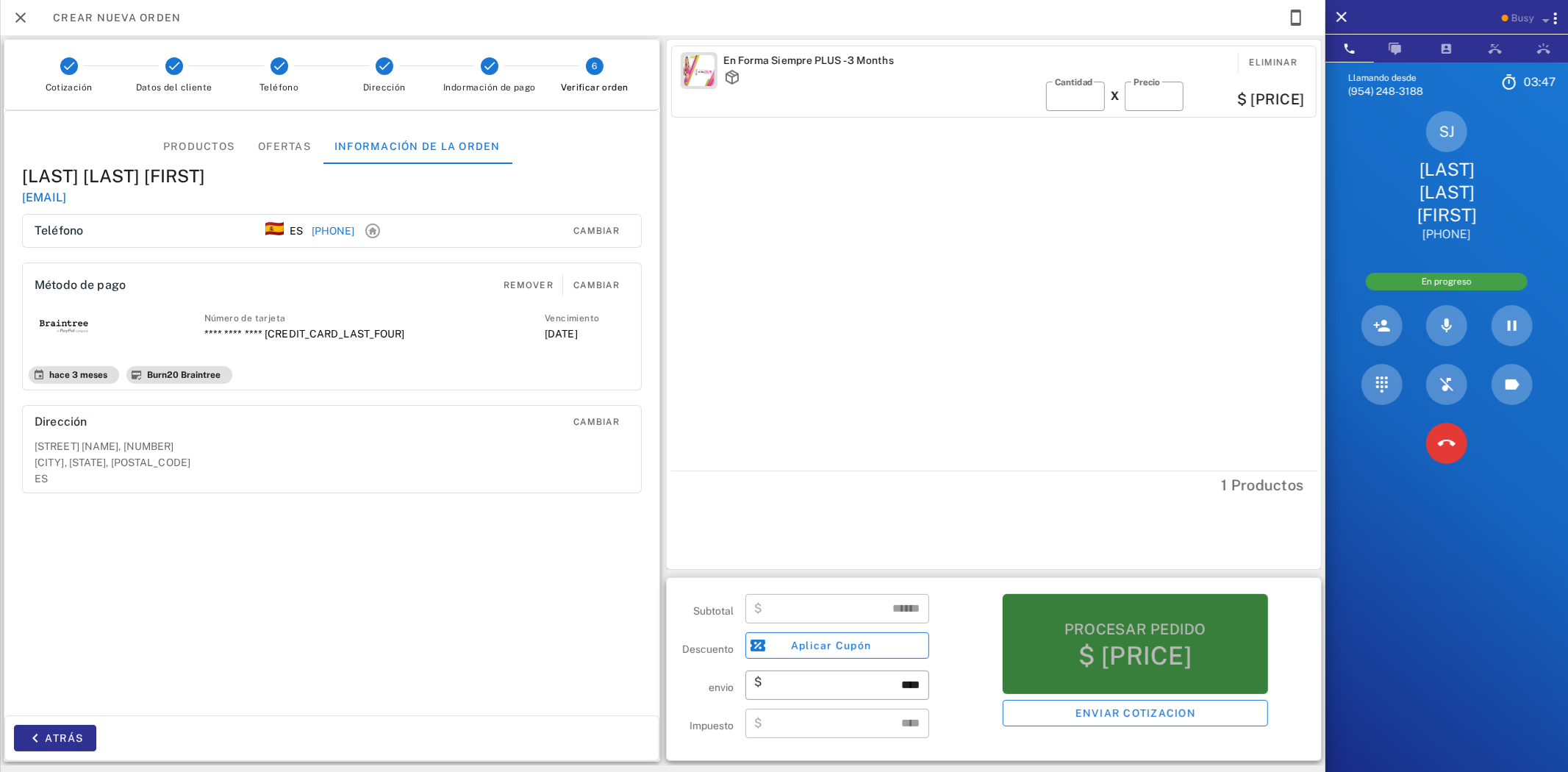 click on "$ [PRICE]" at bounding box center (1135, 656) 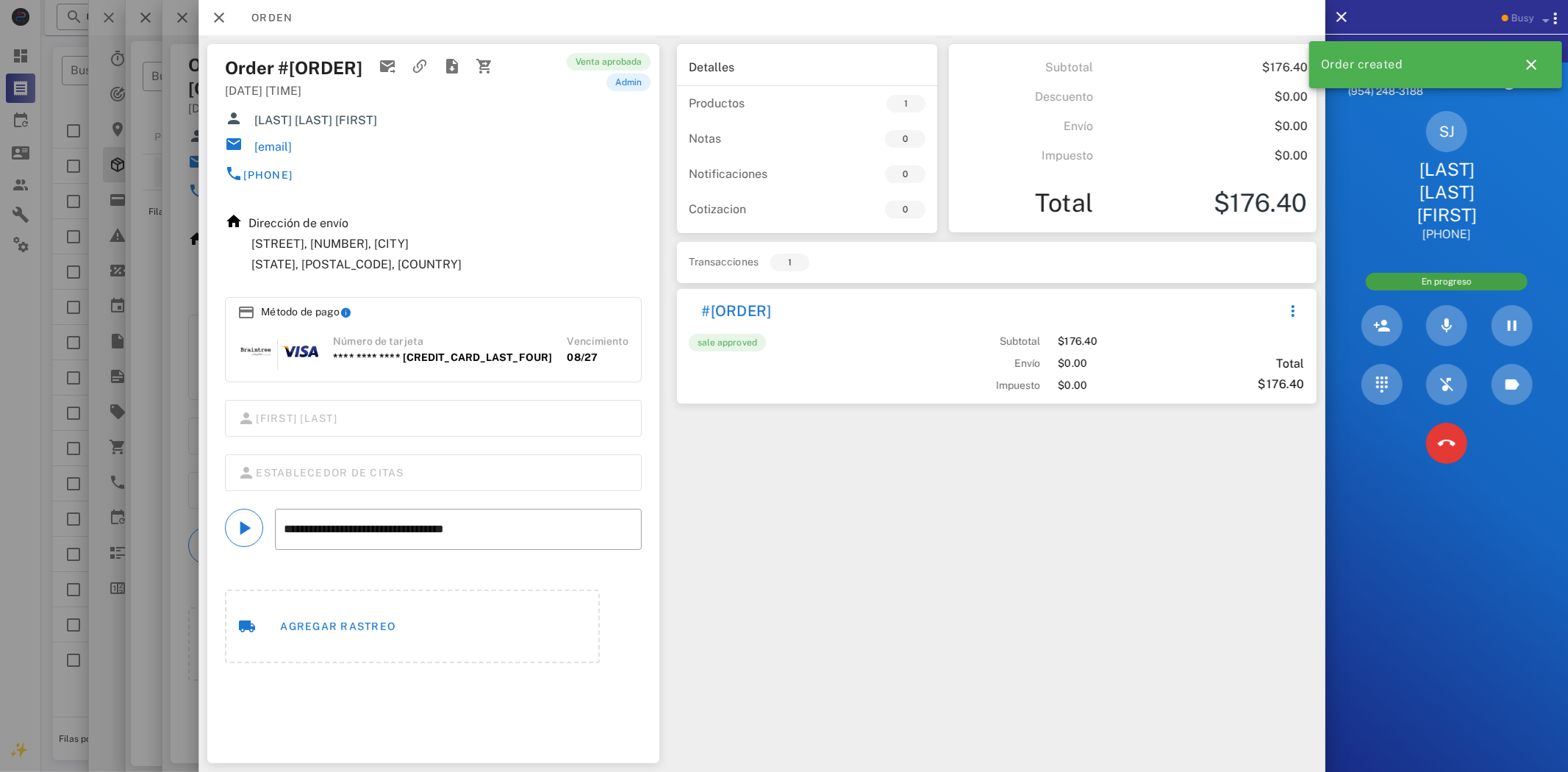 drag, startPoint x: 378, startPoint y: 143, endPoint x: 251, endPoint y: 148, distance: 127.09839 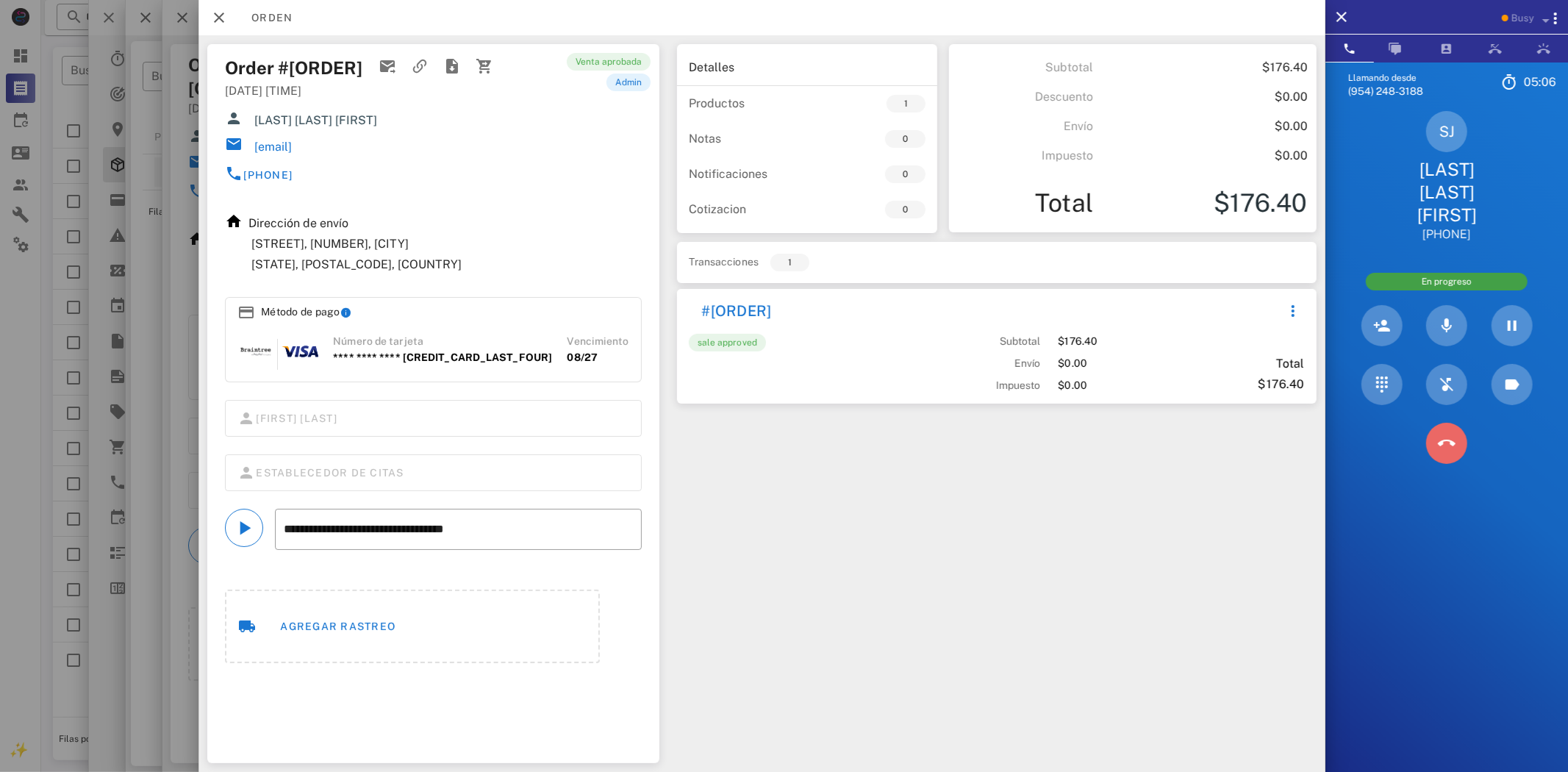 drag, startPoint x: 1453, startPoint y: 431, endPoint x: 566, endPoint y: 348, distance: 890.8749 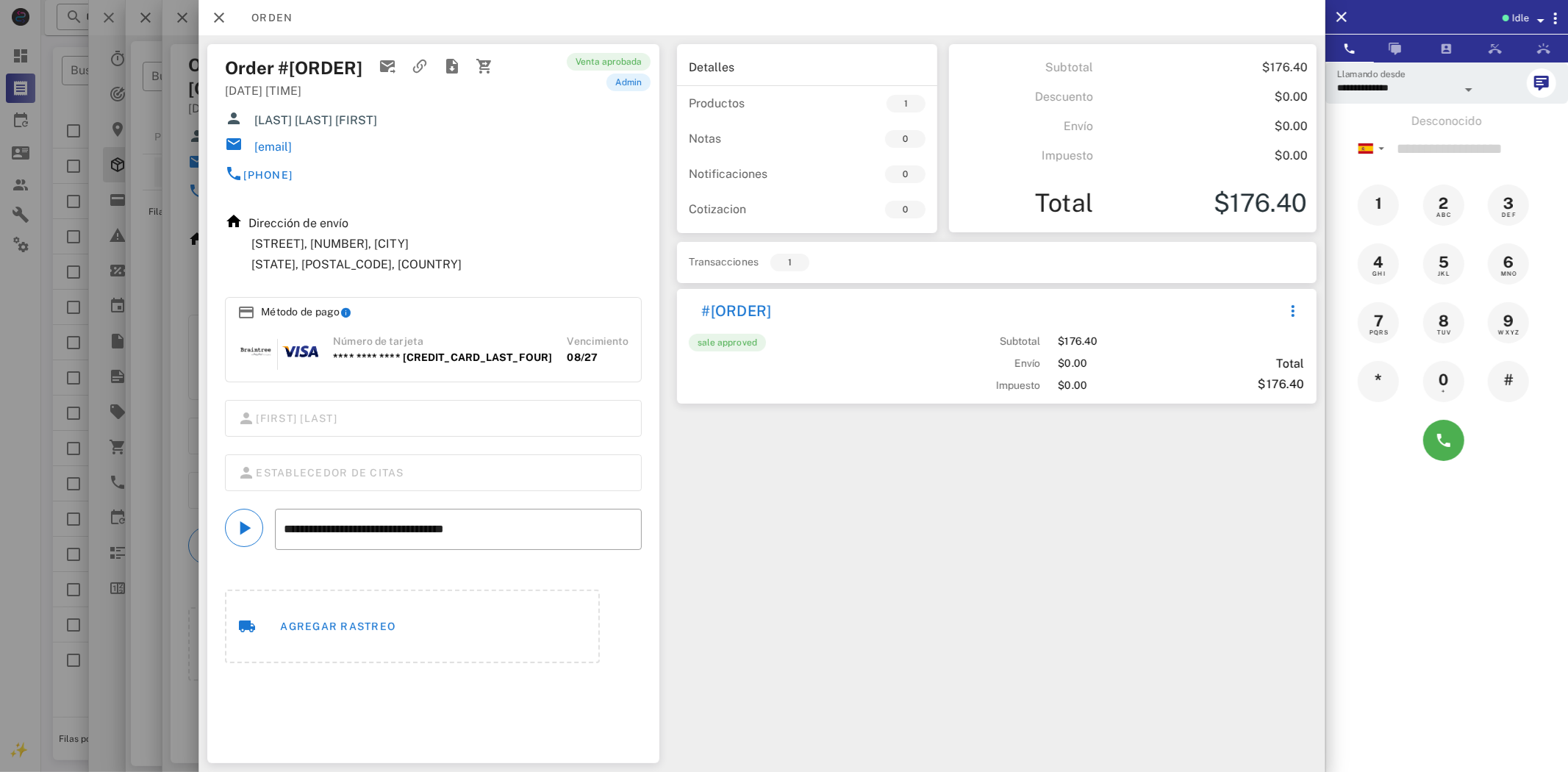 copy on "[EMAIL]" 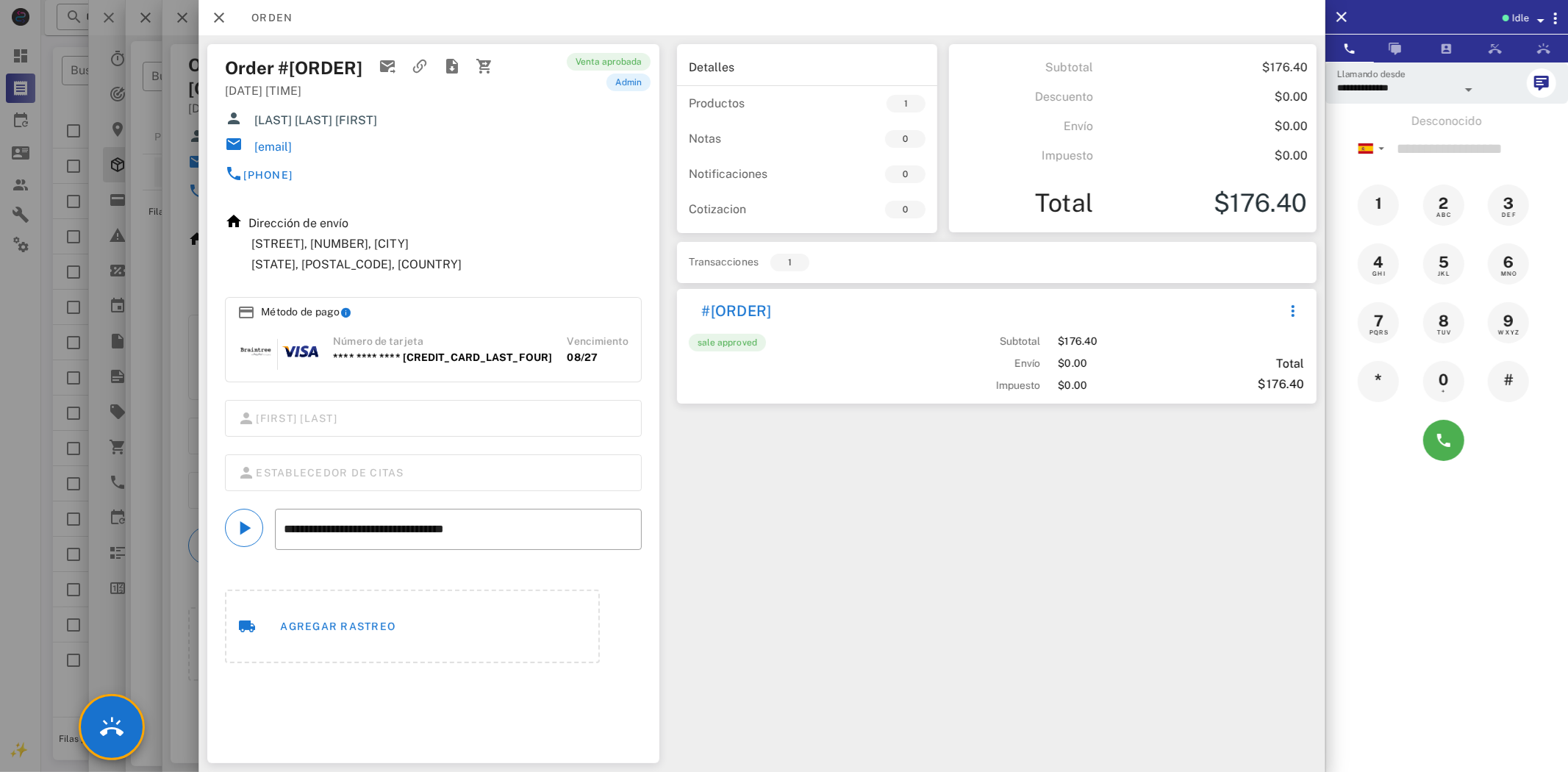 drag, startPoint x: 814, startPoint y: 570, endPoint x: 773, endPoint y: 571, distance: 41.01219 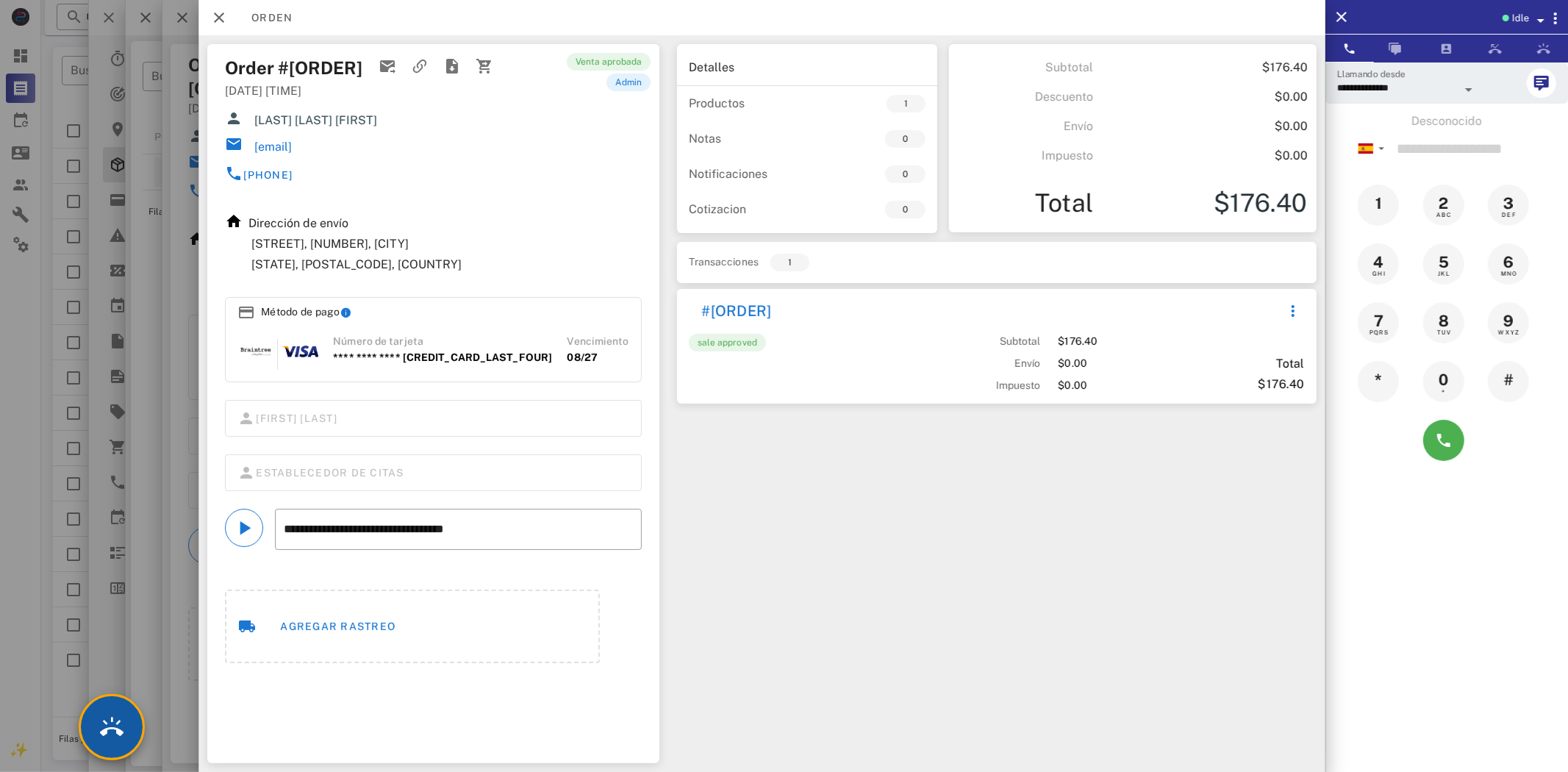 click at bounding box center (112, 727) 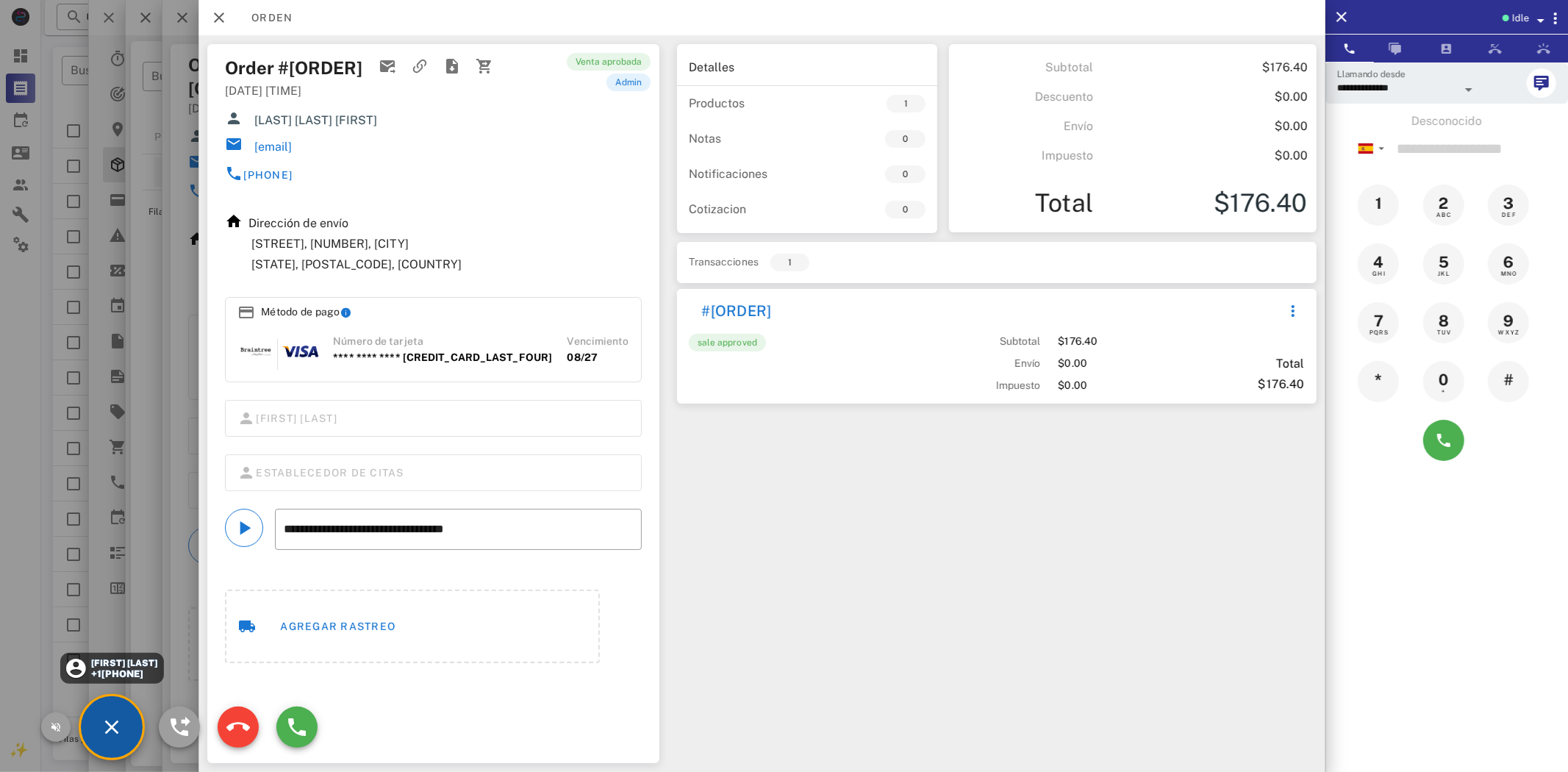 click on "[FIRST] [LAST]" at bounding box center (123, 663) 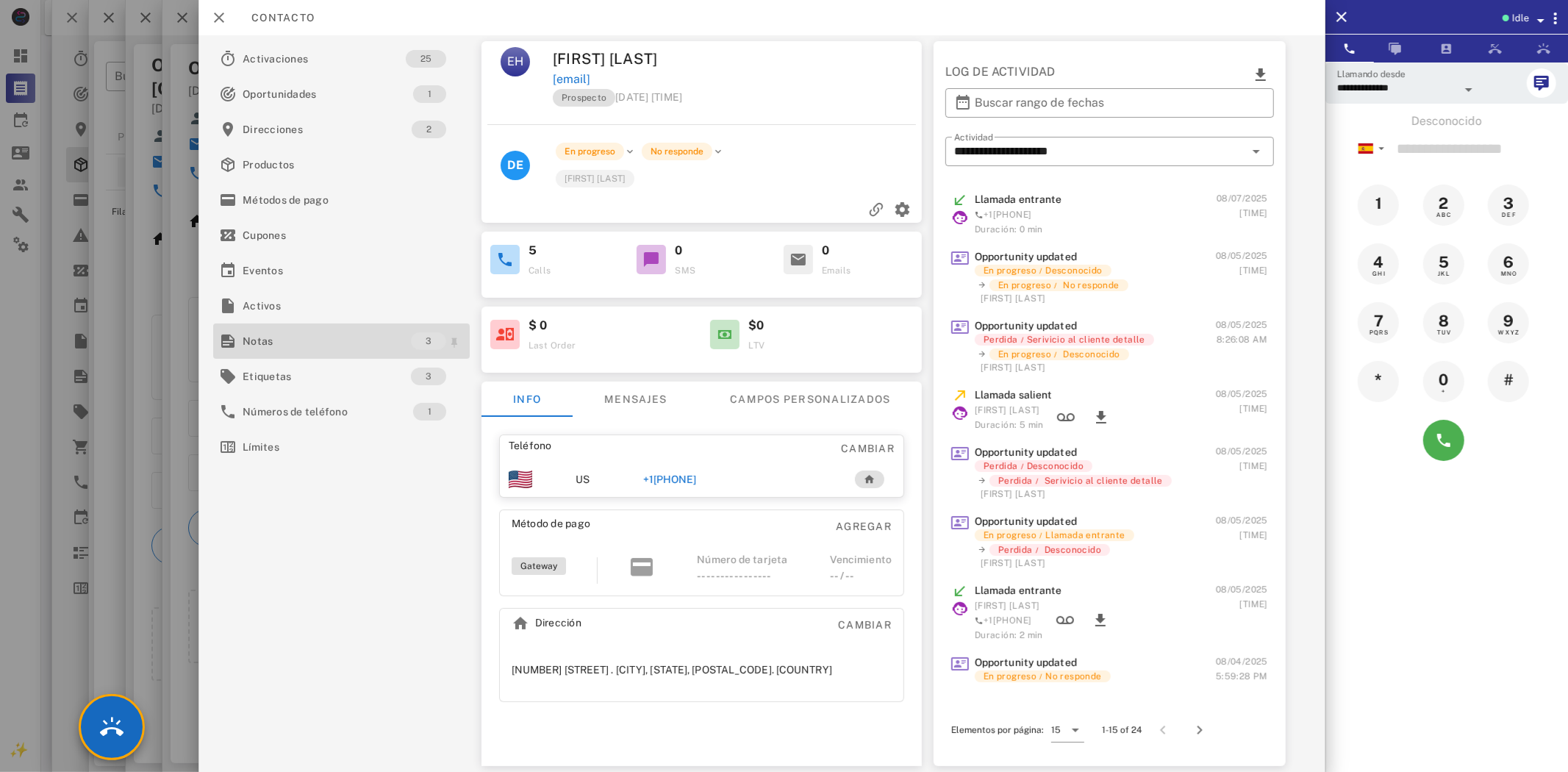 click on "Notas" at bounding box center (326, 341) 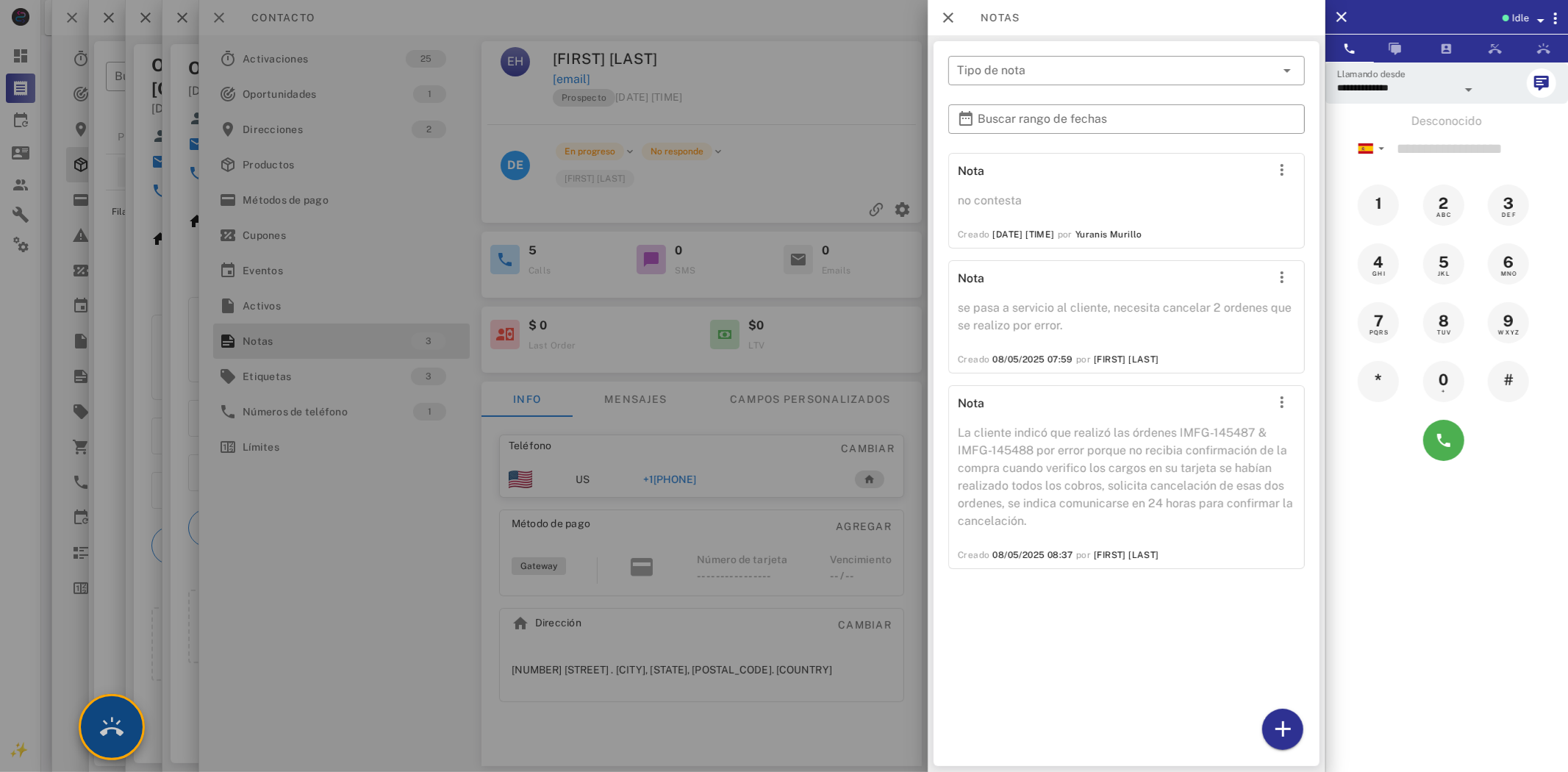 click at bounding box center (112, 727) 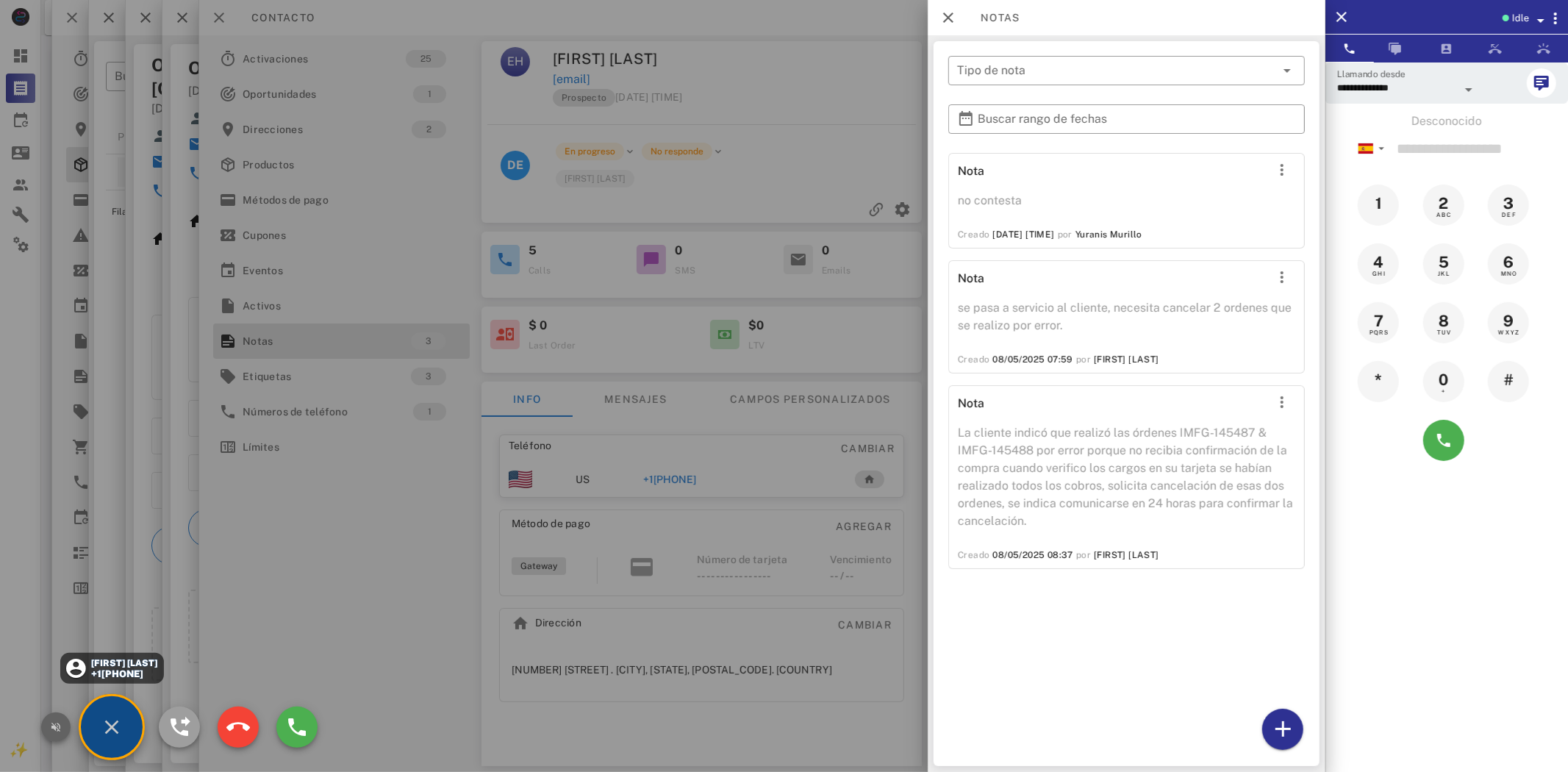 click at bounding box center [56, 727] 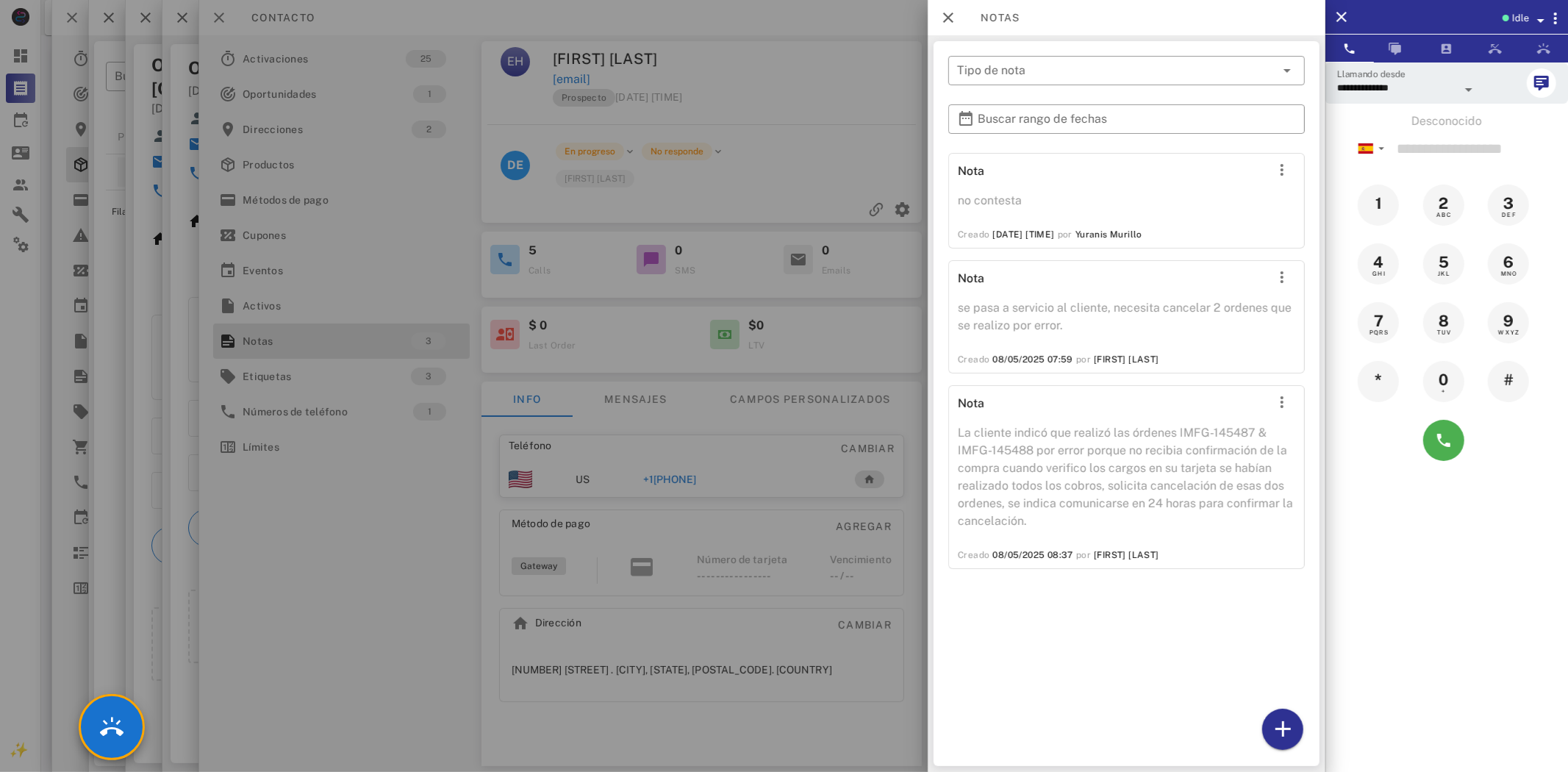 drag, startPoint x: 841, startPoint y: 611, endPoint x: 710, endPoint y: 598, distance: 131.64346 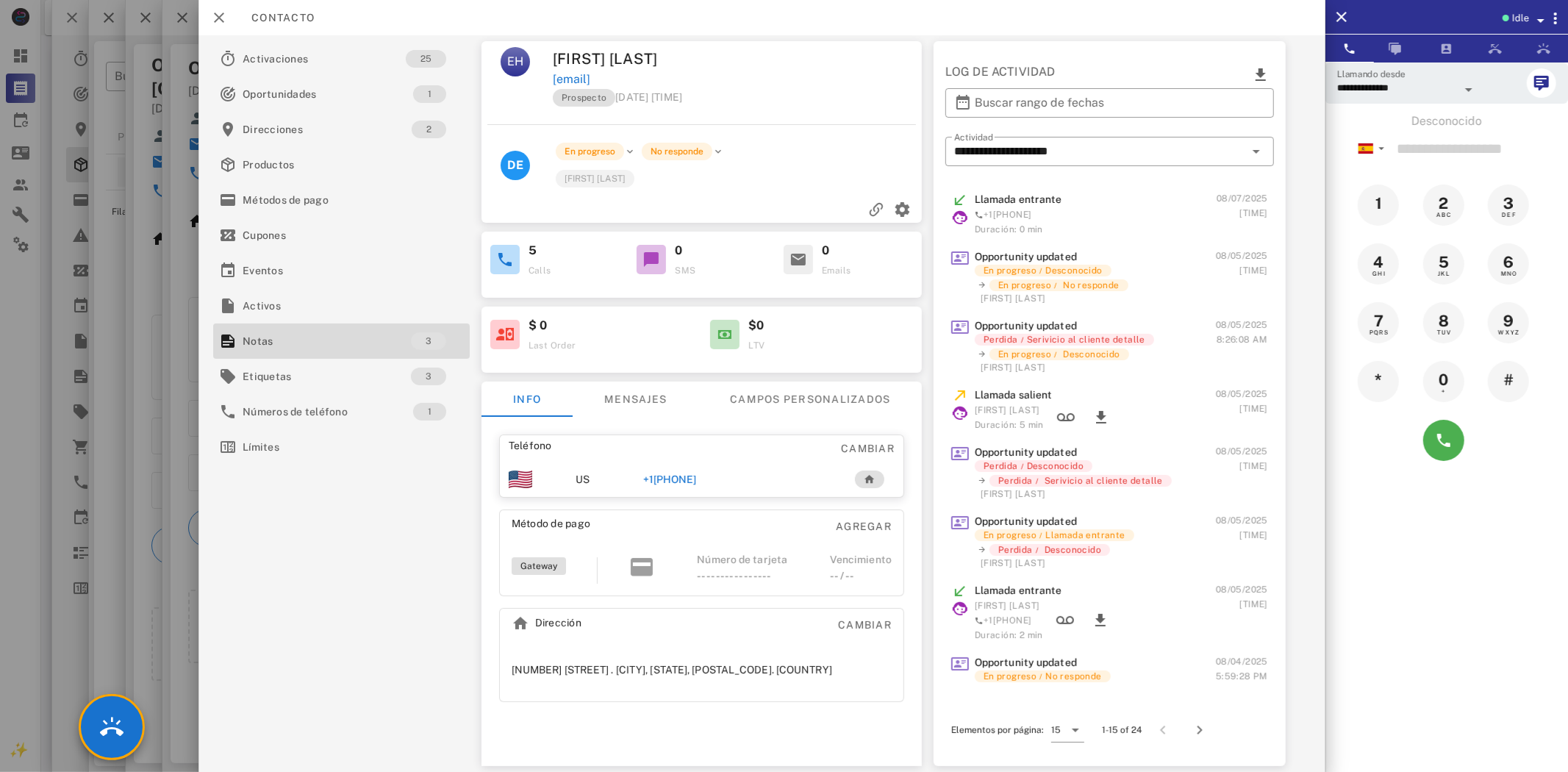 click at bounding box center (784, 386) 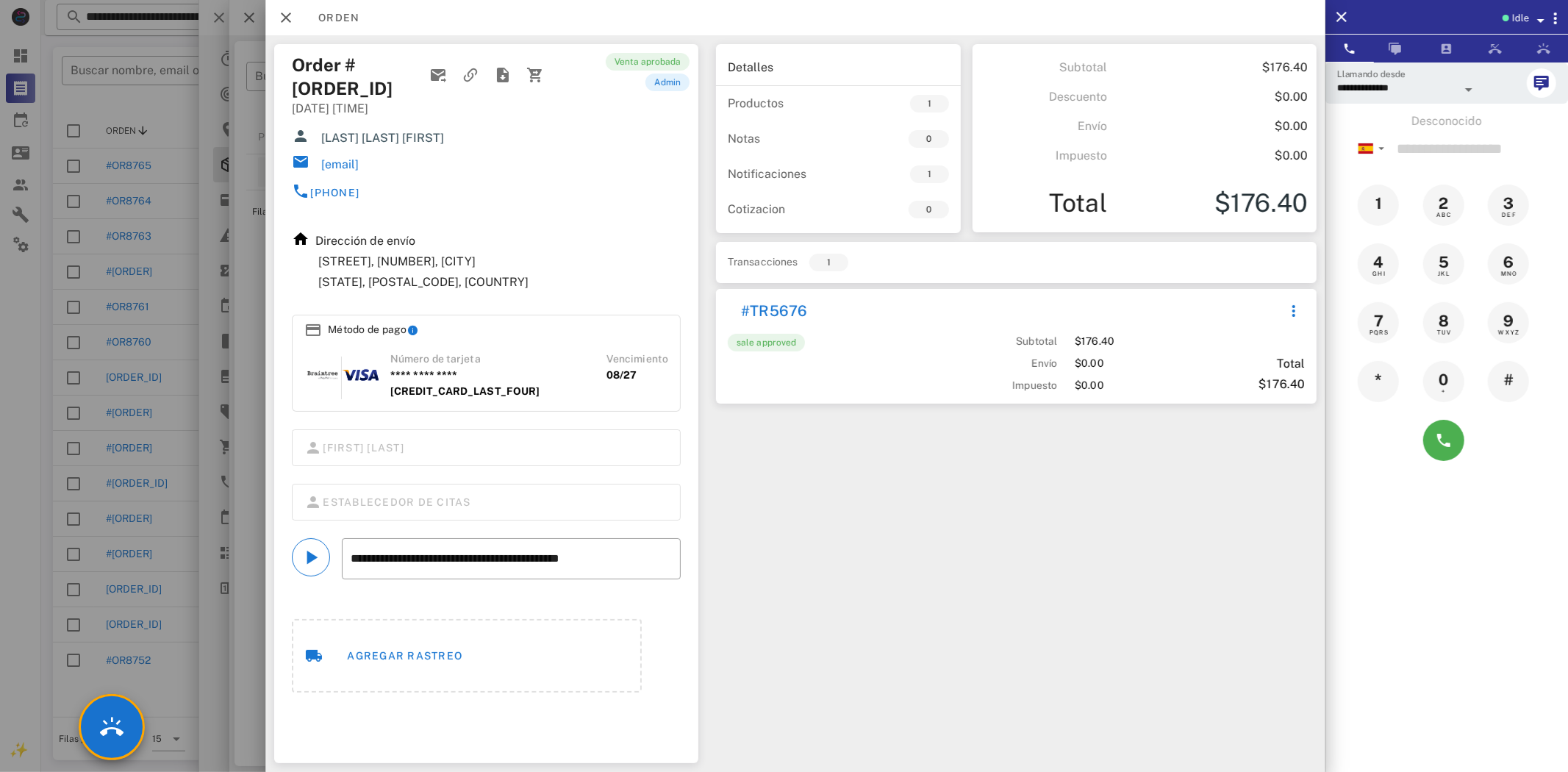 click at bounding box center [784, 386] 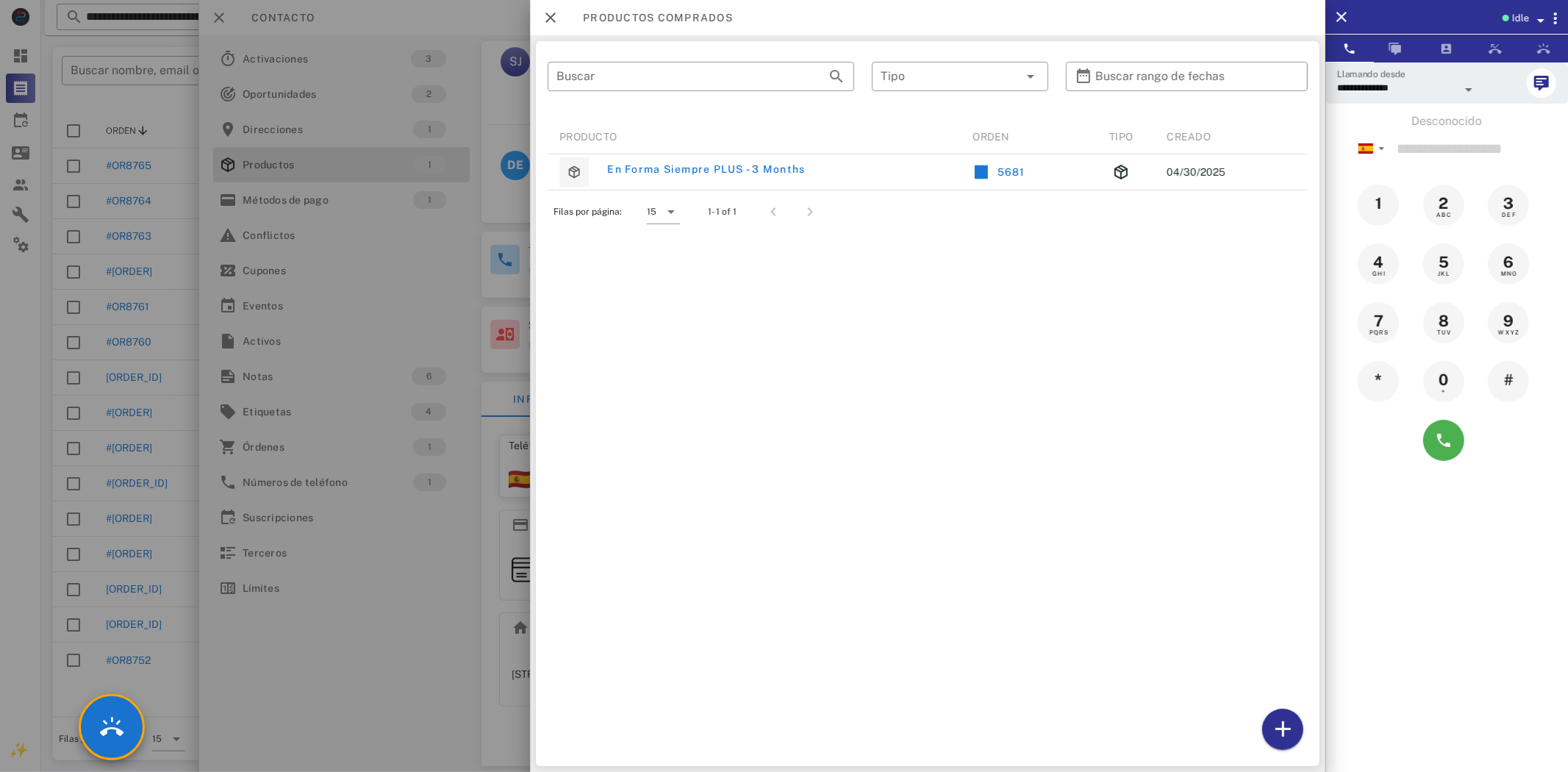click at bounding box center (784, 386) 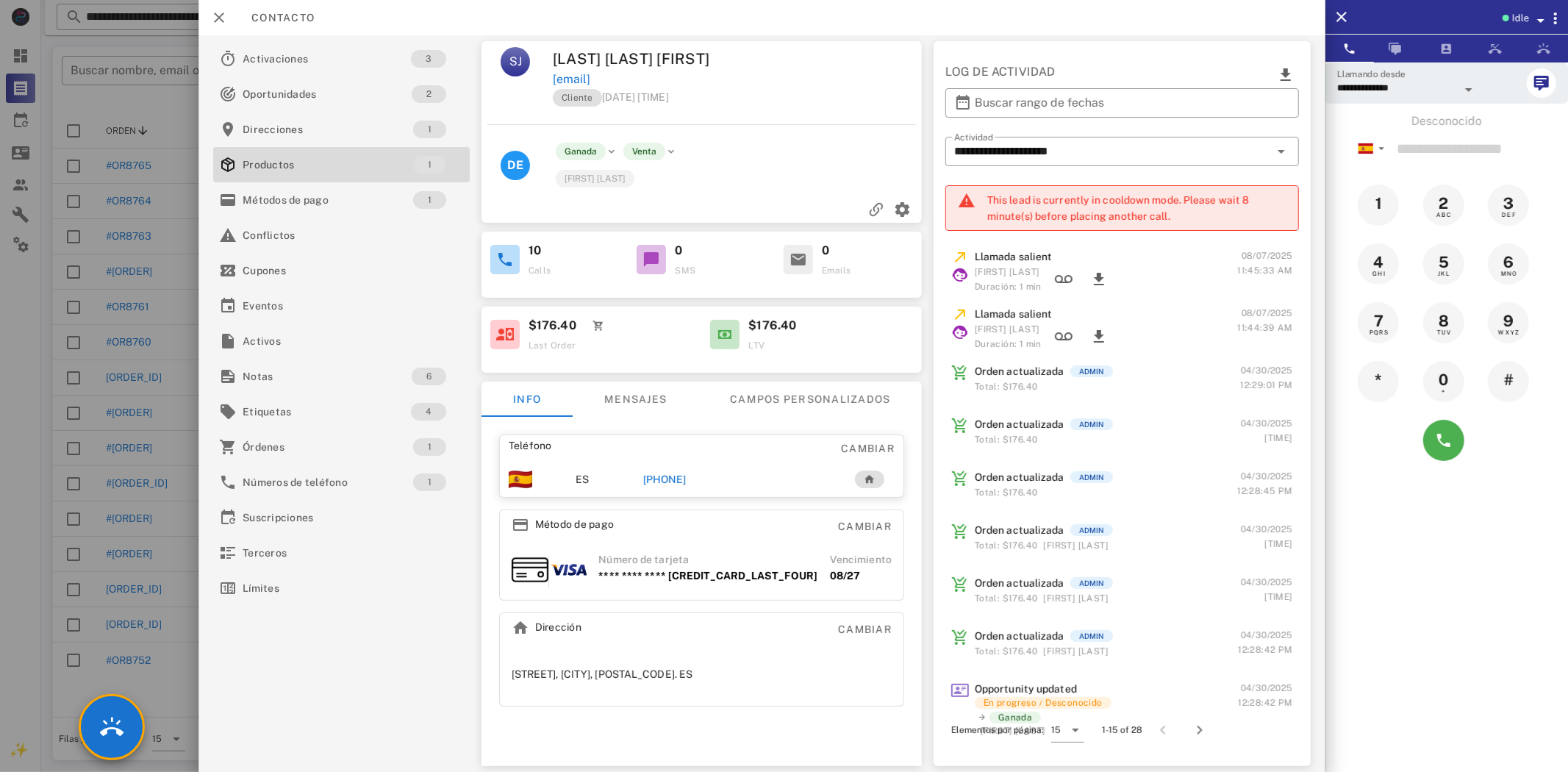 click at bounding box center (784, 386) 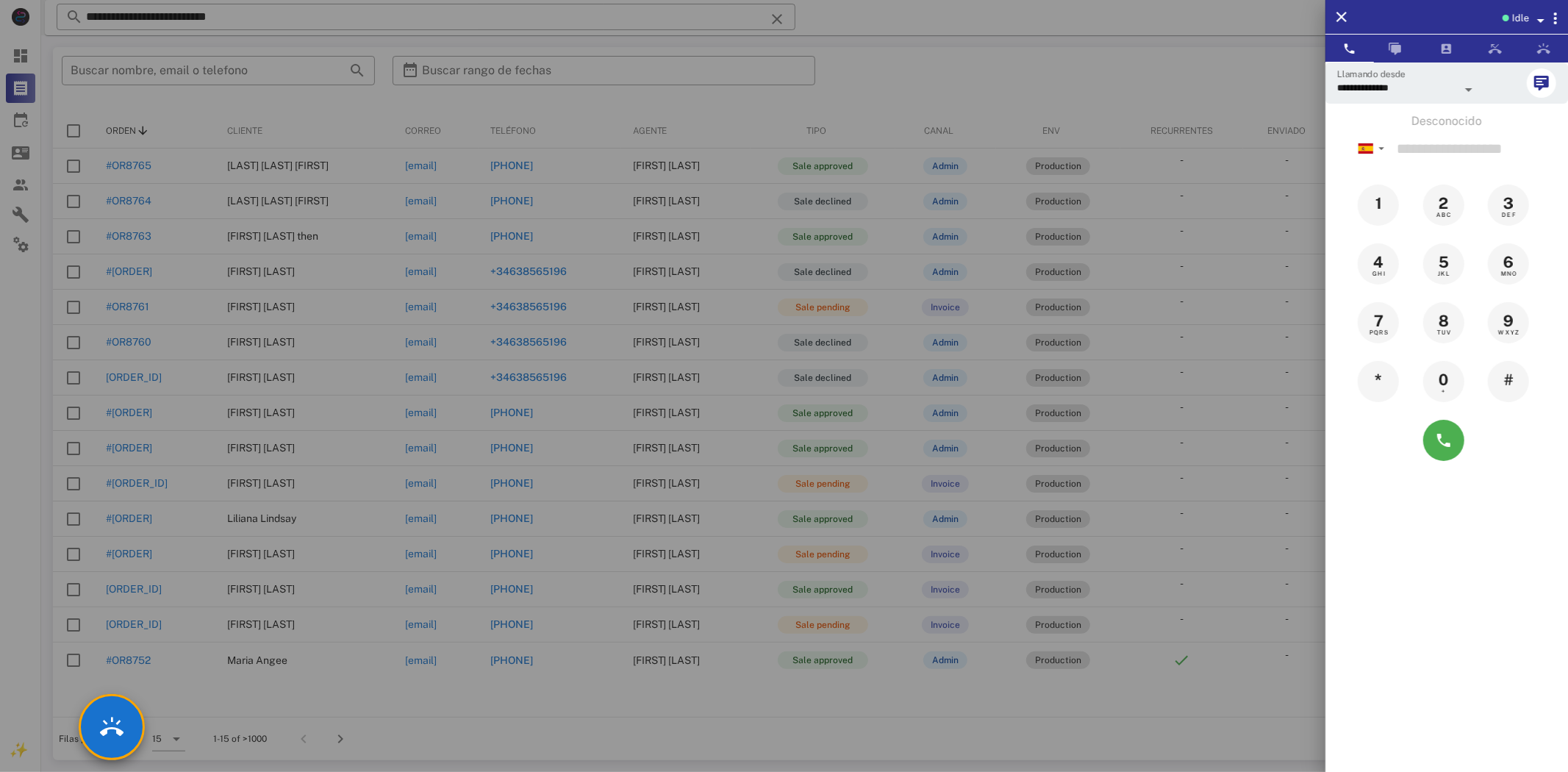 click at bounding box center (784, 386) 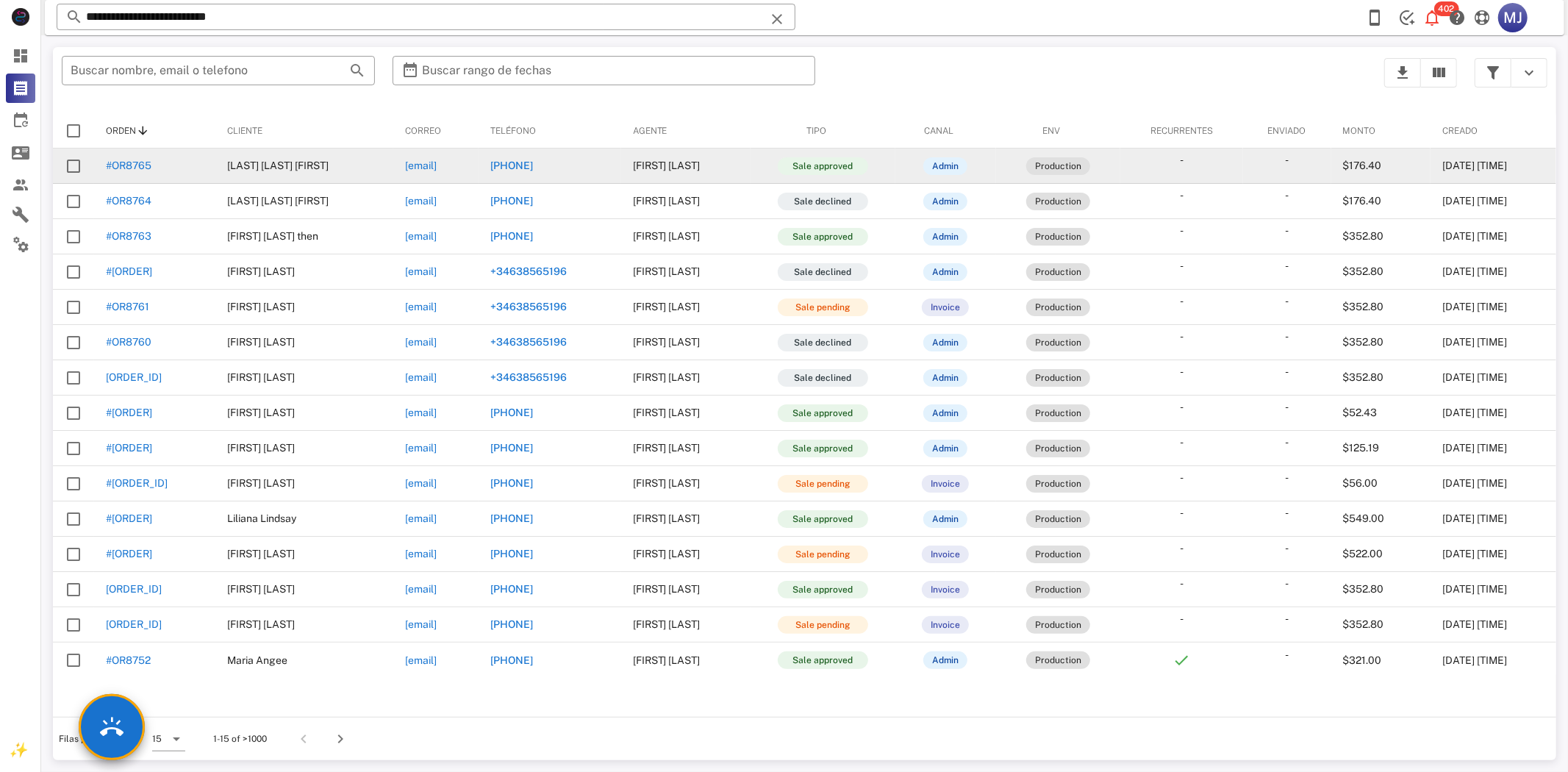 drag, startPoint x: 172, startPoint y: 160, endPoint x: 90, endPoint y: 153, distance: 82.298238 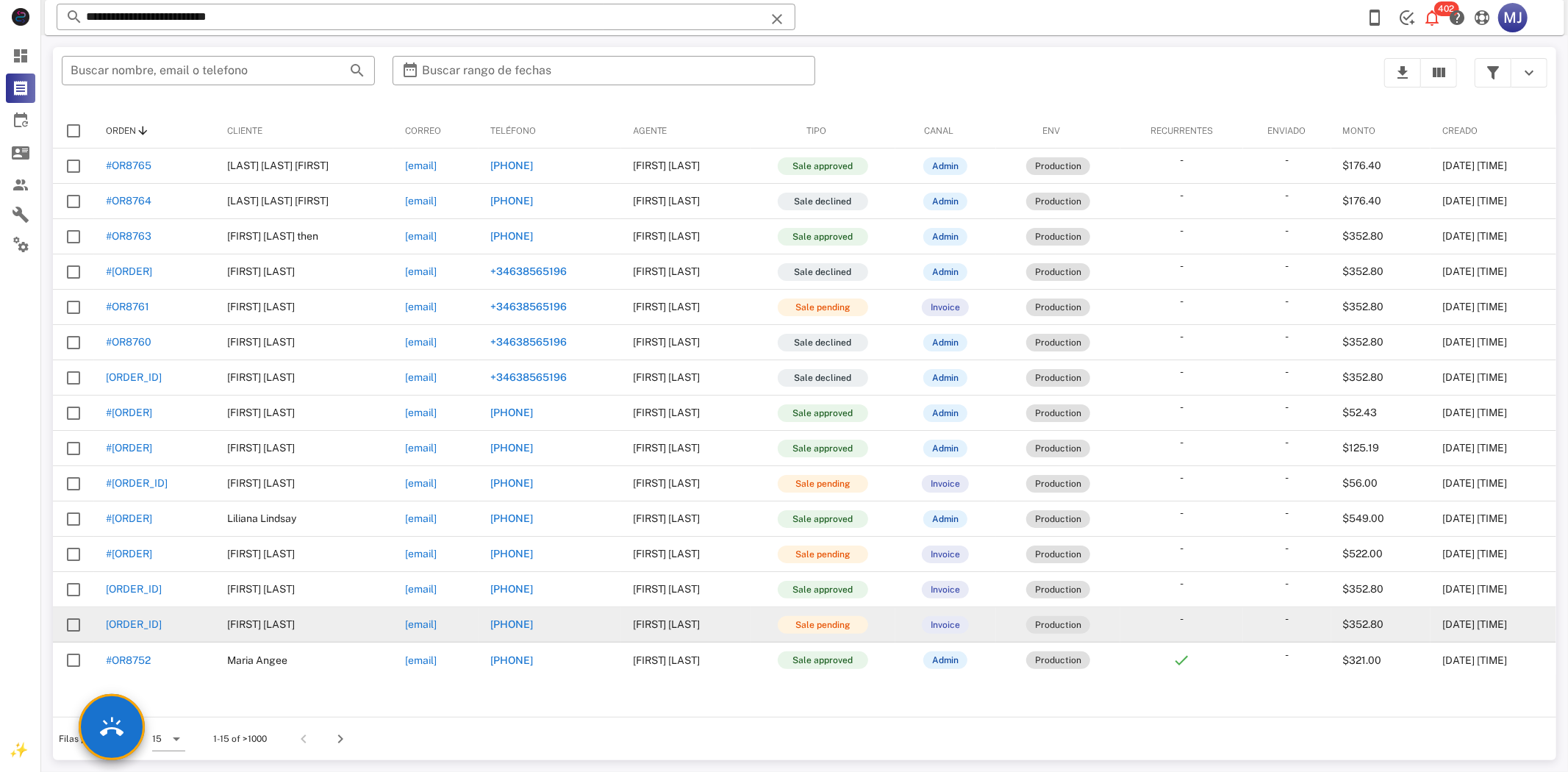 copy on "#OR8765" 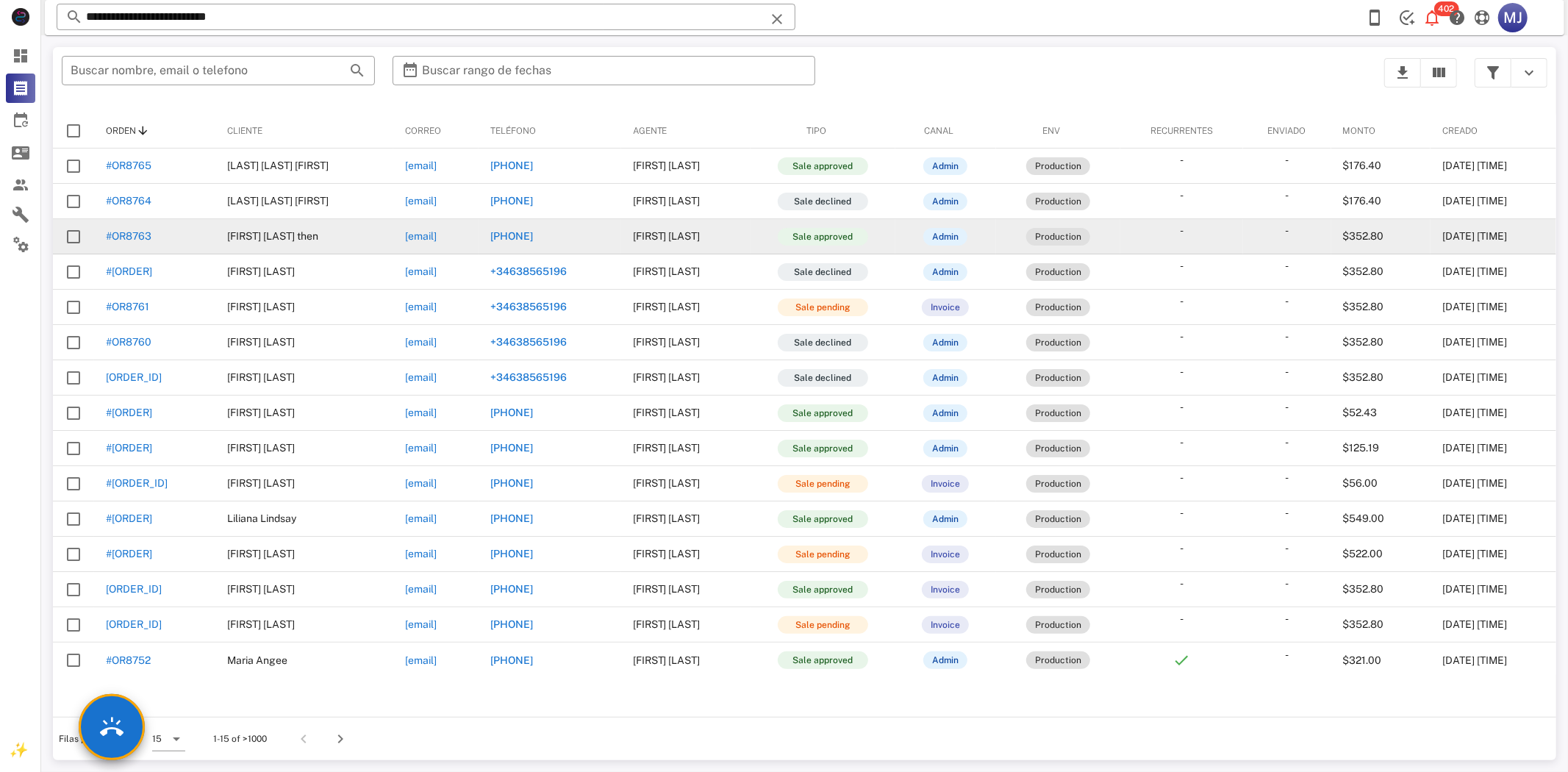 click on "Sale approved" at bounding box center [823, 237] 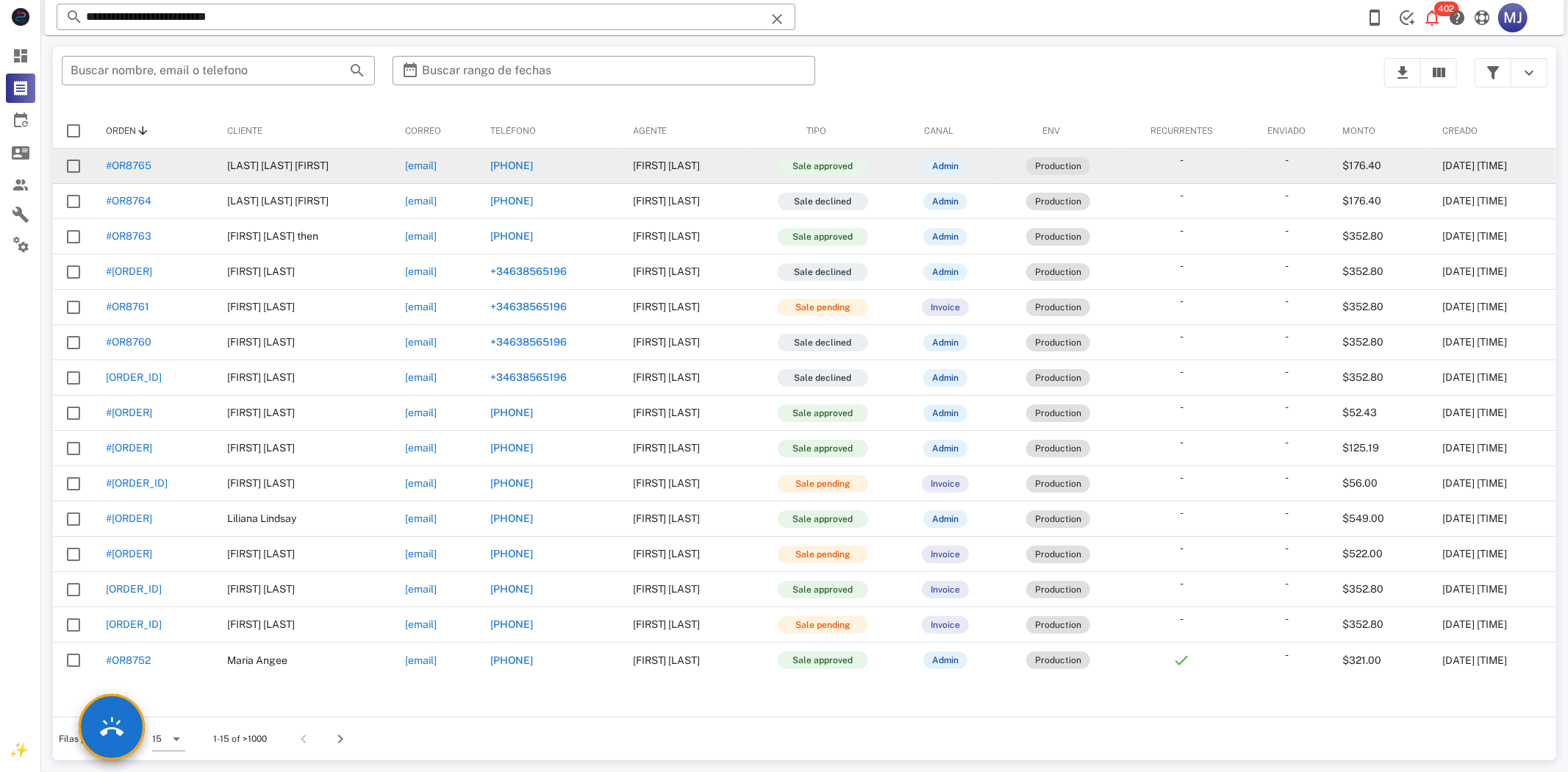 drag, startPoint x: 509, startPoint y: 165, endPoint x: 339, endPoint y: 162, distance: 170.02647 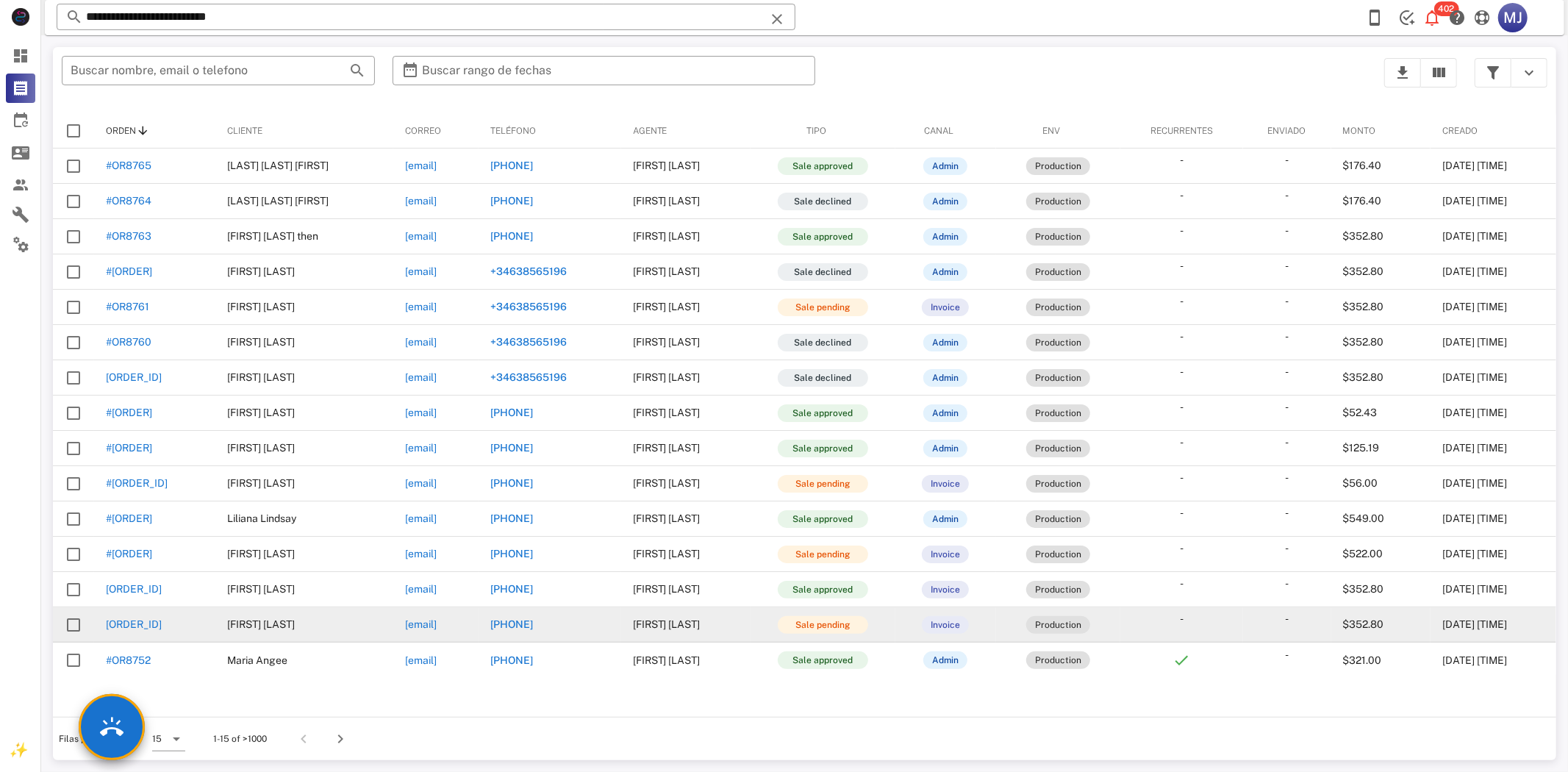 copy on "[EMAIL]" 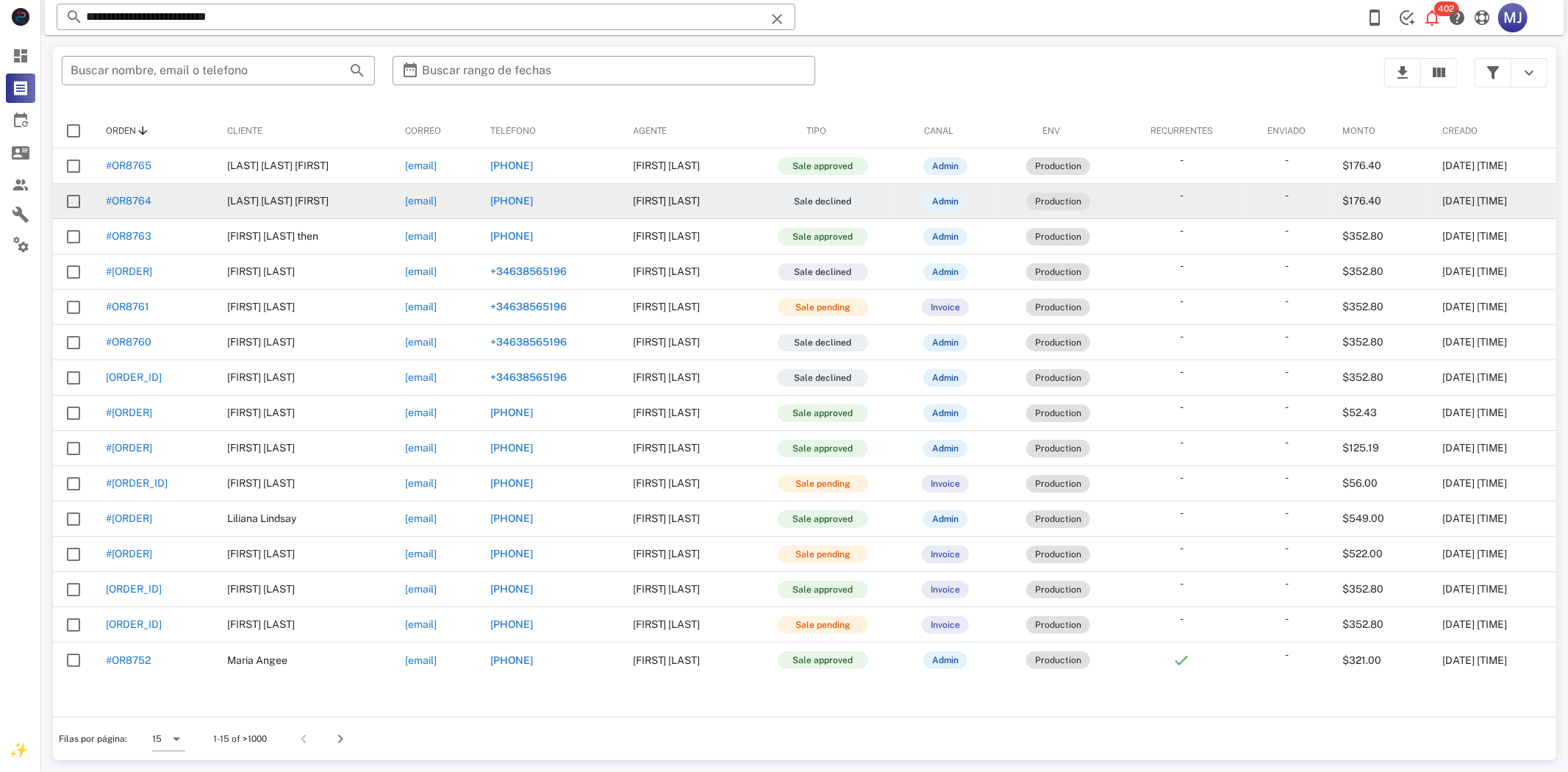 copy on "[EMAIL]" 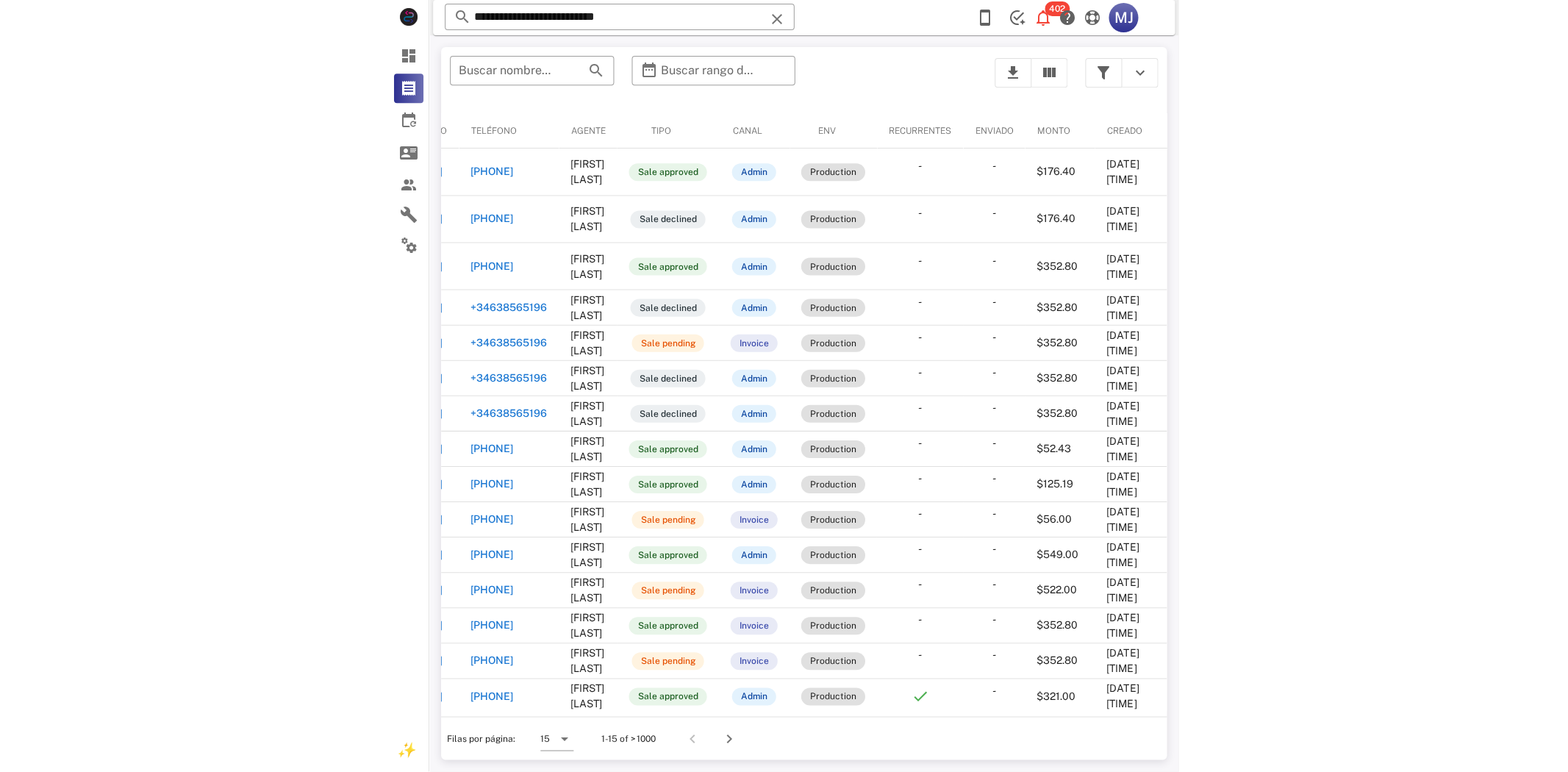 scroll, scrollTop: 0, scrollLeft: 0, axis: both 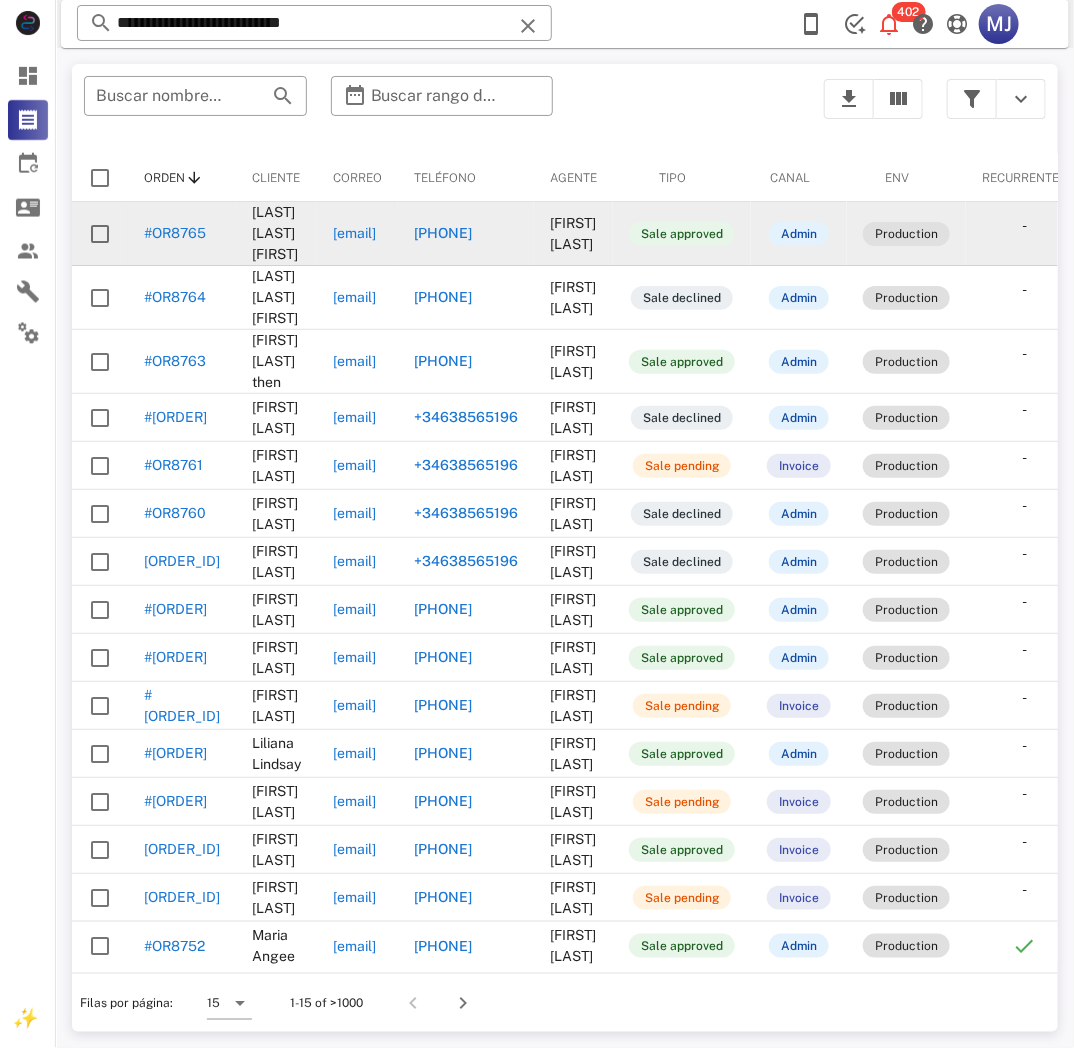 drag, startPoint x: 221, startPoint y: 228, endPoint x: 115, endPoint y: 256, distance: 109.63576 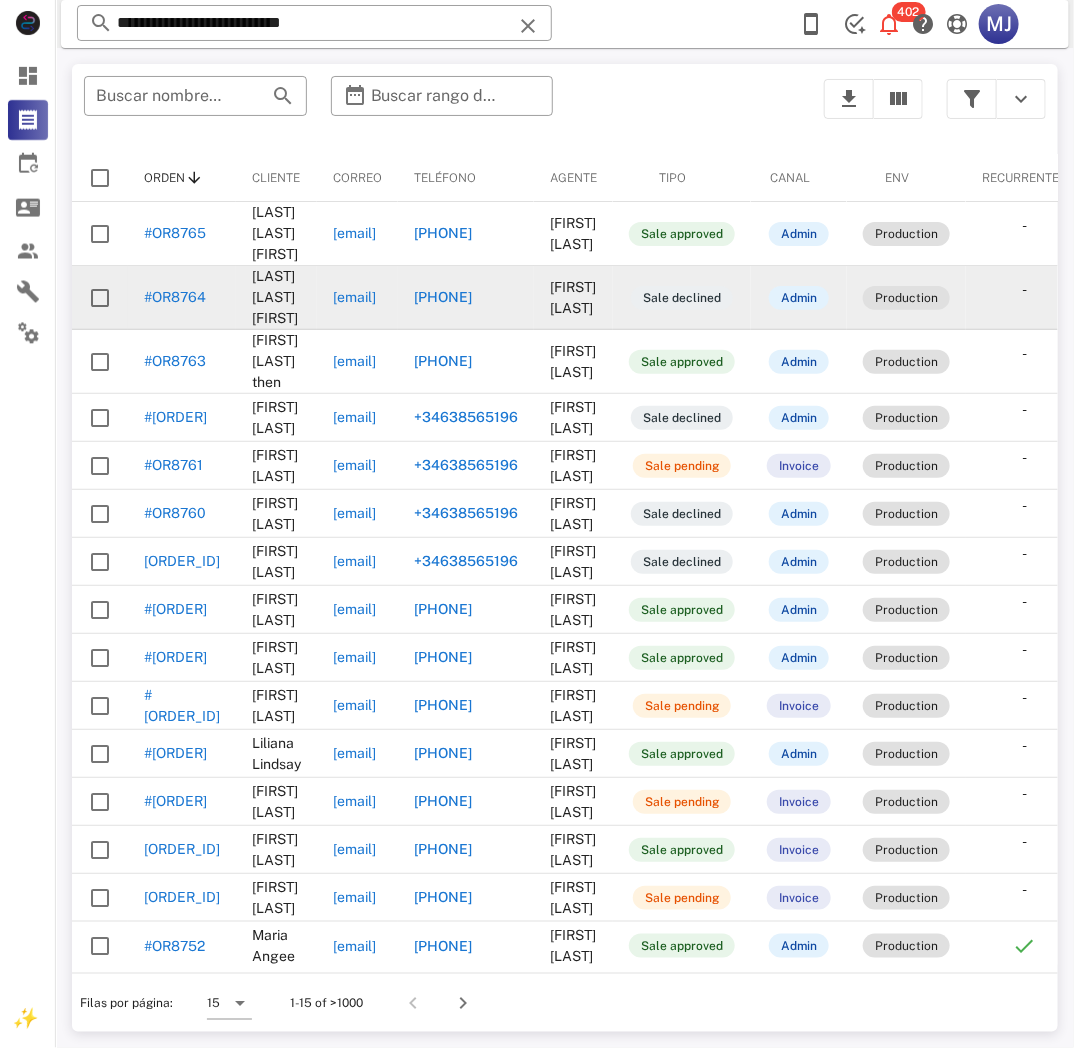 copy on "#OR8765" 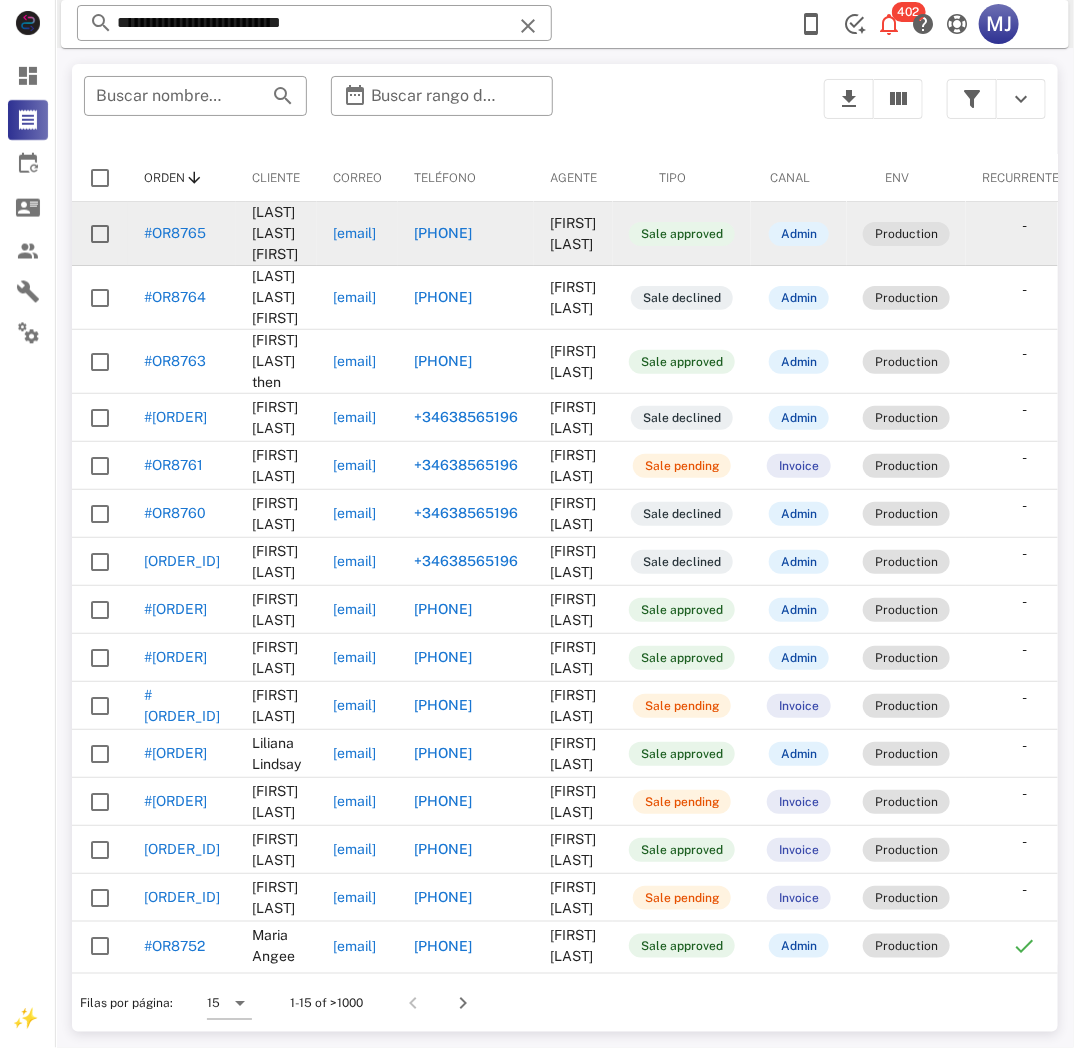 drag, startPoint x: 326, startPoint y: 241, endPoint x: 476, endPoint y: 218, distance: 151.75308 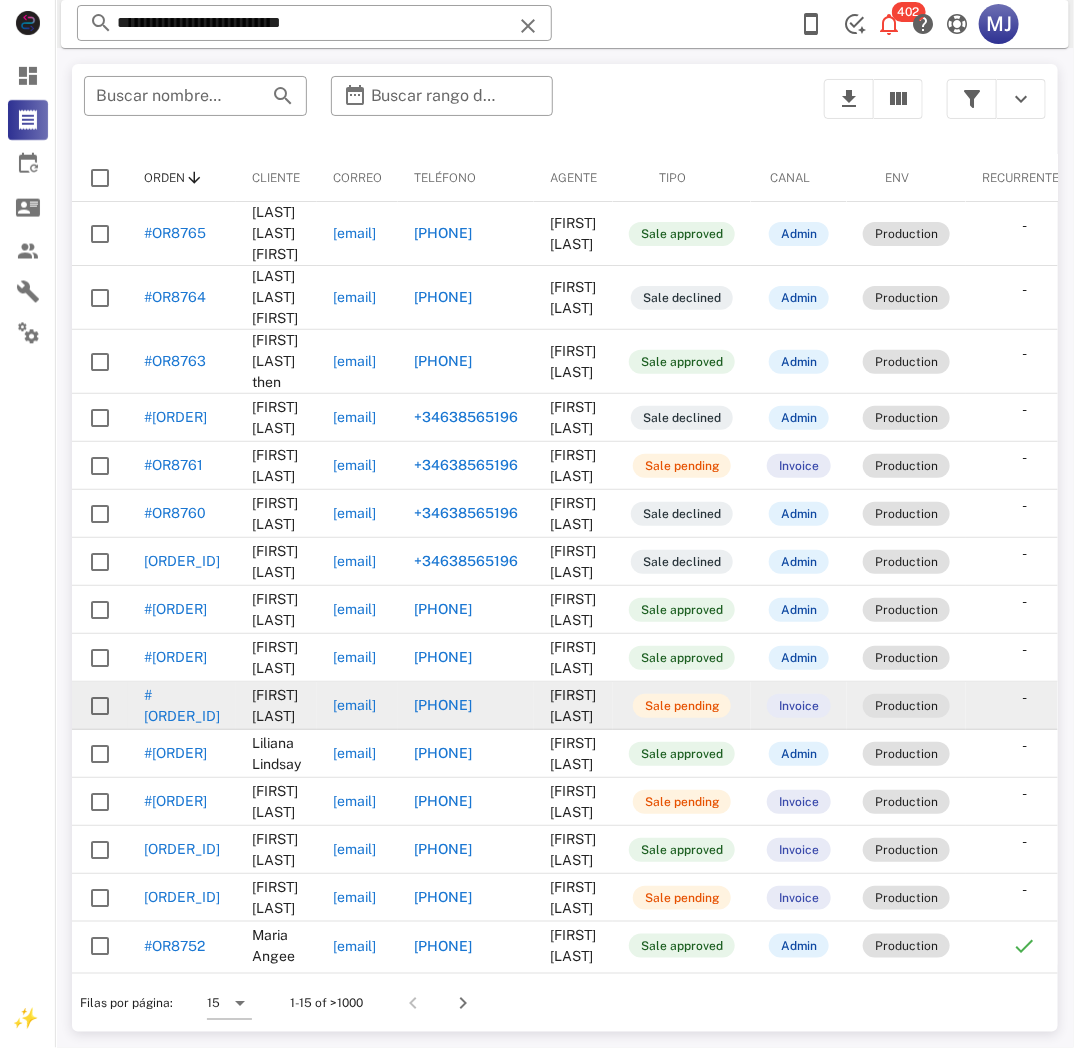 click on "[EMAIL]" at bounding box center [357, 706] 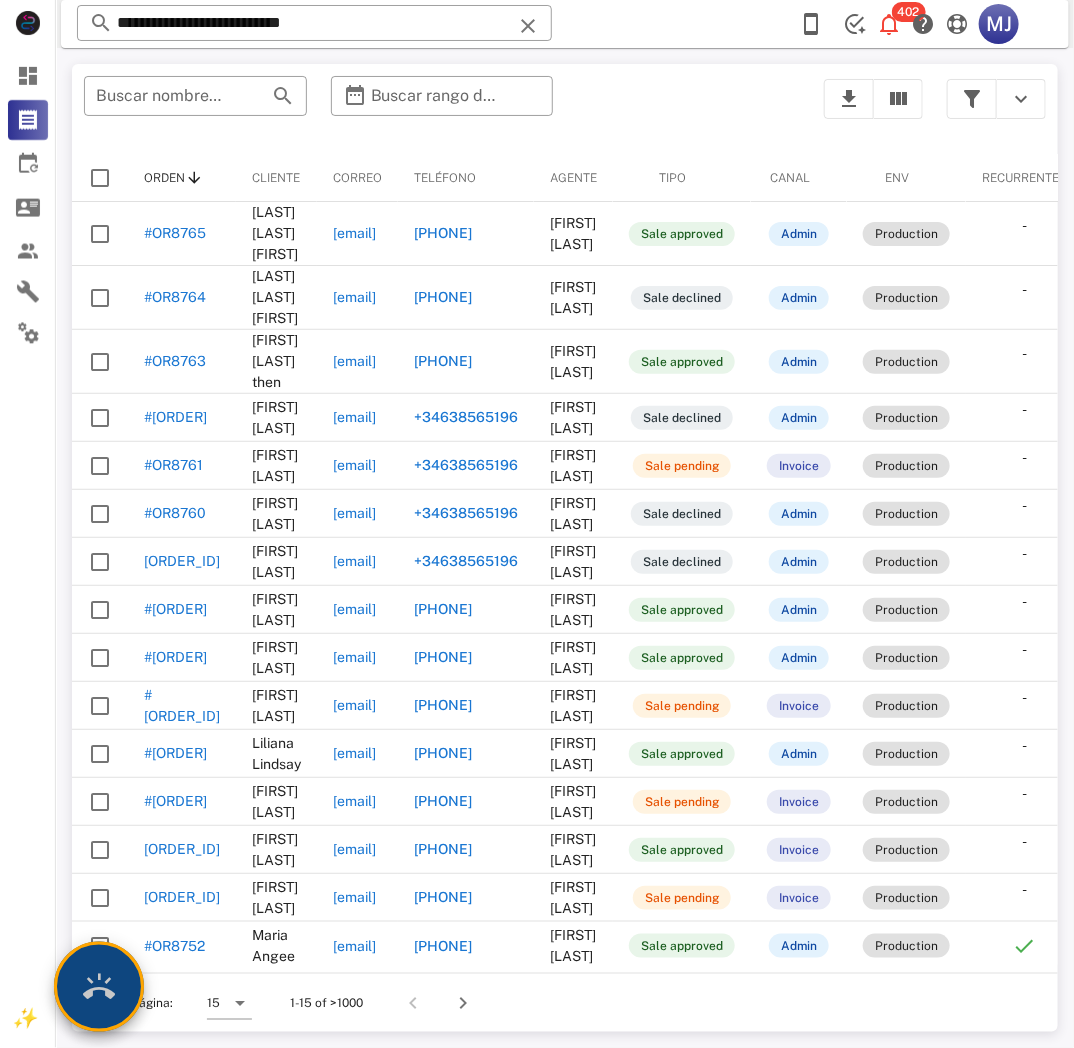 click at bounding box center [99, 987] 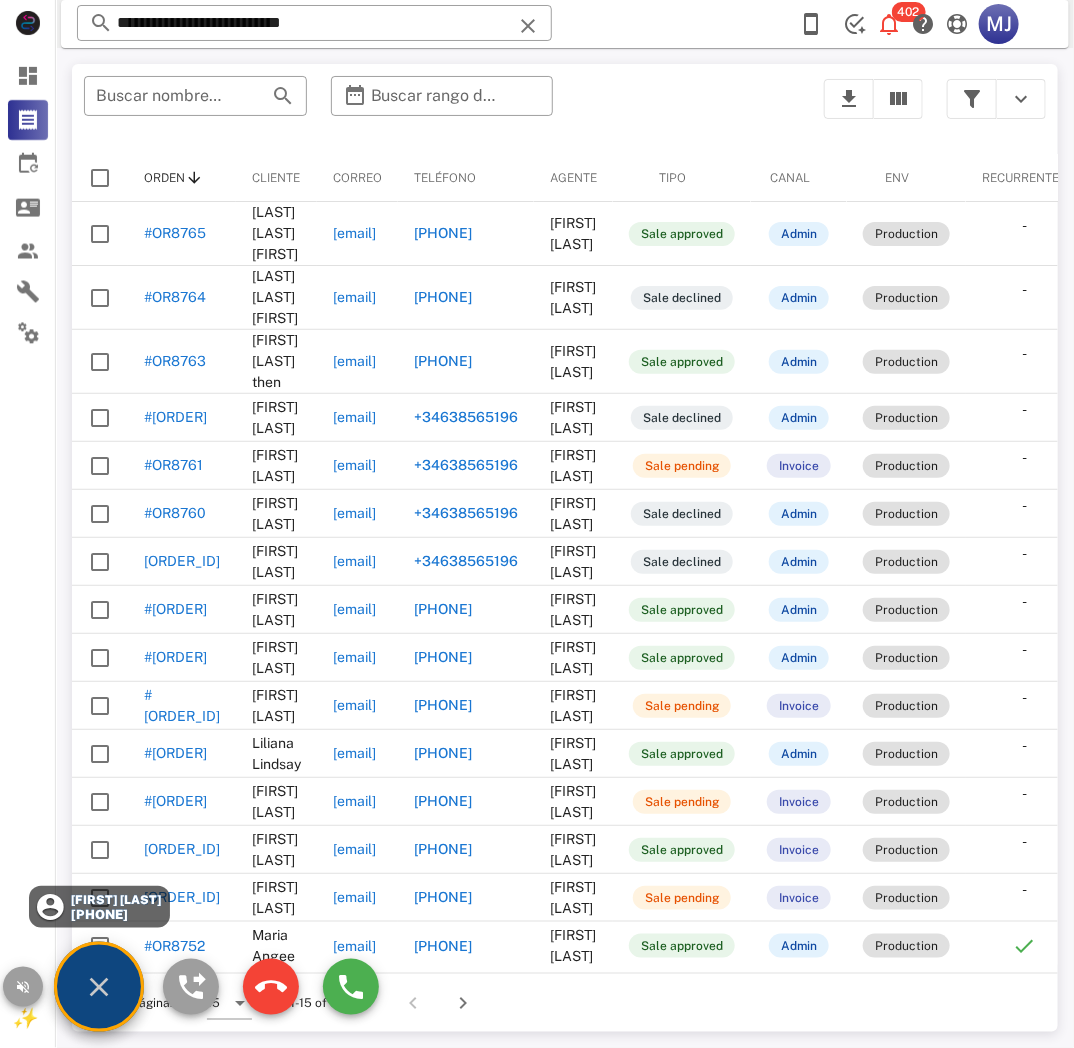 click on "[FIRST] [LAST]" at bounding box center [115, 900] 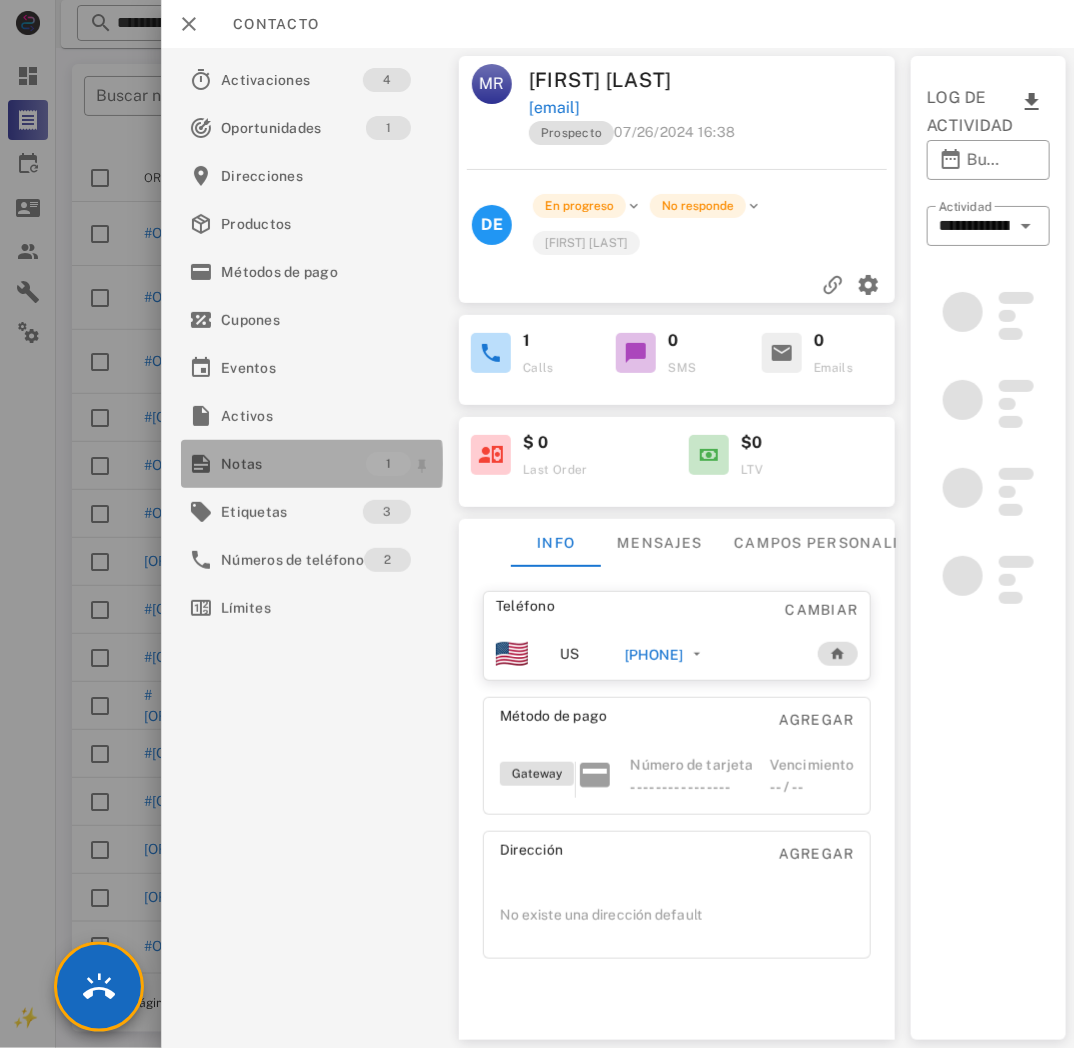 click on "Notas" at bounding box center (293, 464) 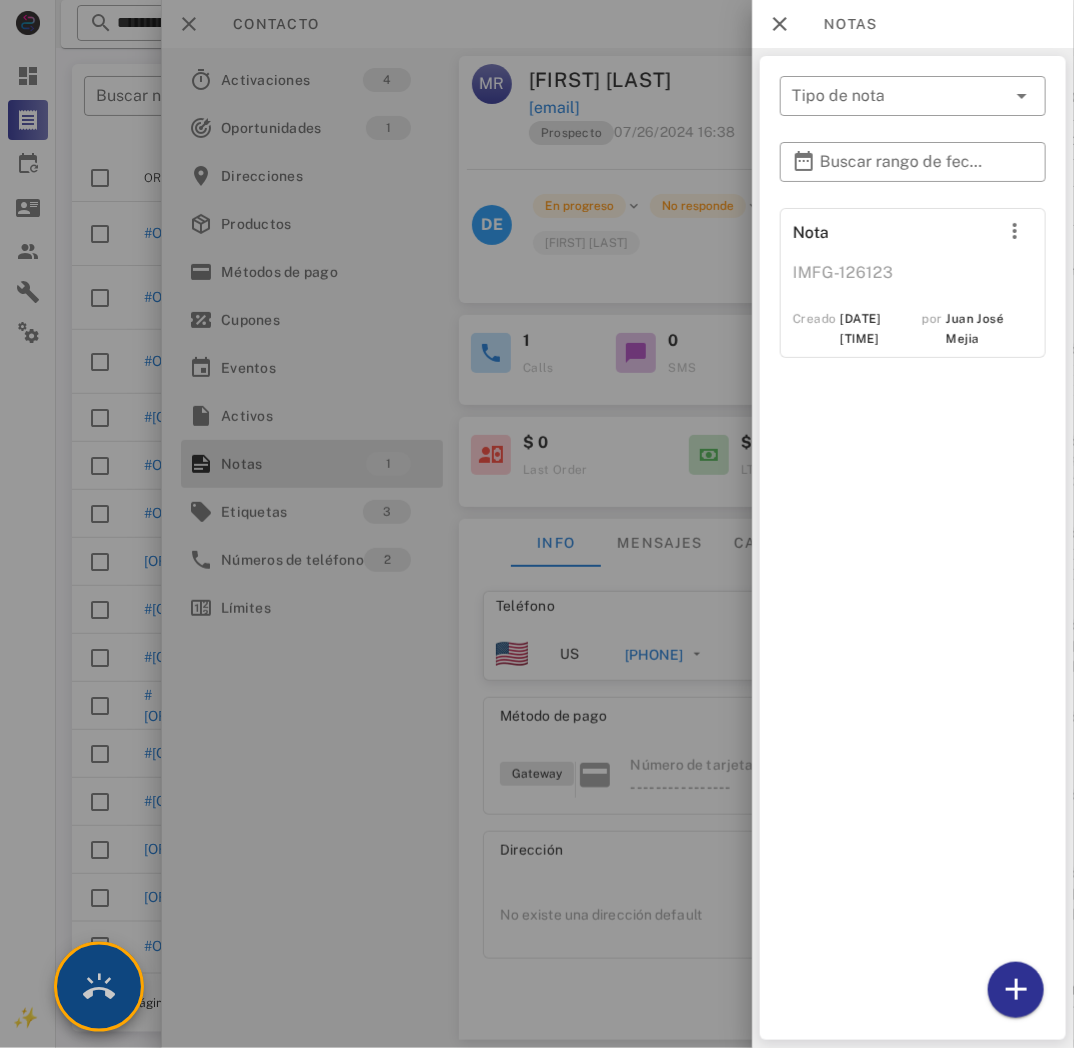 click at bounding box center [99, 987] 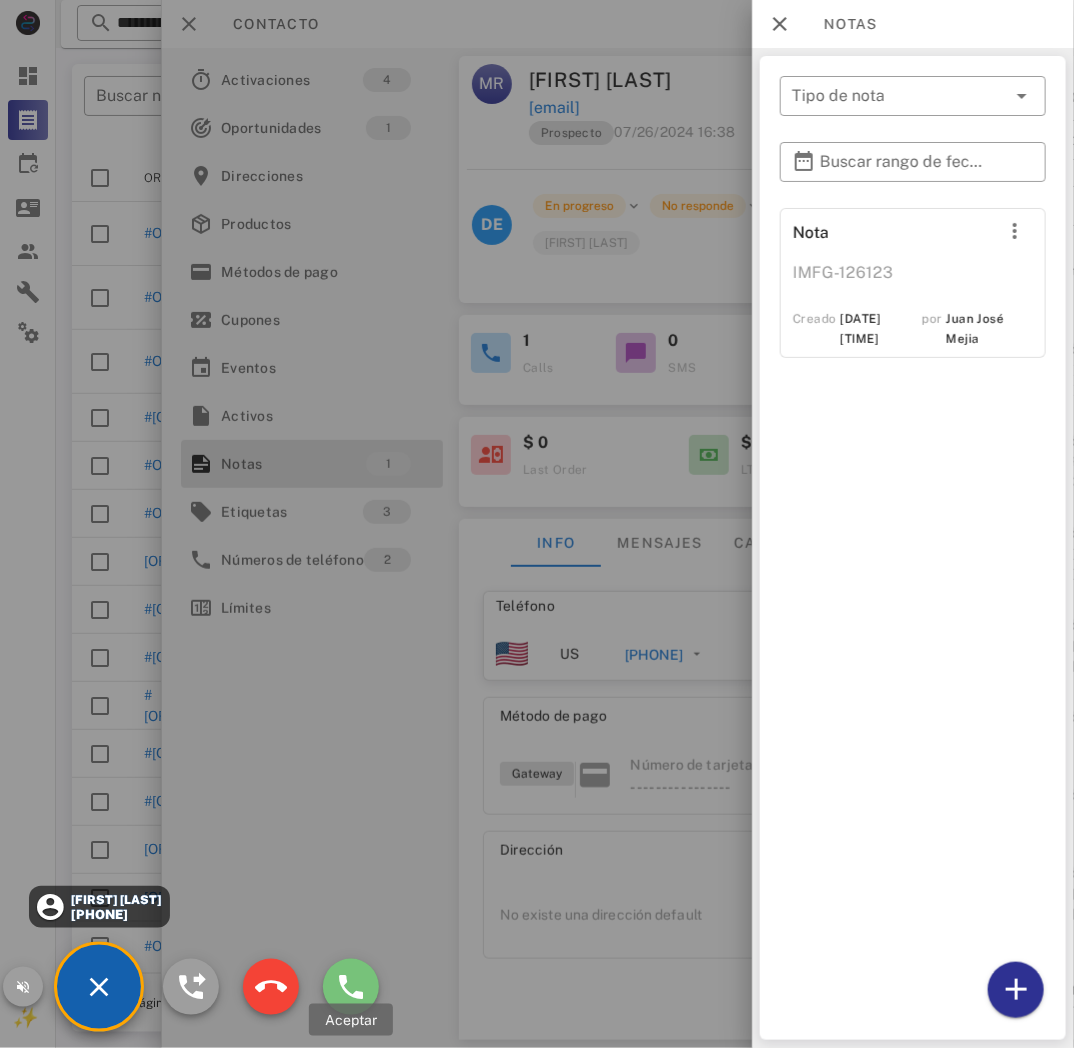 click at bounding box center (351, 987) 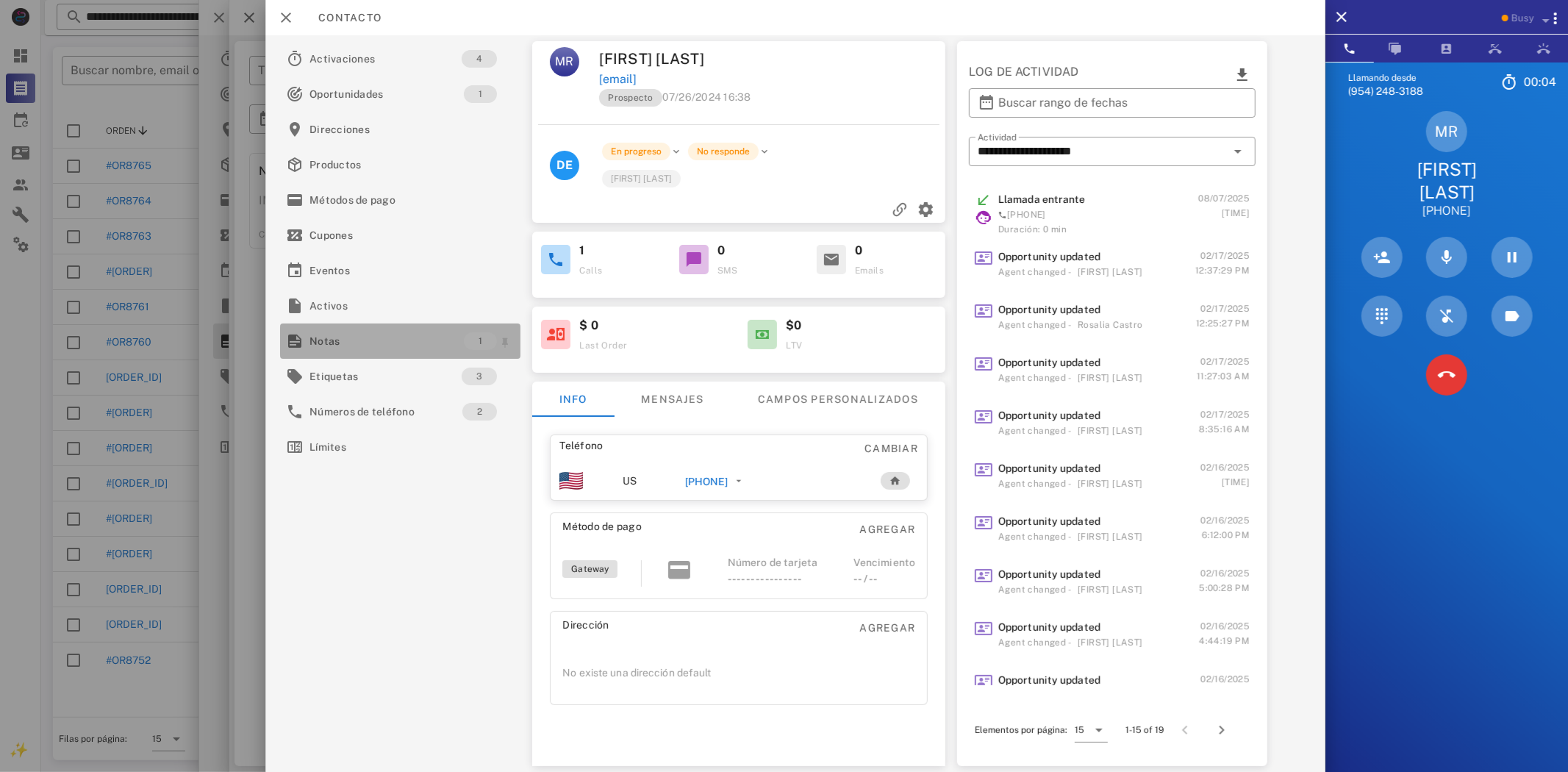 click on "Notas" at bounding box center [387, 341] 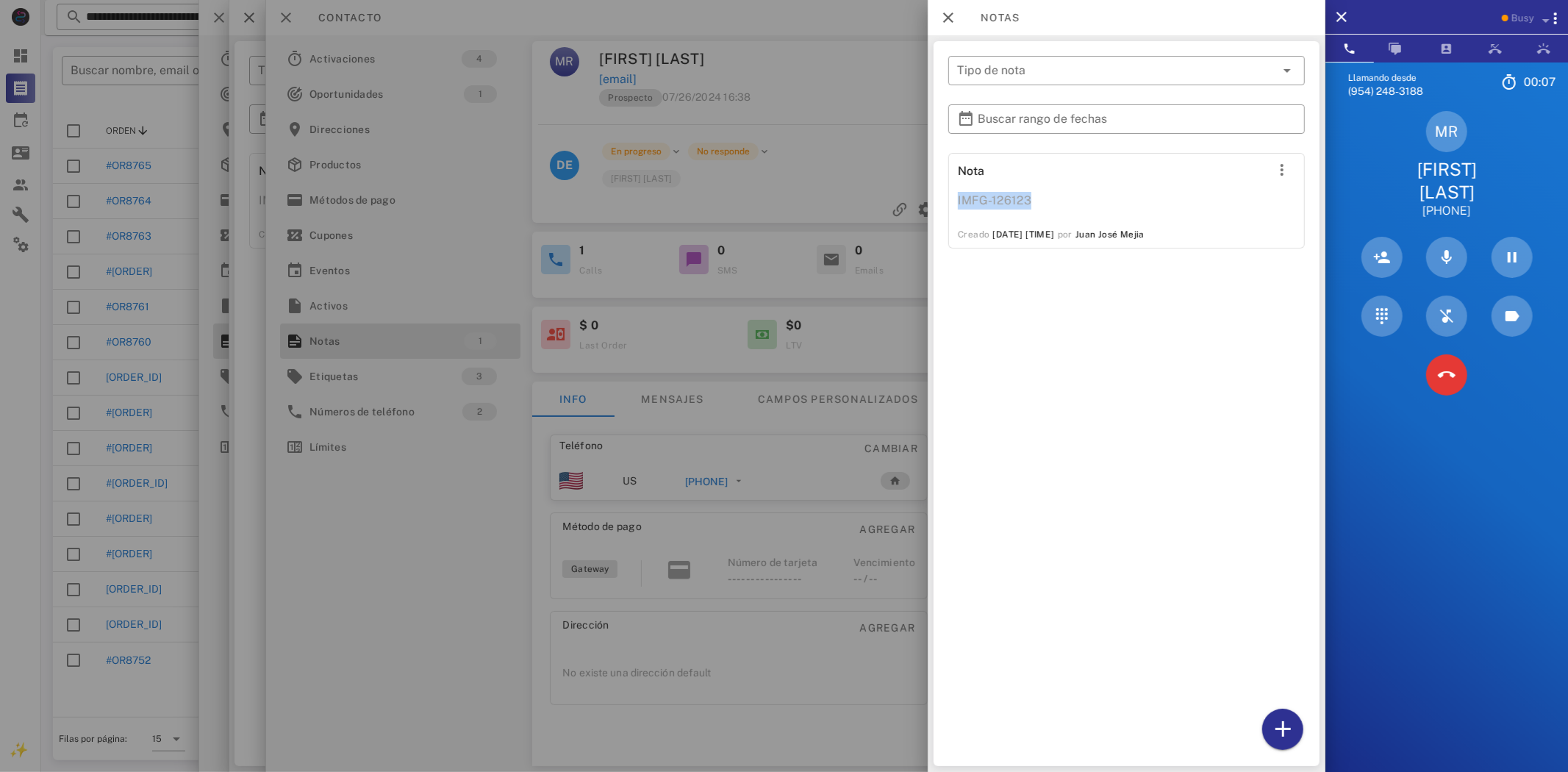 drag, startPoint x: 1030, startPoint y: 196, endPoint x: 952, endPoint y: 204, distance: 78.409183 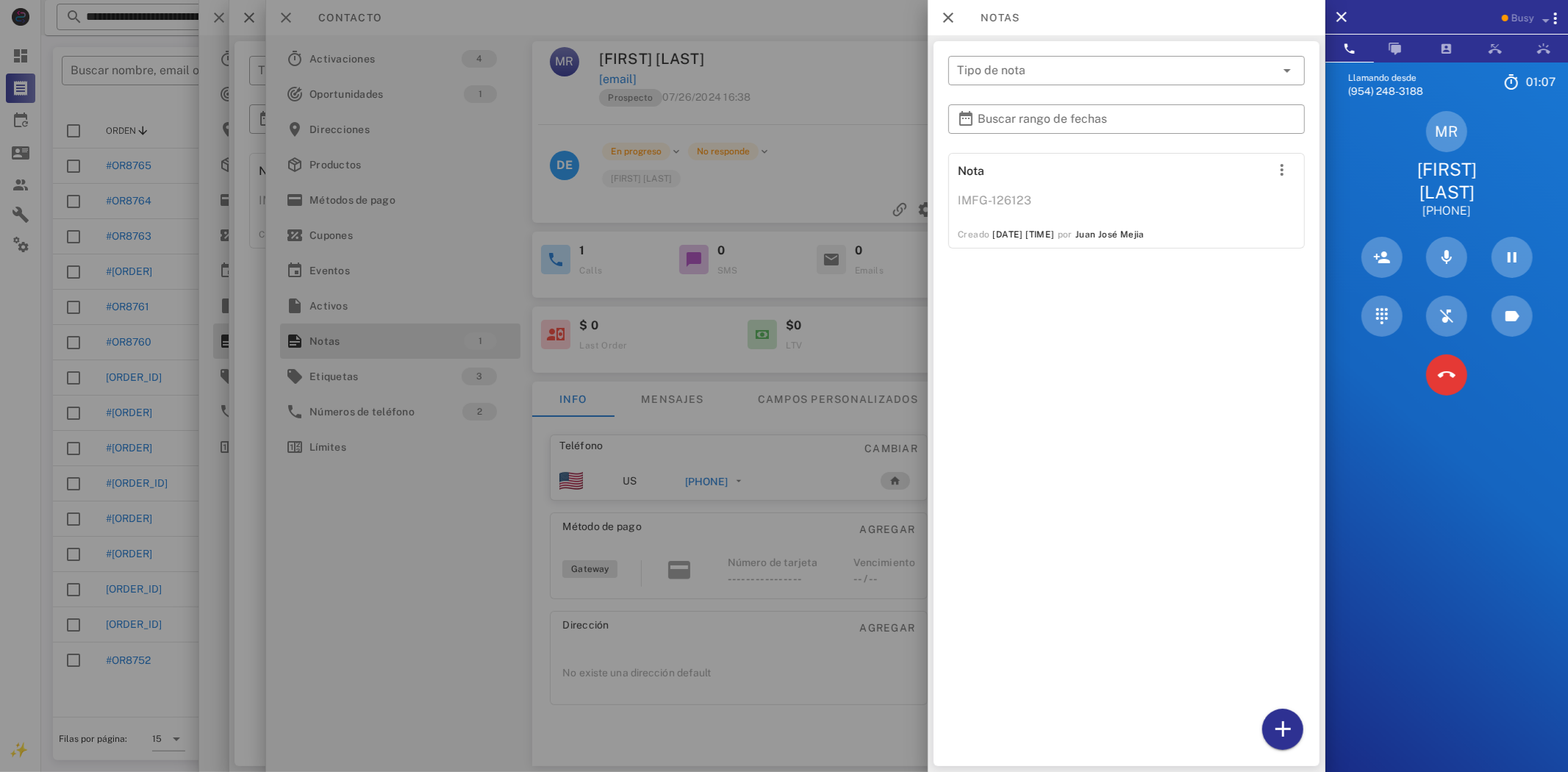 click at bounding box center [784, 386] 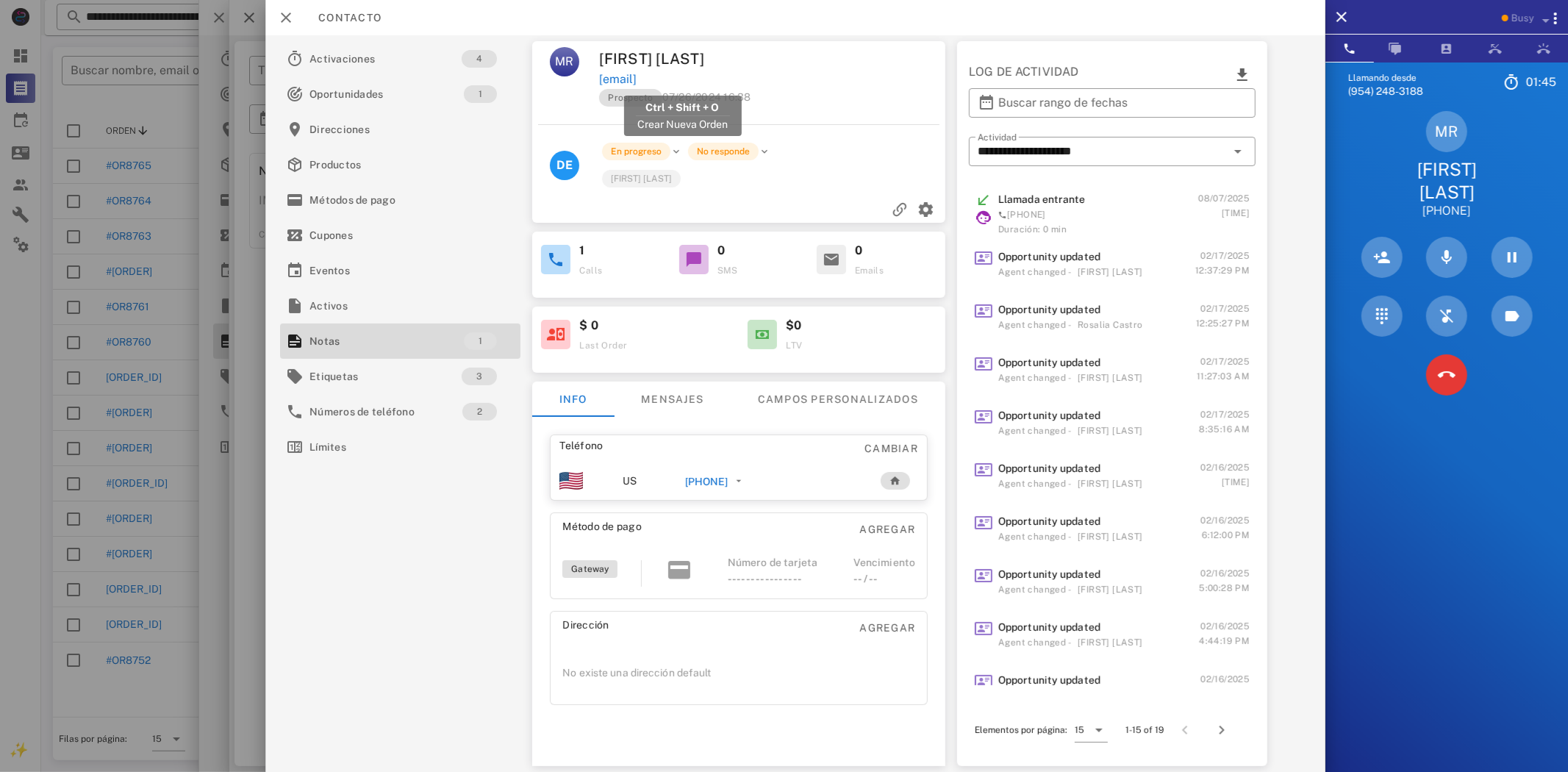 click on "[EMAIL]" at bounding box center (617, 79) 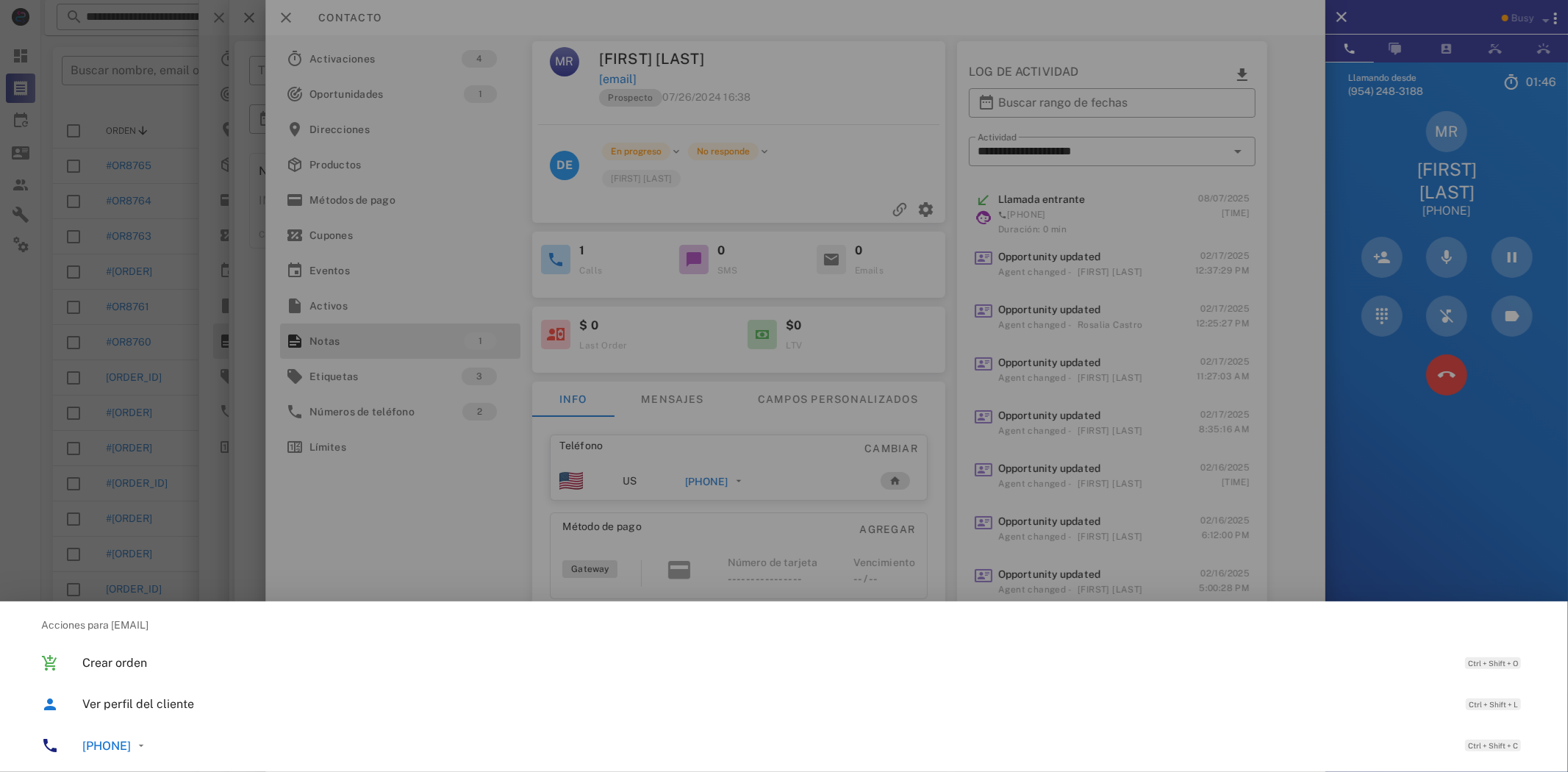 drag, startPoint x: 612, startPoint y: 406, endPoint x: 790, endPoint y: 304, distance: 205.1536 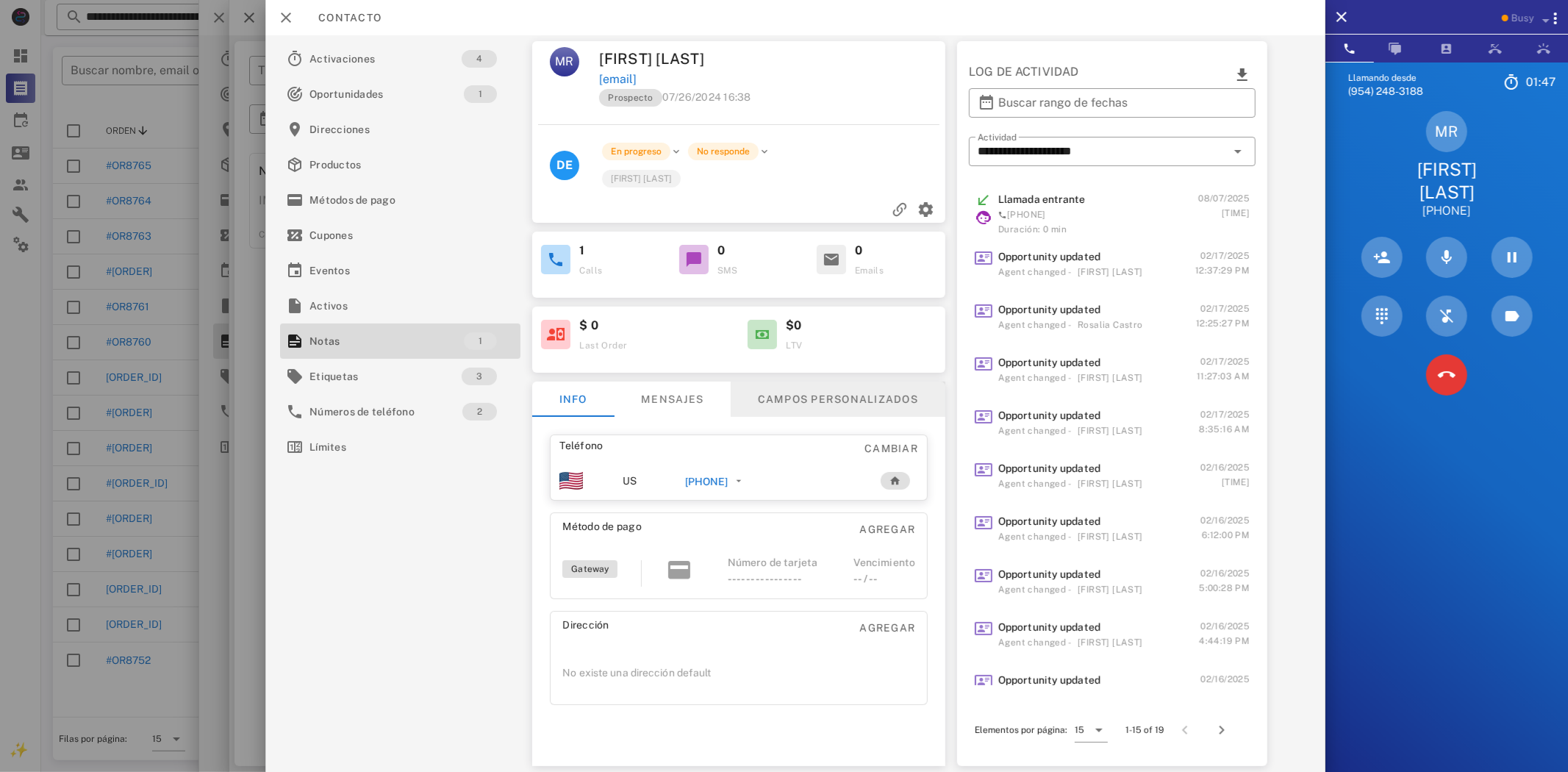 click on "Campos personalizados" at bounding box center [838, 399] 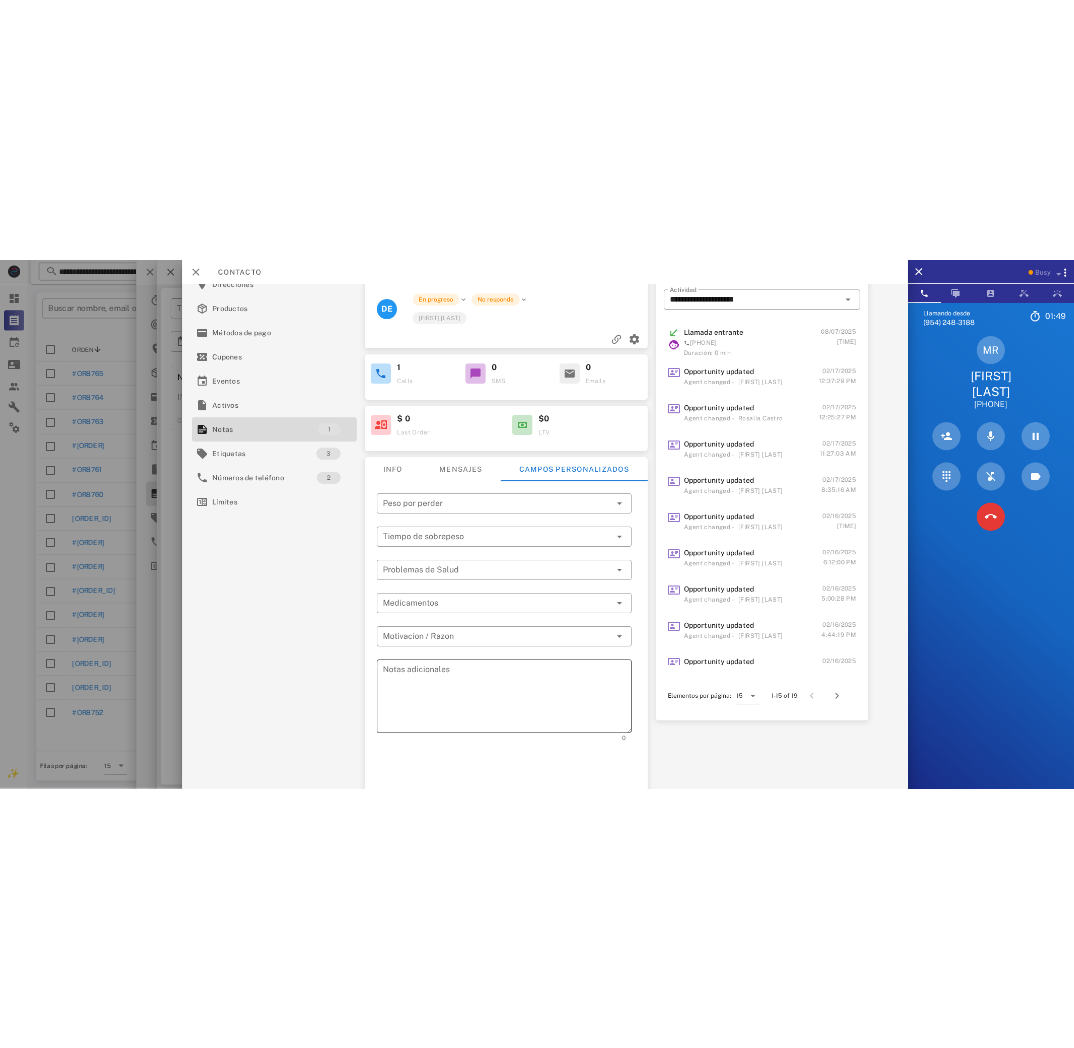 scroll, scrollTop: 232, scrollLeft: 0, axis: vertical 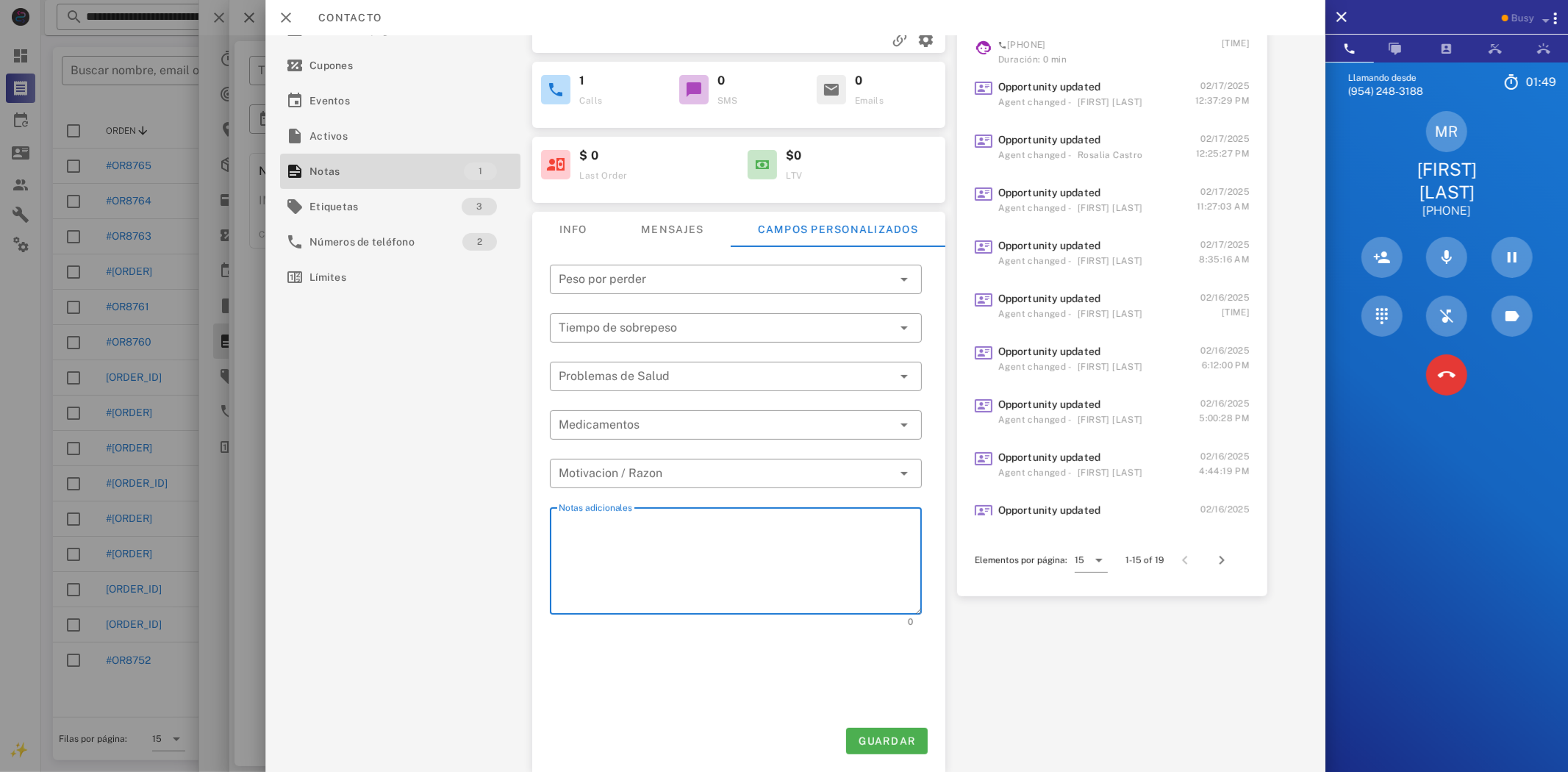 drag, startPoint x: 567, startPoint y: 541, endPoint x: 589, endPoint y: 549, distance: 23.4094 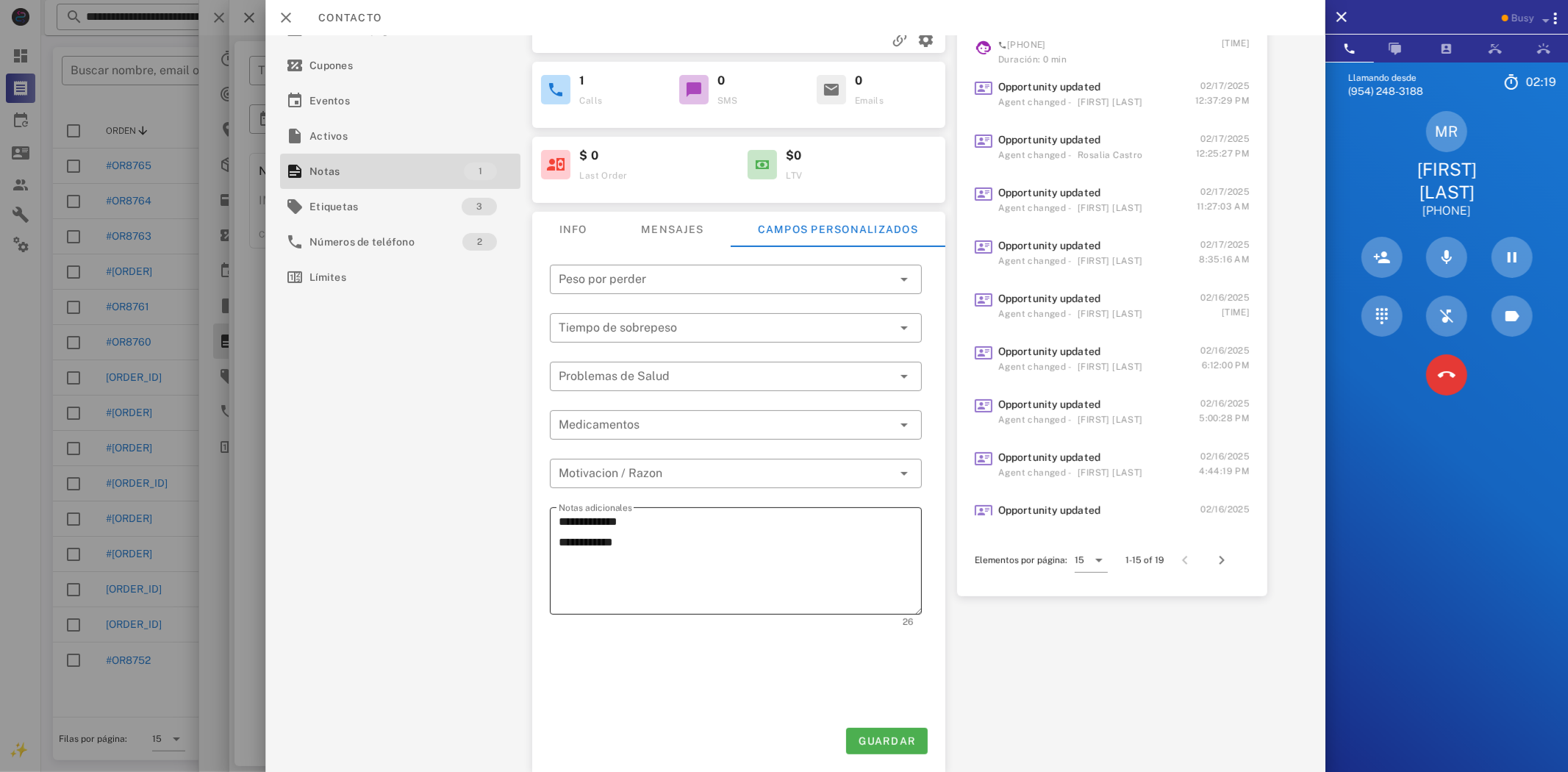 click on "**********" at bounding box center [740, 563] 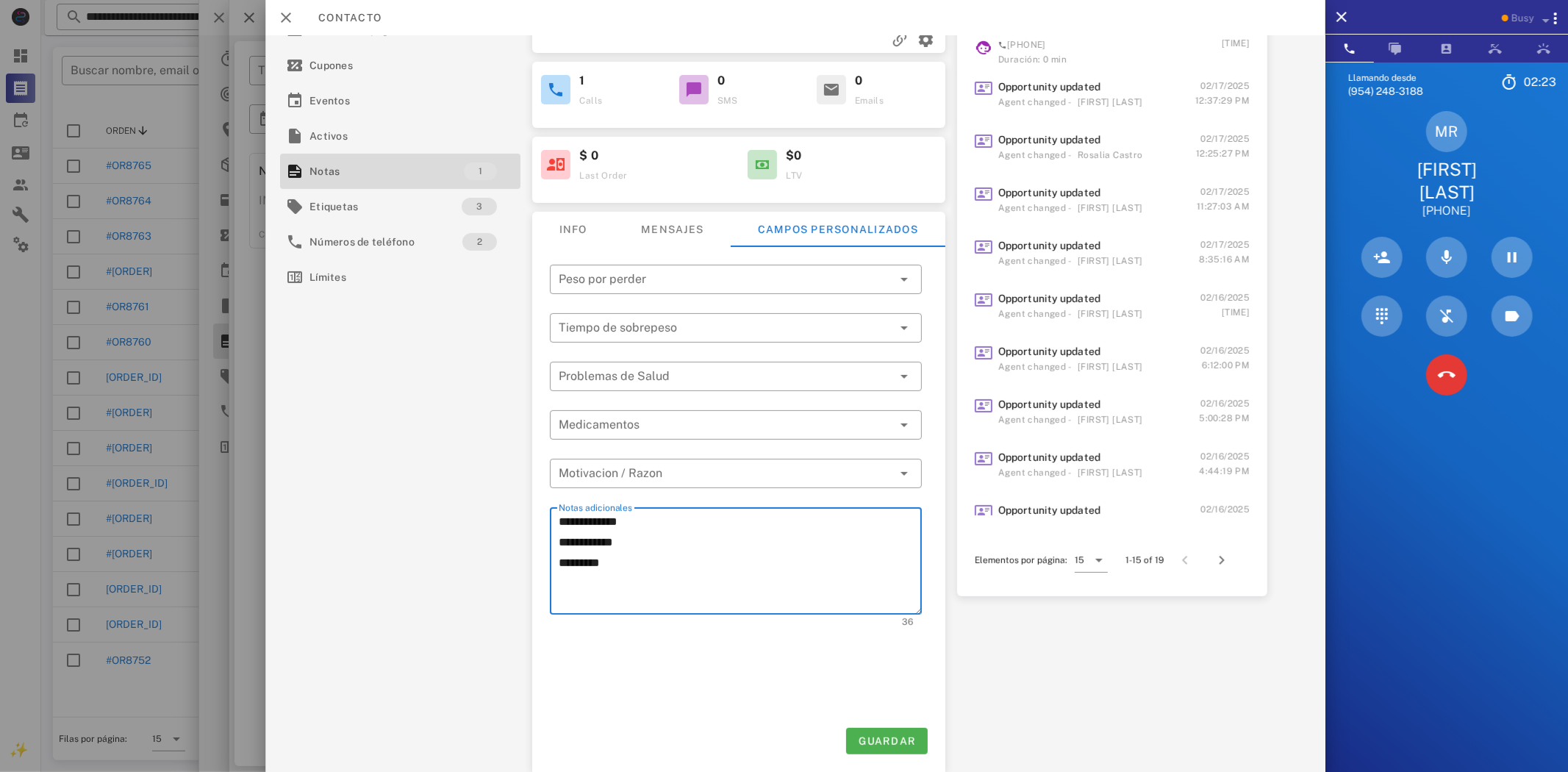click at bounding box center (736, 302) 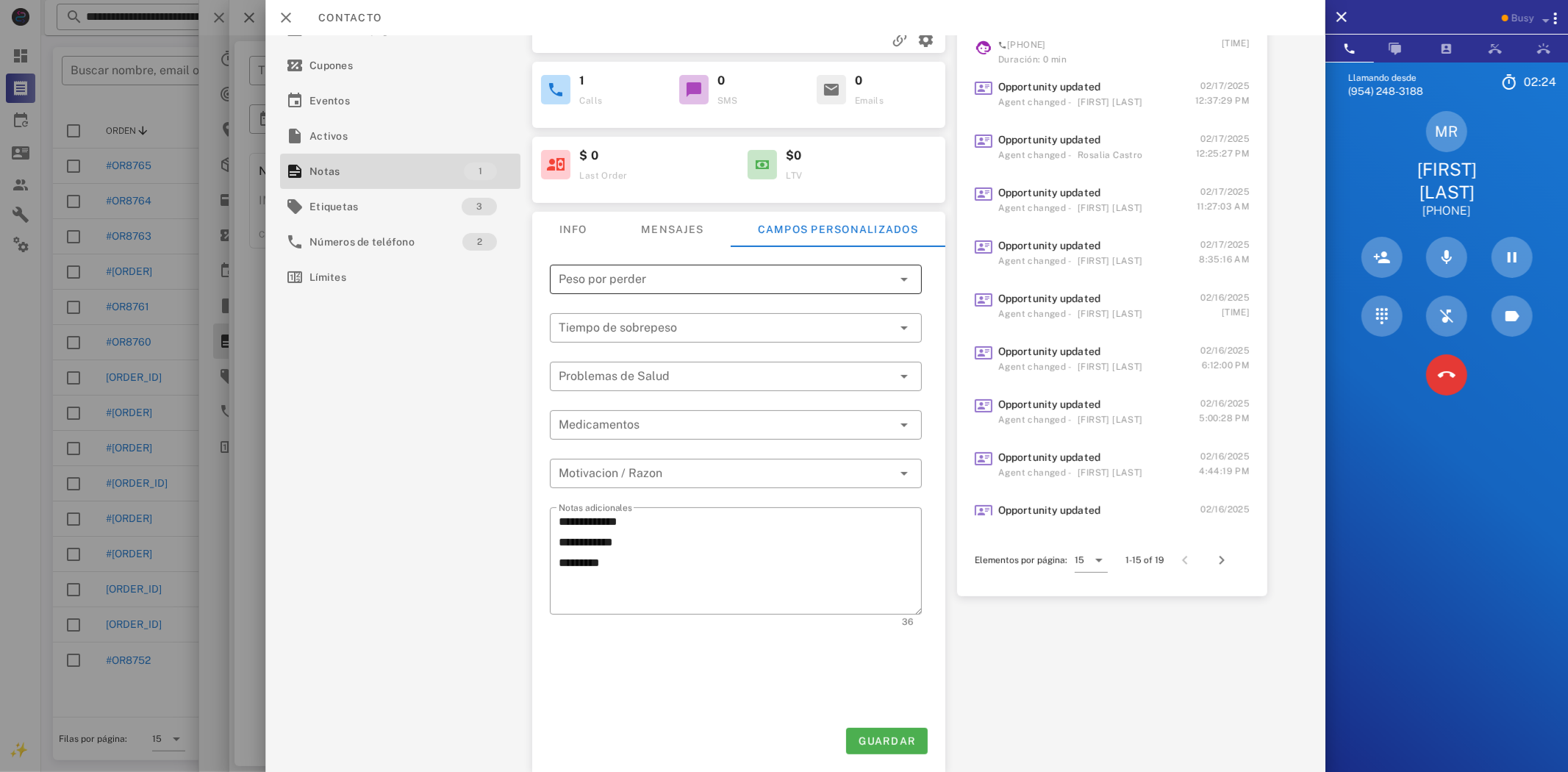 click at bounding box center [726, 279] 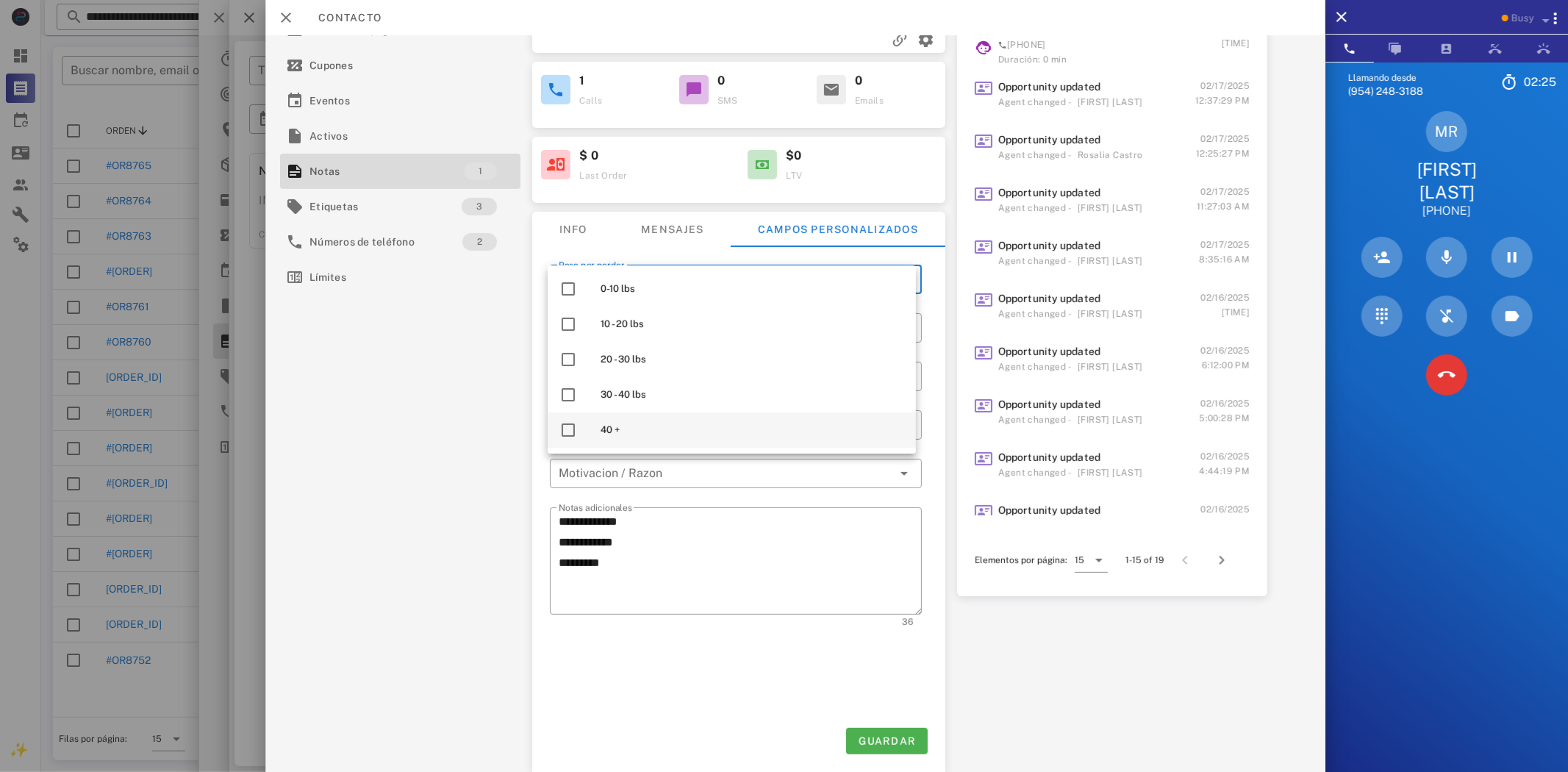 click on "40 +" at bounding box center [752, 430] 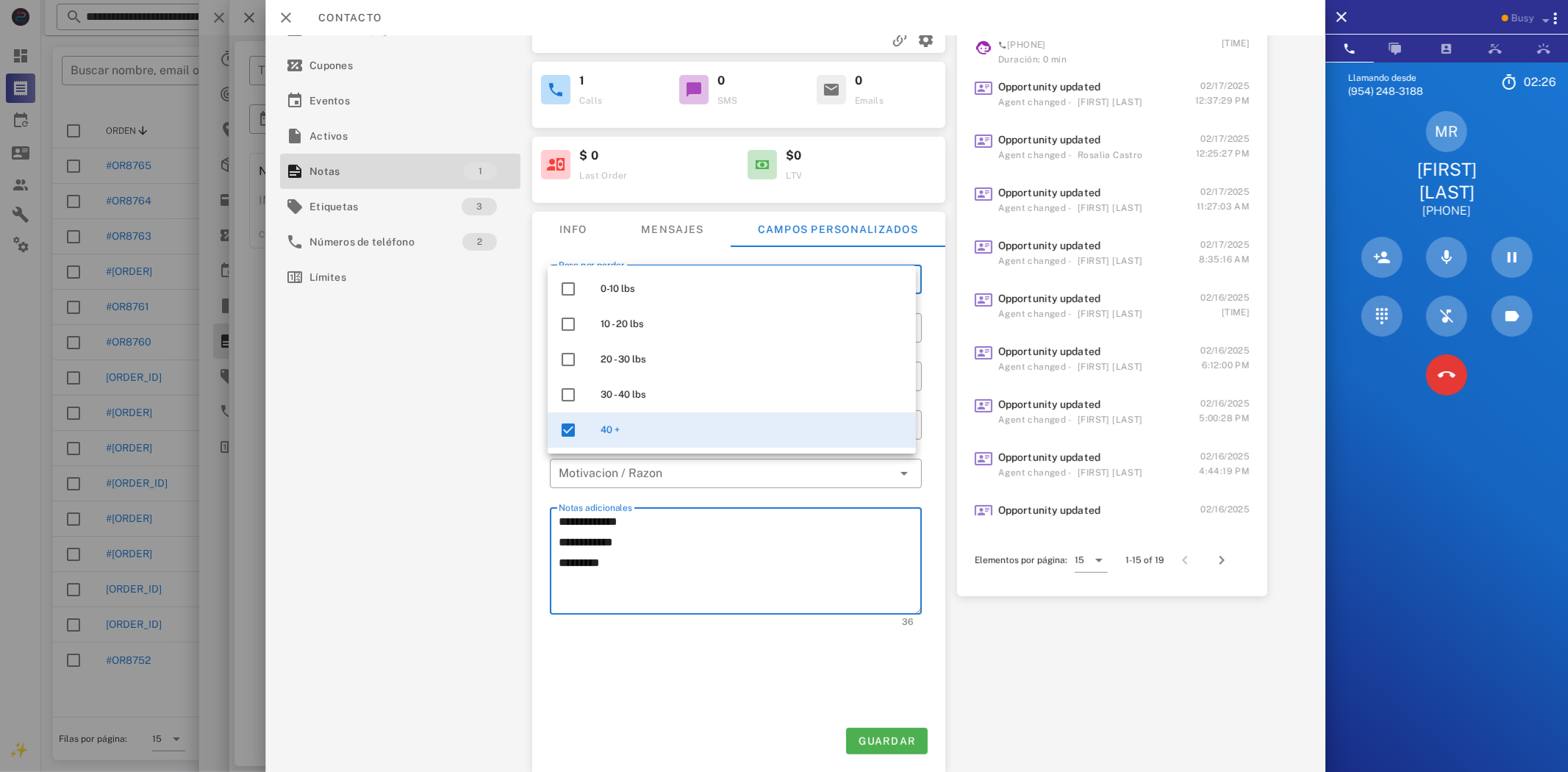 click on "**********" at bounding box center (740, 563) 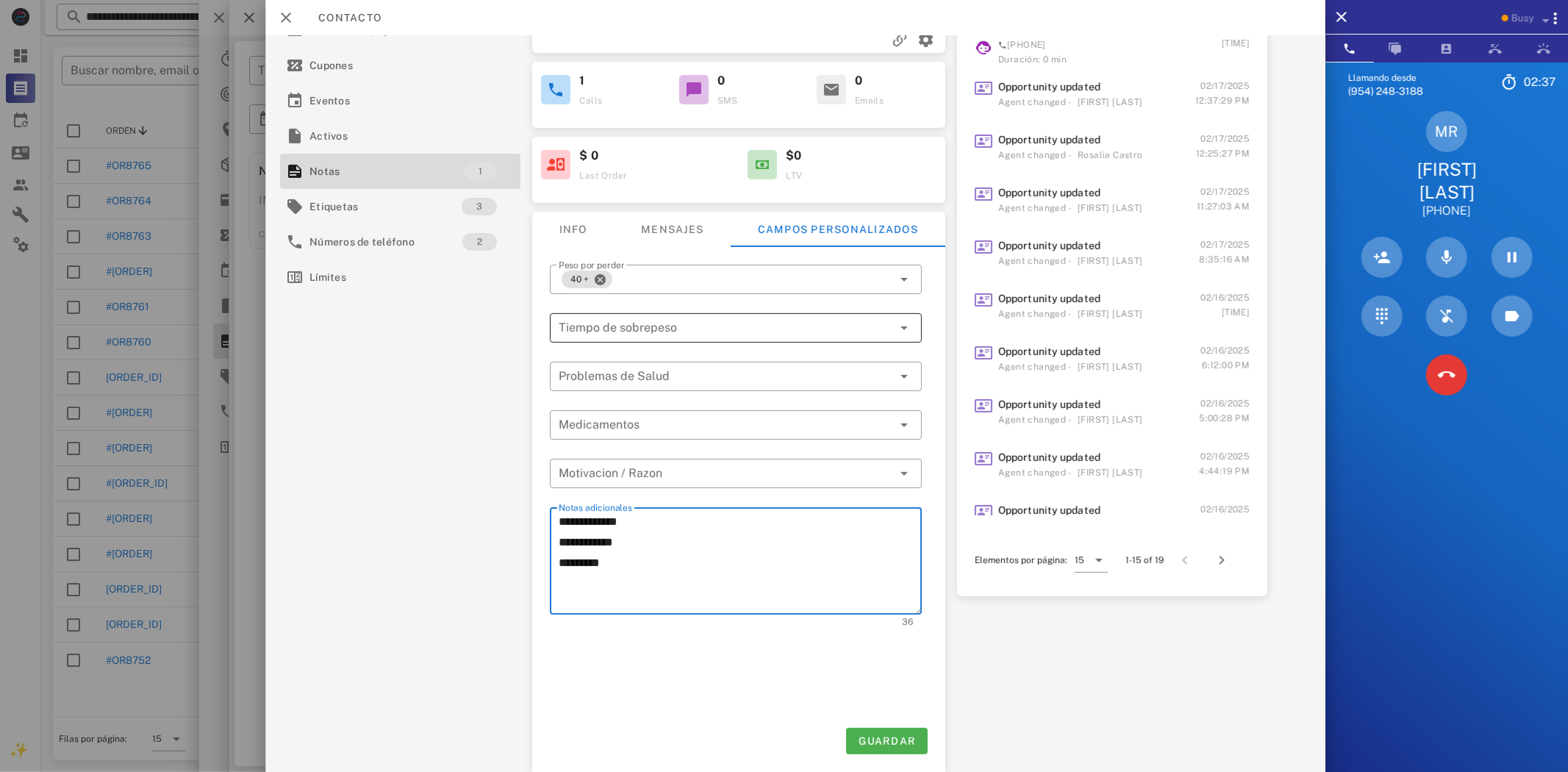 click at bounding box center (715, 328) 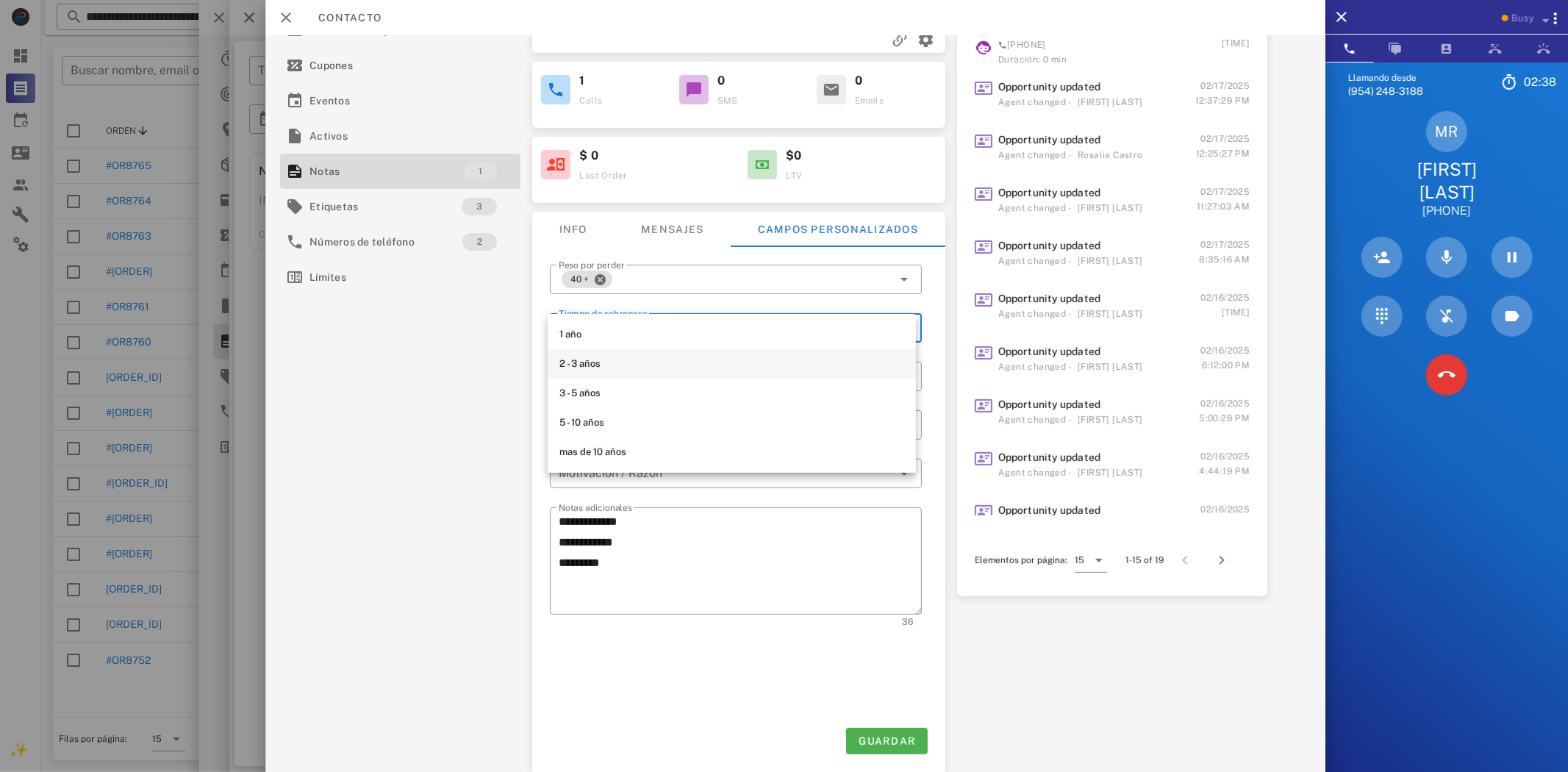 click on "2 - 3 años" at bounding box center (731, 364) 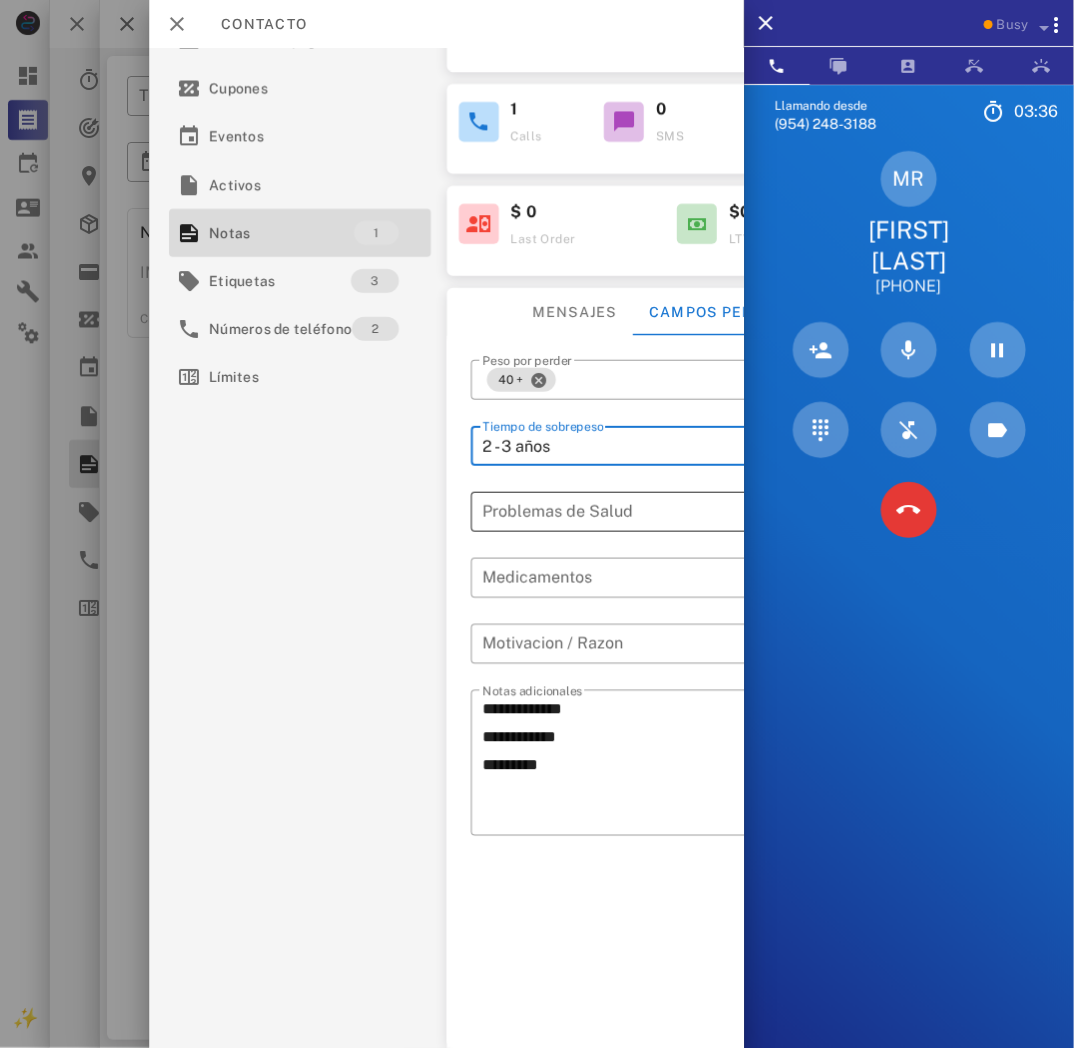 click at bounding box center [647, 512] 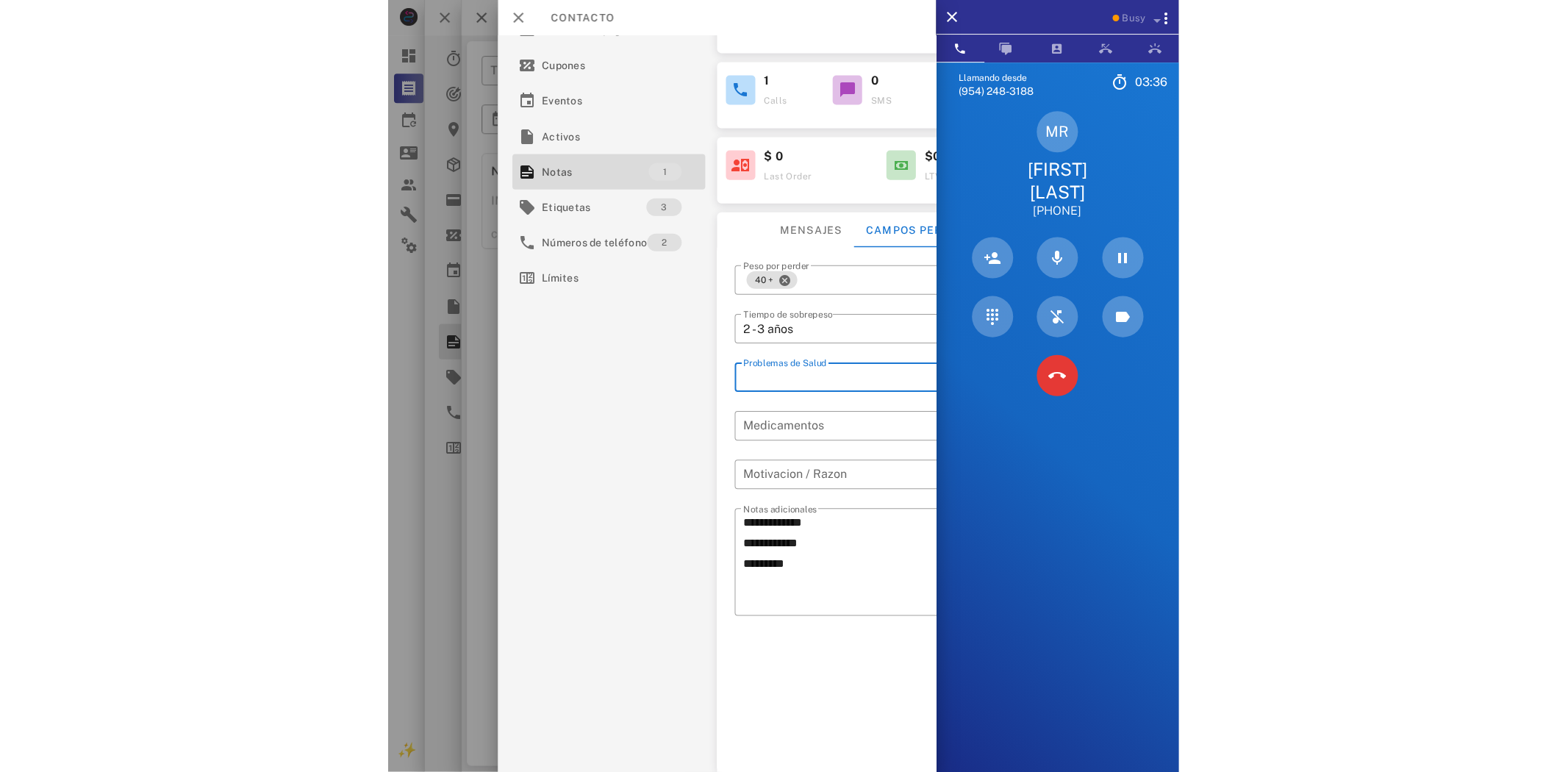 scroll, scrollTop: 171, scrollLeft: 57, axis: both 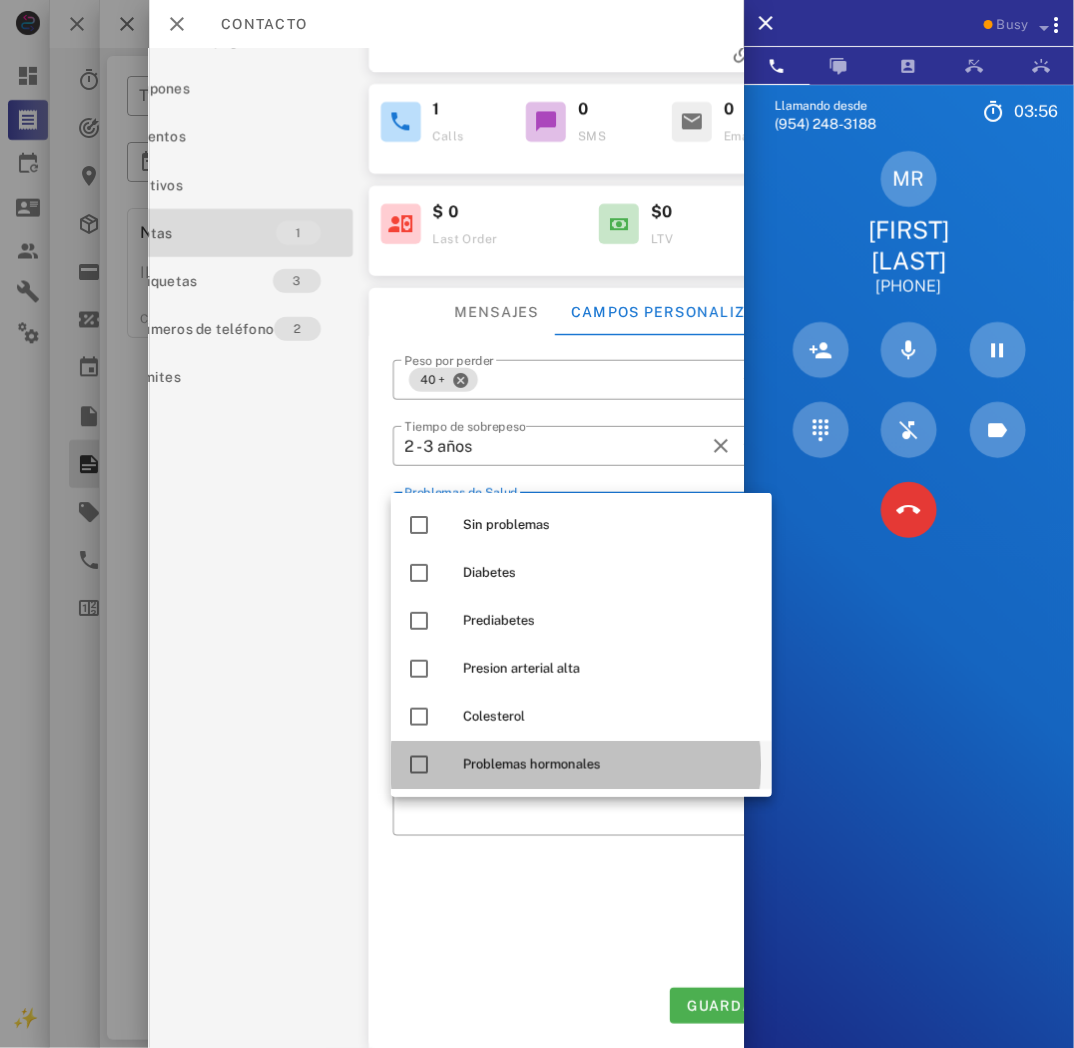 click on "Problemas hormonales" at bounding box center [609, 765] 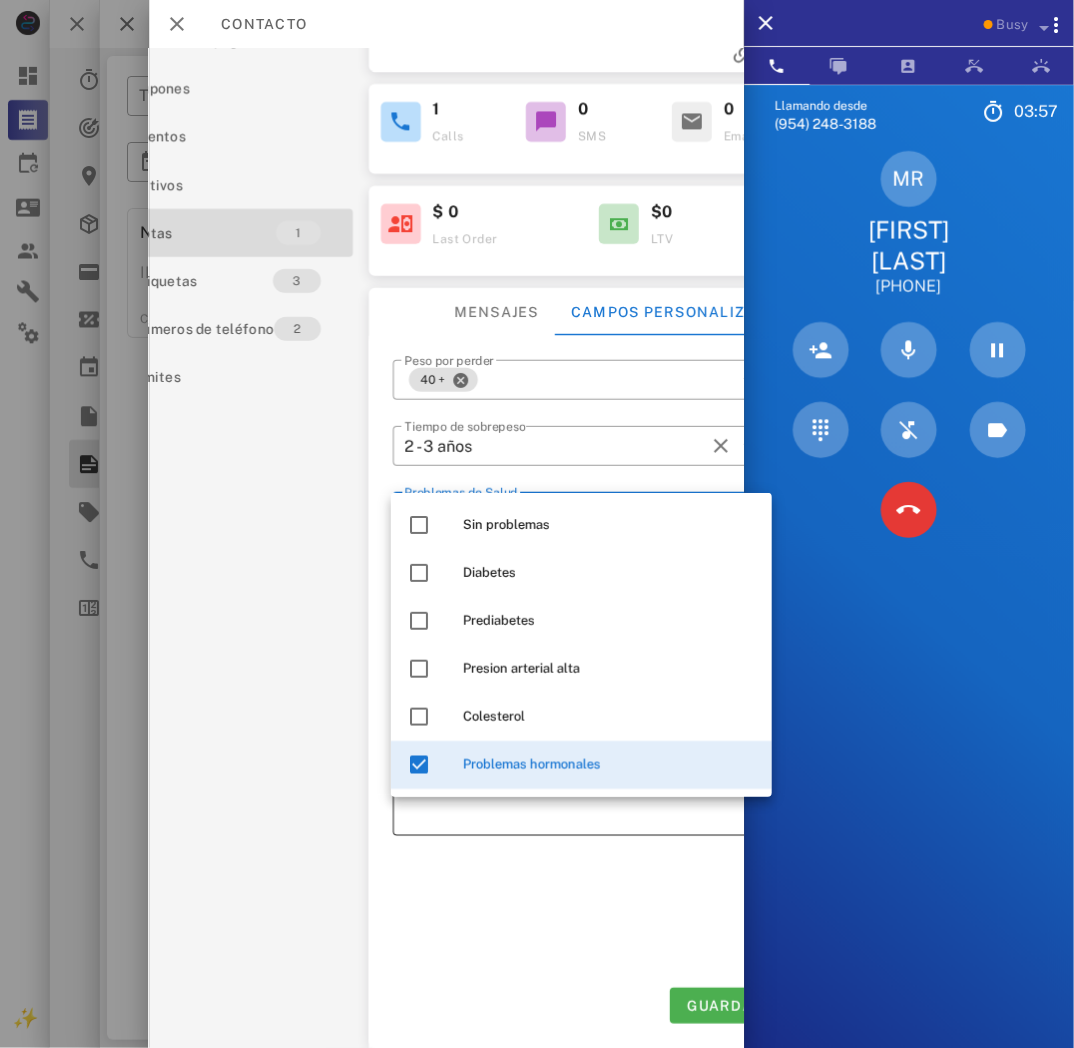 click on "**********" at bounding box center (589, 766) 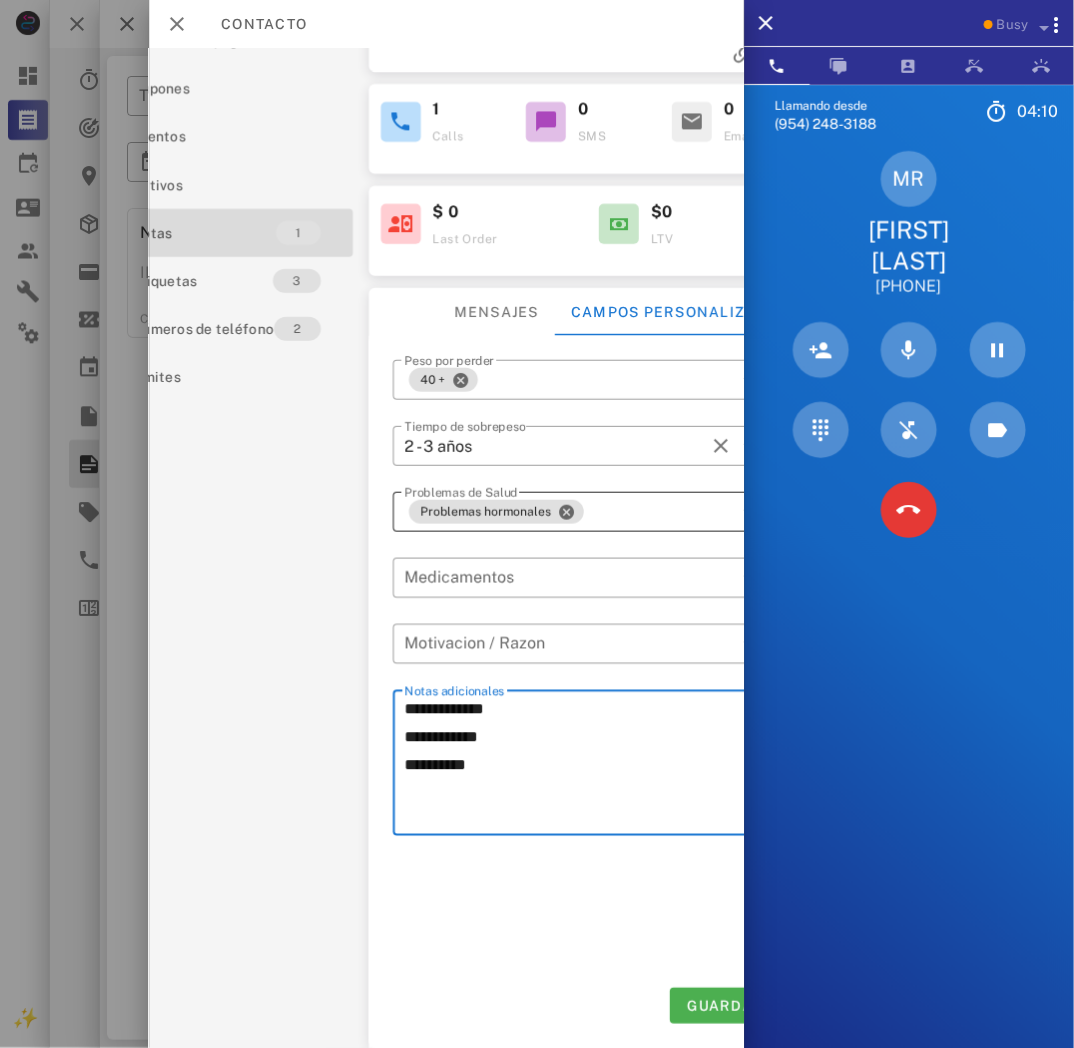 click on "Problemas hormonales" at bounding box center (569, 512) 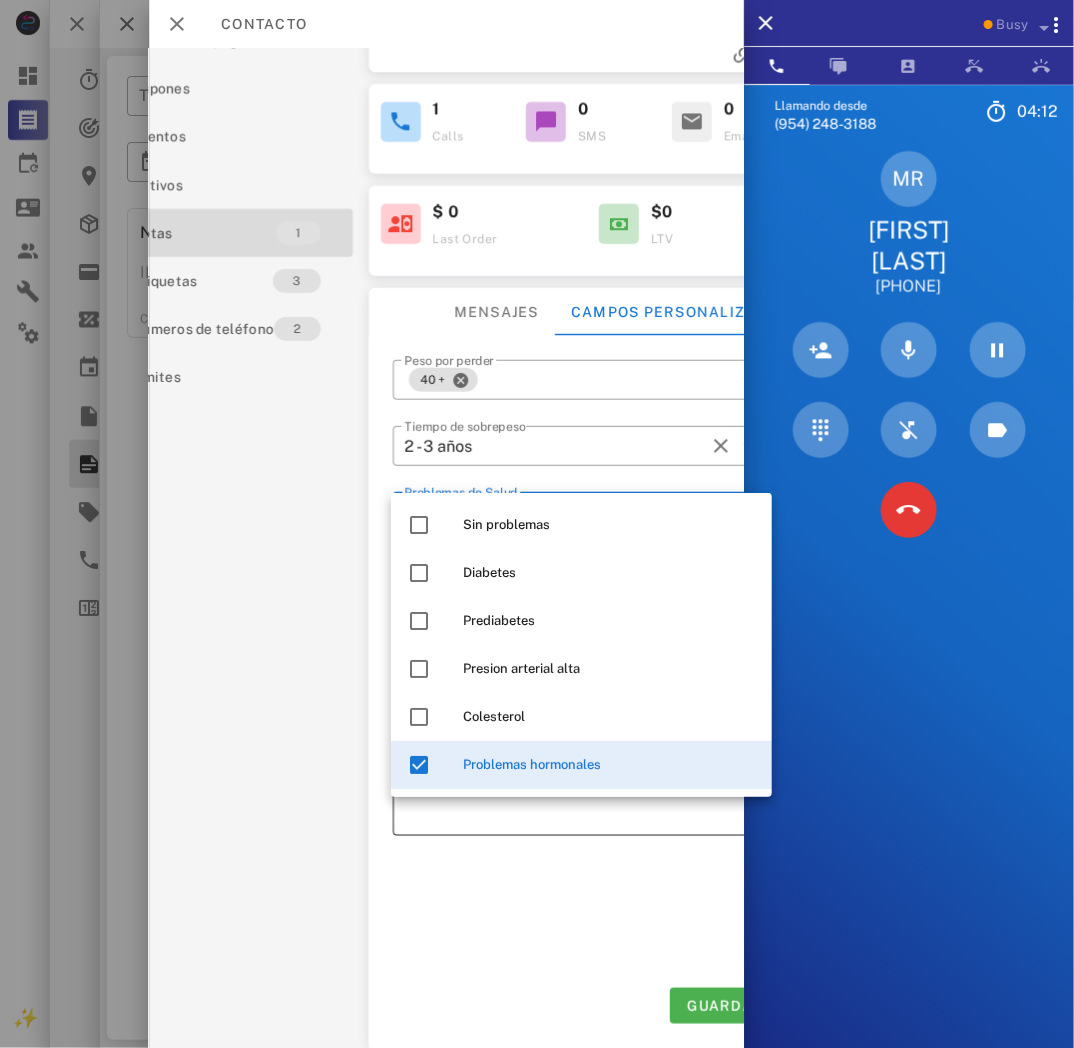 click on "**********" at bounding box center (589, 766) 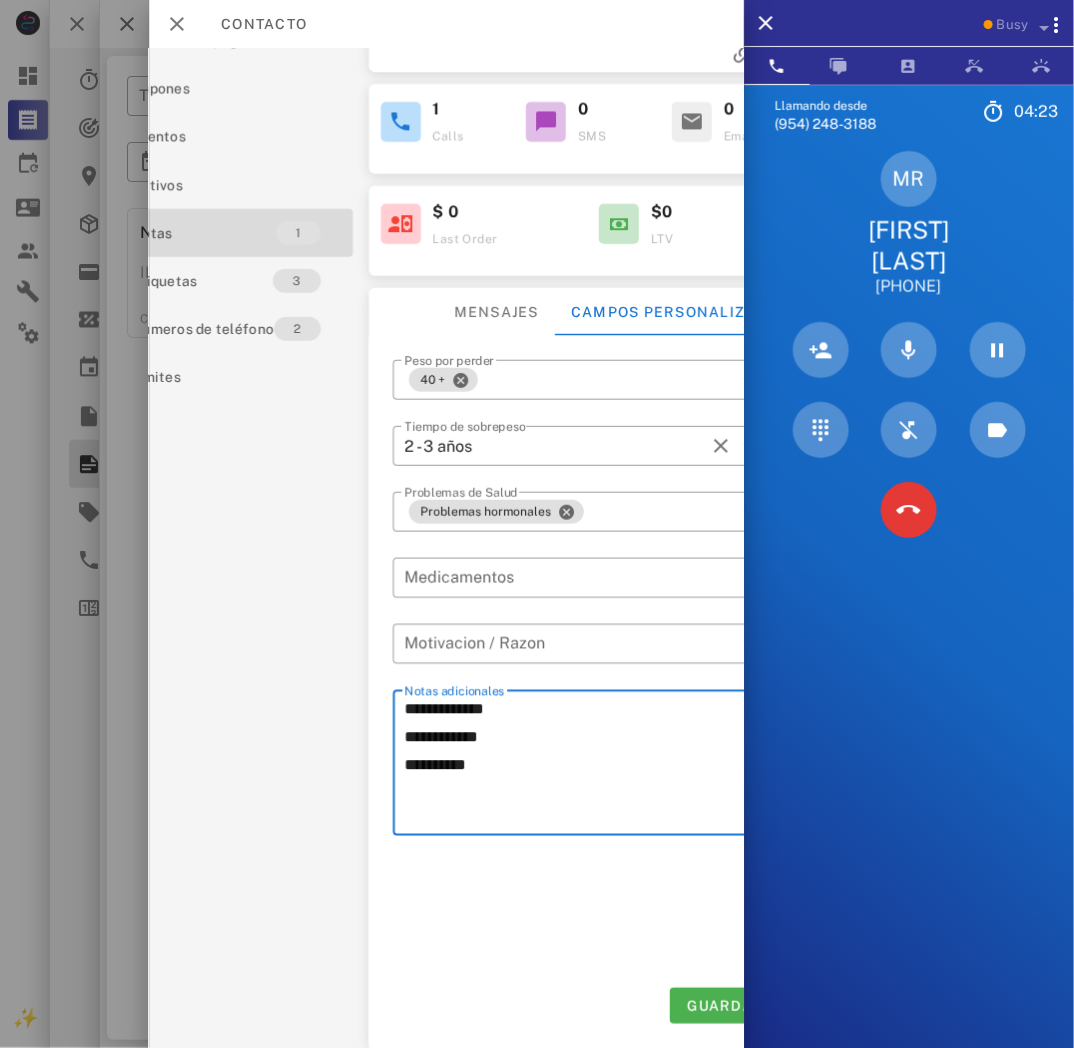 click on "**********" at bounding box center [589, 766] 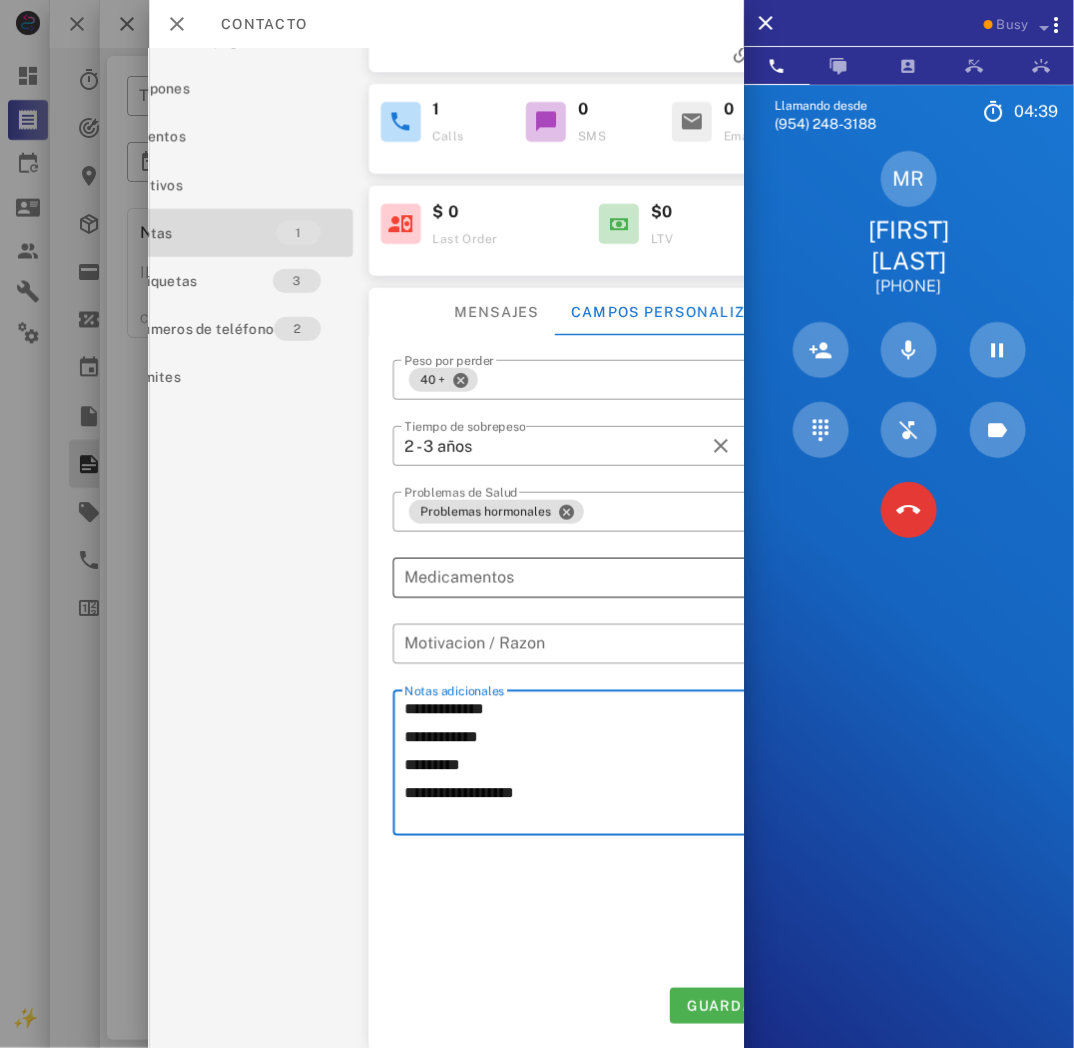 click at bounding box center [569, 578] 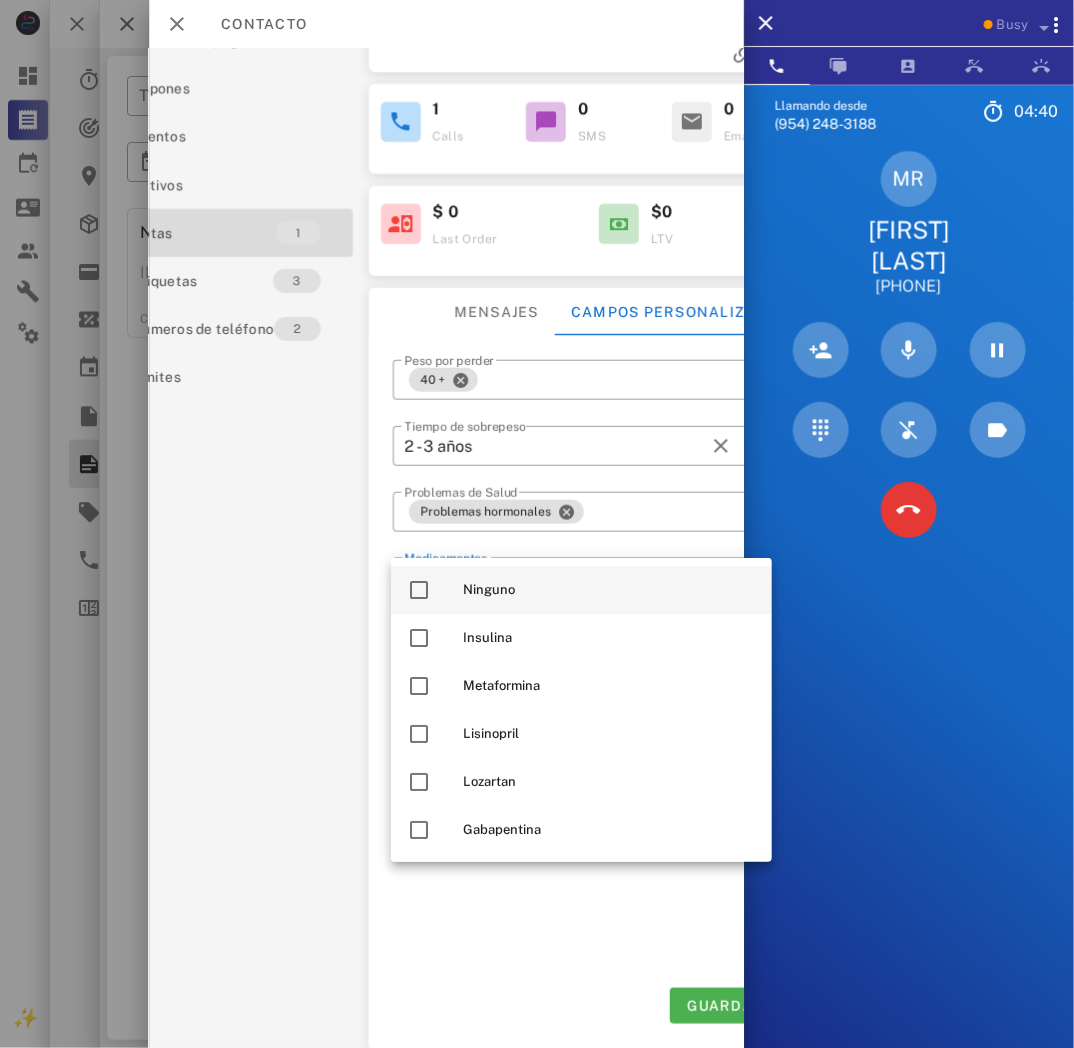click on "Ninguno" at bounding box center (609, 590) 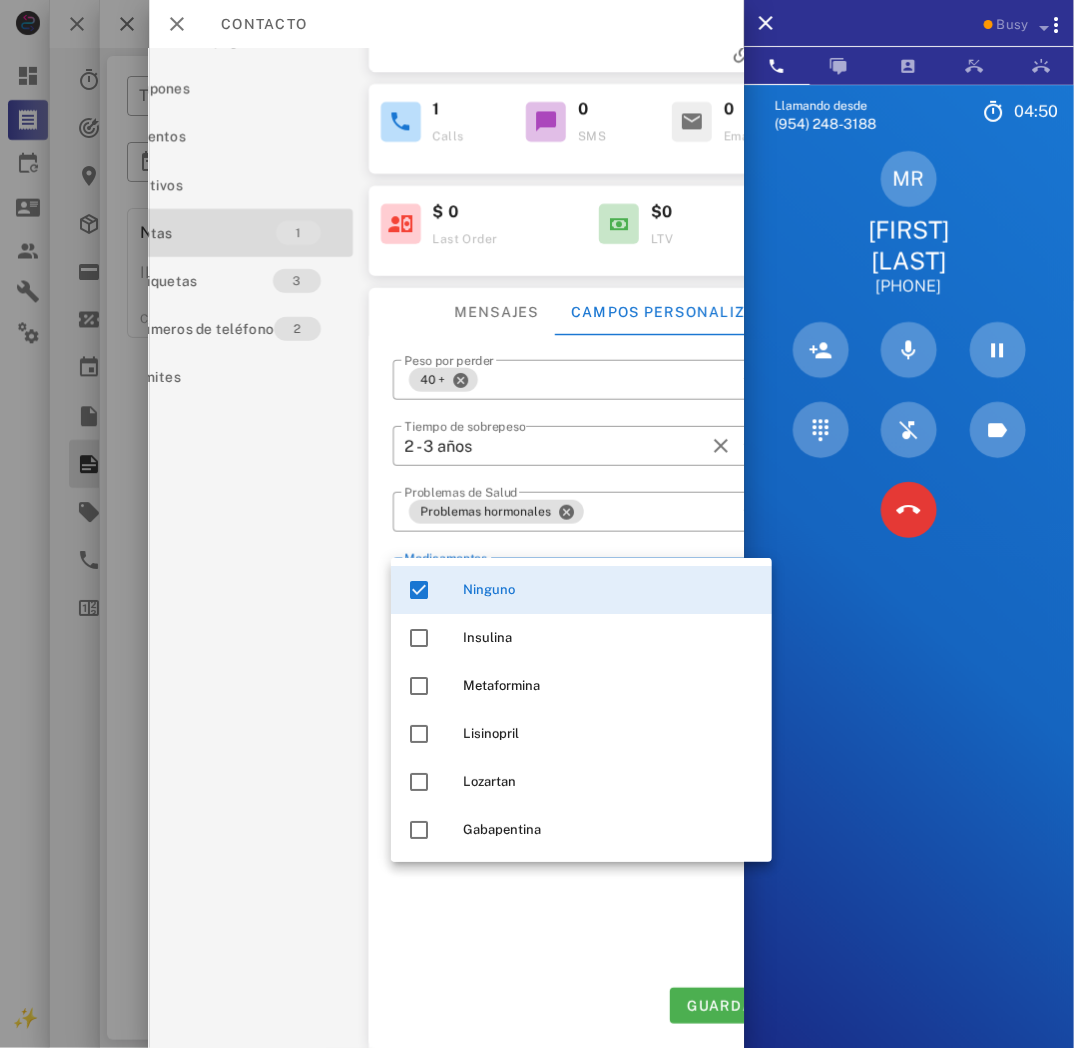 click on "[WEIGHT] [TIME_PERIOD] [HEALTH_ISSUE] [MEDICATIONS] [MOTIVATION] [NOTES] ********" at bounding box center (587, 666) 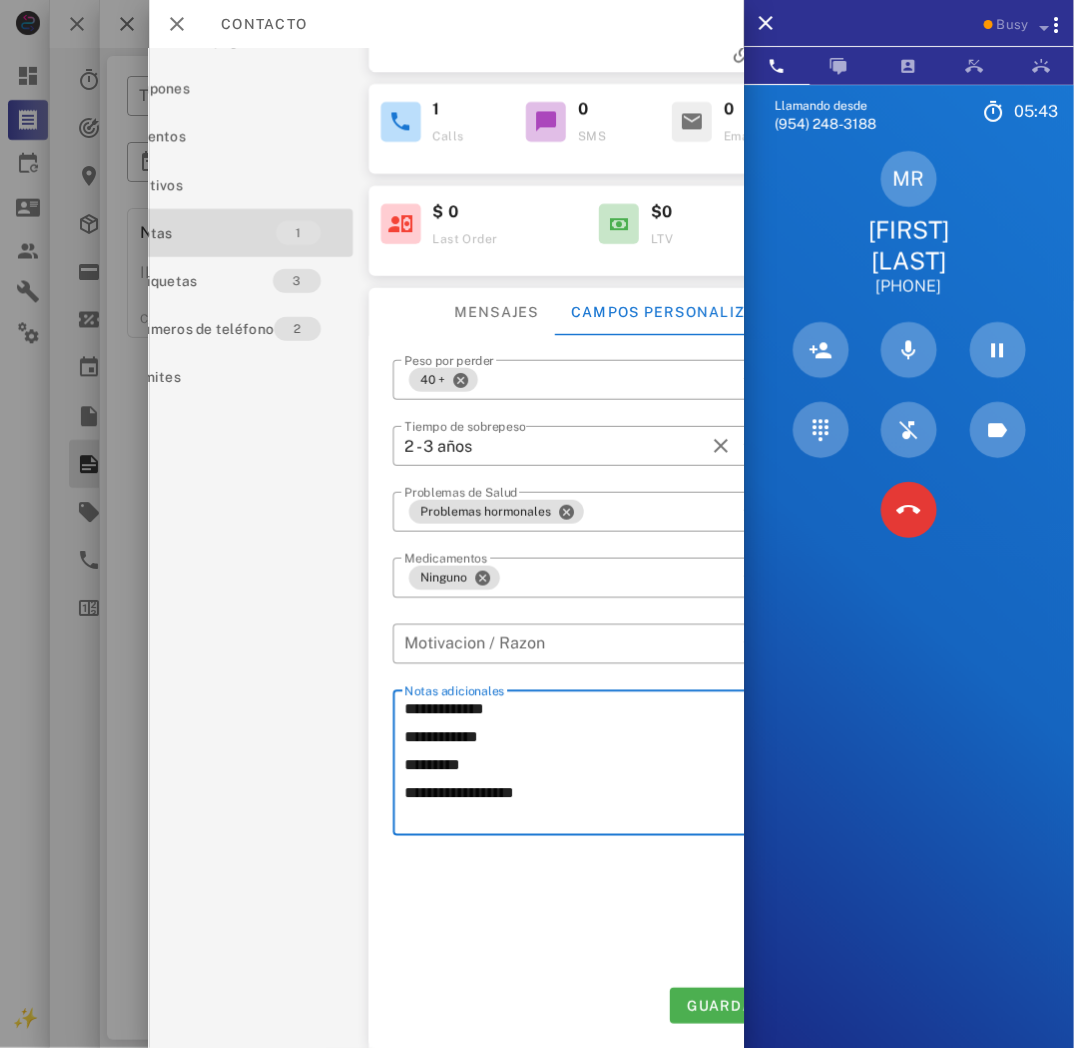 drag, startPoint x: 540, startPoint y: 802, endPoint x: 582, endPoint y: 793, distance: 42.953465 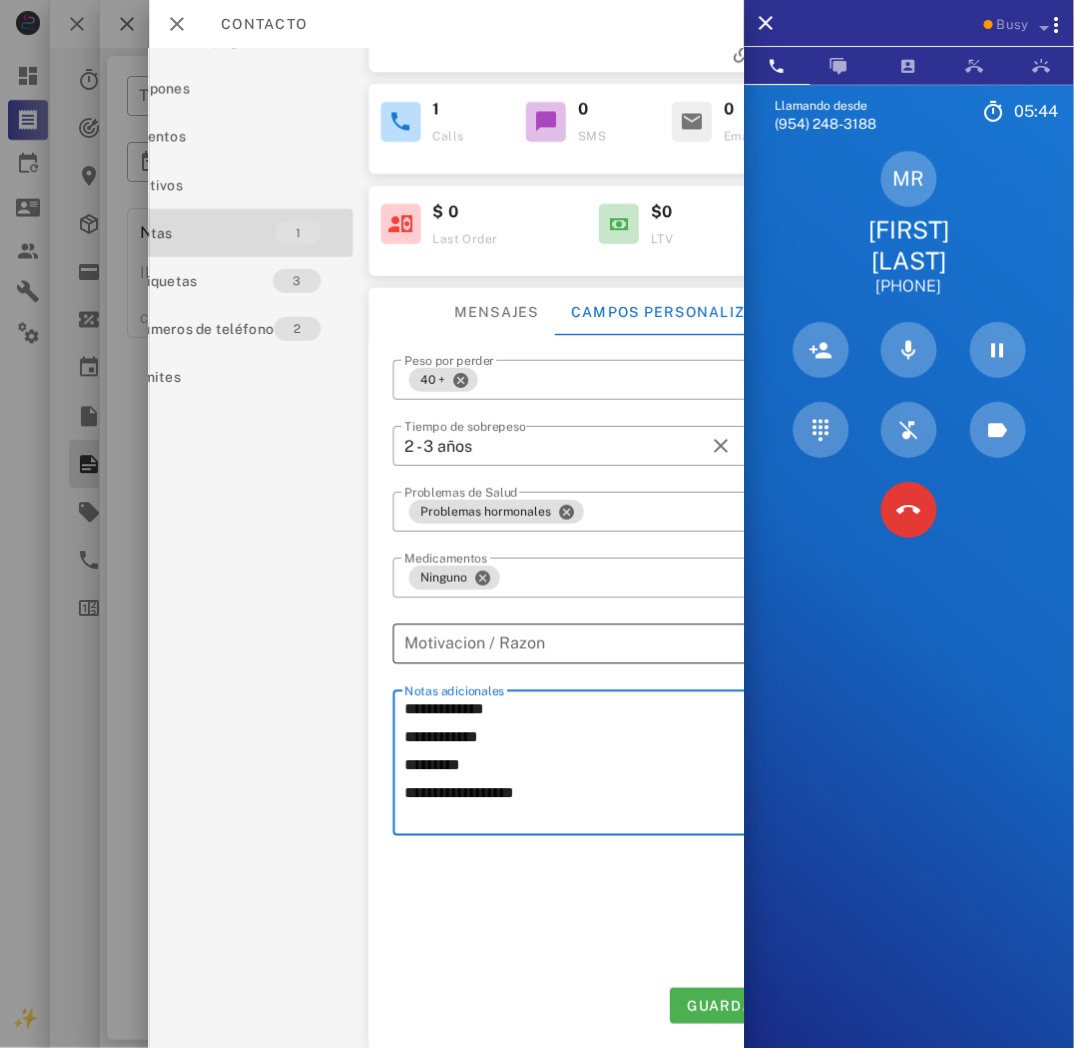 click at bounding box center (569, 644) 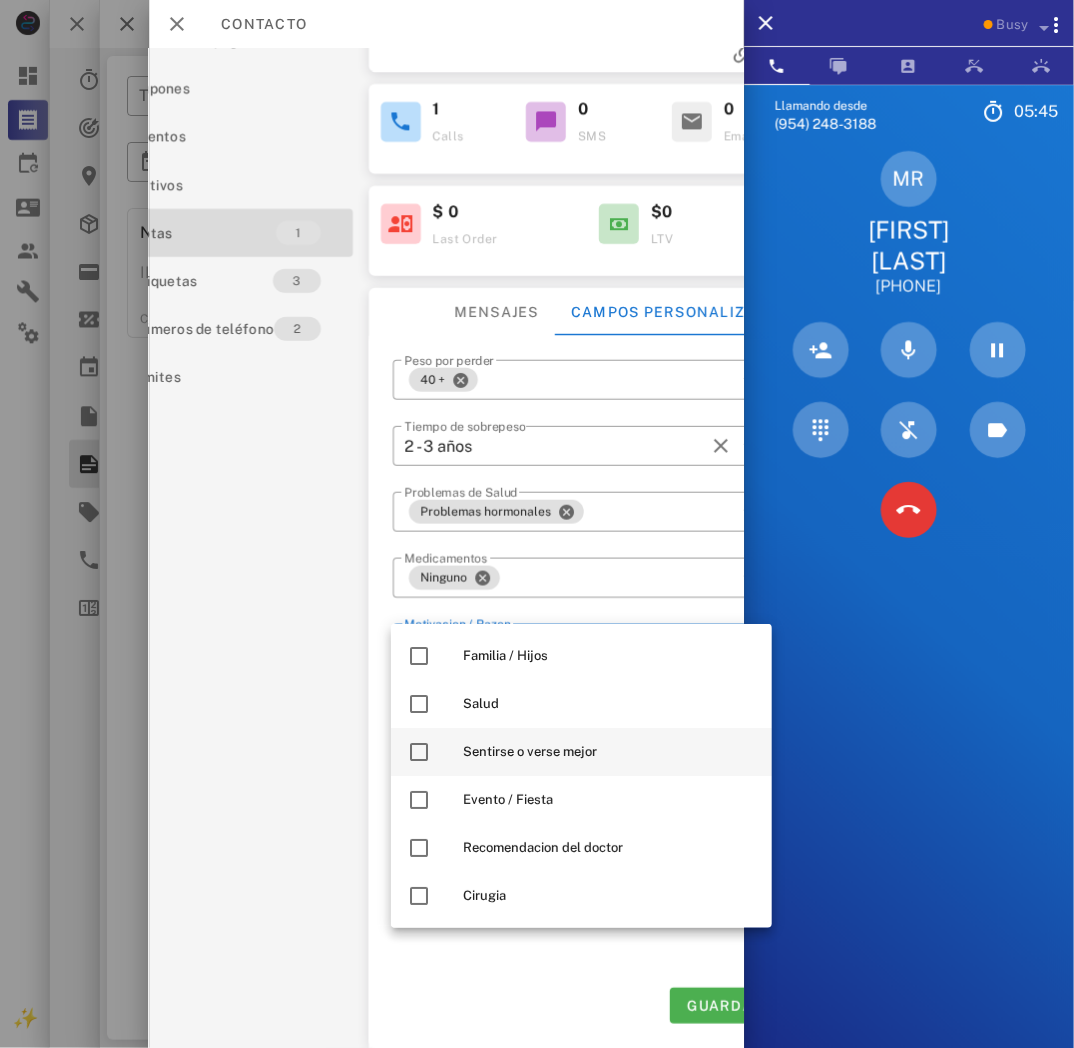 drag, startPoint x: 526, startPoint y: 714, endPoint x: 516, endPoint y: 738, distance: 26 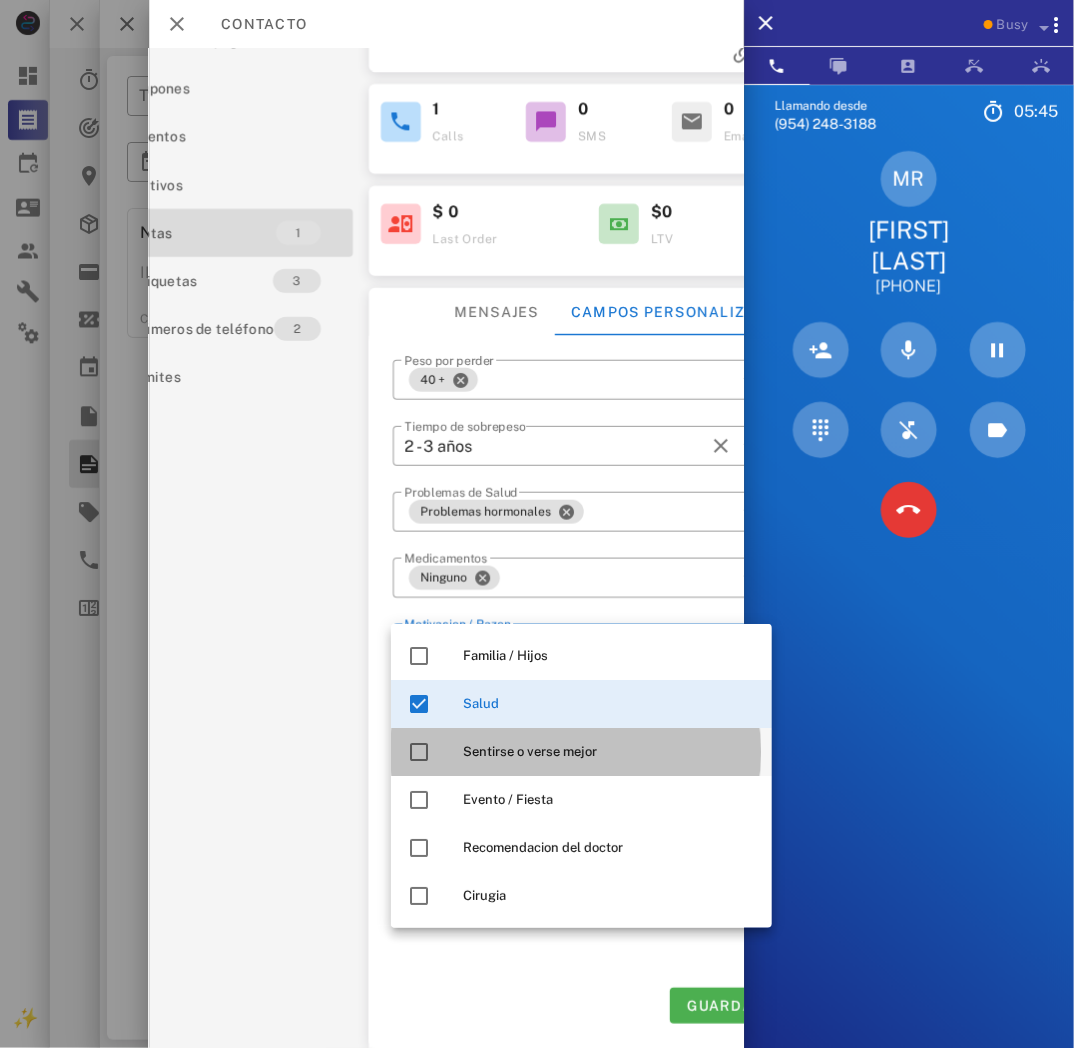 click on "Sentirse o verse mejor" at bounding box center (609, 752) 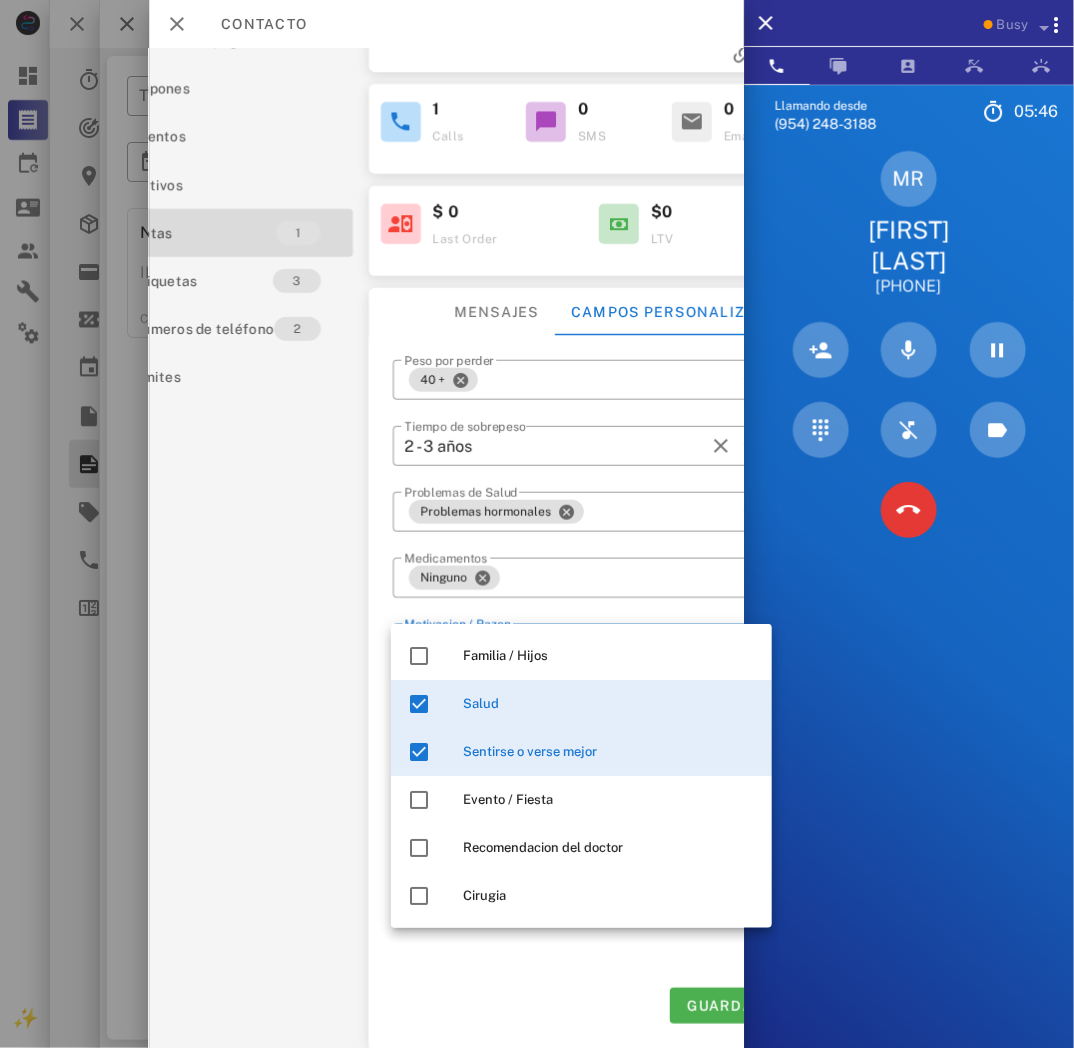 click on "**********" at bounding box center (587, 666) 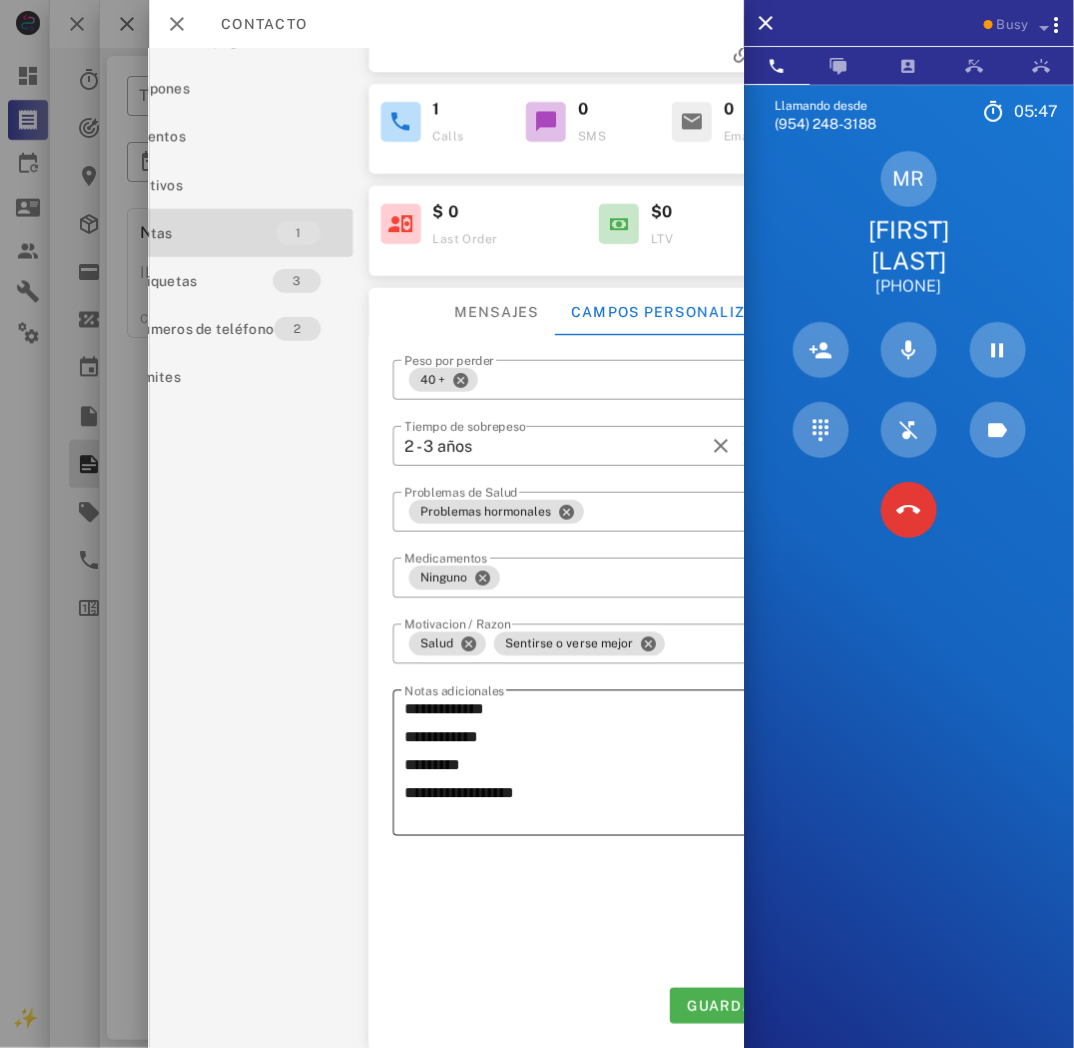 click on "**********" at bounding box center [589, 766] 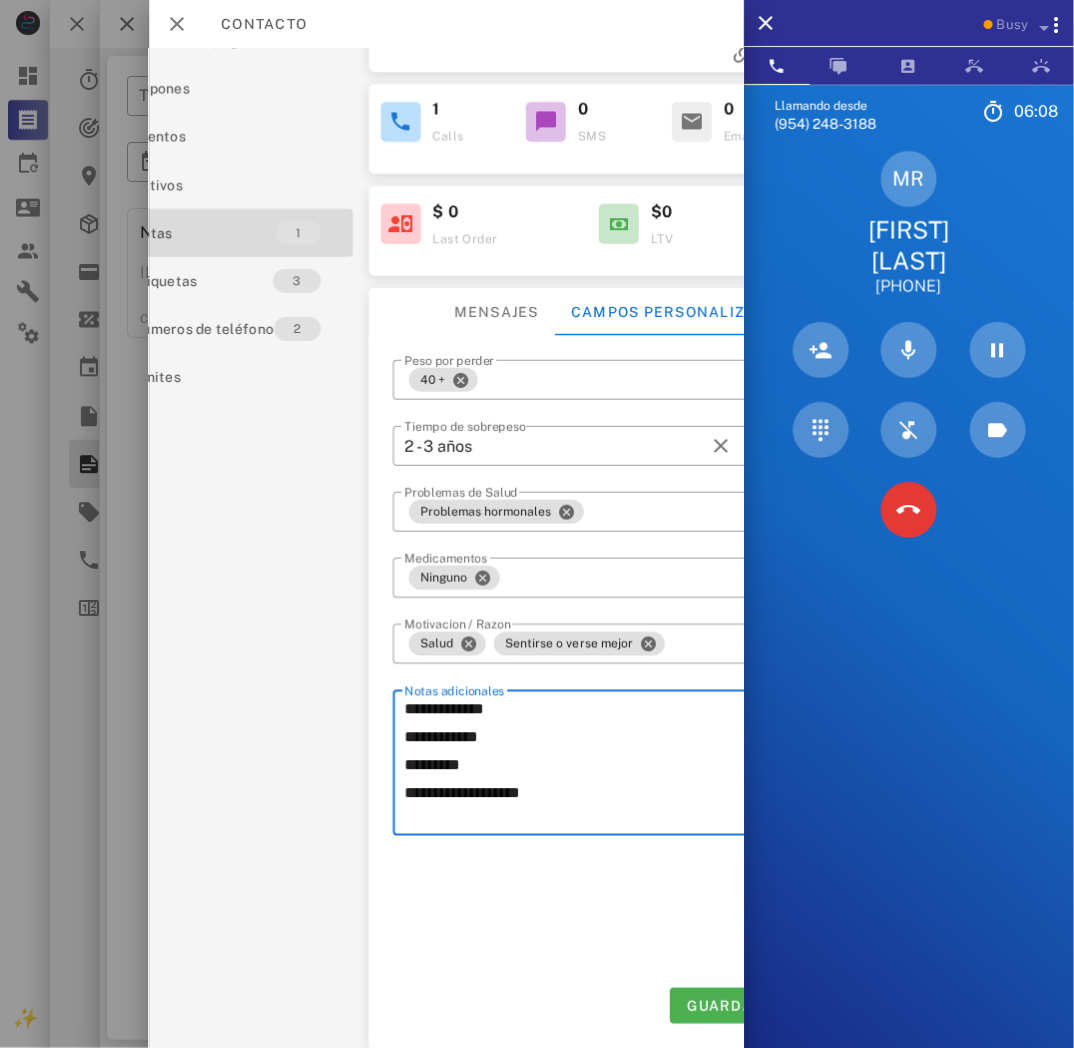 type on "**********" 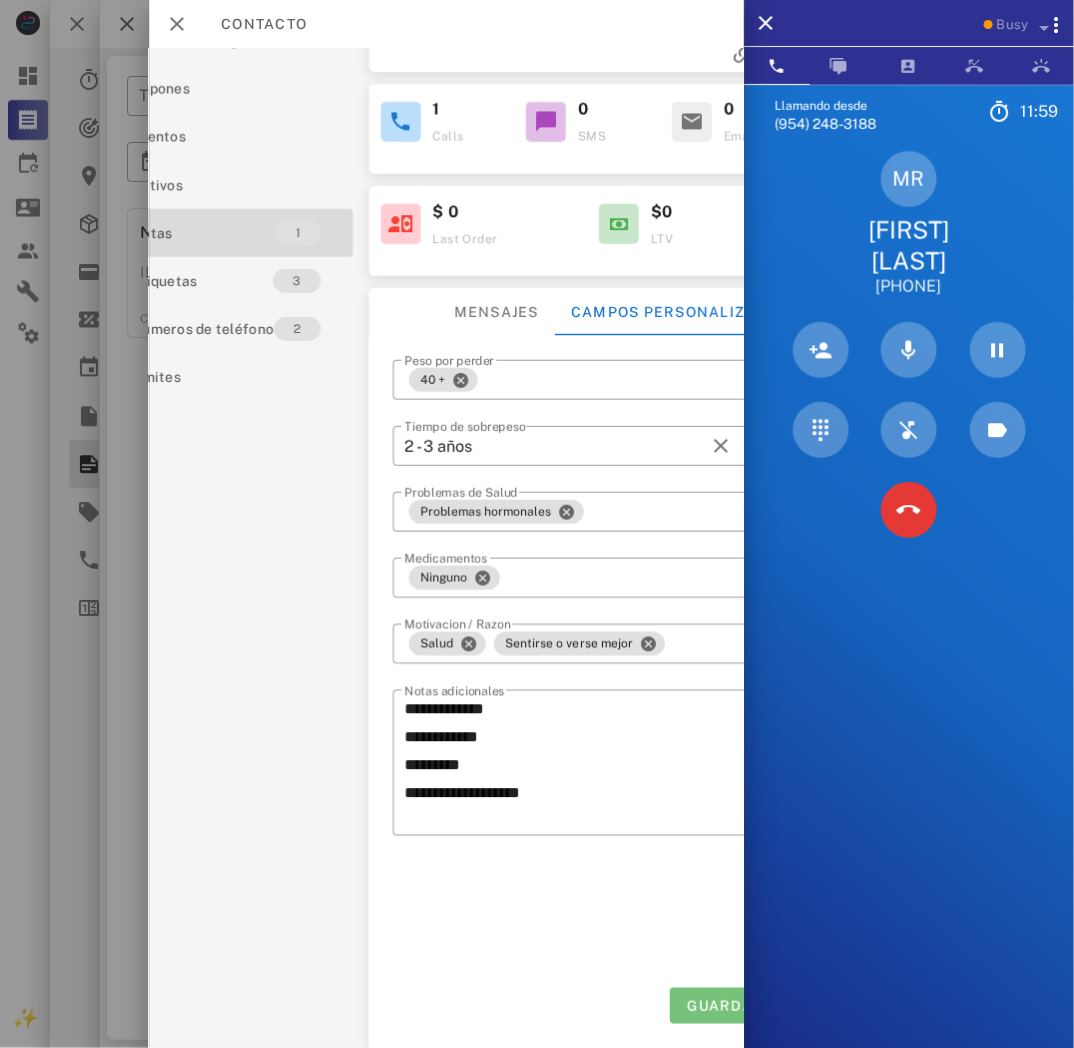 click on "Guardar" at bounding box center [725, 1006] 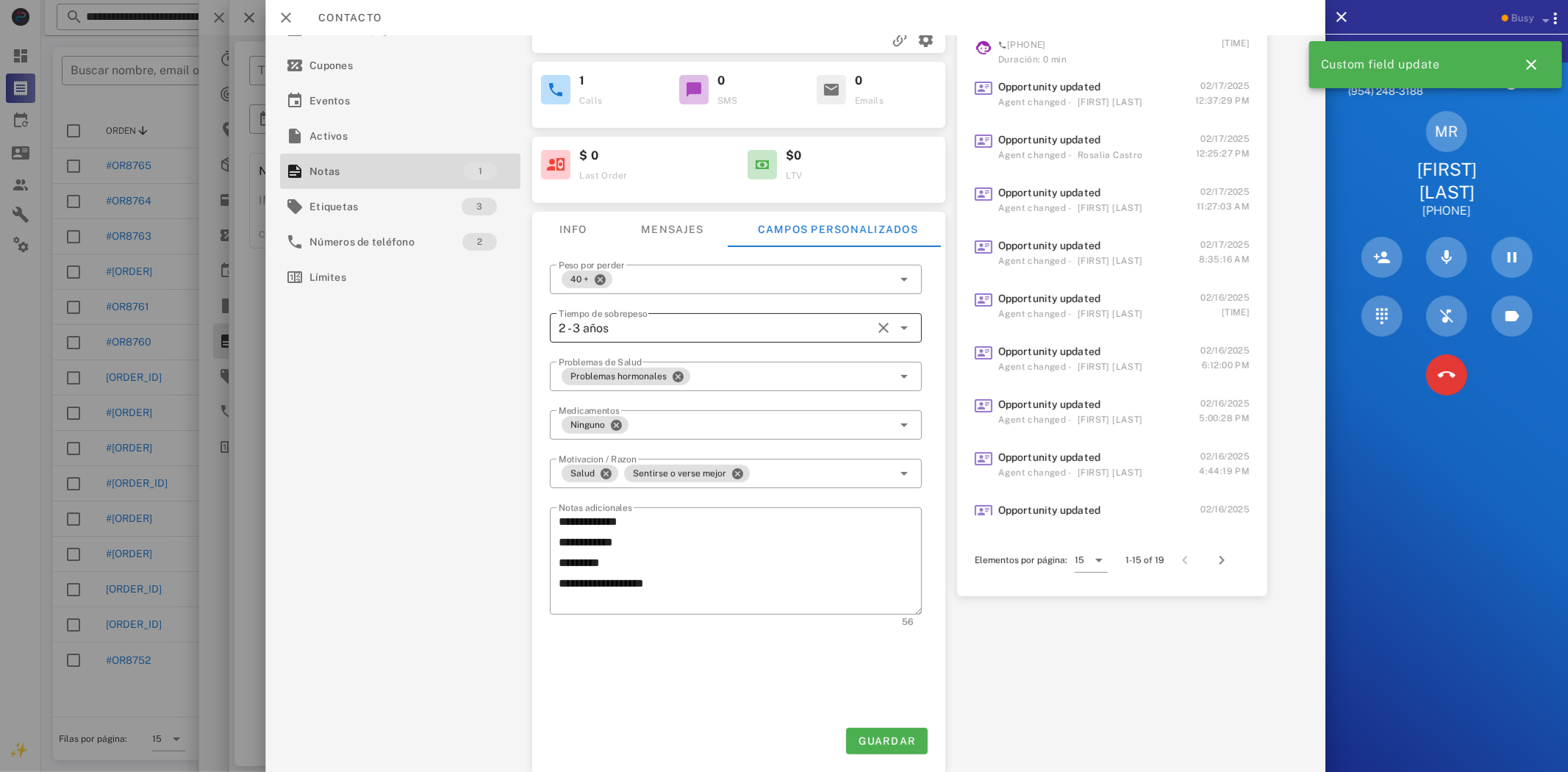 scroll, scrollTop: 0, scrollLeft: 0, axis: both 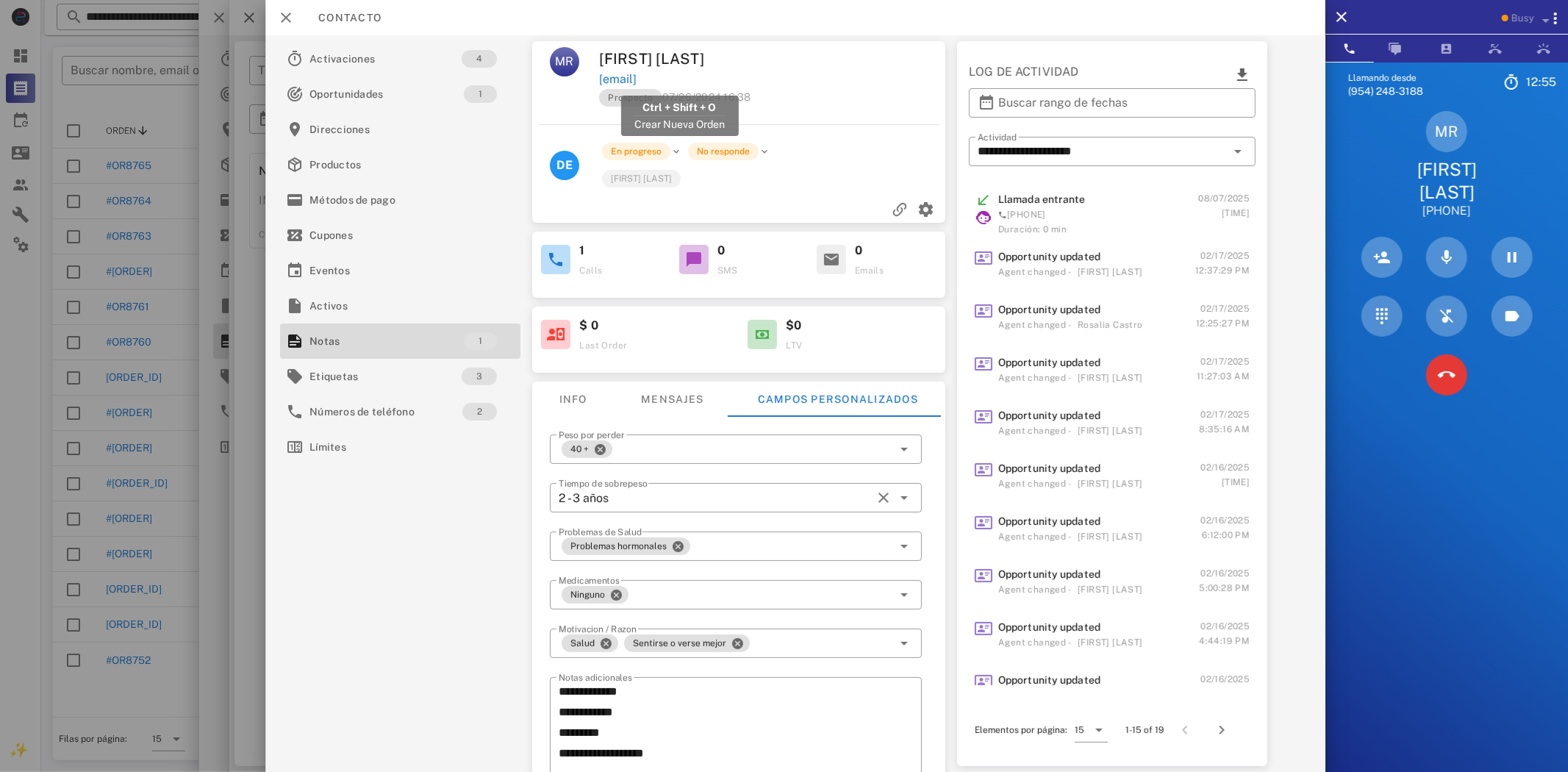 drag, startPoint x: 776, startPoint y: 74, endPoint x: 598, endPoint y: 78, distance: 178.04494 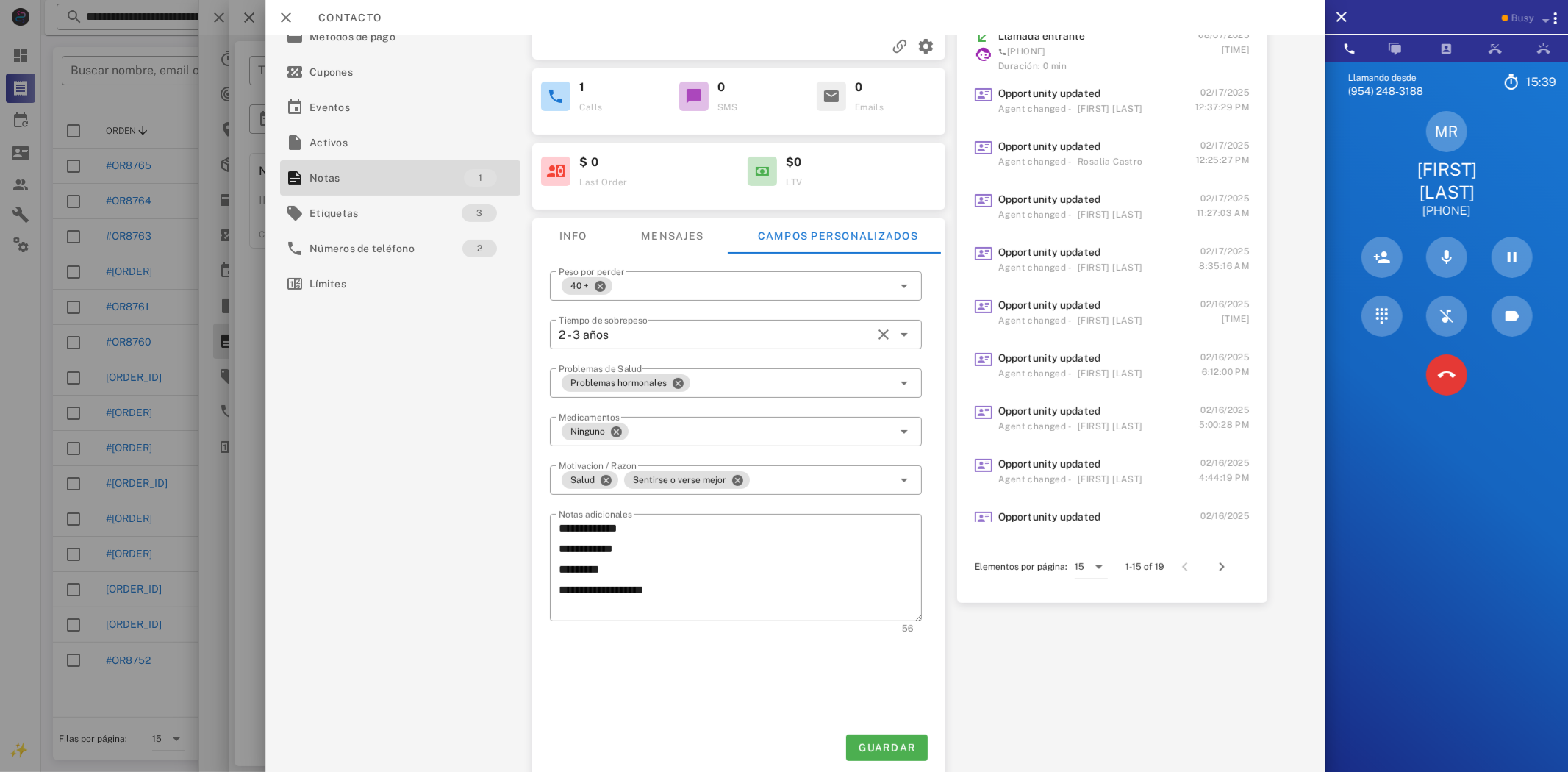 scroll, scrollTop: 171, scrollLeft: 0, axis: vertical 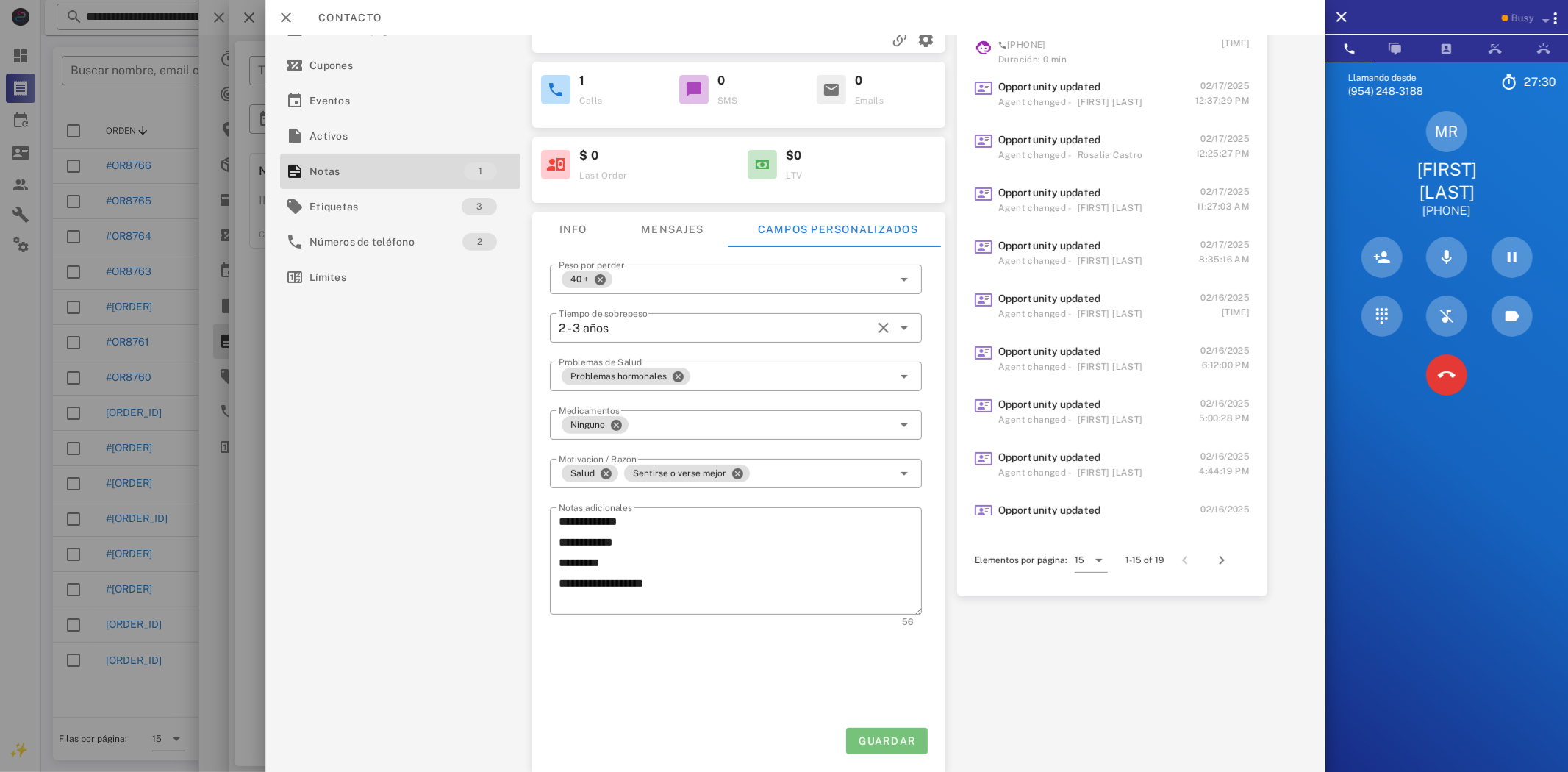 click on "Guardar" at bounding box center [887, 741] 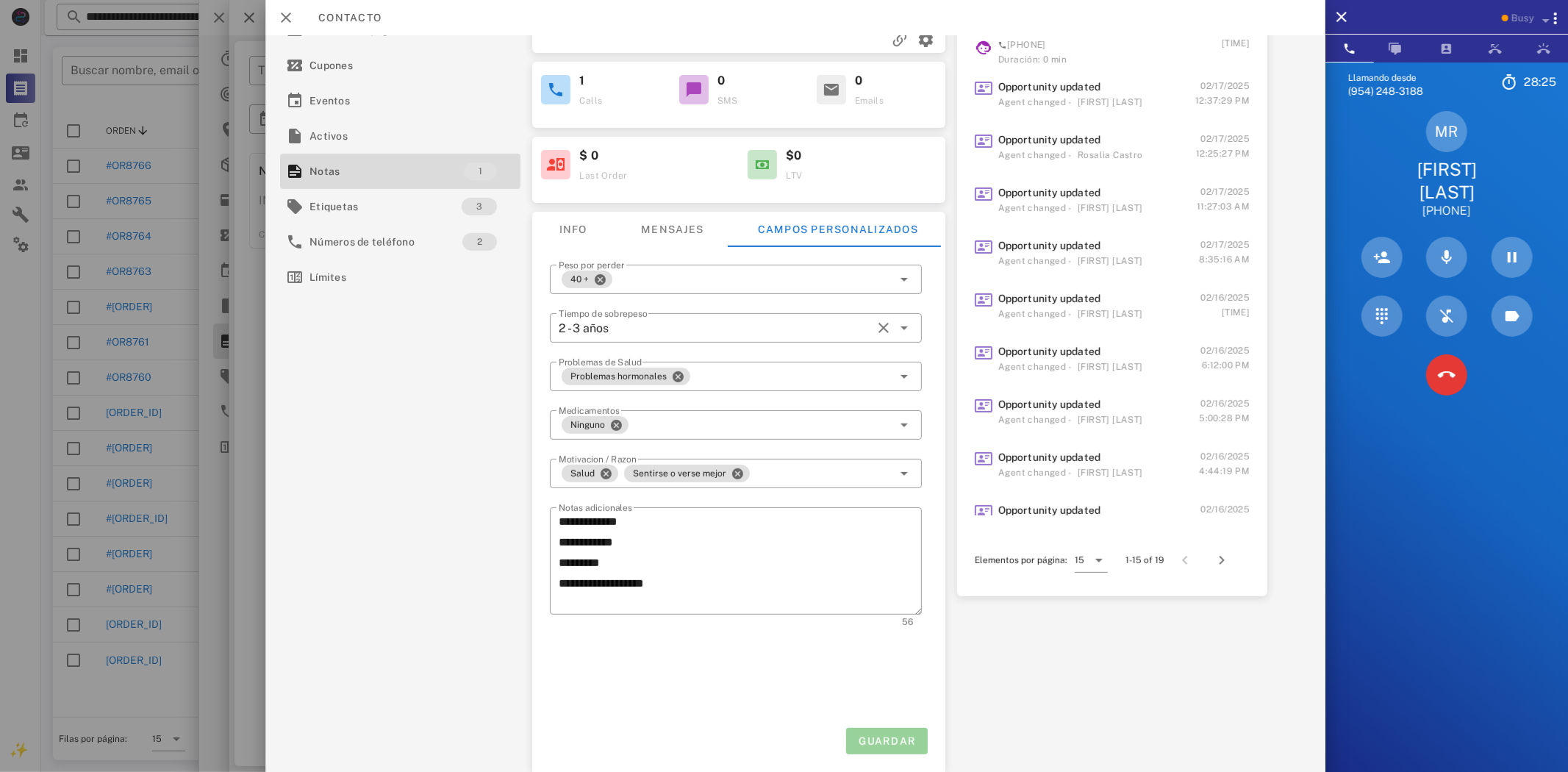 click on "Guardar" at bounding box center (887, 741) 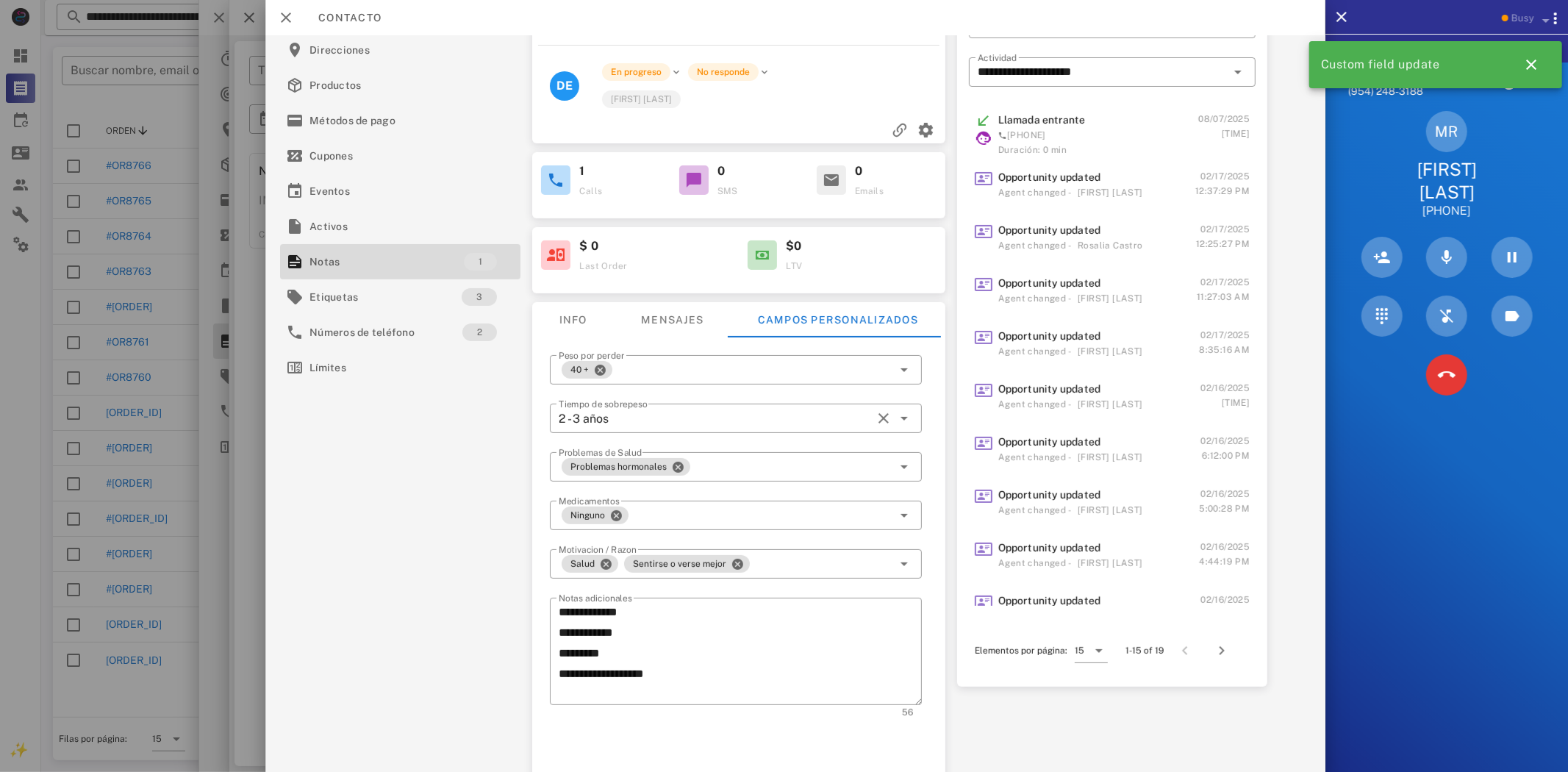 scroll, scrollTop: 0, scrollLeft: 0, axis: both 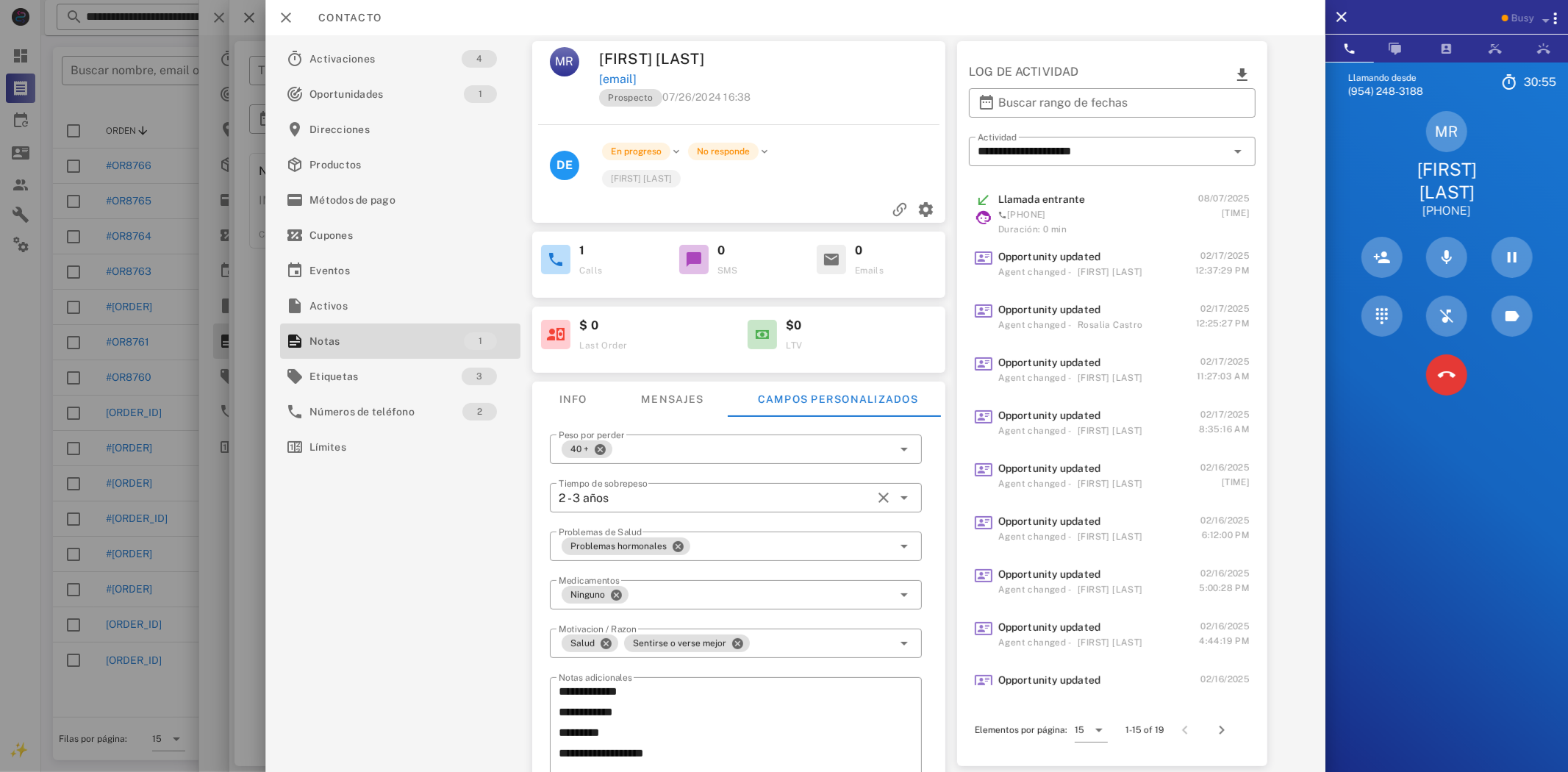 drag, startPoint x: 1403, startPoint y: 212, endPoint x: 1497, endPoint y: 215, distance: 94.04786 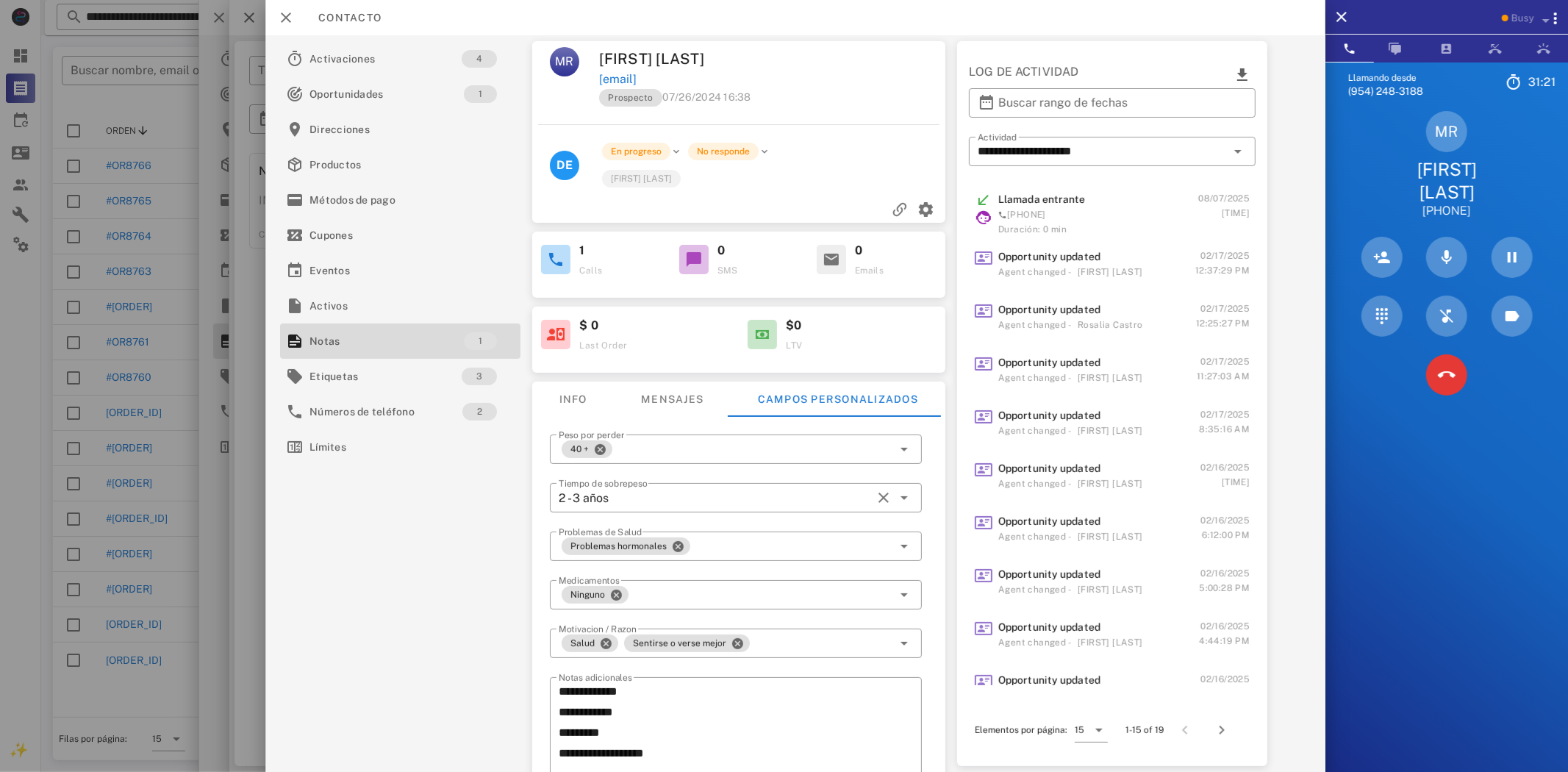 click at bounding box center (739, 124) 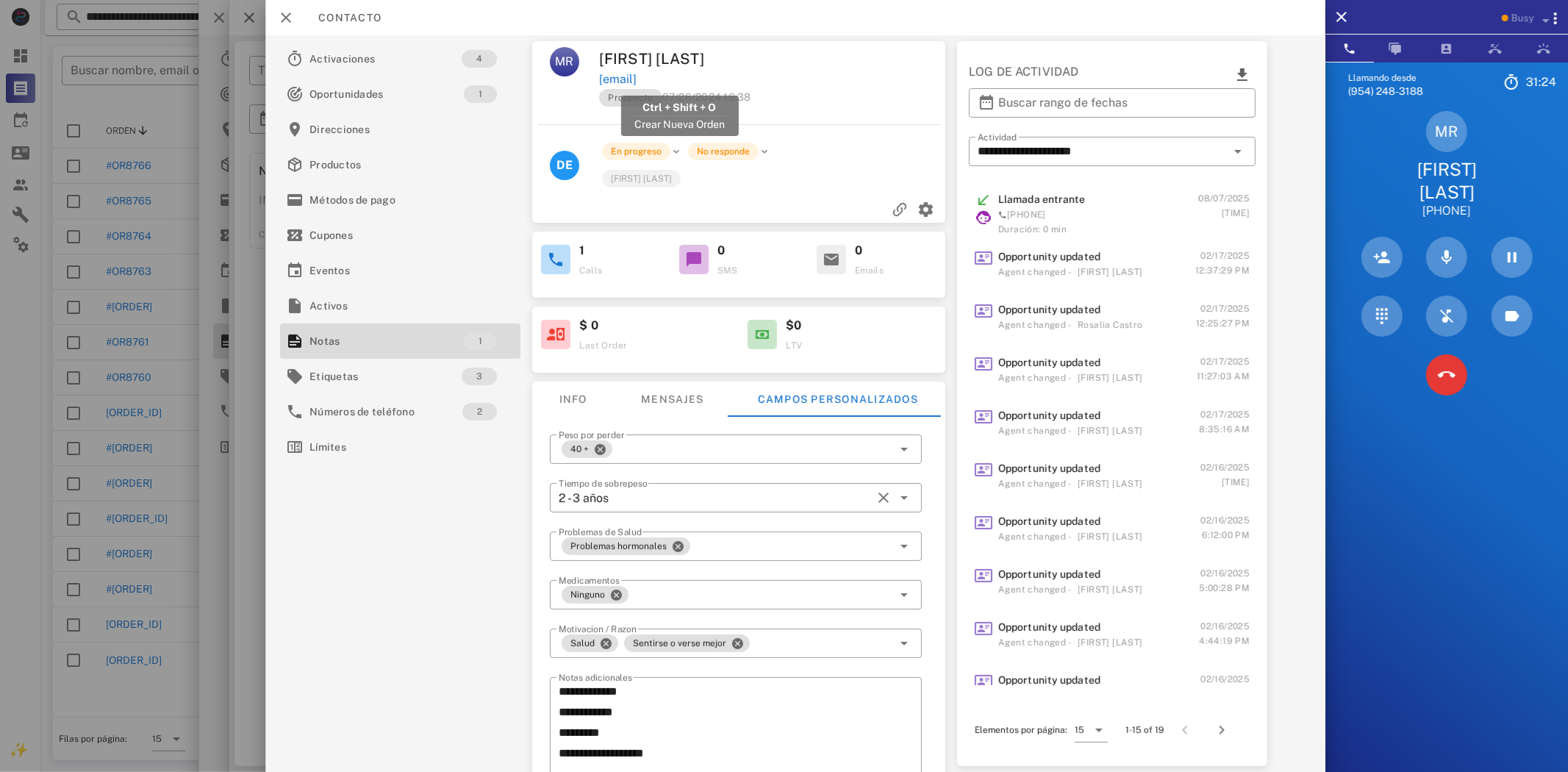 drag, startPoint x: 770, startPoint y: 78, endPoint x: 598, endPoint y: 78, distance: 172 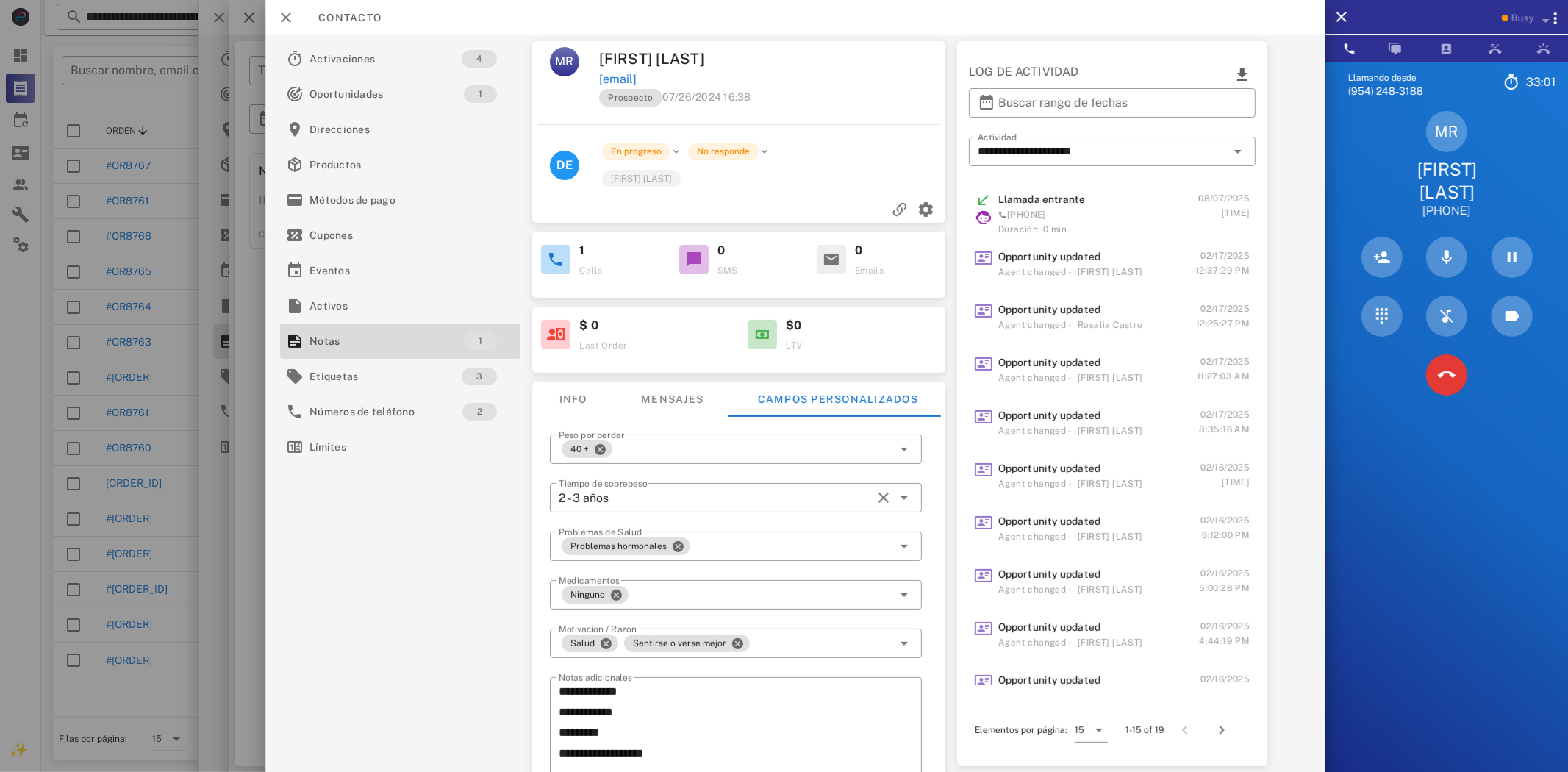 click on "En progreso   No responde" at bounding box center [775, 151] 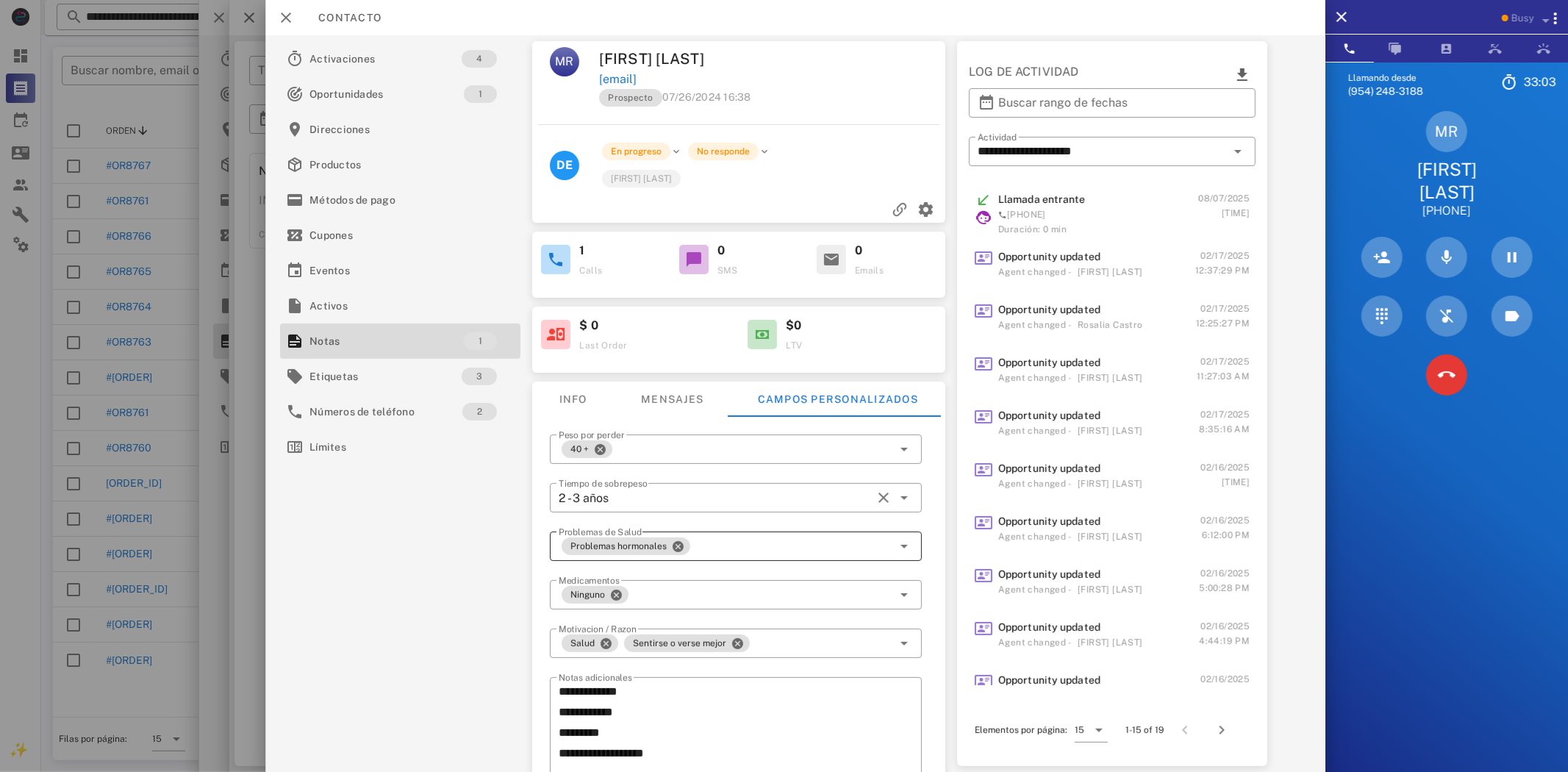 scroll, scrollTop: 171, scrollLeft: 0, axis: vertical 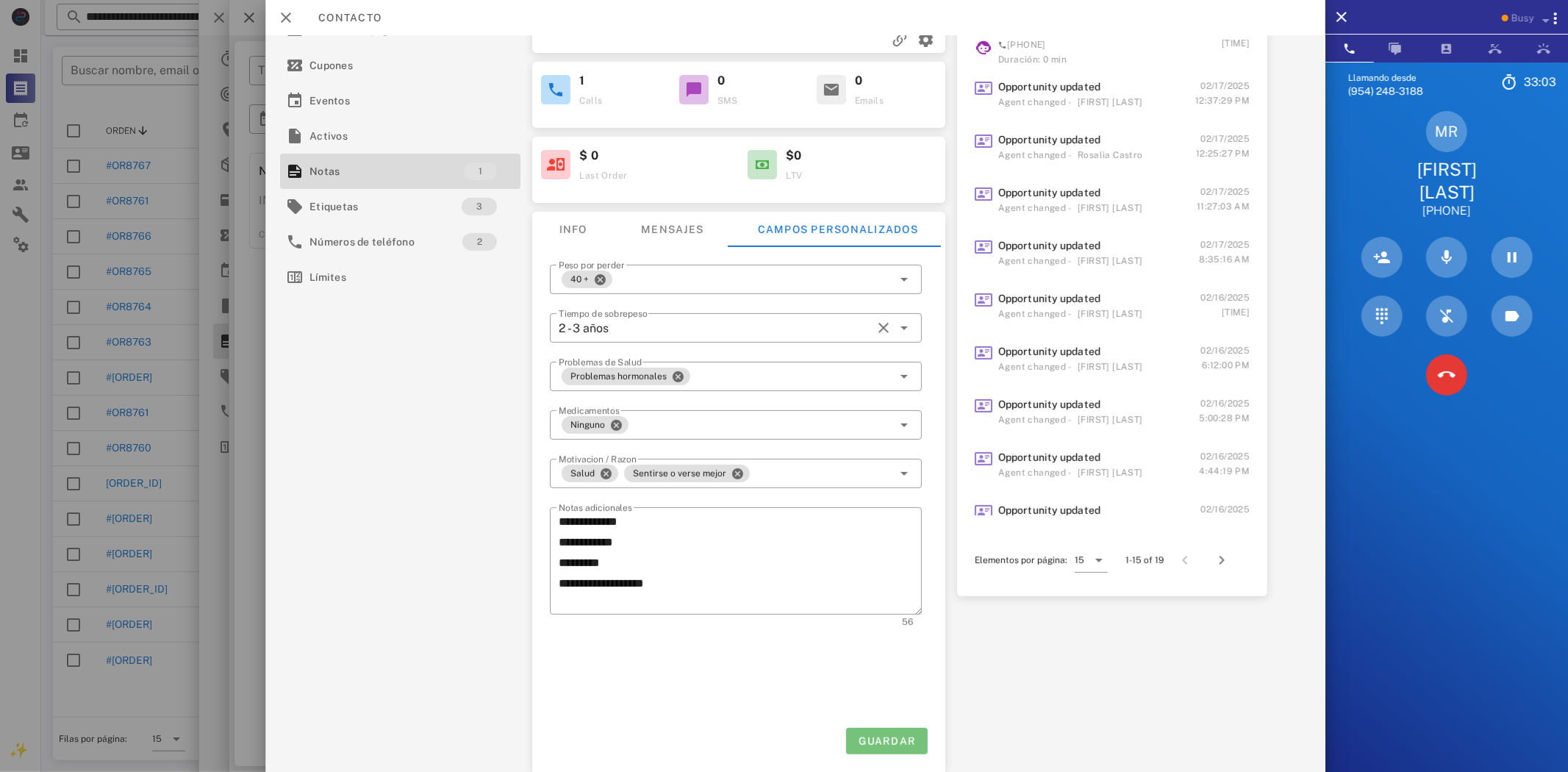 click on "Guardar" at bounding box center [887, 741] 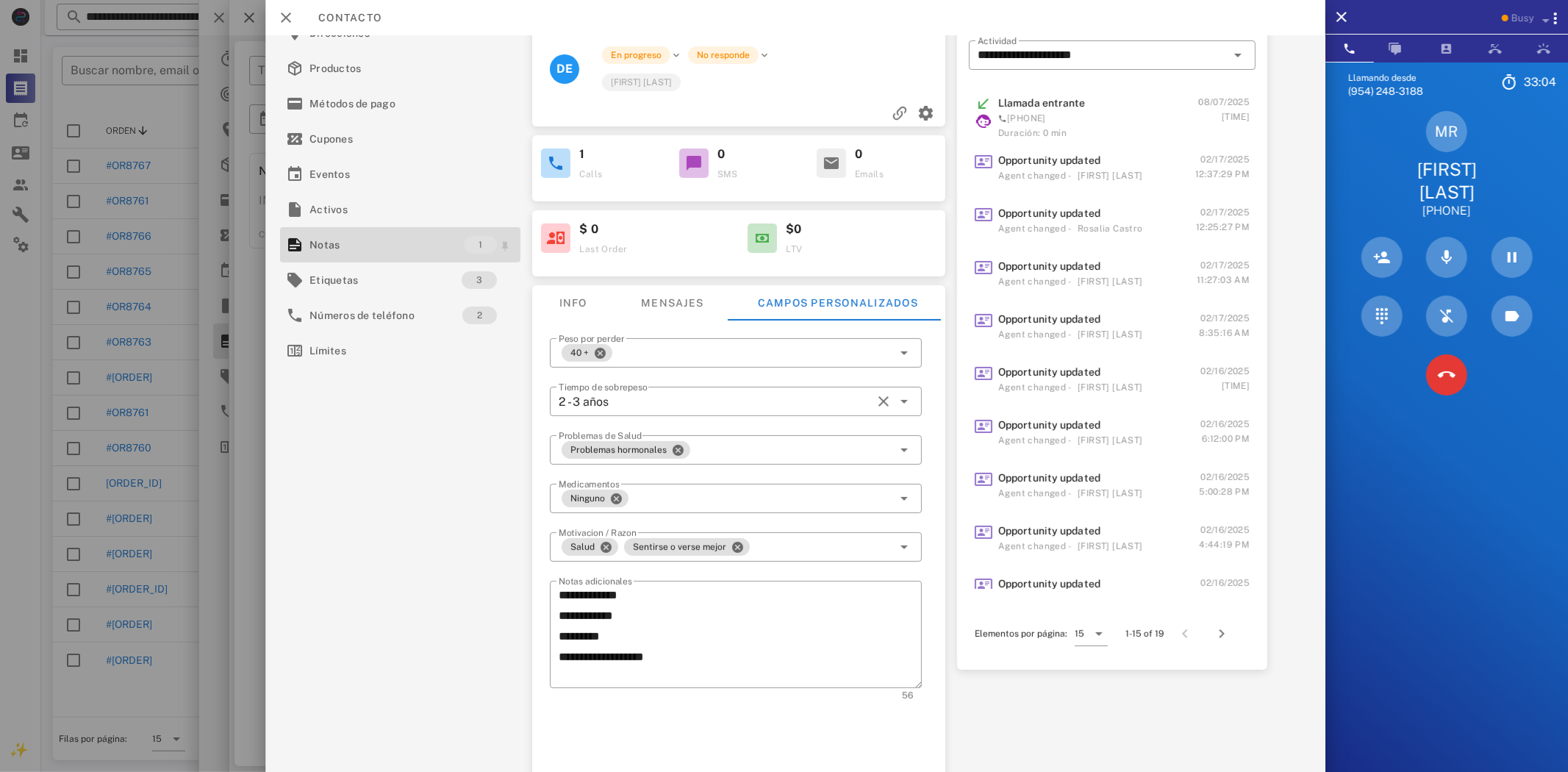 scroll, scrollTop: 0, scrollLeft: 0, axis: both 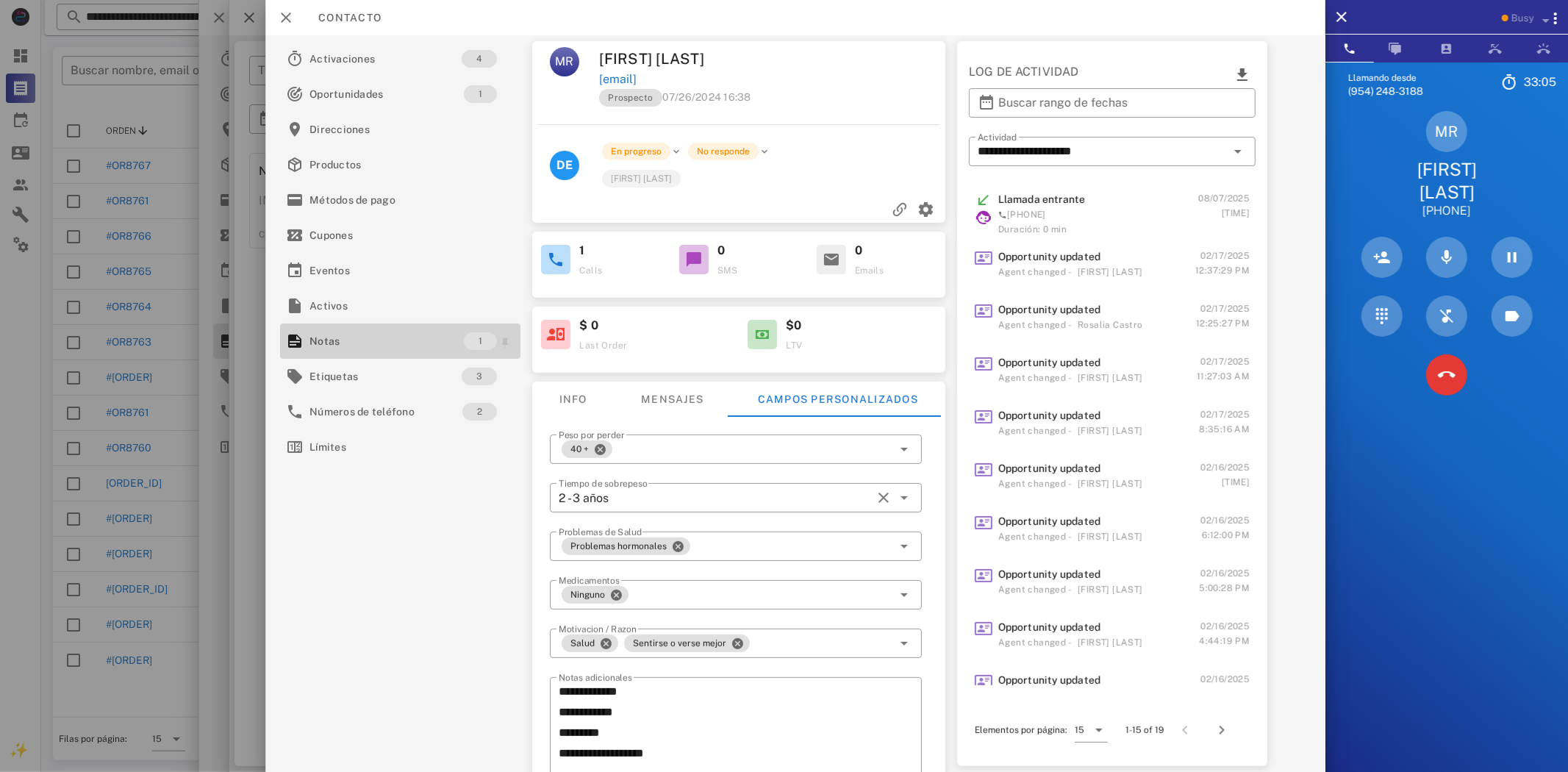 click on "Notas" at bounding box center (387, 341) 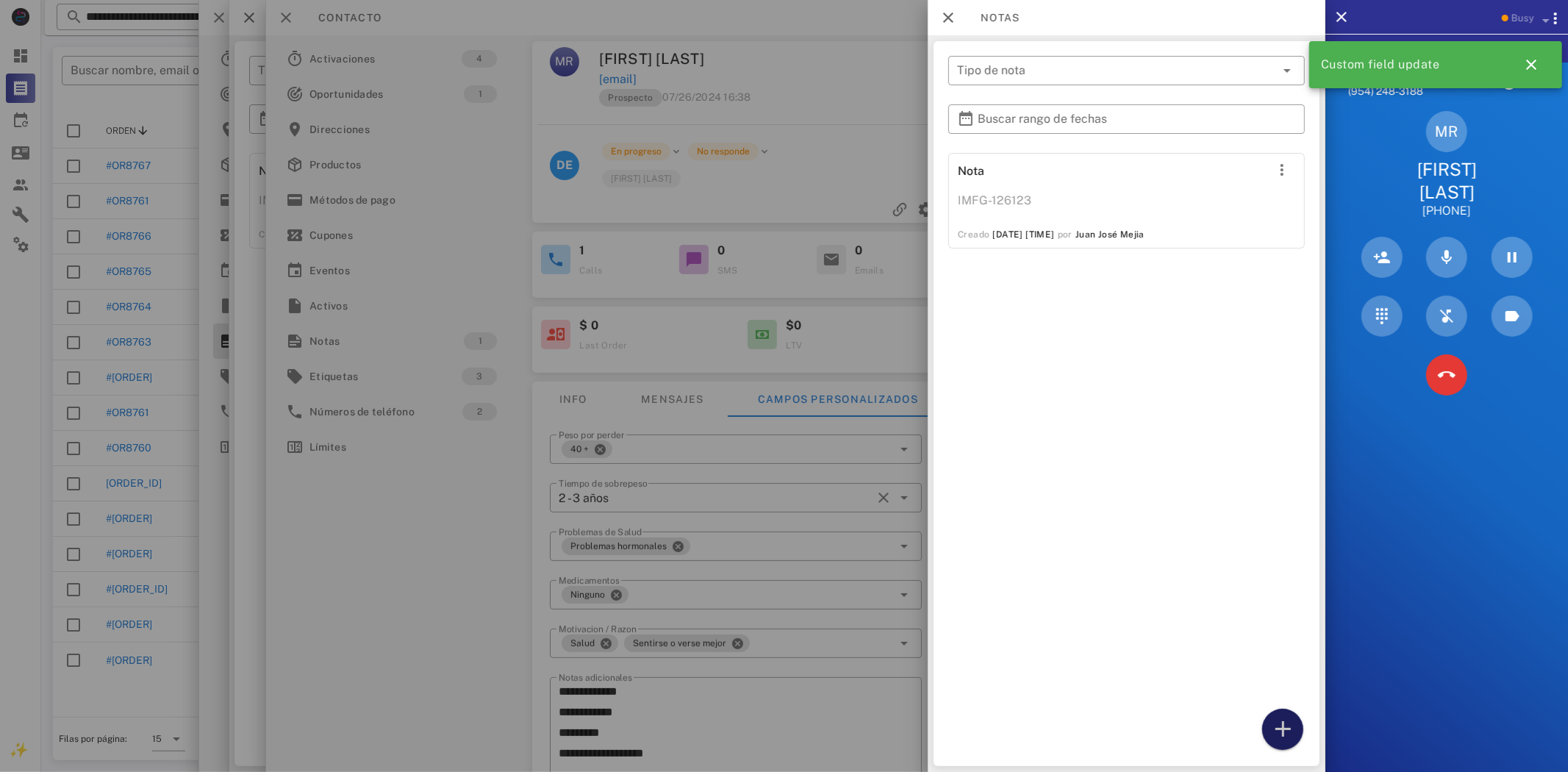 click at bounding box center [1283, 729] 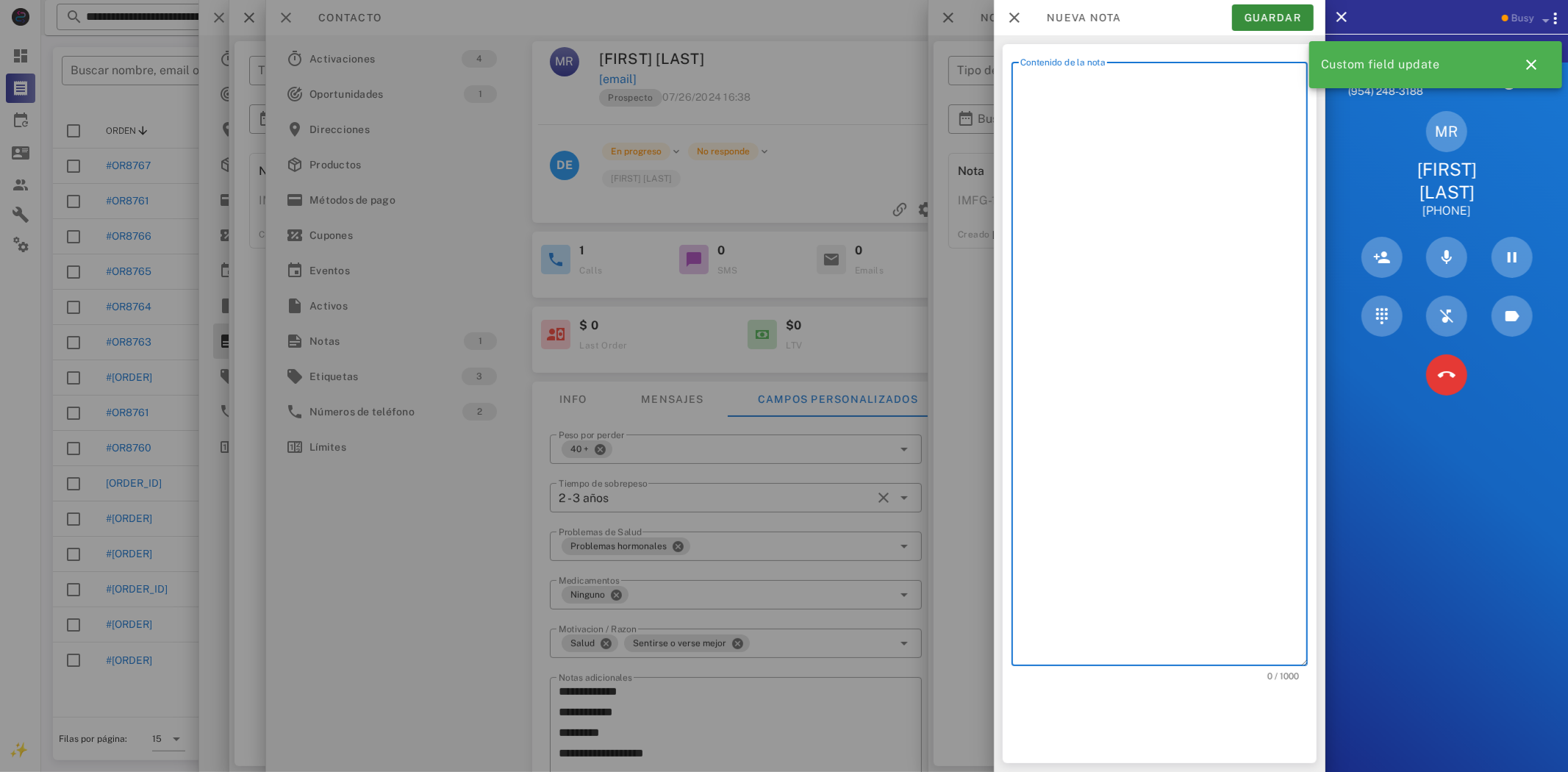 click on "Contenido de la nota" at bounding box center (1164, 368) 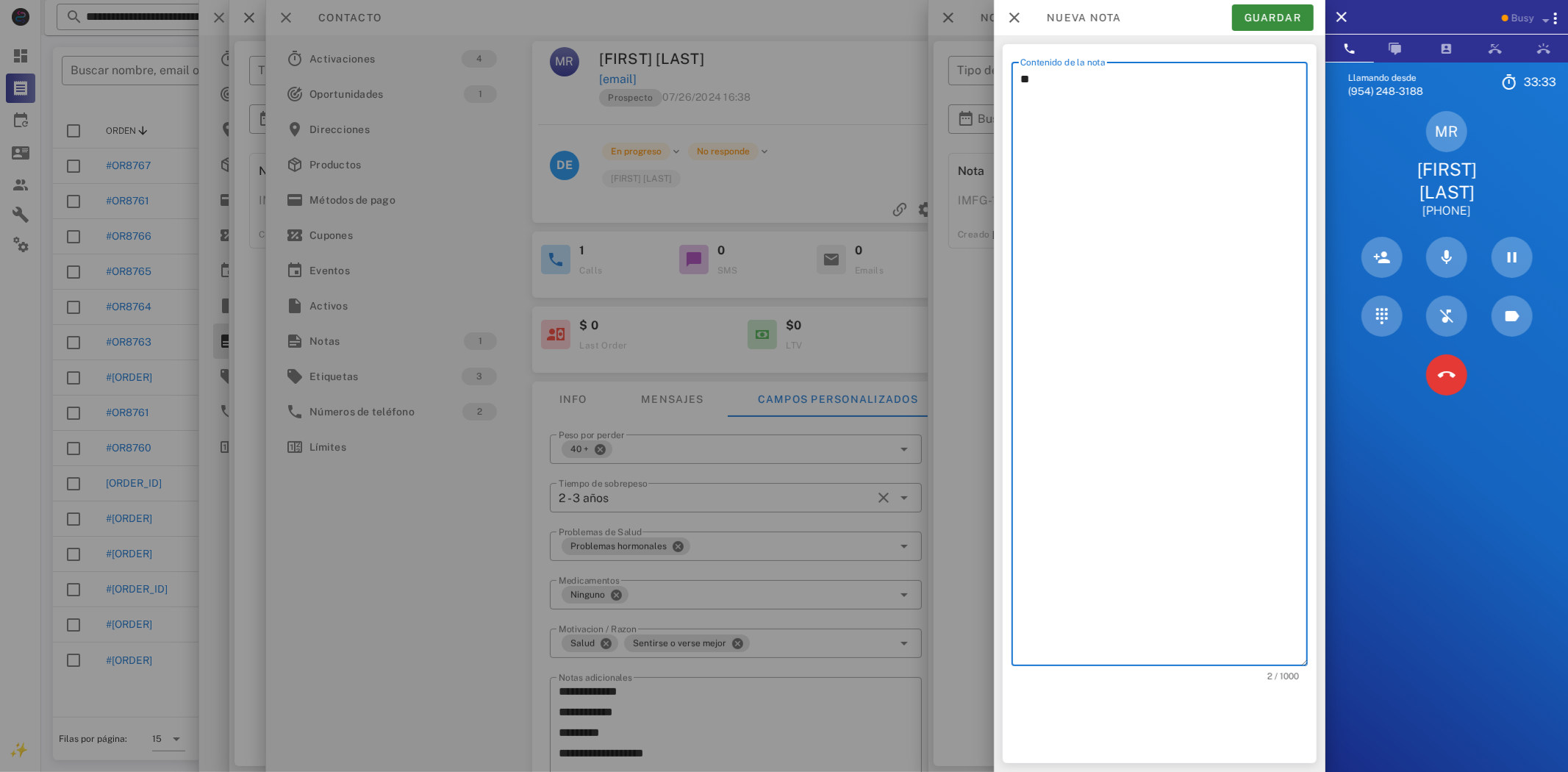type on "*" 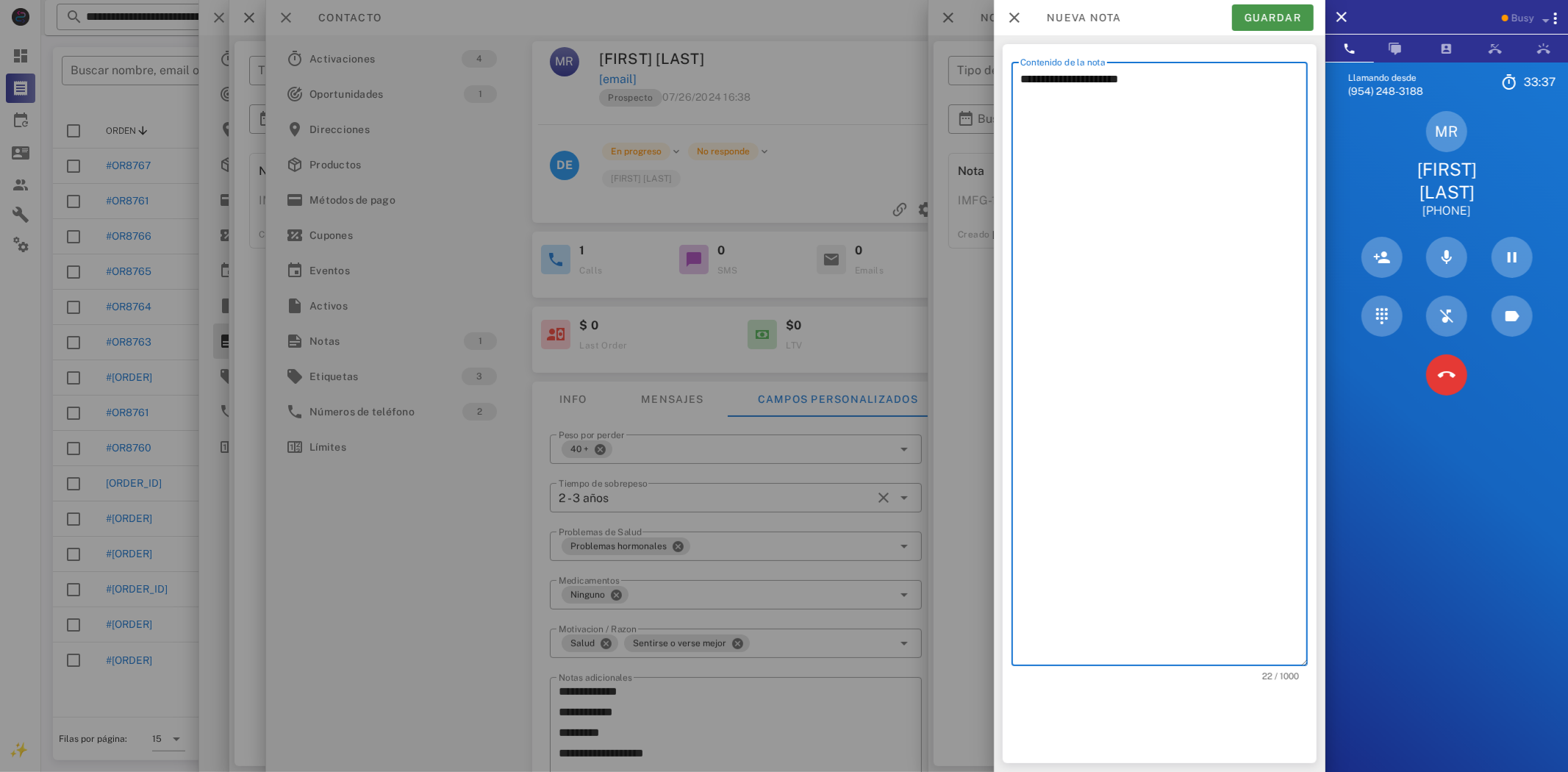 type on "**********" 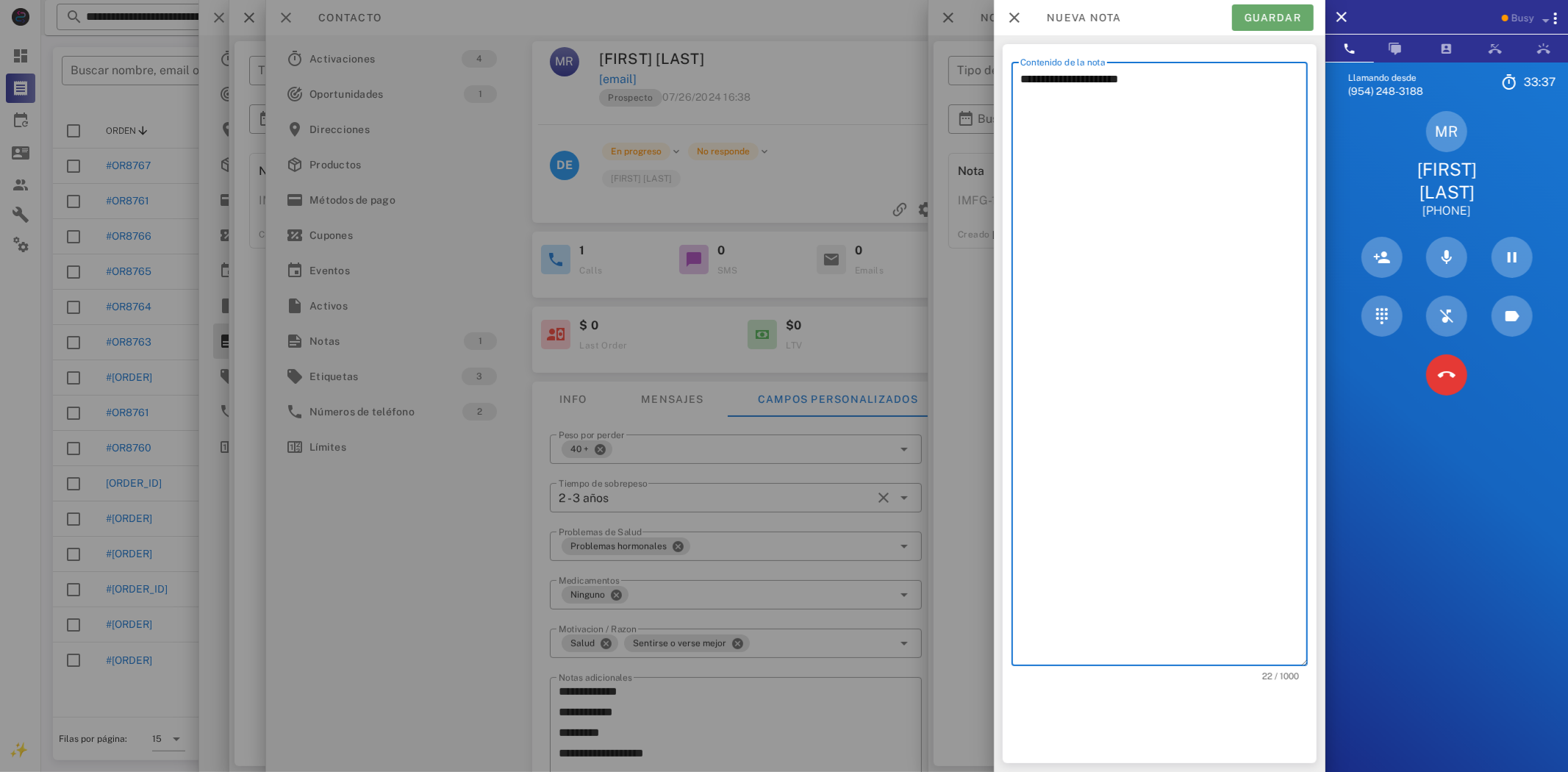 click on "Guardar" at bounding box center (1272, 18) 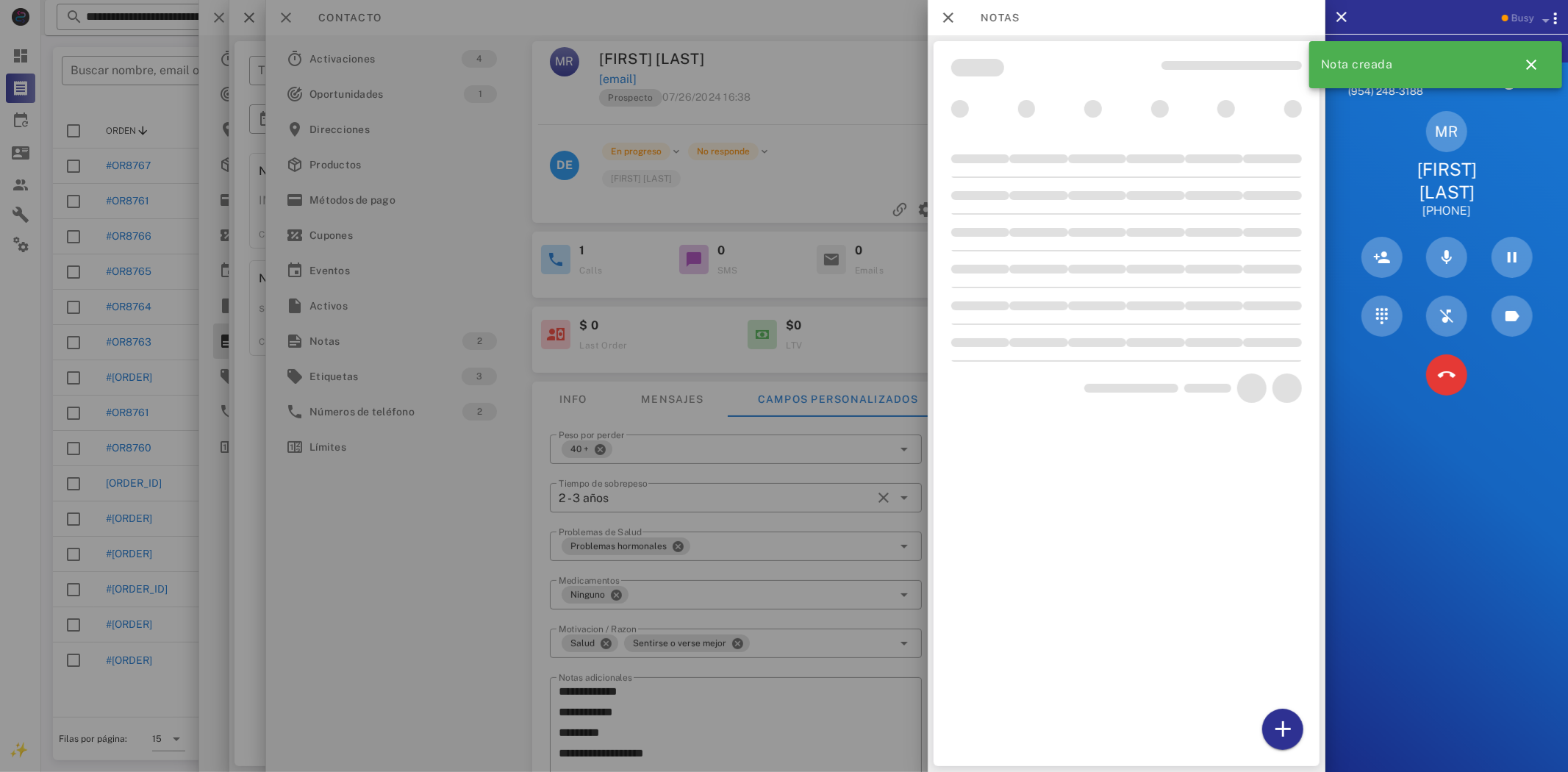 click at bounding box center (784, 386) 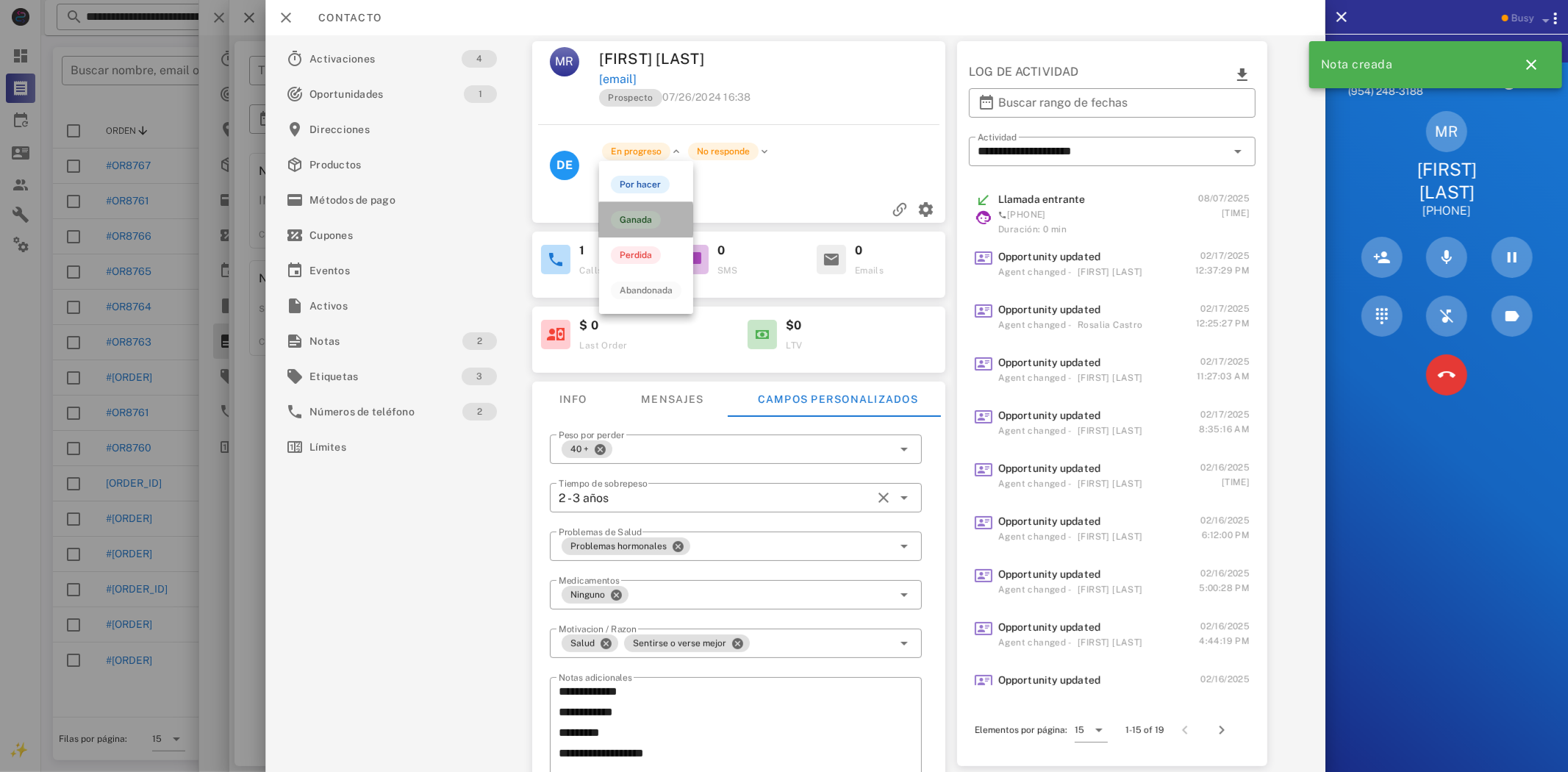 click on "Ganada" at bounding box center [636, 220] 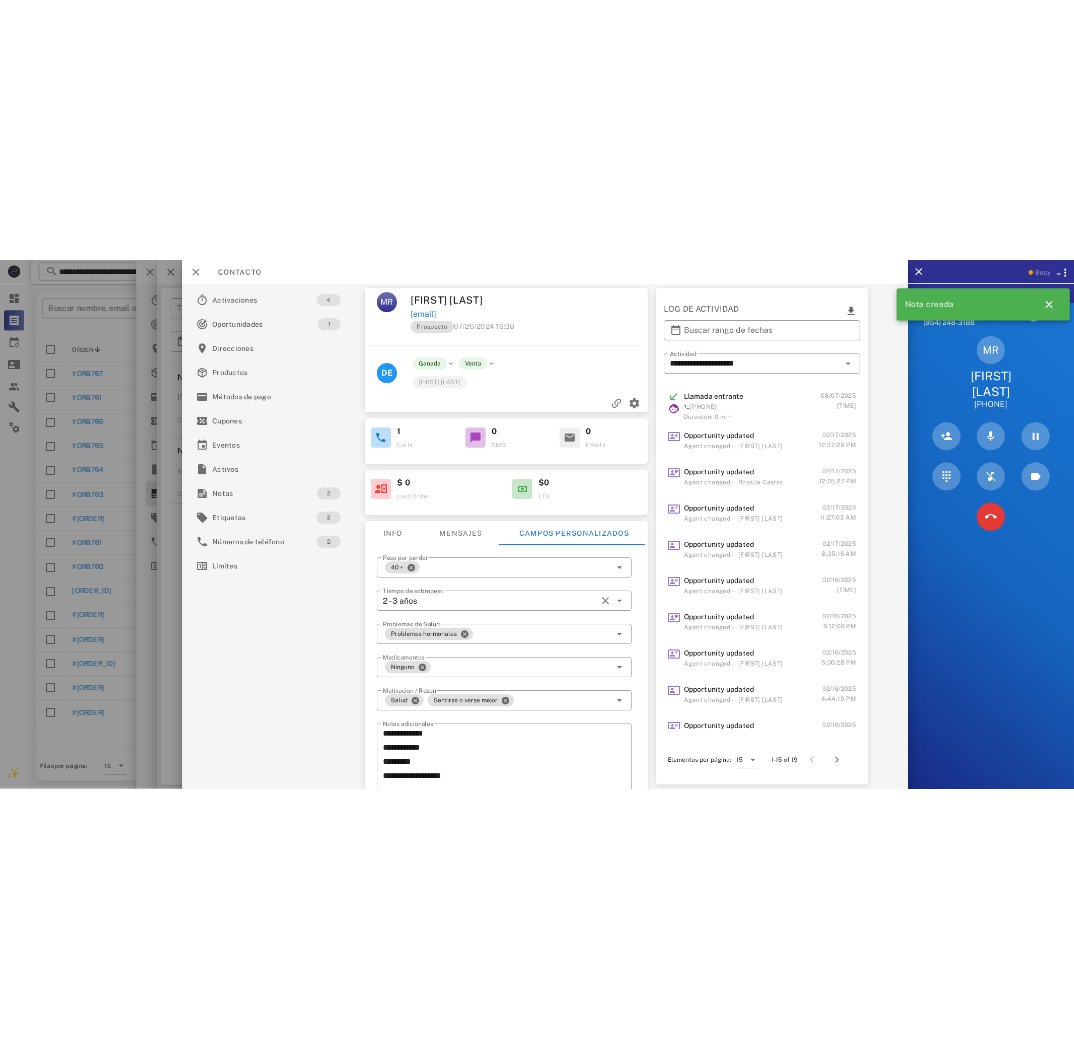scroll, scrollTop: 232, scrollLeft: 0, axis: vertical 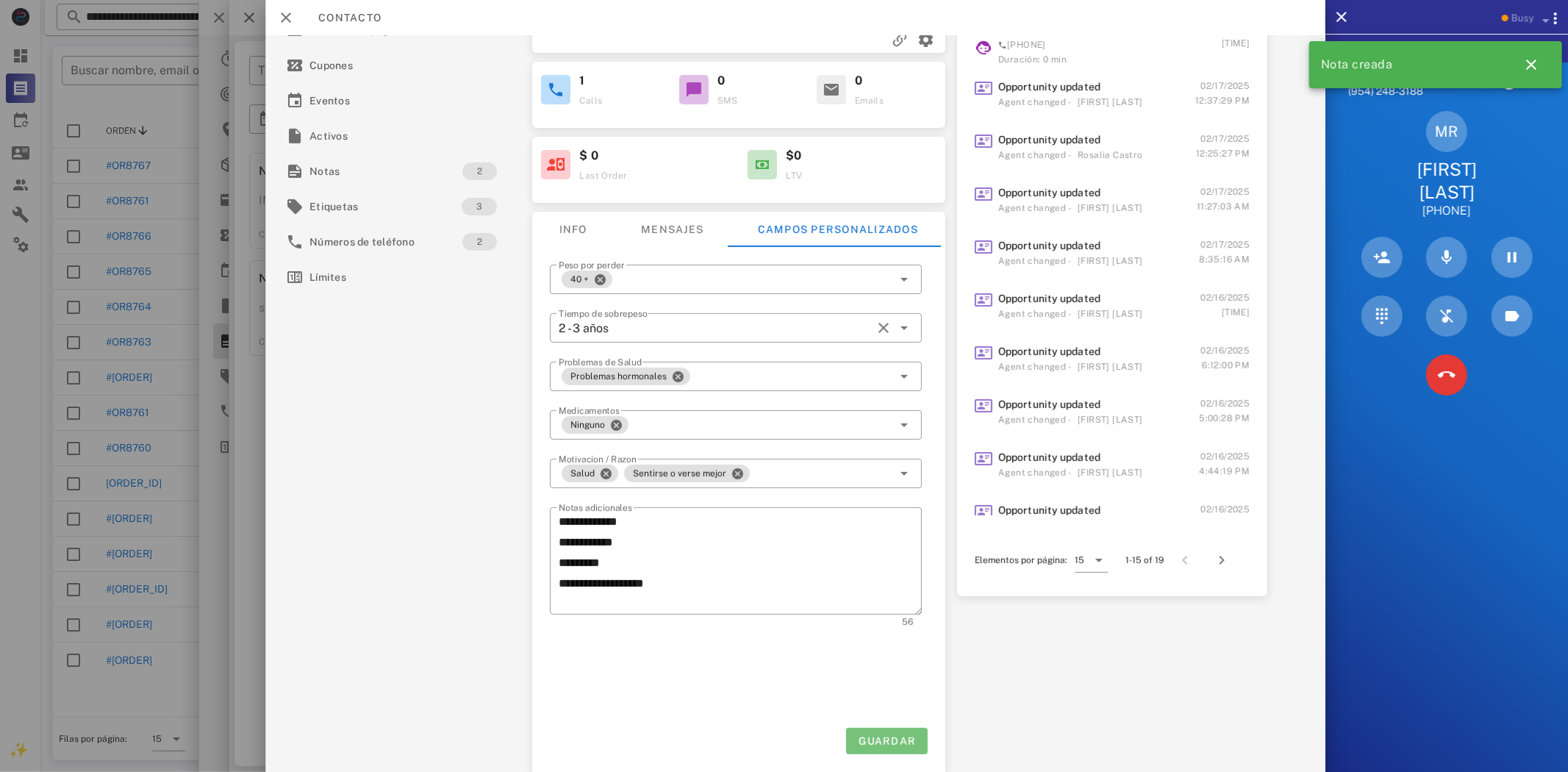 click on "Guardar" at bounding box center [887, 741] 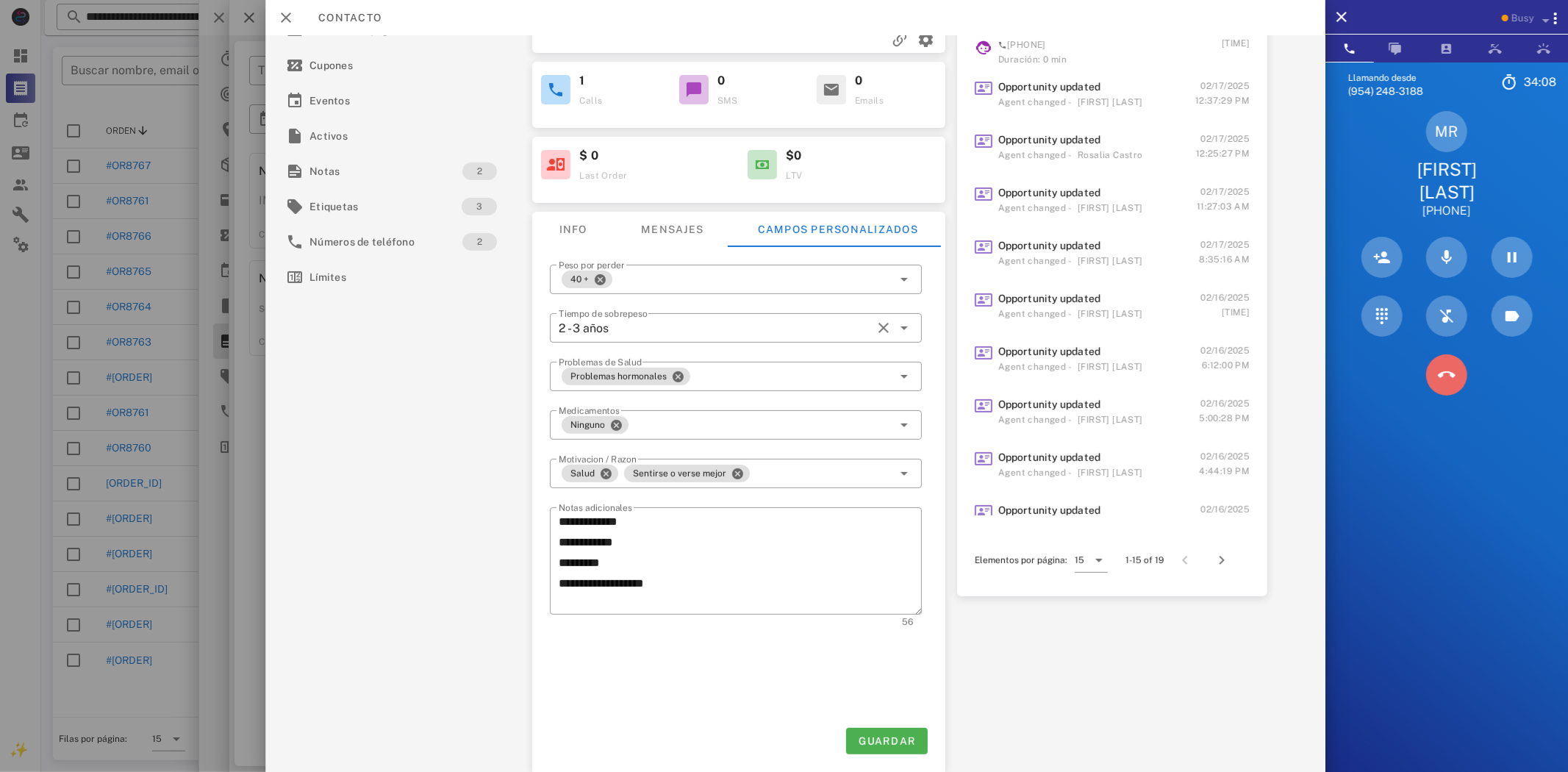click at bounding box center [1447, 375] 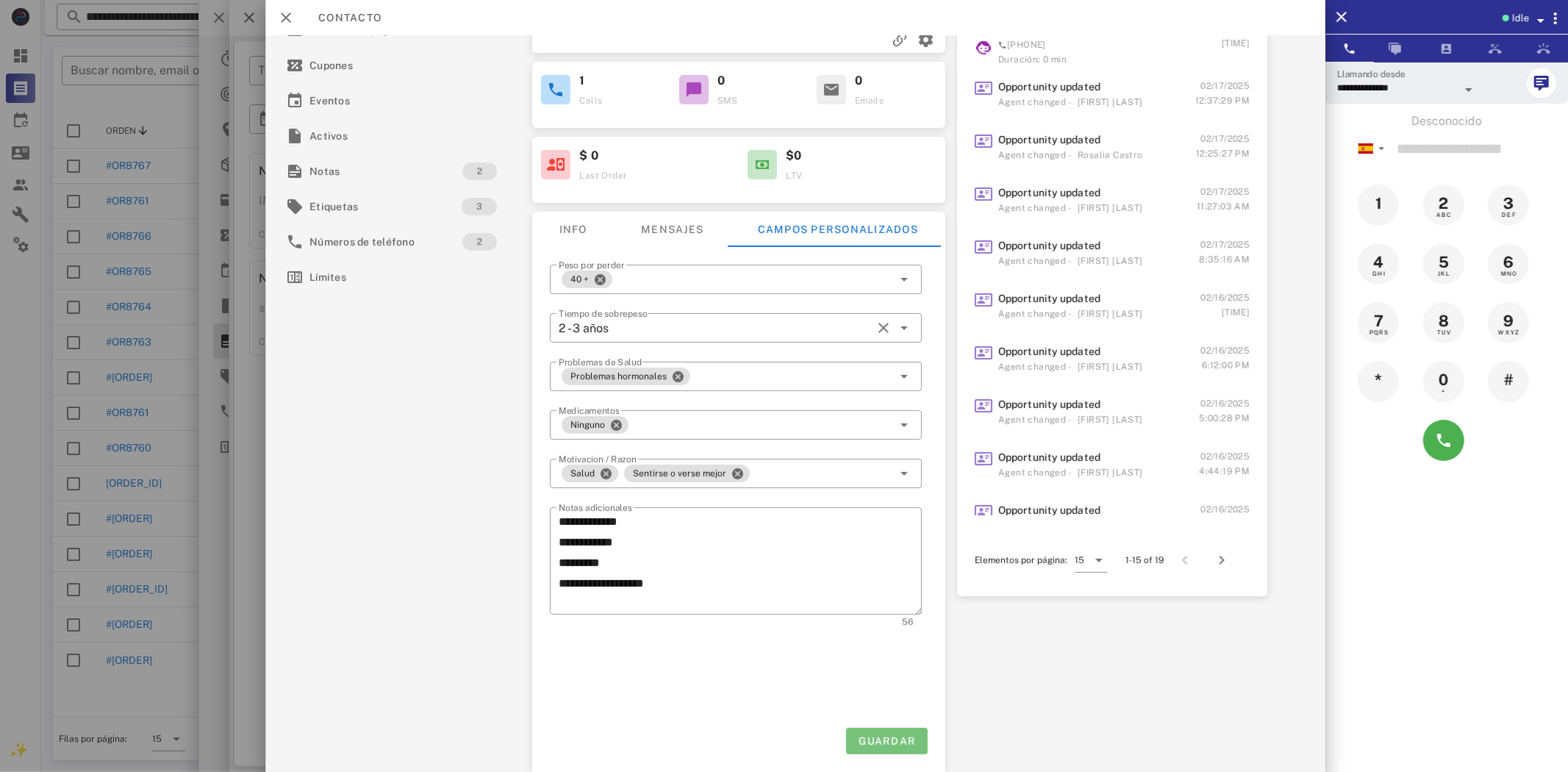click on "Guardar" at bounding box center [887, 741] 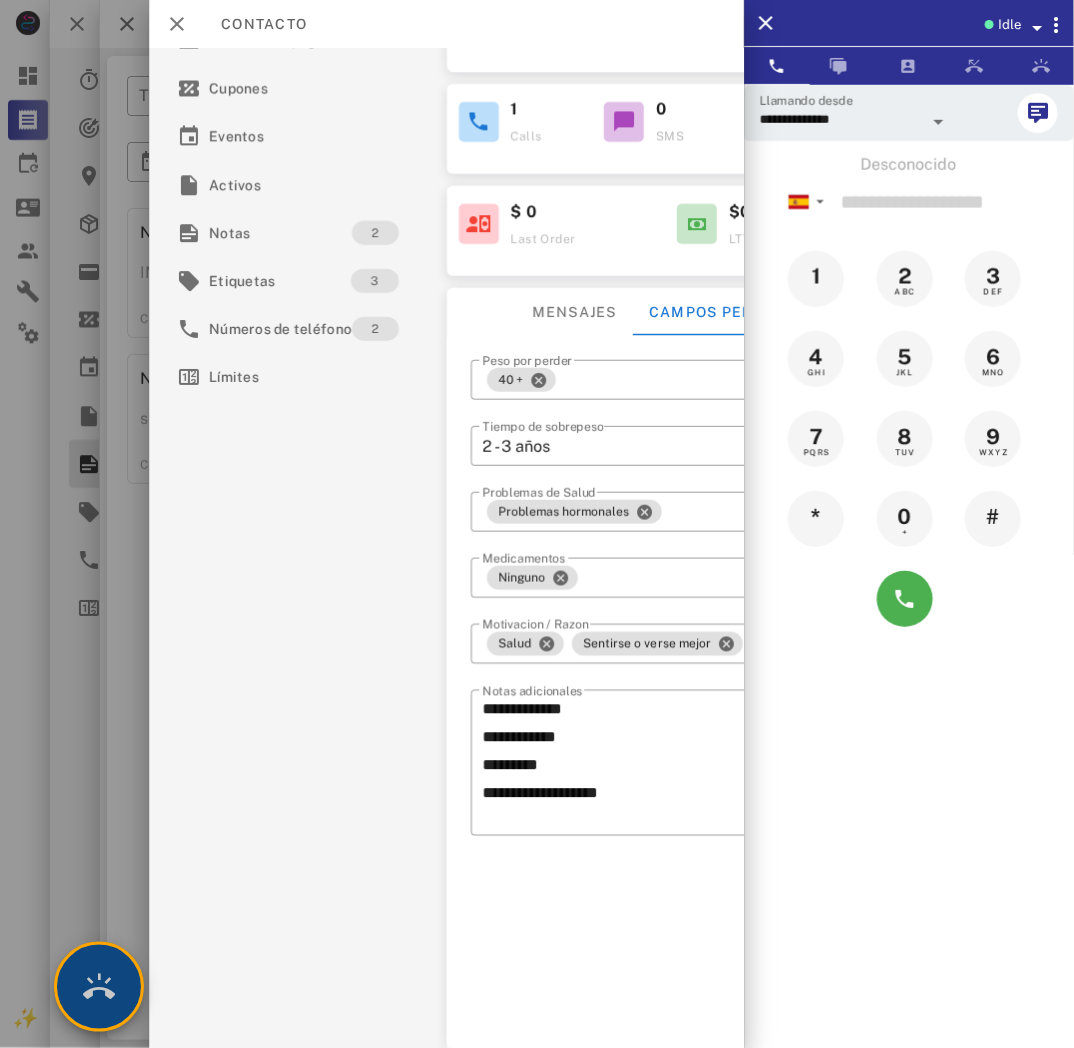 click at bounding box center [99, 987] 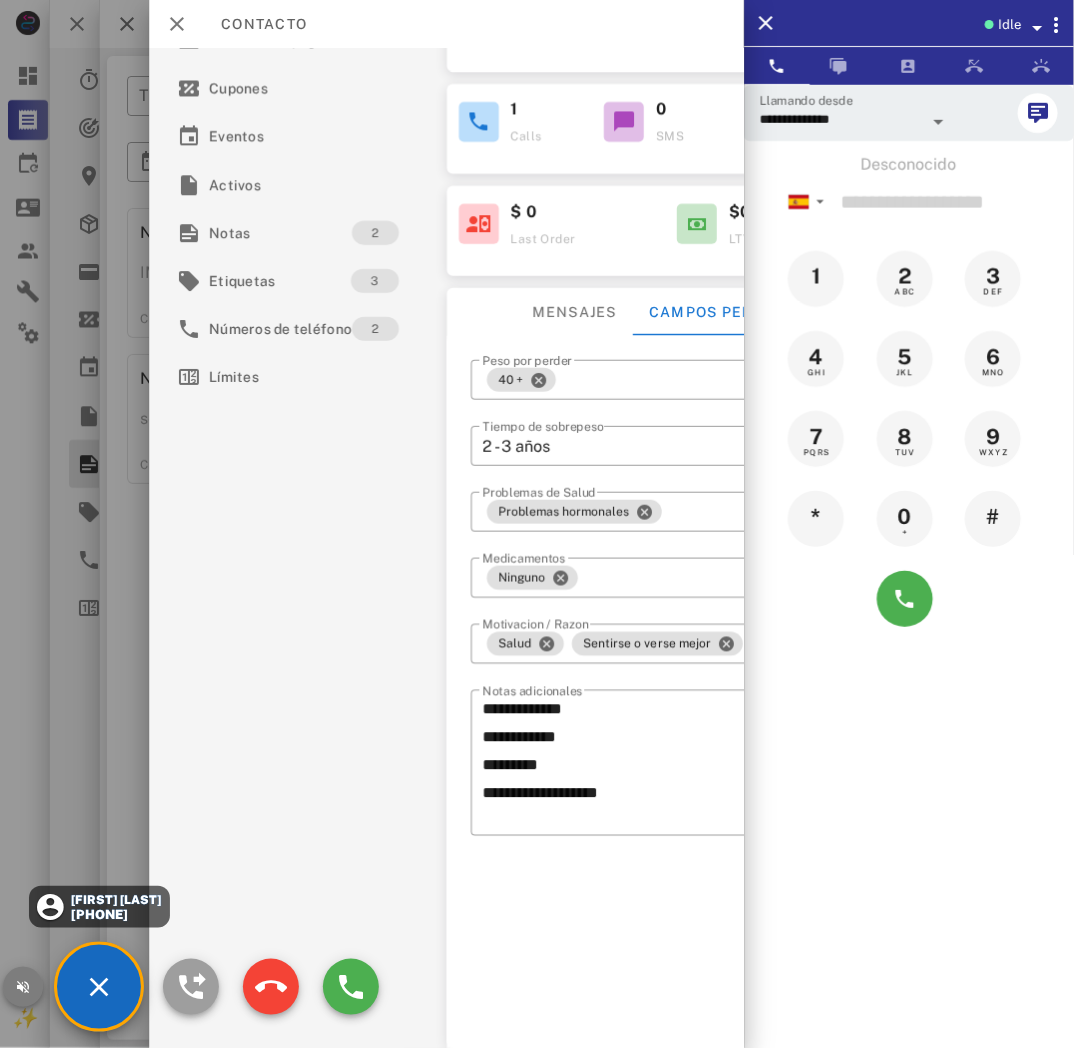 click at bounding box center (23, 987) 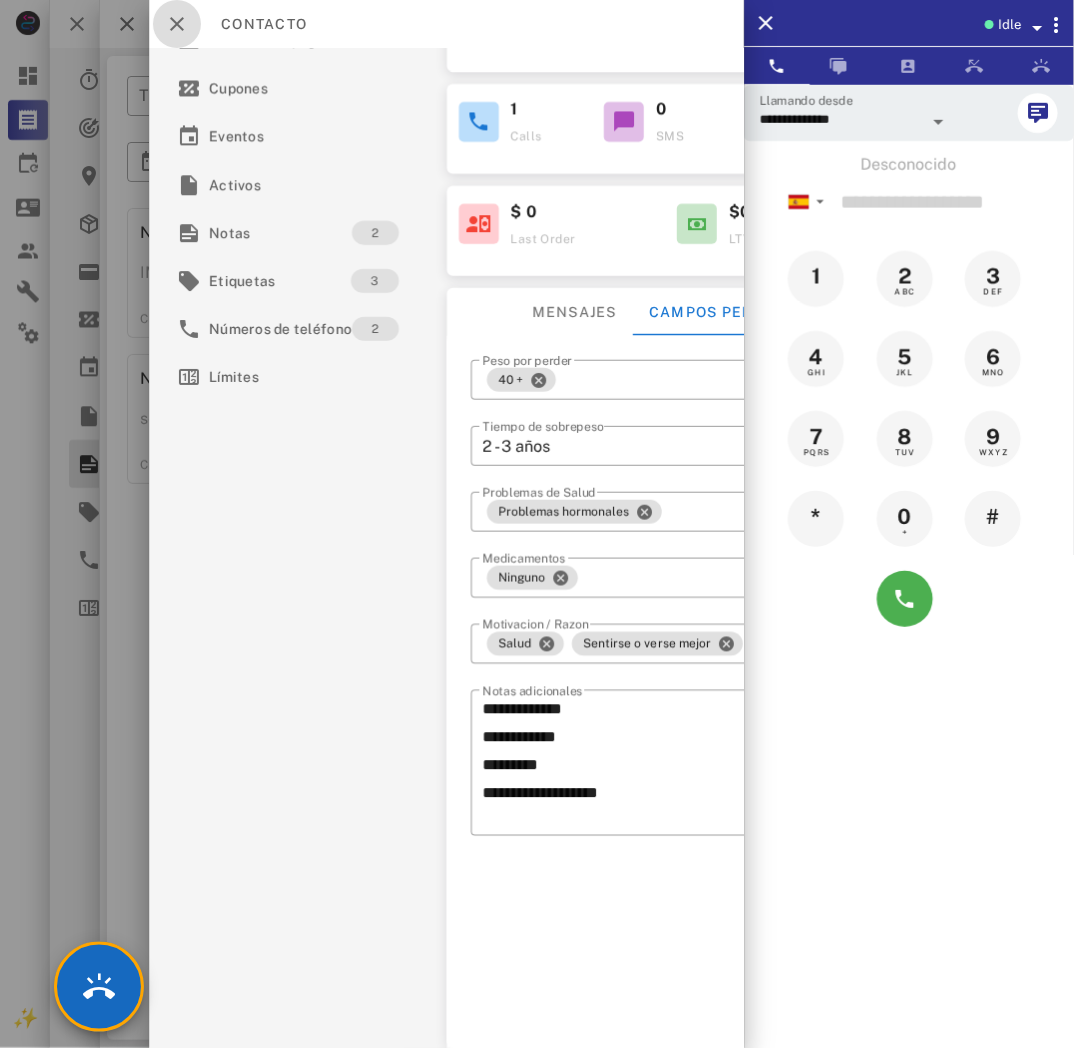click at bounding box center (177, 24) 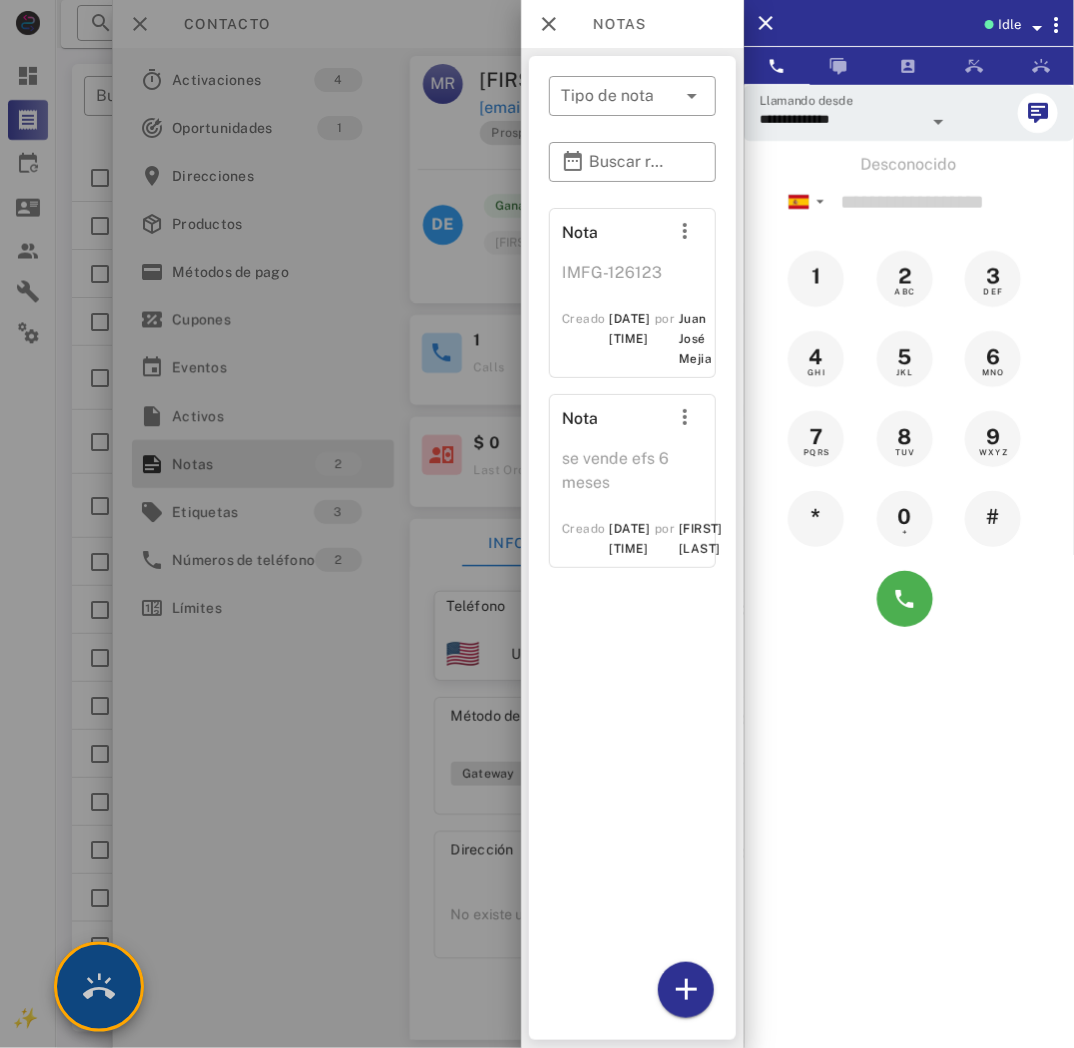 click at bounding box center (99, 987) 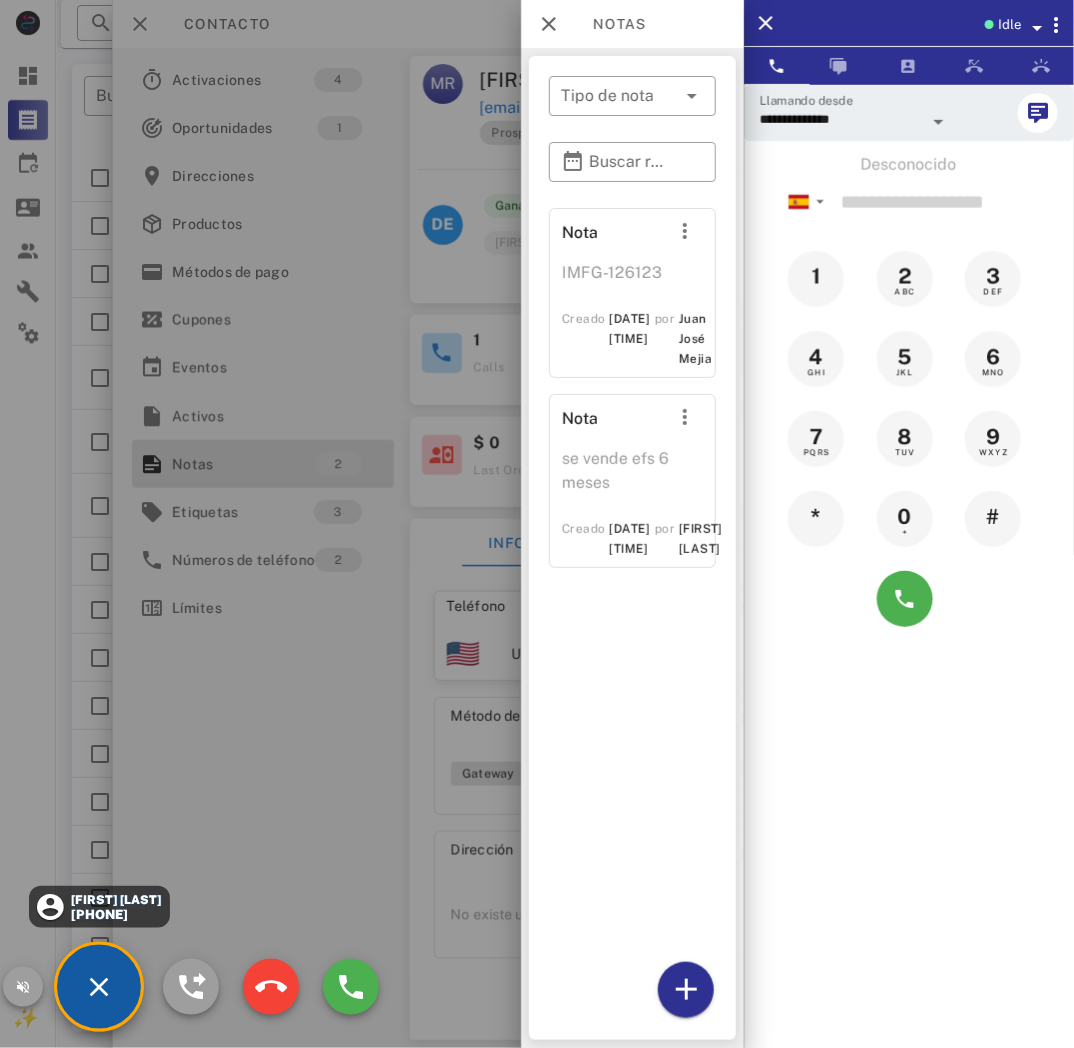 click on "[FIRST] [LAST]" at bounding box center [115, 900] 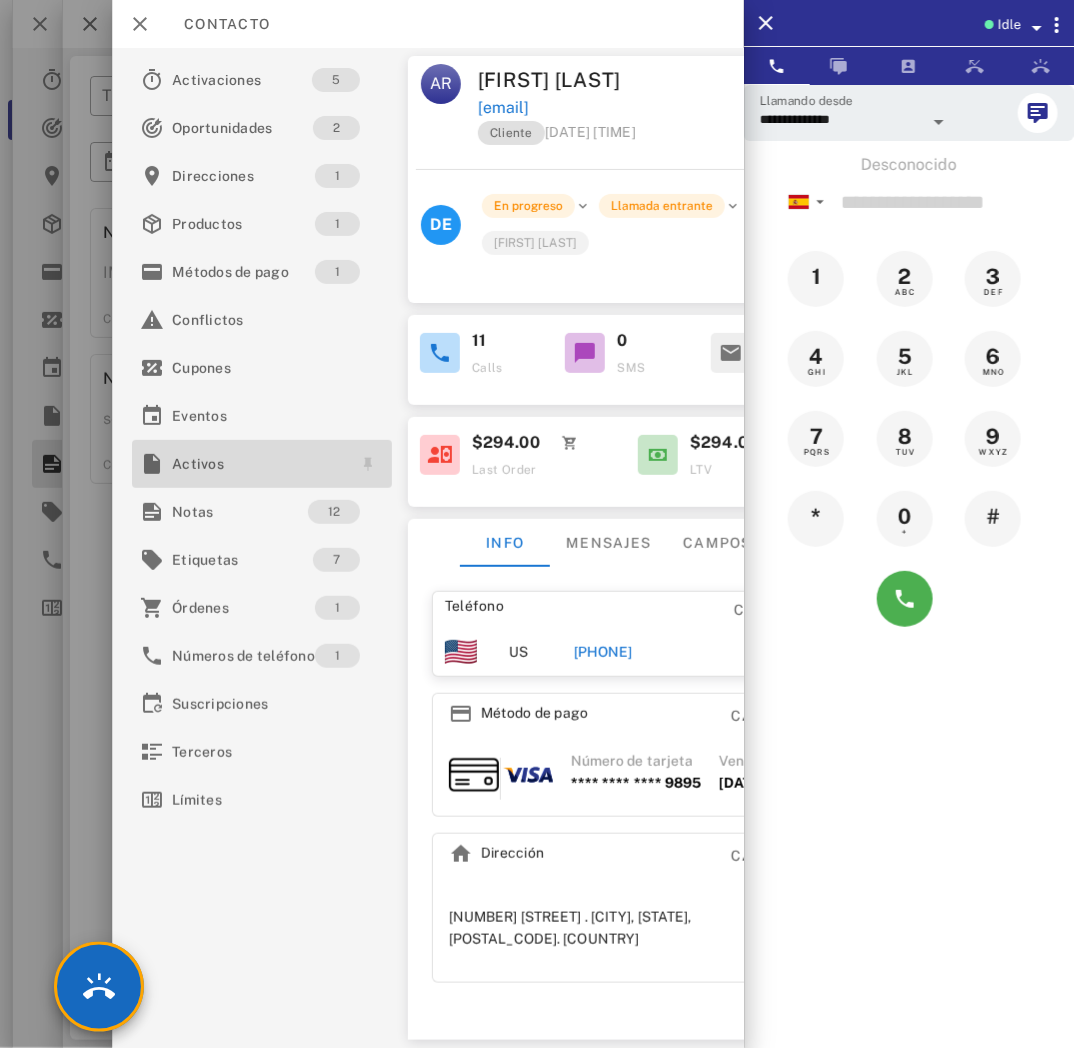 click on "Activos" at bounding box center [258, 464] 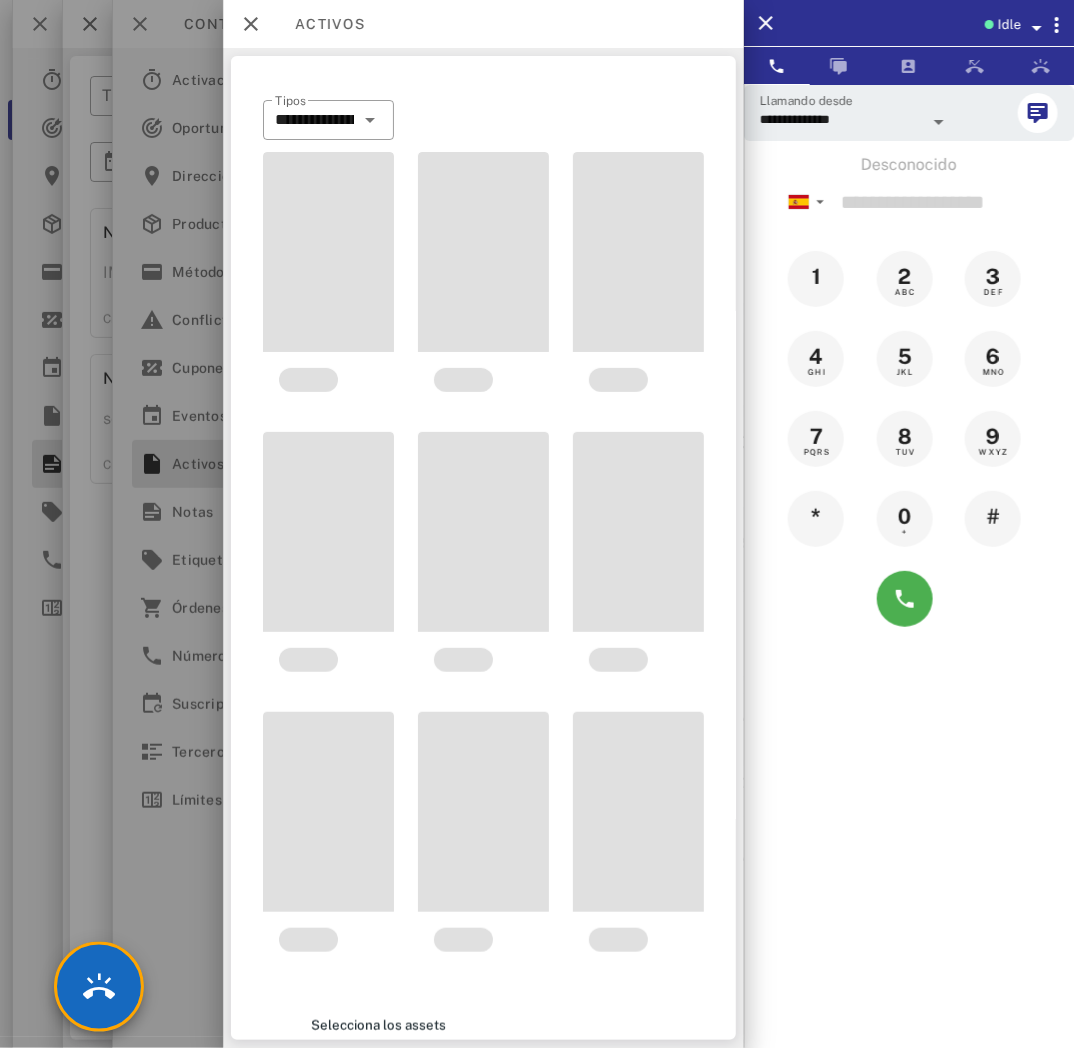 click on "**********" at bounding box center [483, 548] 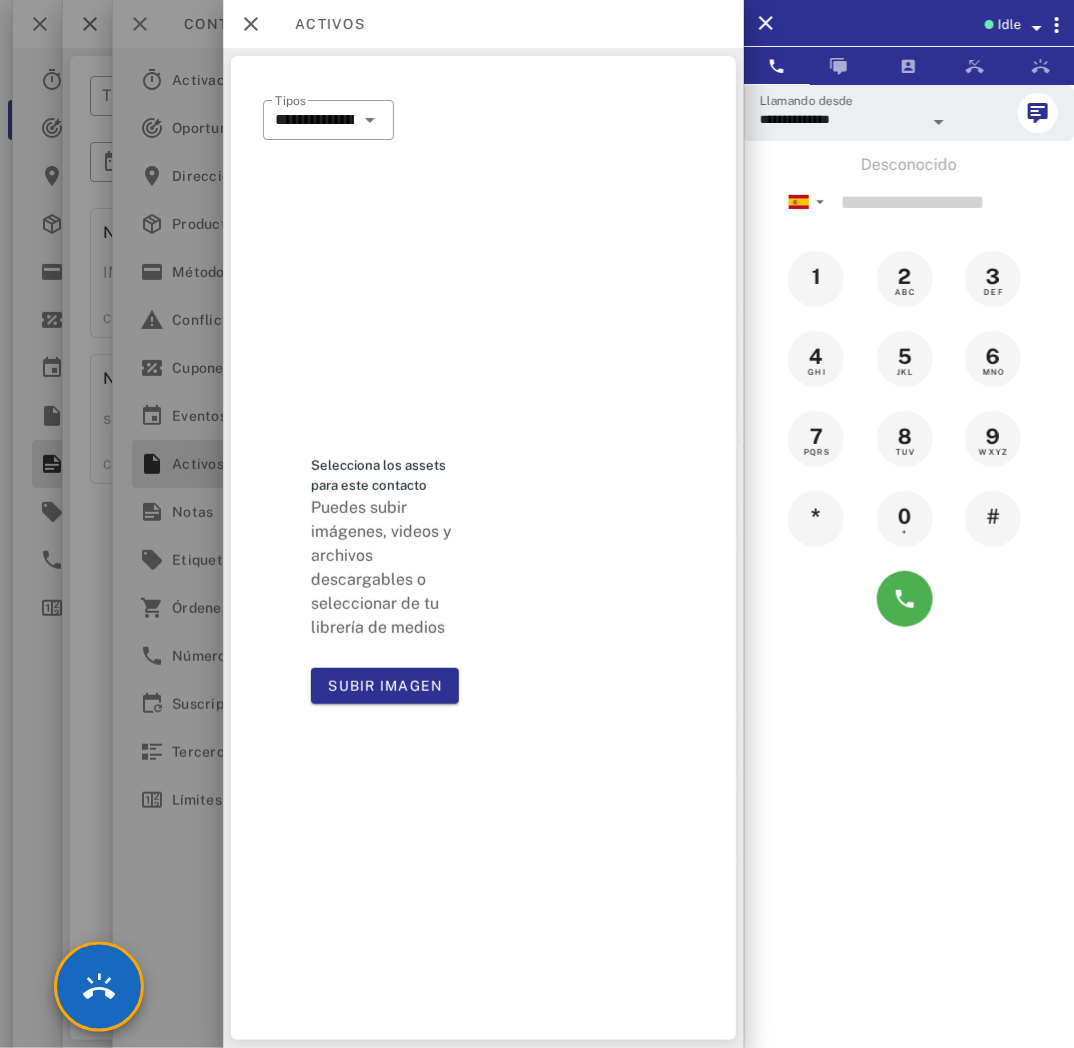 click at bounding box center [537, 524] 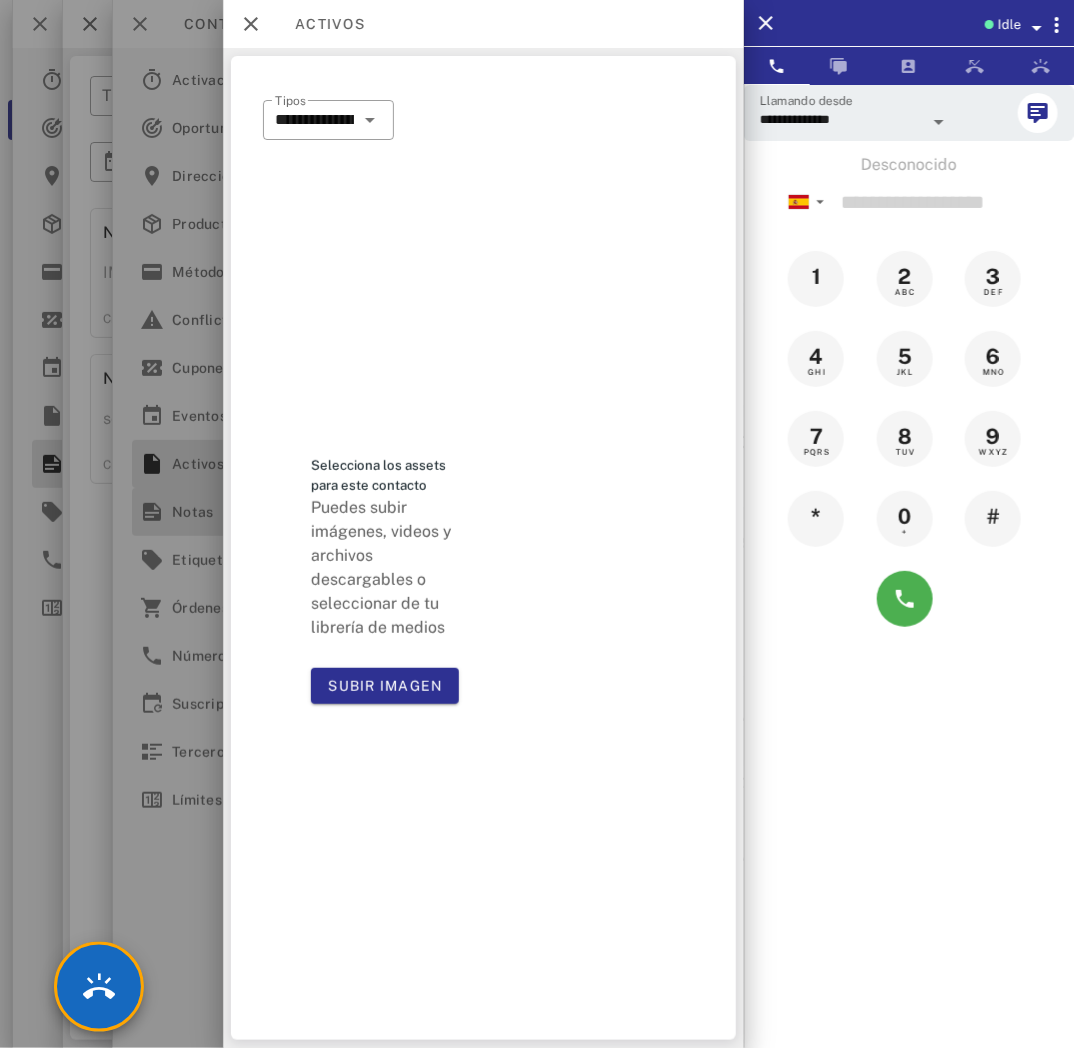 click on "Notas" at bounding box center (240, 512) 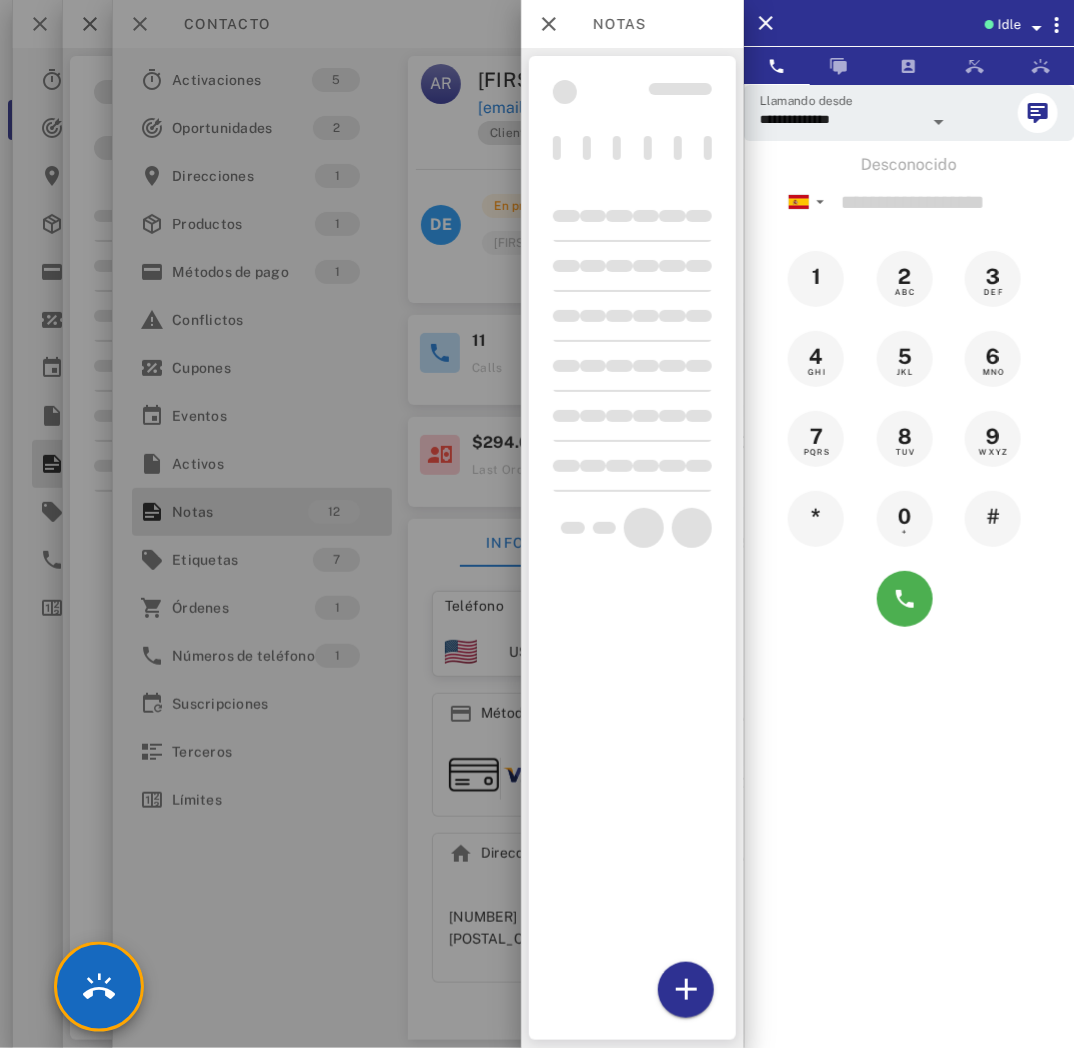 click at bounding box center (537, 524) 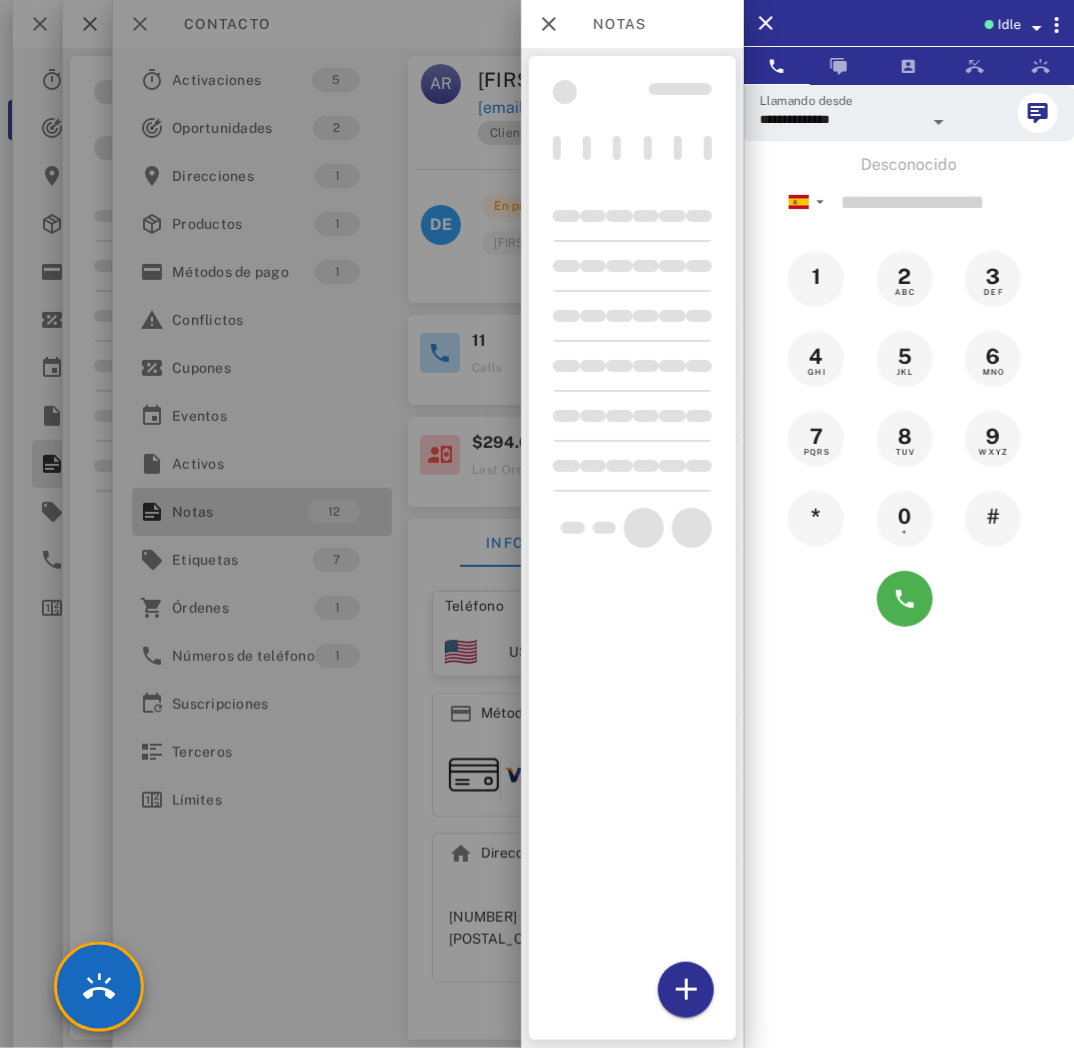 click on "Notas" at bounding box center (240, 512) 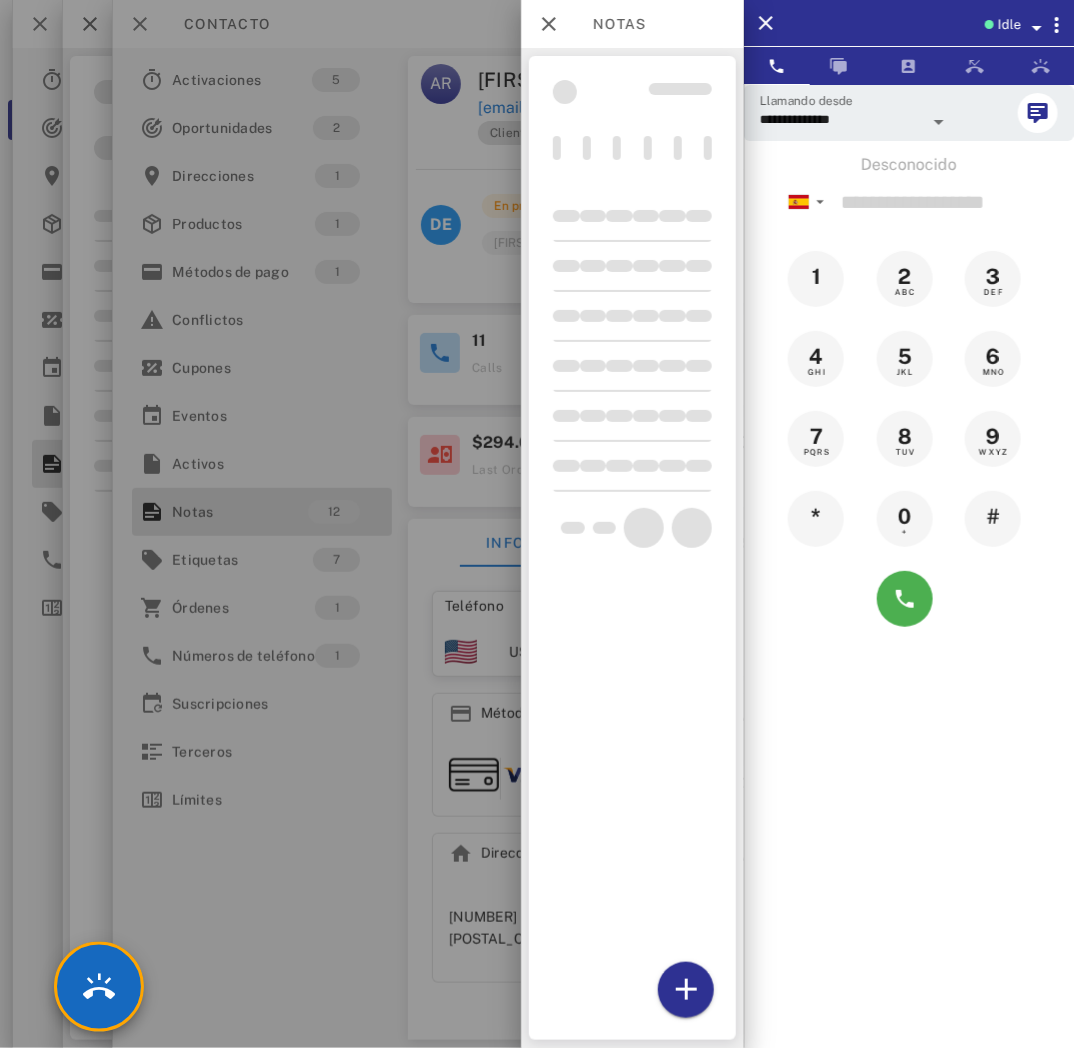 click on "**********" at bounding box center (565, 48) 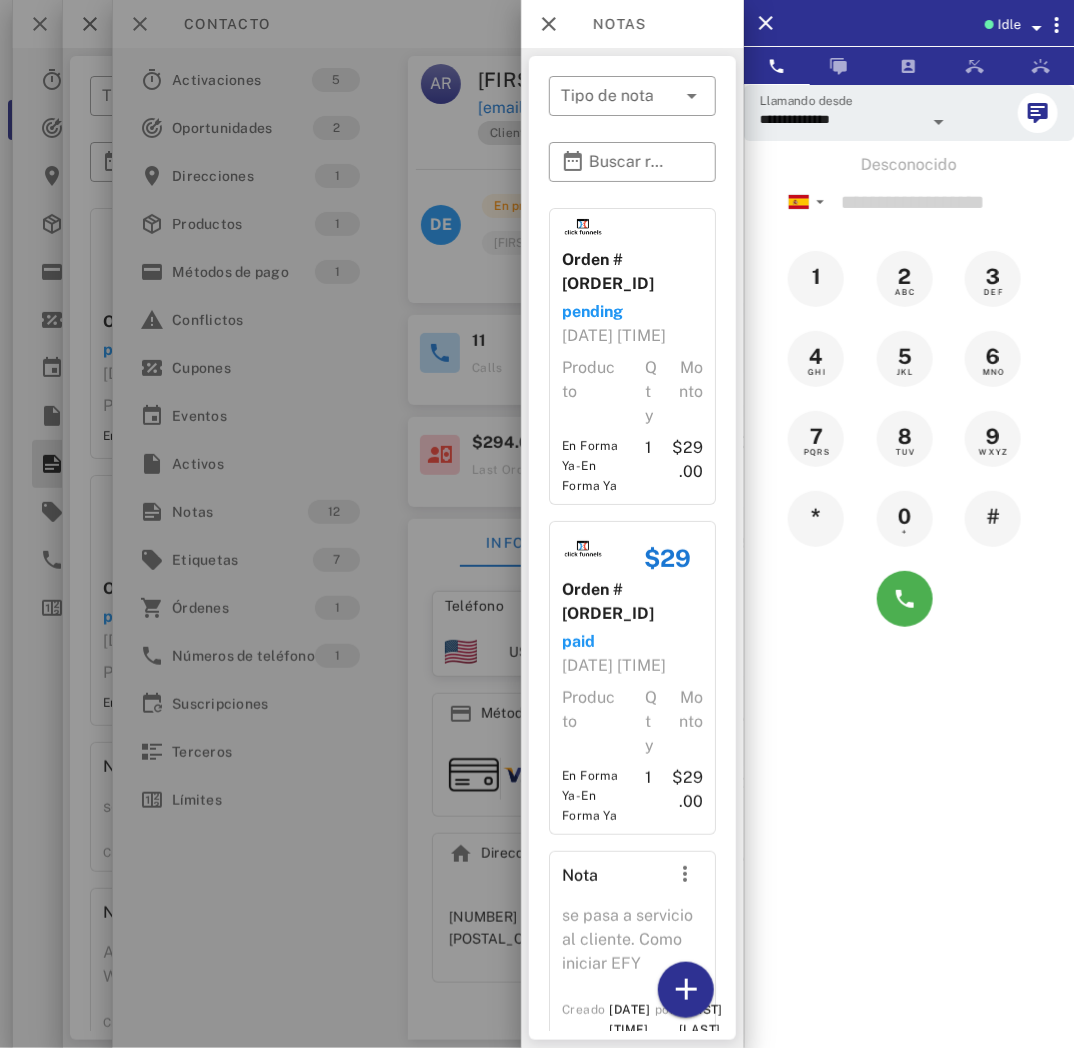 click at bounding box center (537, 524) 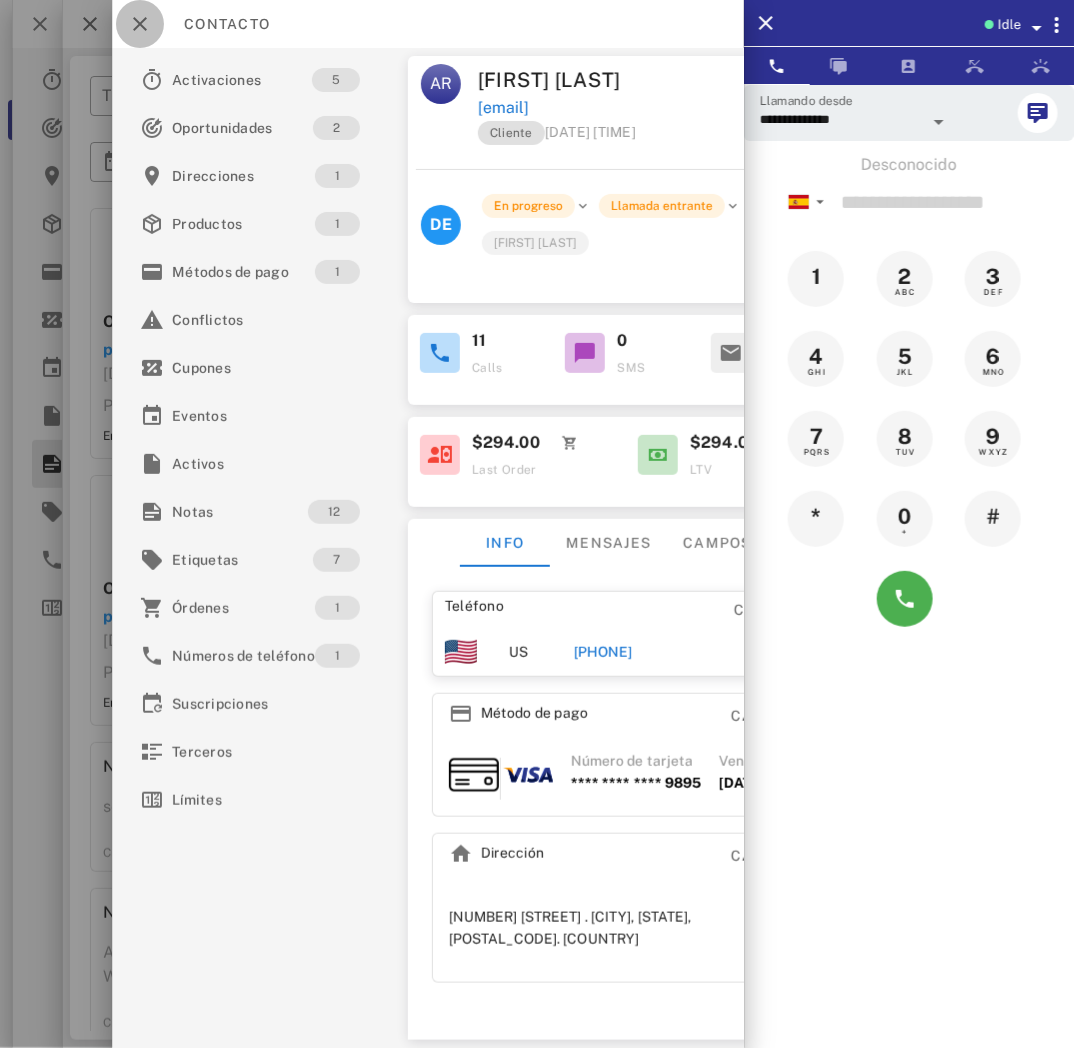 drag, startPoint x: 147, startPoint y: 20, endPoint x: 222, endPoint y: 51, distance: 81.154175 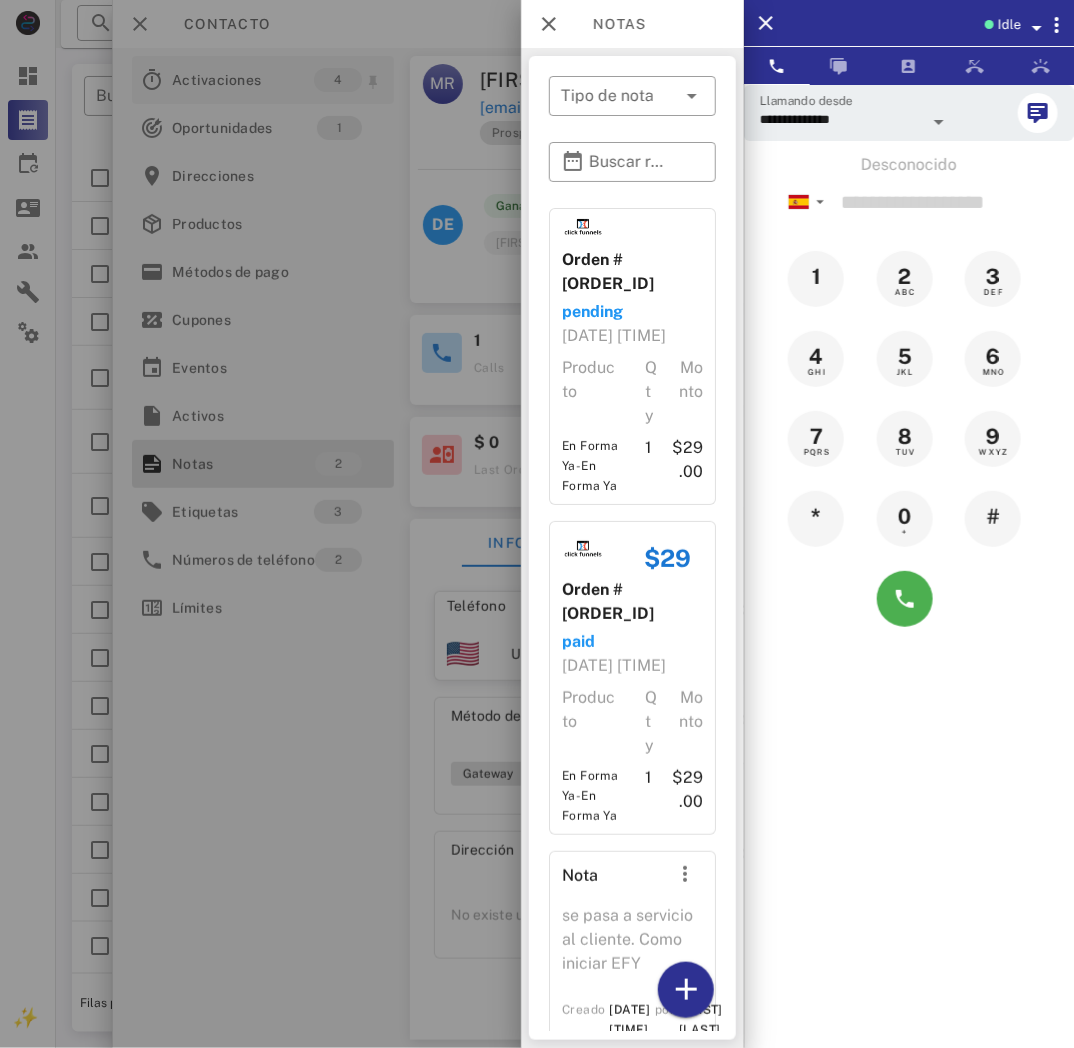drag, startPoint x: 335, startPoint y: 94, endPoint x: 176, endPoint y: 91, distance: 159.0283 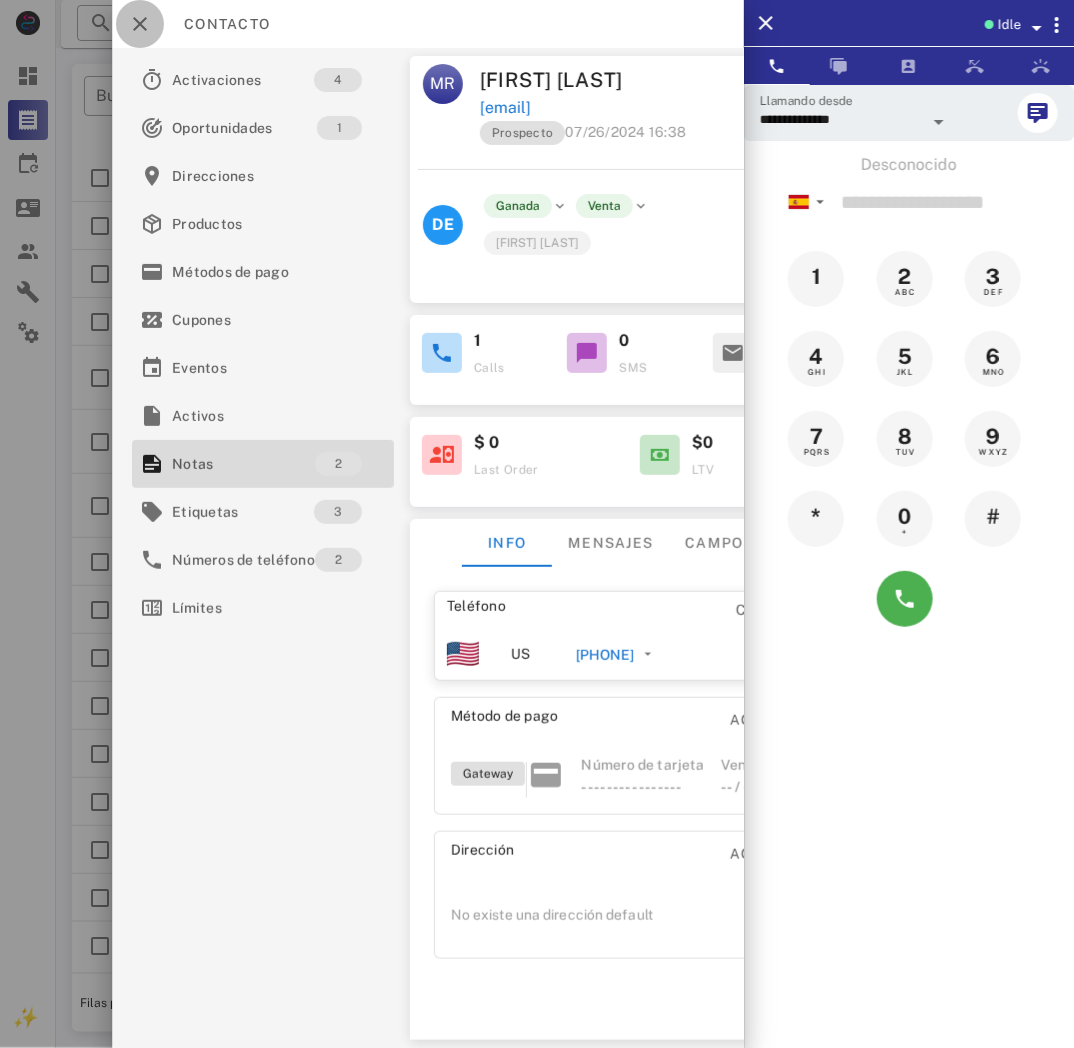 click at bounding box center (140, 24) 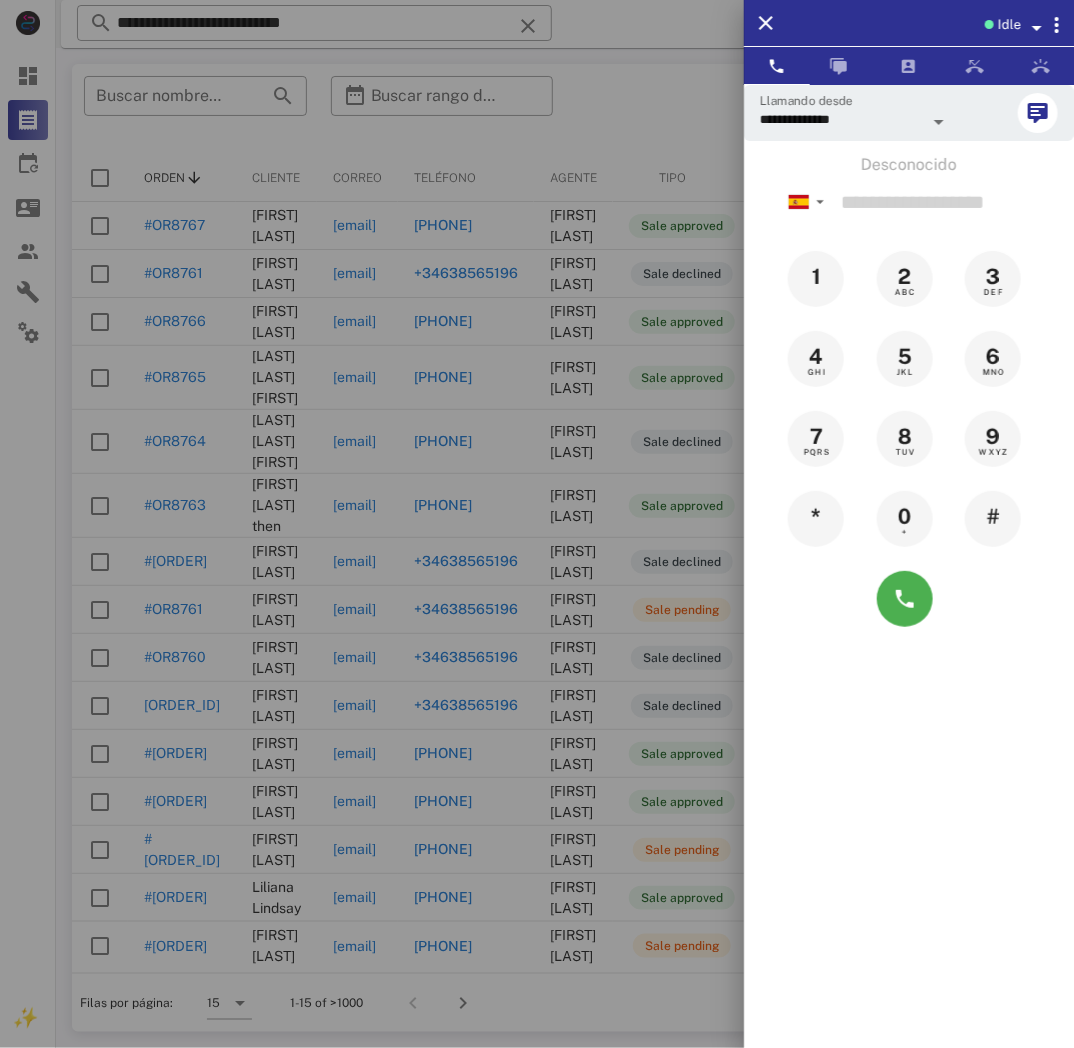 click at bounding box center (537, 524) 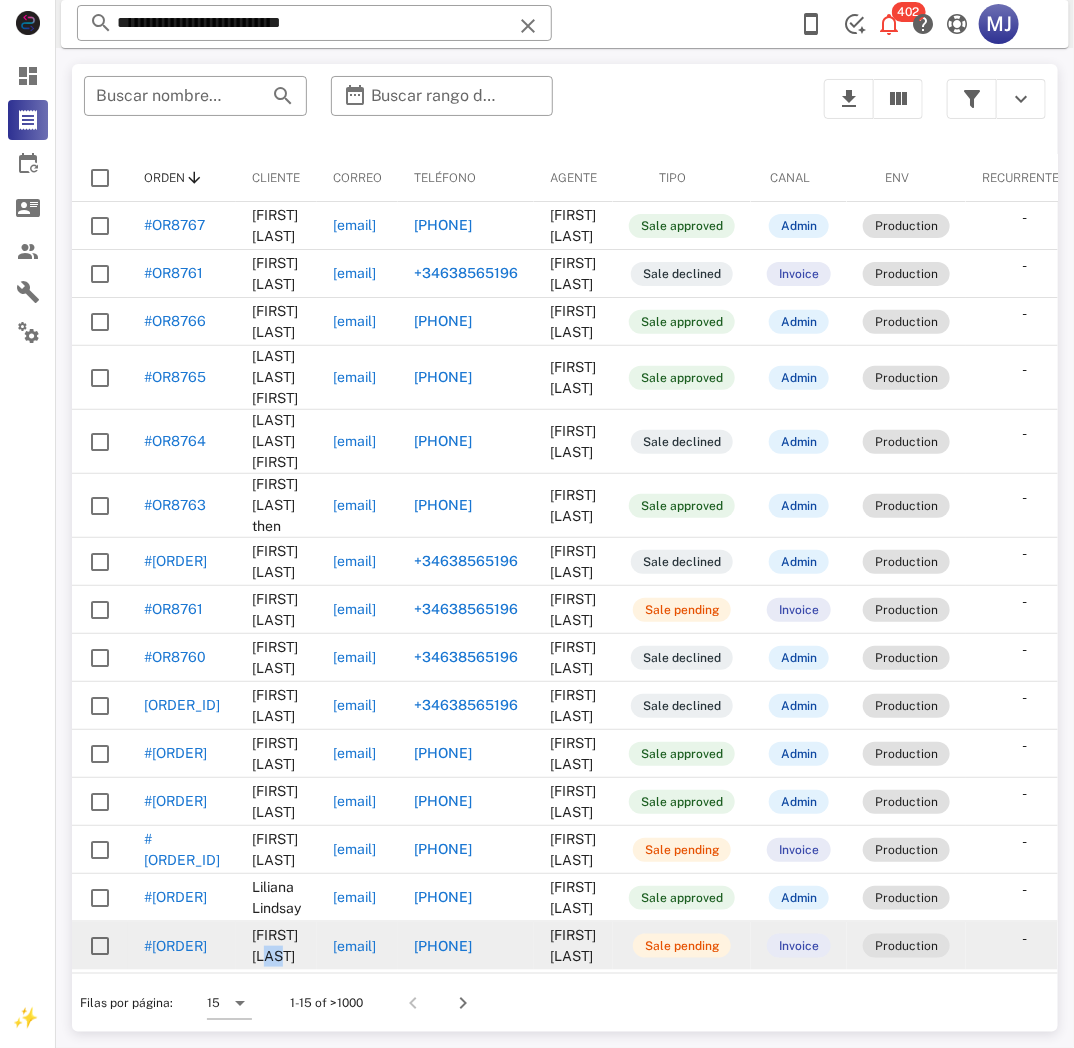 scroll, scrollTop: 10, scrollLeft: 0, axis: vertical 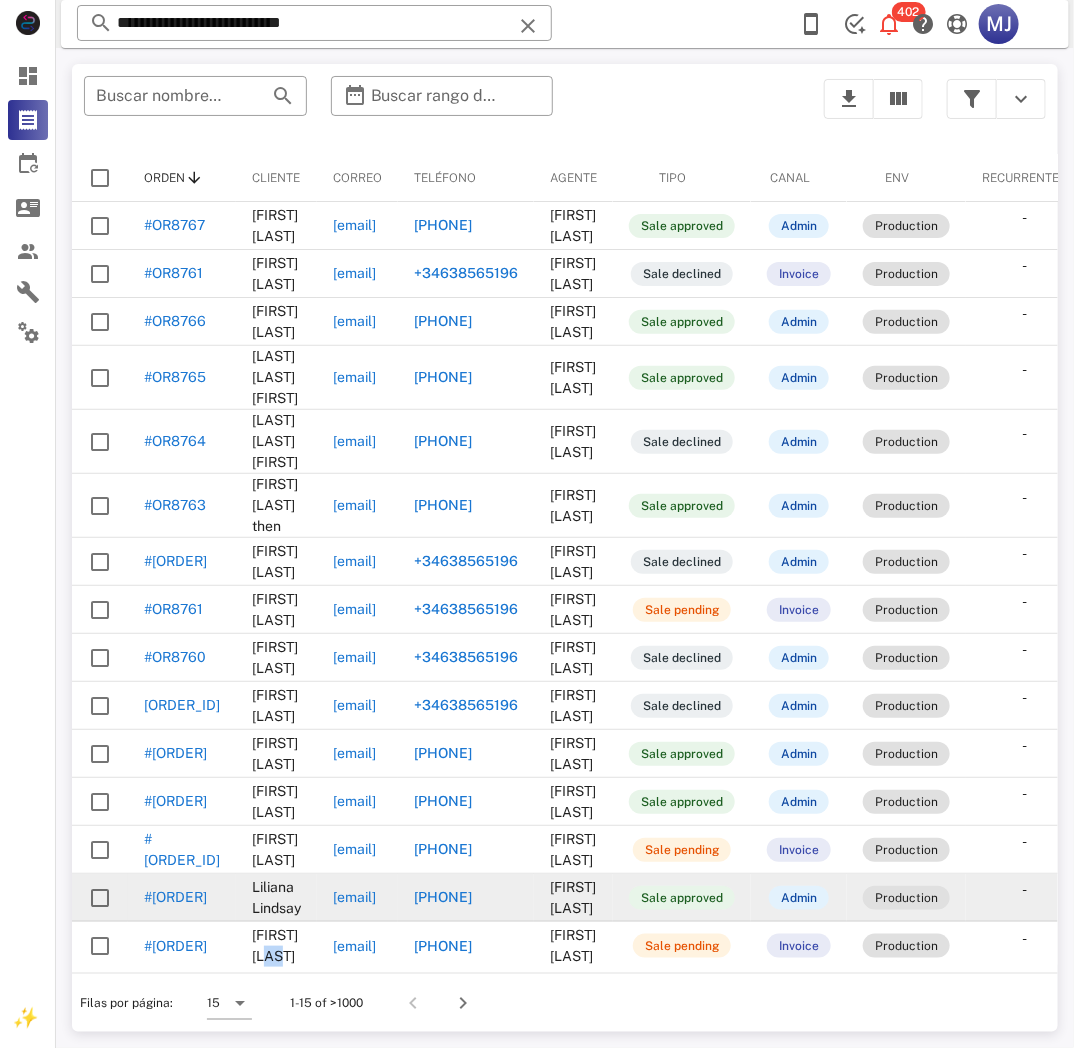 drag, startPoint x: 262, startPoint y: 957, endPoint x: 530, endPoint y: 898, distance: 274.41757 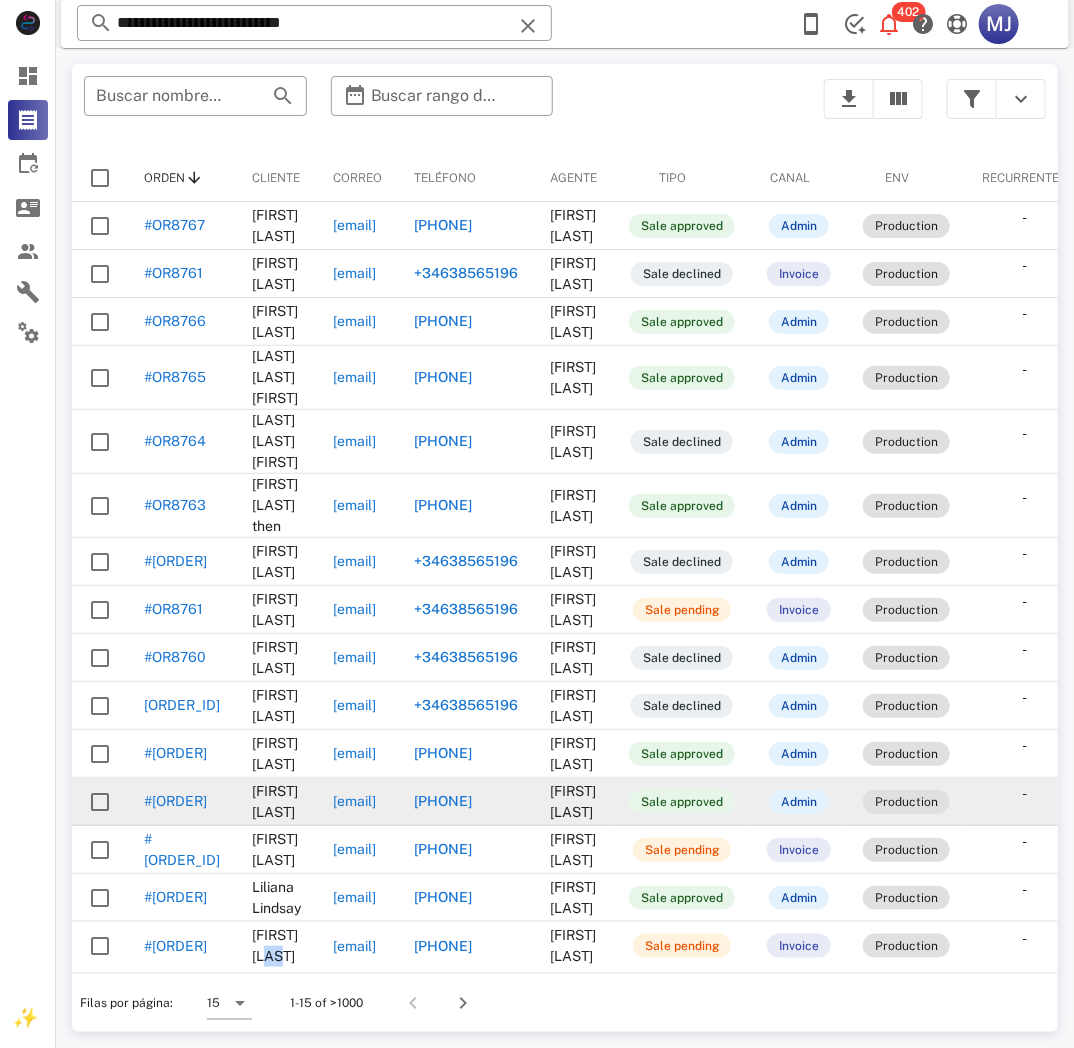 scroll, scrollTop: 0, scrollLeft: 0, axis: both 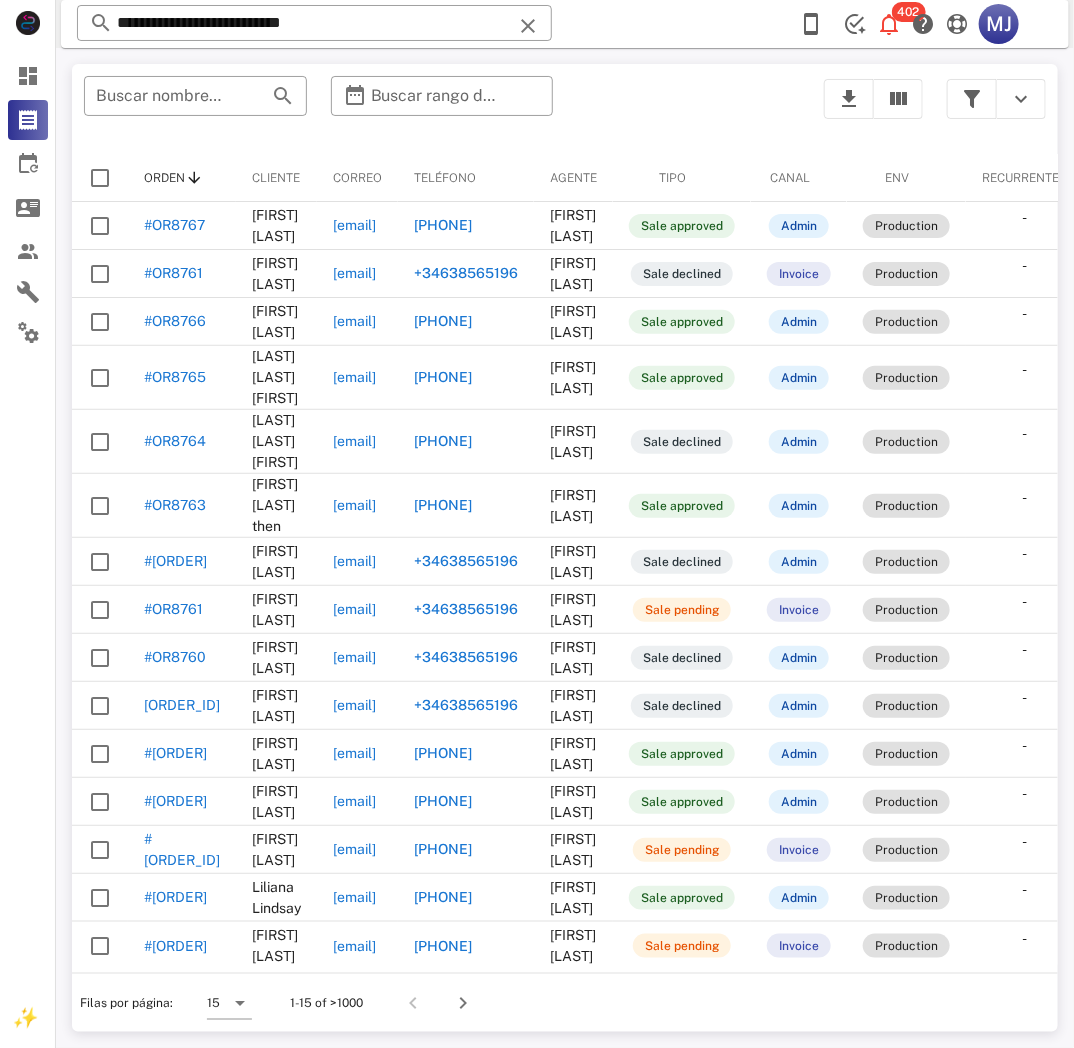 click on "​ Buscar nombre, email o telefono ​ Buscar rango de fechas" at bounding box center [442, 109] 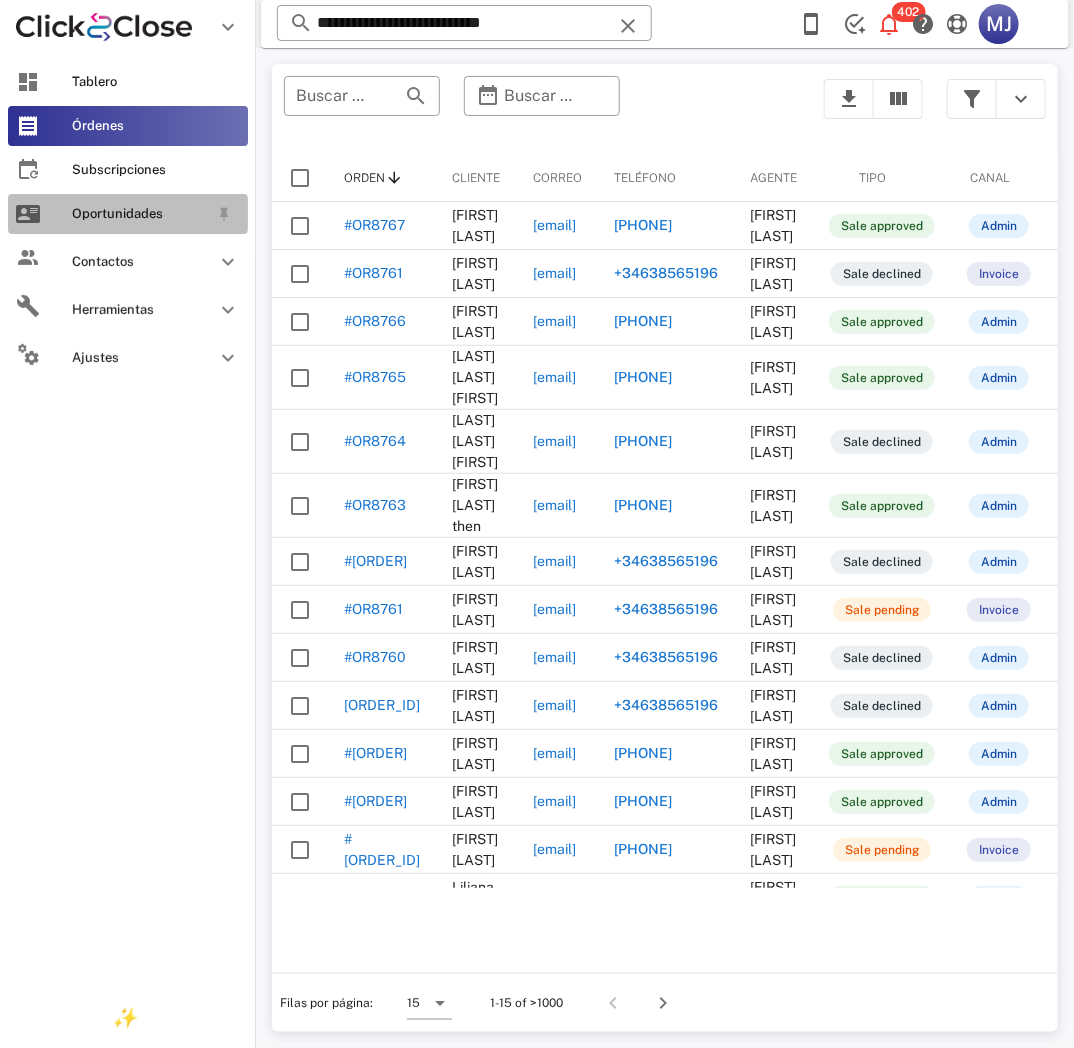 click on "Oportunidades" at bounding box center (128, 214) 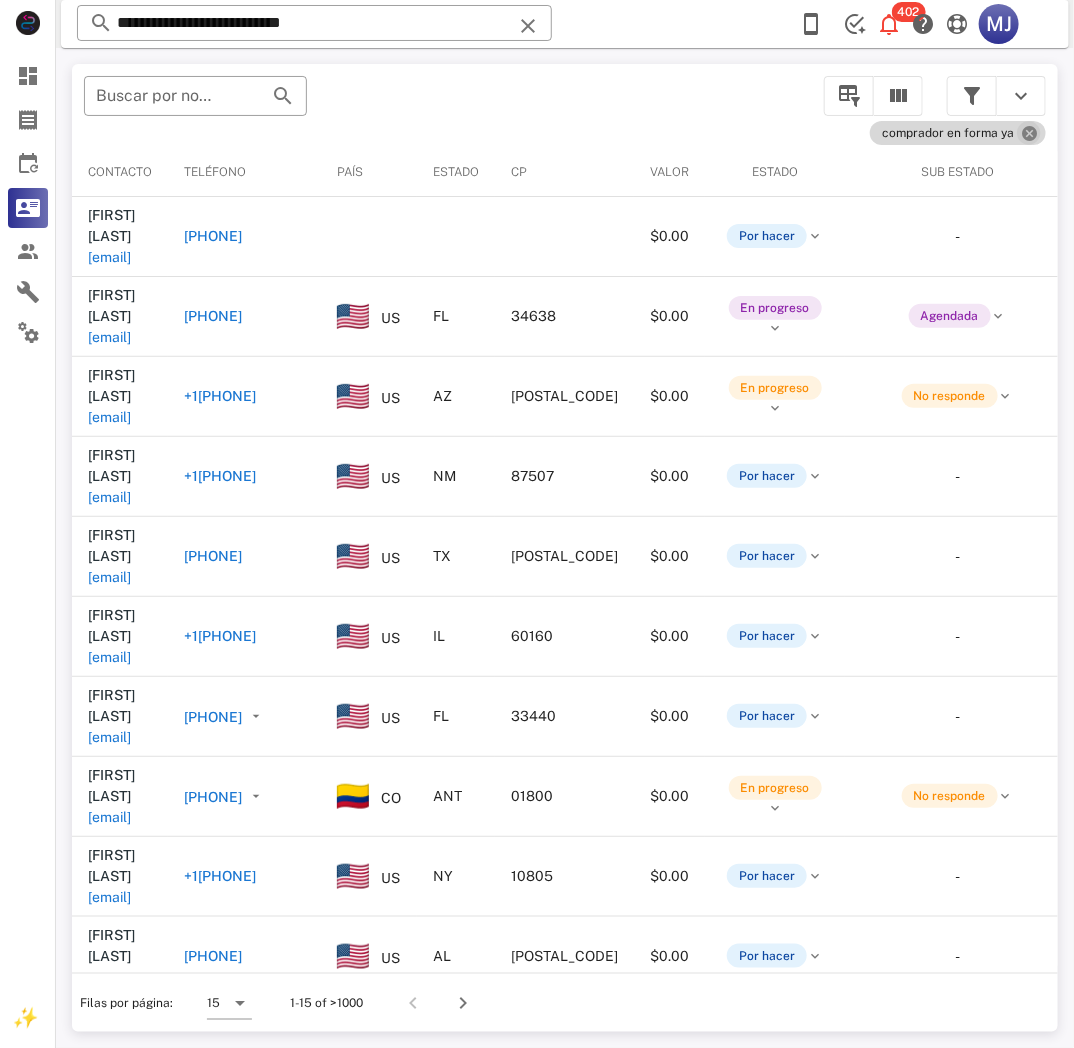 click at bounding box center (1029, 133) 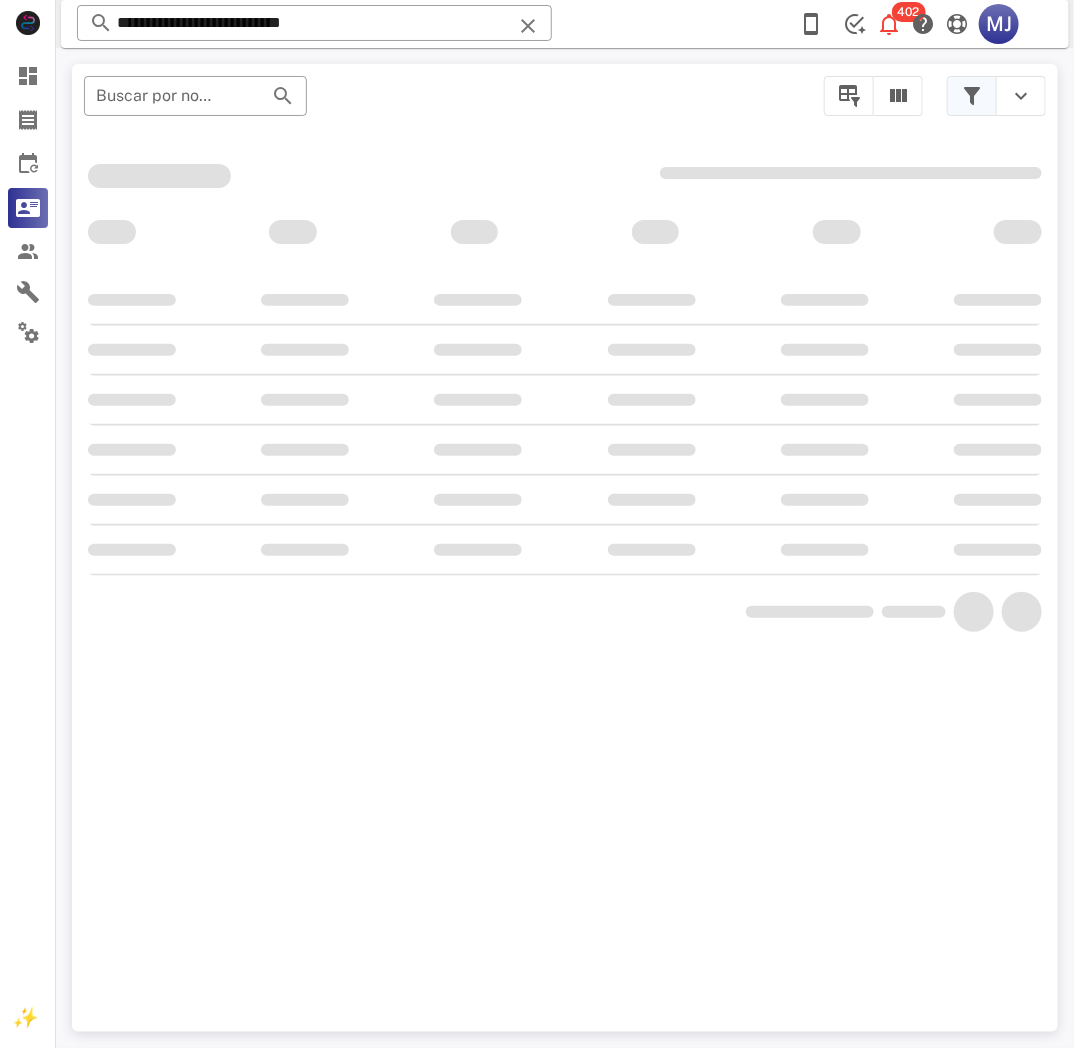 click at bounding box center [972, 96] 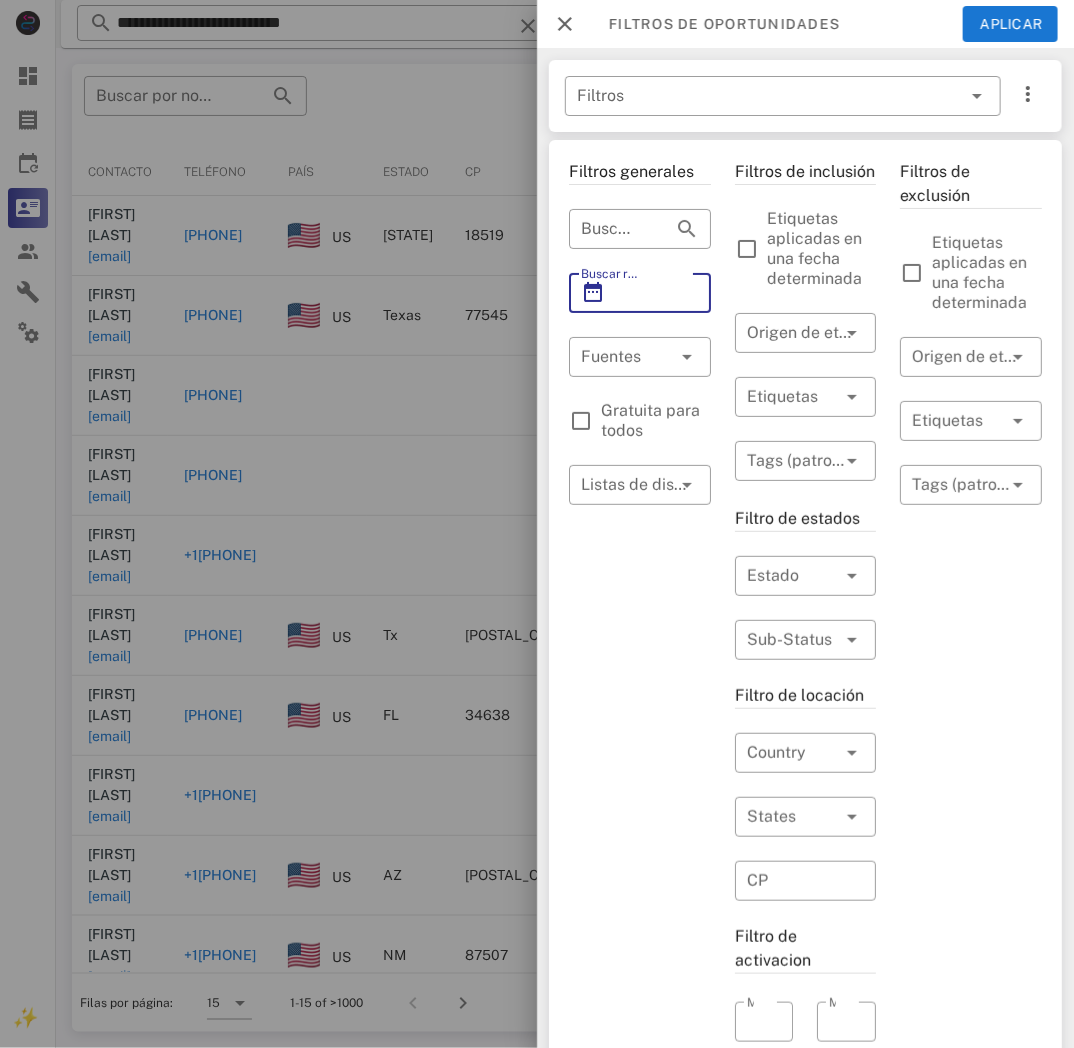 click on "Buscar rango de fechas" at bounding box center (640, 293) 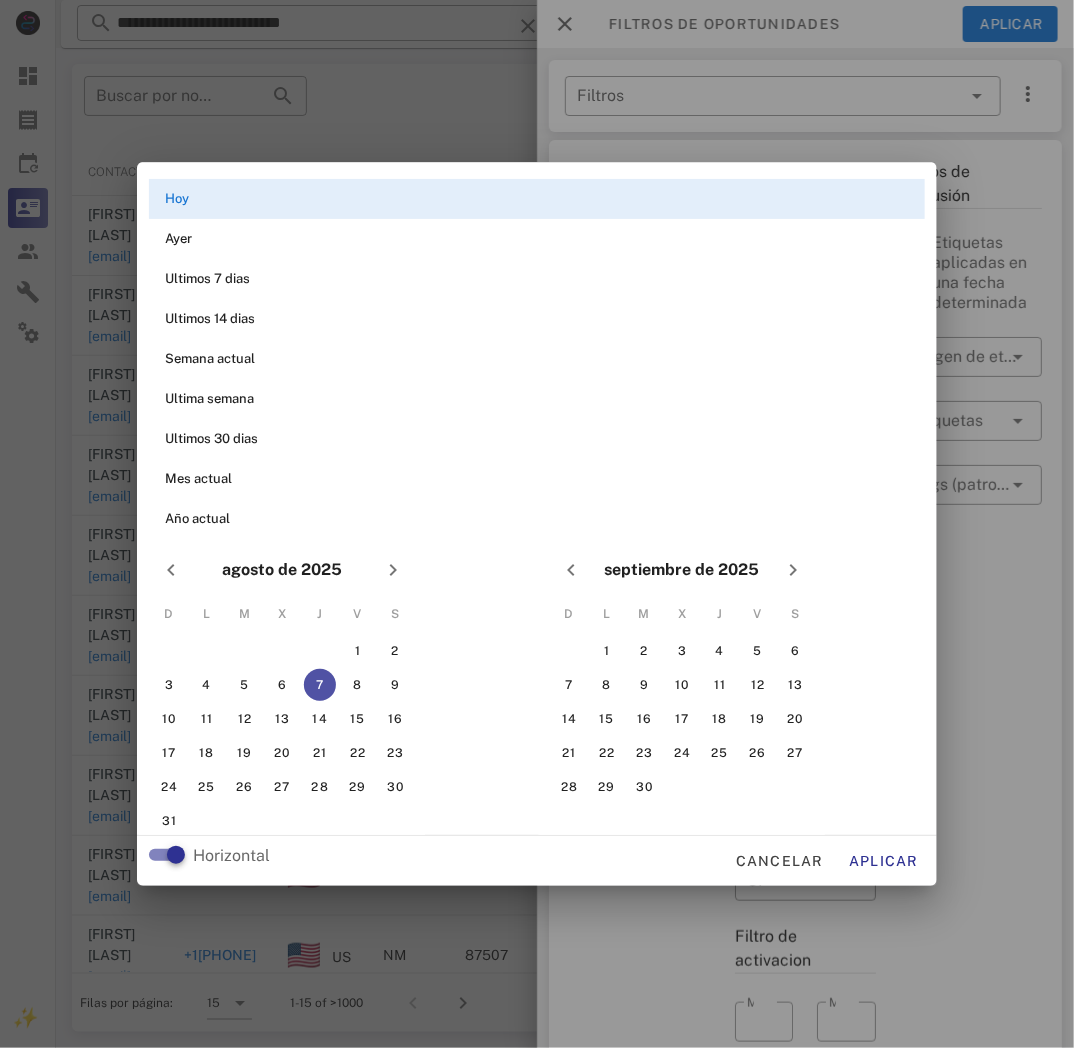 click on "7" at bounding box center (320, 685) 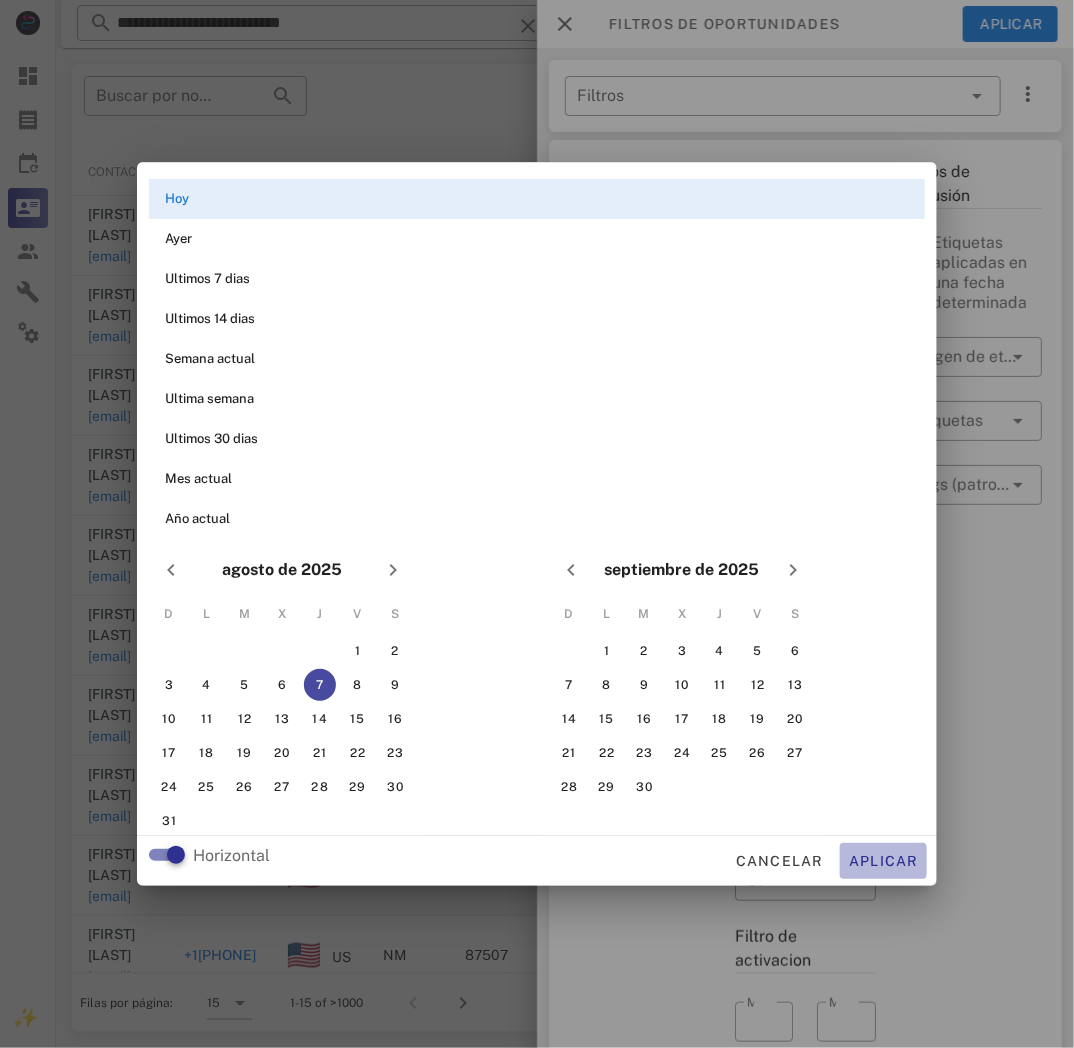 click on "Aplicar" at bounding box center [883, 861] 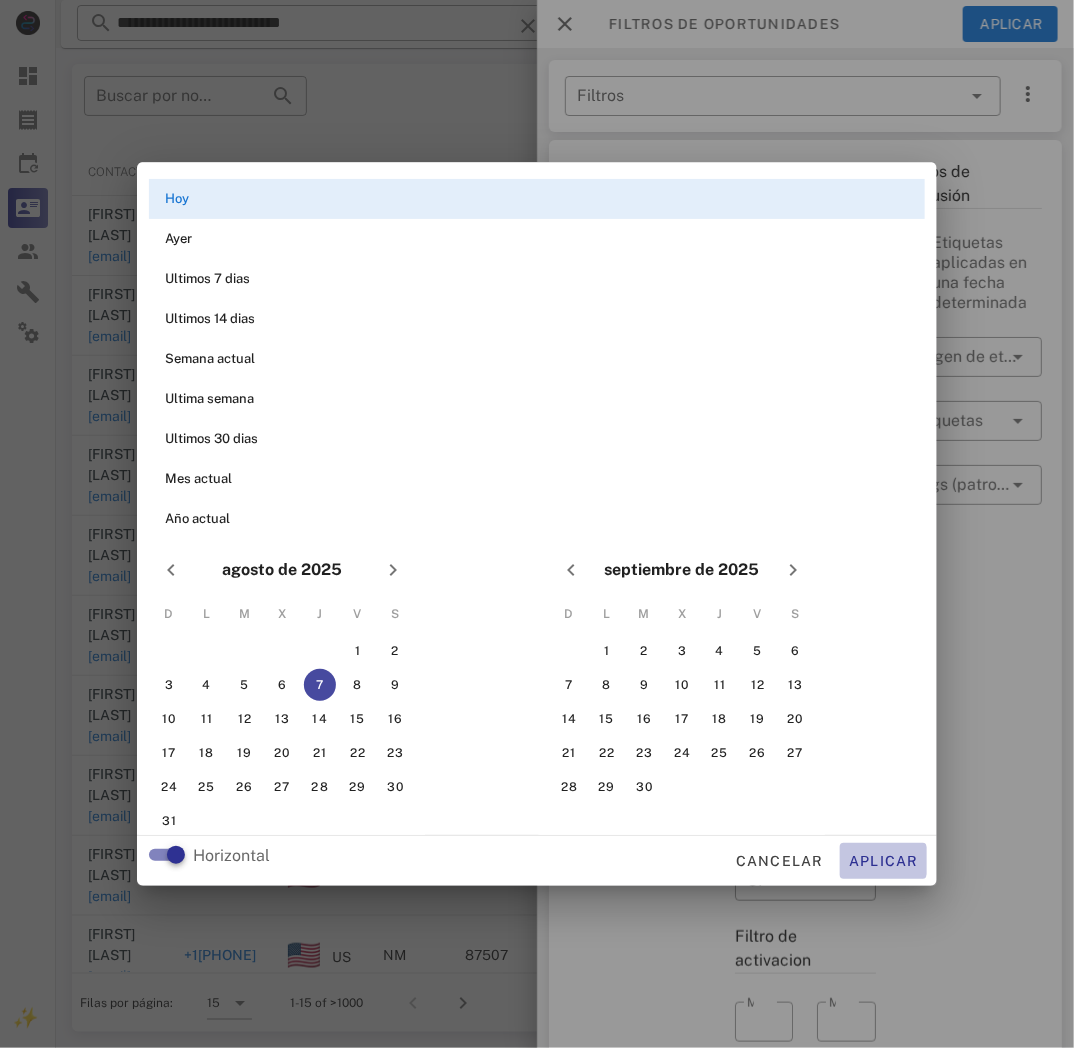 type on "**********" 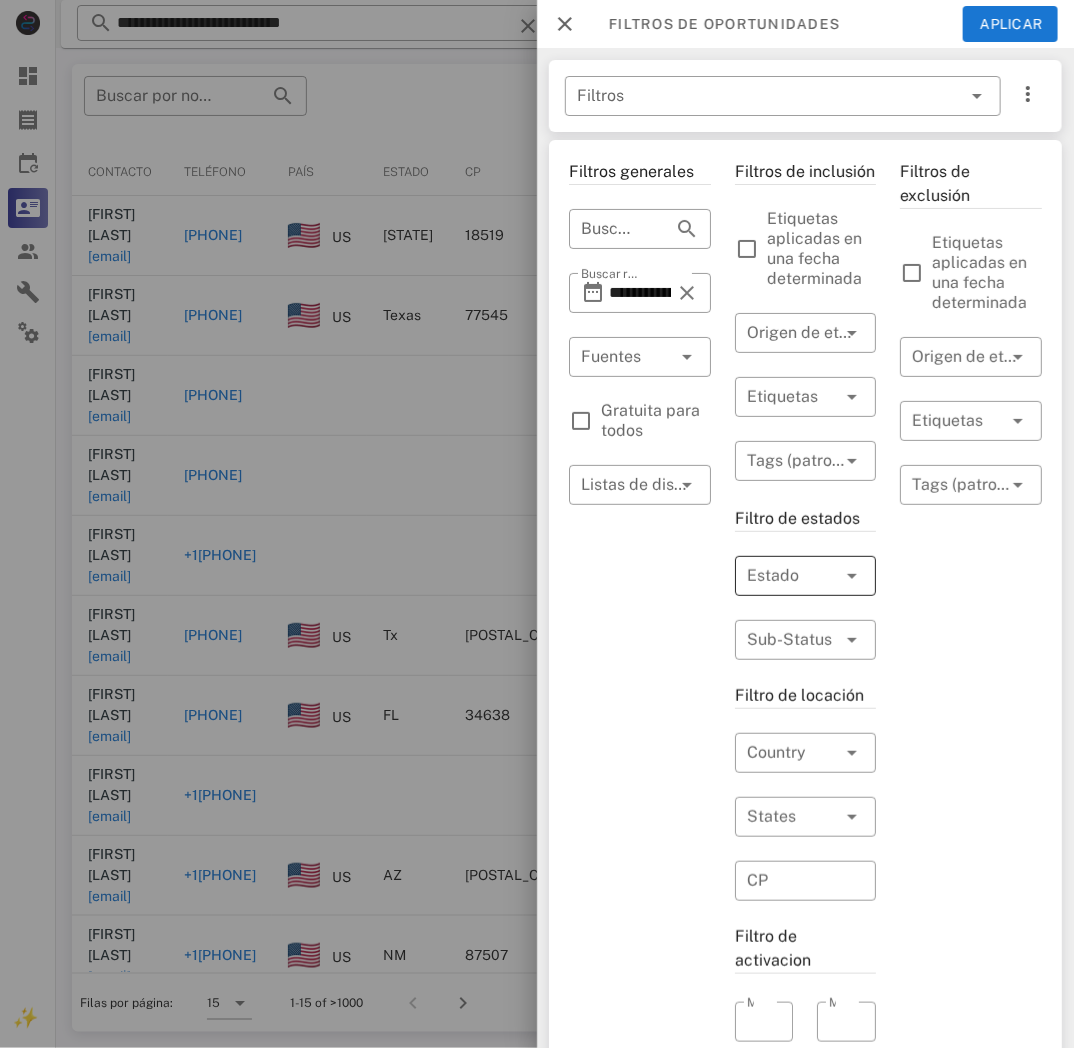 click at bounding box center [852, 576] 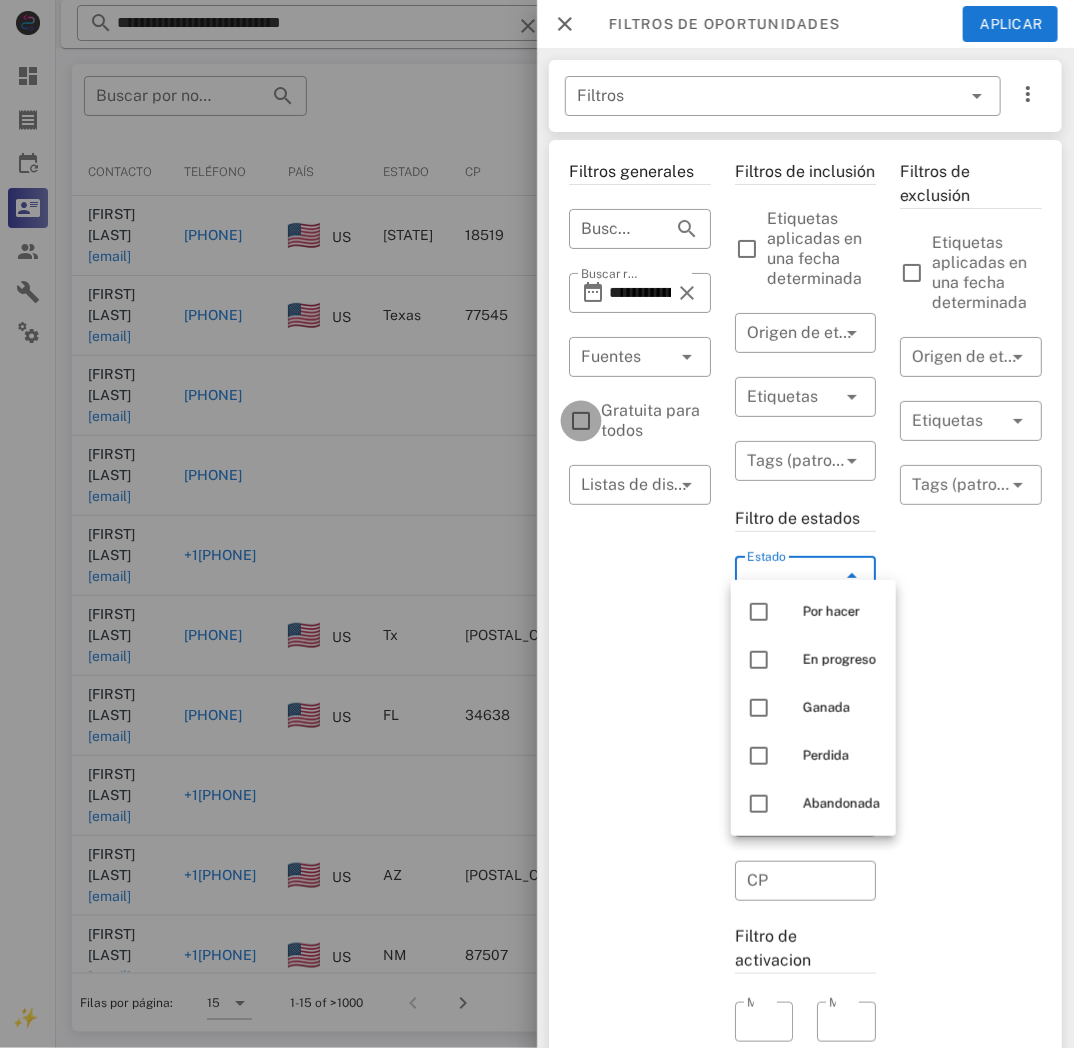 click at bounding box center (581, 421) 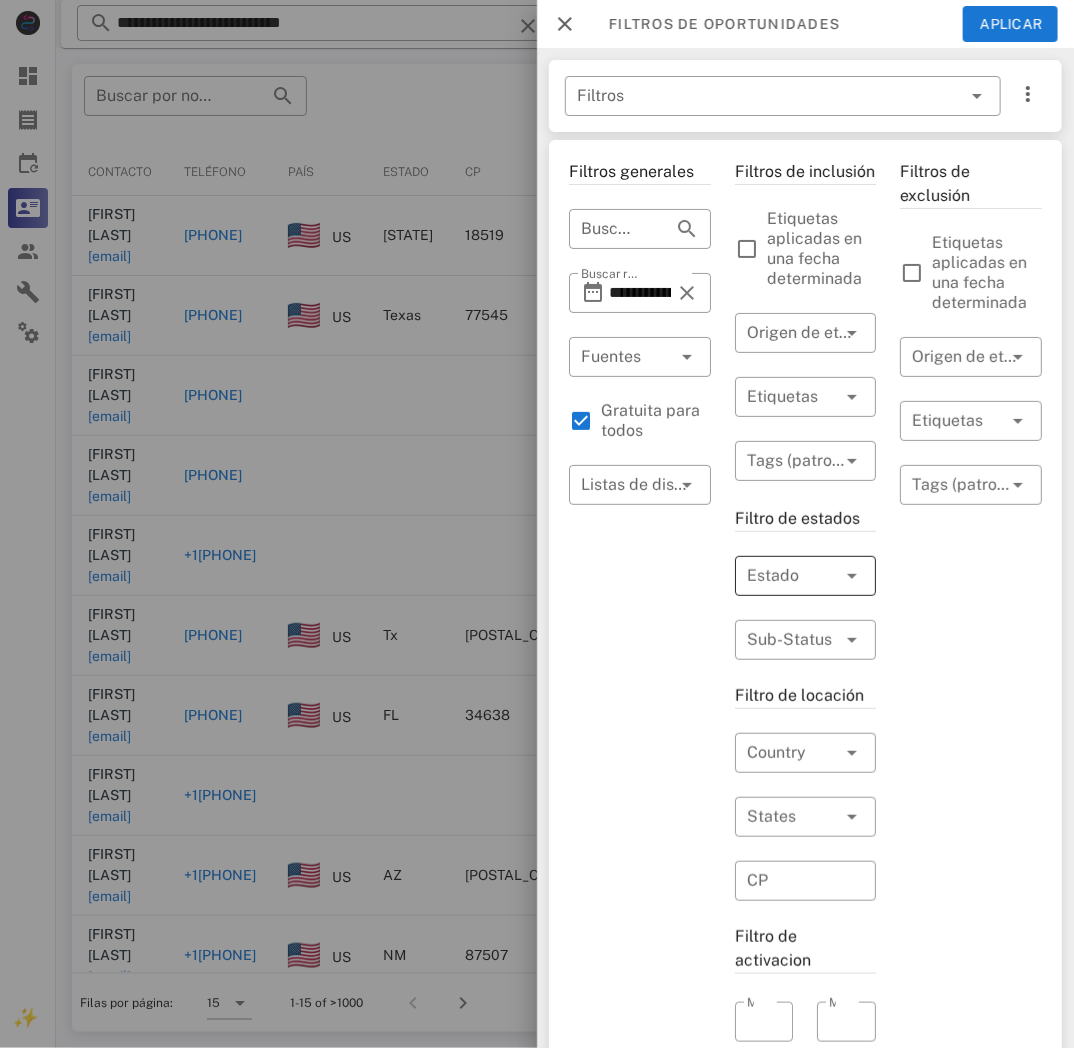 click at bounding box center (824, 576) 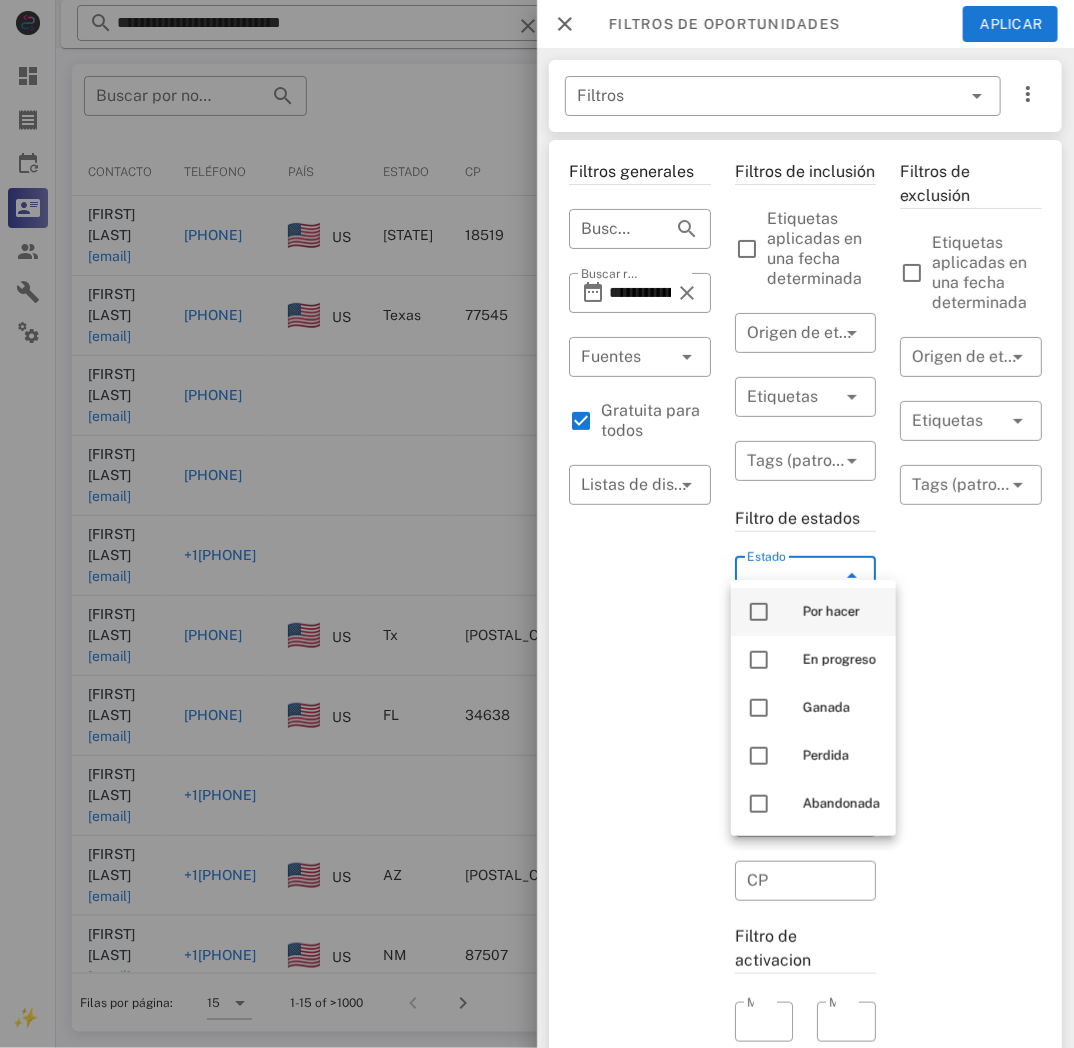 click on "Por hacer" at bounding box center [813, 612] 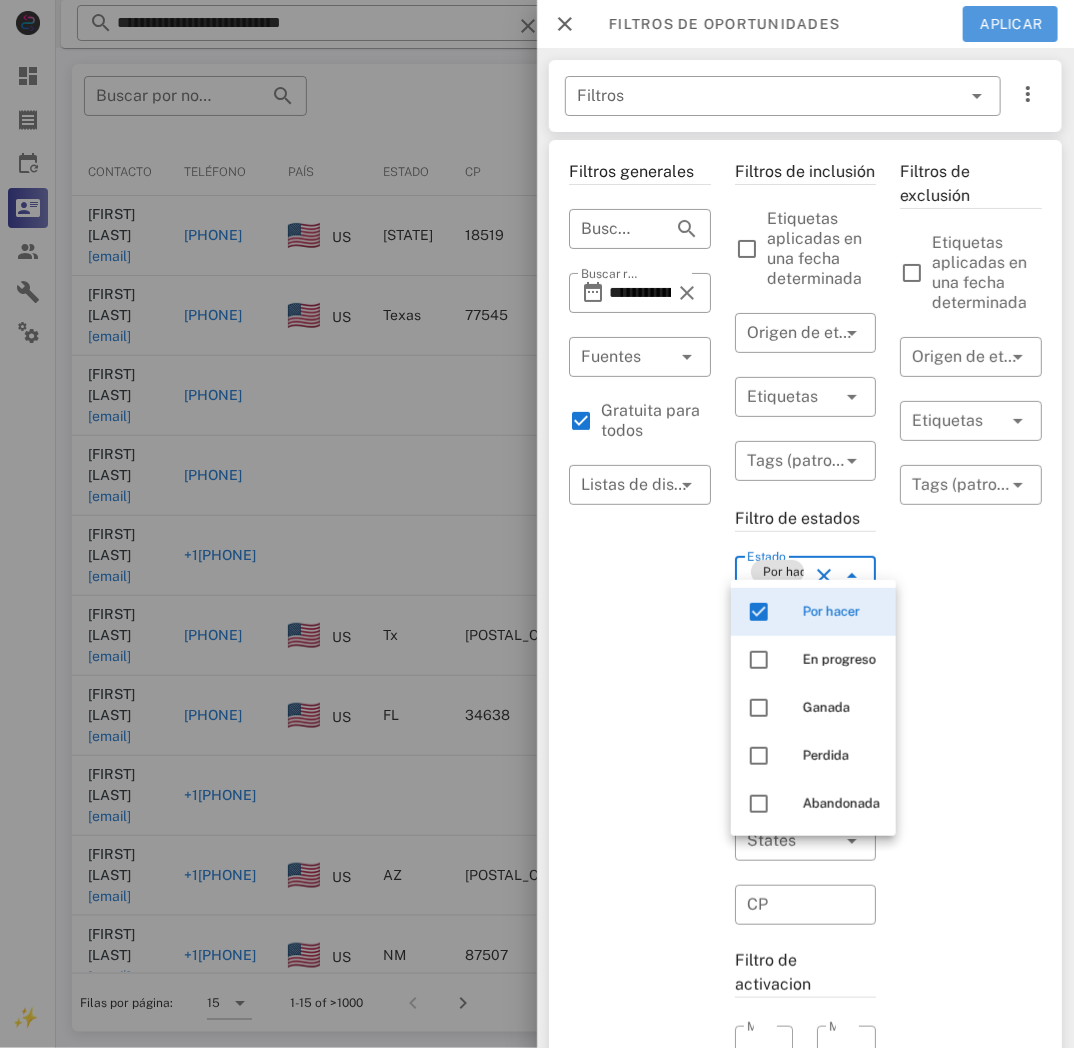 click on "Aplicar" at bounding box center (1010, 24) 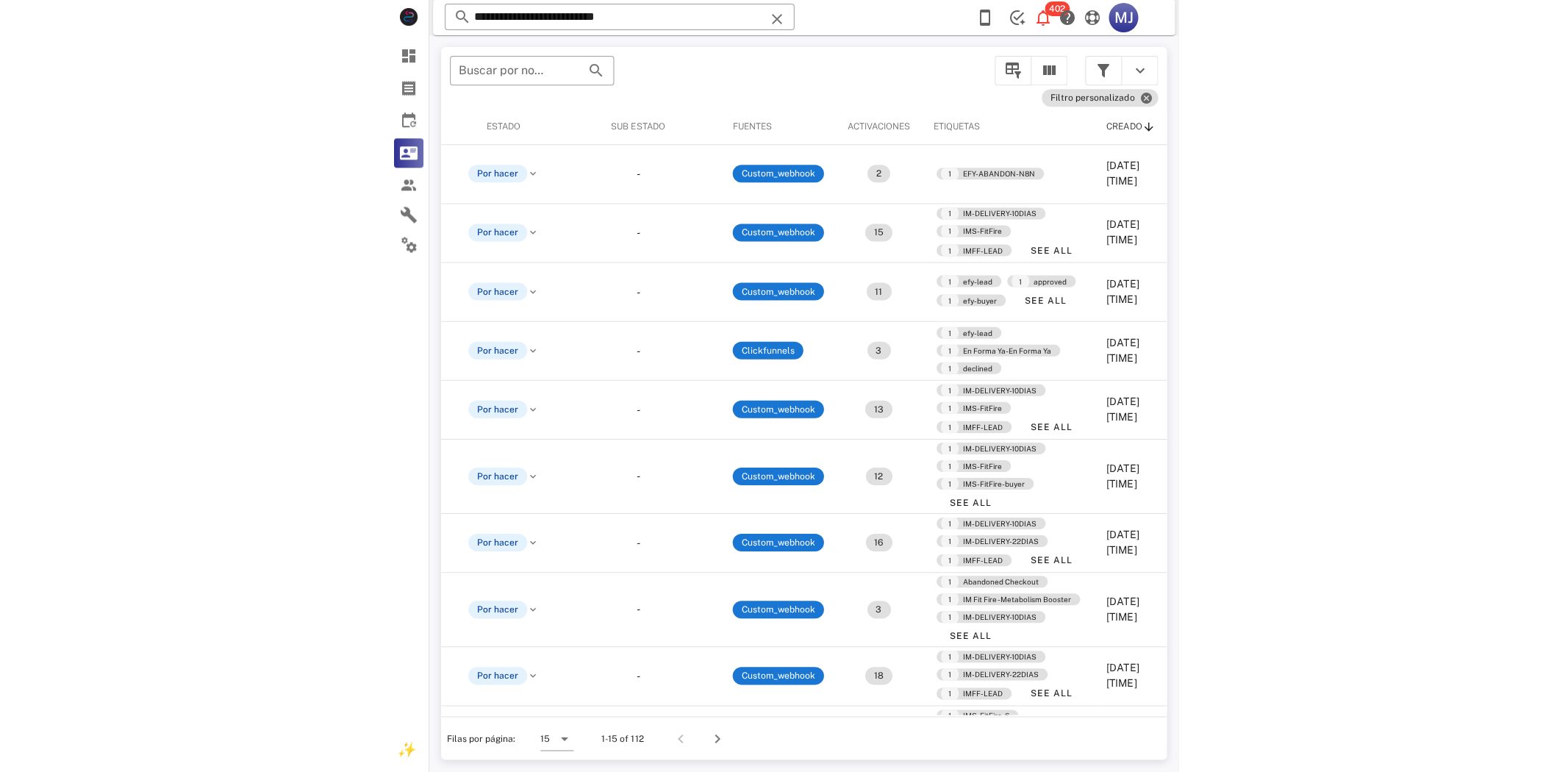 scroll, scrollTop: 0, scrollLeft: 0, axis: both 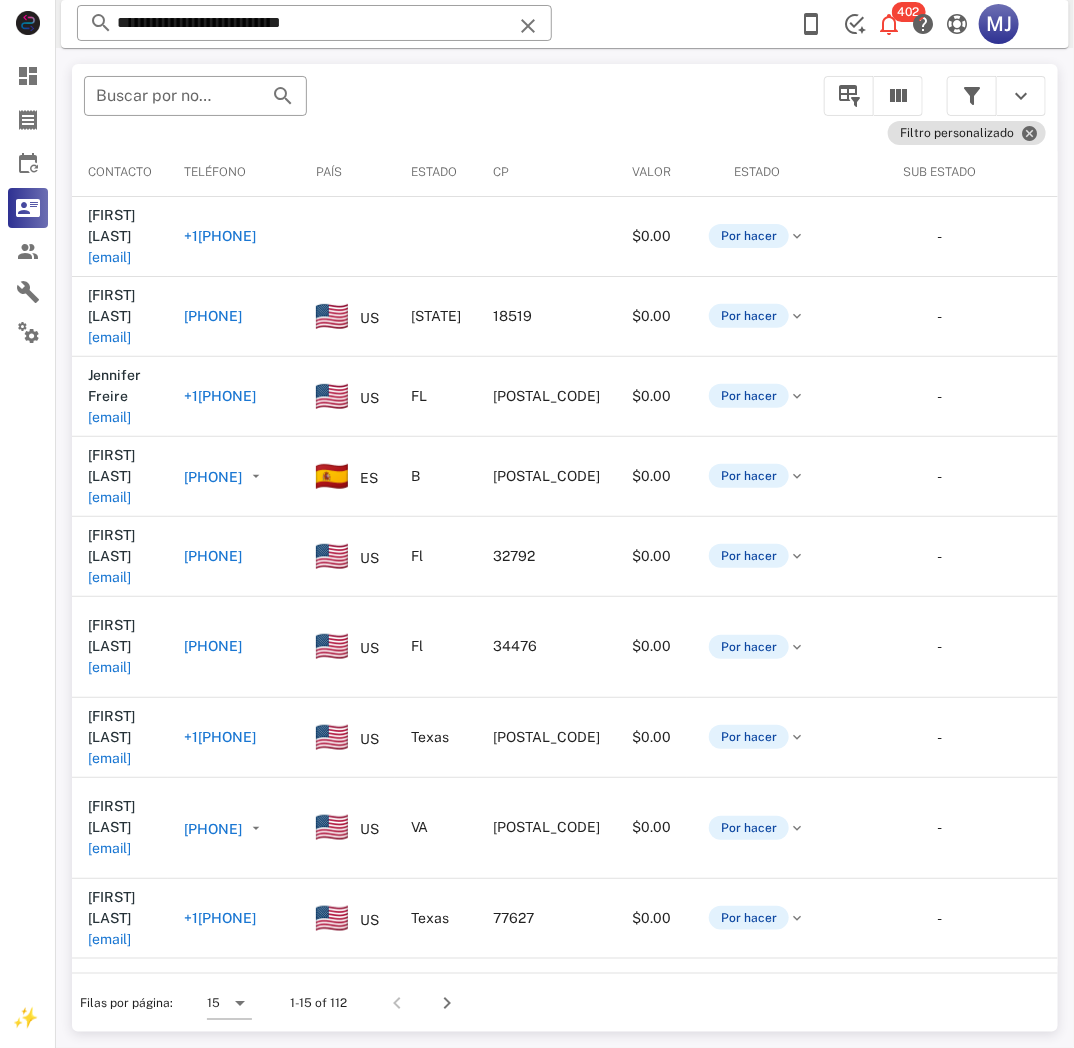 click on "+1[PHONE]" at bounding box center (220, 236) 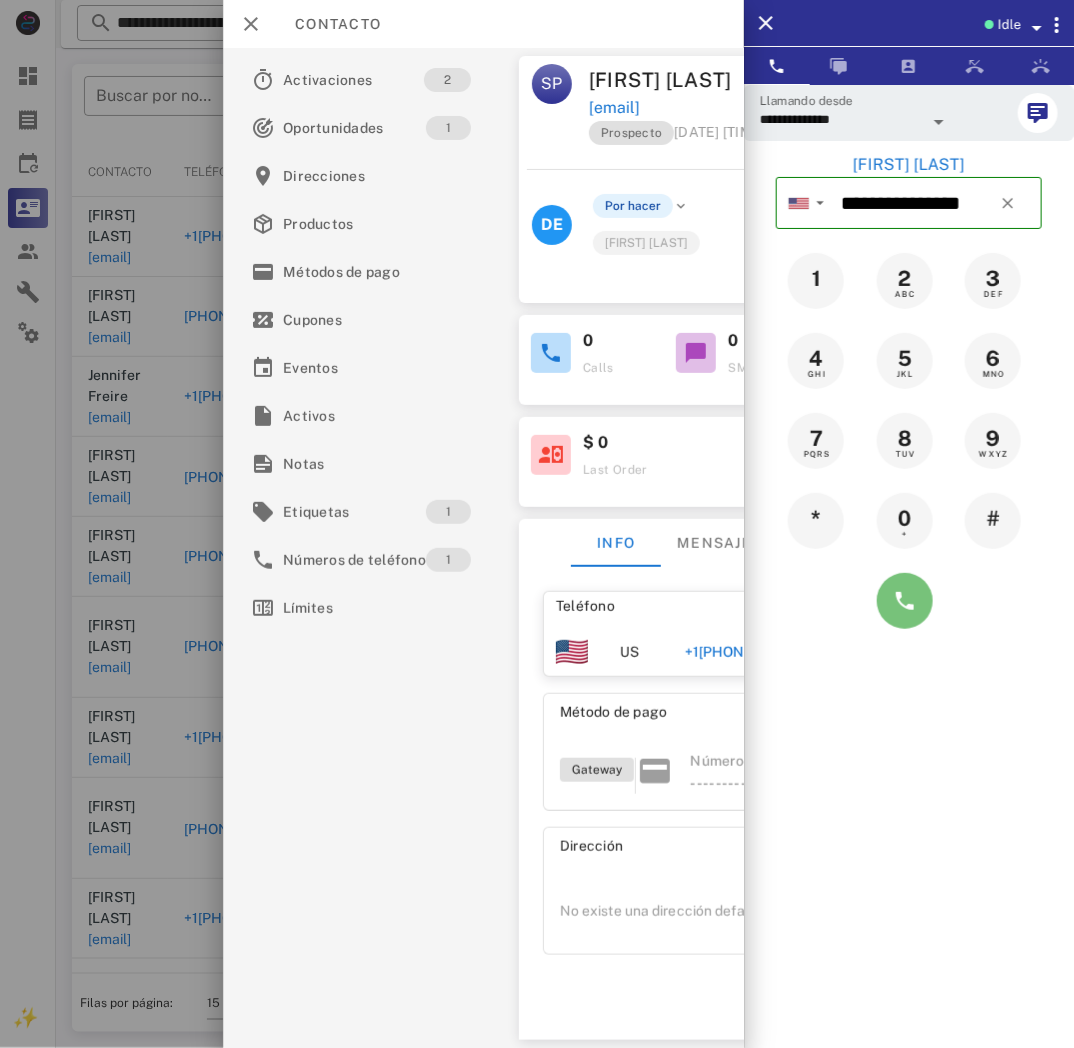 click at bounding box center (905, 601) 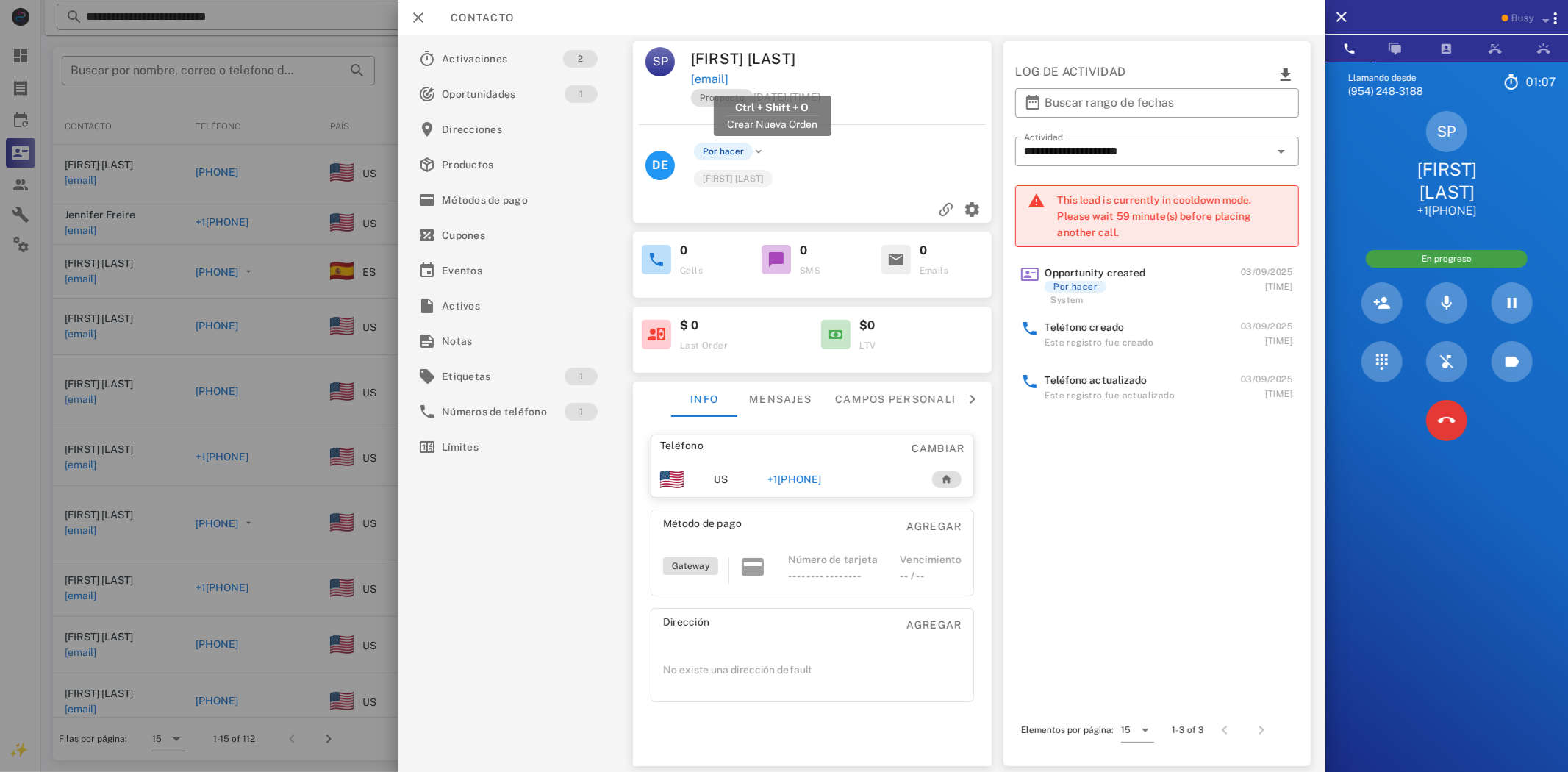 drag, startPoint x: 864, startPoint y: 77, endPoint x: 693, endPoint y: 76, distance: 171.00292 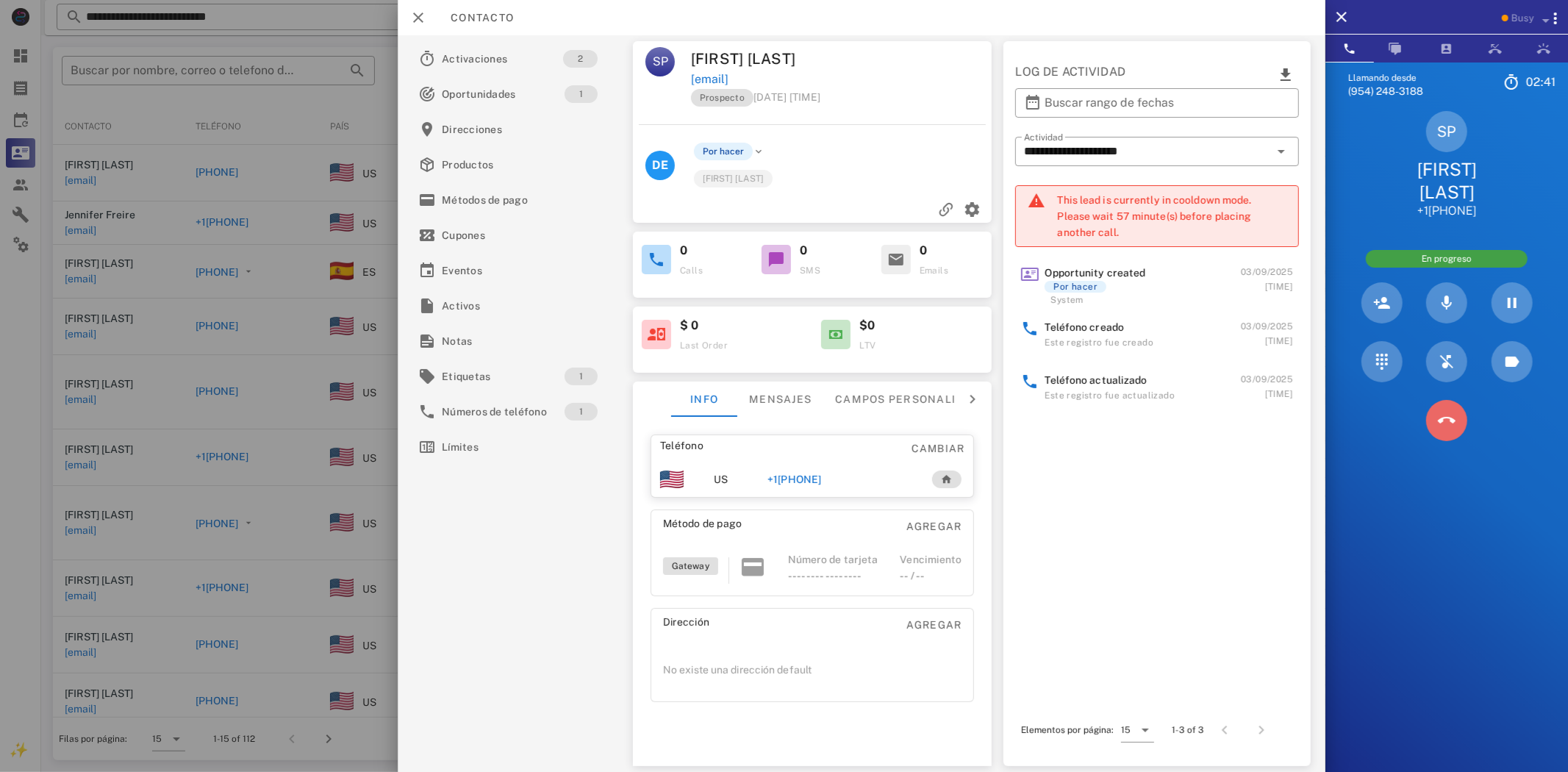 click at bounding box center (1447, 421) 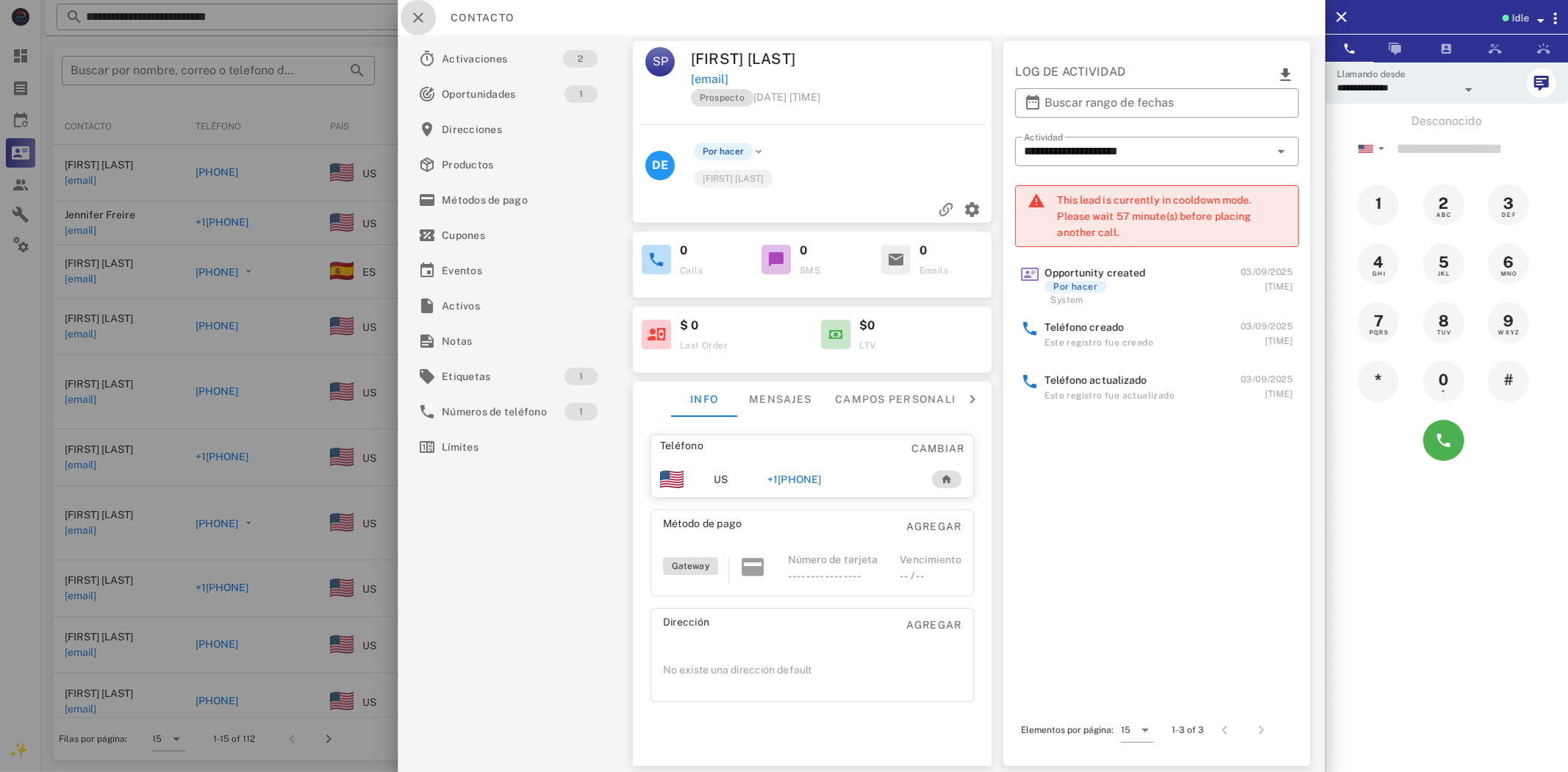 click at bounding box center [418, 18] 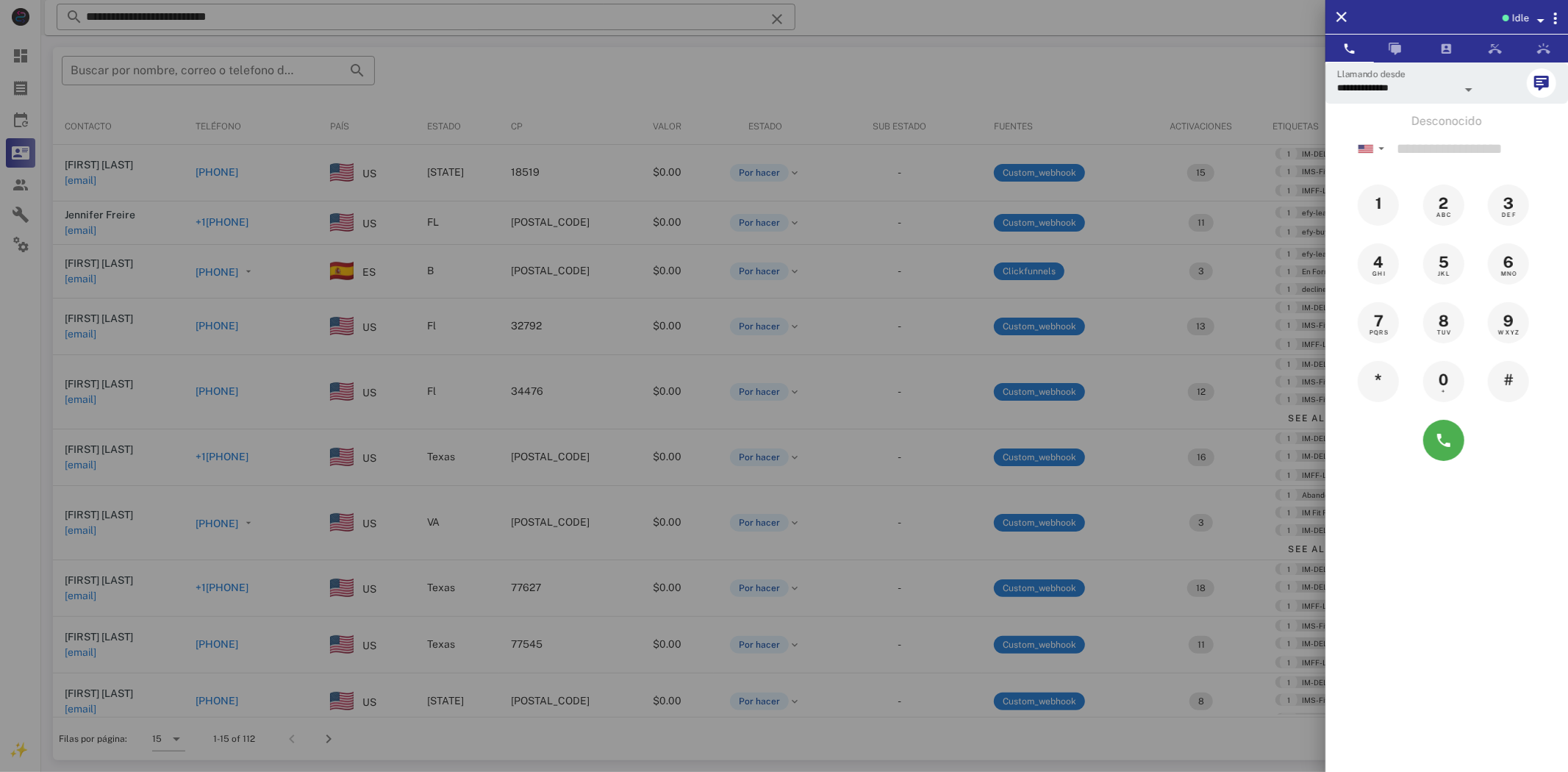 click at bounding box center (784, 386) 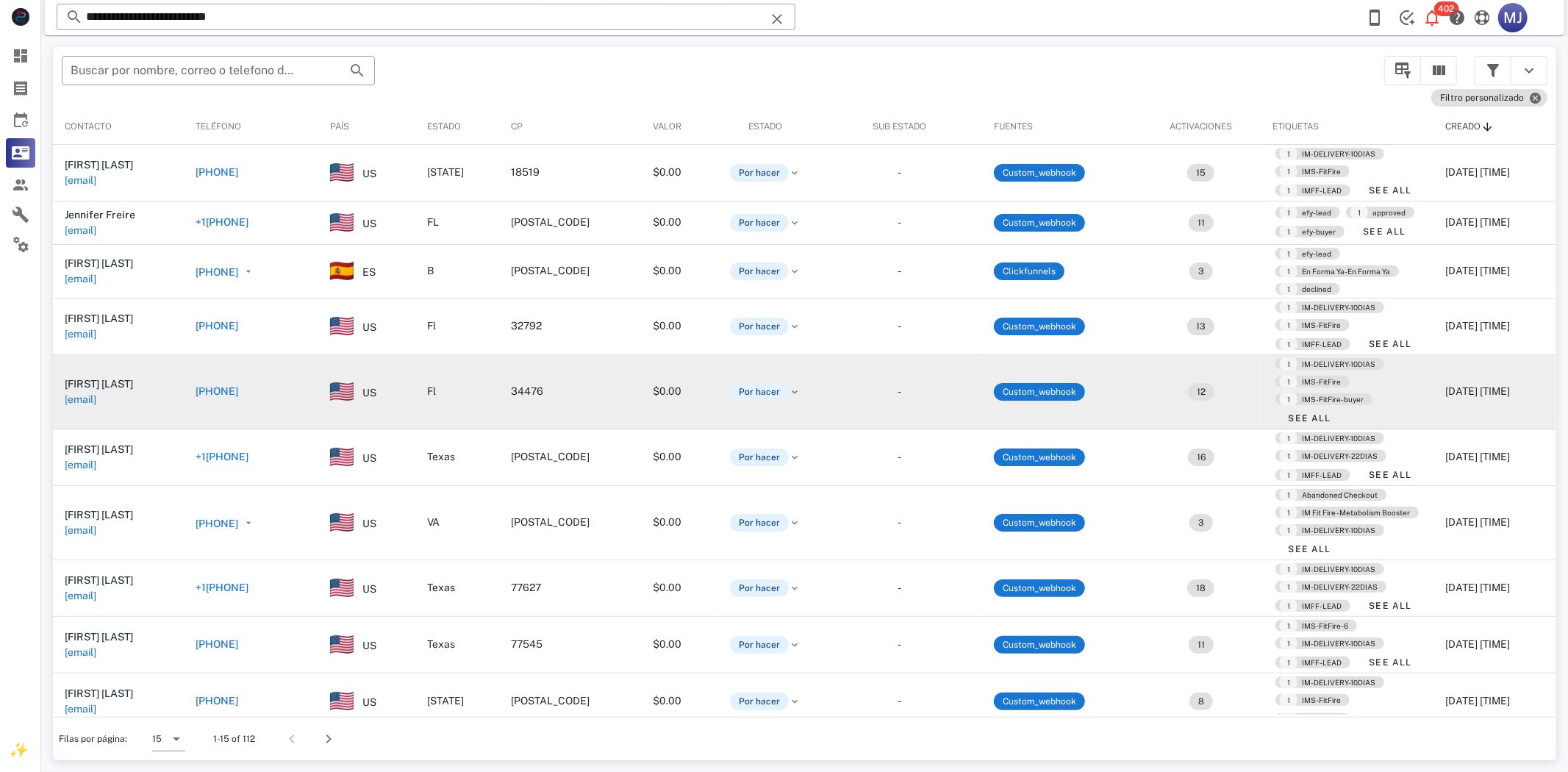 scroll, scrollTop: 222, scrollLeft: 0, axis: vertical 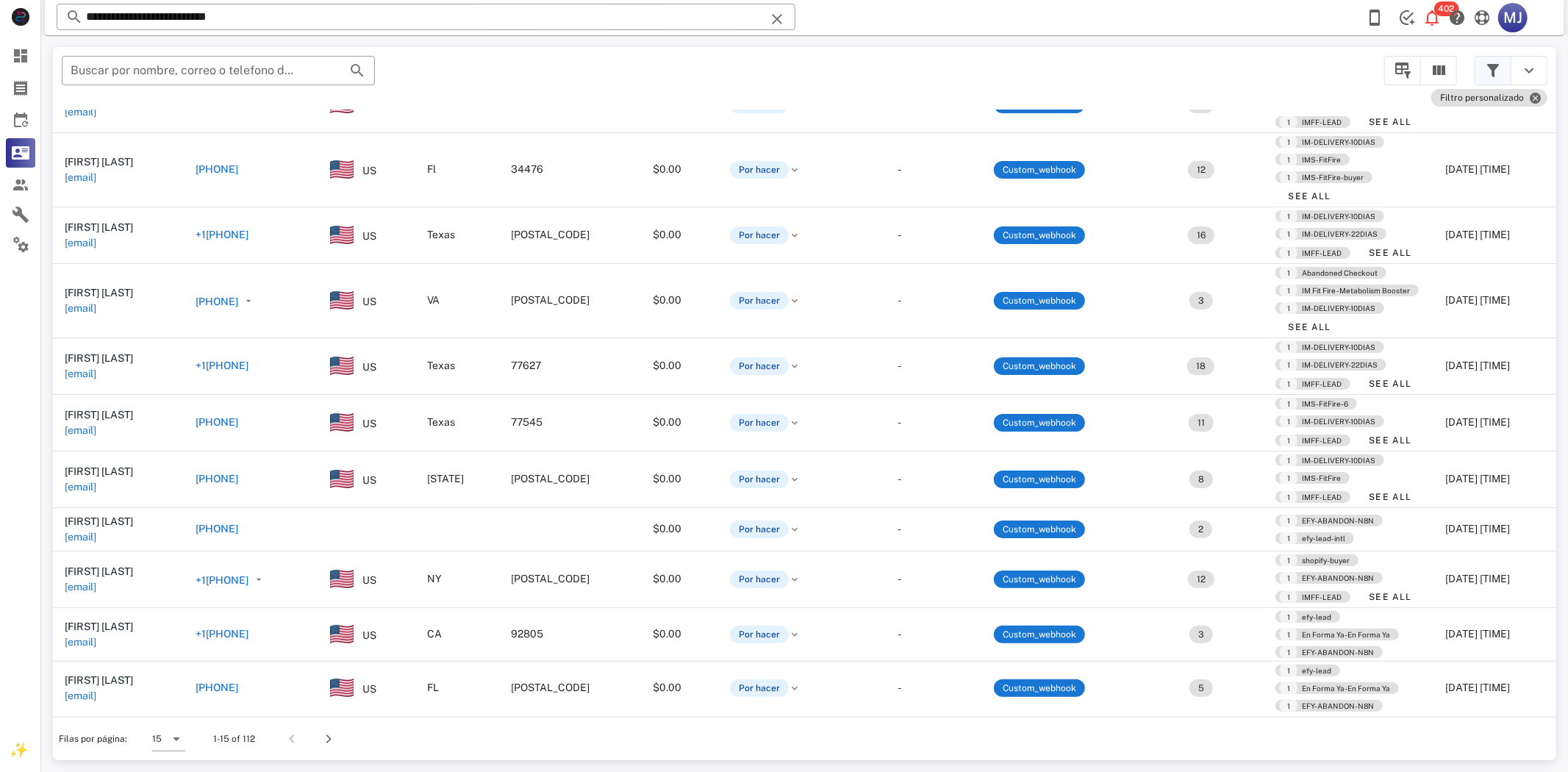 click at bounding box center [1493, 71] 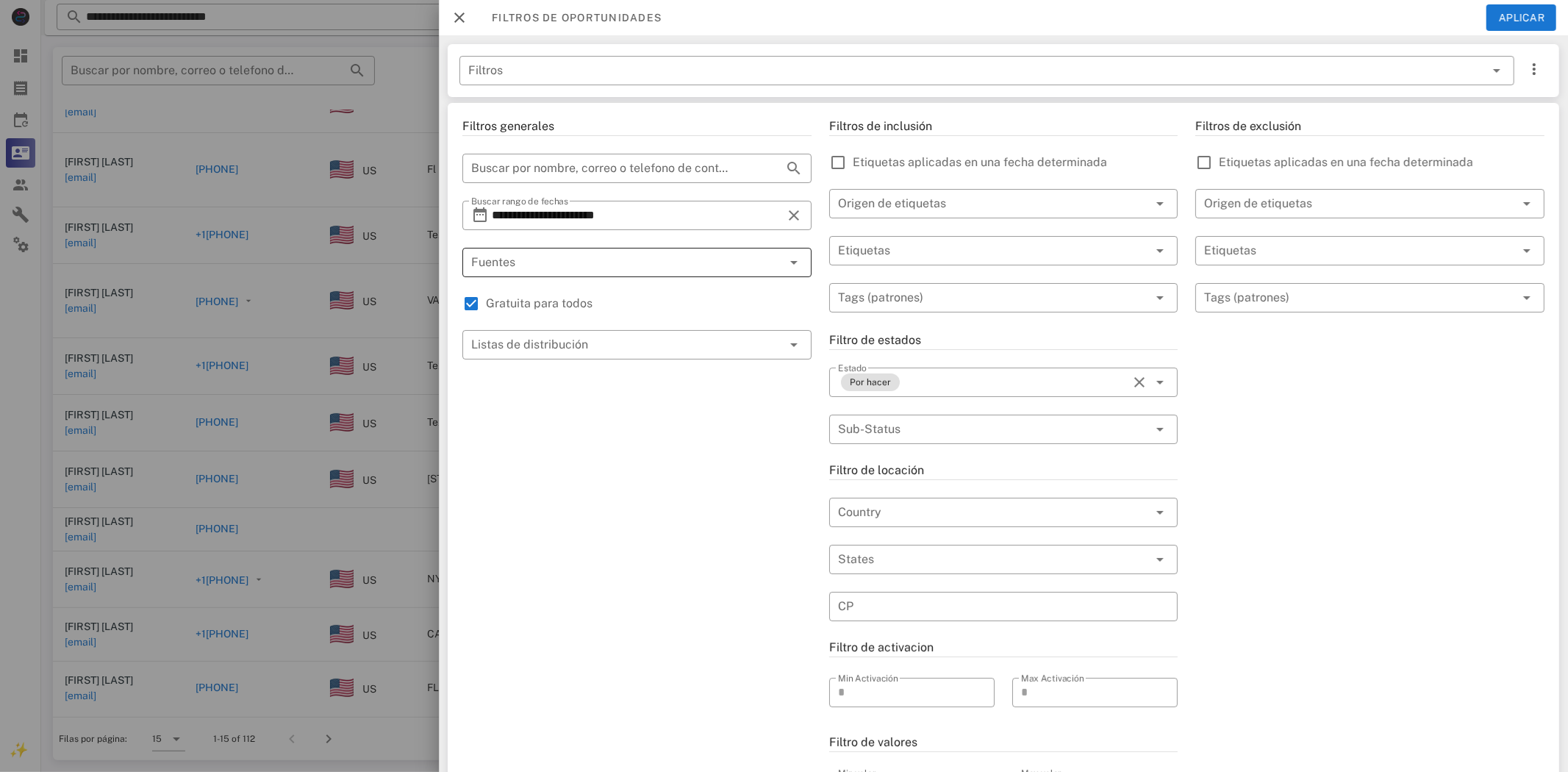 click on "**********" at bounding box center (637, 521) 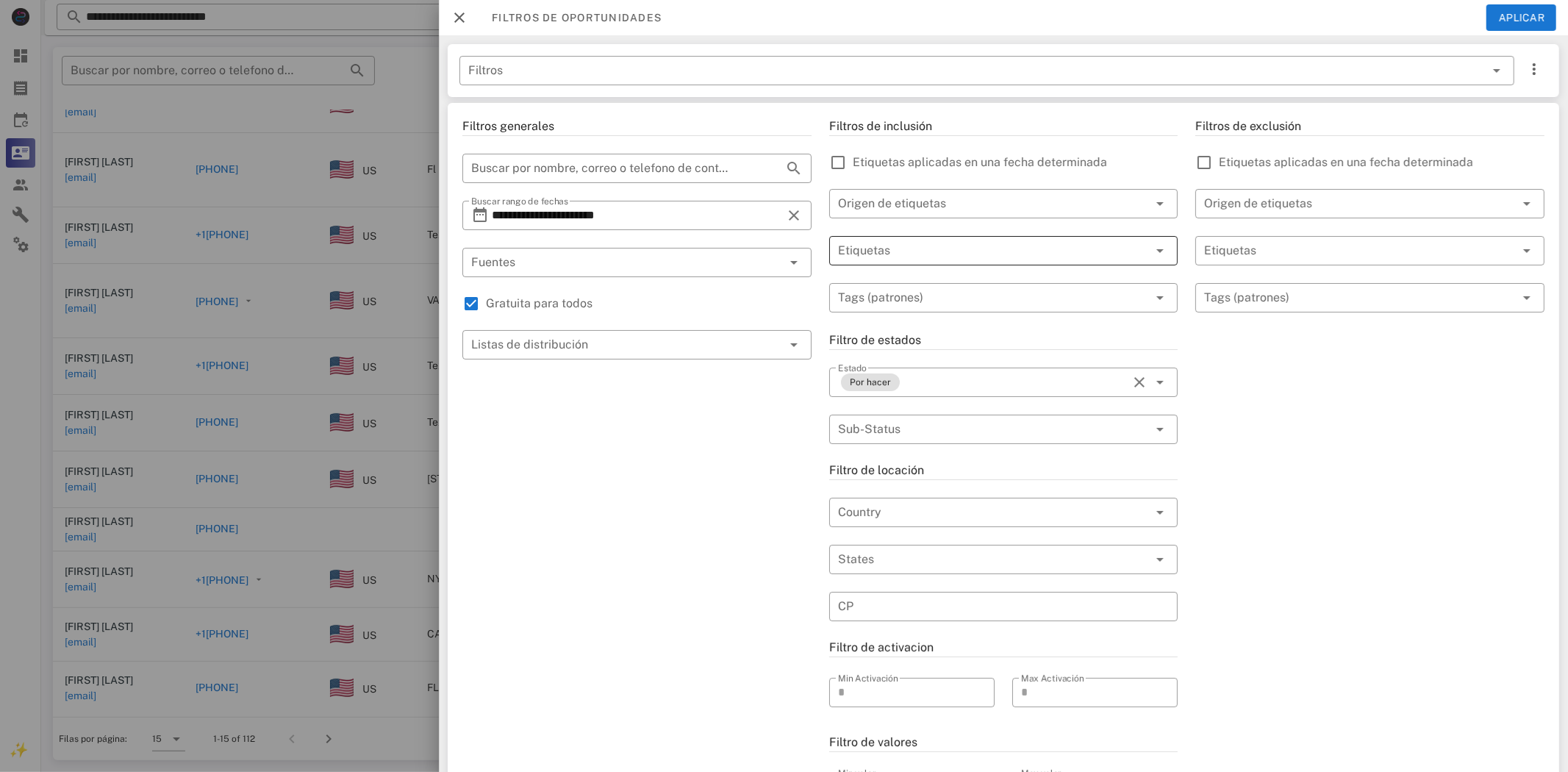 click at bounding box center (983, 251) 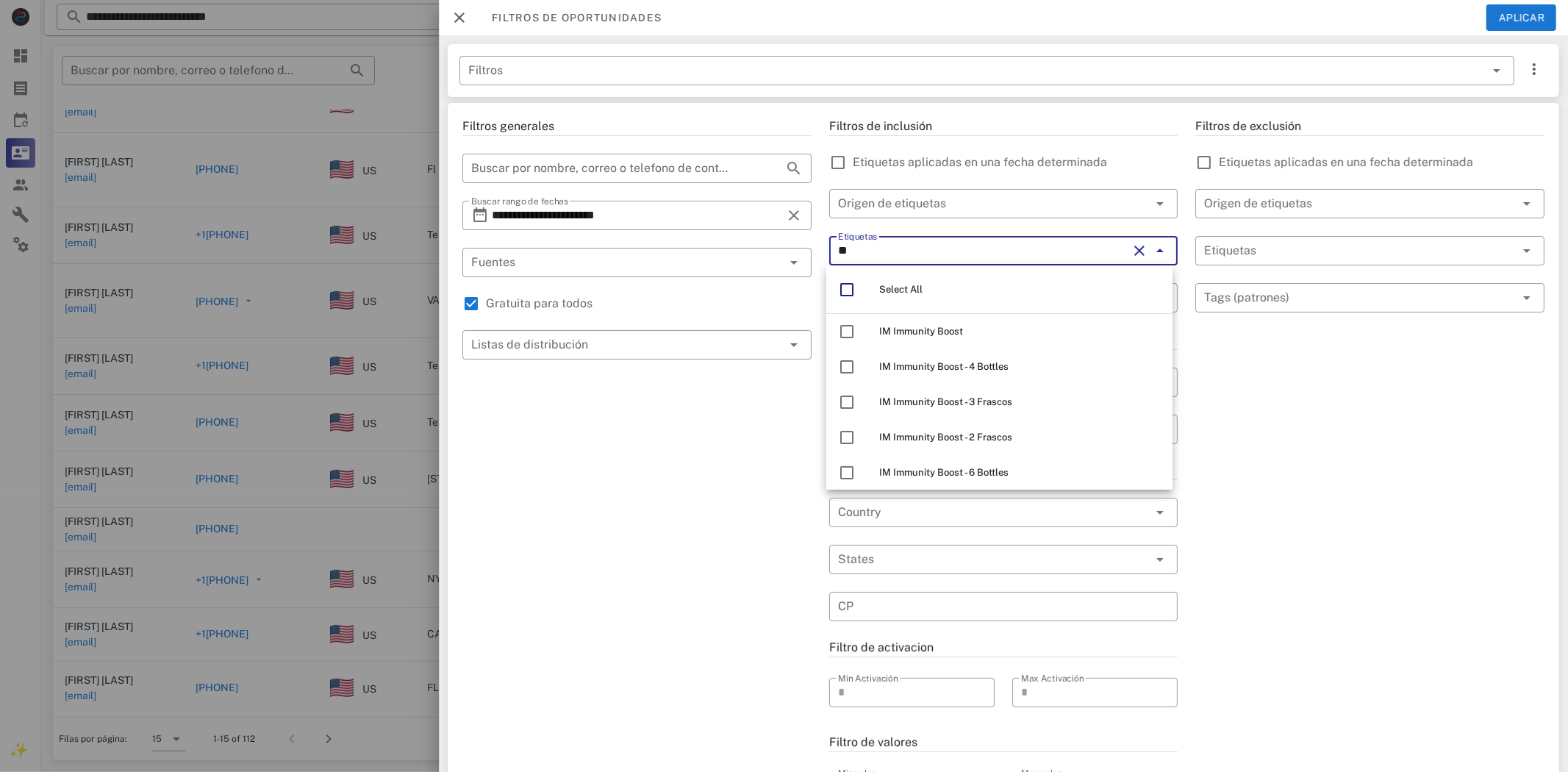 type on "*" 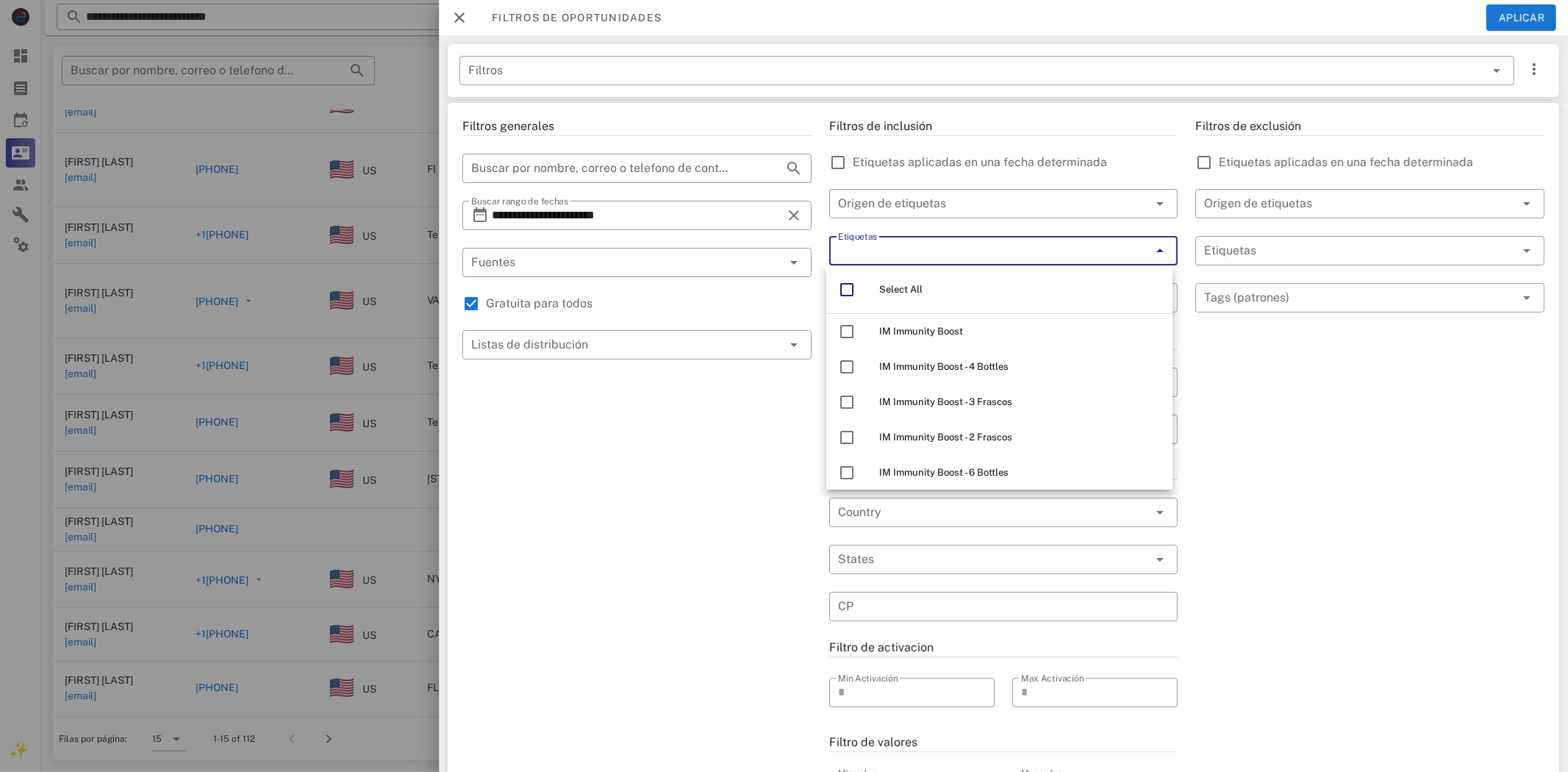 type on "*" 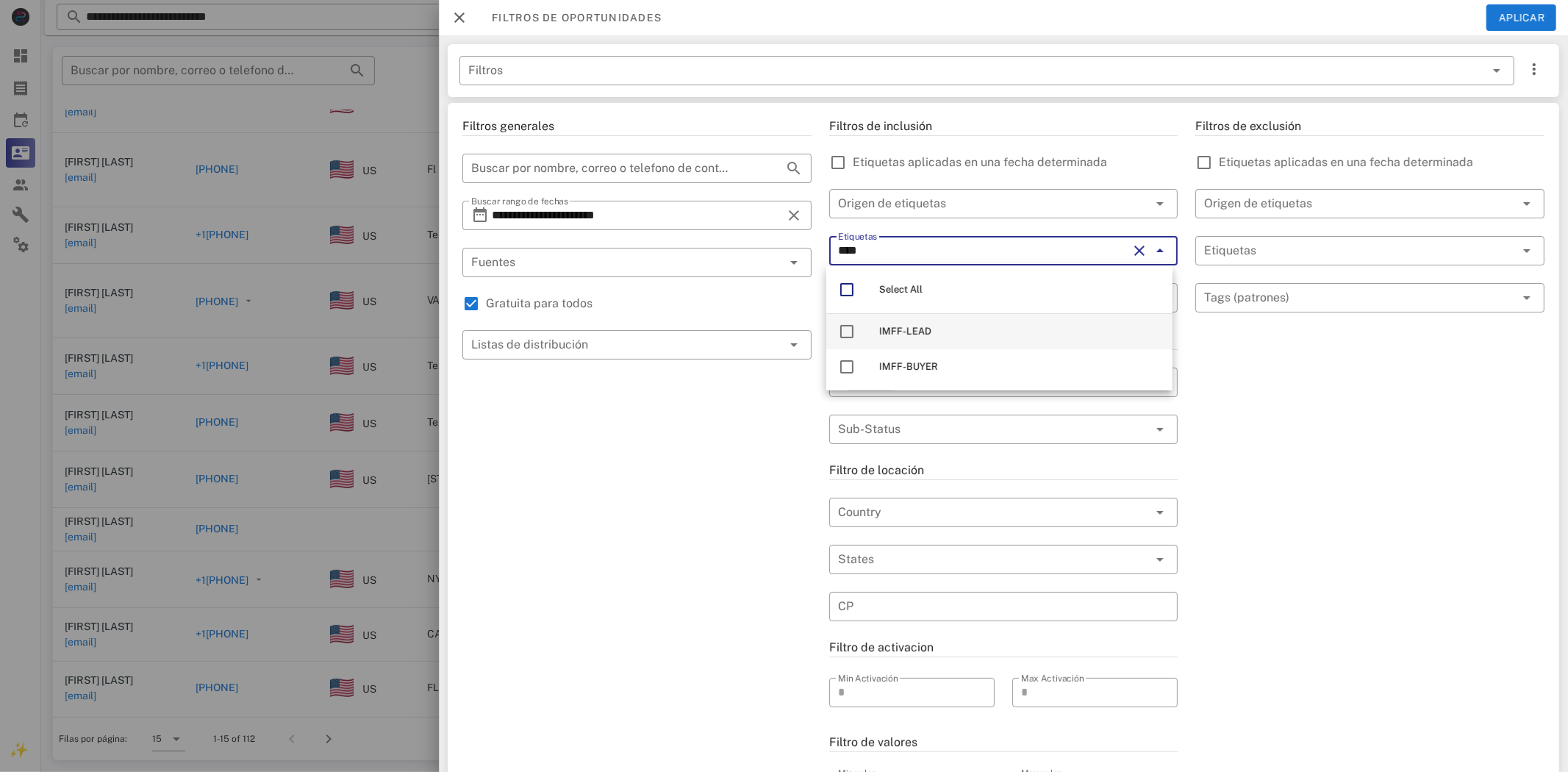 click on "IMFF-LEAD" at bounding box center [999, 332] 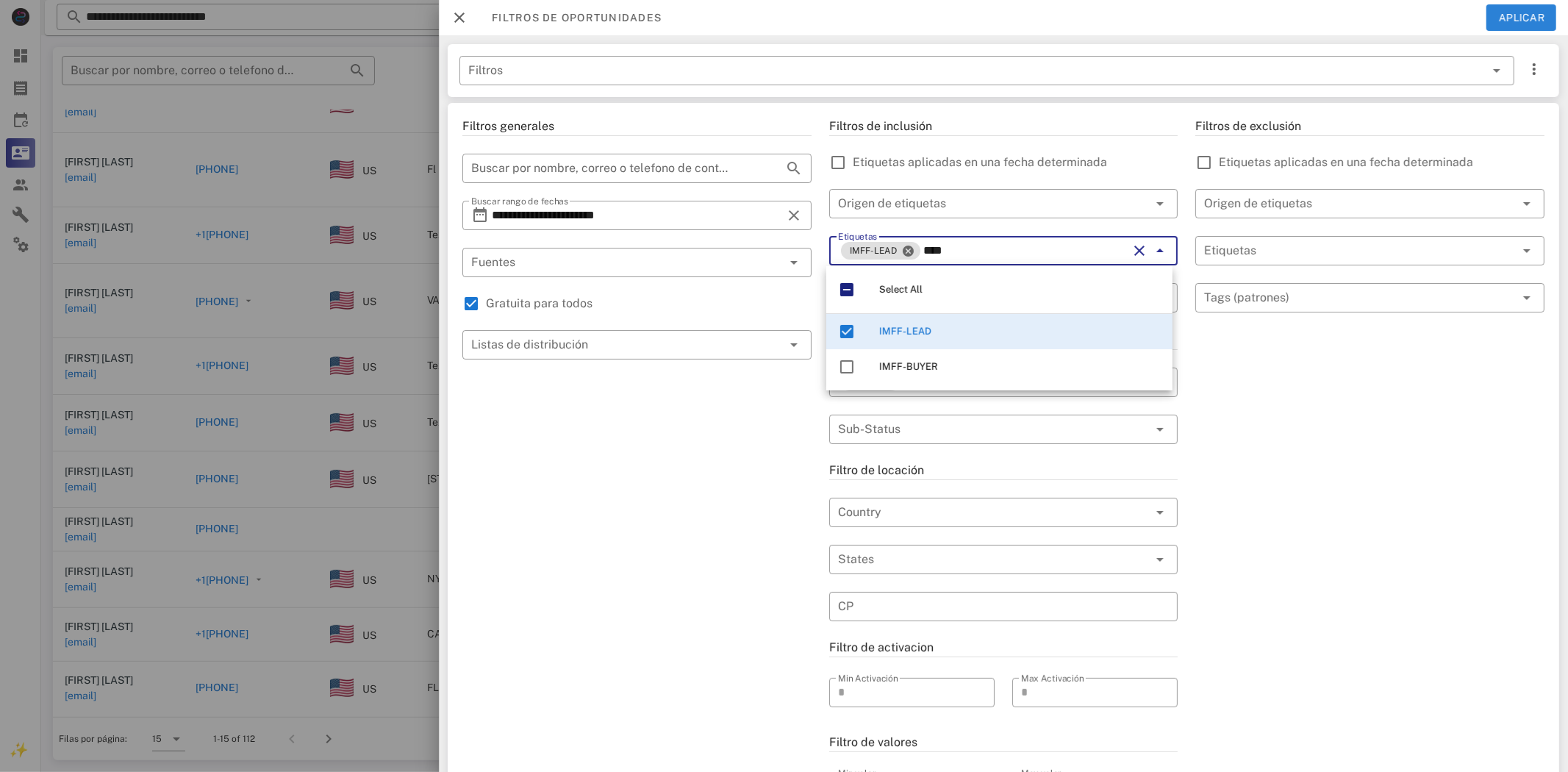 type on "****" 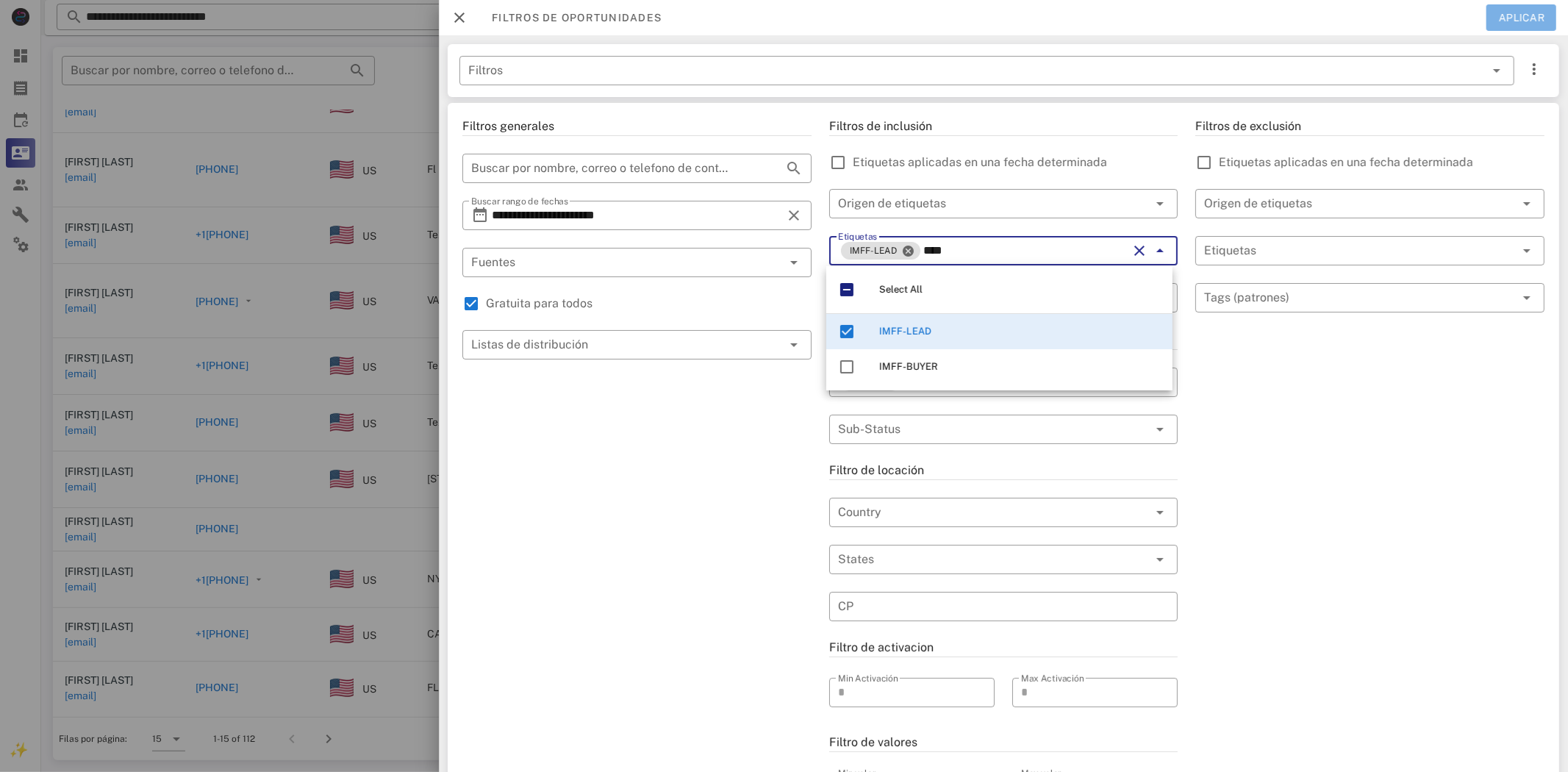 click on "Aplicar" at bounding box center [1521, 18] 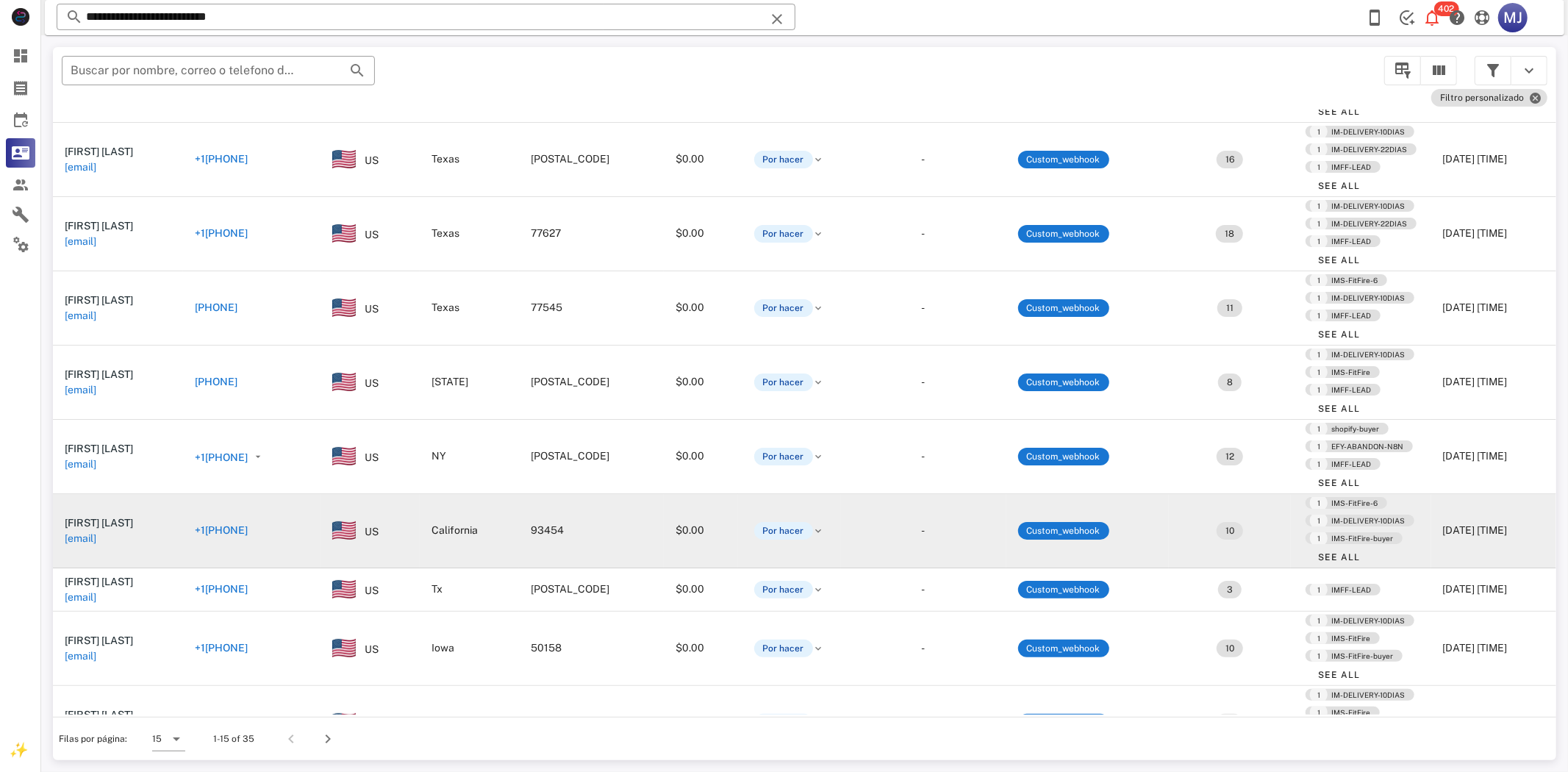 scroll, scrollTop: 481, scrollLeft: 0, axis: vertical 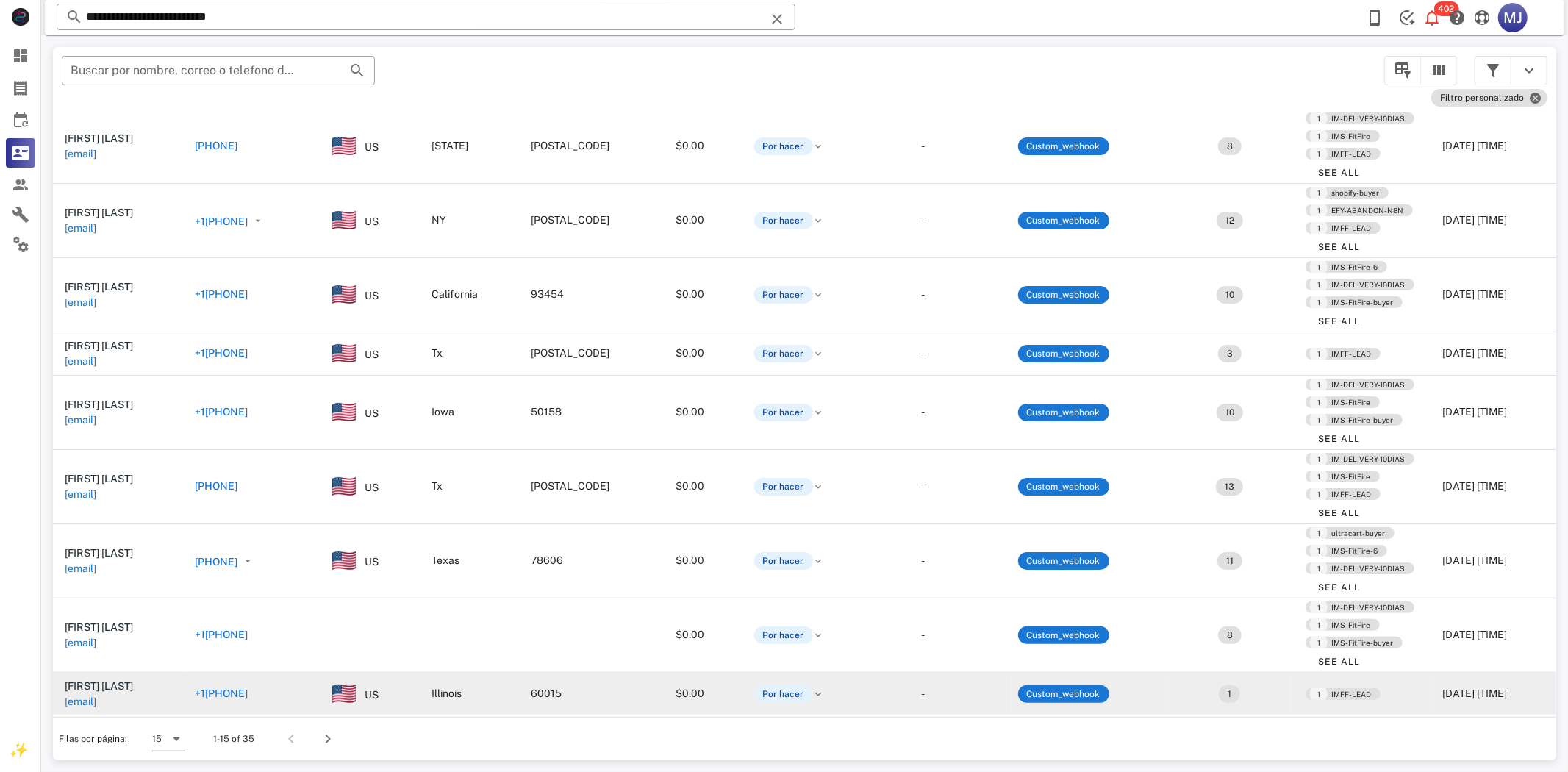 click on "+1[PHONE]" at bounding box center (221, 693) 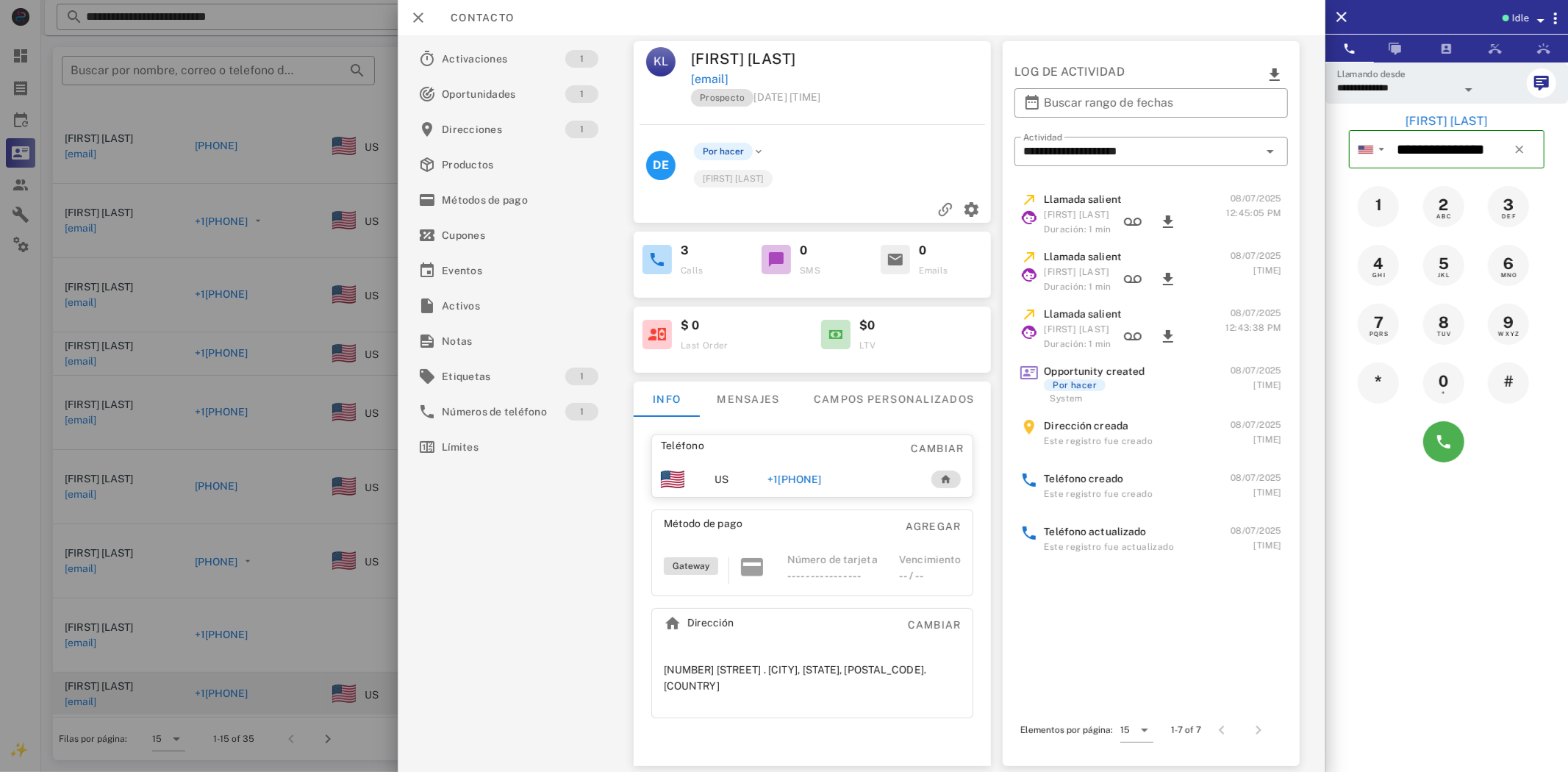 click on "+1[PHONE]" at bounding box center (794, 479) 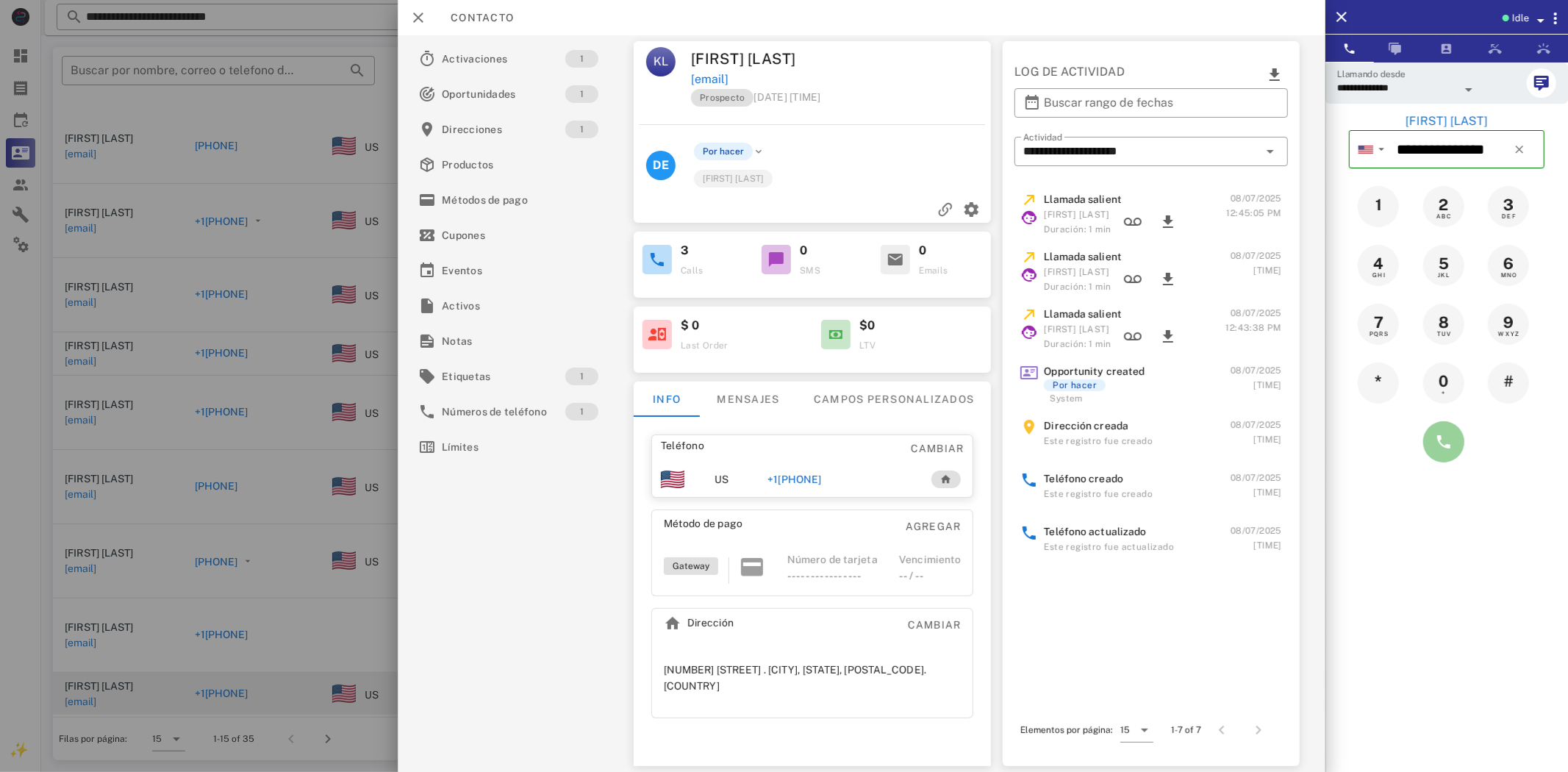 click at bounding box center (1444, 442) 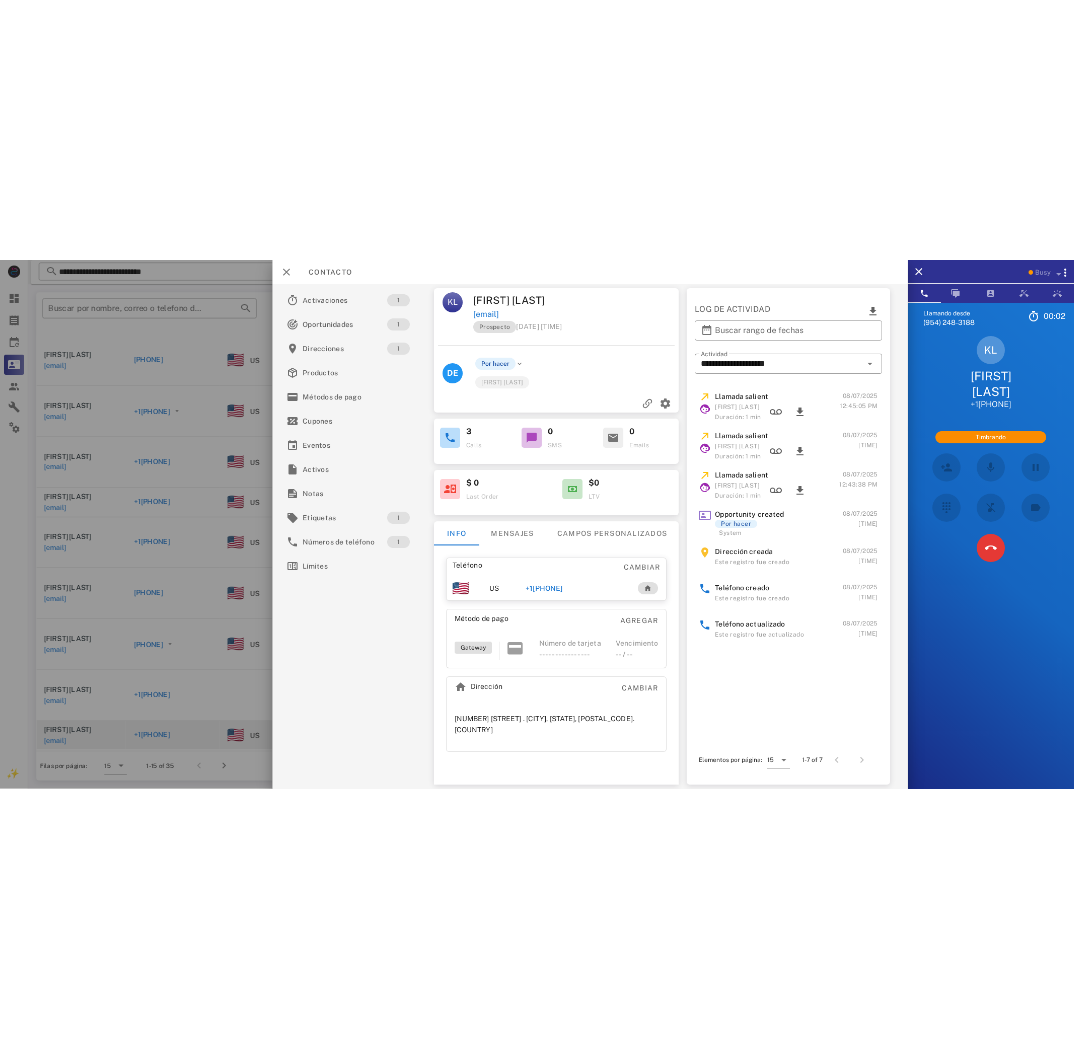 scroll, scrollTop: 595, scrollLeft: 0, axis: vertical 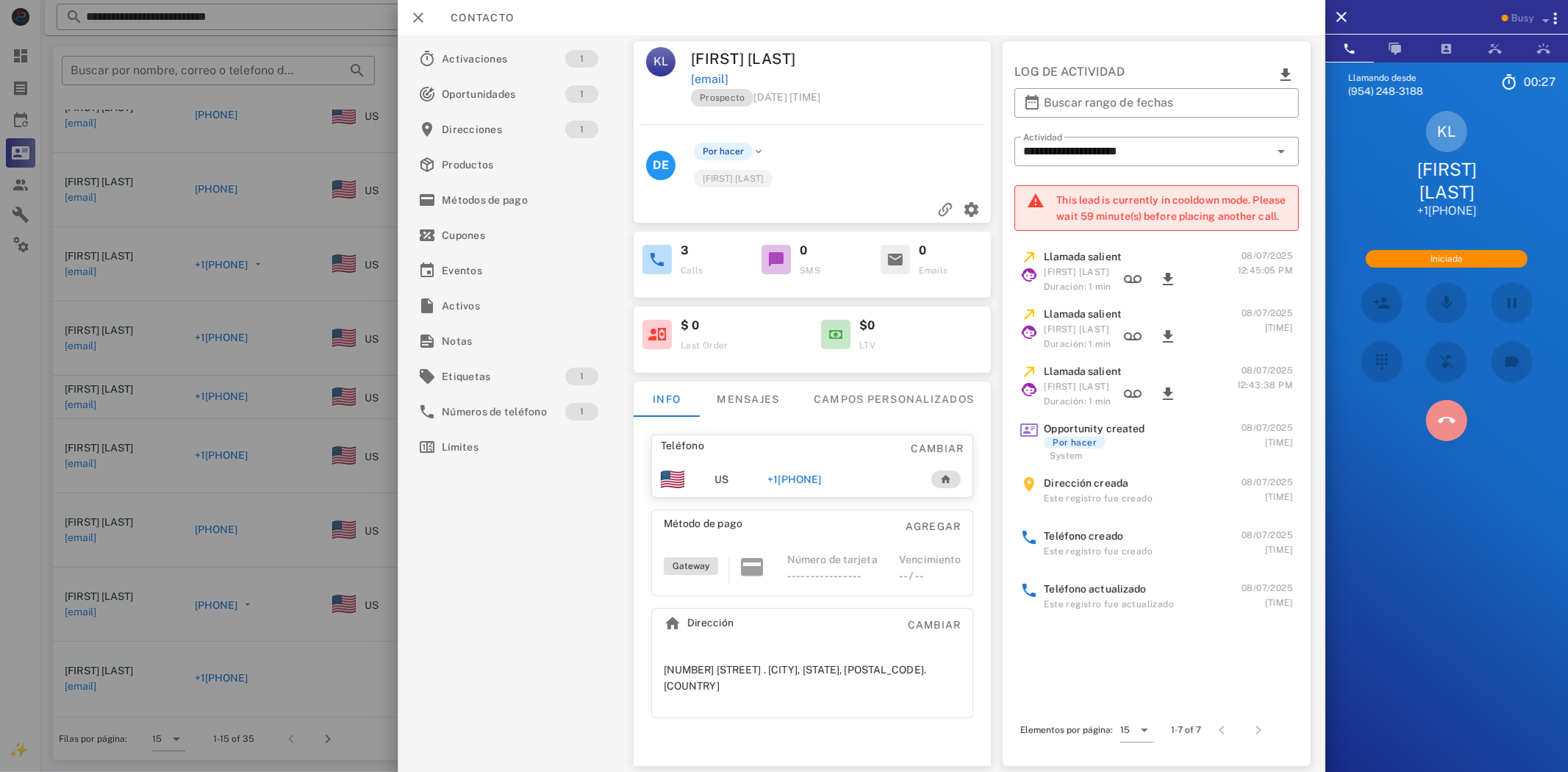 click at bounding box center (1447, 421) 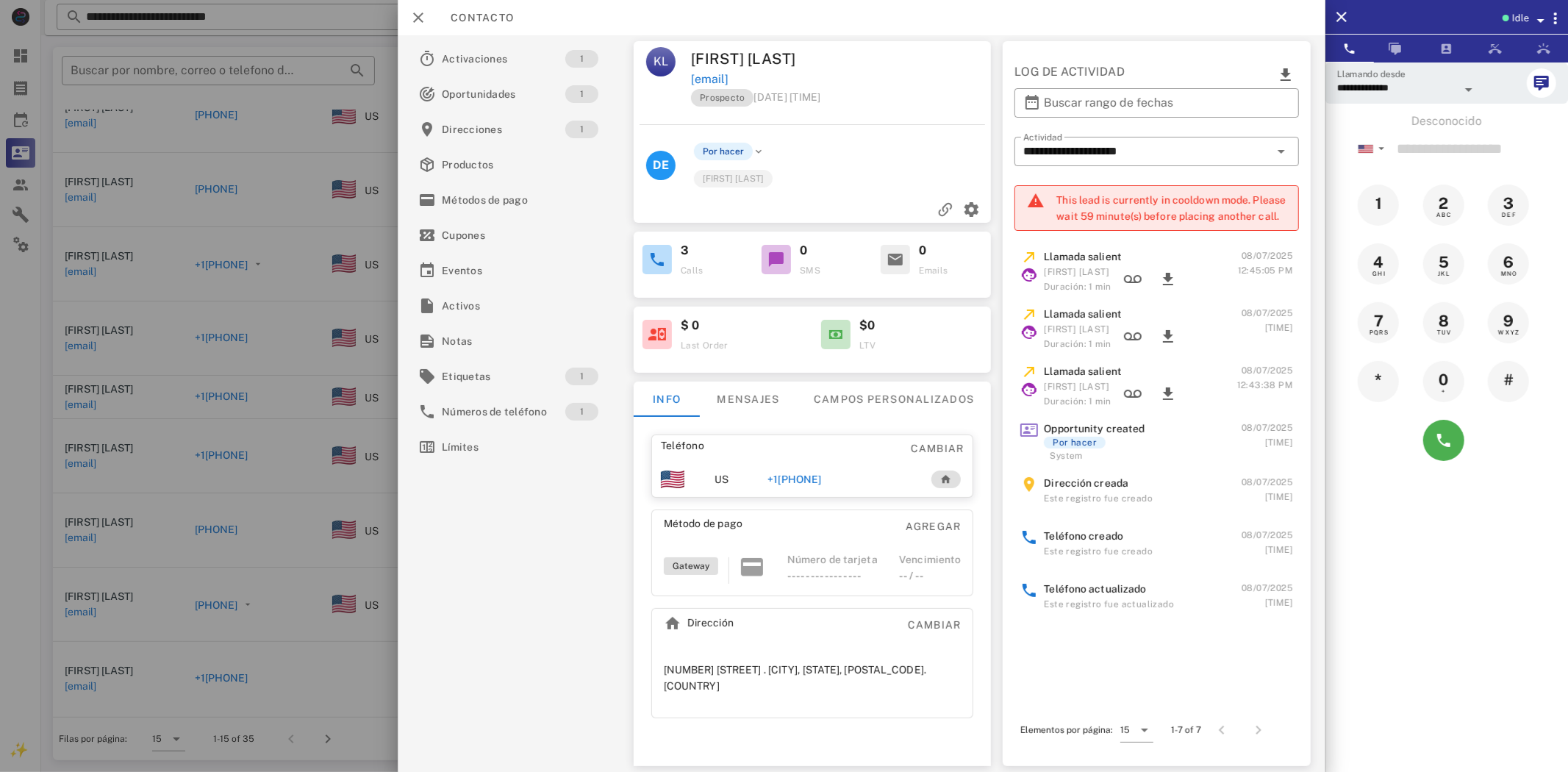 click on "+1[PHONE]" at bounding box center [794, 479] 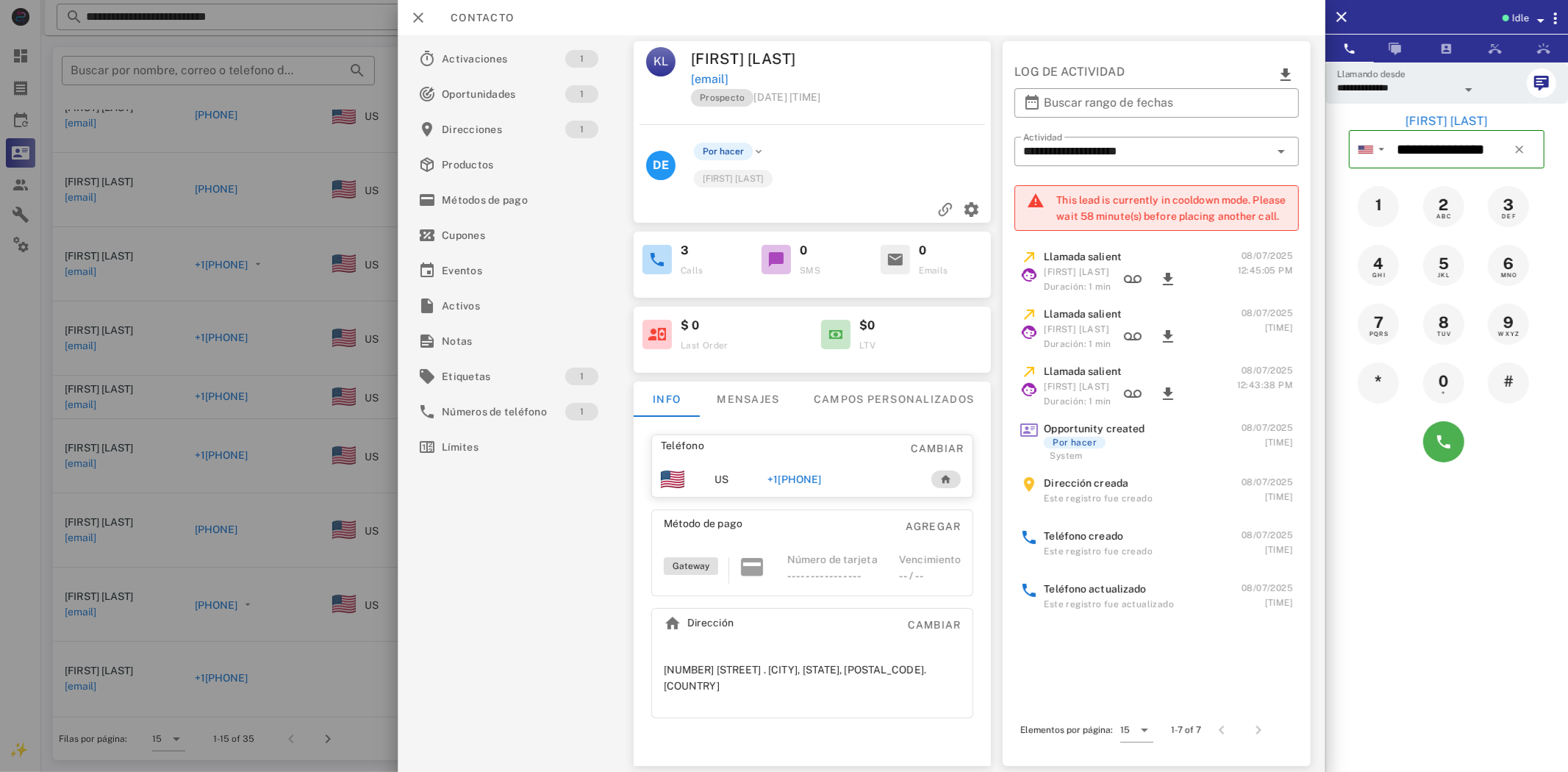 click on "+1[PHONE]" at bounding box center [794, 479] 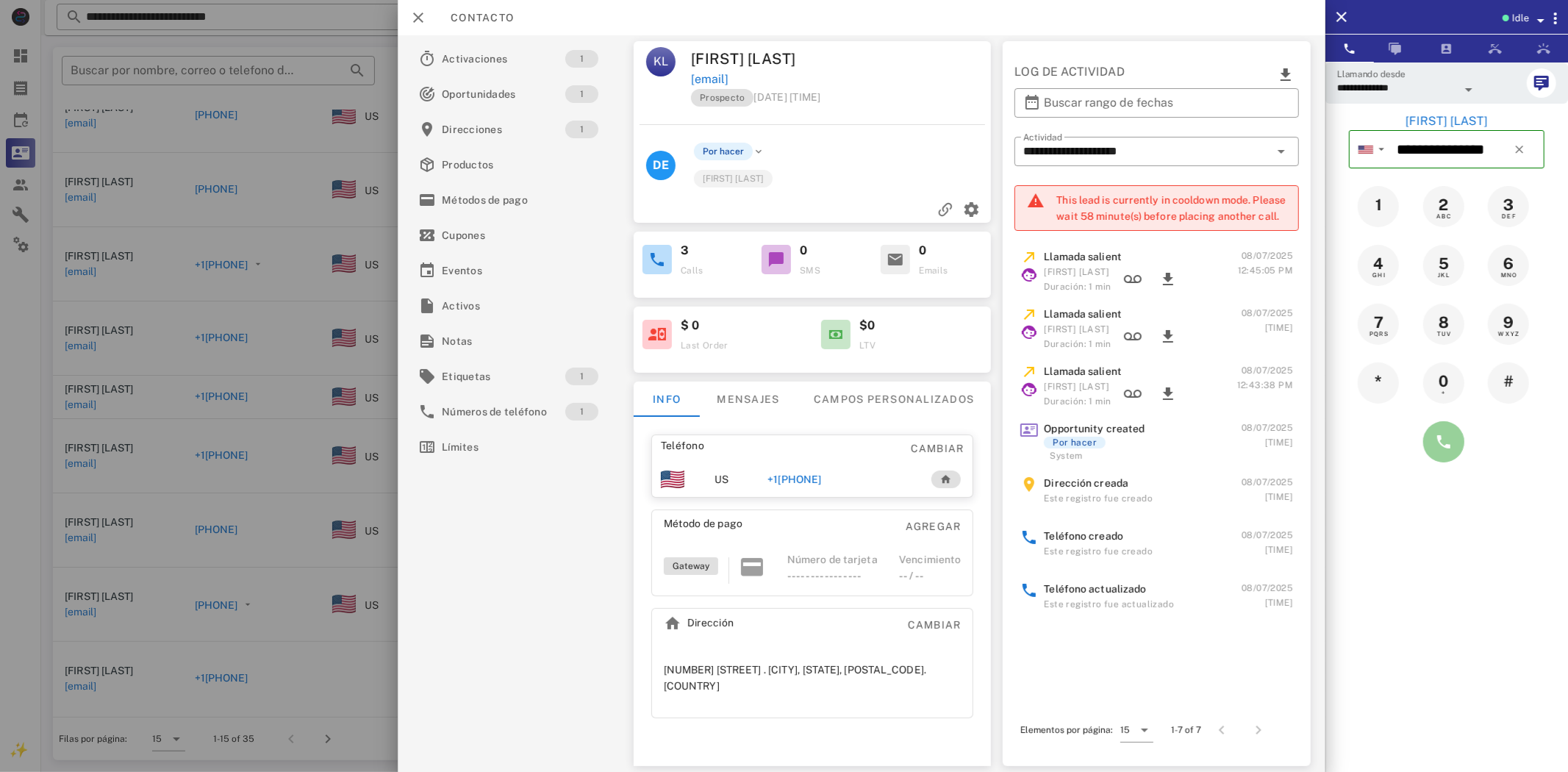 click at bounding box center [1444, 442] 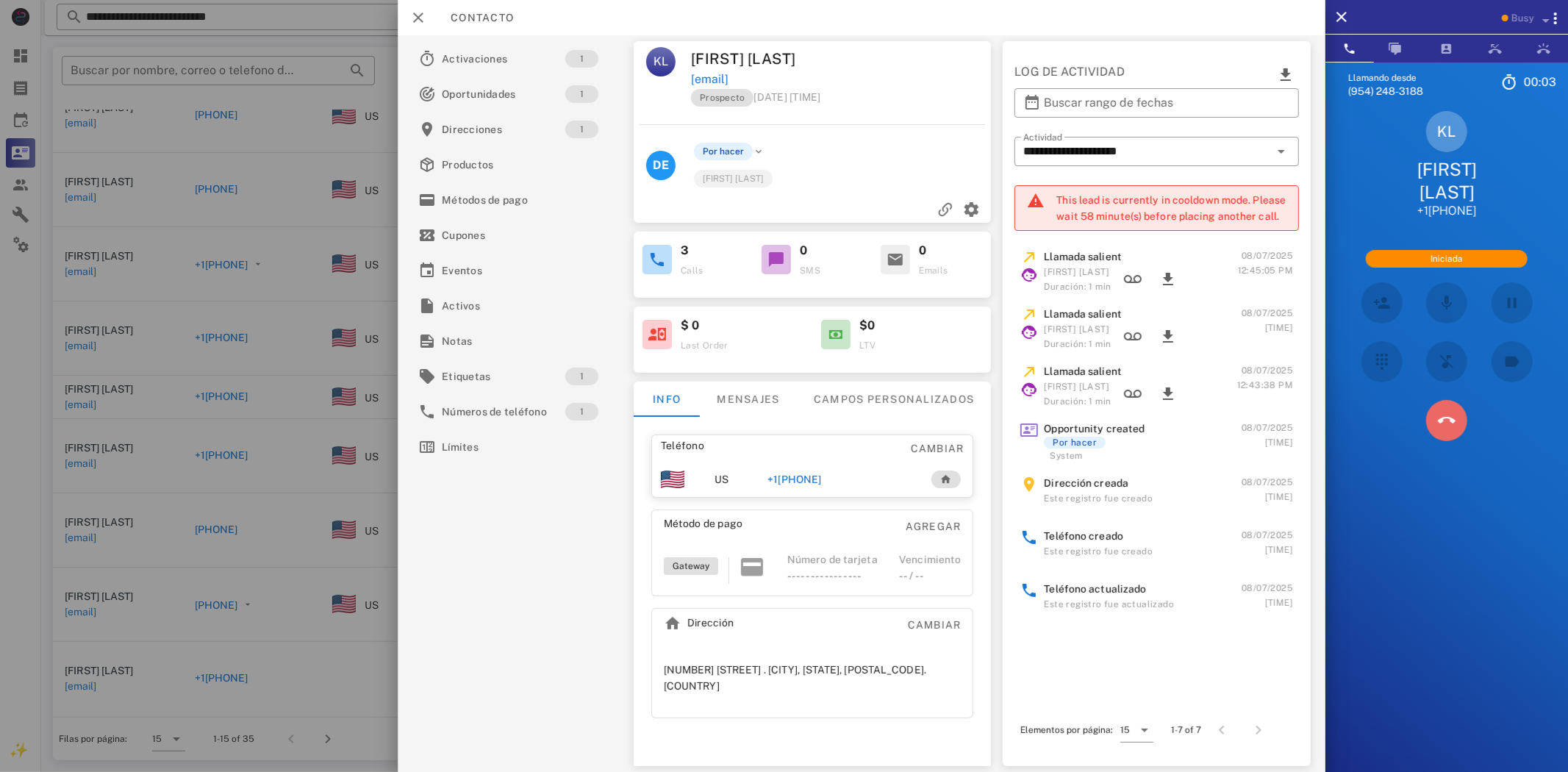 click at bounding box center (1447, 421) 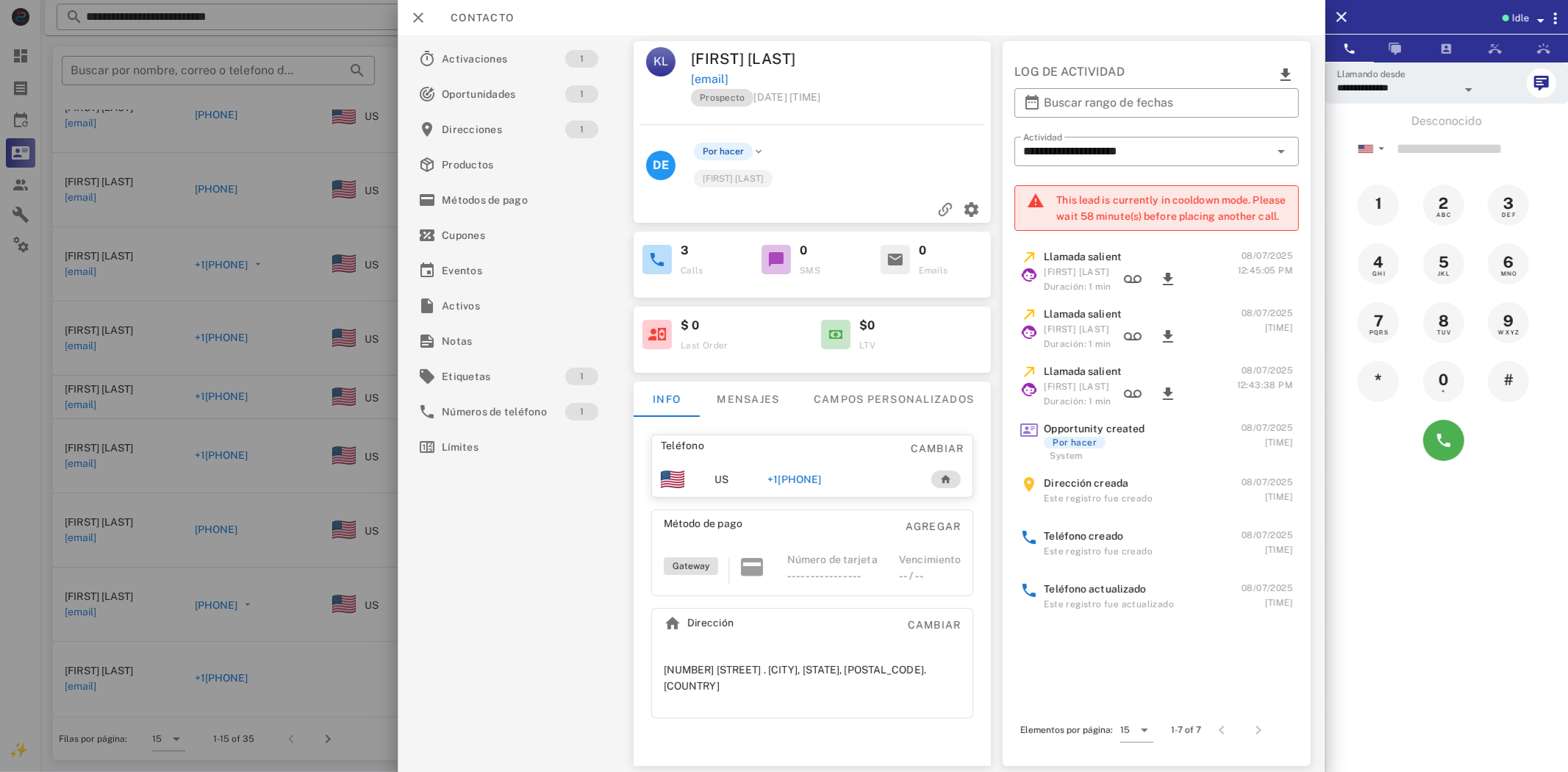 click on "+1[PHONE]" at bounding box center (794, 479) 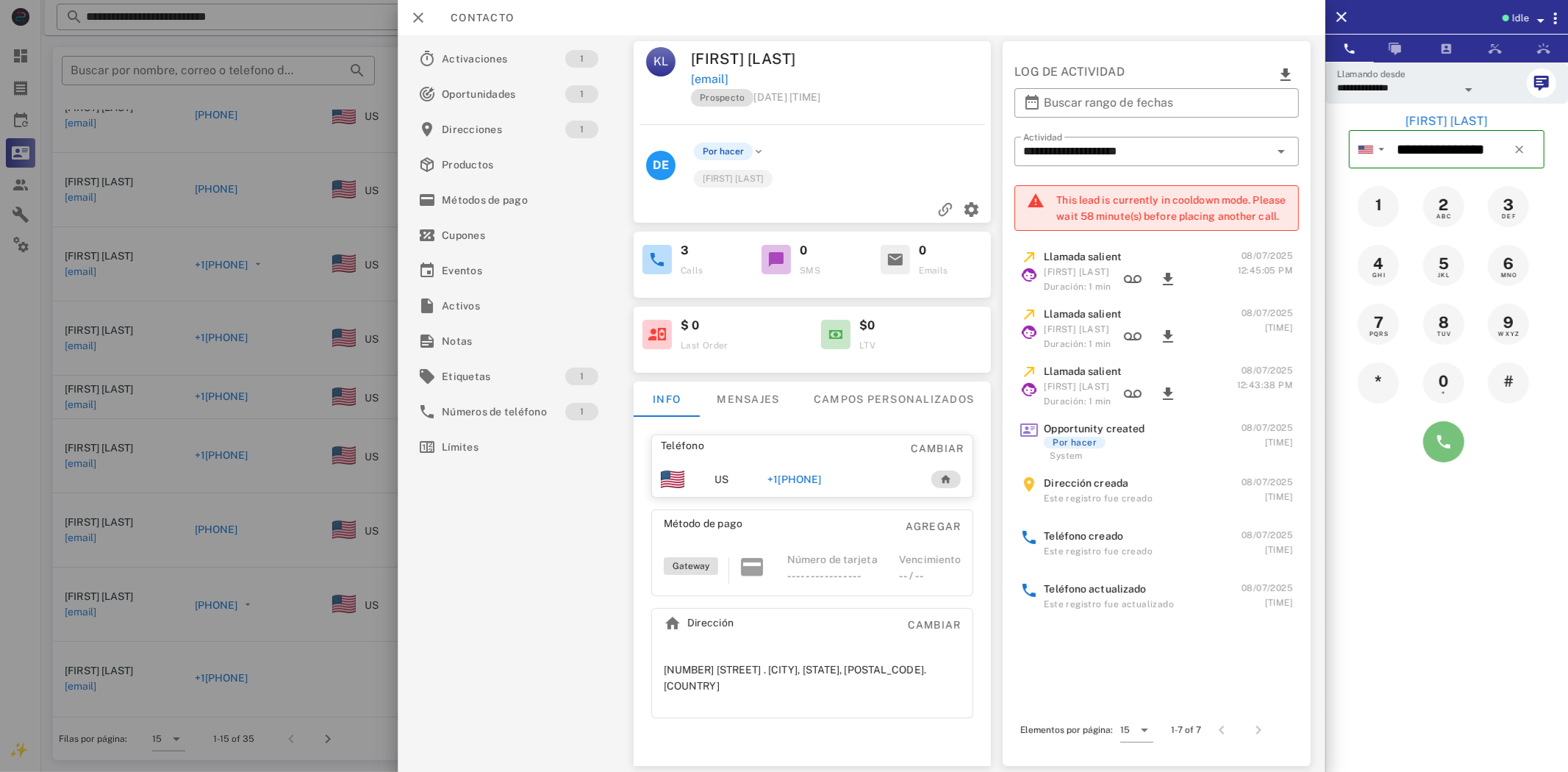 click at bounding box center (1444, 442) 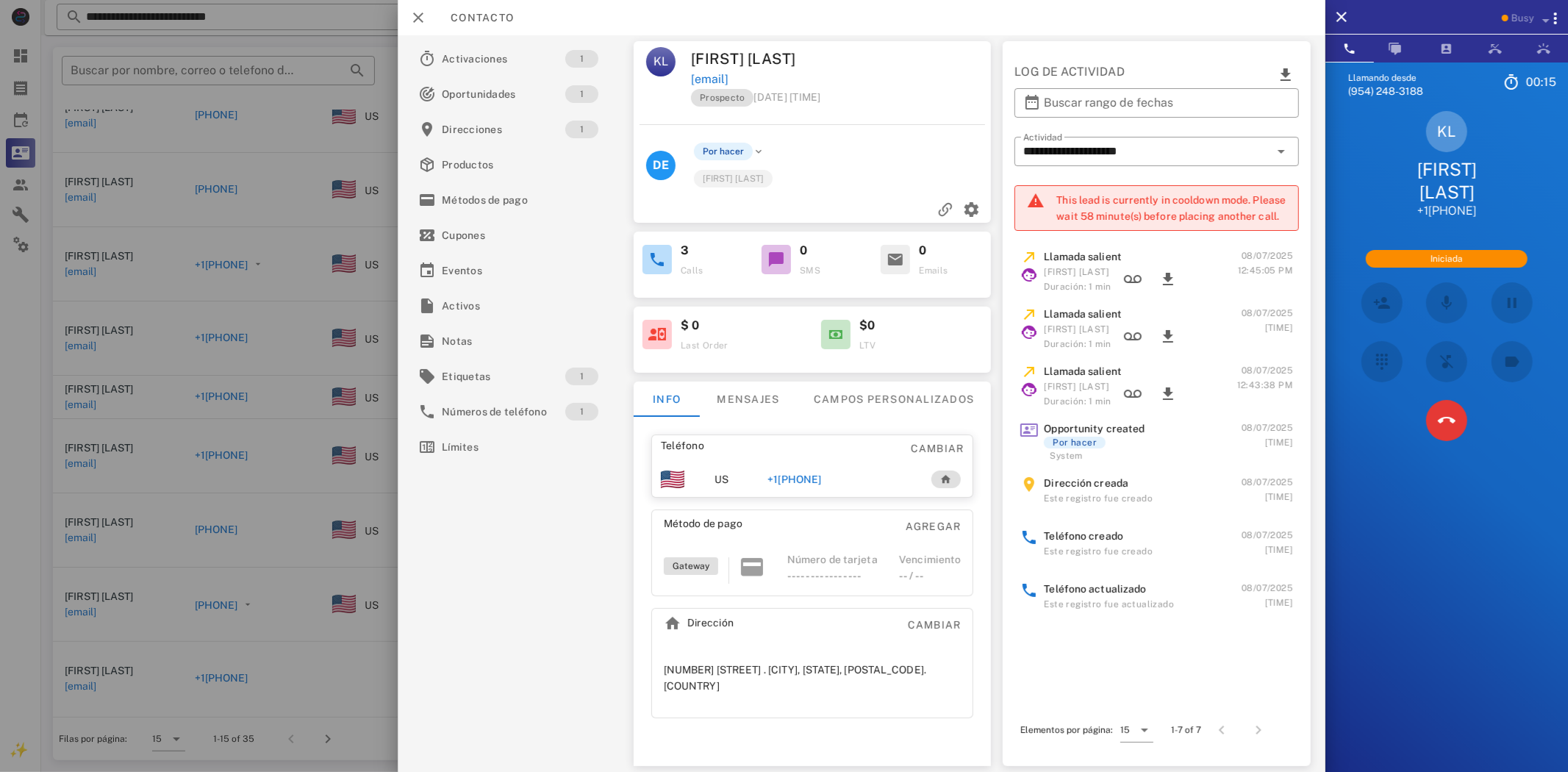 click at bounding box center [1447, 421] 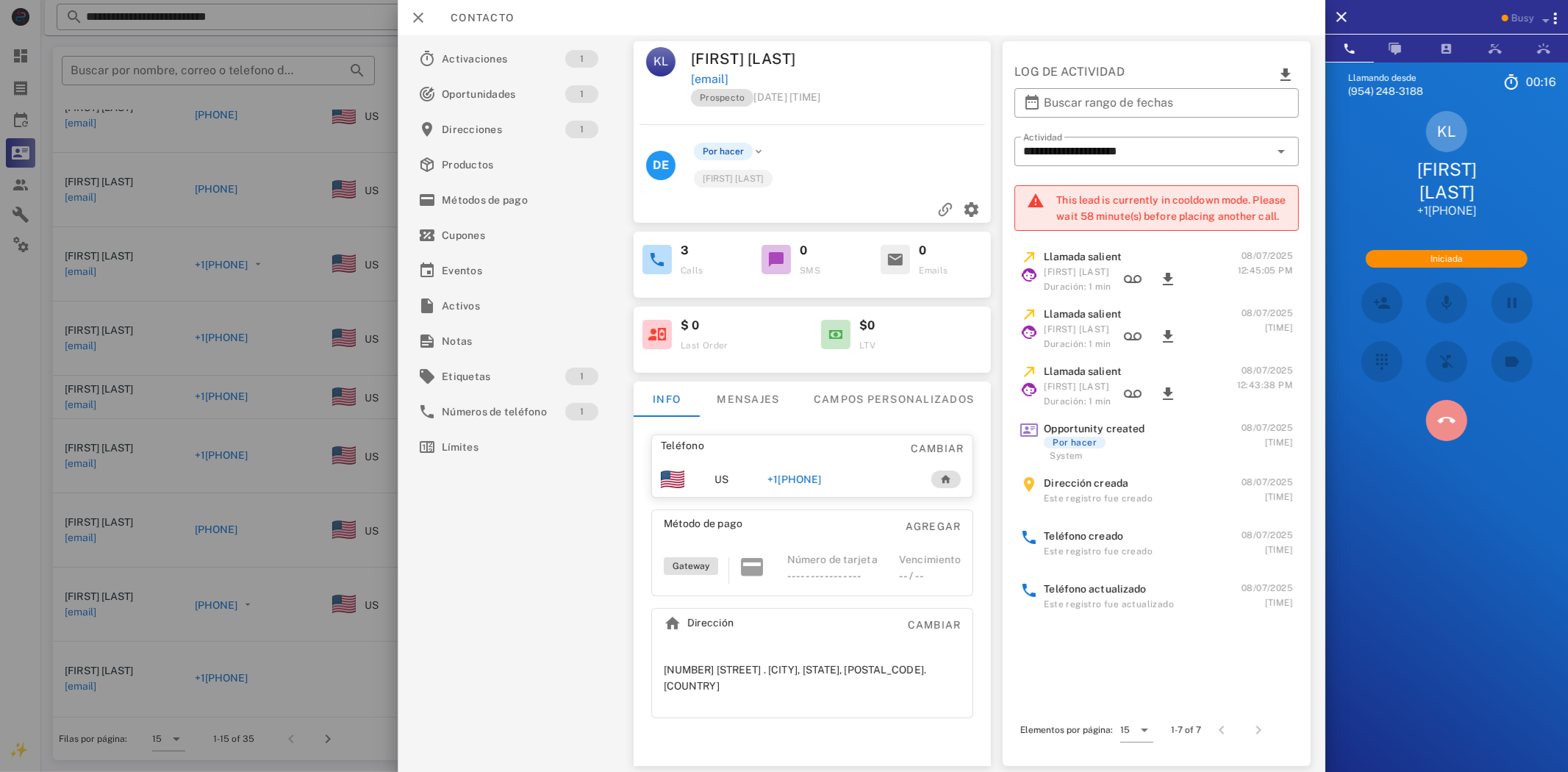 click at bounding box center [1447, 421] 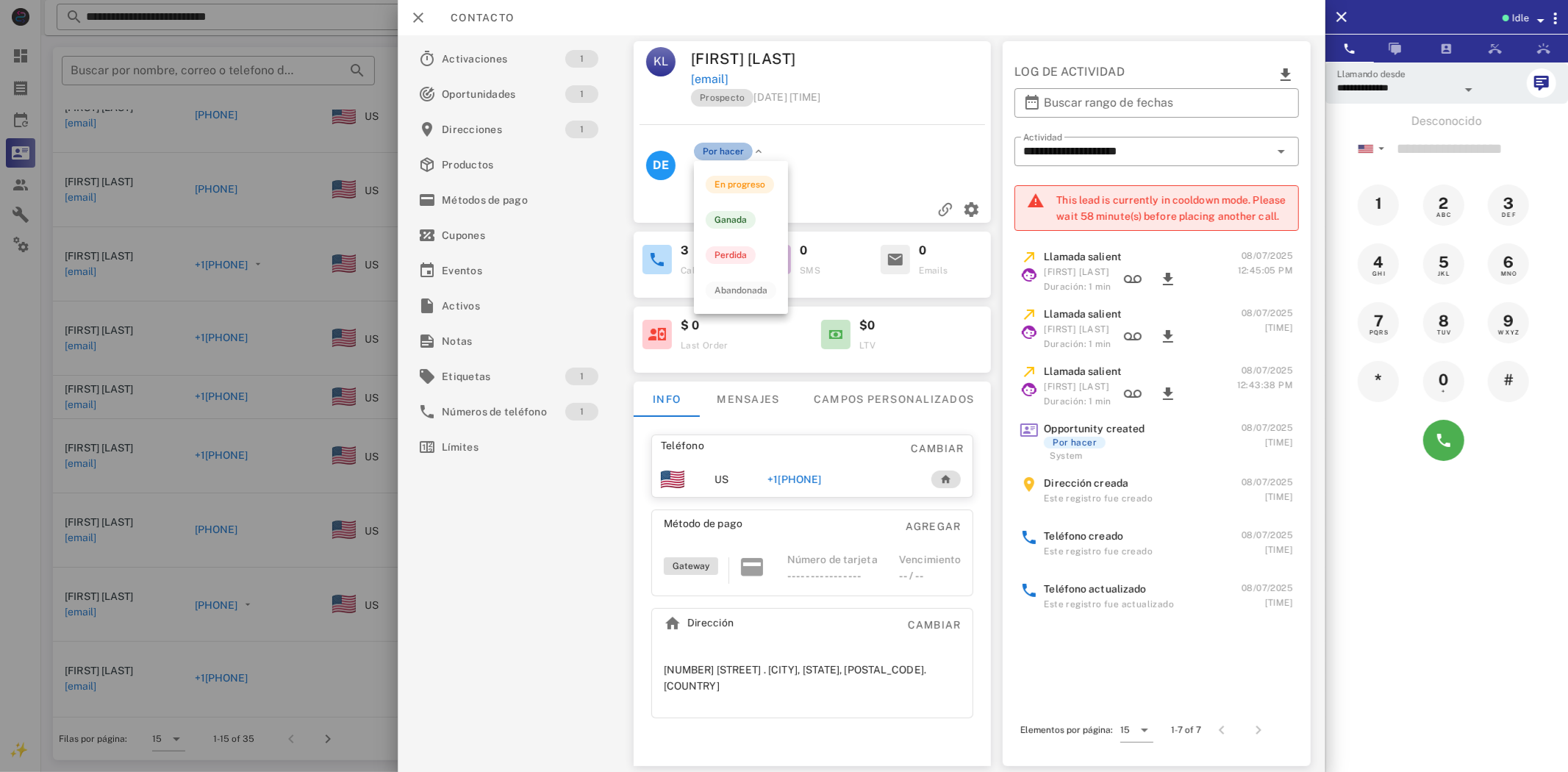 click on "Por hacer" at bounding box center (723, 151) 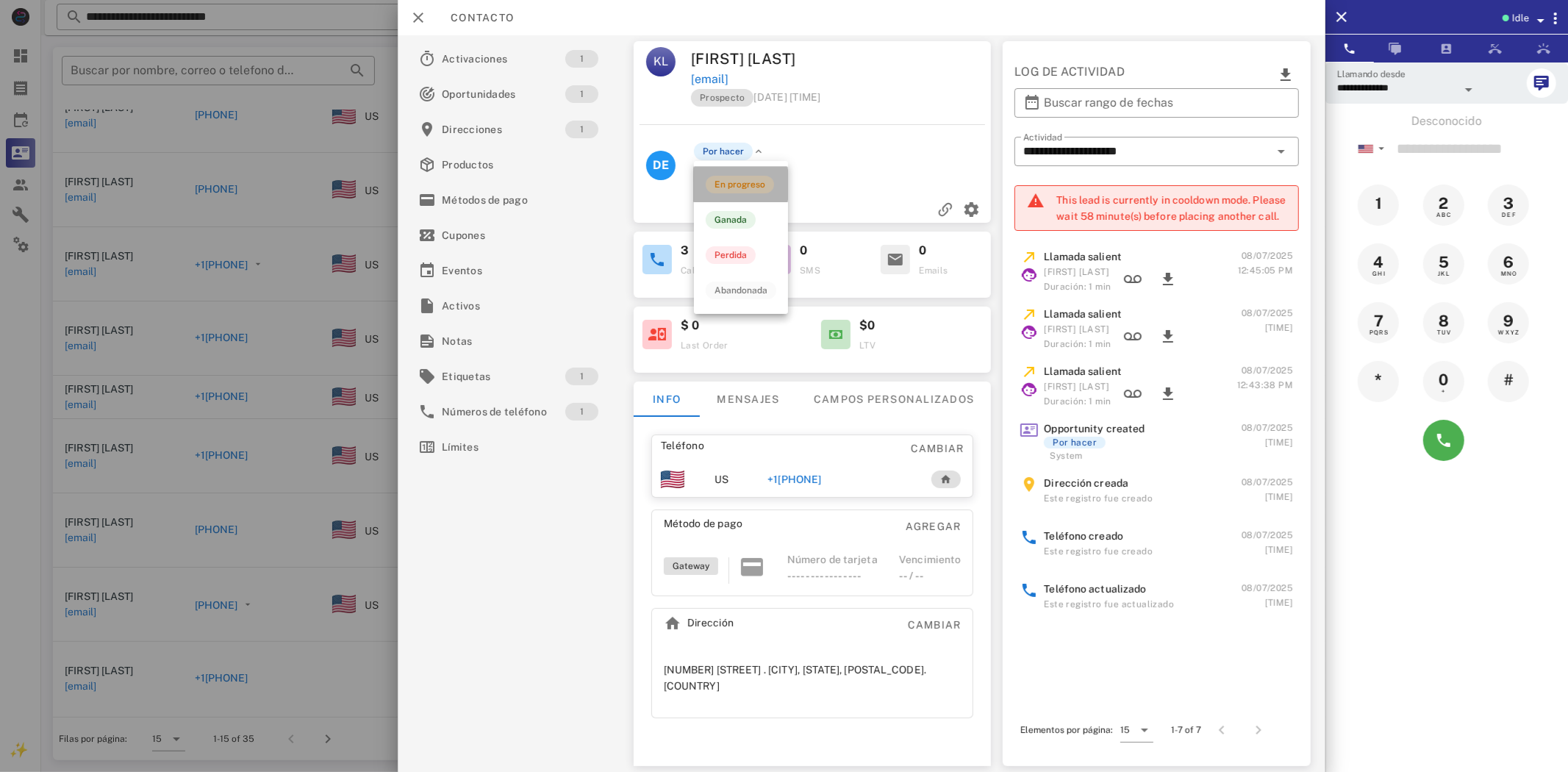 click on "En progreso" at bounding box center (740, 185) 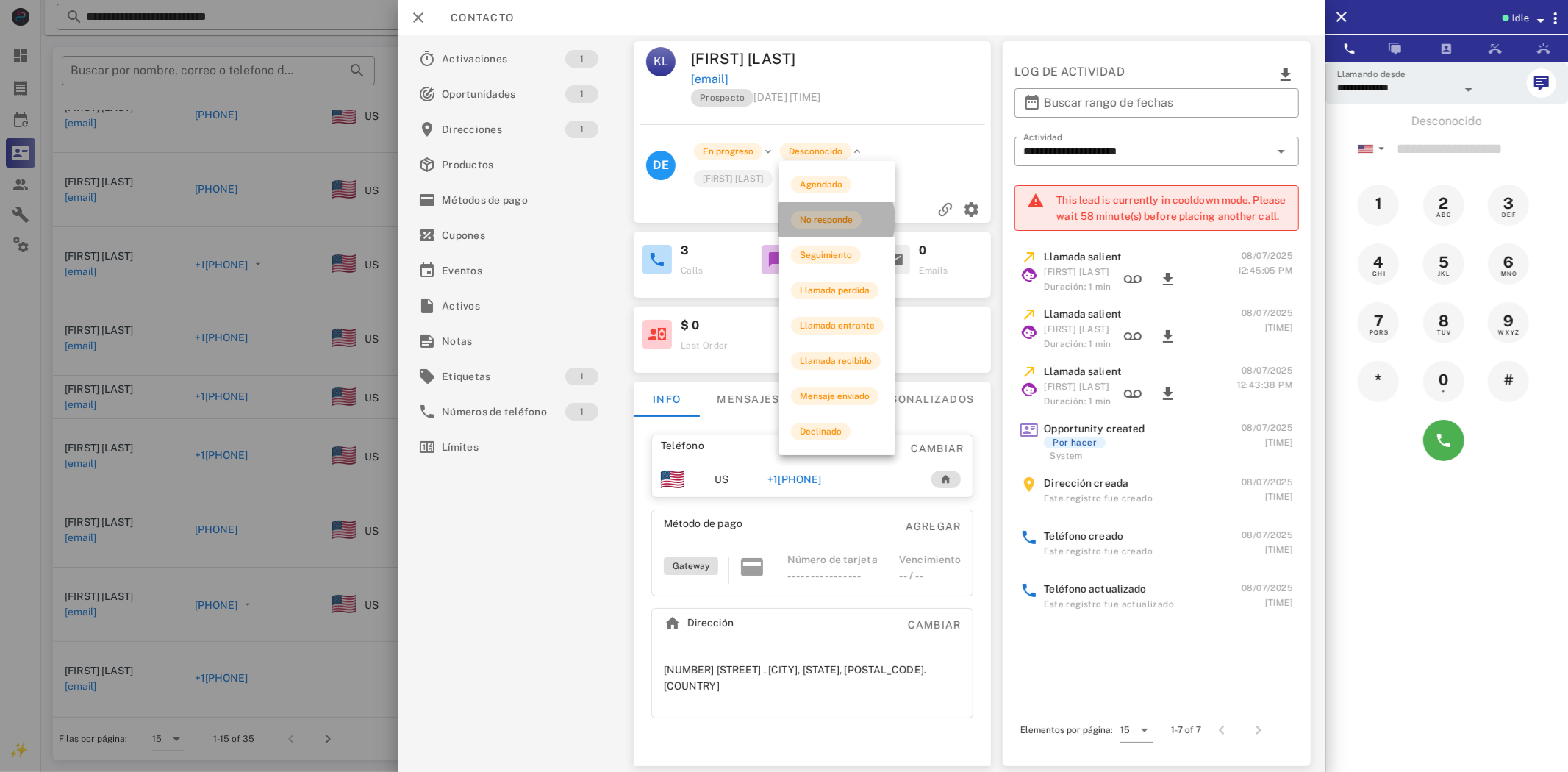 drag, startPoint x: 836, startPoint y: 218, endPoint x: 362, endPoint y: 118, distance: 484.4337 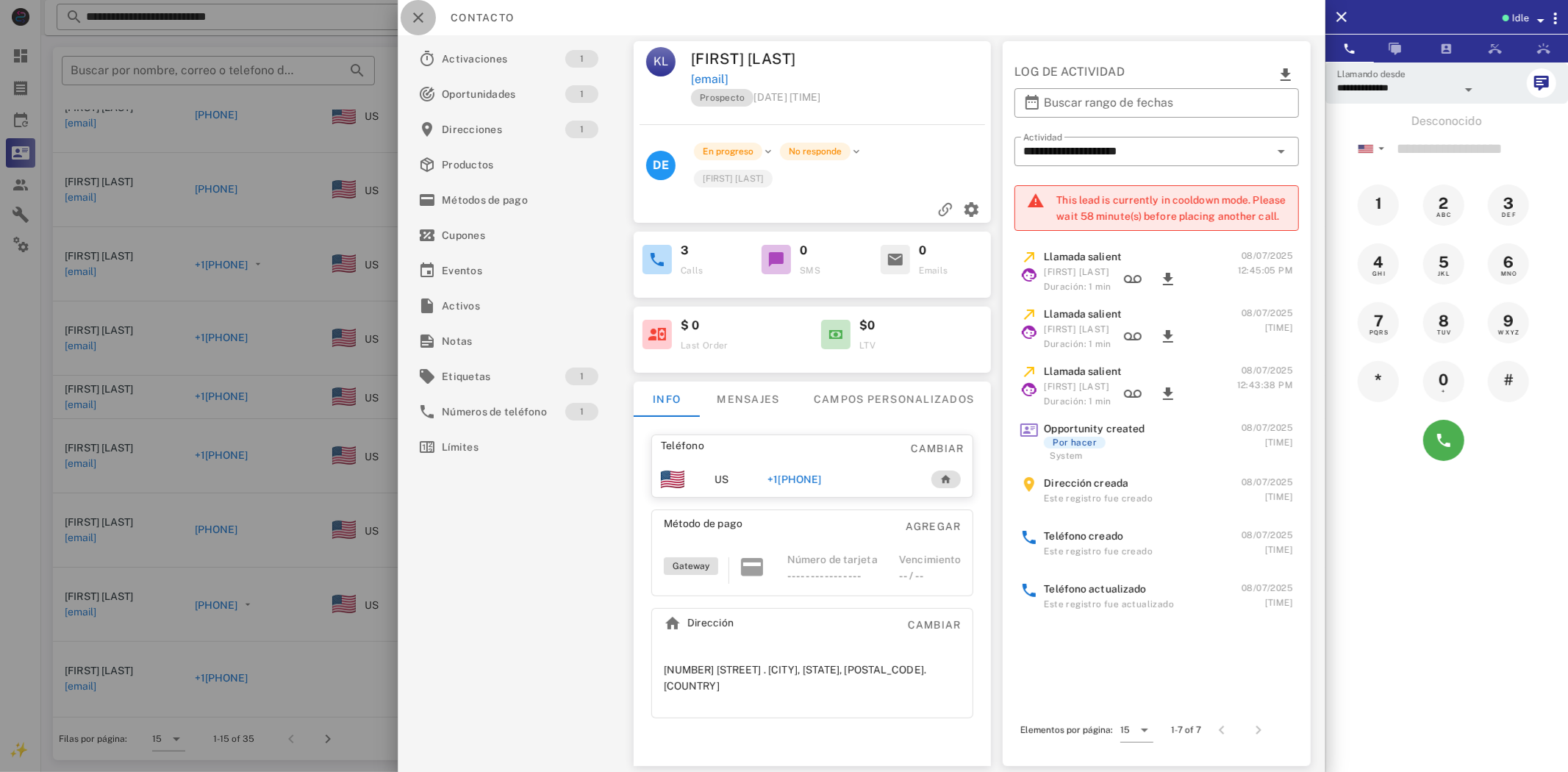 click at bounding box center [418, 18] 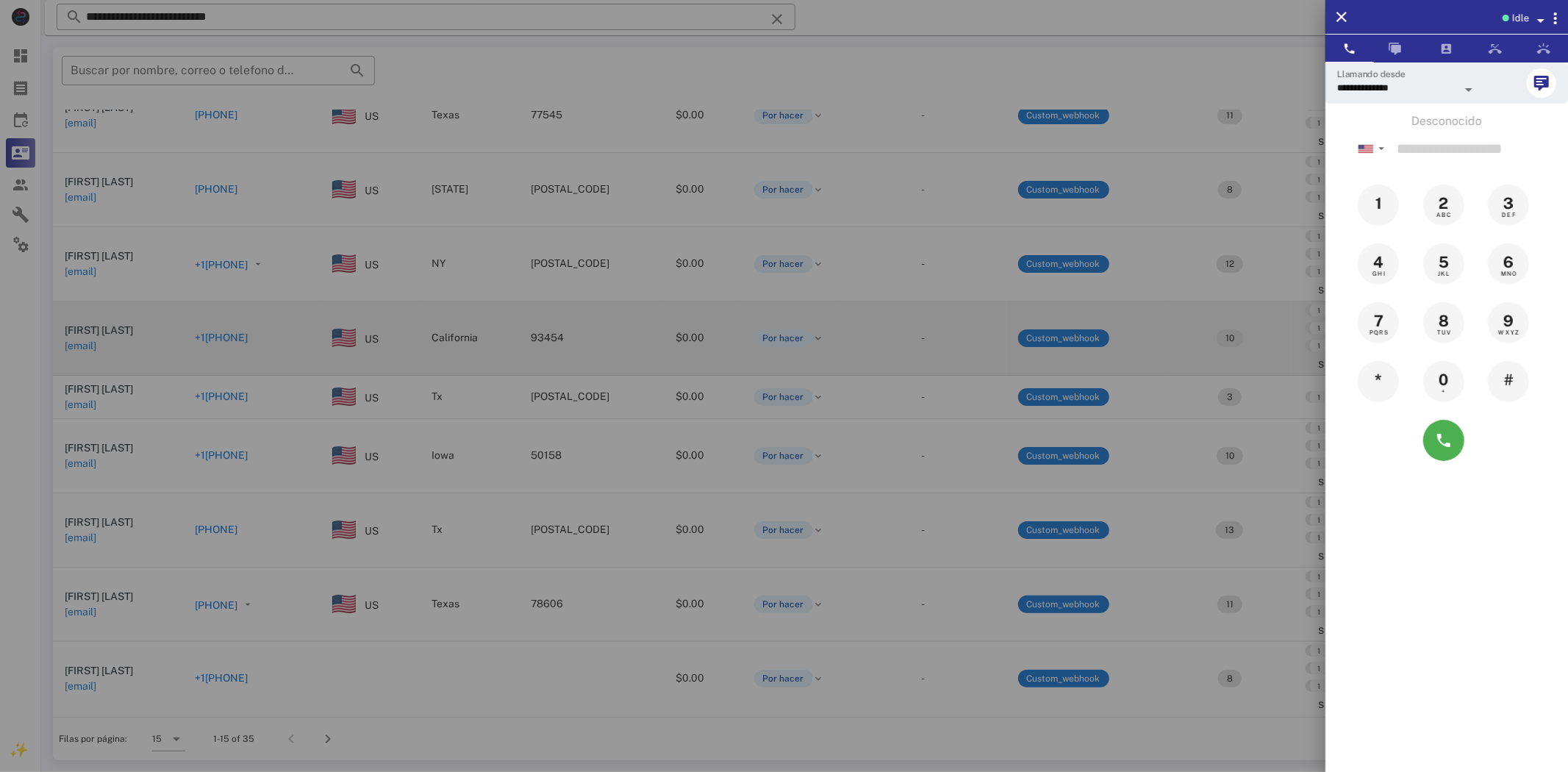 click at bounding box center (784, 386) 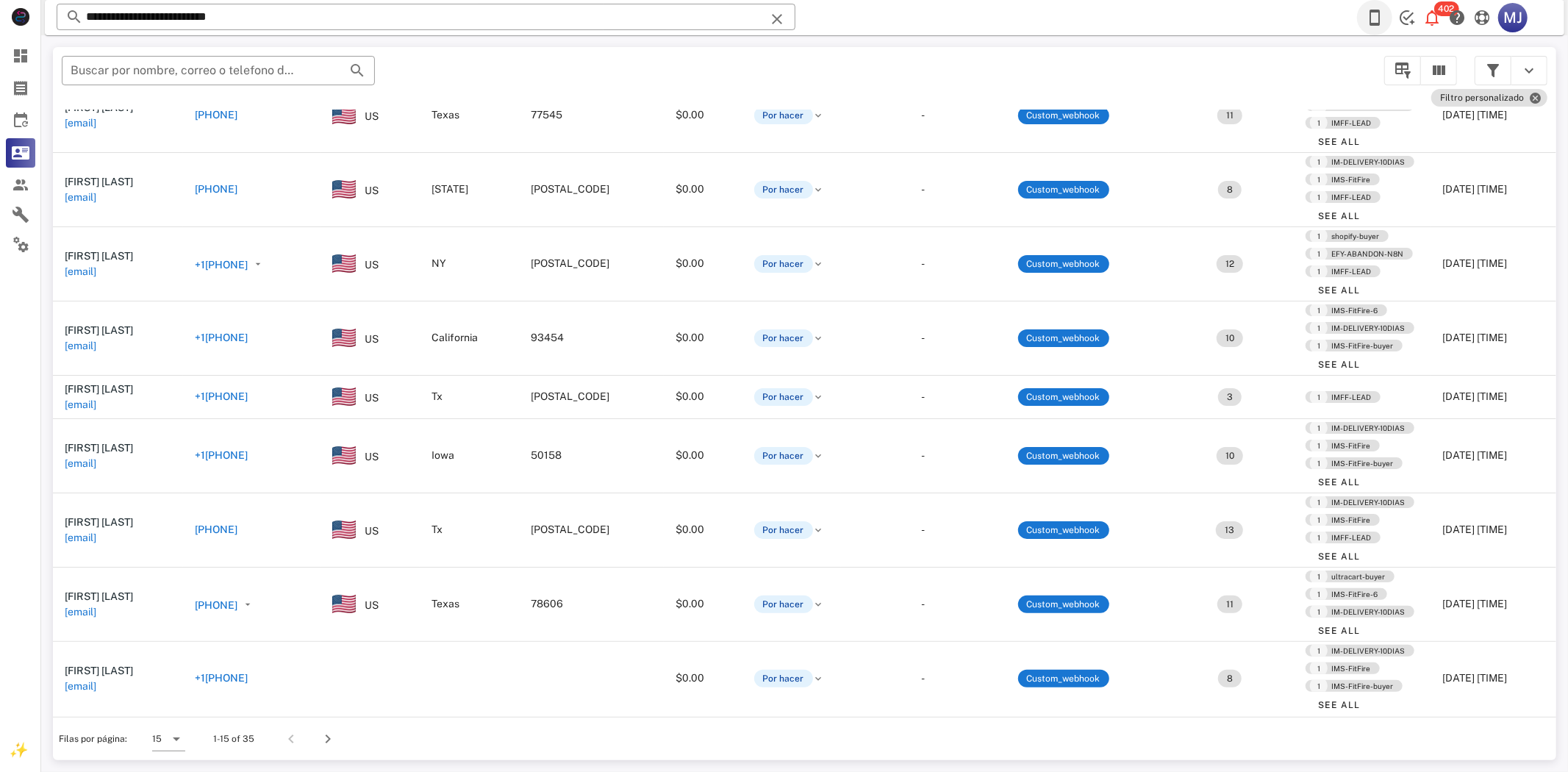 drag, startPoint x: 1366, startPoint y: 1, endPoint x: 1371, endPoint y: 7, distance: 7.81025 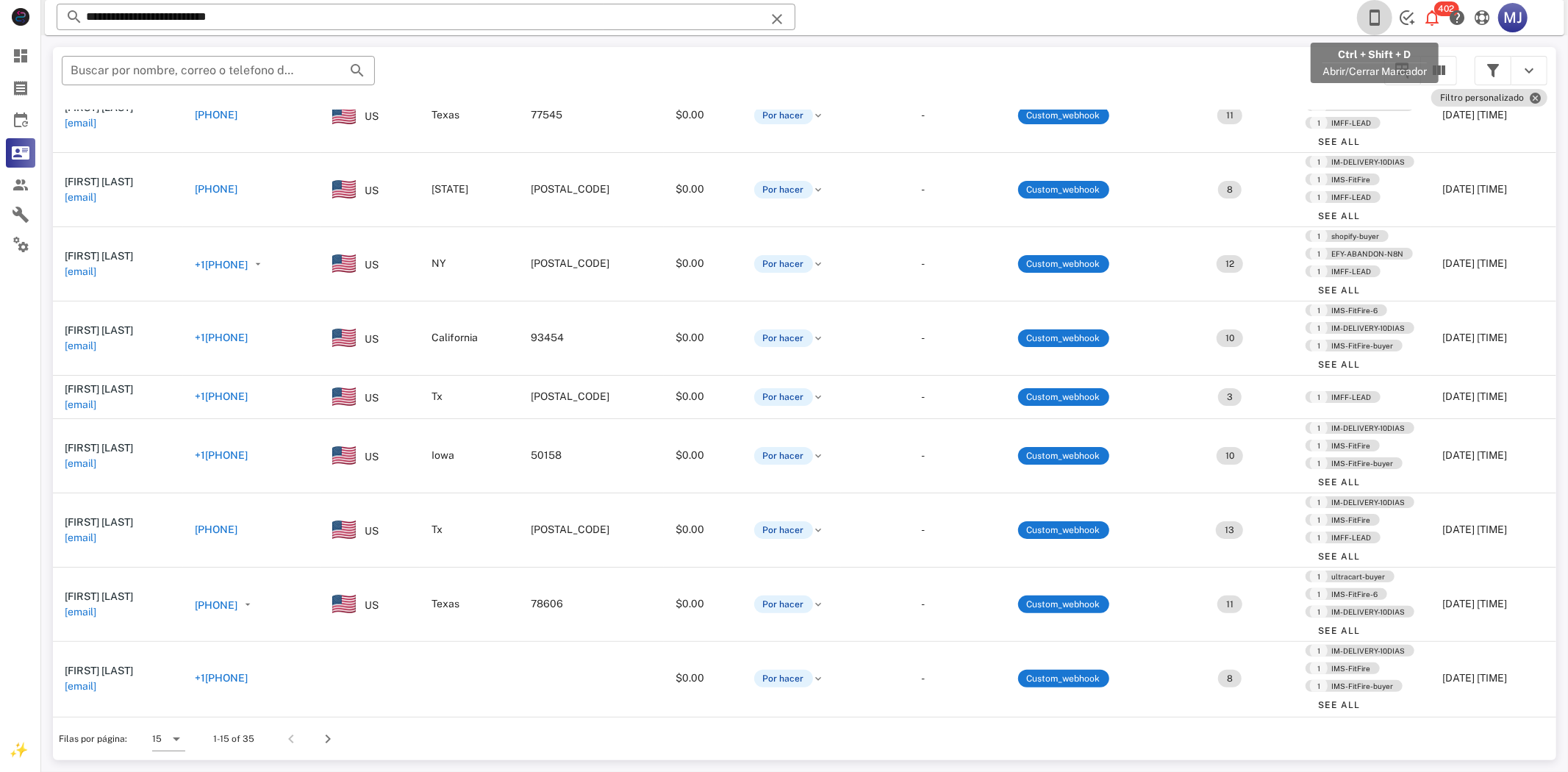 click at bounding box center [1375, 18] 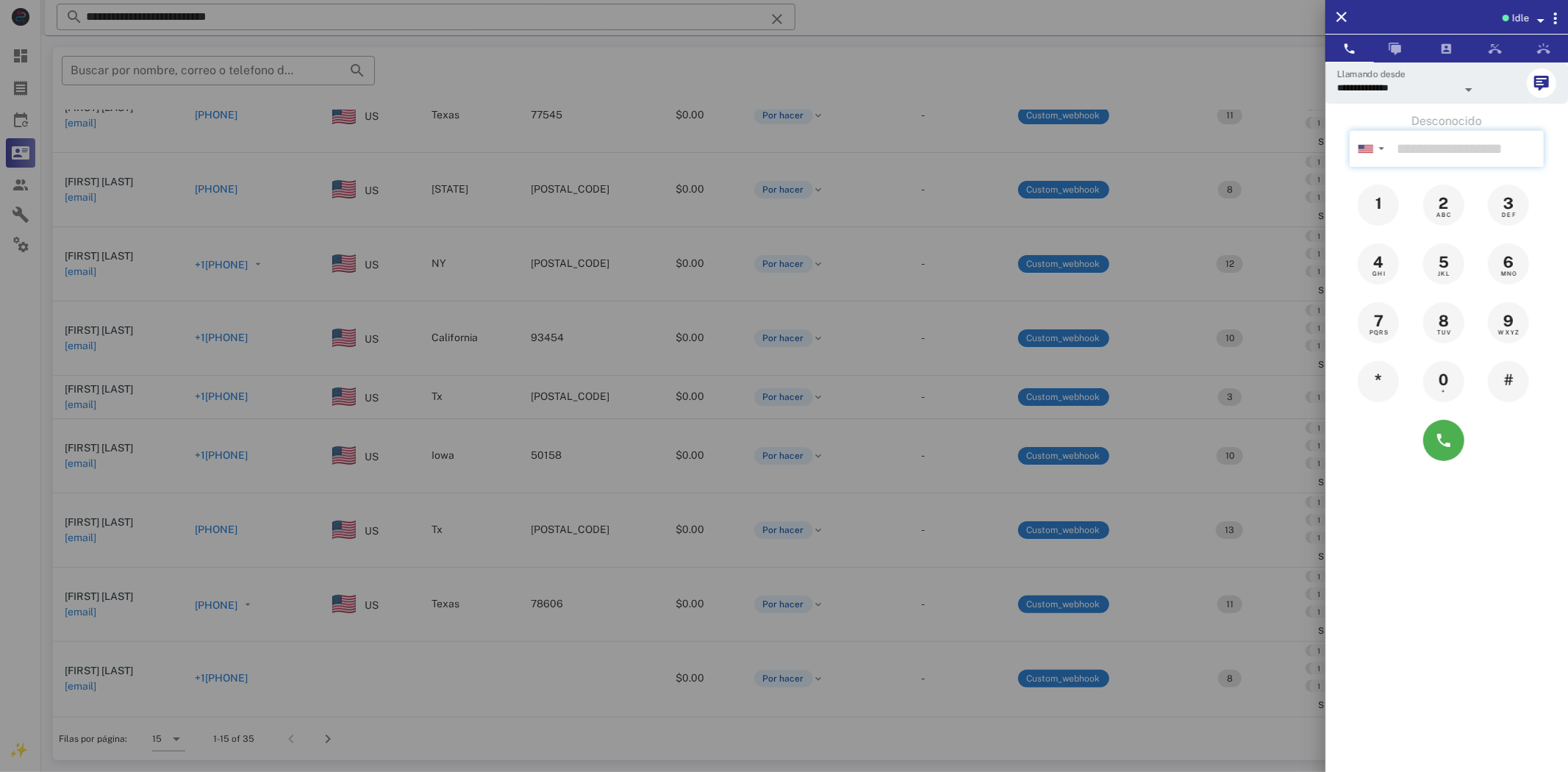 click at bounding box center (1467, 149) 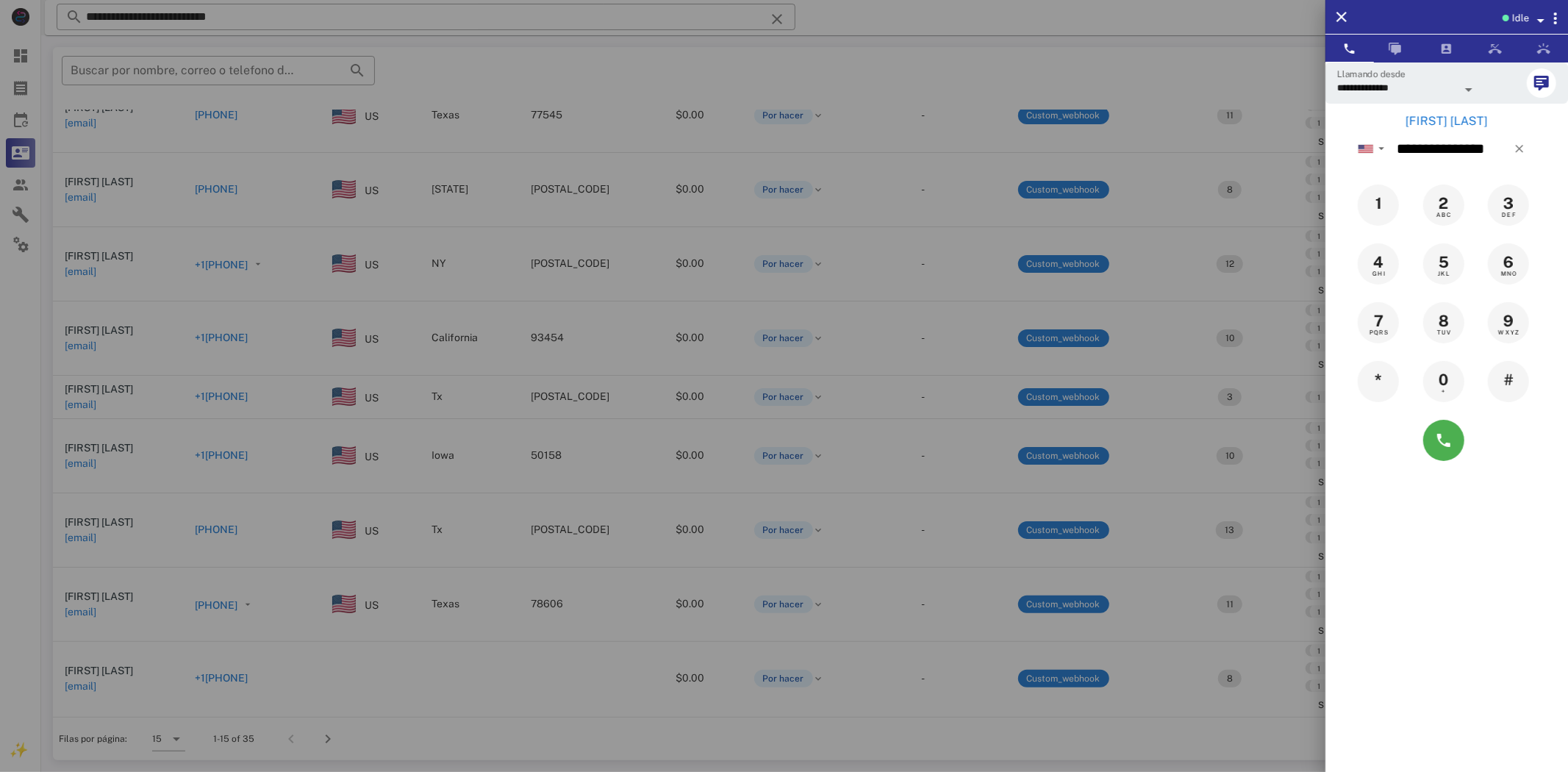 click on "[FIRST] [LAST]" at bounding box center [1447, 121] 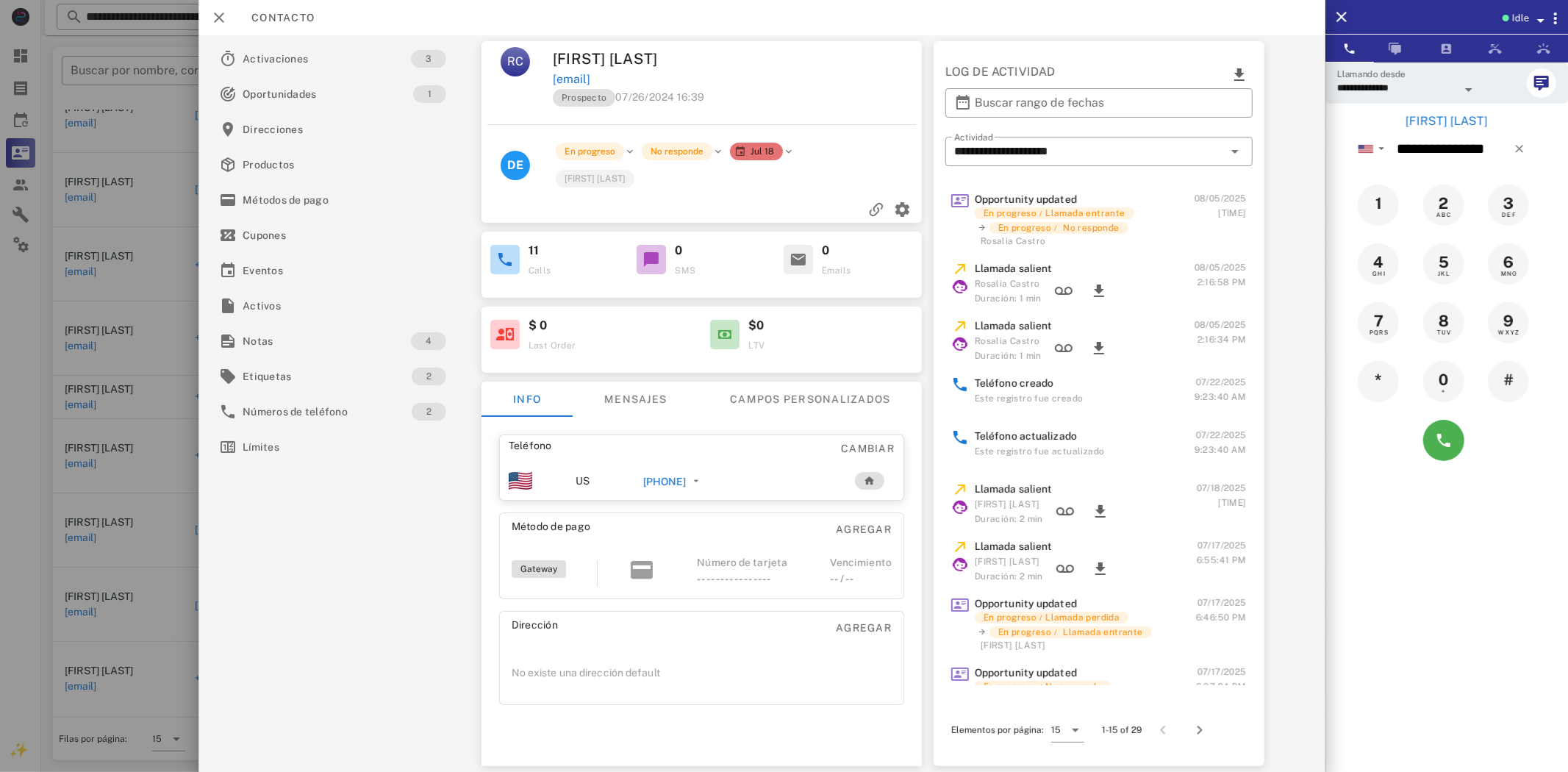 click on "[PHONE]" at bounding box center (665, 482) 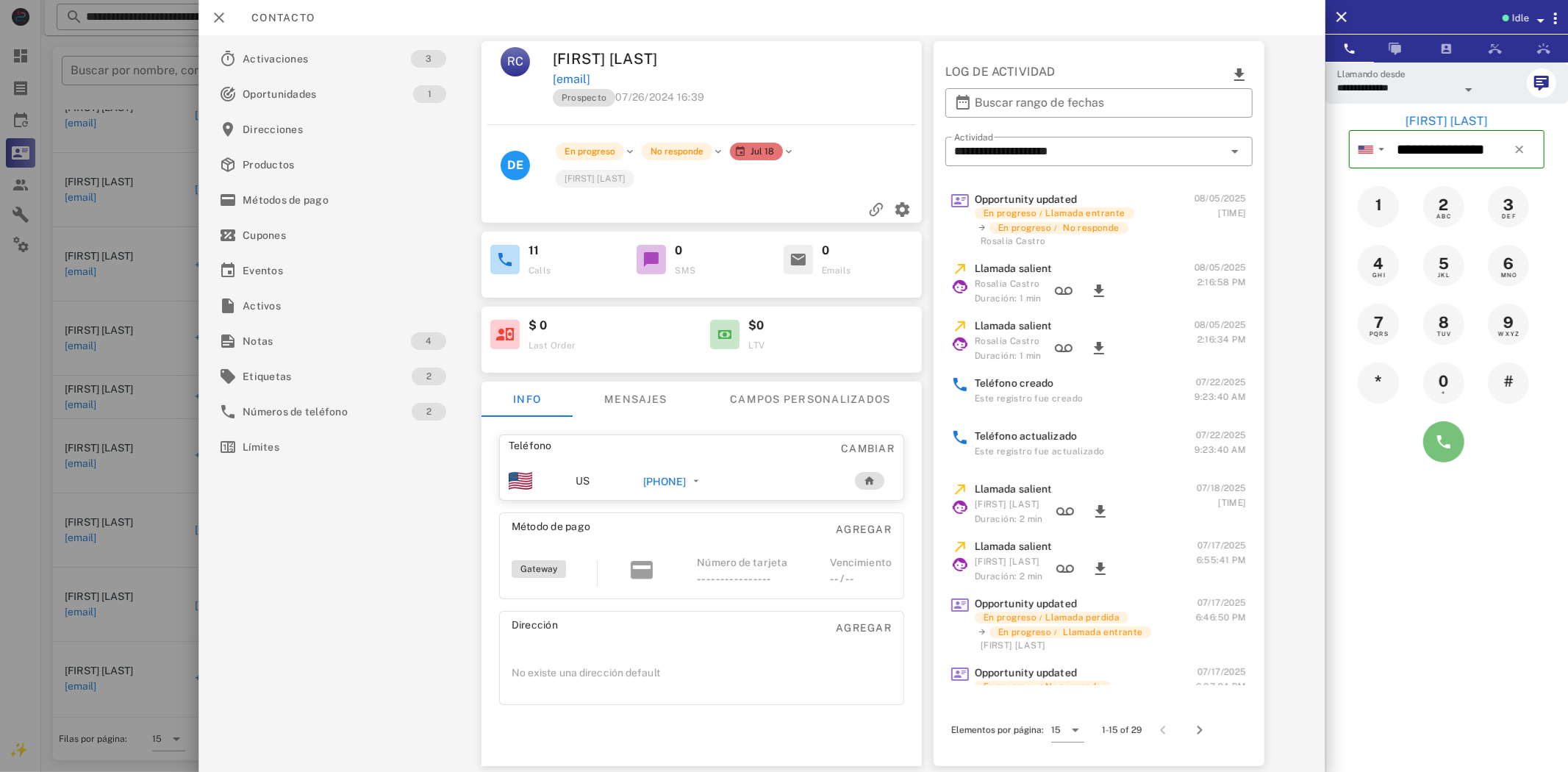 click at bounding box center [1444, 442] 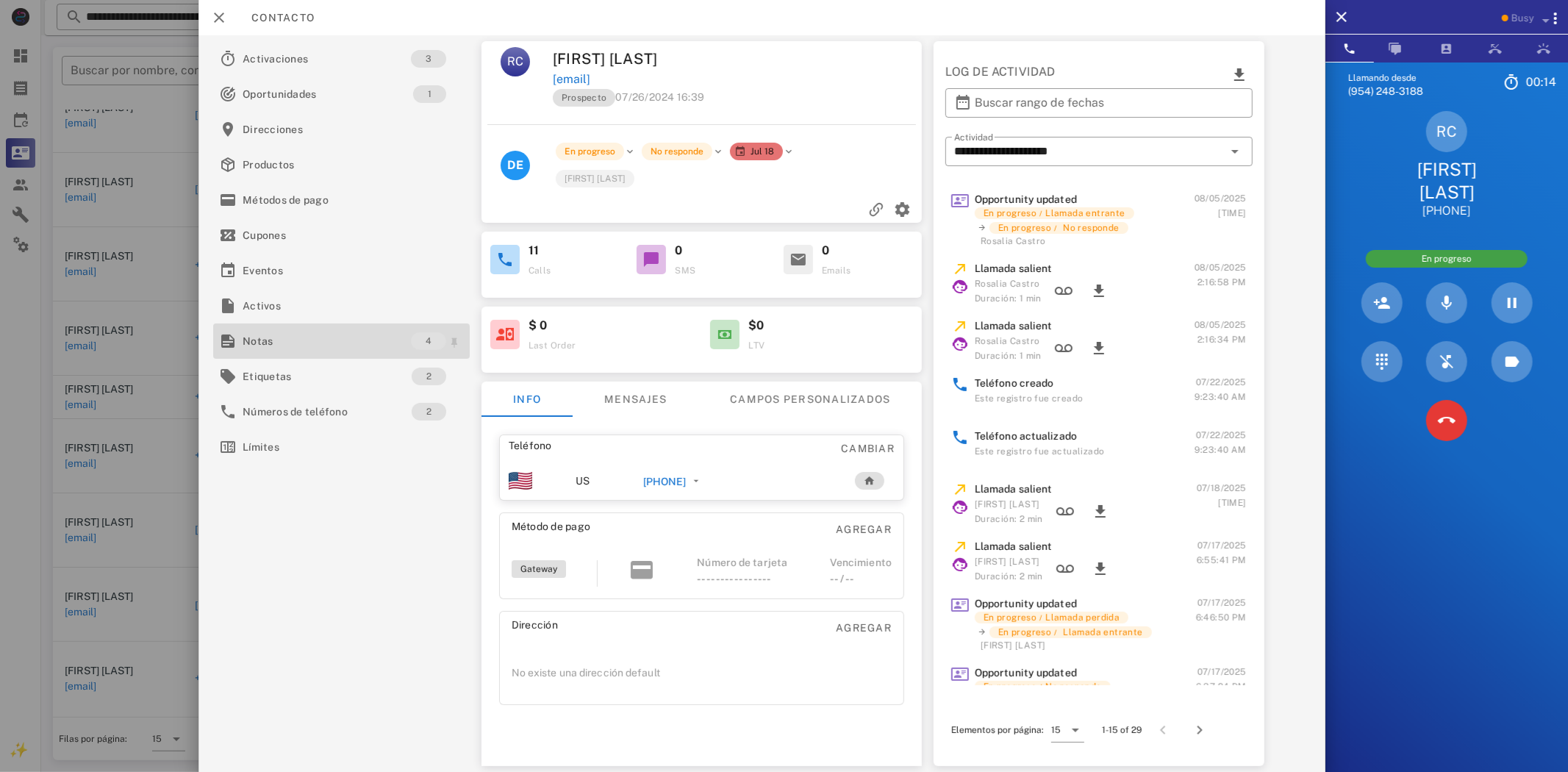 click on "Notas" at bounding box center (326, 341) 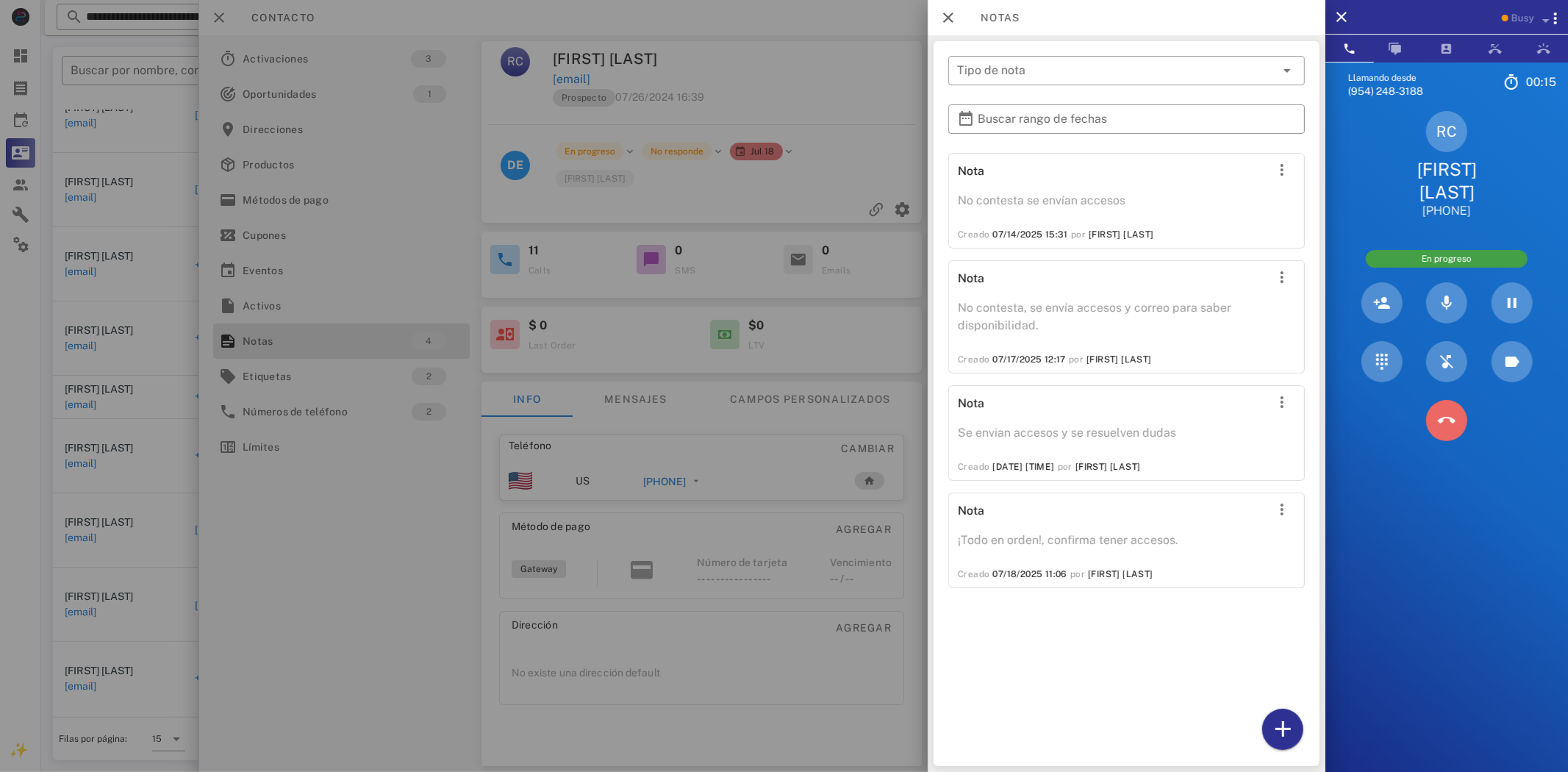 click at bounding box center (1447, 421) 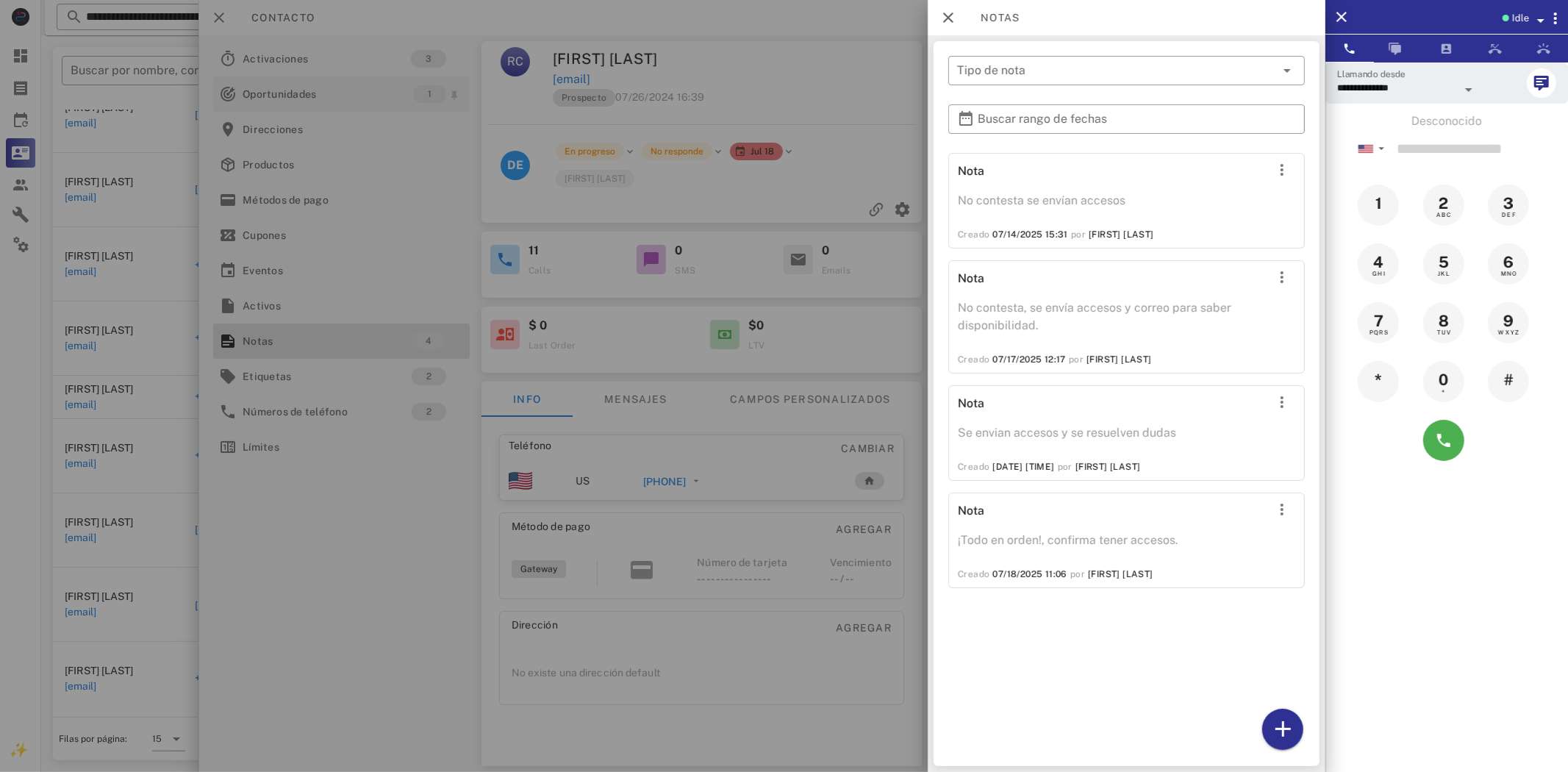 drag, startPoint x: 669, startPoint y: 339, endPoint x: 219, endPoint y: 82, distance: 518.2171 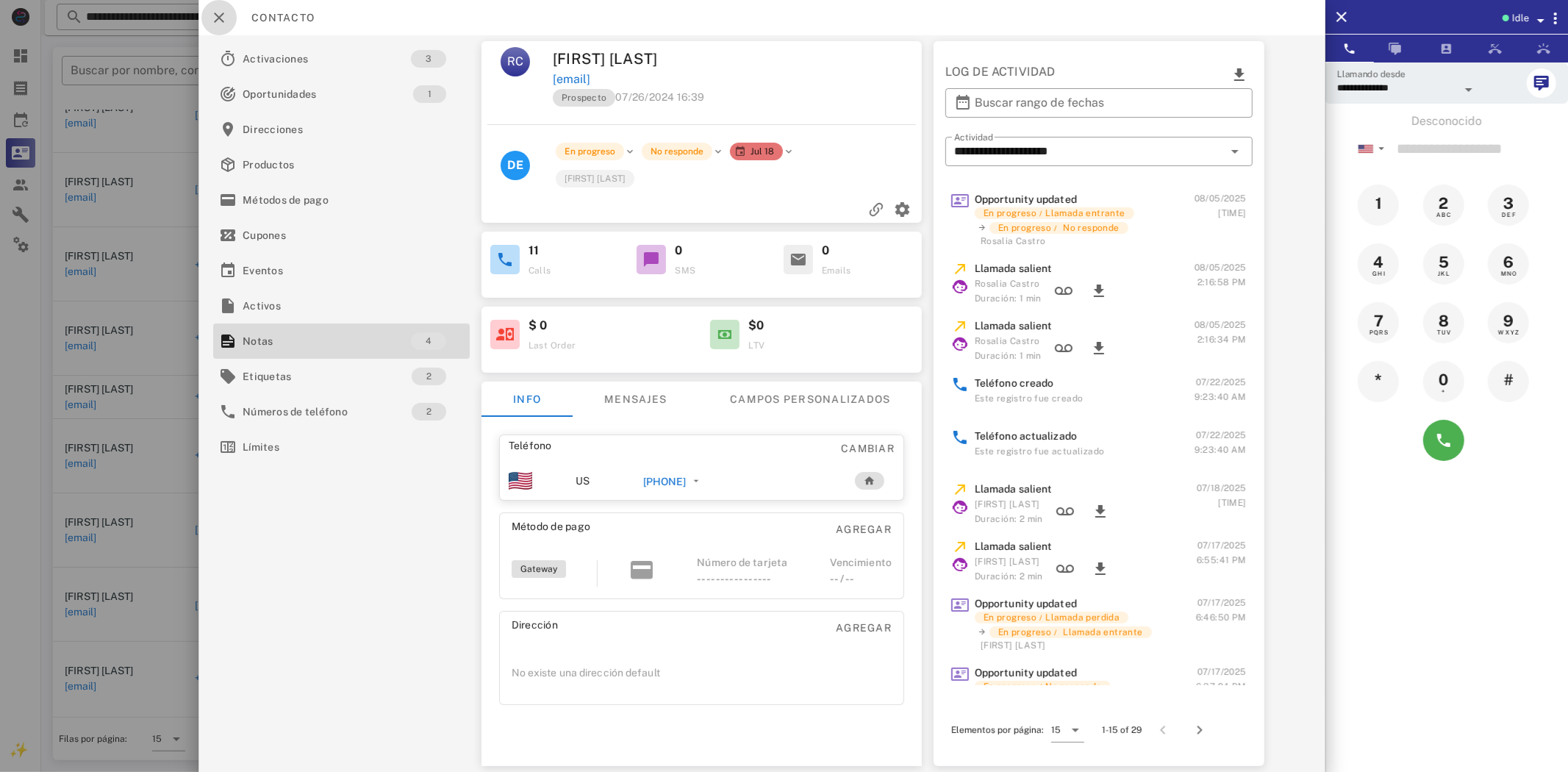drag, startPoint x: 222, startPoint y: 16, endPoint x: 333, endPoint y: 13, distance: 111.04053 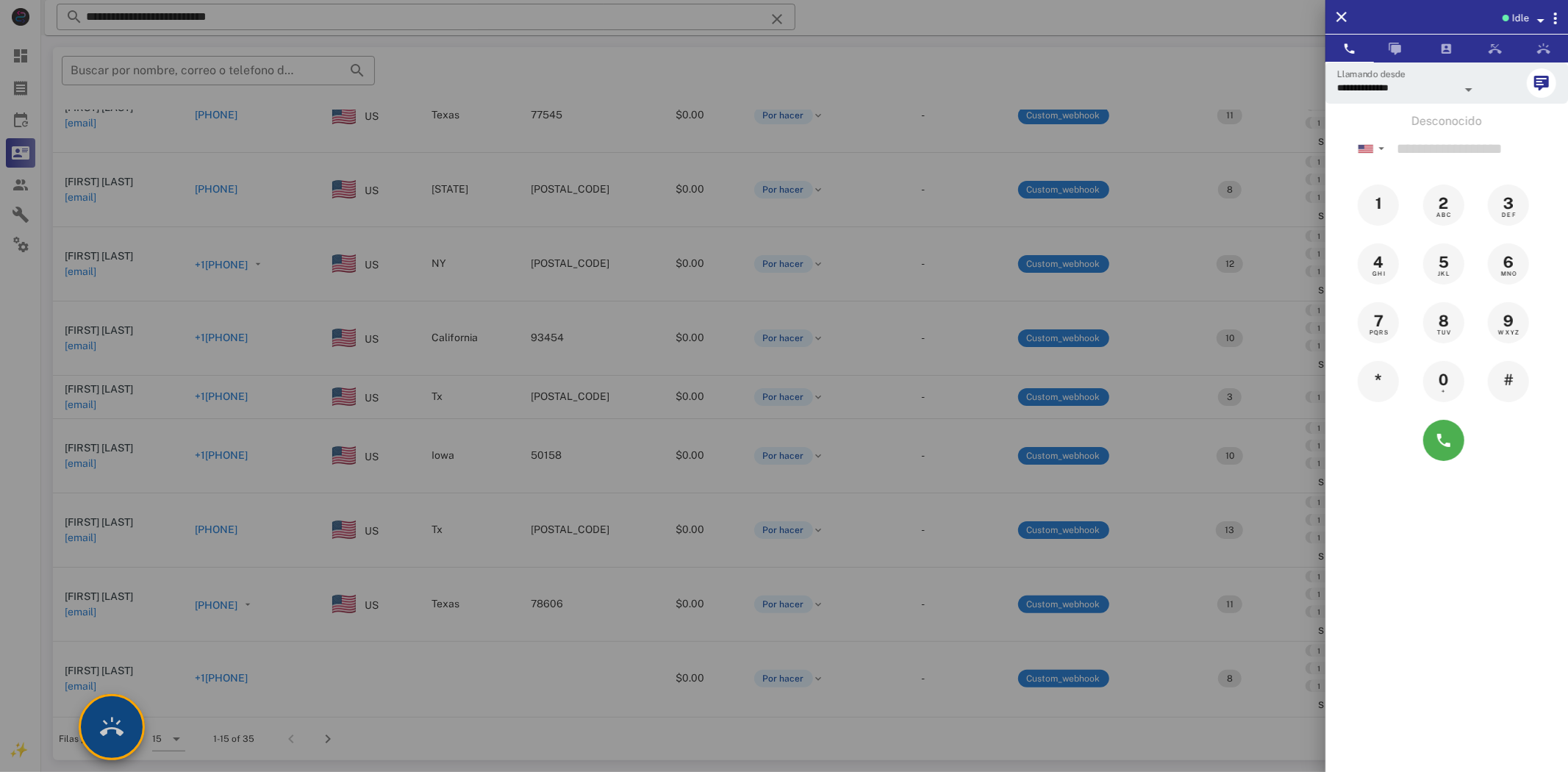 click at bounding box center [112, 727] 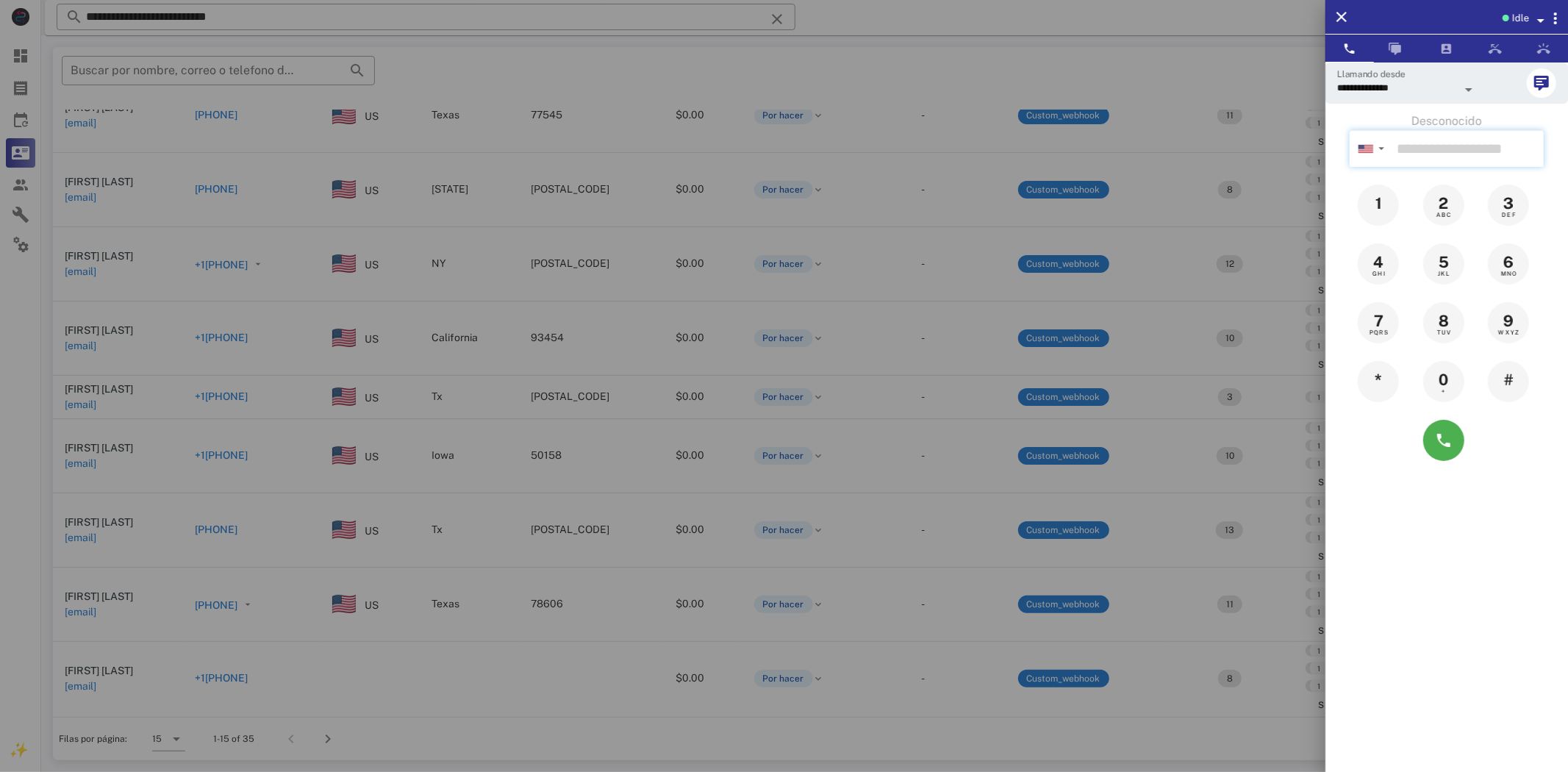 click at bounding box center [1467, 149] 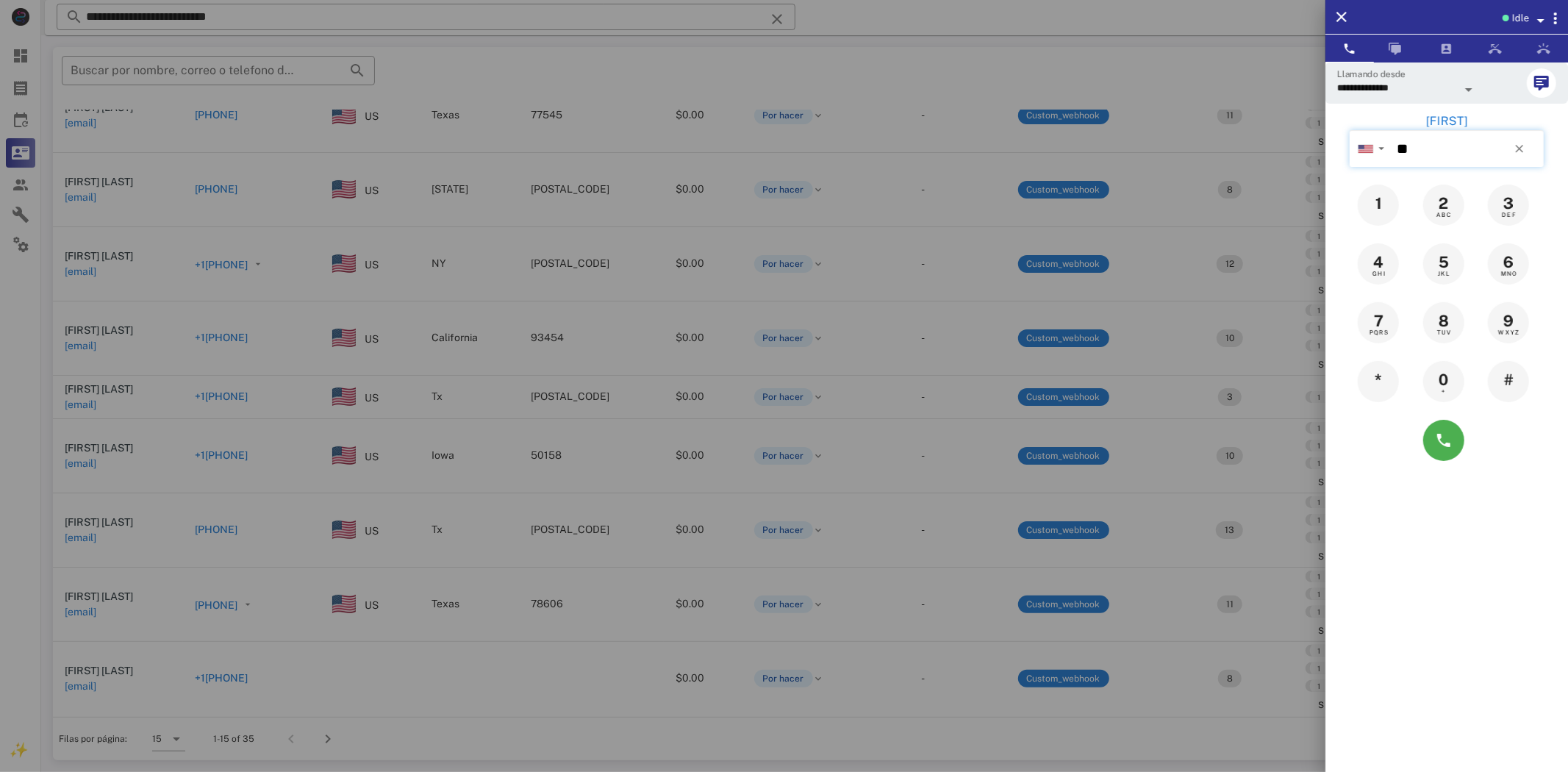 click on "**" at bounding box center [1467, 149] 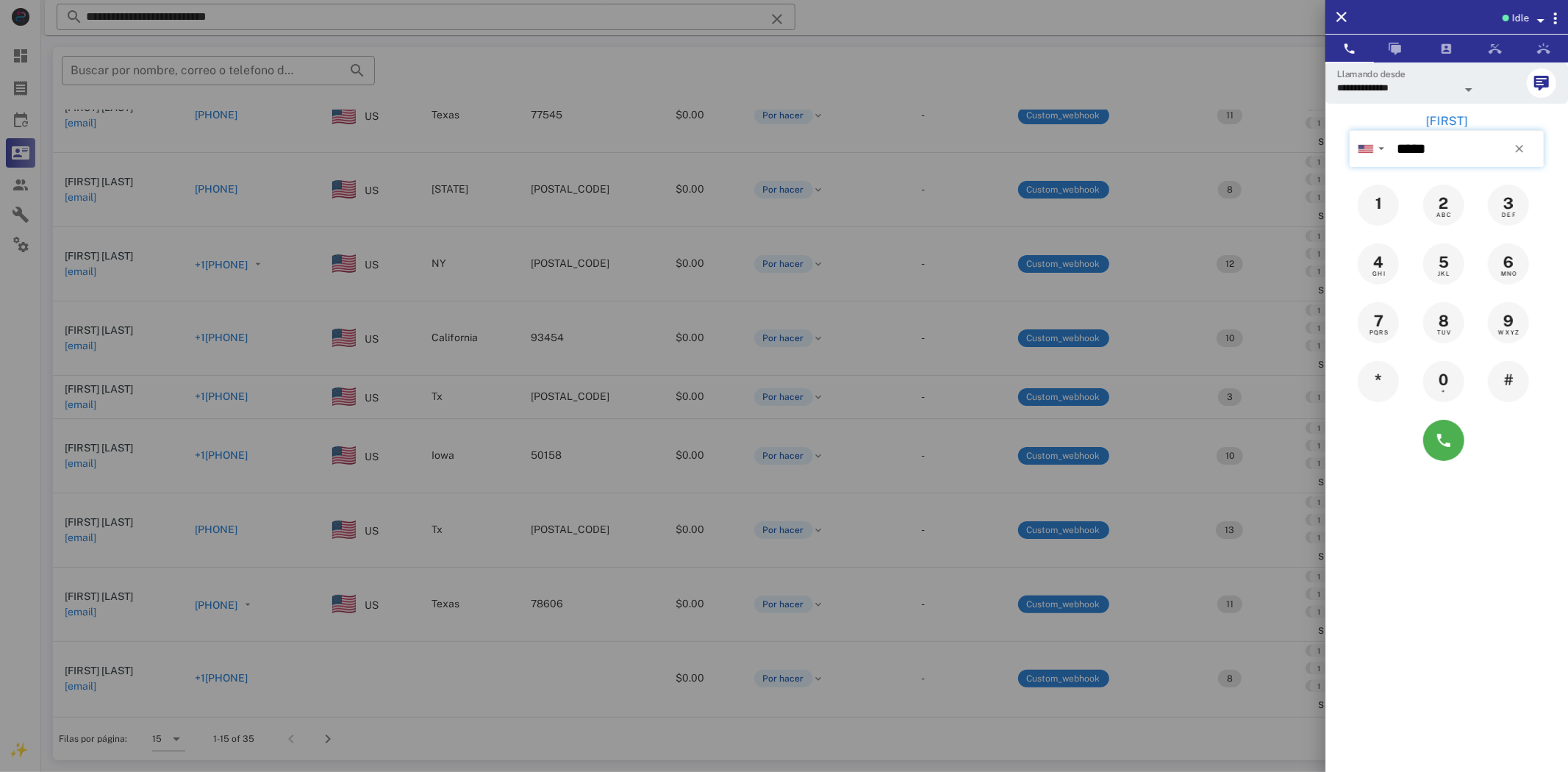 click on "*****" at bounding box center [1467, 149] 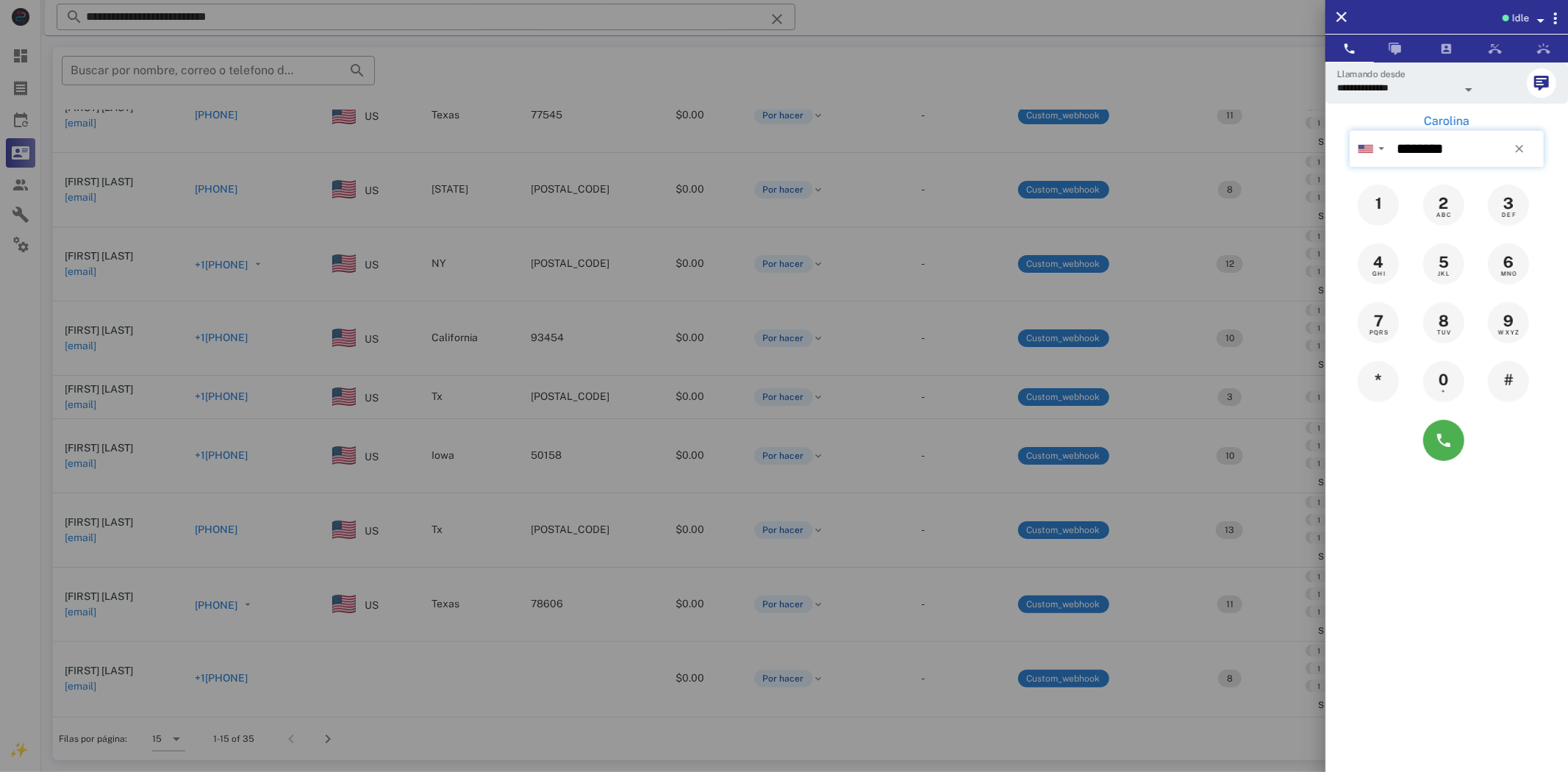 click on "********" at bounding box center (1467, 149) 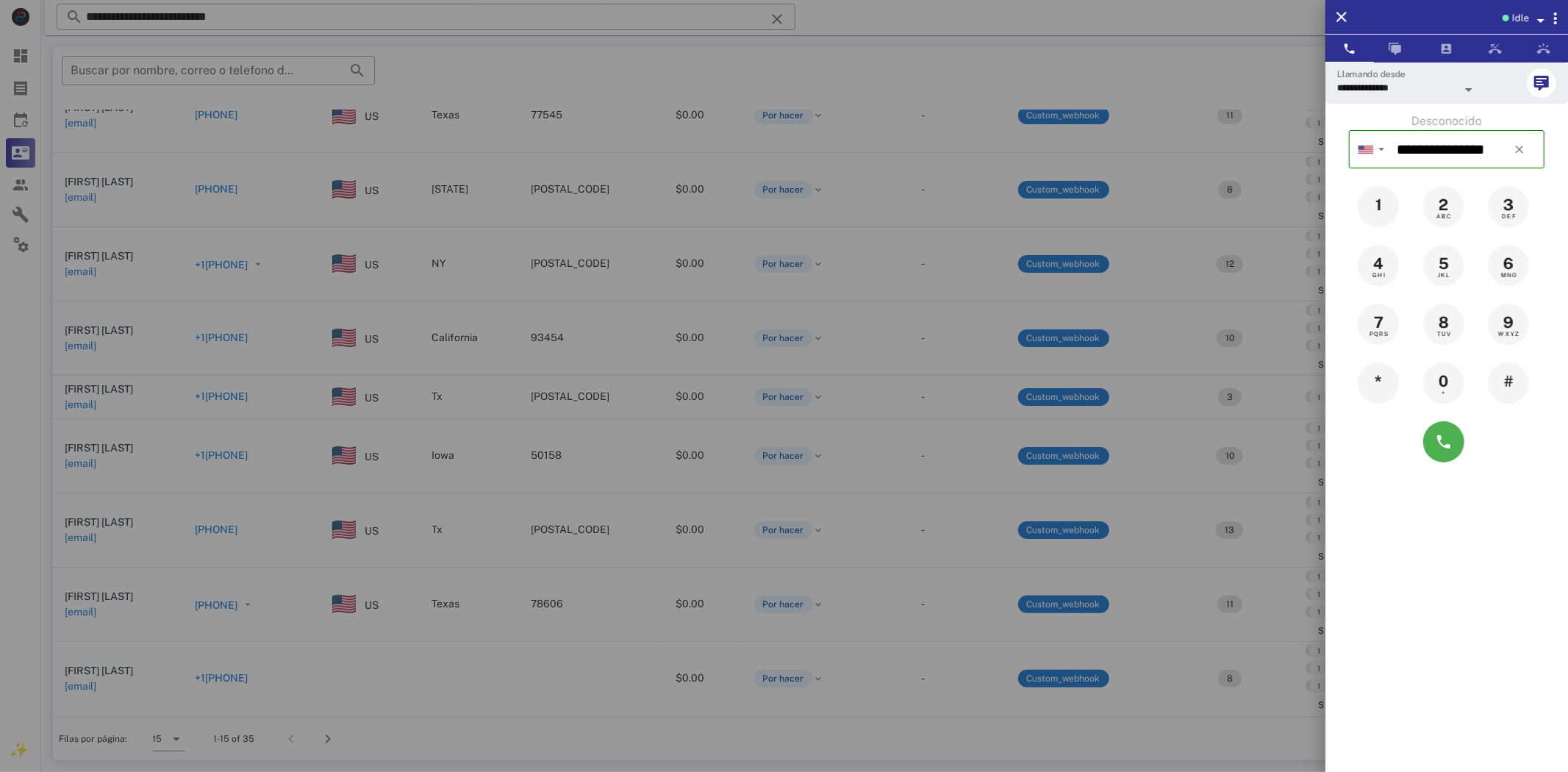 click on "**********" at bounding box center [1447, 267] 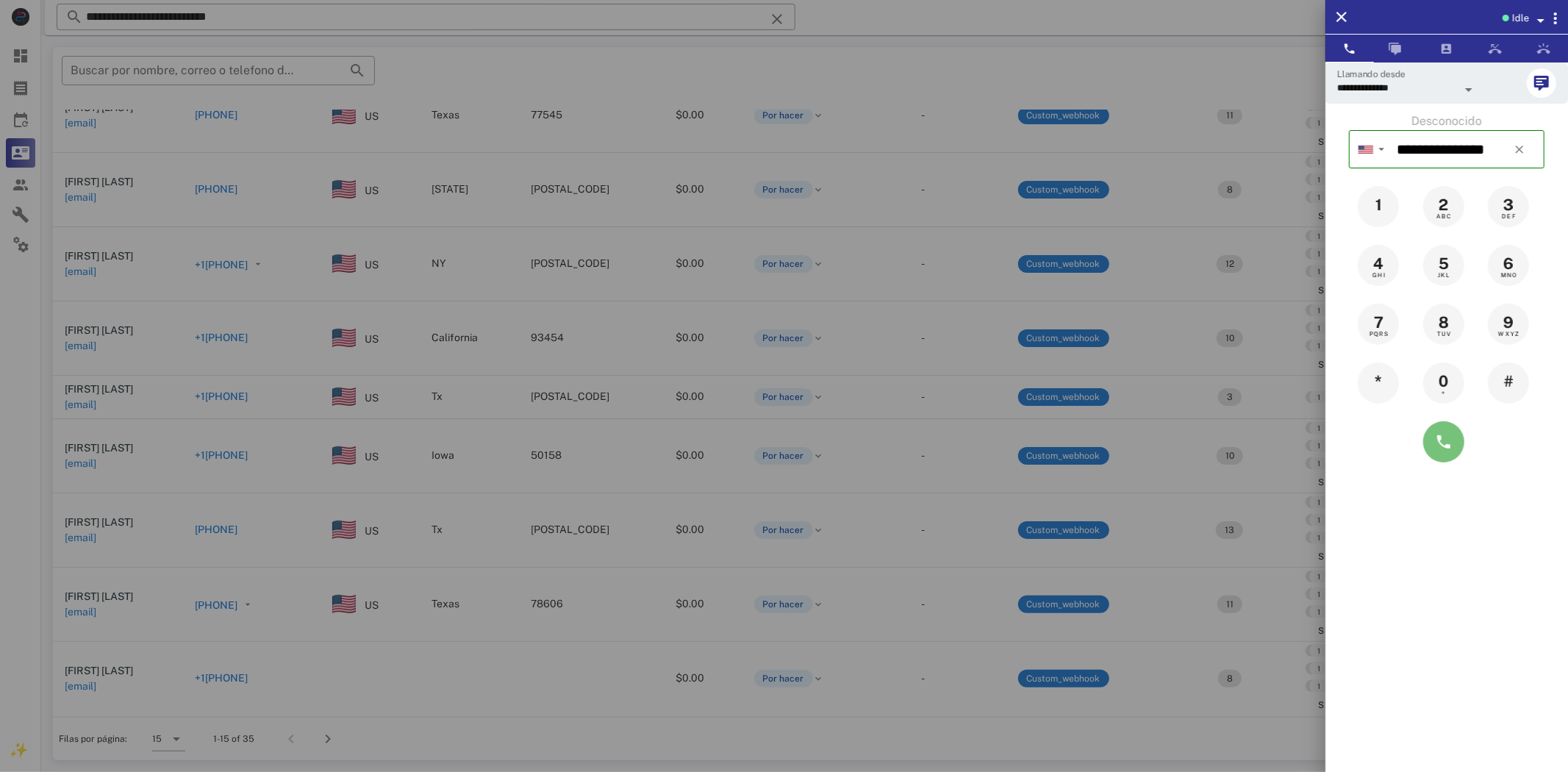 click at bounding box center [1444, 442] 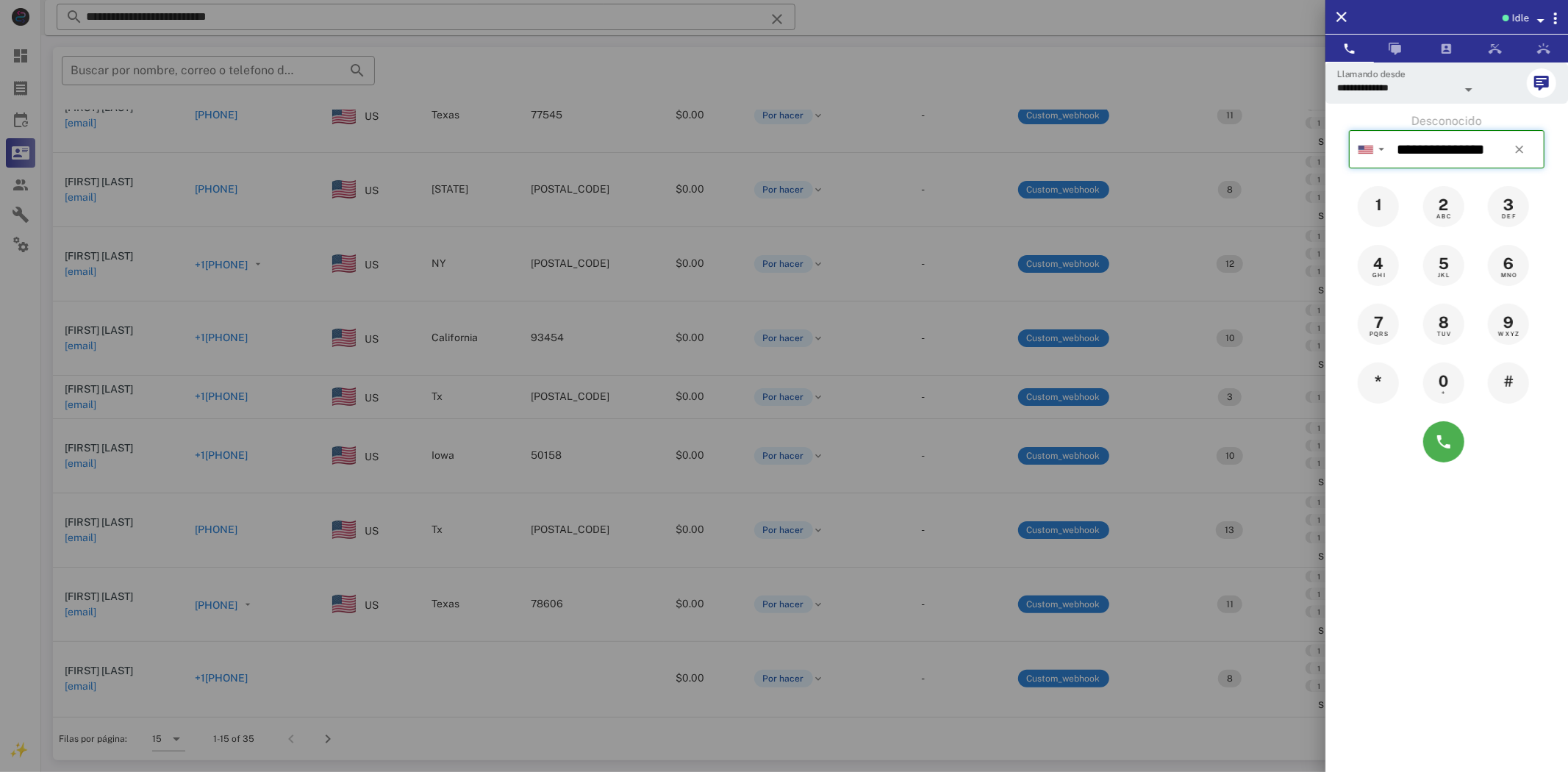 type on "**********" 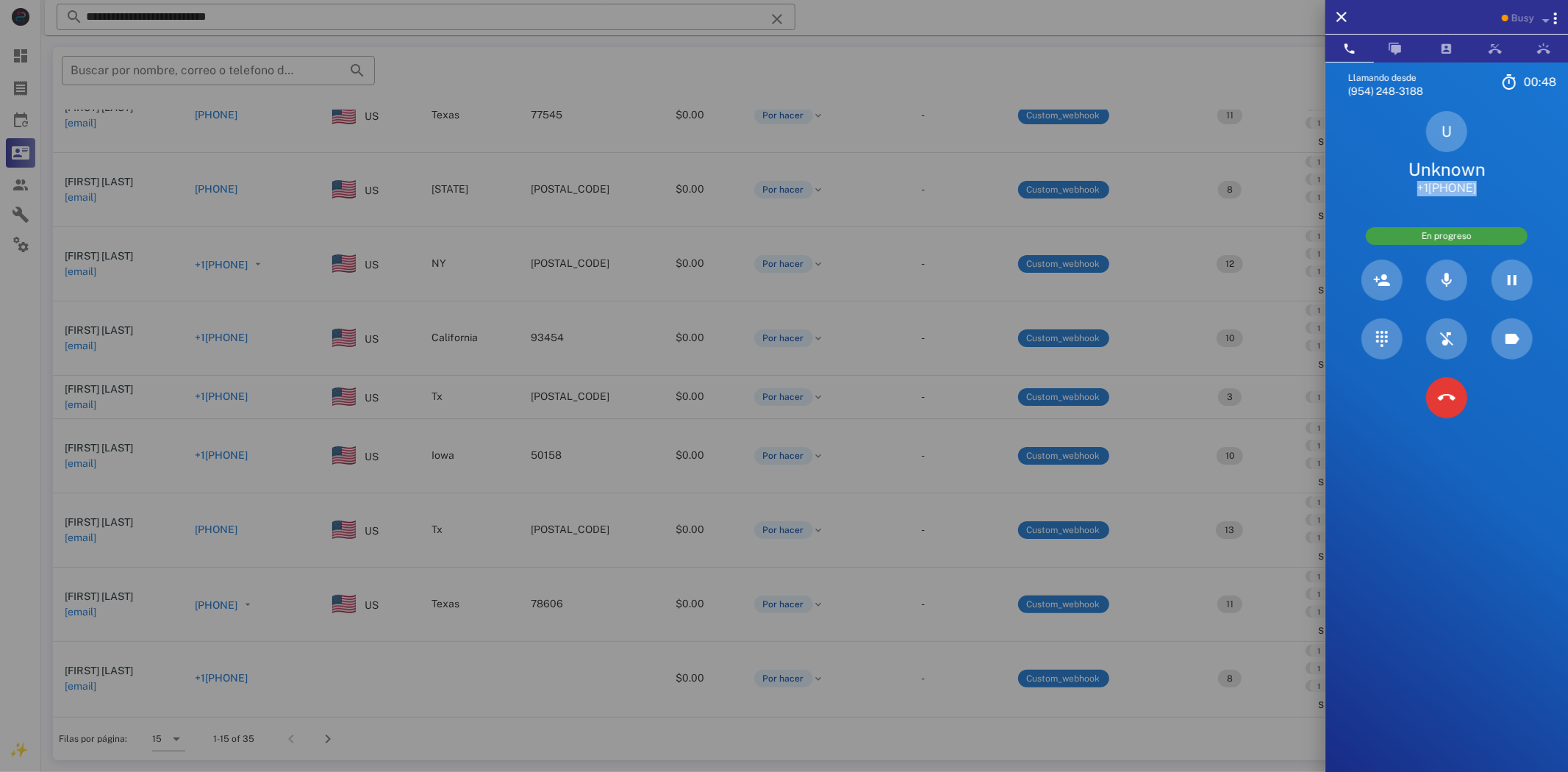 drag, startPoint x: 1401, startPoint y: 180, endPoint x: 1493, endPoint y: 196, distance: 93.38094 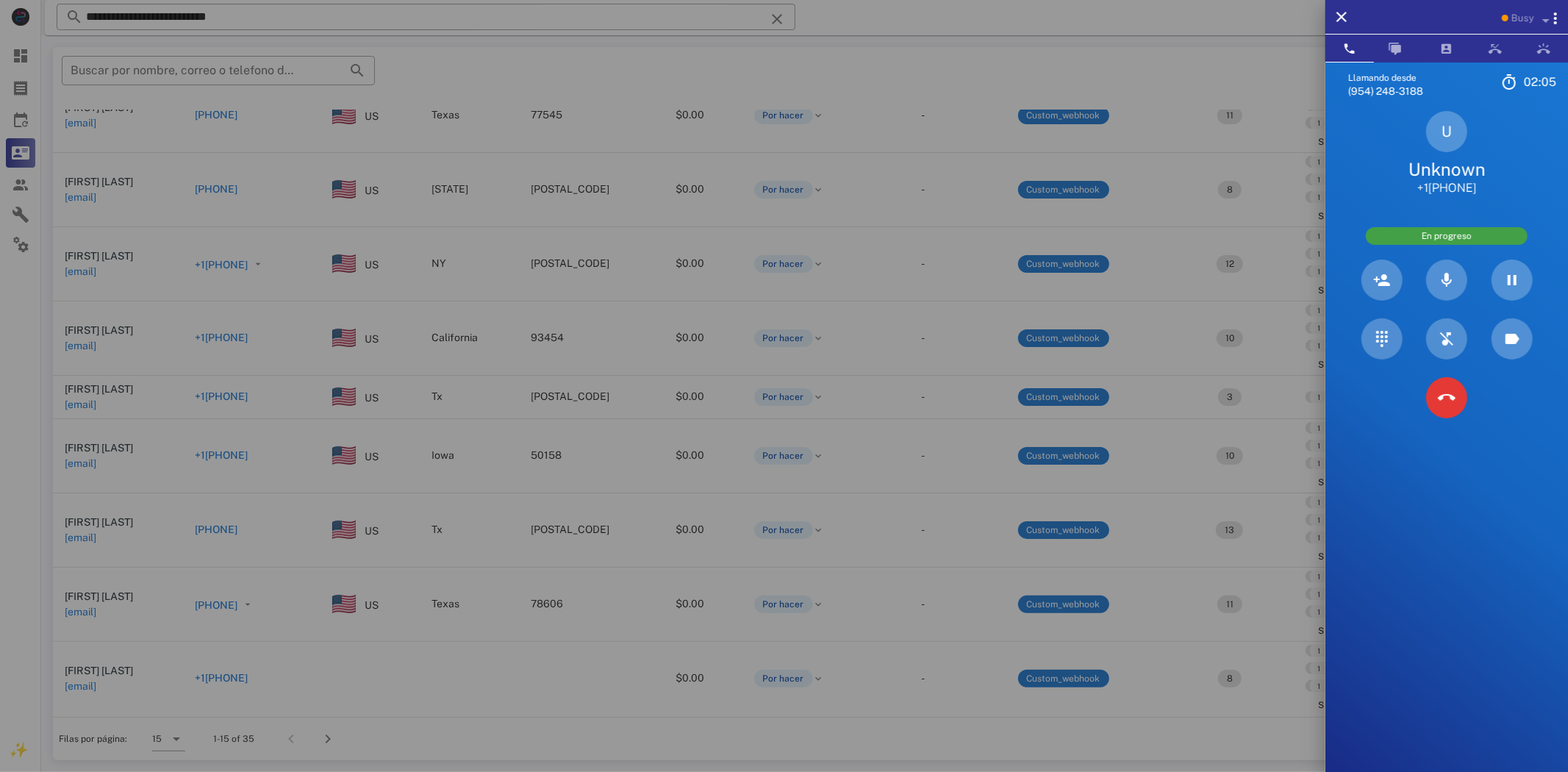 click at bounding box center (784, 386) 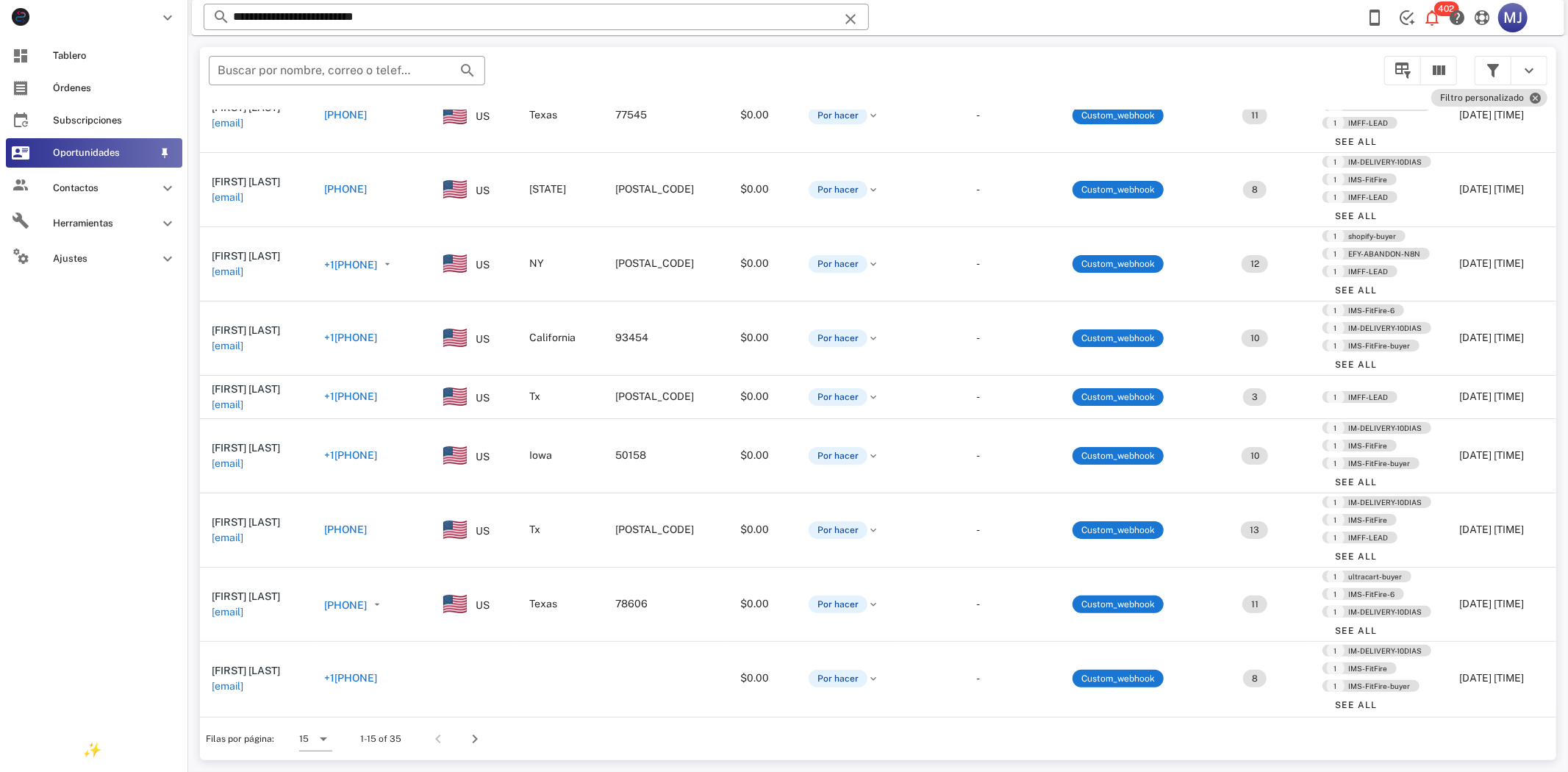 click at bounding box center [21, 153] 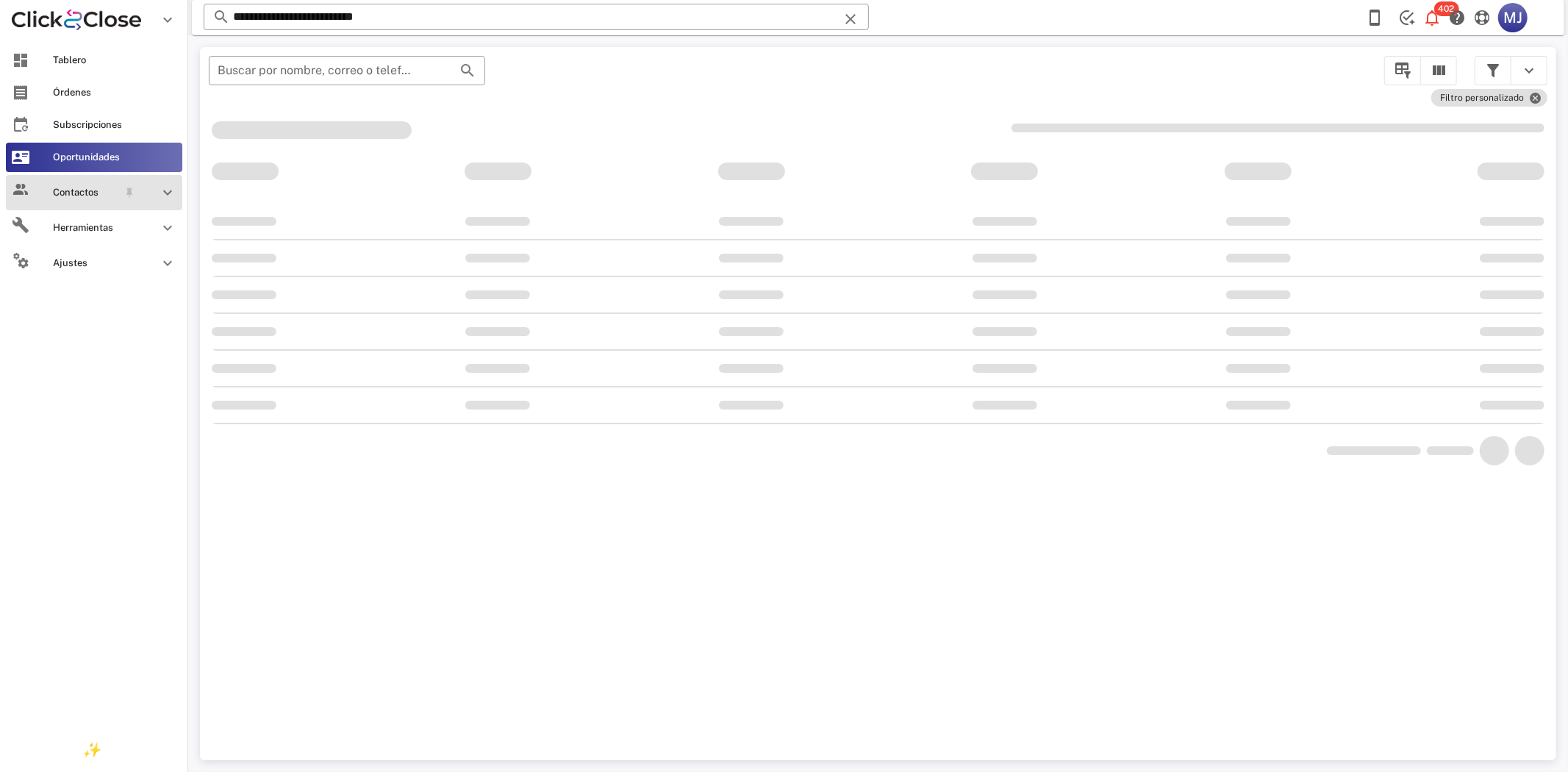 click on "Contactos" at bounding box center [94, 193] 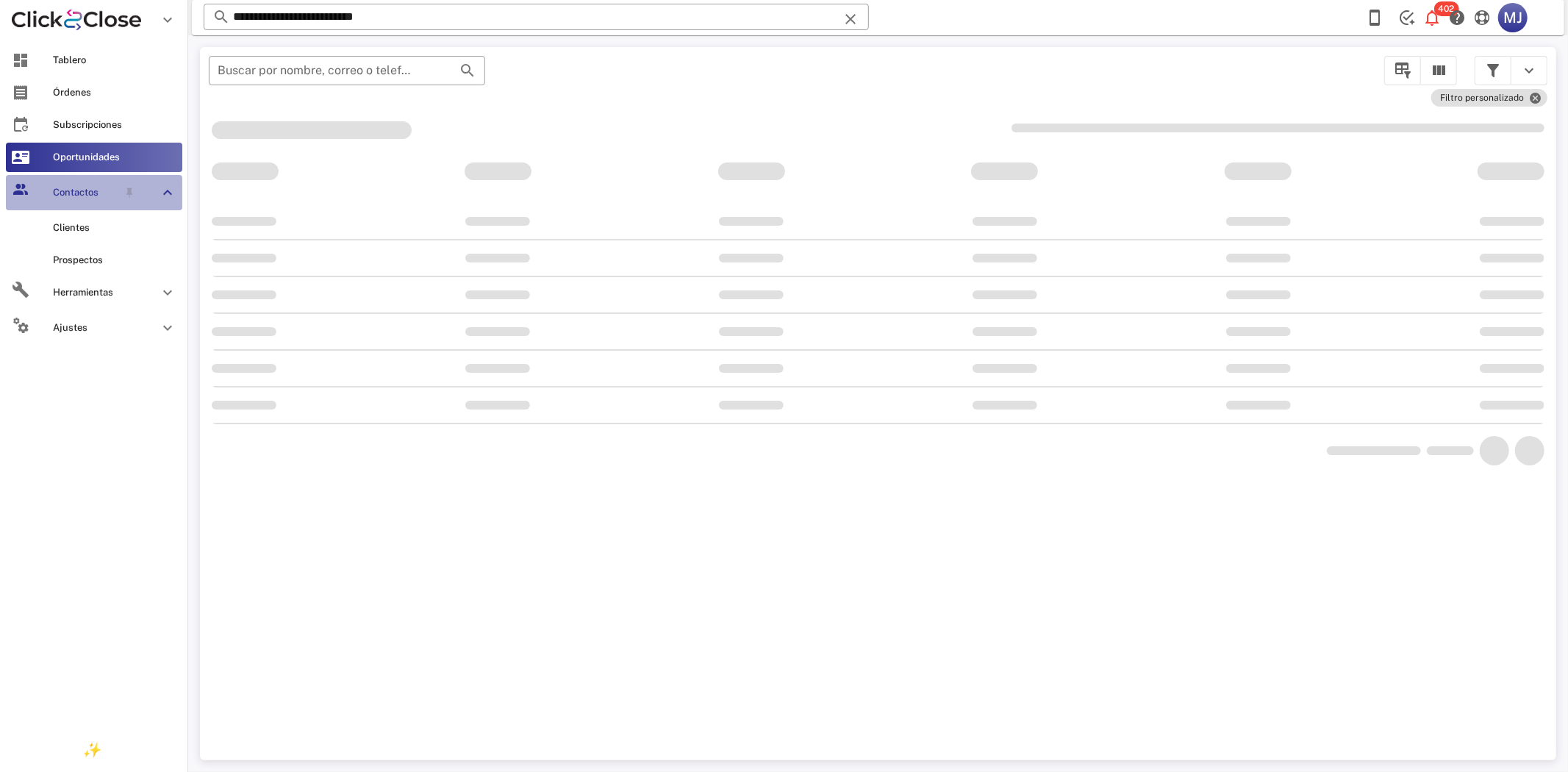 click on "Contactos" at bounding box center [85, 193] 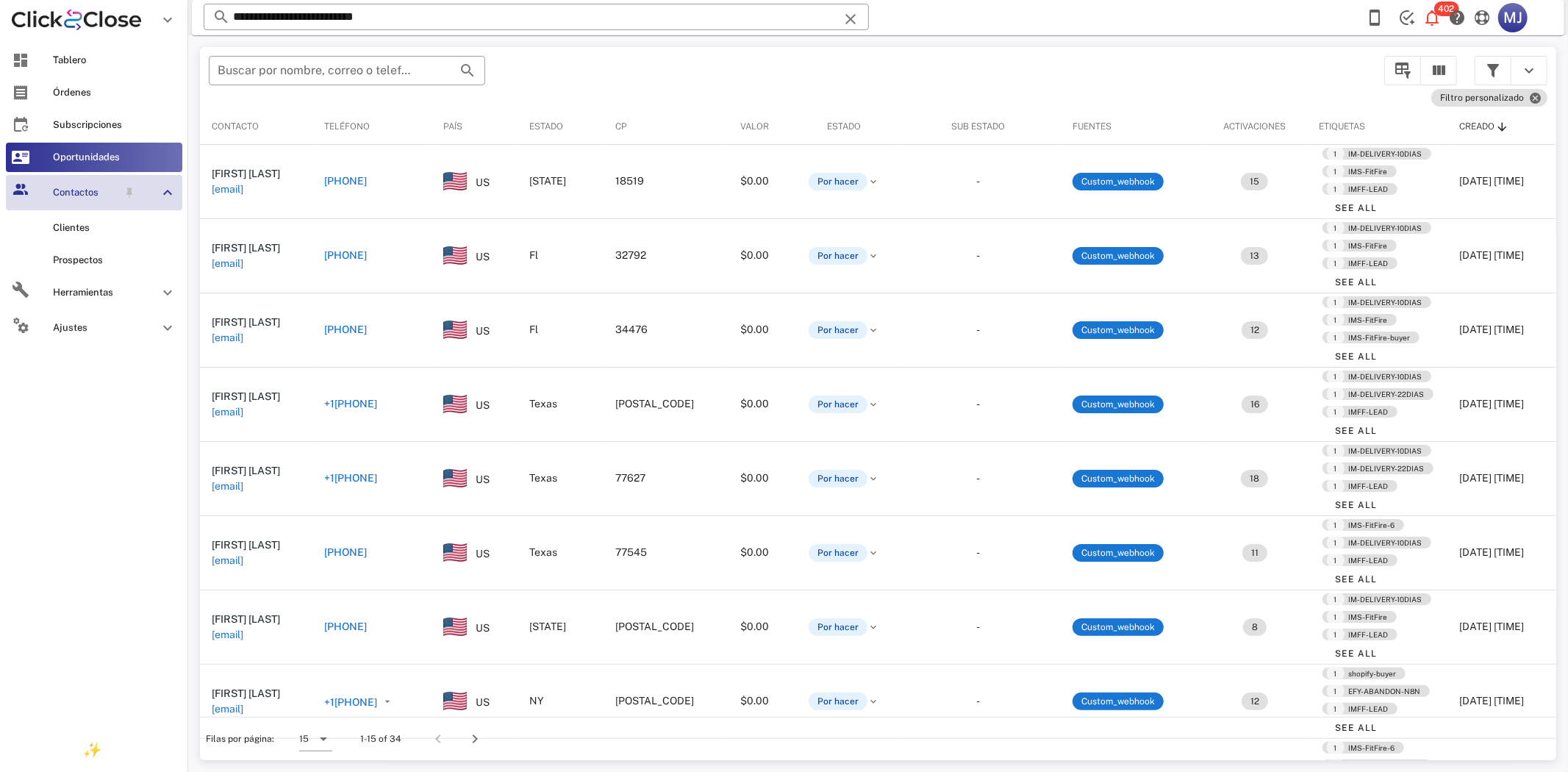 click on "Contactos" at bounding box center [85, 193] 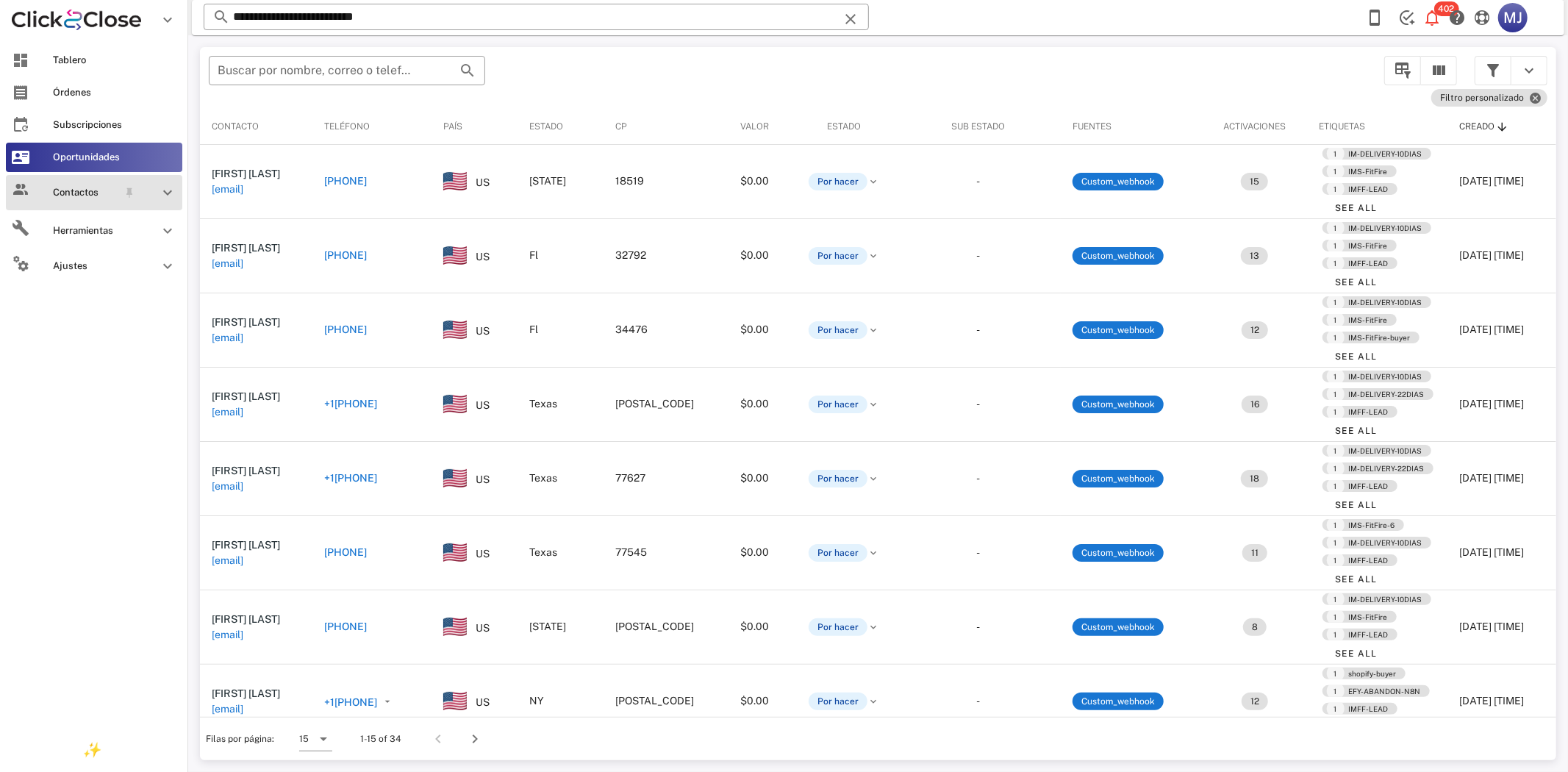 click on "Contactos" at bounding box center (85, 193) 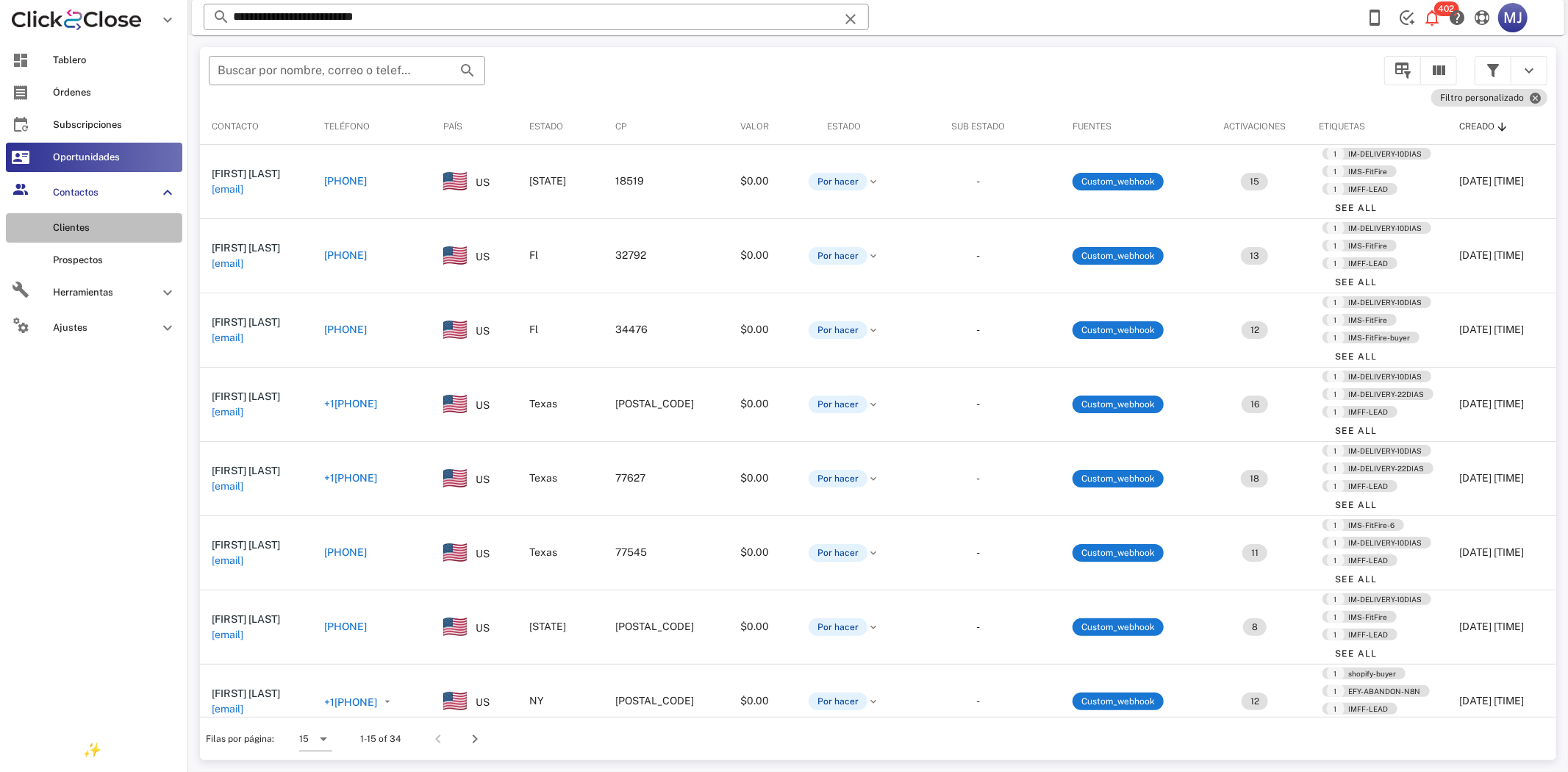 click on "Clientes" at bounding box center [115, 228] 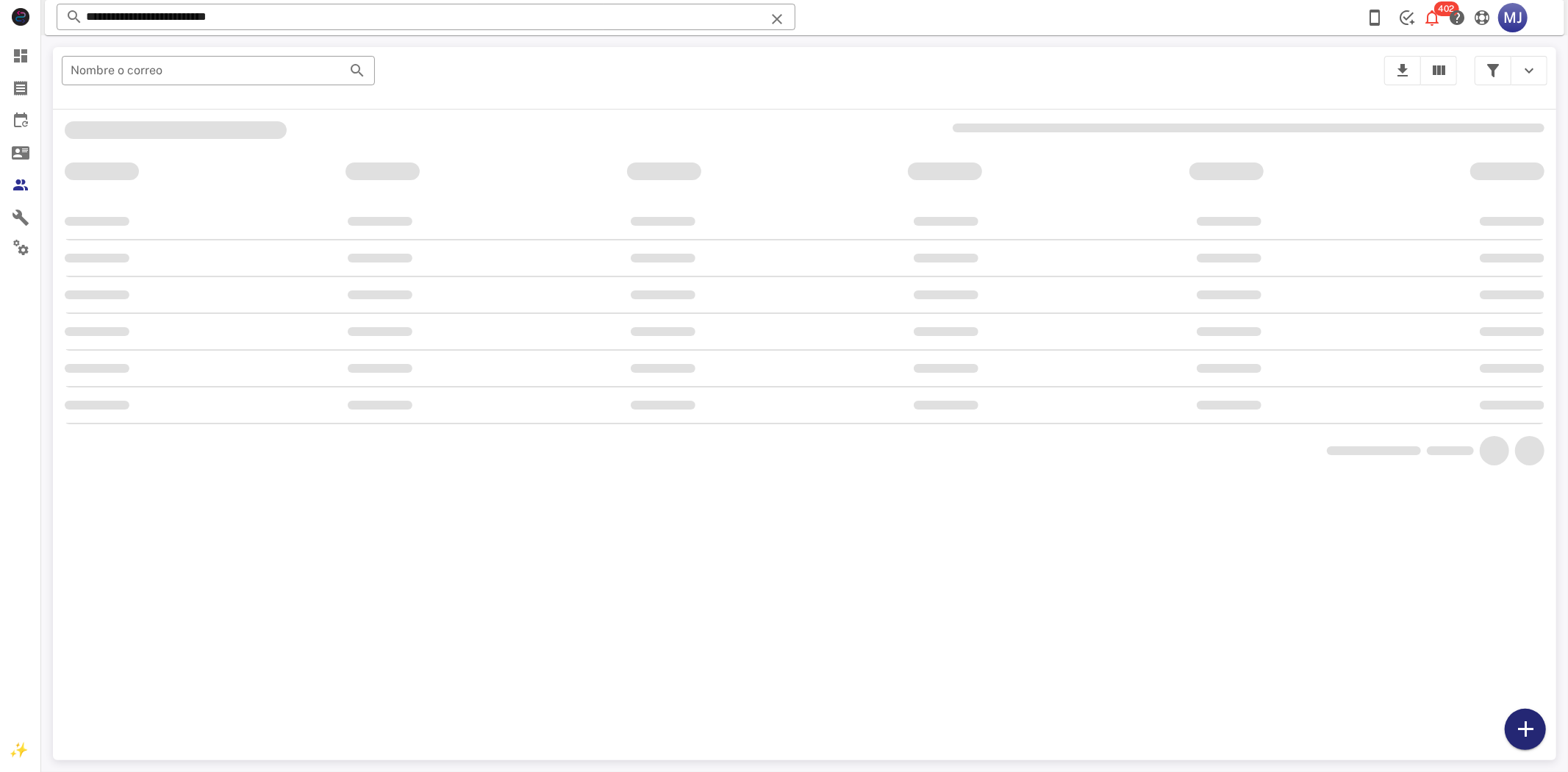 click at bounding box center [1525, 729] 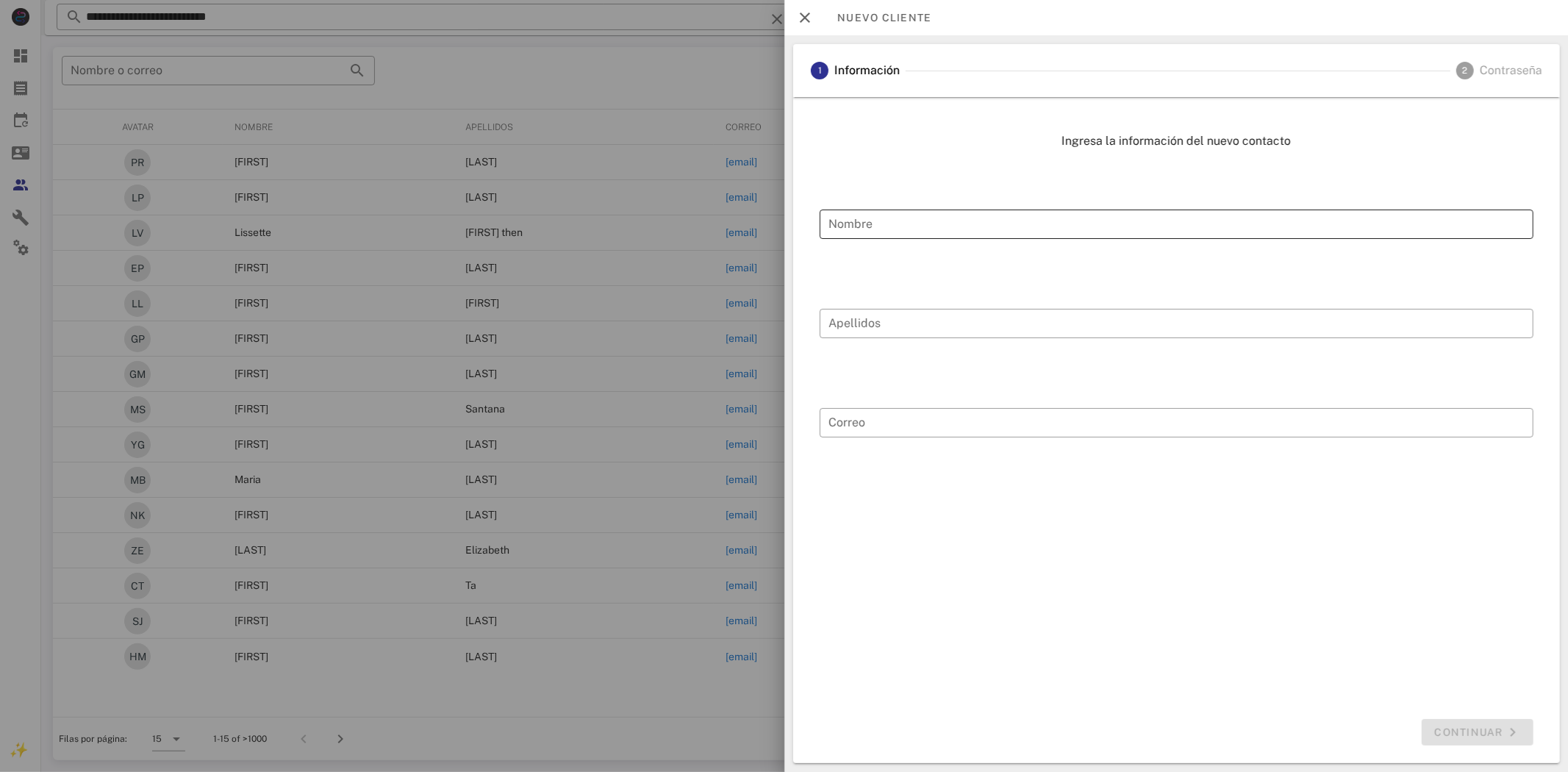 click on "Nombre" at bounding box center [1176, 224] 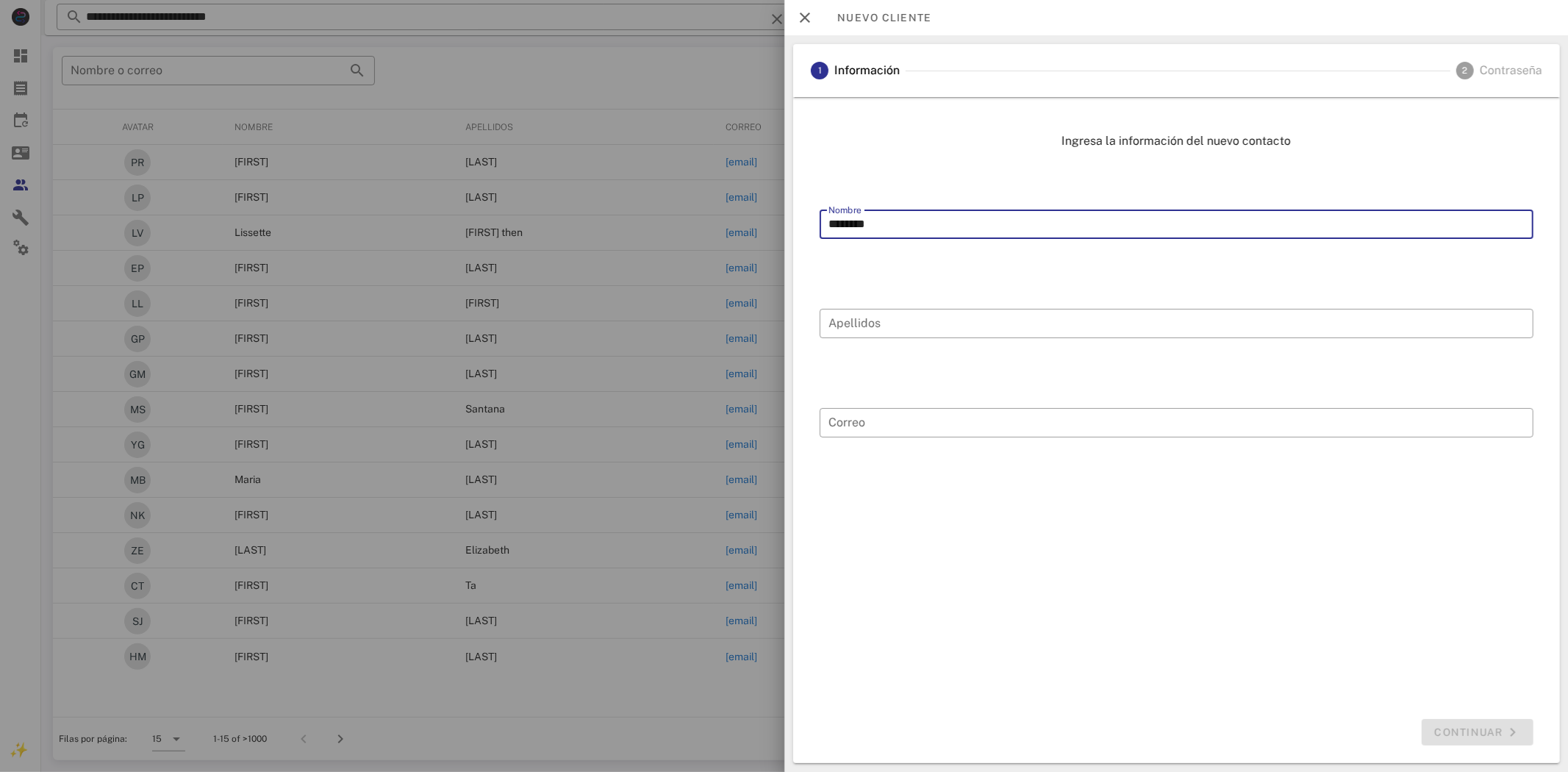 click on "********" at bounding box center [1176, 224] 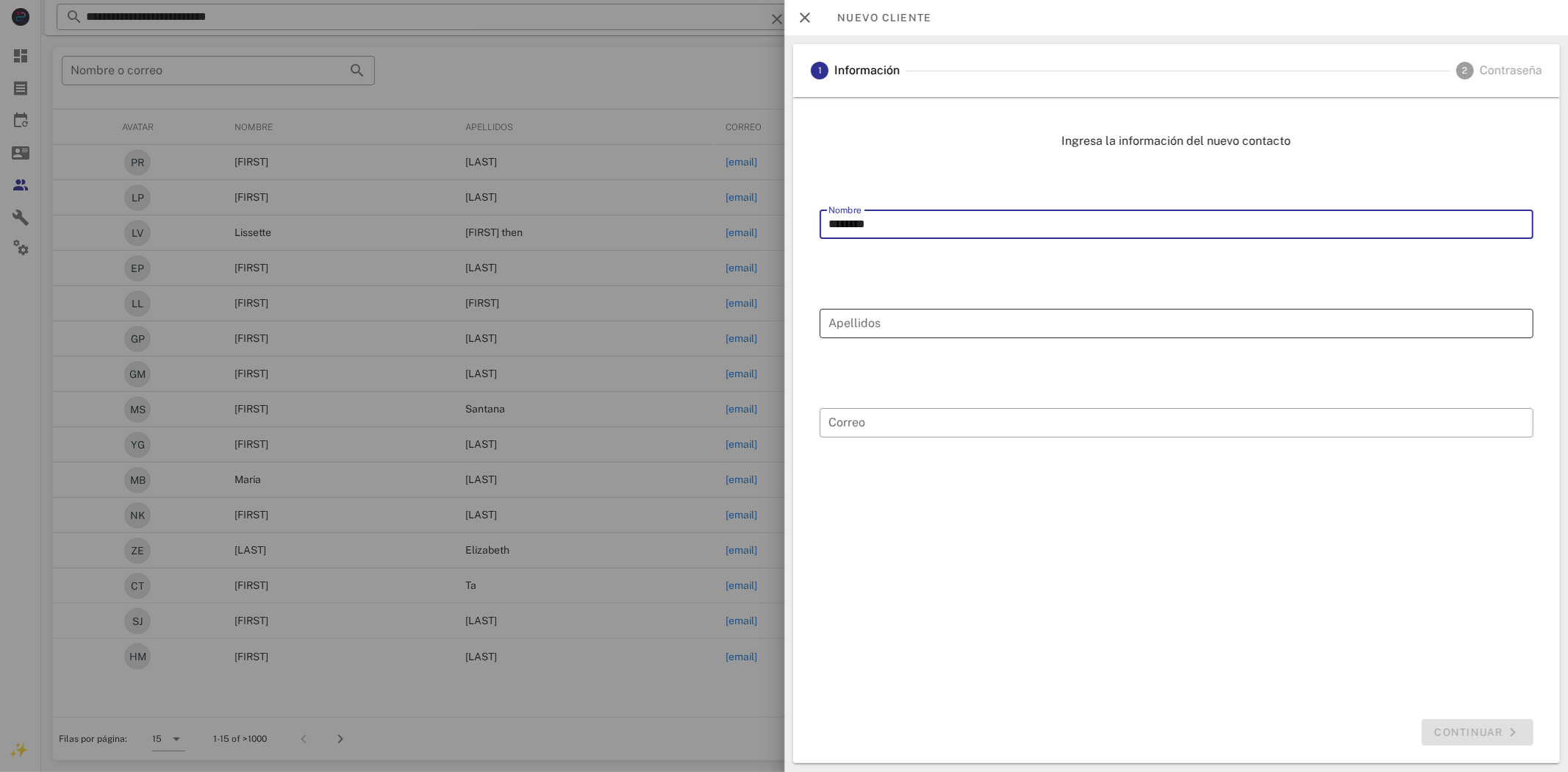 type on "********" 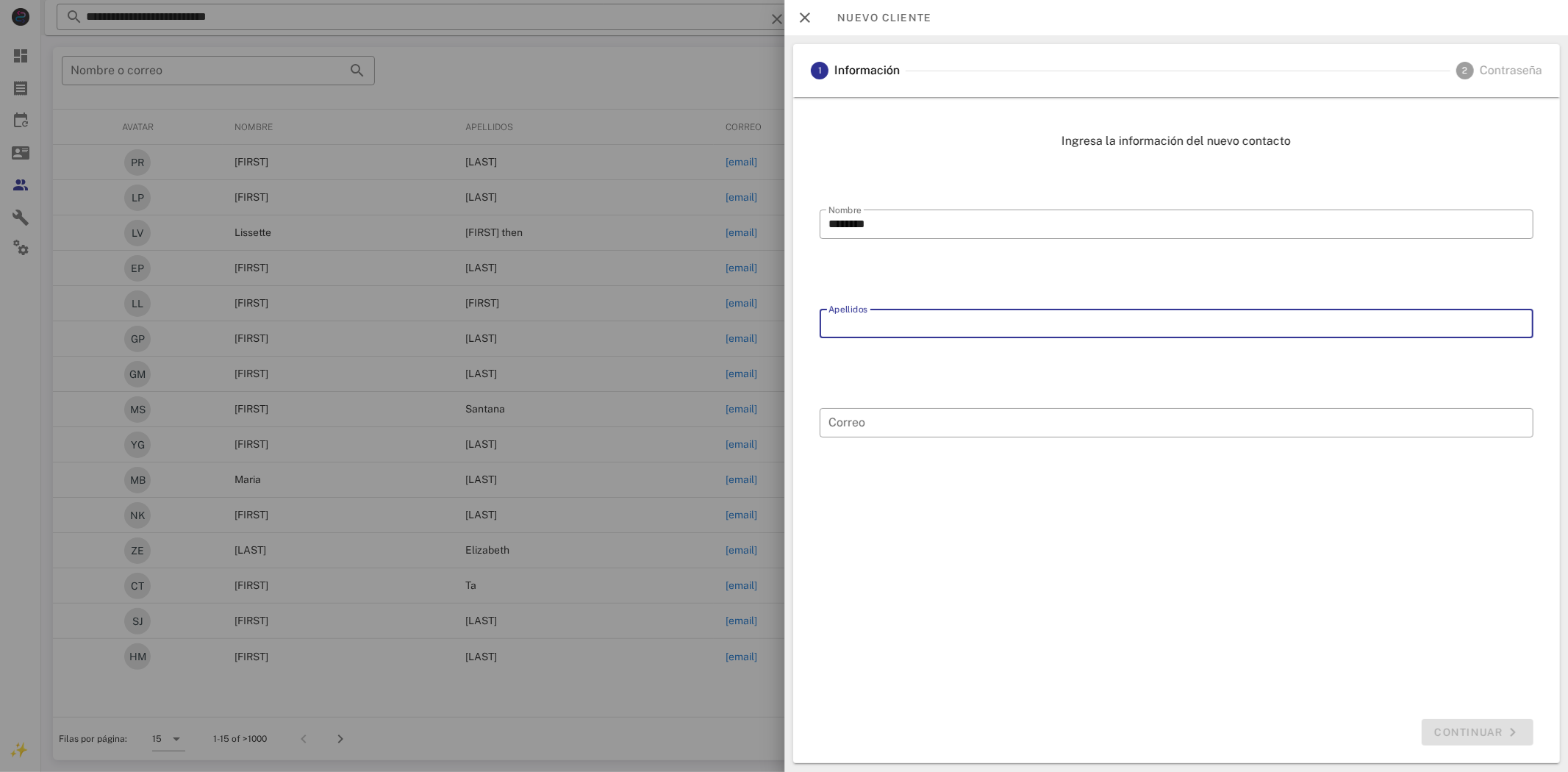 click on "Apellidos" at bounding box center [1176, 324] 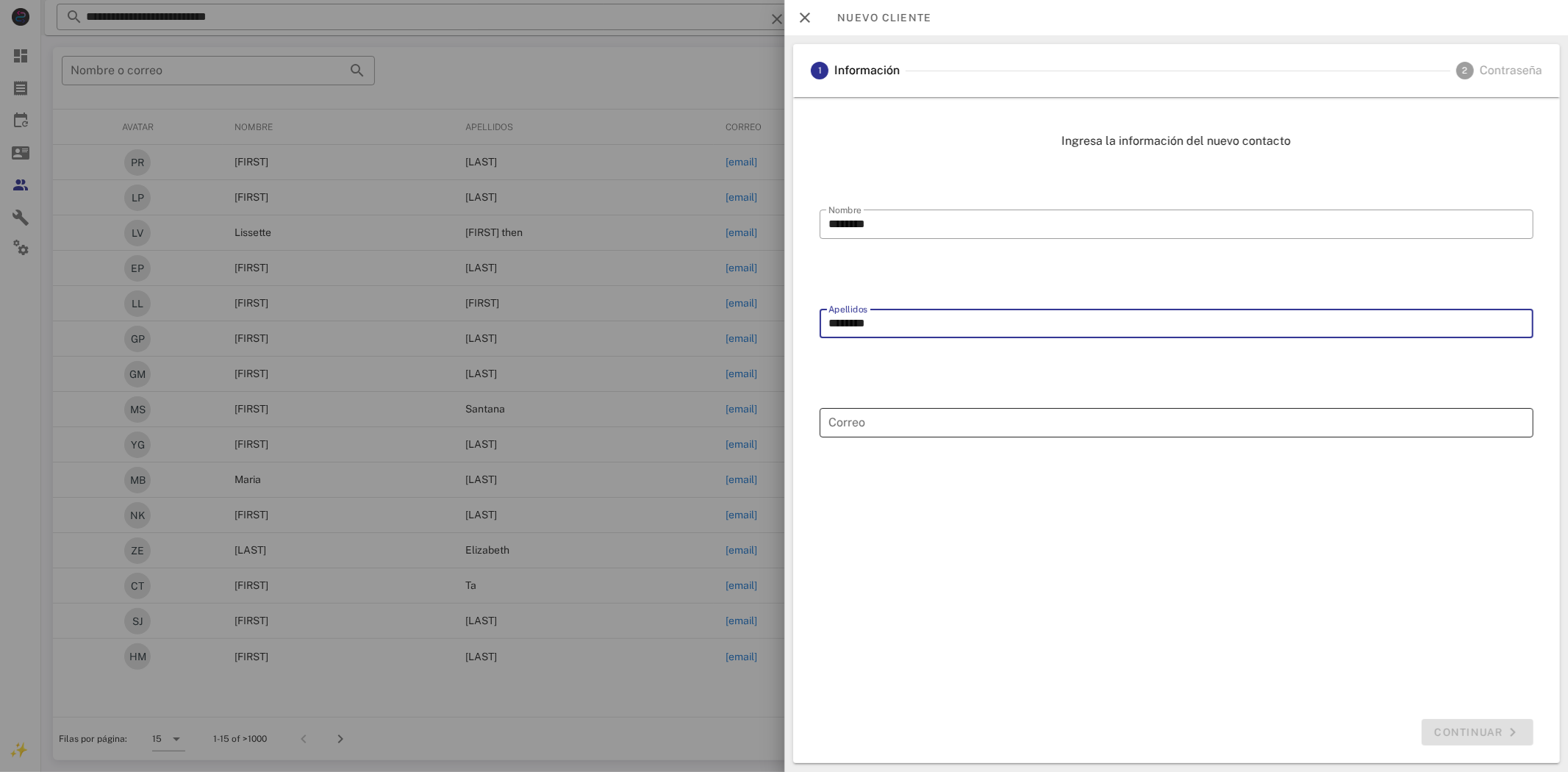 type on "********" 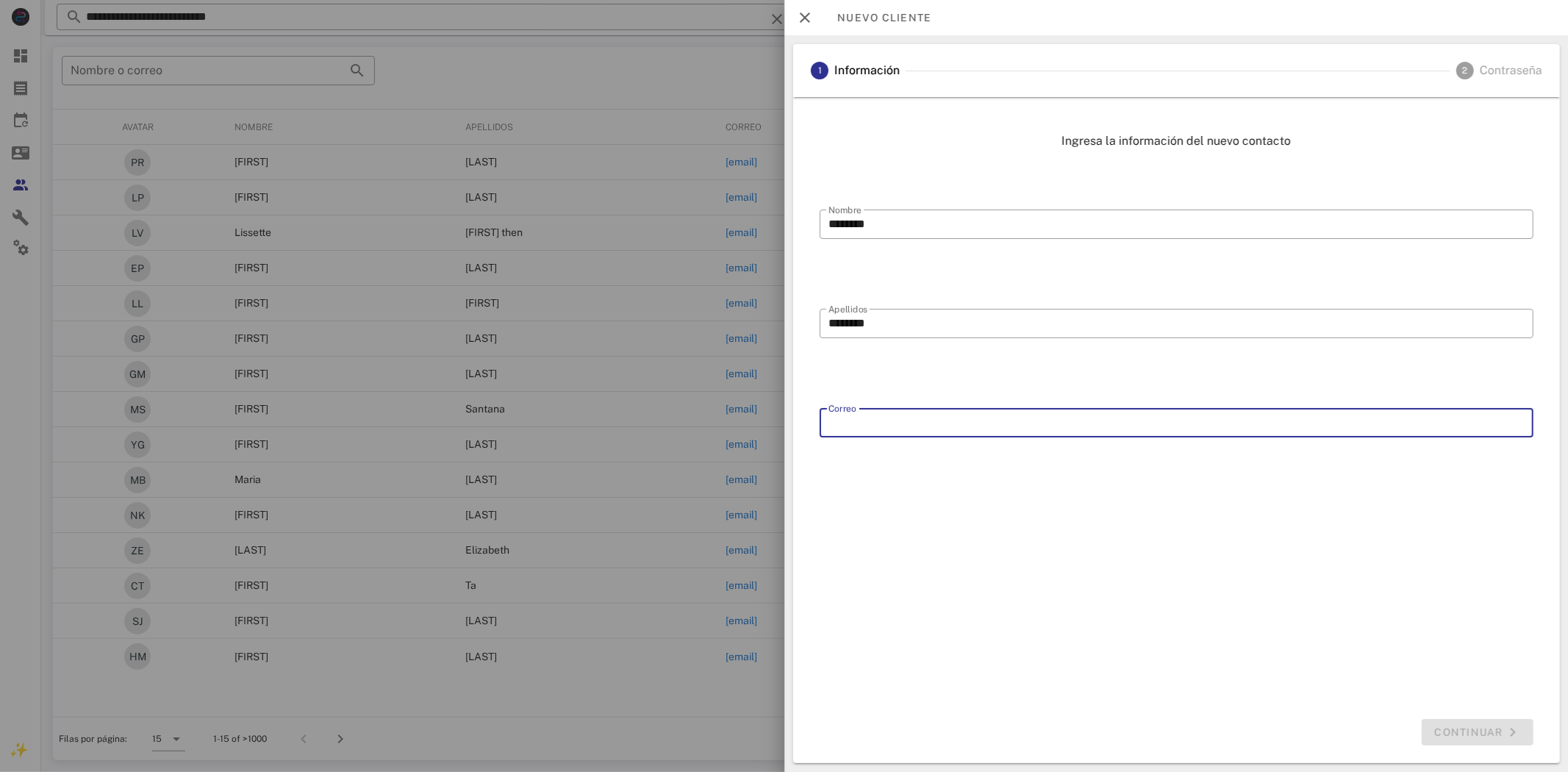 click on "Correo" at bounding box center (1176, 423) 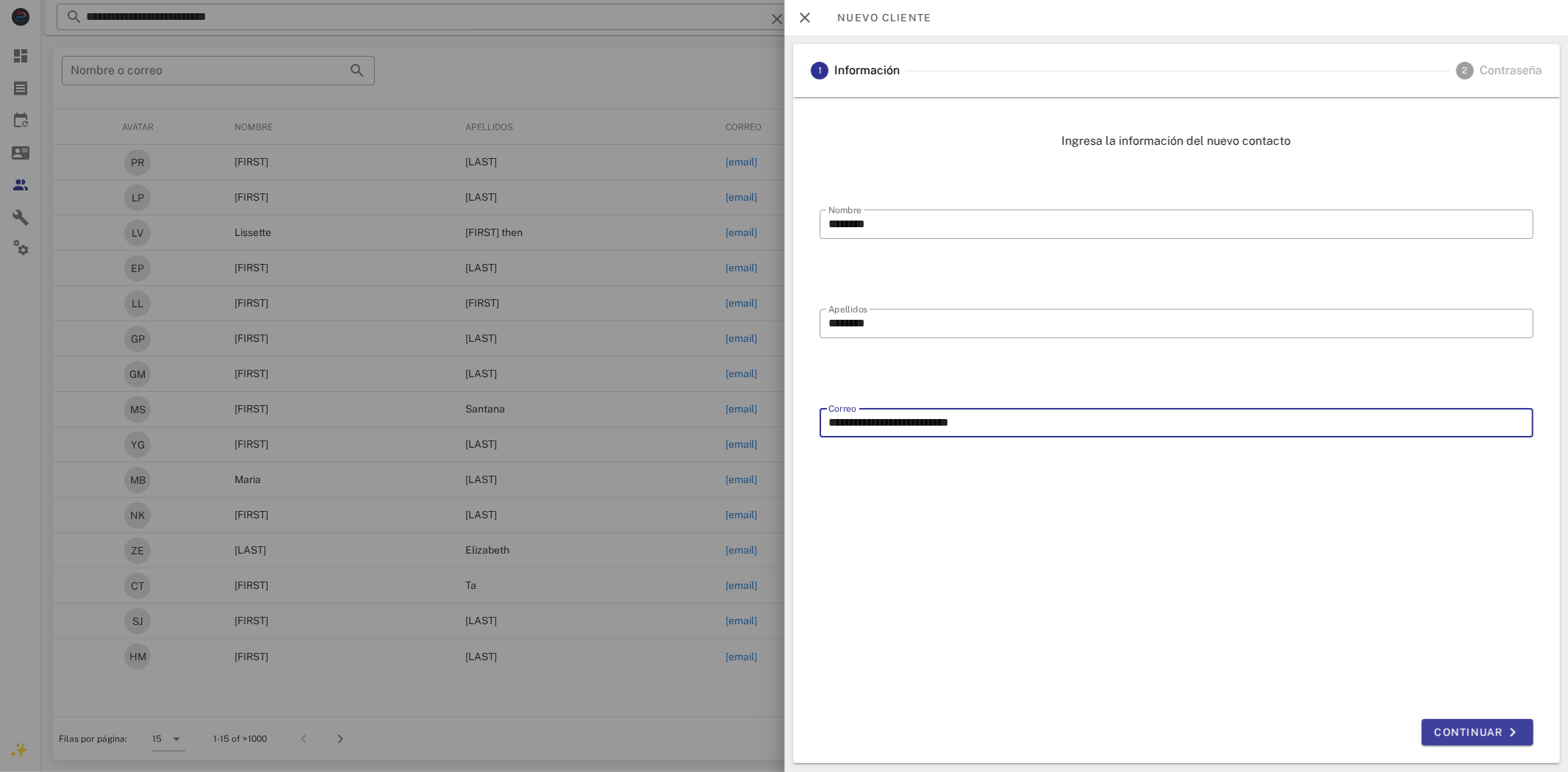 type on "**********" 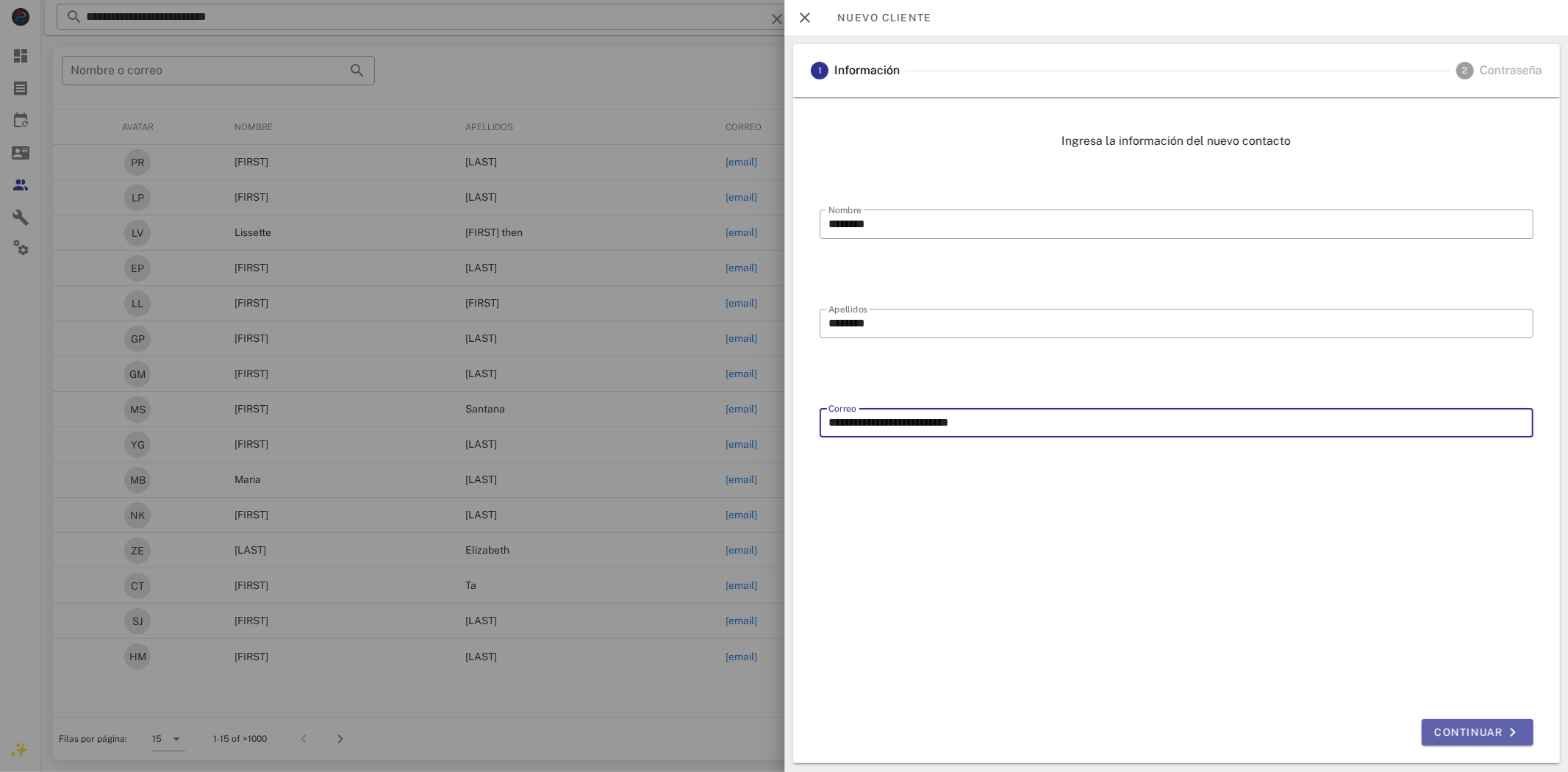 click on "Continuar" at bounding box center (1478, 732) 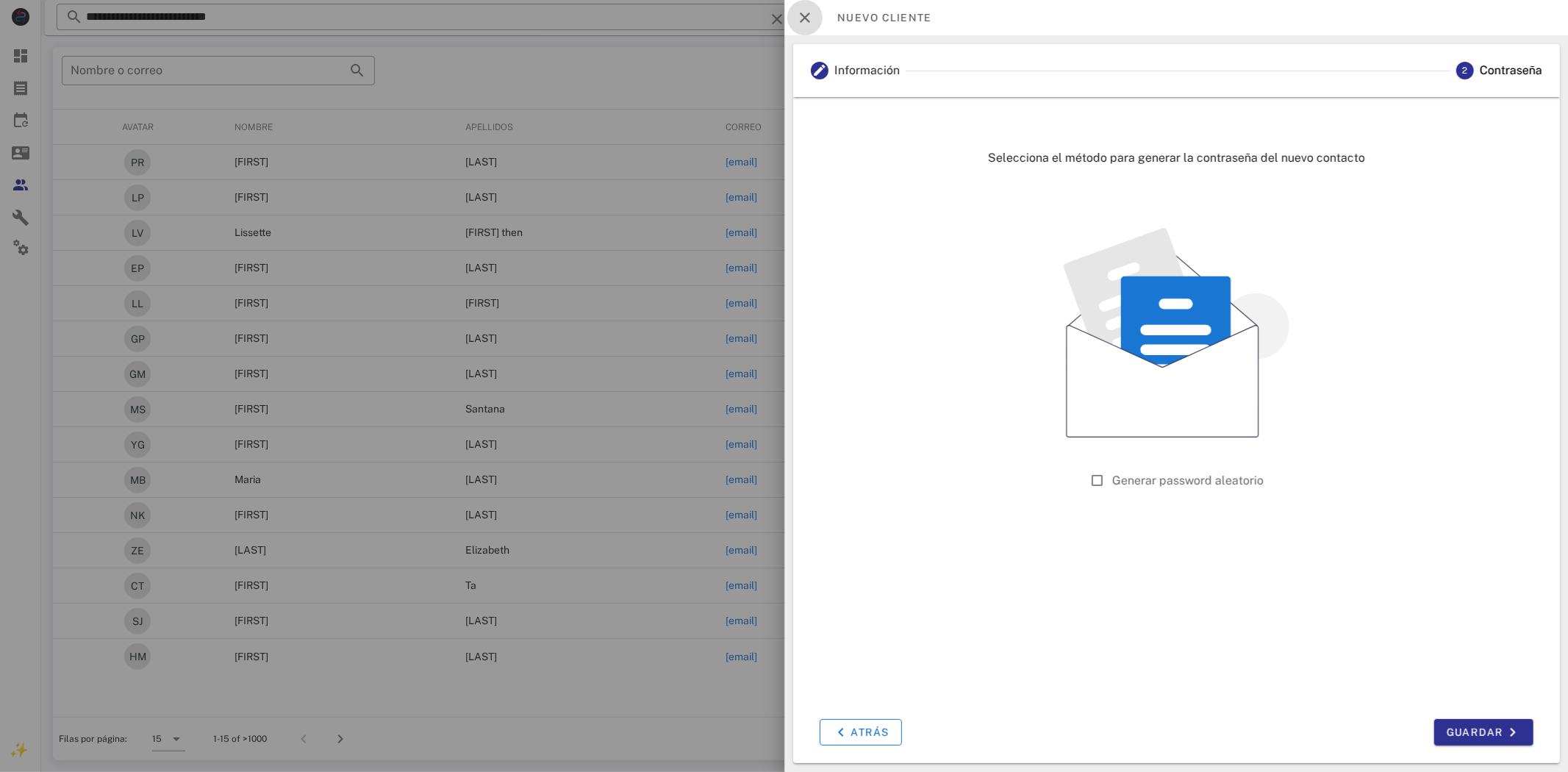 click at bounding box center (805, 18) 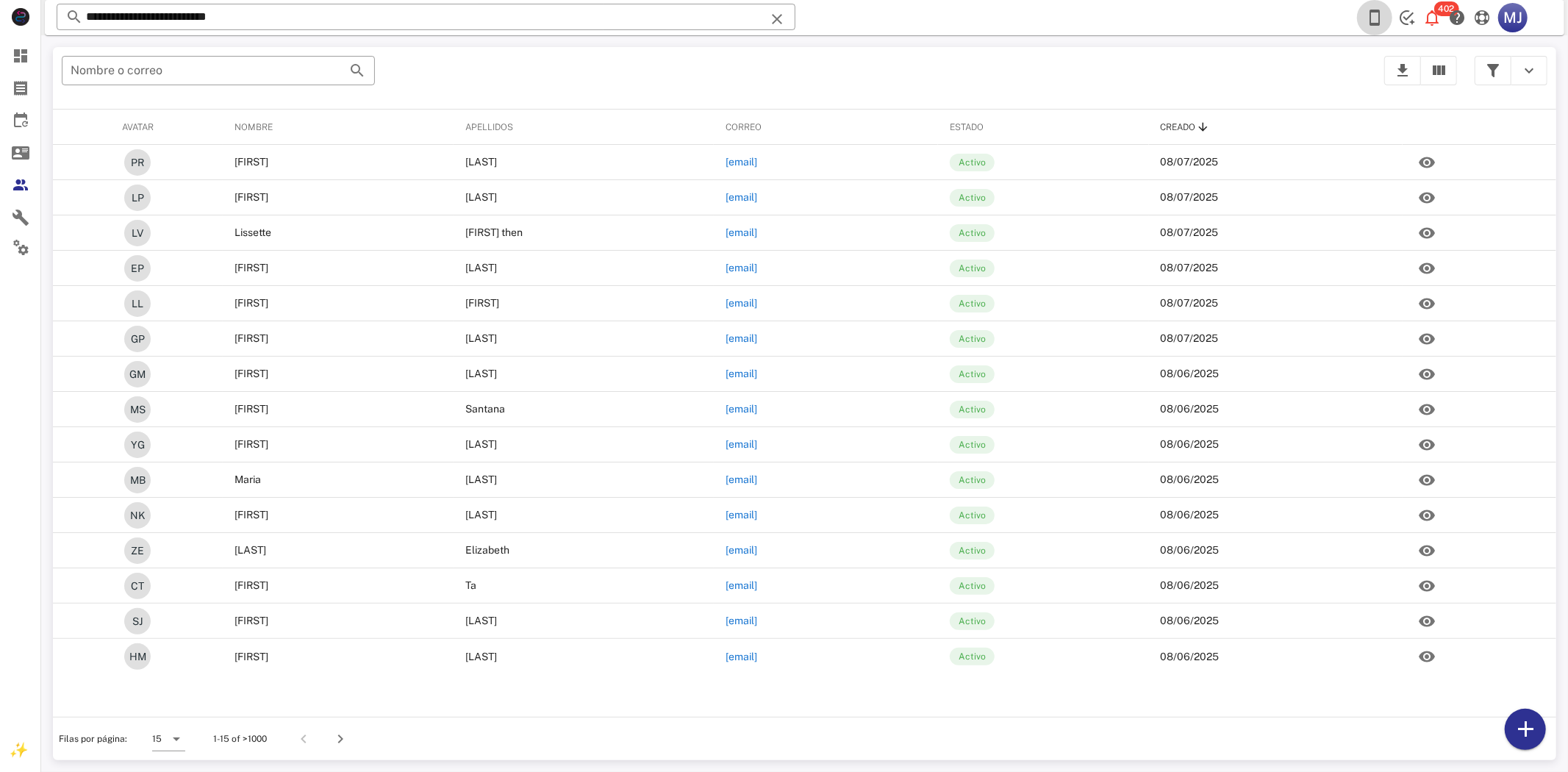click at bounding box center (1375, 18) 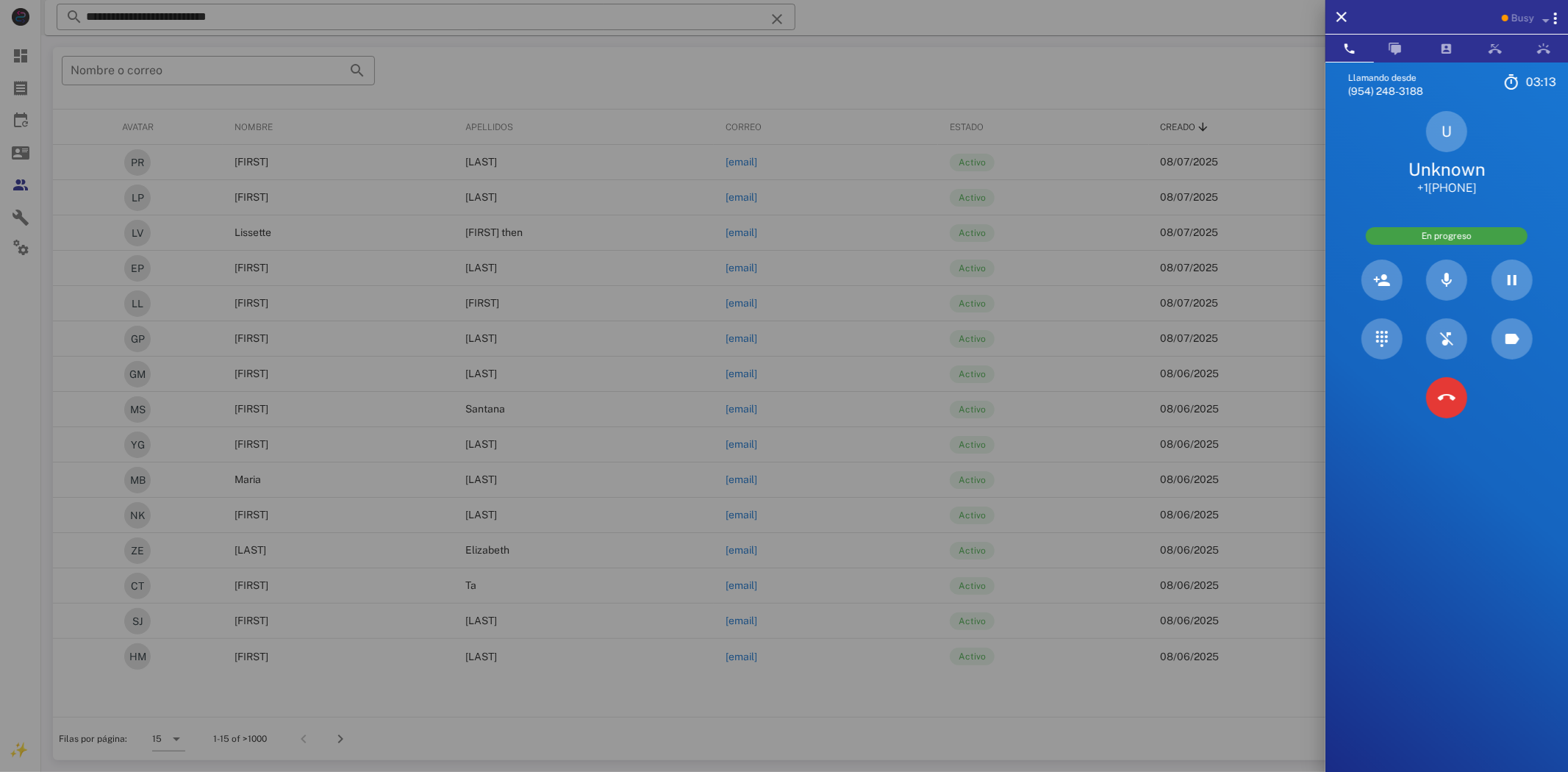 drag, startPoint x: 1417, startPoint y: 187, endPoint x: 1496, endPoint y: 185, distance: 79.025312 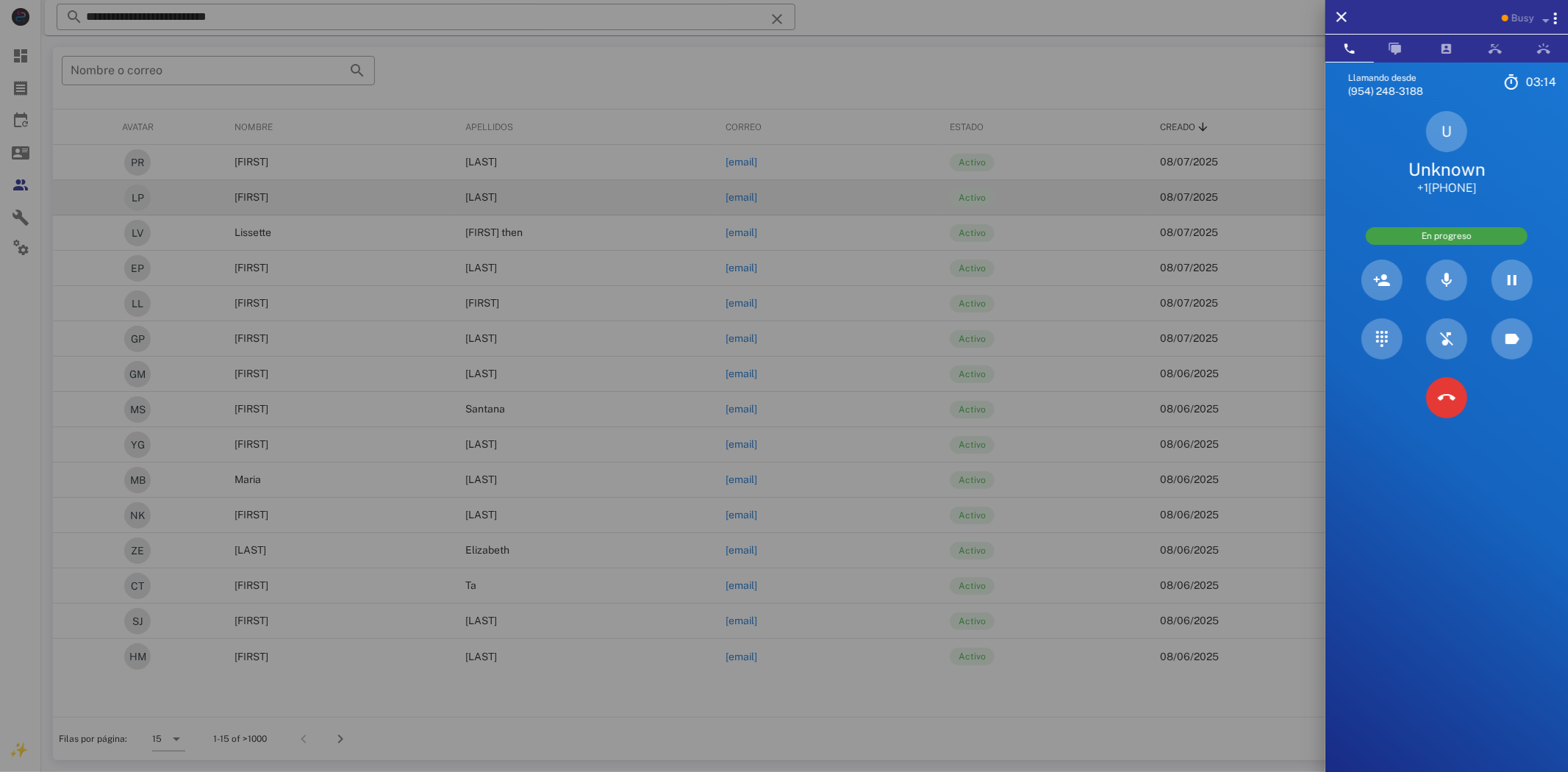 drag, startPoint x: 540, startPoint y: 201, endPoint x: 487, endPoint y: 204, distance: 53.084838 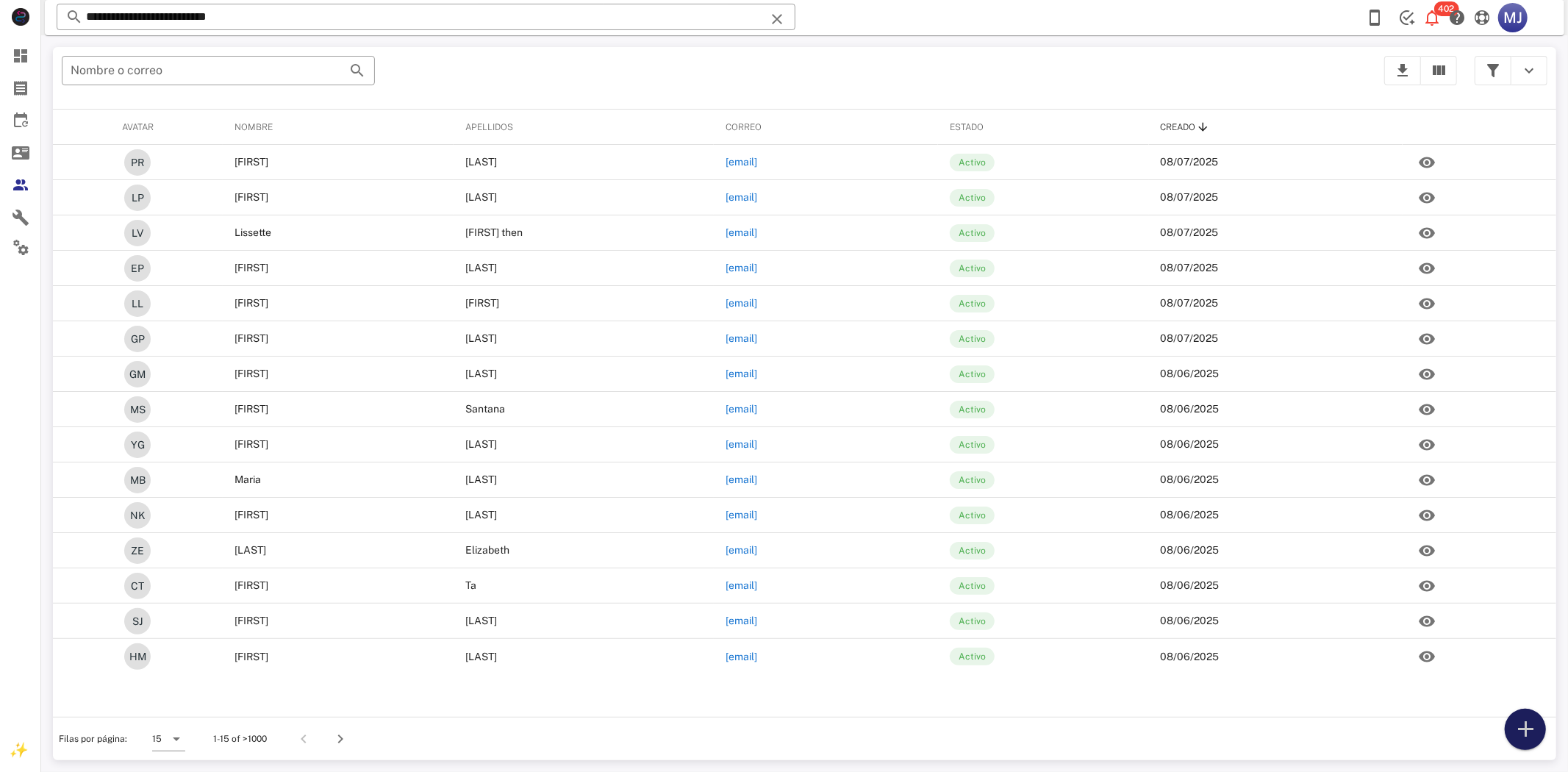 click at bounding box center (1525, 729) 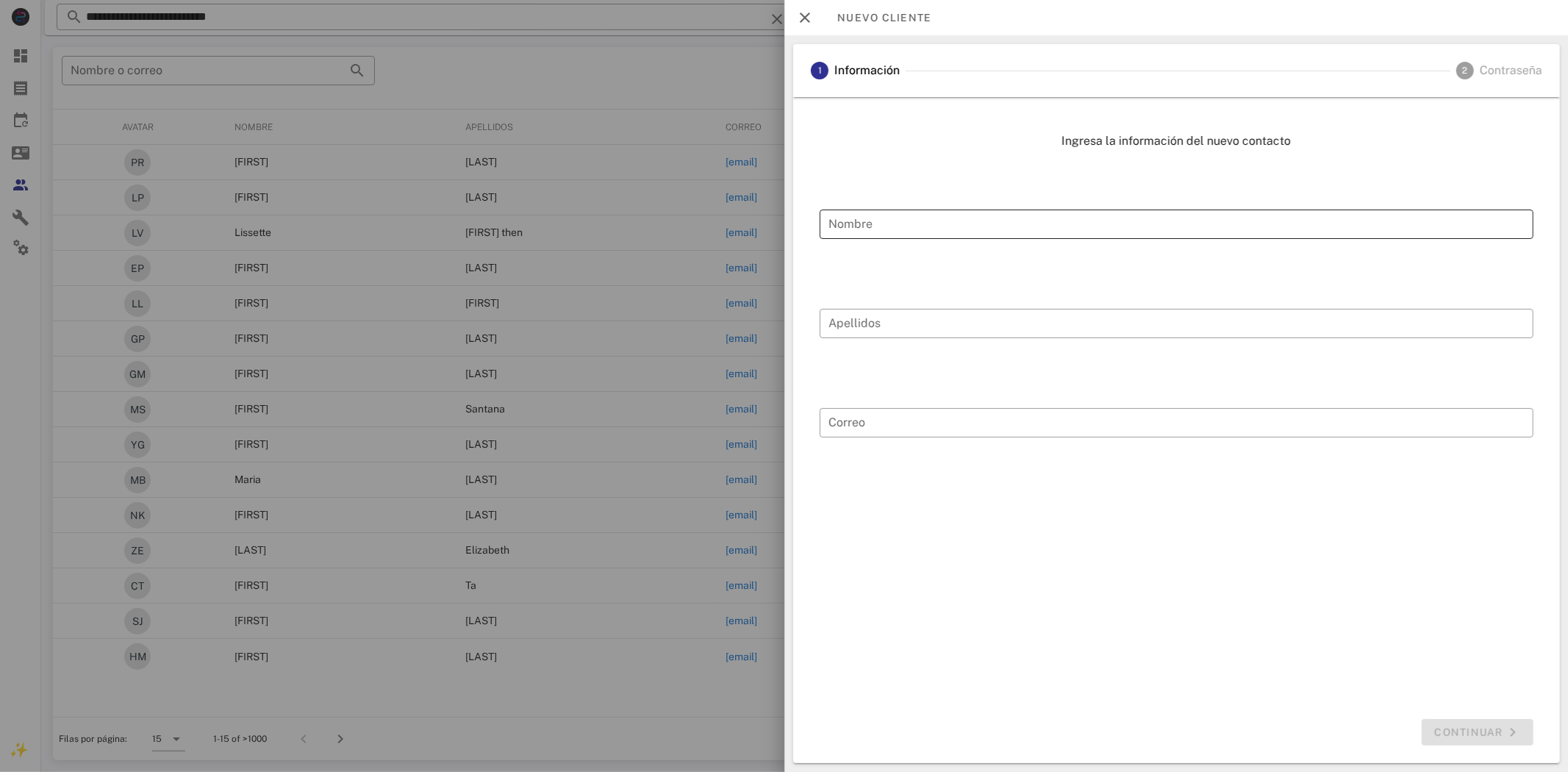 click on "Nombre" at bounding box center (1176, 224) 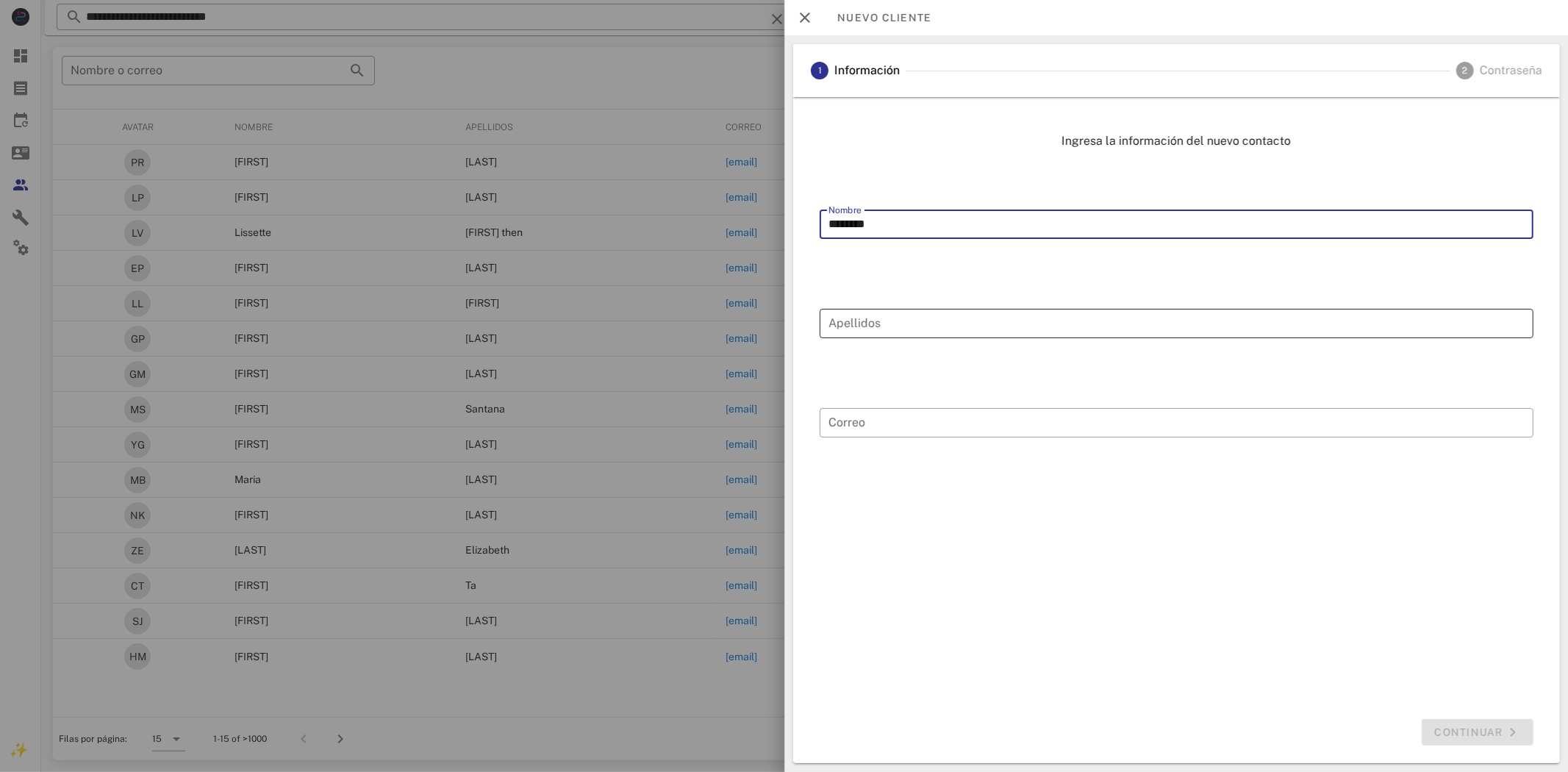 type on "********" 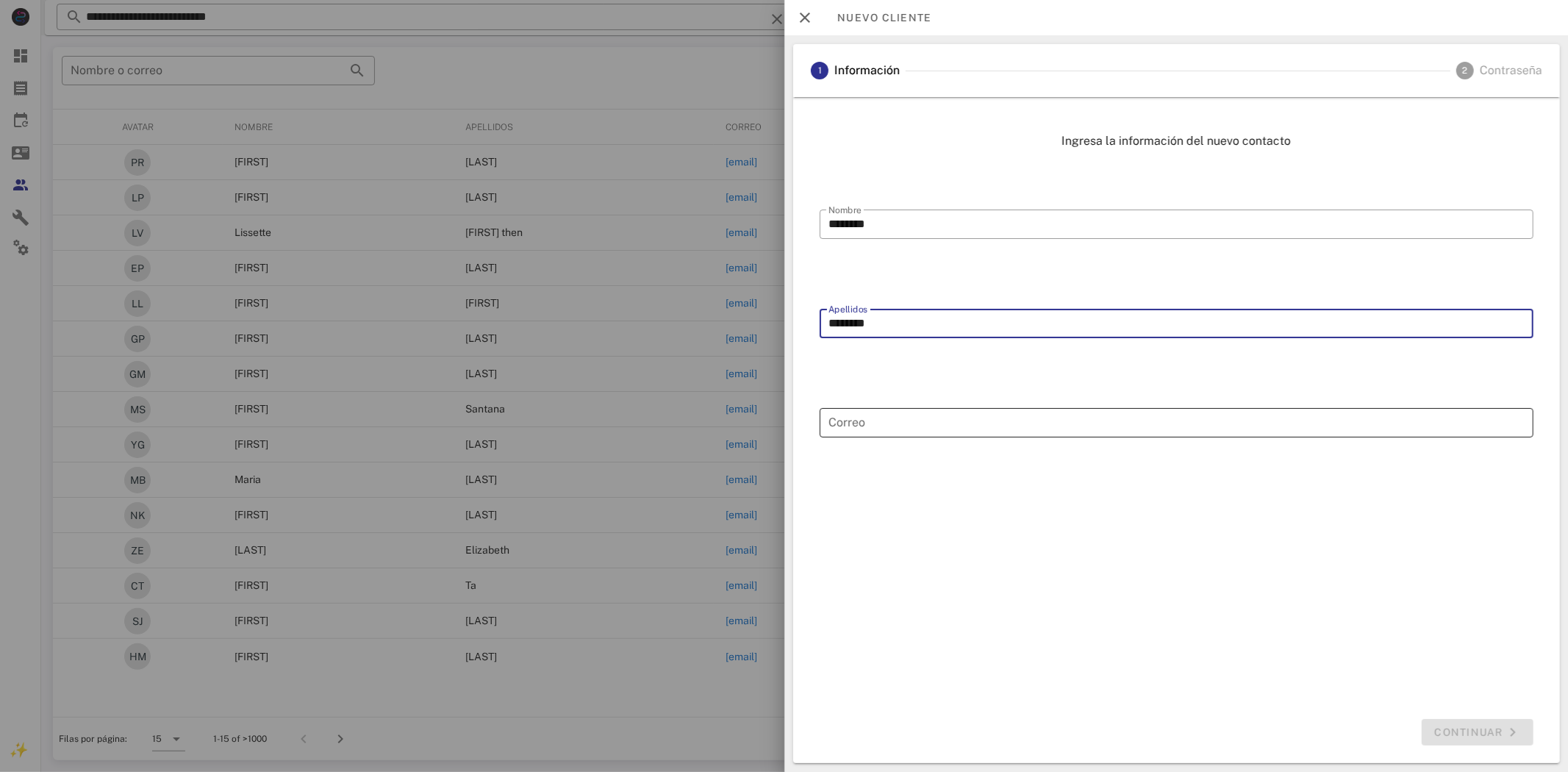 type on "********" 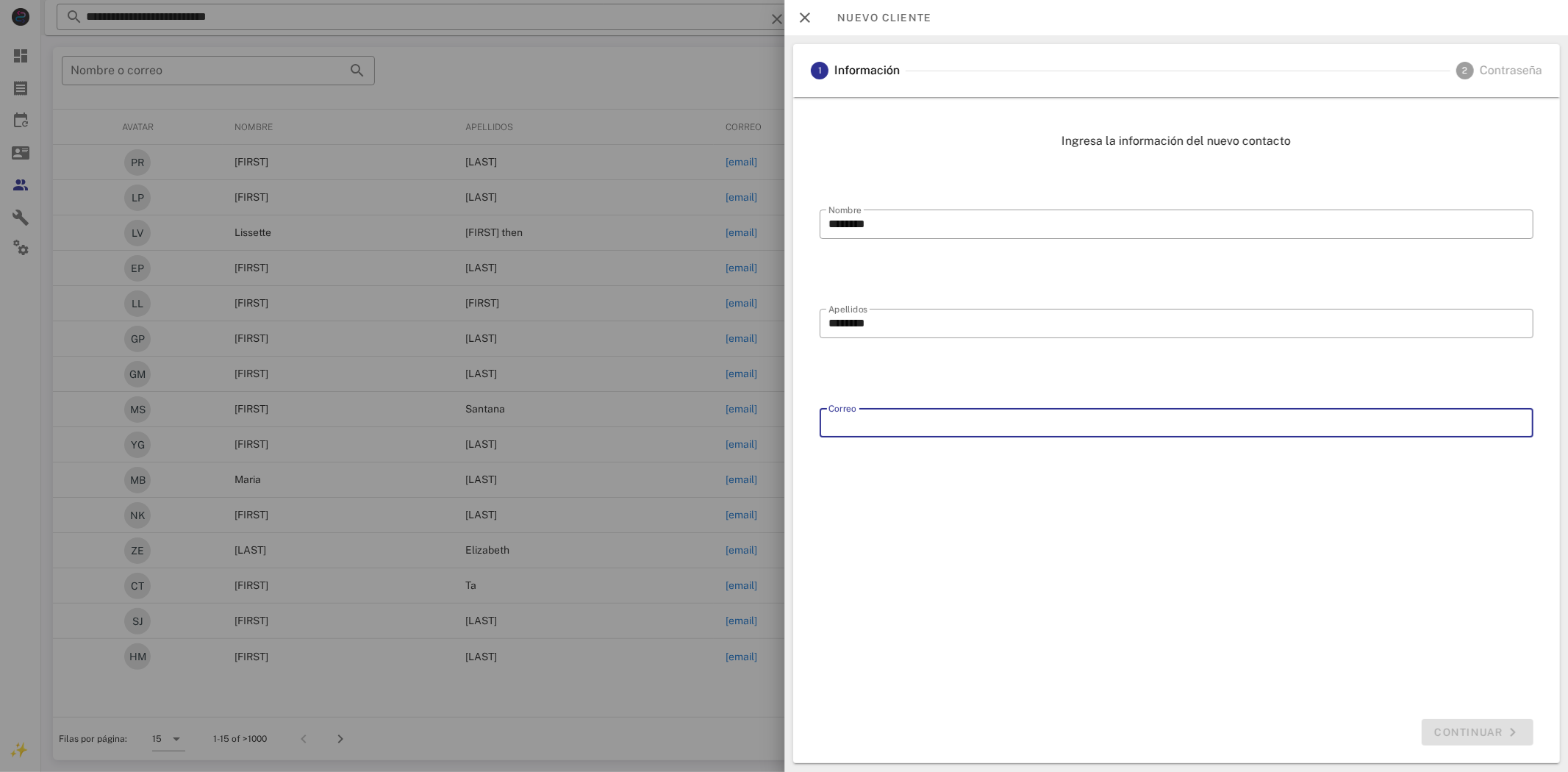 click on "Correo" at bounding box center (1176, 423) 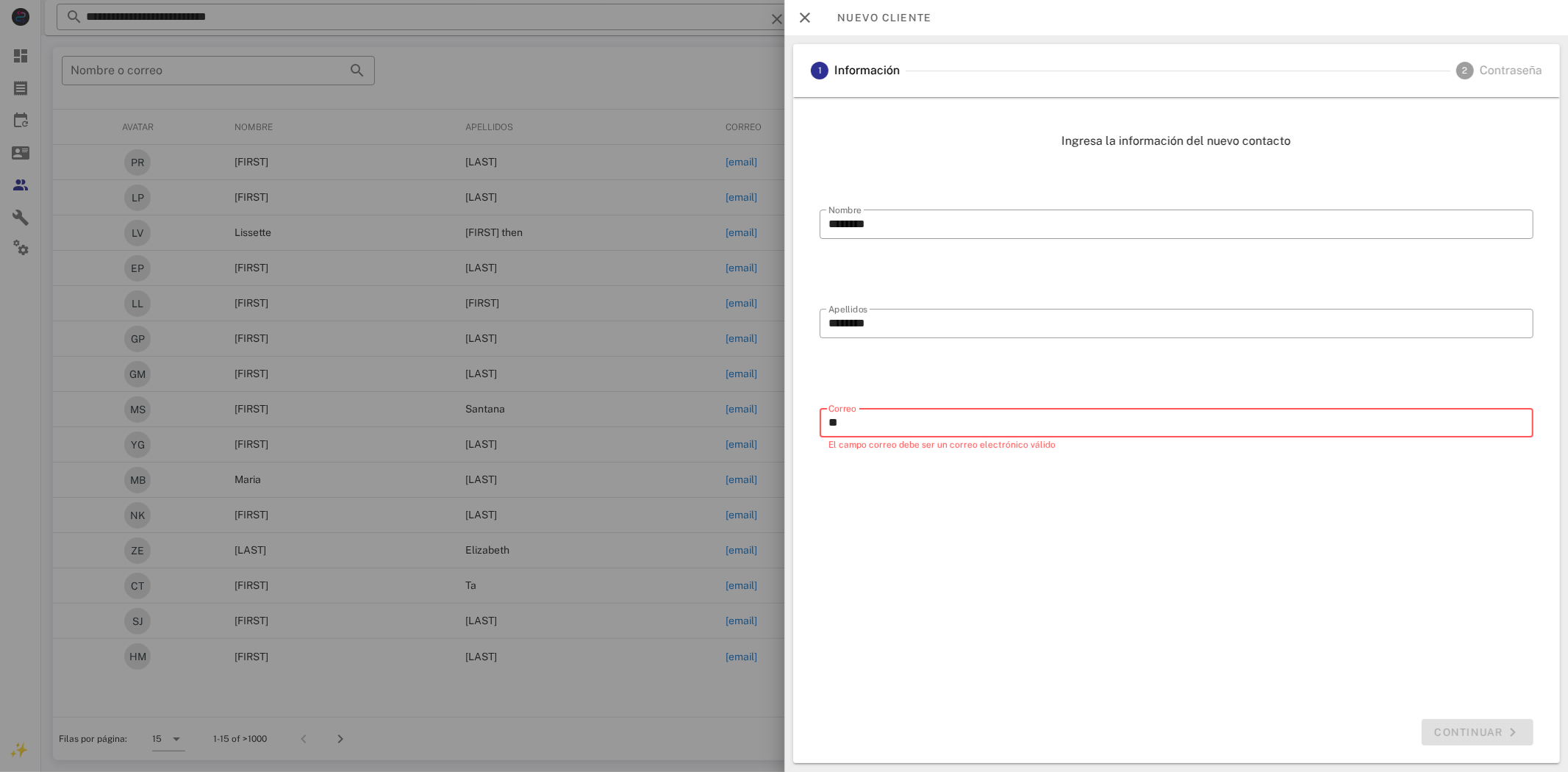 type on "*" 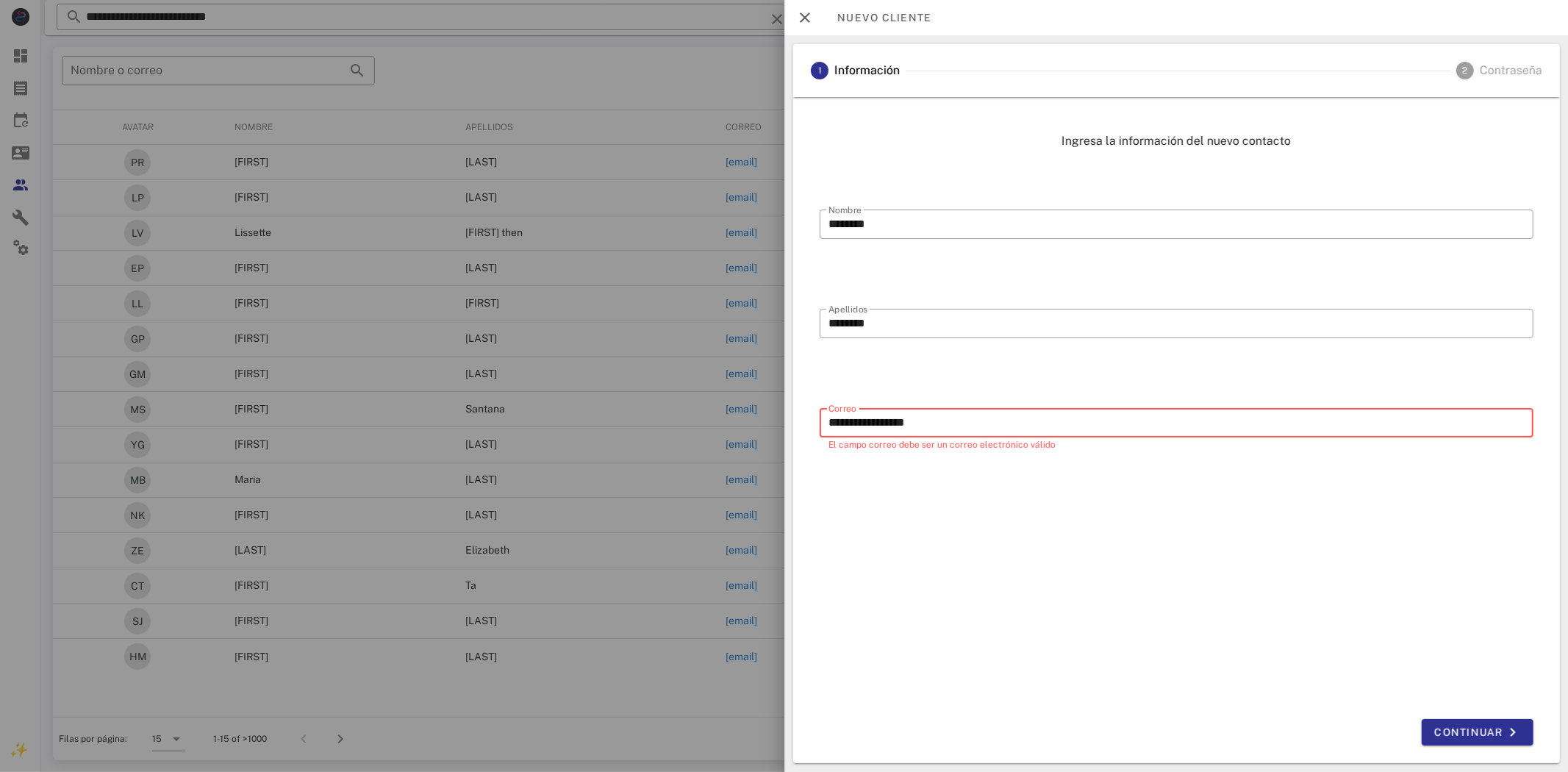 click on "**********" at bounding box center [1176, 423] 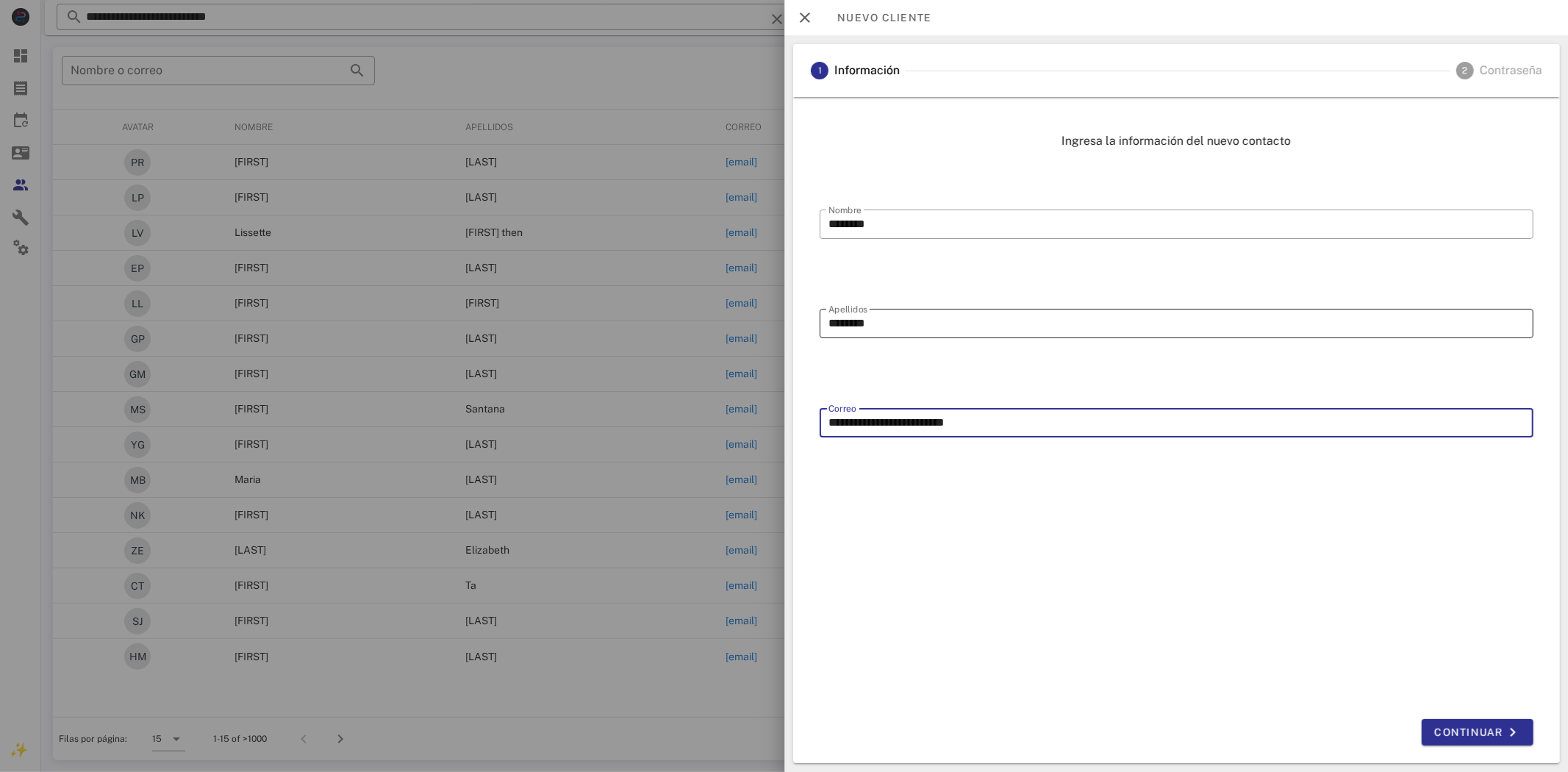 type on "**********" 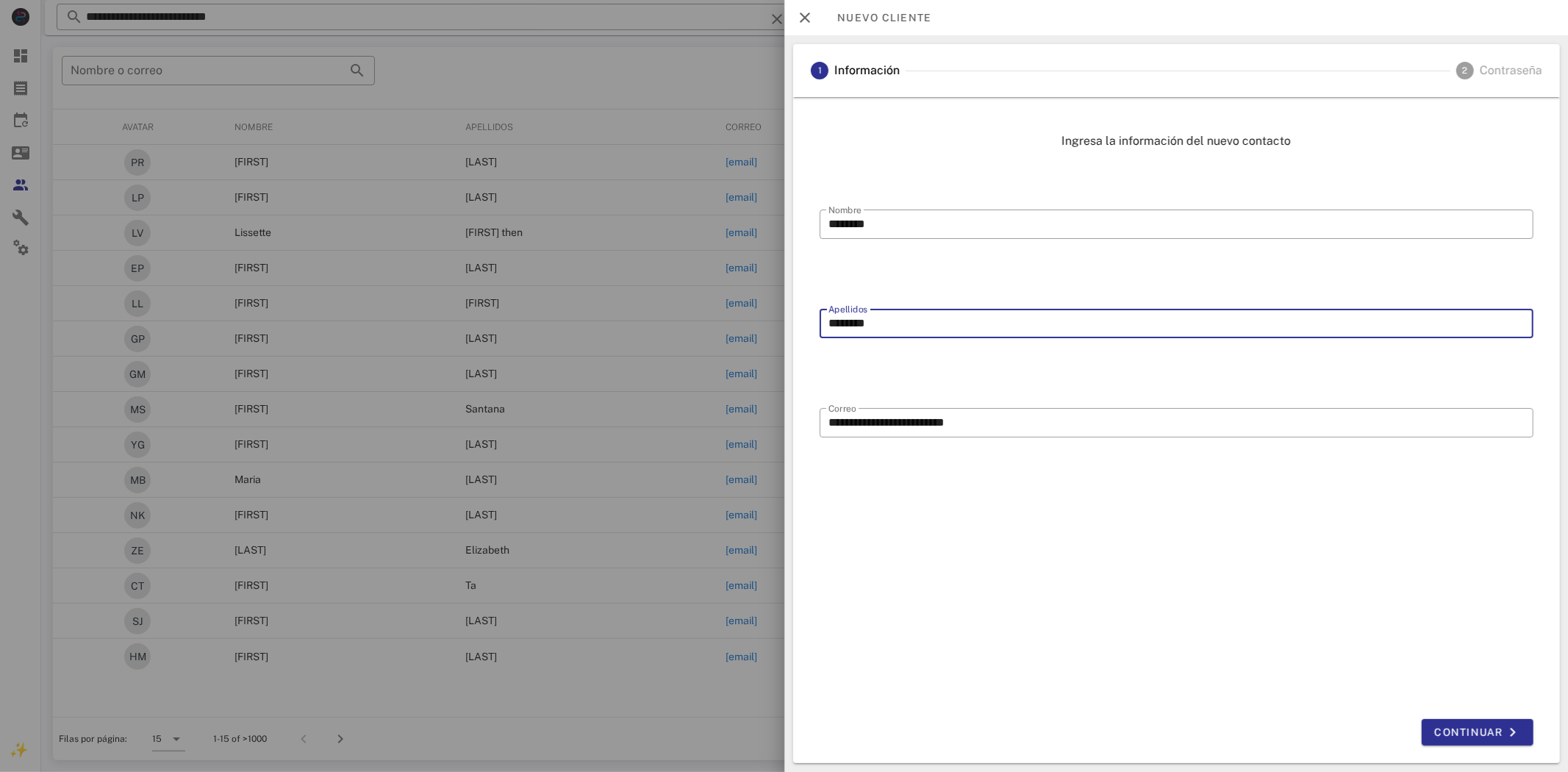 click on "********" at bounding box center (1176, 324) 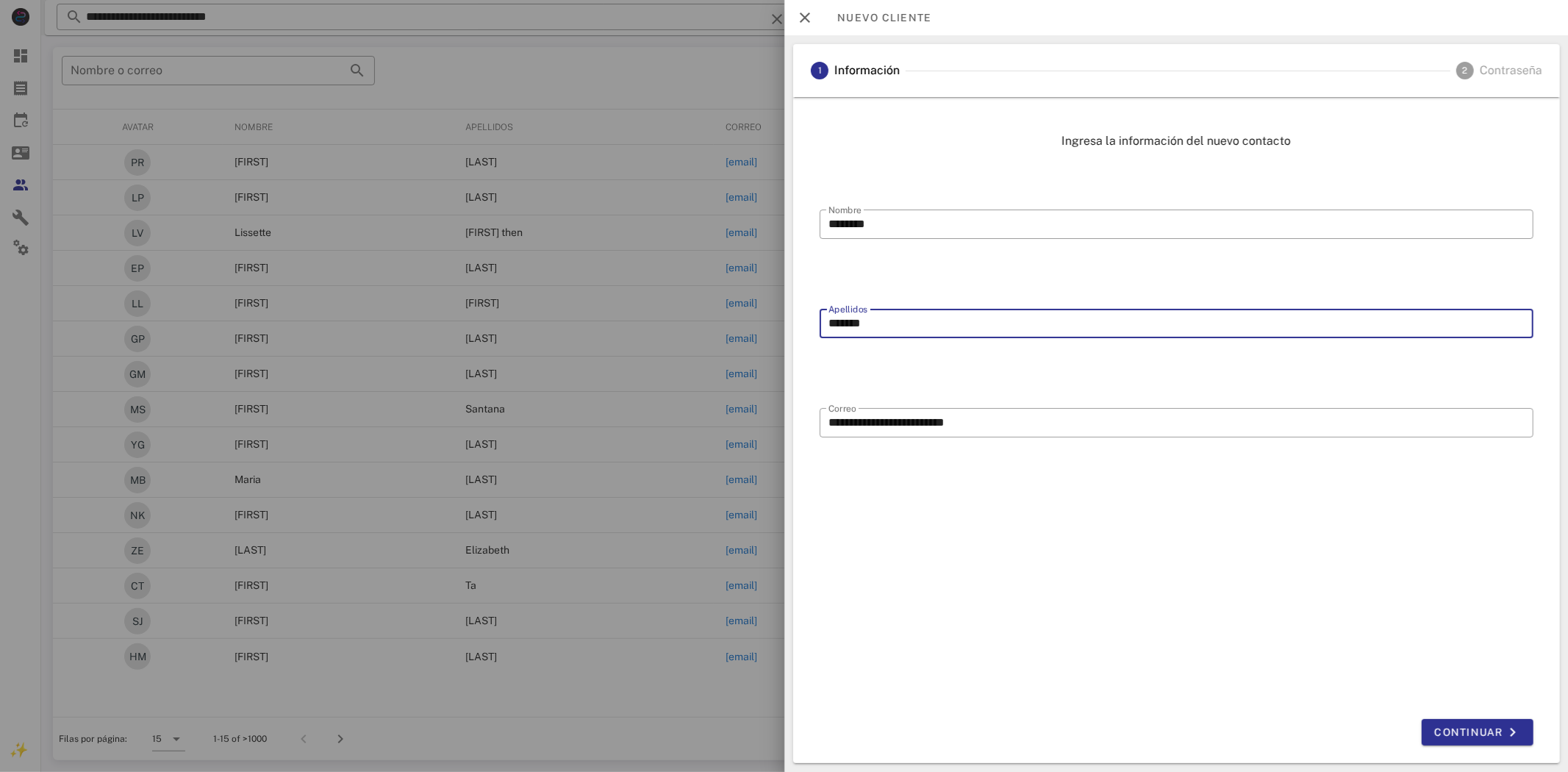 type on "********" 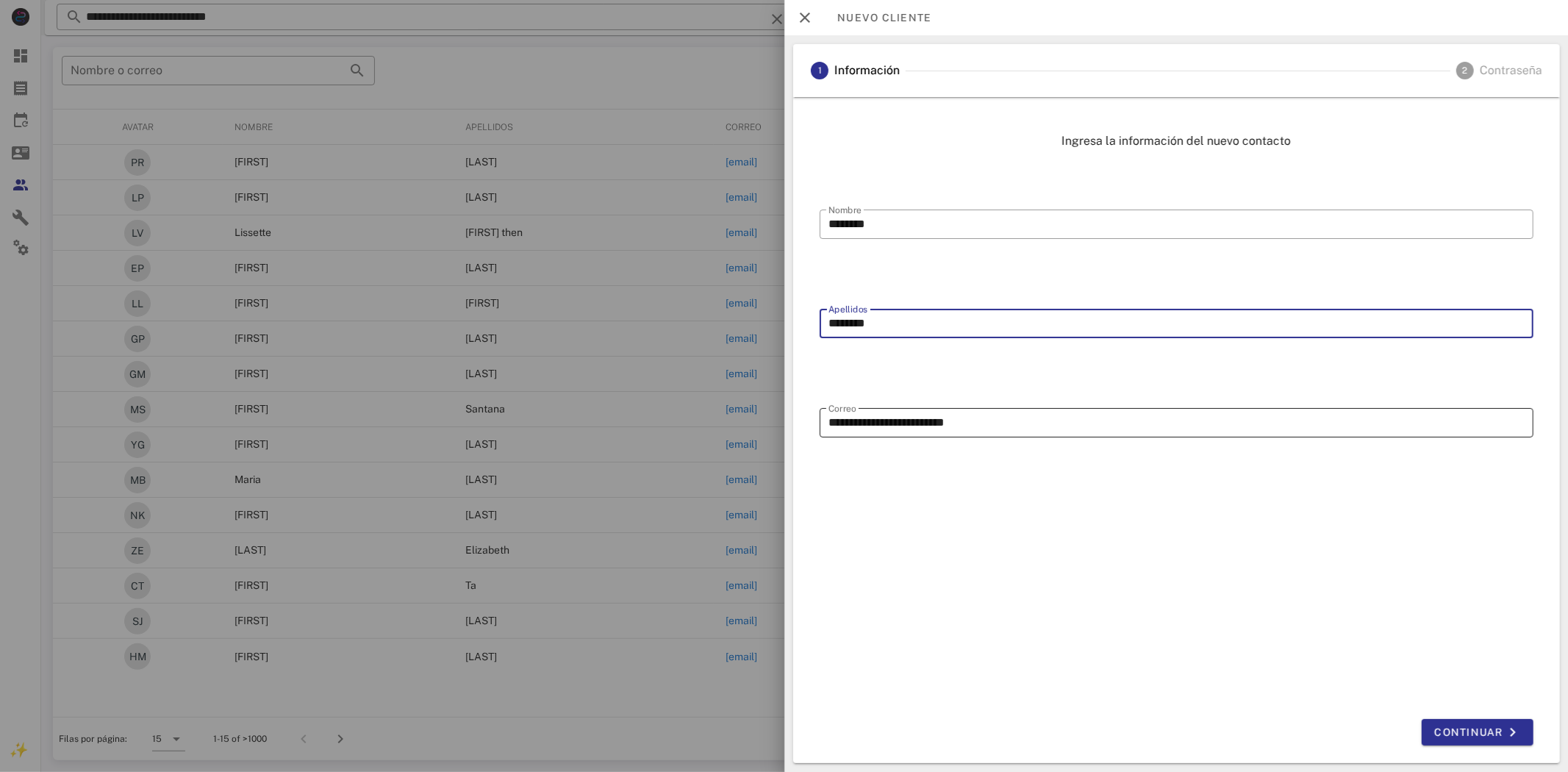 click on "**********" at bounding box center (1176, 423) 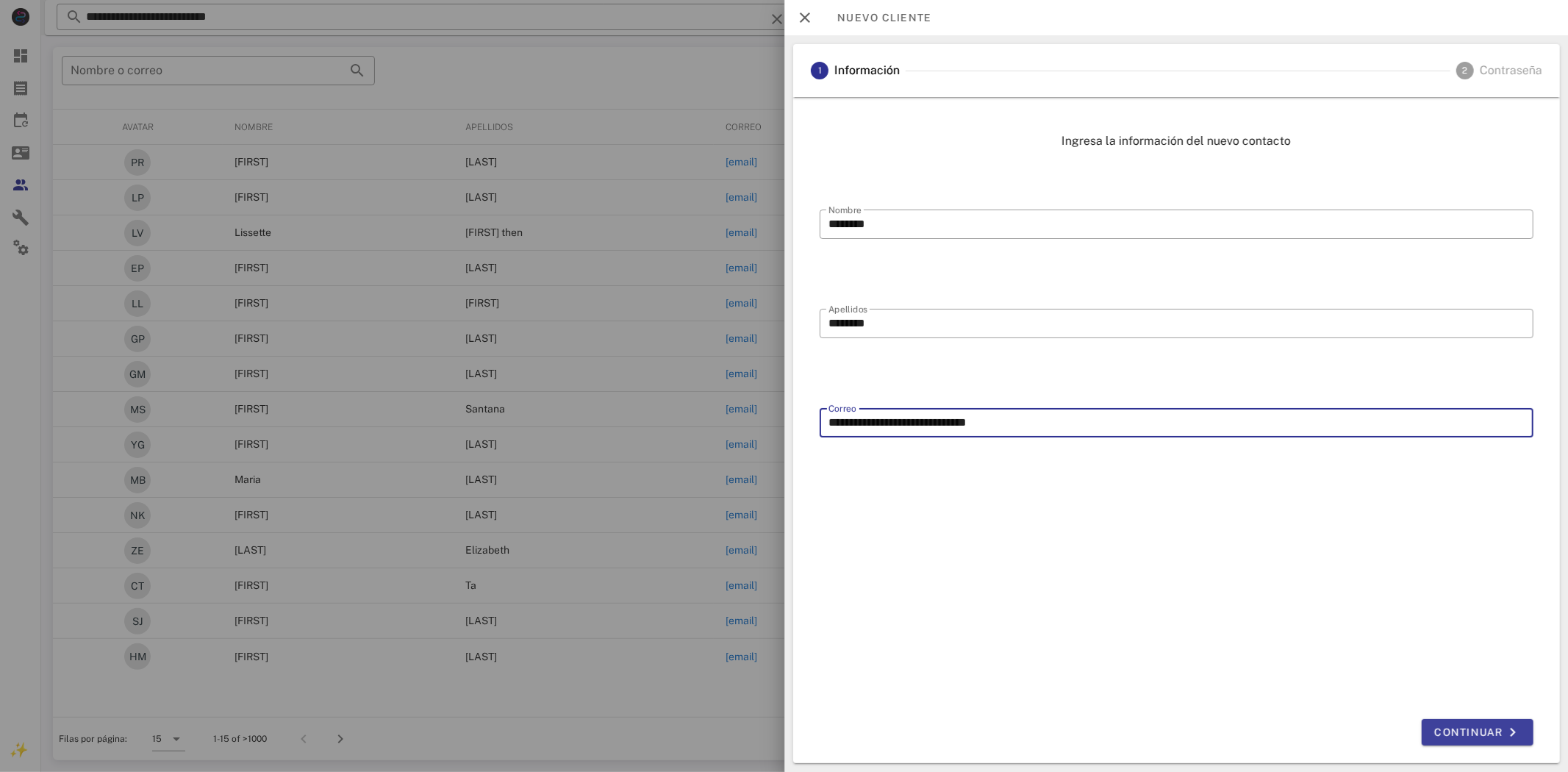 type on "**********" 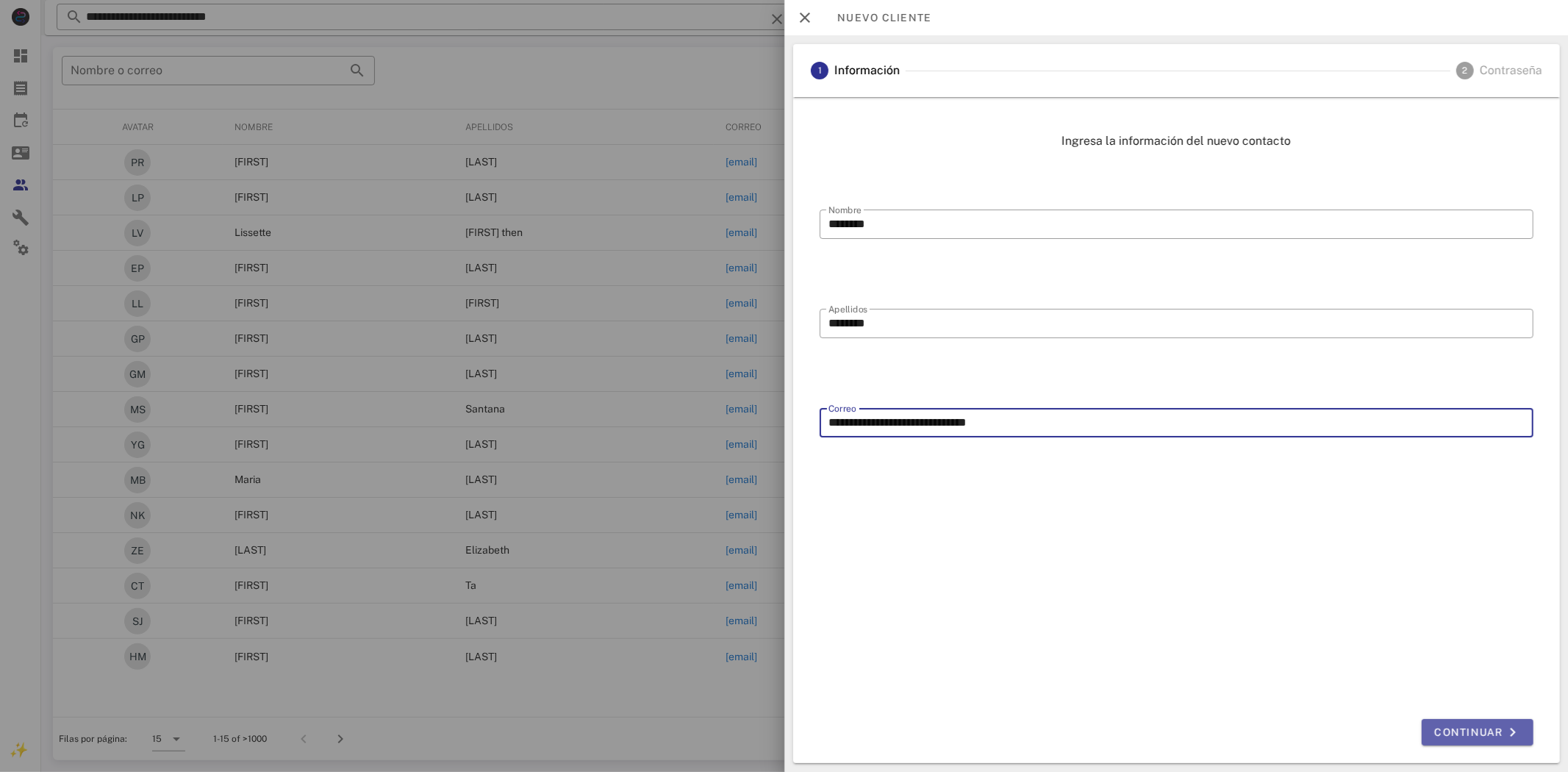 click on "Continuar" at bounding box center [1478, 732] 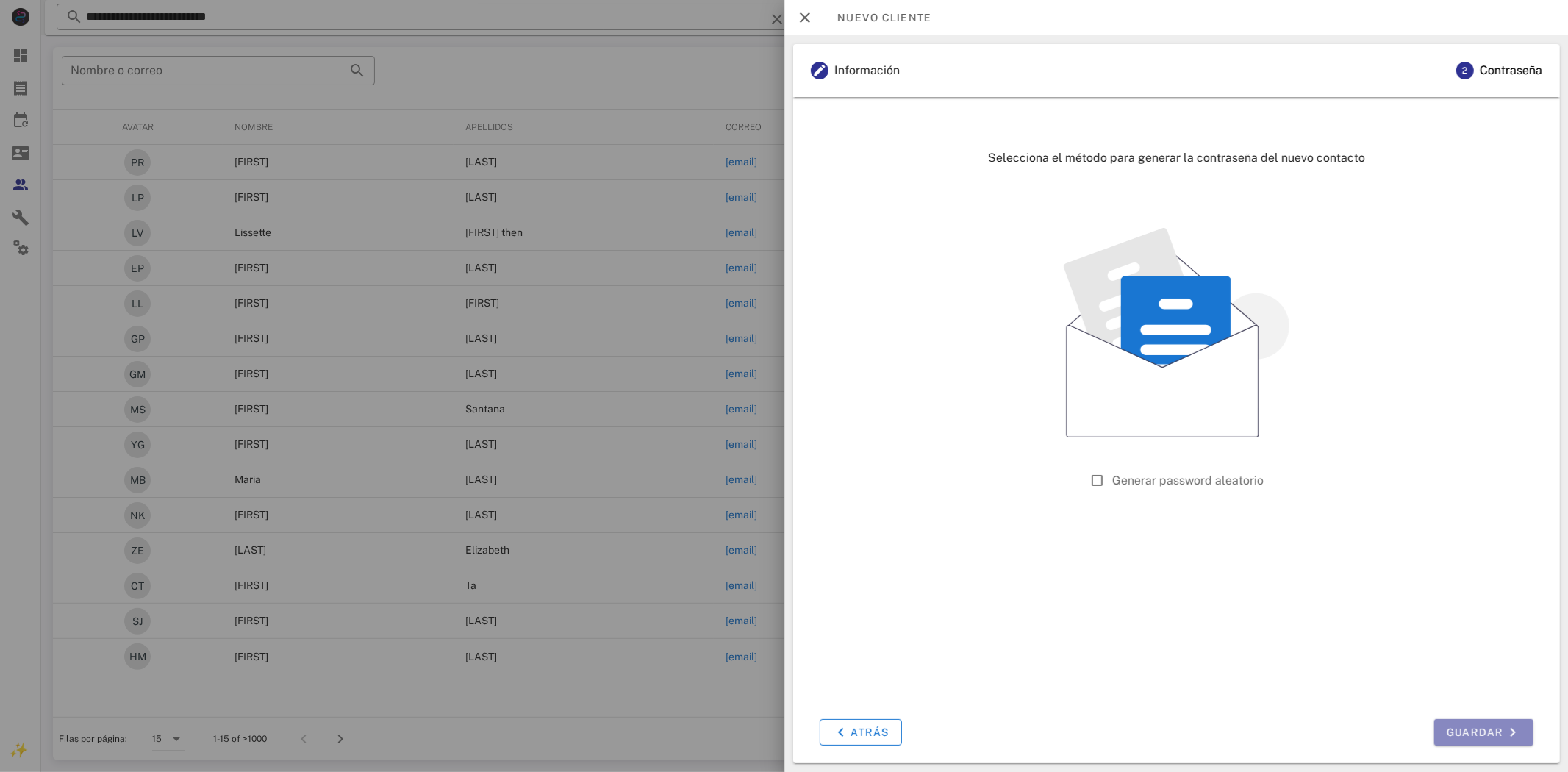 click on "Guardar" at bounding box center [1483, 732] 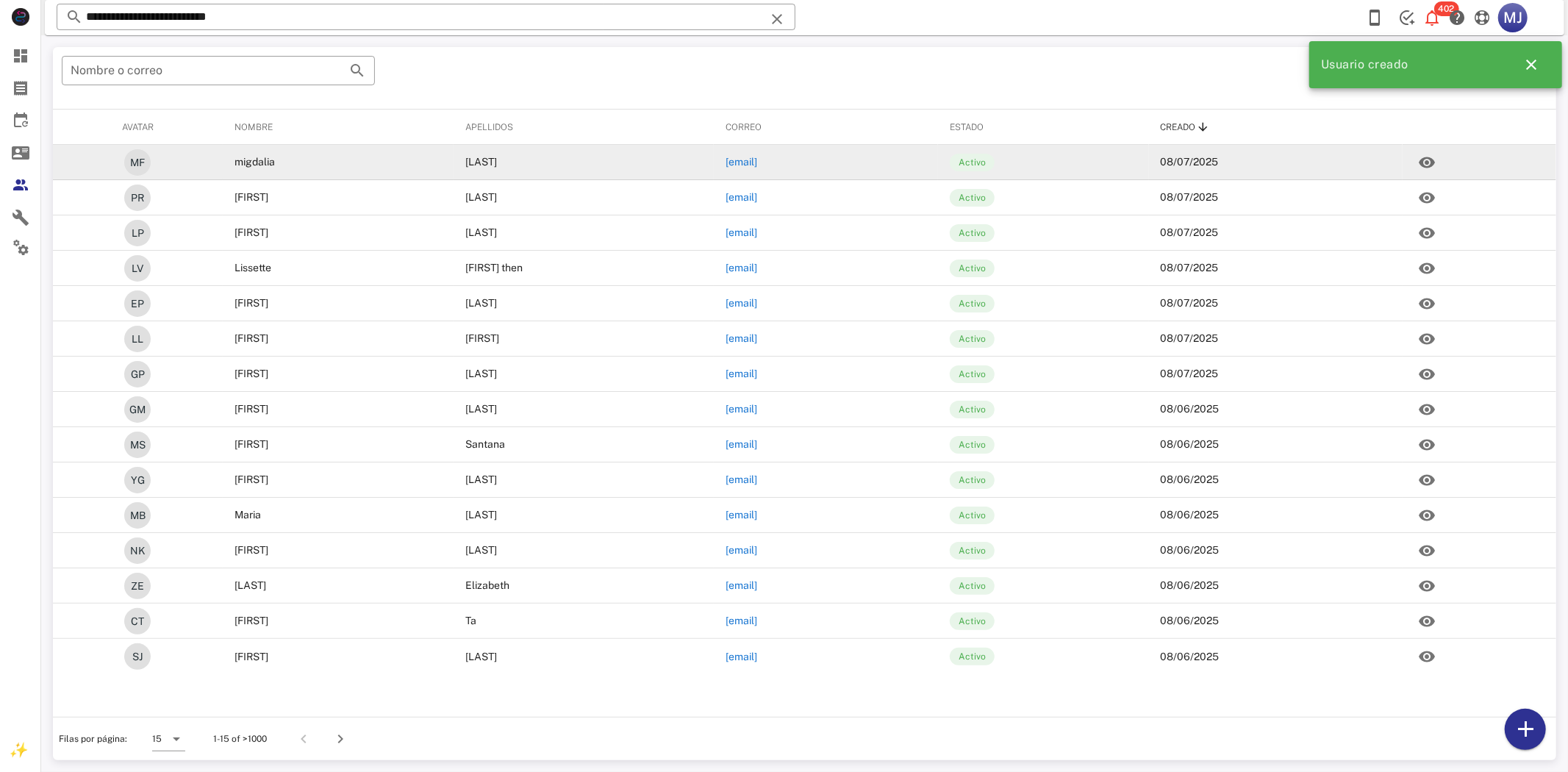 click on "[EMAIL]" at bounding box center (741, 162) 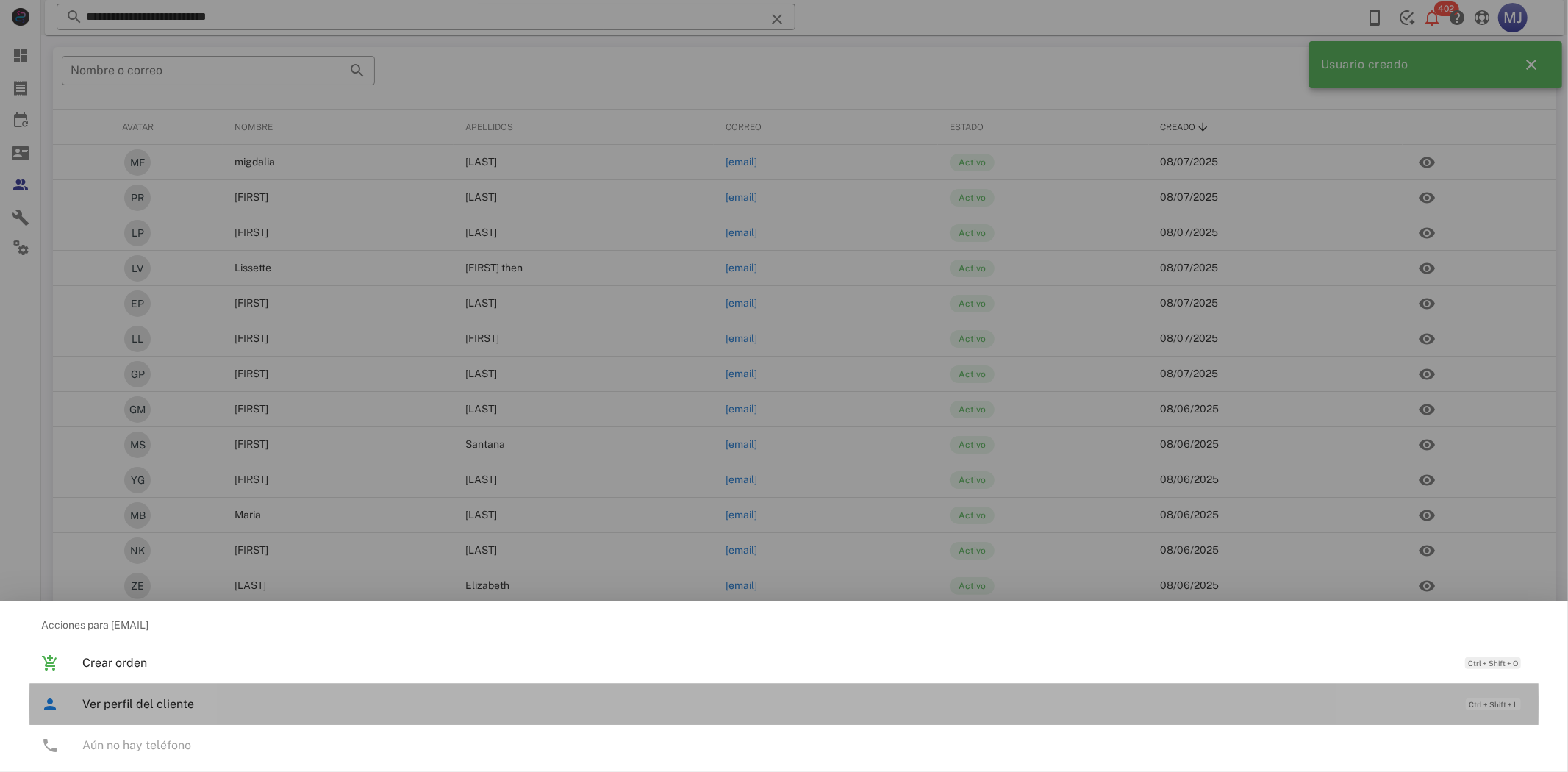 click on "Ver perfil del cliente" at bounding box center [767, 704] 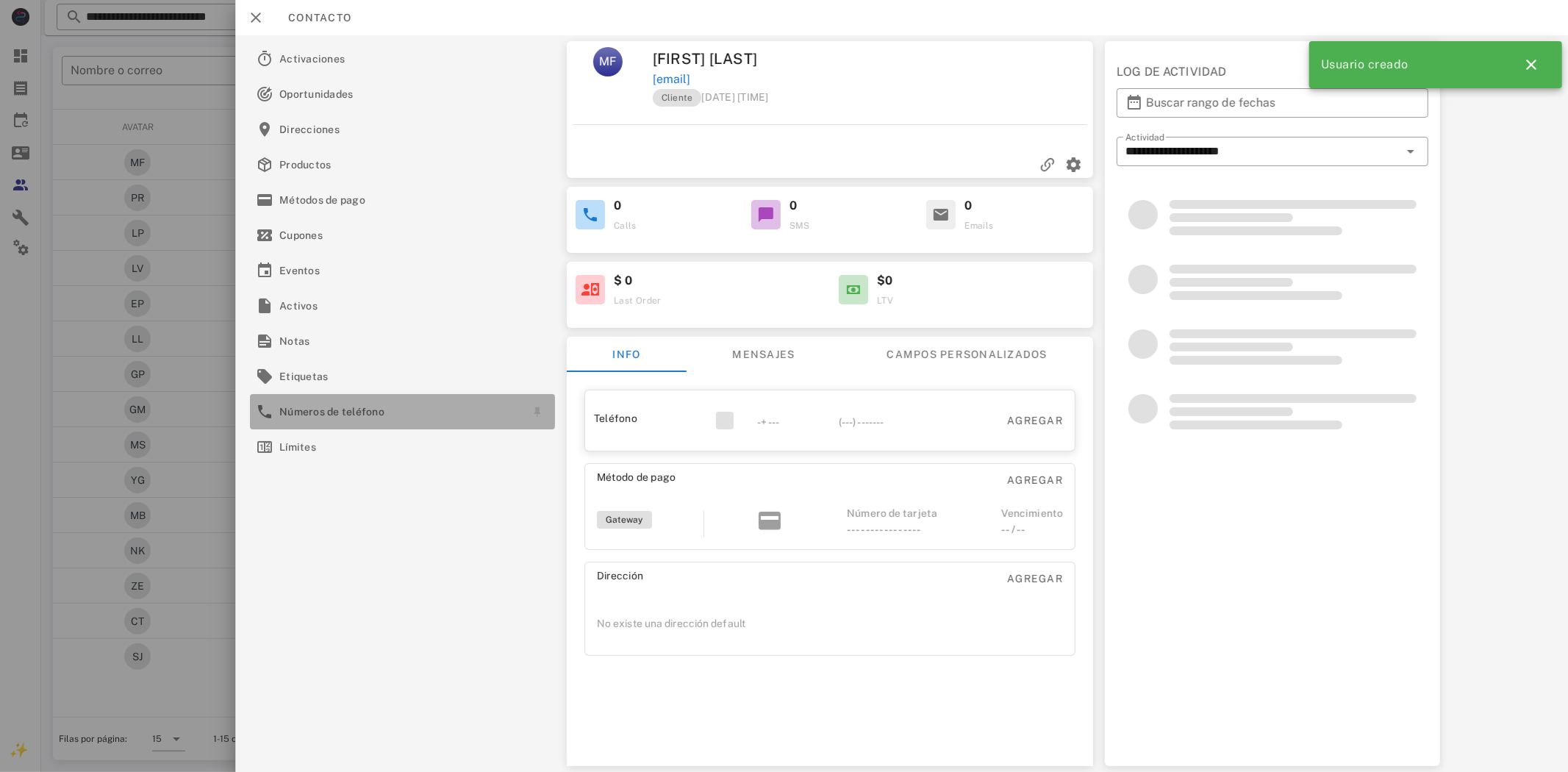 click on "Números de teléfono" at bounding box center (399, 412) 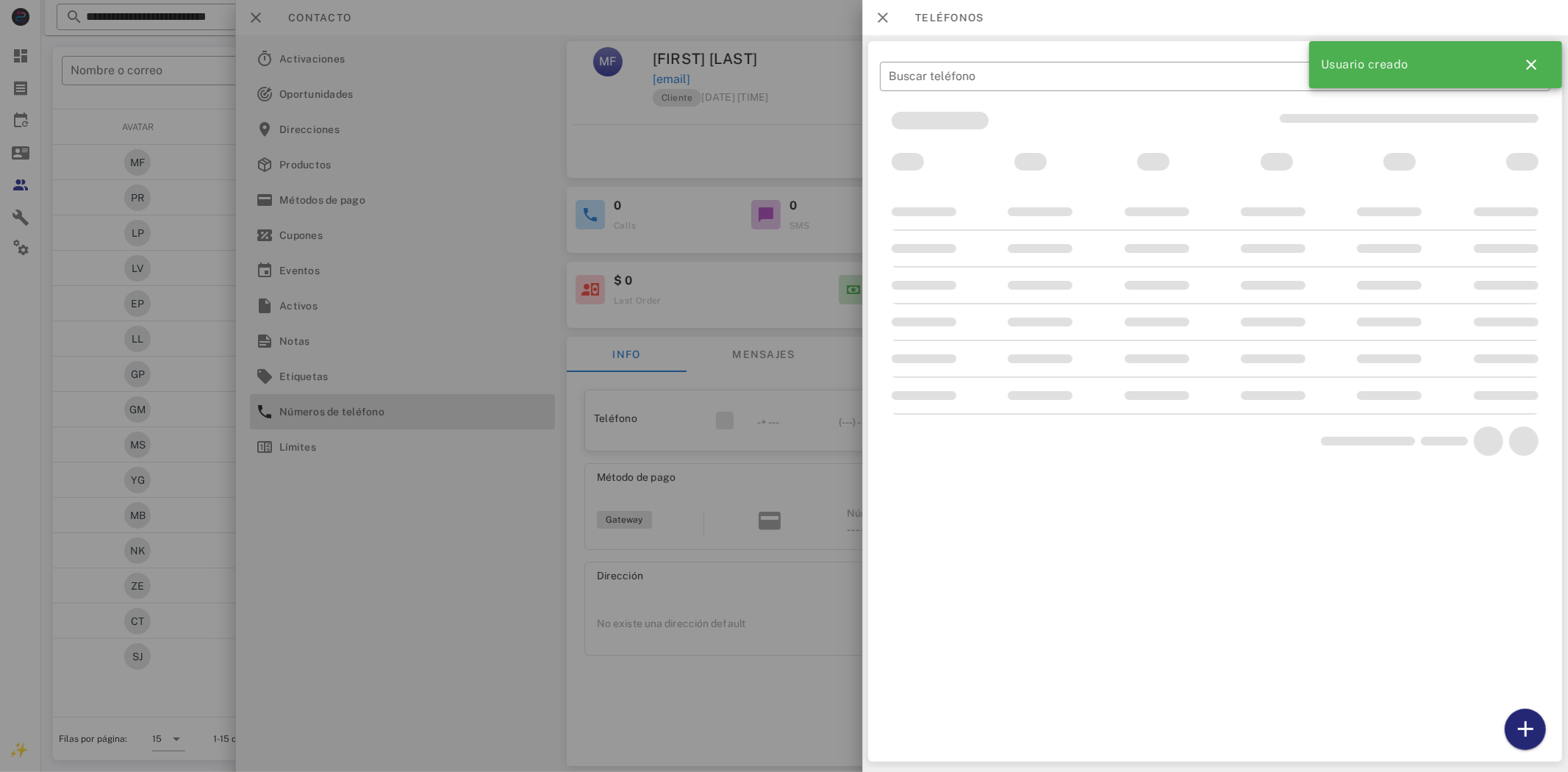 drag, startPoint x: 1518, startPoint y: 734, endPoint x: 1225, endPoint y: 299, distance: 524.47498 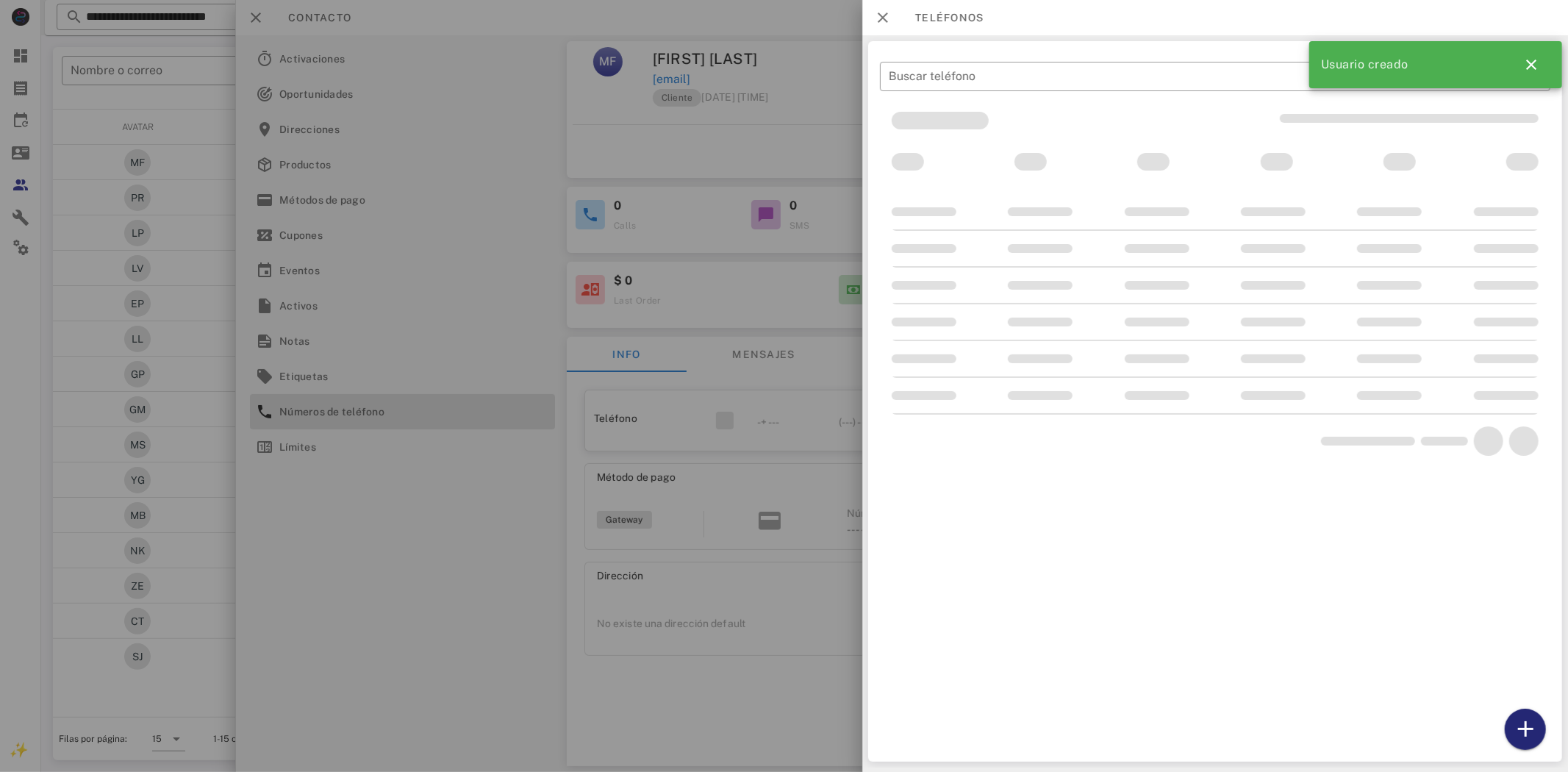 click at bounding box center (1525, 729) 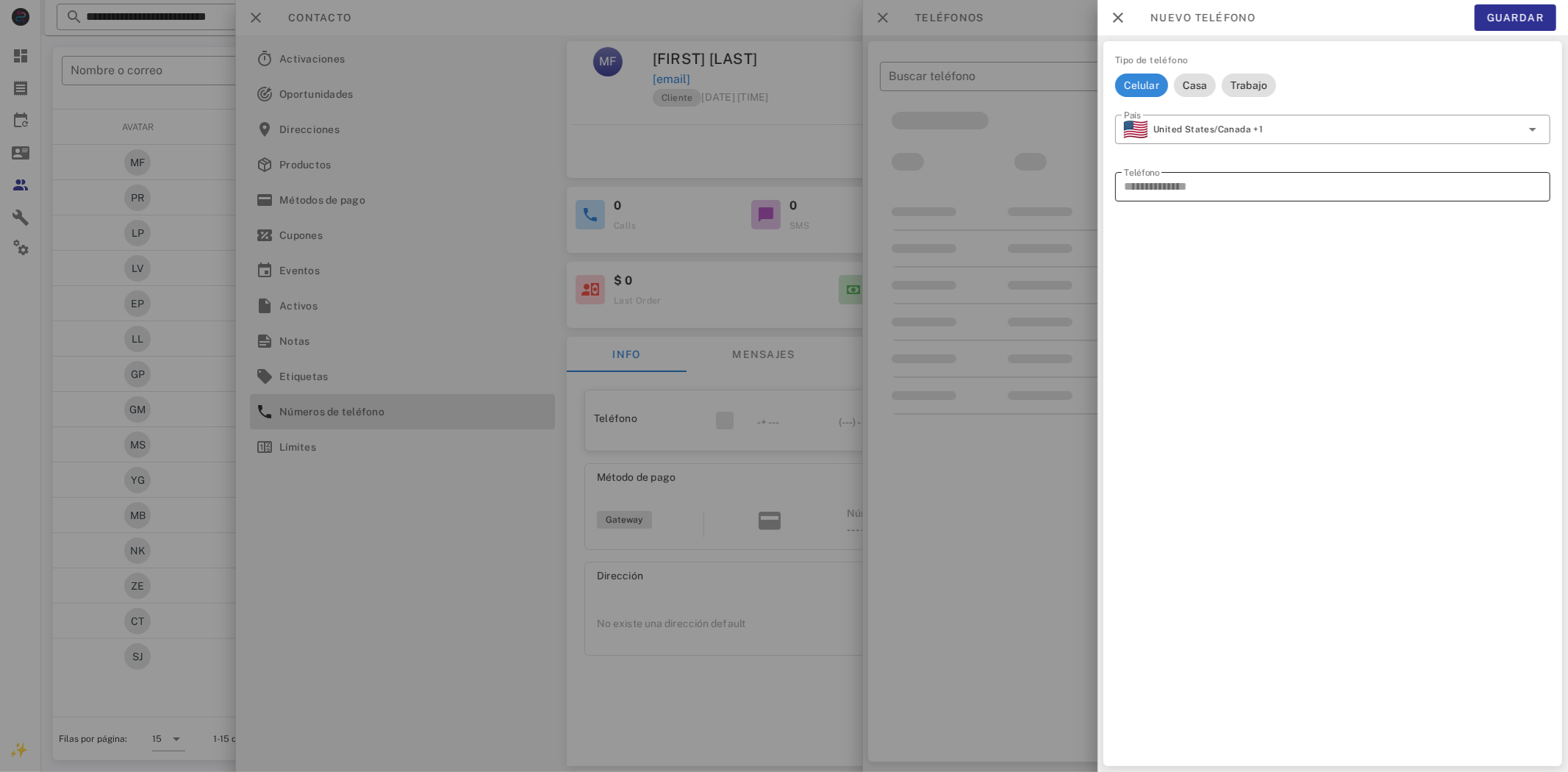 click on "Tipo de teléfono   Celular   Casa   Trabajo  ​ País  United States/Canada +1  ​ Teléfono" at bounding box center [1333, 137] 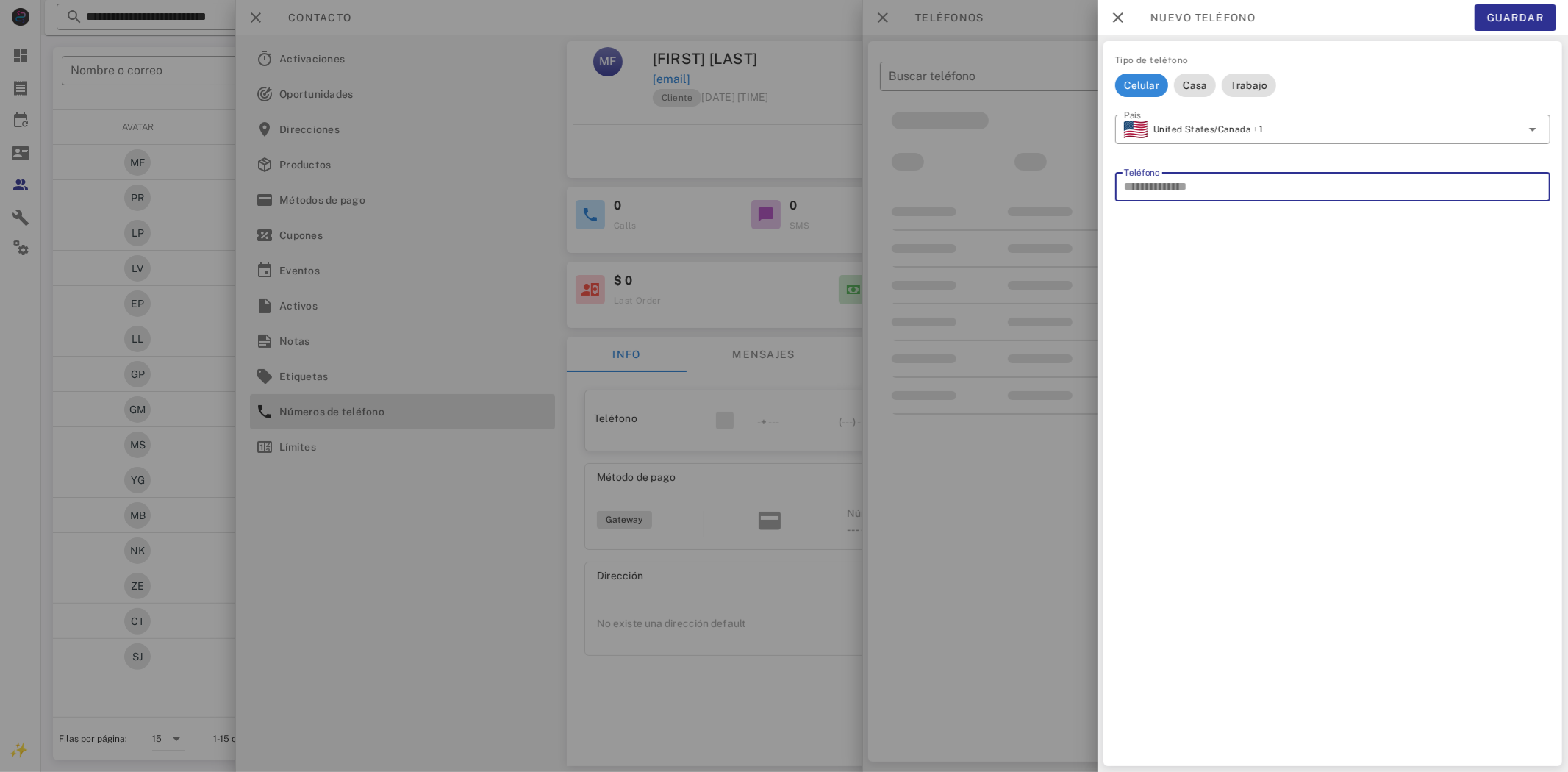 paste on "**********" 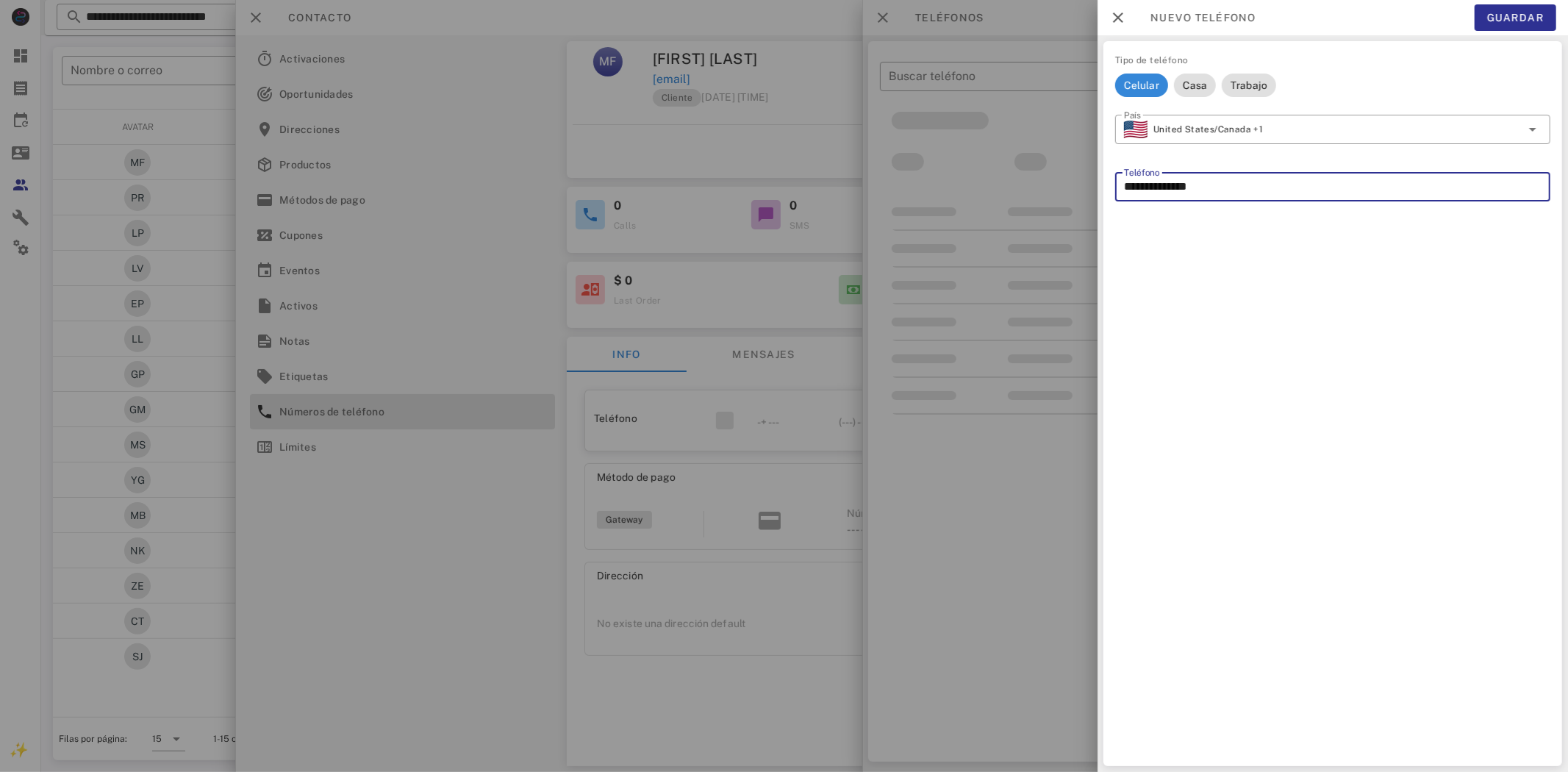 click on "**********" at bounding box center (1333, 187) 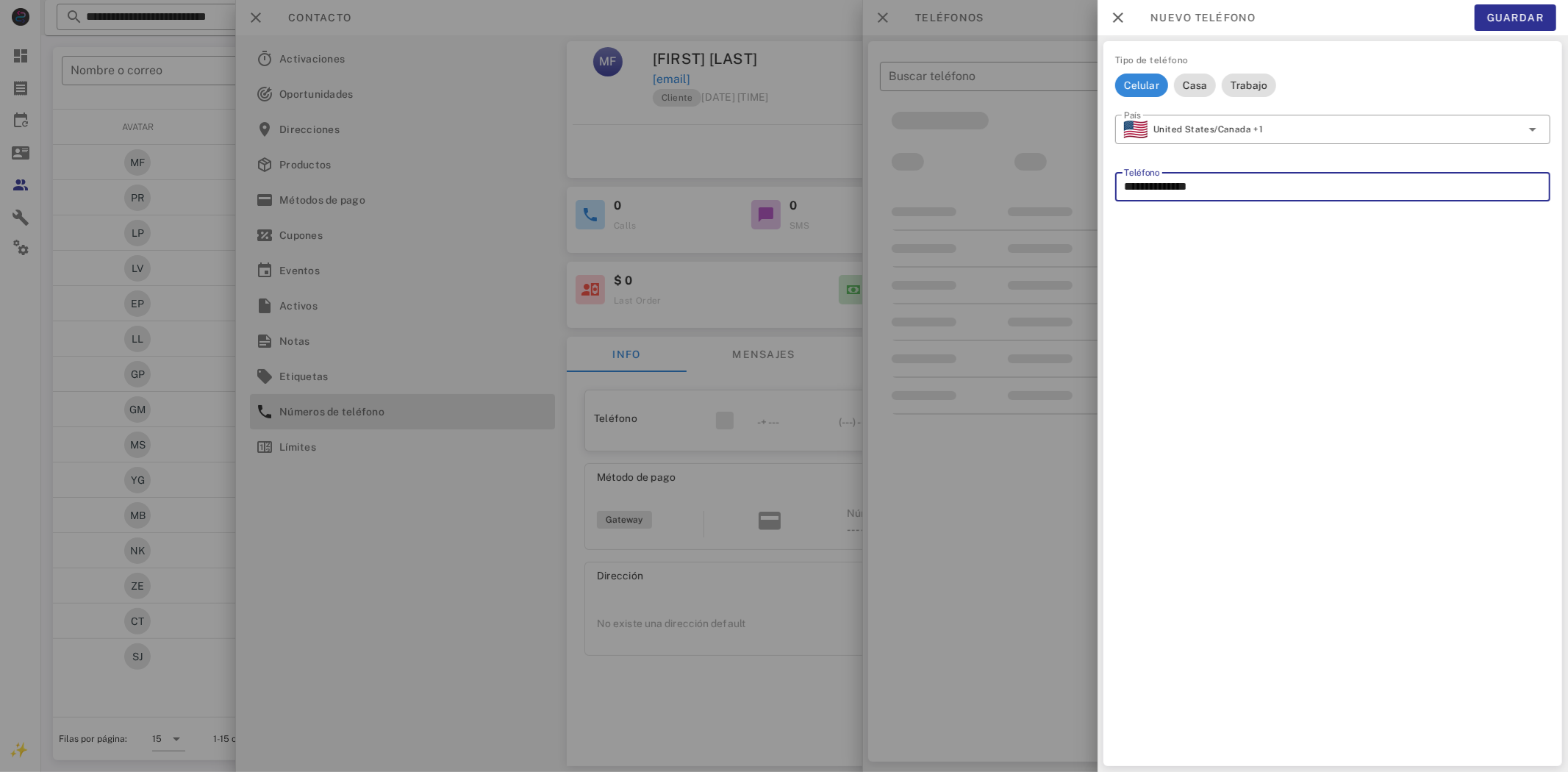 drag, startPoint x: 1198, startPoint y: 190, endPoint x: 1049, endPoint y: 215, distance: 151.08276 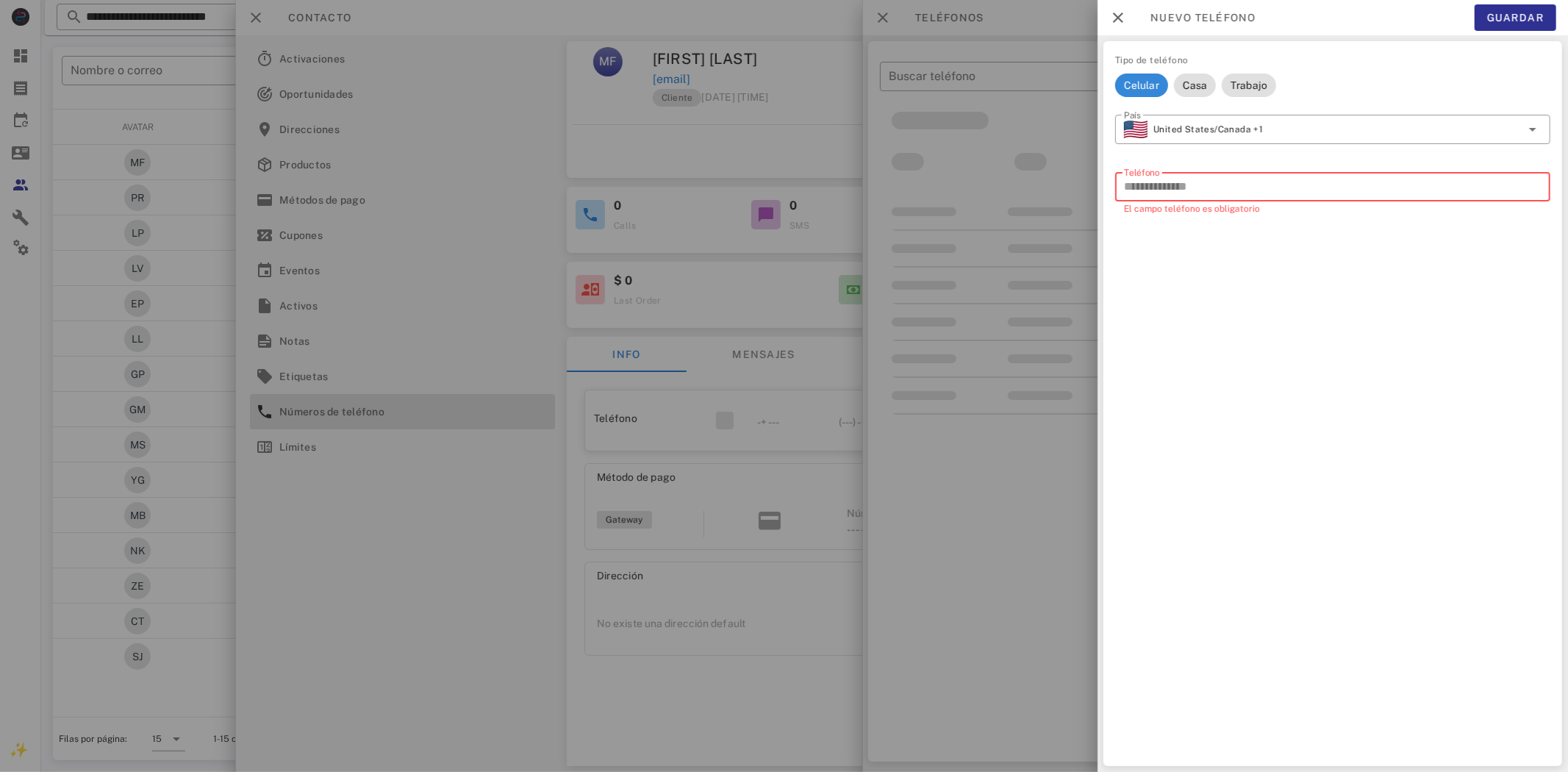 paste on "**********" 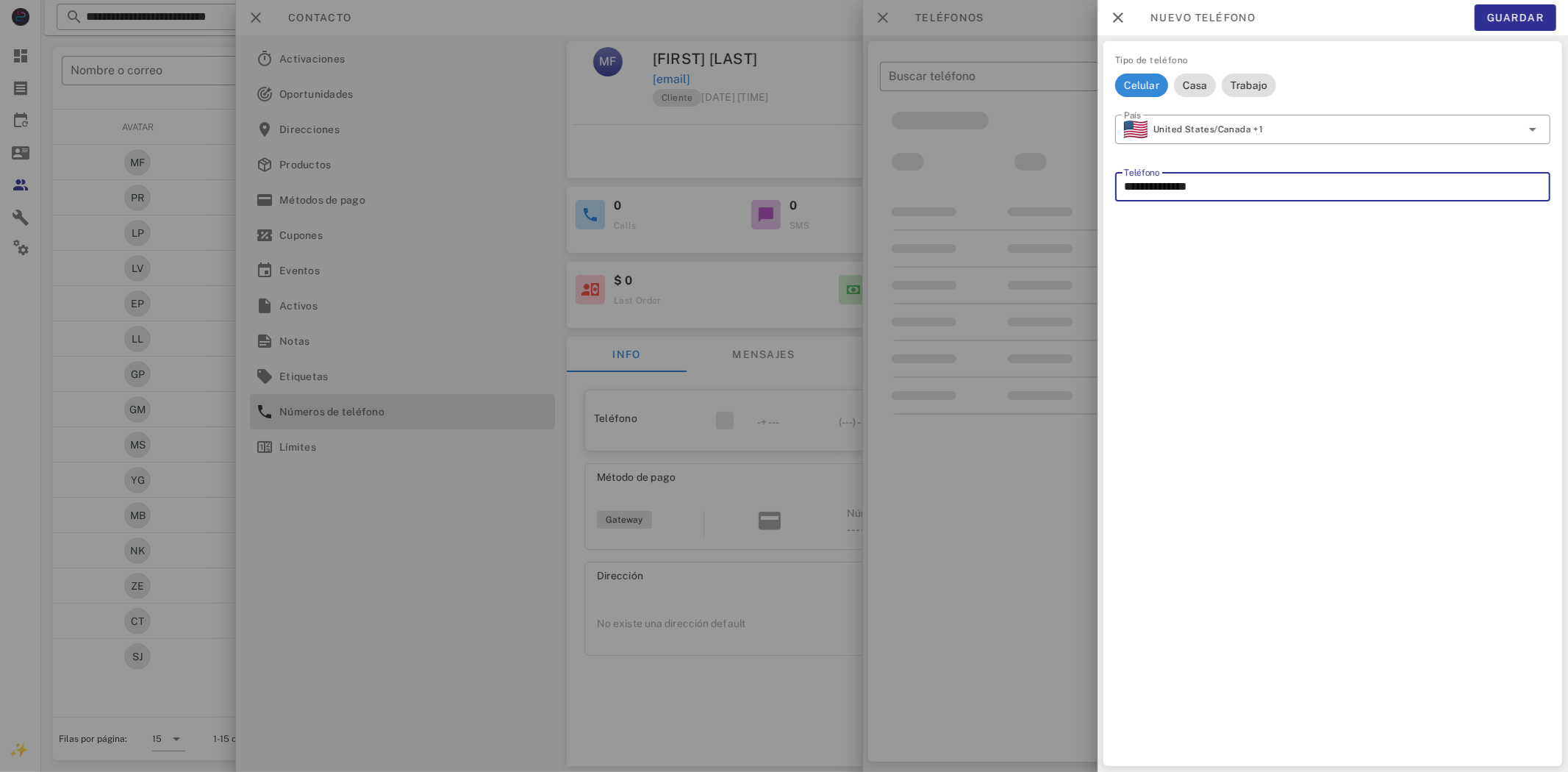 type on "**********" 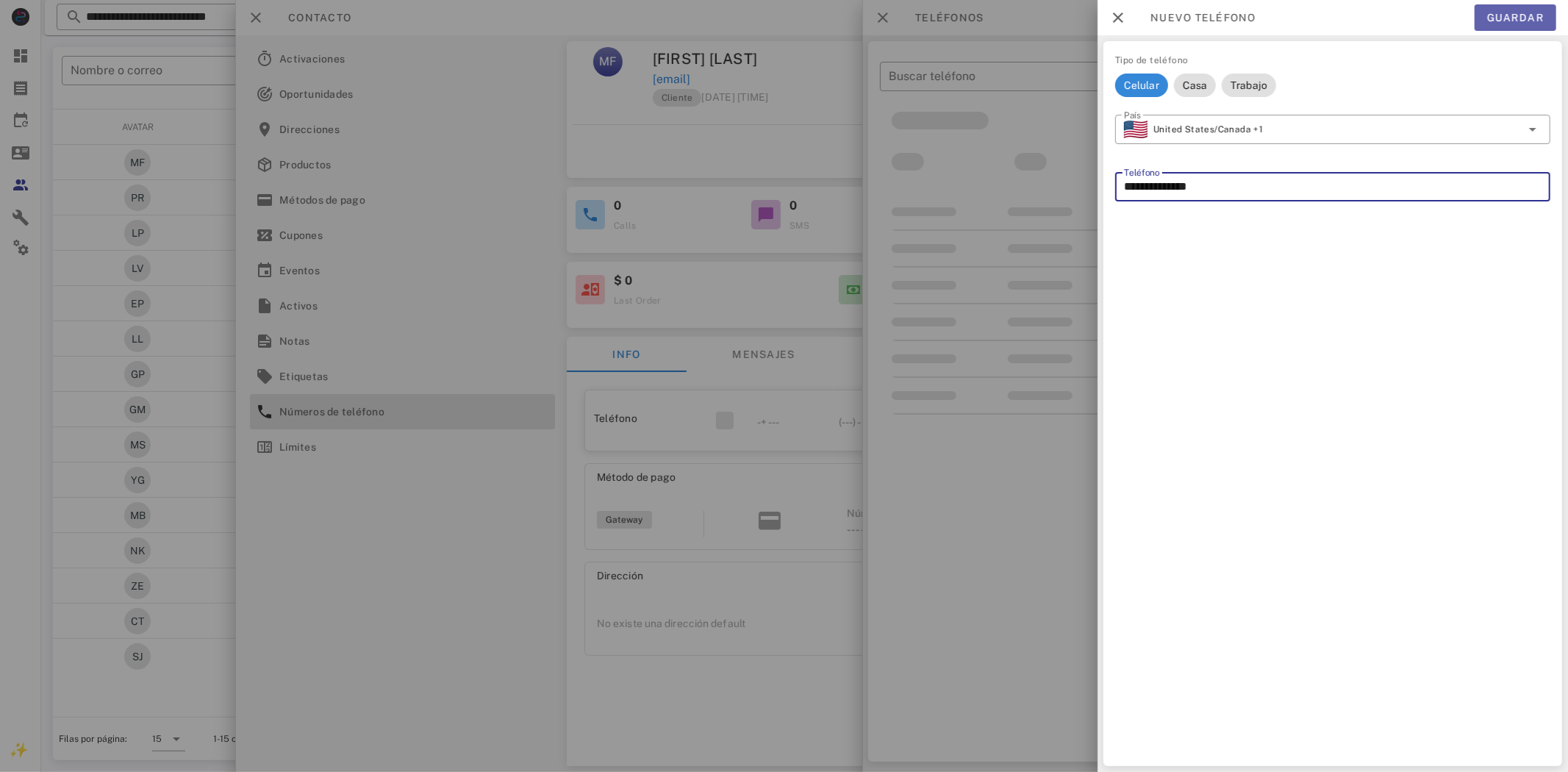 click on "Guardar" at bounding box center (1515, 18) 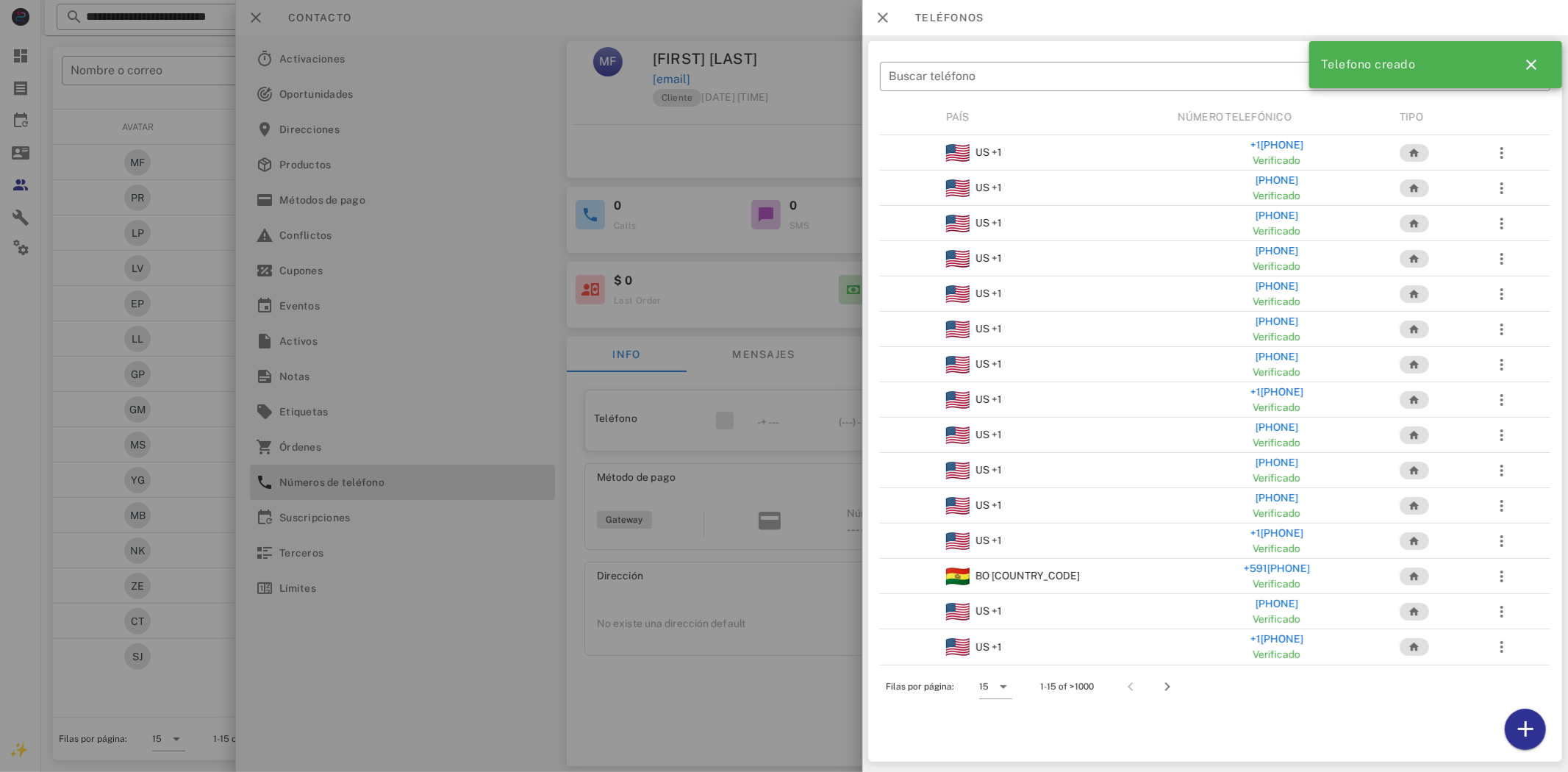 click at bounding box center [784, 386] 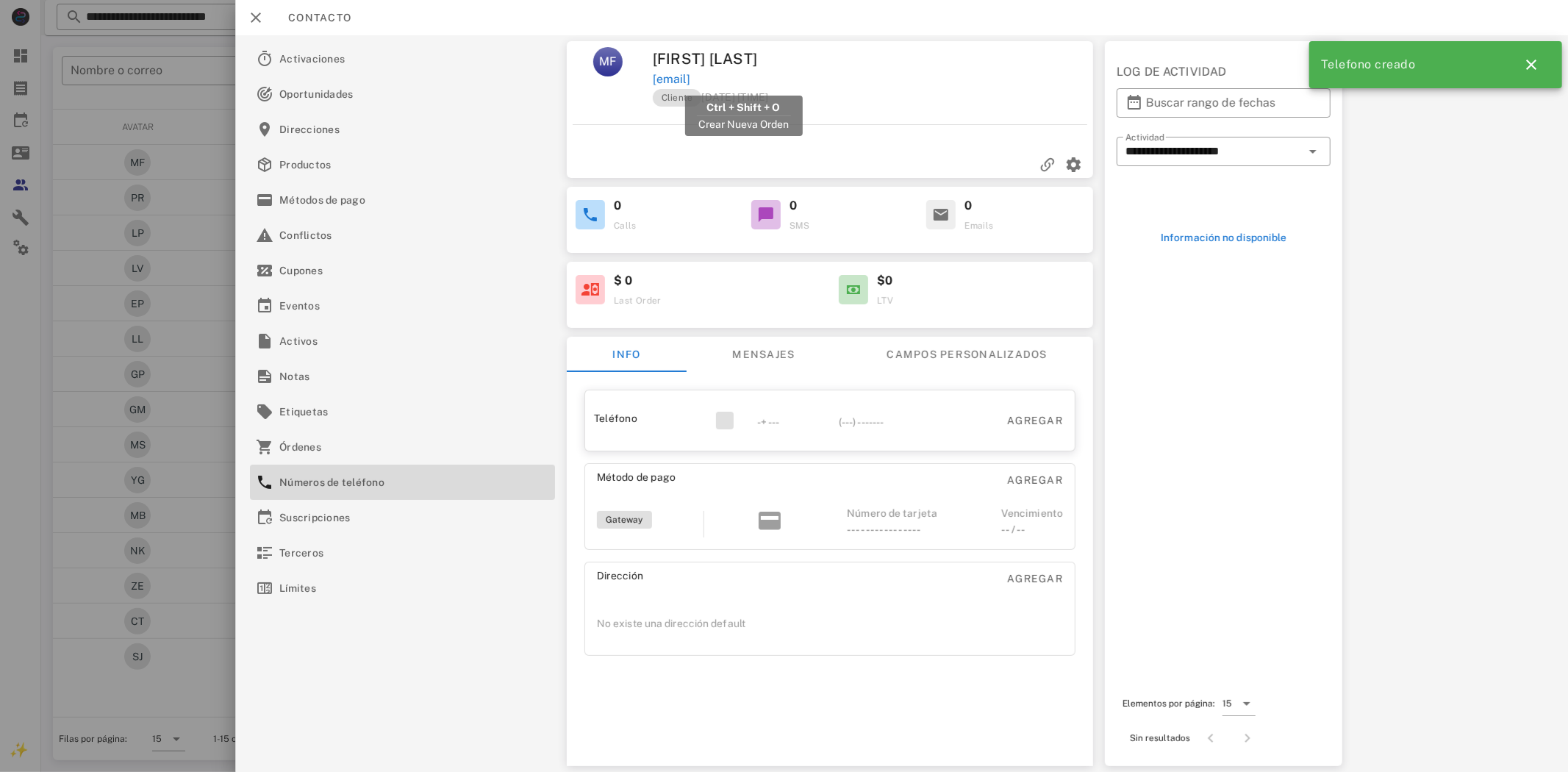 click on "[EMAIL]" at bounding box center (670, 79) 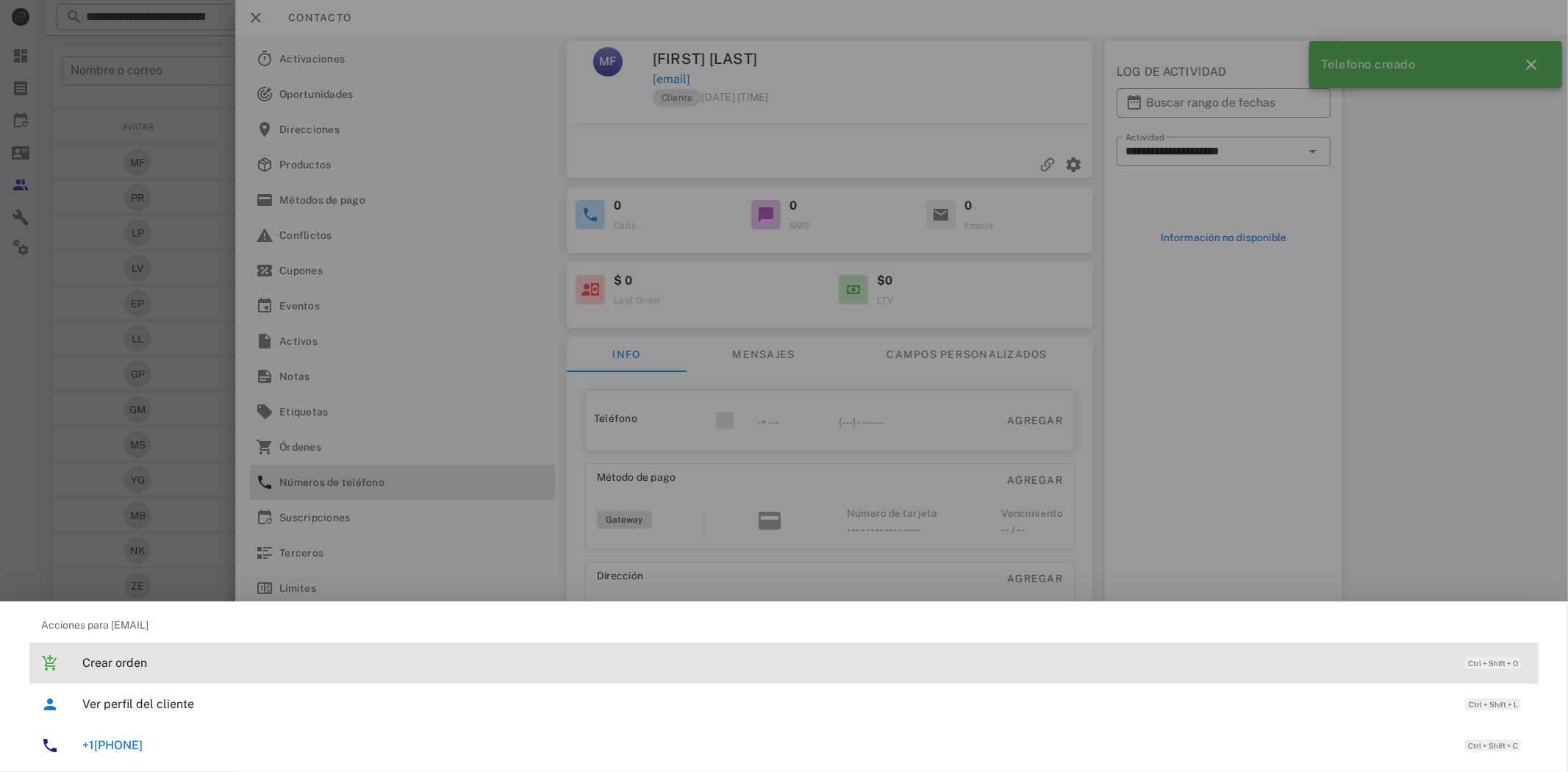 click on "Crear orden" at bounding box center [766, 662] 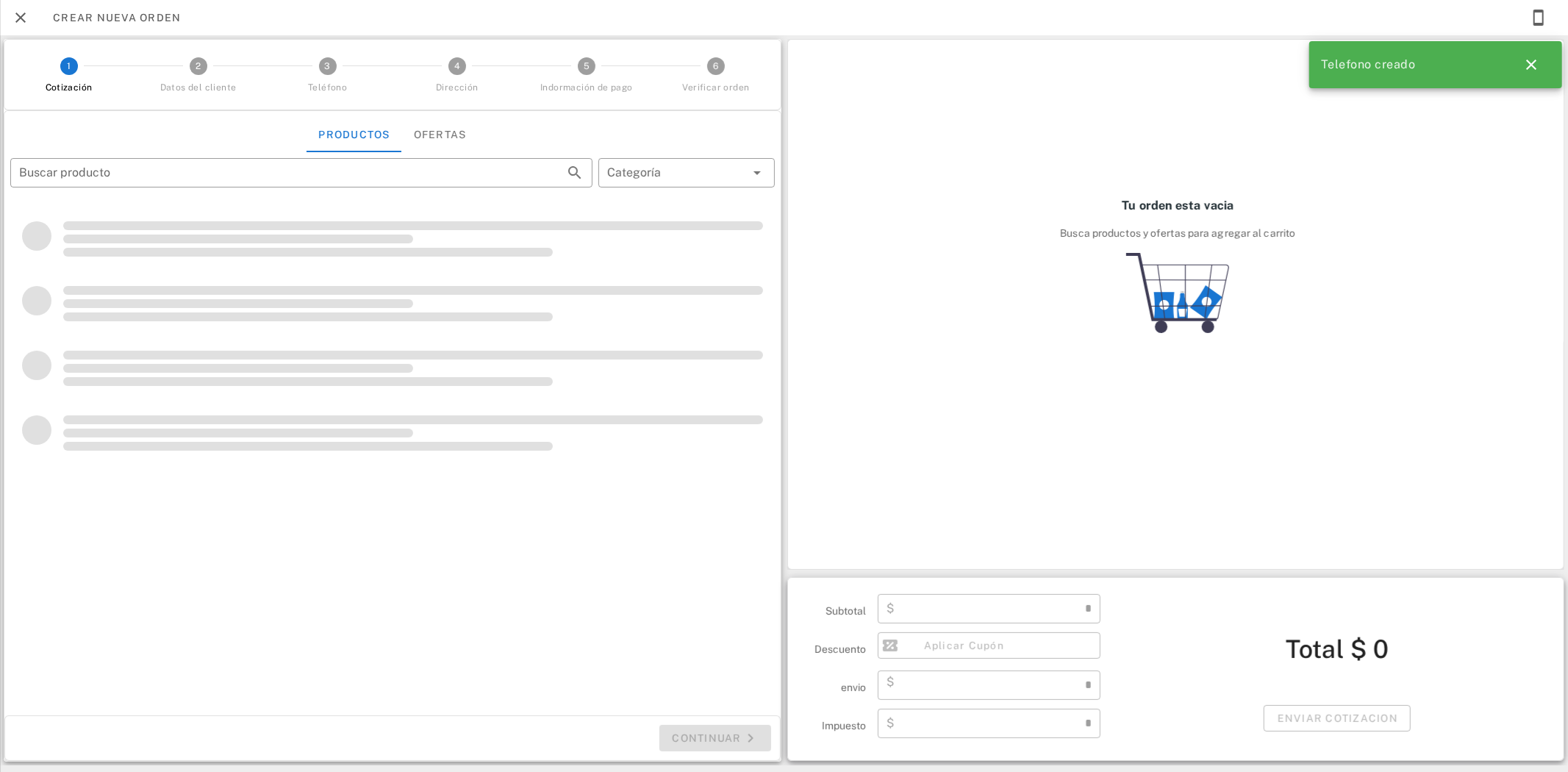 type on "**********" 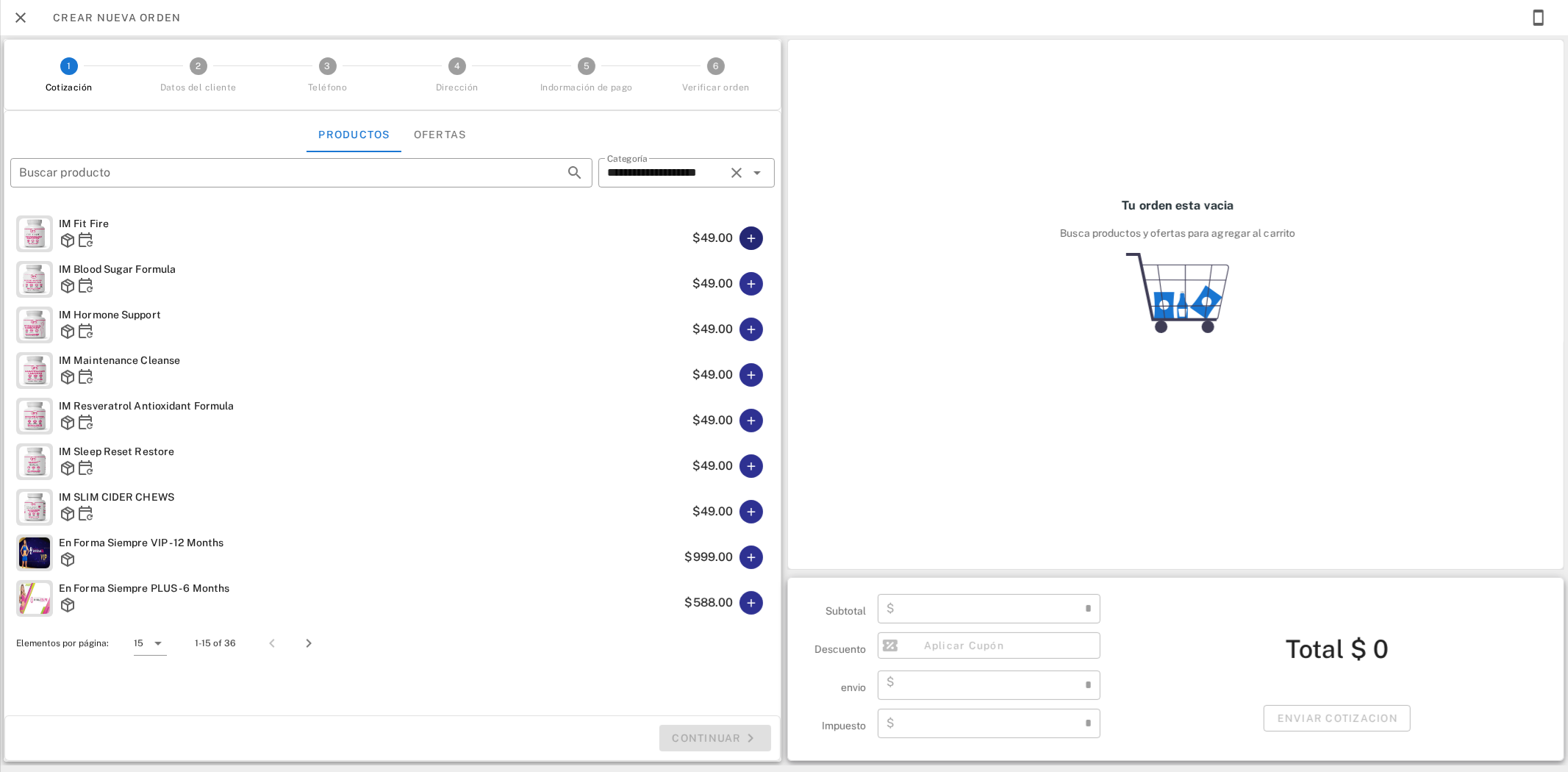 click at bounding box center [751, 238] 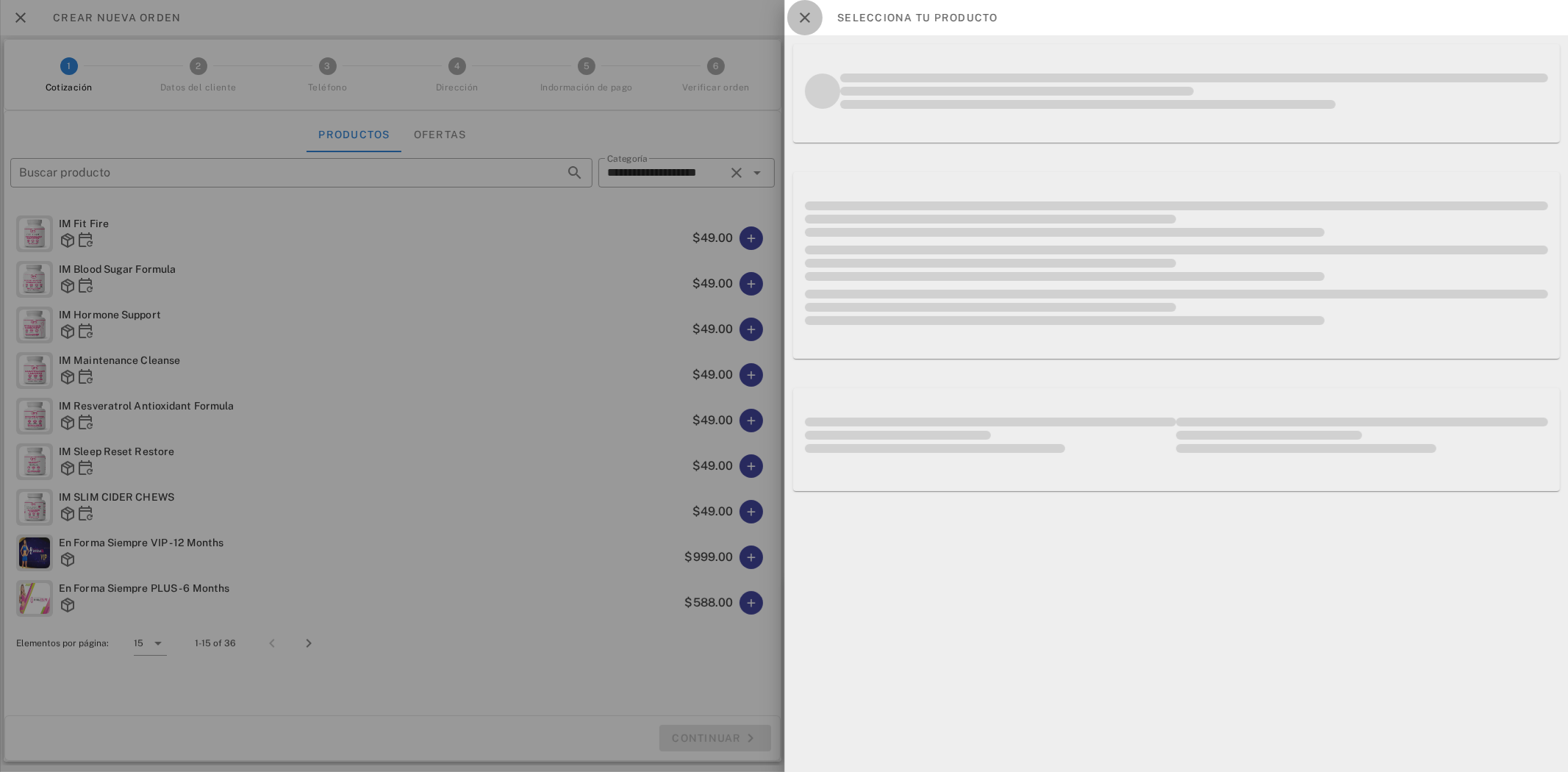 click at bounding box center (805, 18) 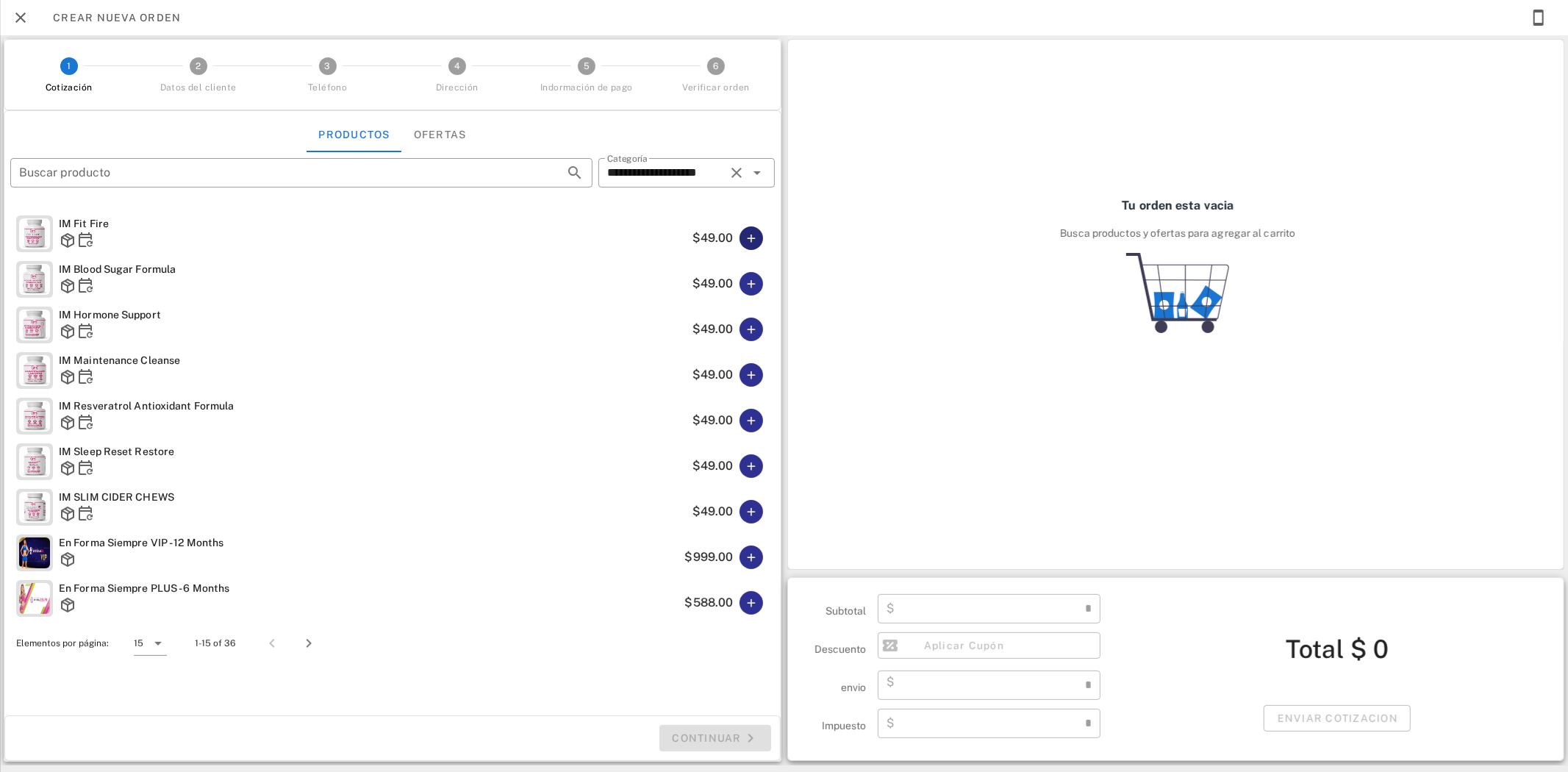 click at bounding box center [751, 238] 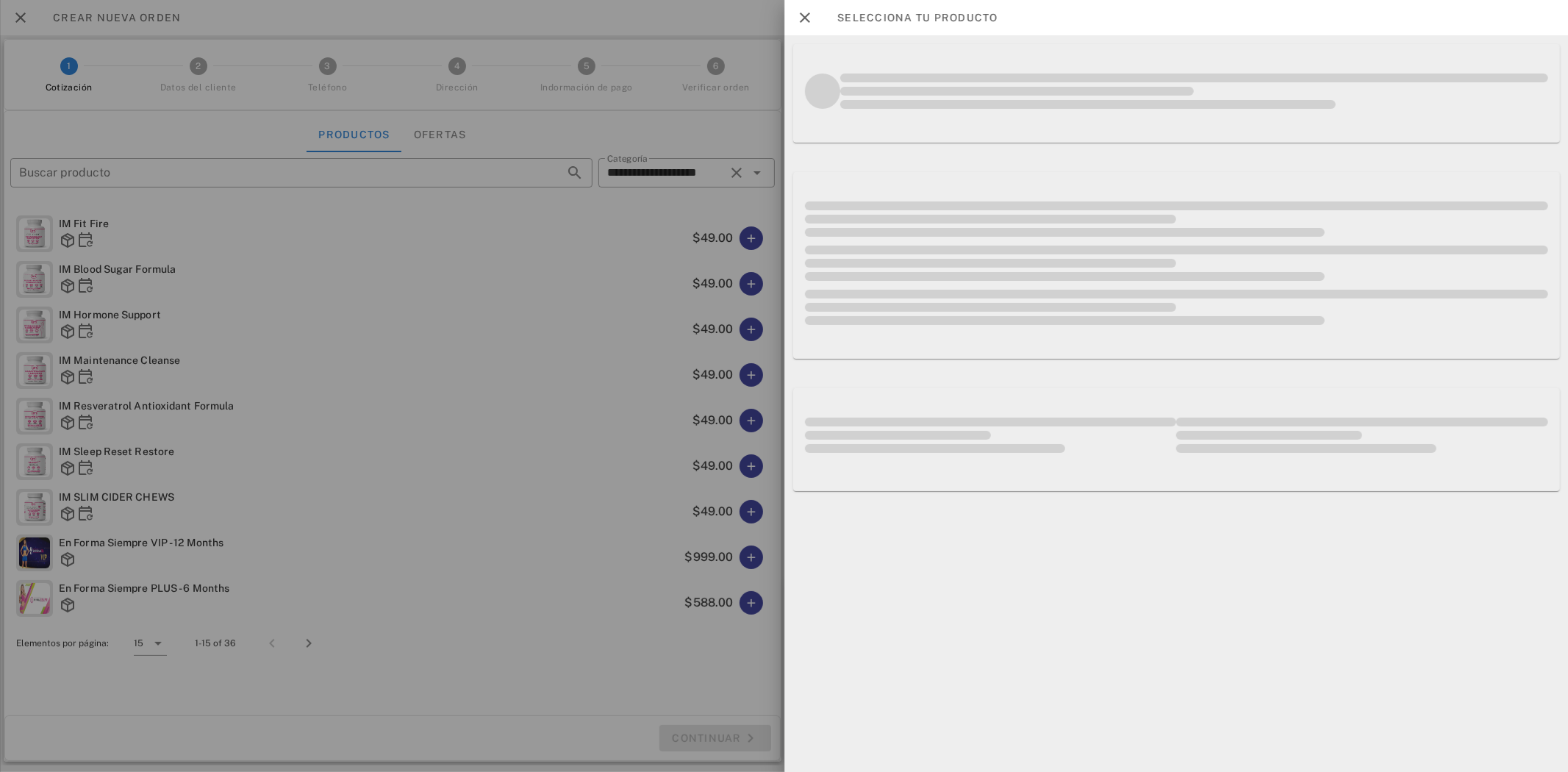 click at bounding box center (784, 386) 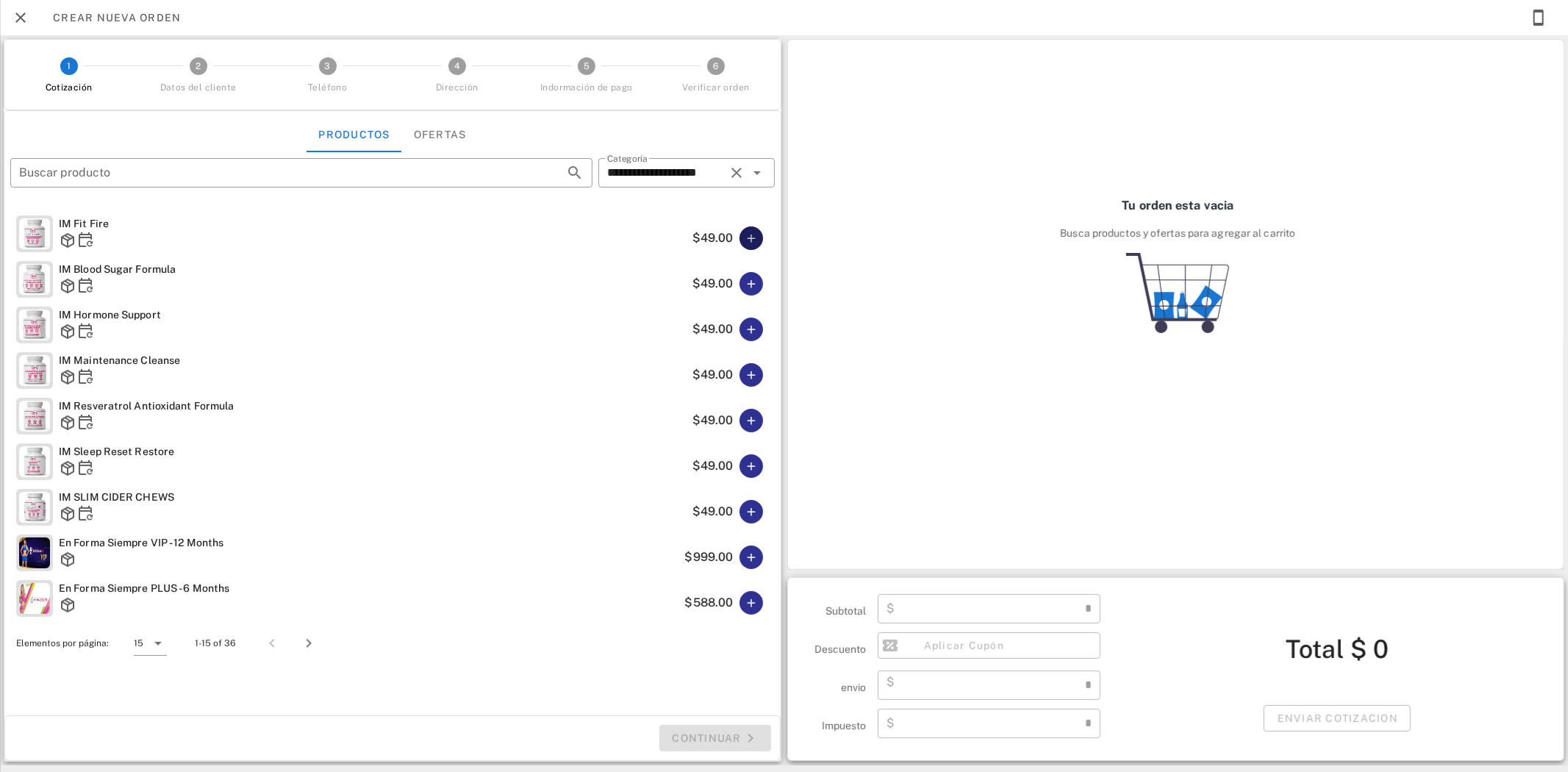 click at bounding box center (751, 238) 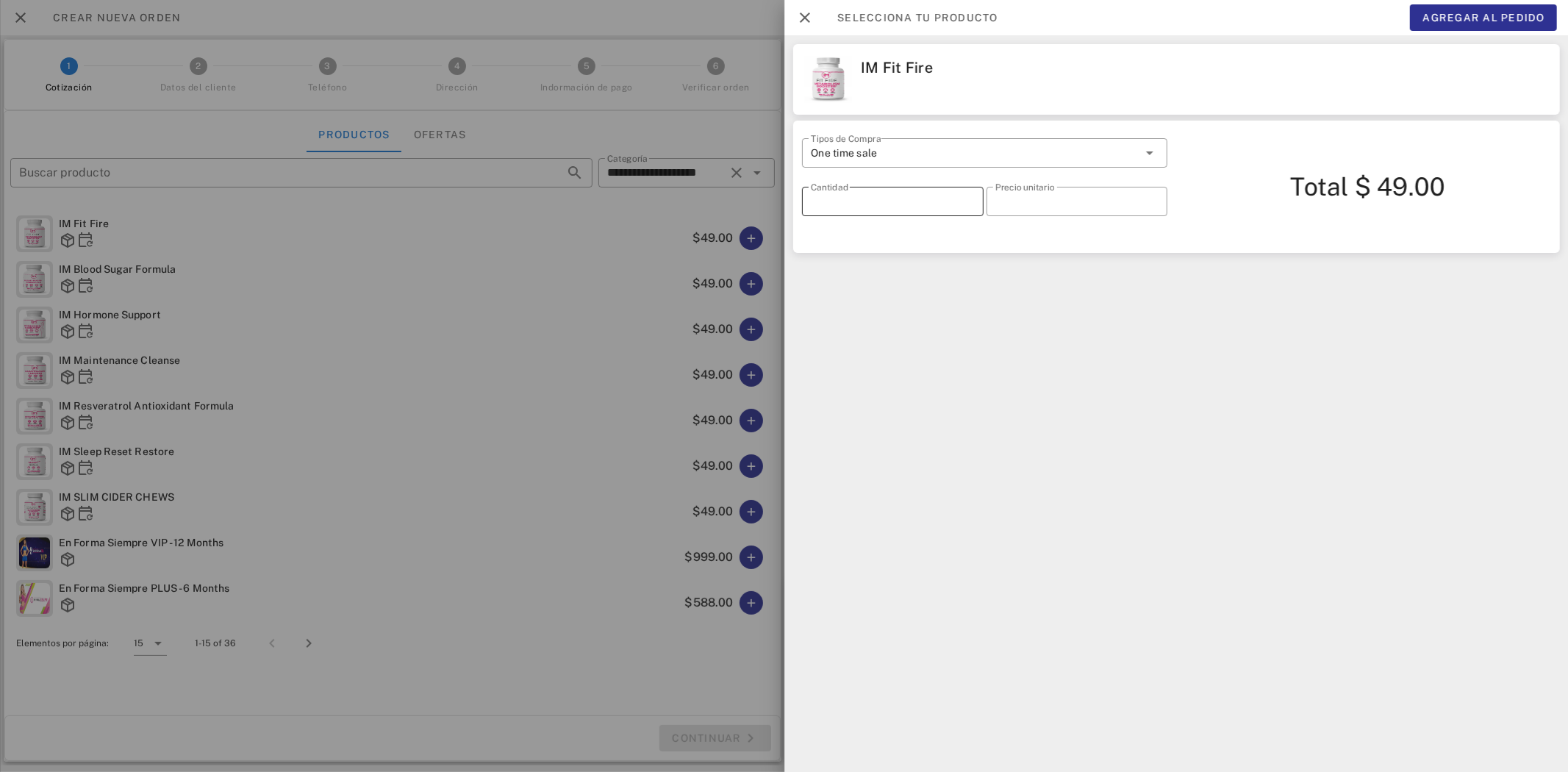 click on "*" at bounding box center (892, 201) 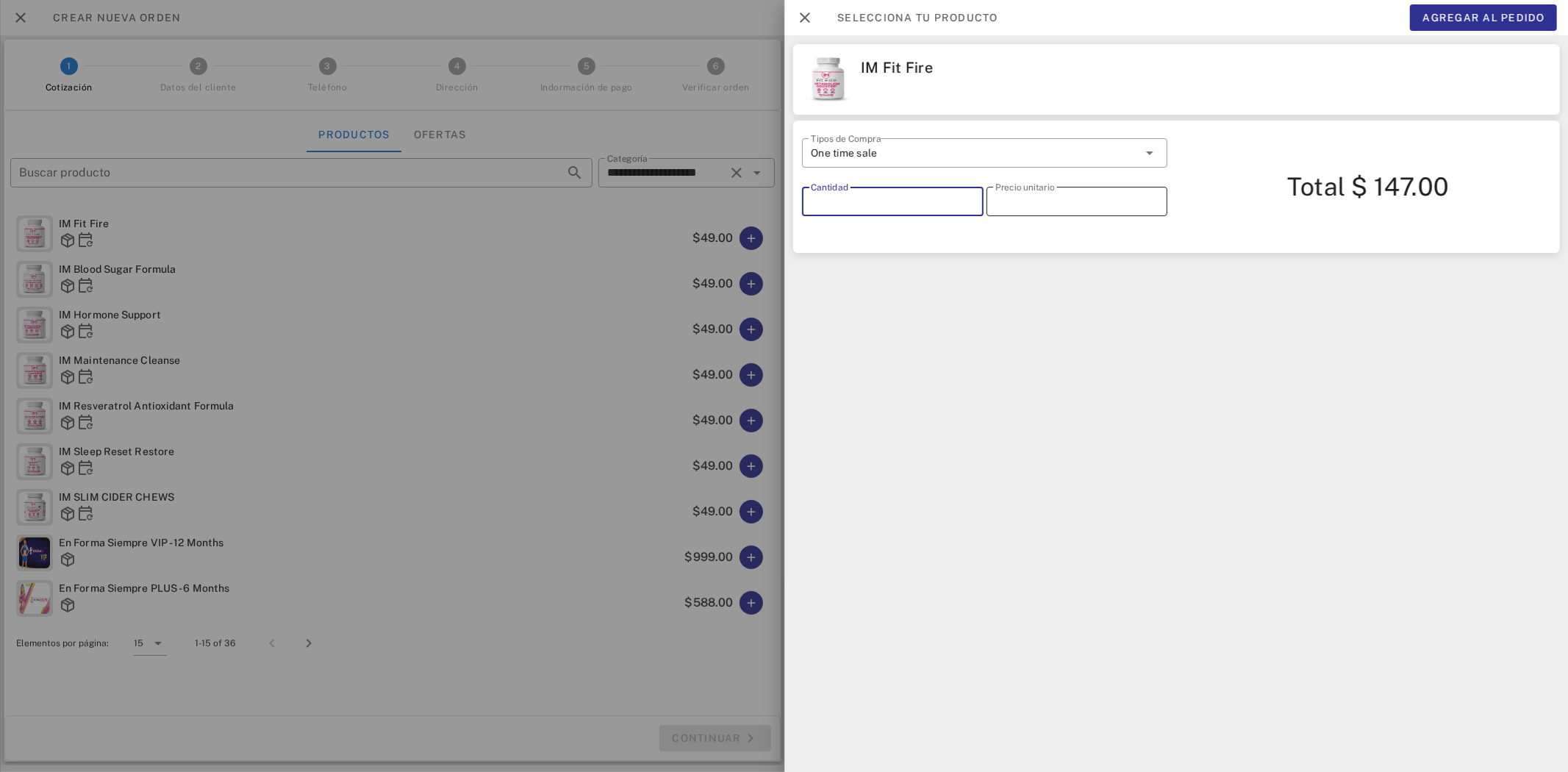 type on "*" 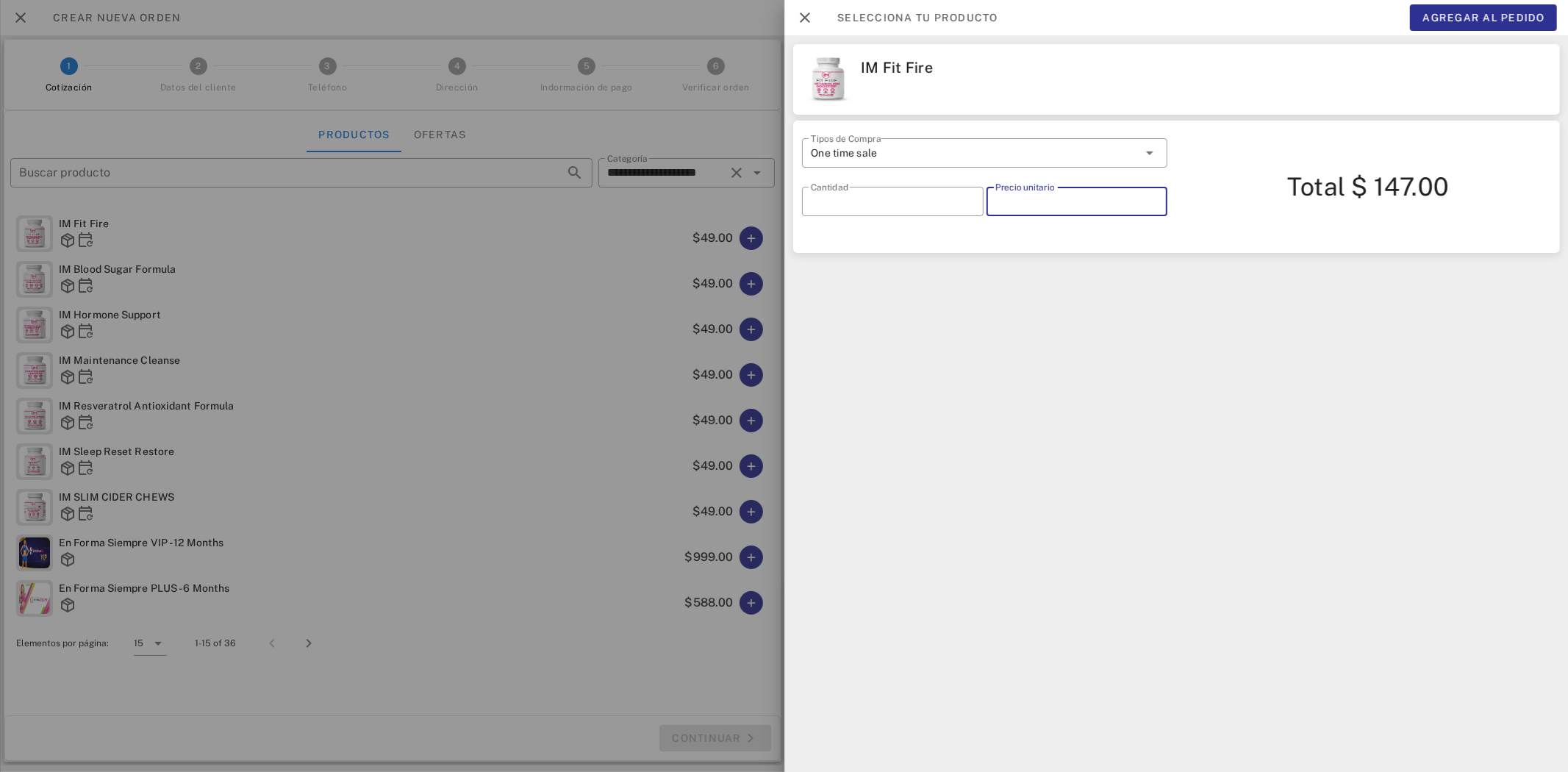 click on "*****" at bounding box center (1076, 201) 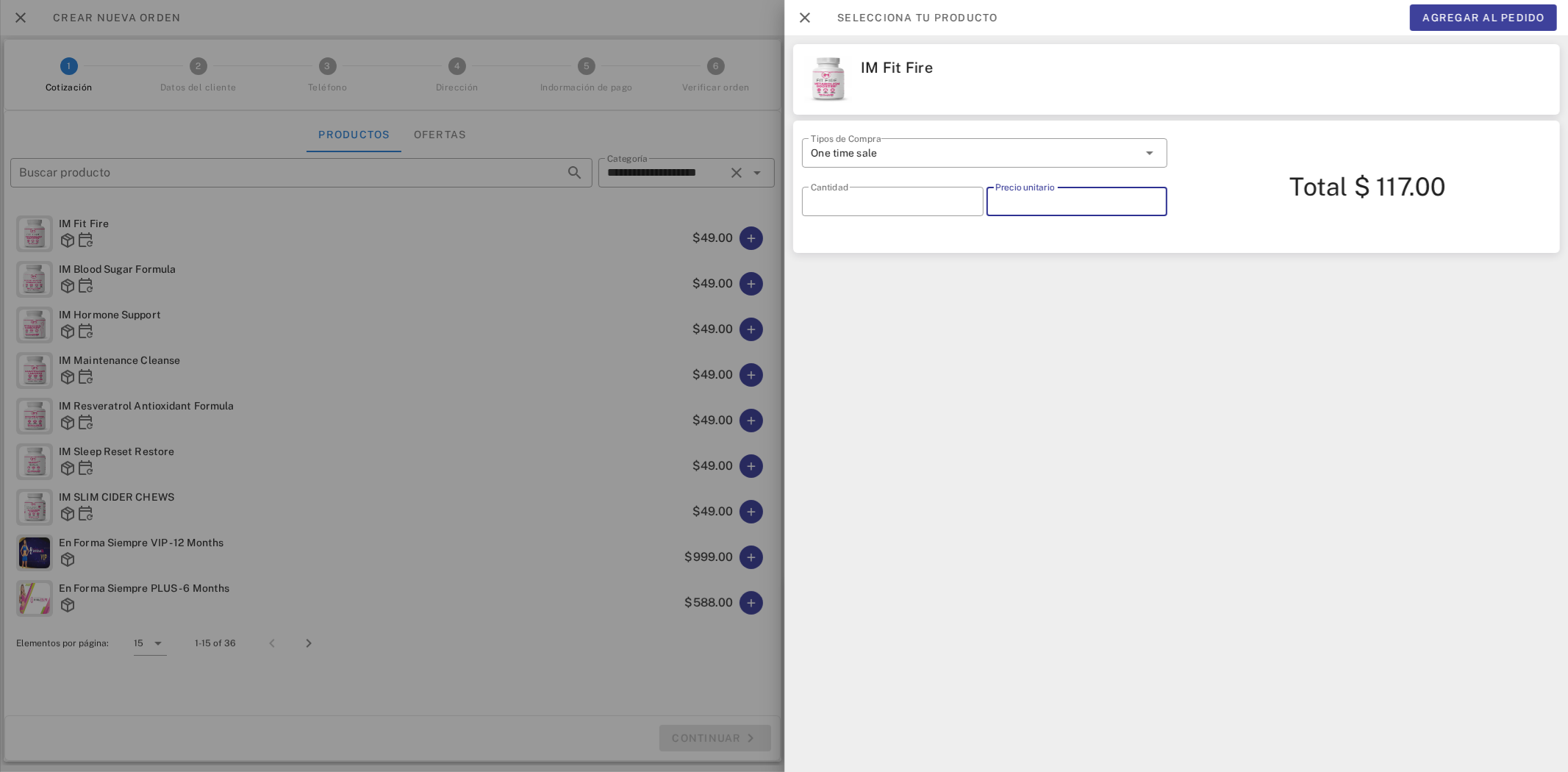 type on "*****" 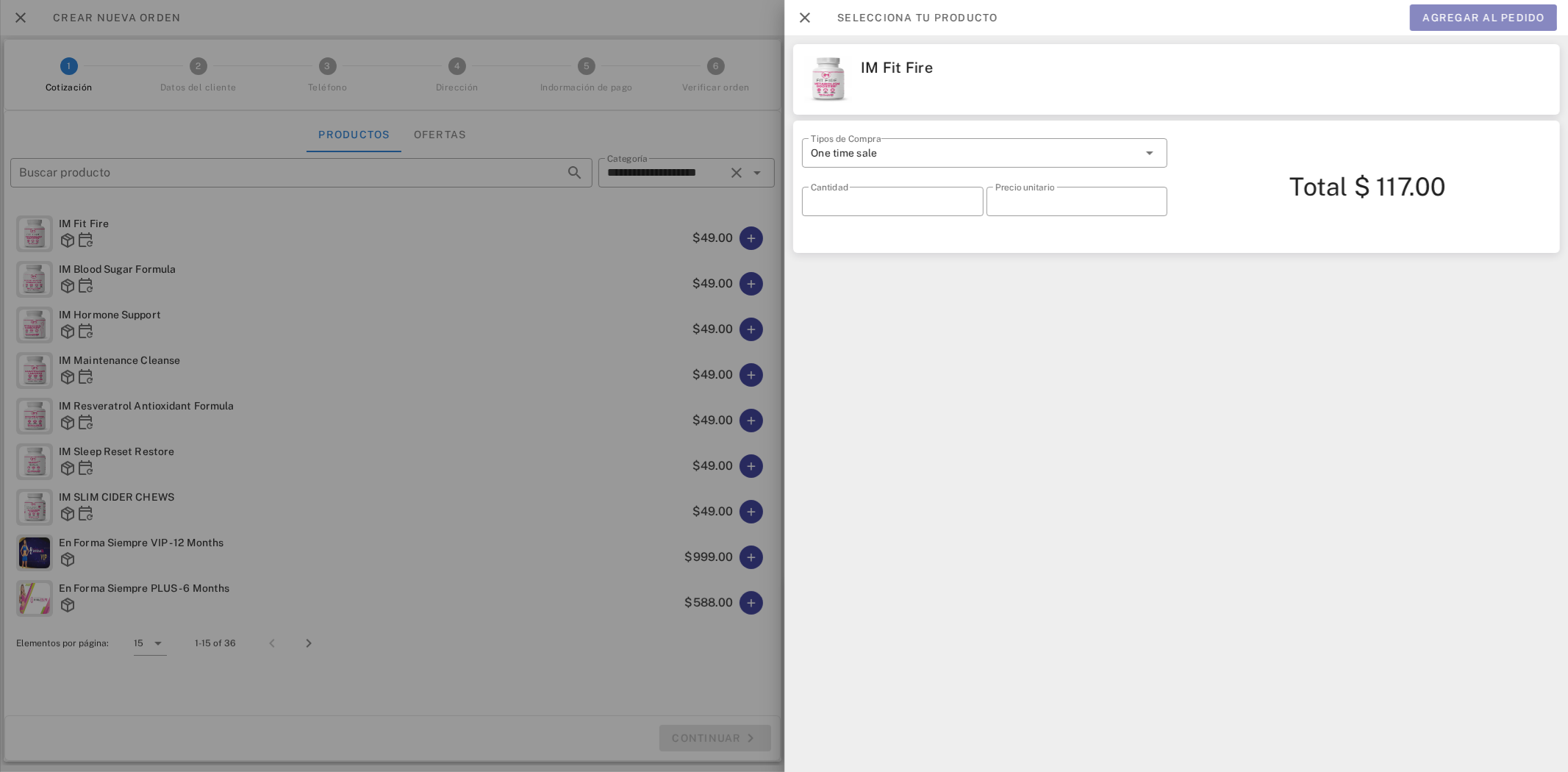 click on "Agregar al pedido" at bounding box center [1483, 18] 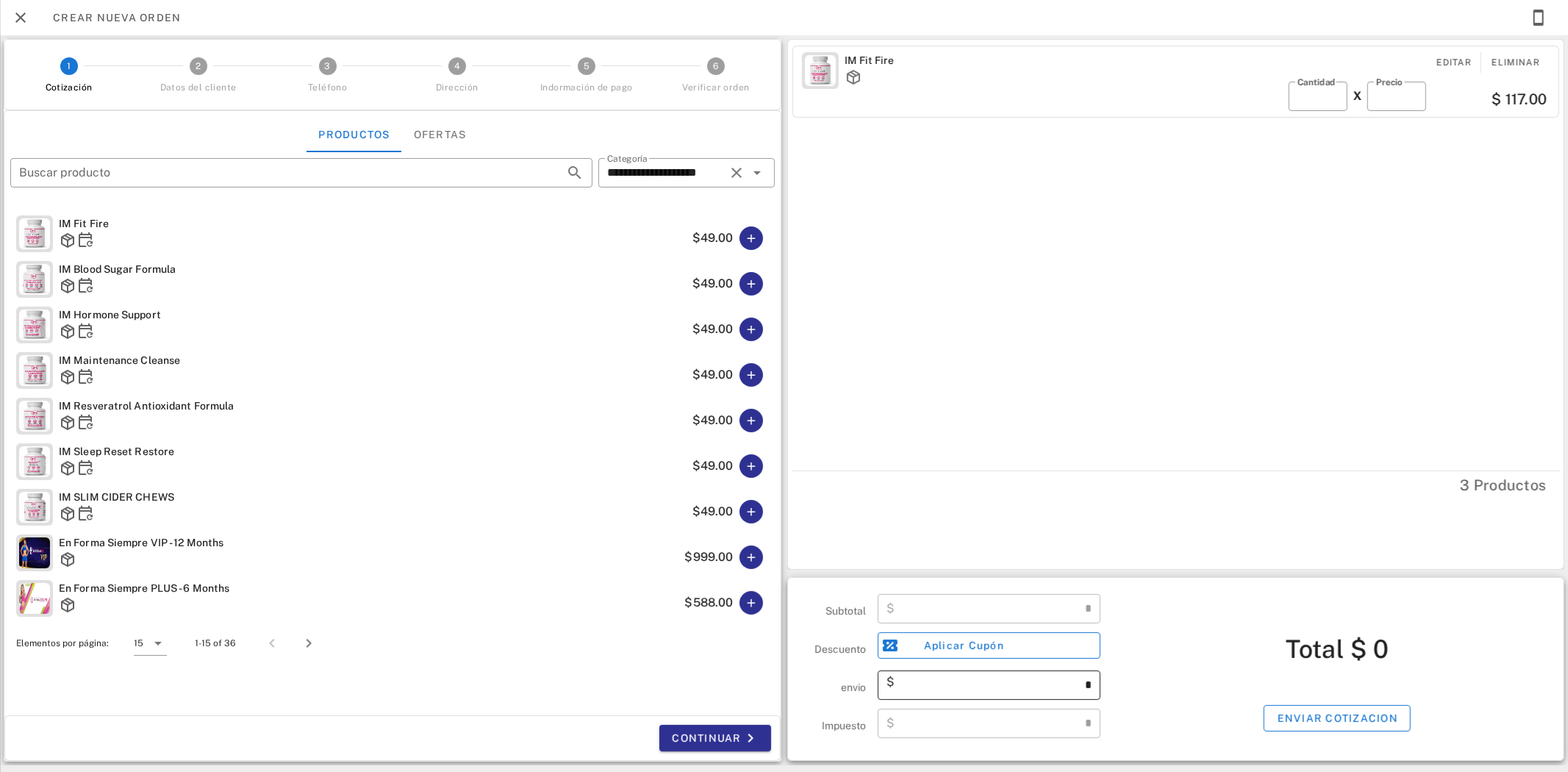 type on "******" 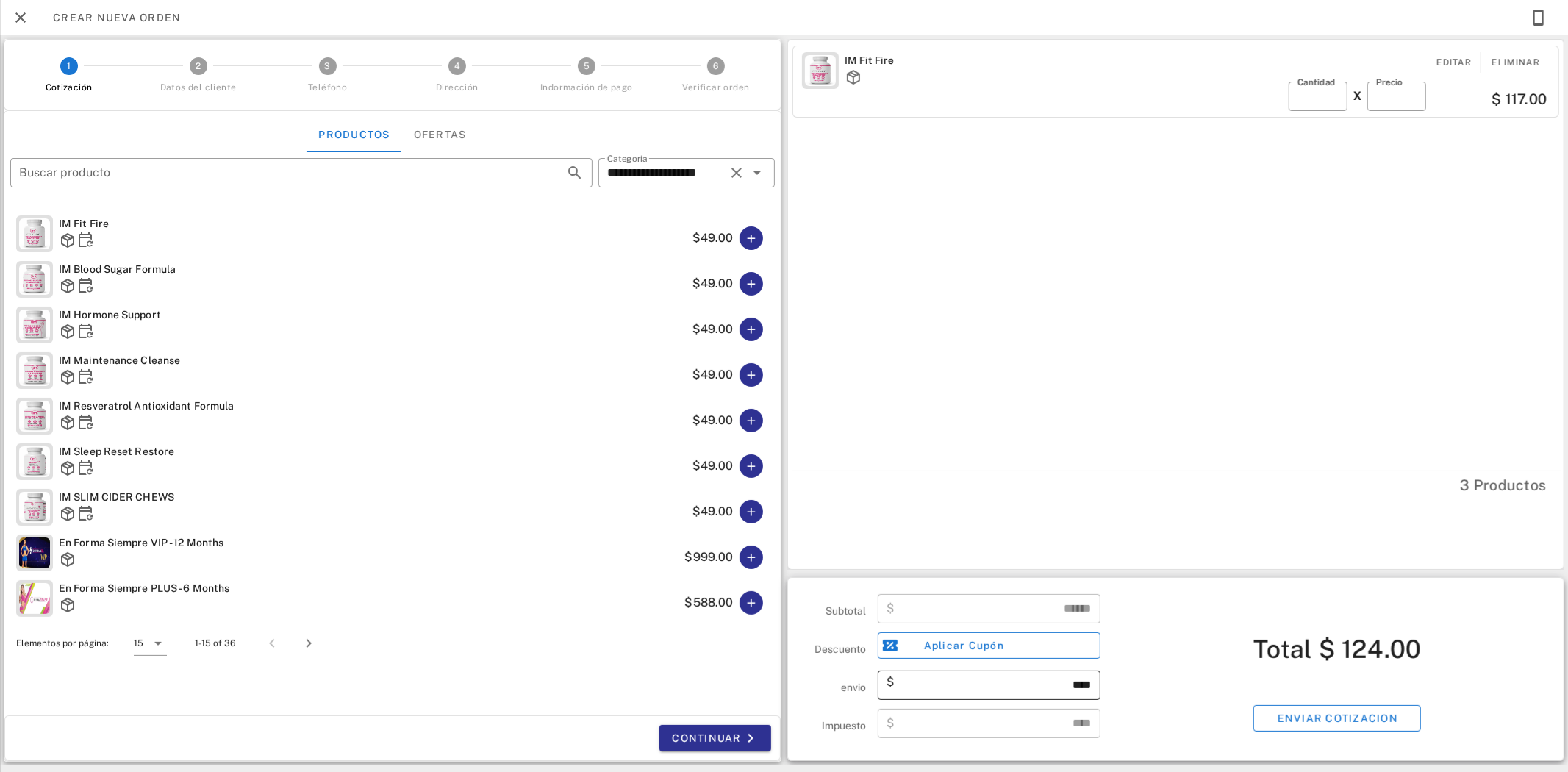 click on "****" at bounding box center [995, 685] 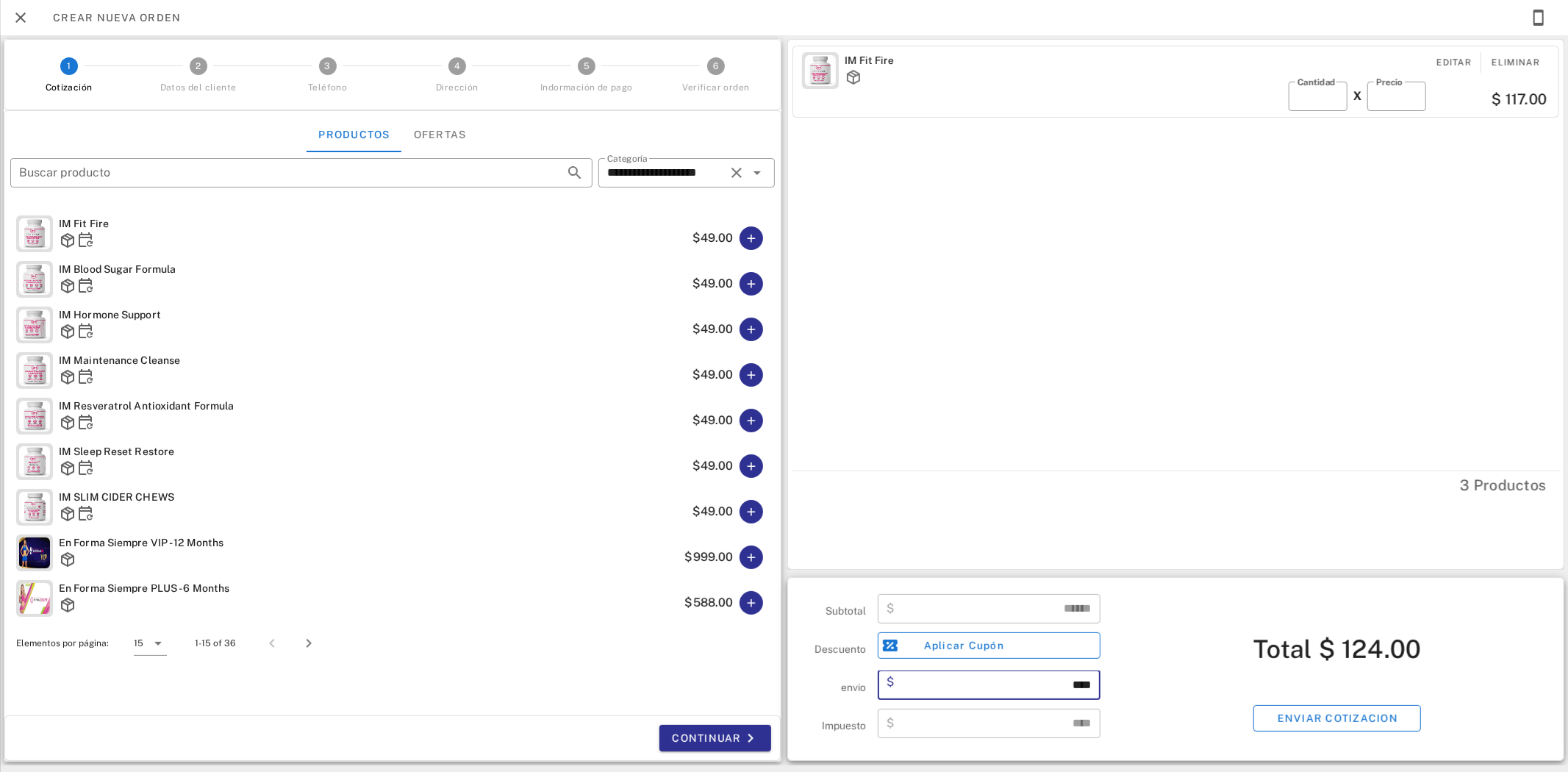 click on "****" at bounding box center [995, 685] 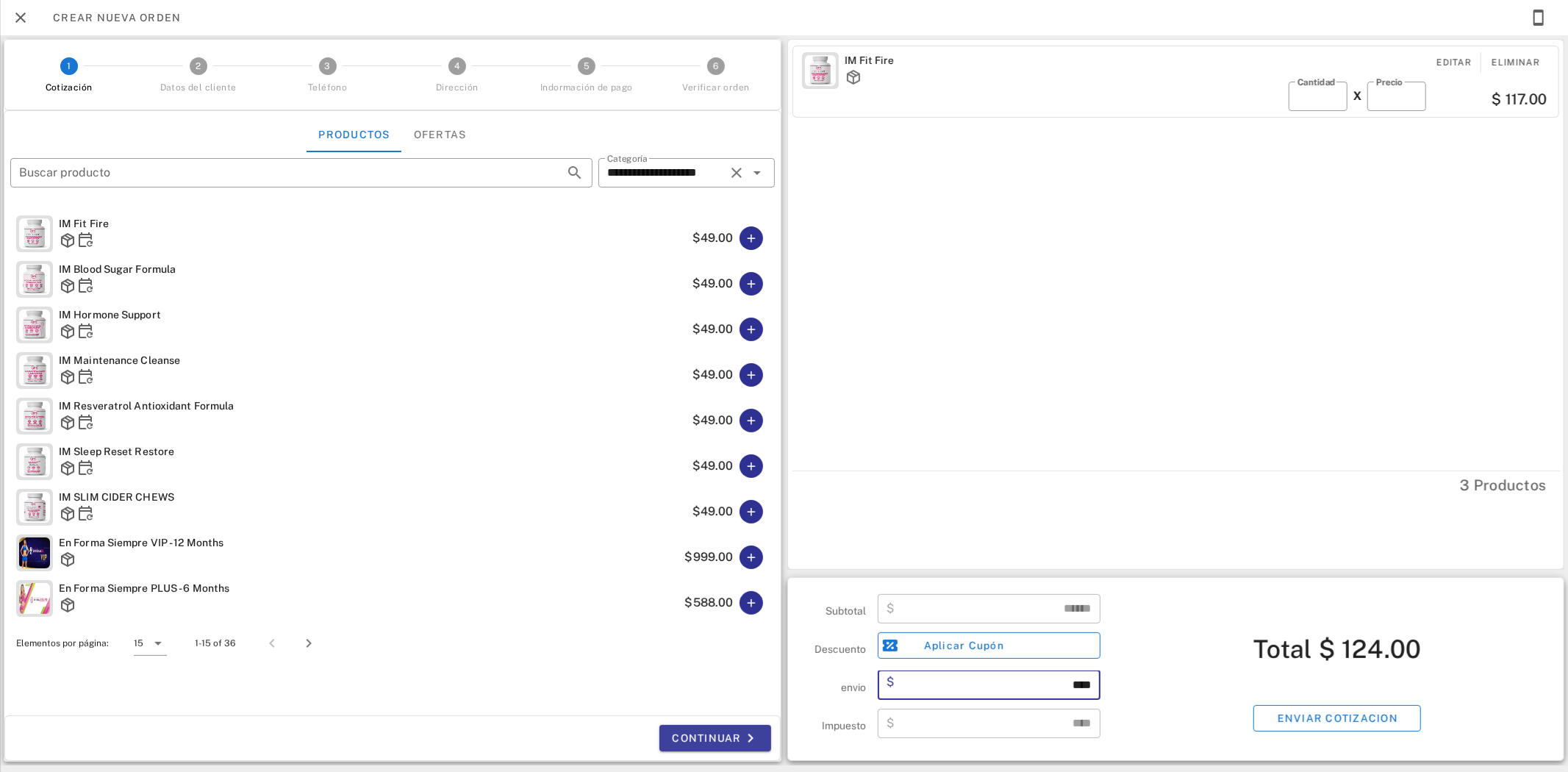 type on "****" 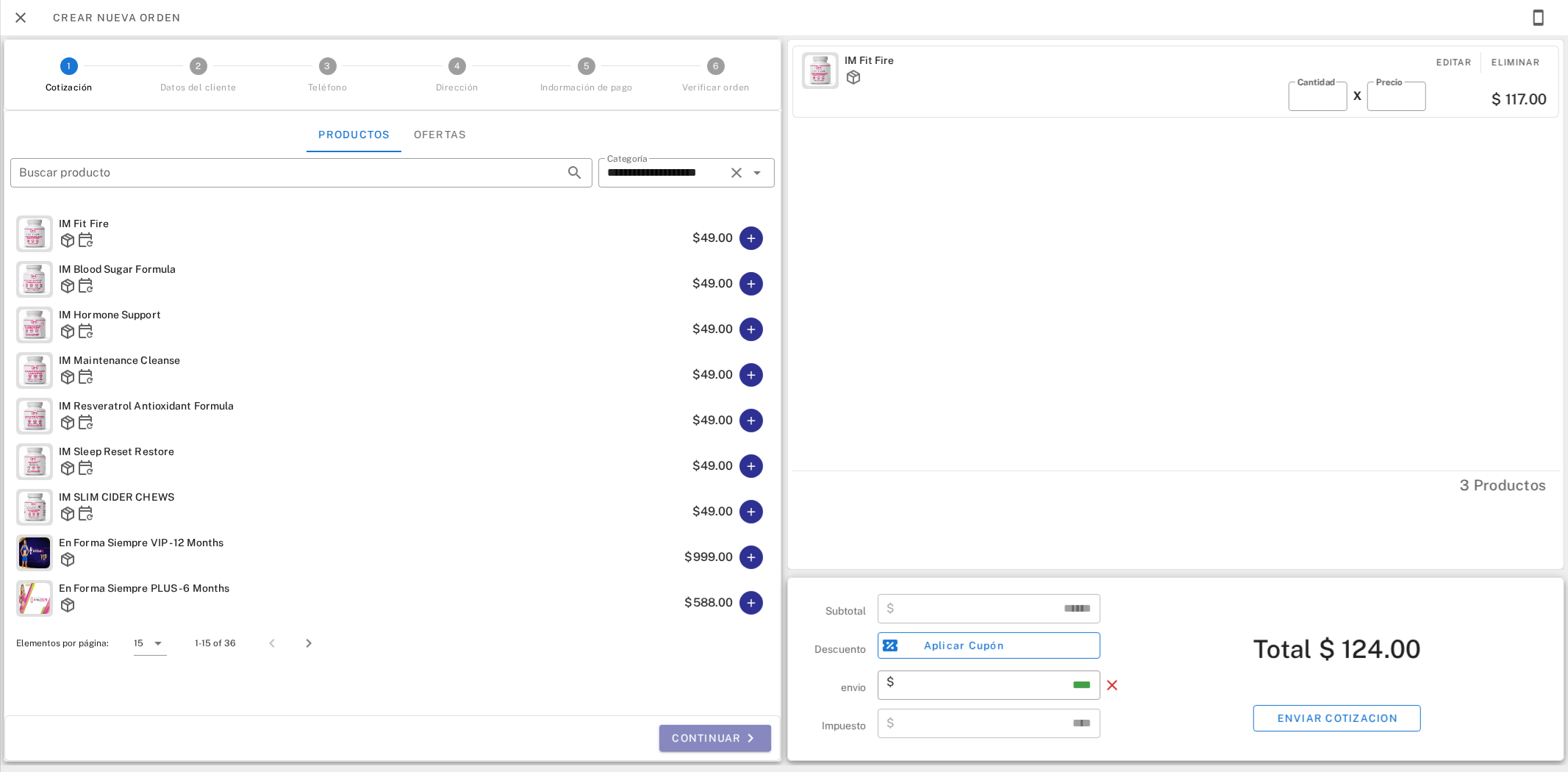 click on "Continuar" at bounding box center [715, 738] 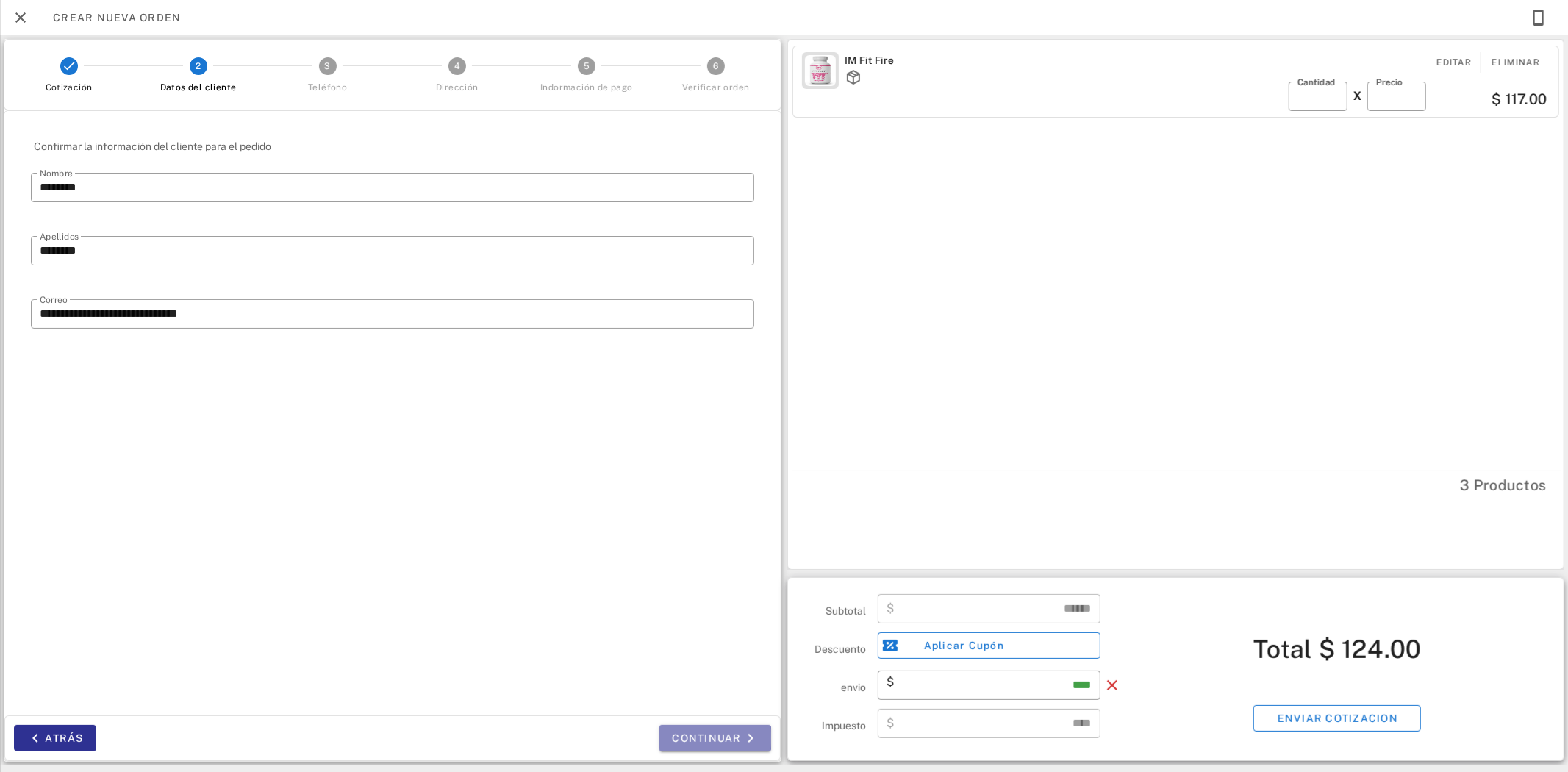 click on "Continuar" at bounding box center [715, 738] 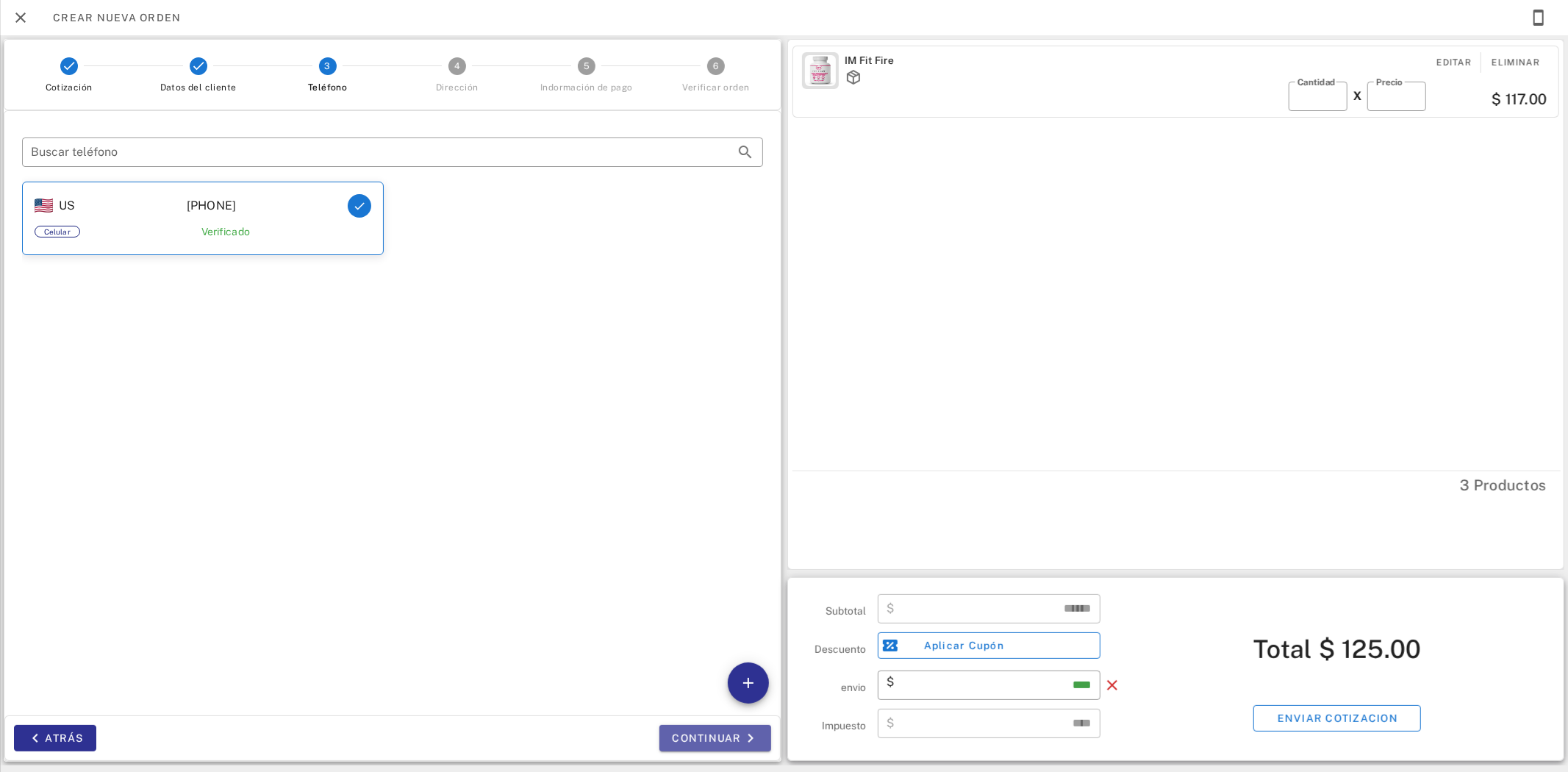 click on "Continuar" at bounding box center [715, 738] 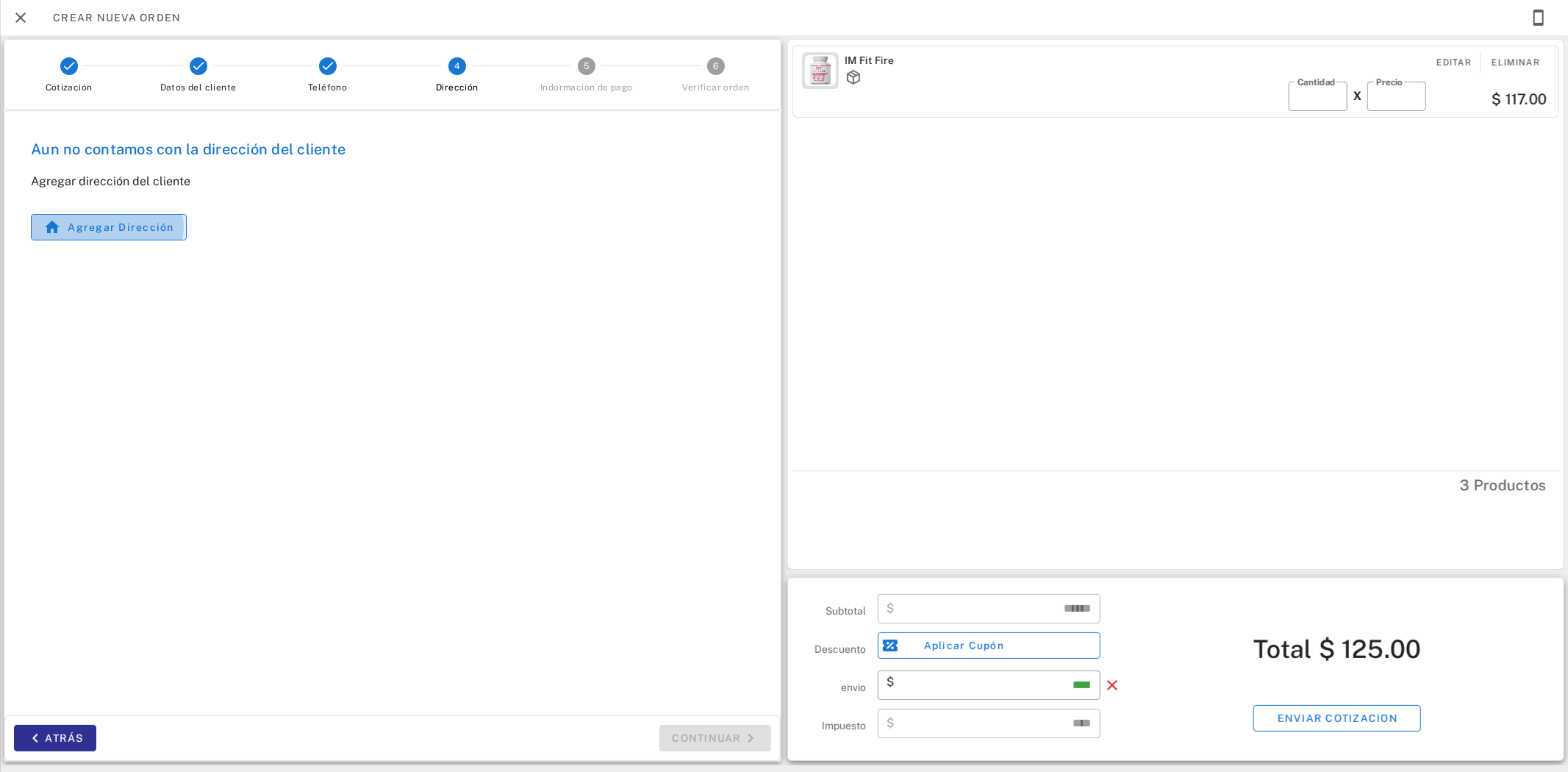 click on "Agregar dirección" at bounding box center [121, 227] 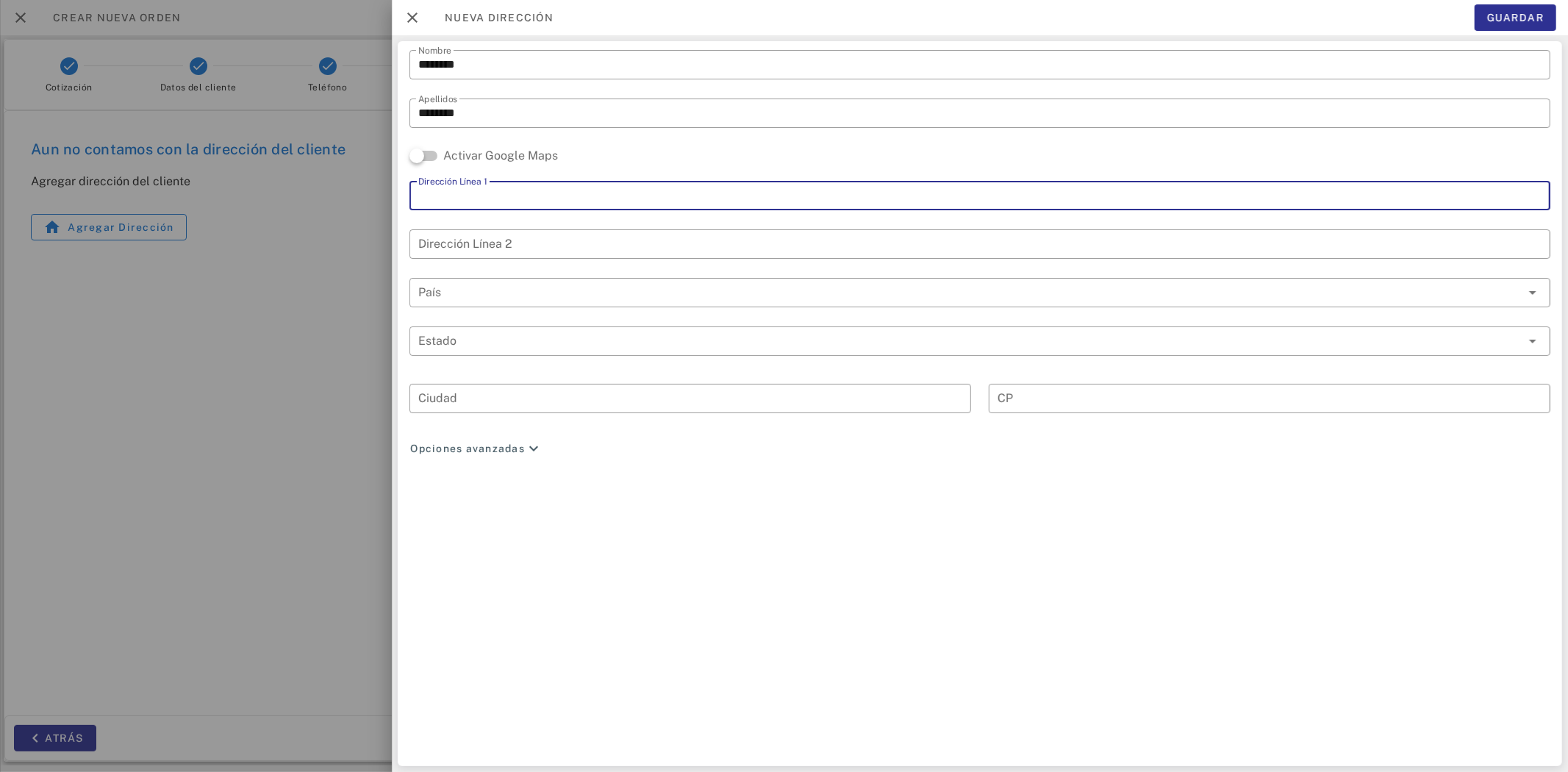 click on "Dirección Línea 1" at bounding box center [980, 196] 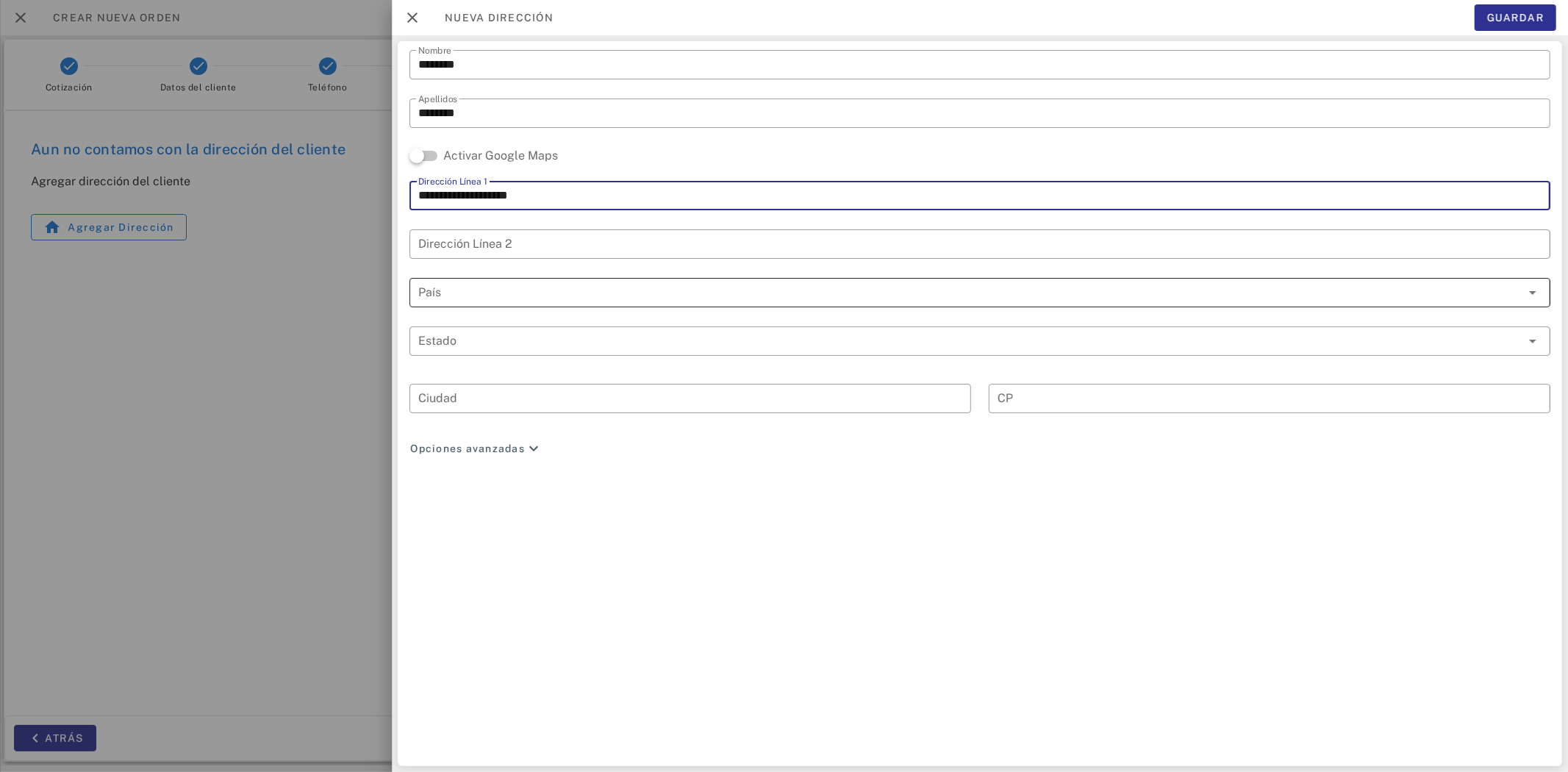 type on "**********" 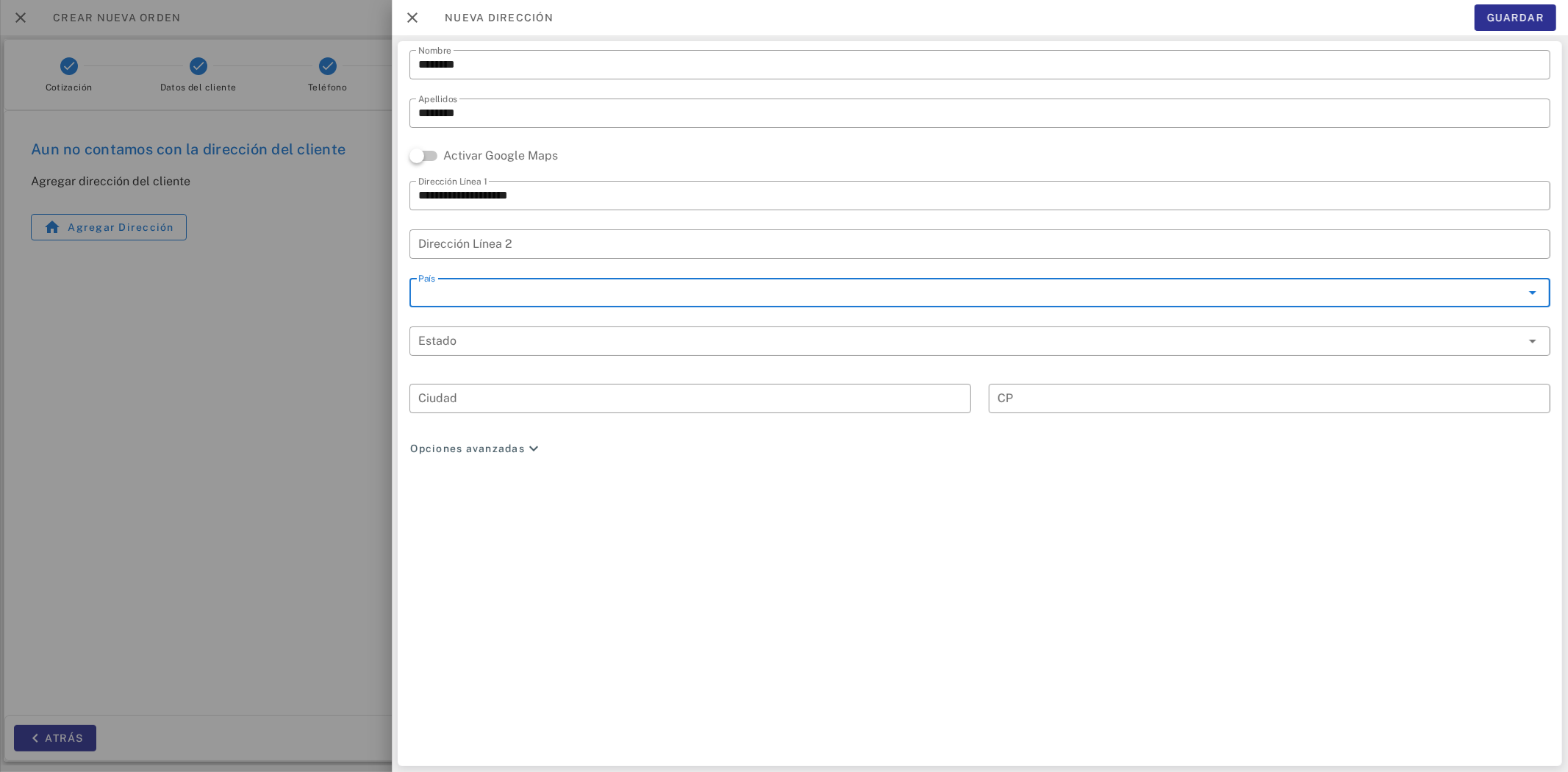 click on "País" at bounding box center [970, 293] 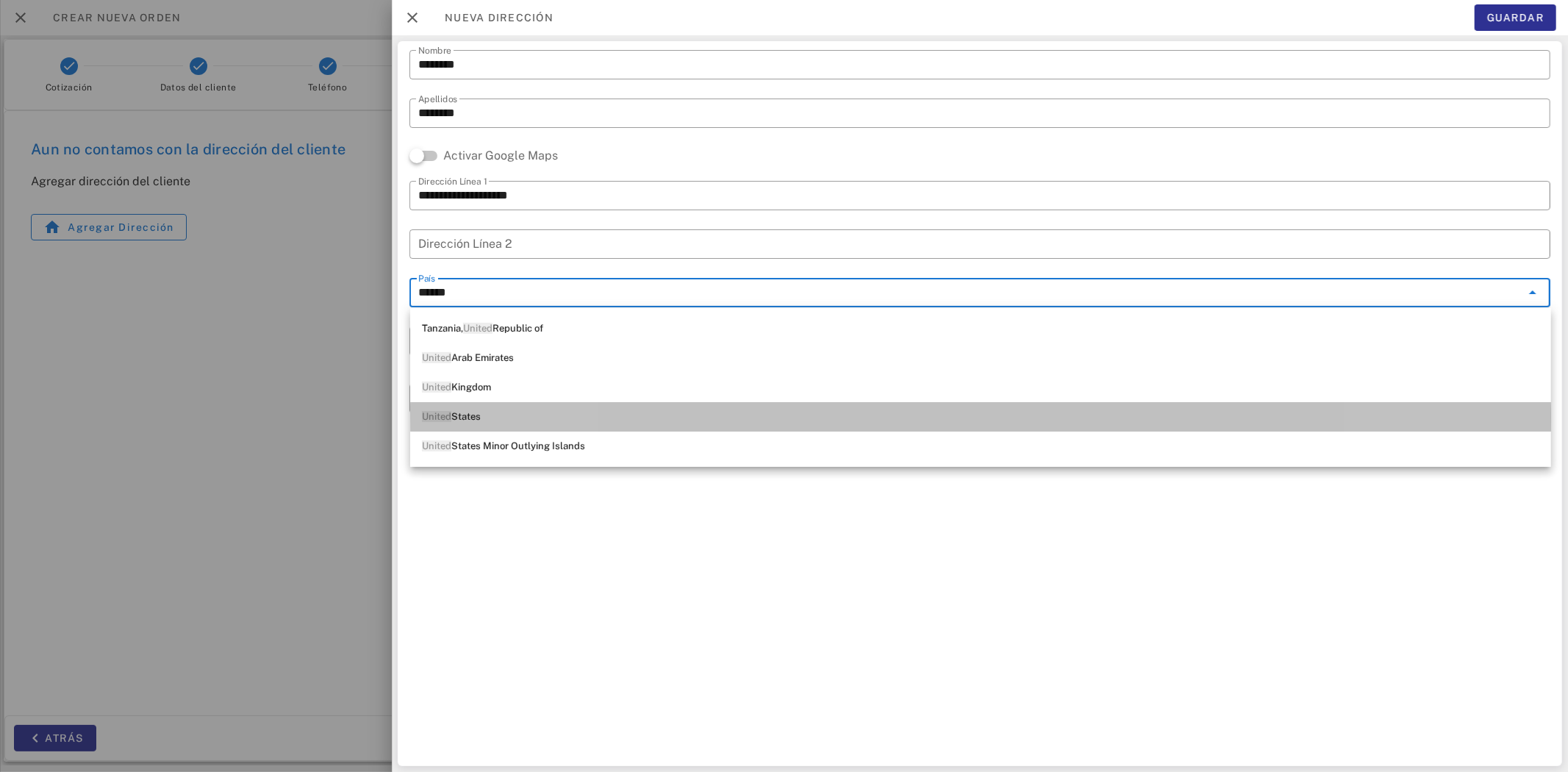 click on "United  States" at bounding box center [981, 417] 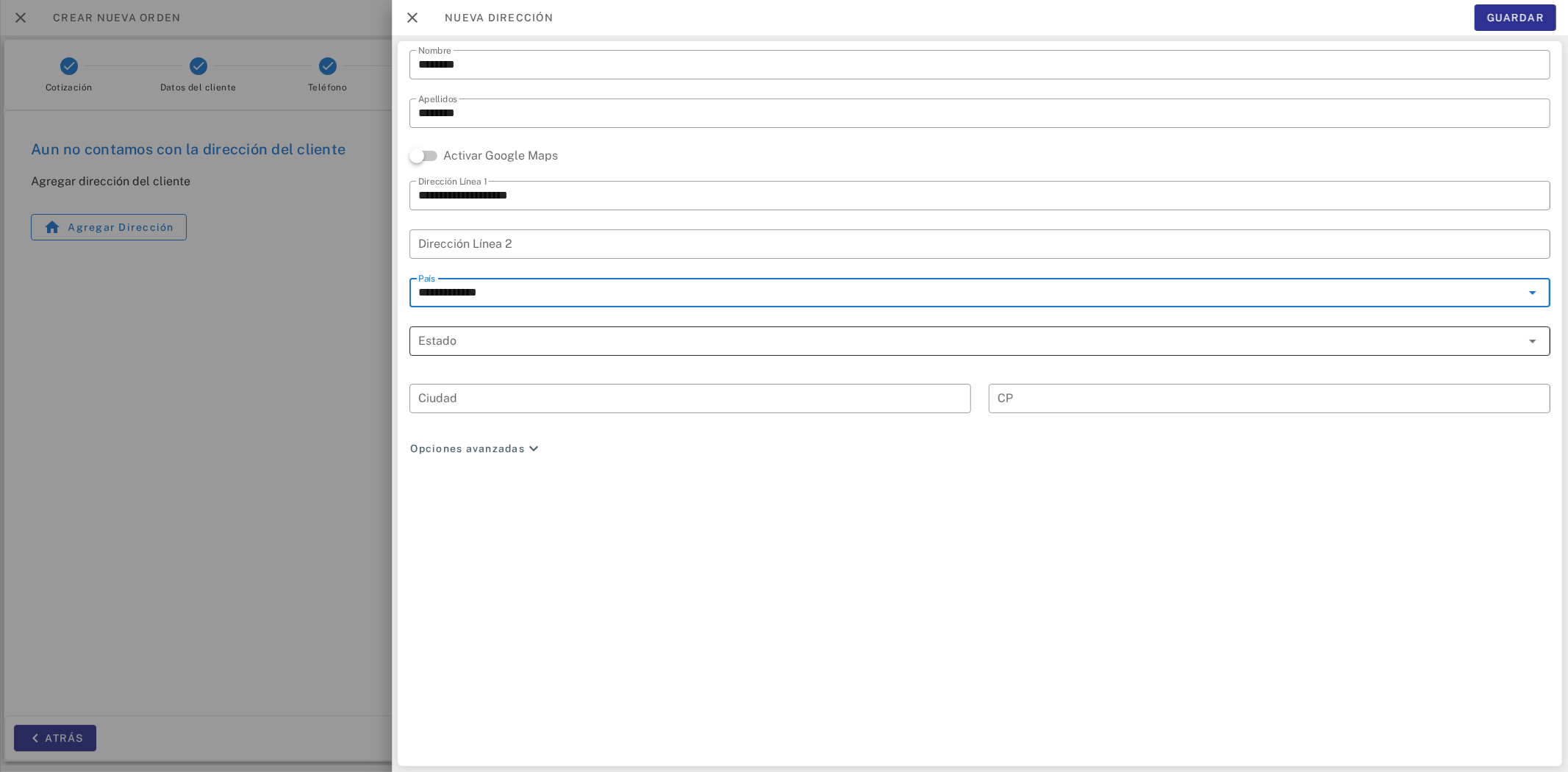 type on "**********" 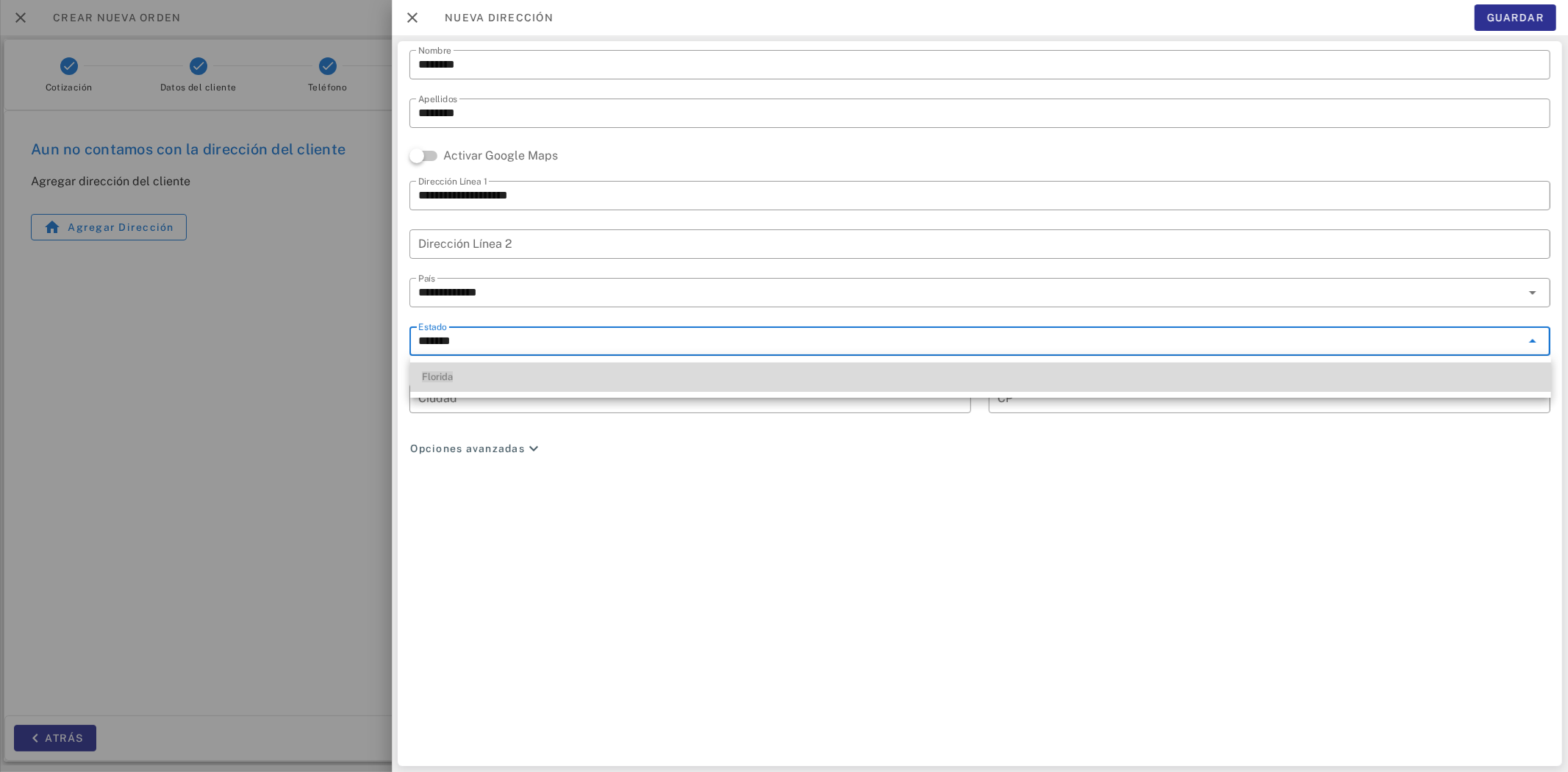 click on "Florida" at bounding box center (981, 377) 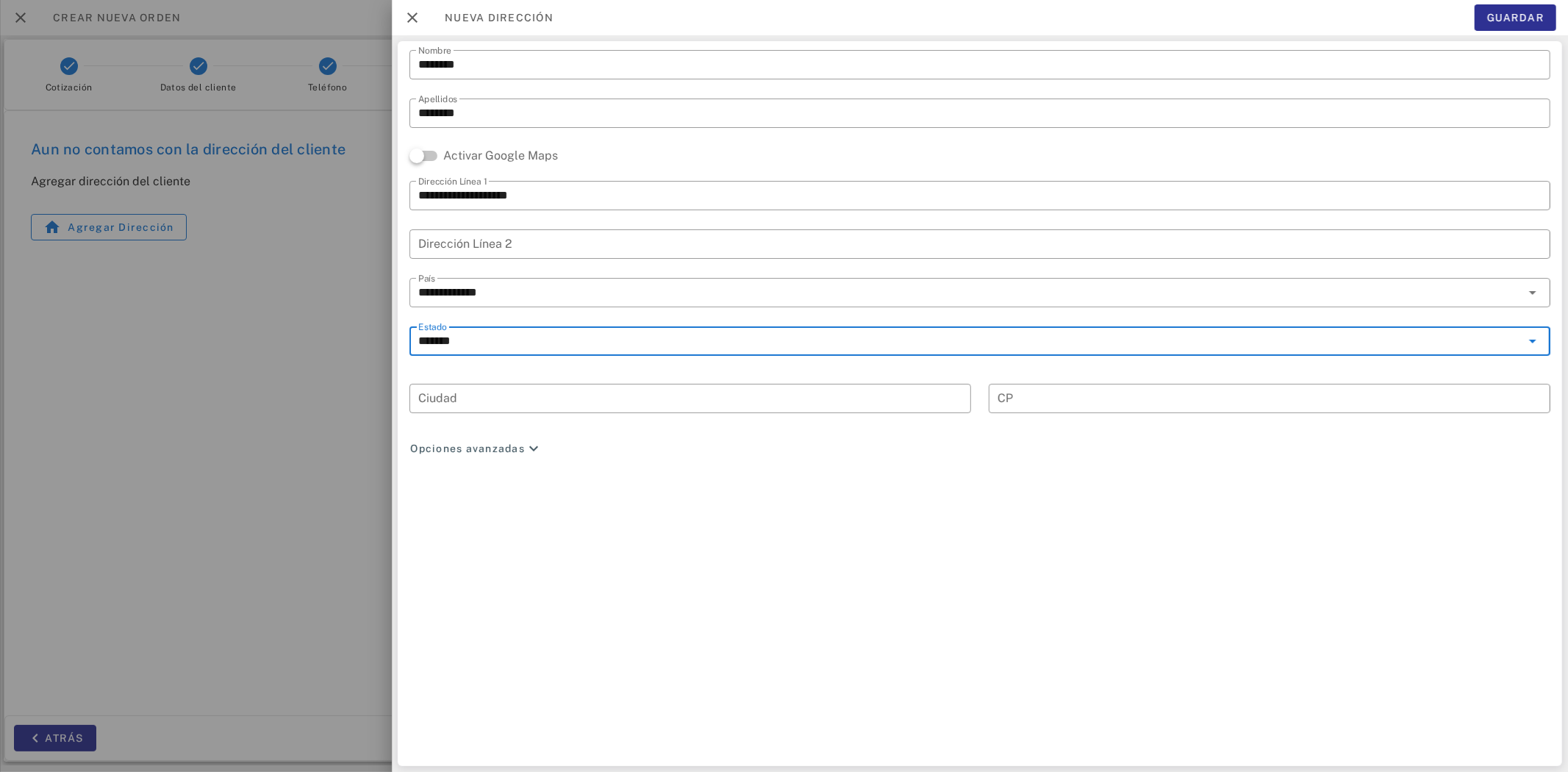 type on "*******" 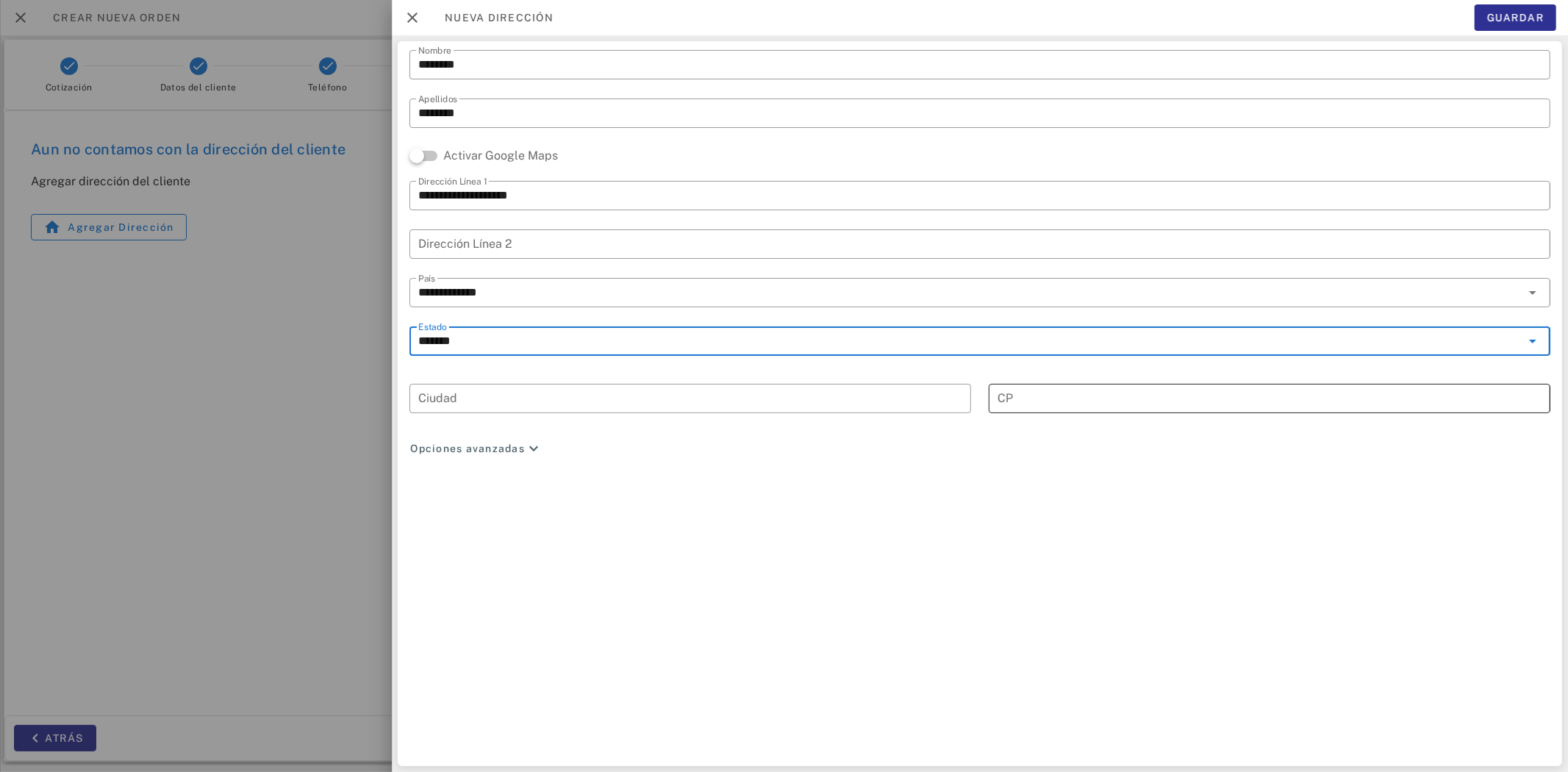click on "CP" at bounding box center (1270, 398) 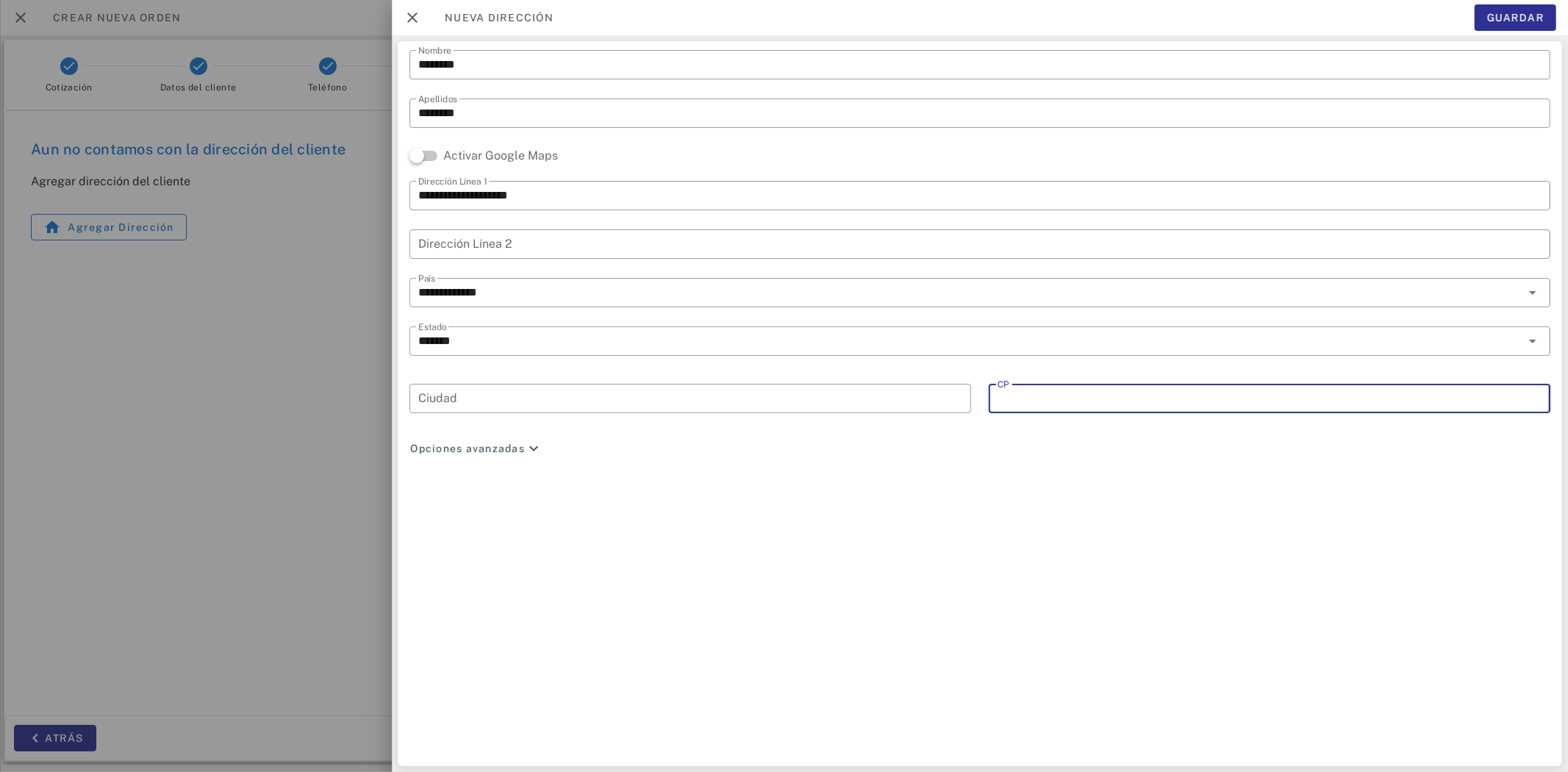 paste on "*****" 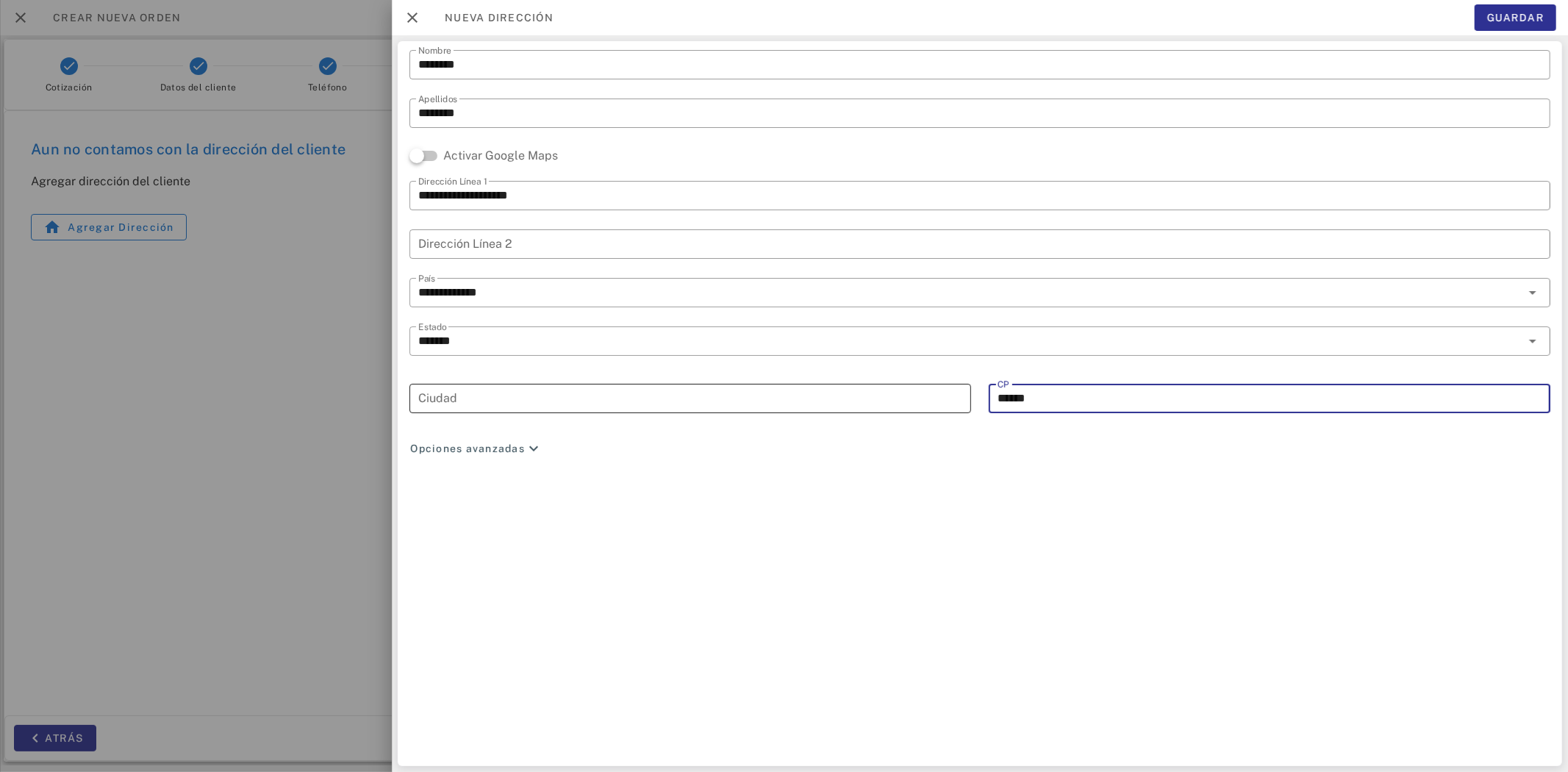 type on "*****" 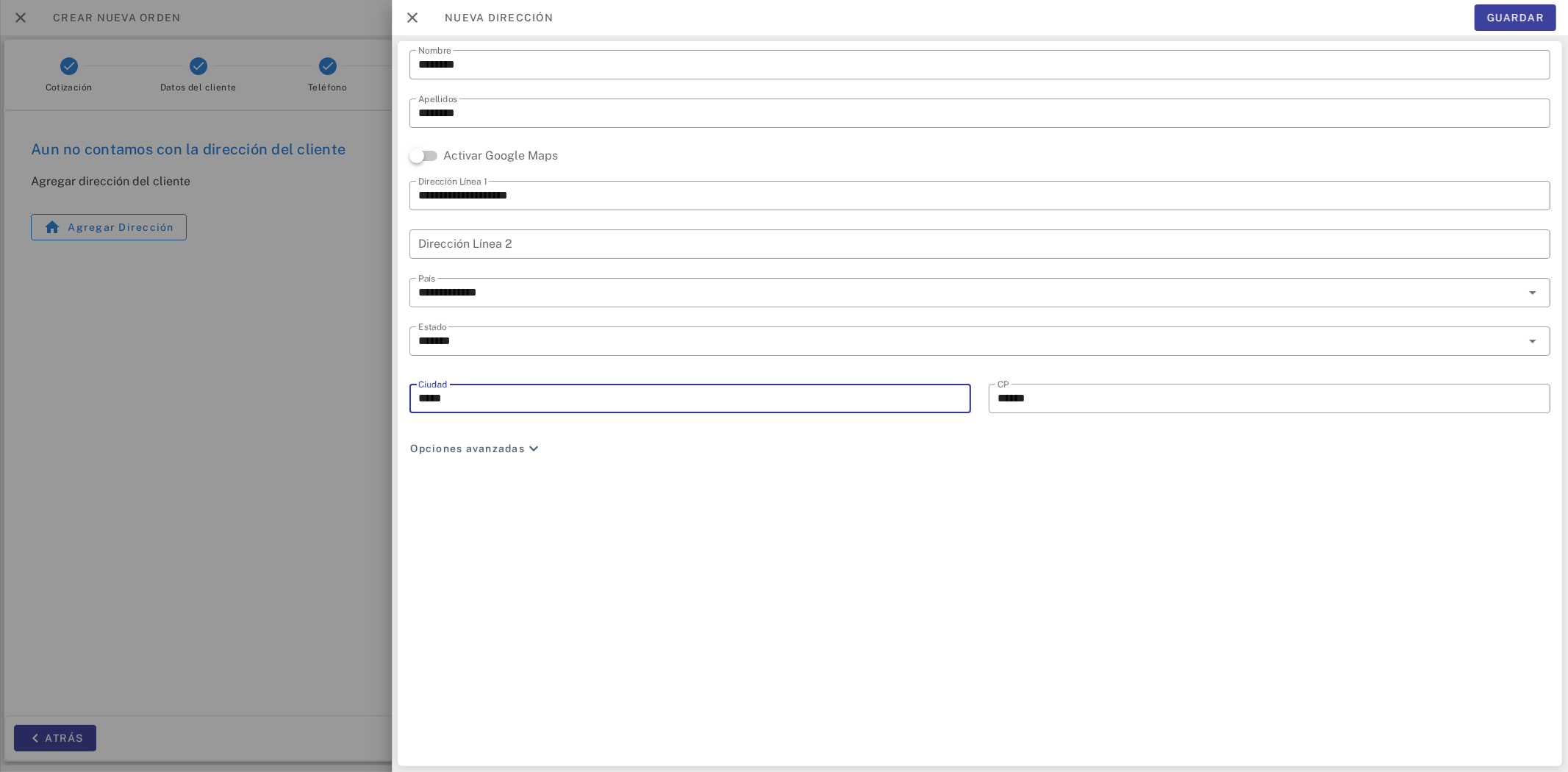 type on "*****" 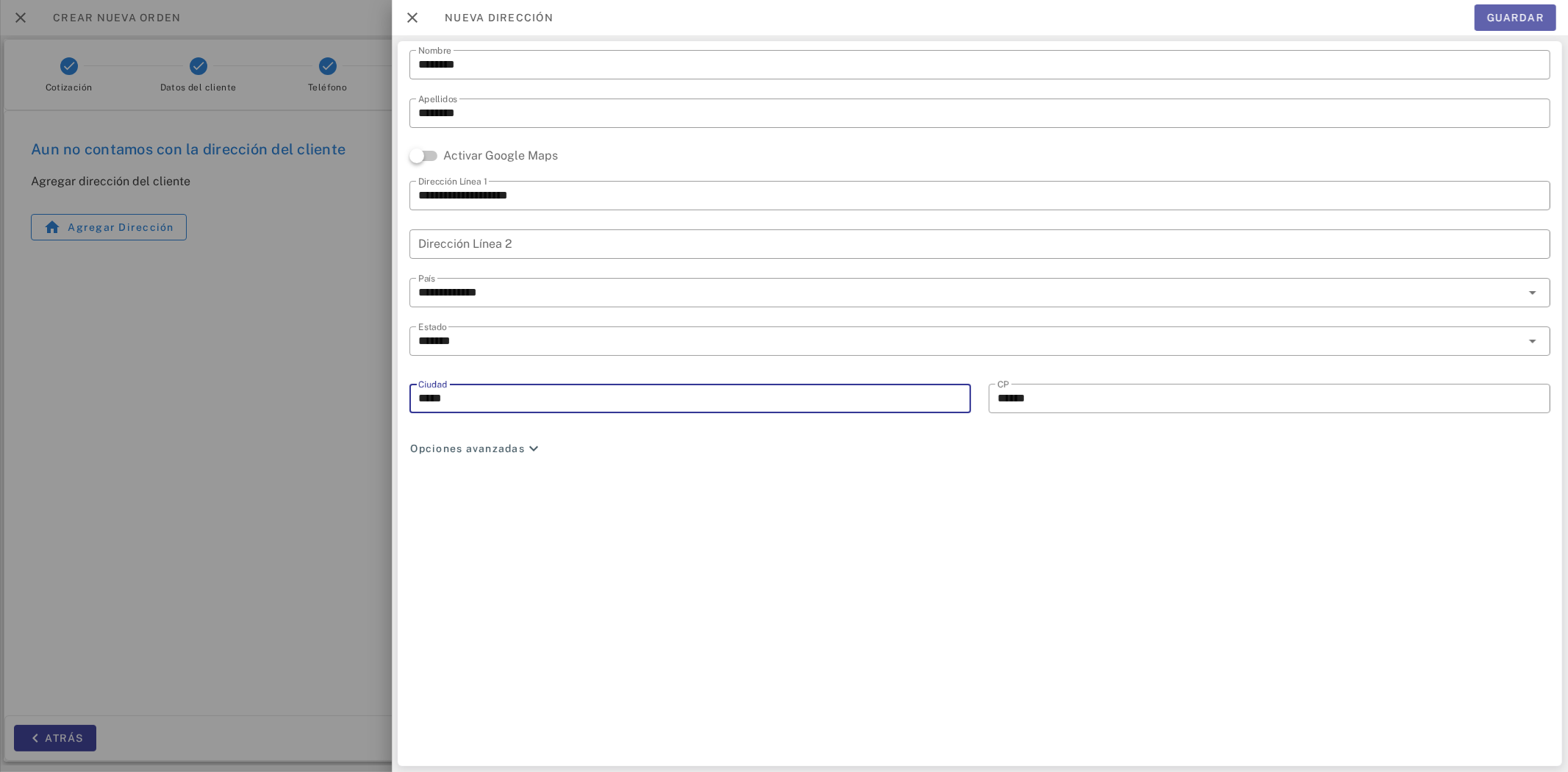 click on "Guardar" at bounding box center [1515, 18] 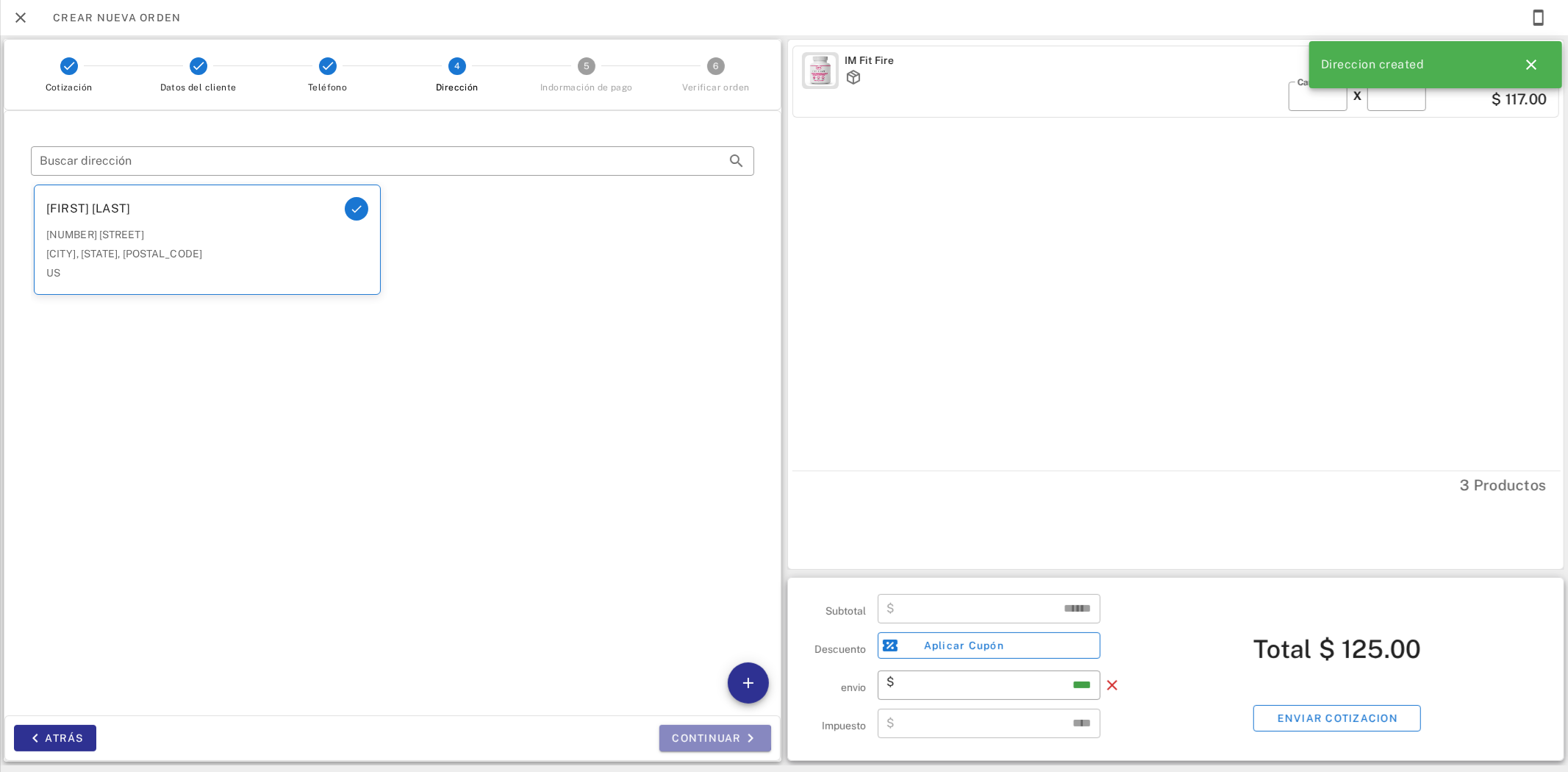 click on "Continuar" at bounding box center [715, 738] 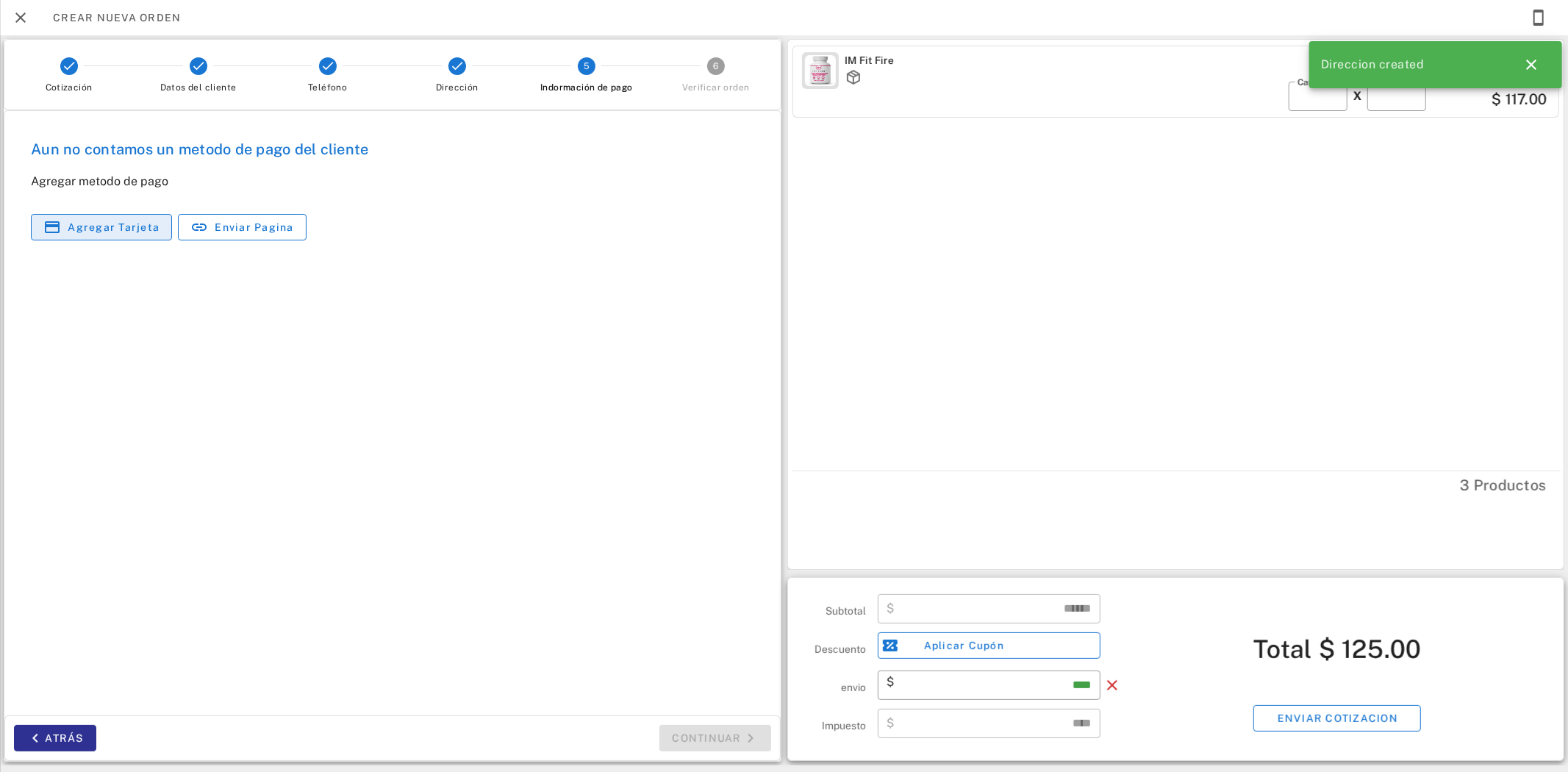 click on "Agregar tarjeta" at bounding box center [113, 227] 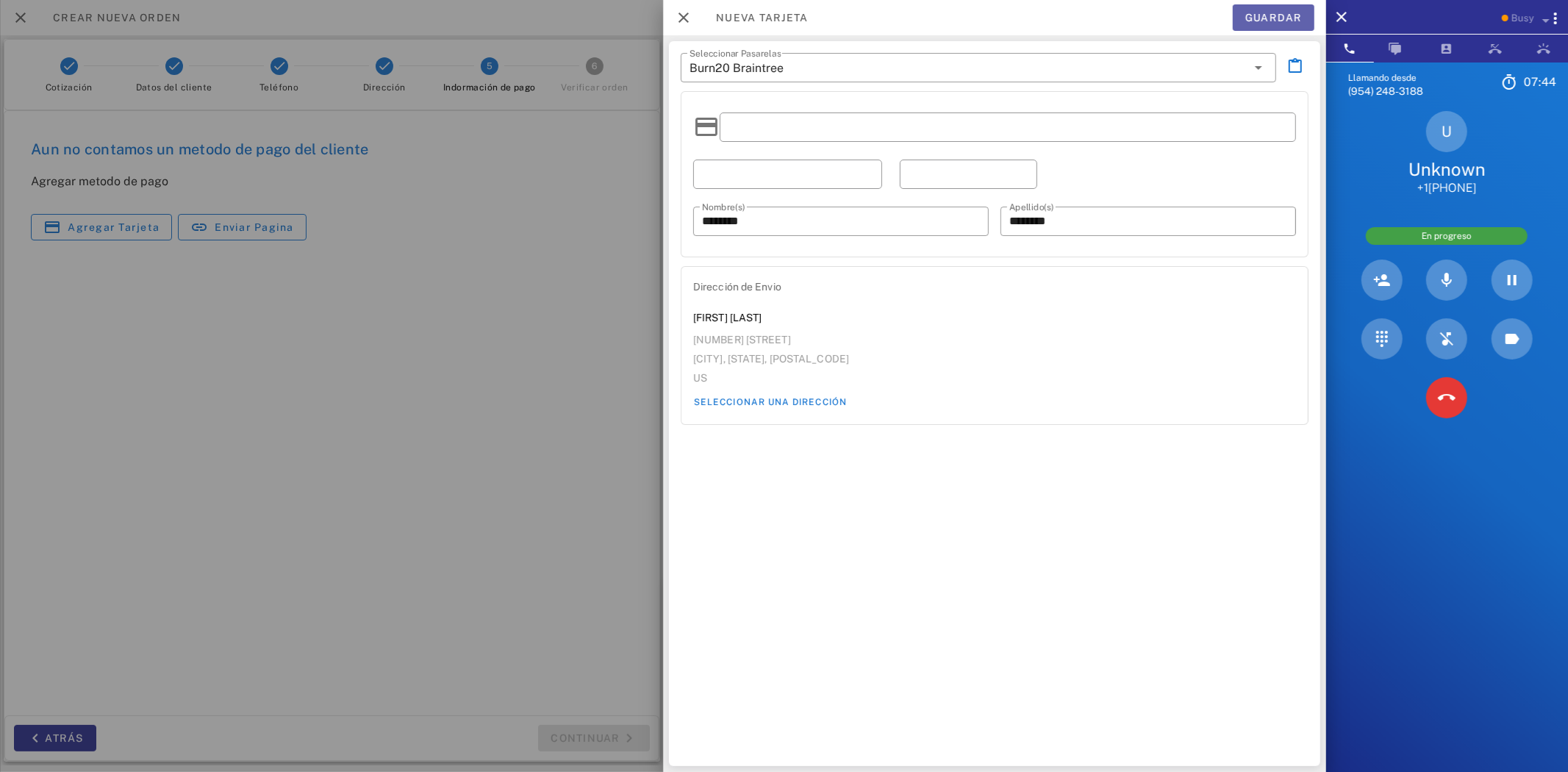 click on "Guardar" at bounding box center (1272, 18) 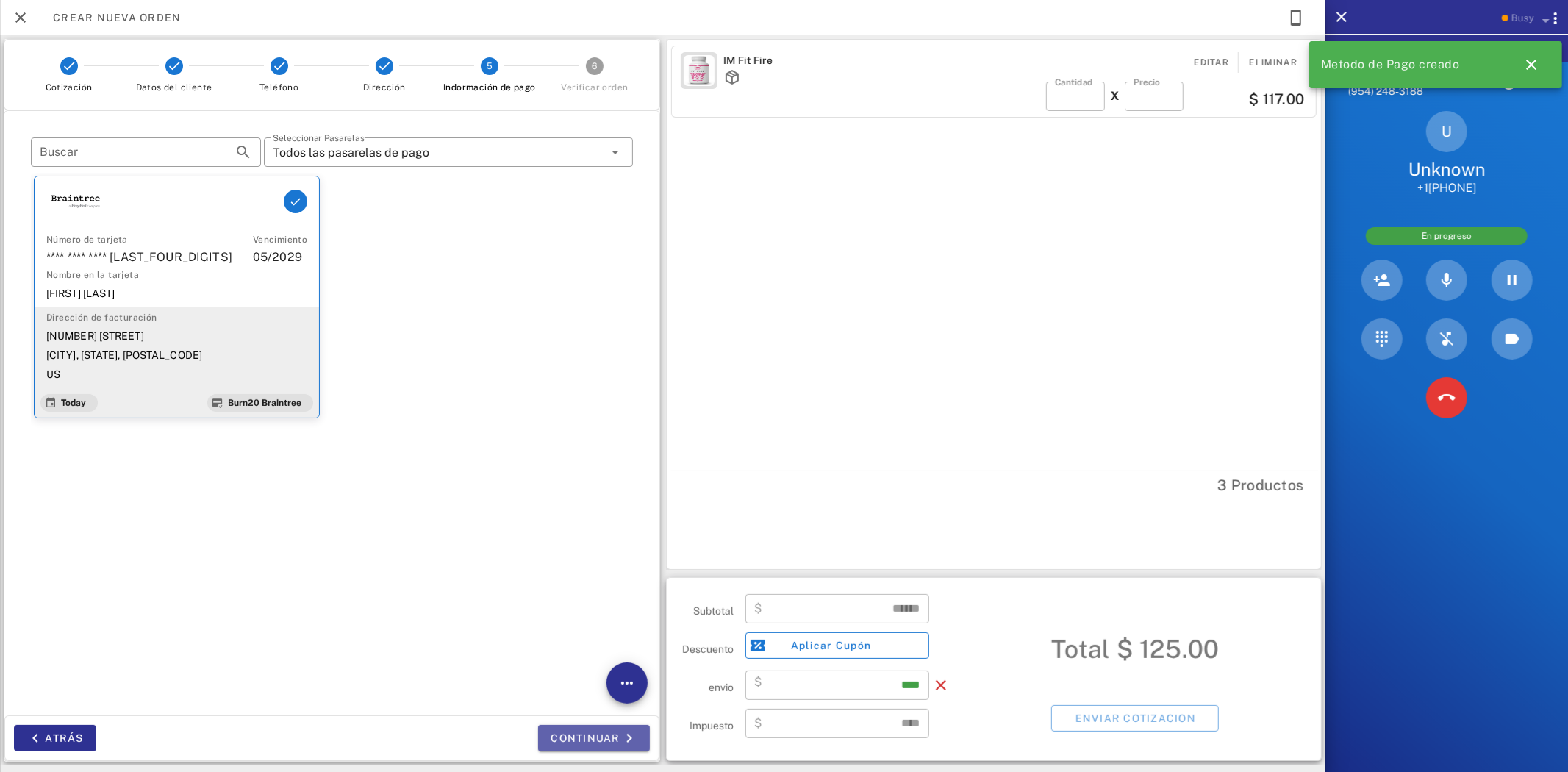click on "Continuar" at bounding box center (594, 738) 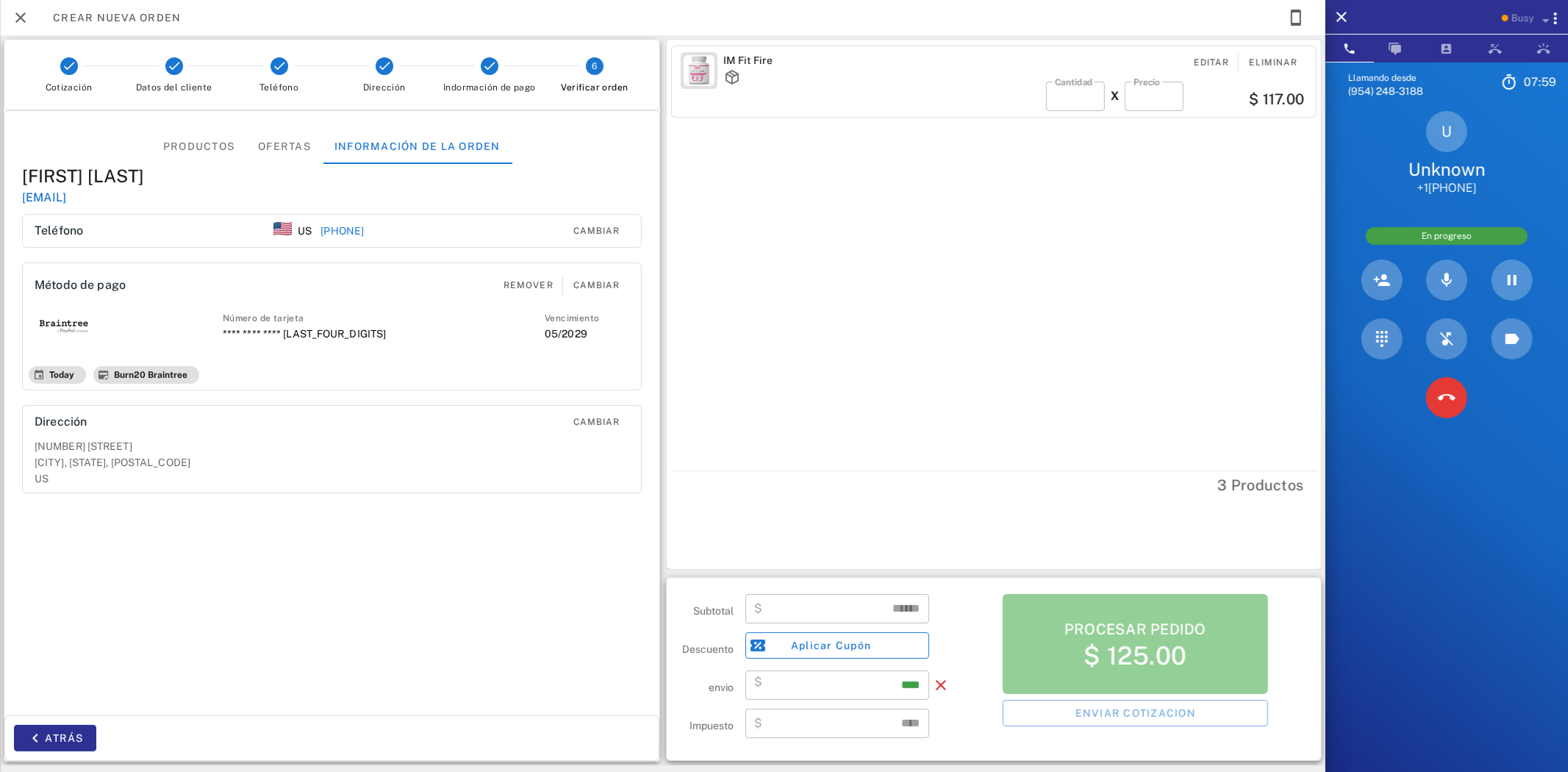 click on "[PRICE]" at bounding box center [996, 255] 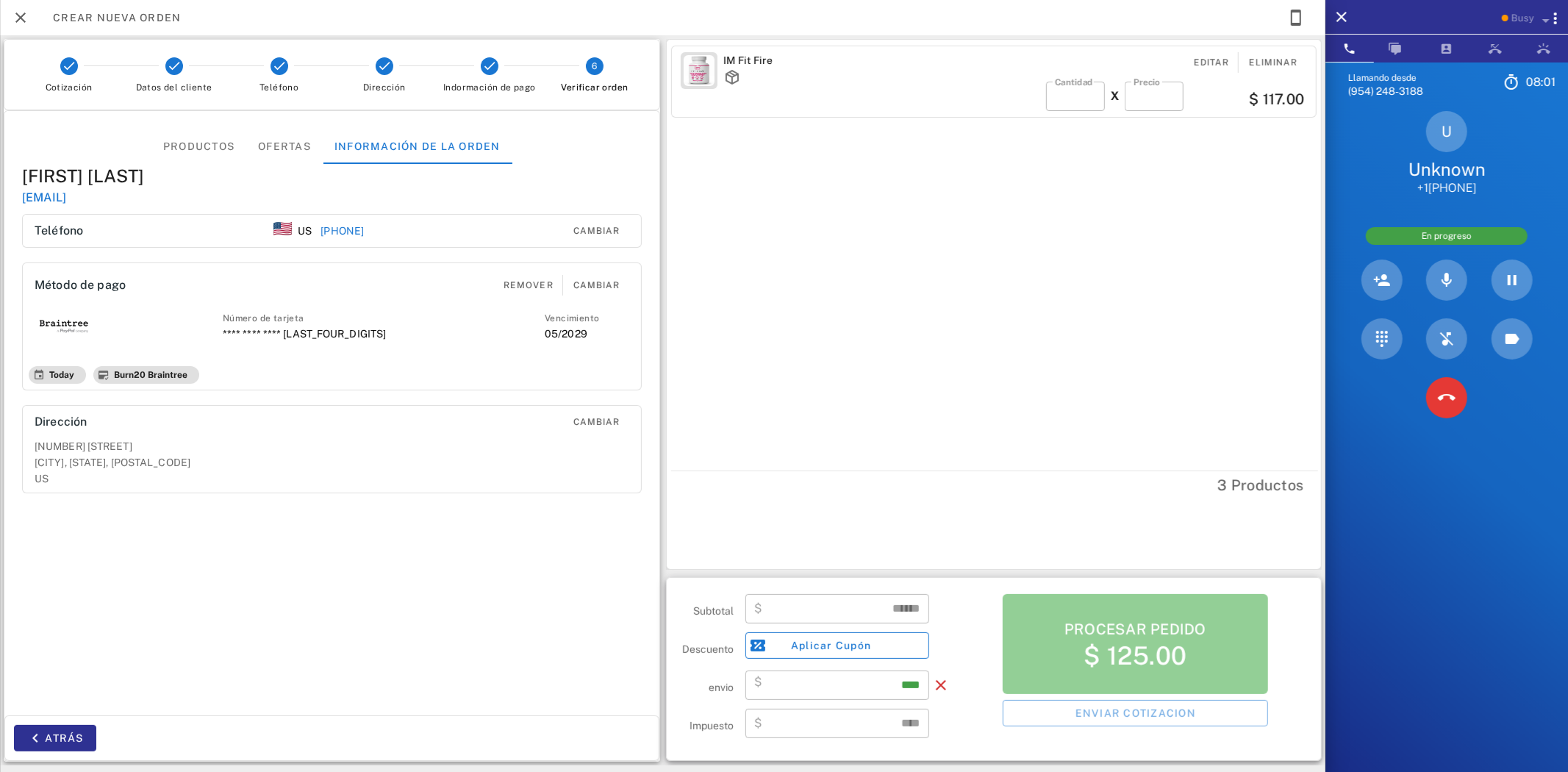 click on "Procesar pedido $[PRICE]  Enviar cotizacion" at bounding box center (1135, 669) 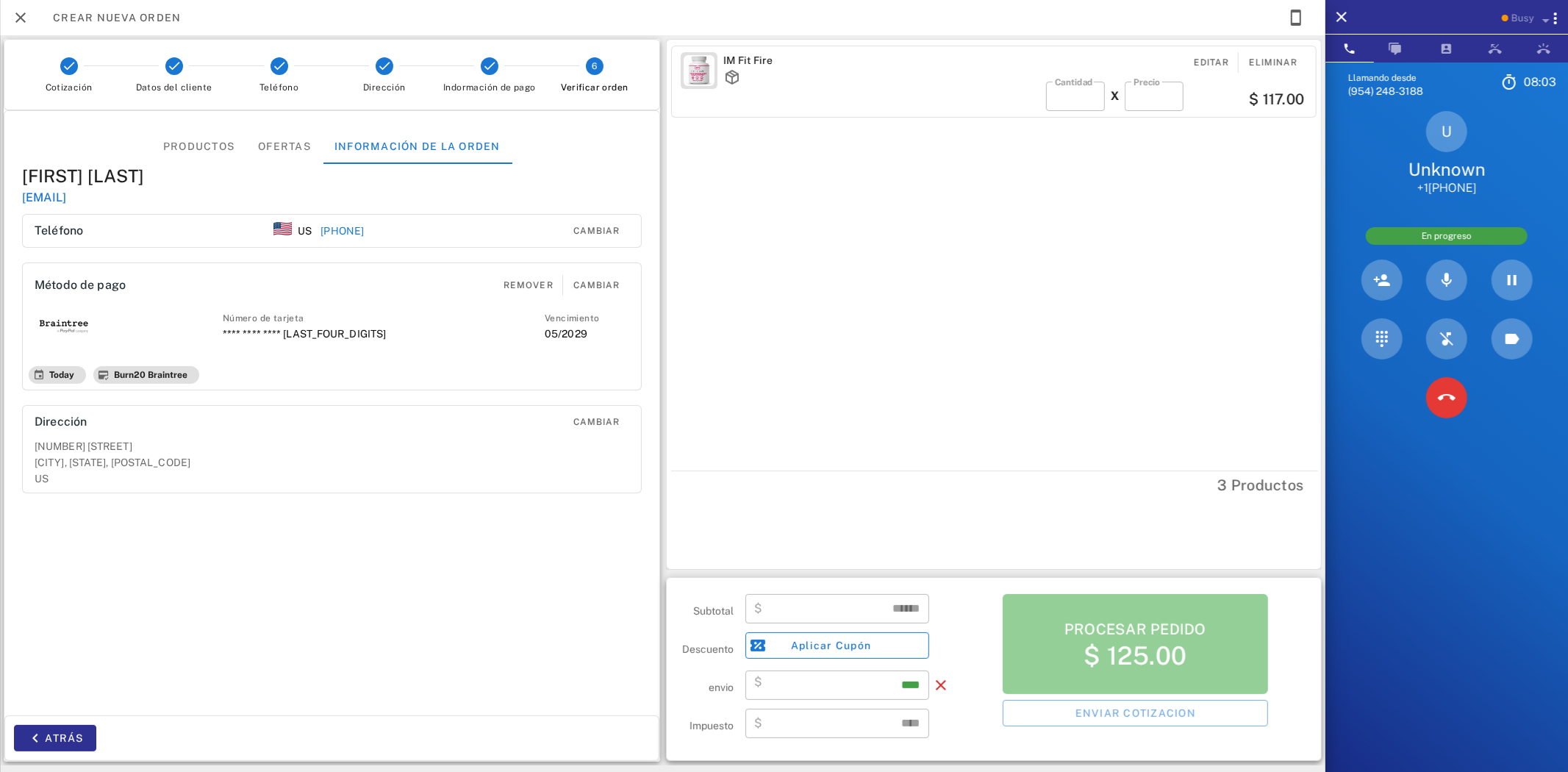 click on "Procesar pedido $[PRICE]  Enviar cotizacion" at bounding box center (1135, 669) 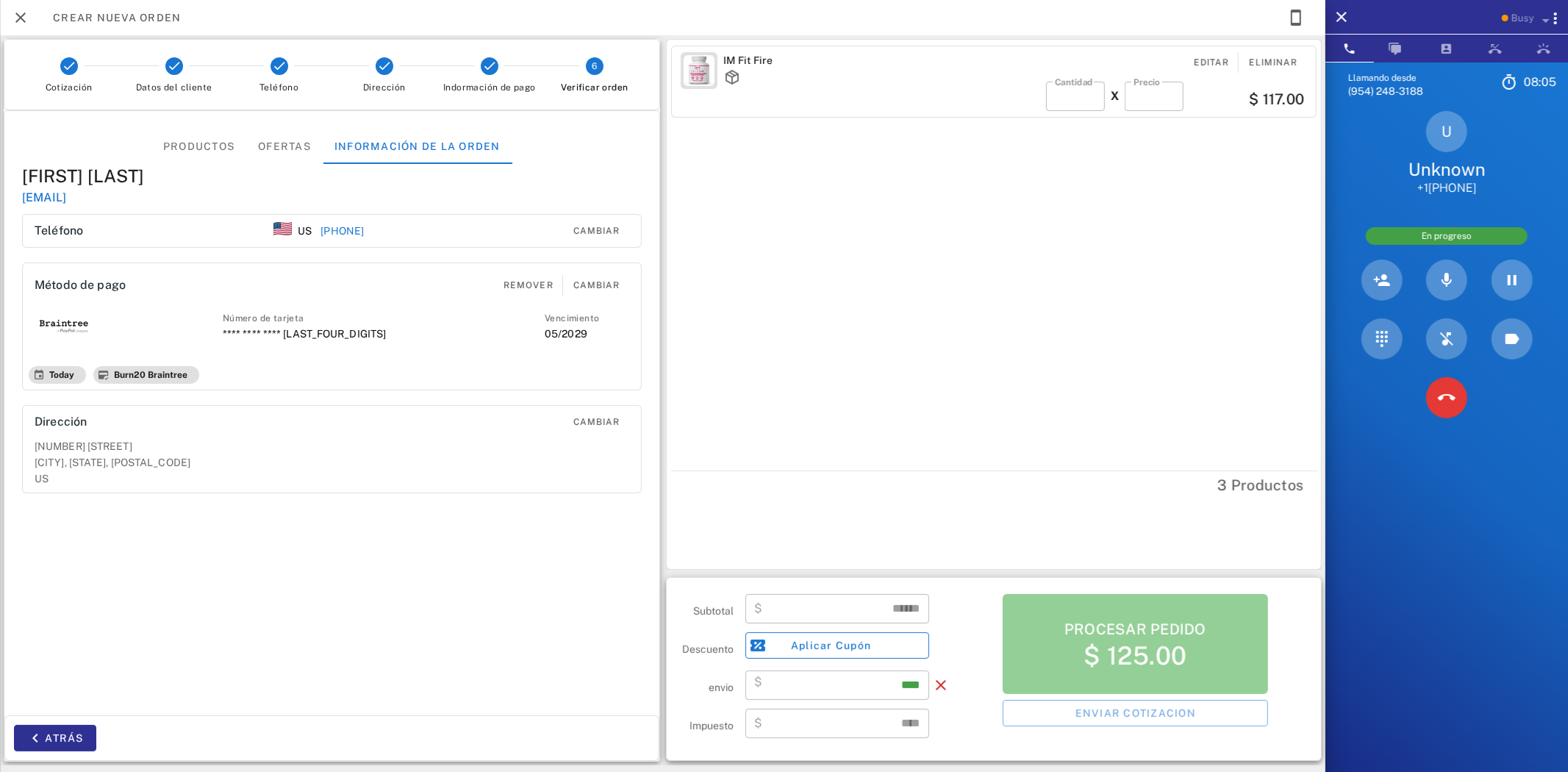 click on "**********" at bounding box center [332, 413] 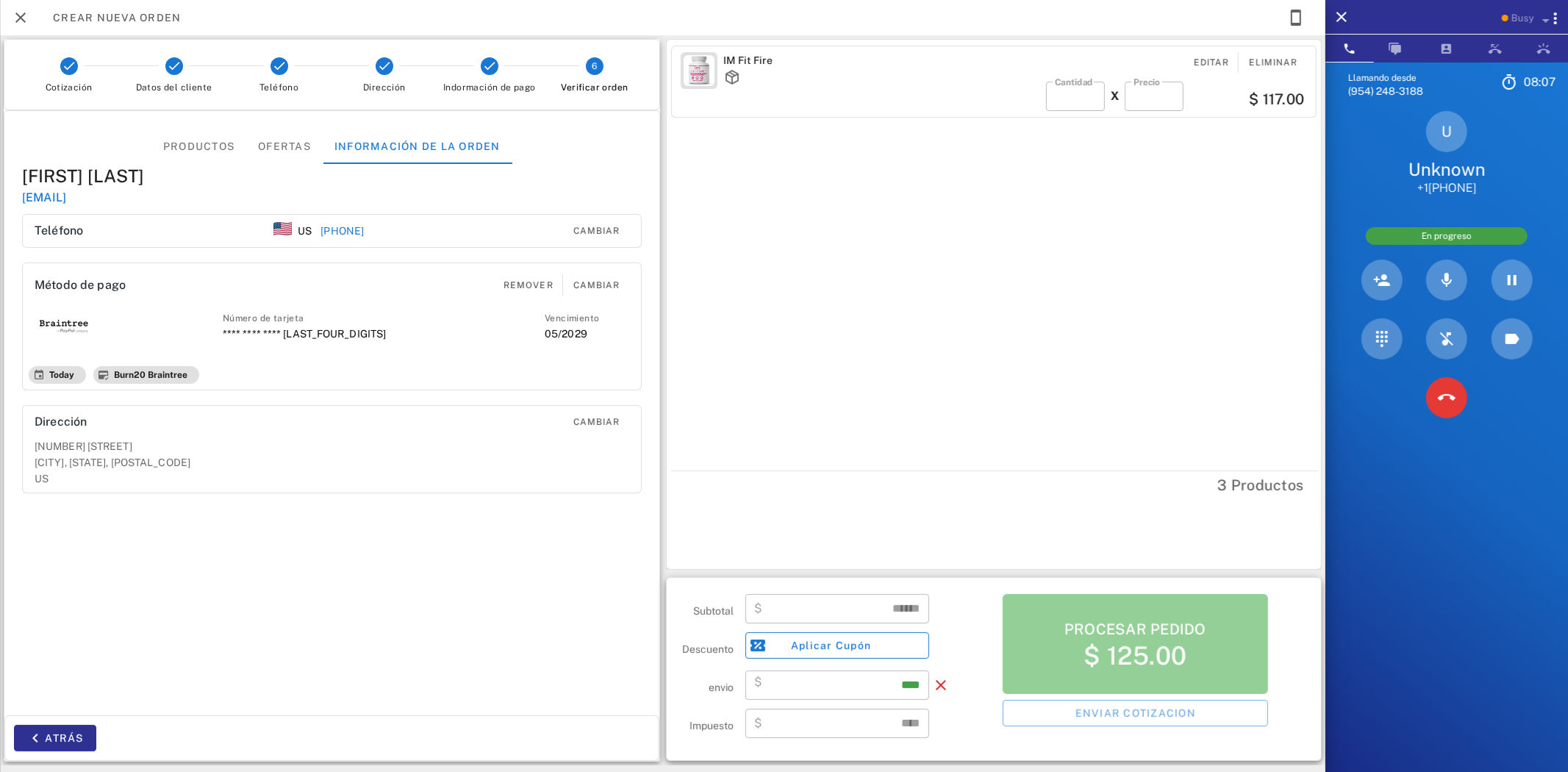 click on "Atrás" at bounding box center [168, 738] 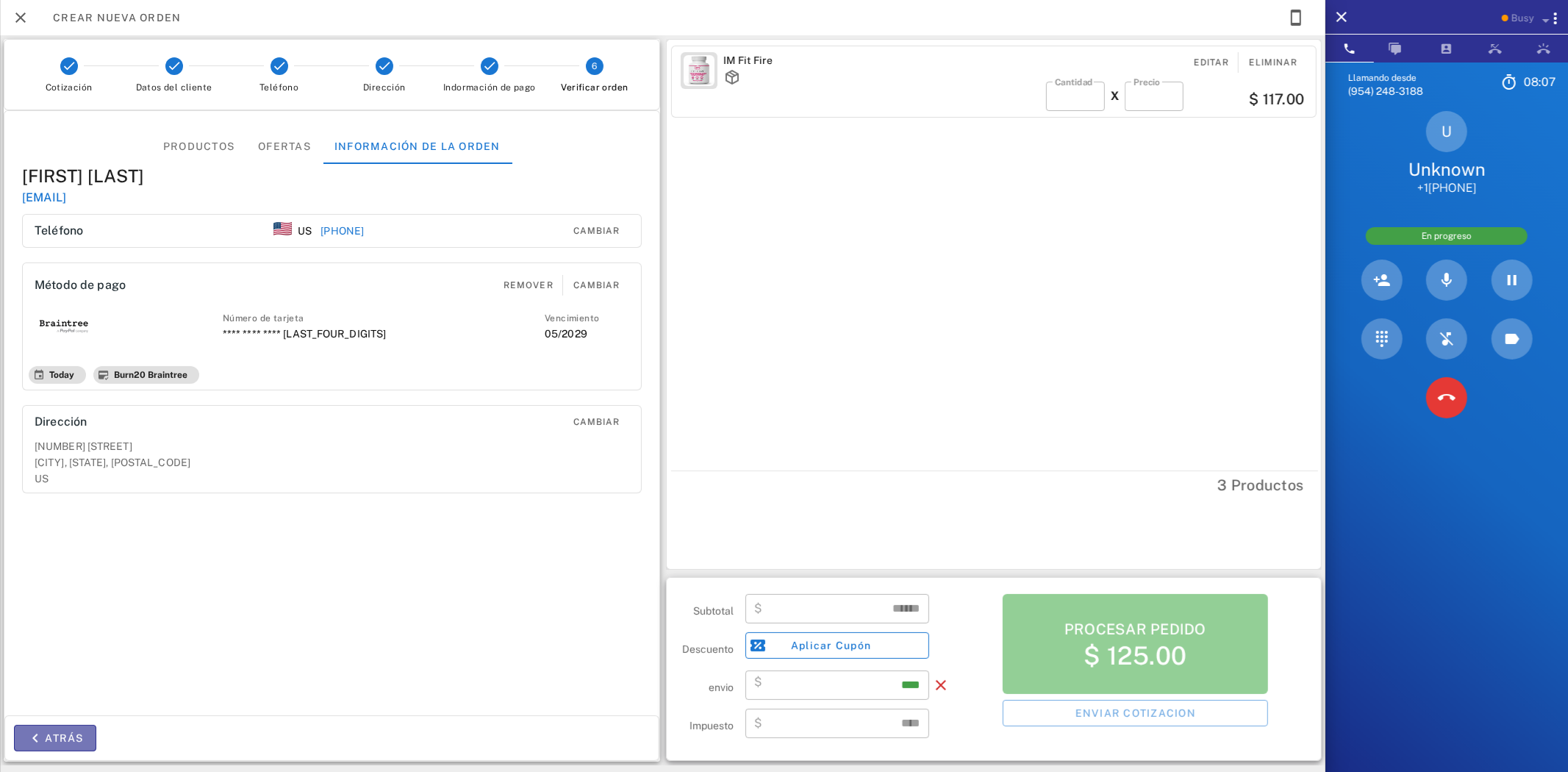 click on "Atrás" at bounding box center (55, 738) 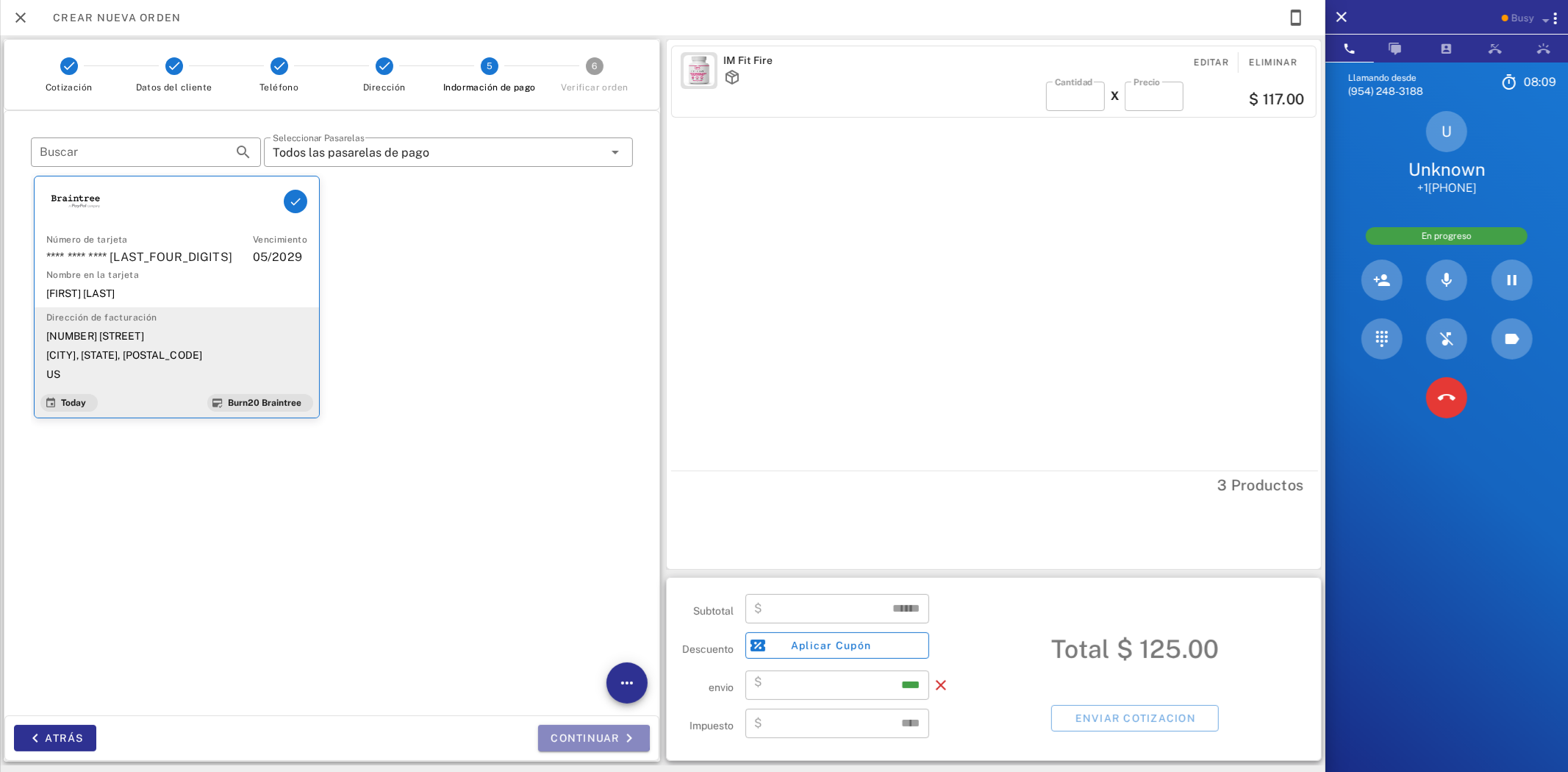 click on "Continuar" at bounding box center (594, 738) 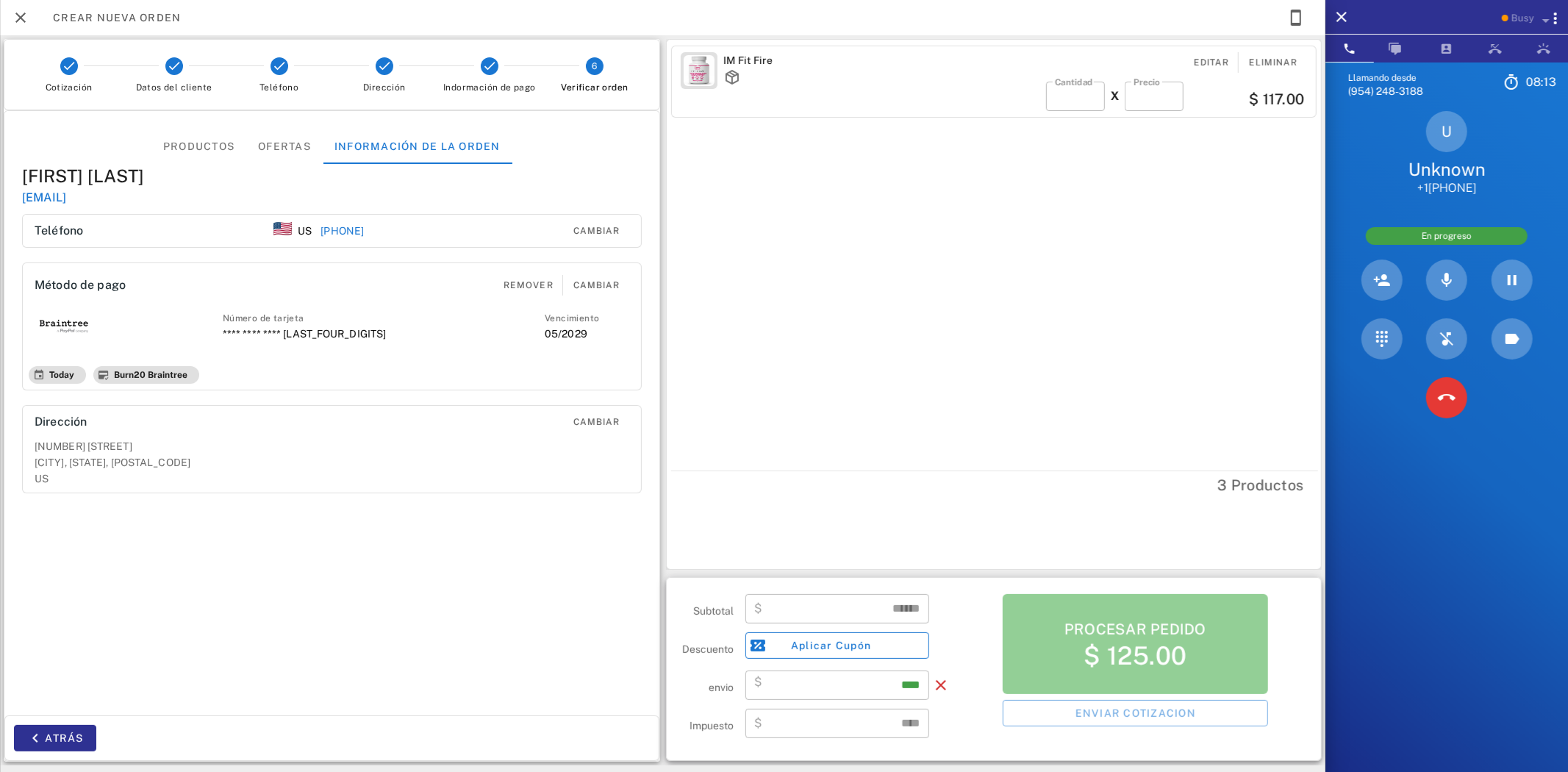 click on "Procesar pedido $[PRICE]  Enviar cotizacion" at bounding box center [1135, 669] 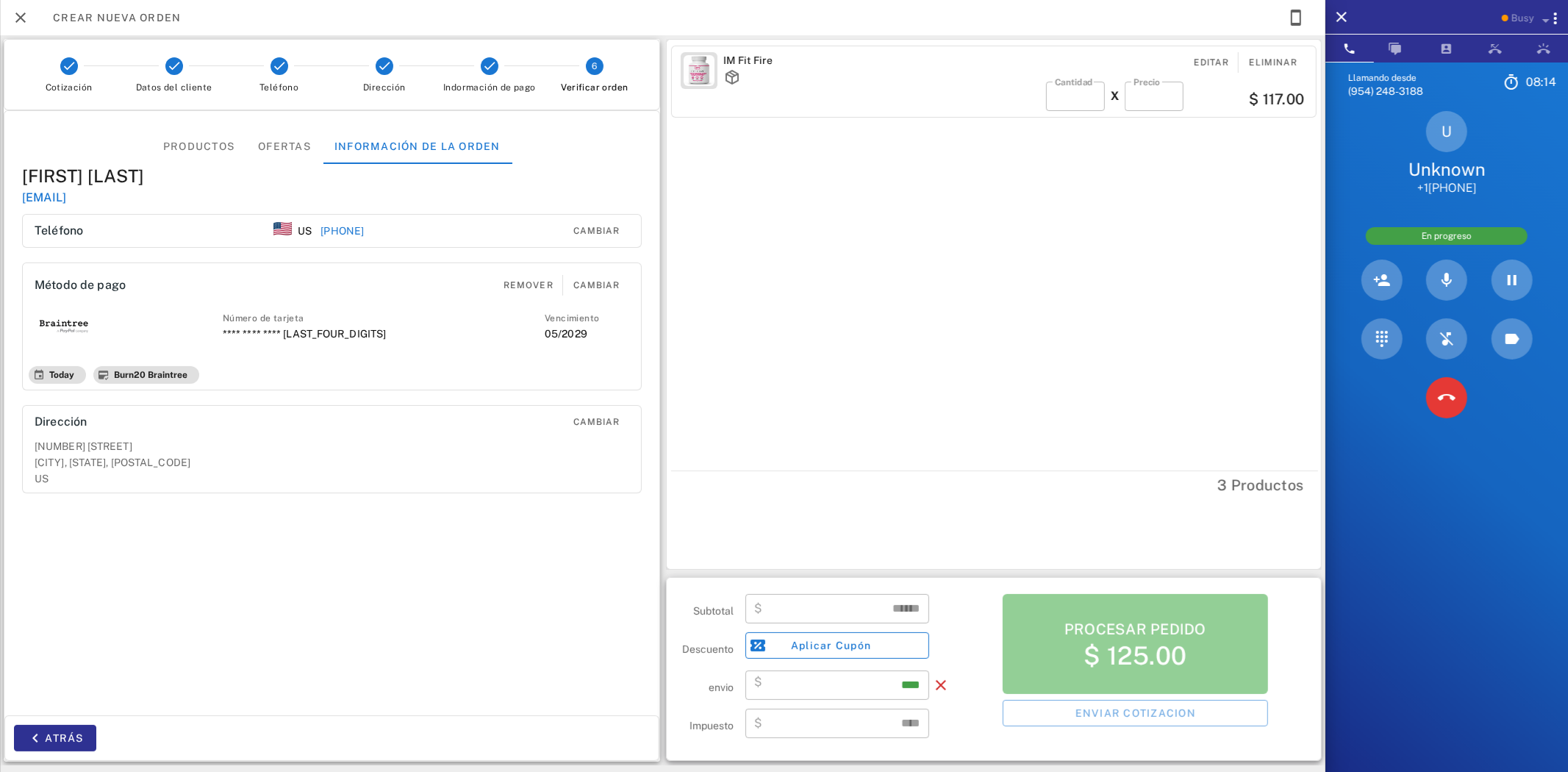 click on "Procesar pedido $[PRICE]  Enviar cotizacion" at bounding box center [1135, 669] 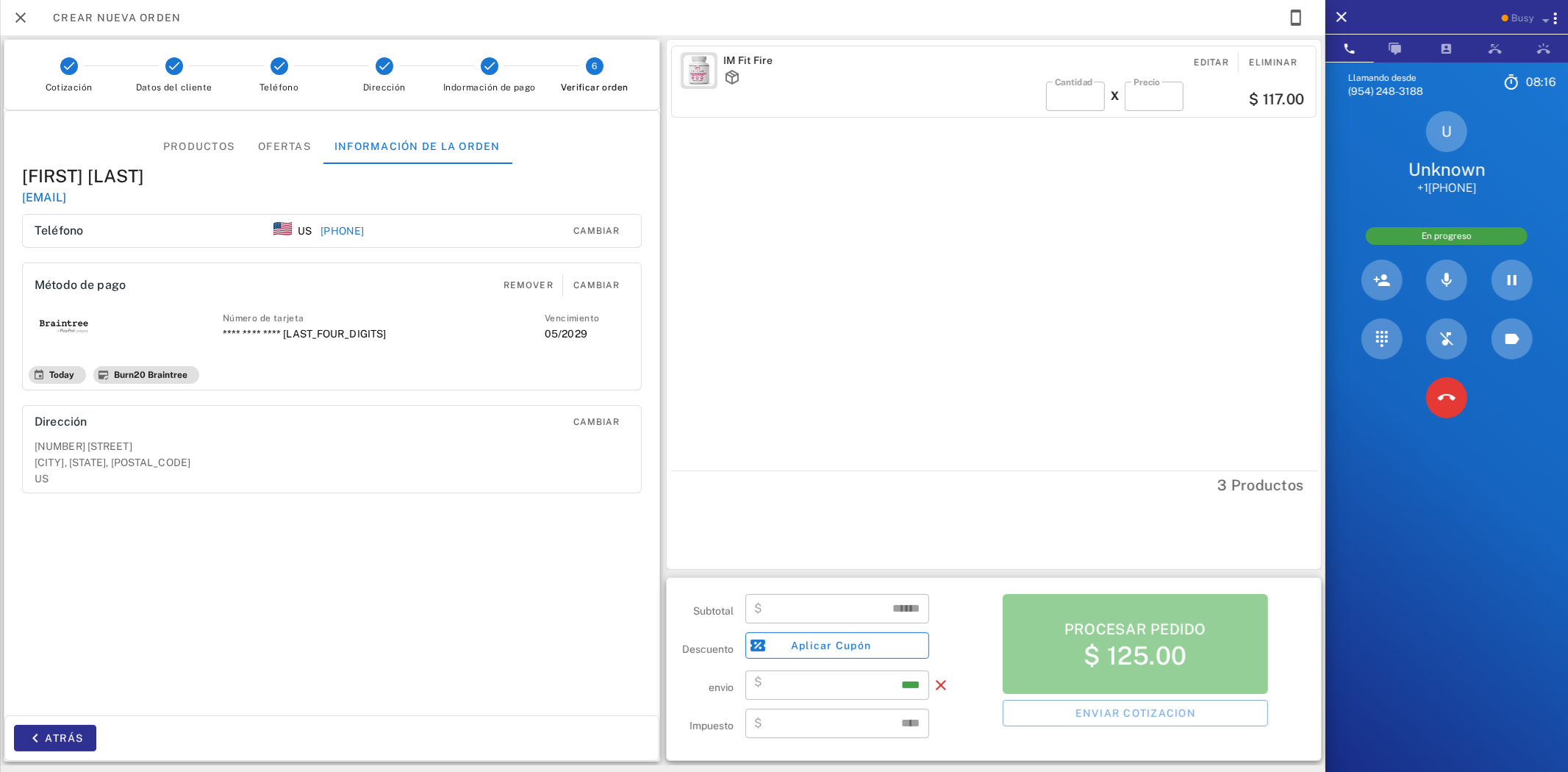 click on "Procesar pedido $[PRICE]  Enviar cotizacion" at bounding box center [1135, 669] 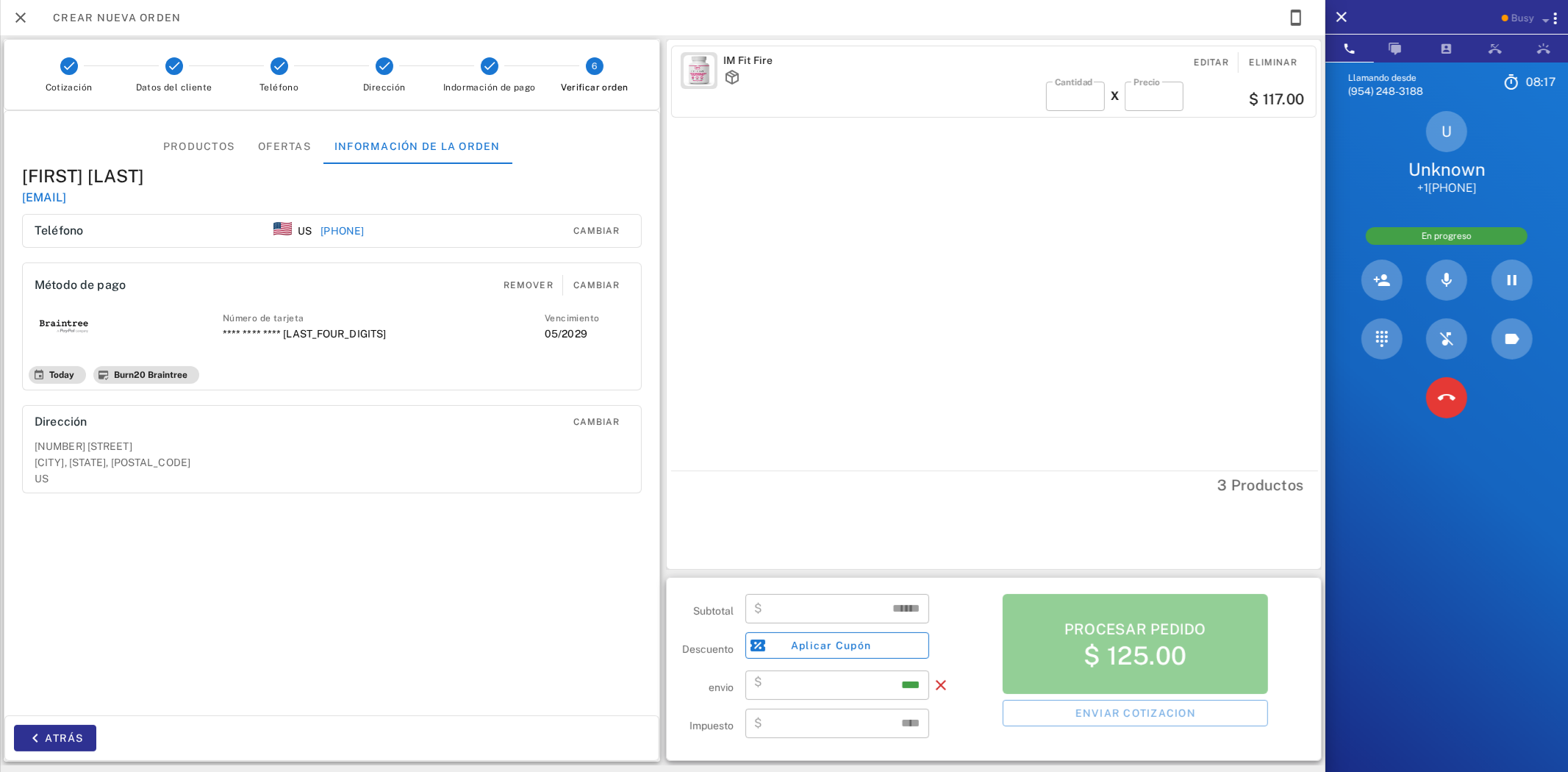 click on "Procesar pedido $[PRICE]  Enviar cotizacion" at bounding box center [1135, 669] 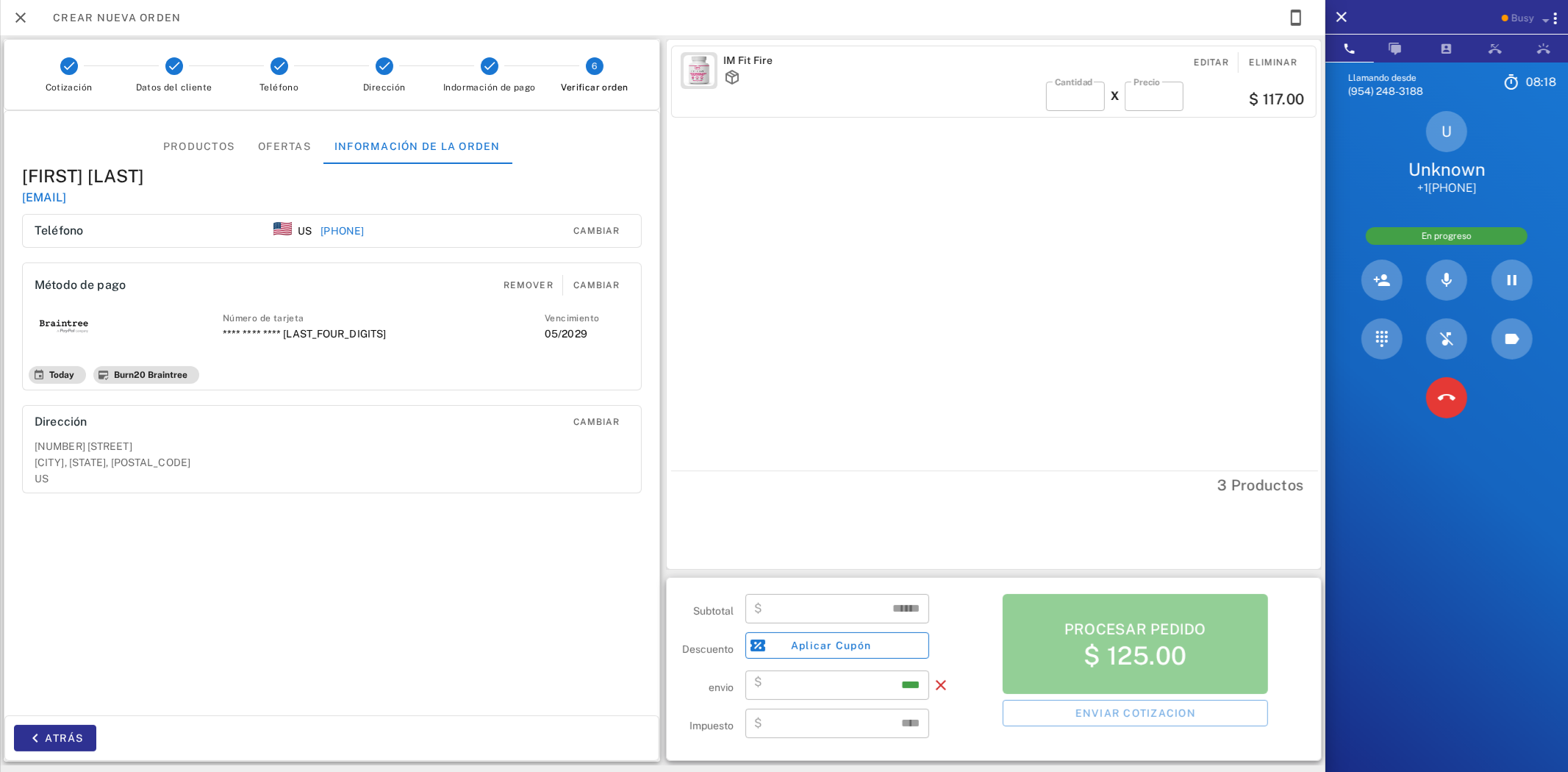 type on "****" 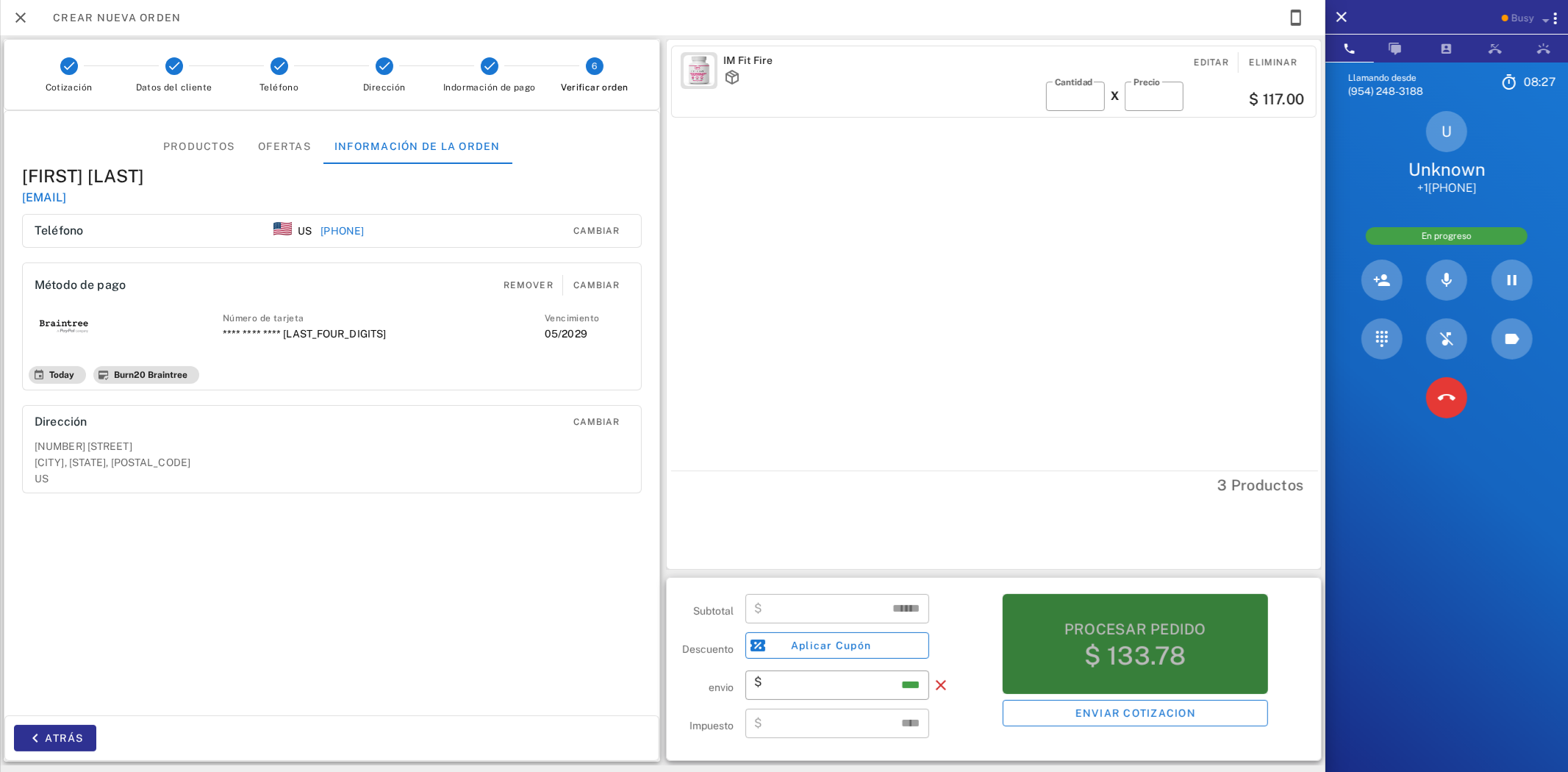 click on "$ 133.78" at bounding box center (1135, 656) 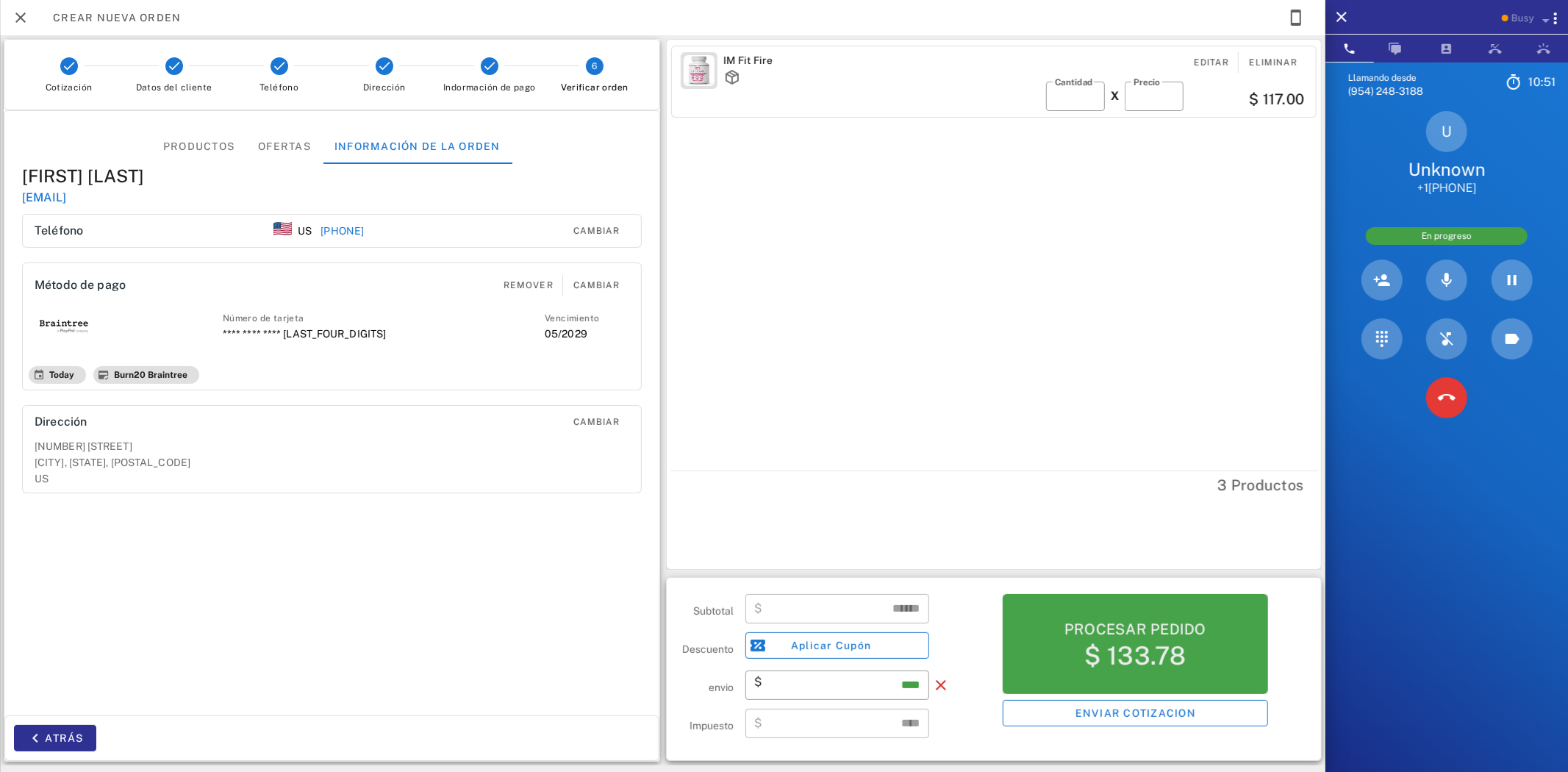 click on "Procesar pedido" at bounding box center (1135, 629) 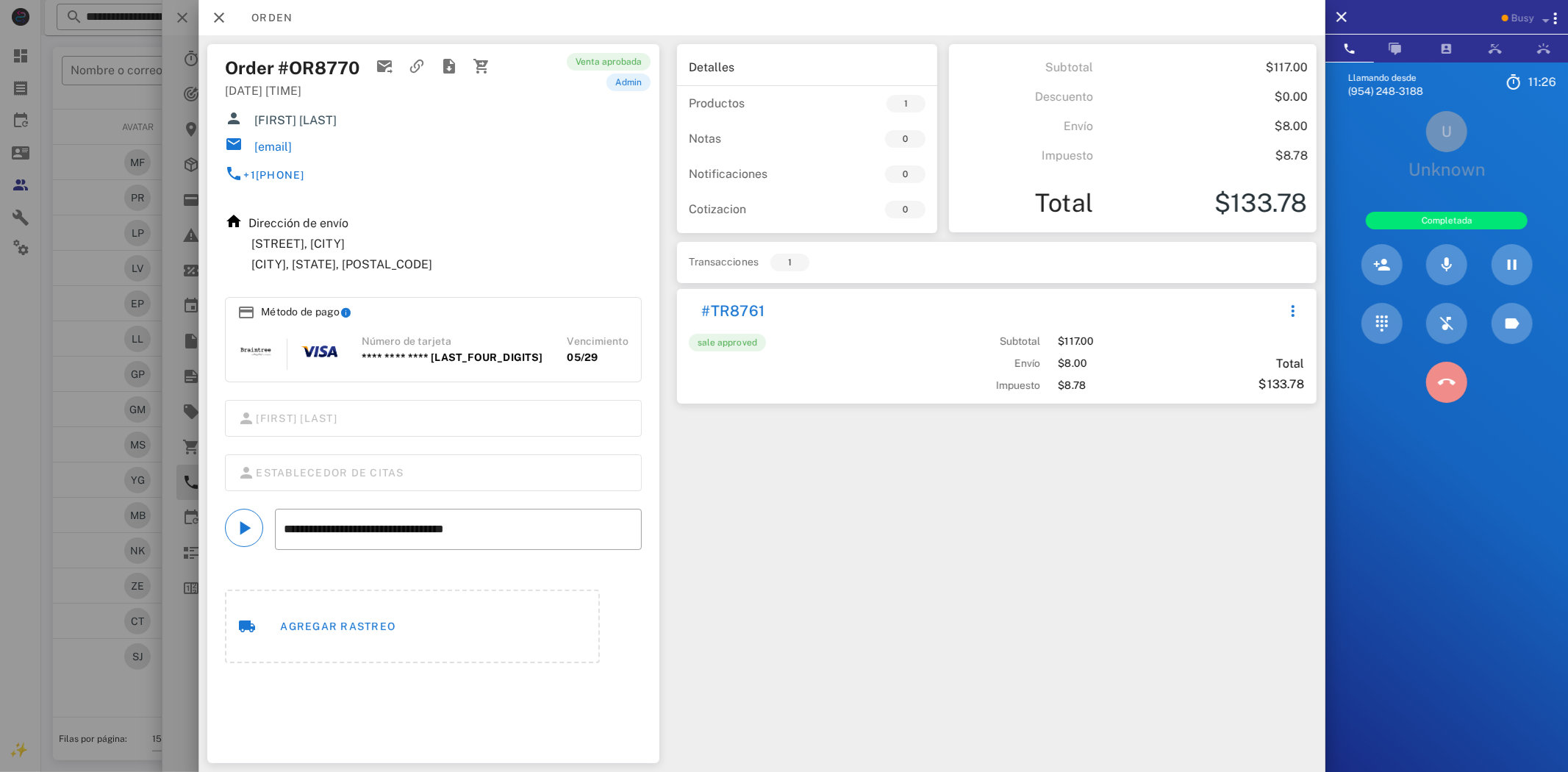 click at bounding box center [1447, 382] 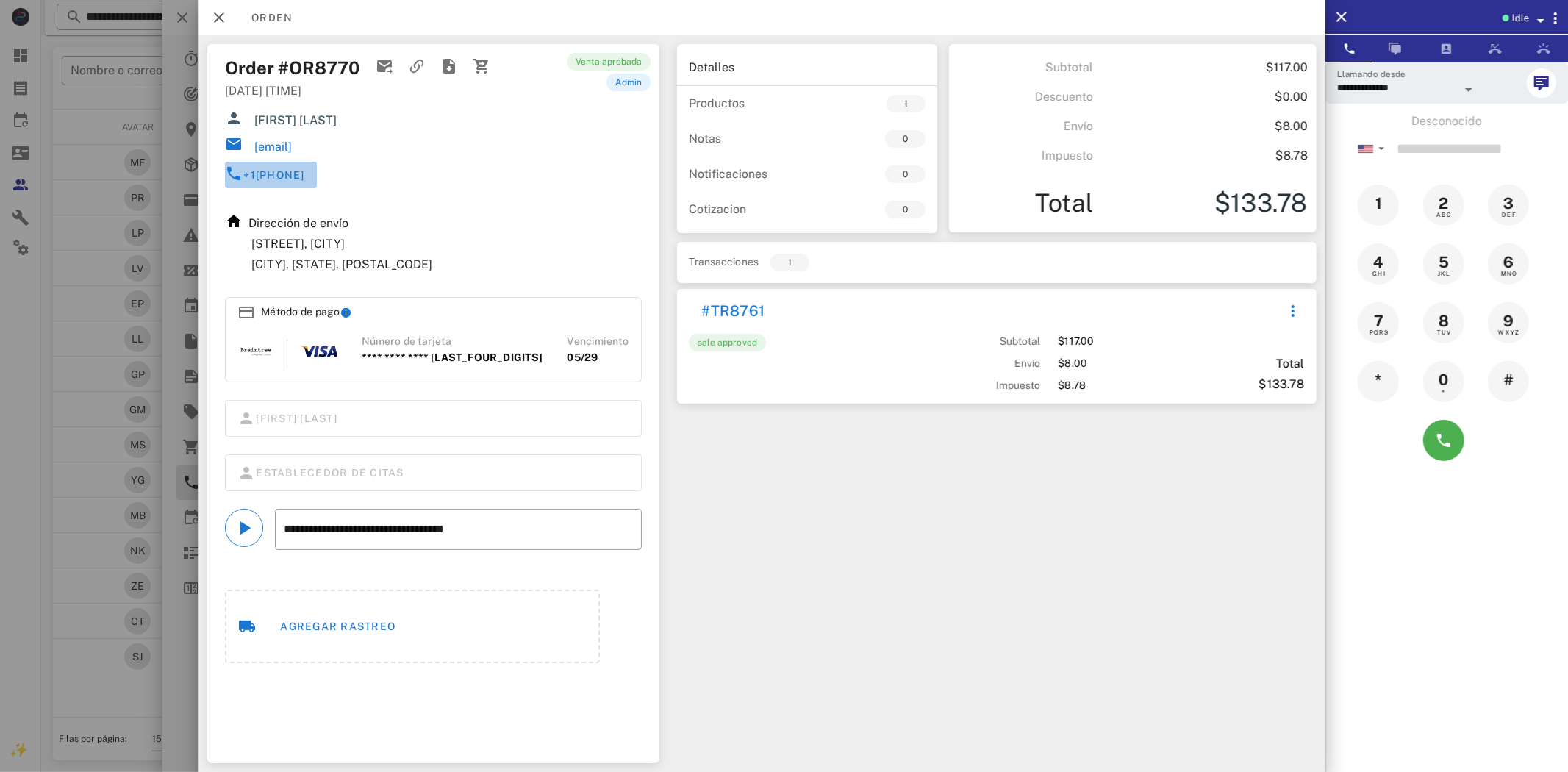 click on "+1[PHONE]" at bounding box center (265, 175) 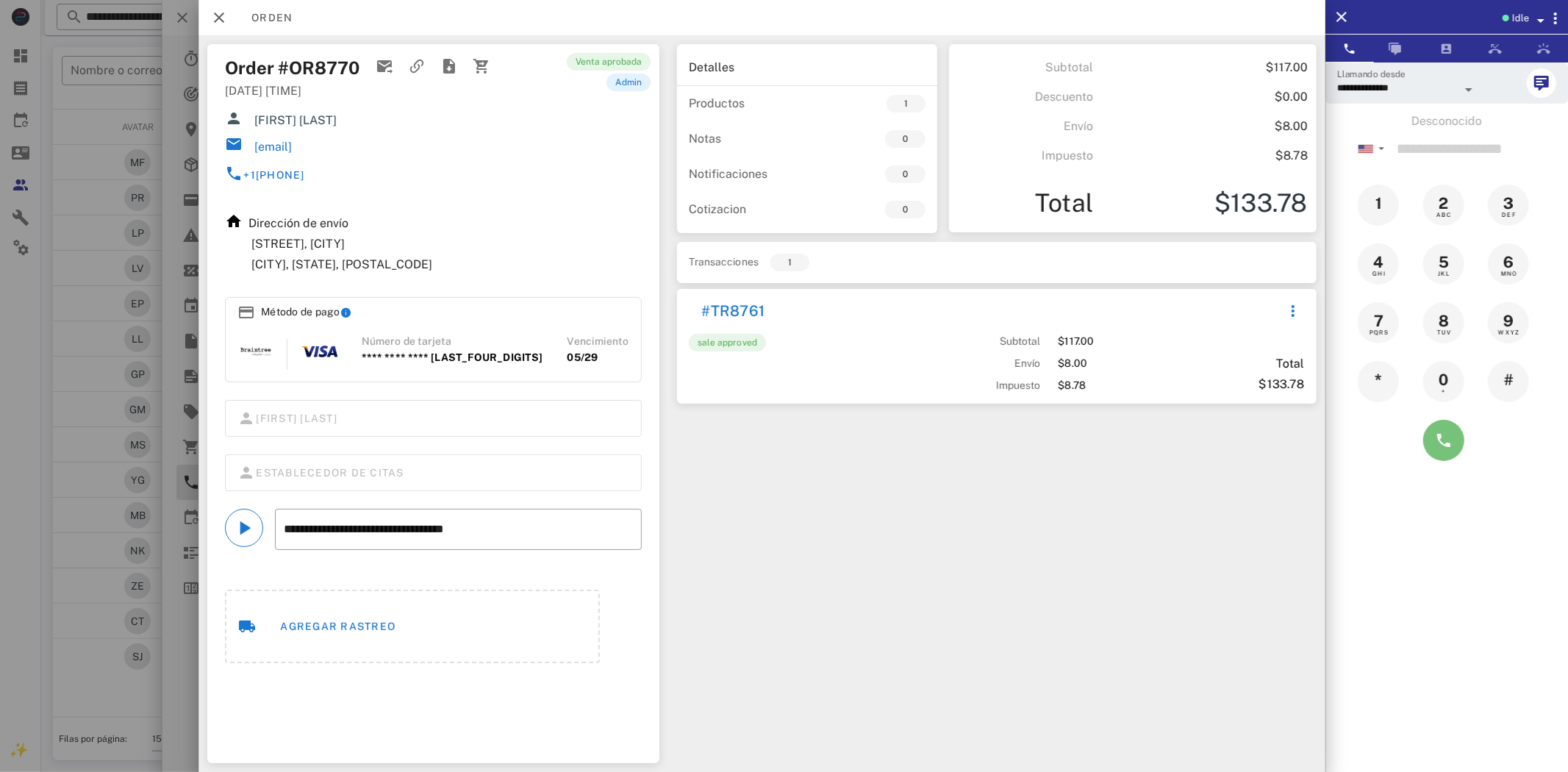 click at bounding box center [1444, 440] 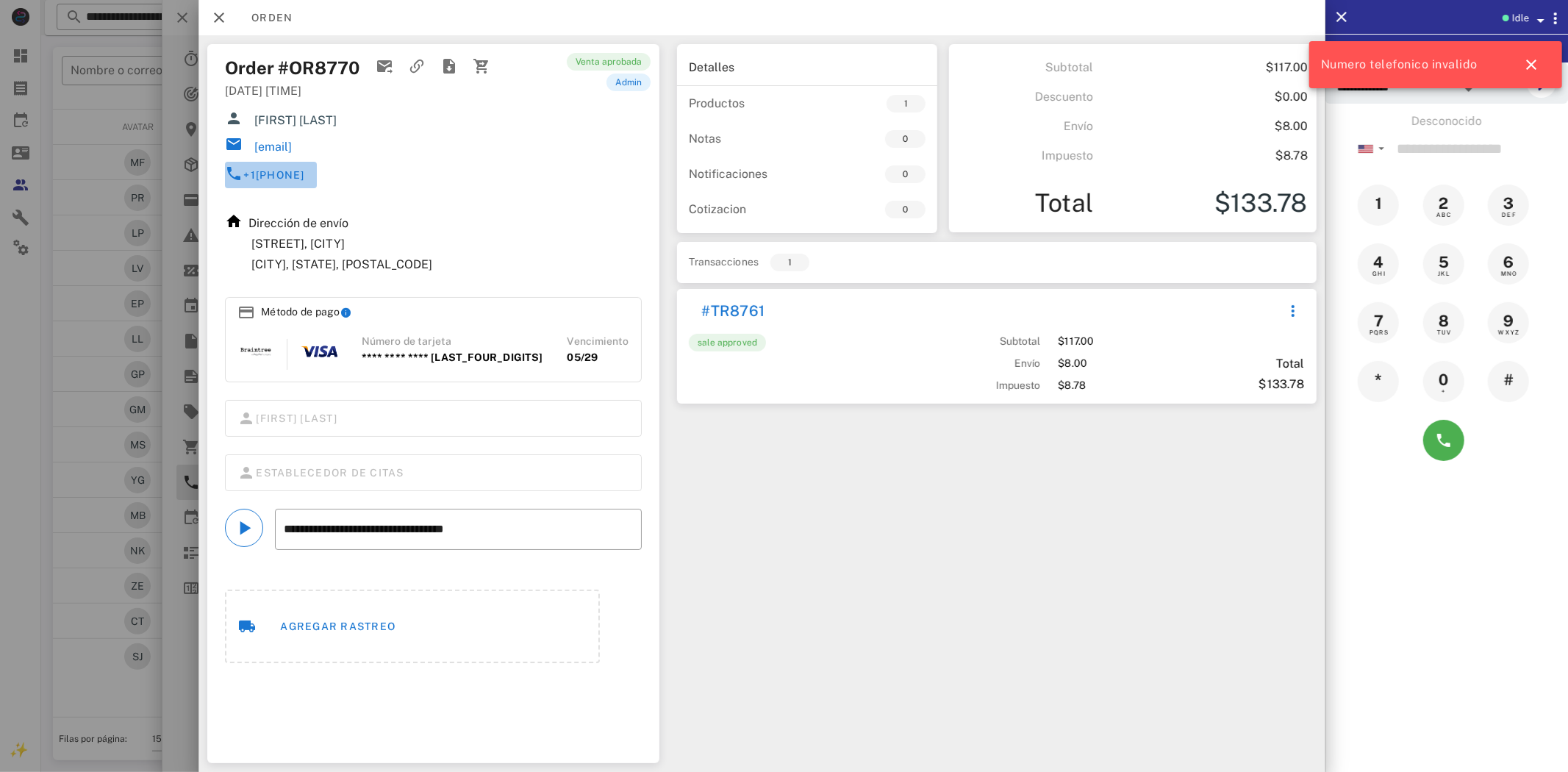 click on "+1[PHONE]" at bounding box center [271, 175] 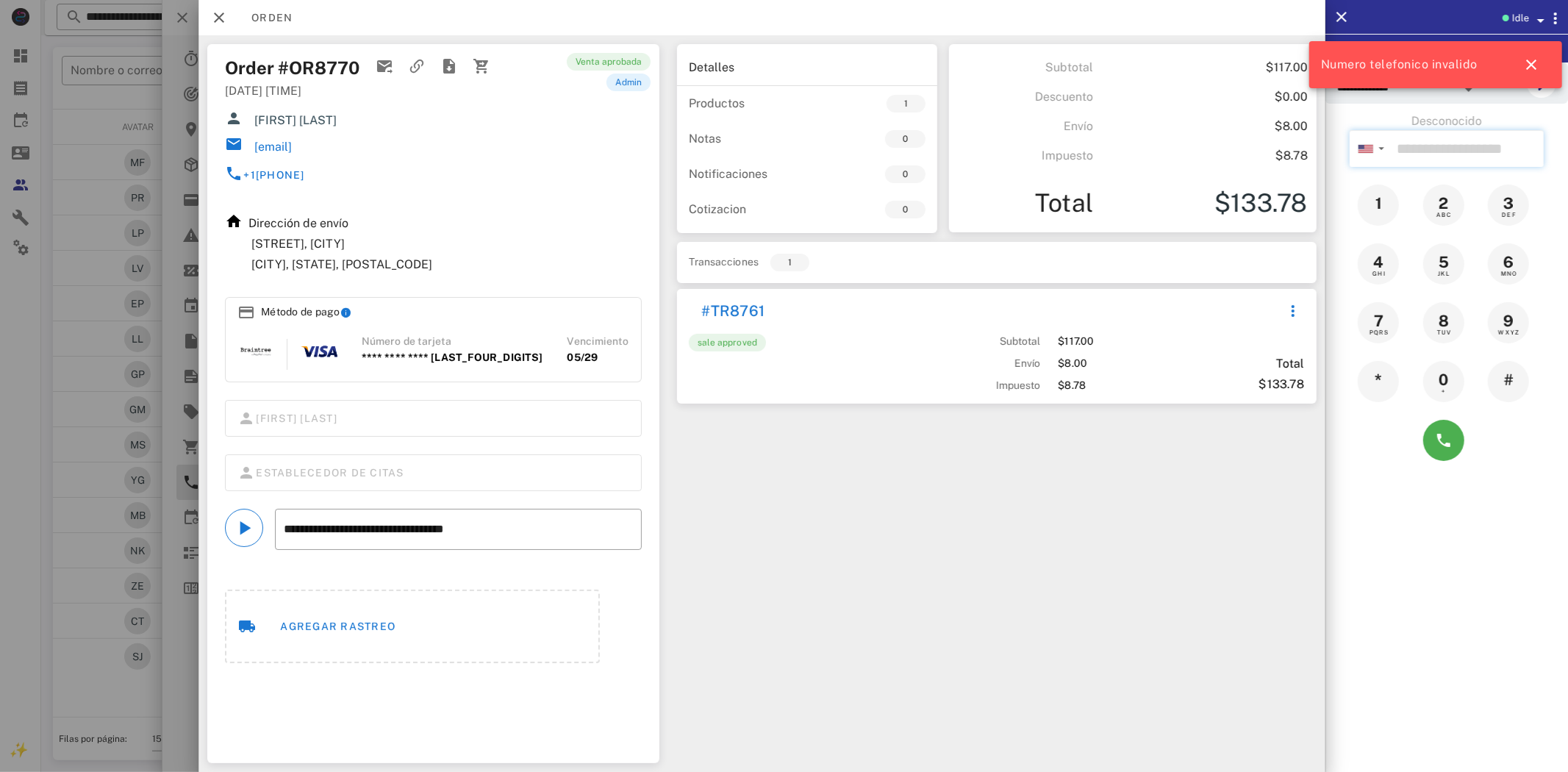 click at bounding box center (1467, 149) 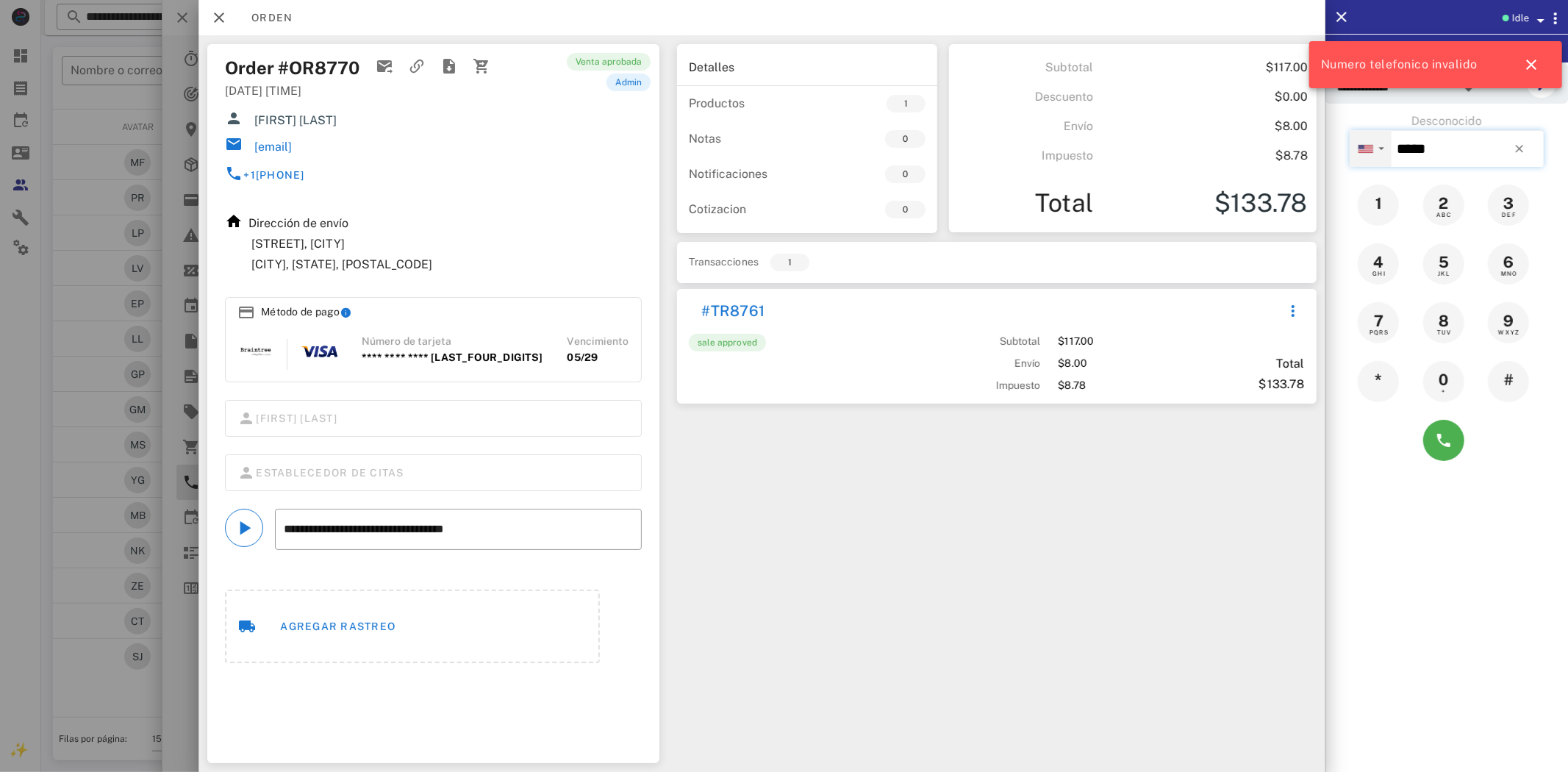 drag, startPoint x: 1441, startPoint y: 145, endPoint x: 1362, endPoint y: 152, distance: 79.30952 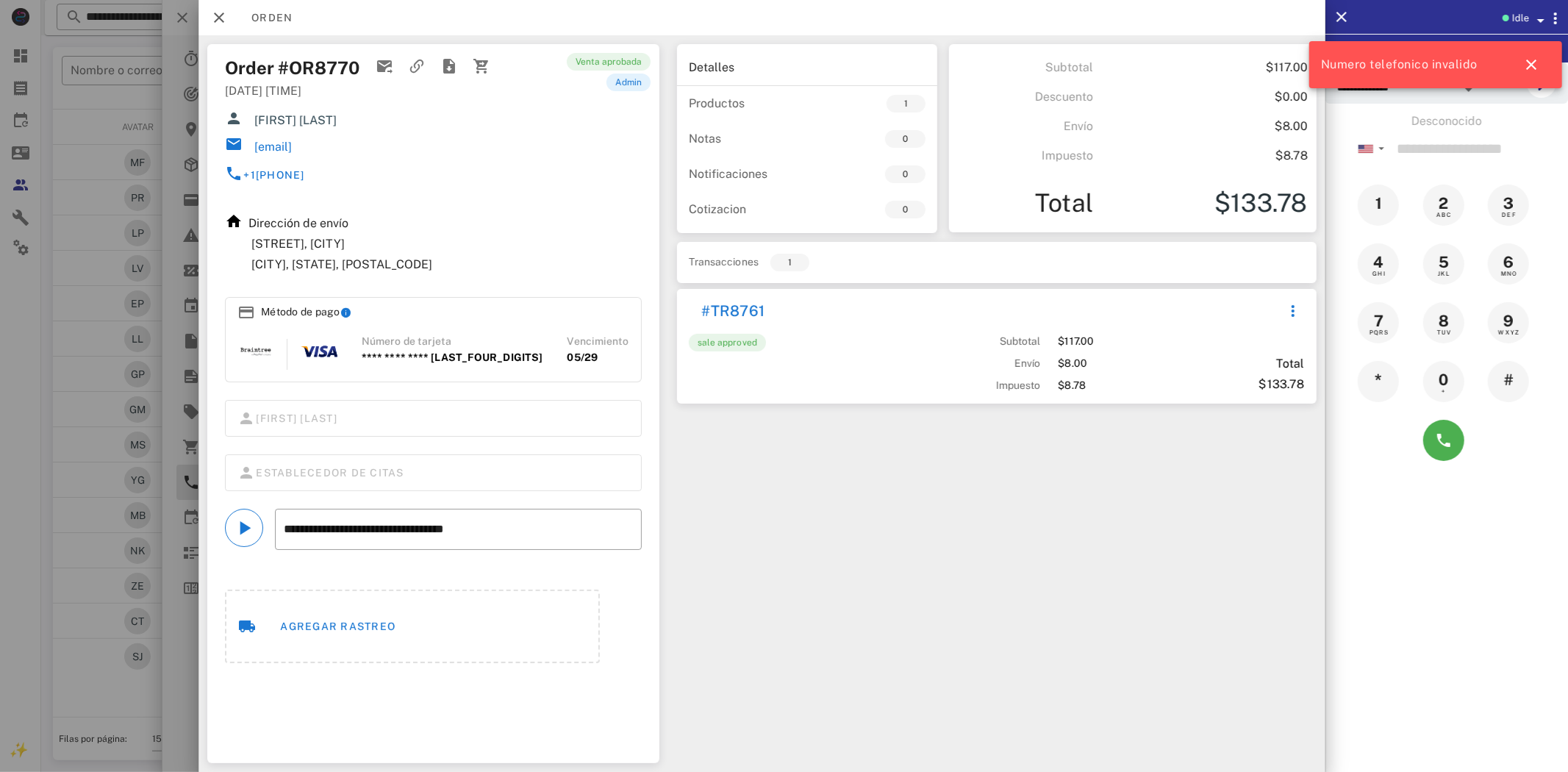 click on "[EMAIL]" at bounding box center [273, 147] 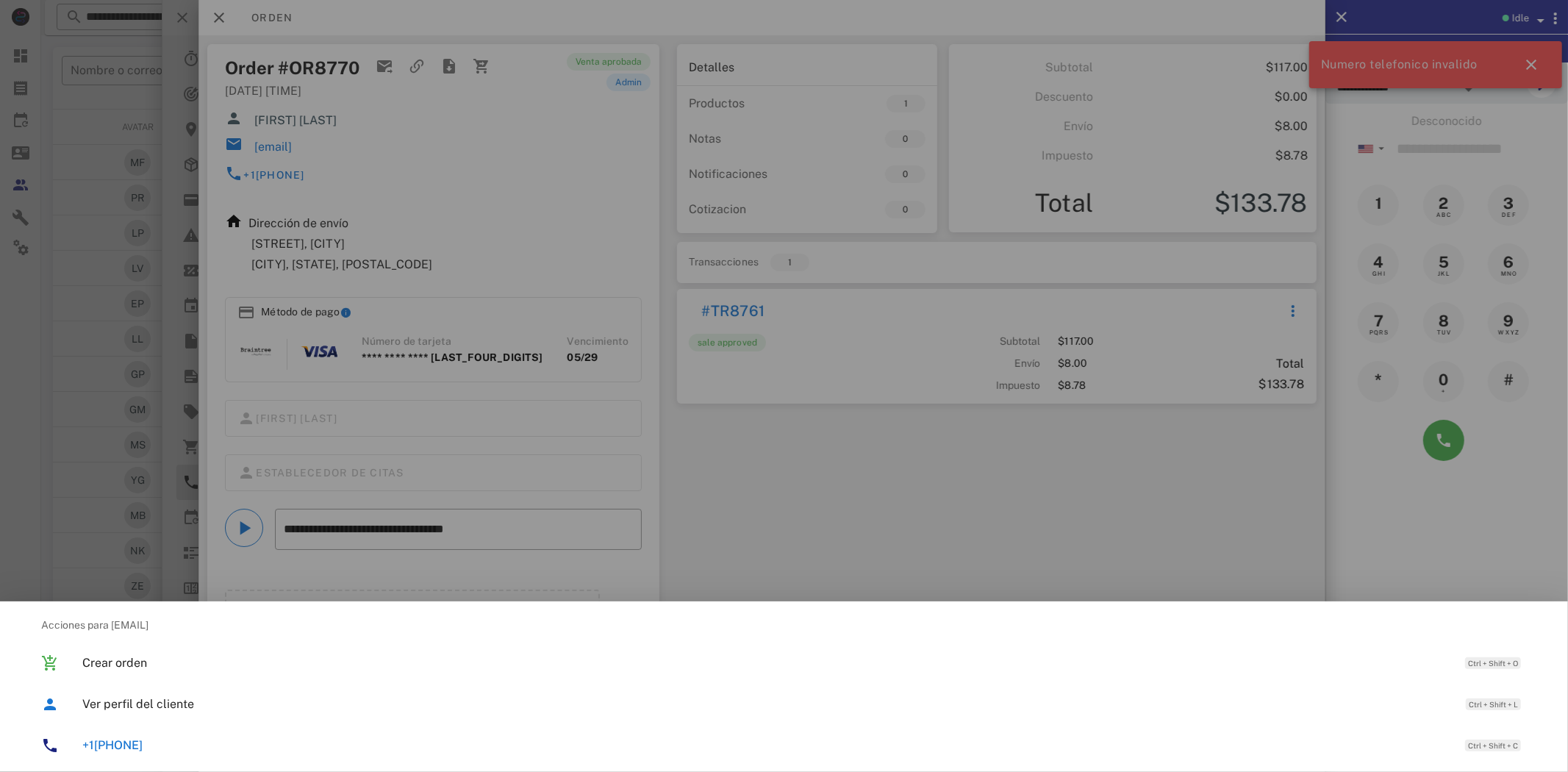 click on "+1[PHONE]" at bounding box center [112, 745] 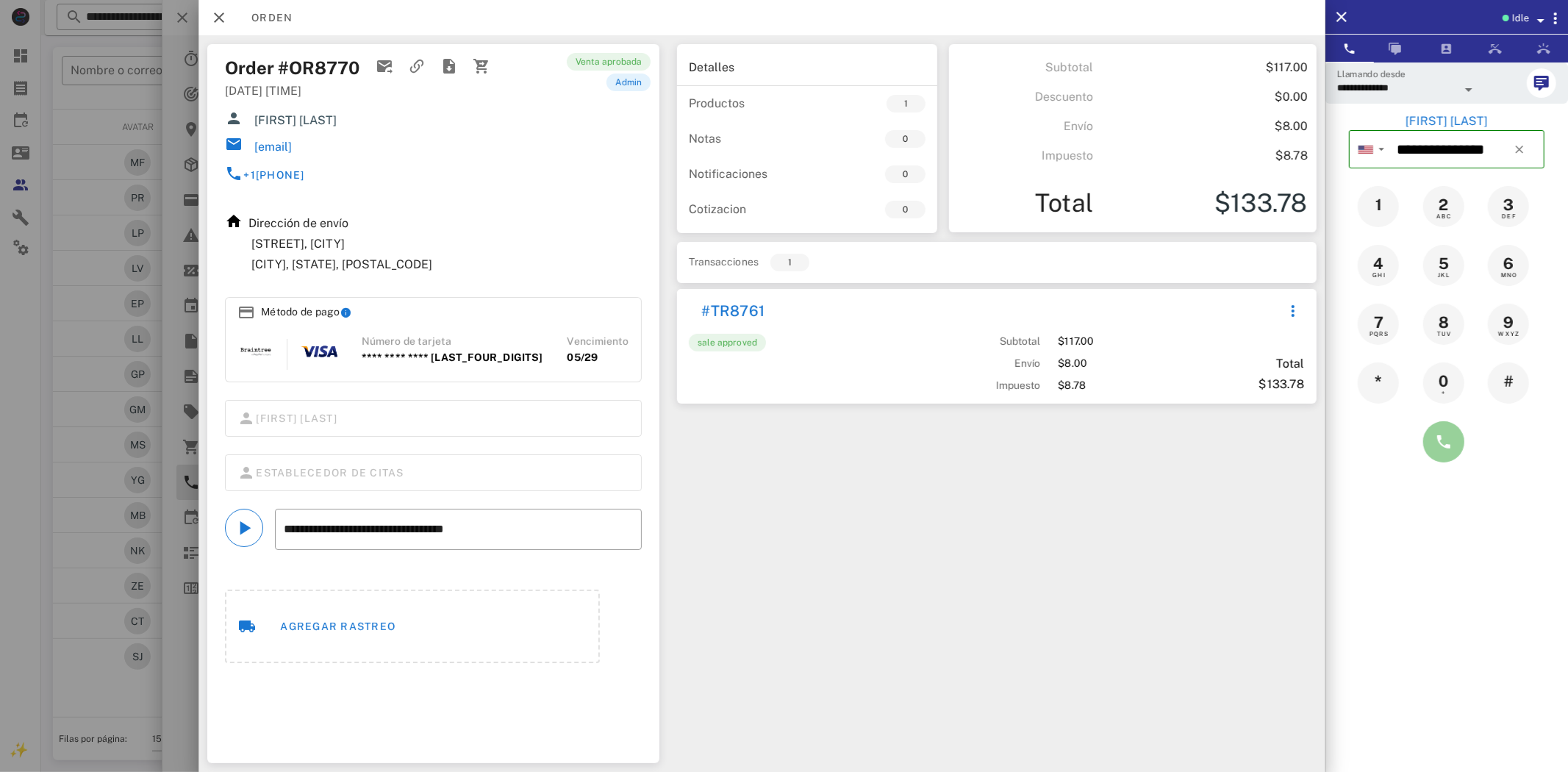 click at bounding box center [1444, 442] 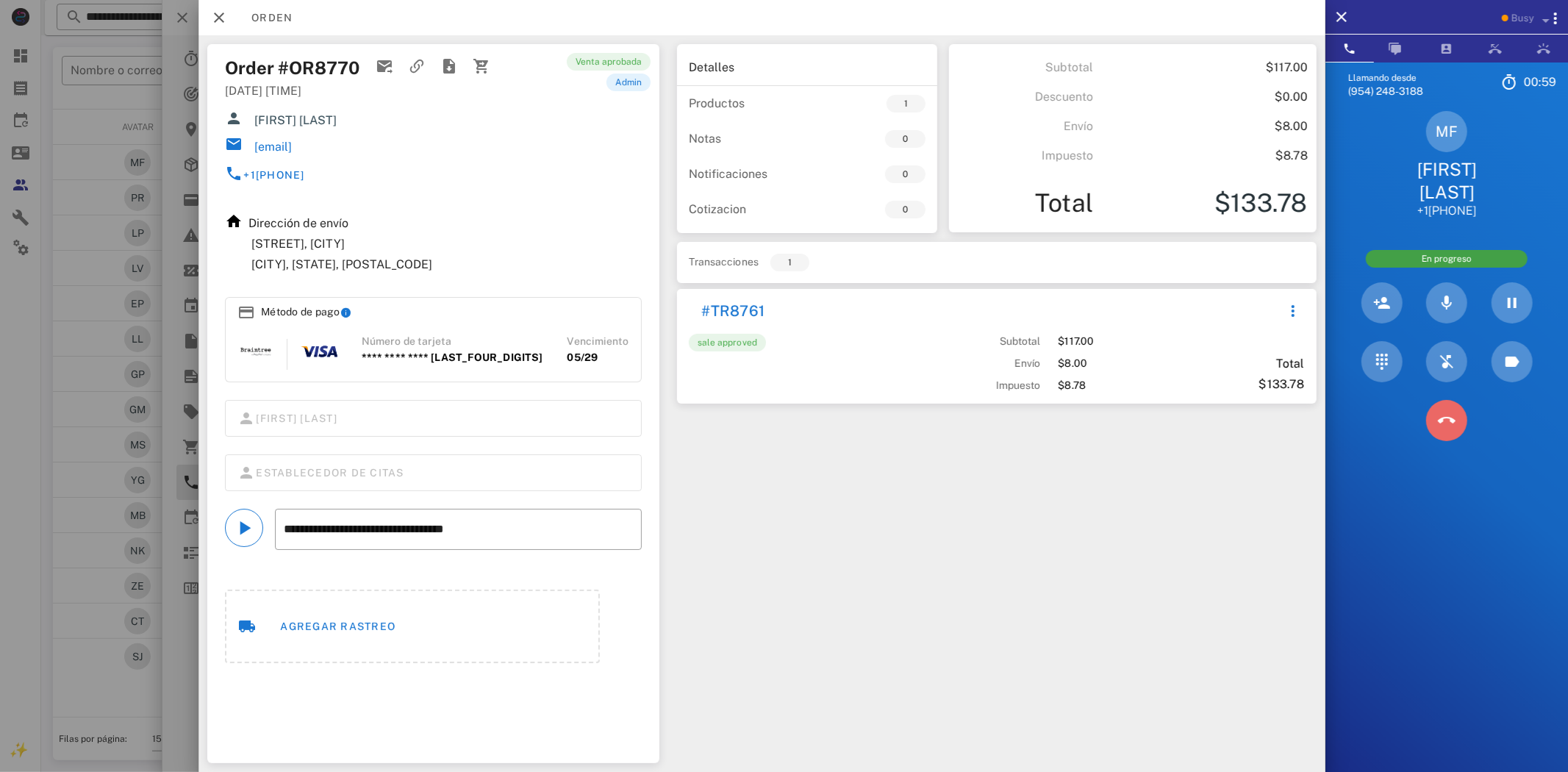 click at bounding box center (1447, 421) 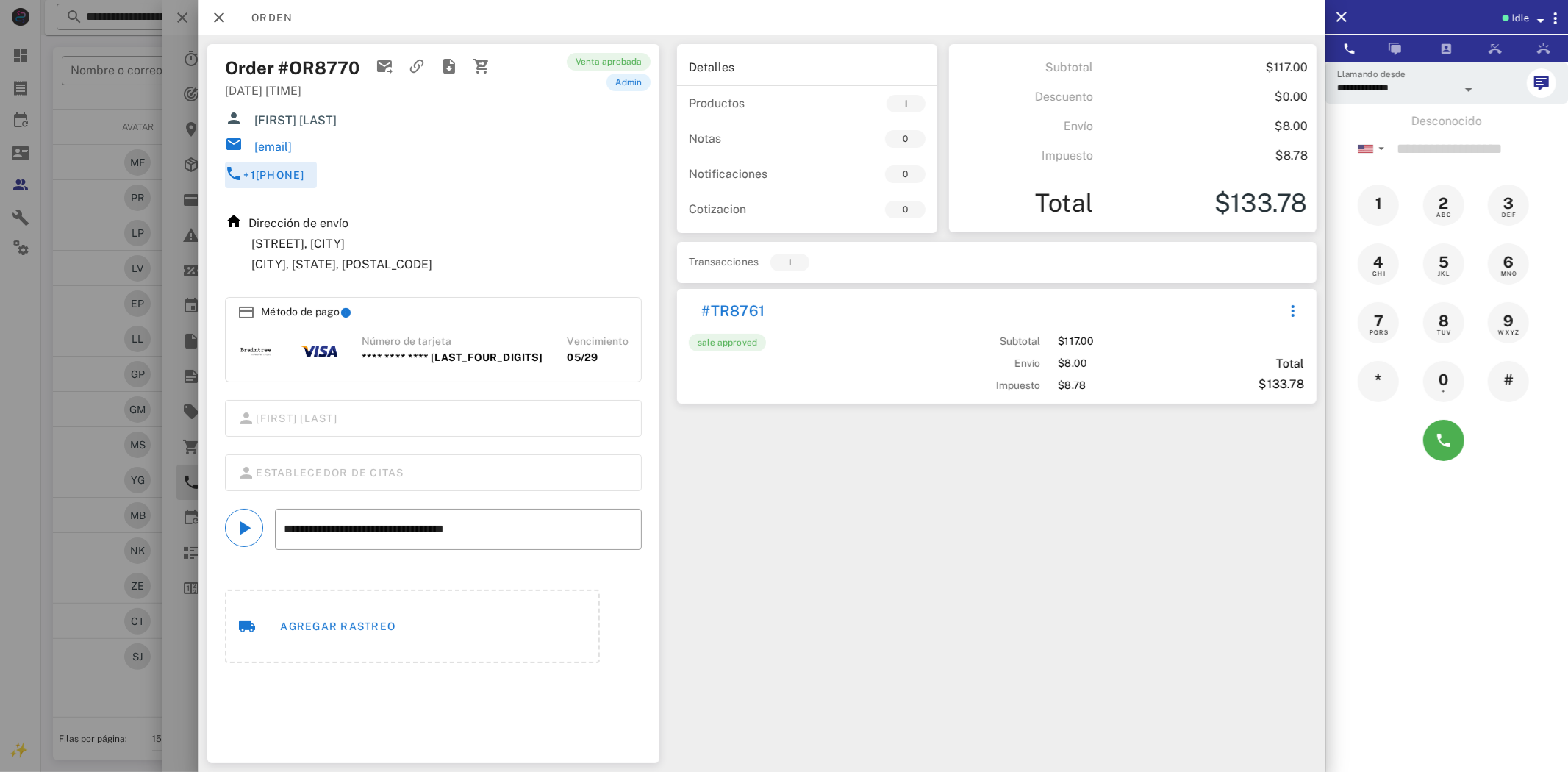 click on "+1[PHONE]" at bounding box center [273, 175] 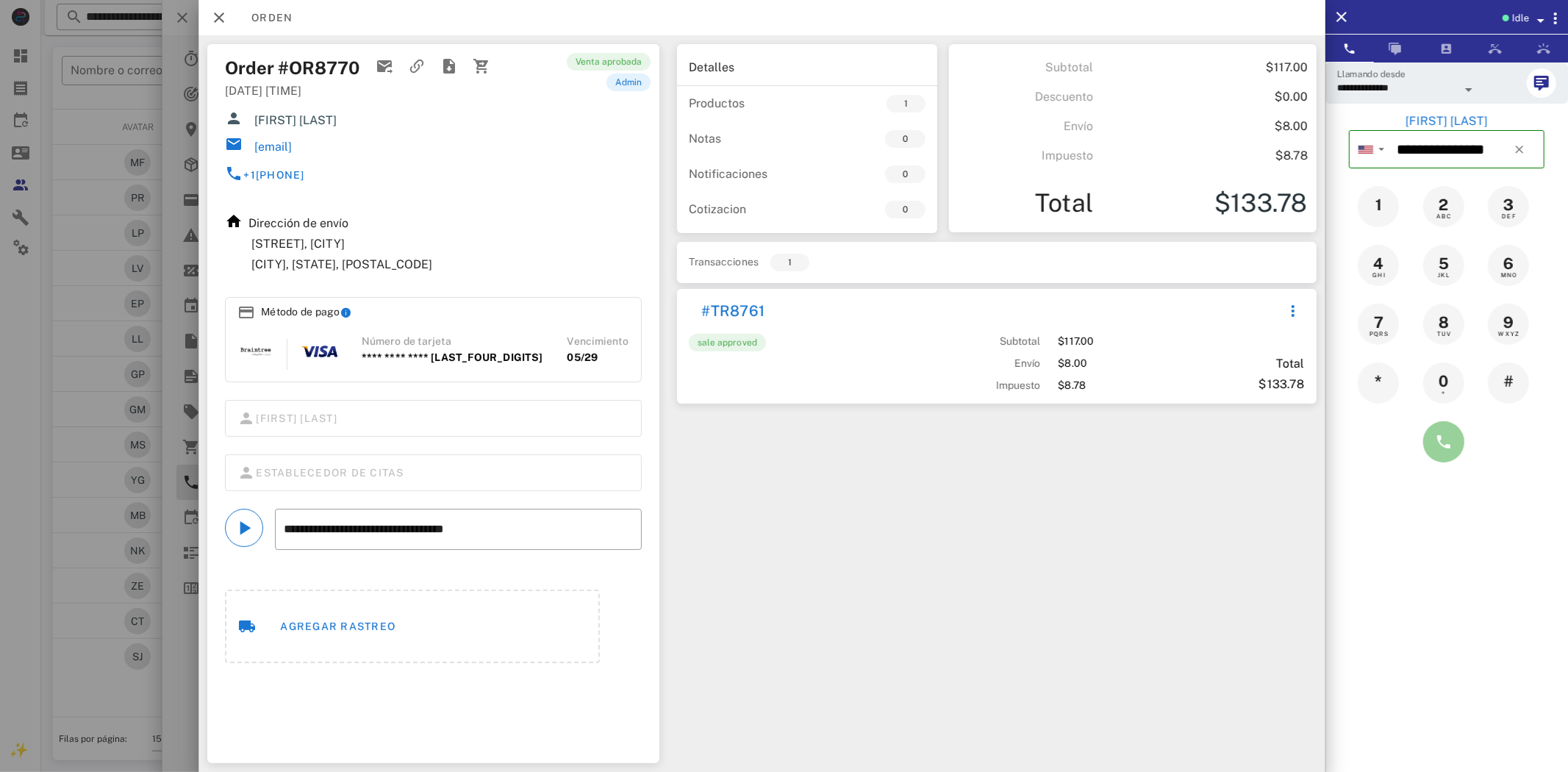 click at bounding box center [1444, 442] 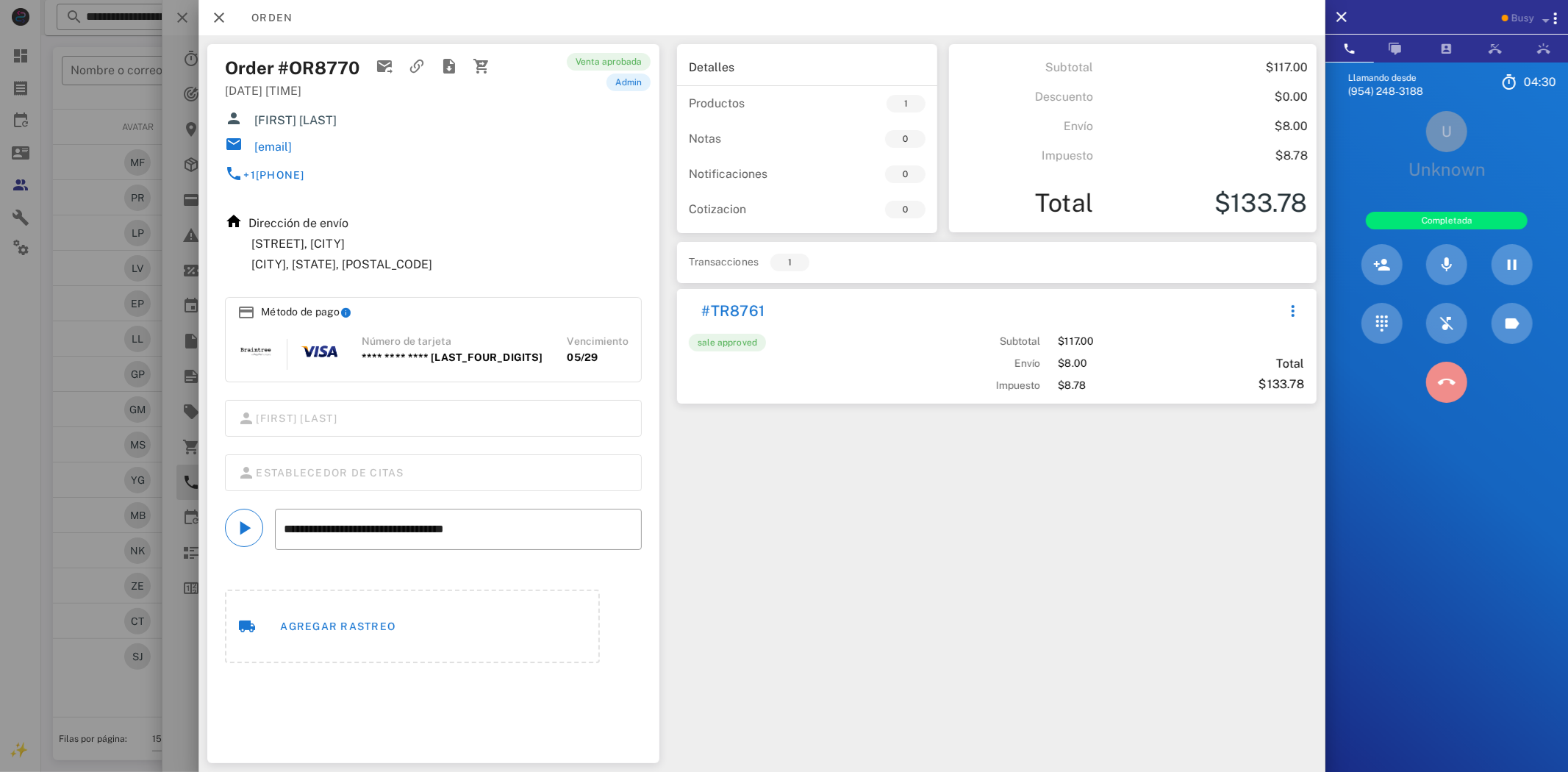 click at bounding box center [1447, 382] 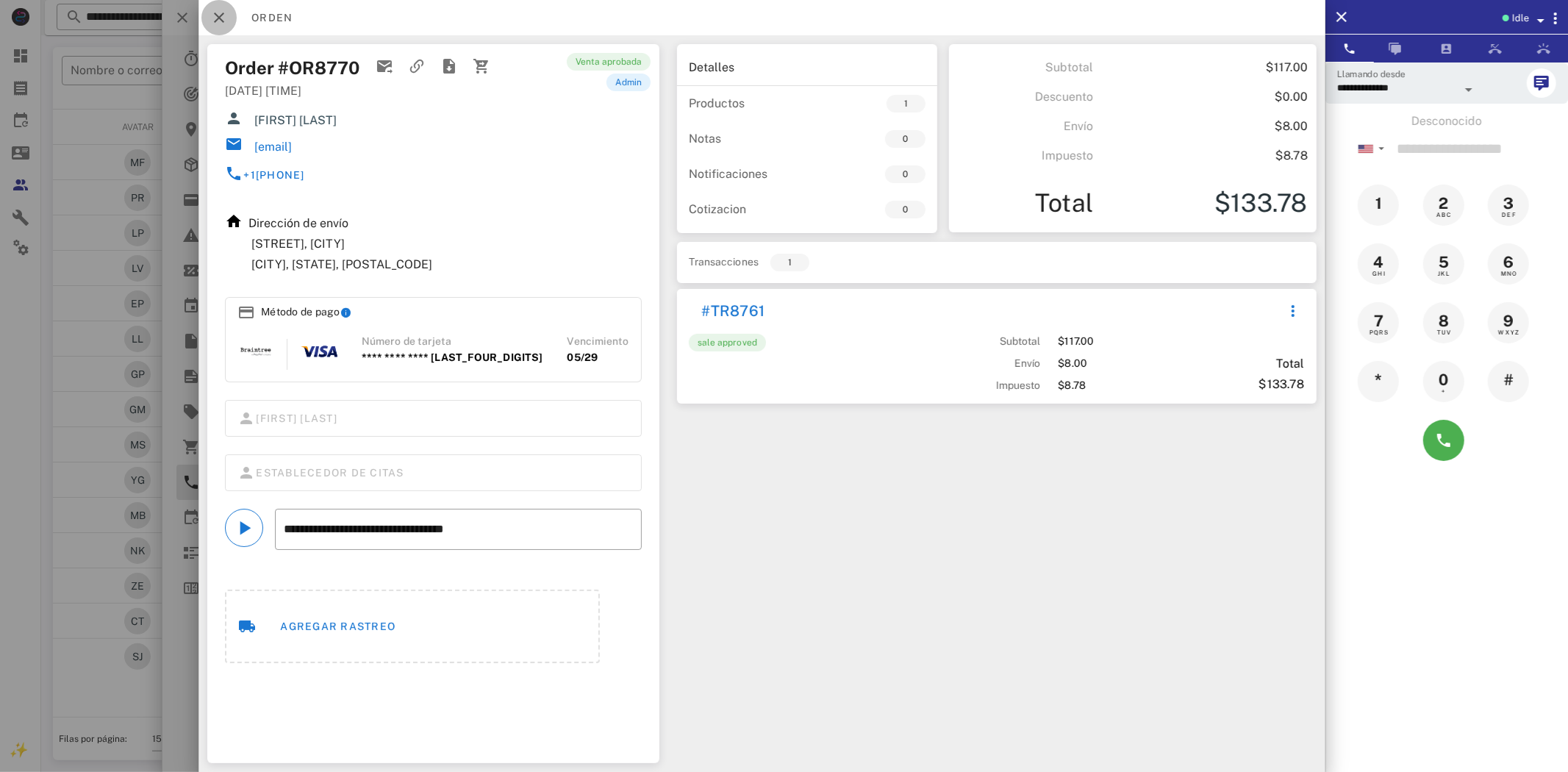 click at bounding box center (219, 18) 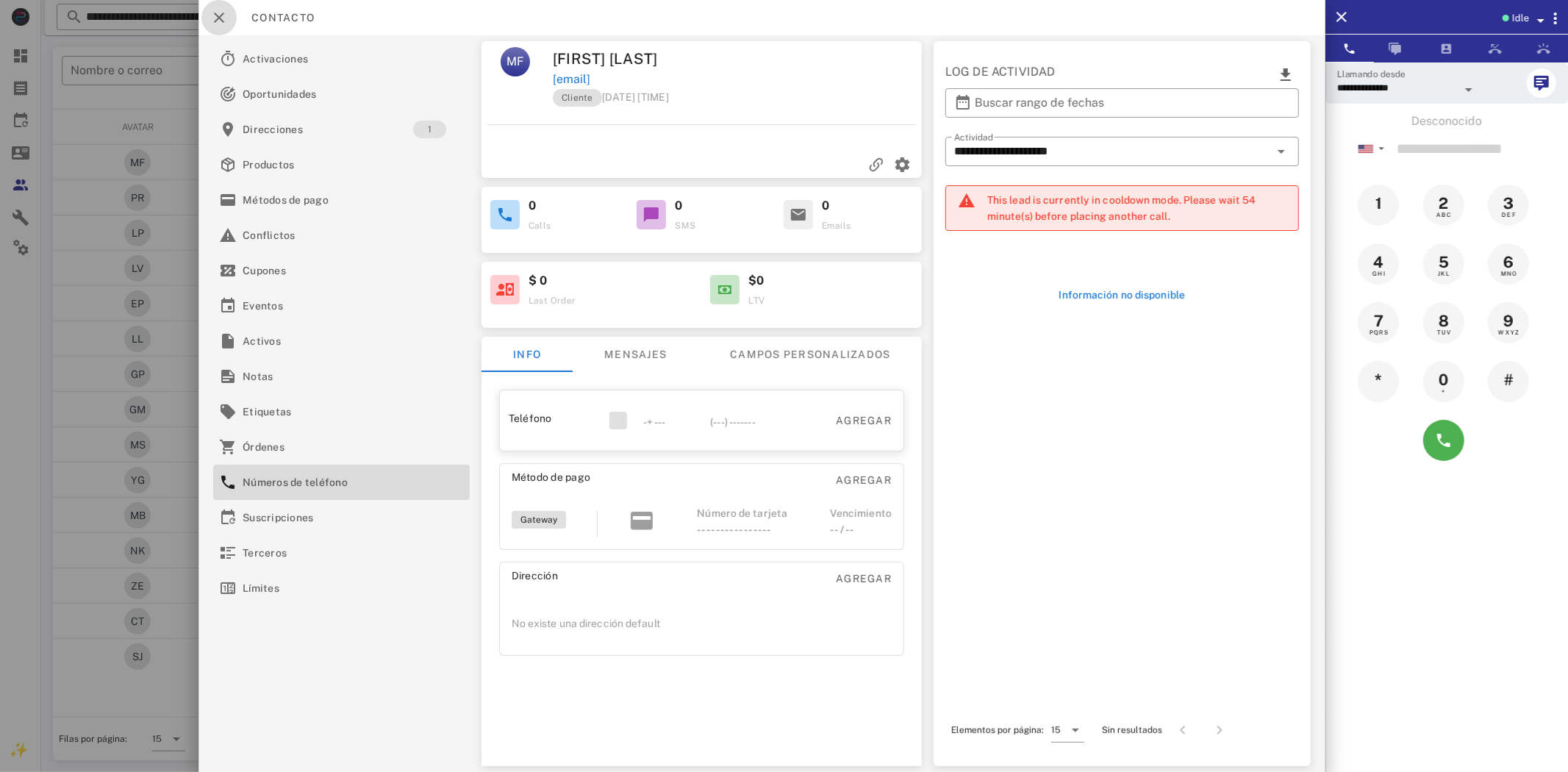 click at bounding box center (219, 18) 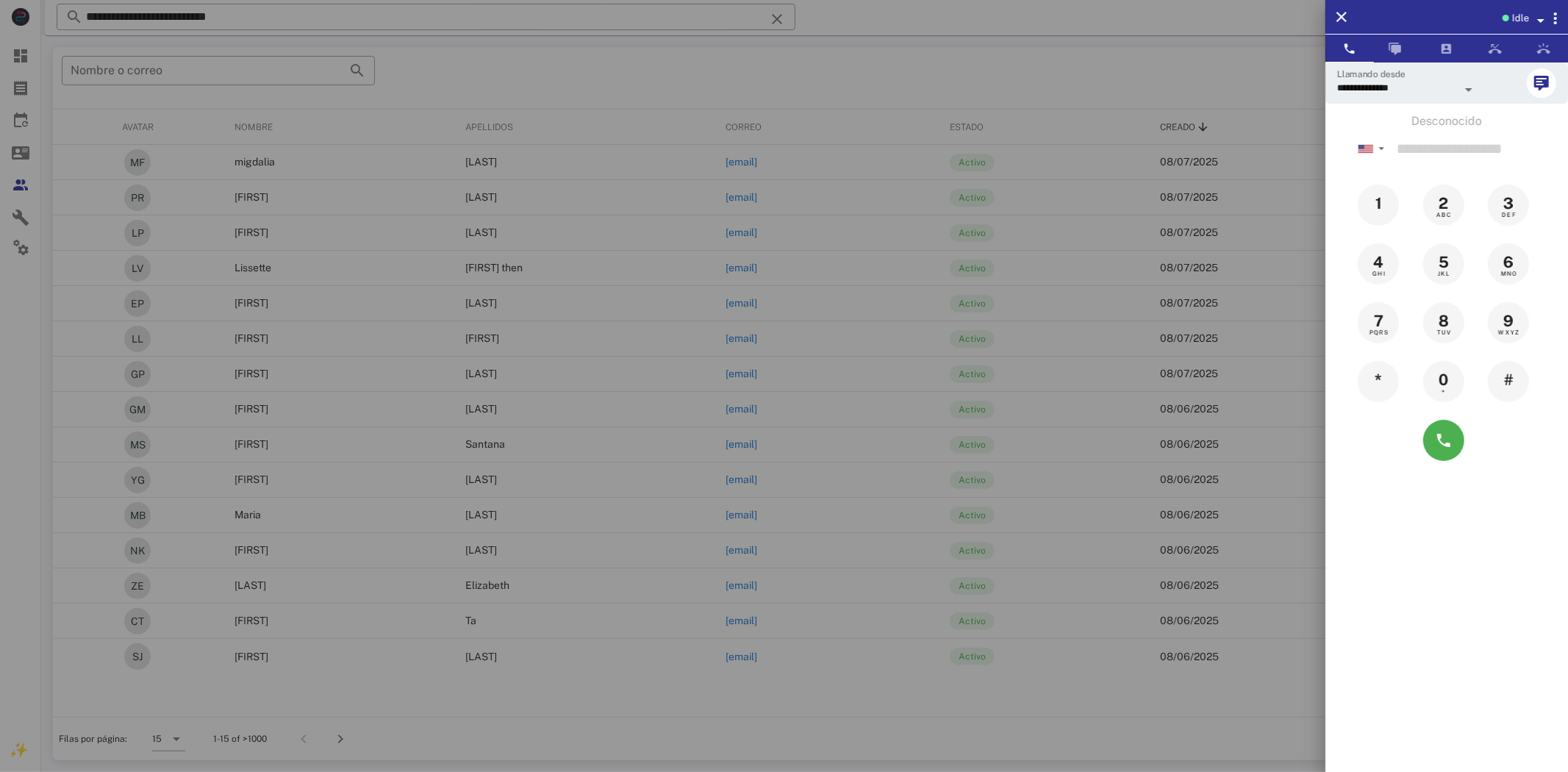 click at bounding box center (784, 386) 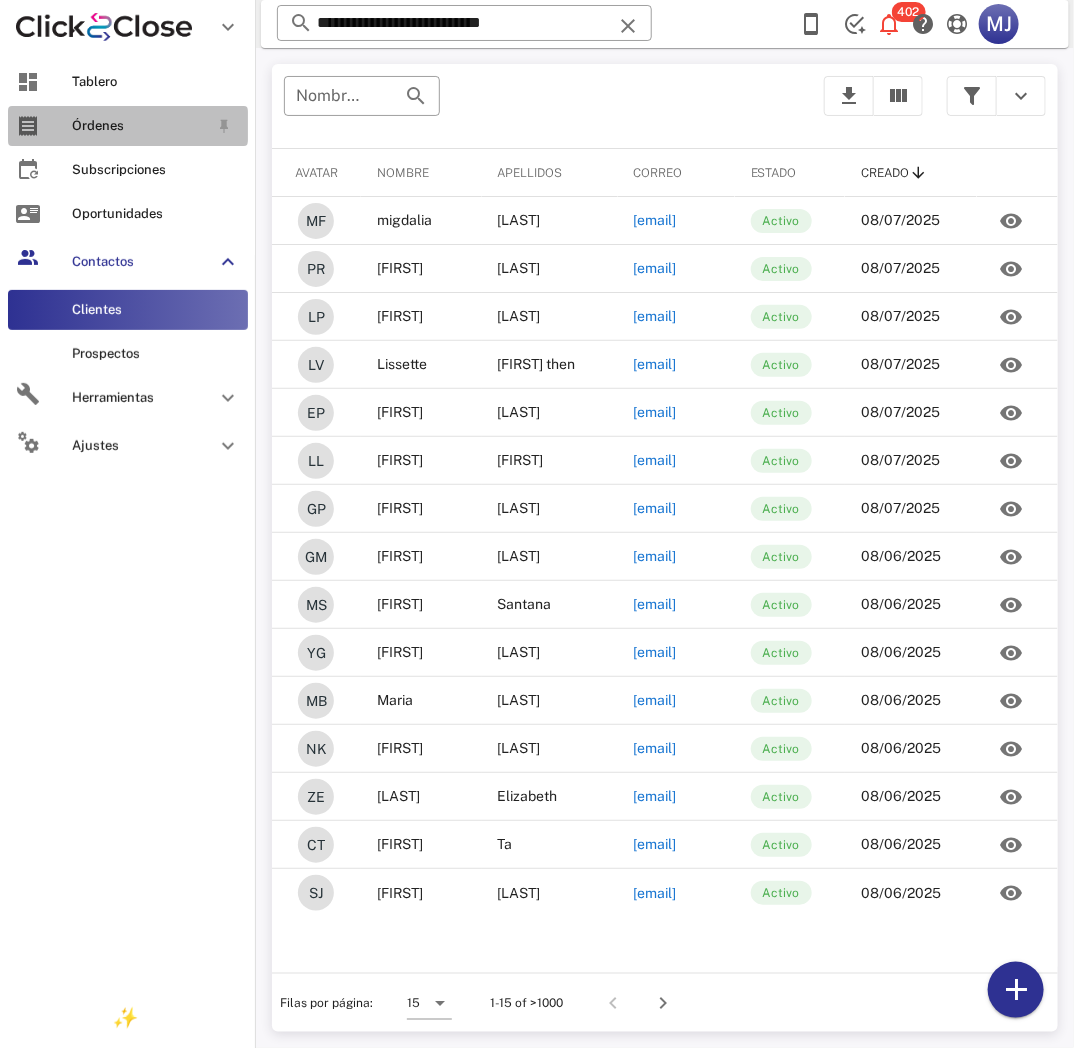 click on "Órdenes" at bounding box center [128, 126] 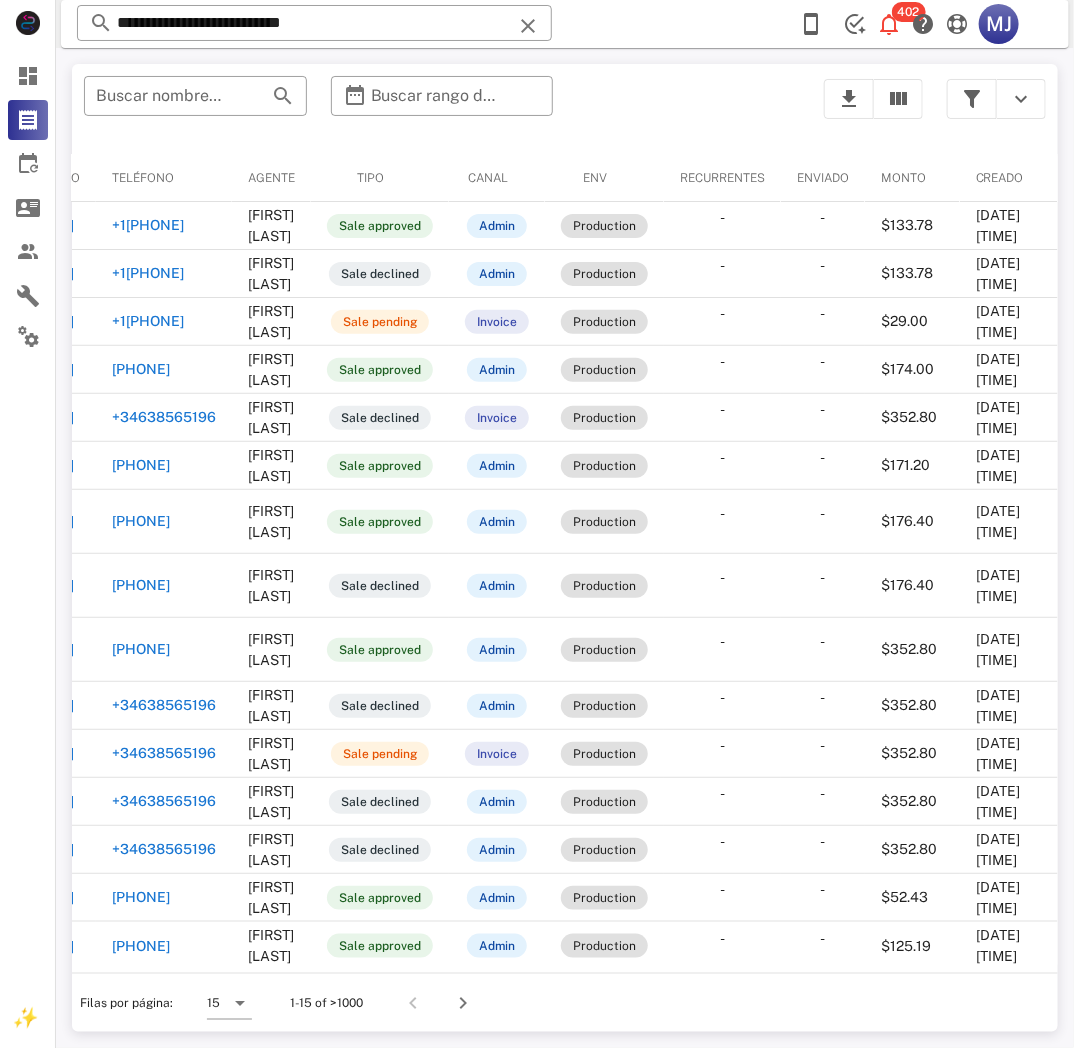 scroll, scrollTop: 0, scrollLeft: 0, axis: both 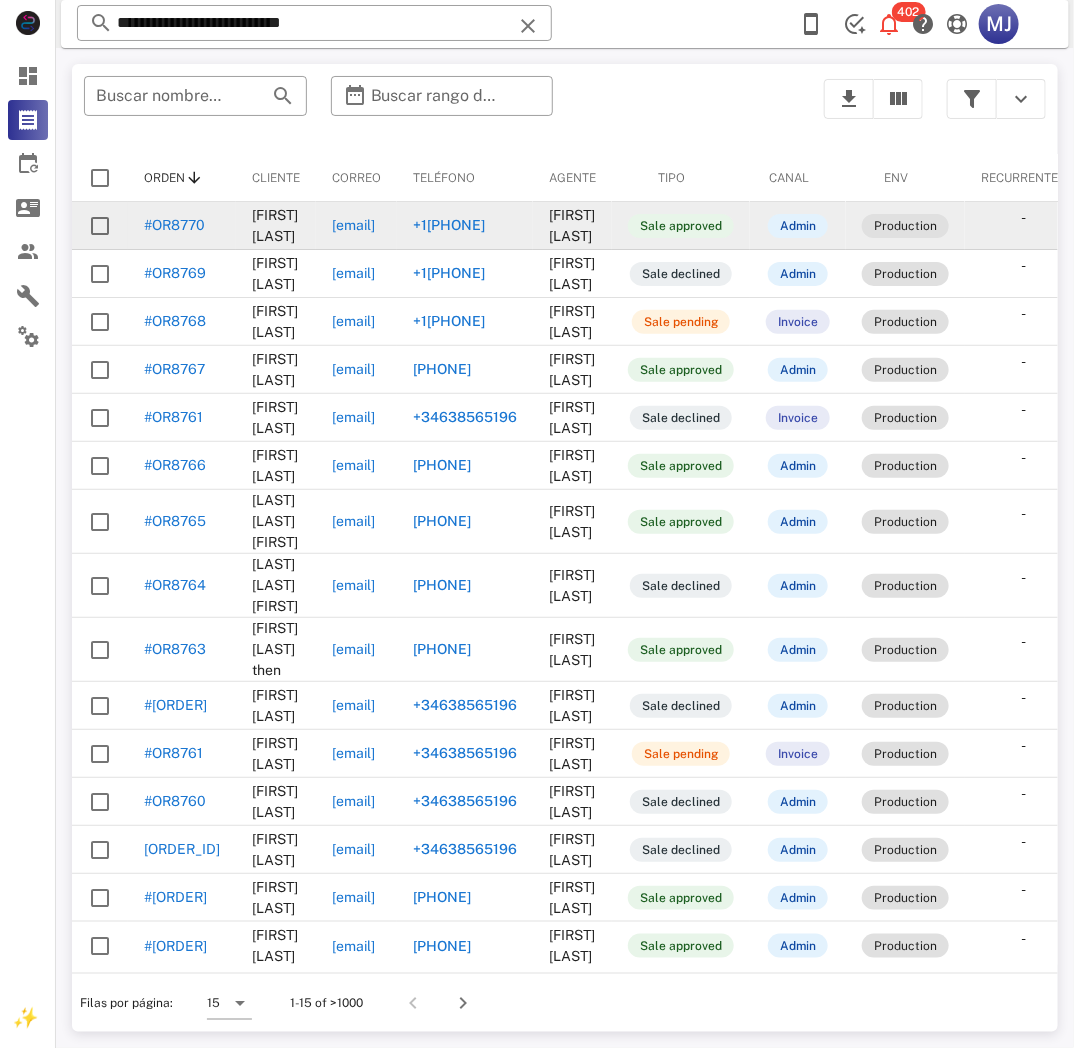 drag, startPoint x: 211, startPoint y: 236, endPoint x: 126, endPoint y: 244, distance: 85.37564 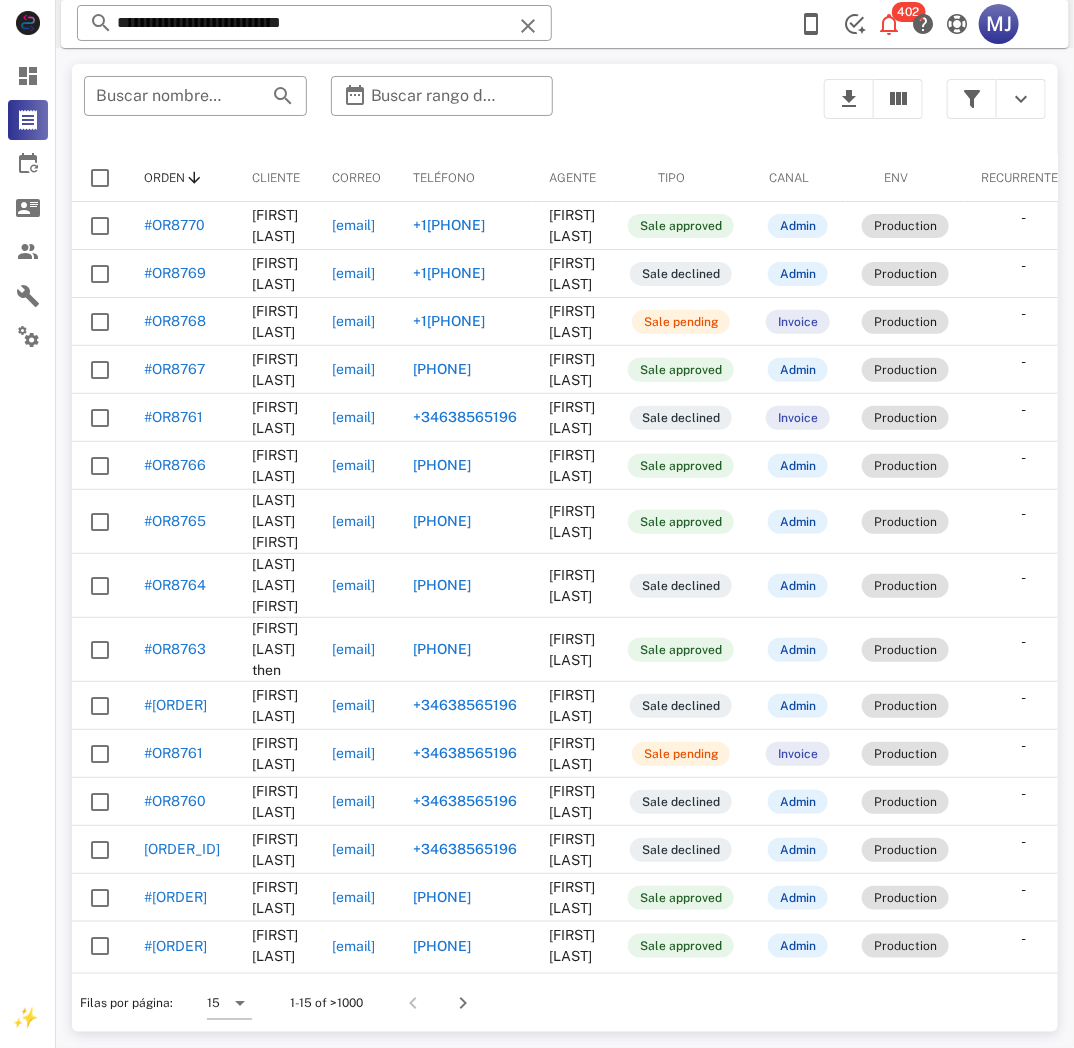 click on "Correo" at bounding box center [356, 178] 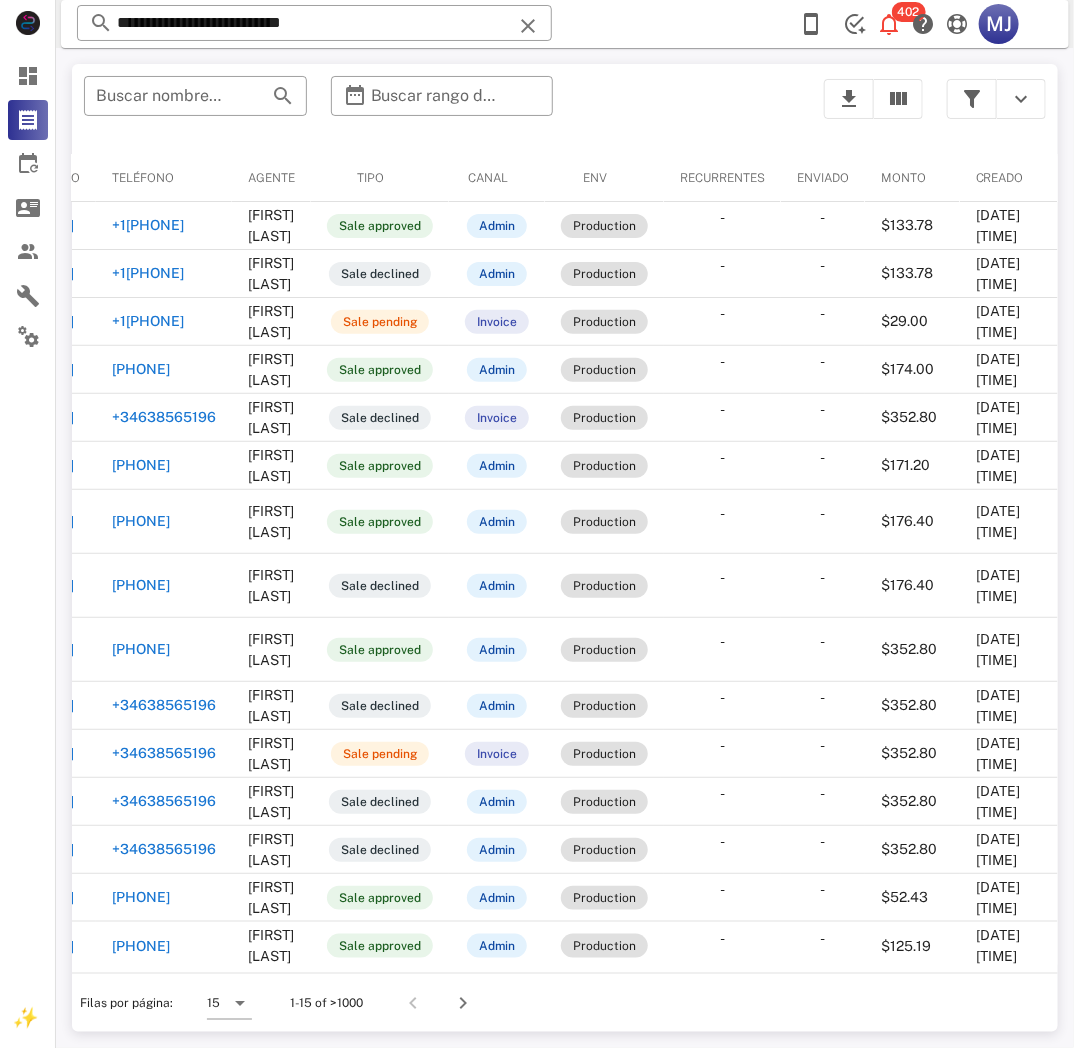 scroll, scrollTop: 0, scrollLeft: 0, axis: both 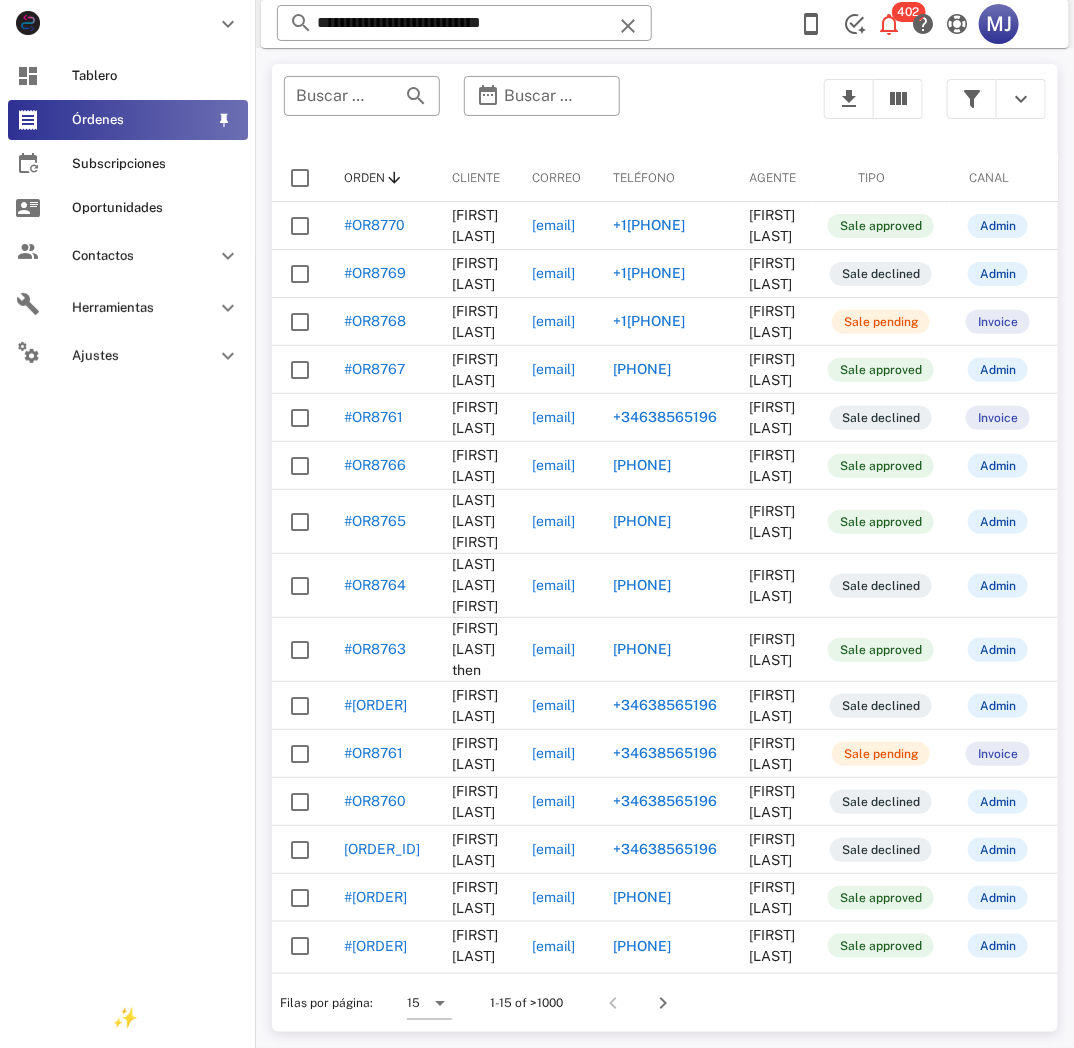 click at bounding box center (28, 120) 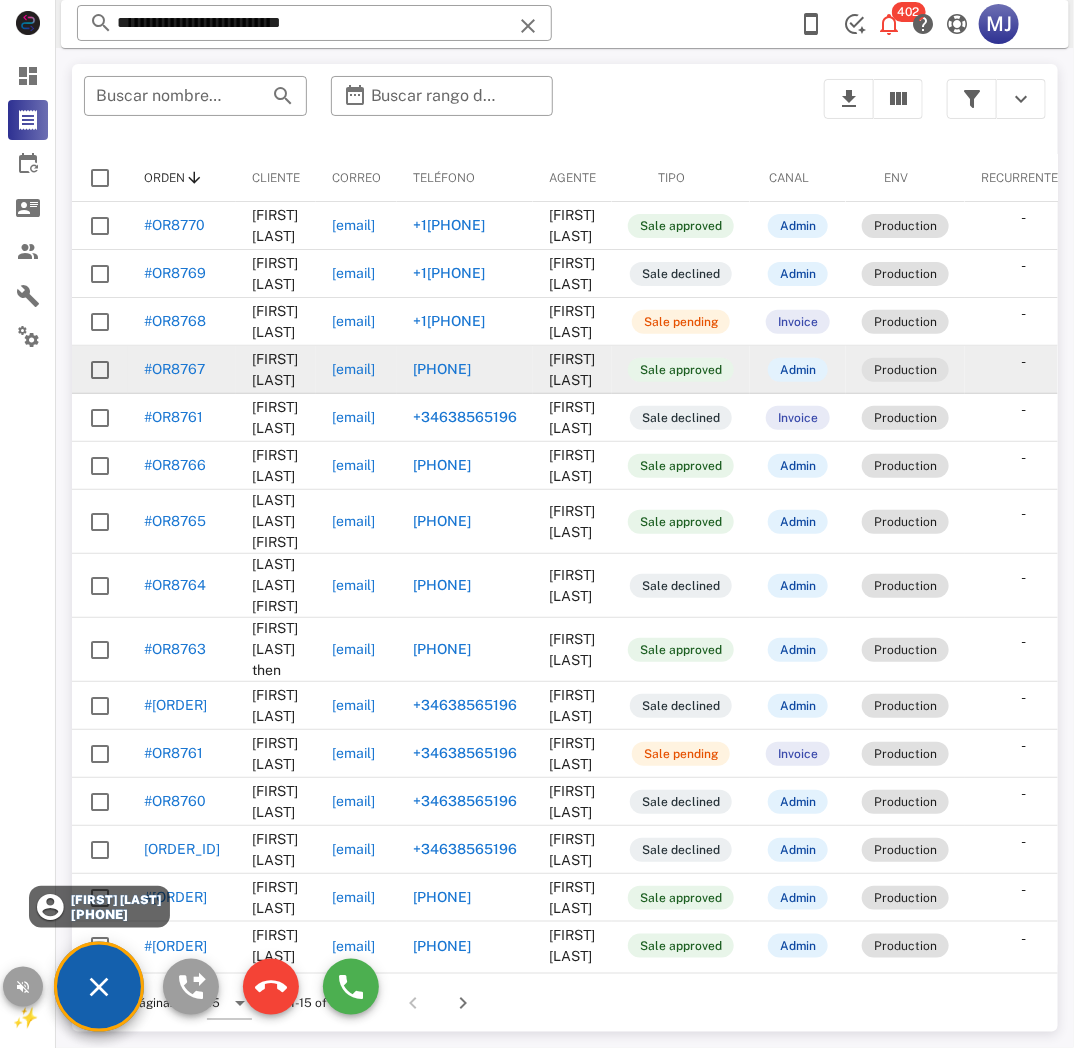 click on "[EMAIL]" at bounding box center [353, 369] 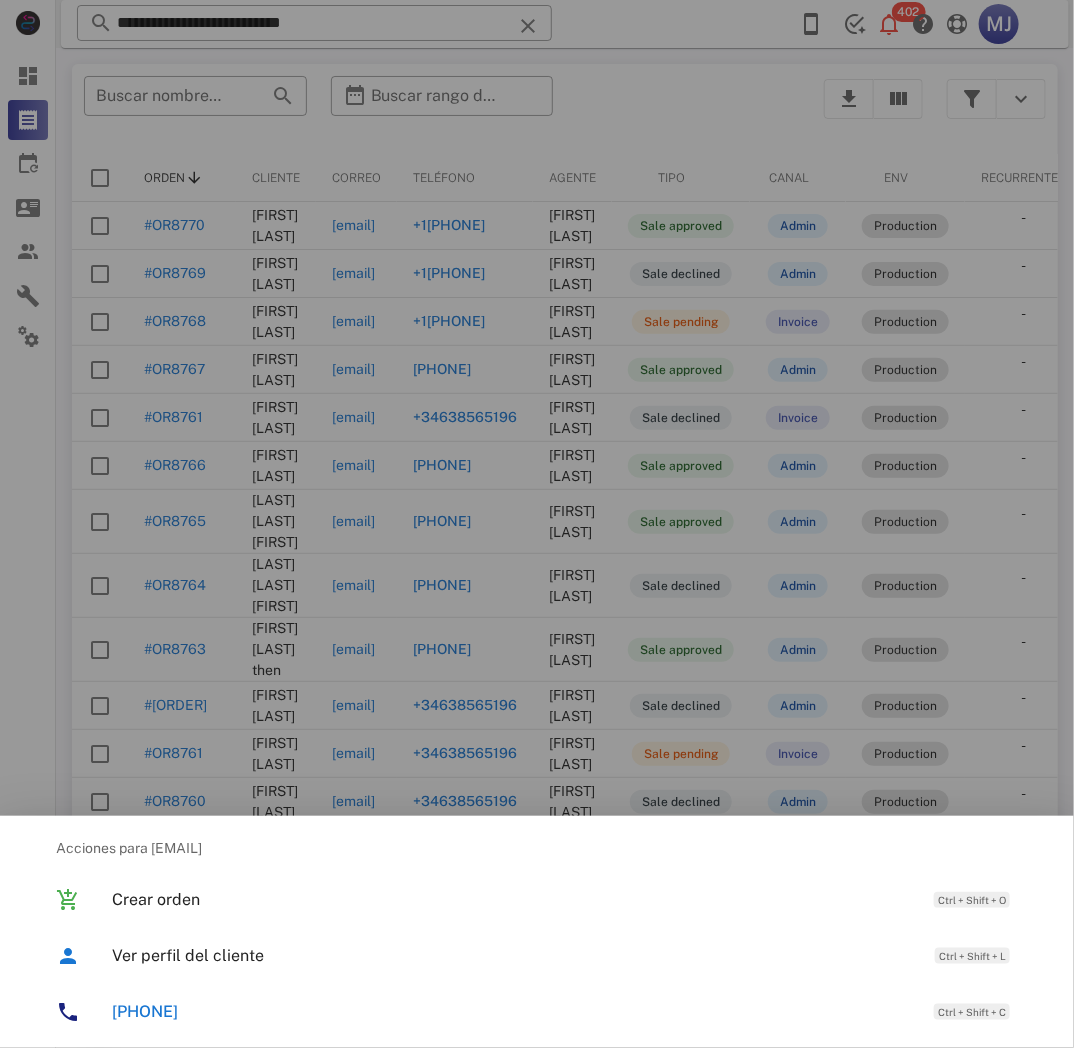 click at bounding box center [537, 524] 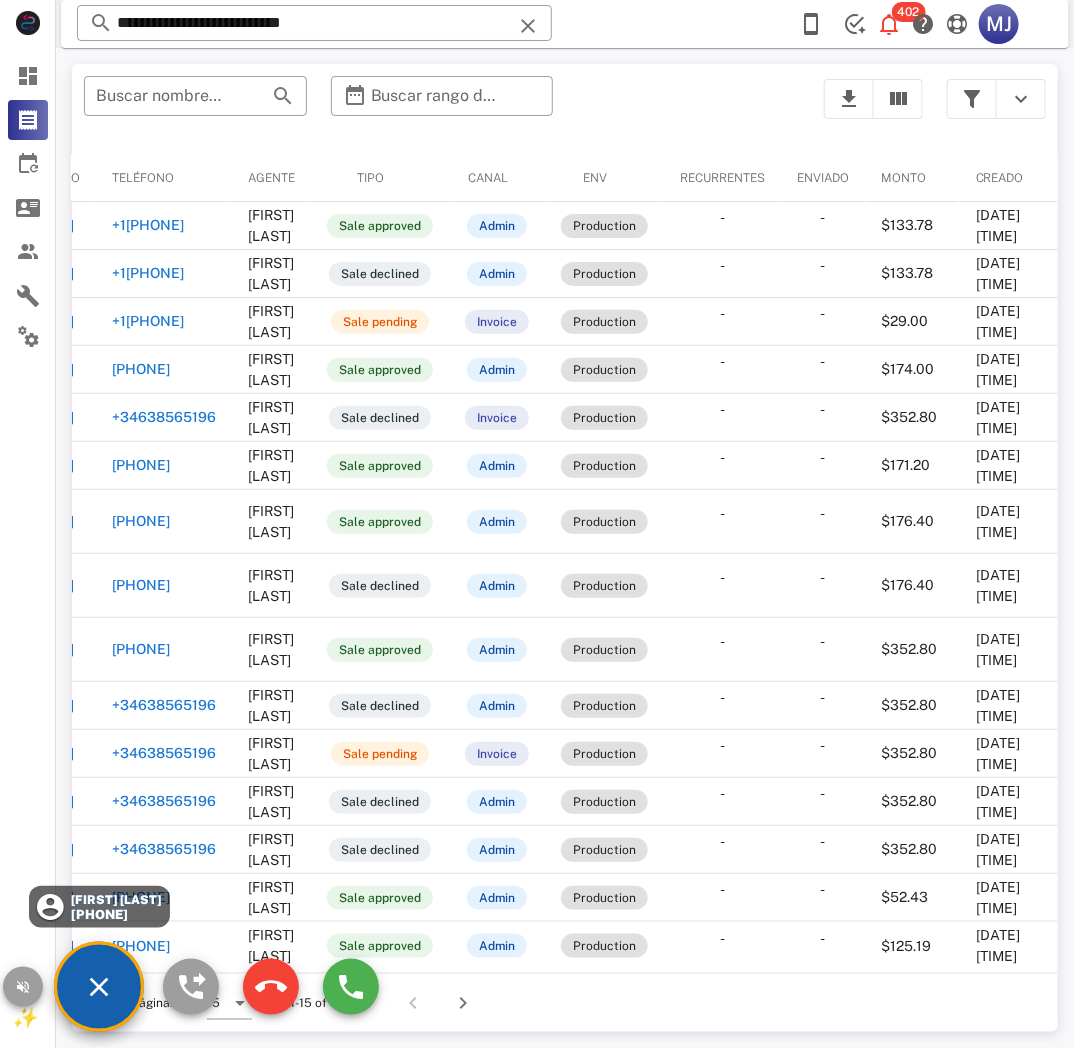 scroll, scrollTop: 0, scrollLeft: 0, axis: both 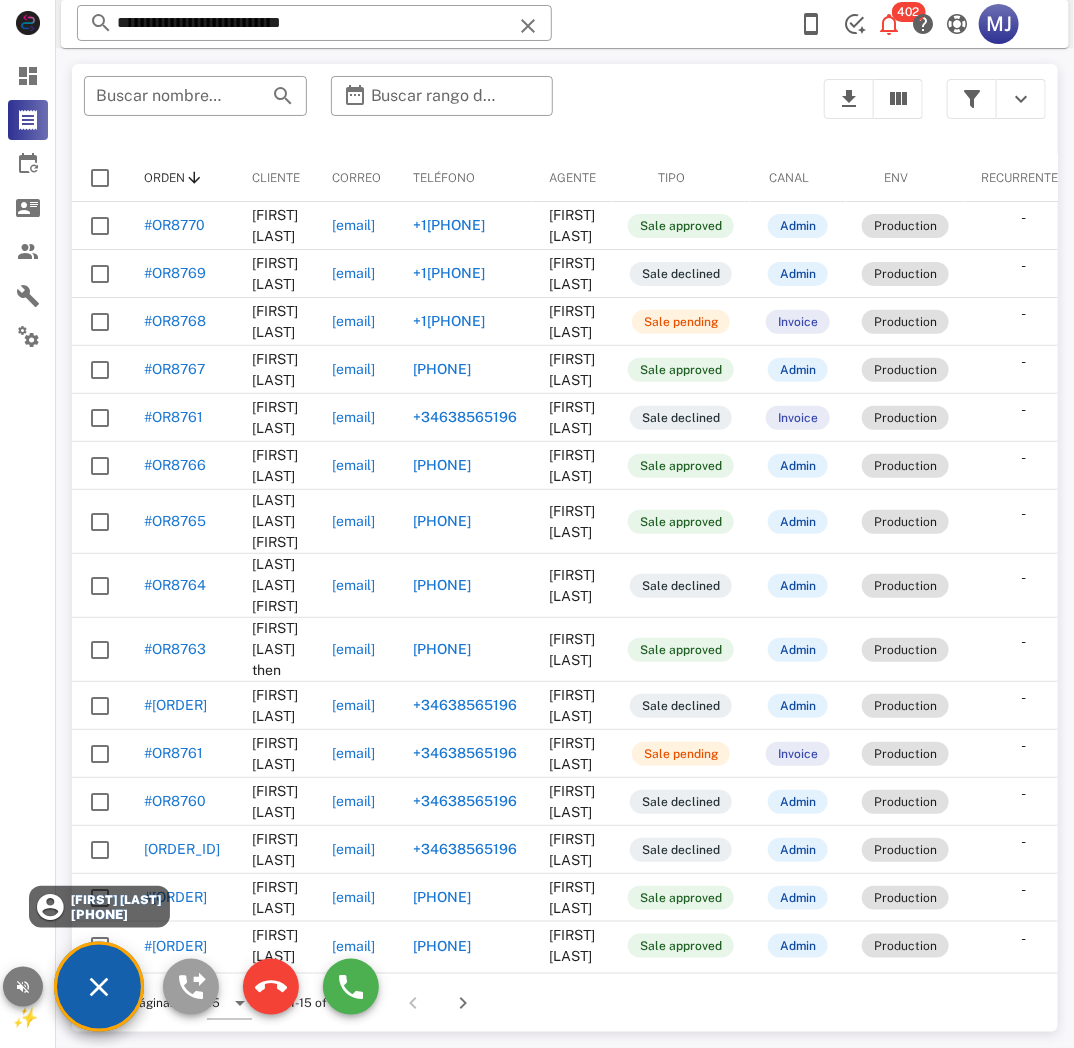 click at bounding box center (23, 987) 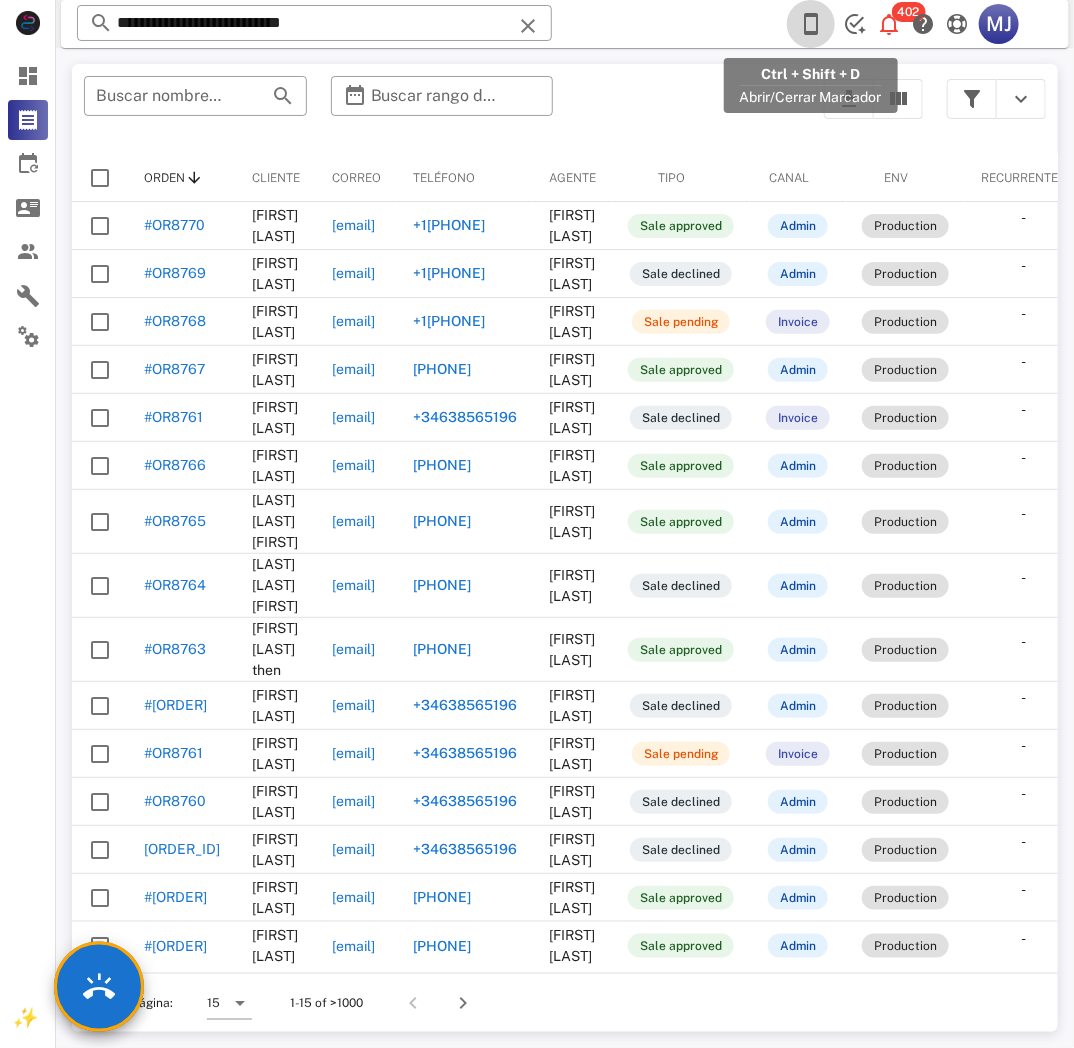 drag, startPoint x: 803, startPoint y: 23, endPoint x: 893, endPoint y: 152, distance: 157.29272 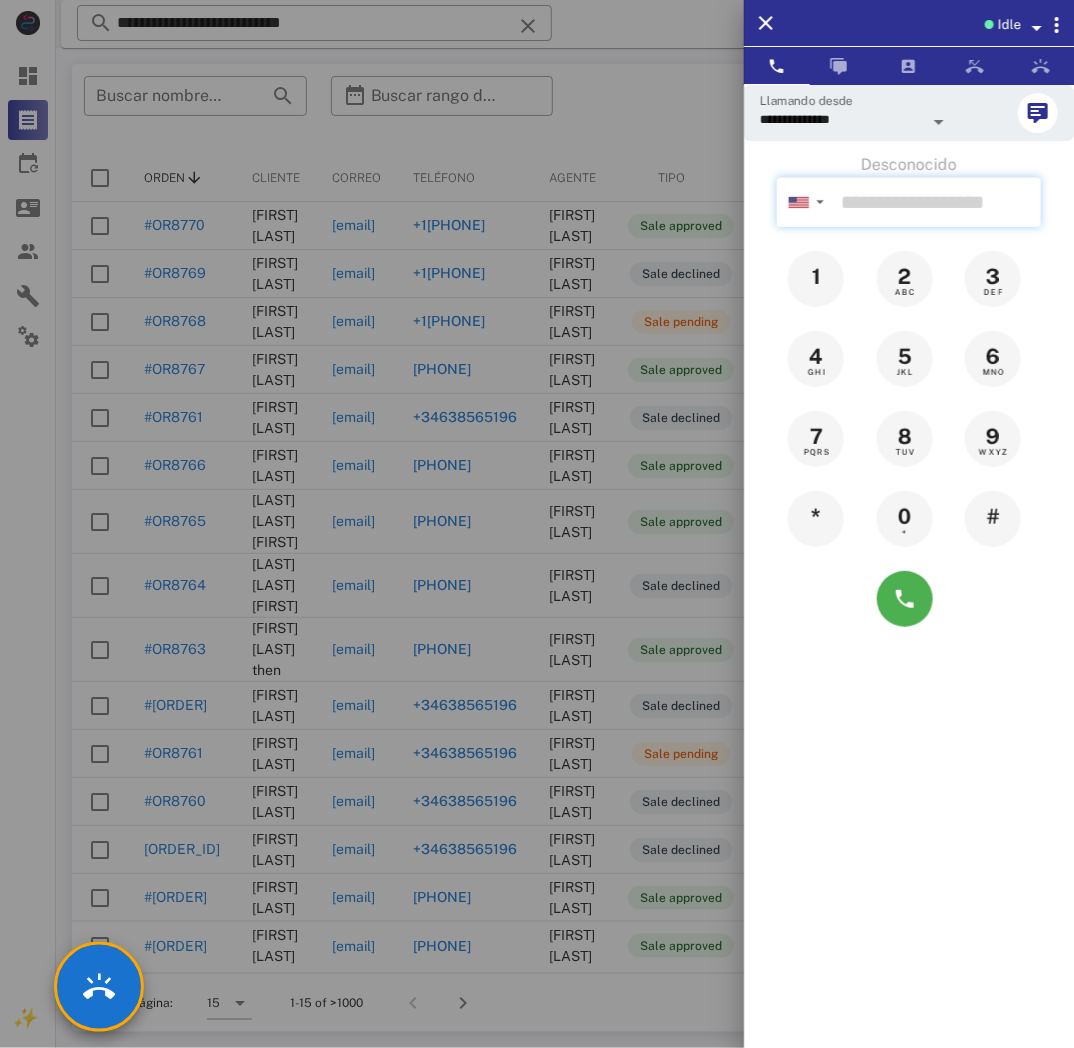 click at bounding box center (937, 202) 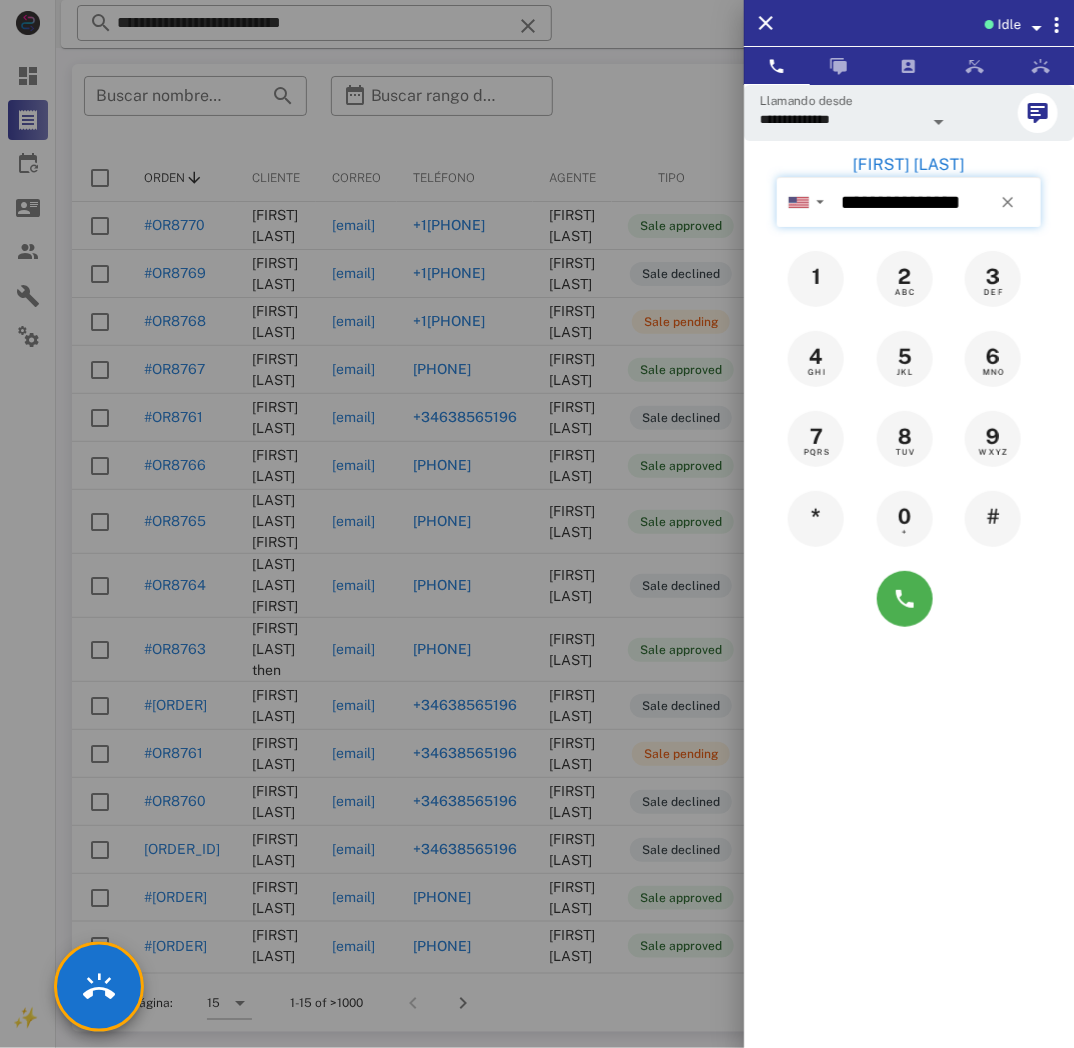 type on "**********" 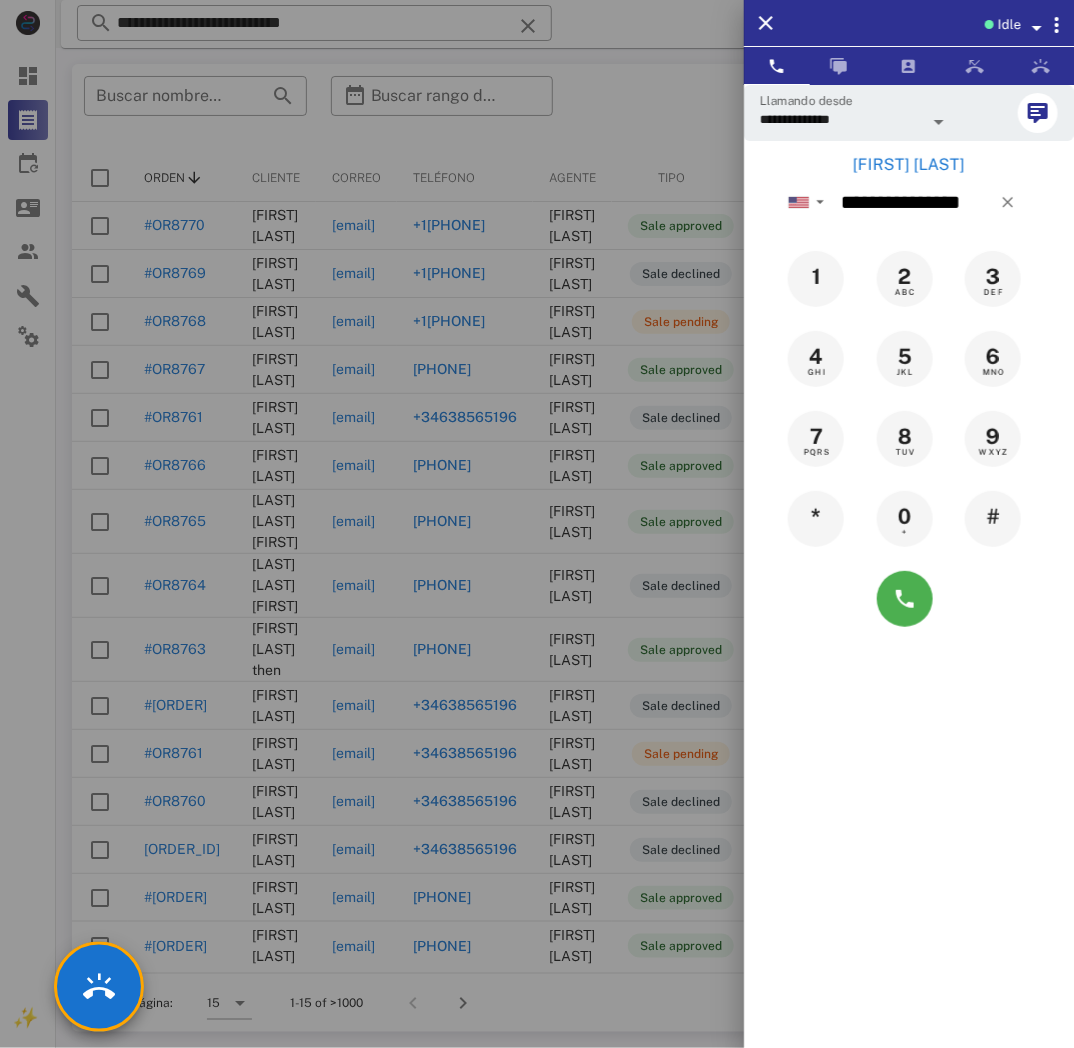 click on "[FIRST] [LAST]" at bounding box center (909, 165) 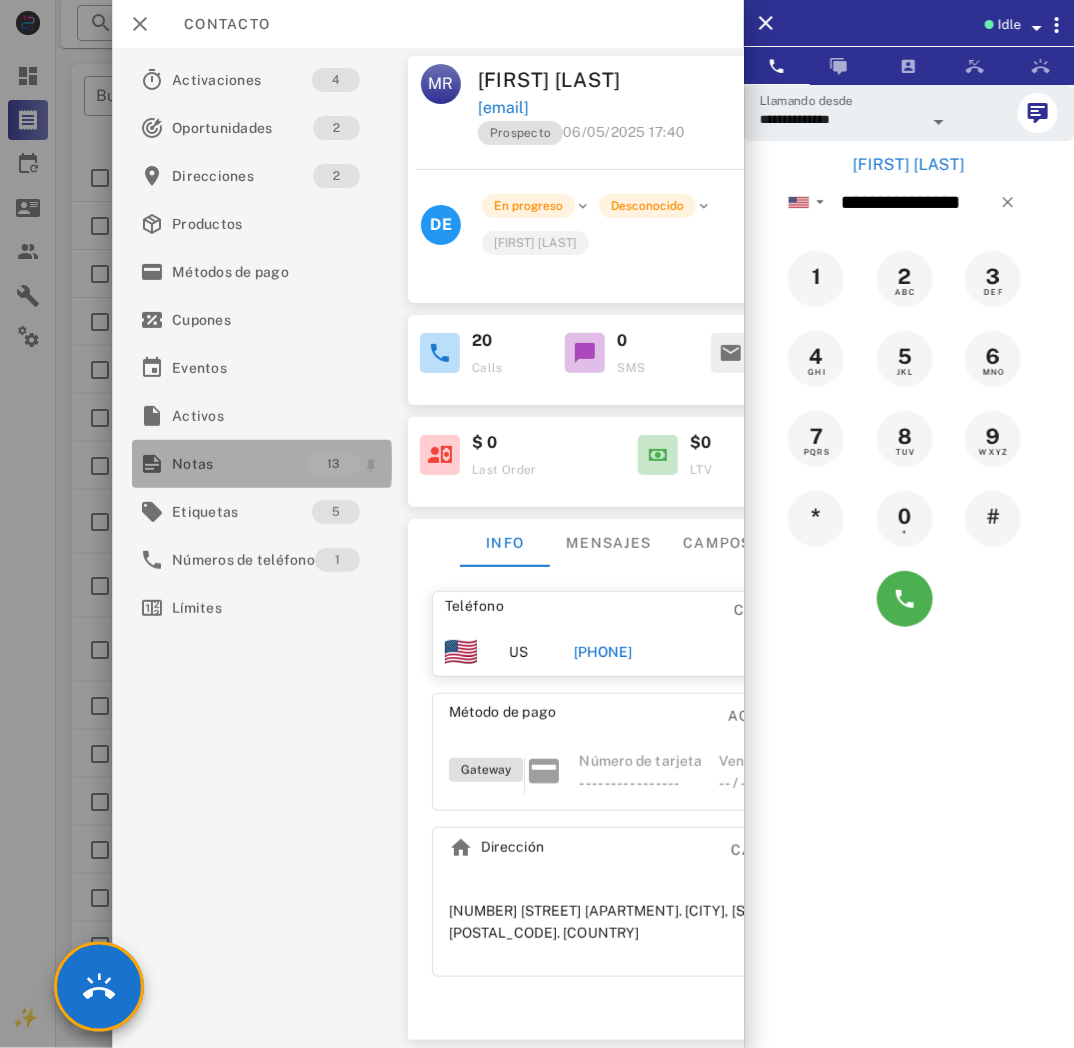 click on "Notas" at bounding box center (239, 464) 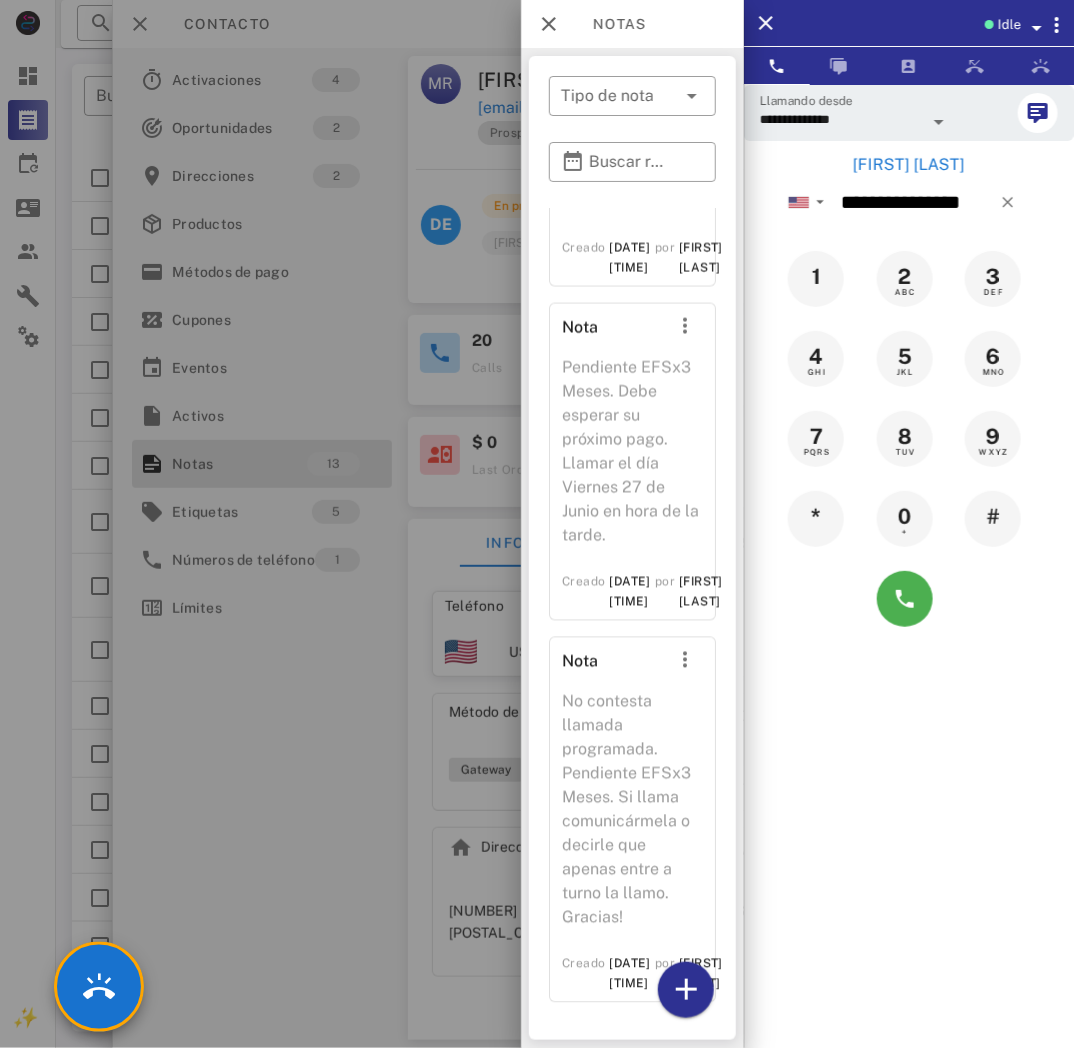 scroll, scrollTop: 3877, scrollLeft: 0, axis: vertical 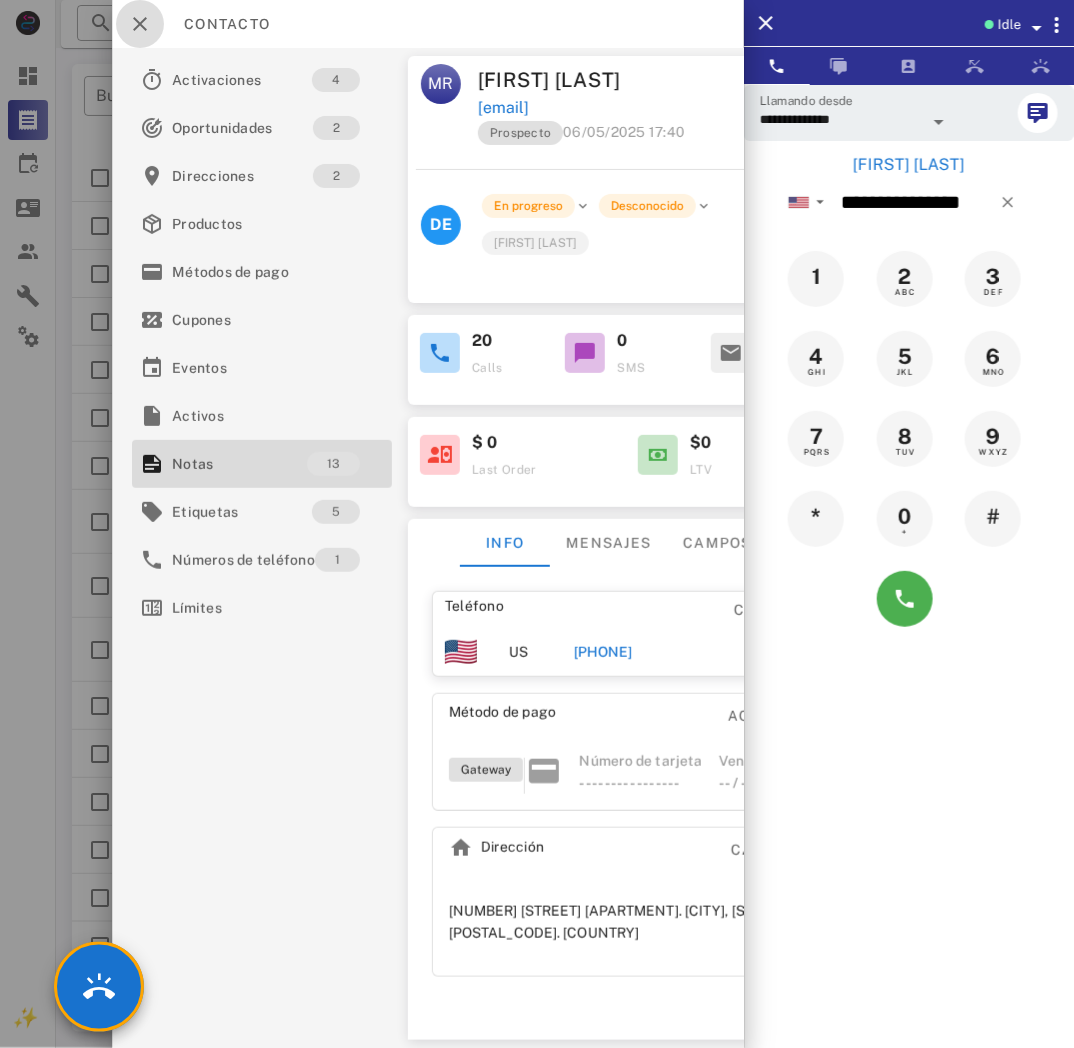 click at bounding box center [140, 24] 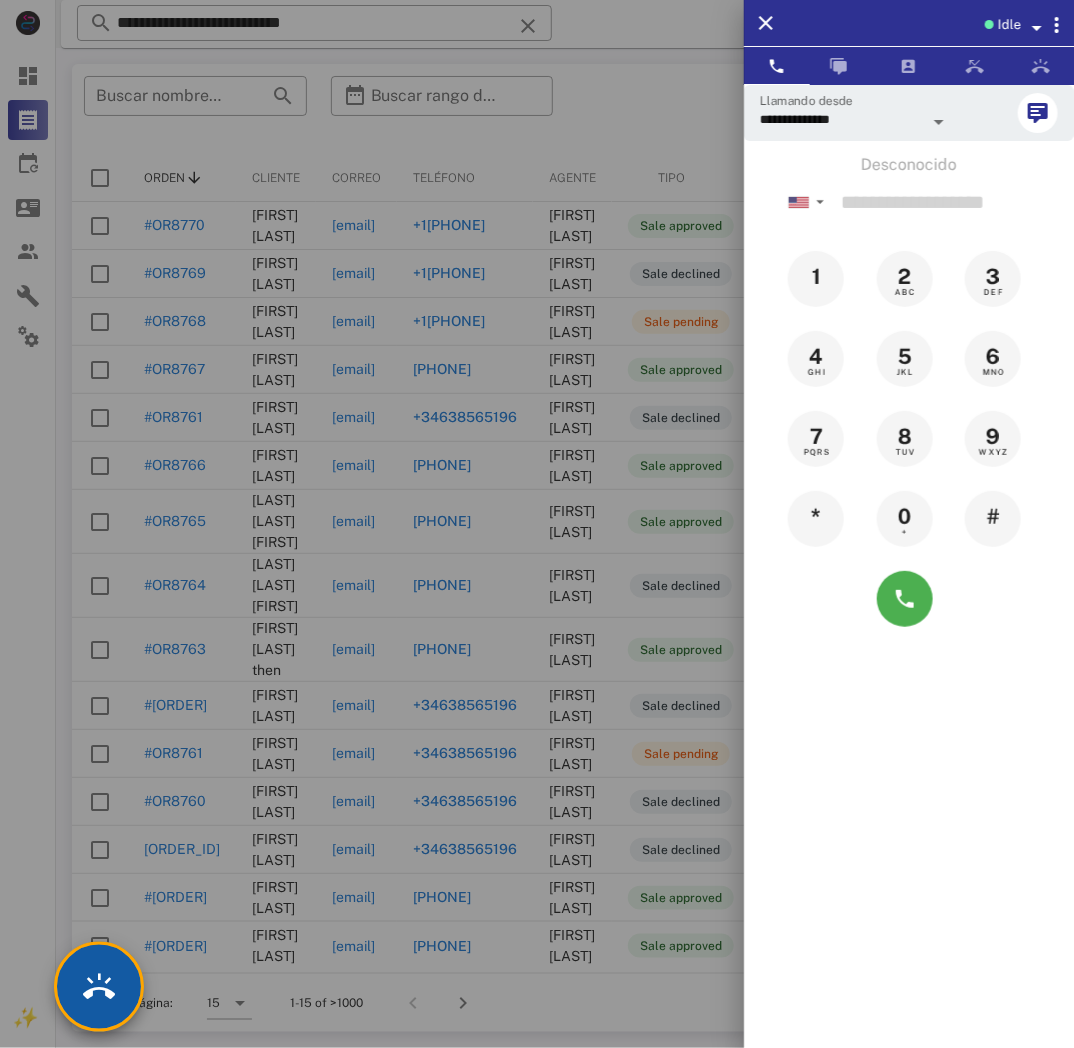 click at bounding box center (99, 987) 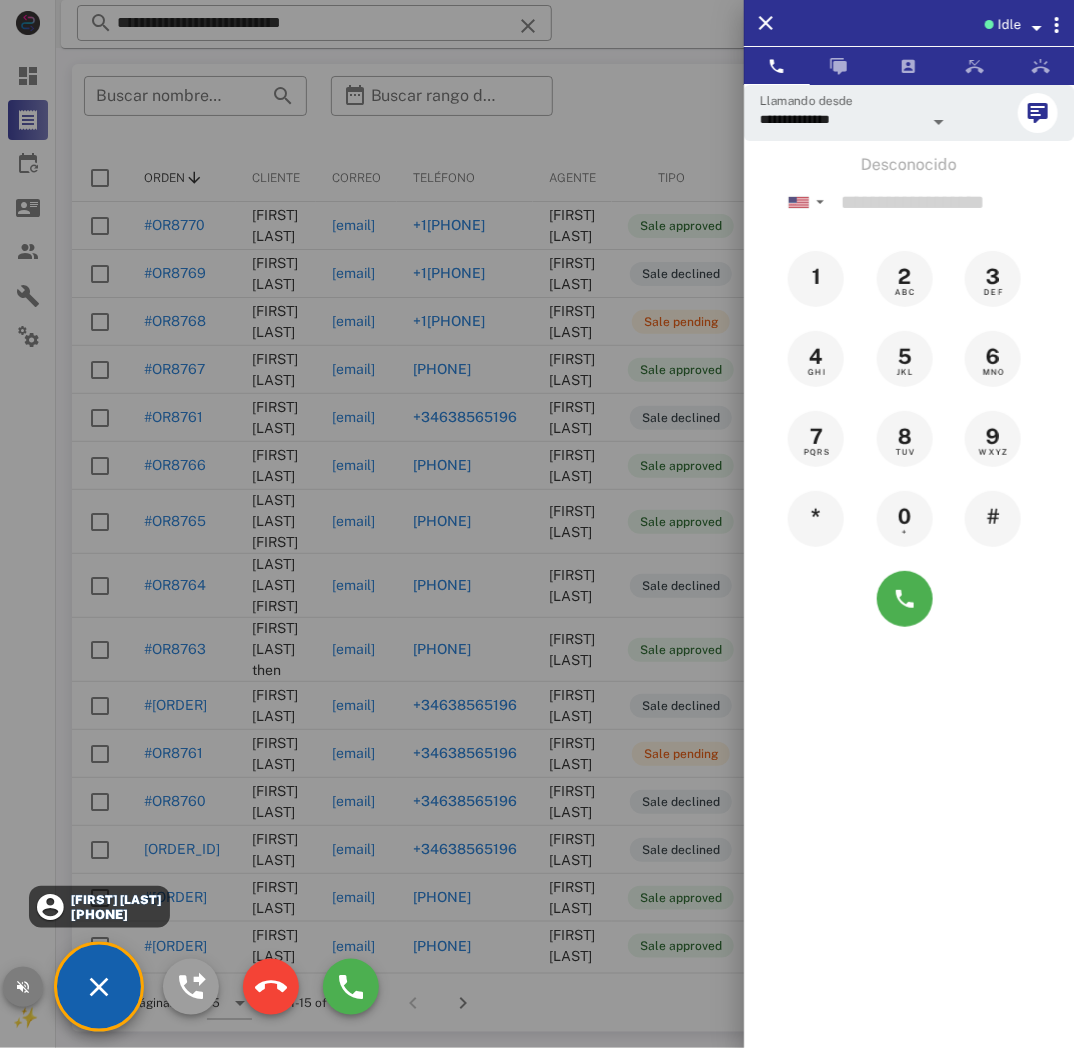 drag, startPoint x: 22, startPoint y: 978, endPoint x: 52, endPoint y: 936, distance: 51.613953 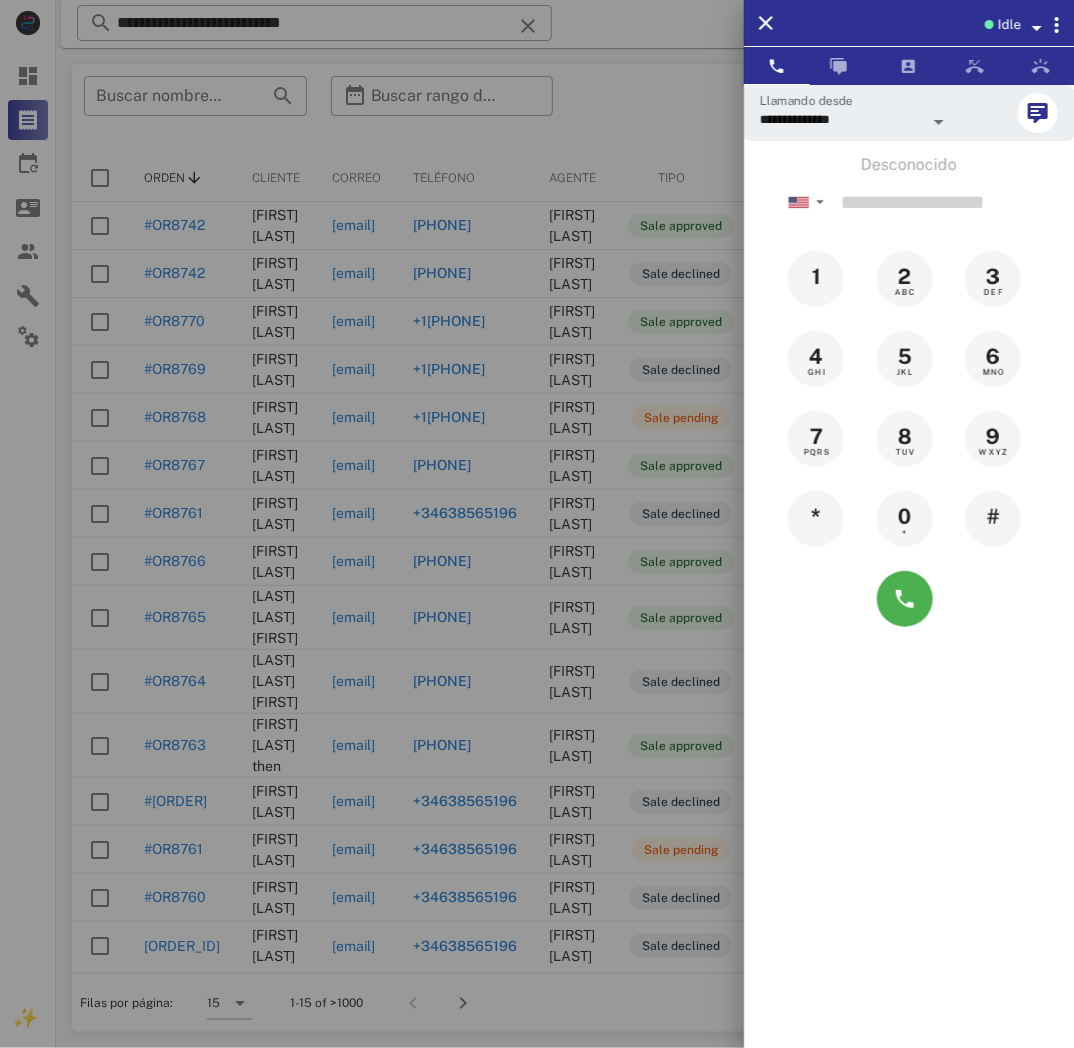 click at bounding box center [537, 524] 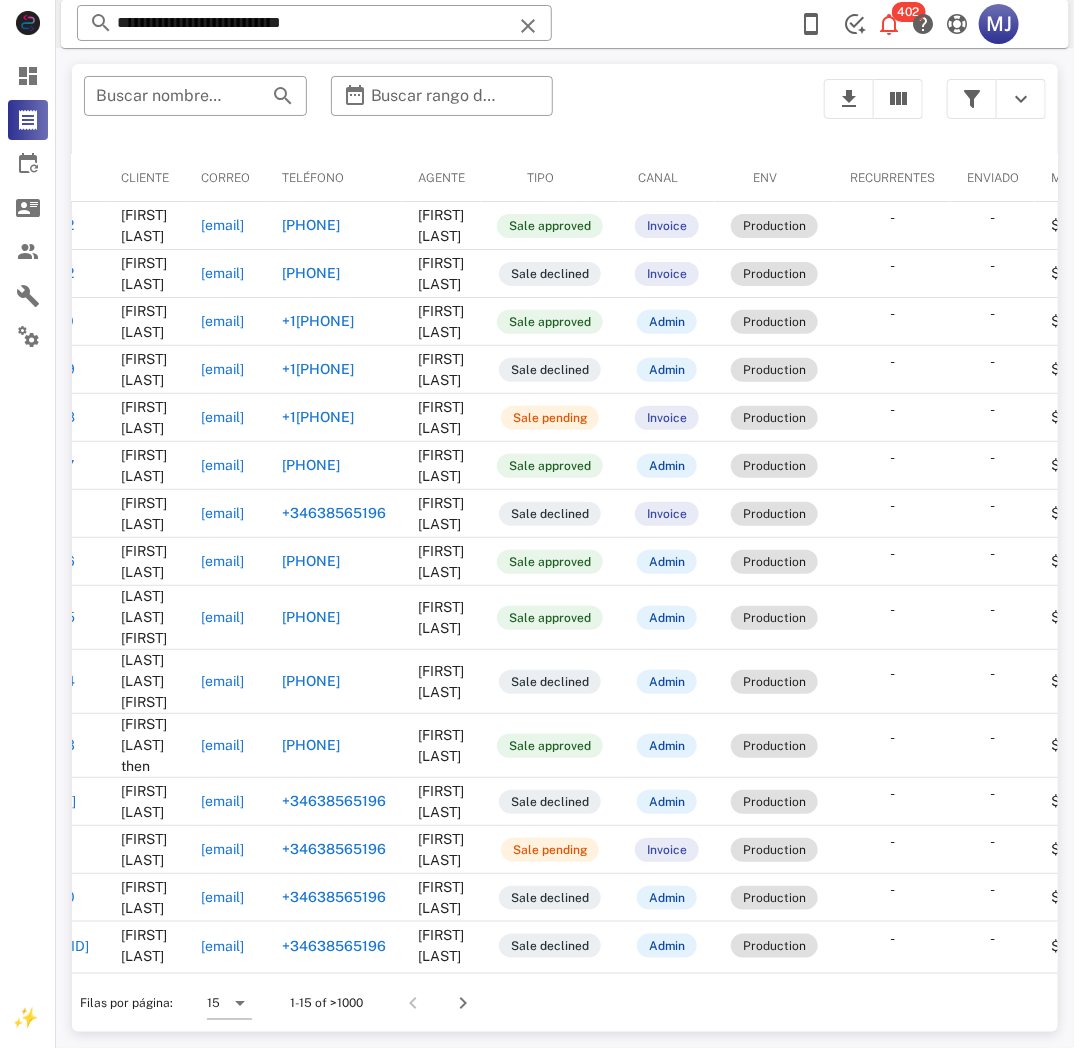 scroll, scrollTop: 0, scrollLeft: 0, axis: both 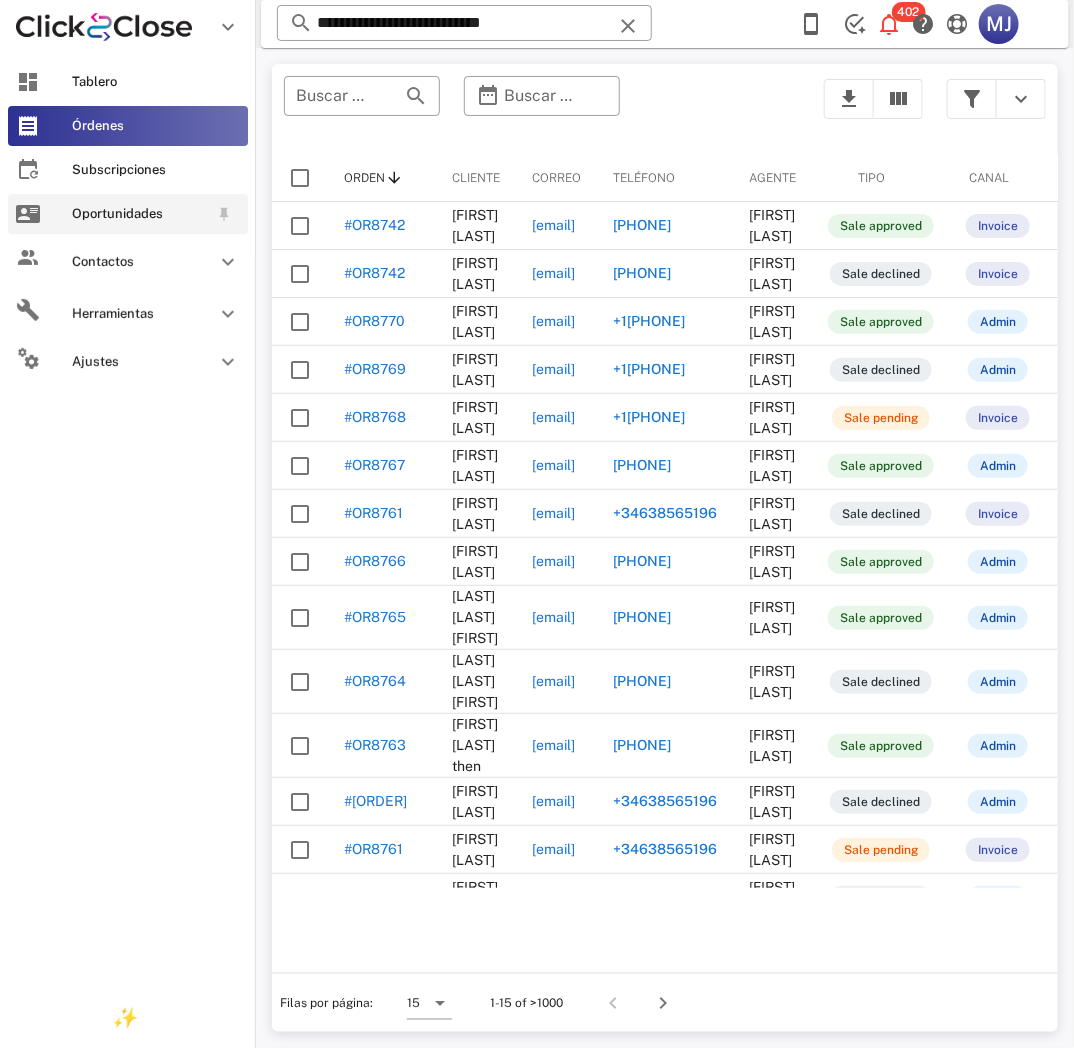 click on "Oportunidades" at bounding box center (140, 214) 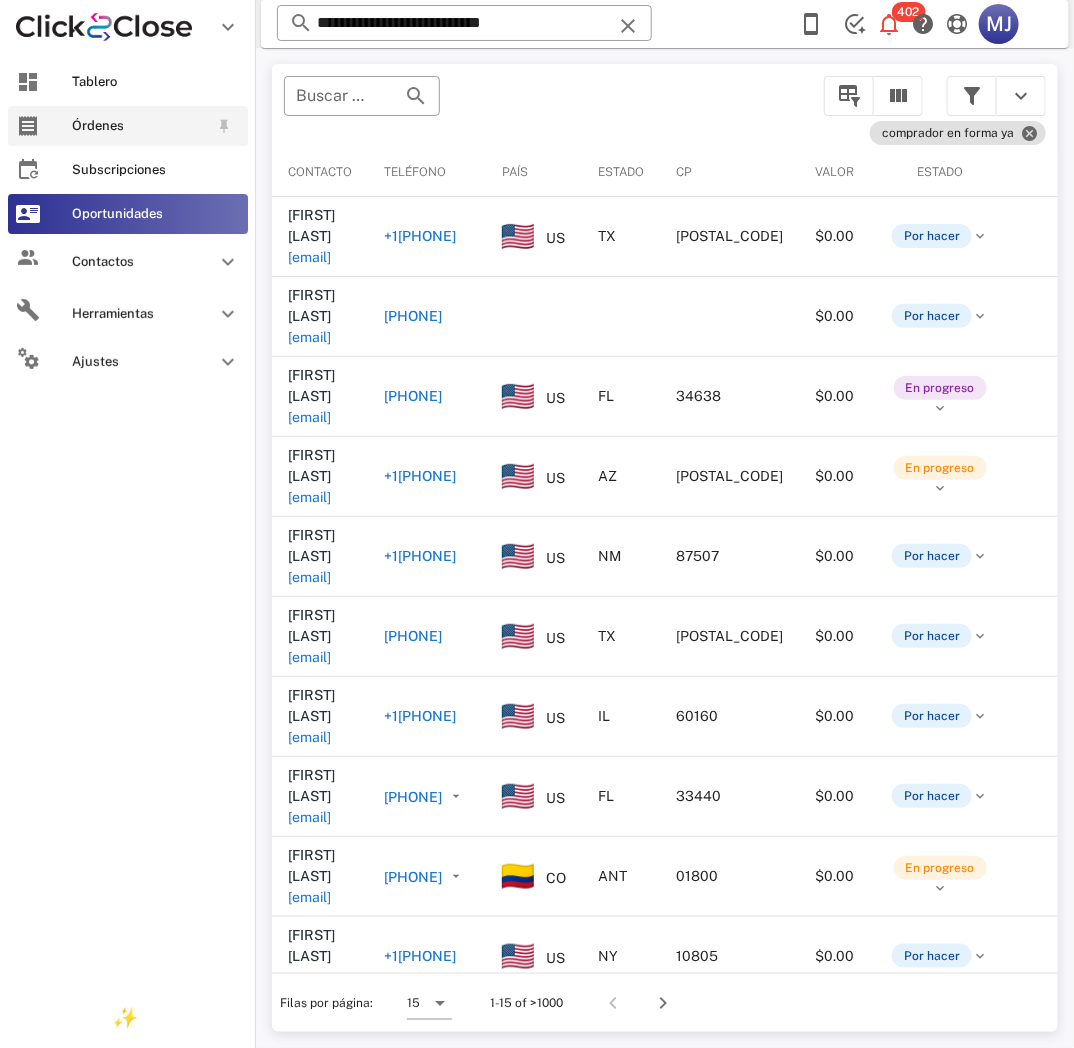 click on "Órdenes" at bounding box center [128, 126] 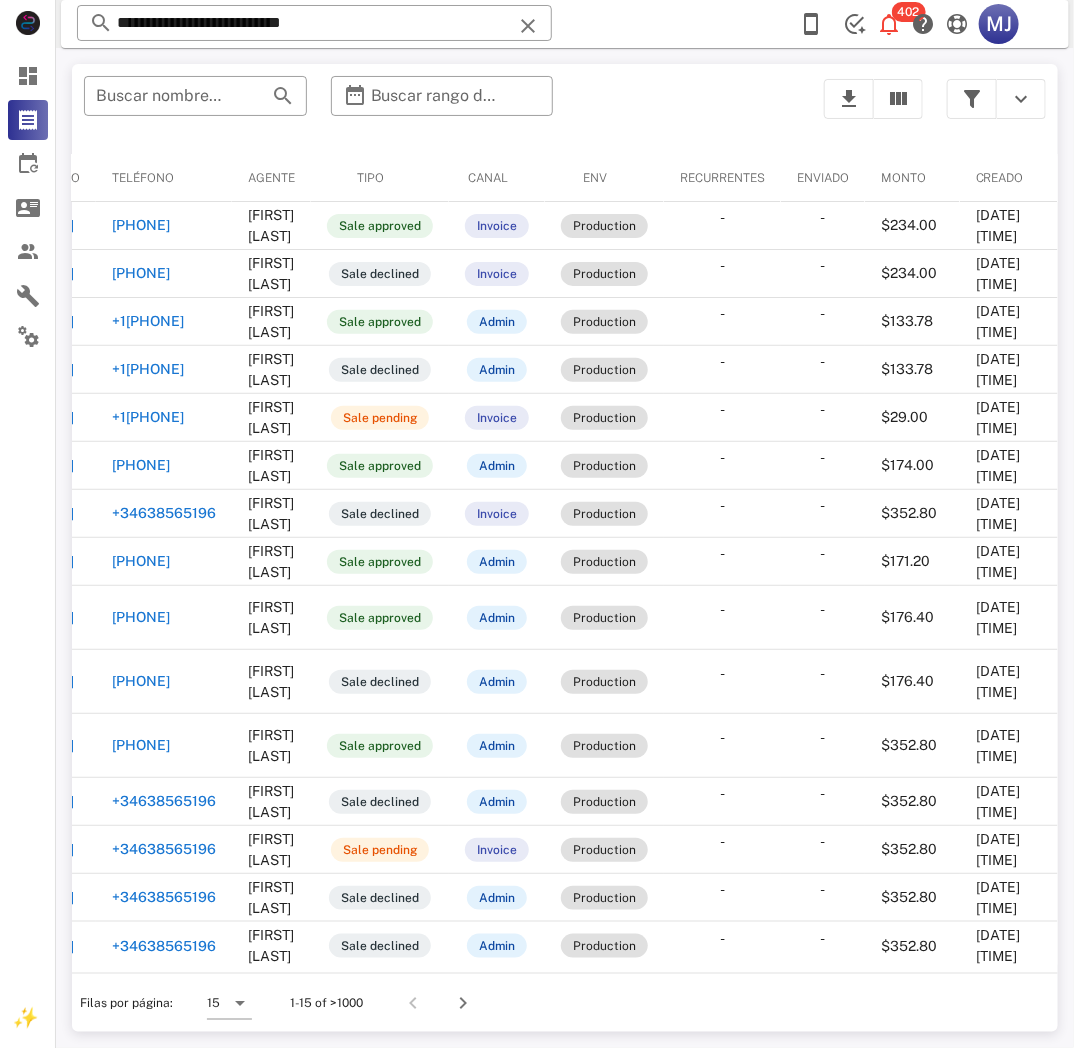 scroll, scrollTop: 0, scrollLeft: 0, axis: both 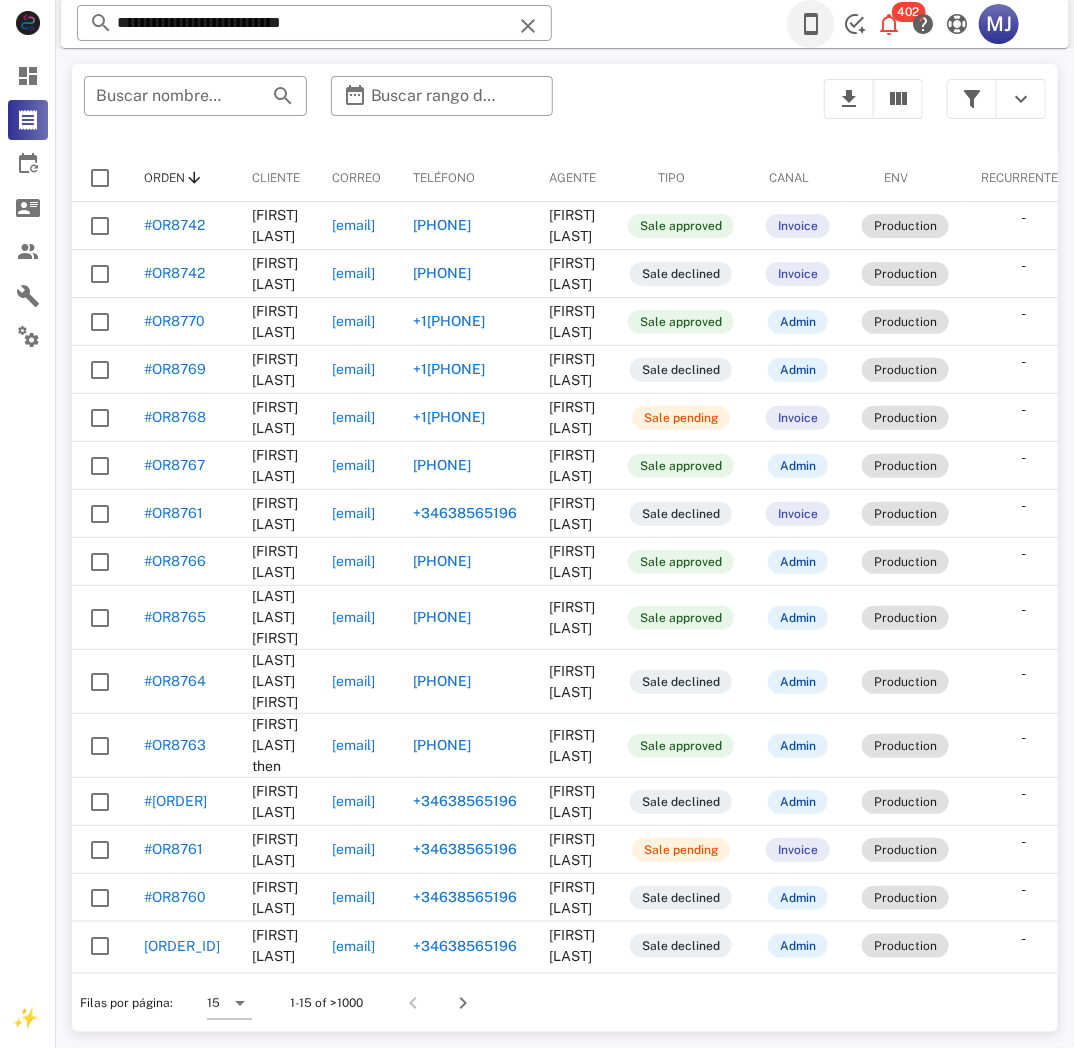 click at bounding box center [811, 24] 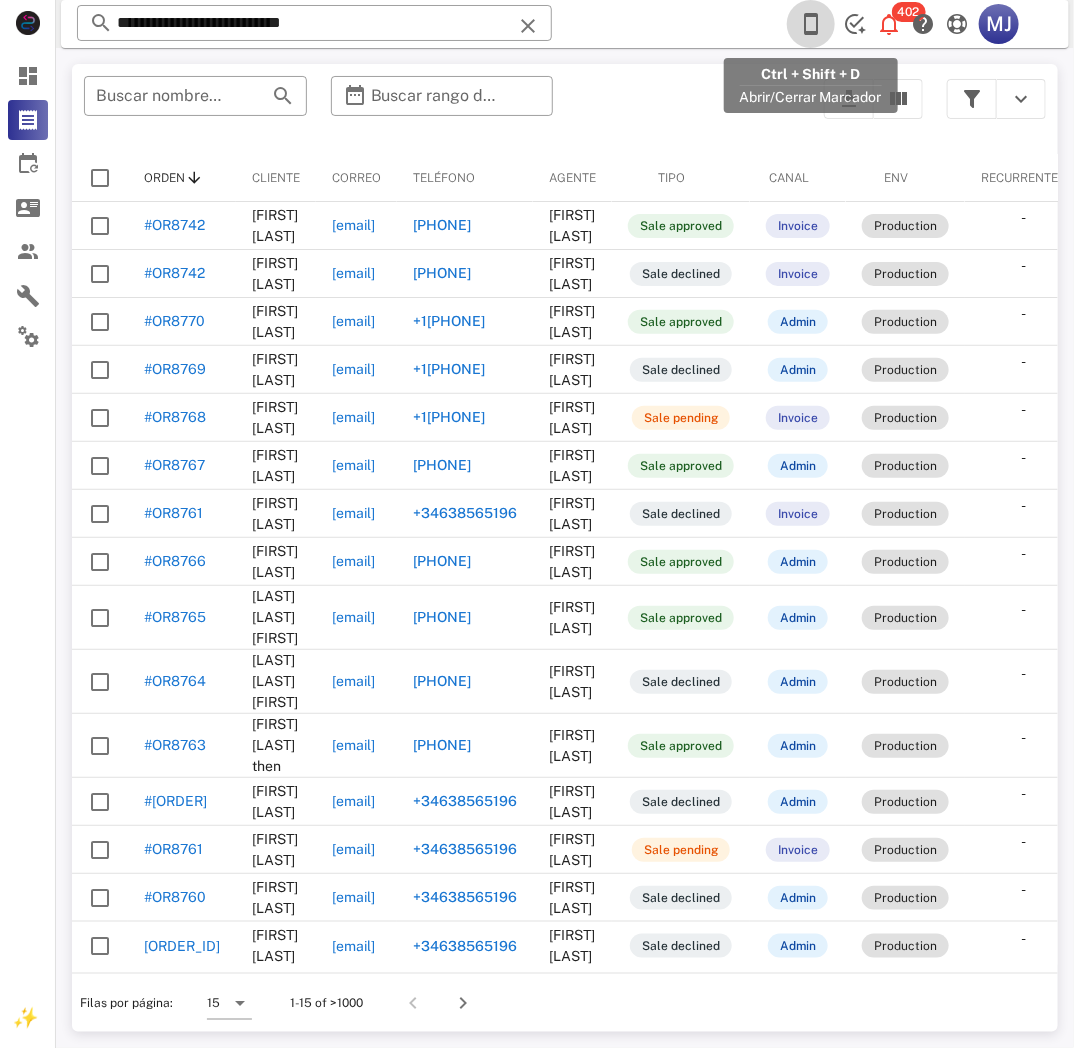 click at bounding box center (811, 24) 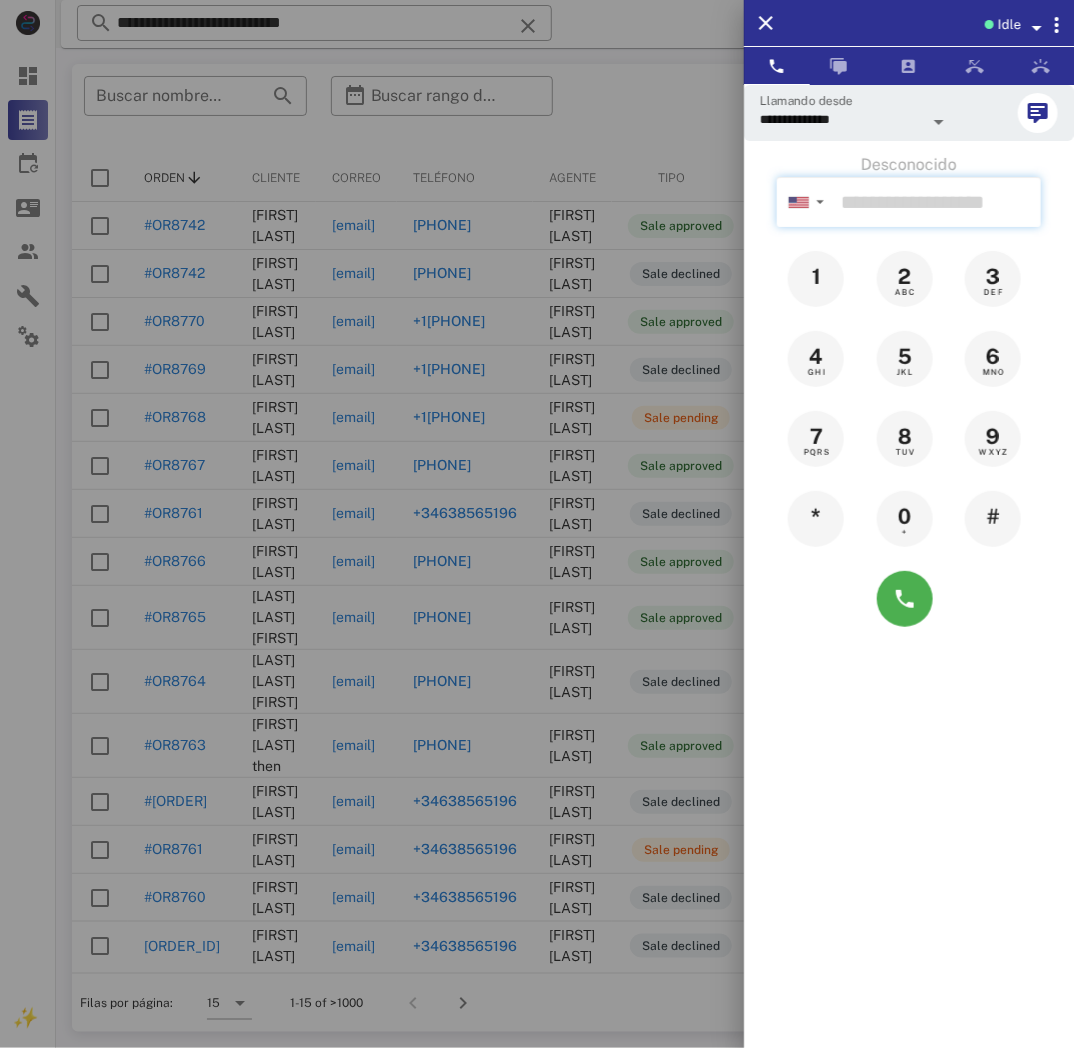 click at bounding box center (937, 202) 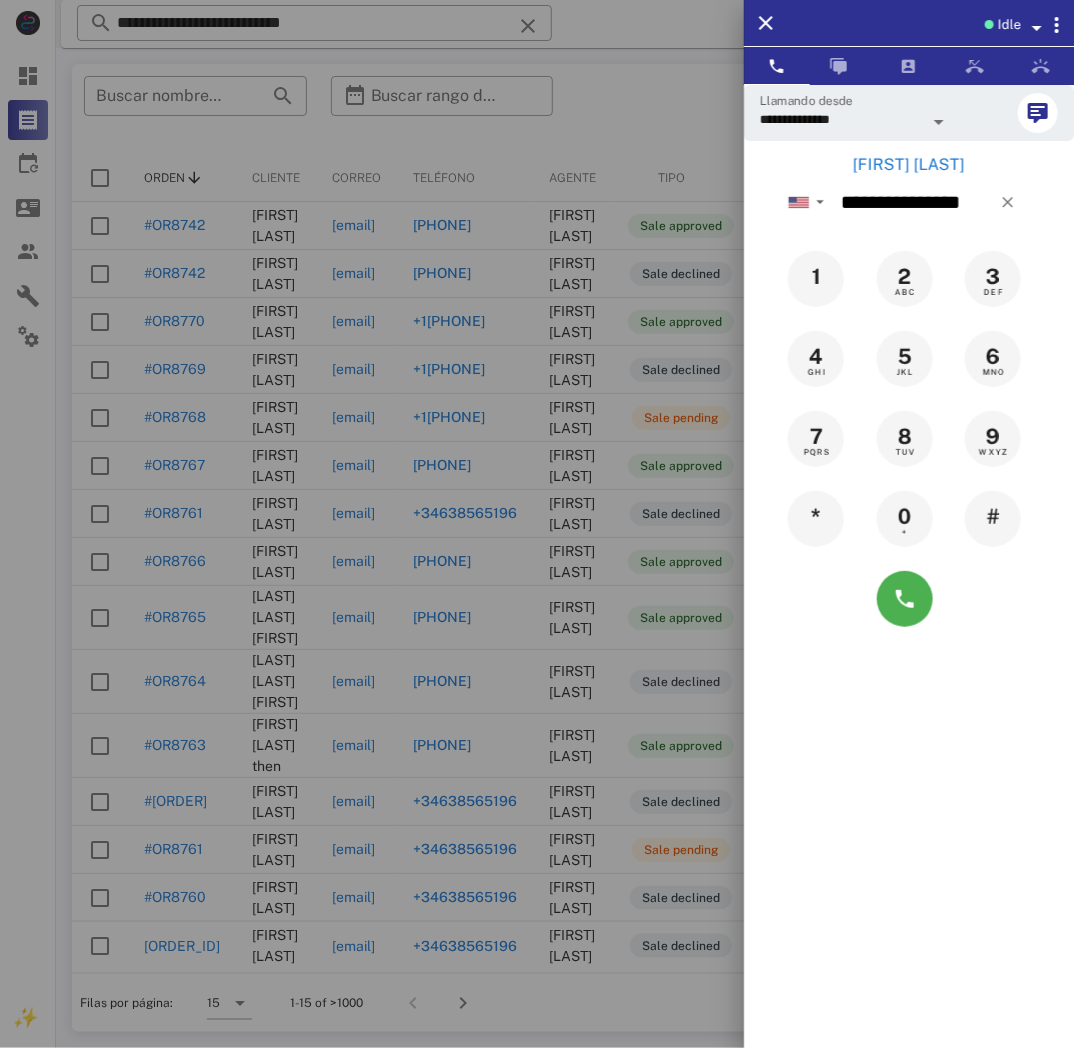 click on "[FIRST] [LAST]" at bounding box center (909, 165) 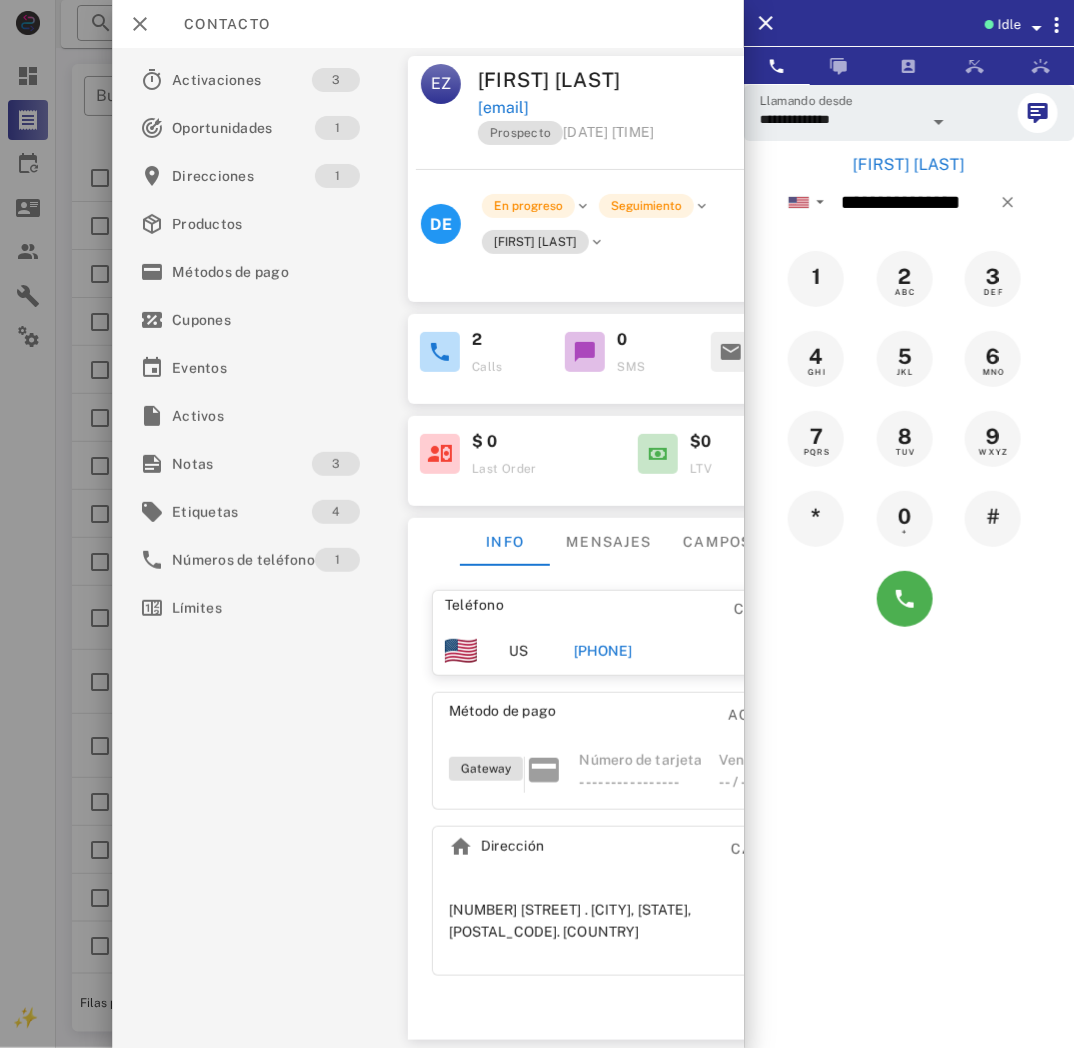 click on "[PHONE]" at bounding box center (602, 651) 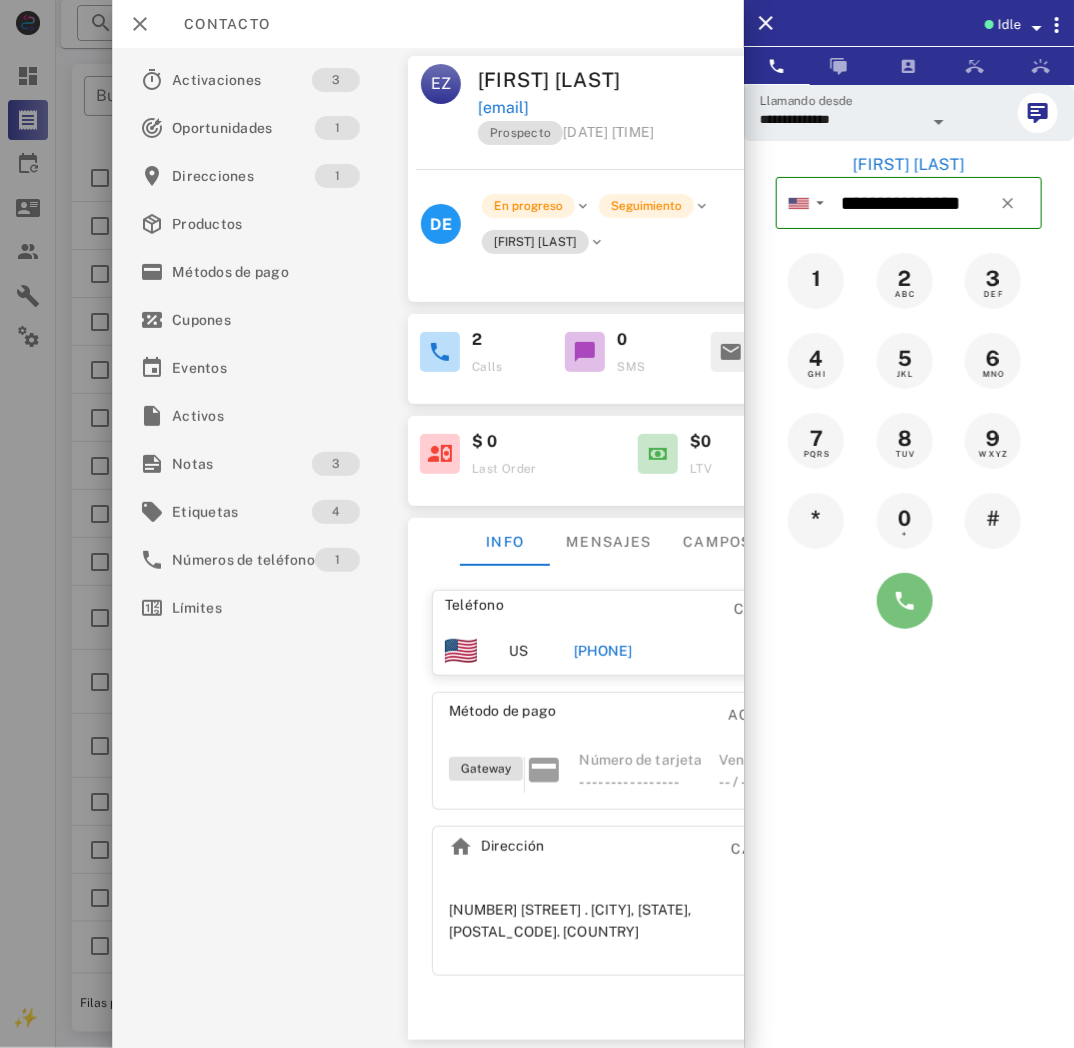 click at bounding box center [905, 601] 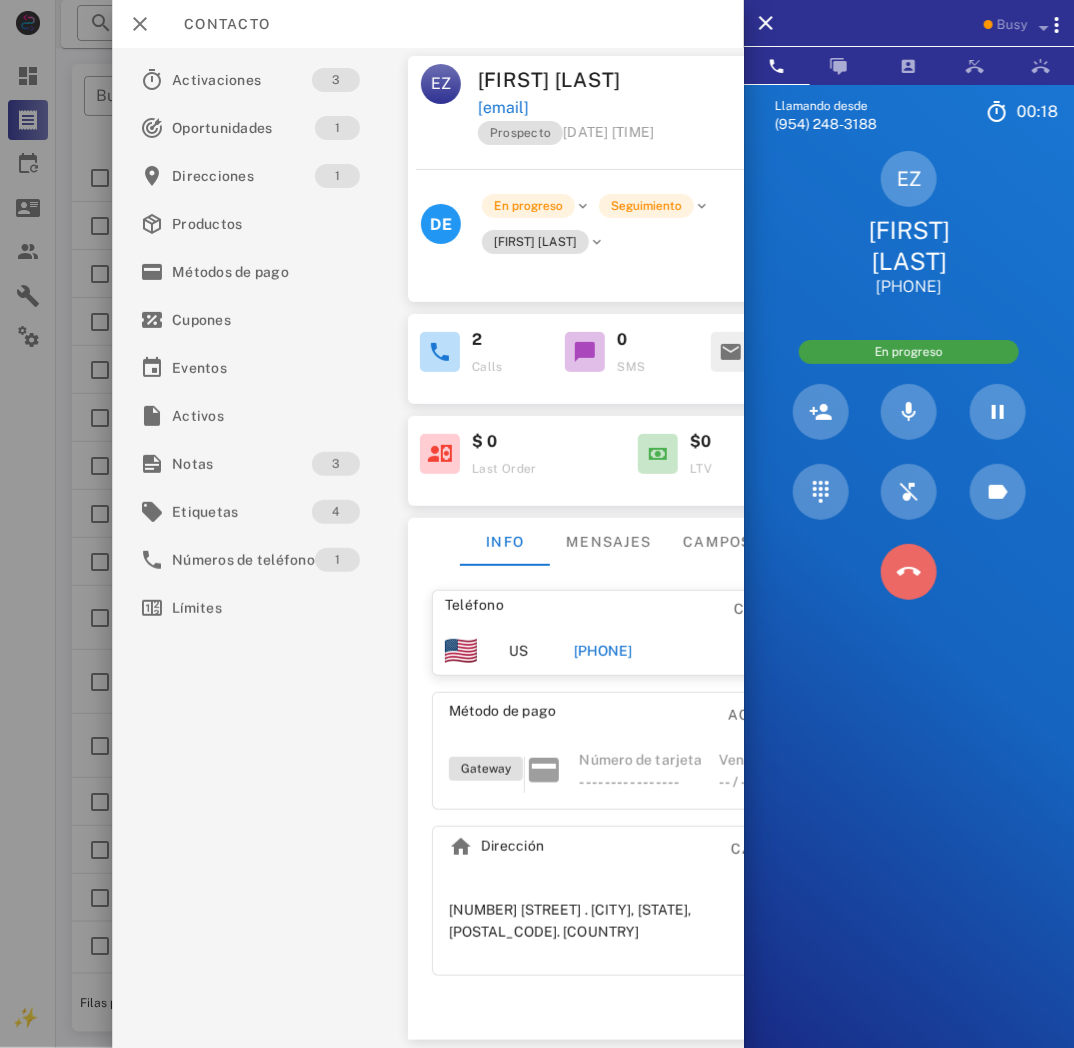 click at bounding box center (909, 572) 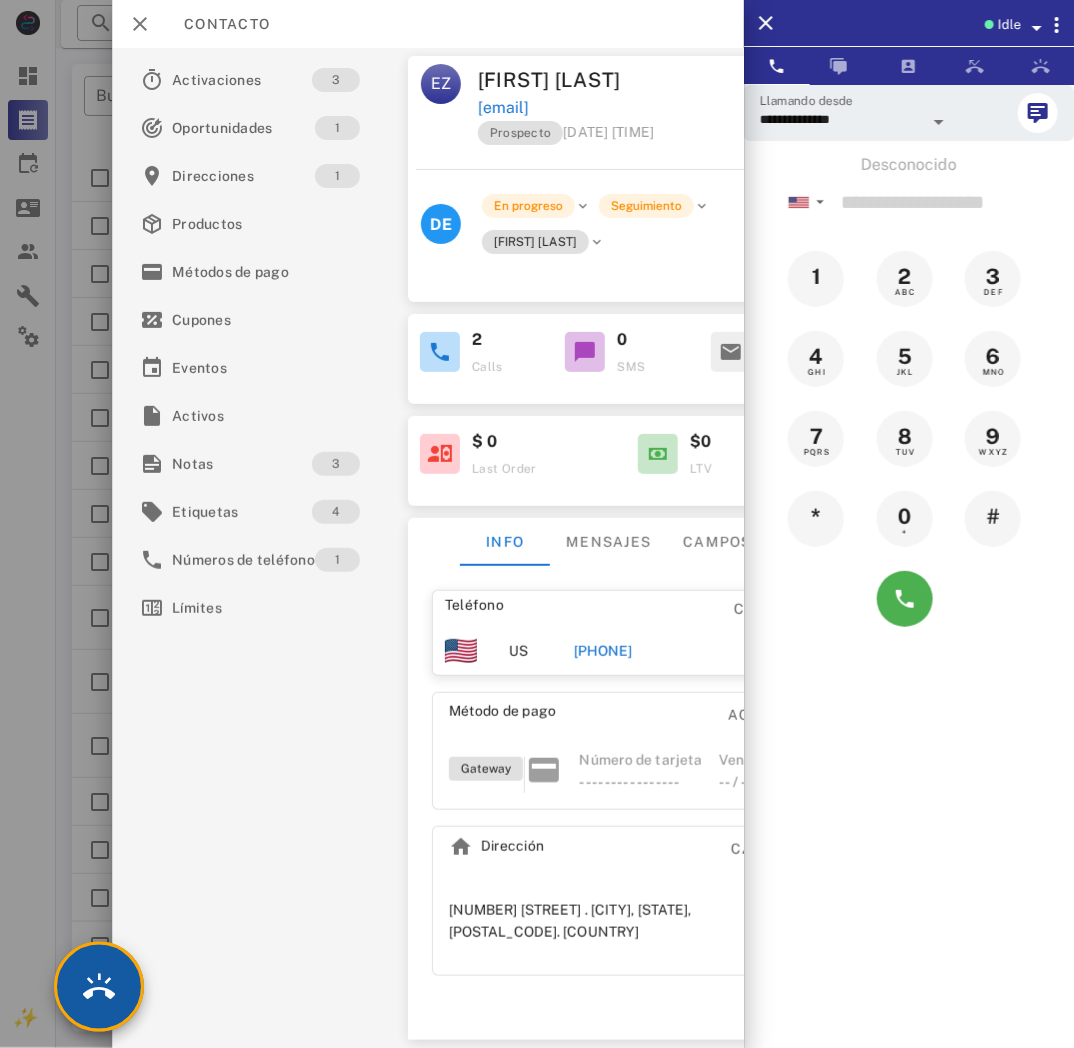 click at bounding box center (99, 987) 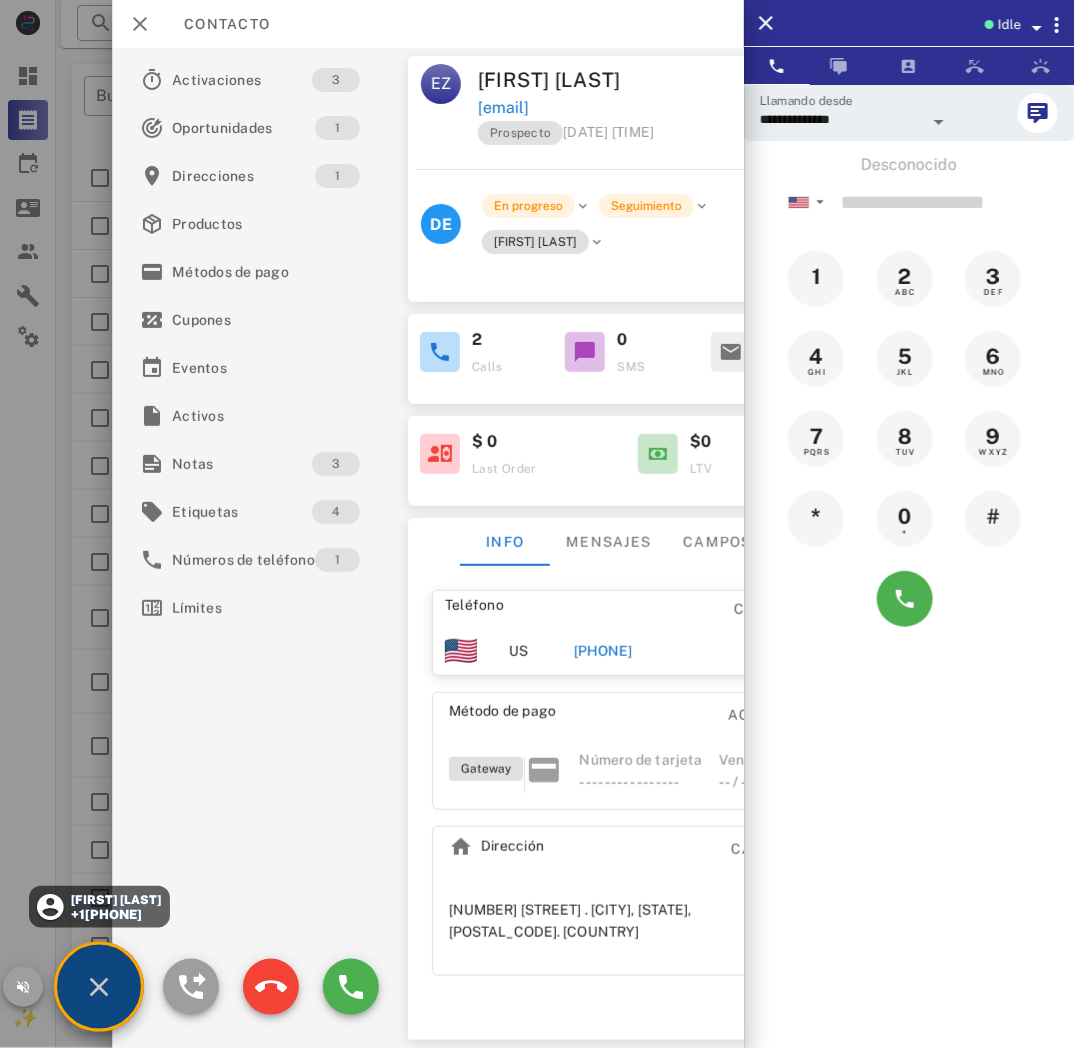 click on "[FIRST] [LAST] [PHONE]" at bounding box center (99, 907) 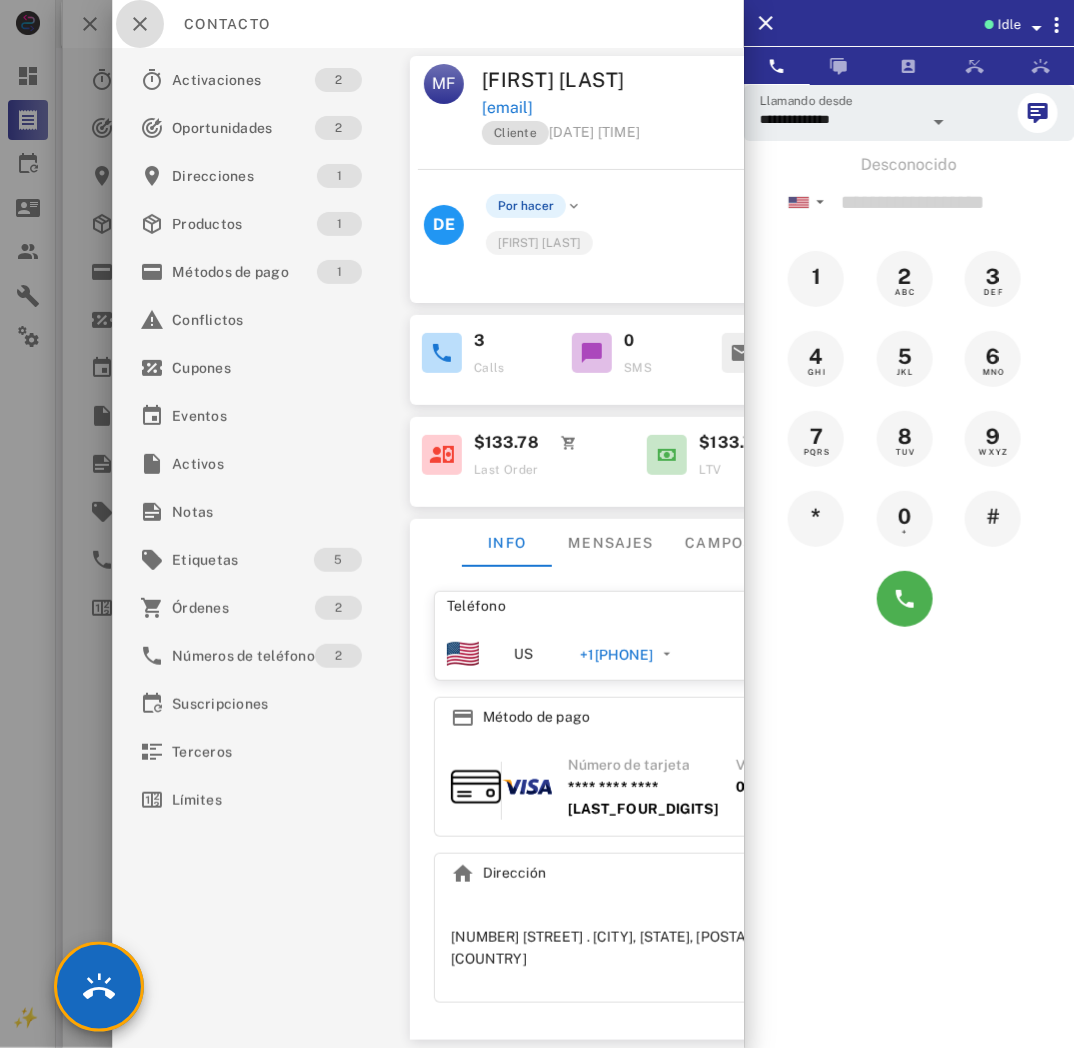 click at bounding box center [140, 24] 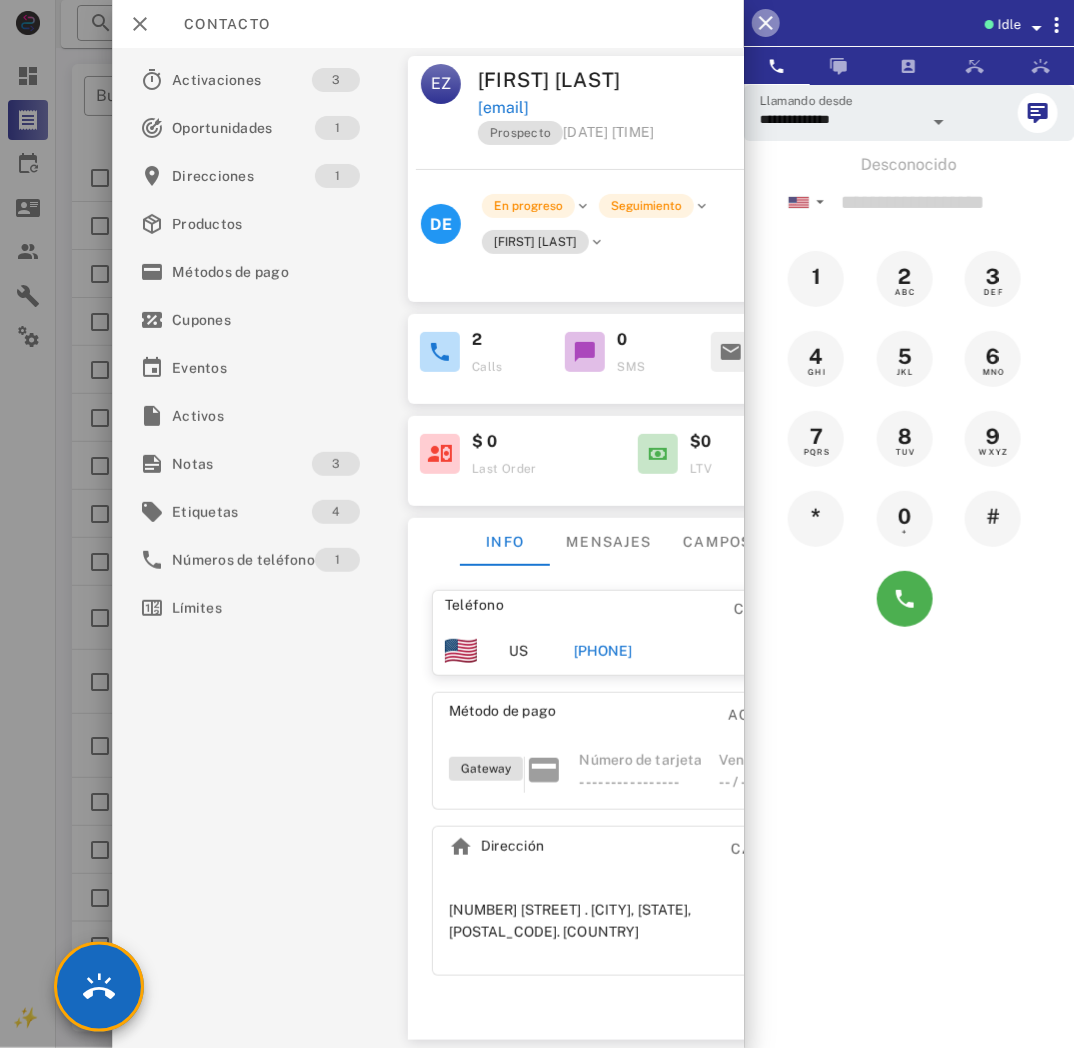 click at bounding box center [766, 23] 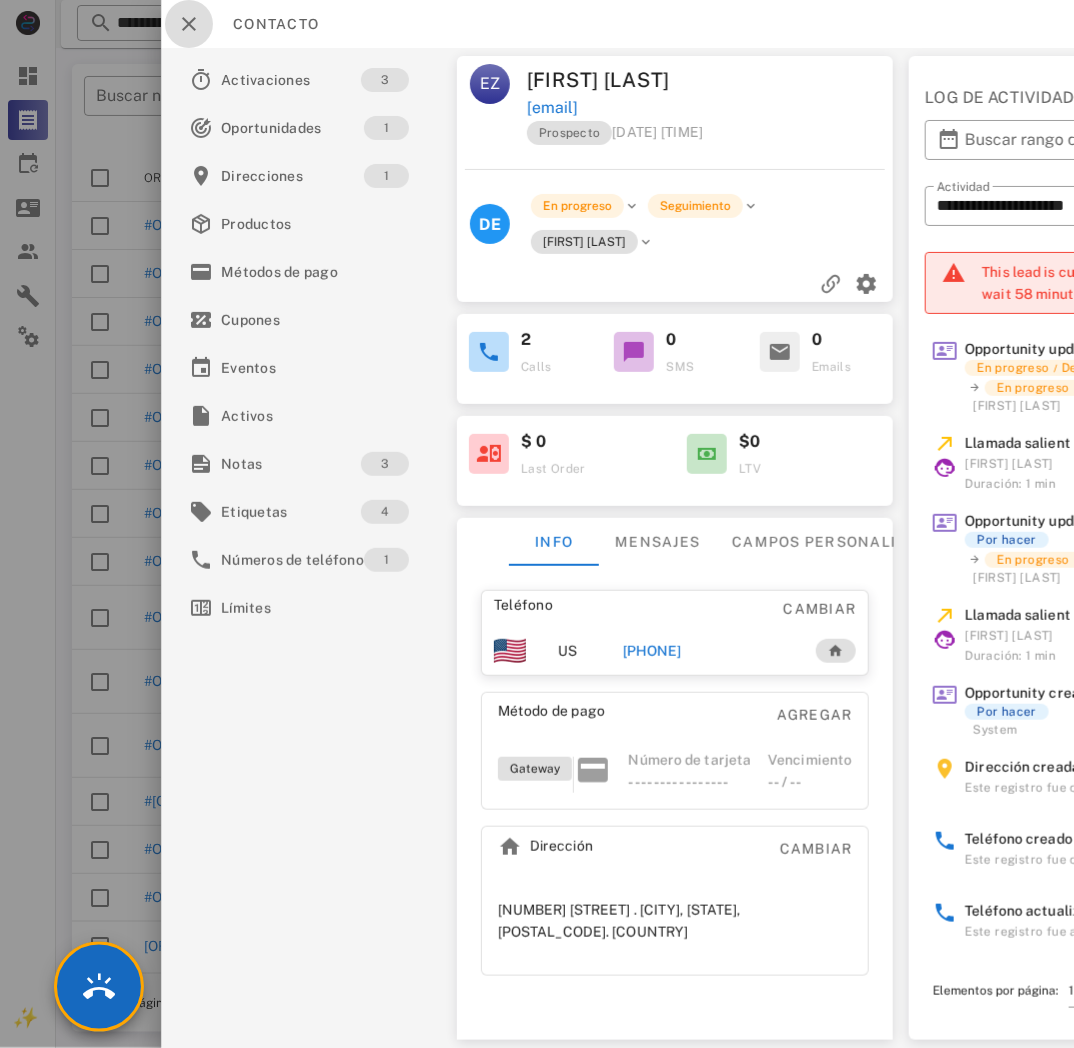 click at bounding box center (189, 24) 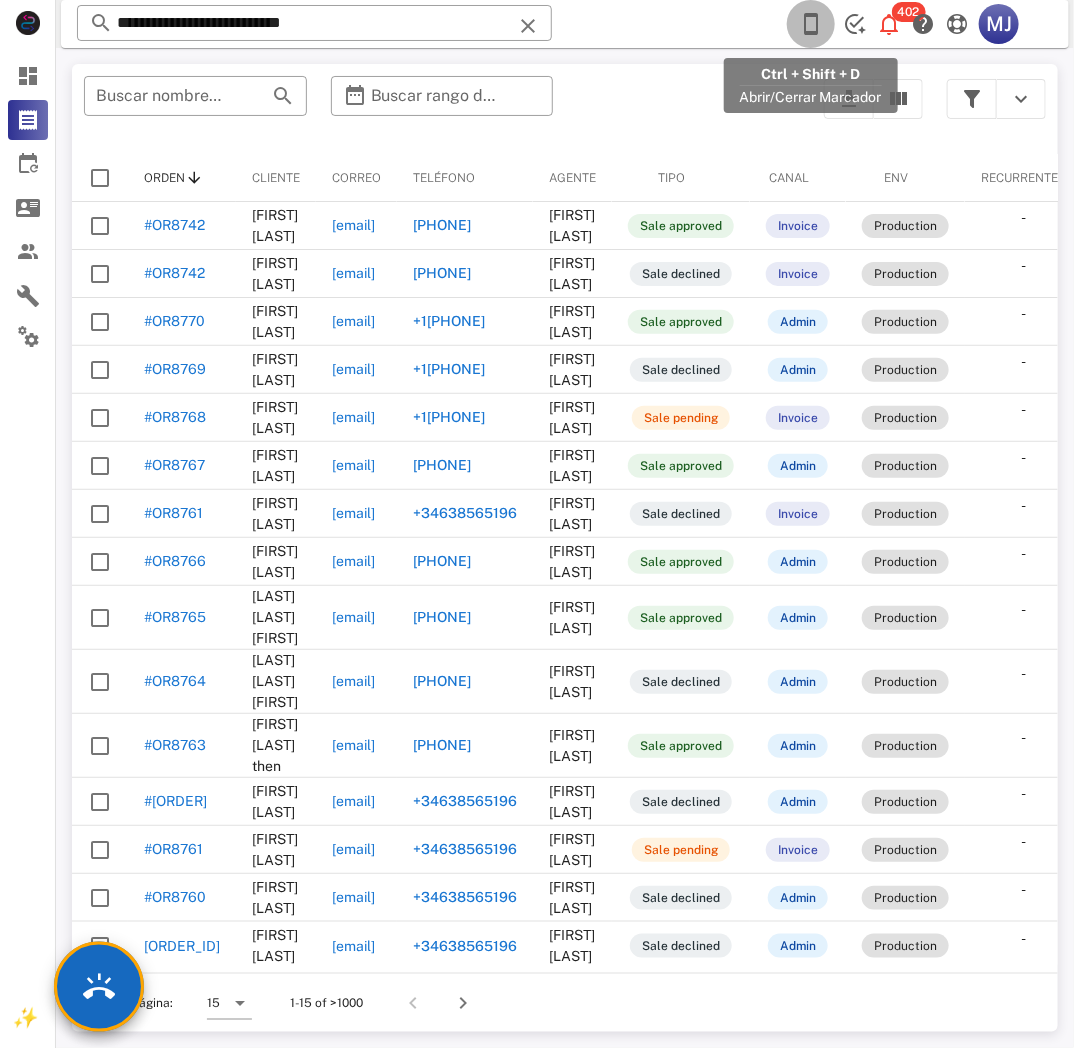 click at bounding box center (811, 24) 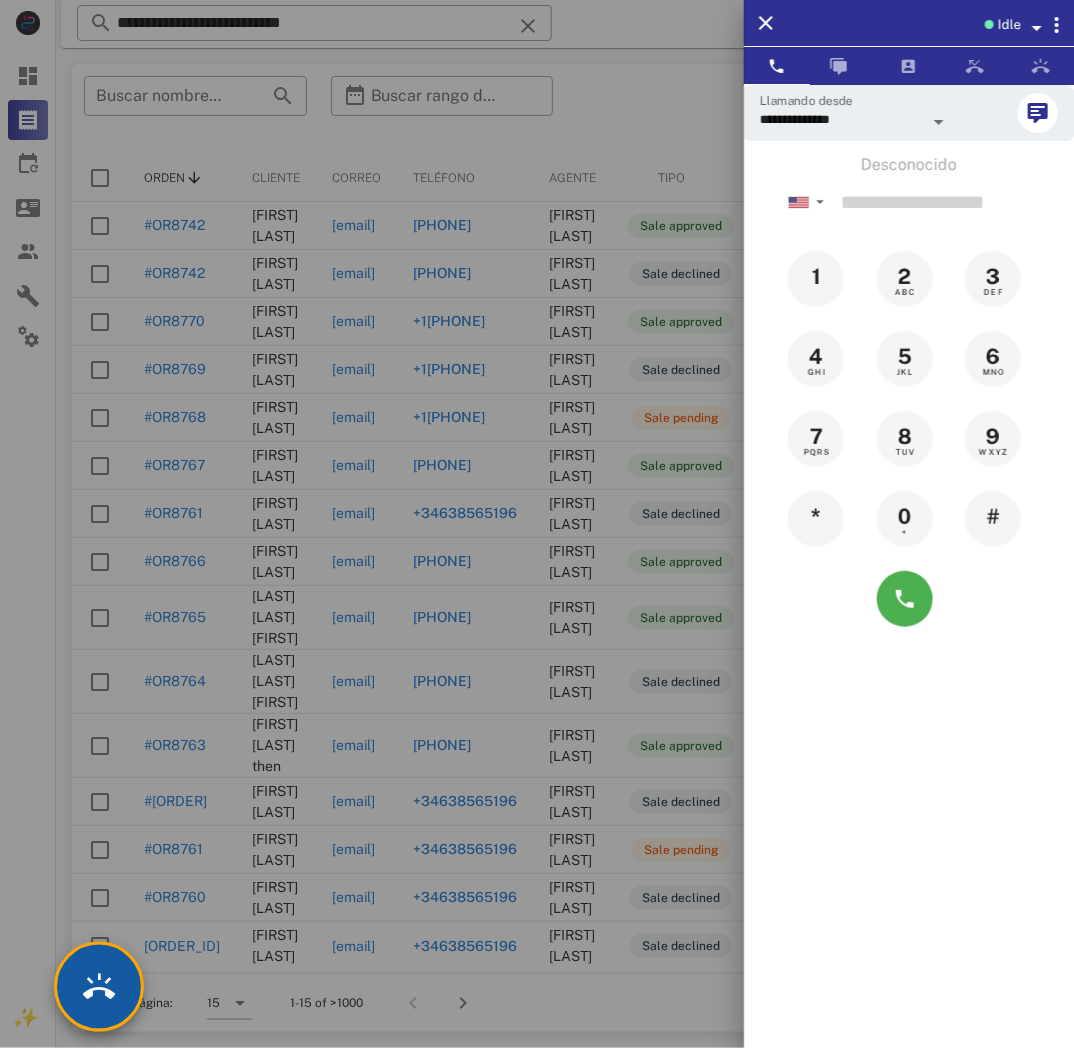 click at bounding box center (99, 987) 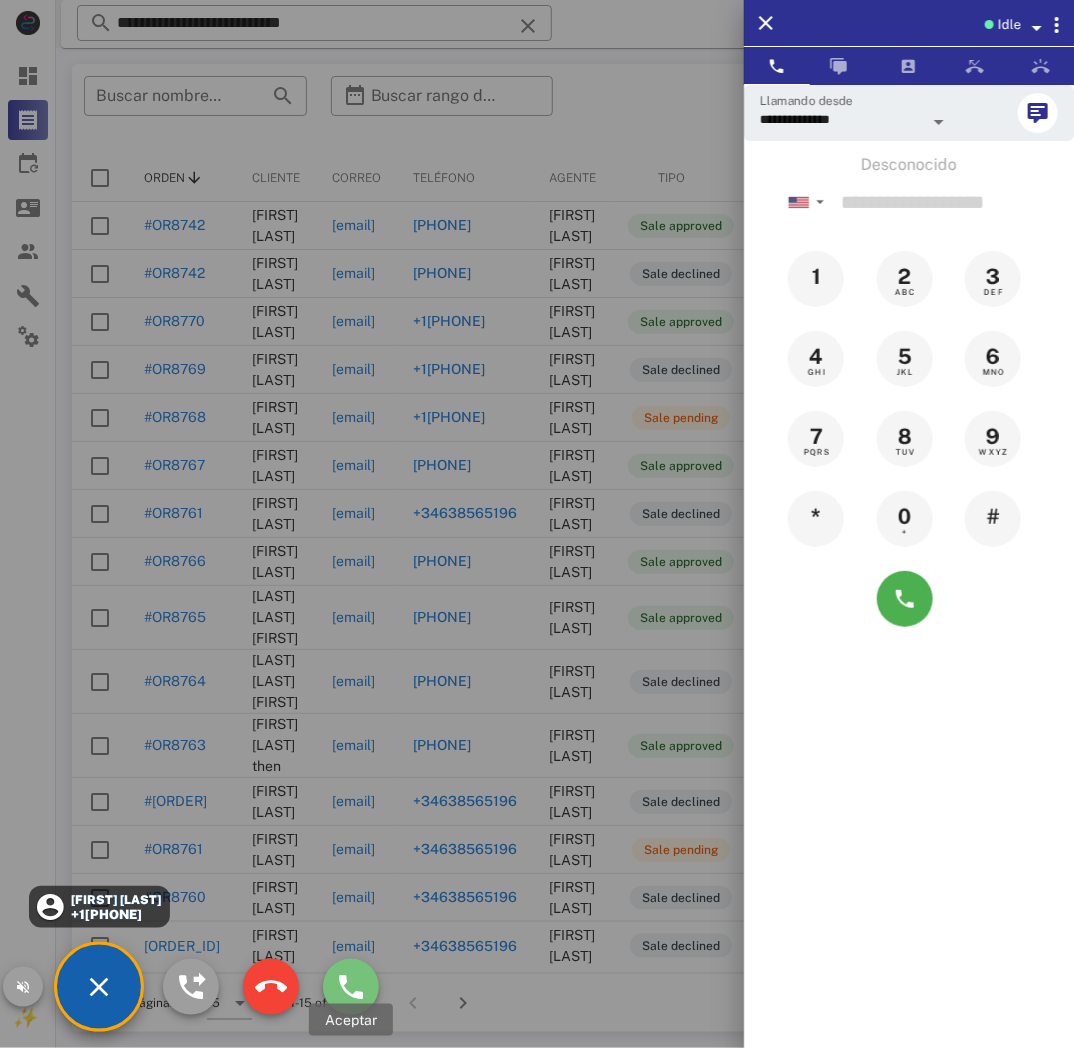 click at bounding box center (351, 987) 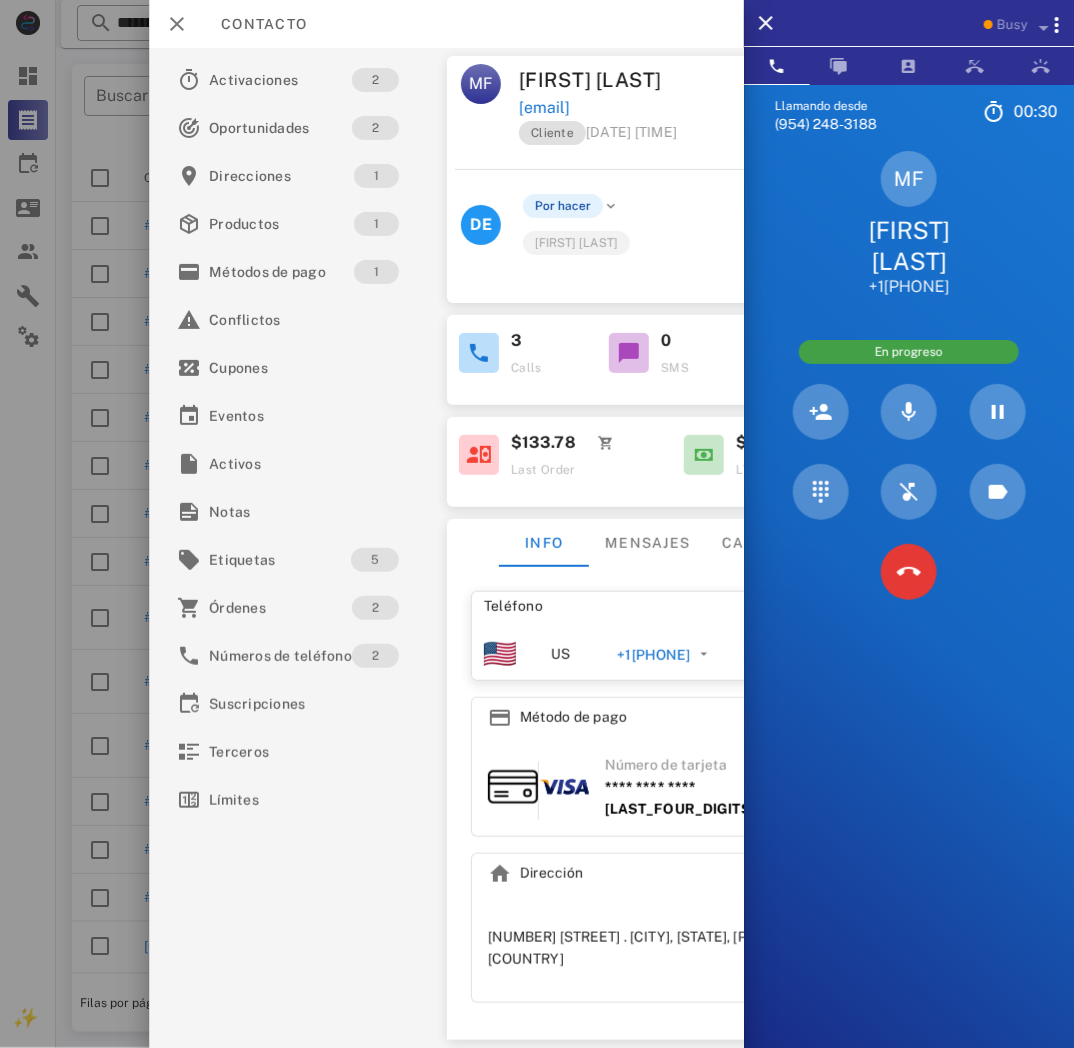 click at bounding box center [537, 524] 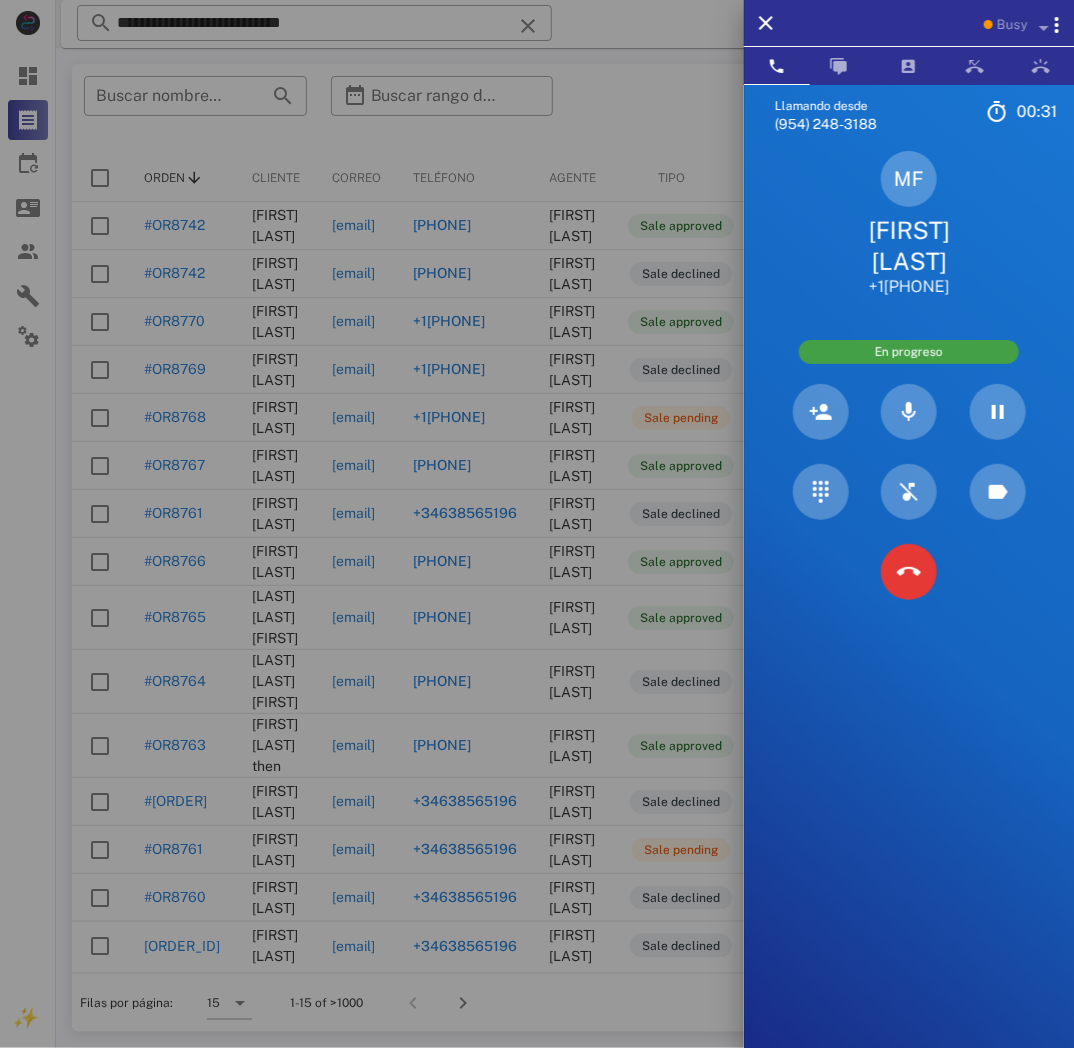click at bounding box center [537, 524] 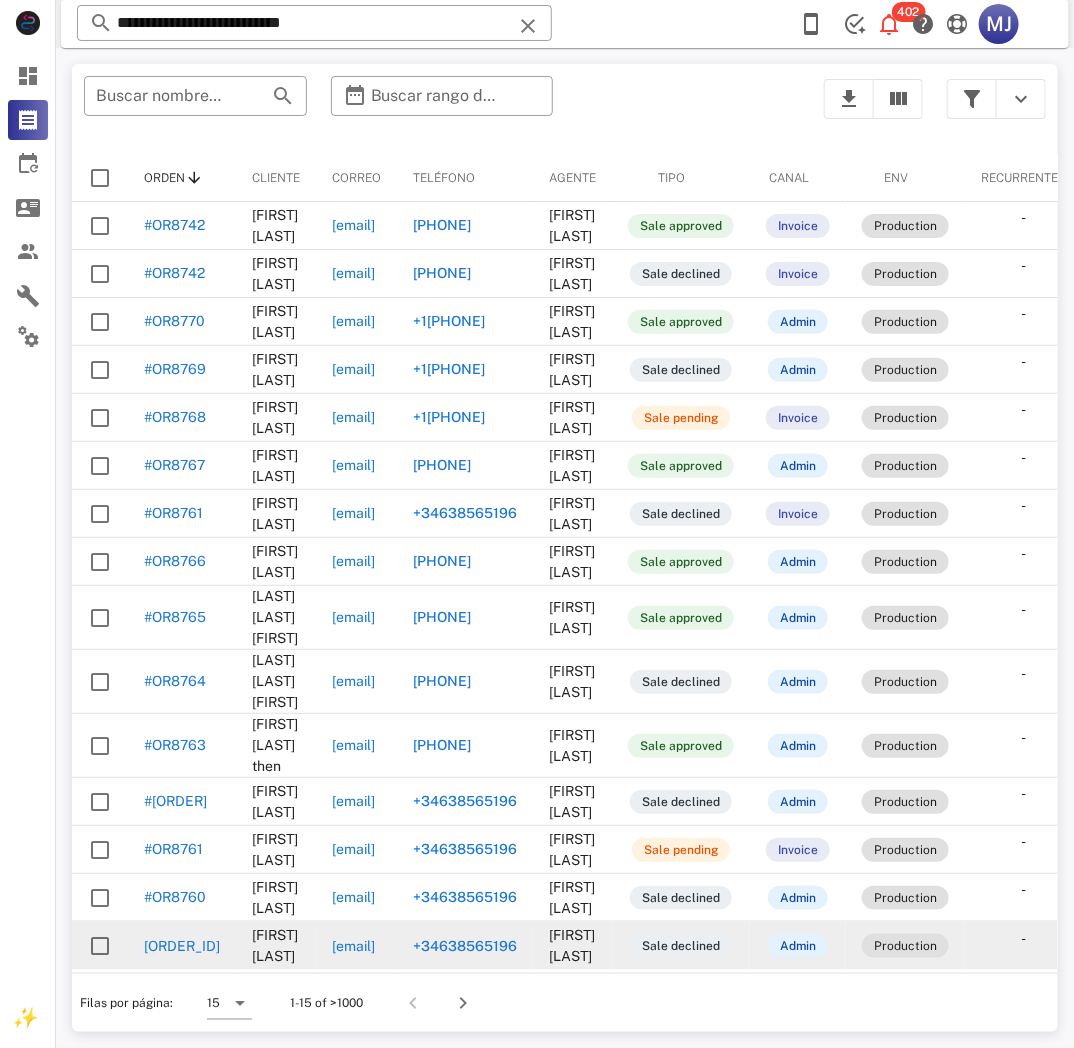 scroll, scrollTop: 42, scrollLeft: 0, axis: vertical 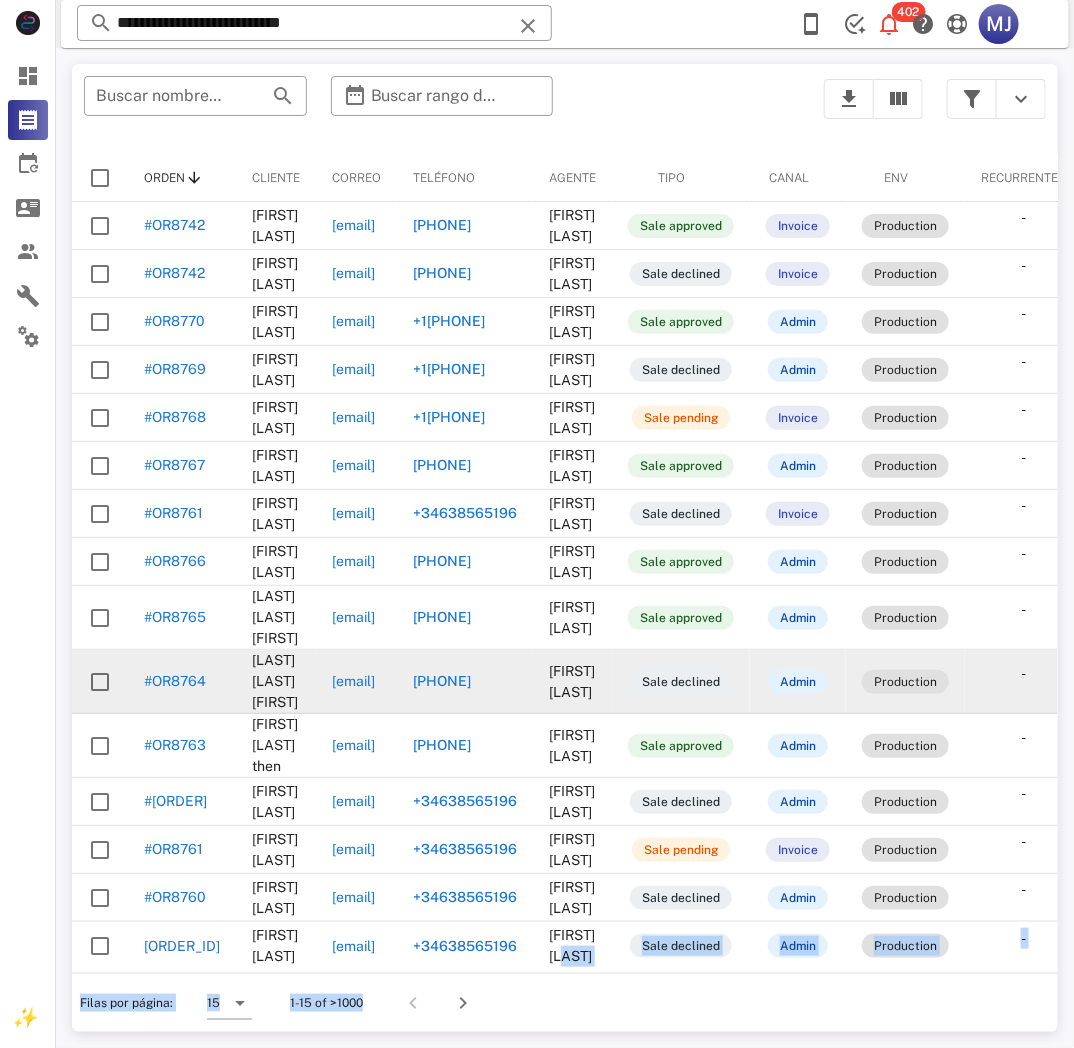 drag, startPoint x: 392, startPoint y: 974, endPoint x: 601, endPoint y: 671, distance: 368.08966 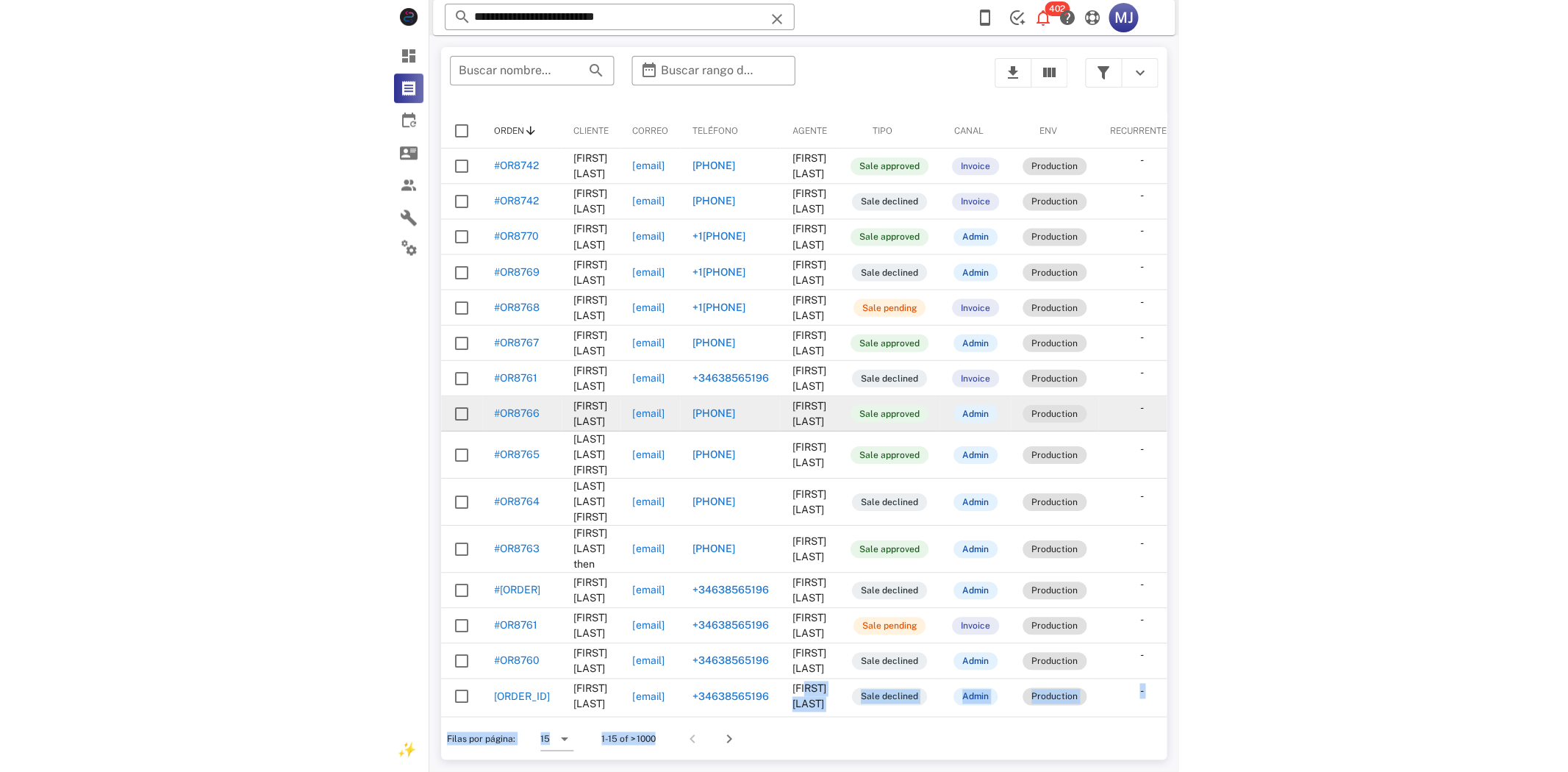 scroll, scrollTop: 0, scrollLeft: 0, axis: both 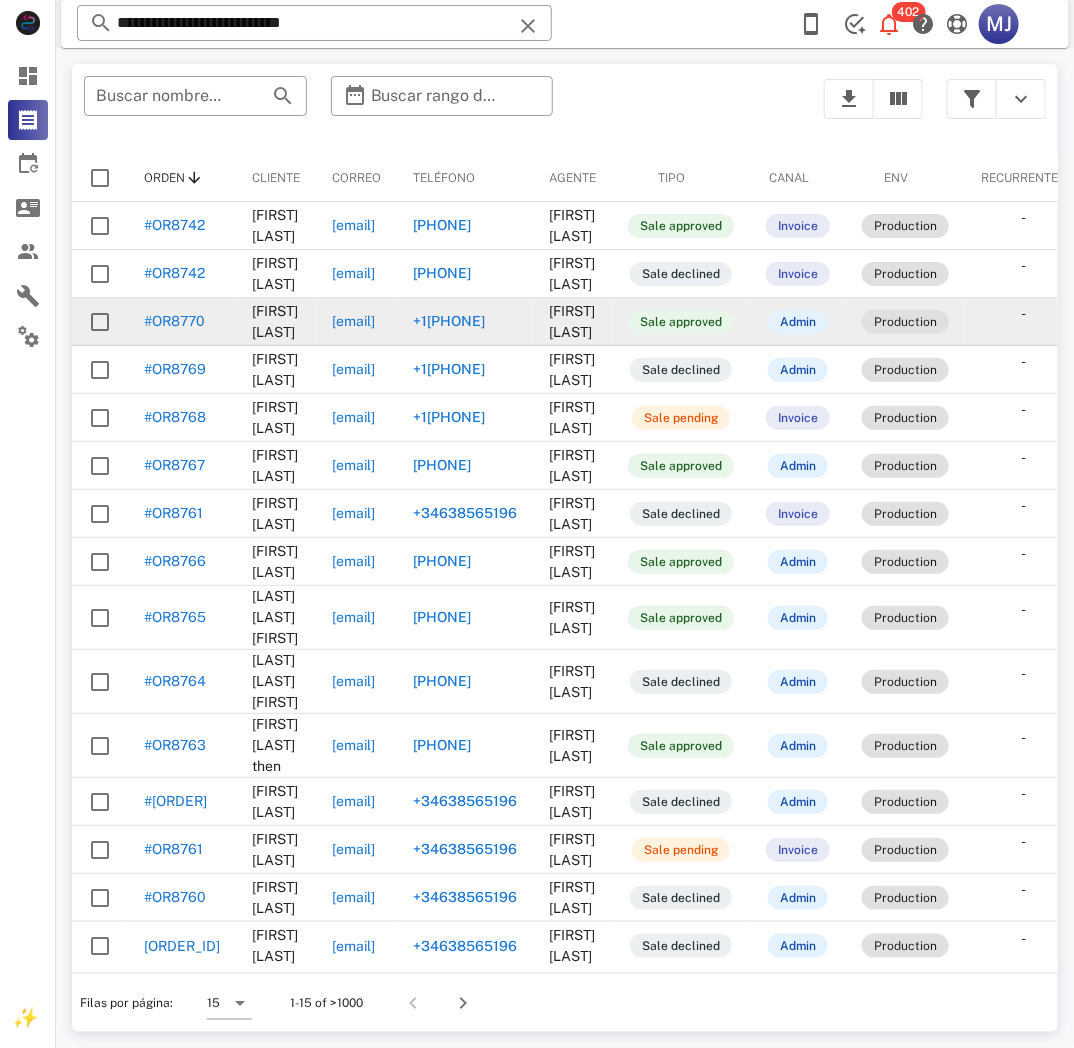 click on "#OR8770" at bounding box center [174, 321] 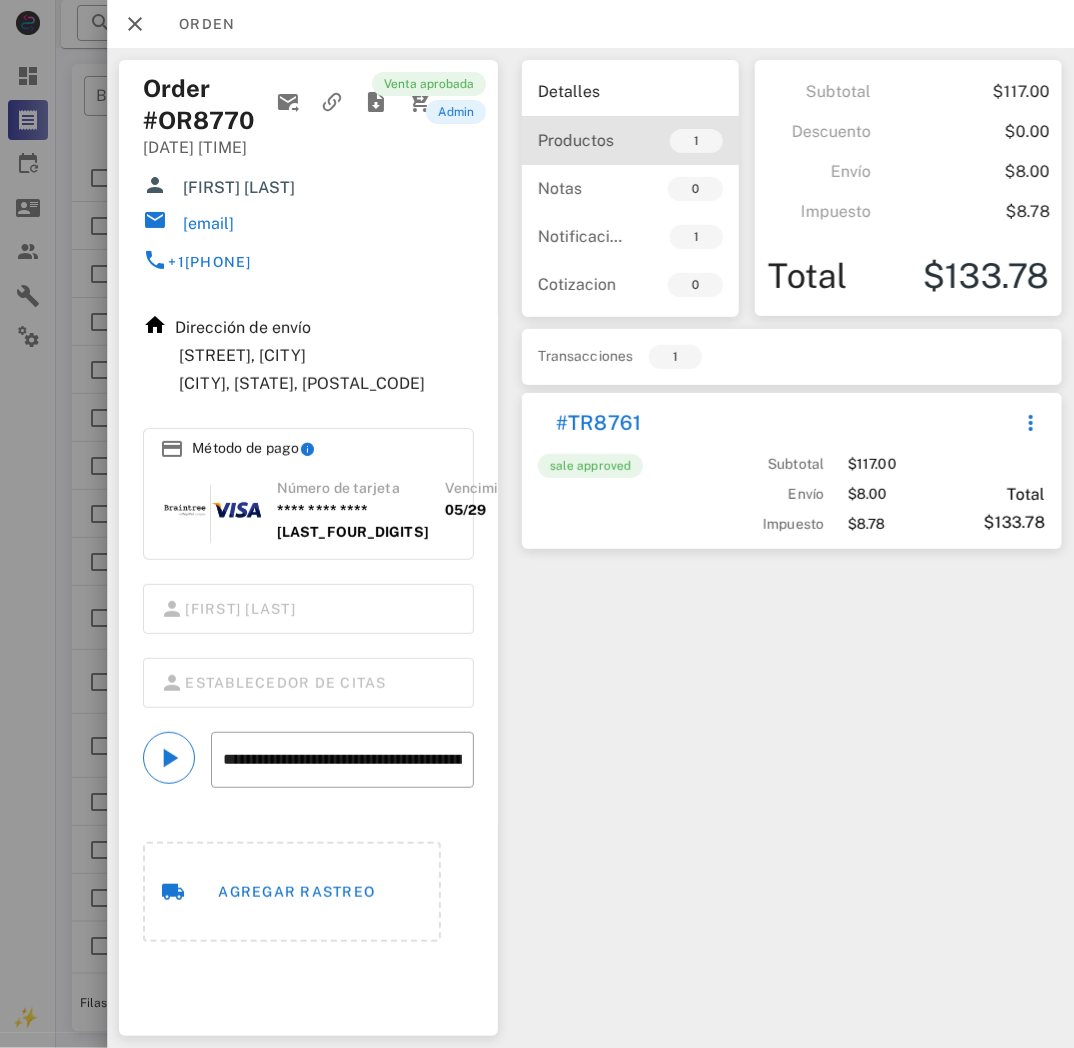 click on "1" at bounding box center [677, 141] 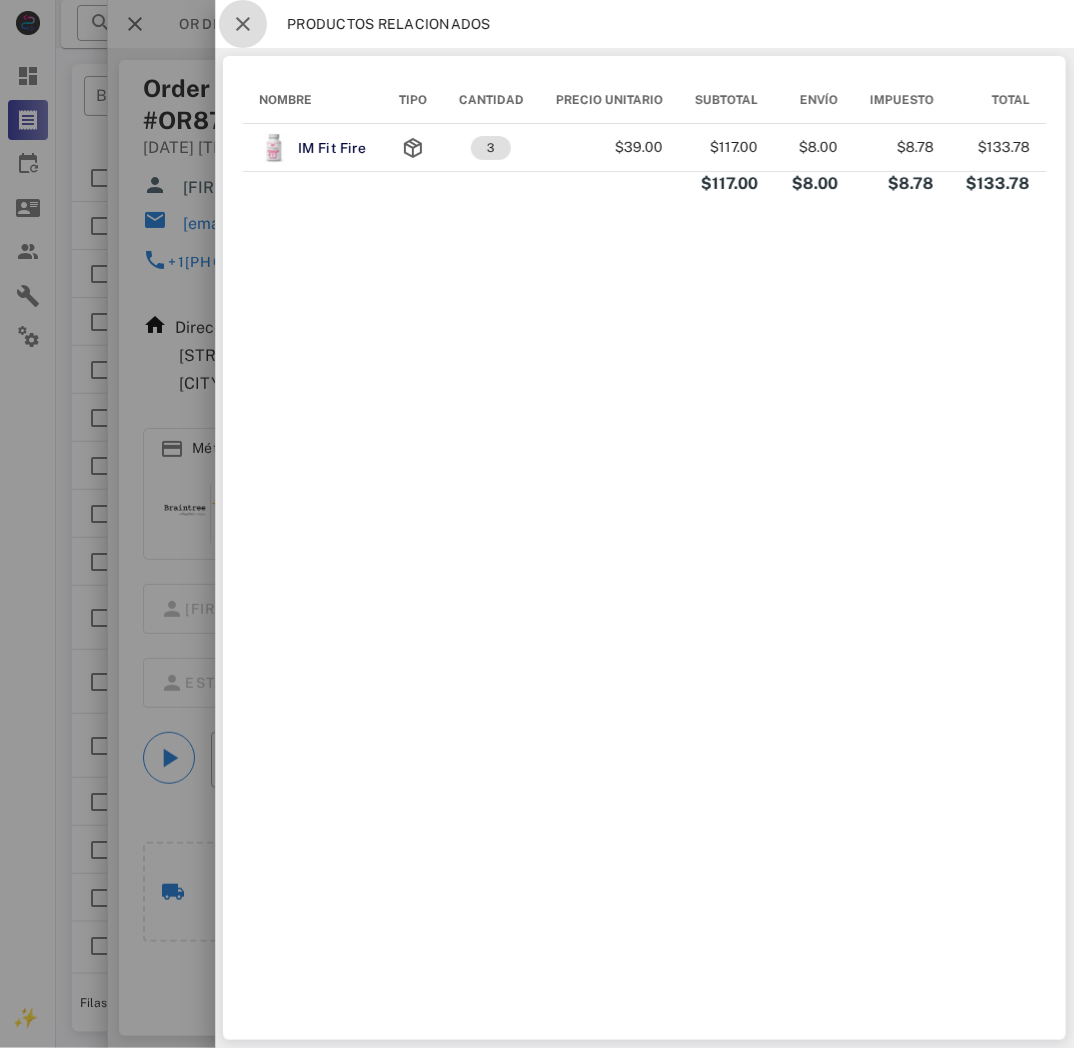 click at bounding box center (243, 24) 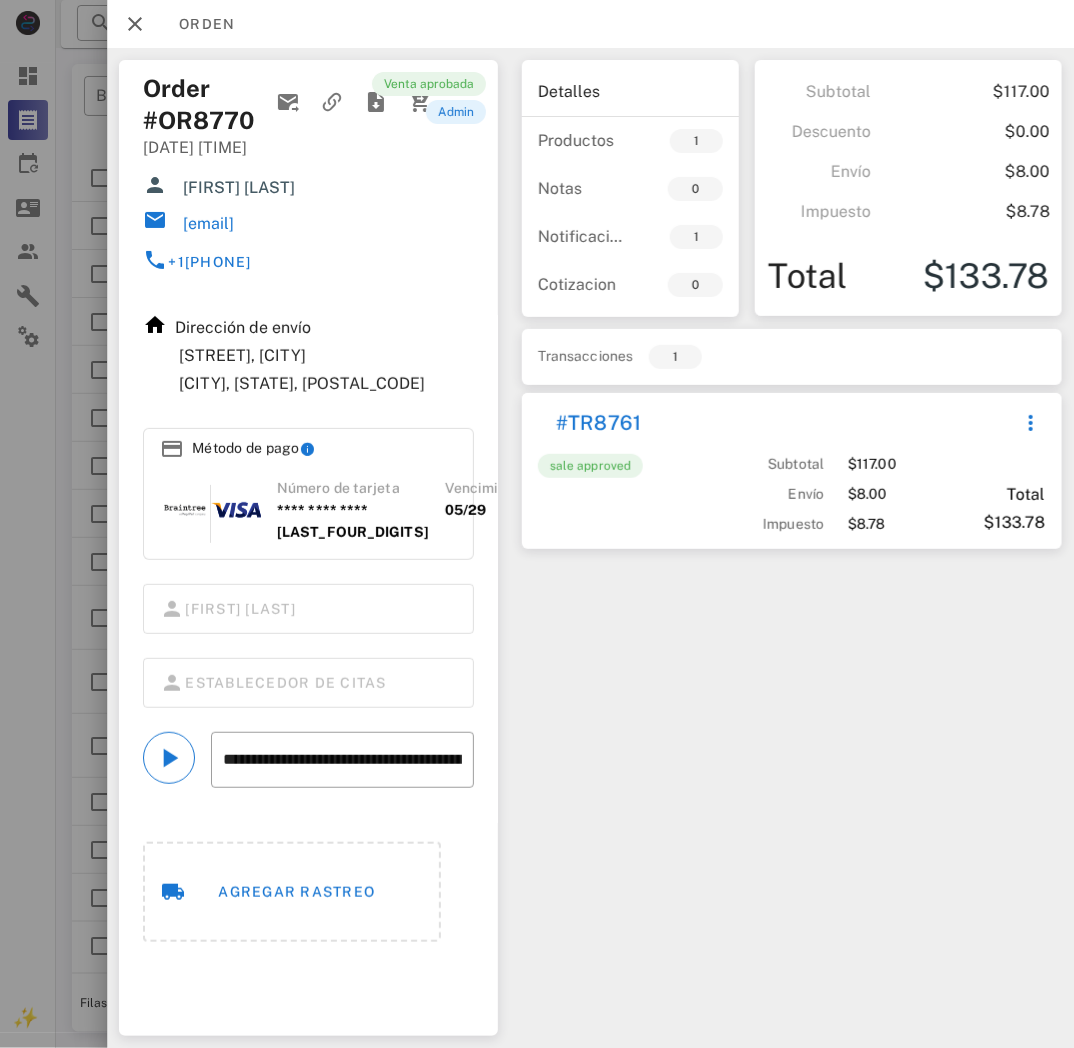click on "Order #[ORDER] [DATE] [TIME] [FIRST] [LAST] [EMAIL] +[PHONE]" at bounding box center (245, 182) 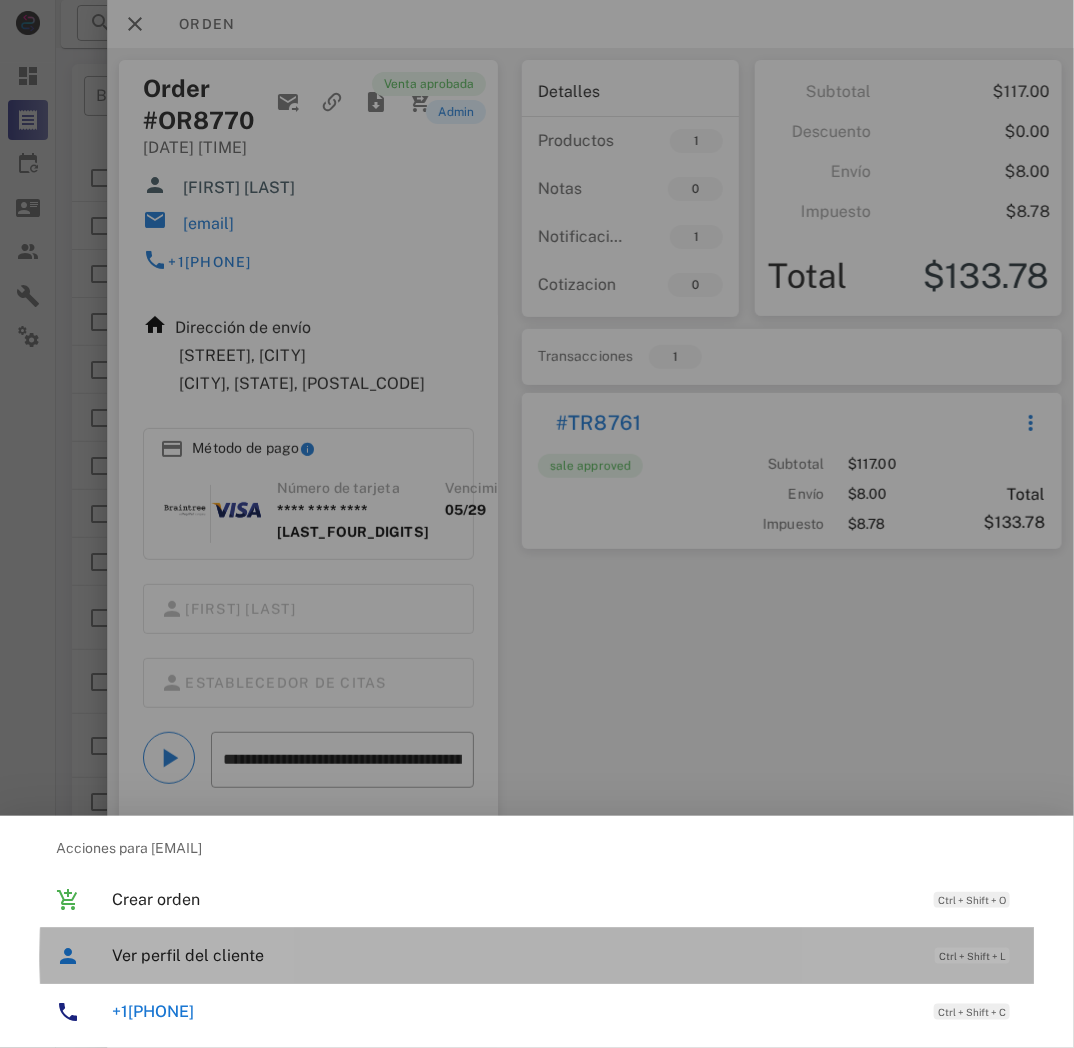 click on "Ver perfil del cliente Ctrl + Shift + L" at bounding box center [565, 955] 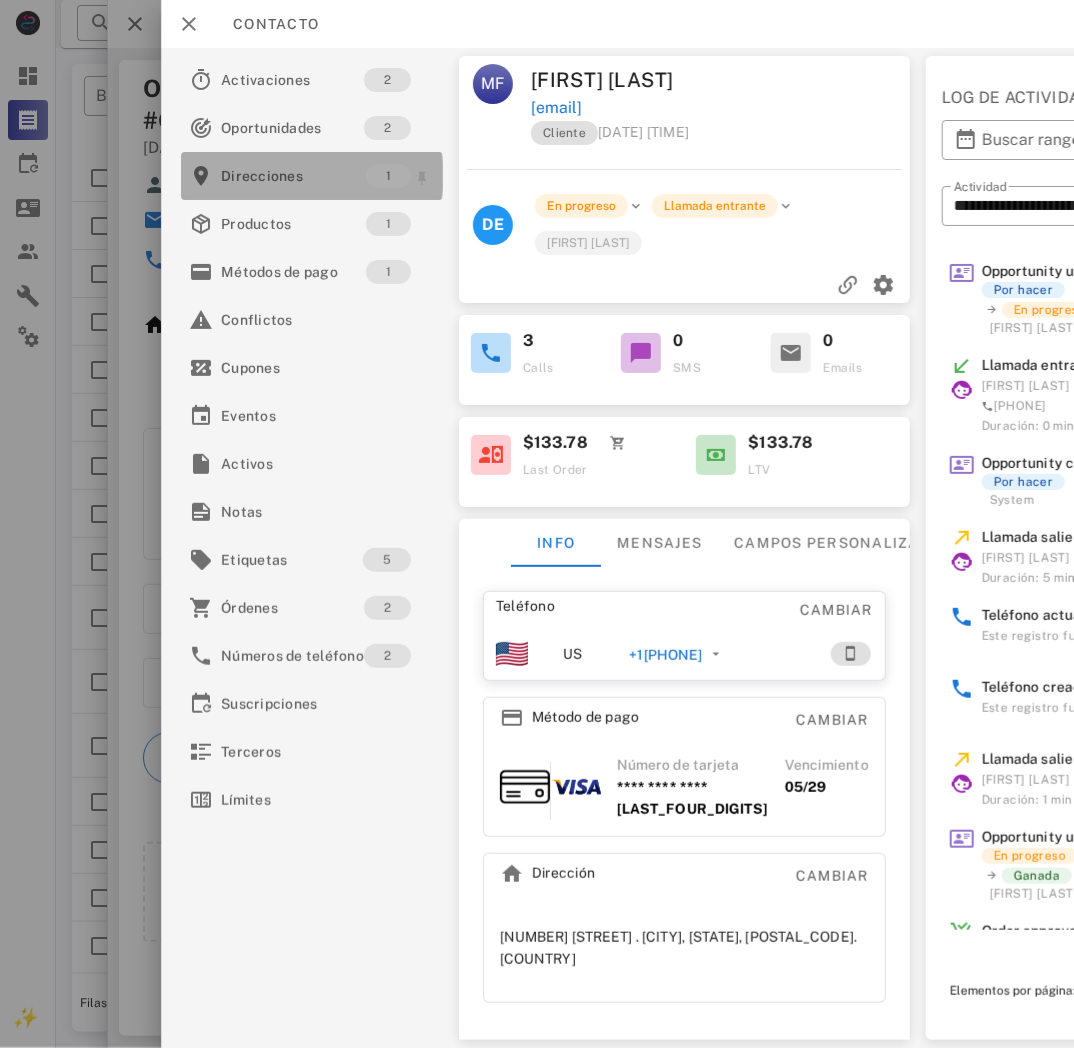 click on "Direcciones" at bounding box center [293, 176] 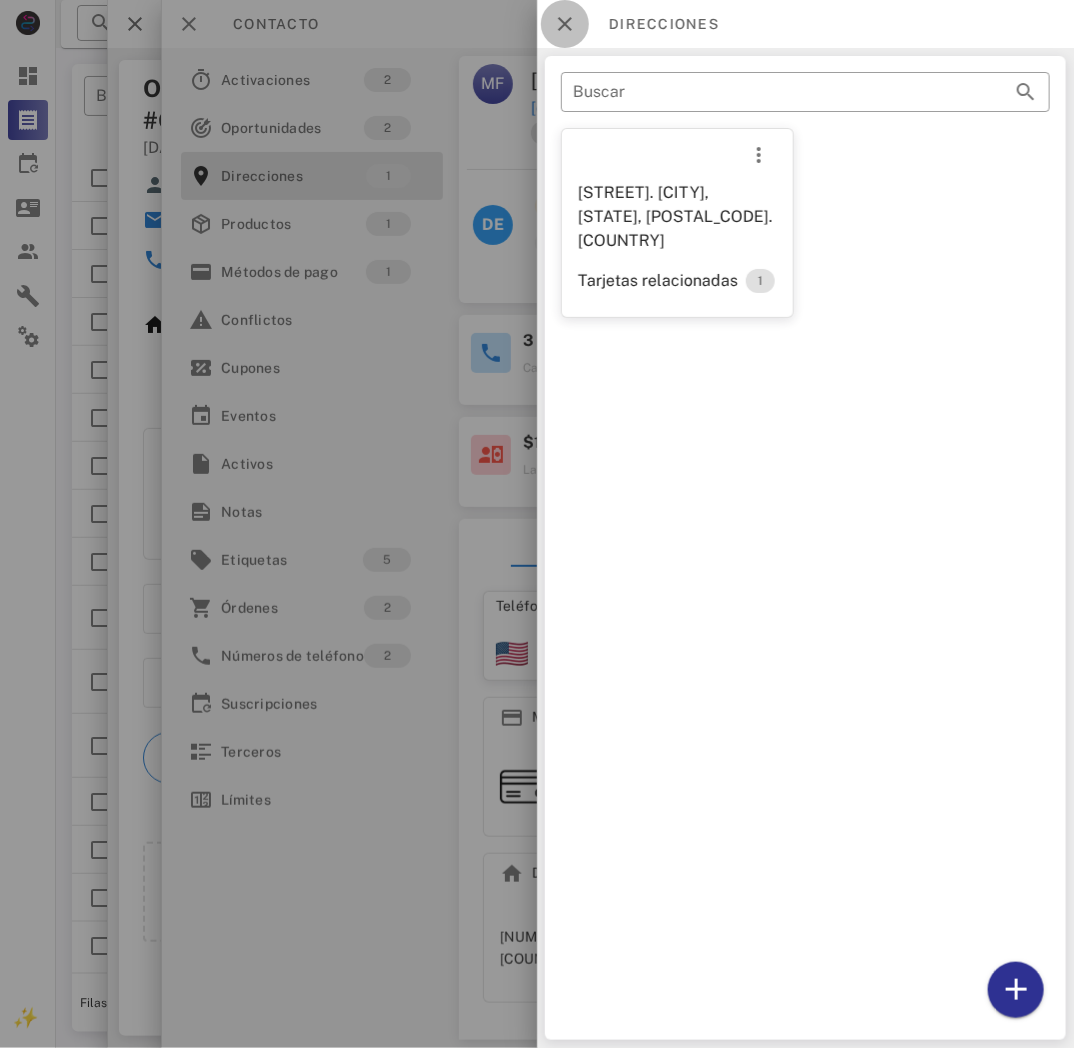 click at bounding box center [565, 24] 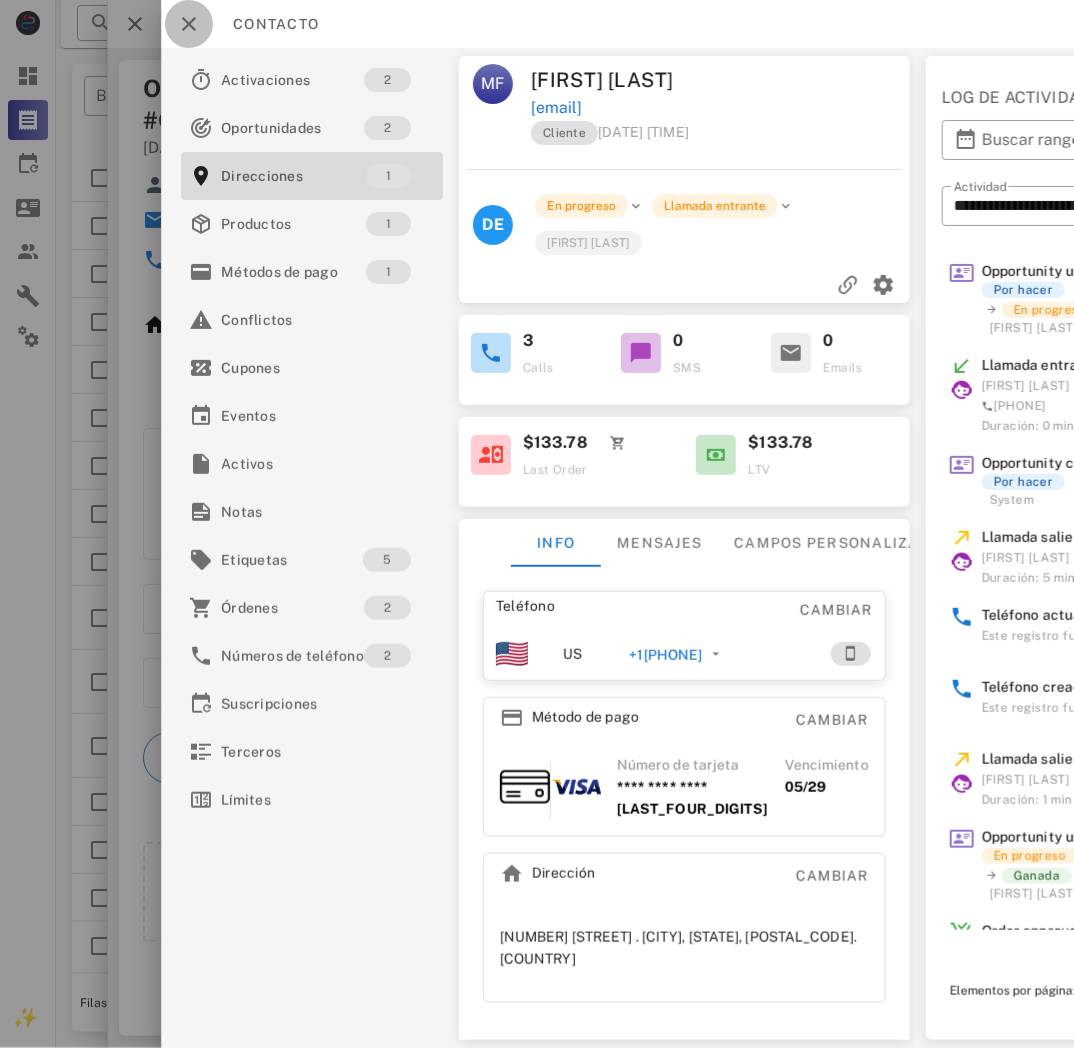 click at bounding box center (189, 24) 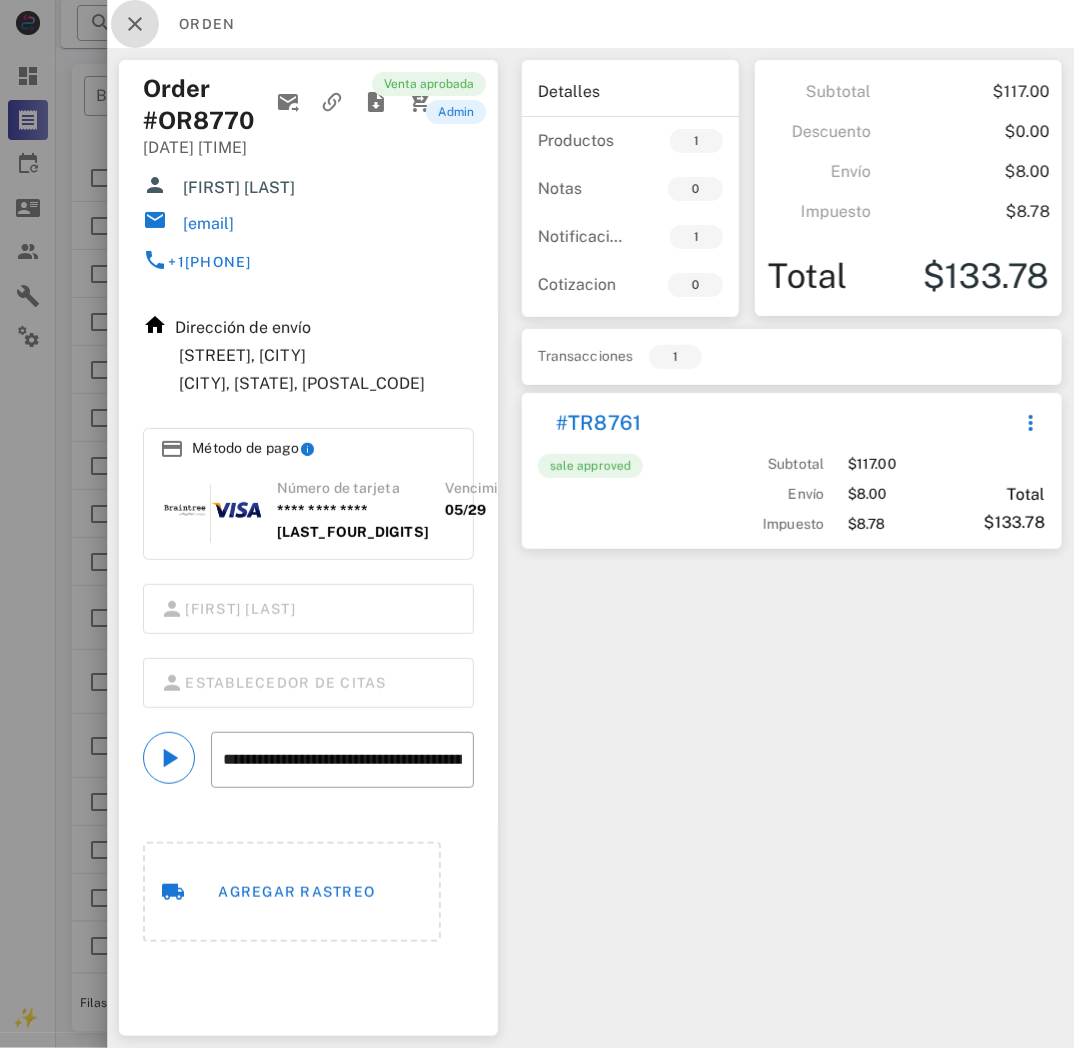 click at bounding box center [135, 24] 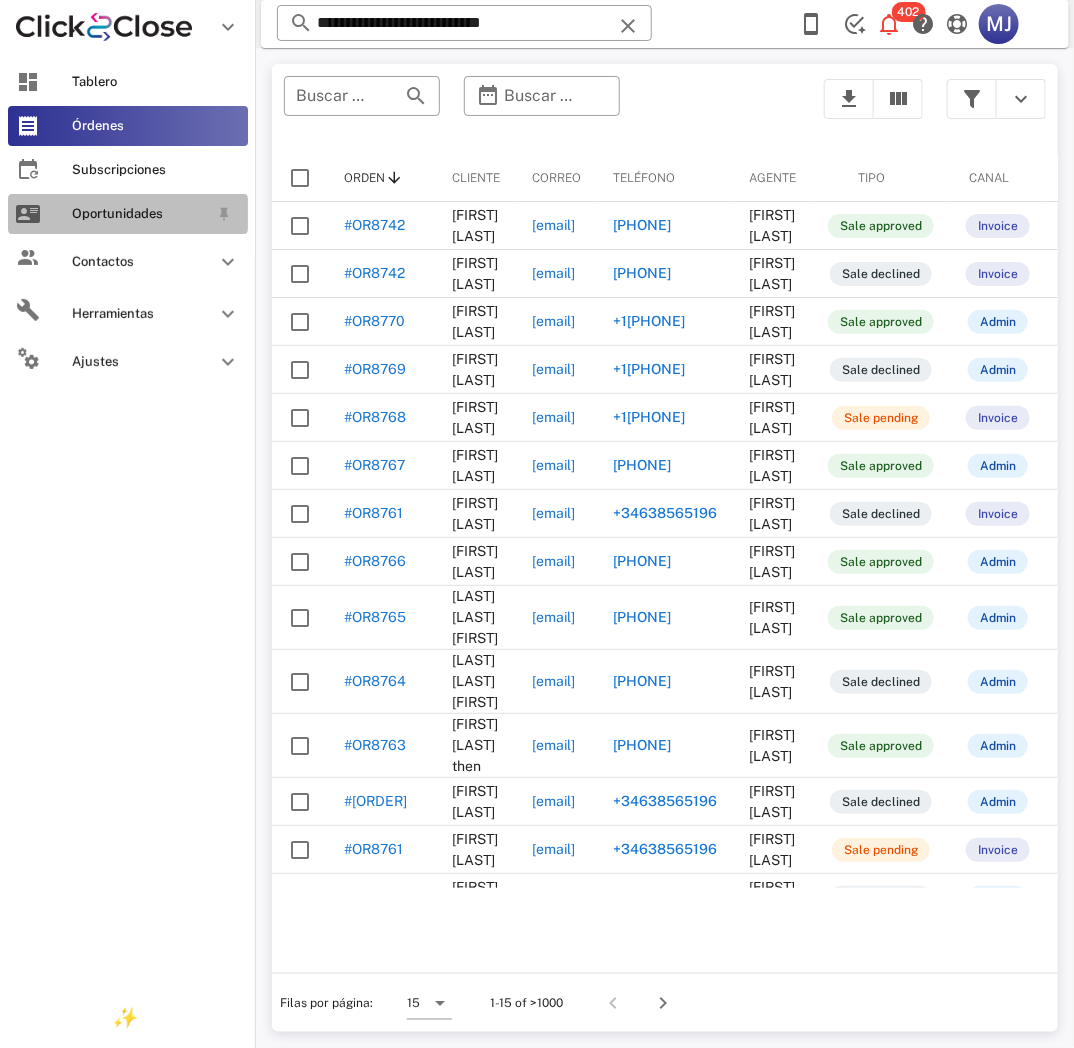 click on "Oportunidades" at bounding box center [128, 214] 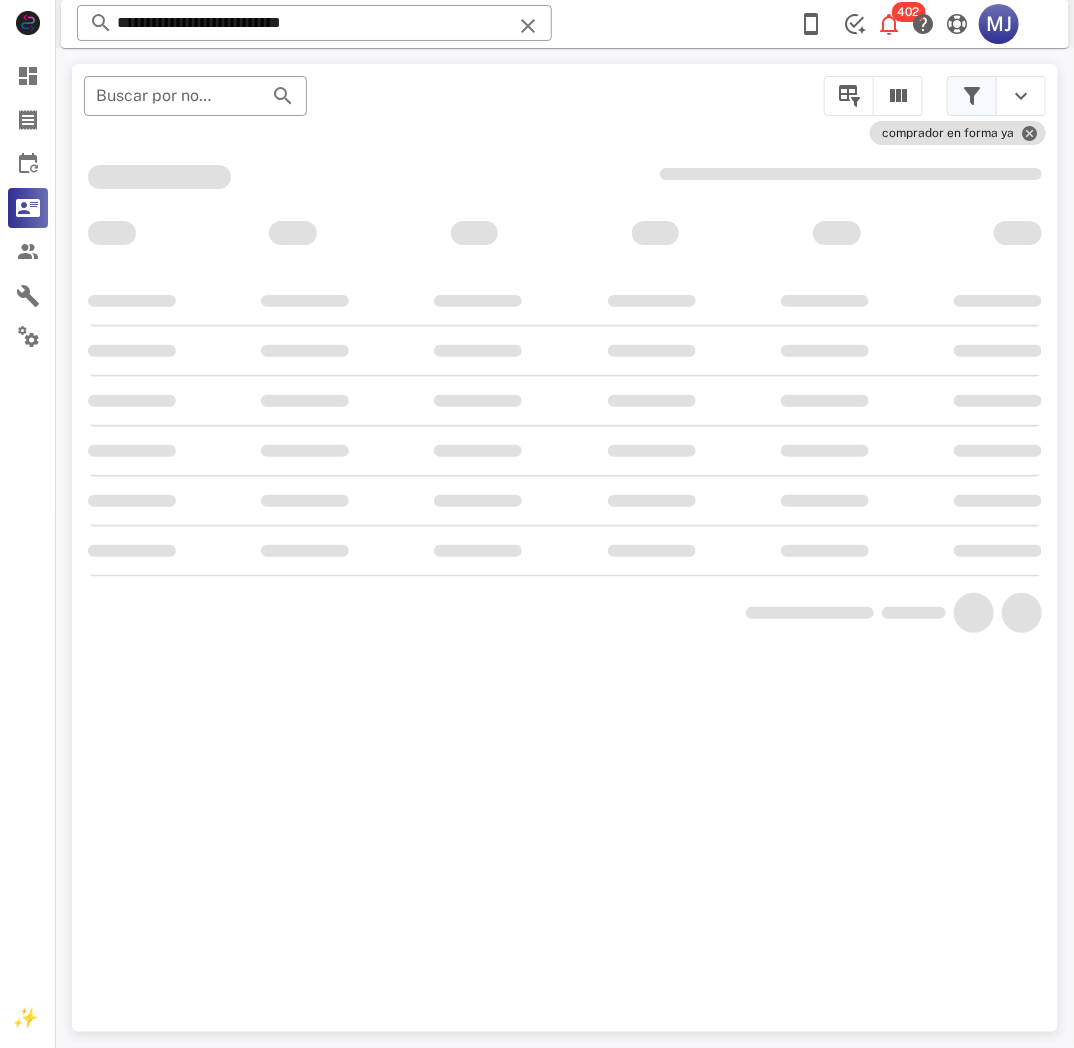 click at bounding box center (972, 96) 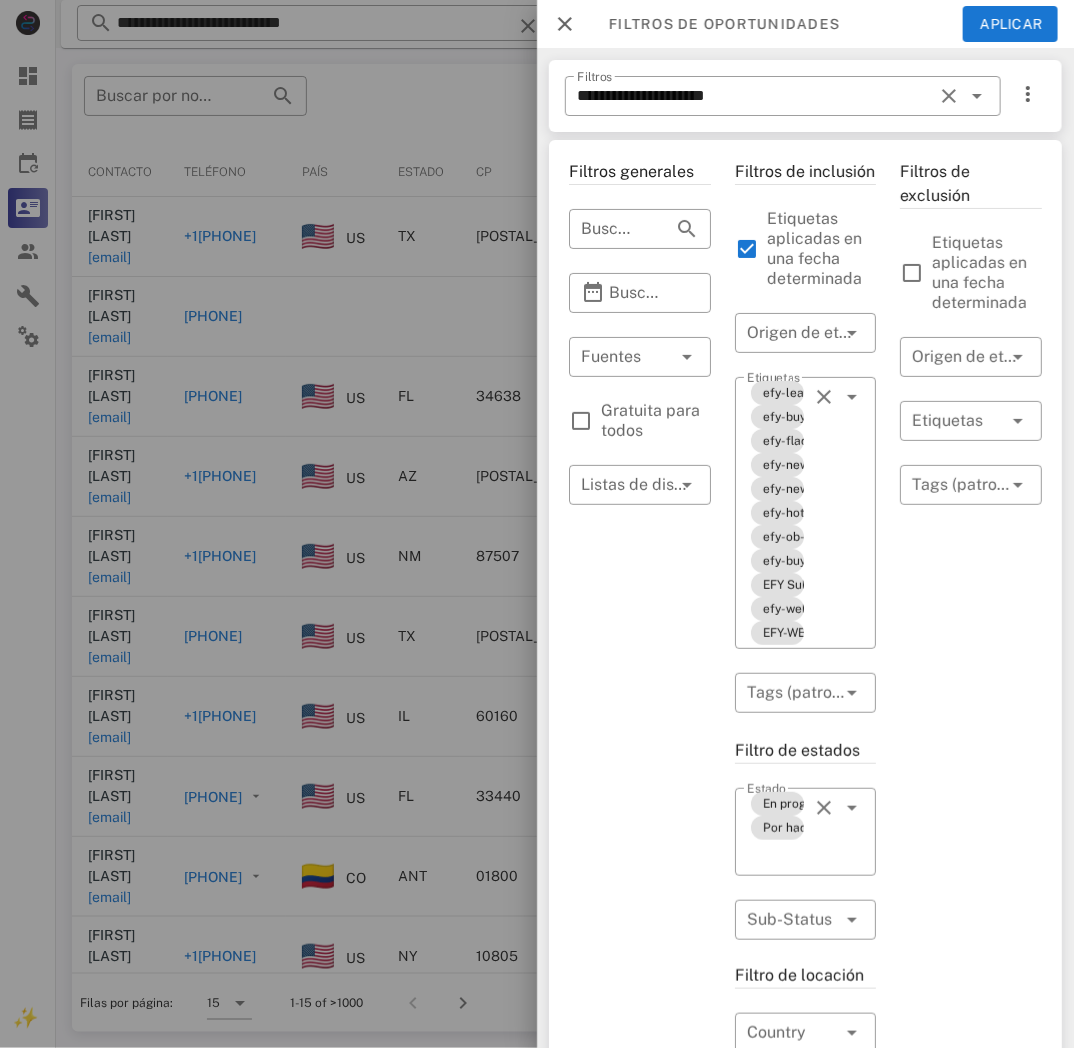 drag, startPoint x: 571, startPoint y: 14, endPoint x: 751, endPoint y: 43, distance: 182.32115 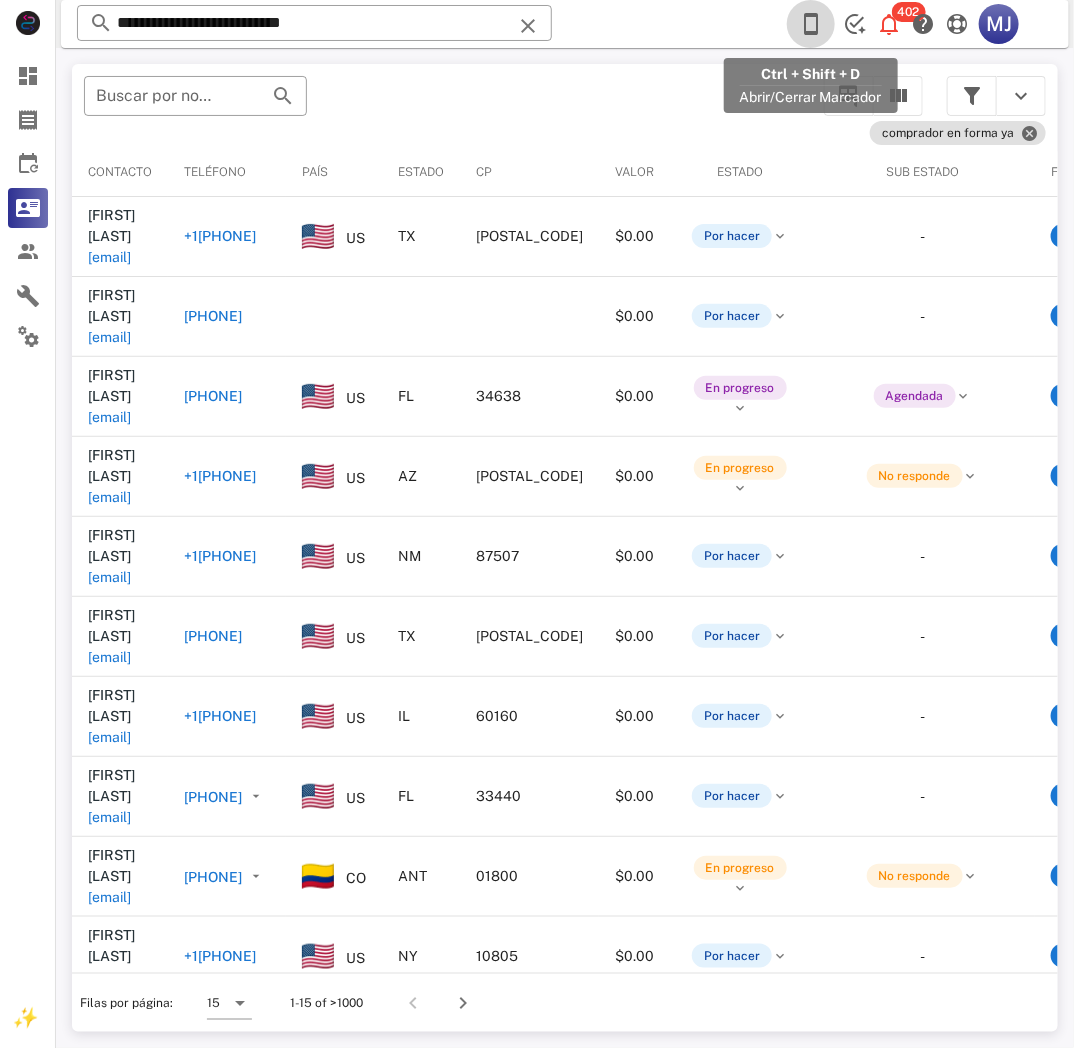 drag, startPoint x: 811, startPoint y: 21, endPoint x: 891, endPoint y: 271, distance: 262.4881 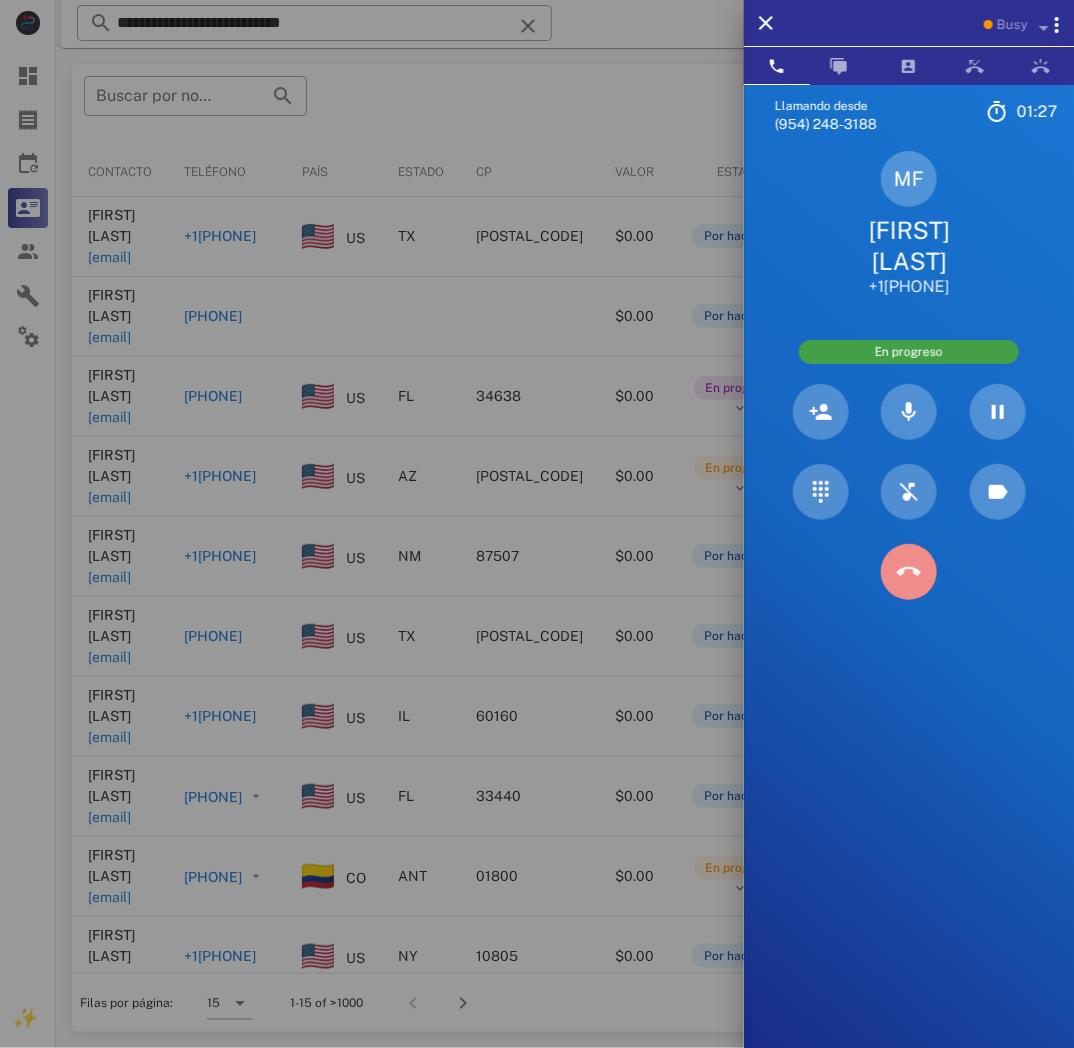click at bounding box center (909, 572) 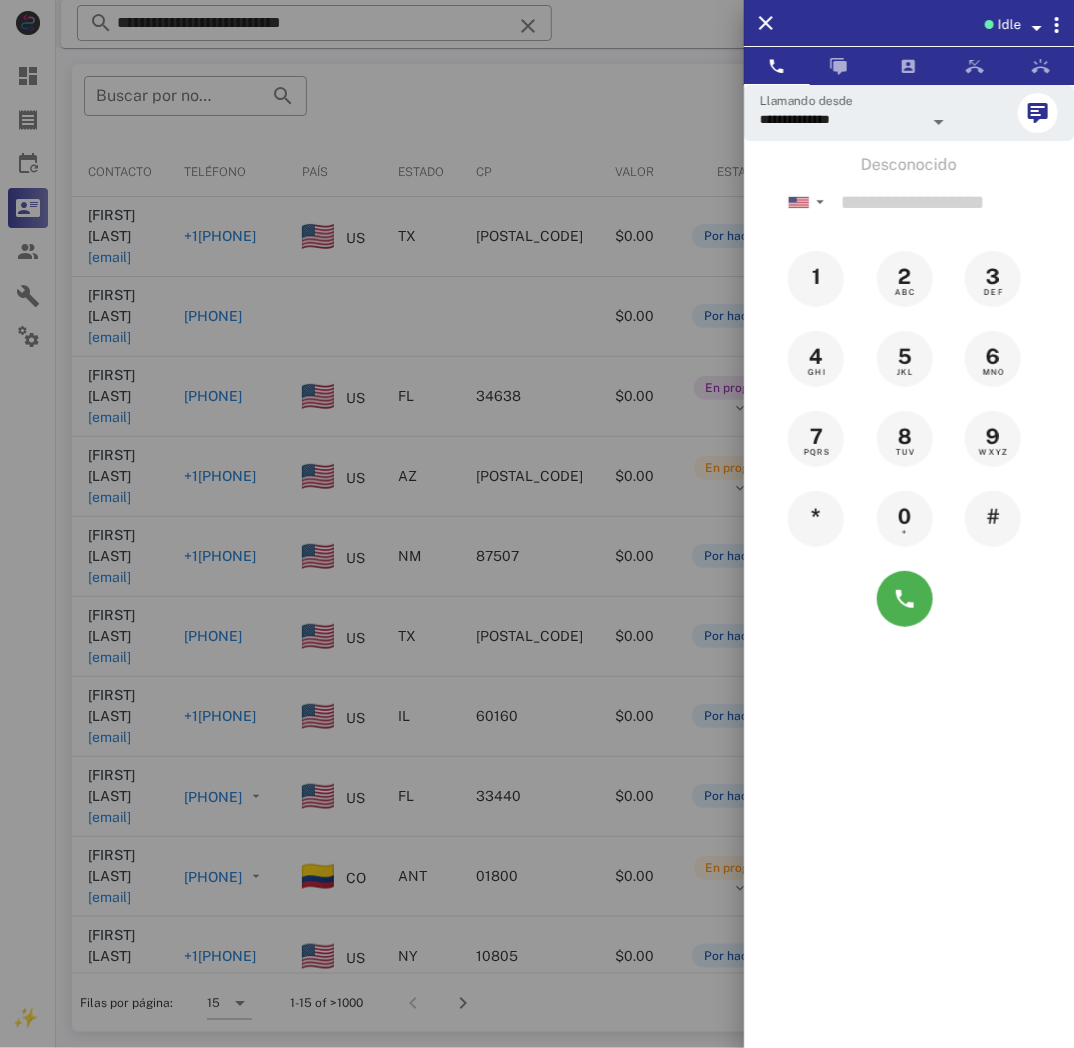 click at bounding box center (537, 524) 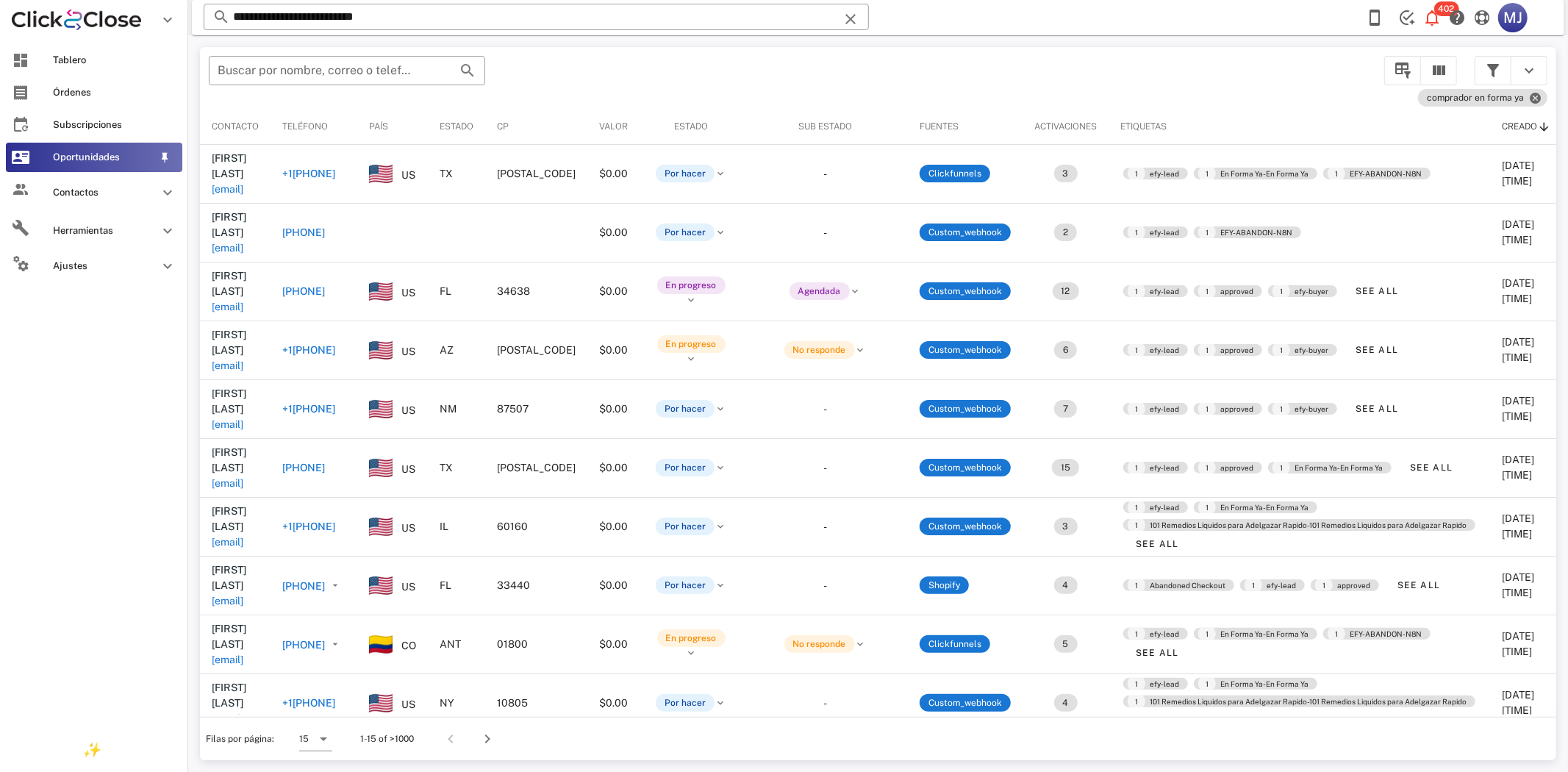 click on "Oportunidades" at bounding box center (94, 157) 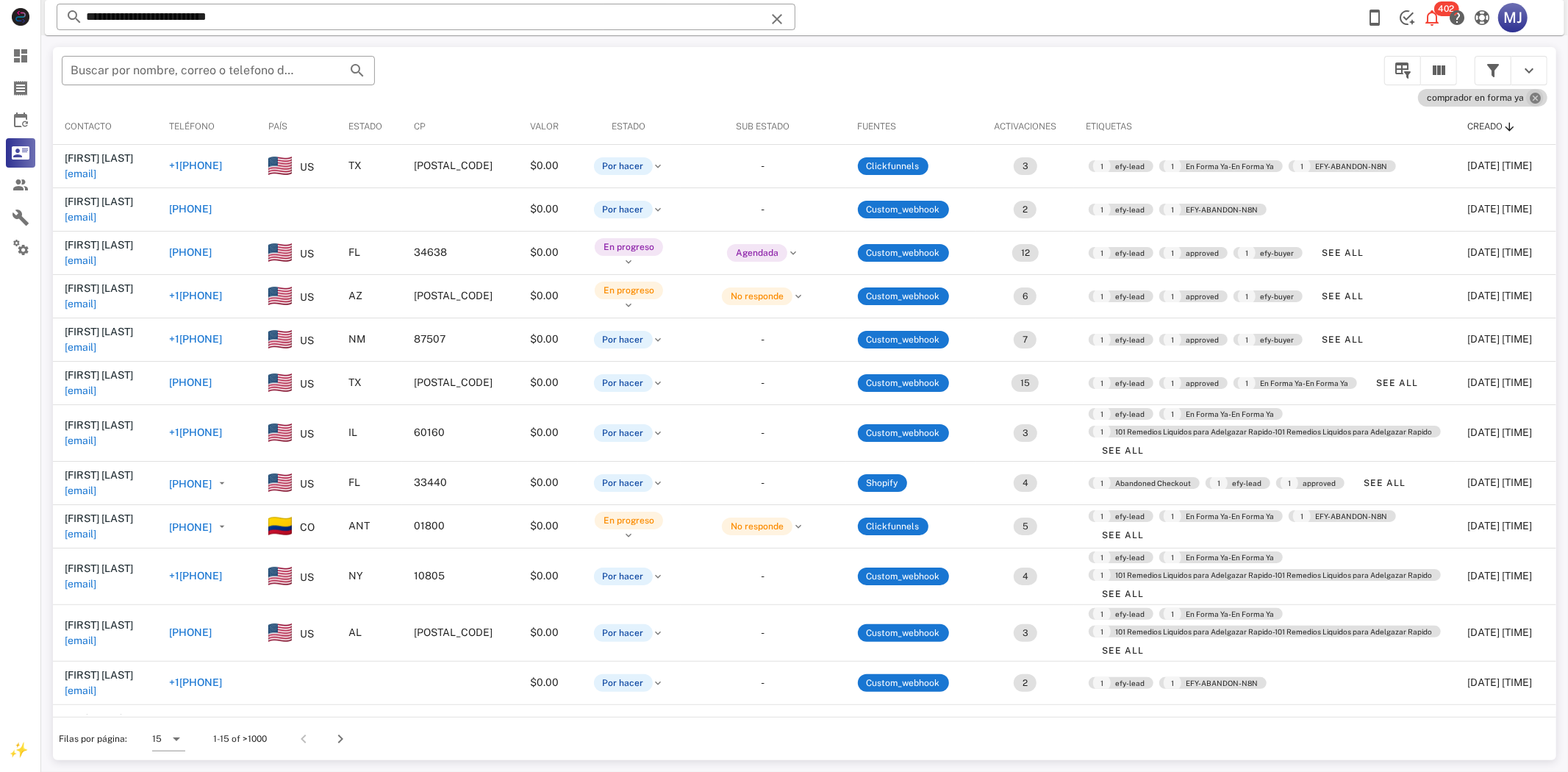 click at bounding box center (1535, 98) 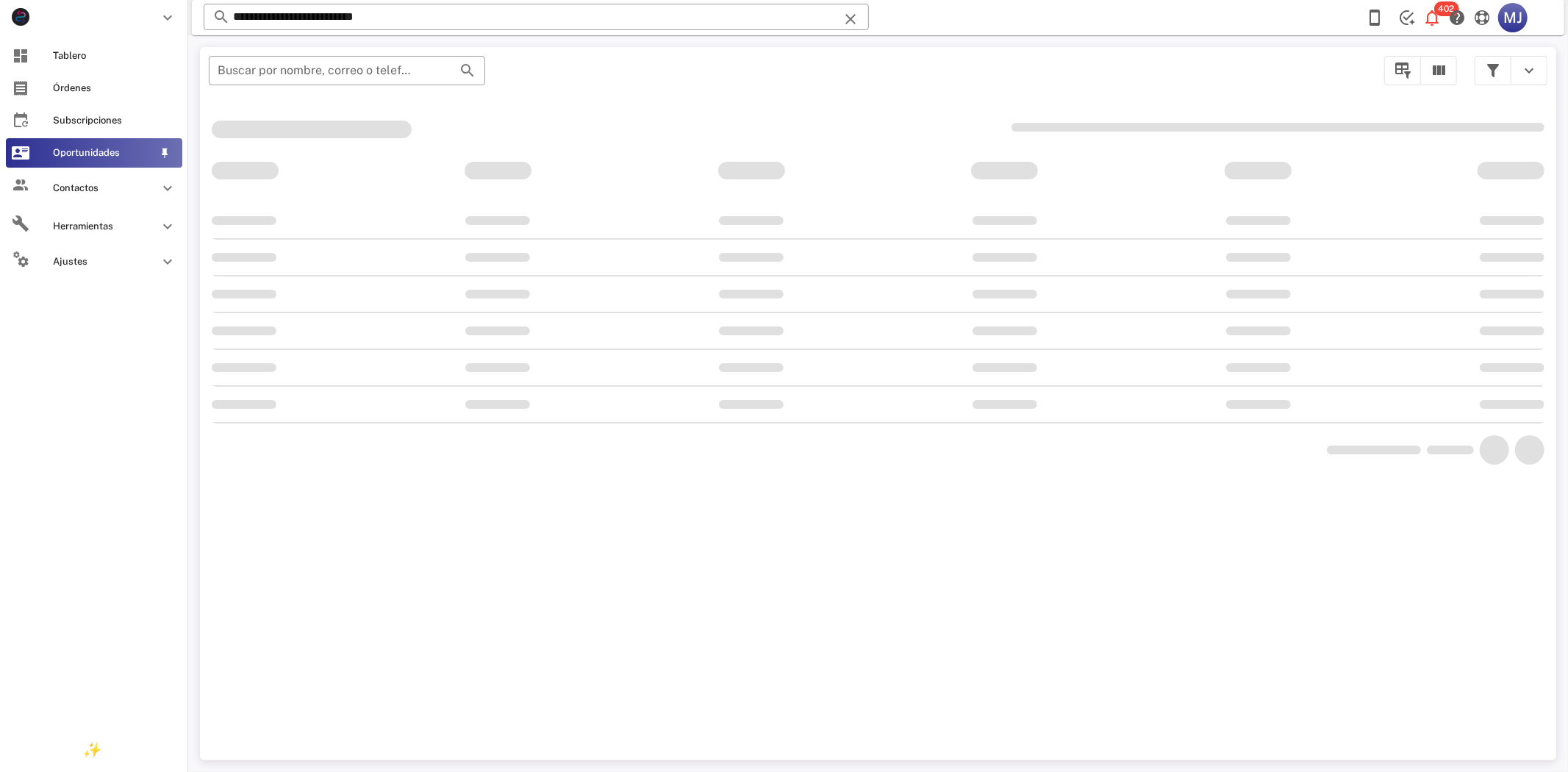 click at bounding box center [21, 153] 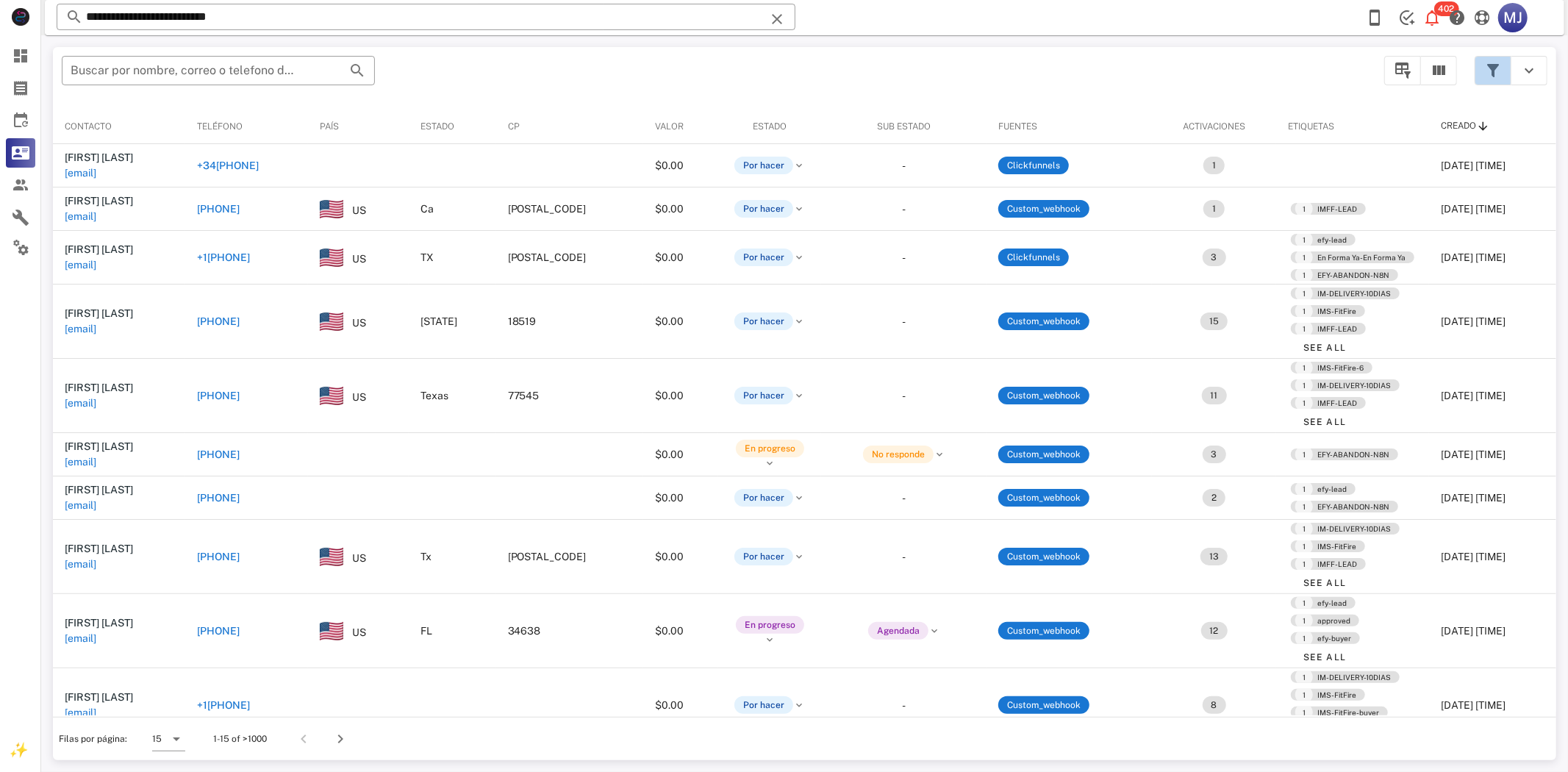 click at bounding box center (1493, 71) 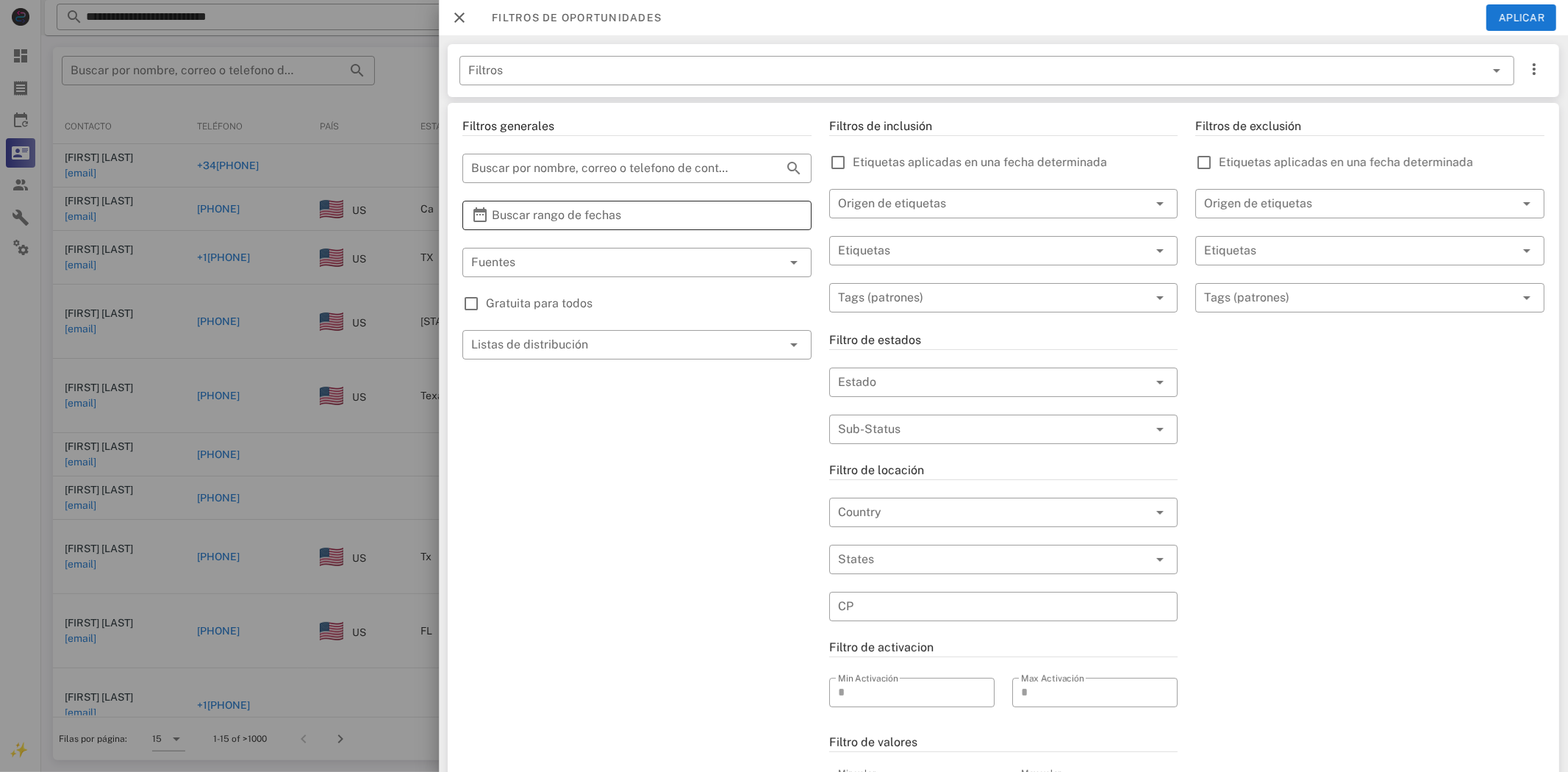 click on "Buscar rango de fechas" at bounding box center [637, 215] 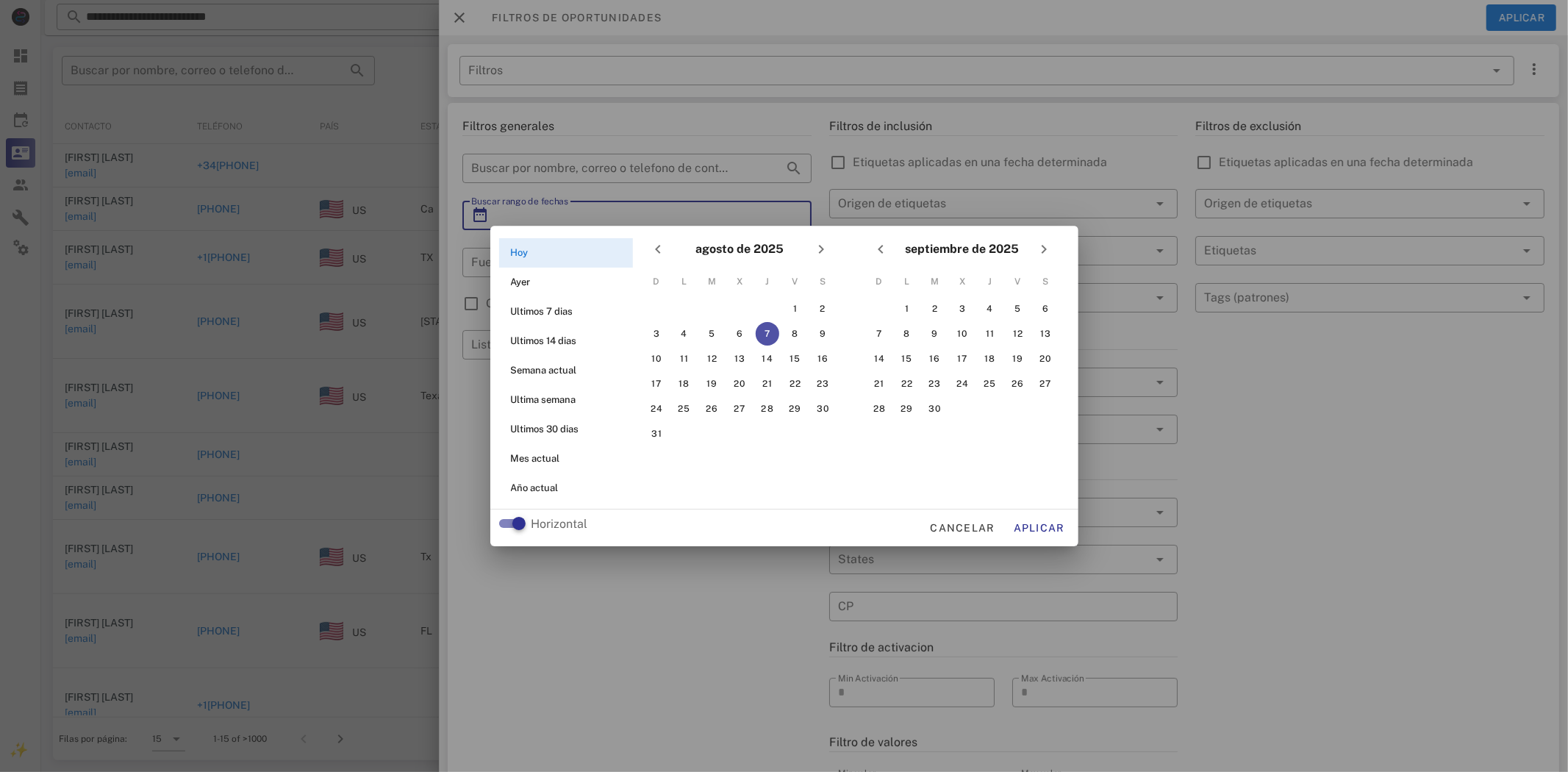 drag, startPoint x: 767, startPoint y: 322, endPoint x: 781, endPoint y: 334, distance: 18.439089 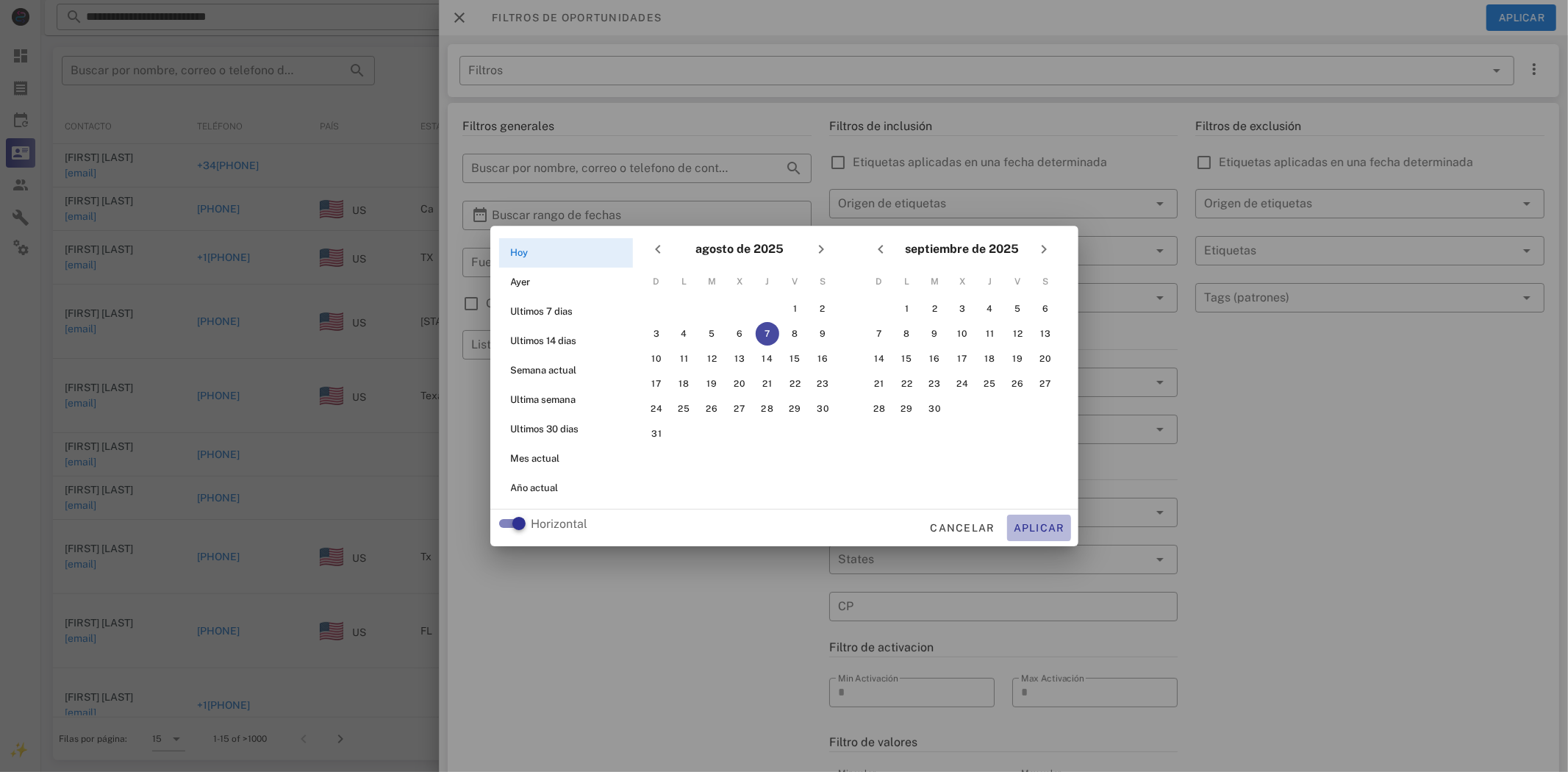 click on "Aplicar" at bounding box center [1039, 528] 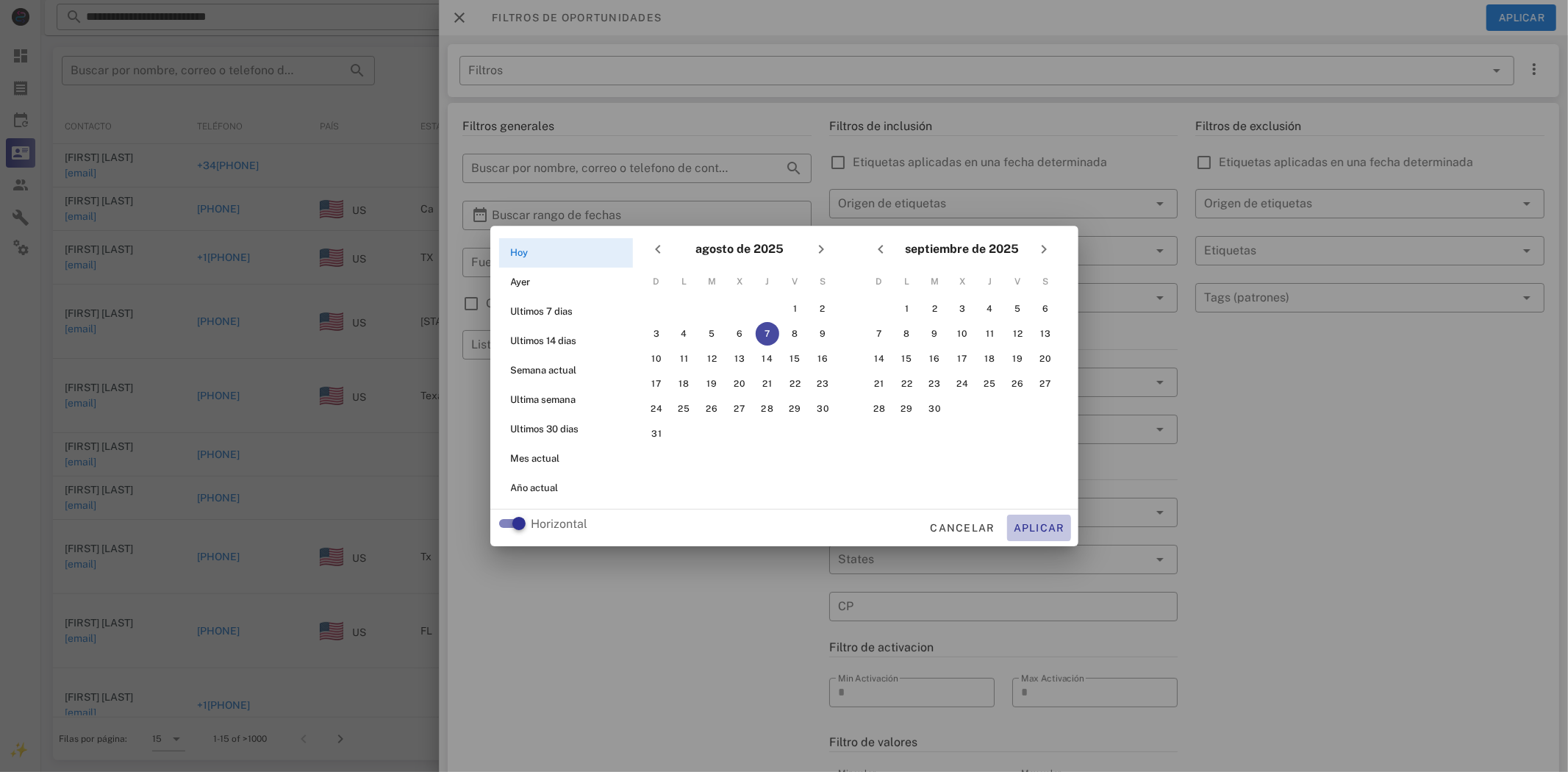 type on "**********" 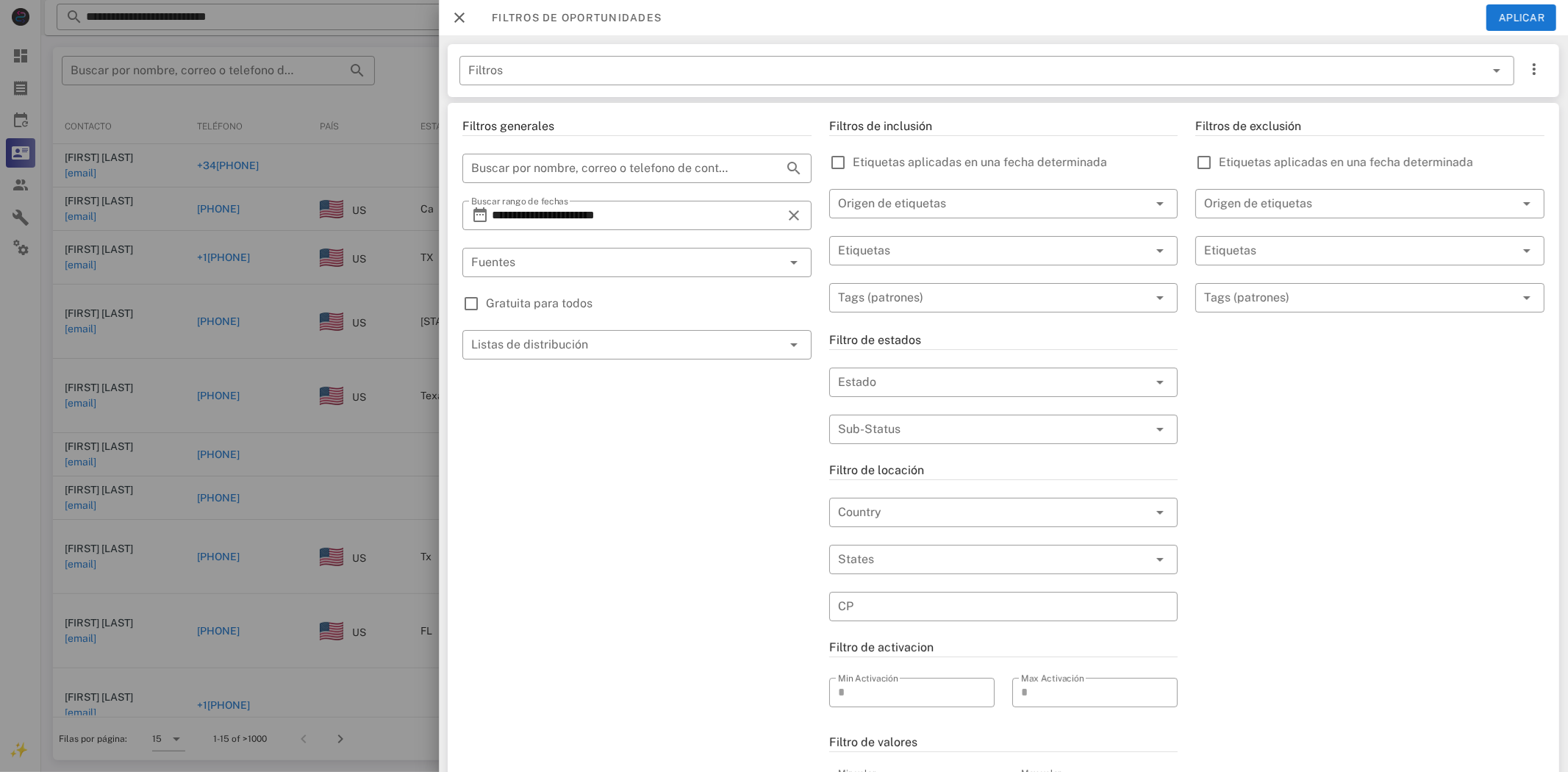 drag, startPoint x: 470, startPoint y: 307, endPoint x: 574, endPoint y: 288, distance: 105.72133 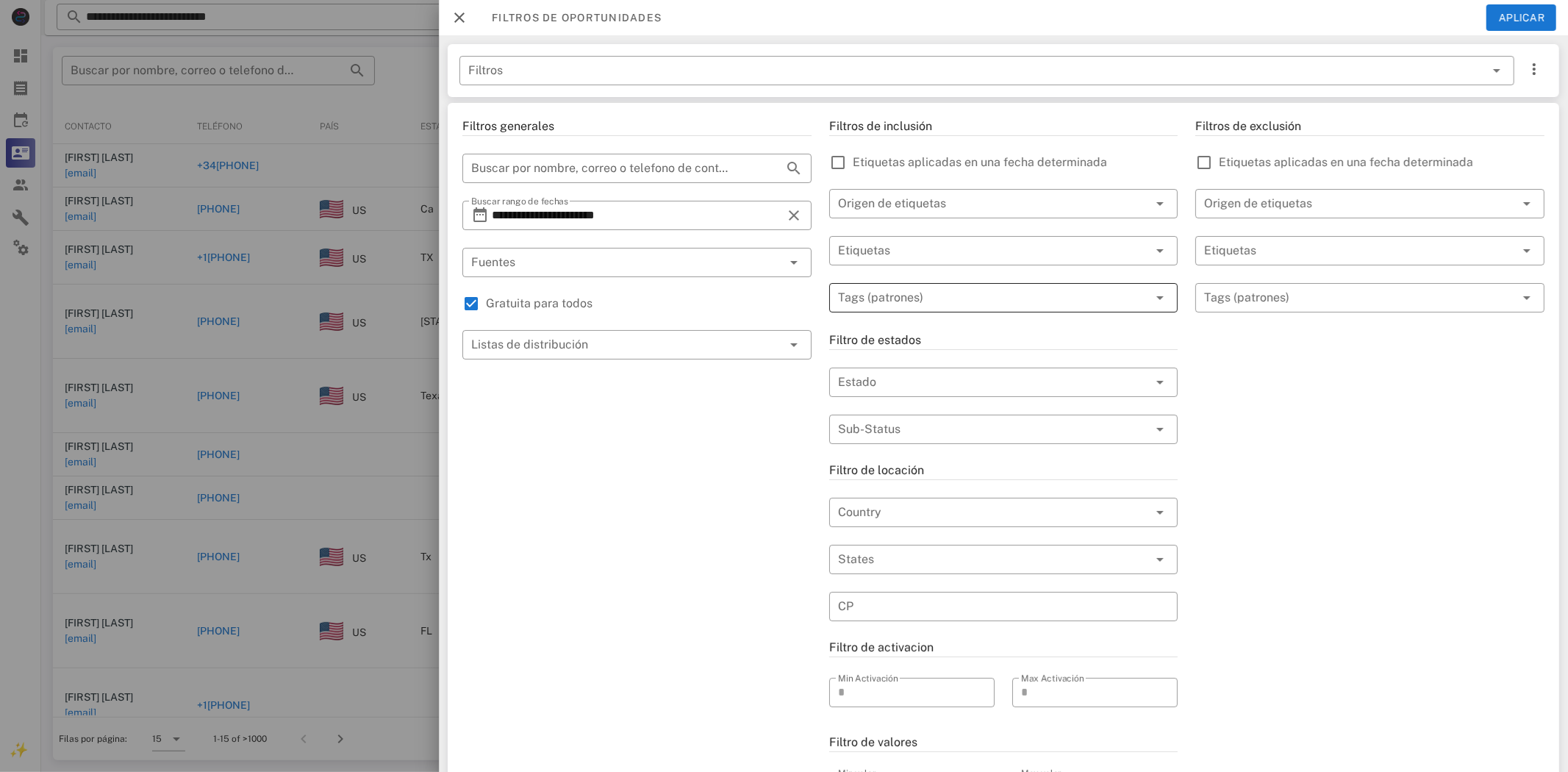 click at bounding box center (993, 298) 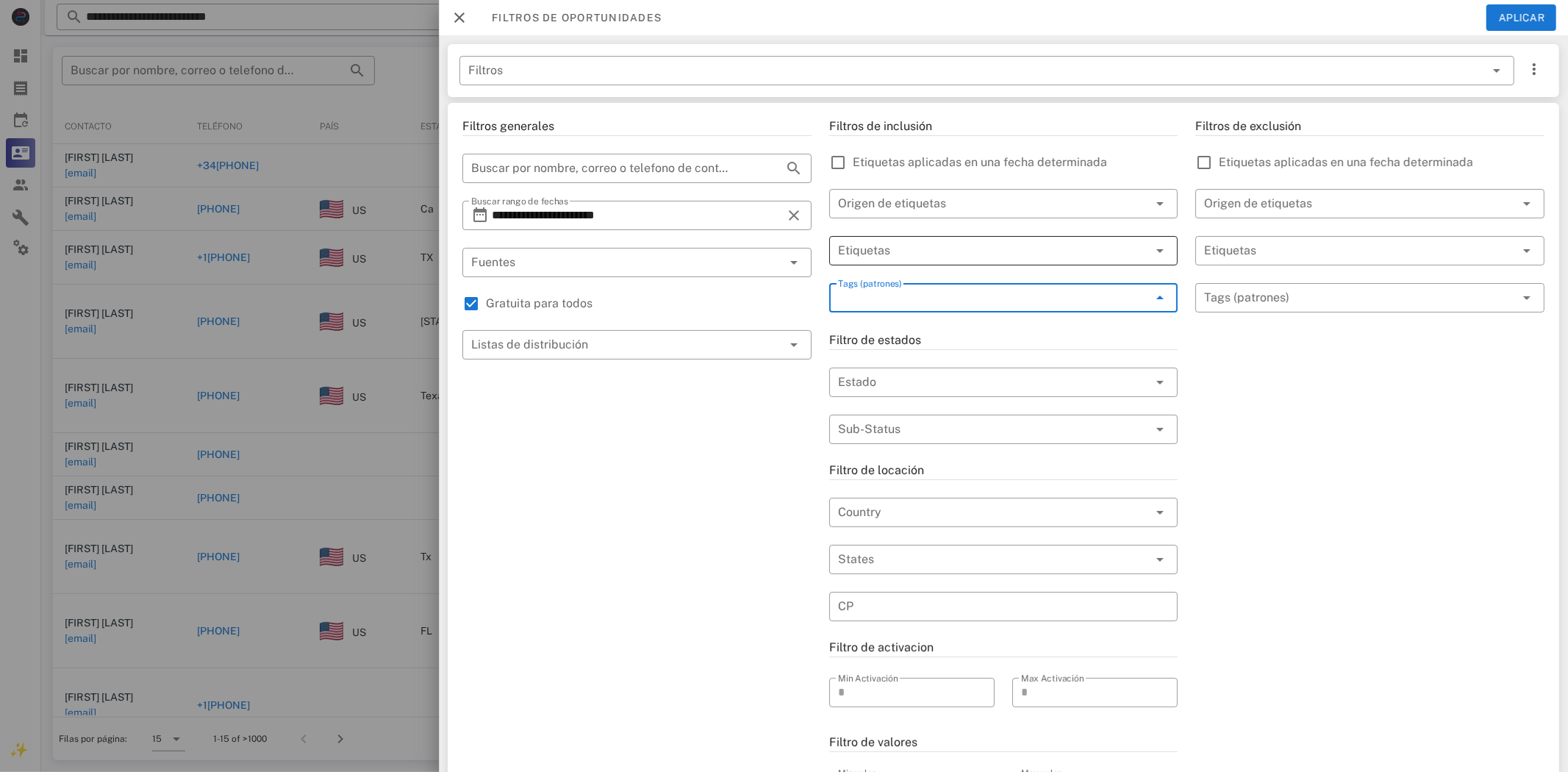 click at bounding box center (983, 251) 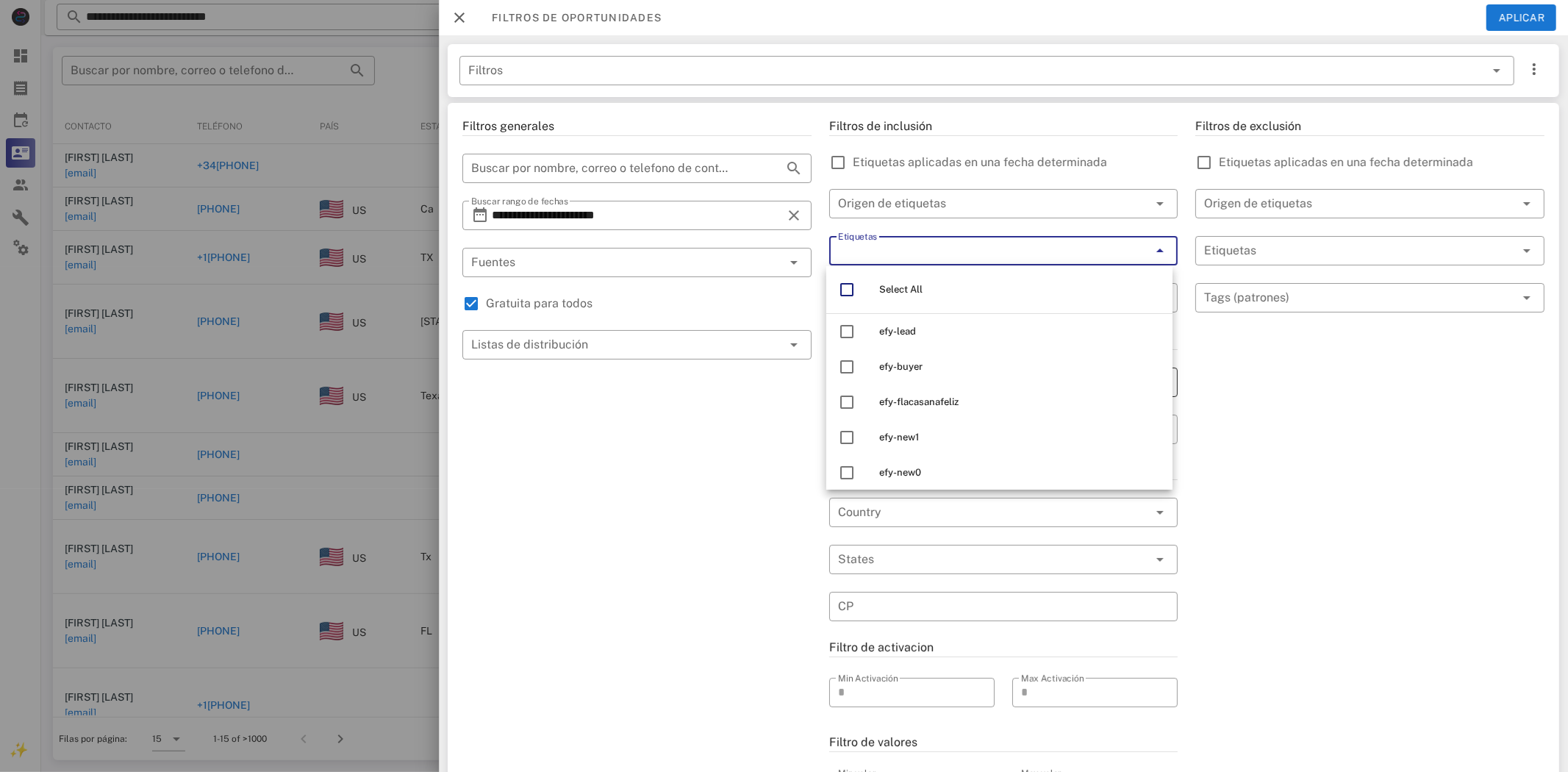 drag, startPoint x: 1247, startPoint y: 428, endPoint x: 1049, endPoint y: 382, distance: 203.27322 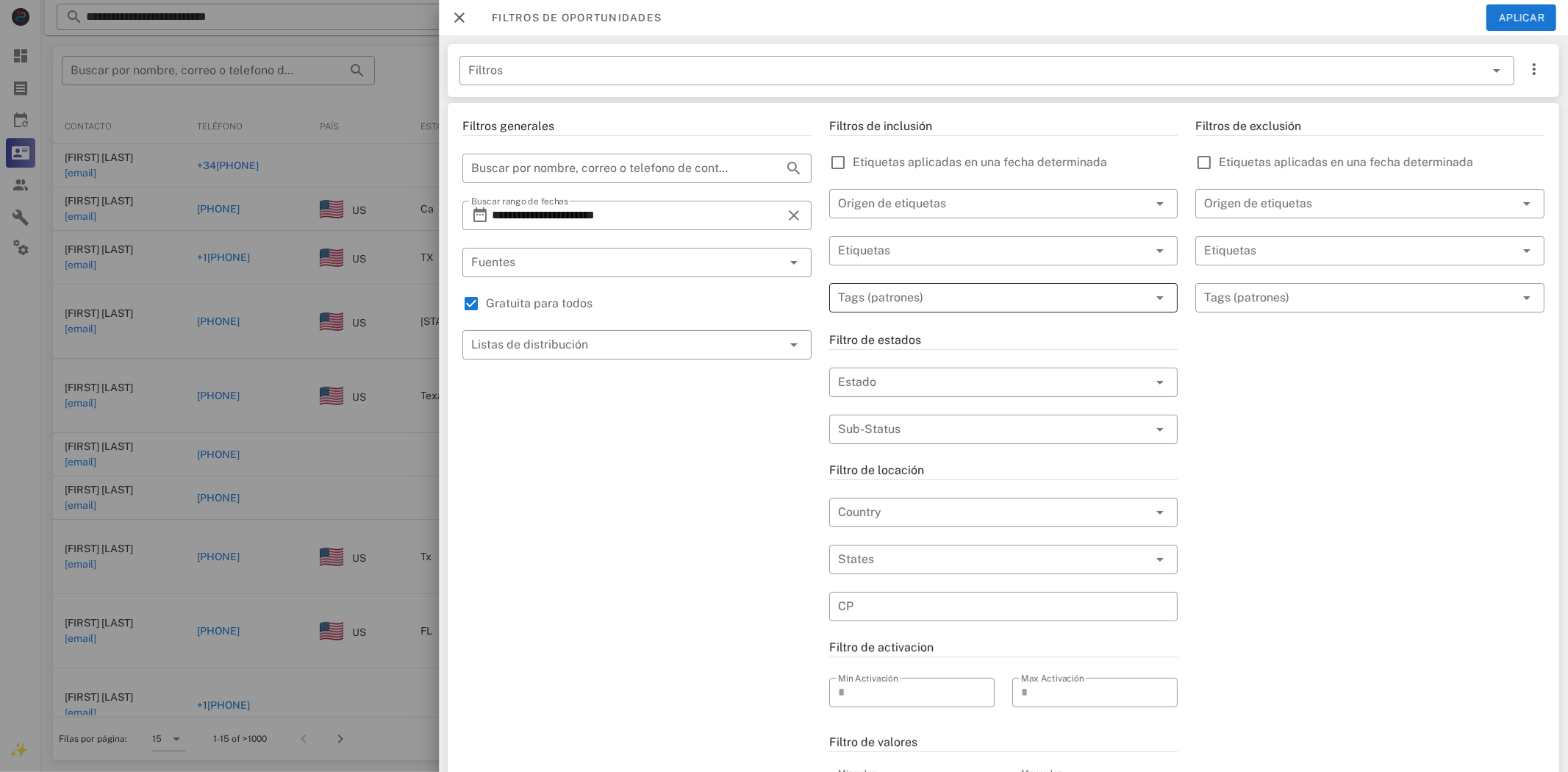 click at bounding box center (993, 298) 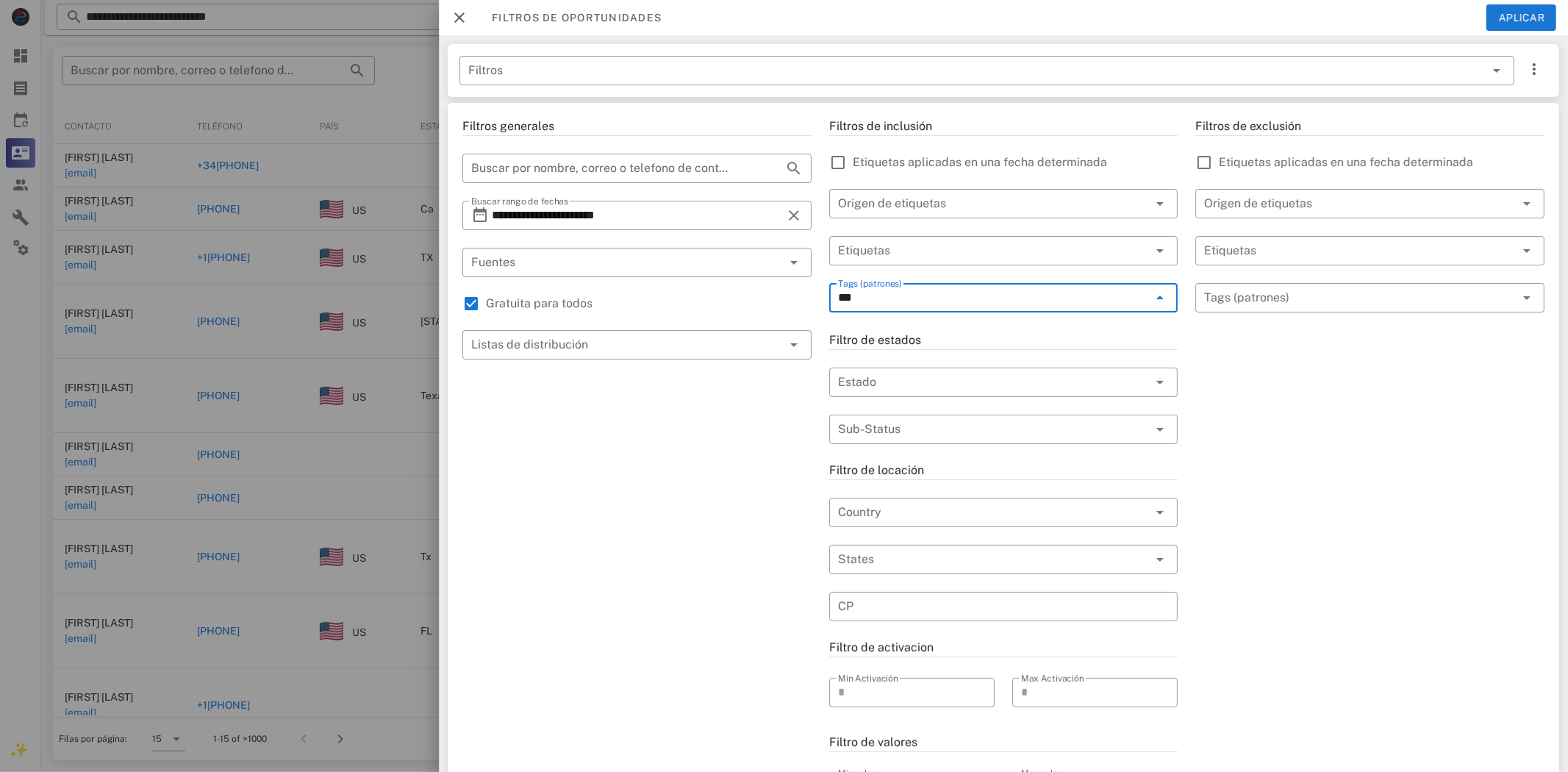 type on "****" 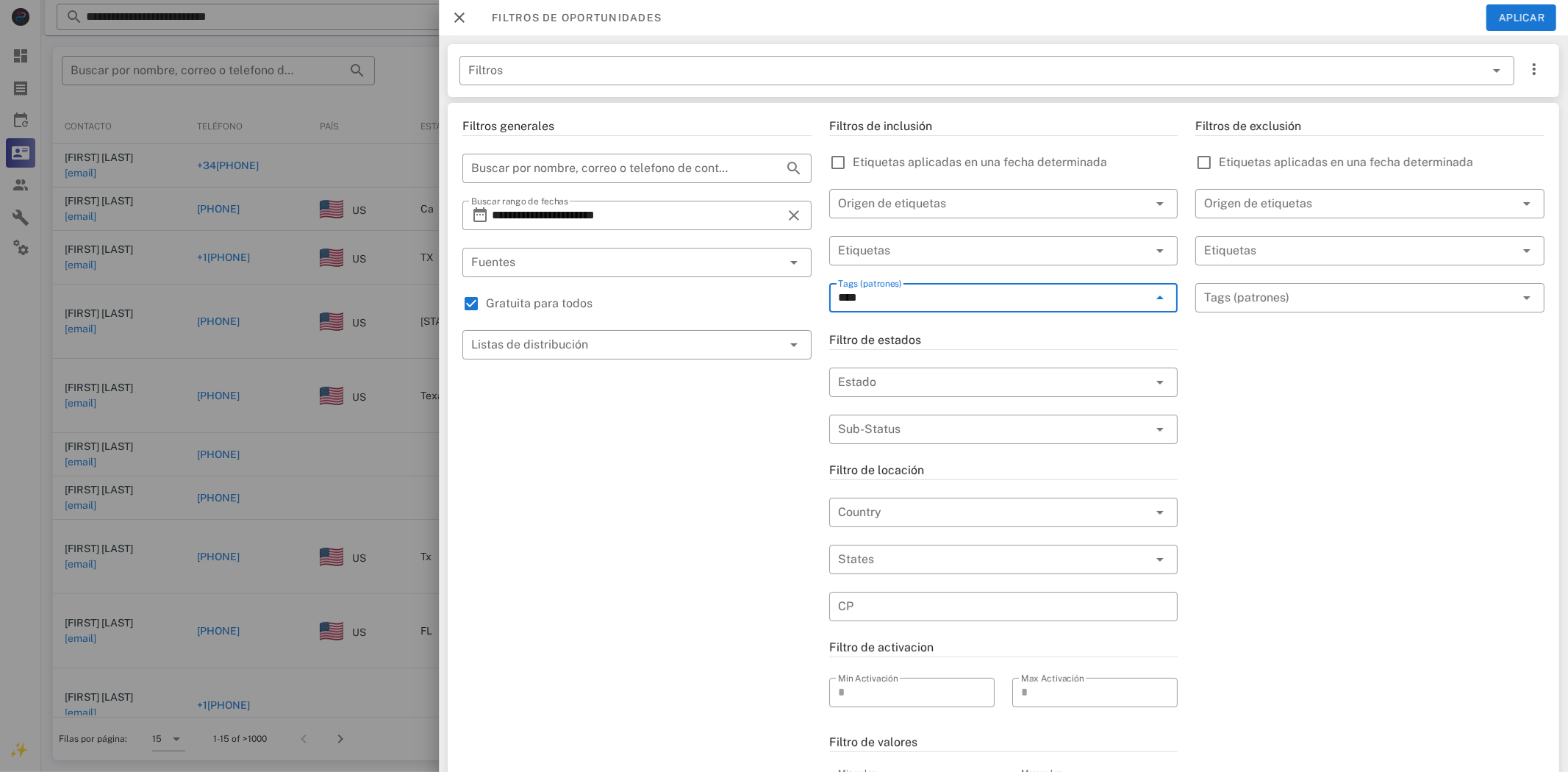 type 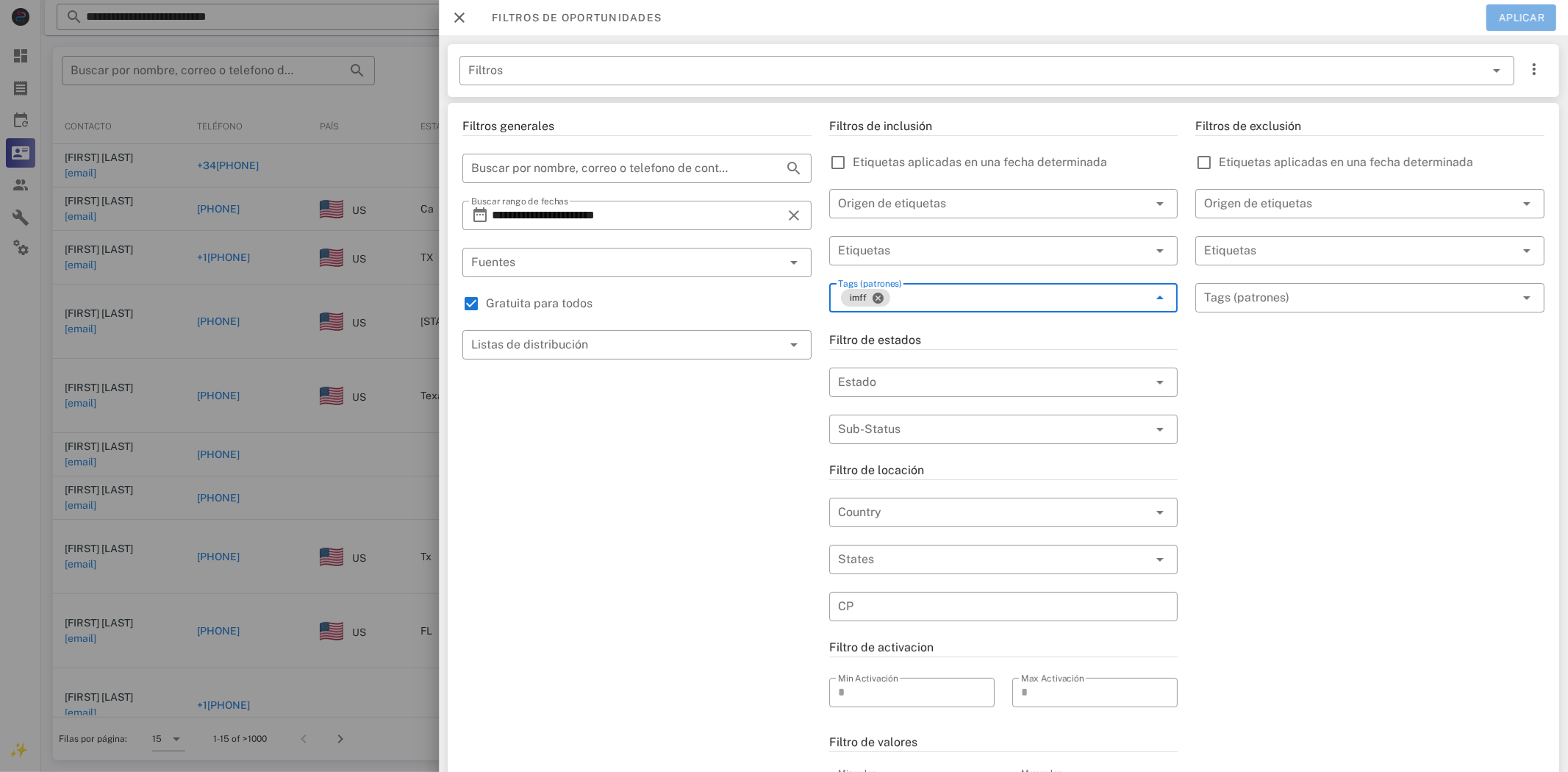 click on "Aplicar" at bounding box center [1521, 18] 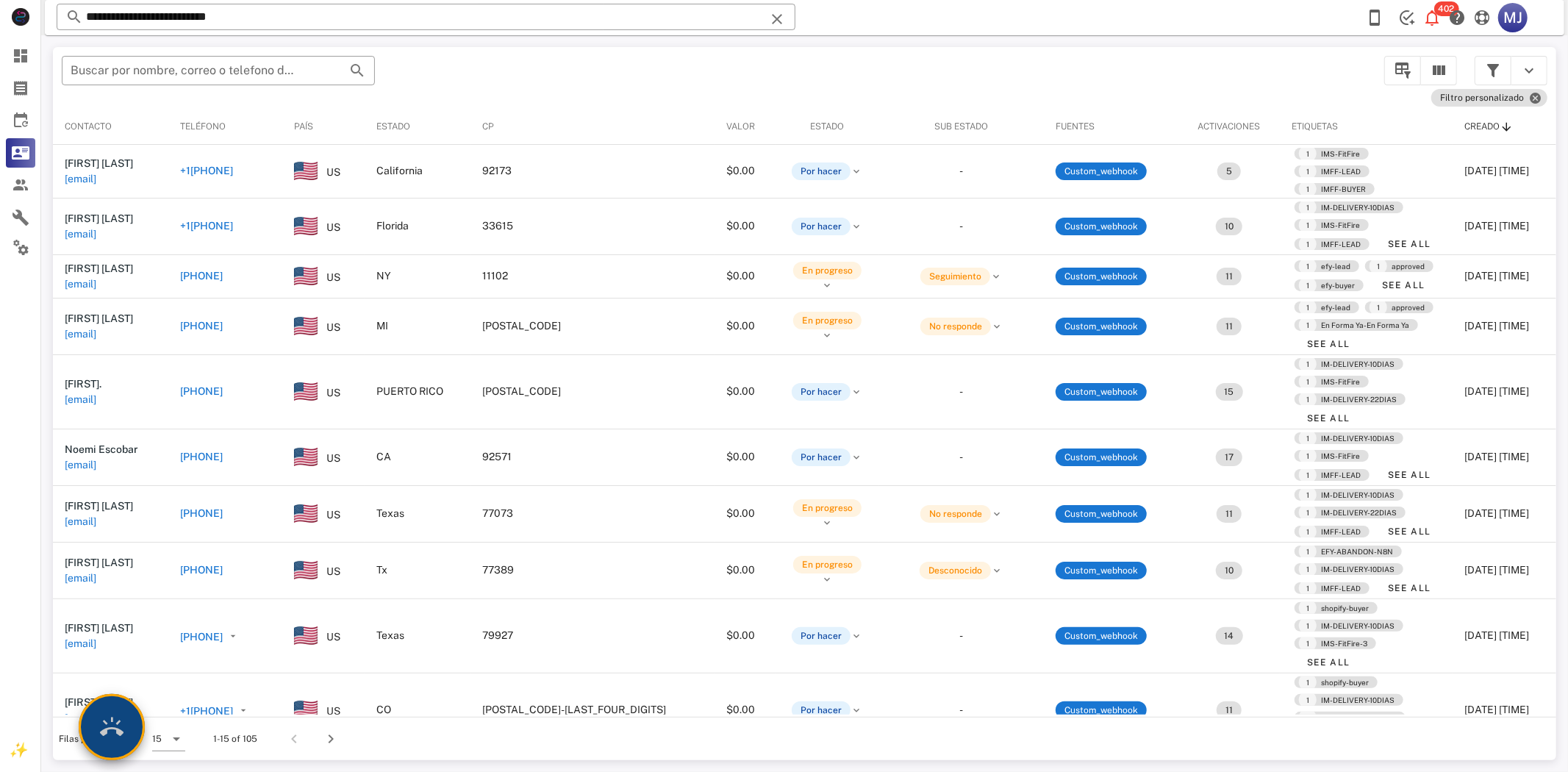 click at bounding box center (112, 727) 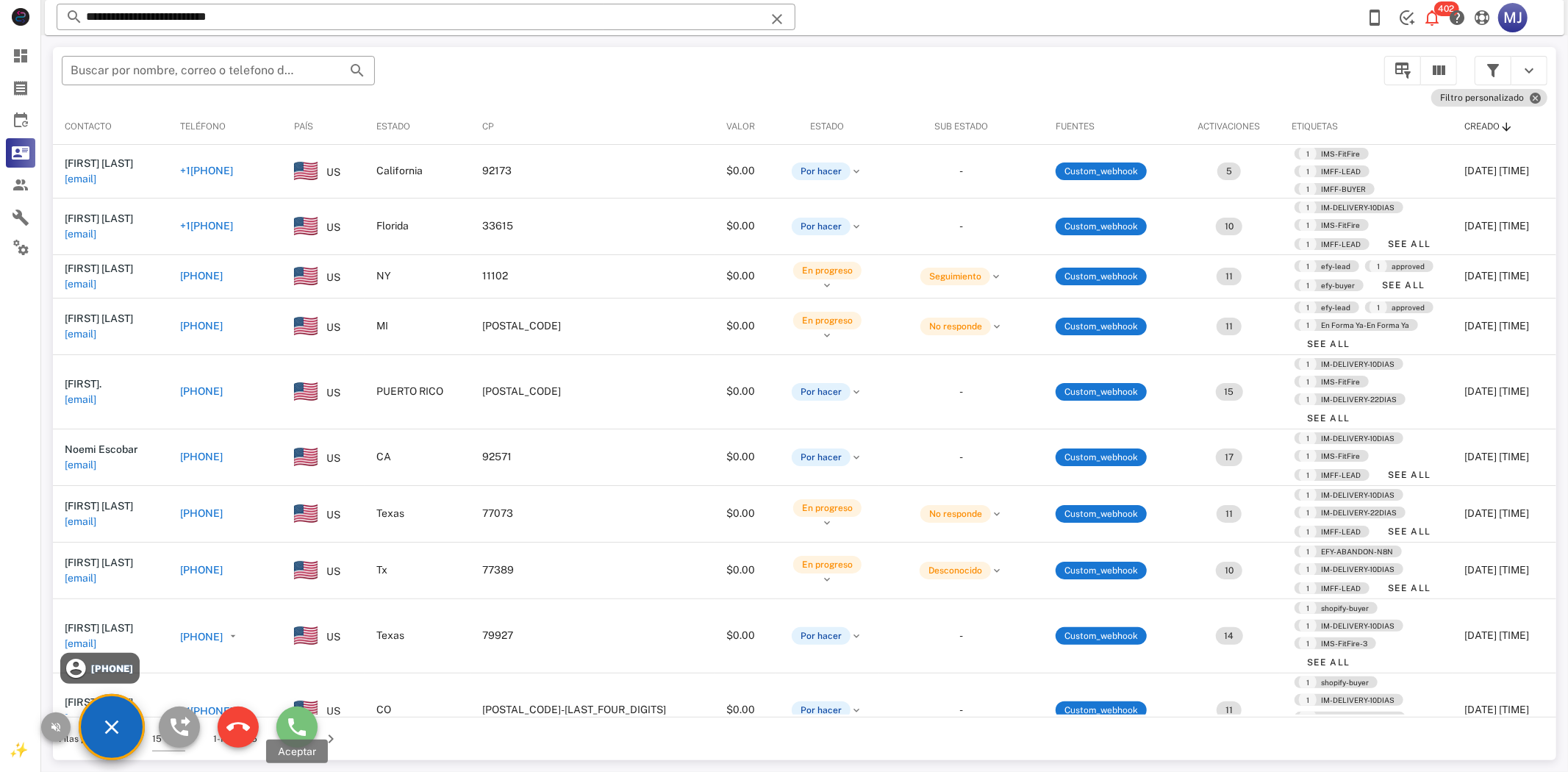 click at bounding box center [297, 727] 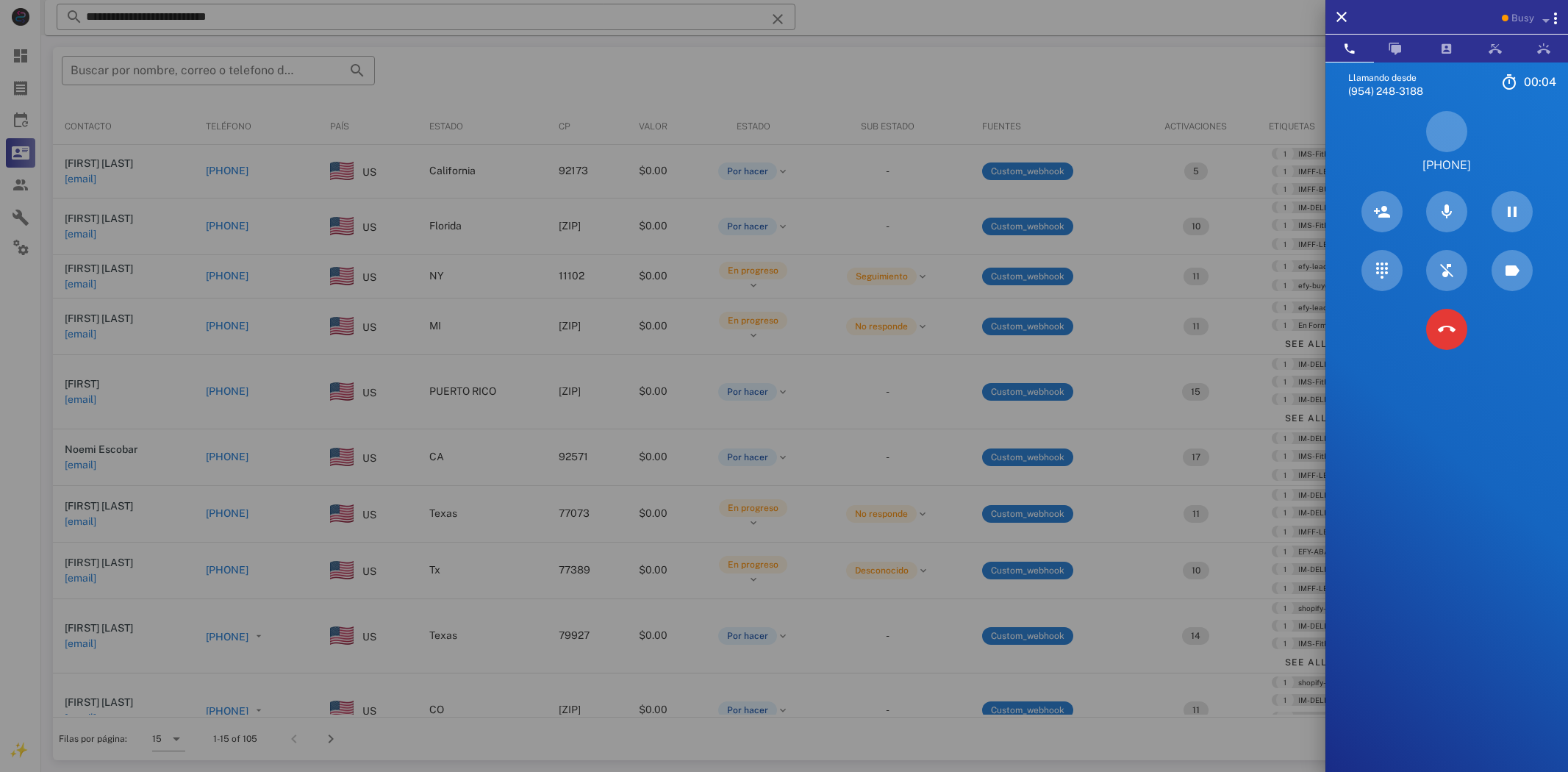 scroll, scrollTop: 0, scrollLeft: 0, axis: both 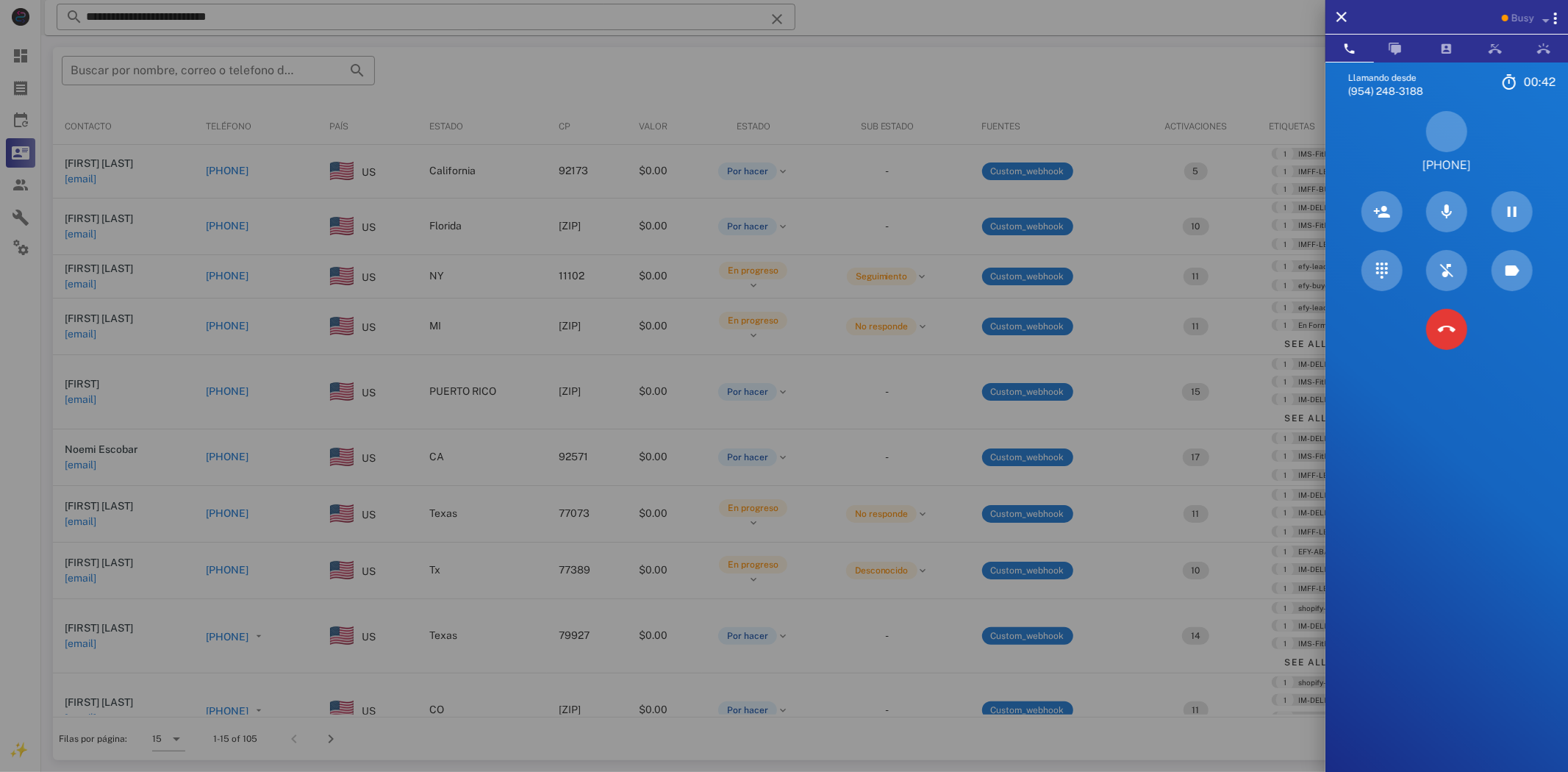 drag, startPoint x: 1402, startPoint y: 165, endPoint x: 1491, endPoint y: 165, distance: 89 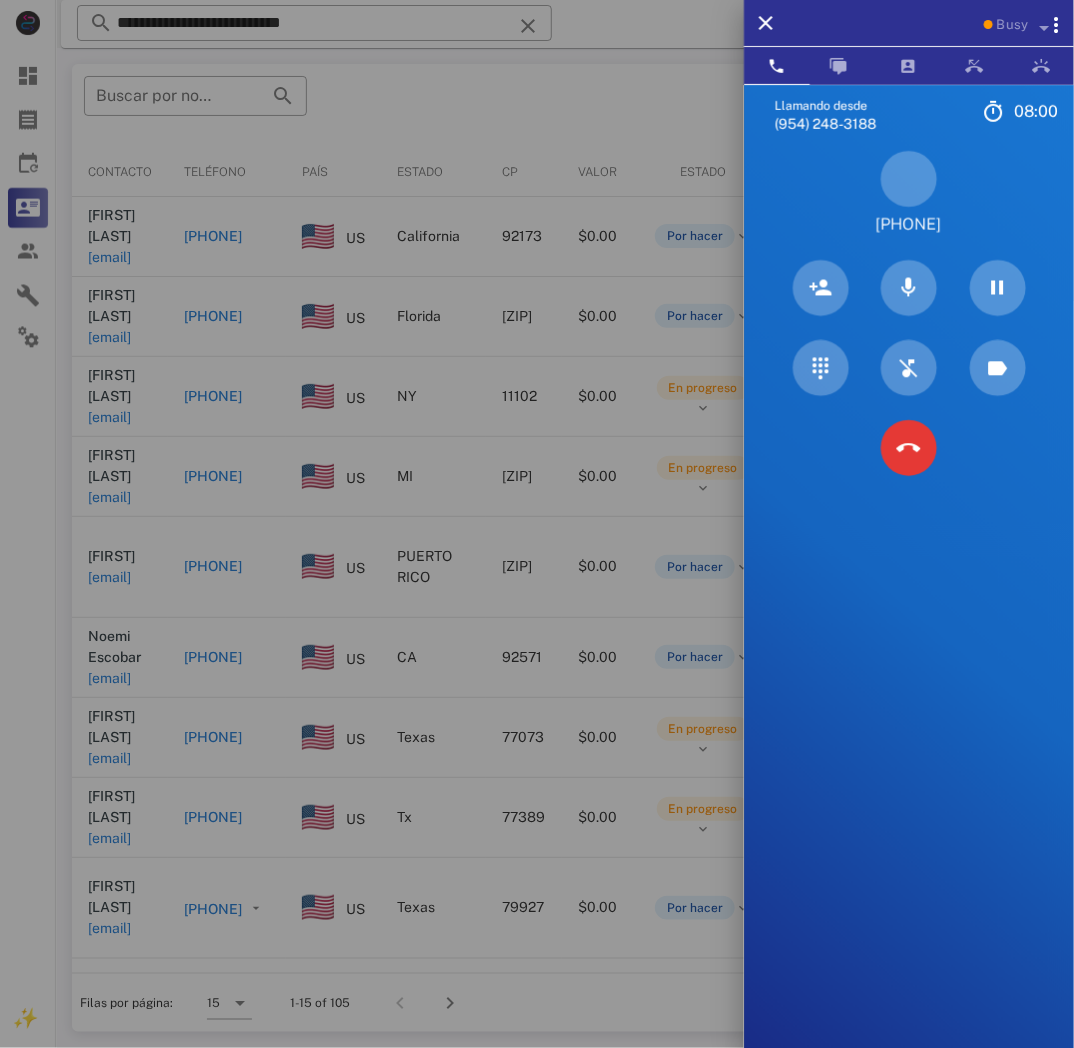 click on "[PHONE]" at bounding box center [909, 225] 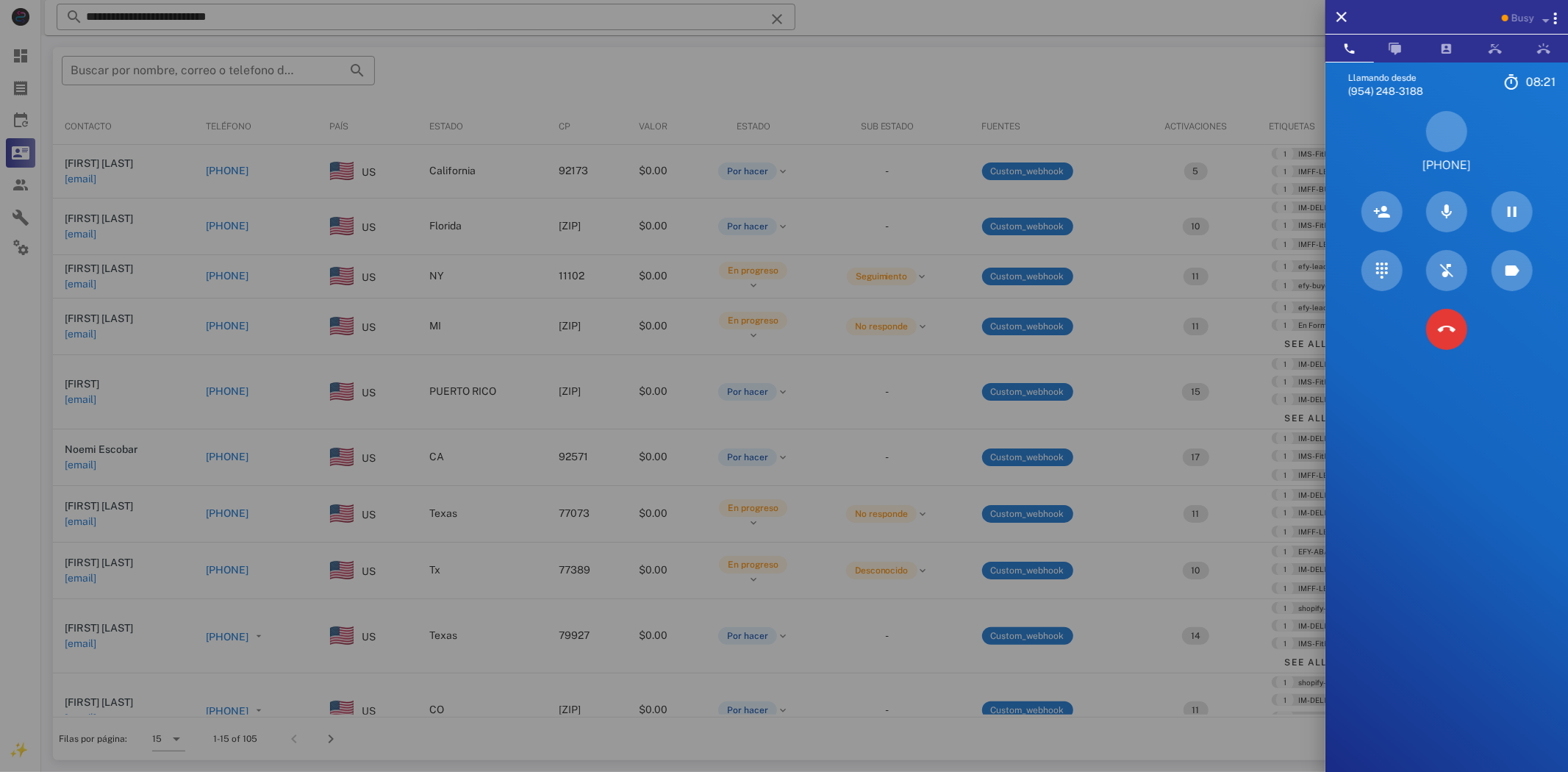 click on "[PHONE]" at bounding box center (1447, 165) 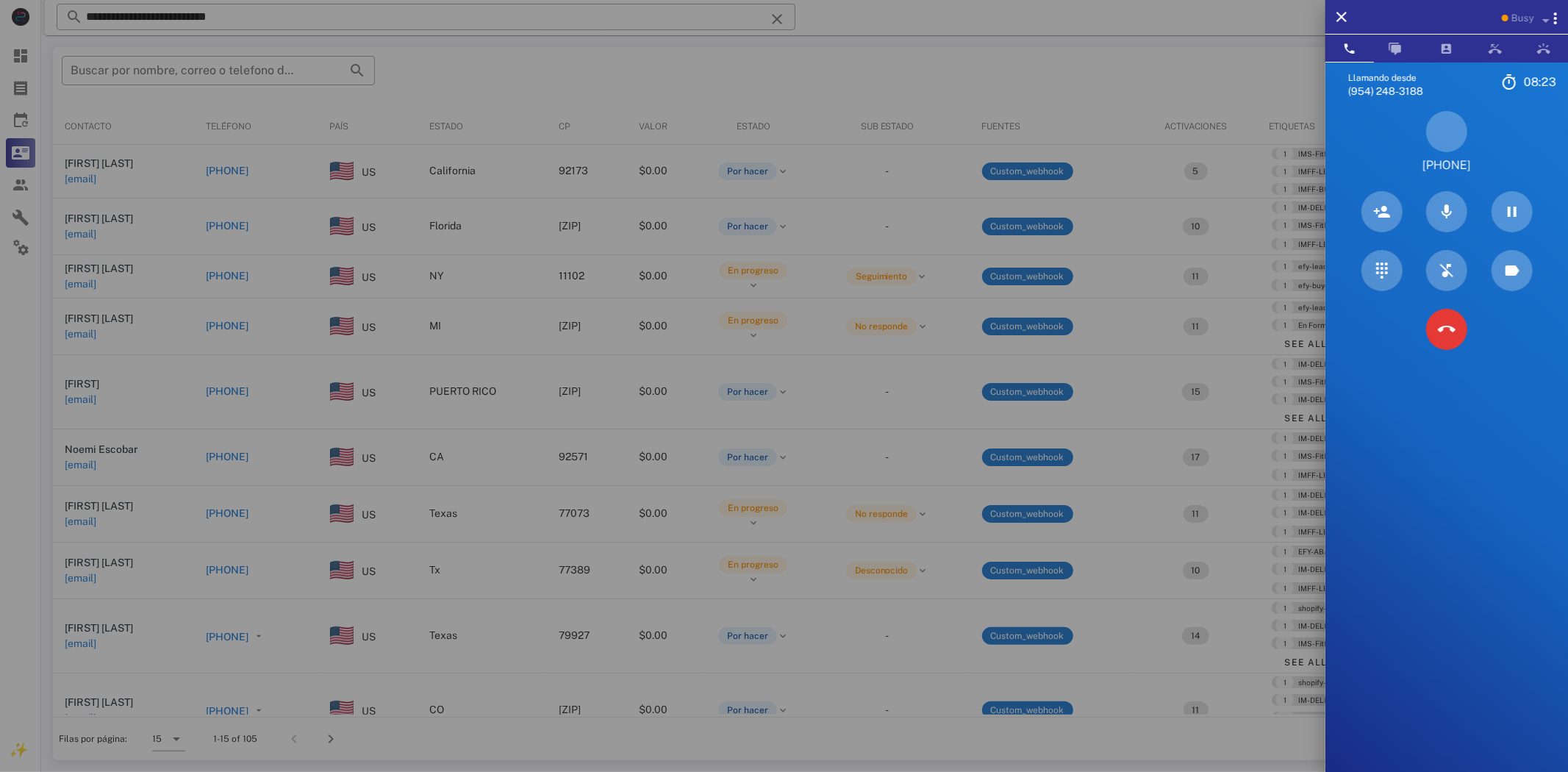 drag, startPoint x: 1406, startPoint y: 162, endPoint x: 1493, endPoint y: 163, distance: 87.00575 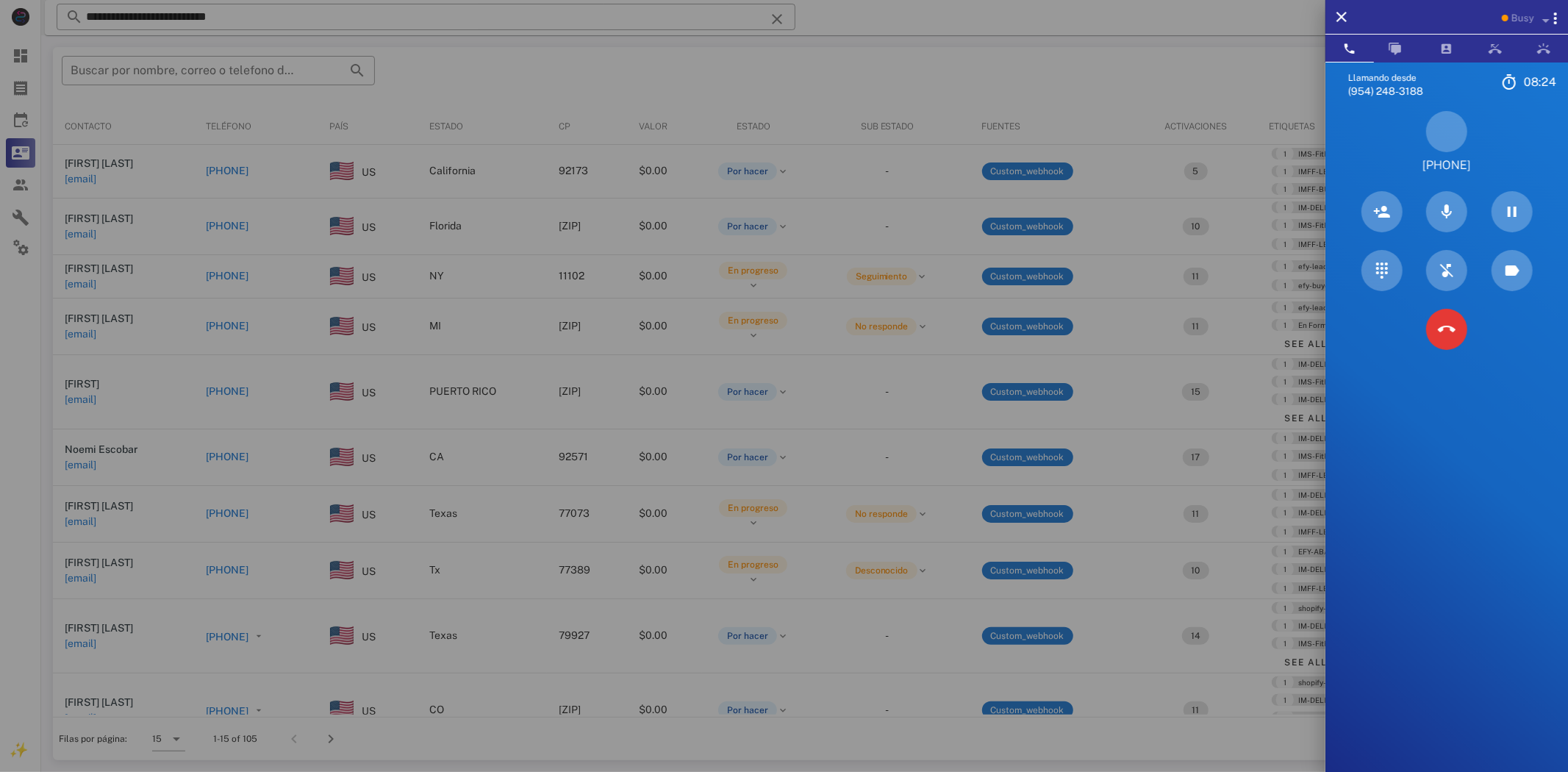 click at bounding box center (784, 386) 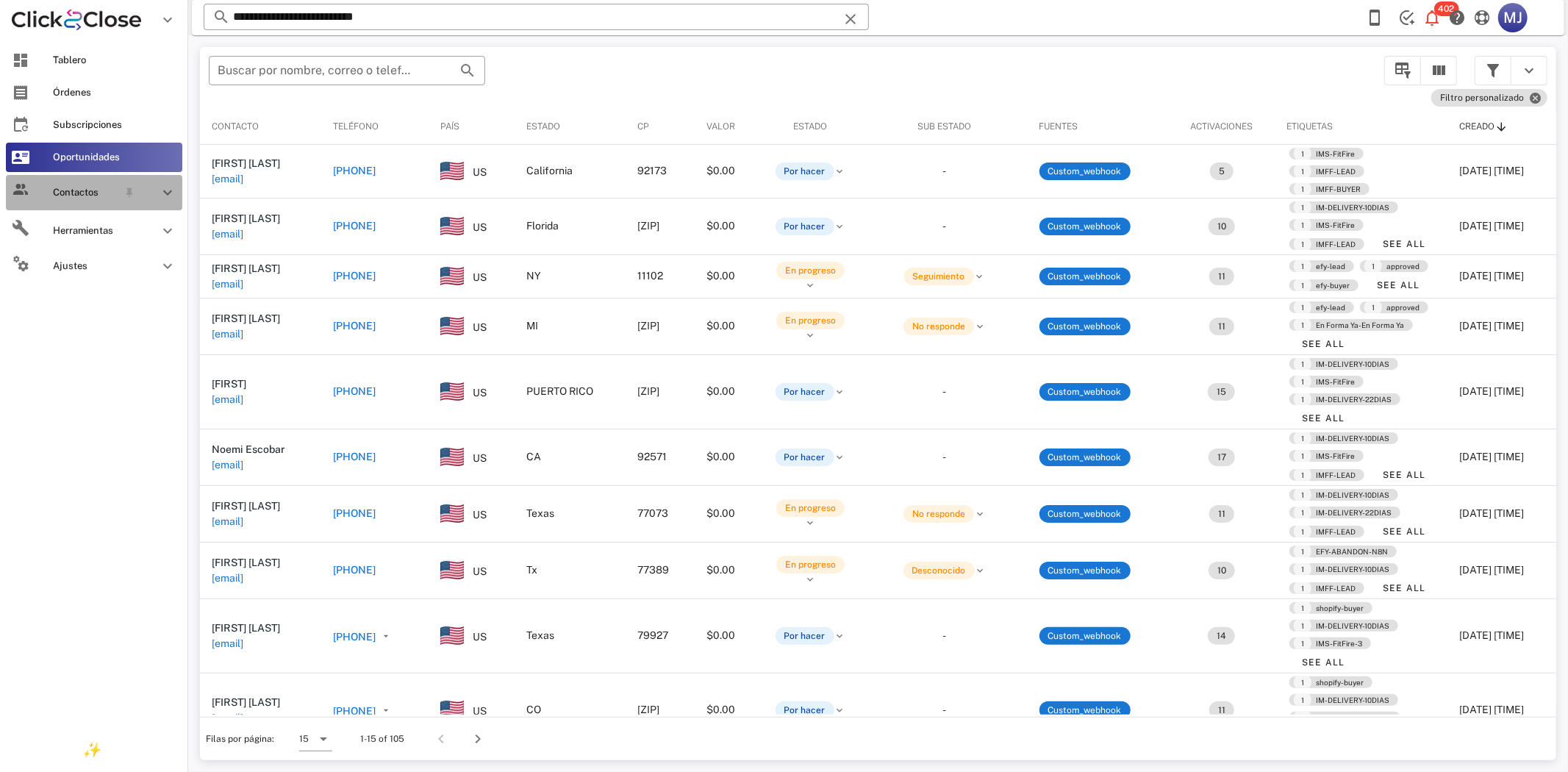 click on "Contactos" at bounding box center [85, 193] 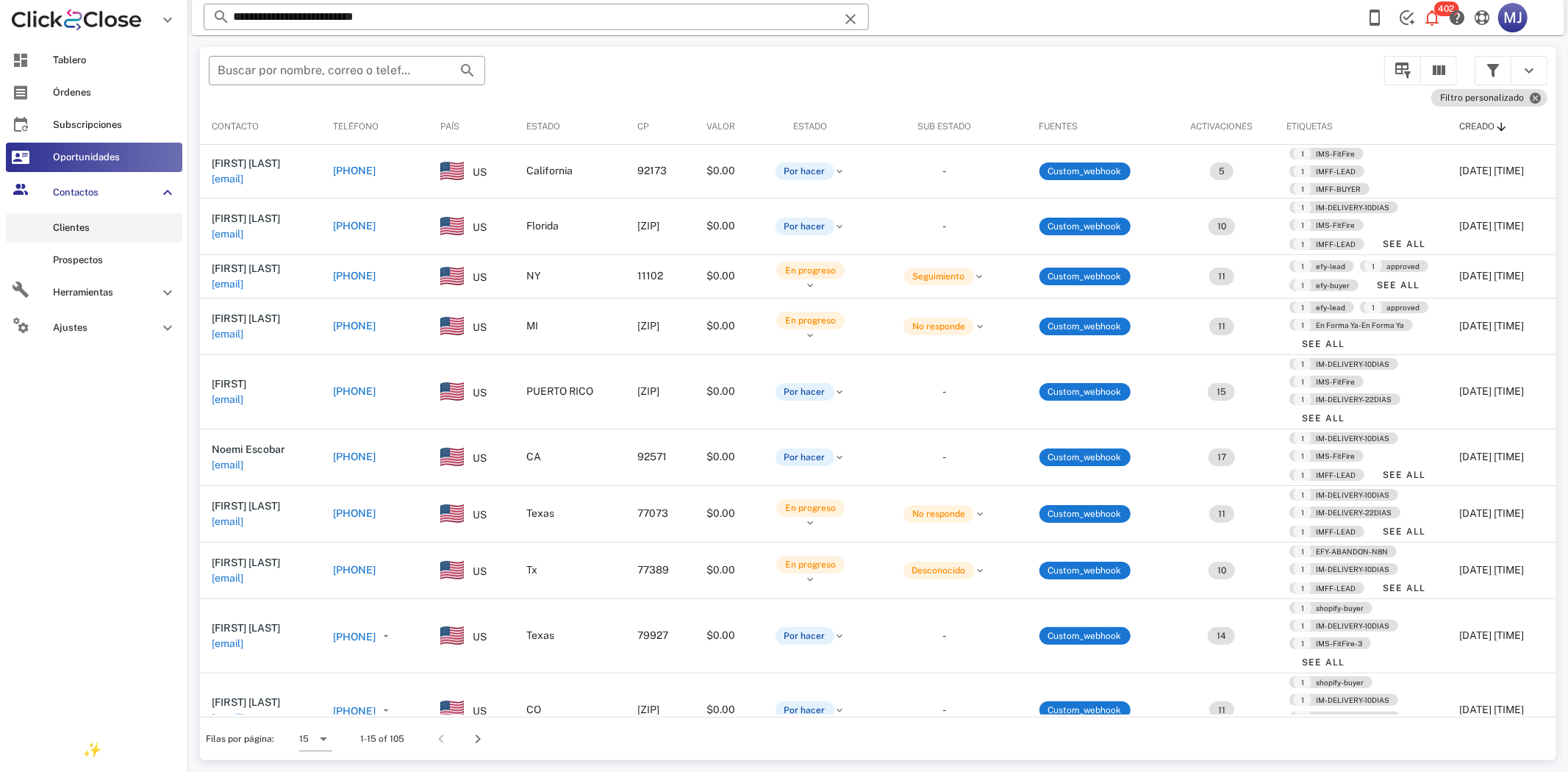 click on "Clientes" at bounding box center [94, 228] 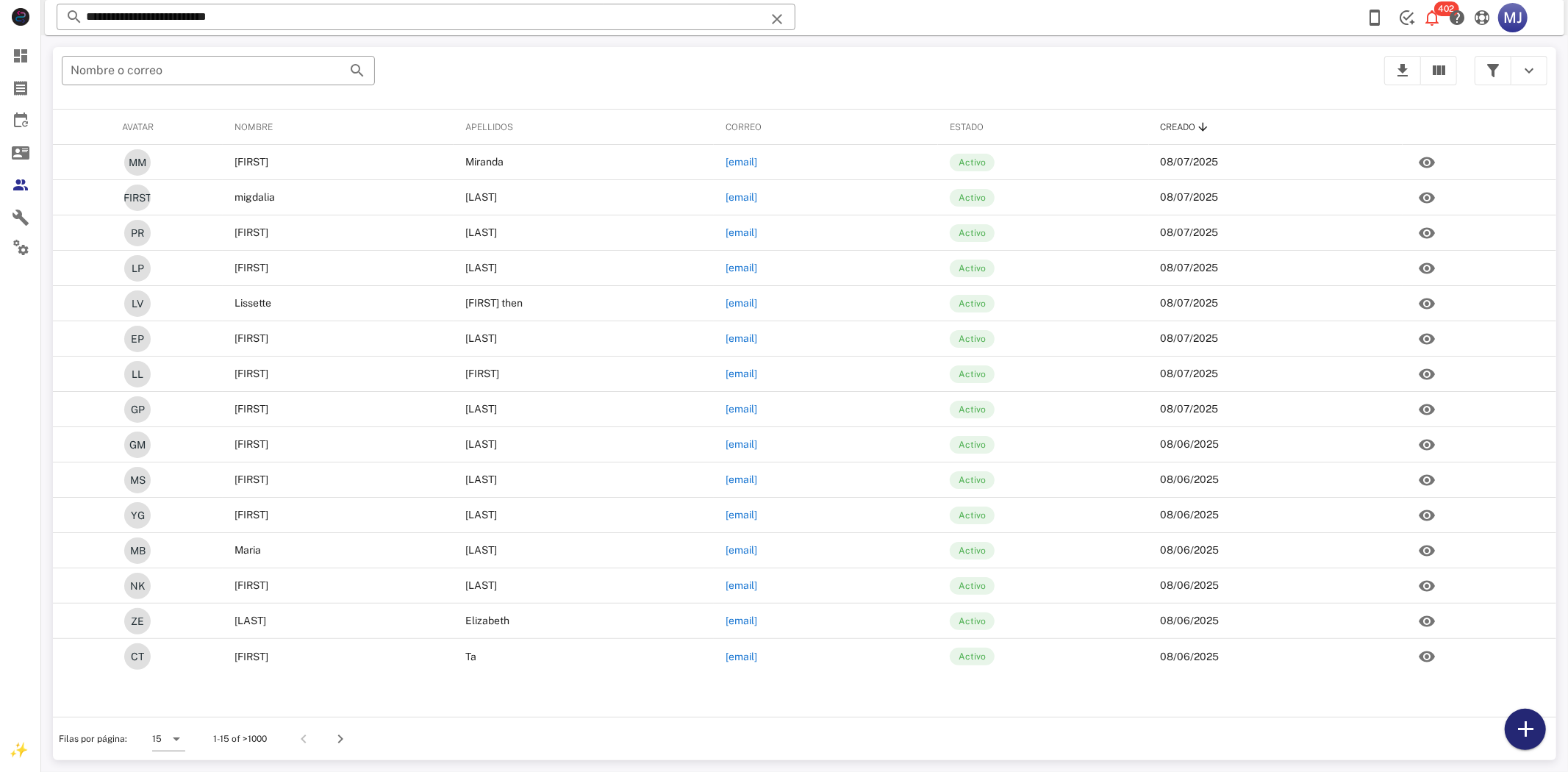 click at bounding box center [1525, 729] 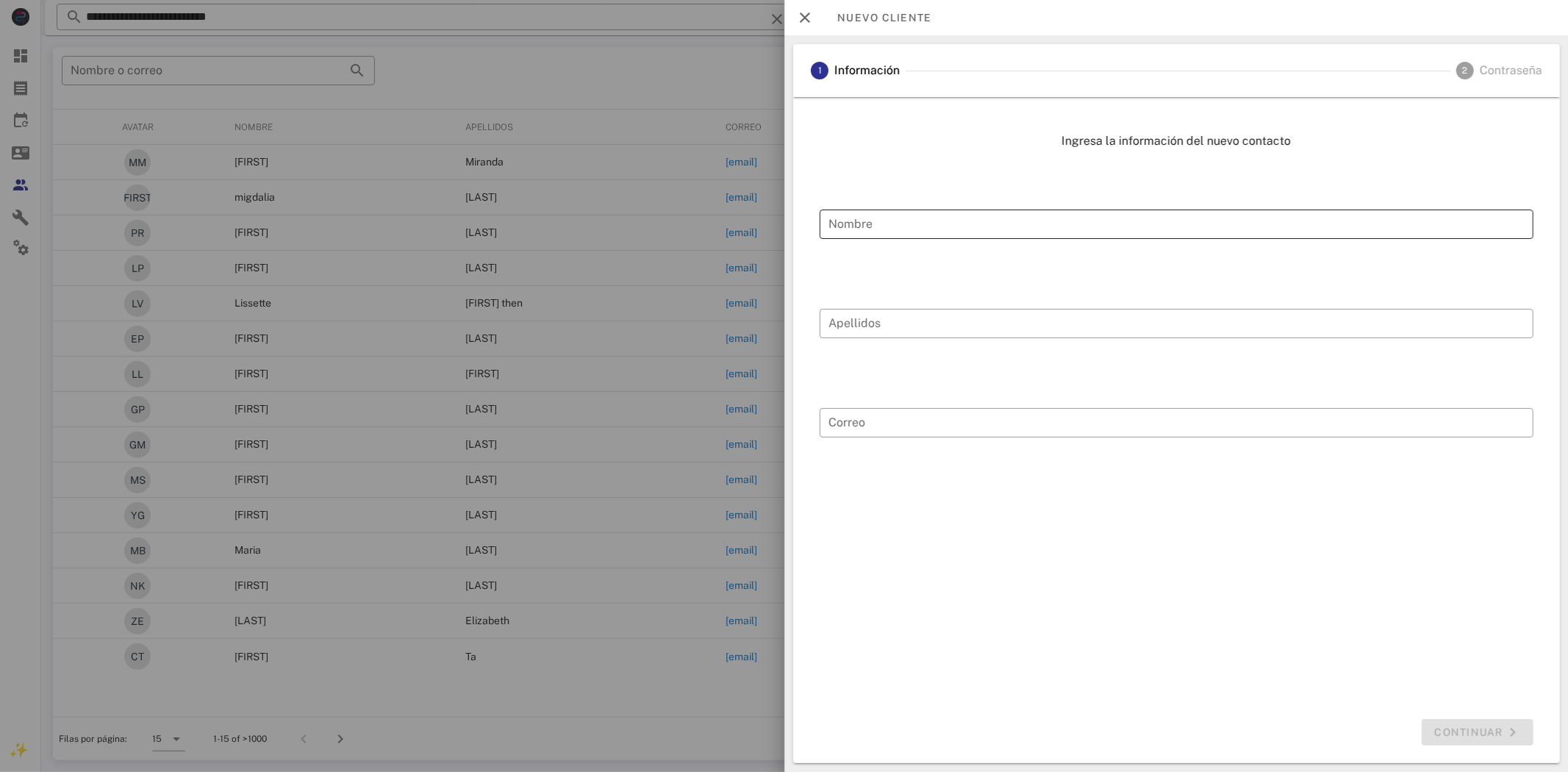 click on "Nombre" at bounding box center (1176, 224) 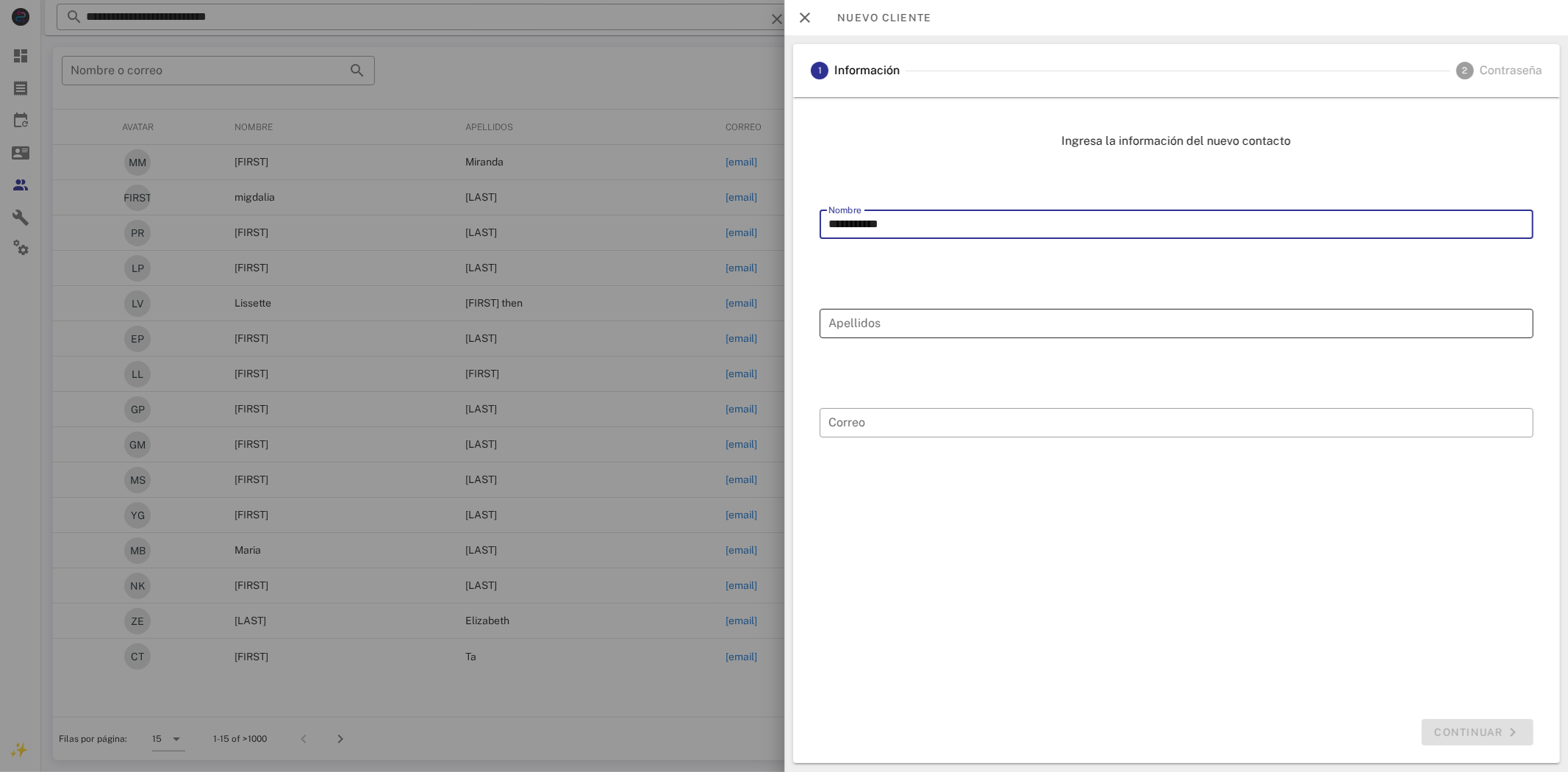type on "**********" 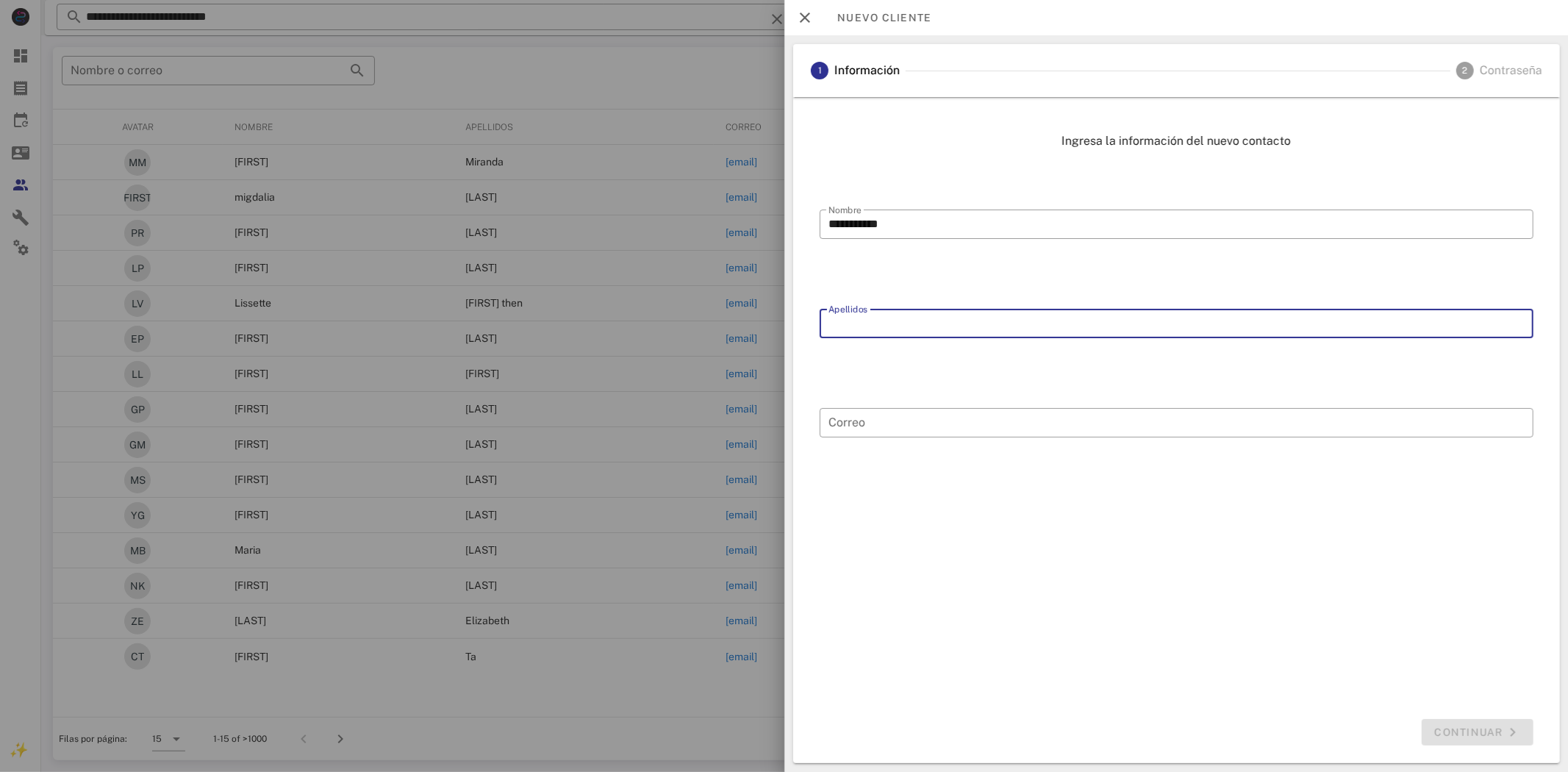 click on "Apellidos" at bounding box center [1176, 324] 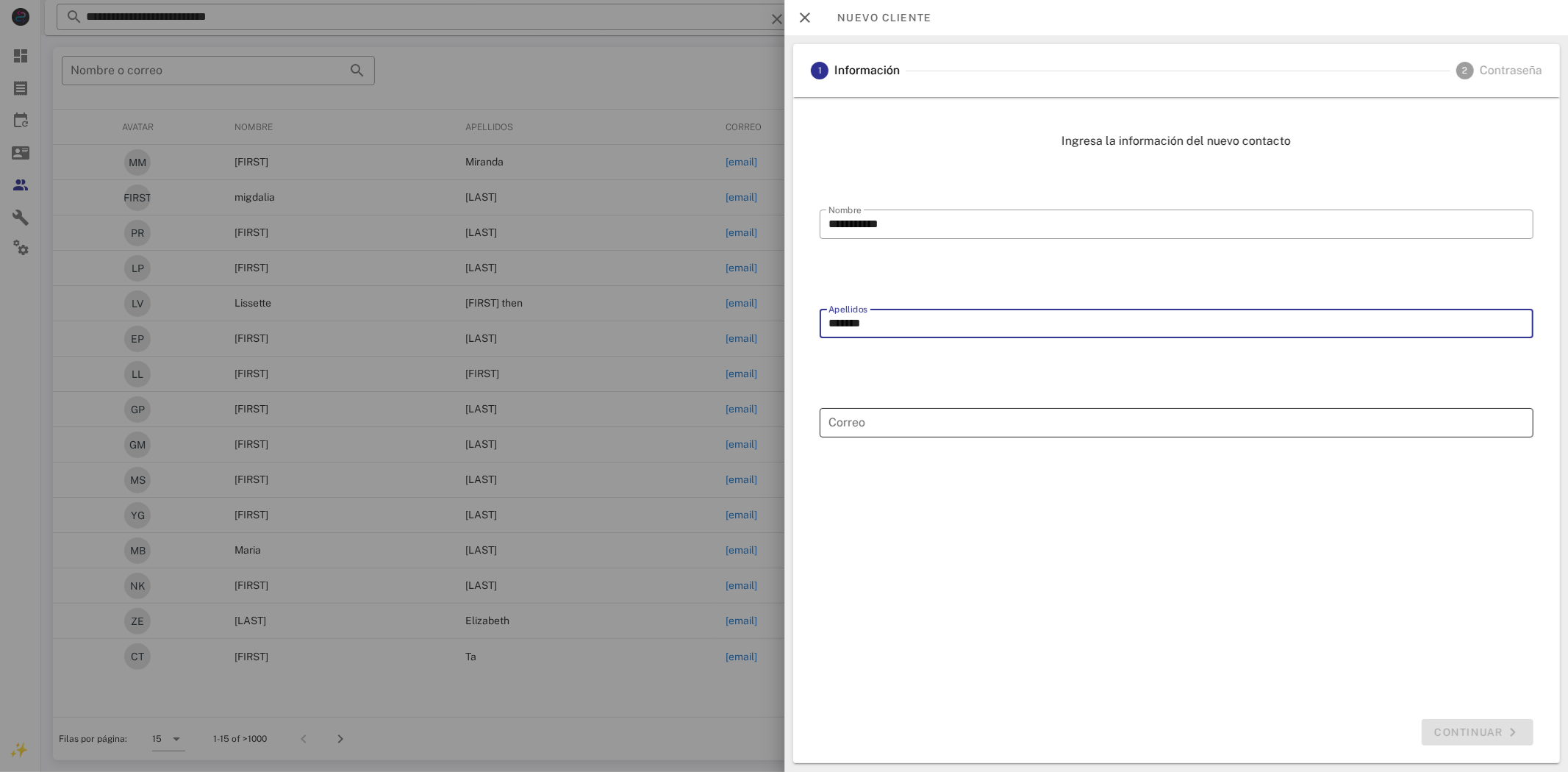 type on "*******" 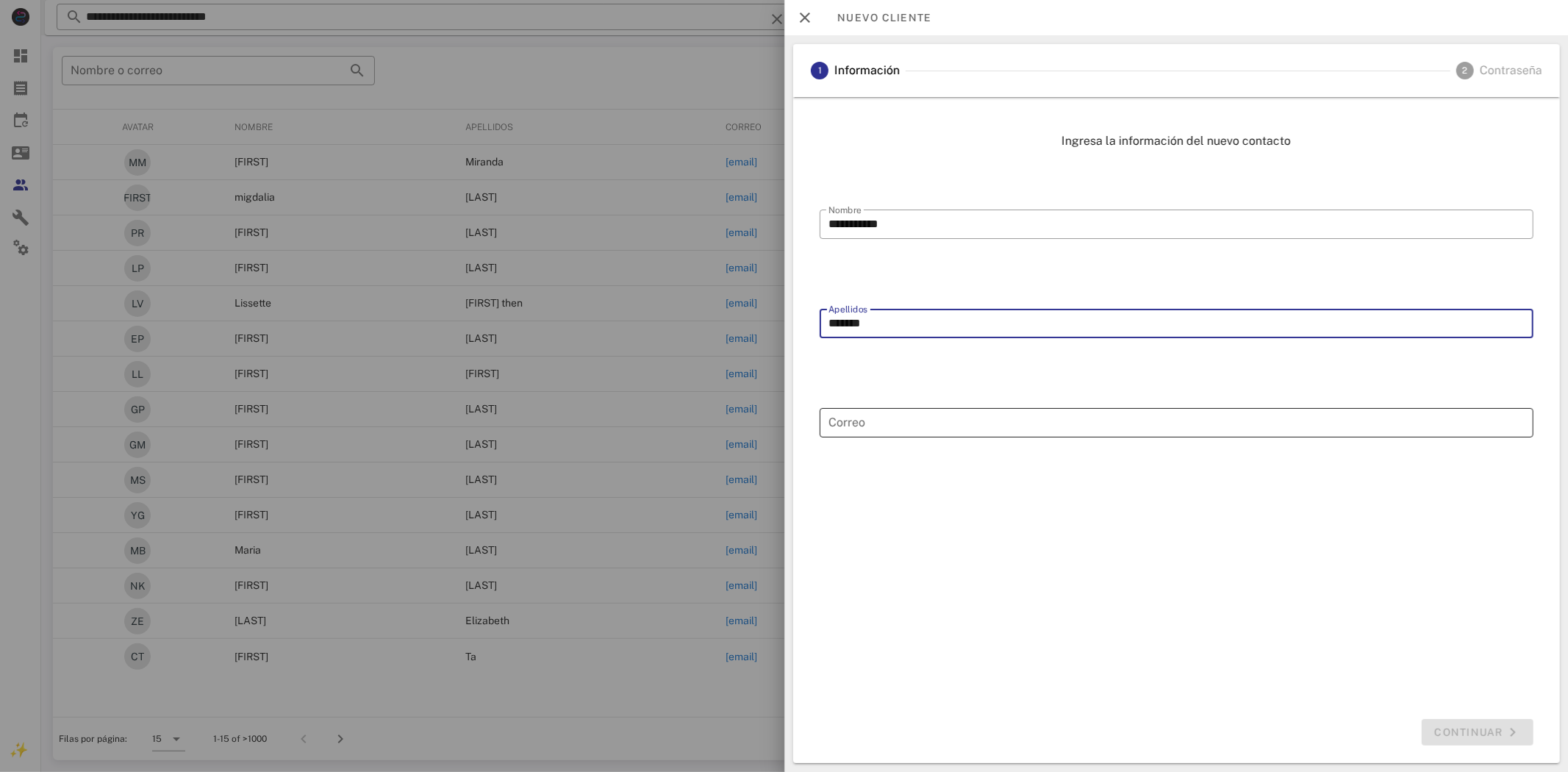 click on "Correo" at bounding box center (1176, 423) 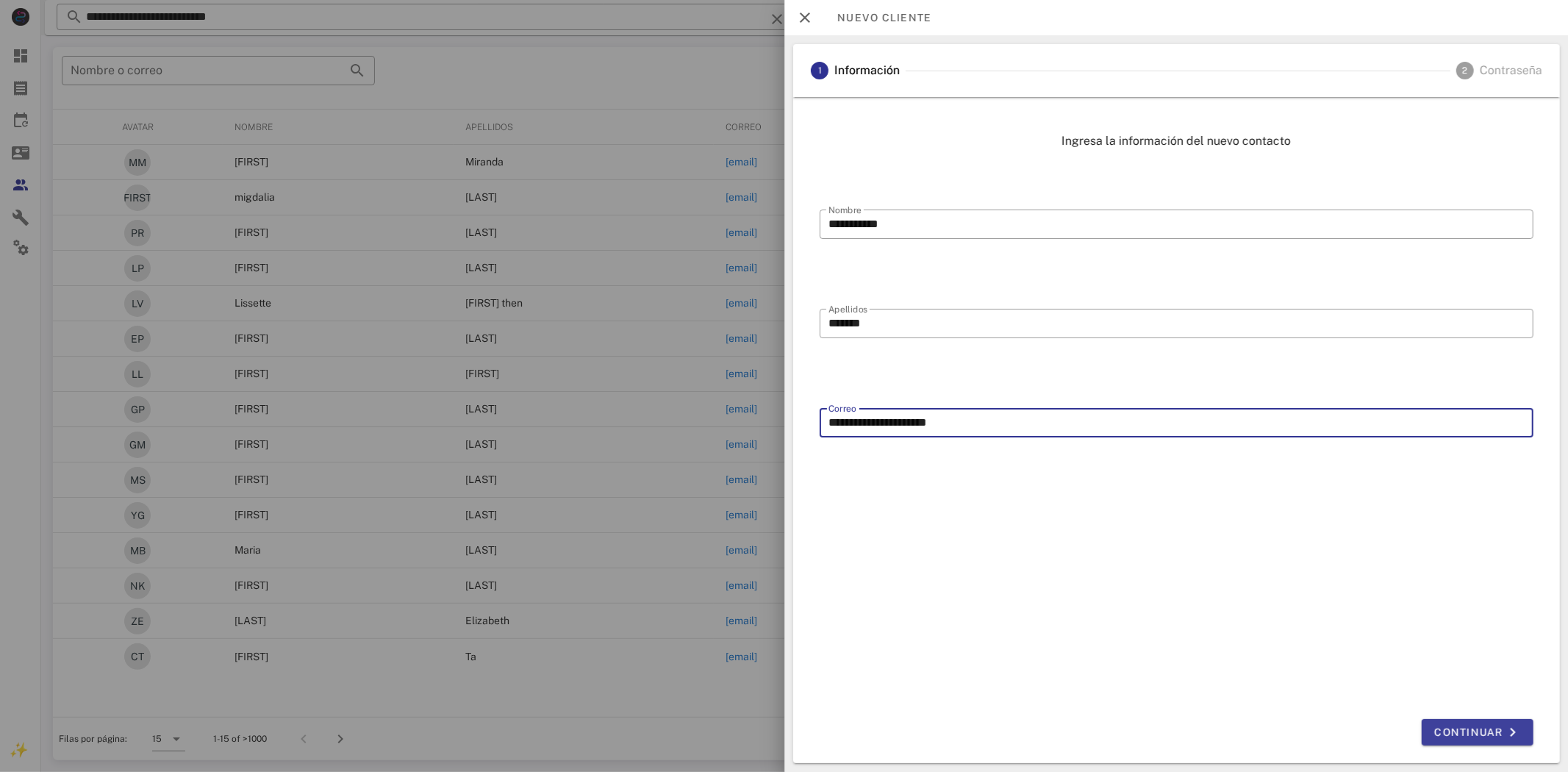type on "**********" 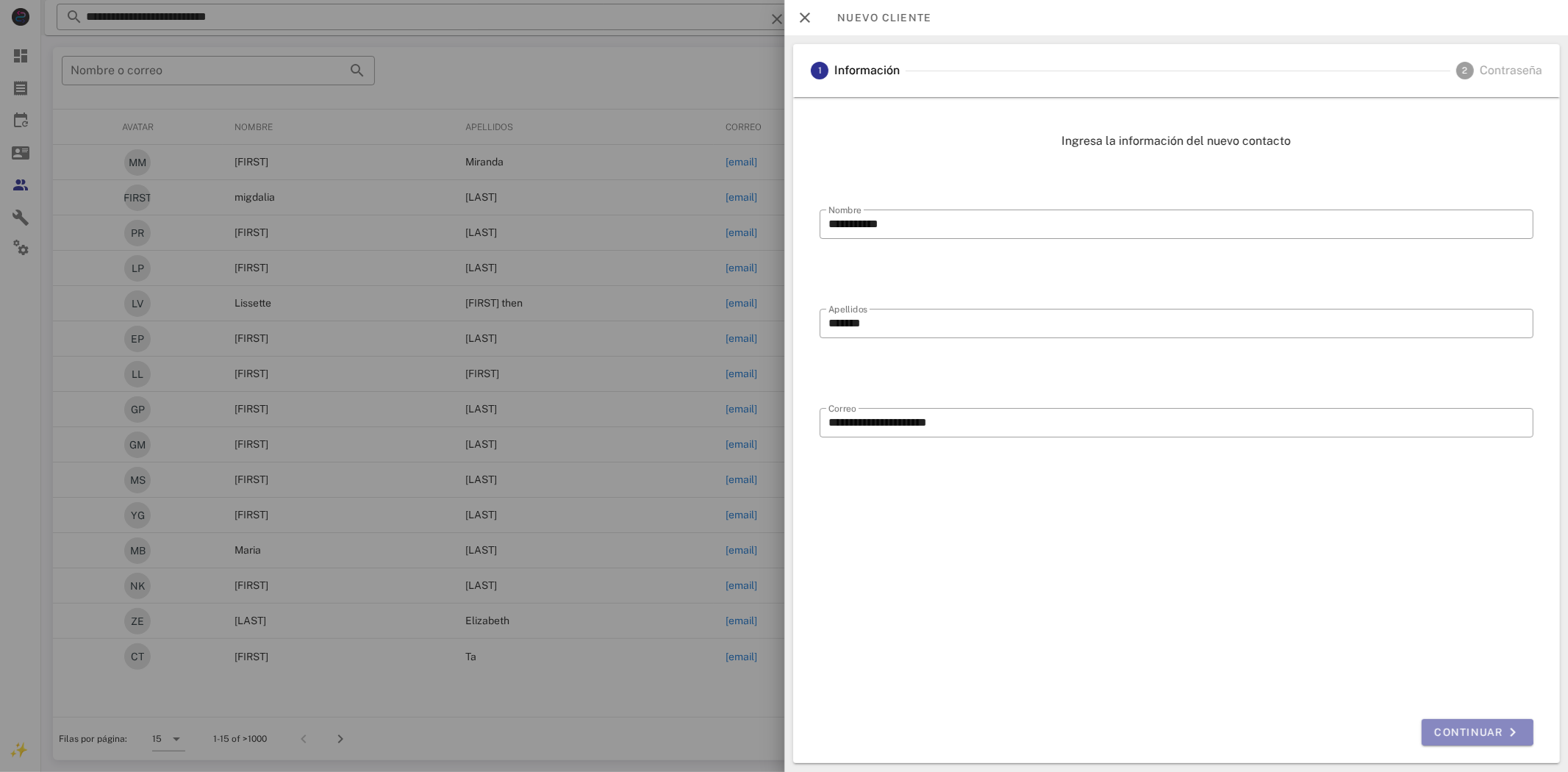 click on "Continuar" at bounding box center (1478, 732) 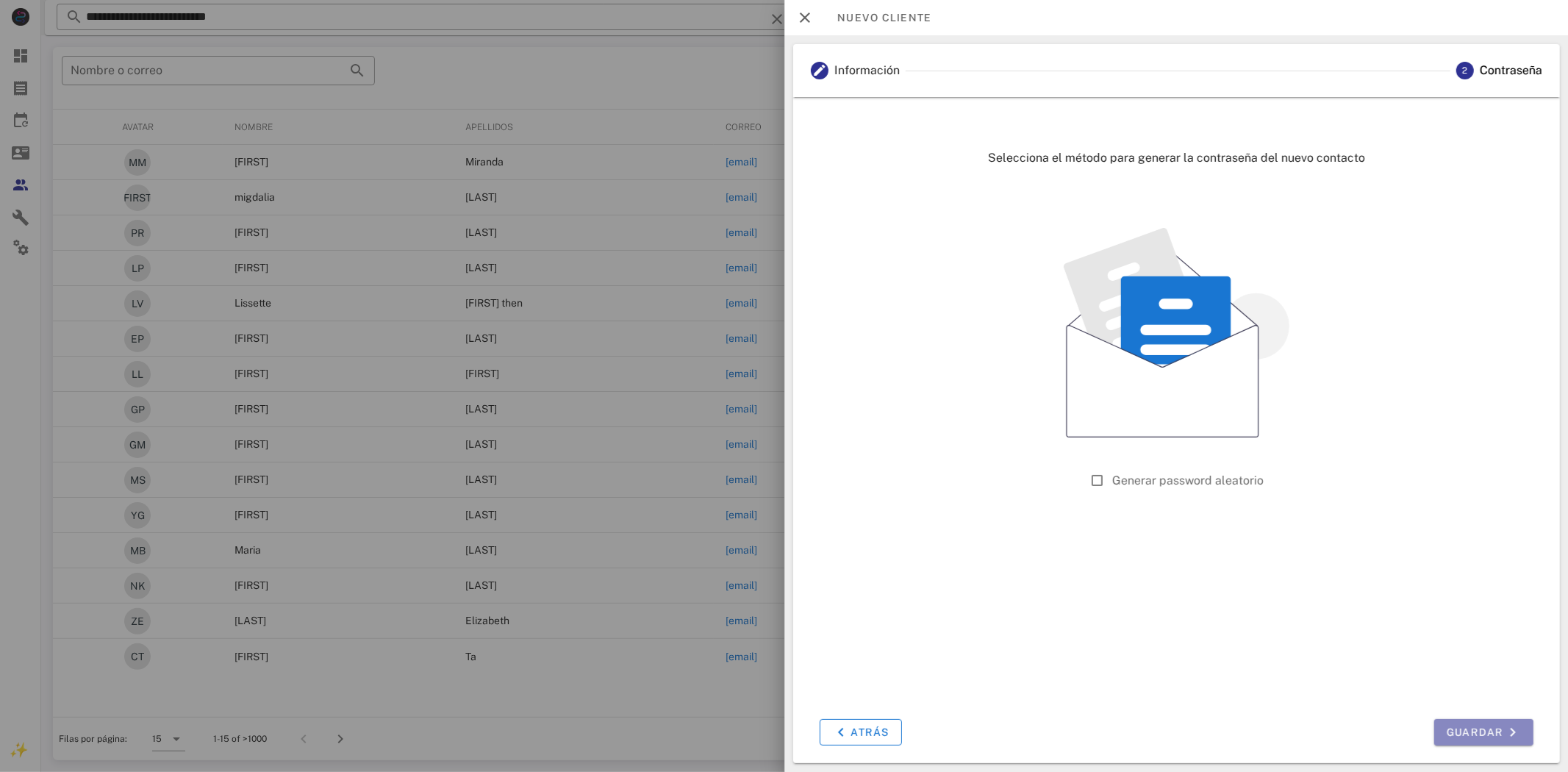 click on "Guardar" at bounding box center [1483, 732] 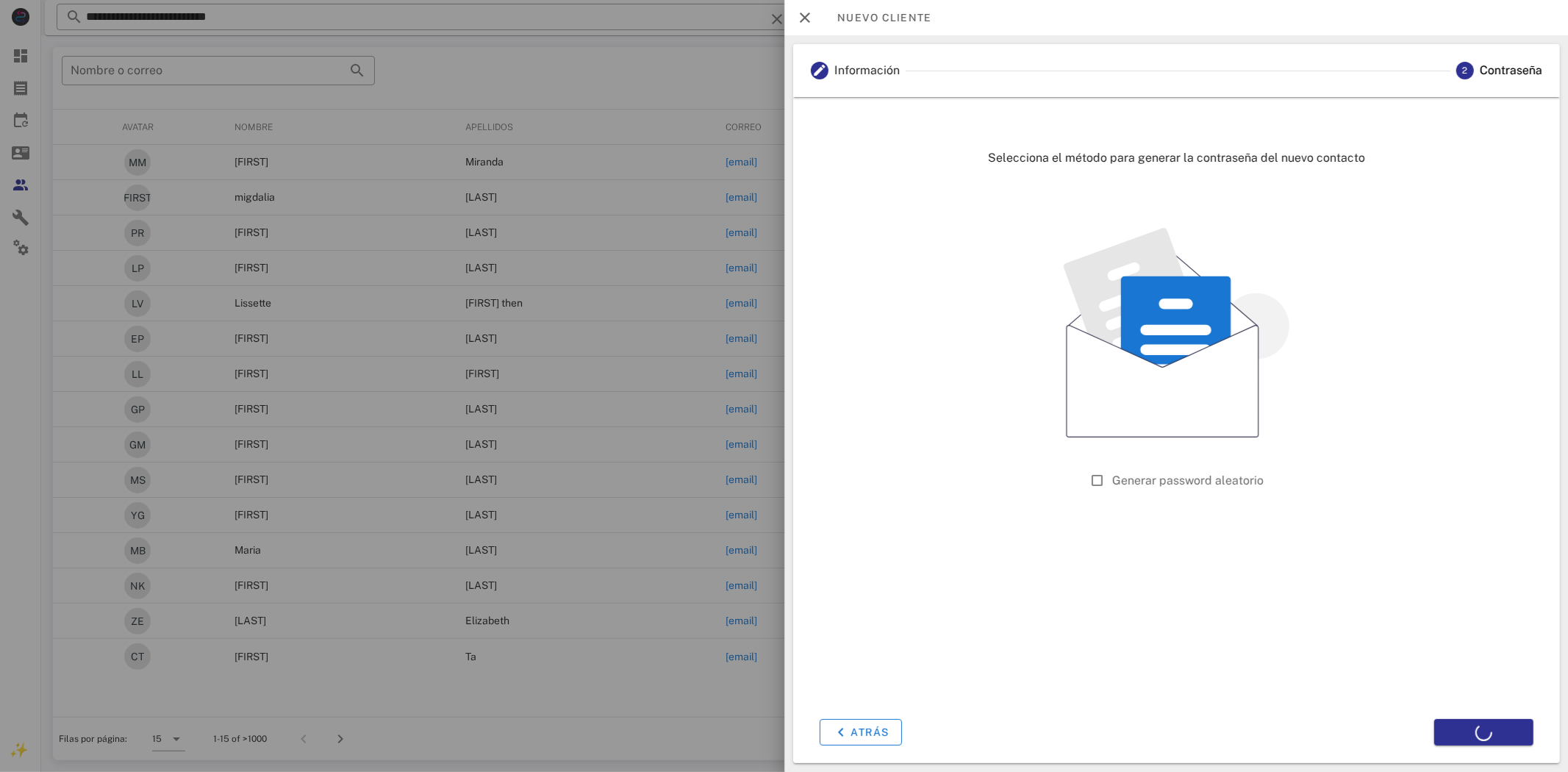 click at bounding box center (784, 386) 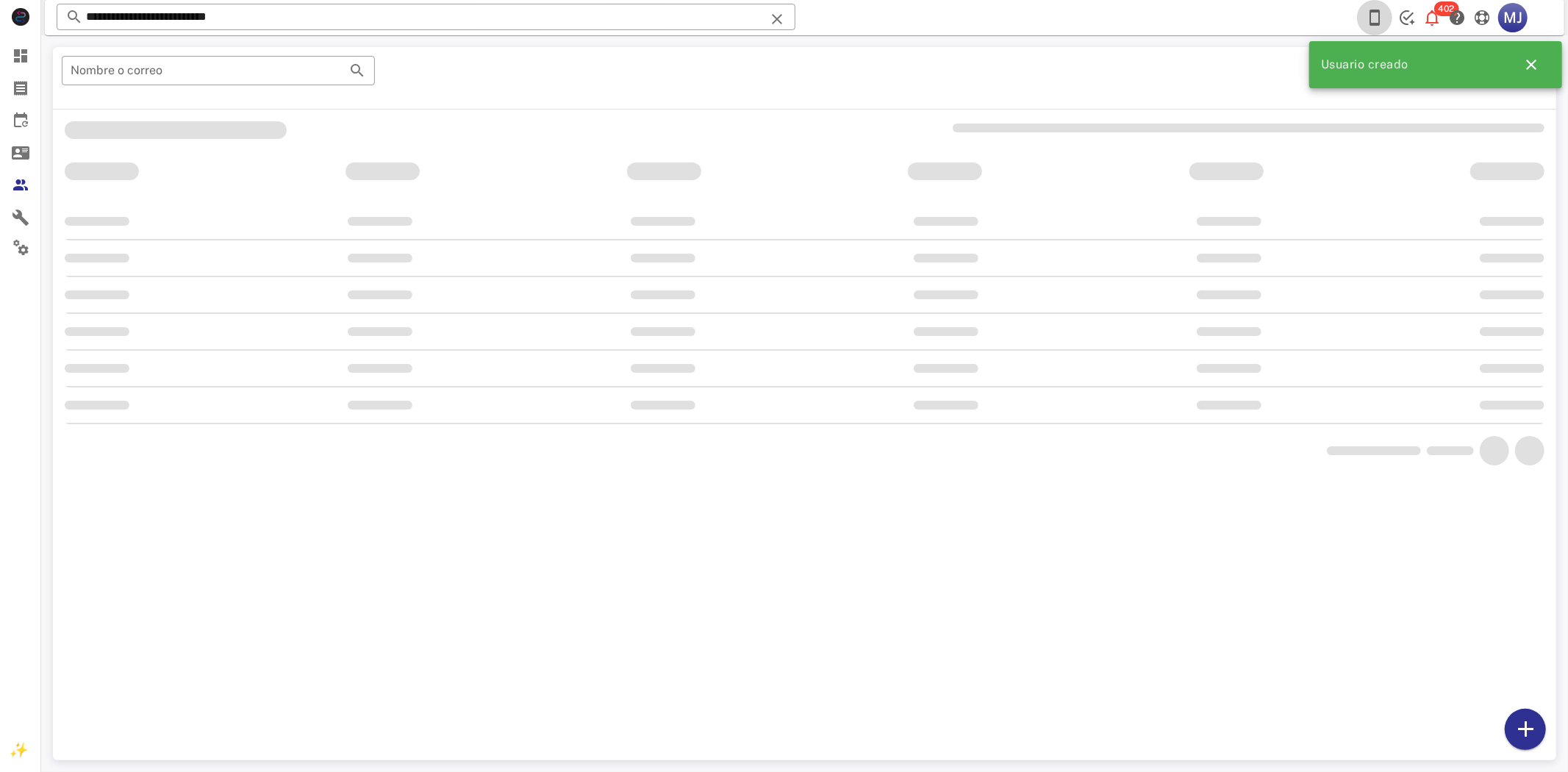 click at bounding box center [1375, 18] 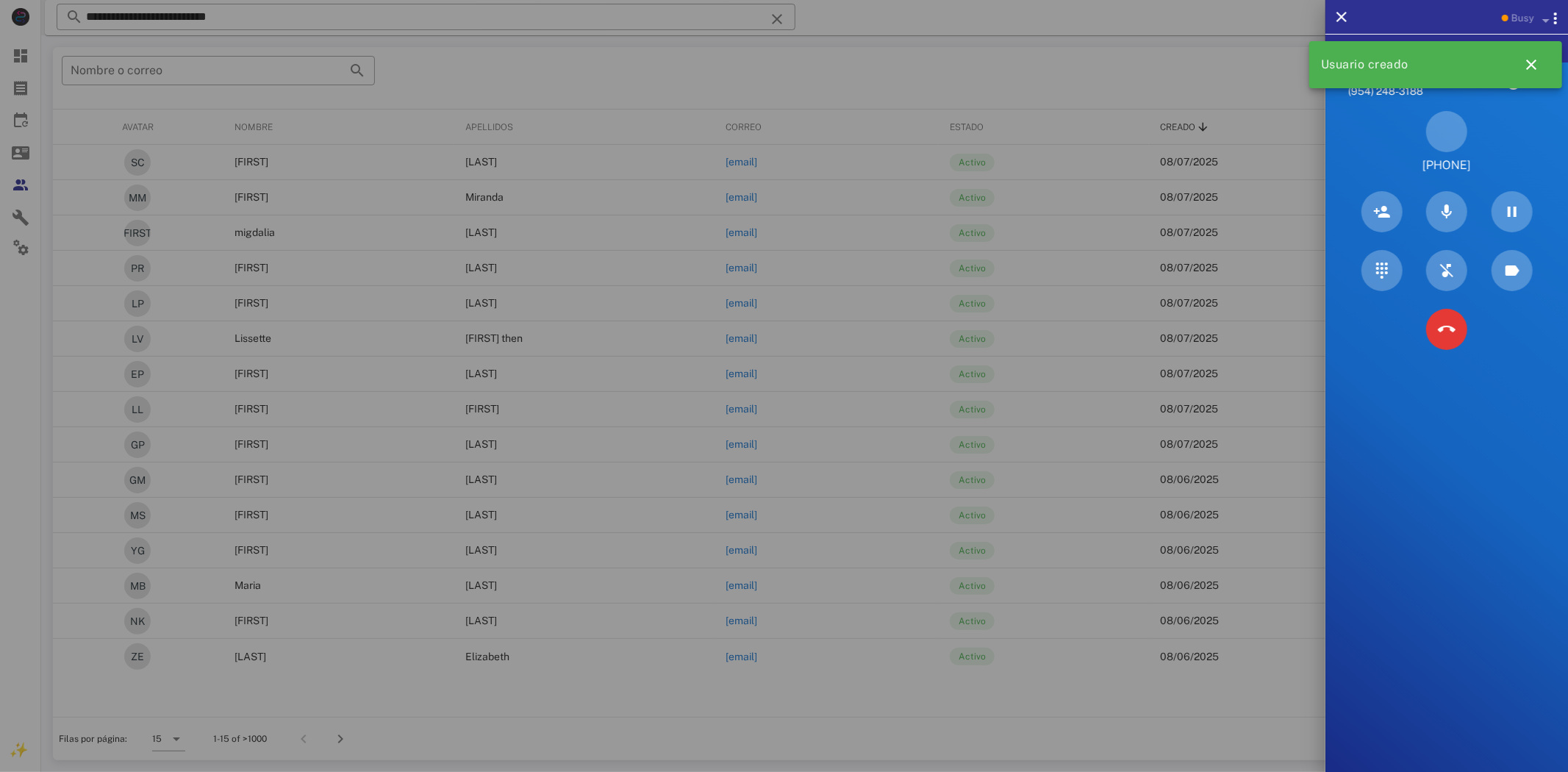 drag, startPoint x: 1416, startPoint y: 163, endPoint x: 1491, endPoint y: 165, distance: 75.02666 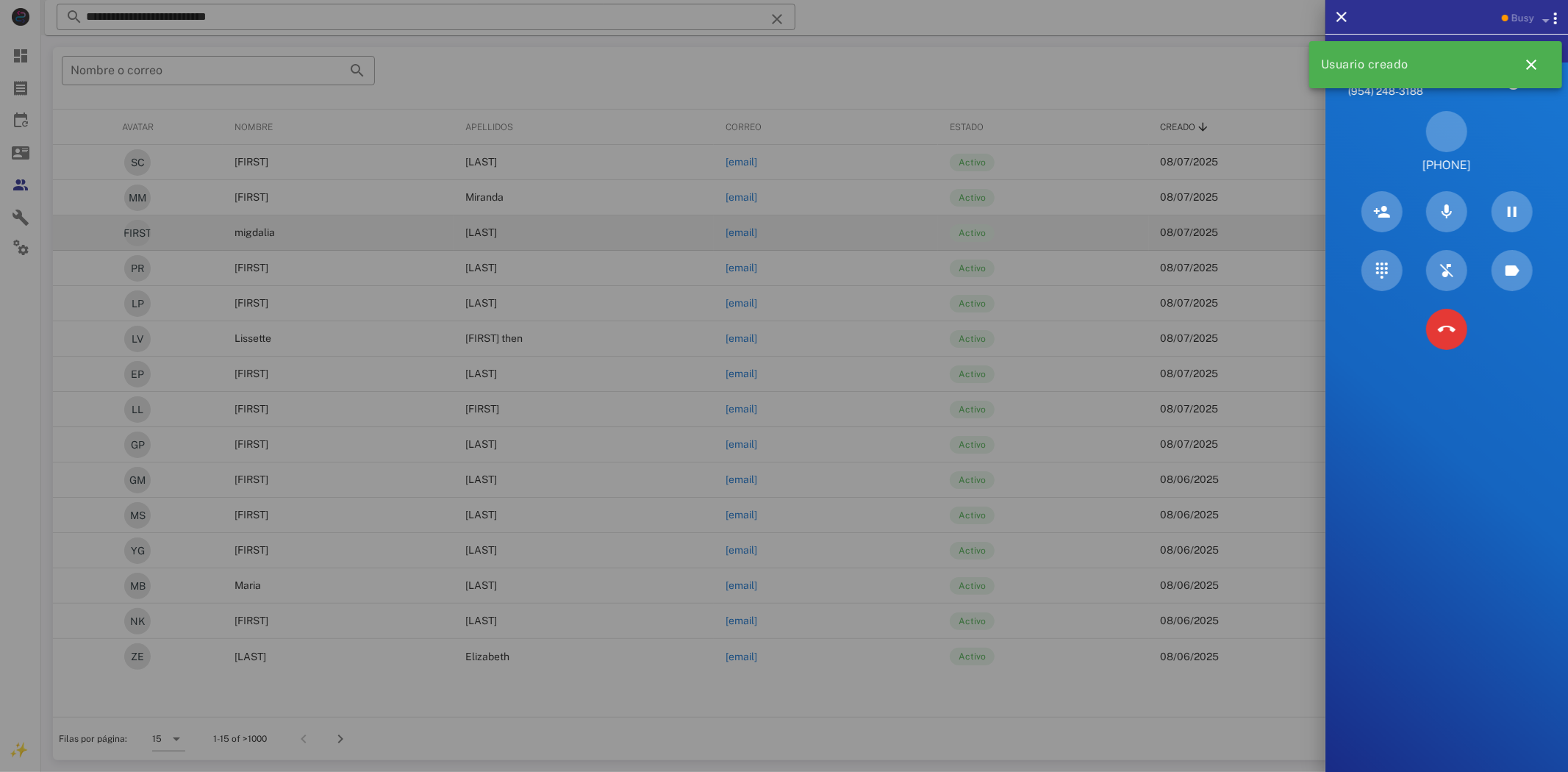drag, startPoint x: 777, startPoint y: 245, endPoint x: 767, endPoint y: 215, distance: 31.622777 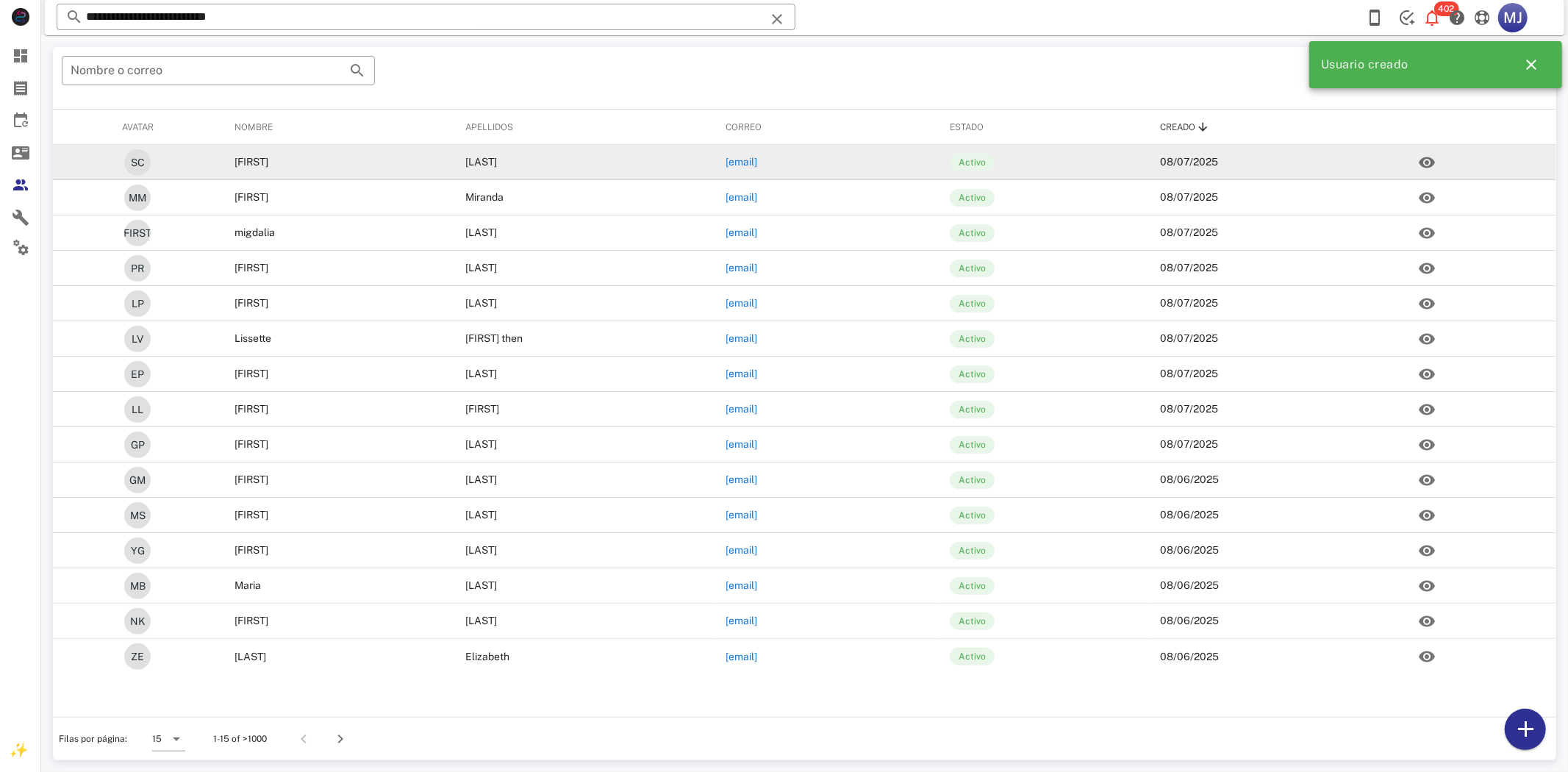 click on "sebastiana123@gmai.com" at bounding box center (741, 162) 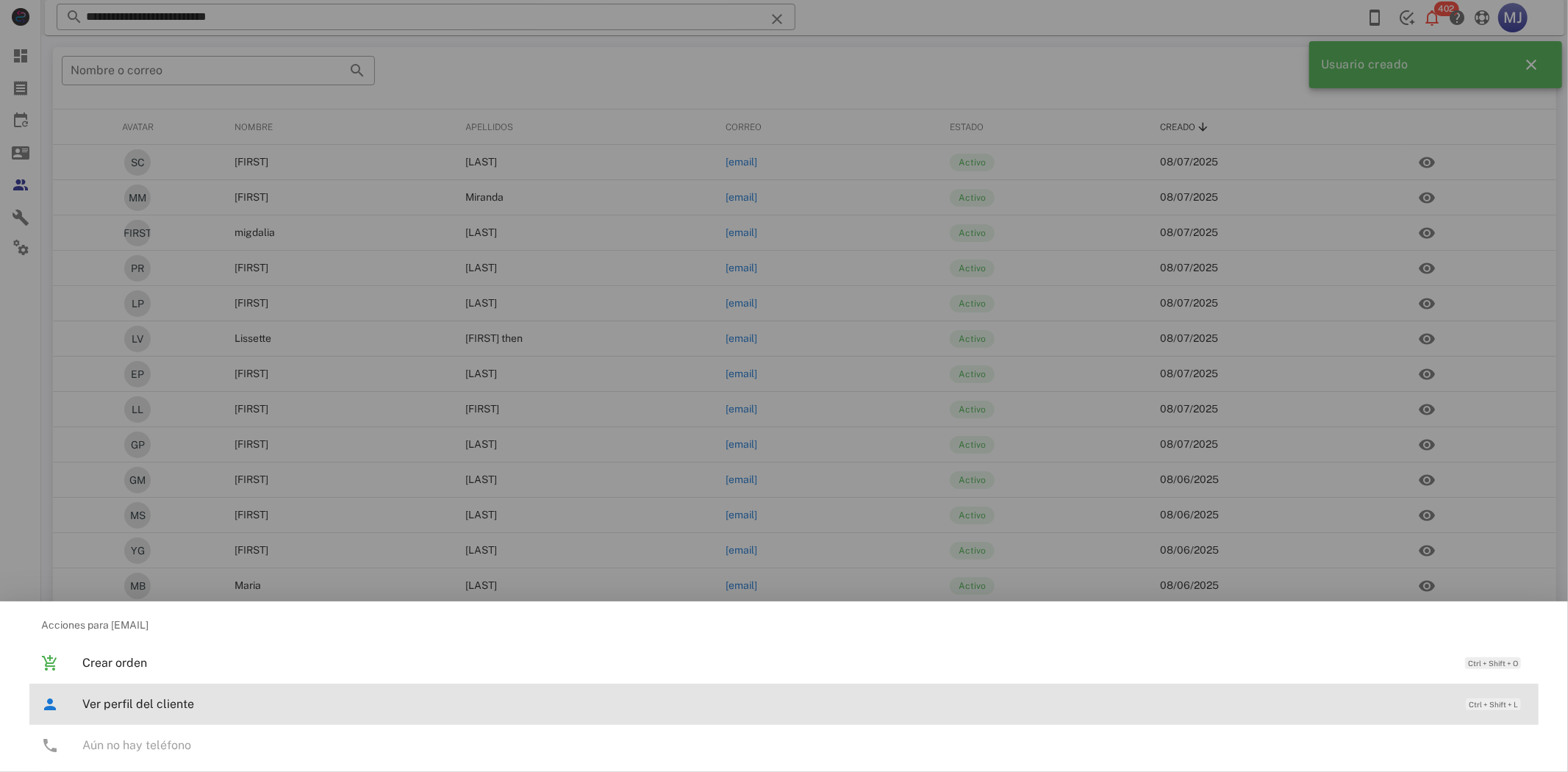 drag, startPoint x: 187, startPoint y: 716, endPoint x: 189, endPoint y: 694, distance: 22.090722 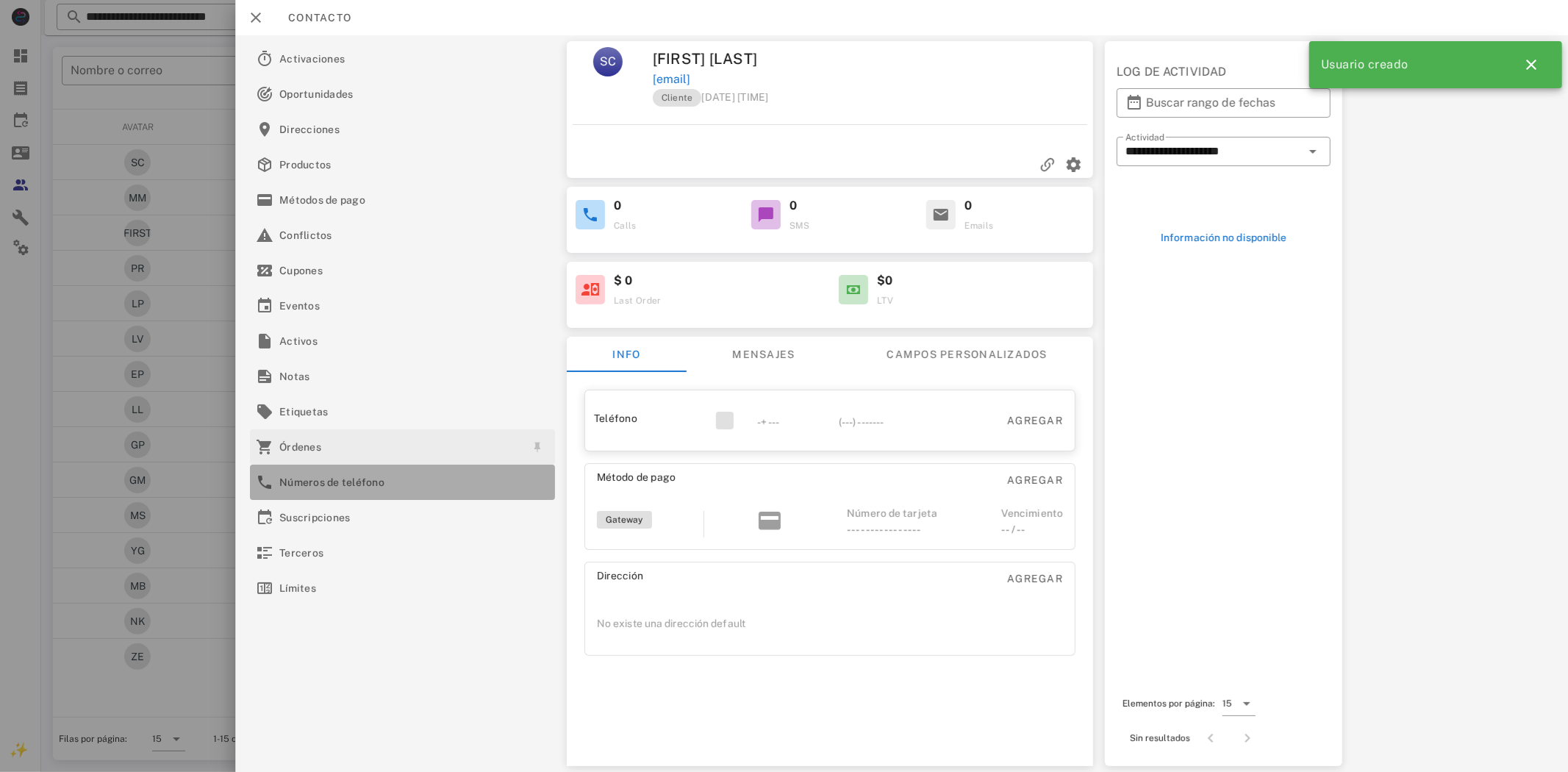 drag, startPoint x: 338, startPoint y: 479, endPoint x: 397, endPoint y: 437, distance: 72.422372 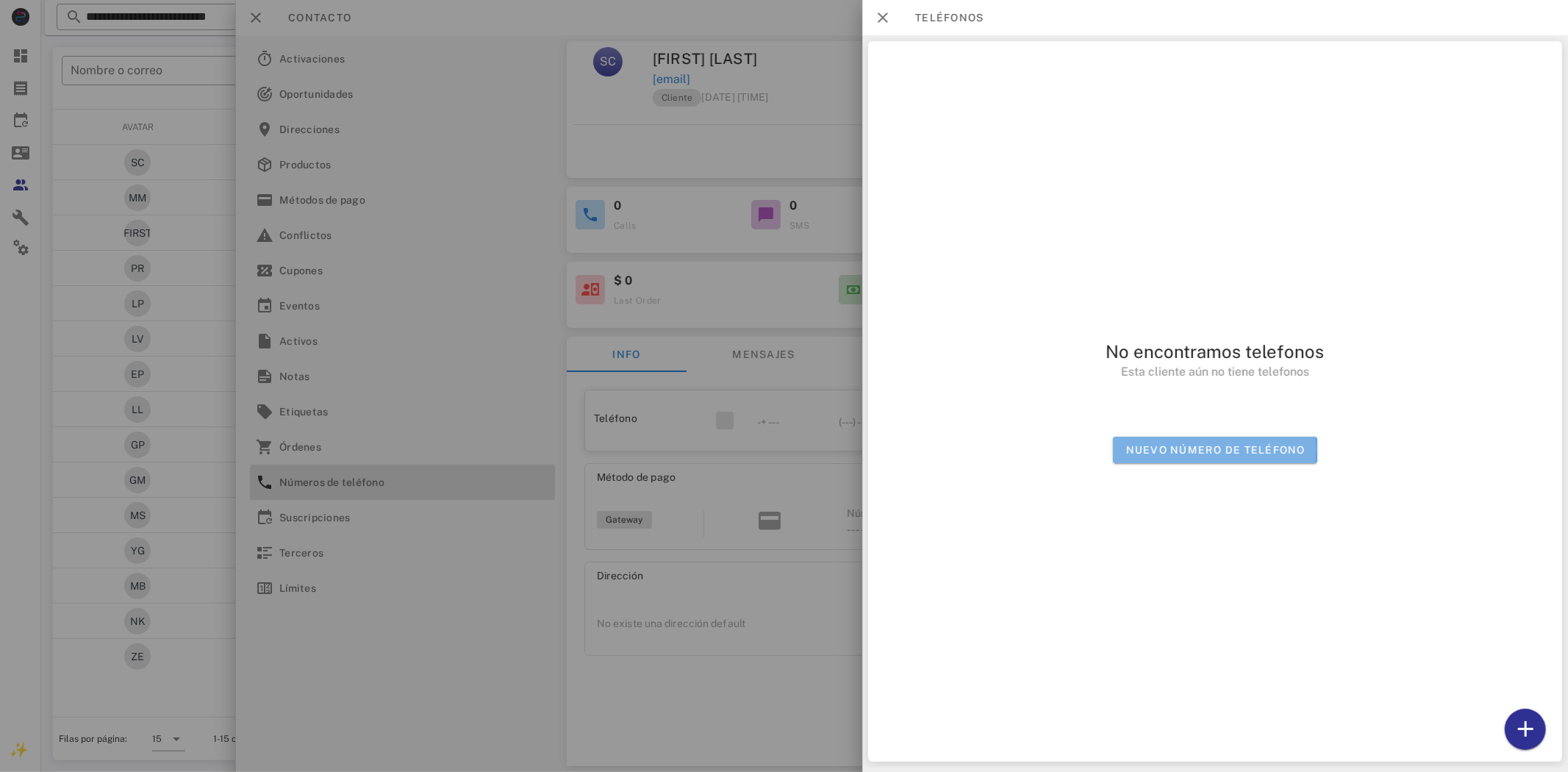 drag, startPoint x: 1215, startPoint y: 454, endPoint x: 1214, endPoint y: 435, distance: 19.026298 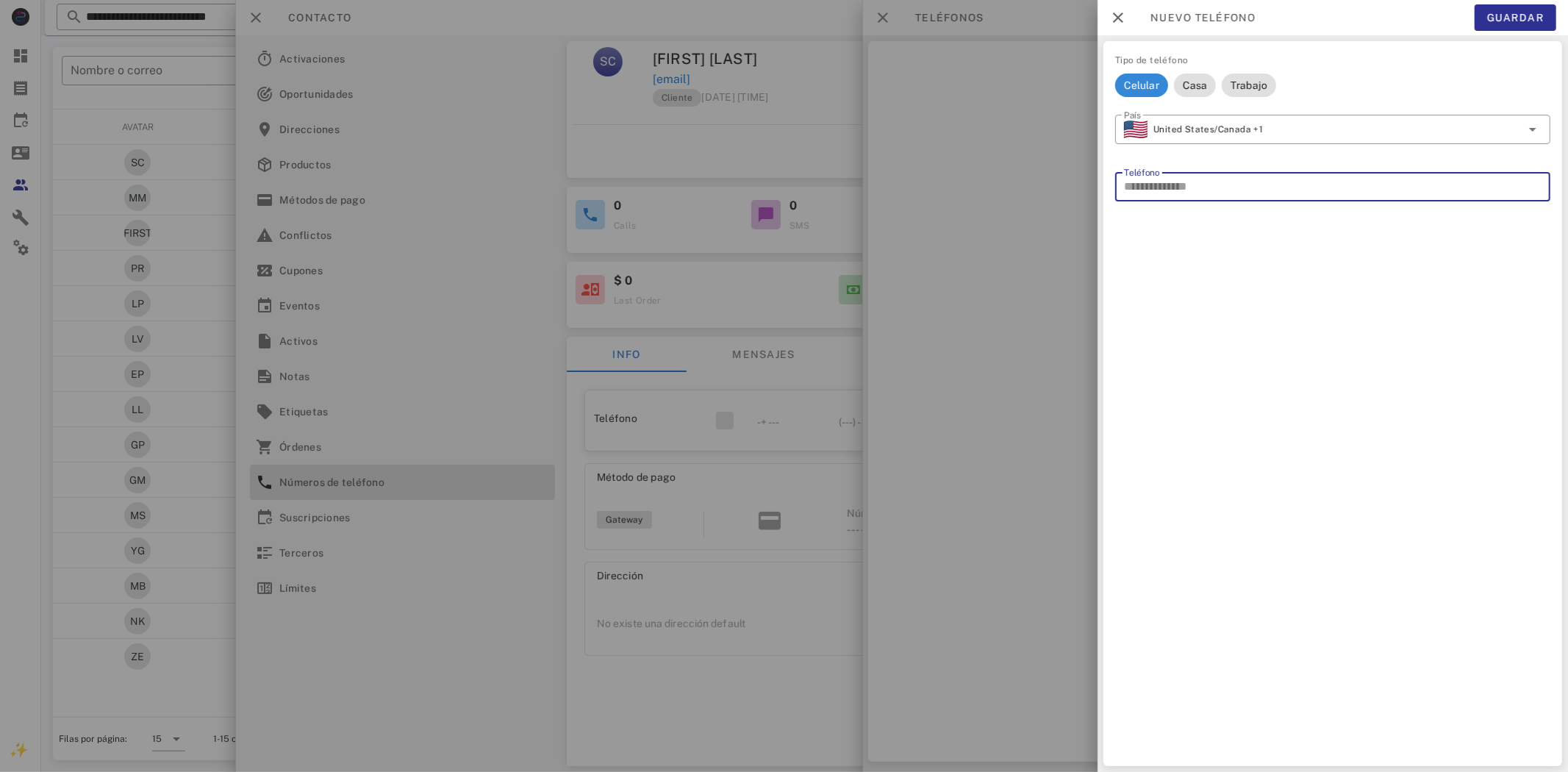 click on "Teléfono" at bounding box center (1333, 187) 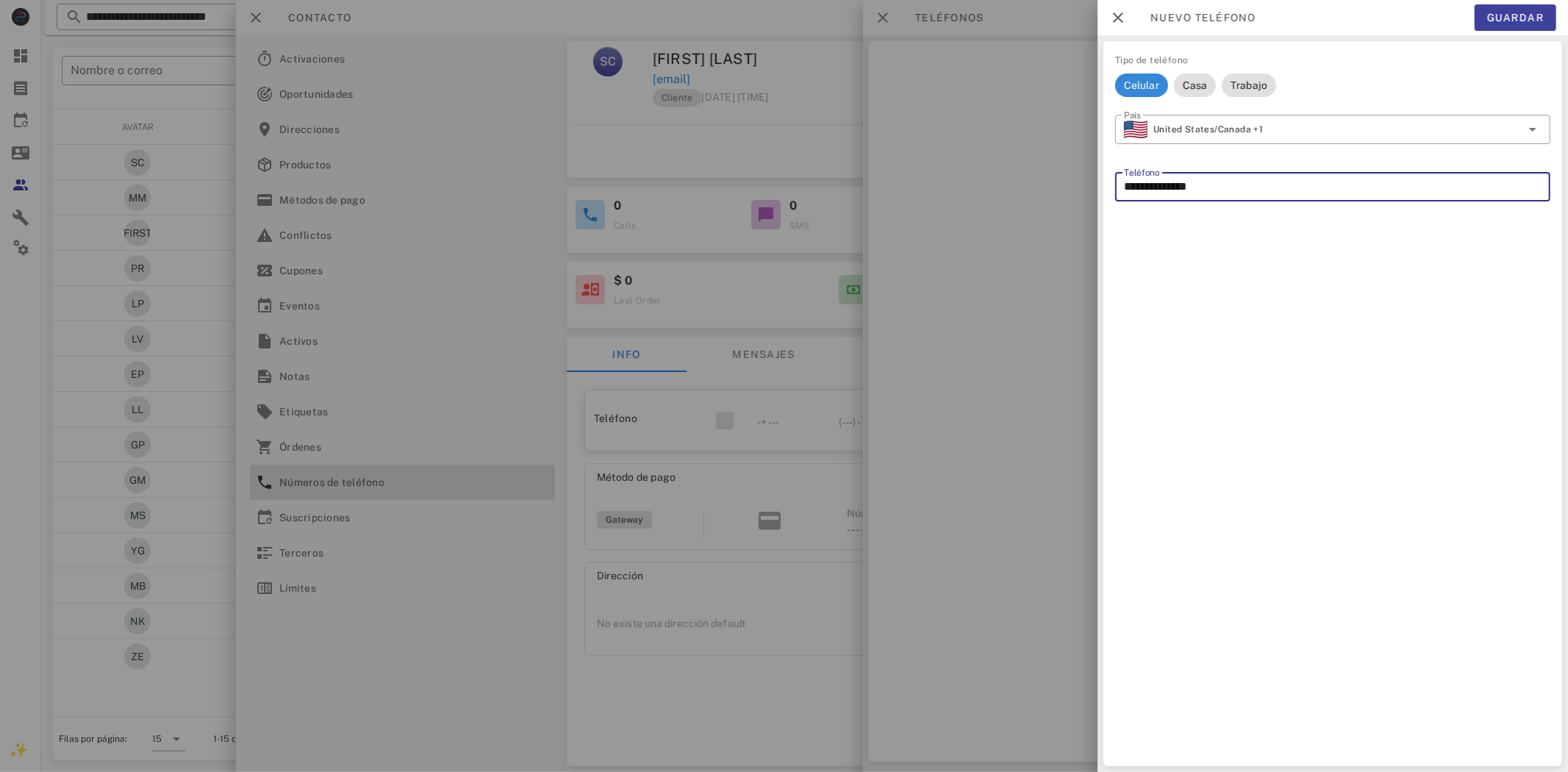 type on "**********" 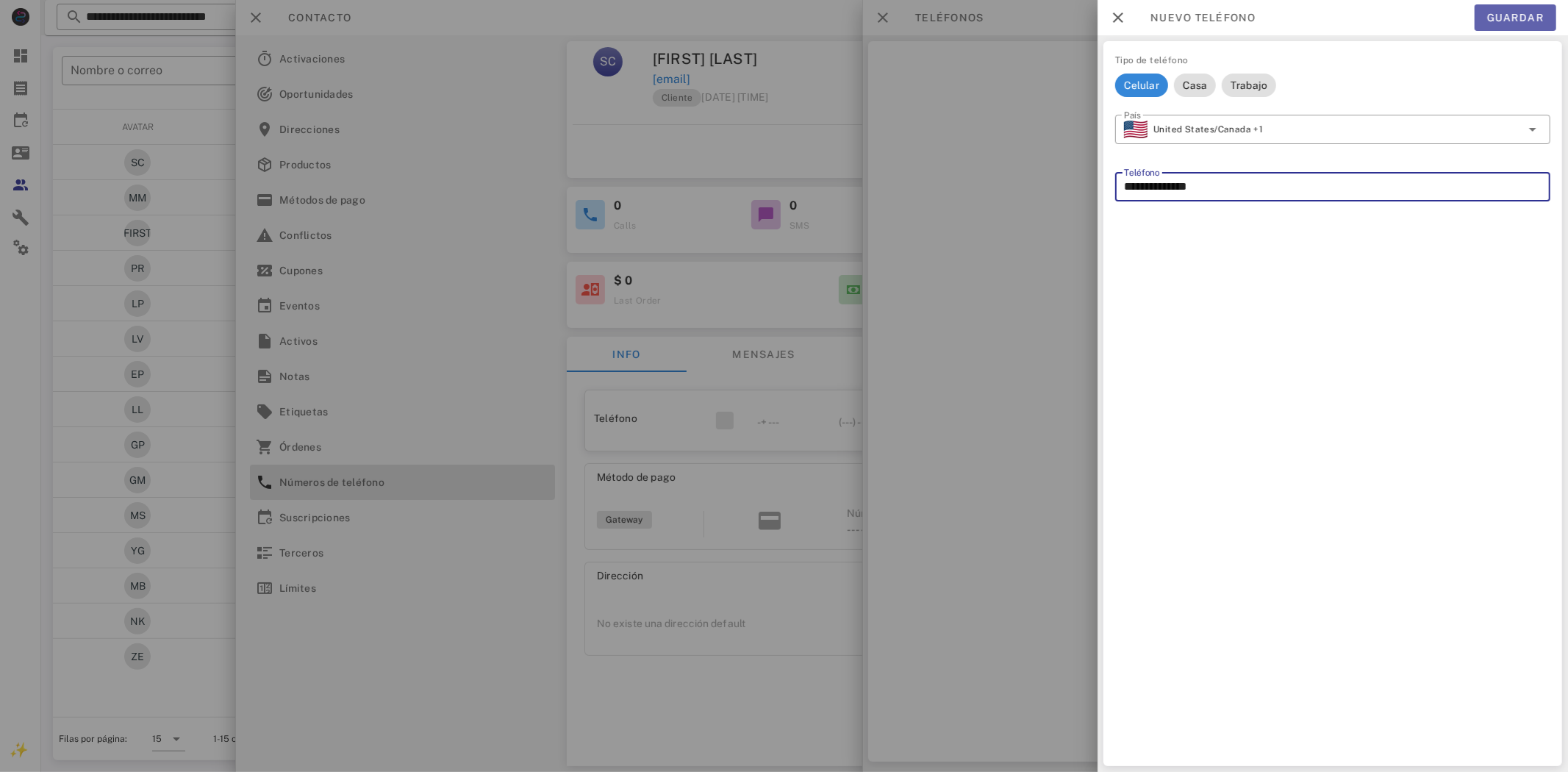 click on "Guardar" at bounding box center [1515, 18] 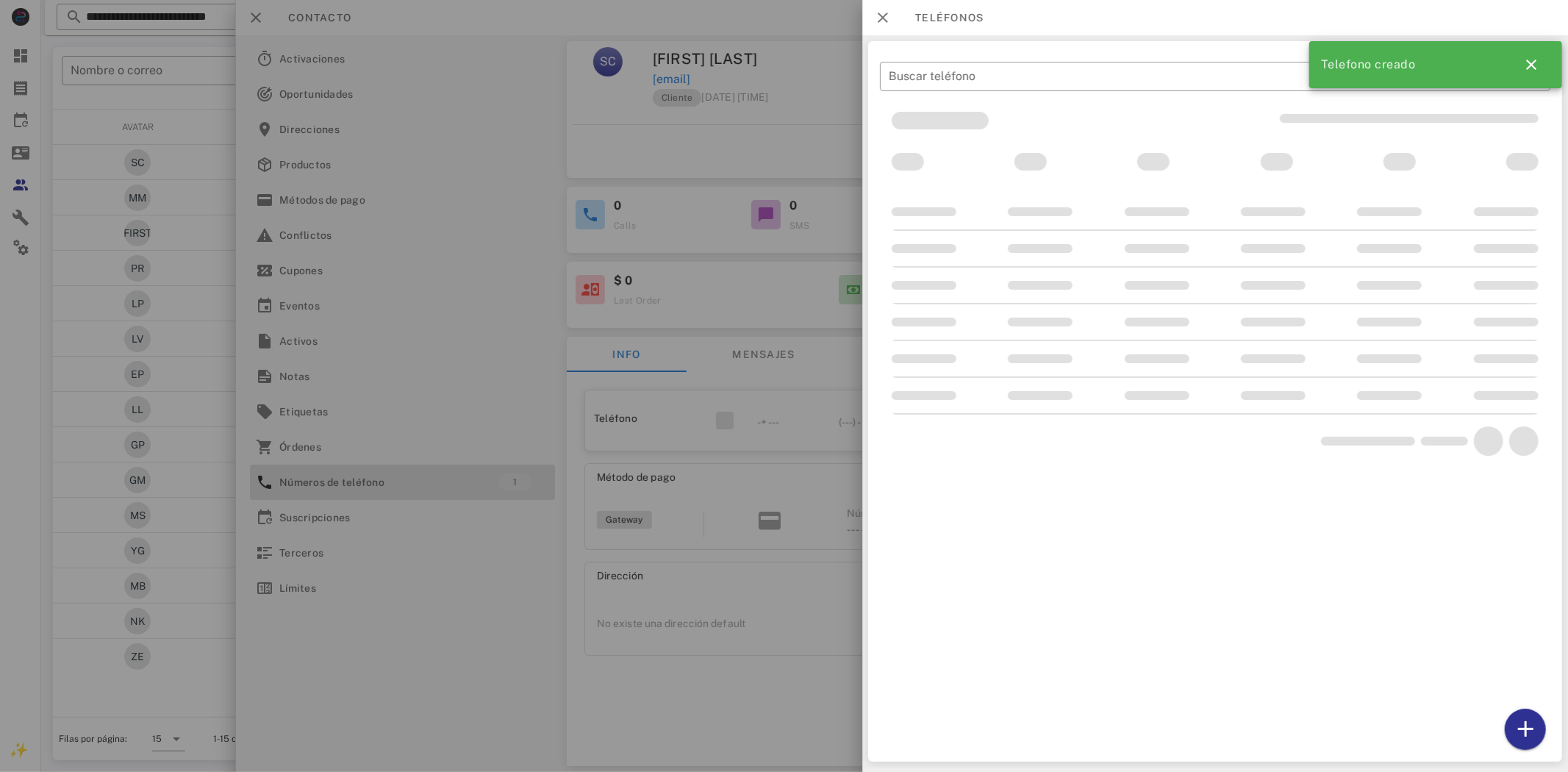 click at bounding box center [784, 386] 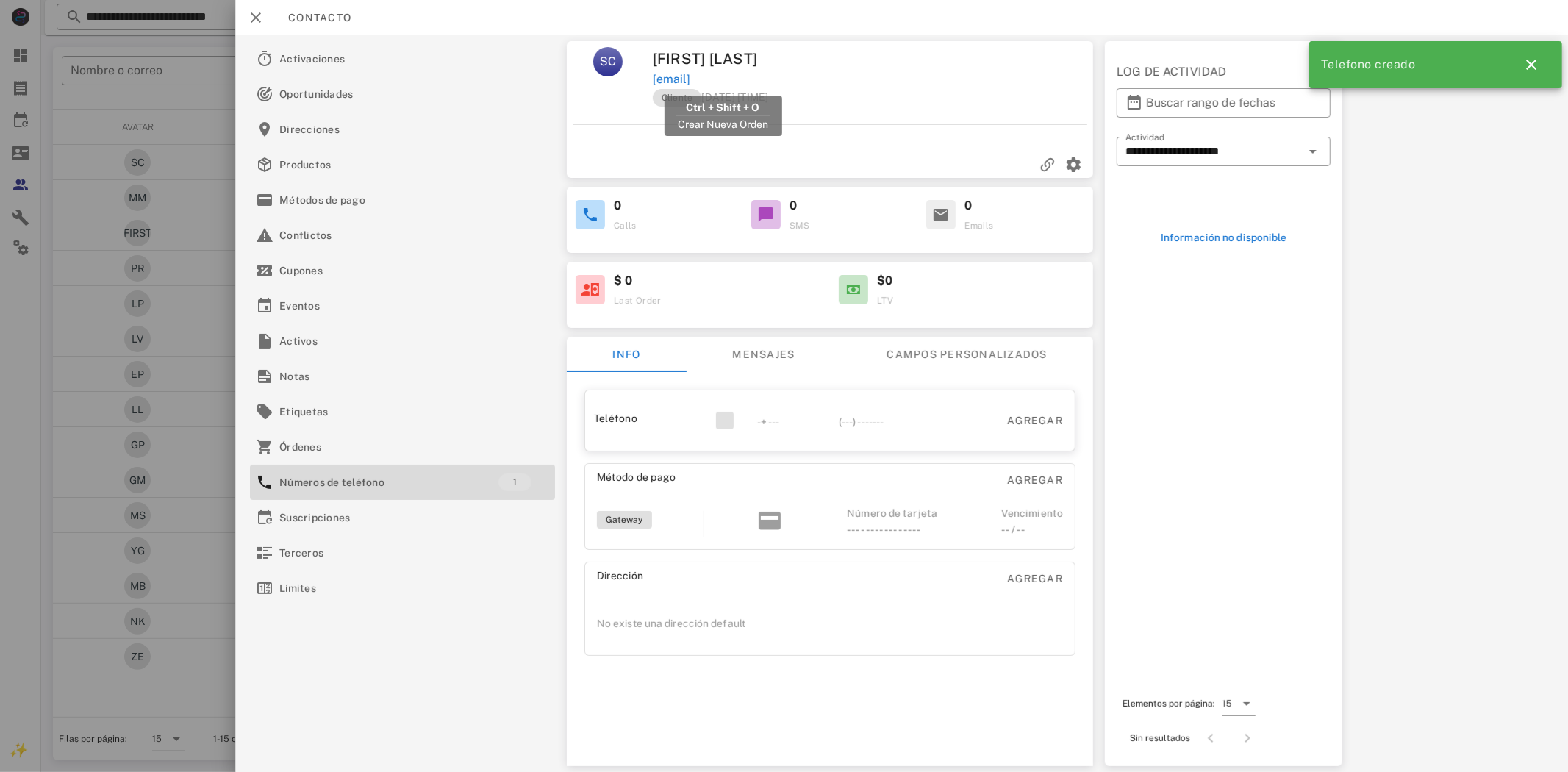 click on "sebastiana123@gmai.com" at bounding box center [670, 79] 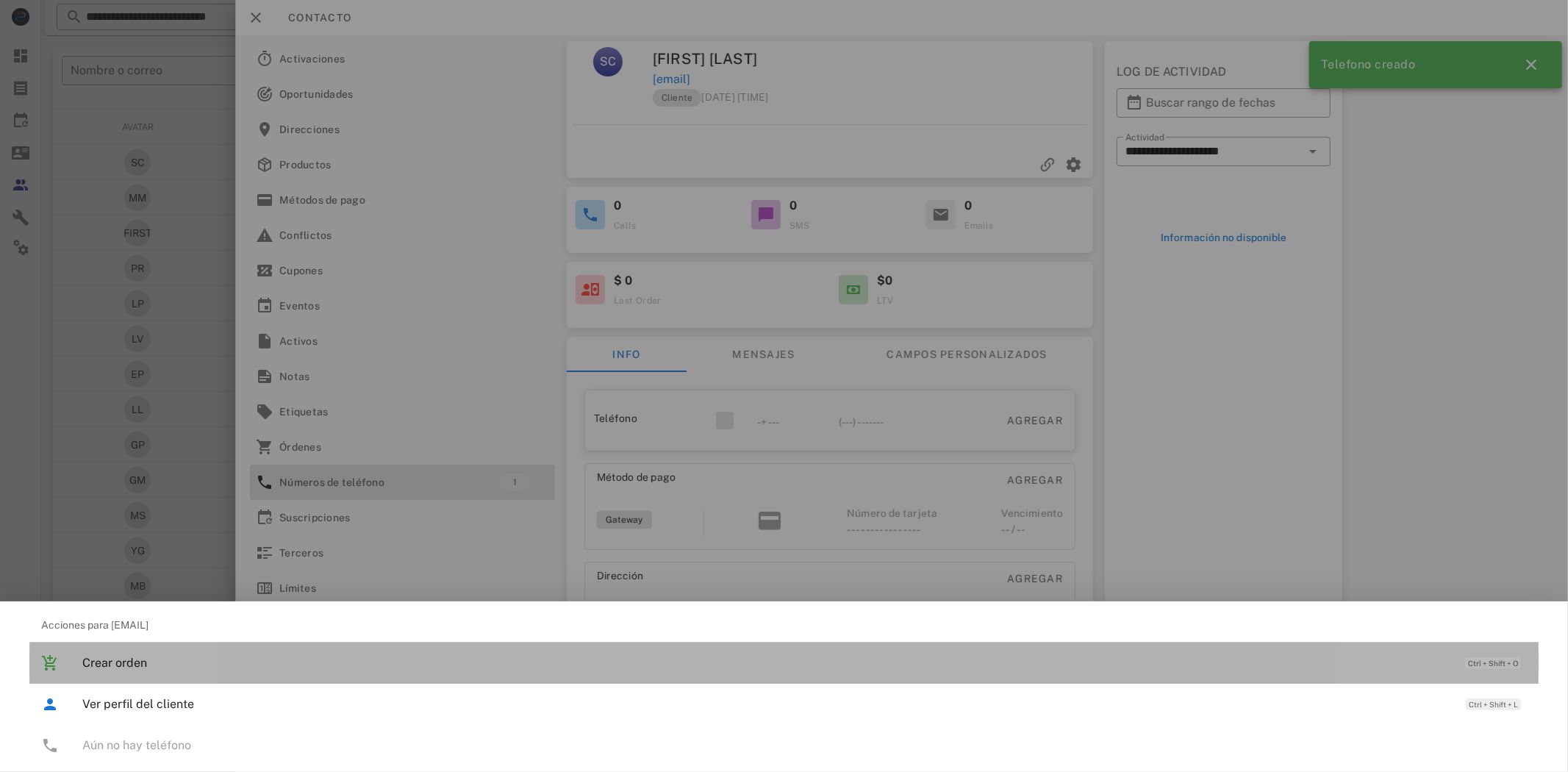 click on "Crear orden" at bounding box center [766, 662] 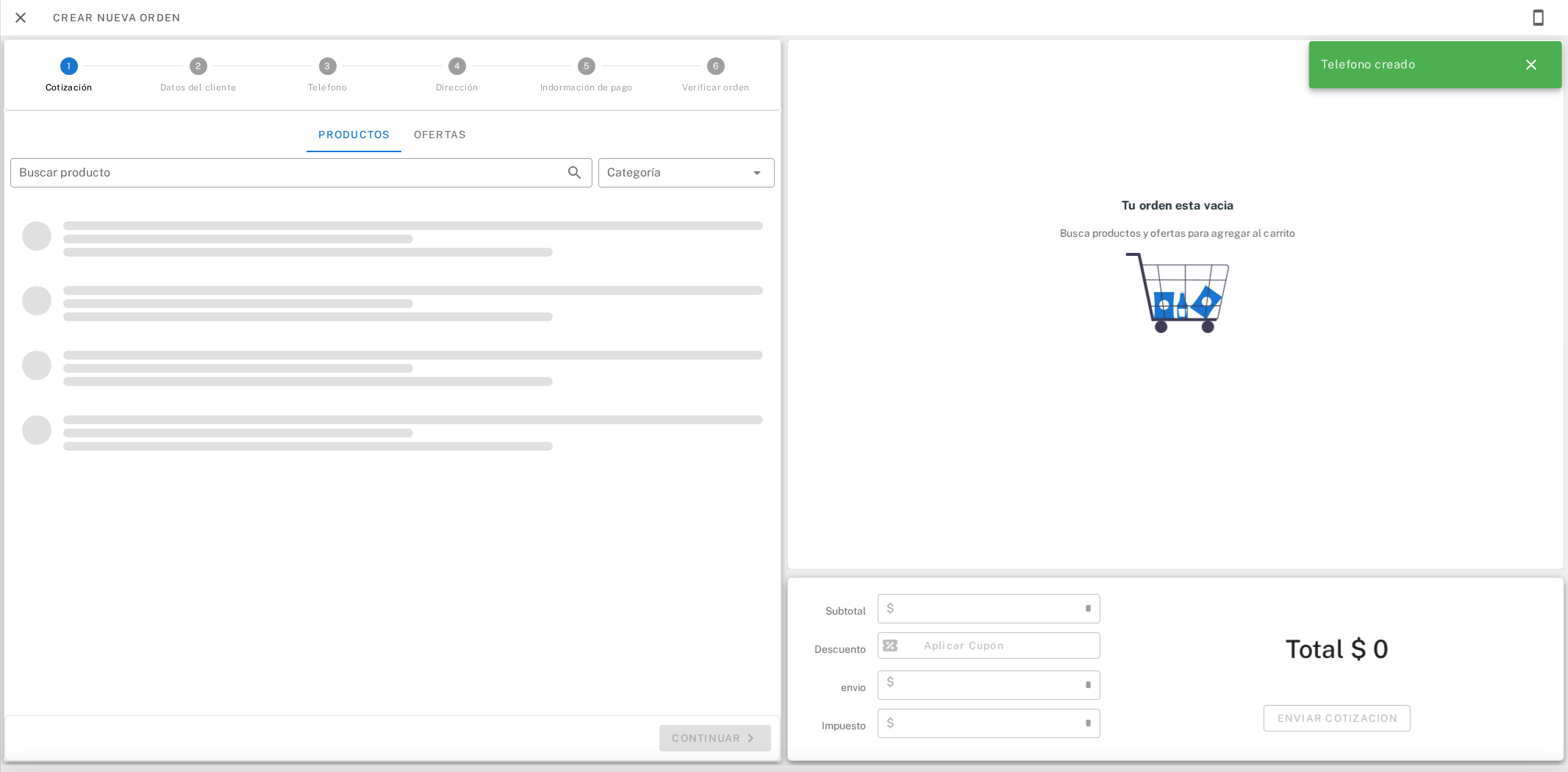 type on "**********" 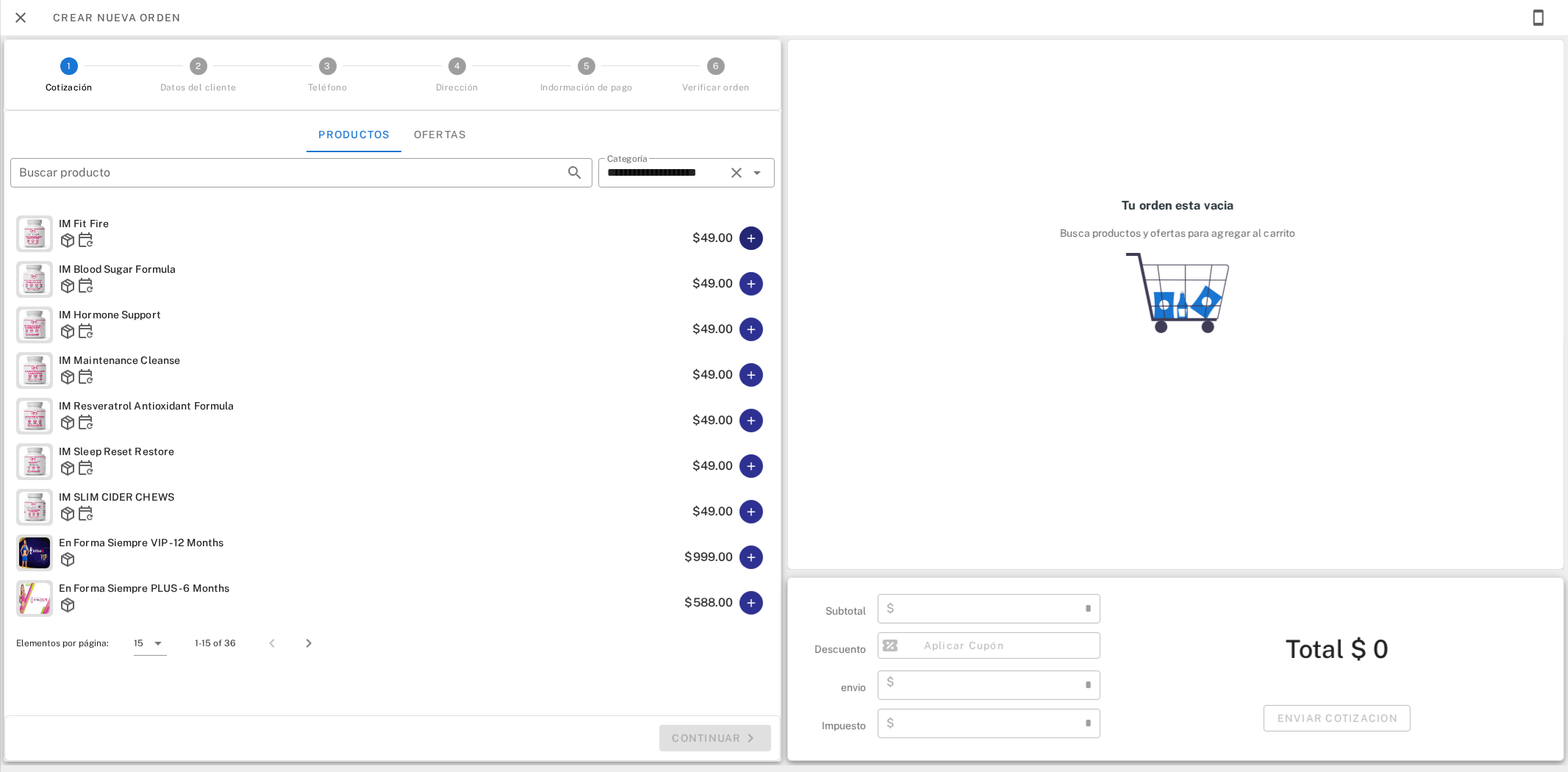 click at bounding box center (751, 238) 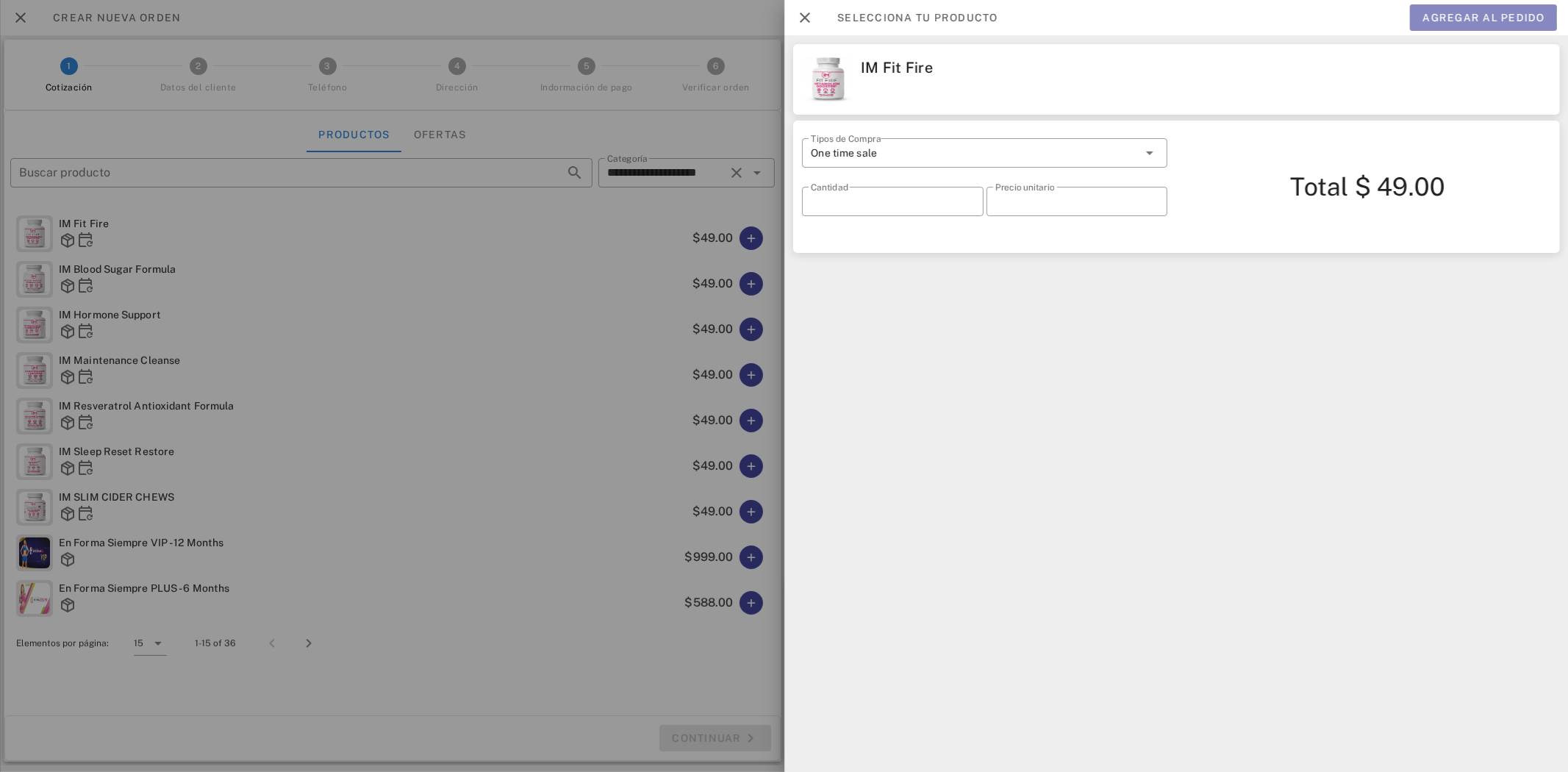 click on "Agregar al pedido" at bounding box center [1483, 18] 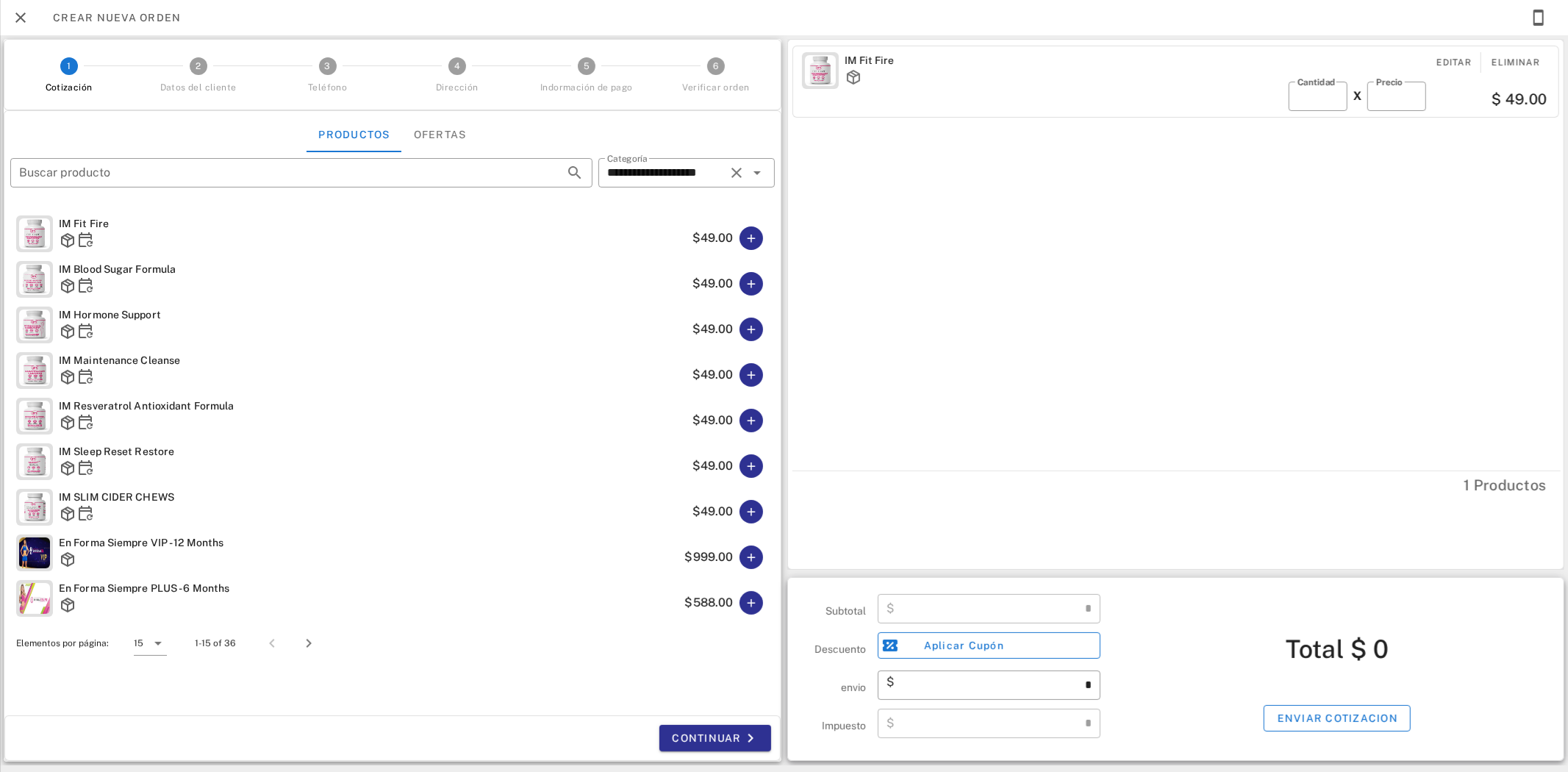 type on "*****" 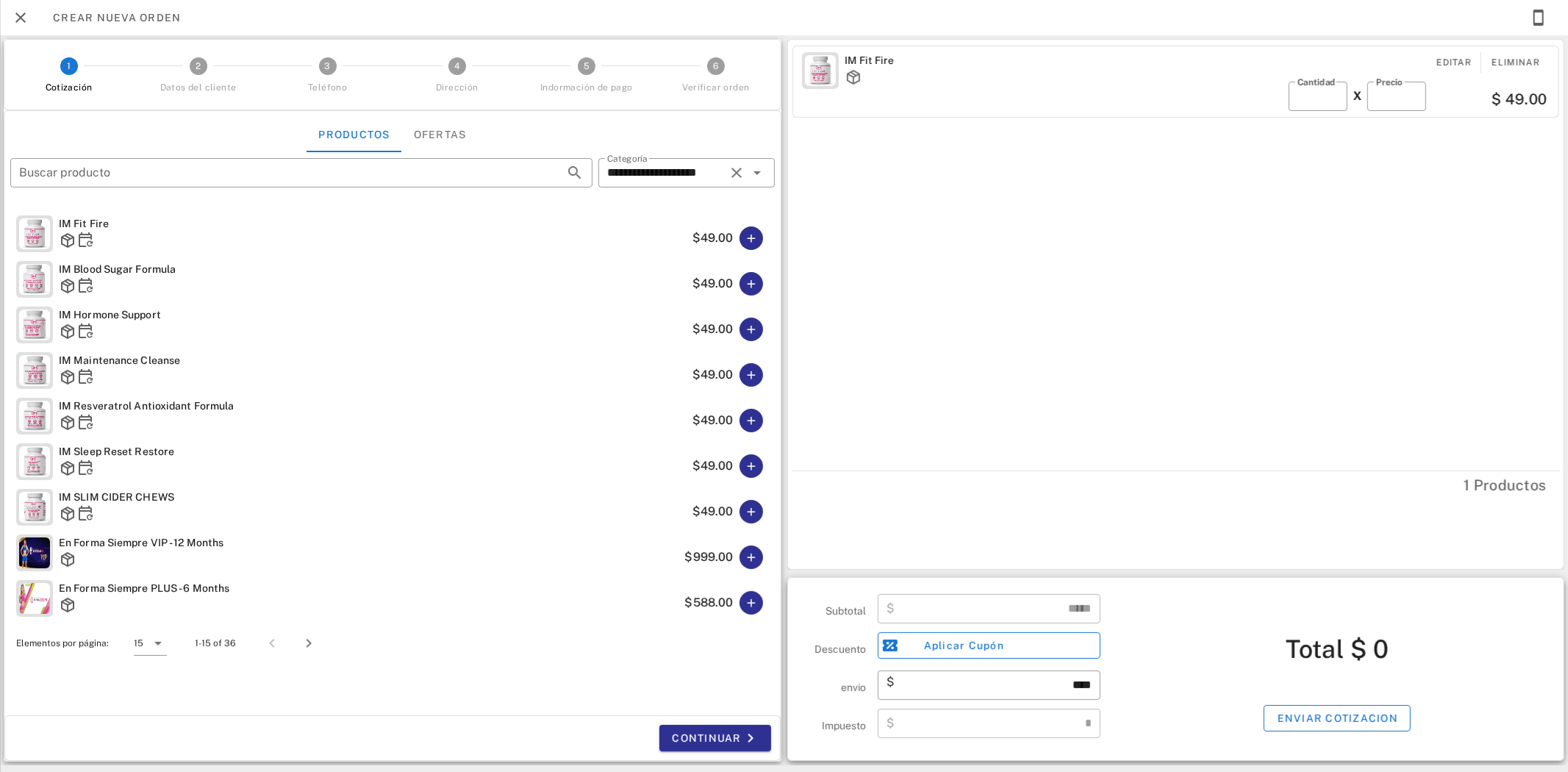 type on "****" 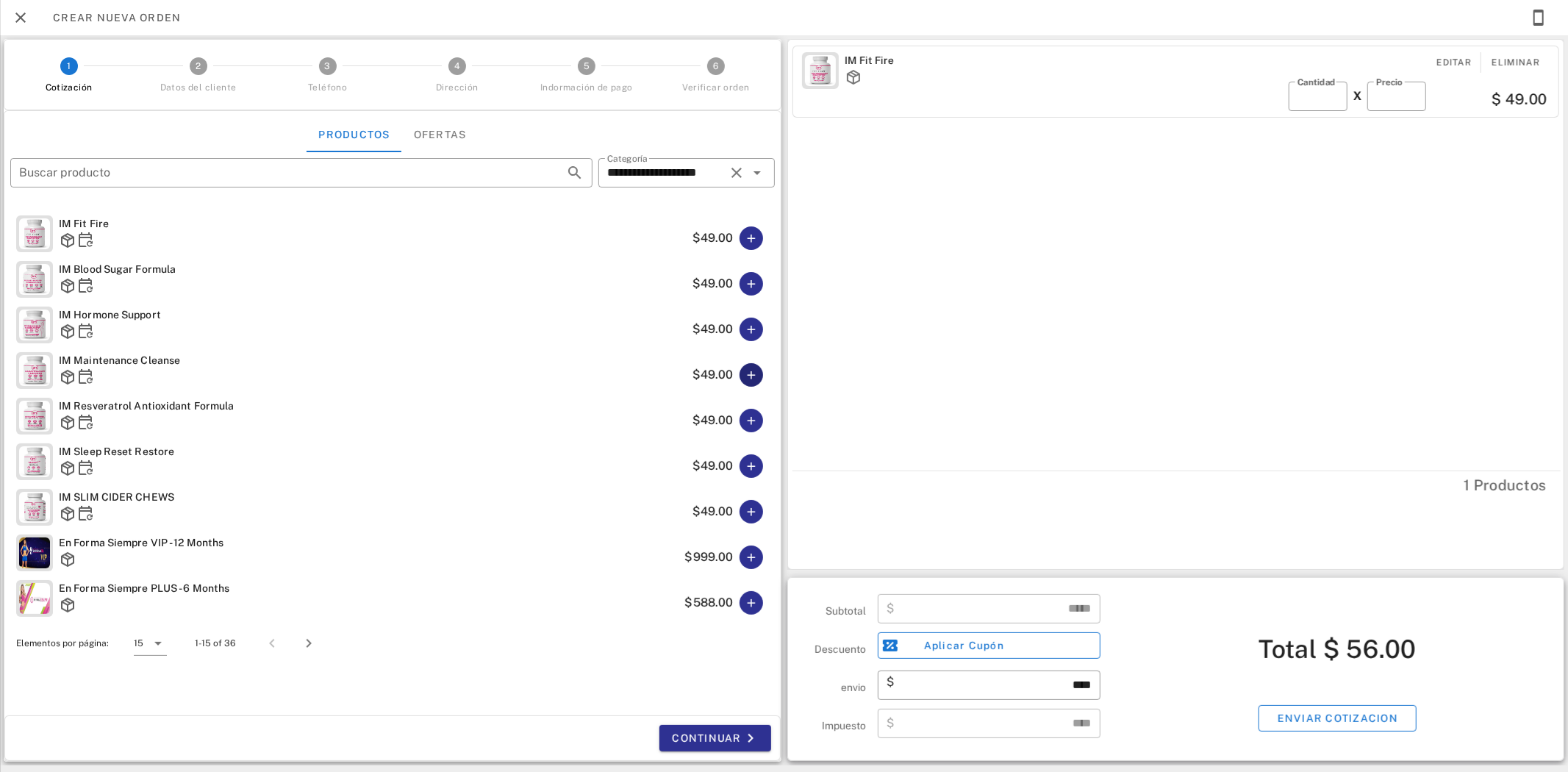 click at bounding box center [751, 375] 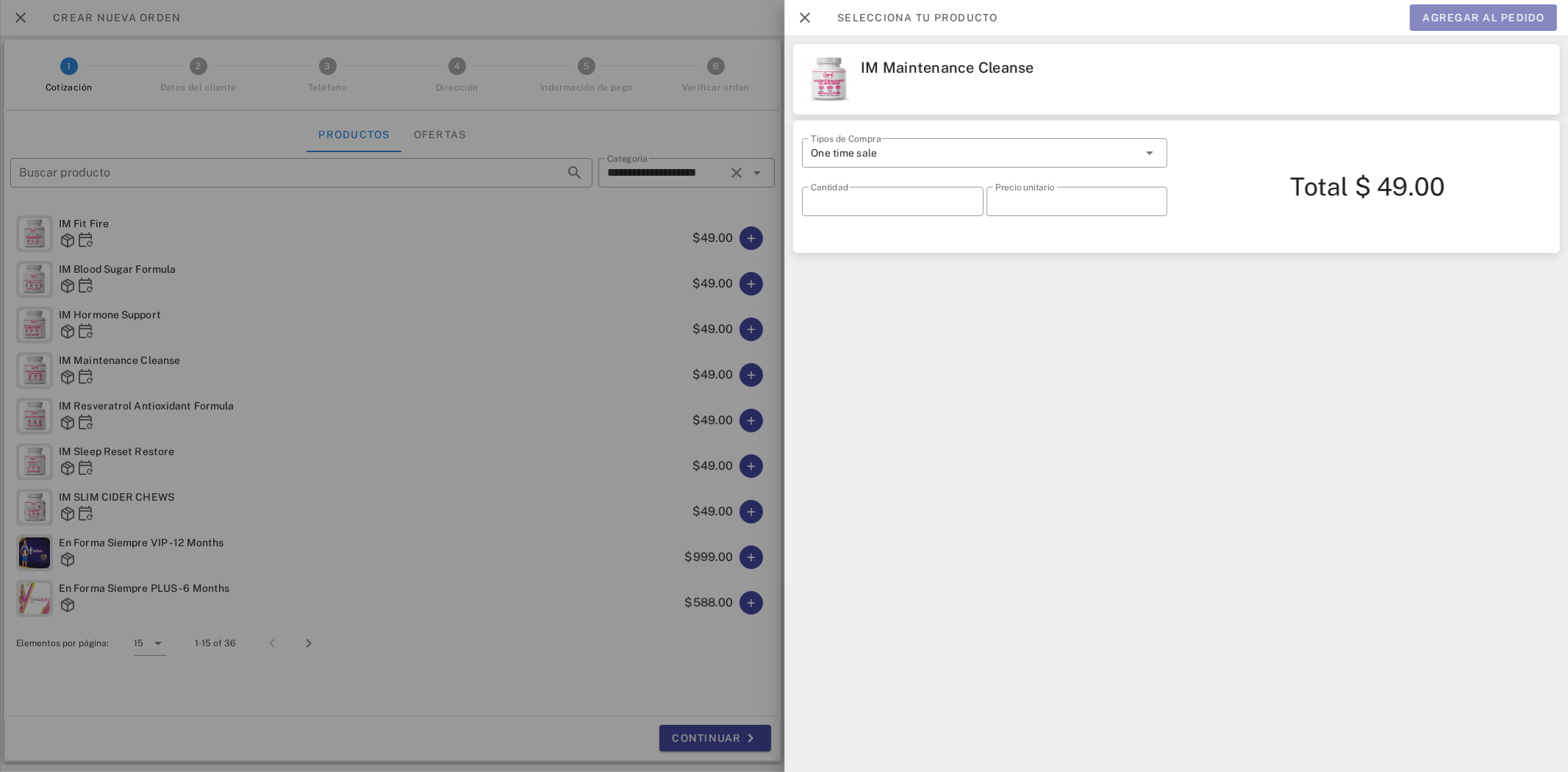click on "Agregar al pedido" at bounding box center (1483, 18) 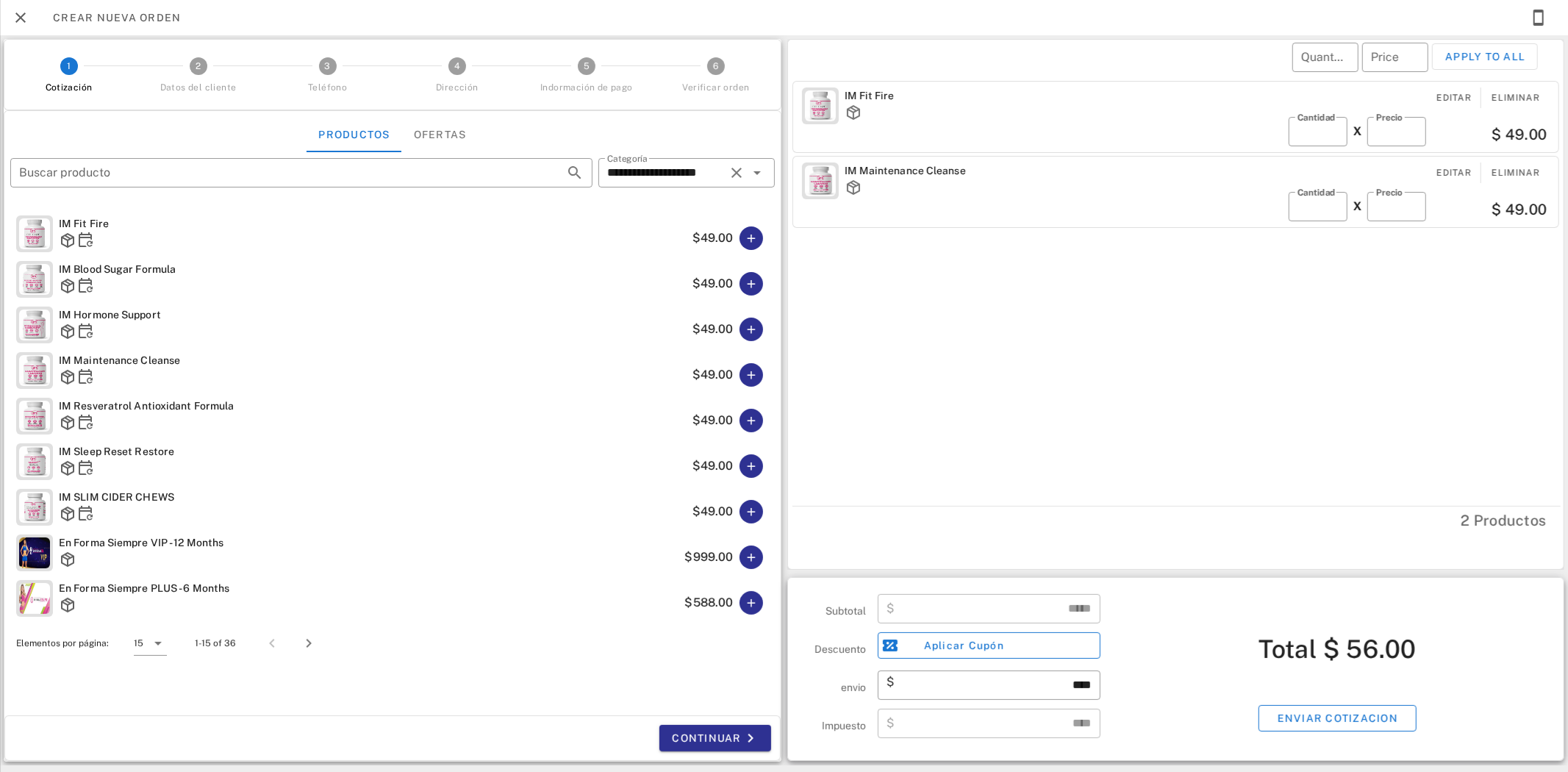 type on "*****" 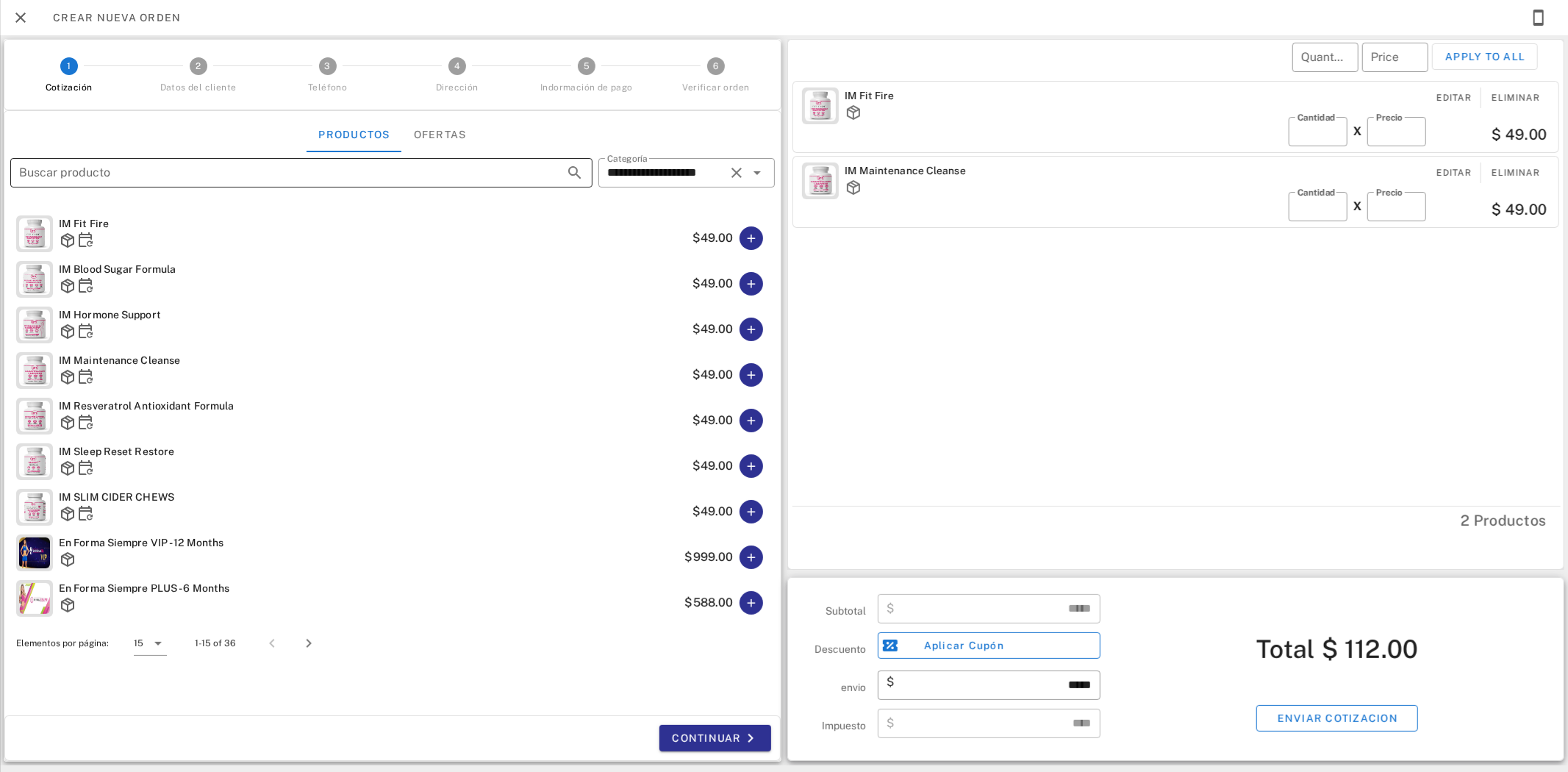 click on "Buscar producto" at bounding box center (281, 173) 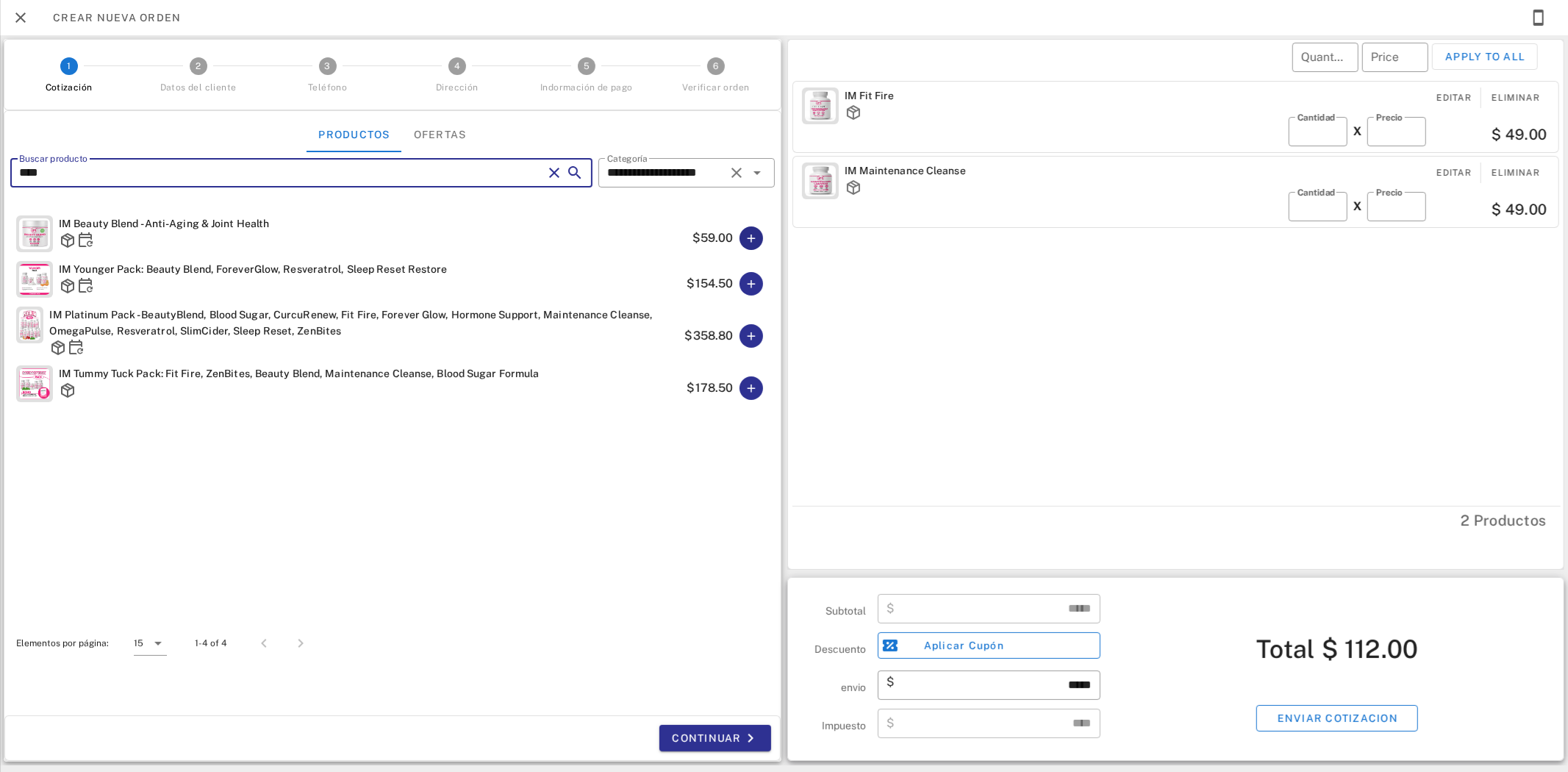 type on "****" 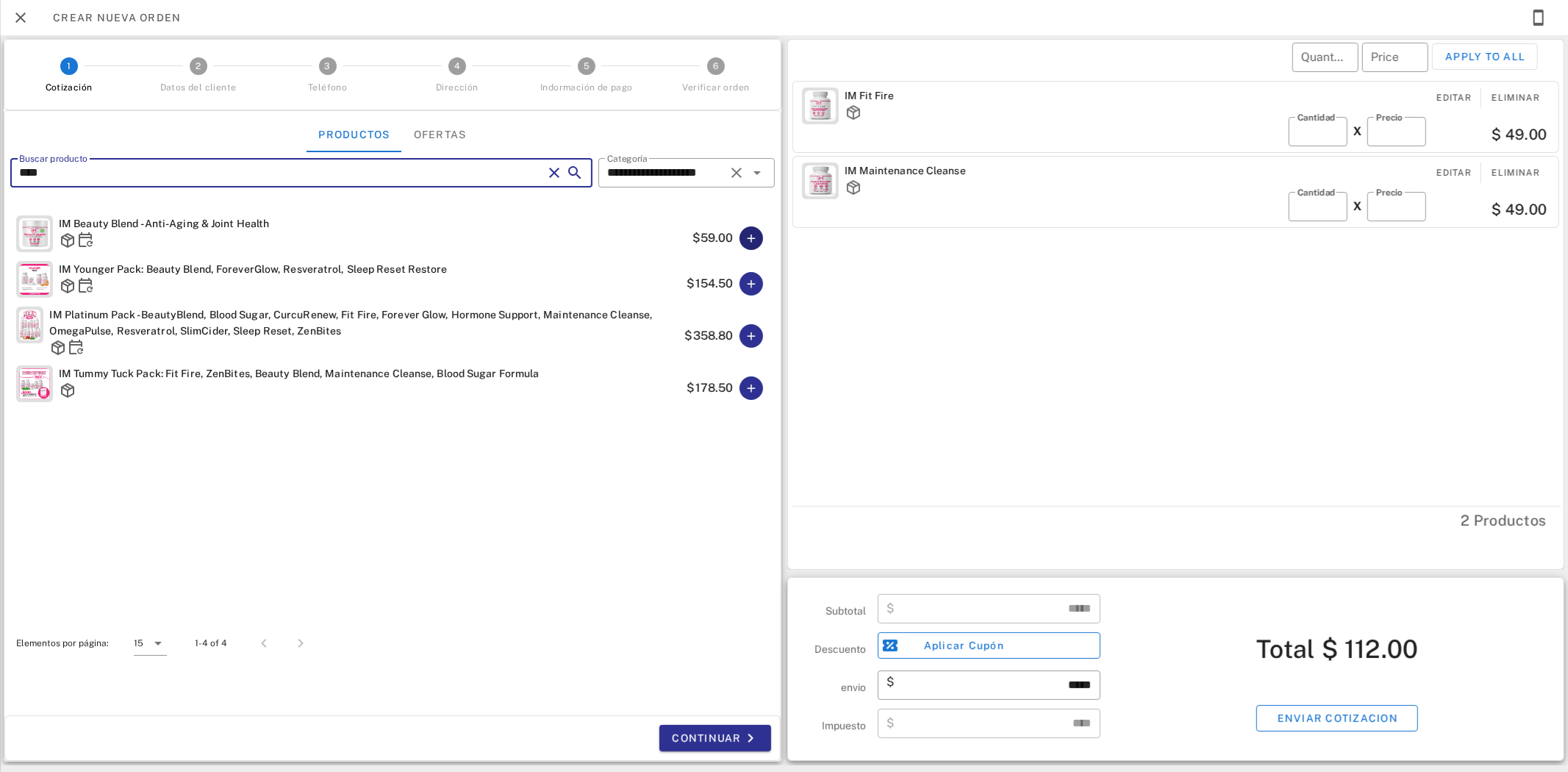 click at bounding box center [751, 238] 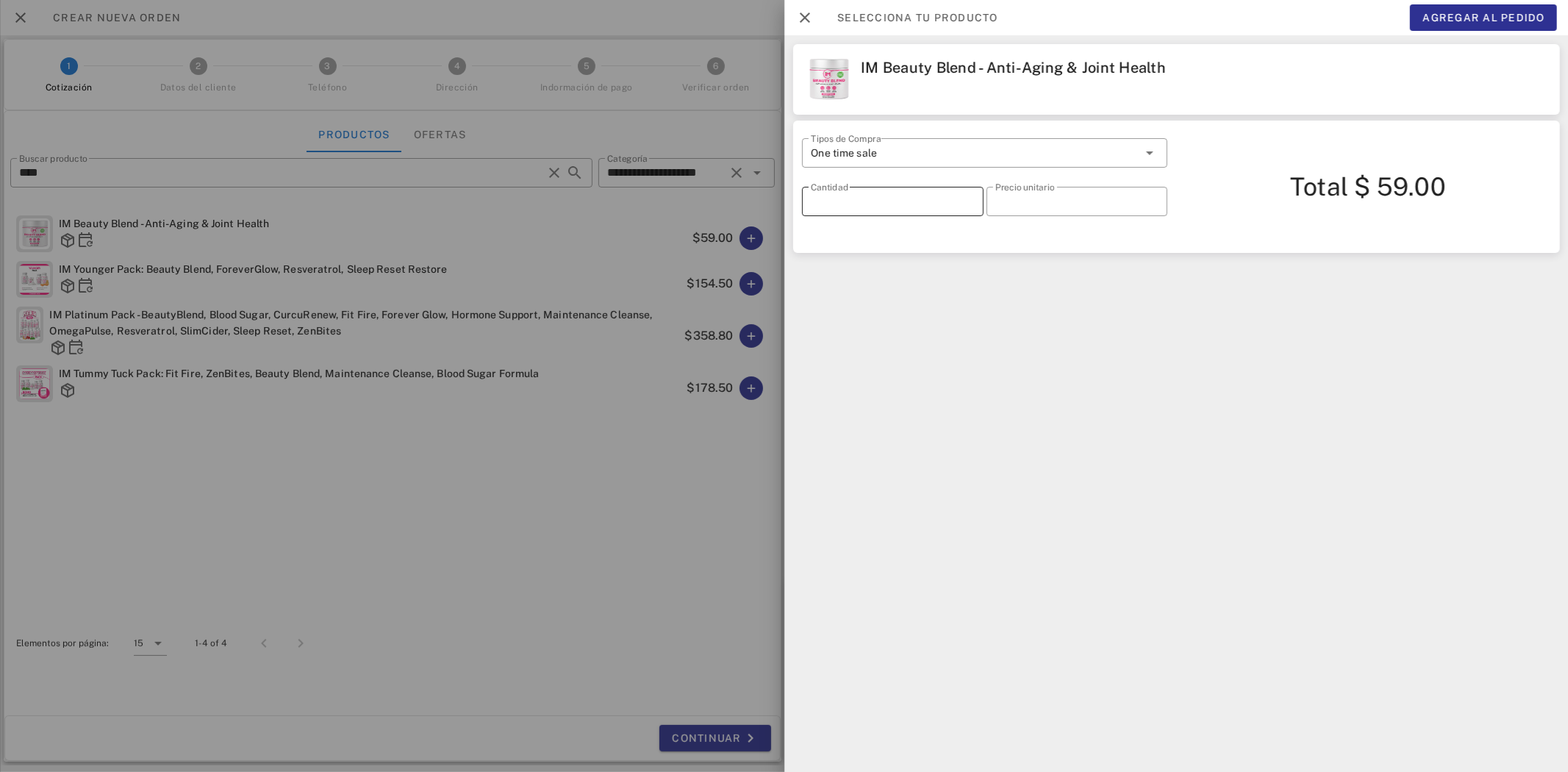 click on "*" at bounding box center [892, 201] 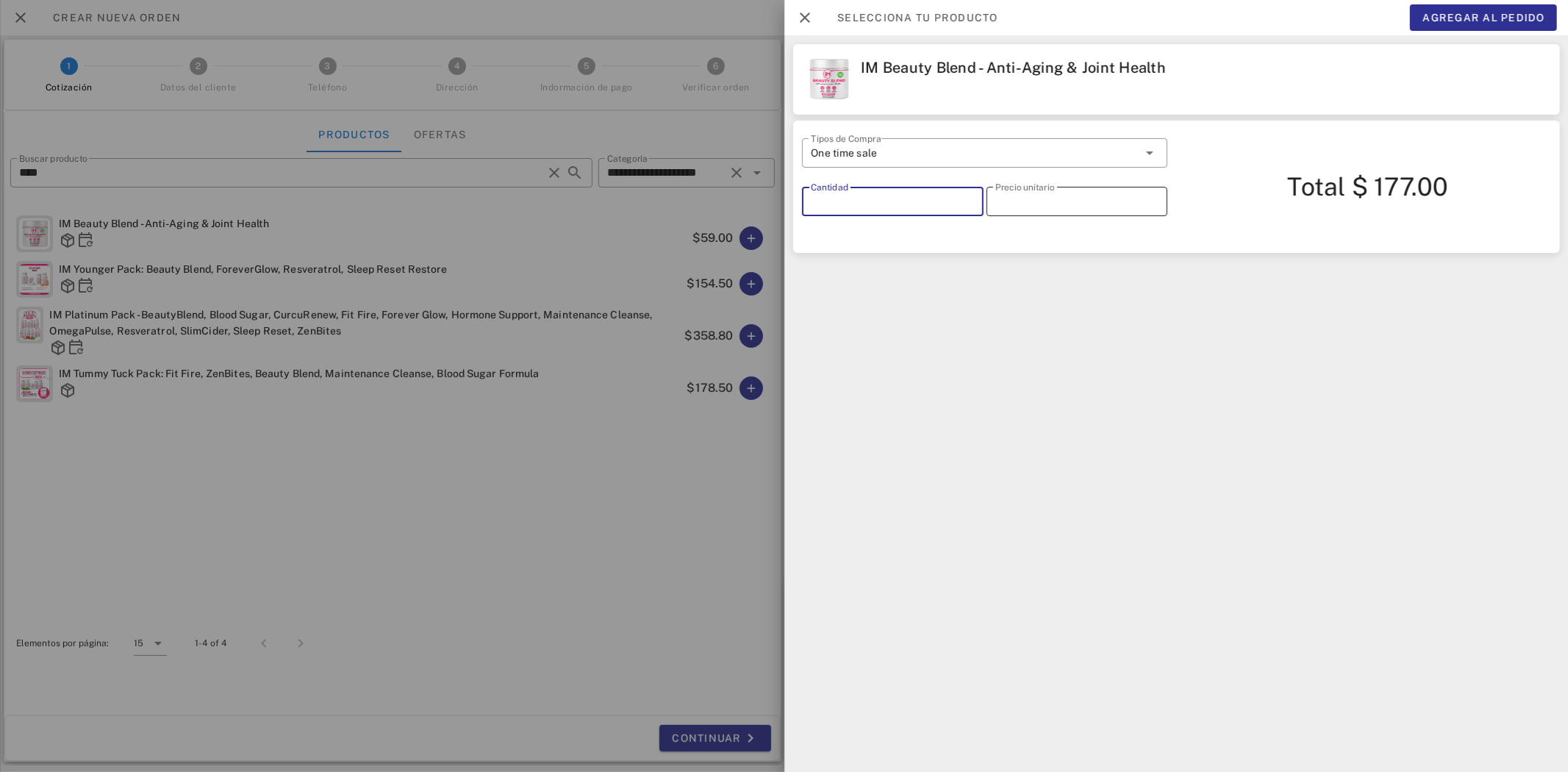 type on "*" 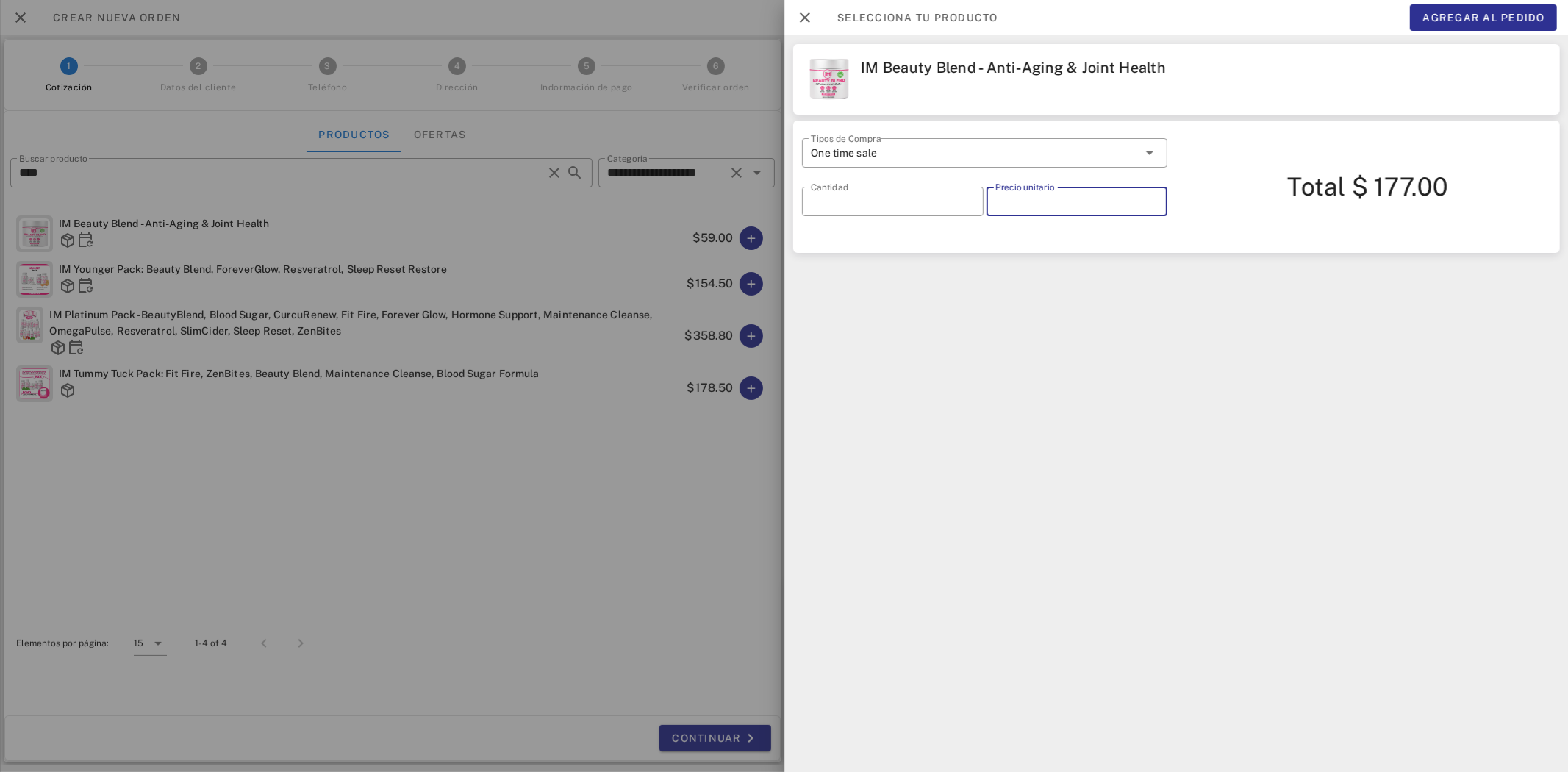 click on "*****" at bounding box center [1076, 201] 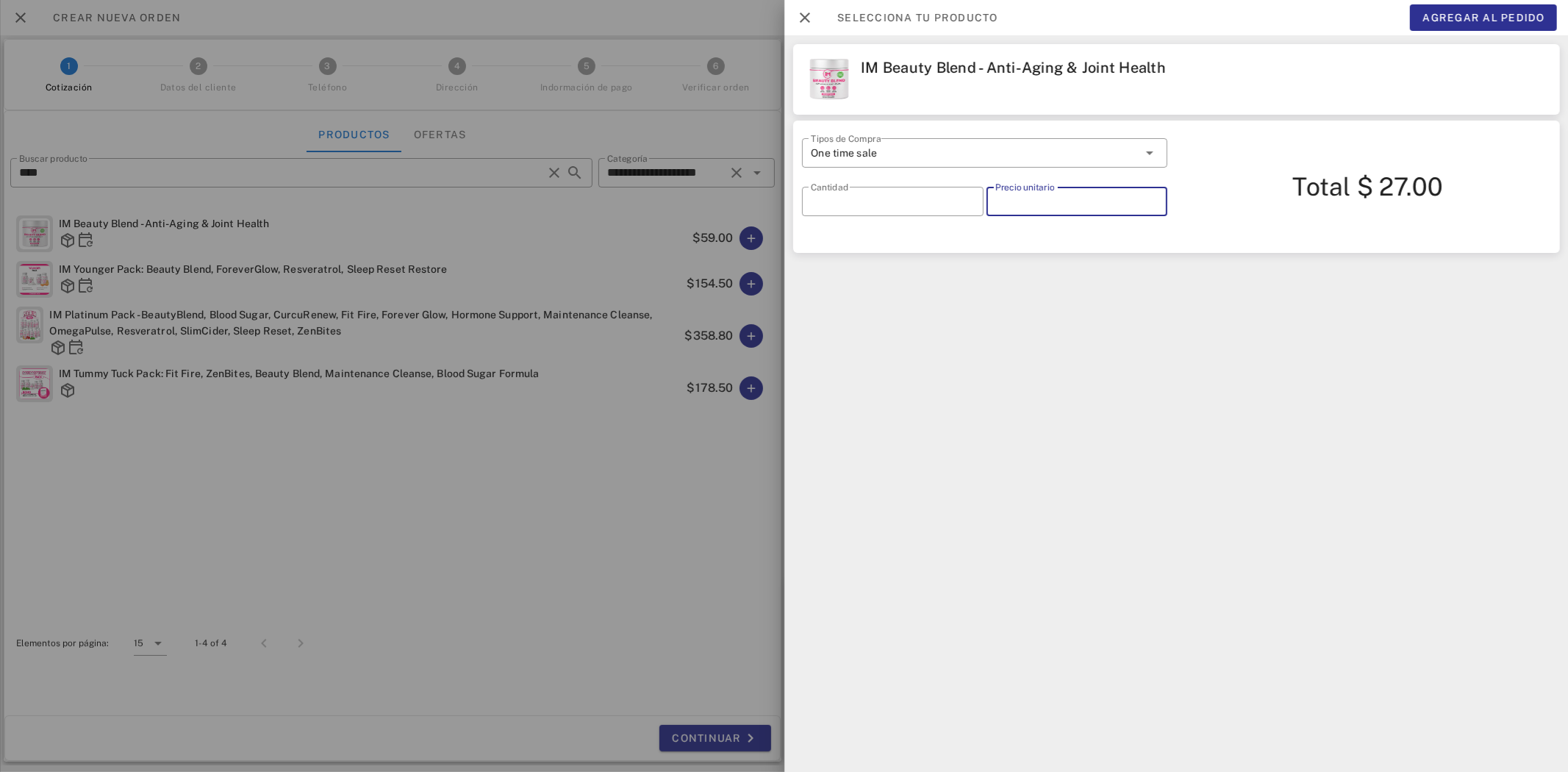 type on "*****" 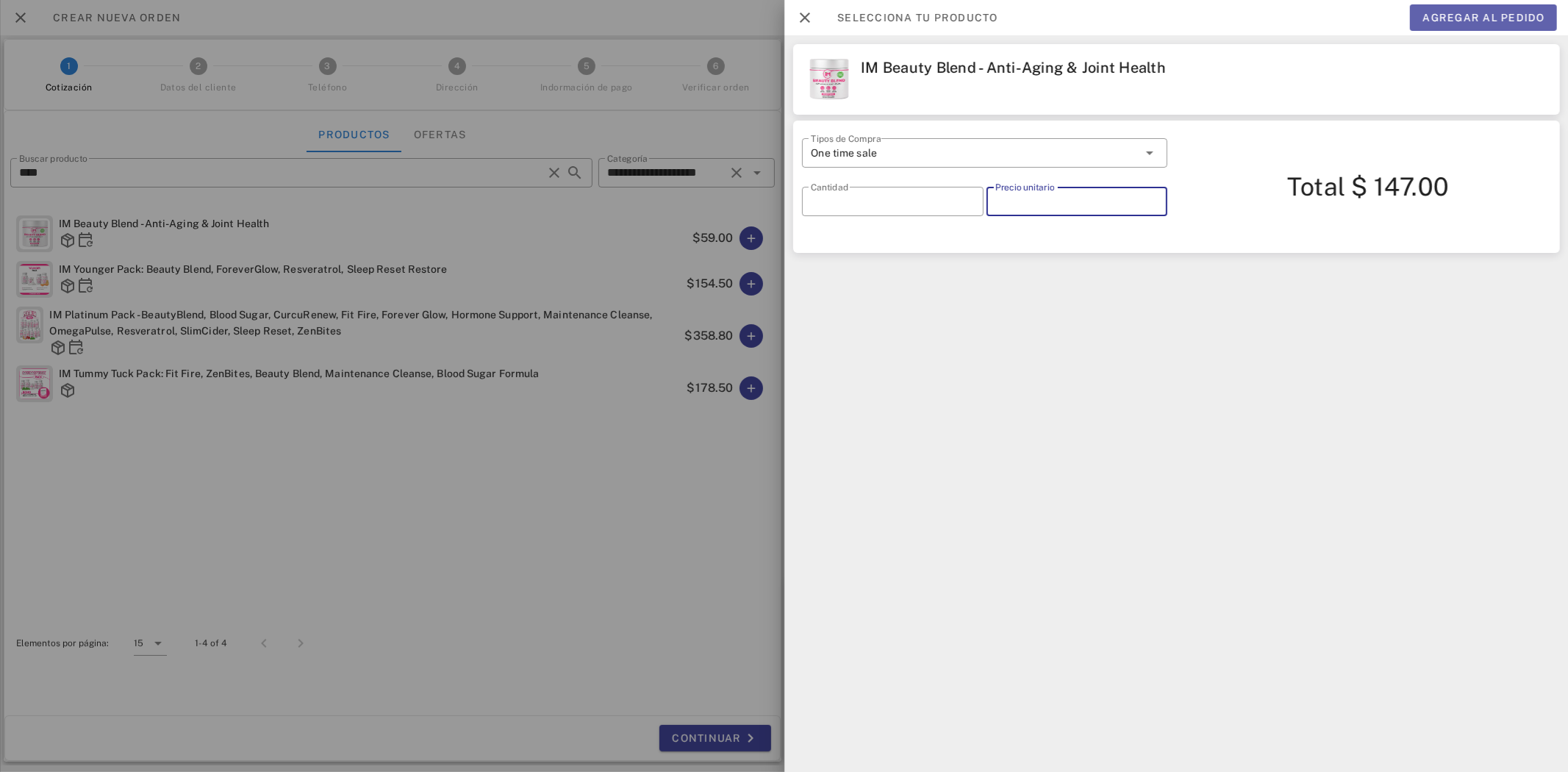 click on "Agregar al pedido" at bounding box center (1483, 18) 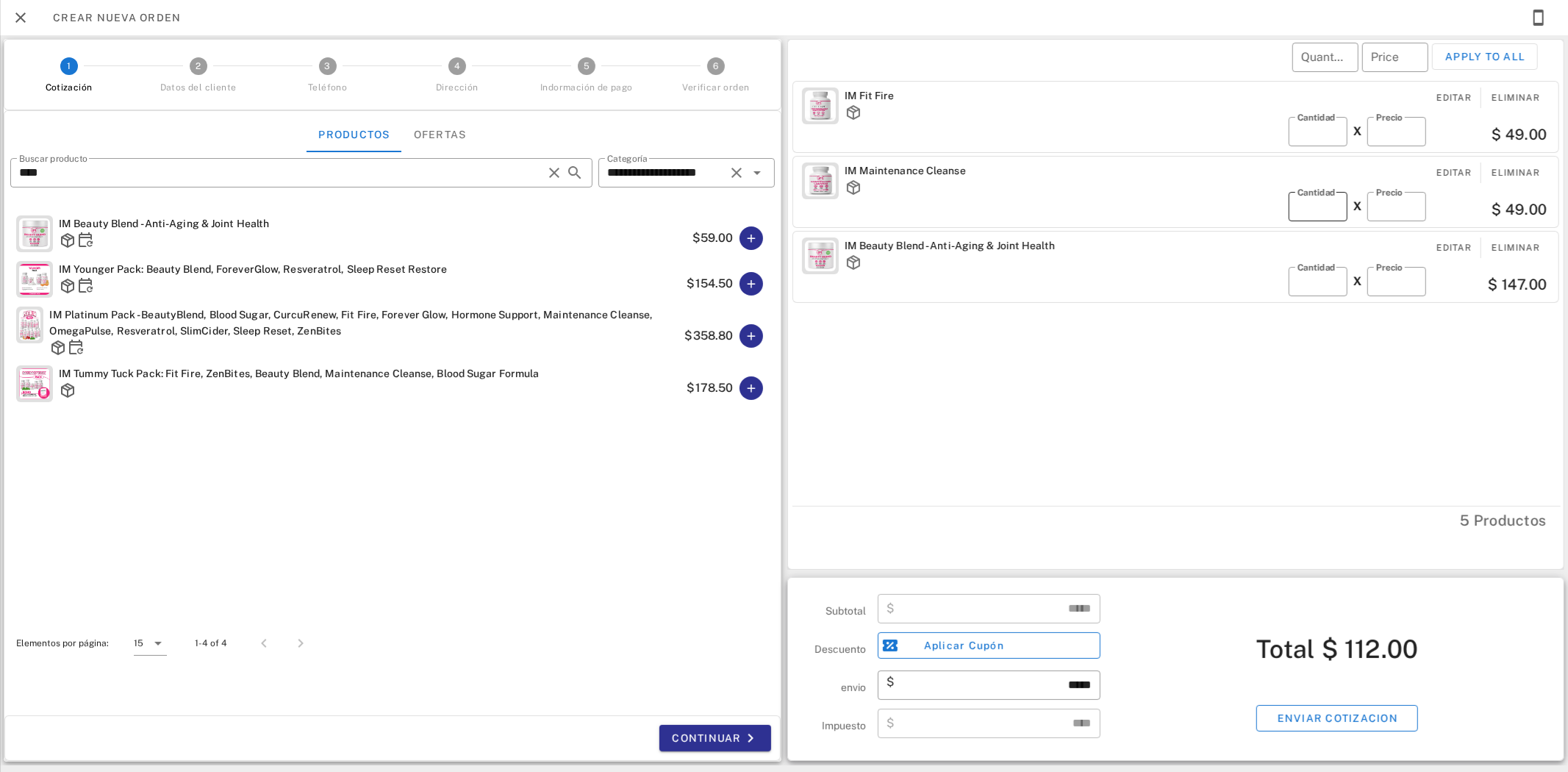 type on "******" 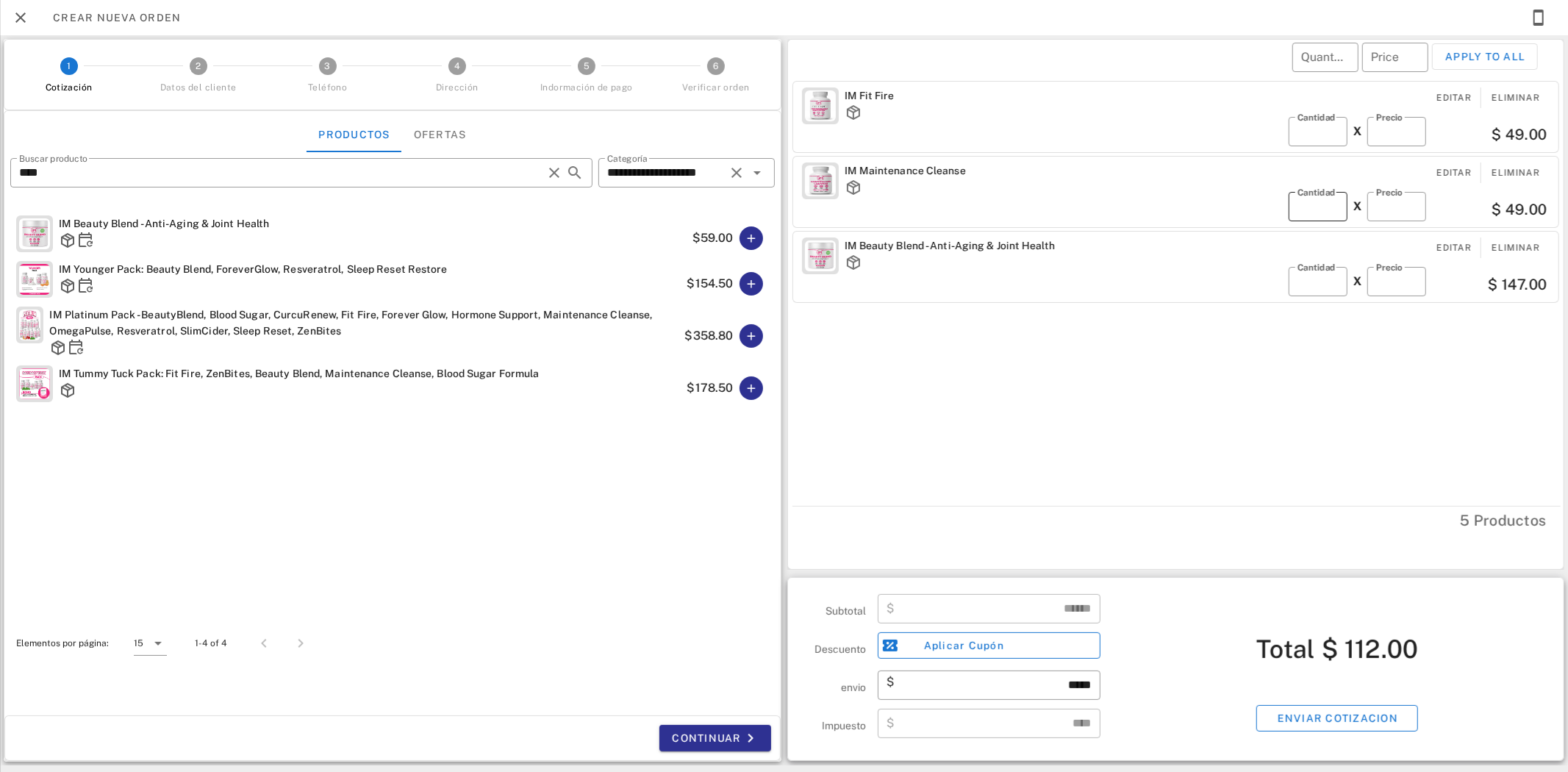 click on "*" at bounding box center [1318, 207] 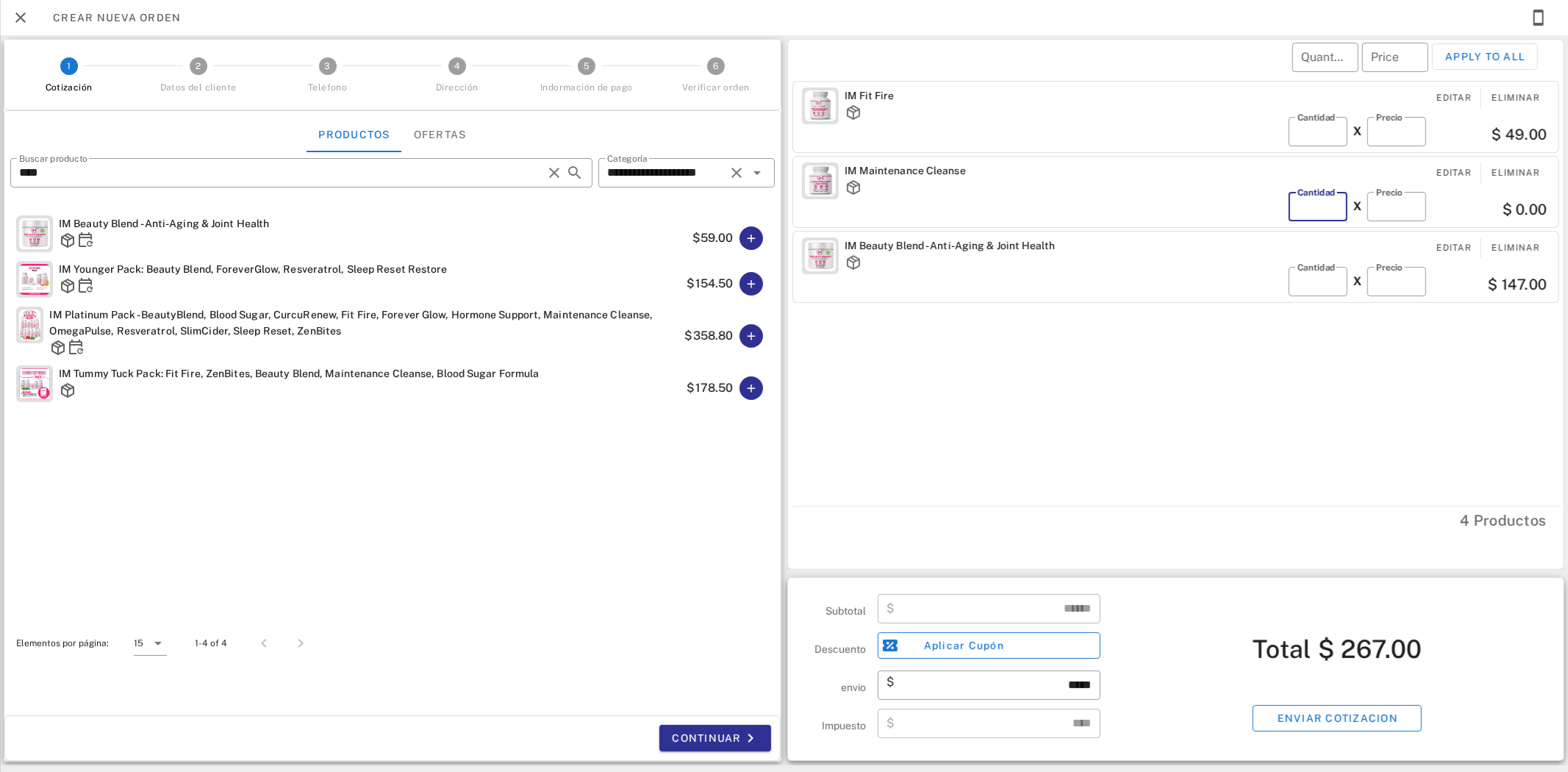 type on "*" 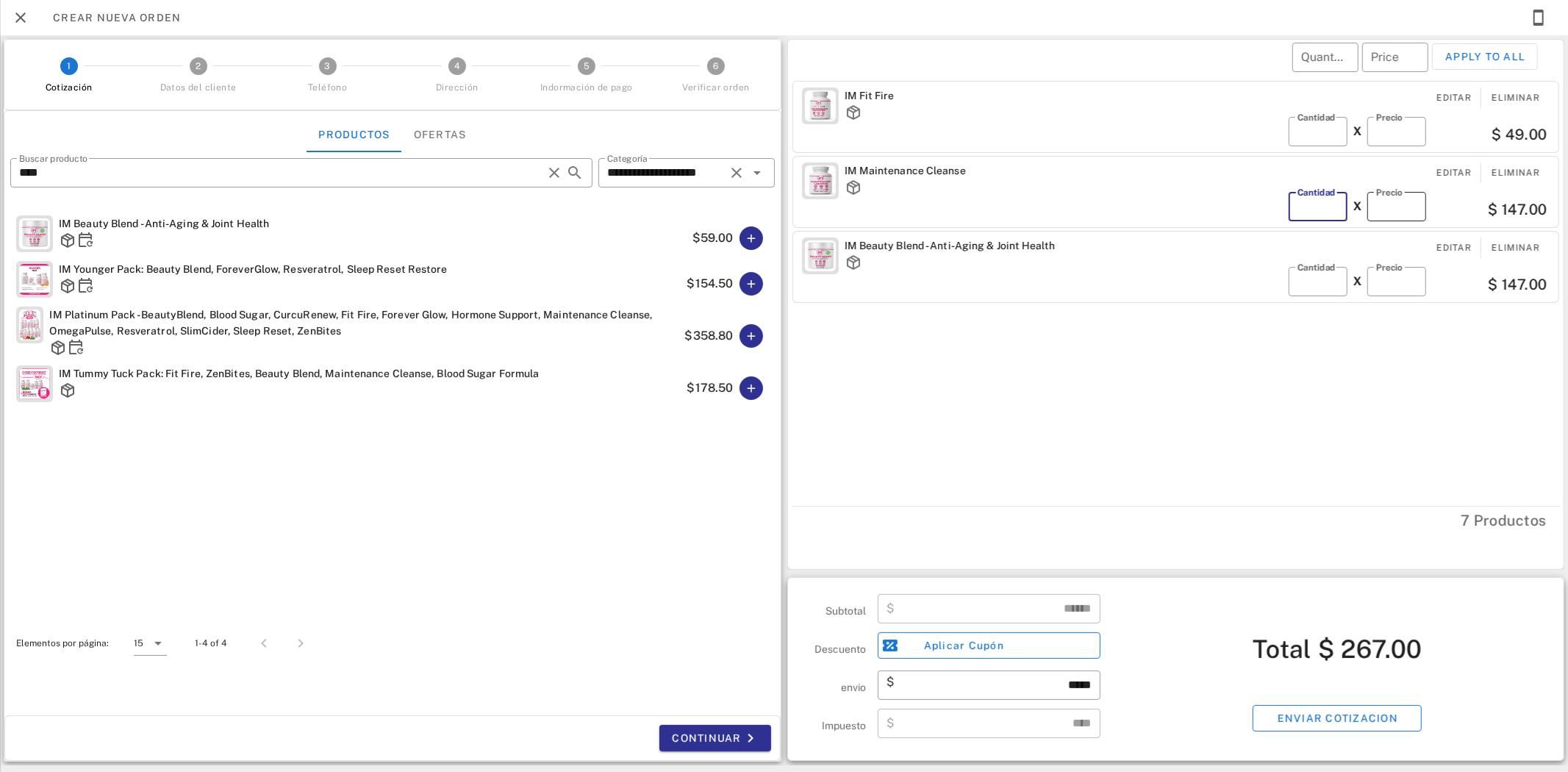 type on "******" 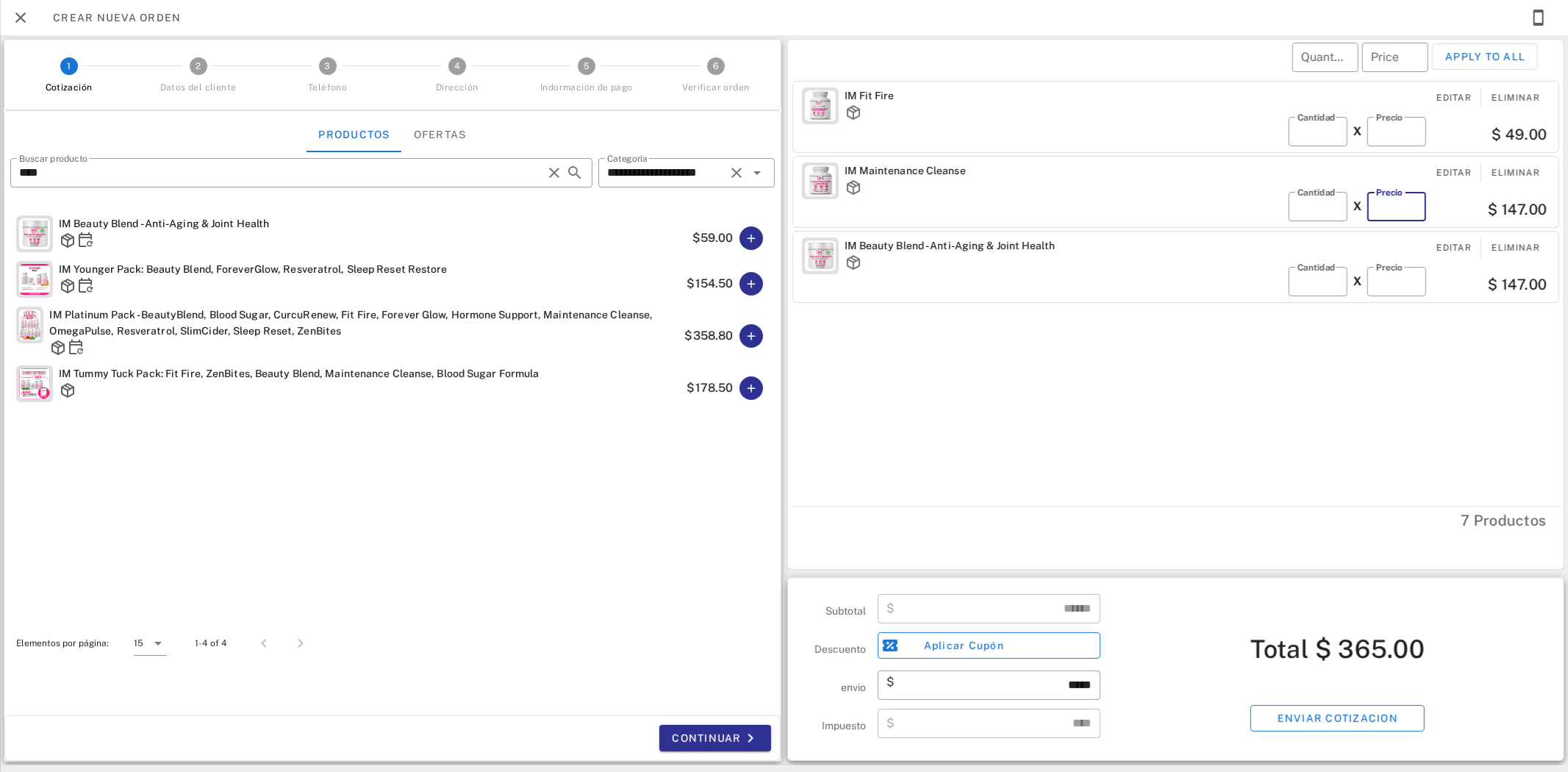 click on "*****" at bounding box center (1397, 207) 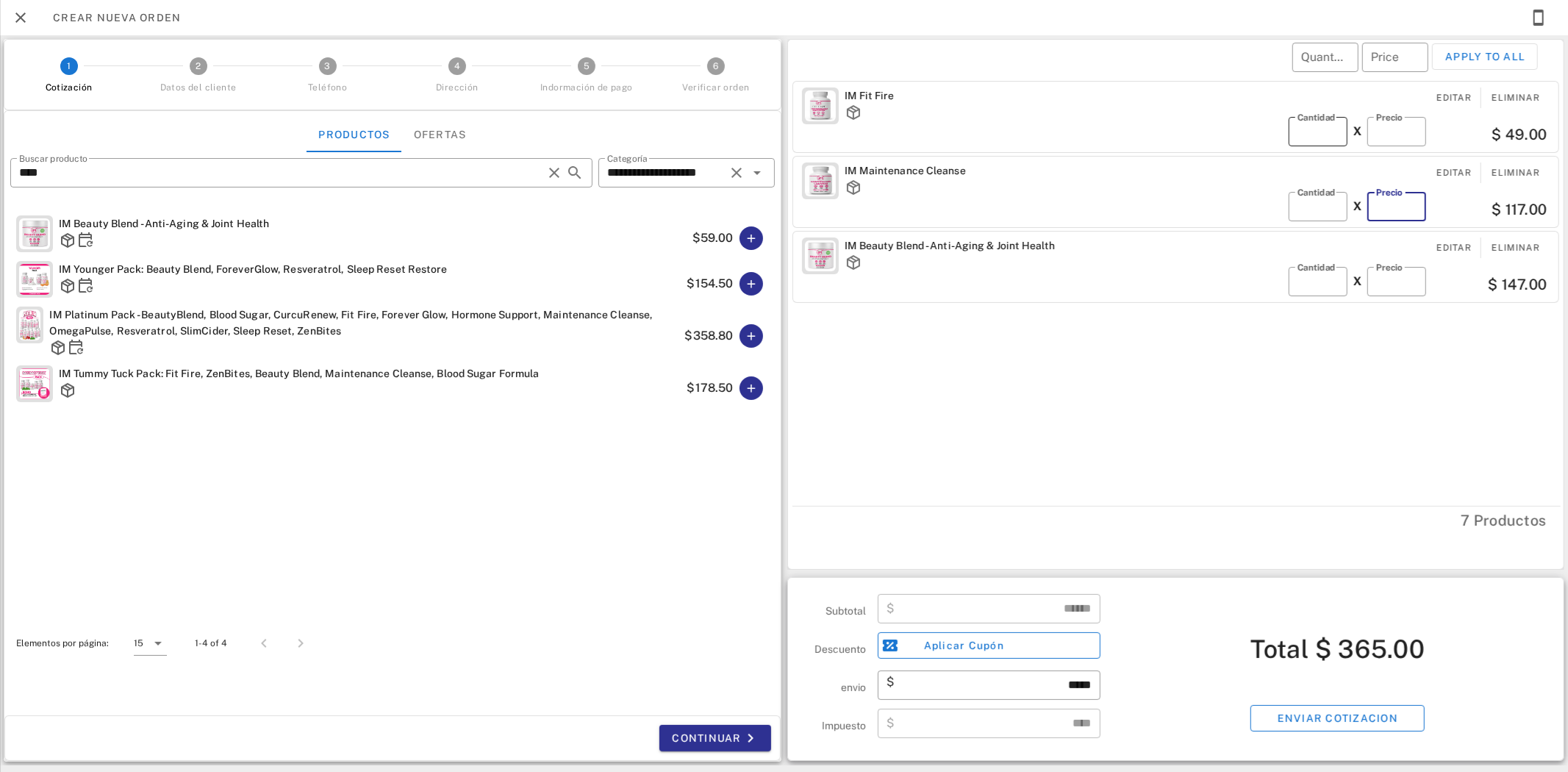 type on "*****" 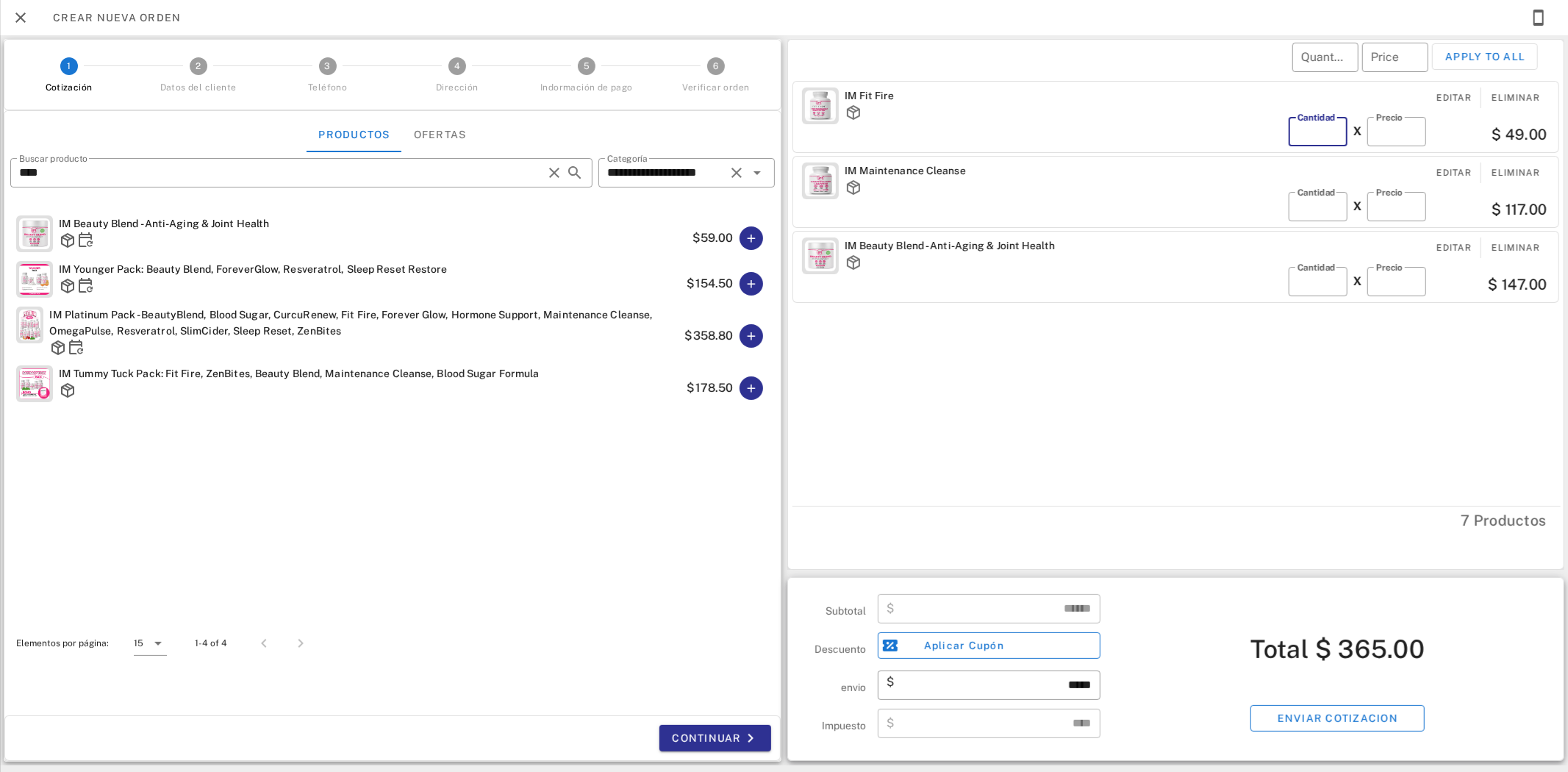 type on "******" 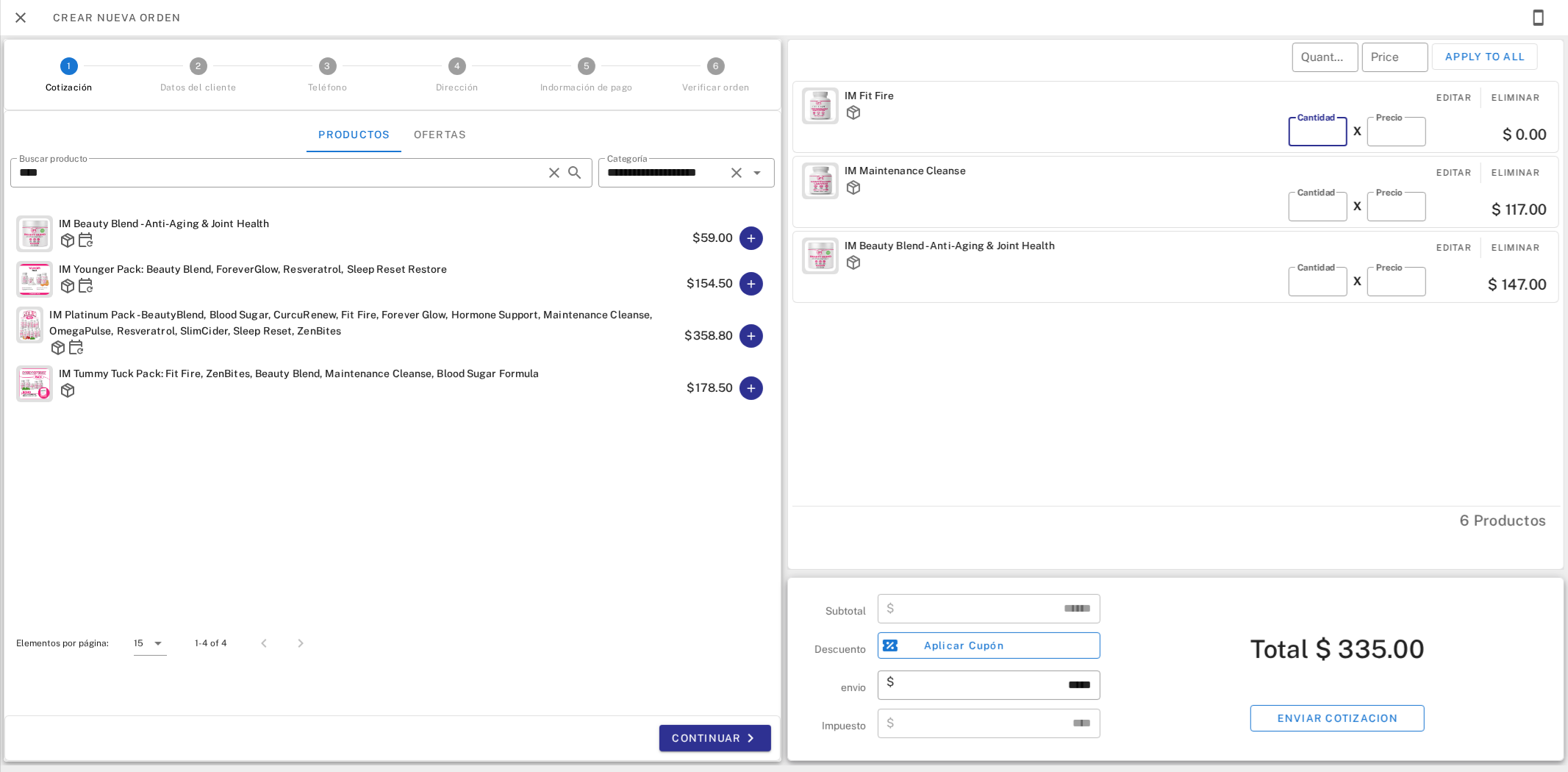 type on "*" 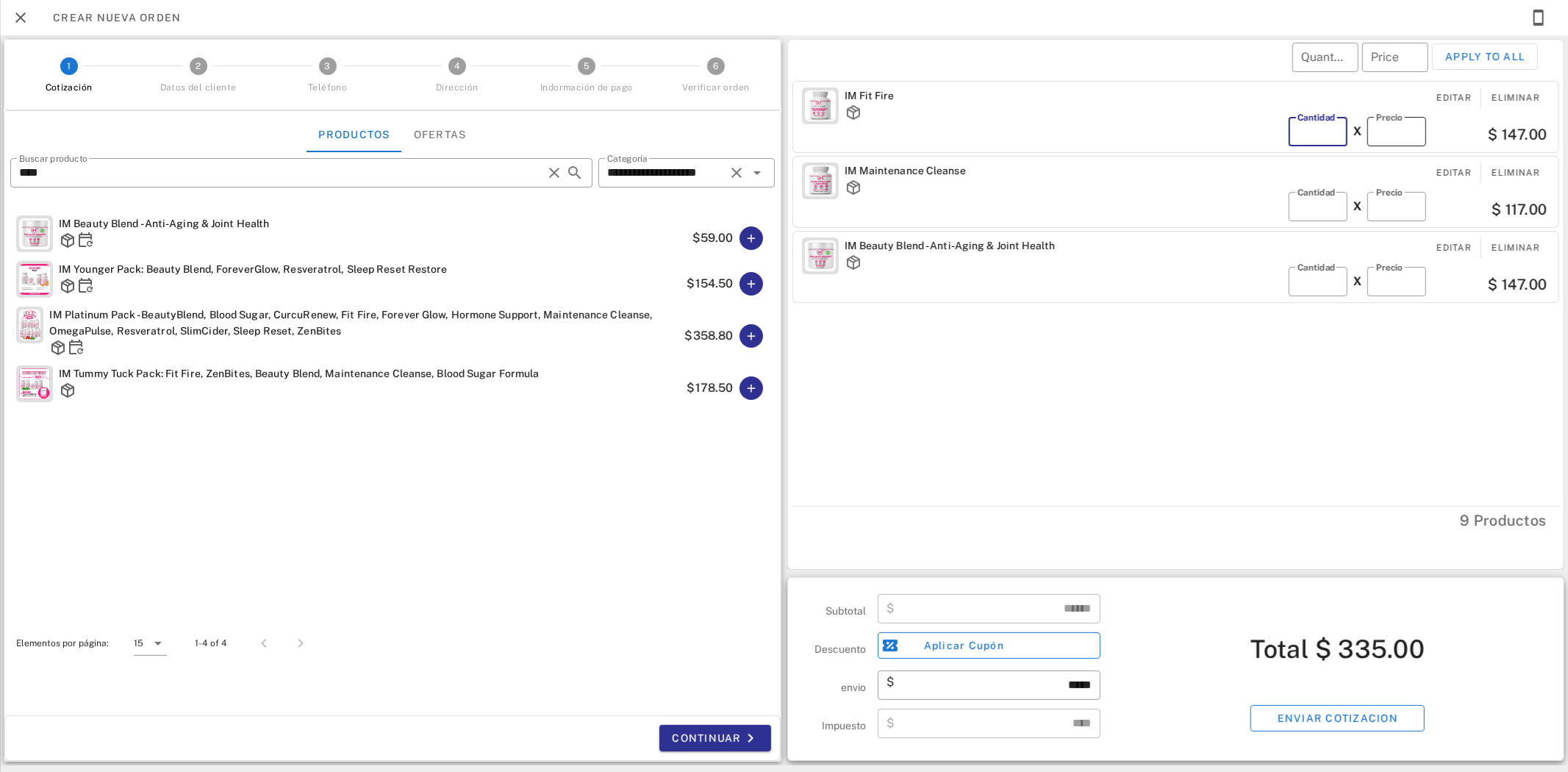 type on "******" 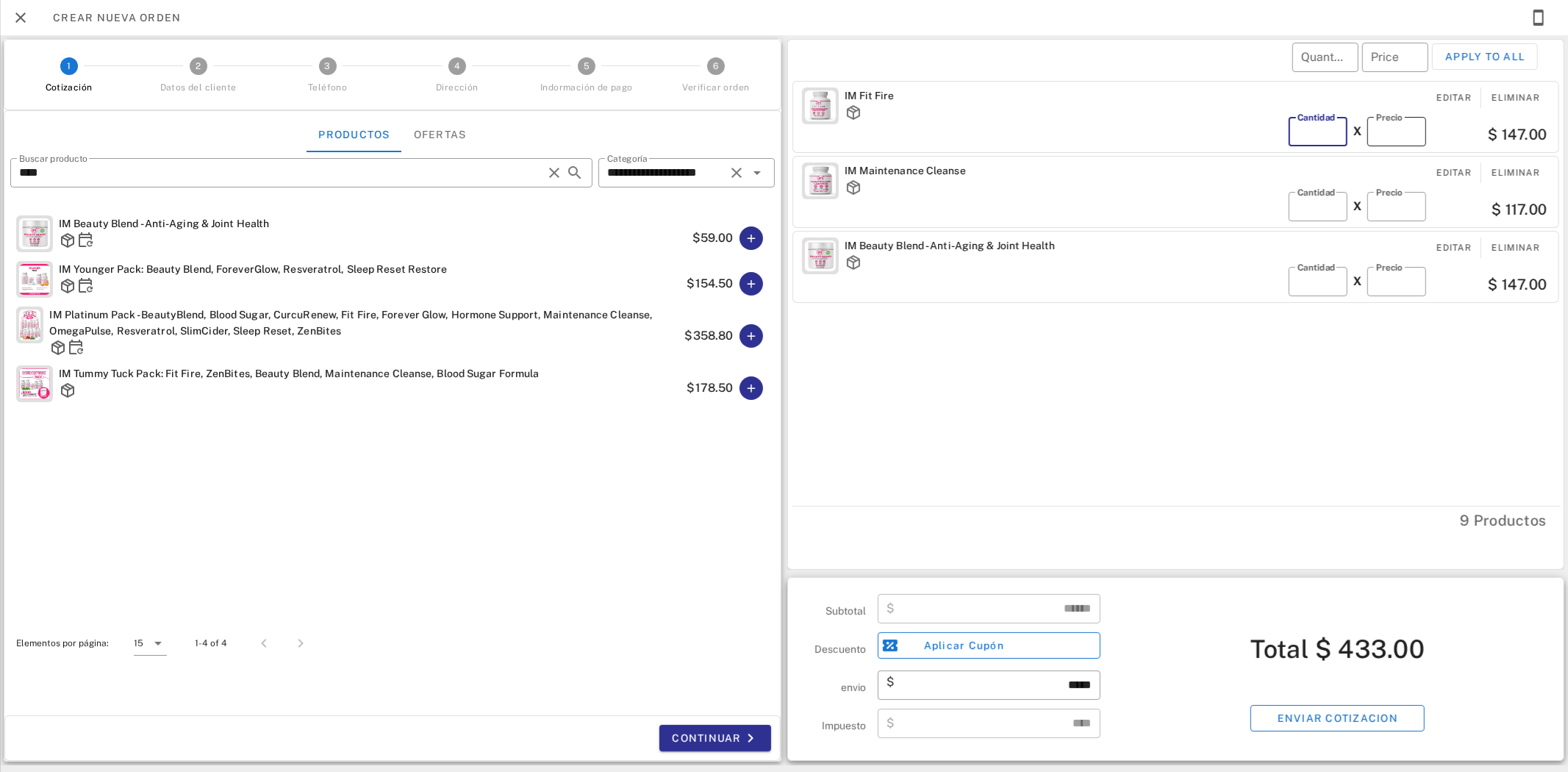 type on "*" 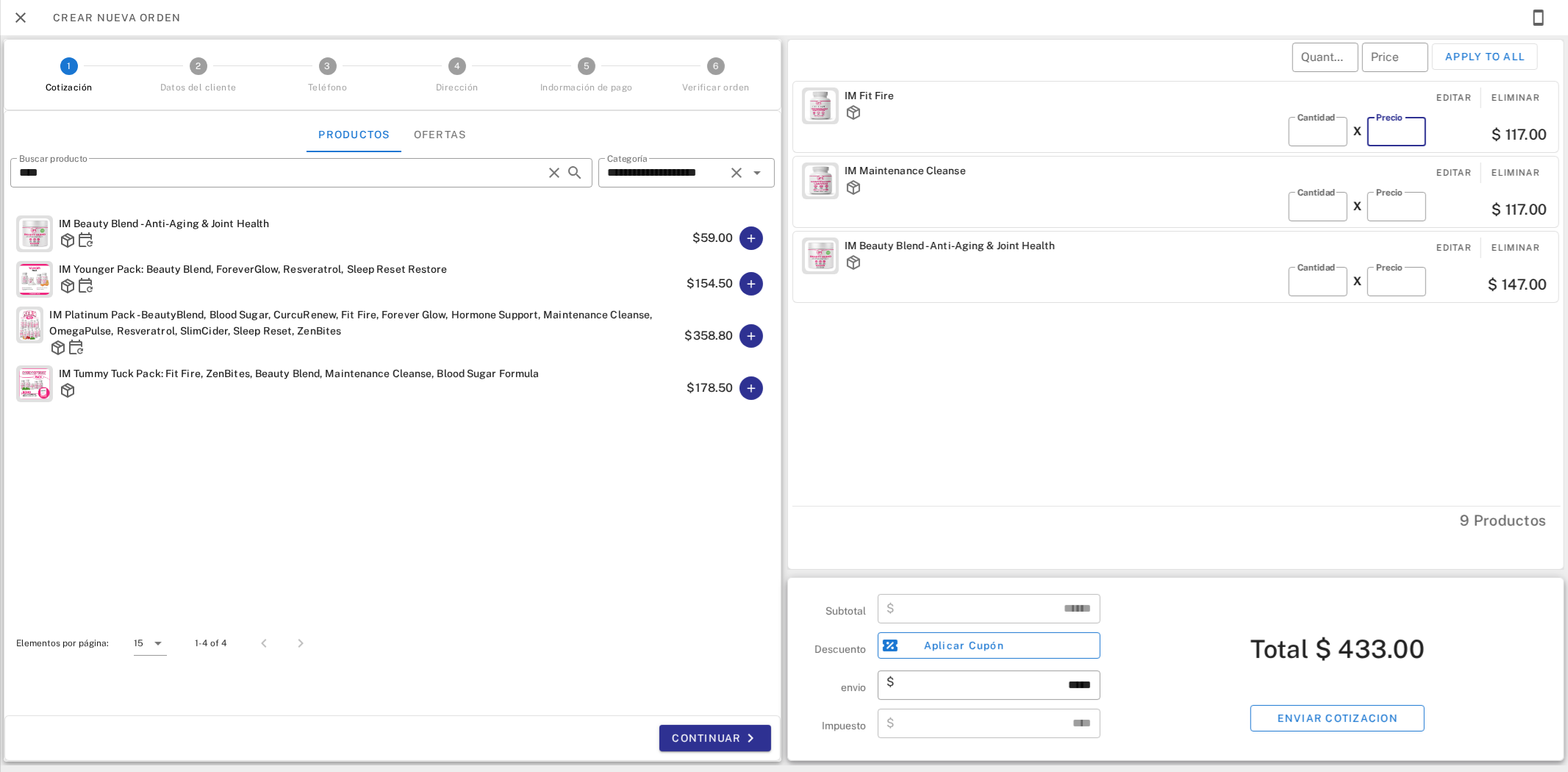 type on "*****" 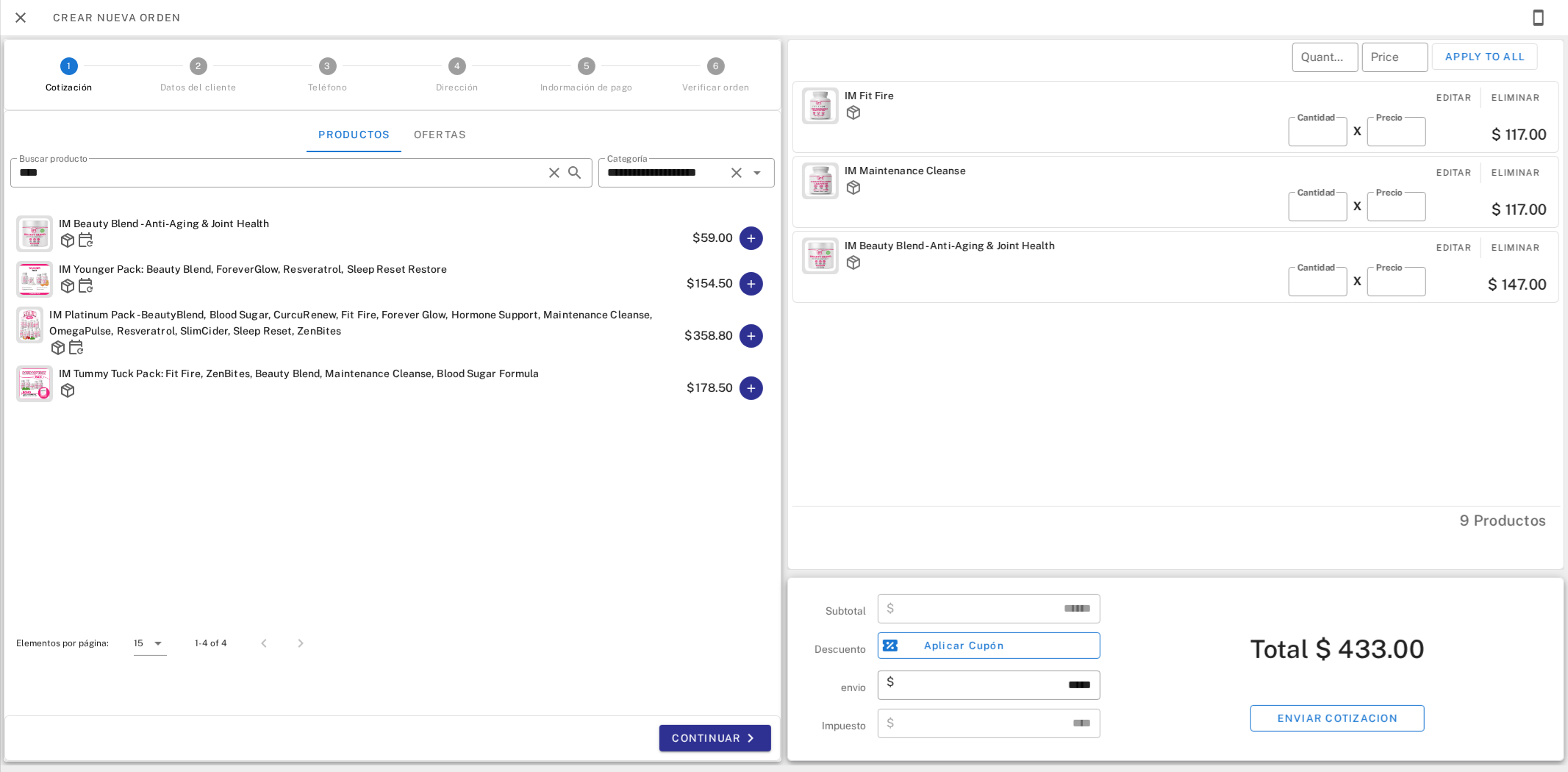 click on "IM Fit Fire  Editar   Eliminar  ​ Cantidad * X ​ Precio *****  $ 117.00  IM Maintenance Cleanse  Editar   Eliminar  ​ Cantidad * X ​ Precio *****  $ 117.00  IM Beauty Blend - Anti-Aging & Joint Health  Editar   Eliminar  ​ Cantidad * X ​ Precio *****  $ 147.00" at bounding box center [1178, 290] 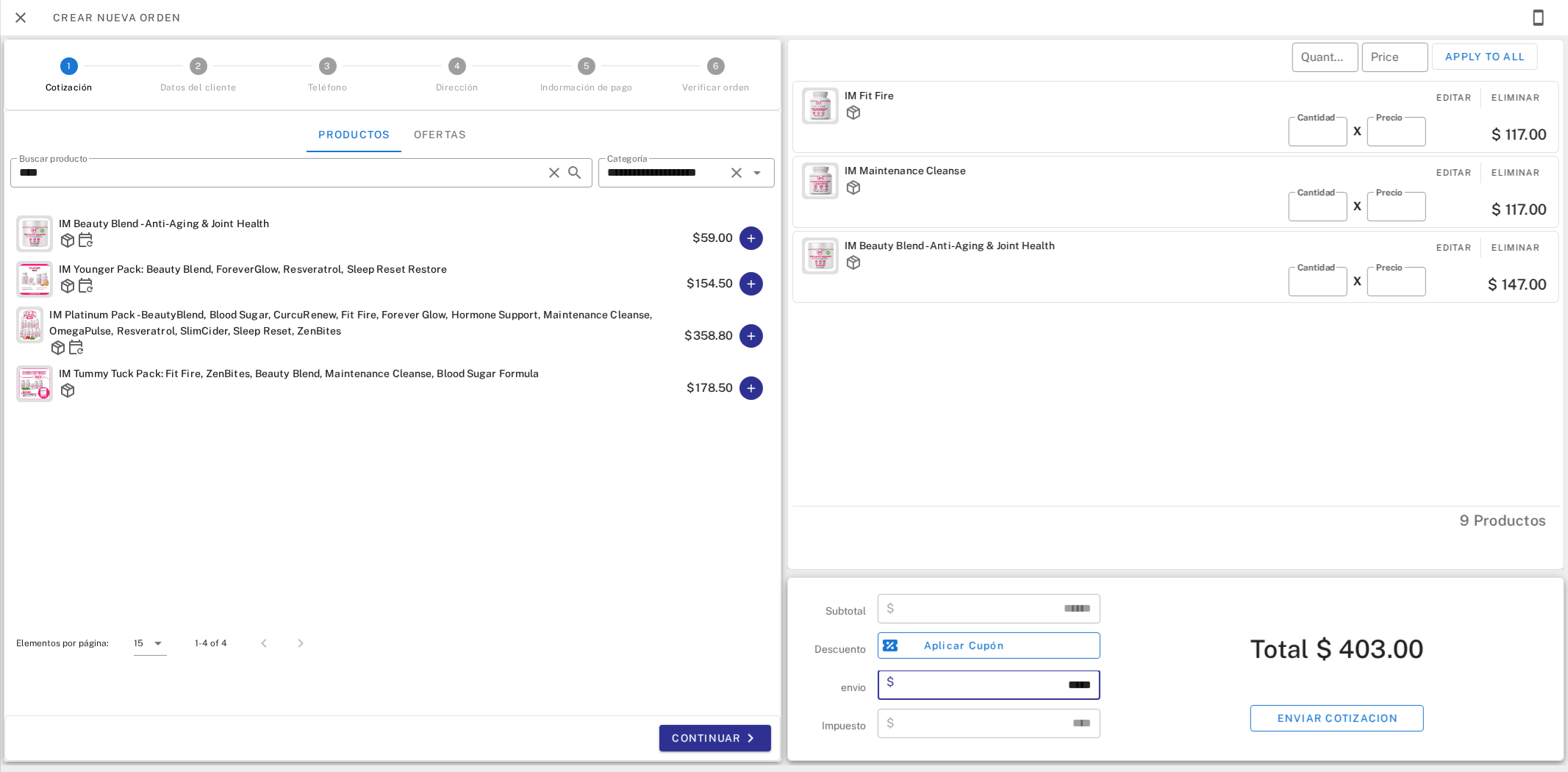 click on "*****" at bounding box center (995, 685) 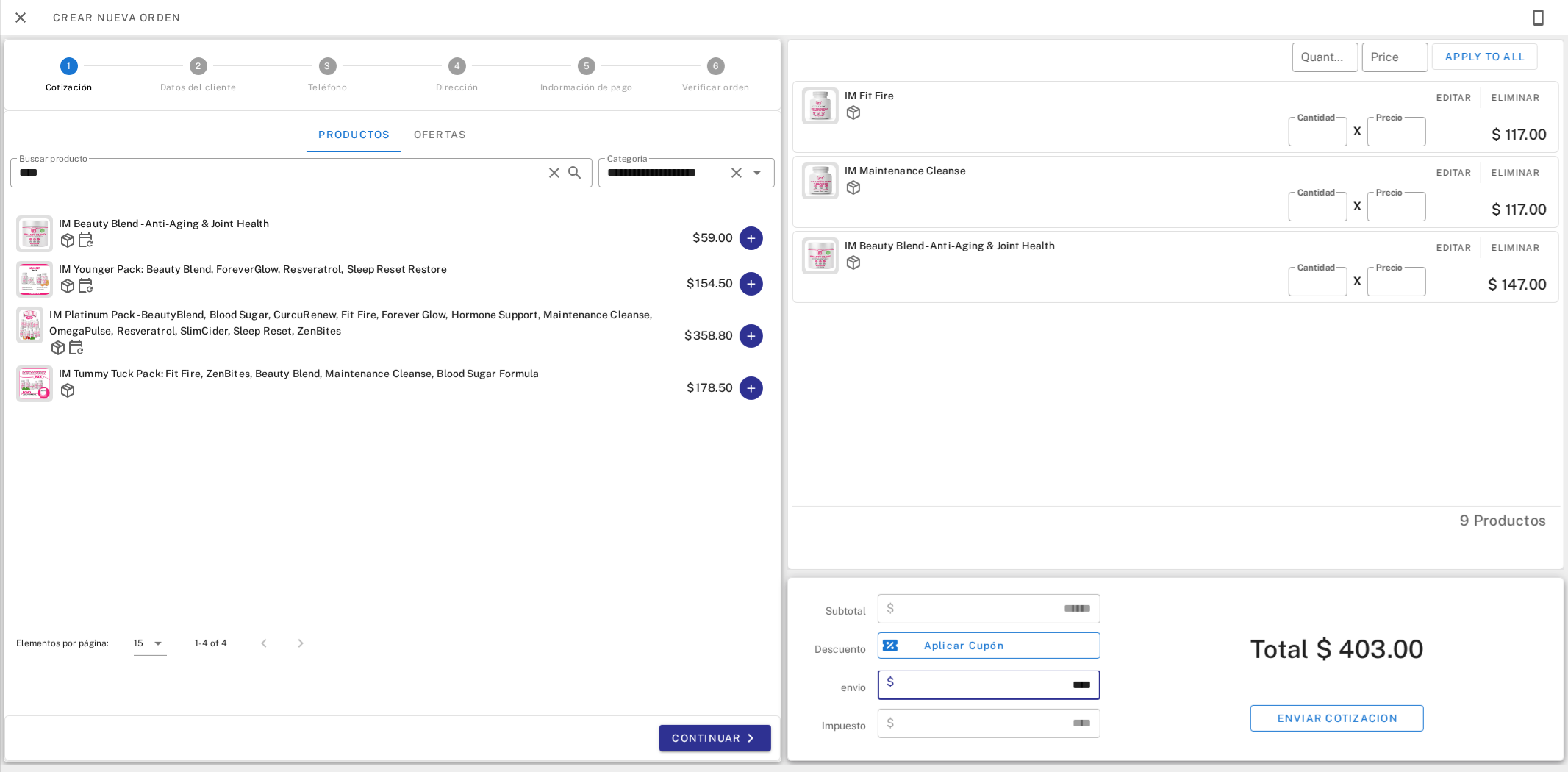 type on "****" 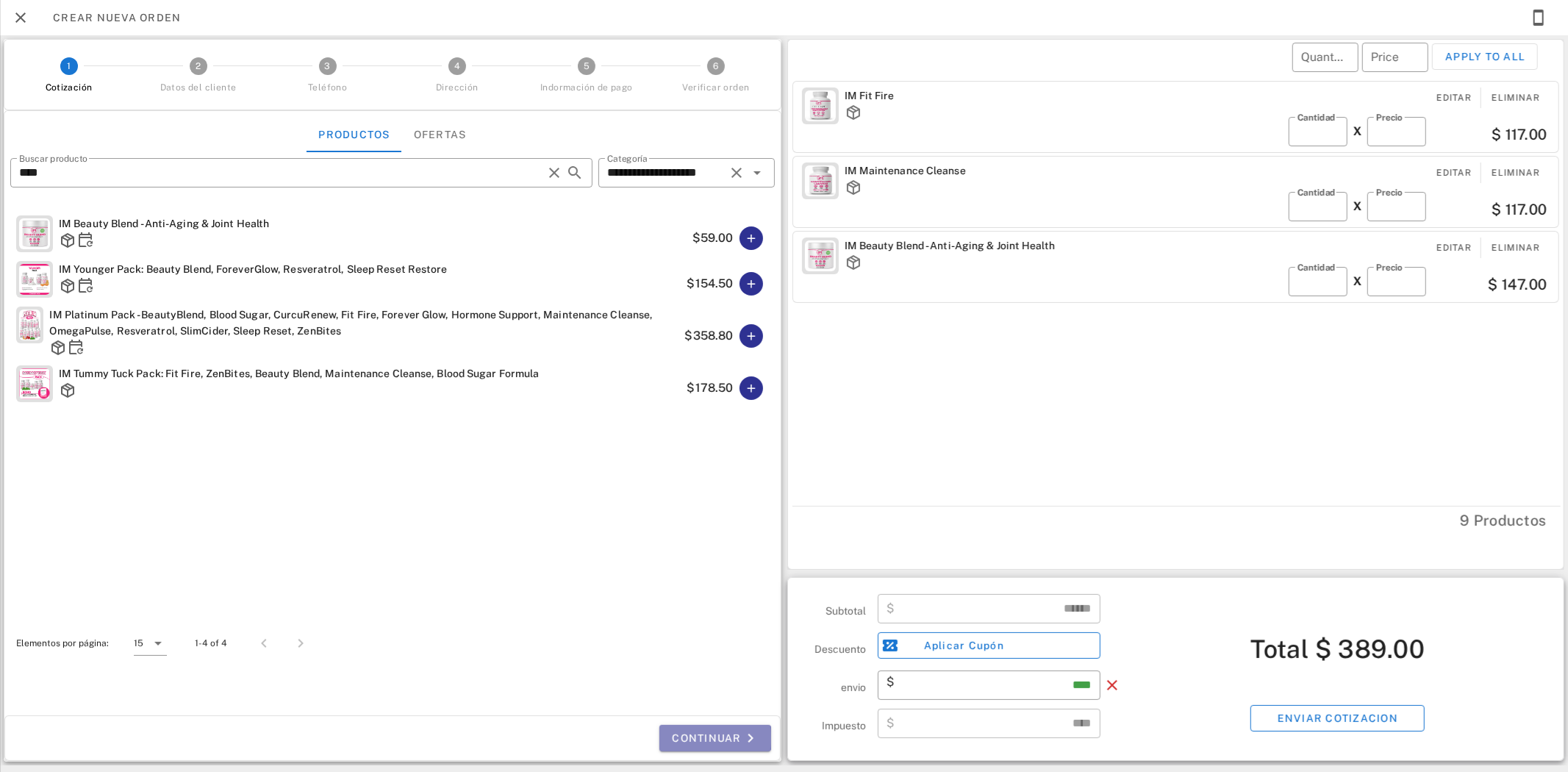click on "Continuar" at bounding box center (715, 738) 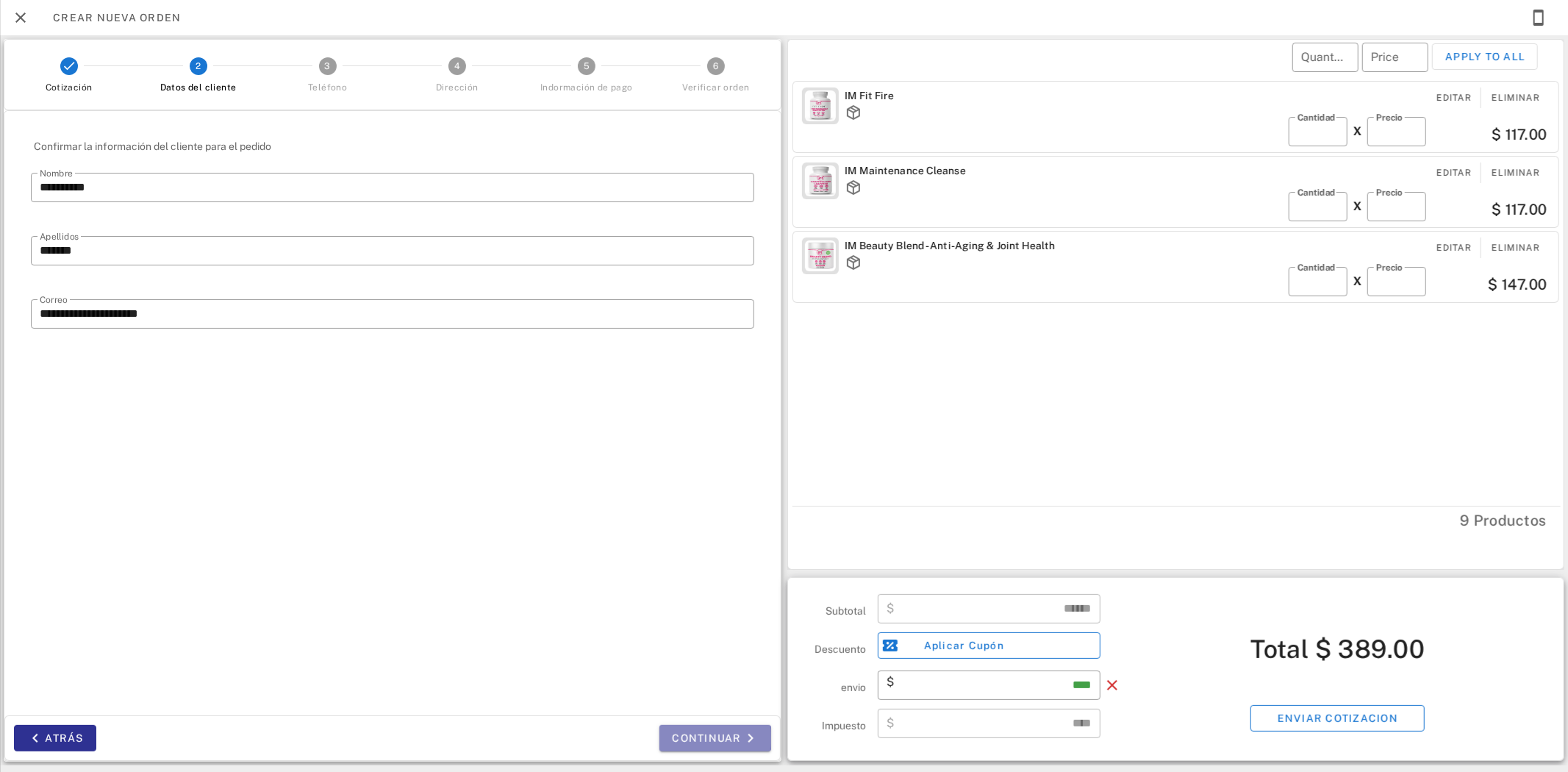 click on "Continuar" at bounding box center [715, 738] 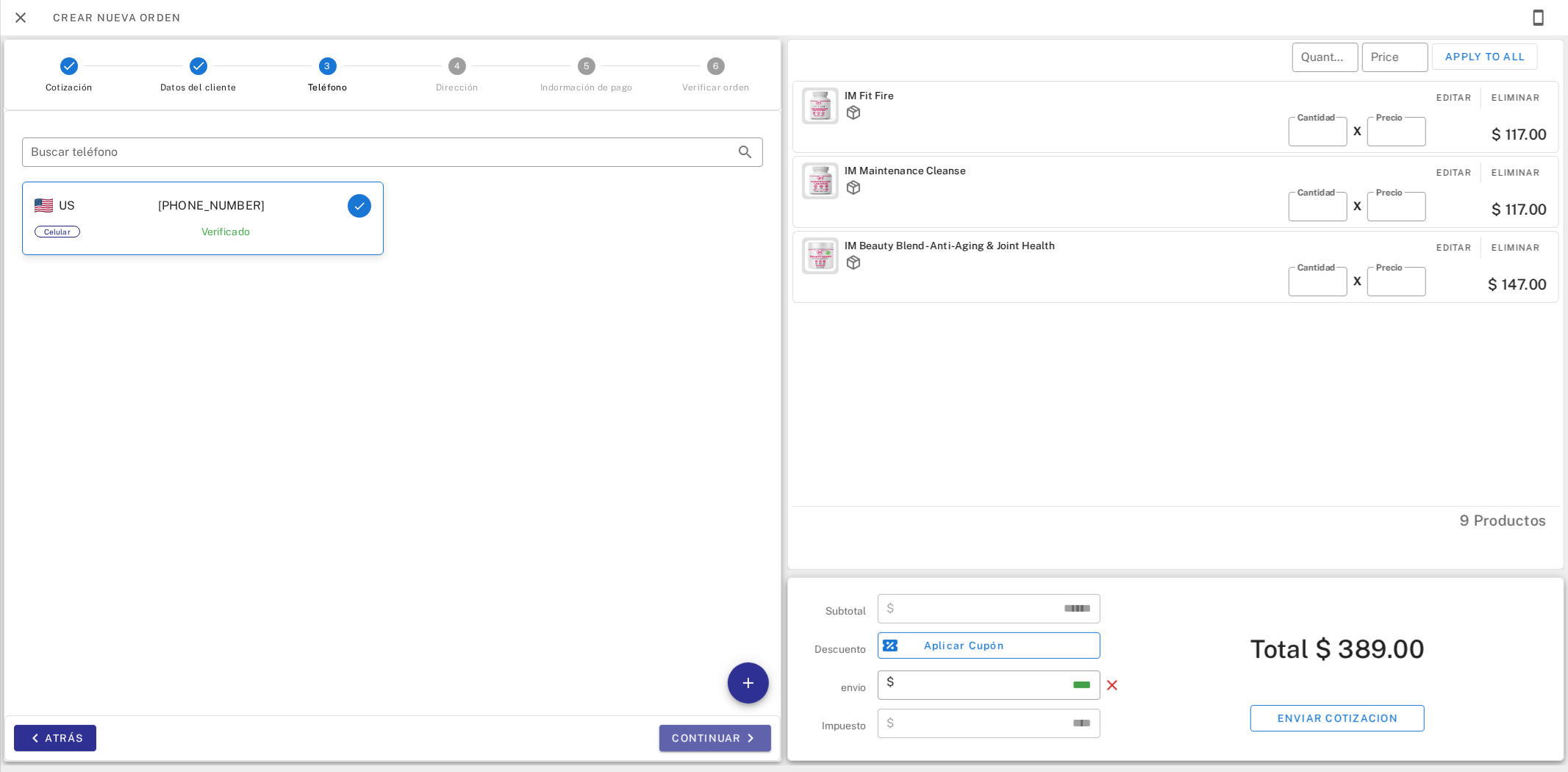 click on "Continuar" at bounding box center [715, 738] 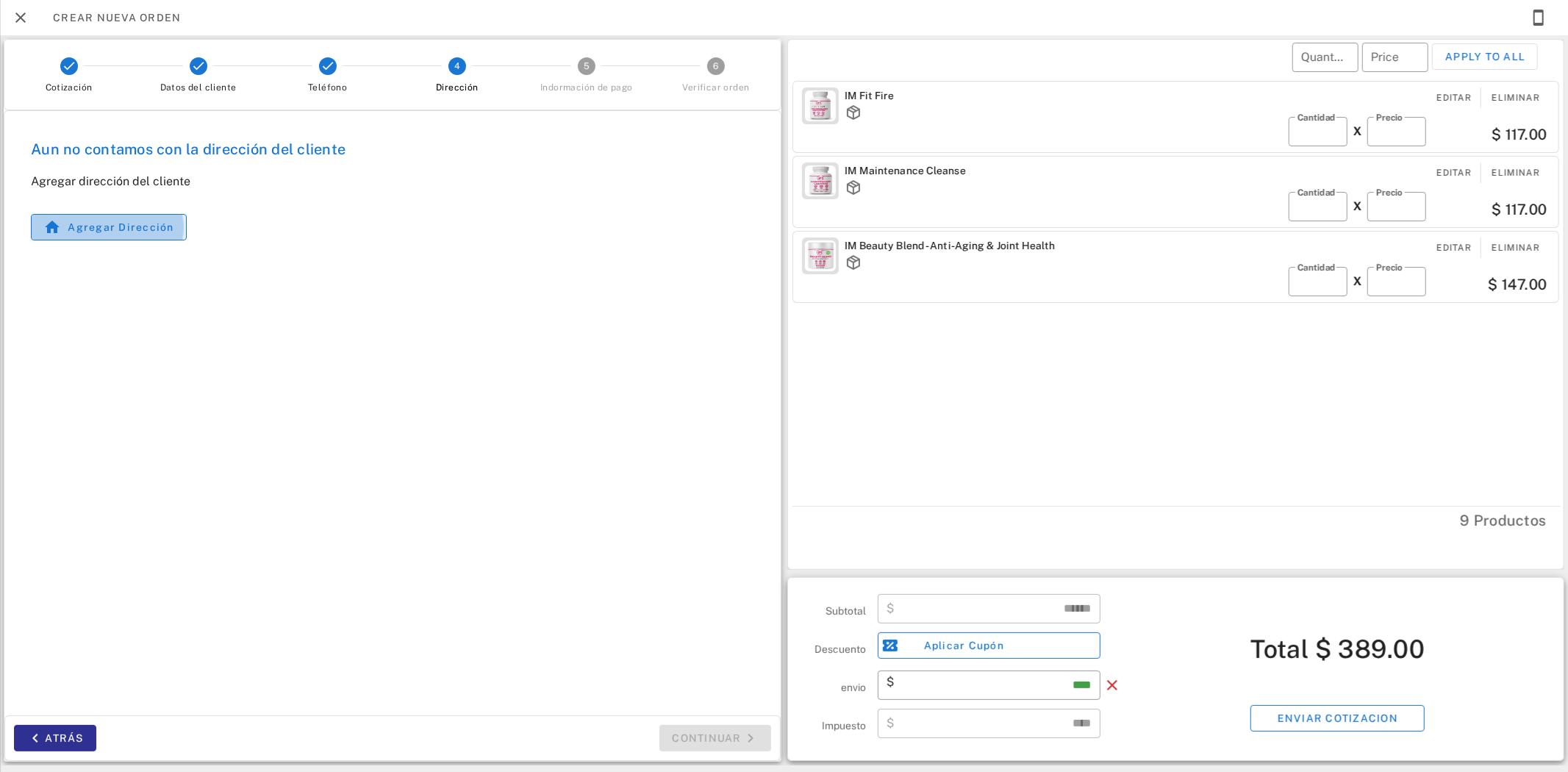 click on "Agregar dirección" at bounding box center [121, 227] 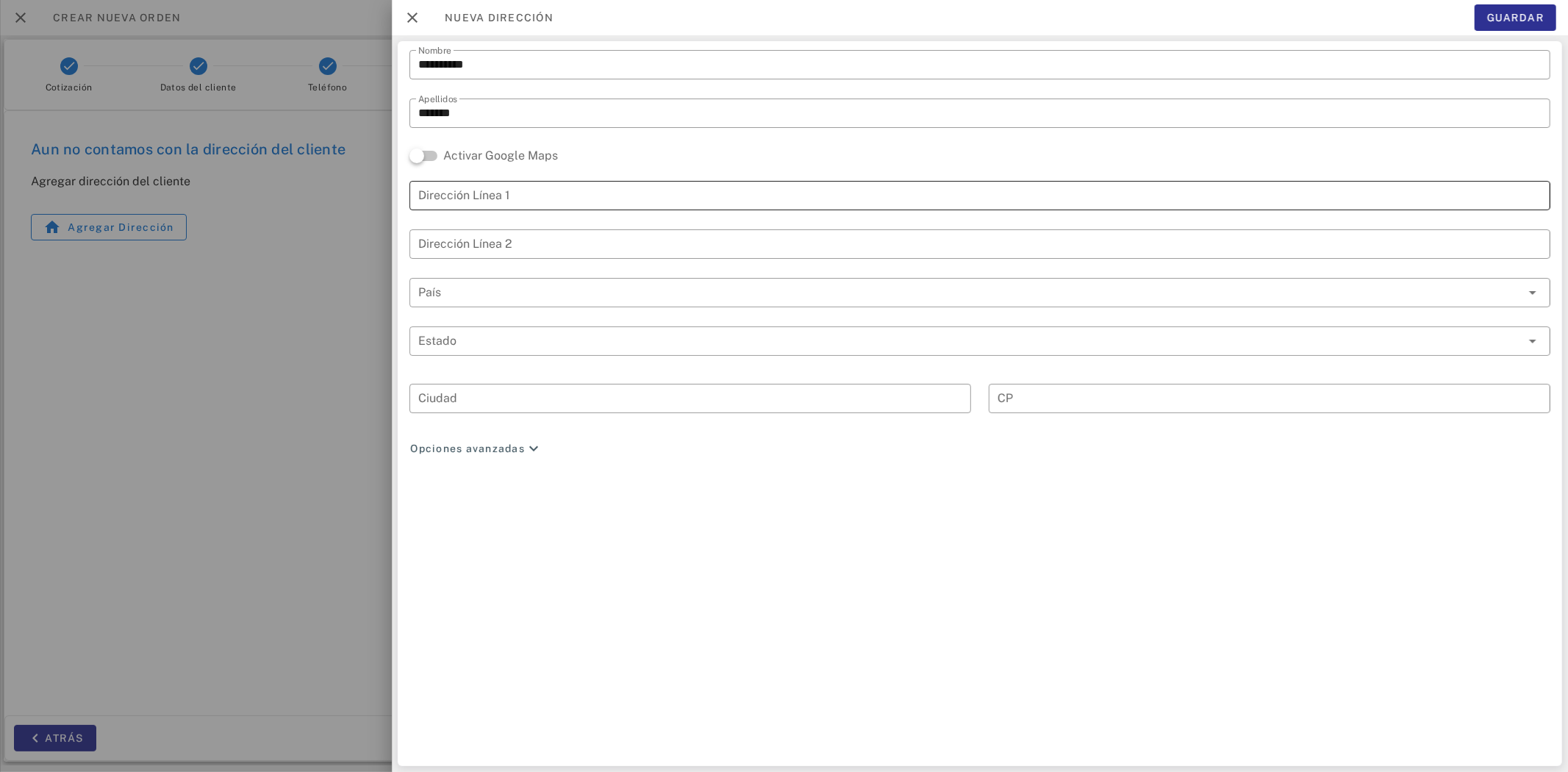 click on "Dirección Línea 1" at bounding box center [980, 196] 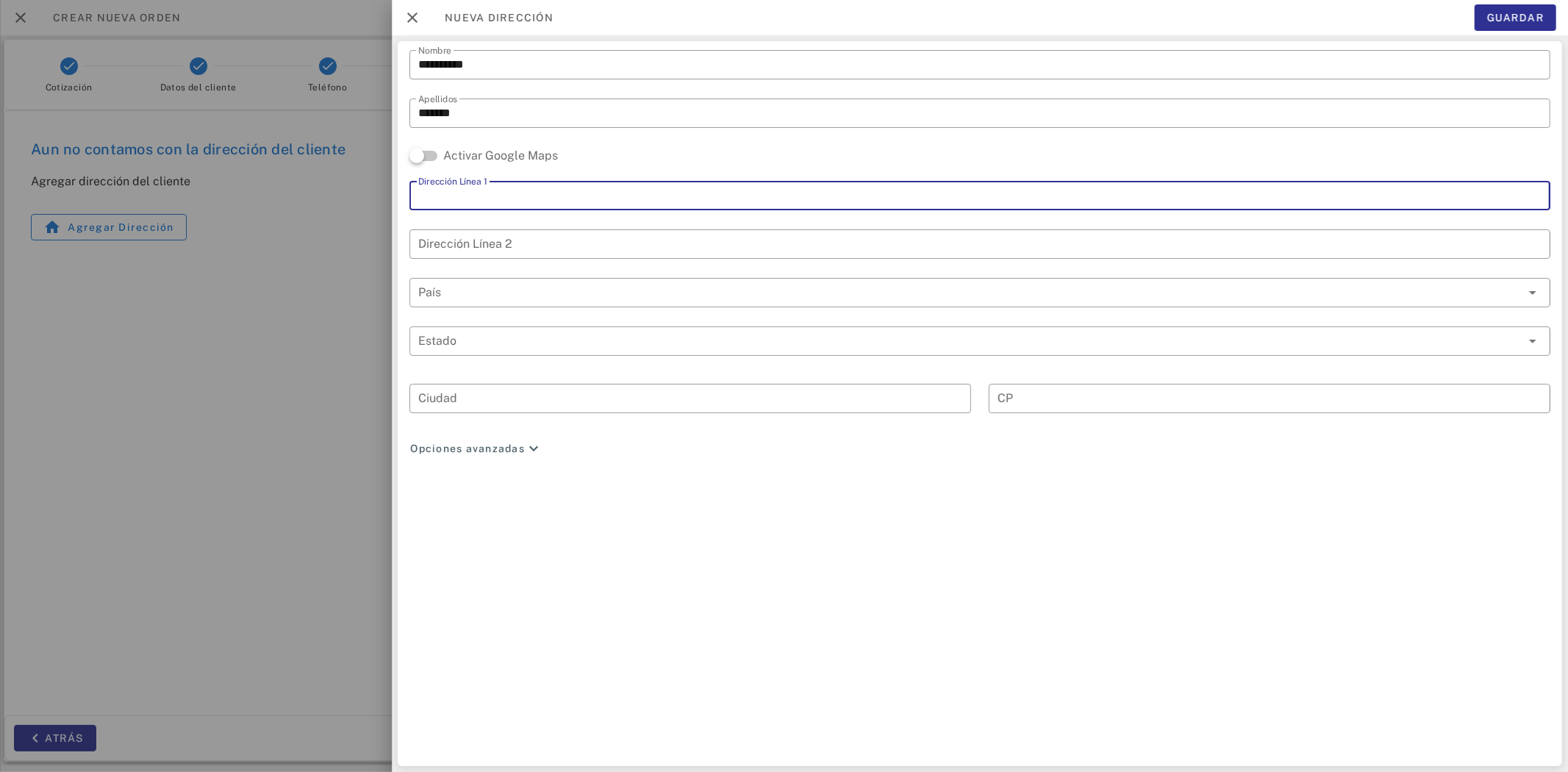 paste on "**********" 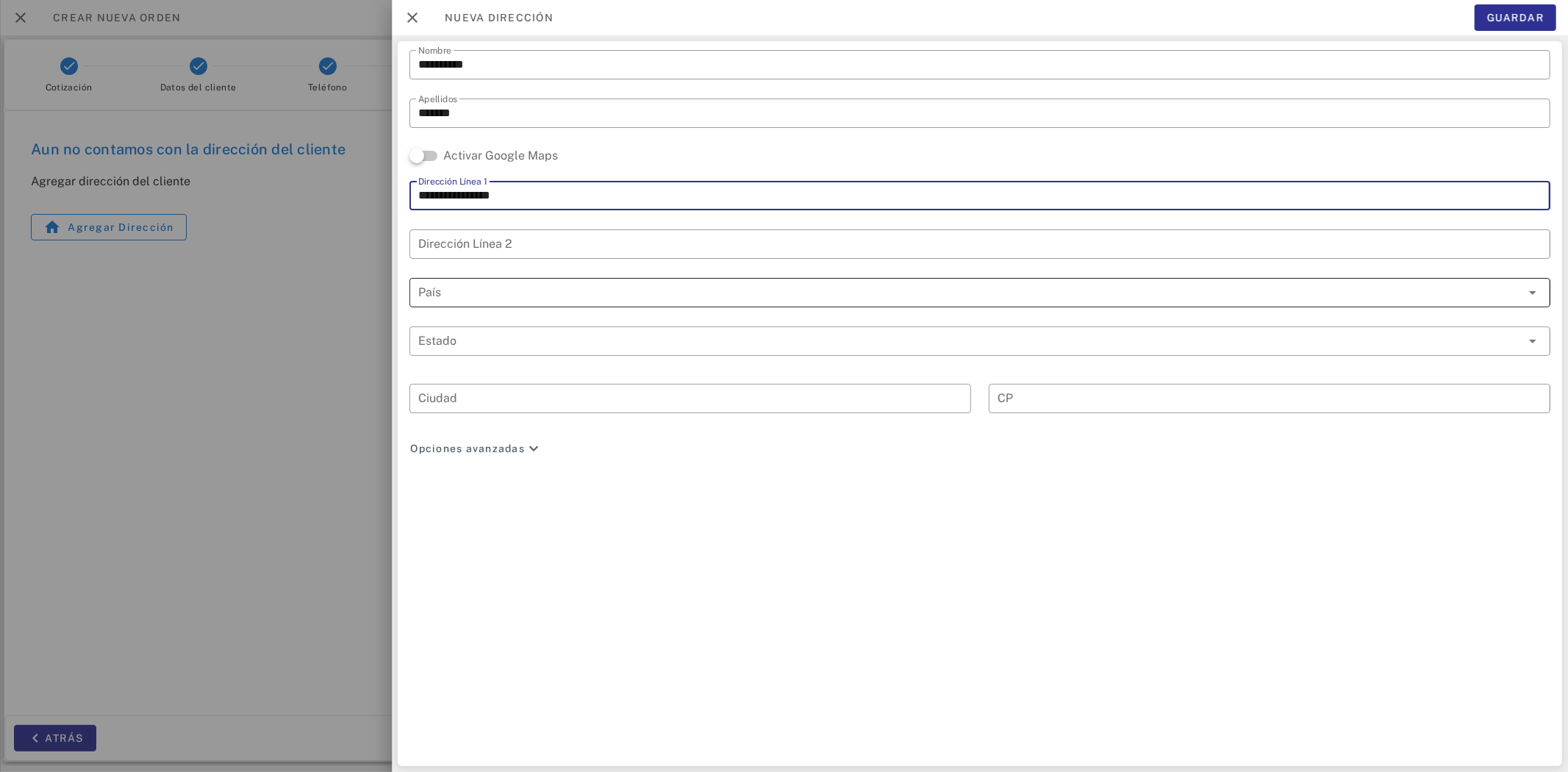 type on "**********" 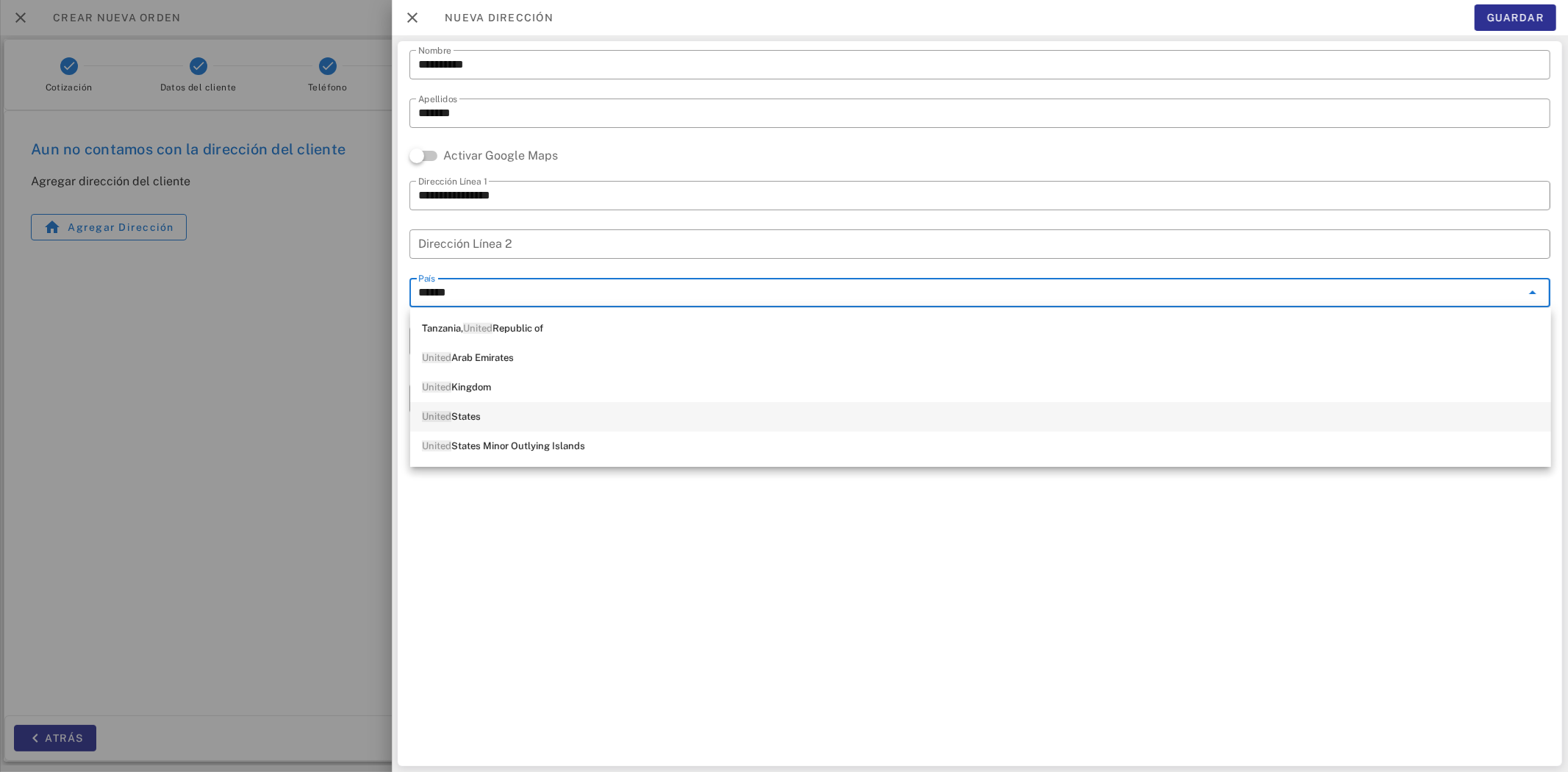 click on "United  States" at bounding box center (981, 417) 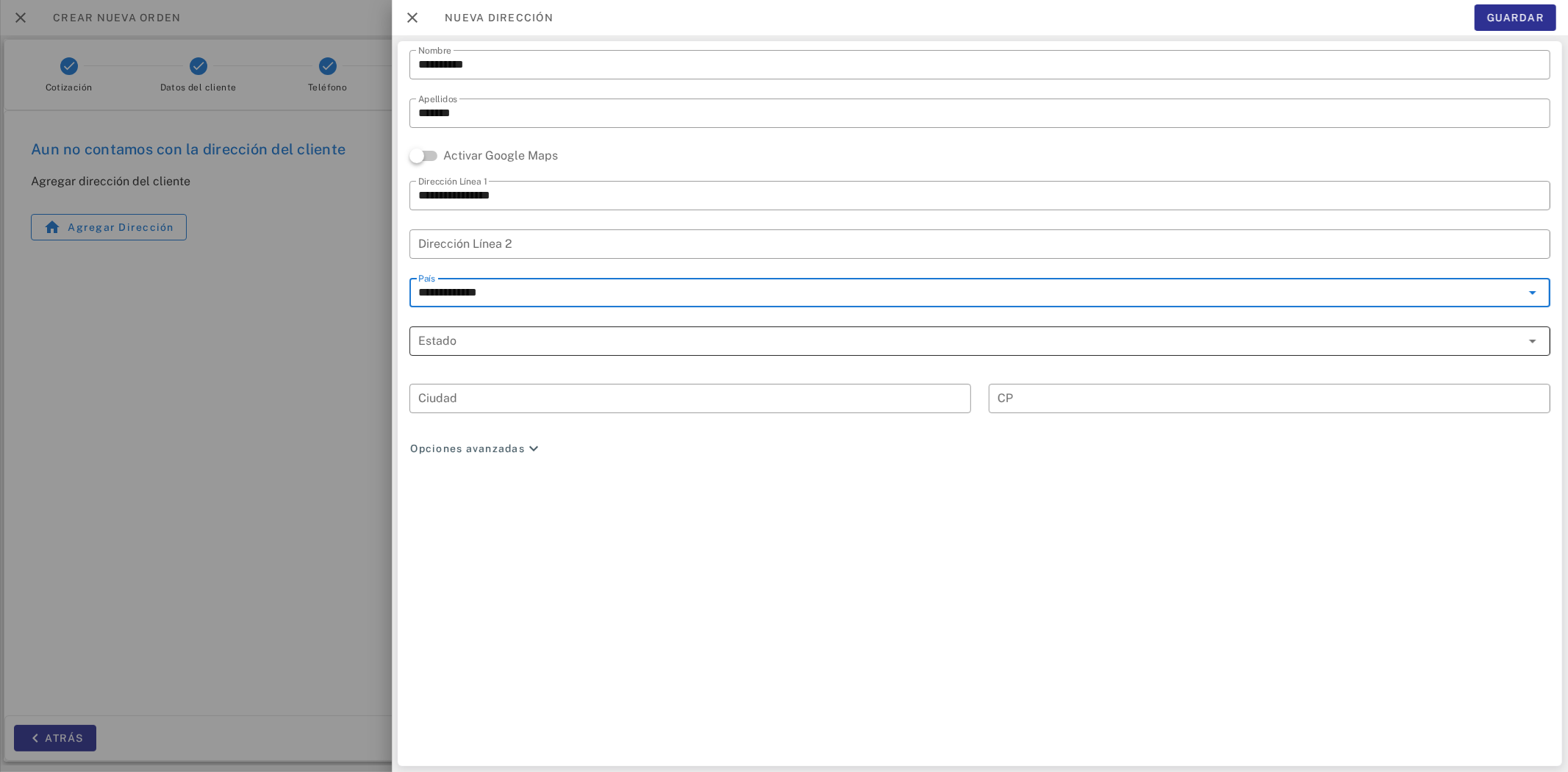 type on "**********" 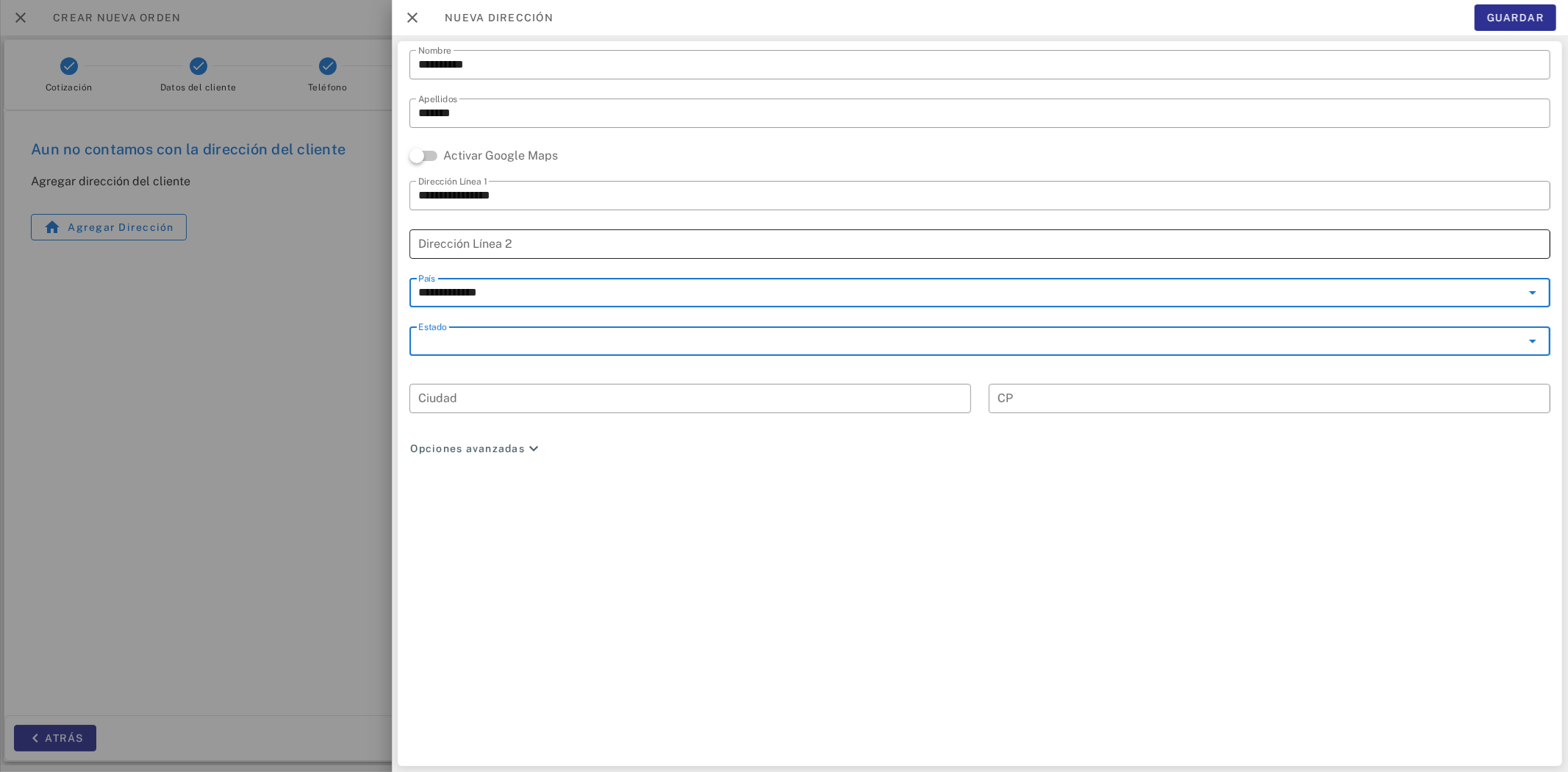 drag, startPoint x: 487, startPoint y: 342, endPoint x: 937, endPoint y: 241, distance: 461.1952 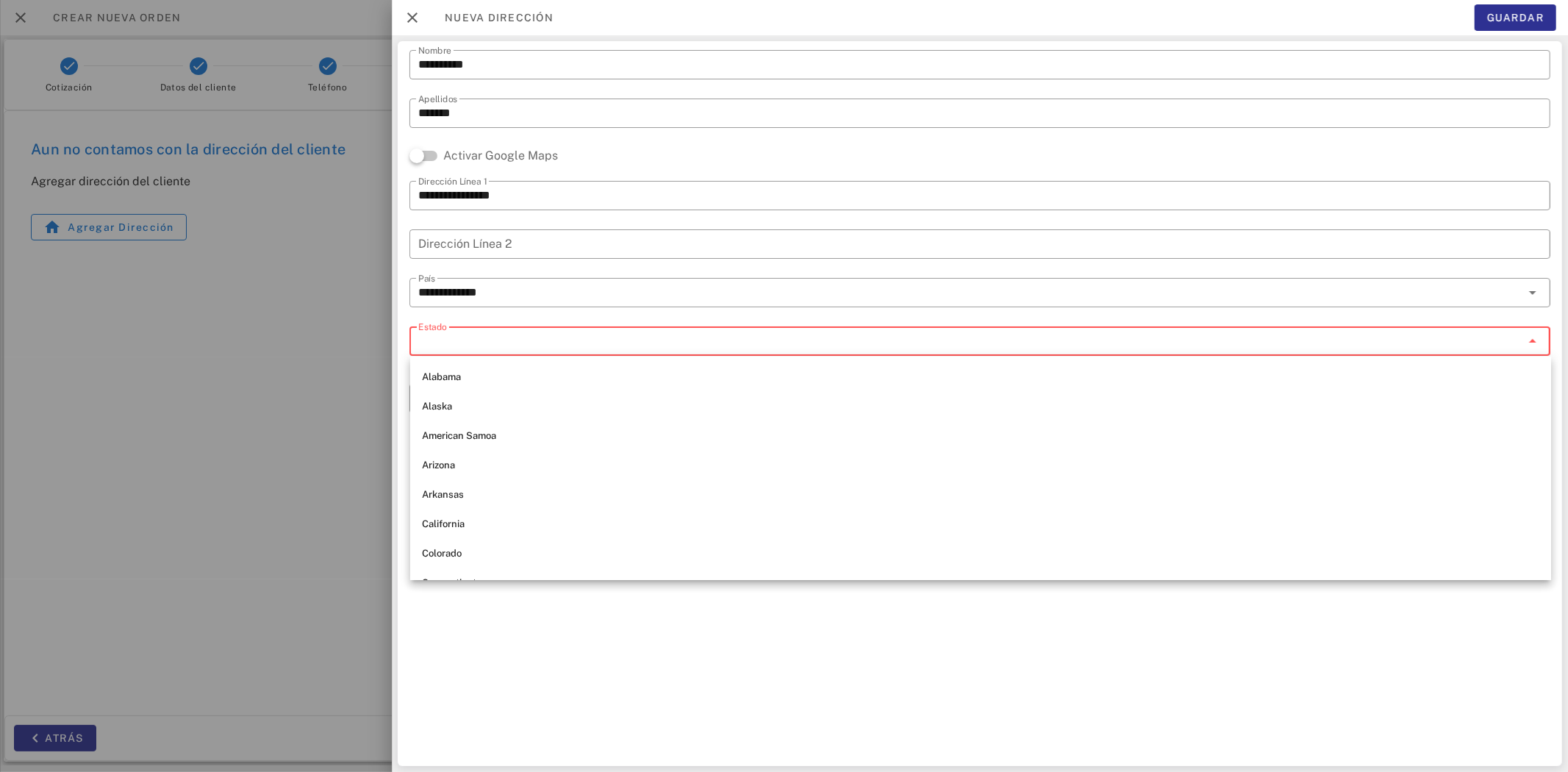drag, startPoint x: 685, startPoint y: 643, endPoint x: 737, endPoint y: 628, distance: 54.12024 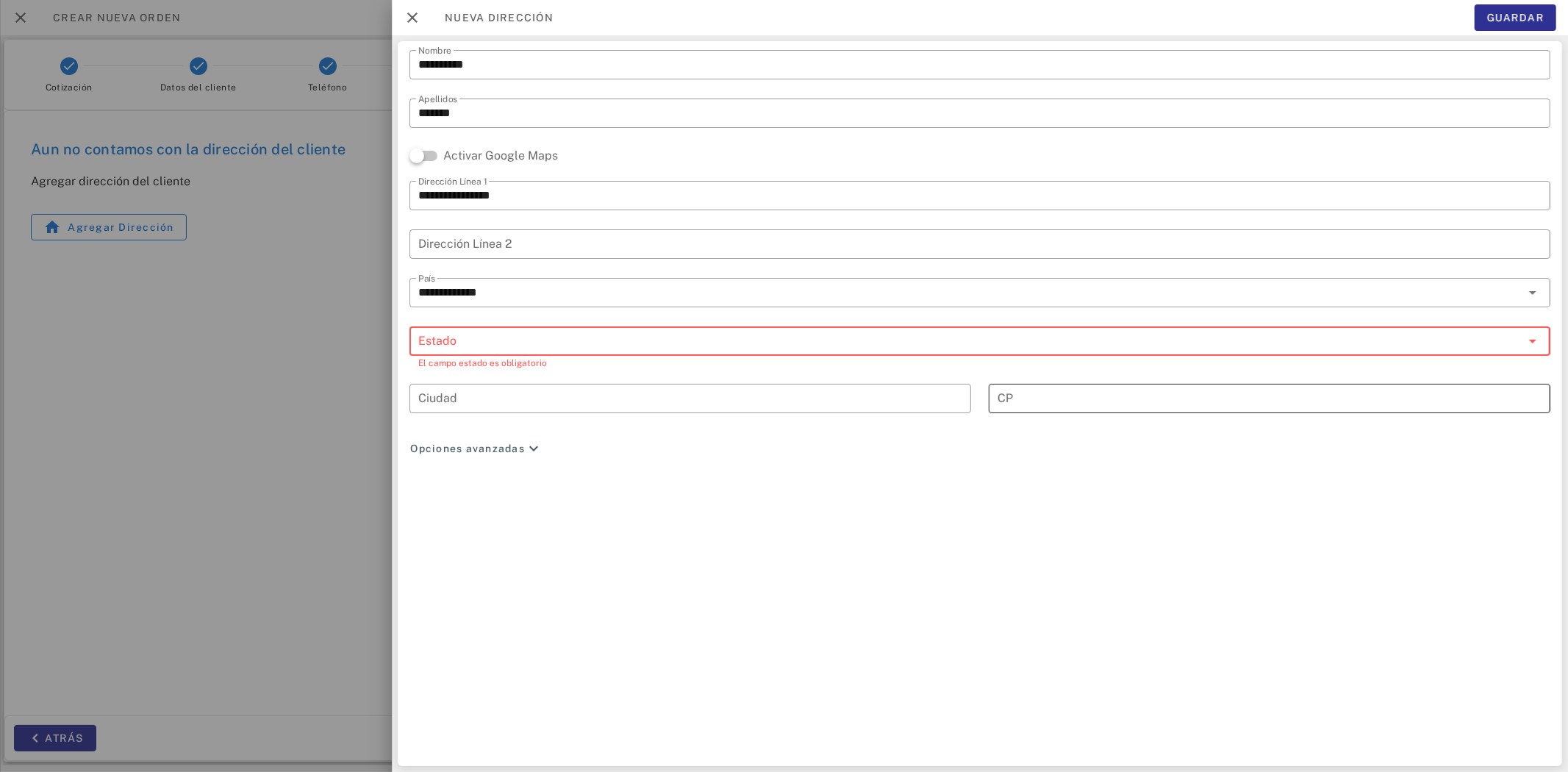click on "CP" at bounding box center (1270, 398) 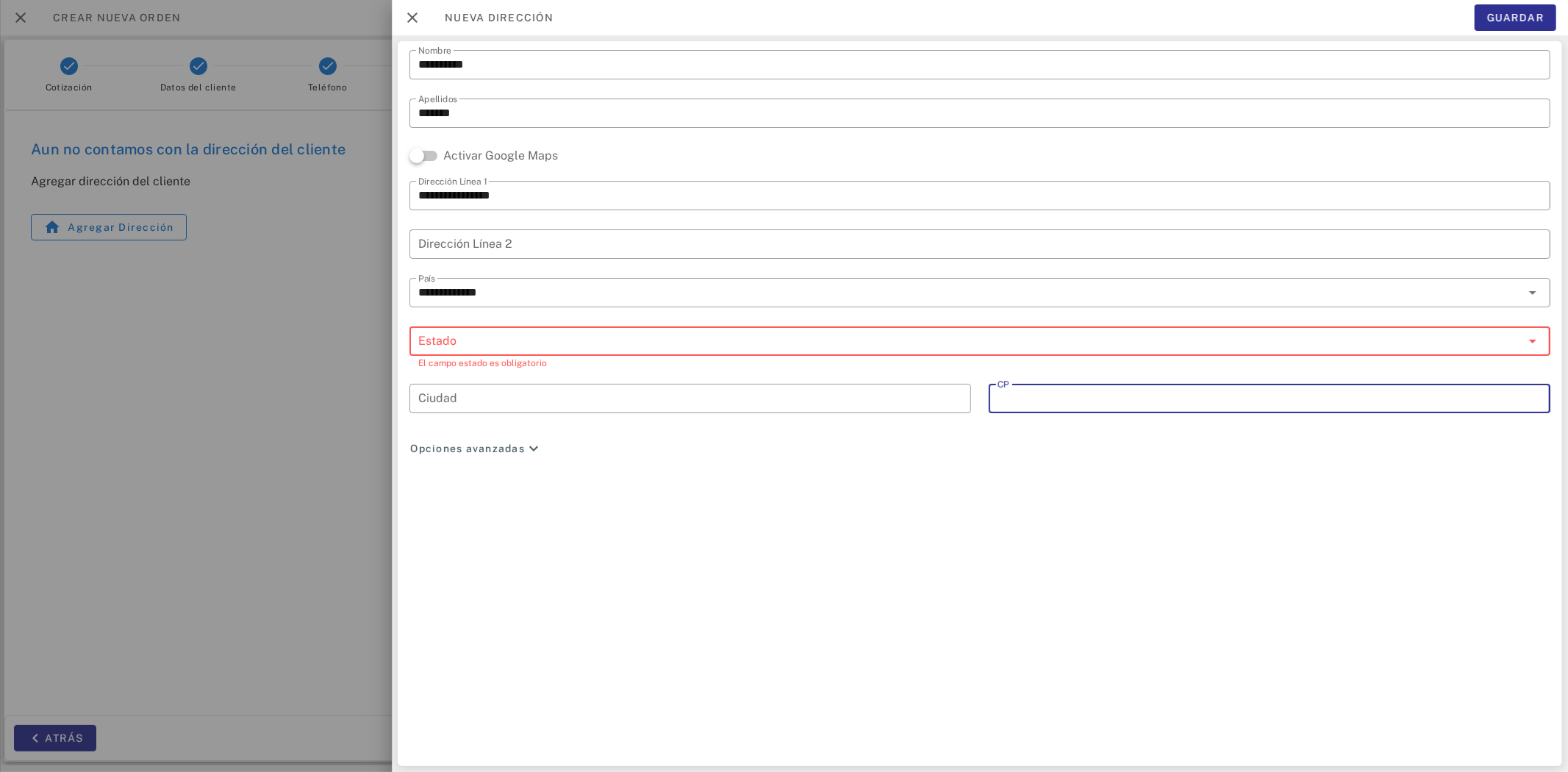 paste on "*****" 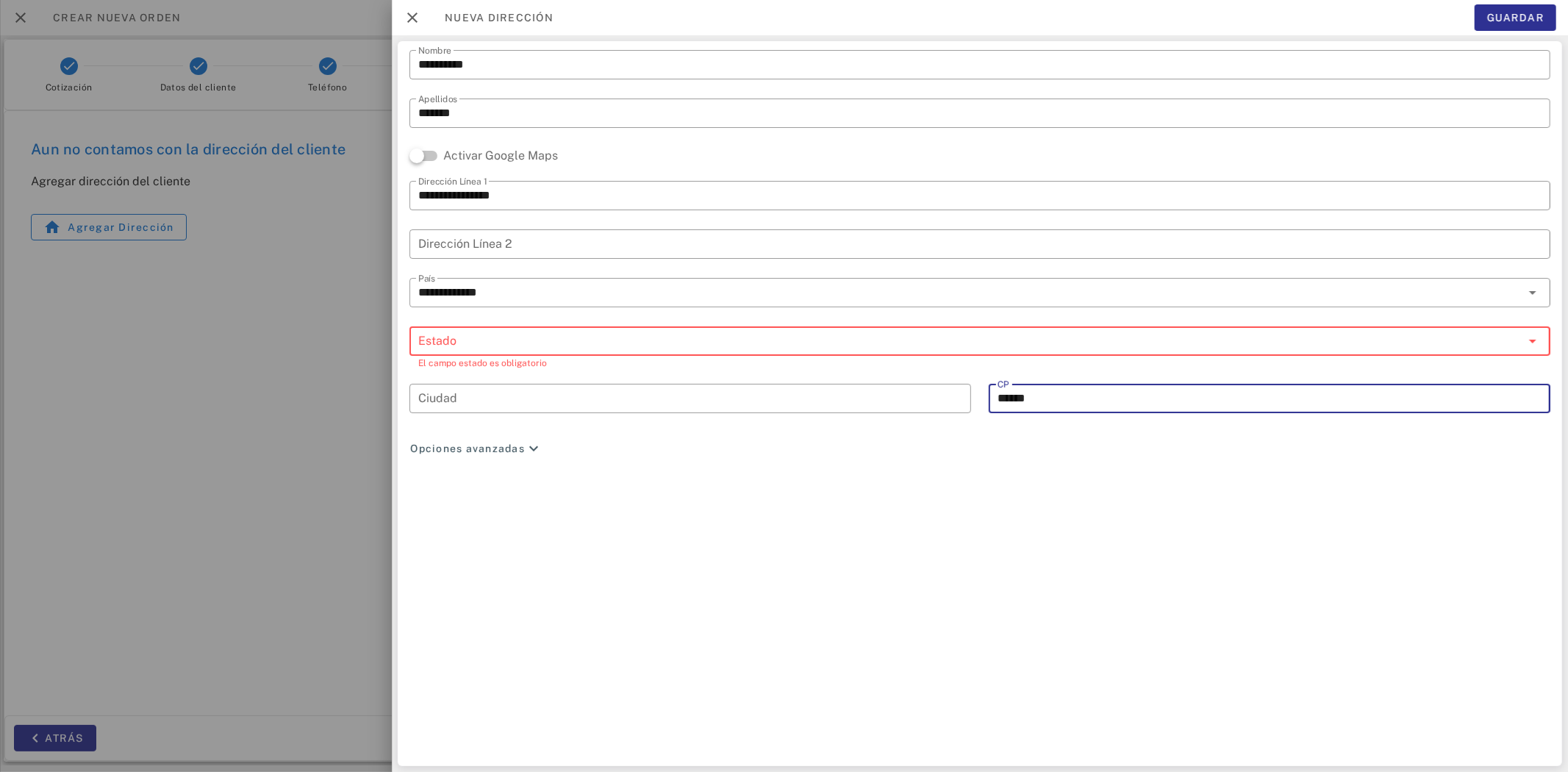 type on "******" 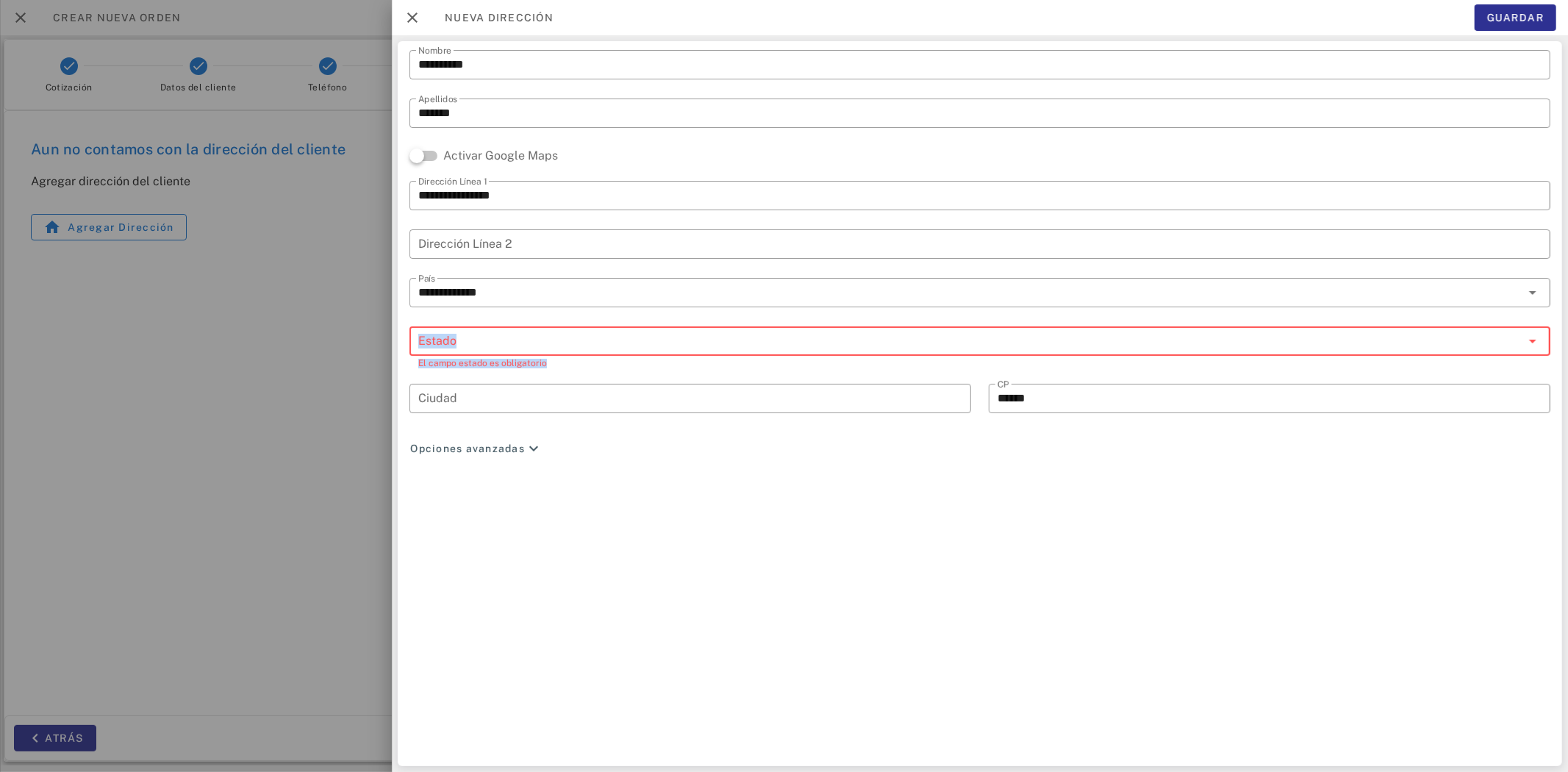 drag, startPoint x: 723, startPoint y: 357, endPoint x: 730, endPoint y: 343, distance: 15.65248 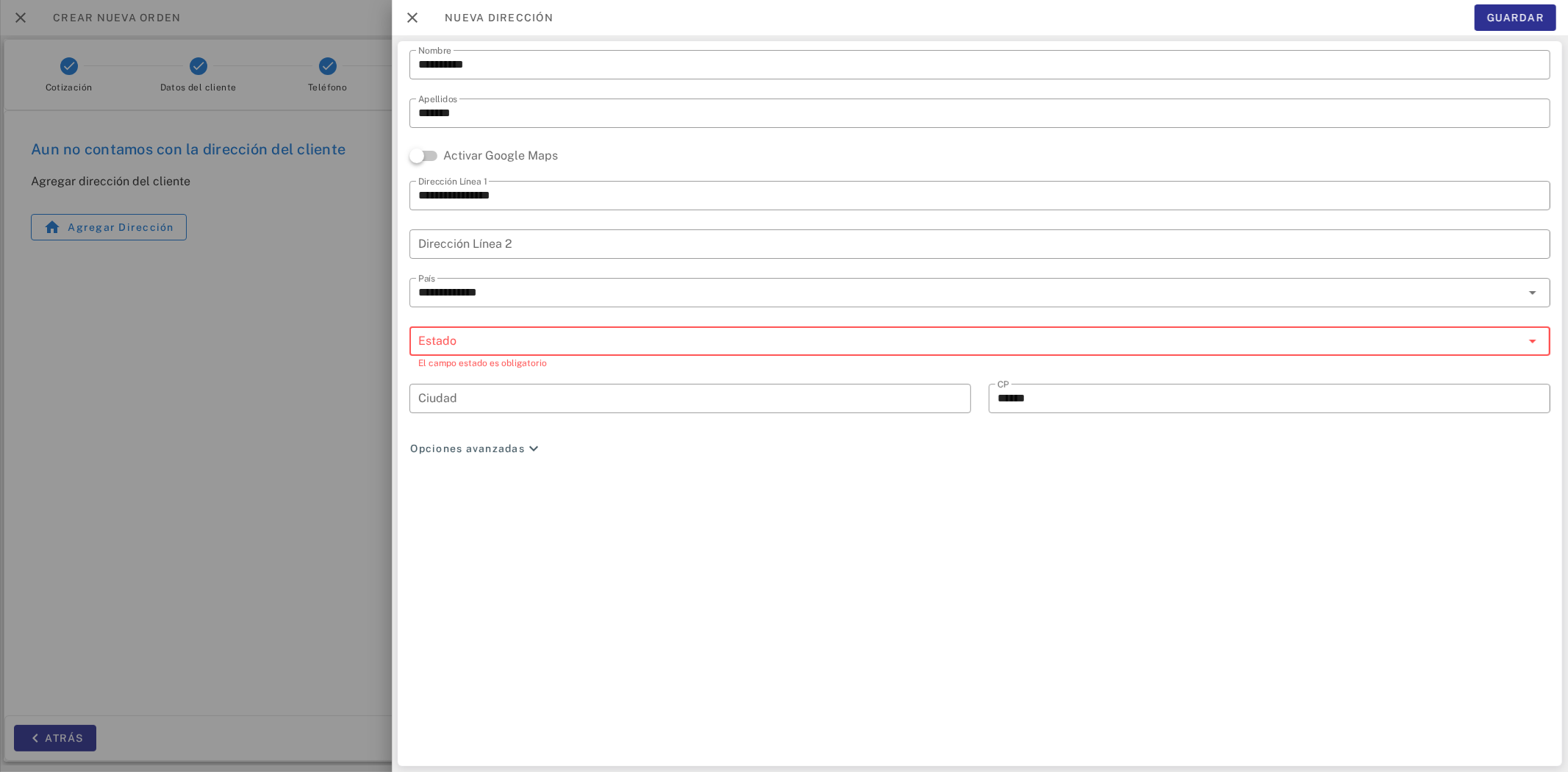 click on "Estado" at bounding box center [970, 341] 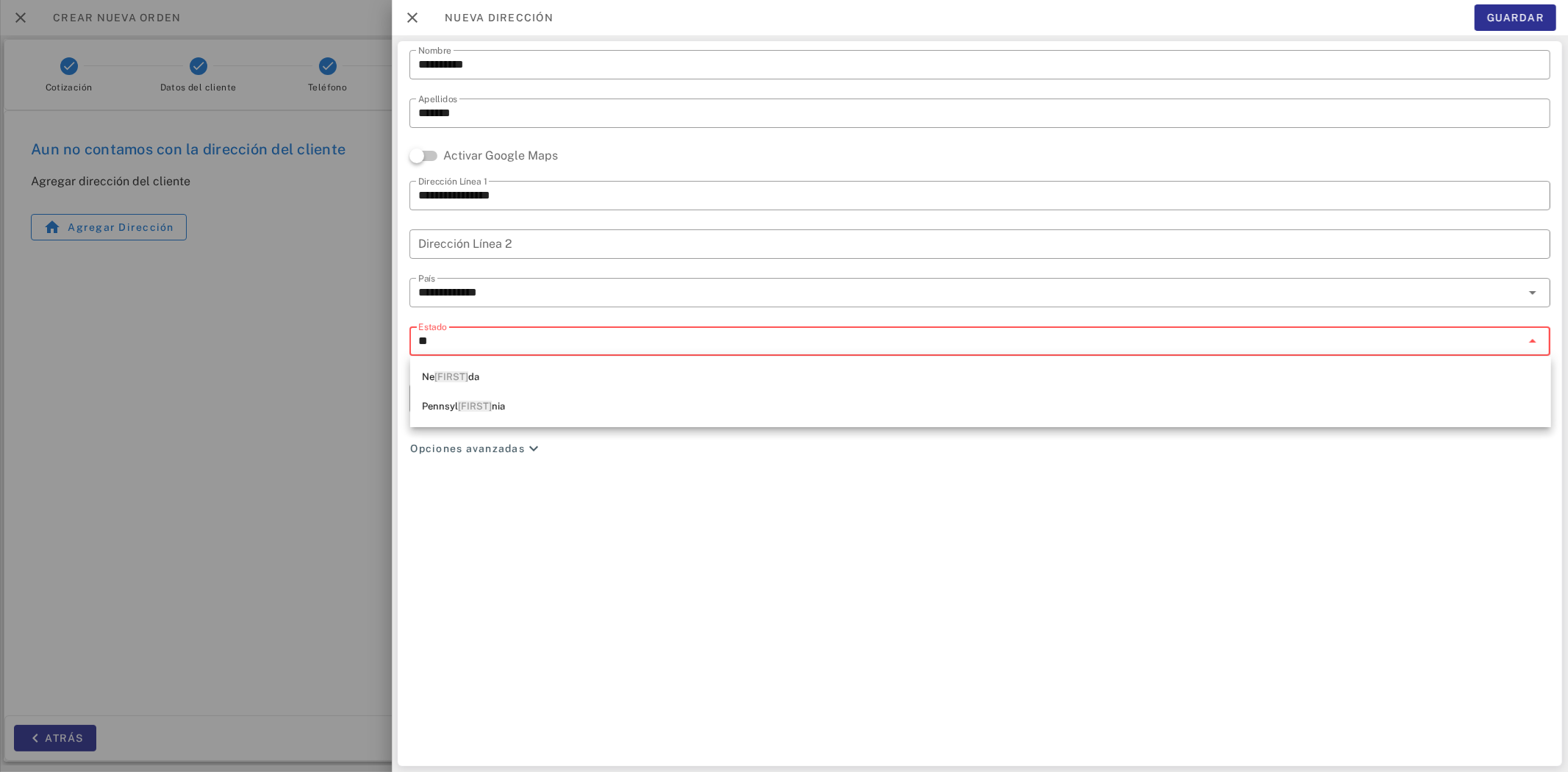 type on "*" 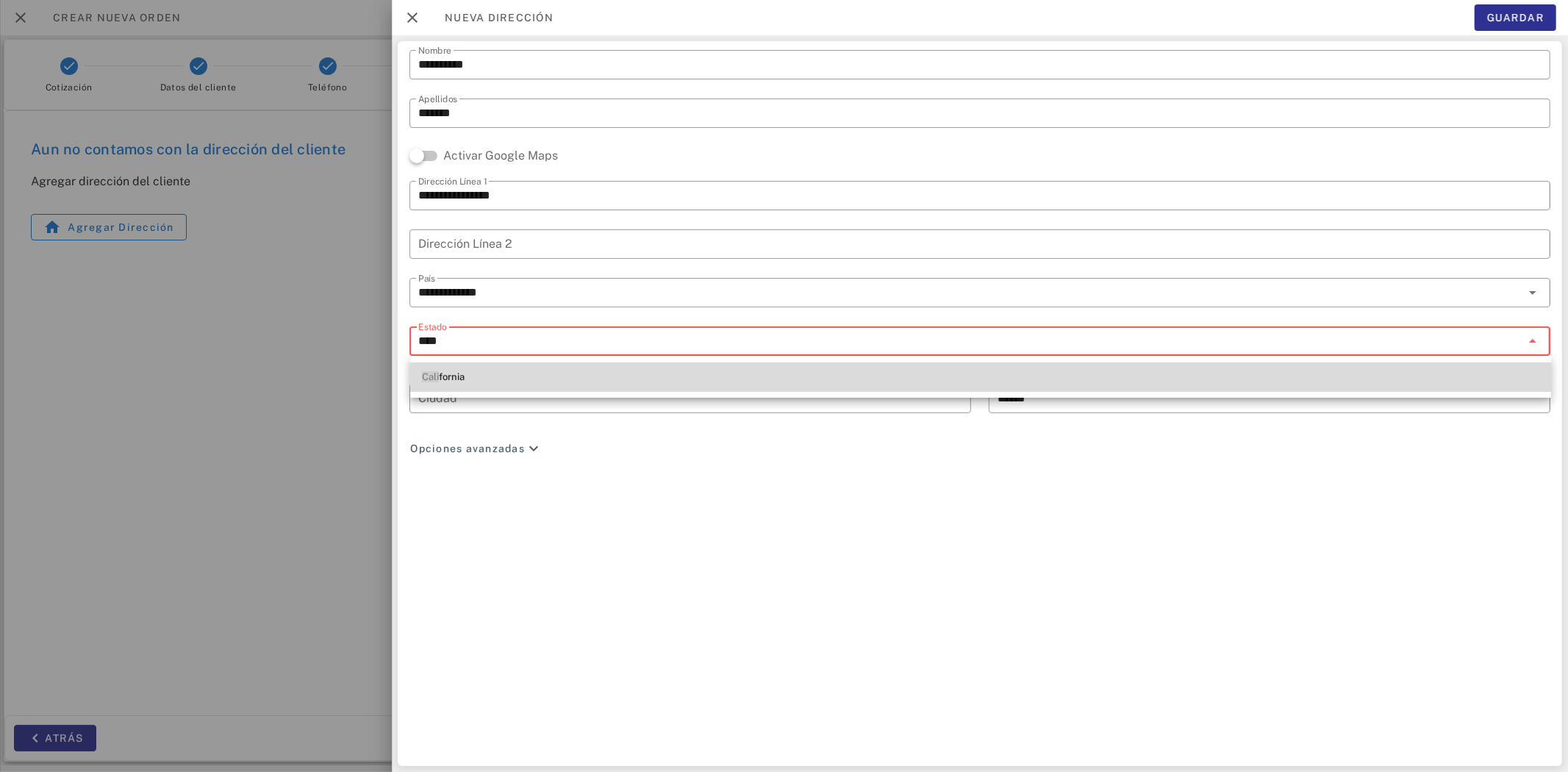 click on "Cali fornia" at bounding box center (981, 377) 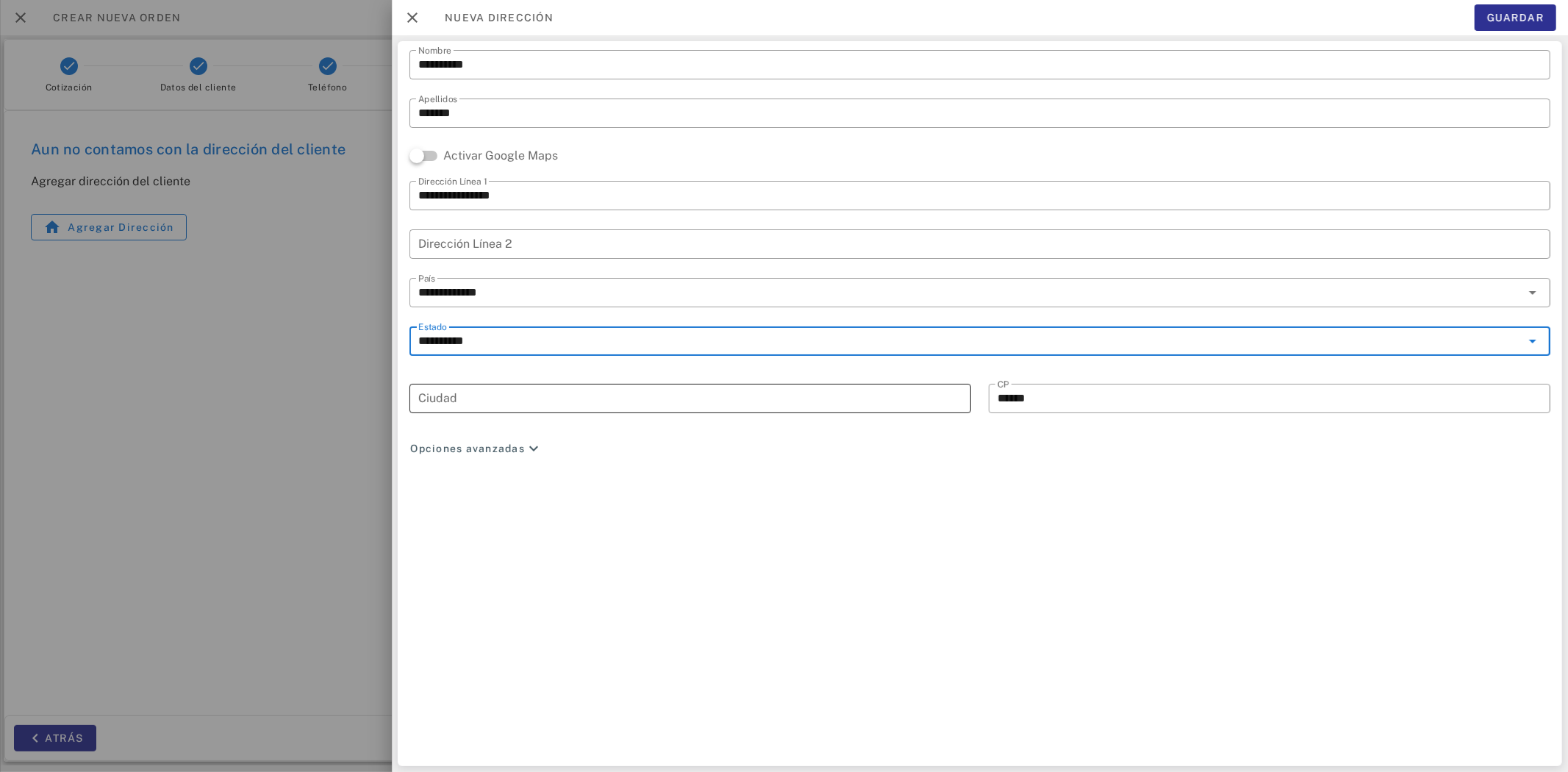 type on "**********" 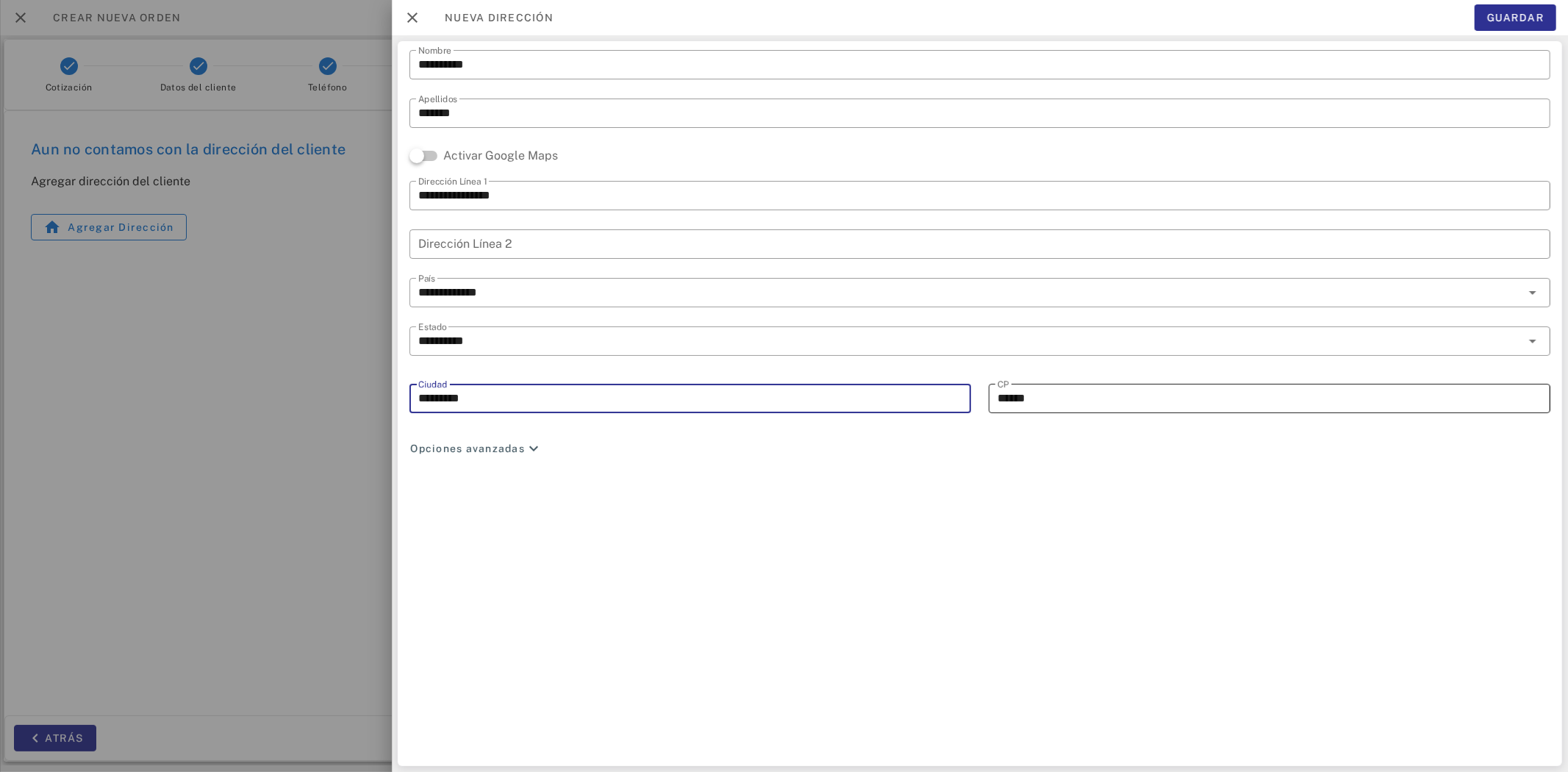 type on "*********" 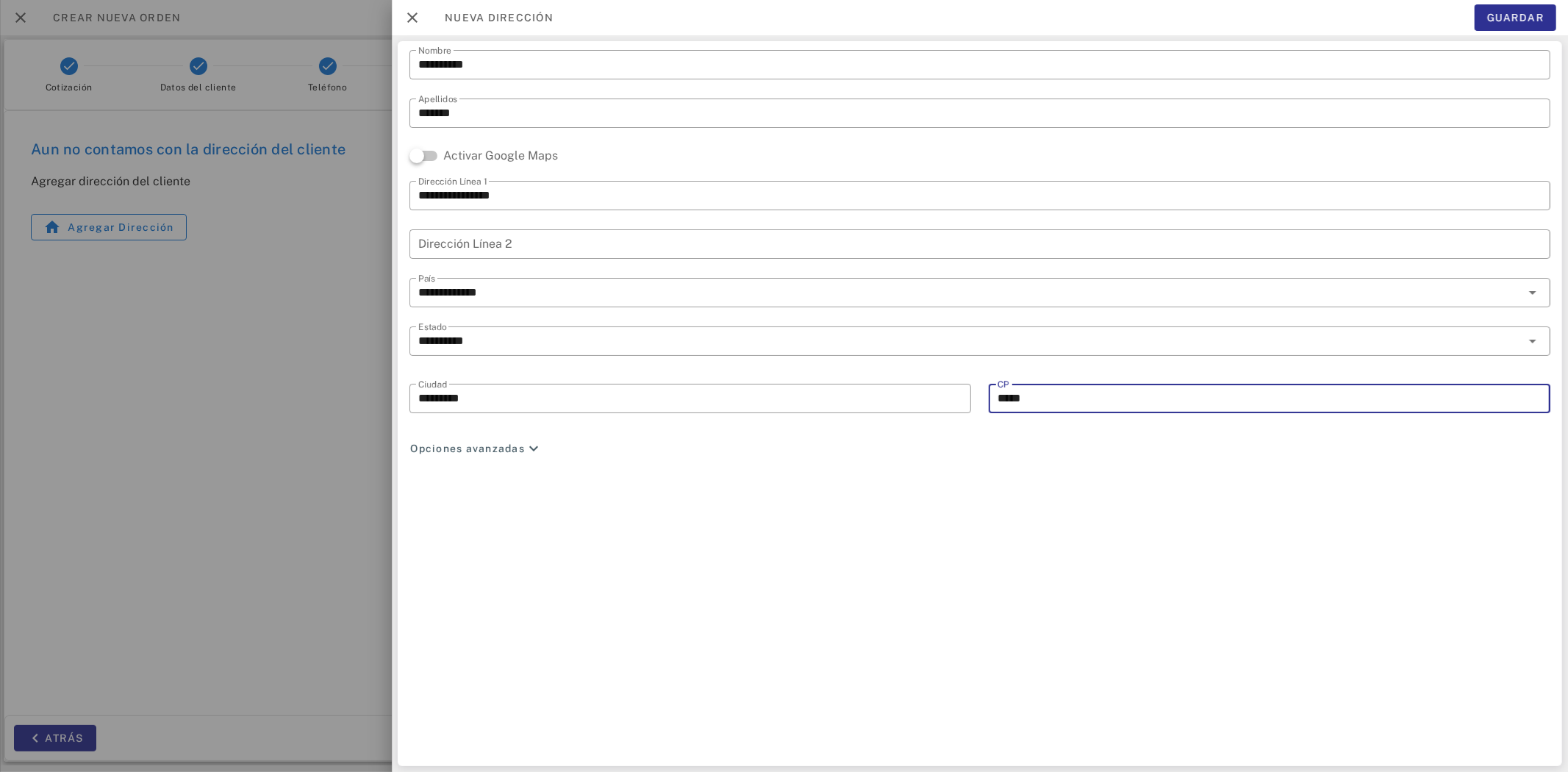type on "*****" 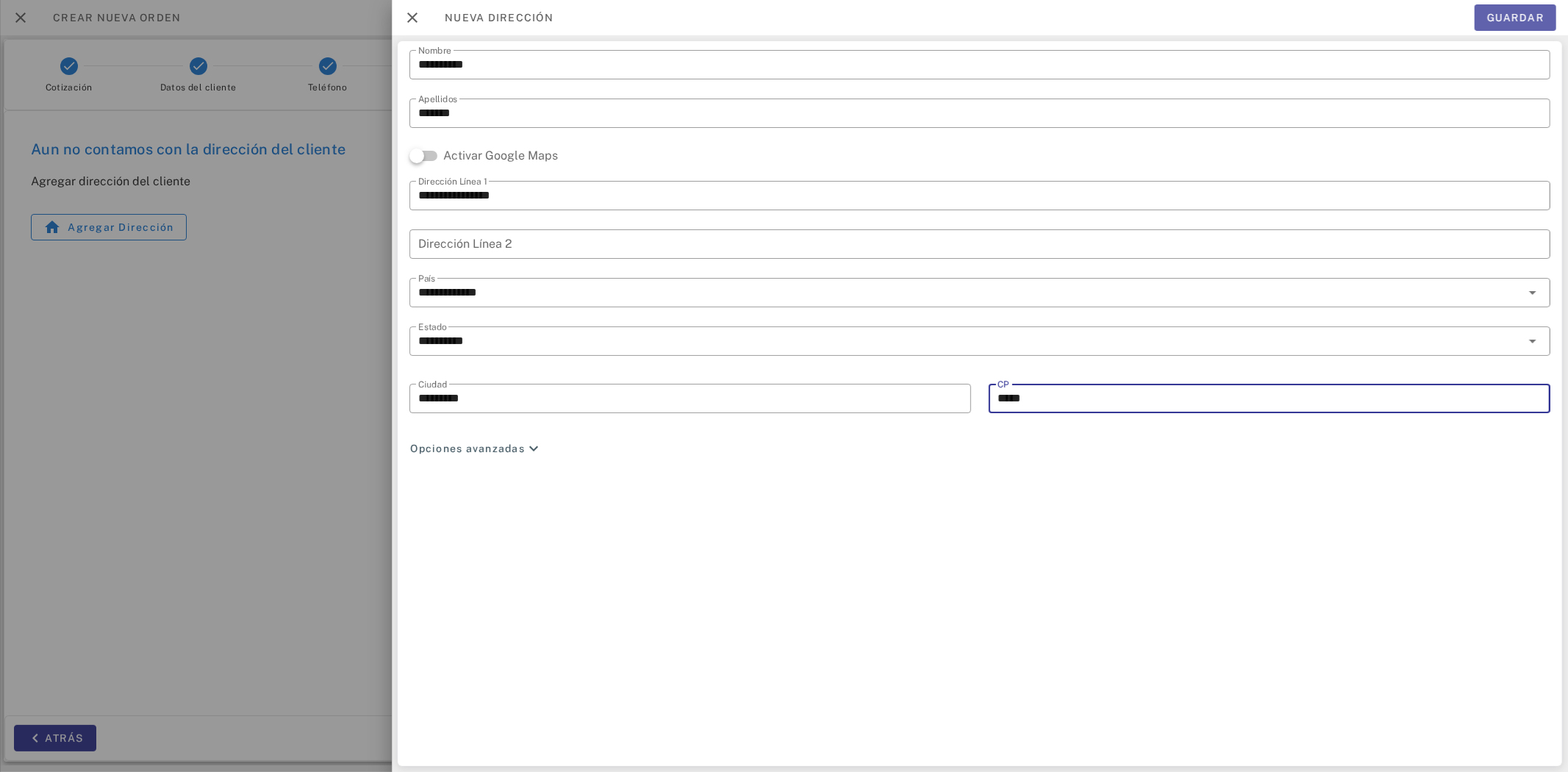 click on "Guardar" at bounding box center (1515, 18) 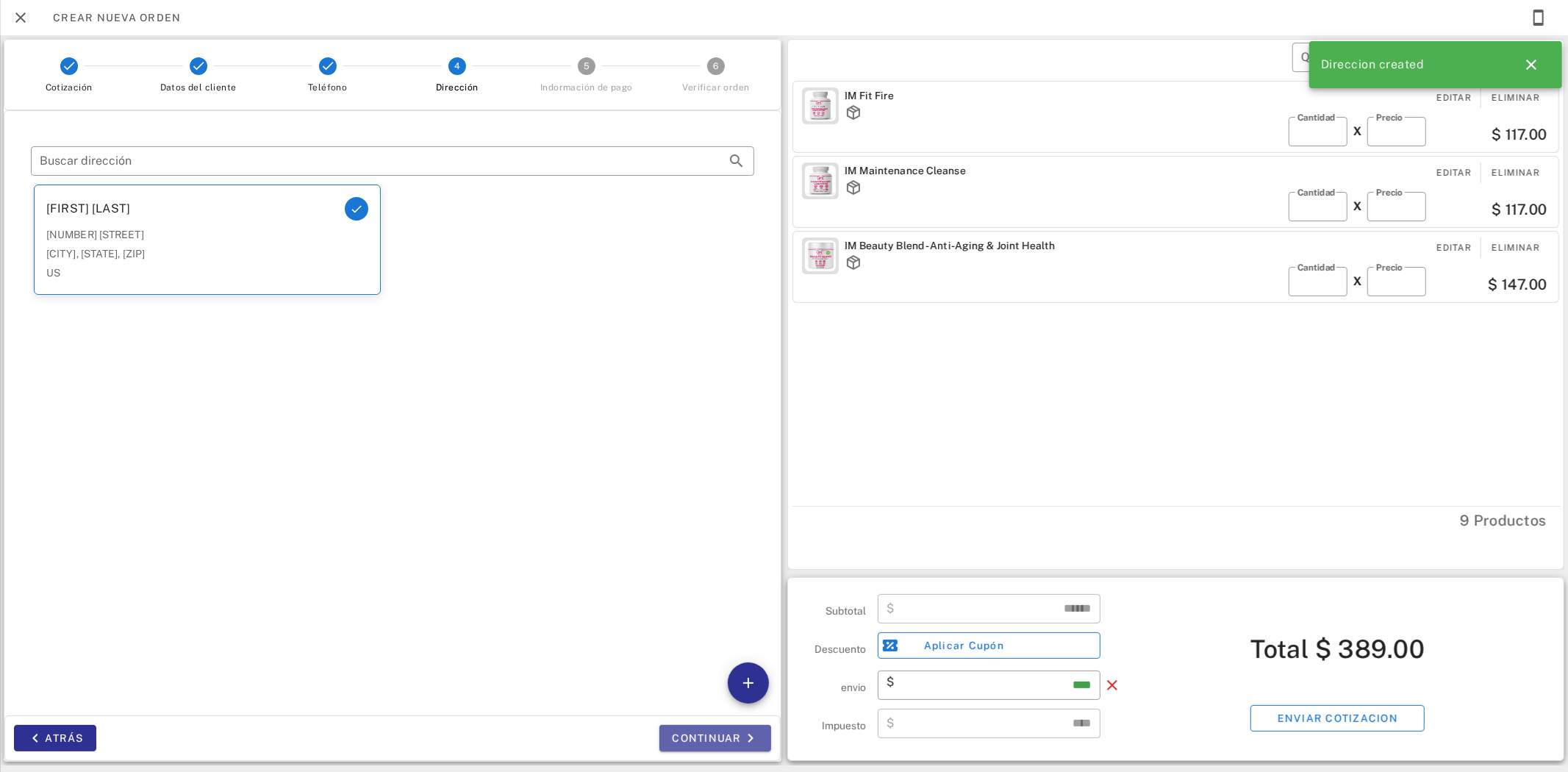 click on "Continuar" at bounding box center (715, 738) 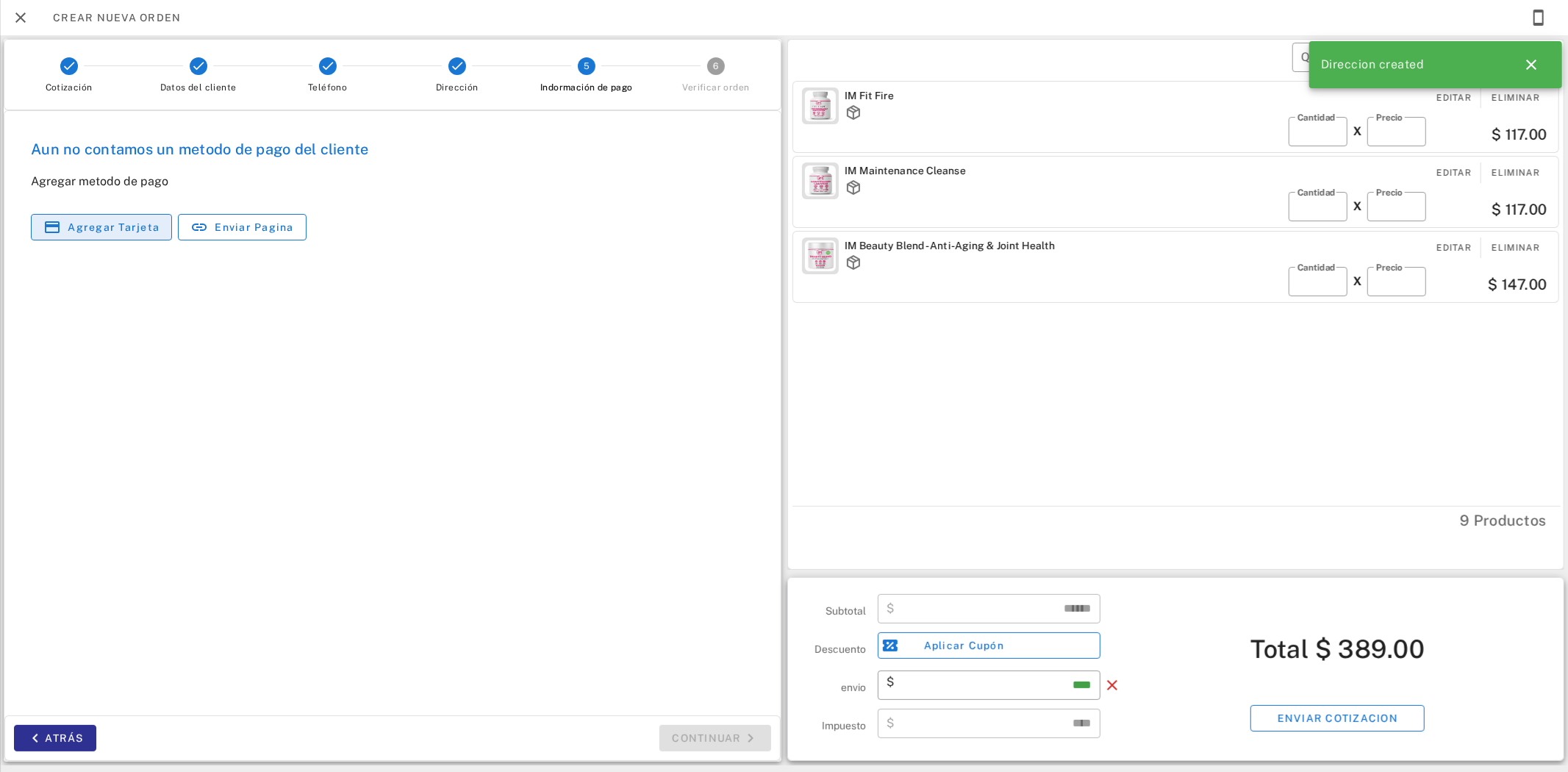 click on "Agregar tarjeta" at bounding box center [101, 227] 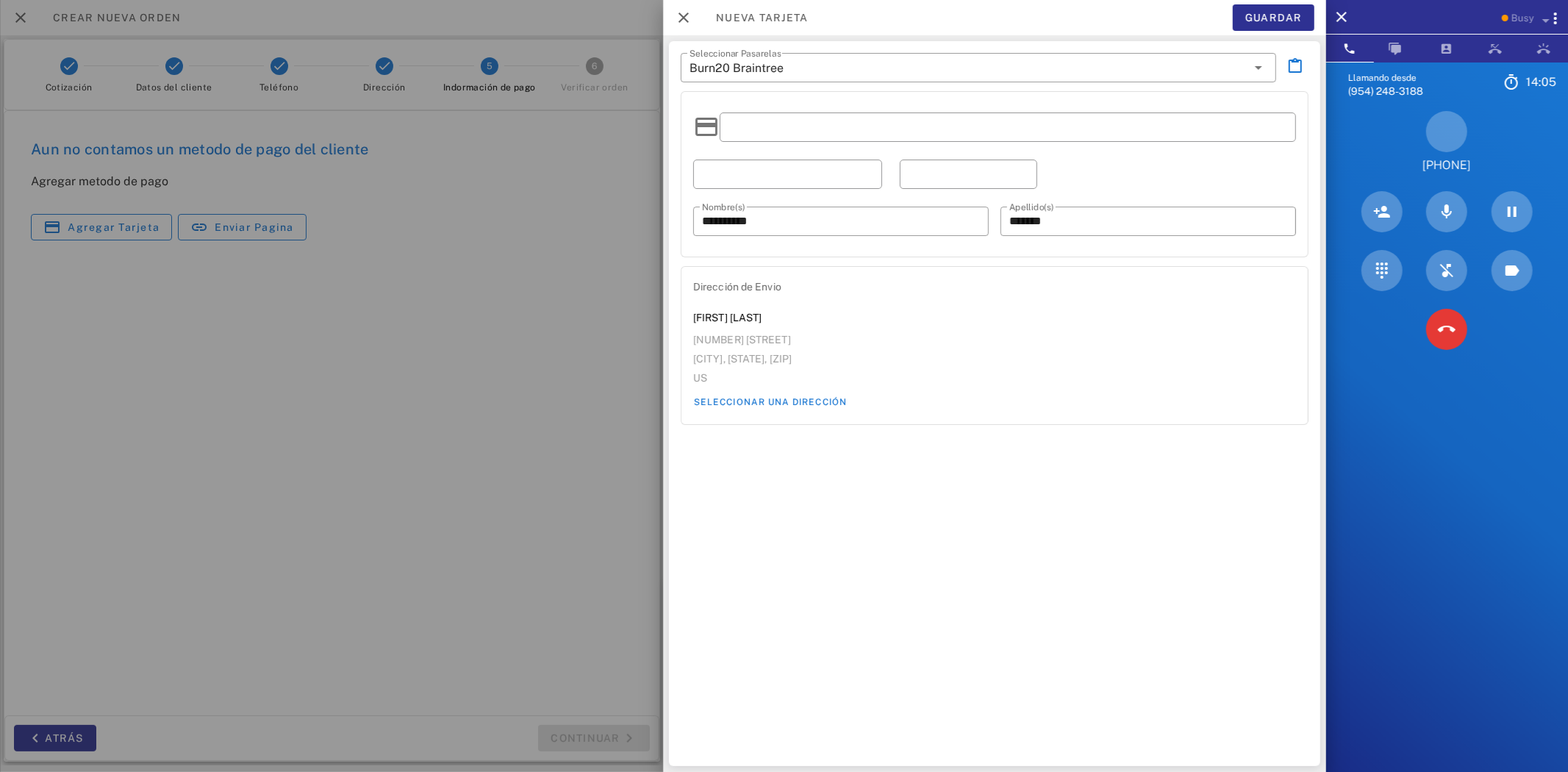 click at bounding box center [787, 174] 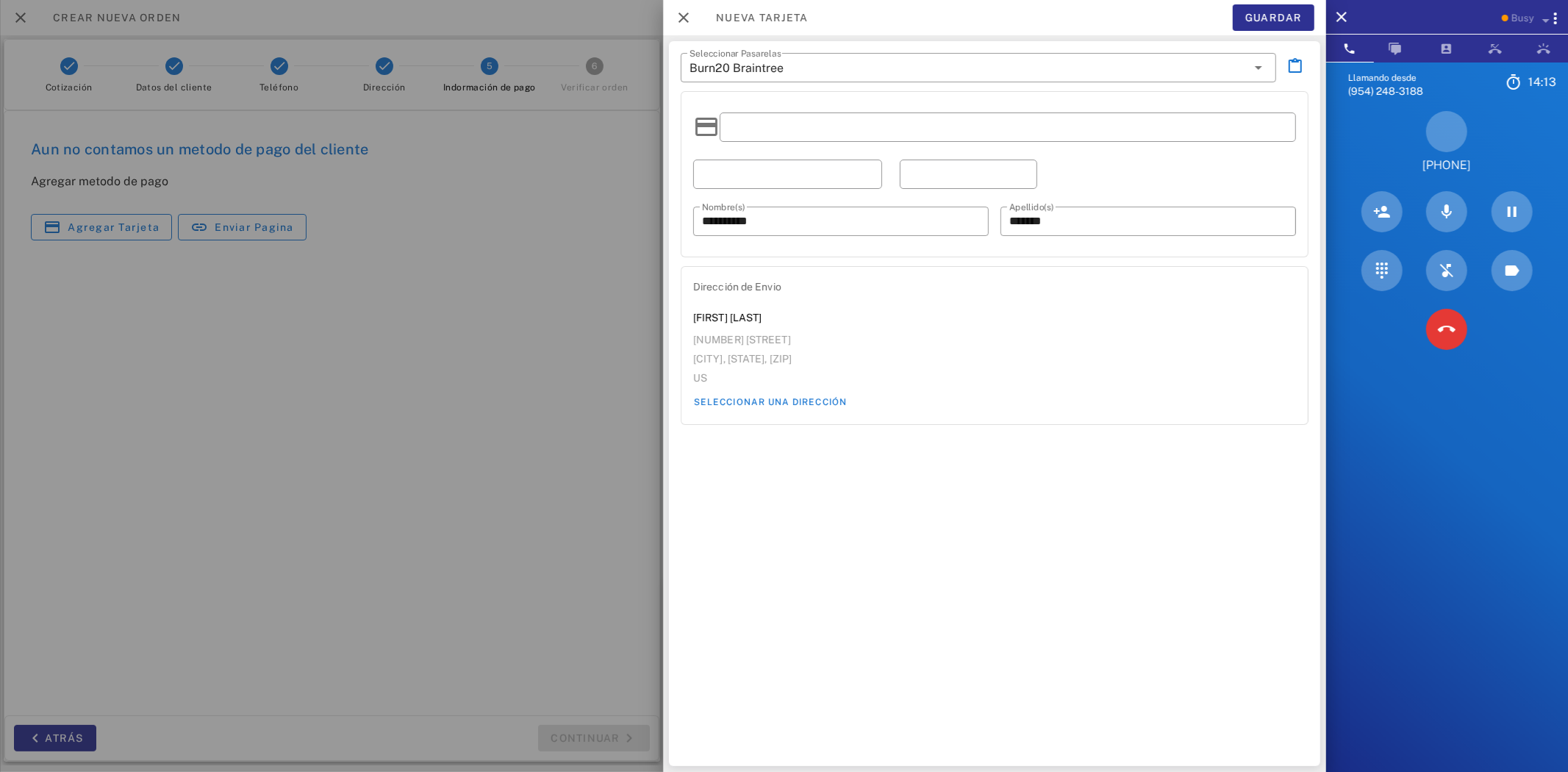 click at bounding box center (968, 174) 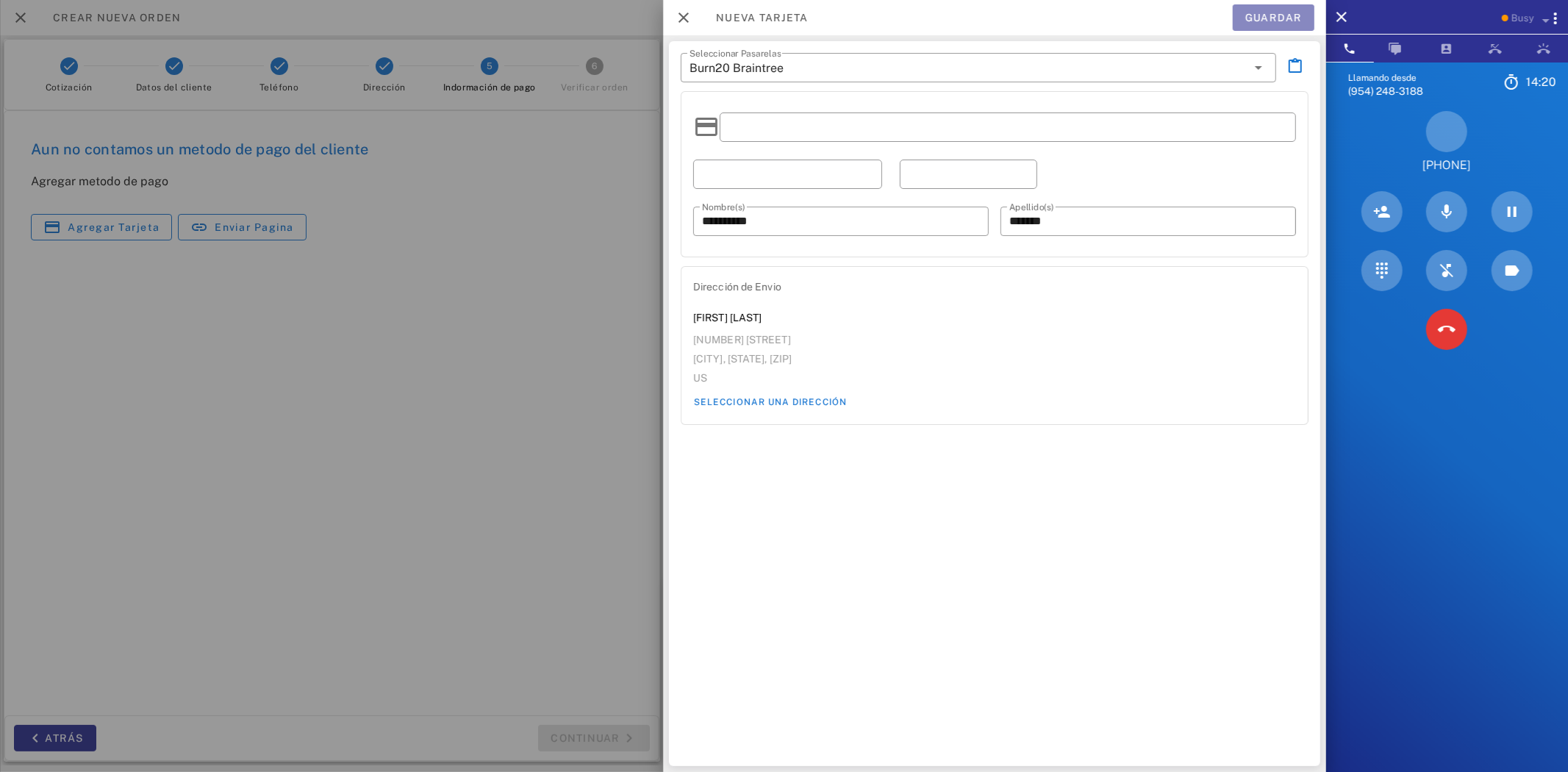click on "Guardar" at bounding box center [1272, 18] 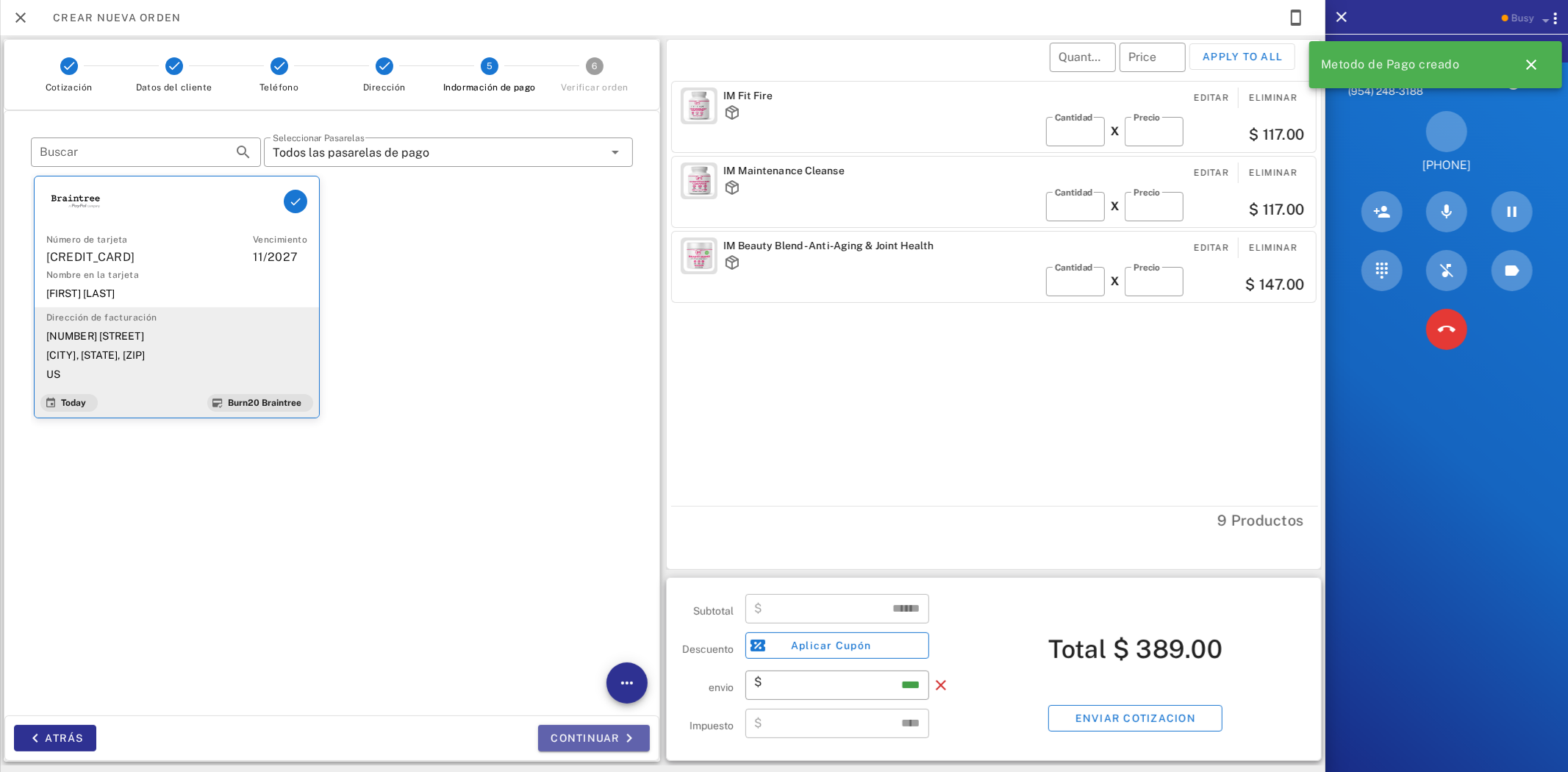click on "Continuar" at bounding box center (594, 738) 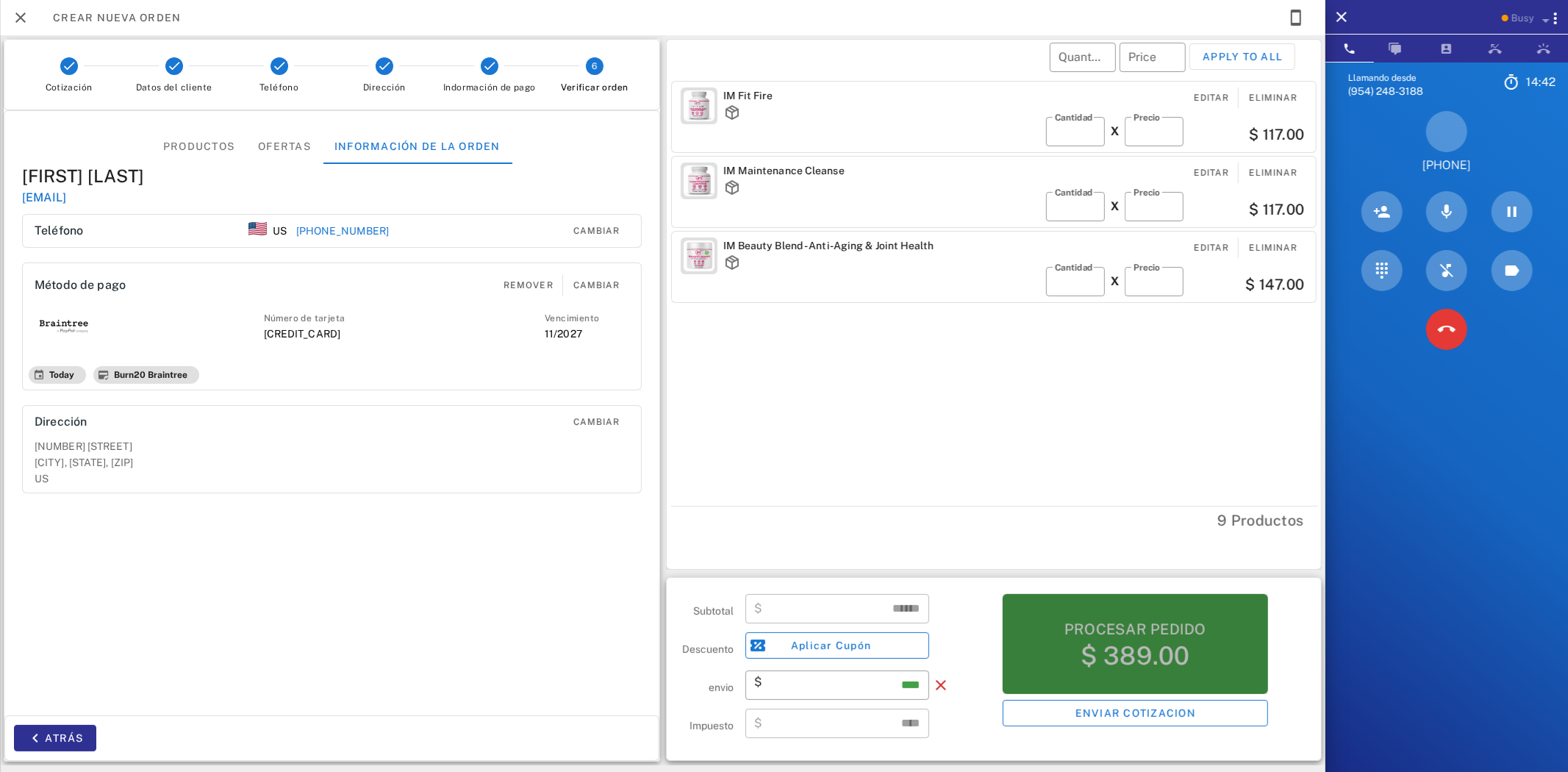click on "$ 389.00" at bounding box center (1135, 656) 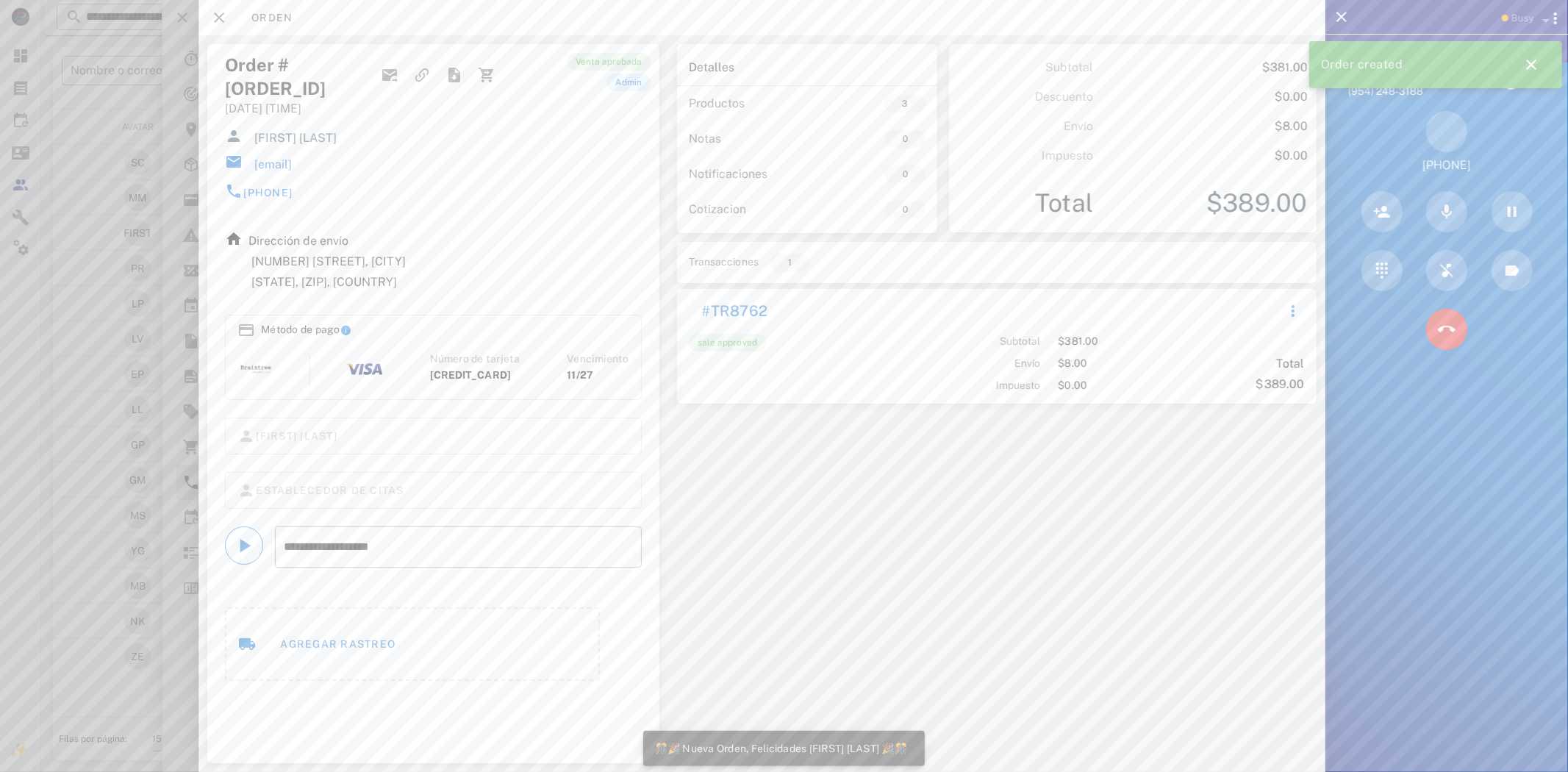 drag, startPoint x: 365, startPoint y: 174, endPoint x: 219, endPoint y: 182, distance: 146.219 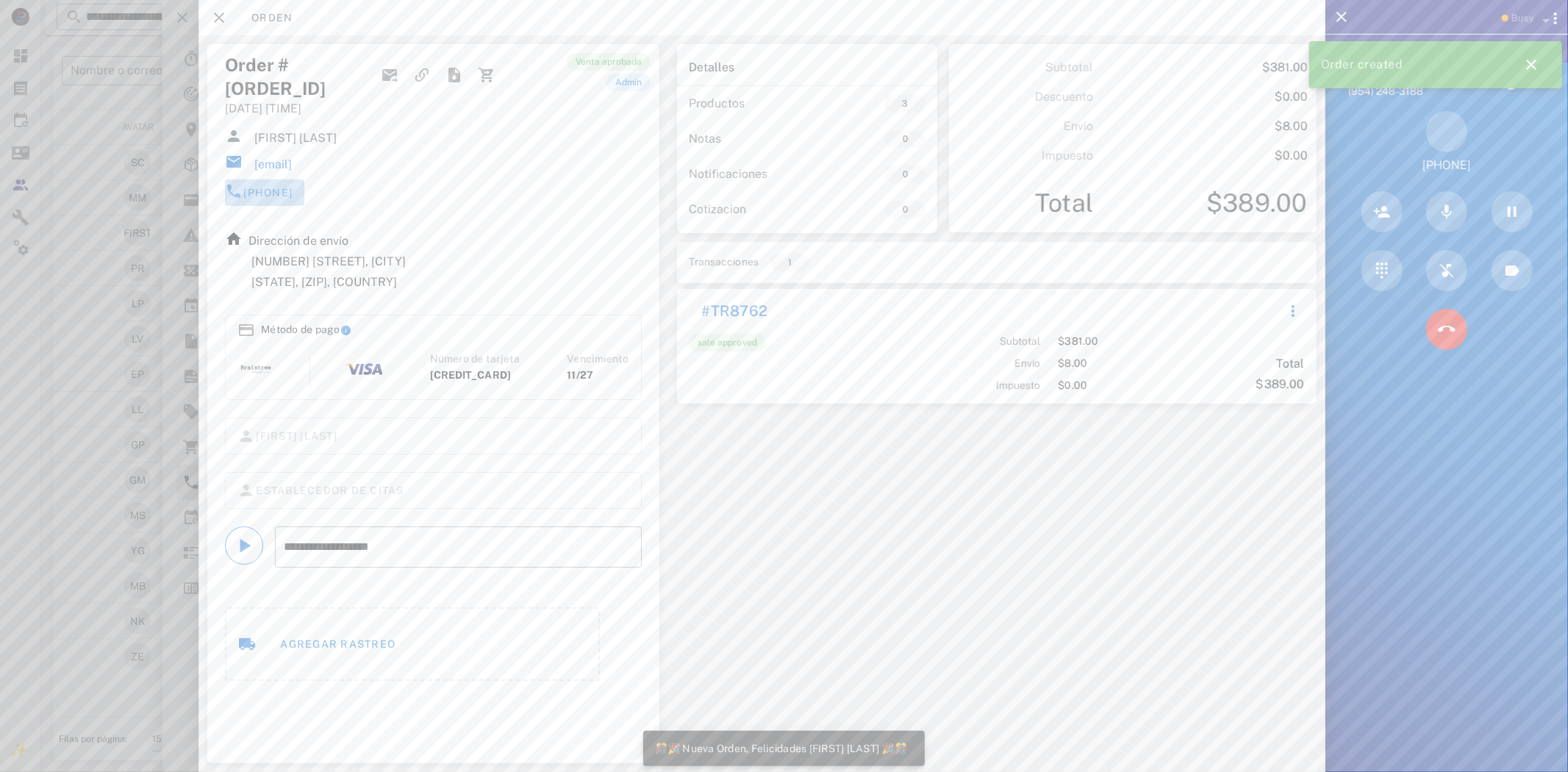 drag, startPoint x: 332, startPoint y: 178, endPoint x: 254, endPoint y: 175, distance: 78.05767 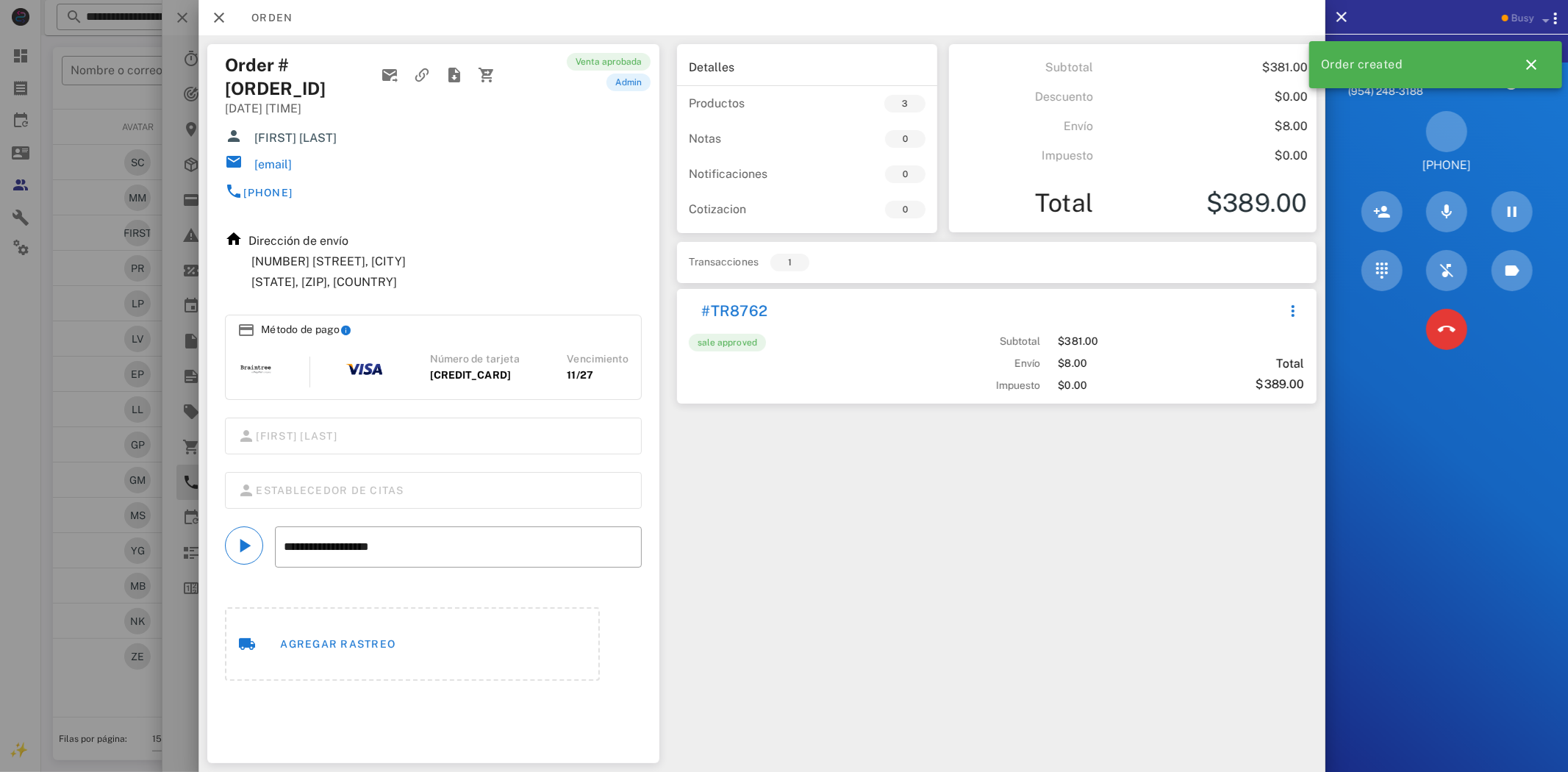 drag, startPoint x: 405, startPoint y: 146, endPoint x: 248, endPoint y: 140, distance: 157.11461 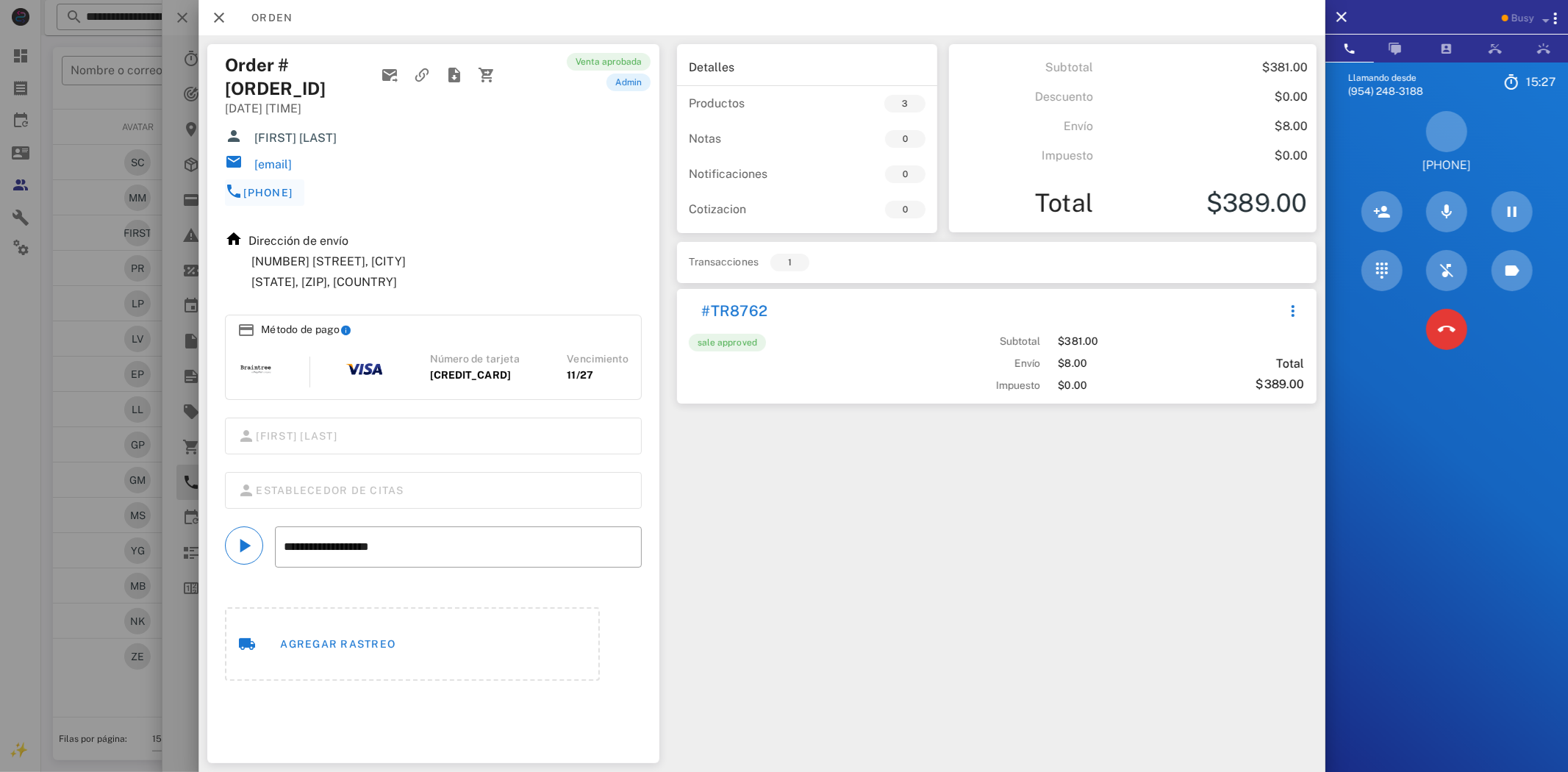 drag, startPoint x: 327, startPoint y: 167, endPoint x: 237, endPoint y: 167, distance: 90 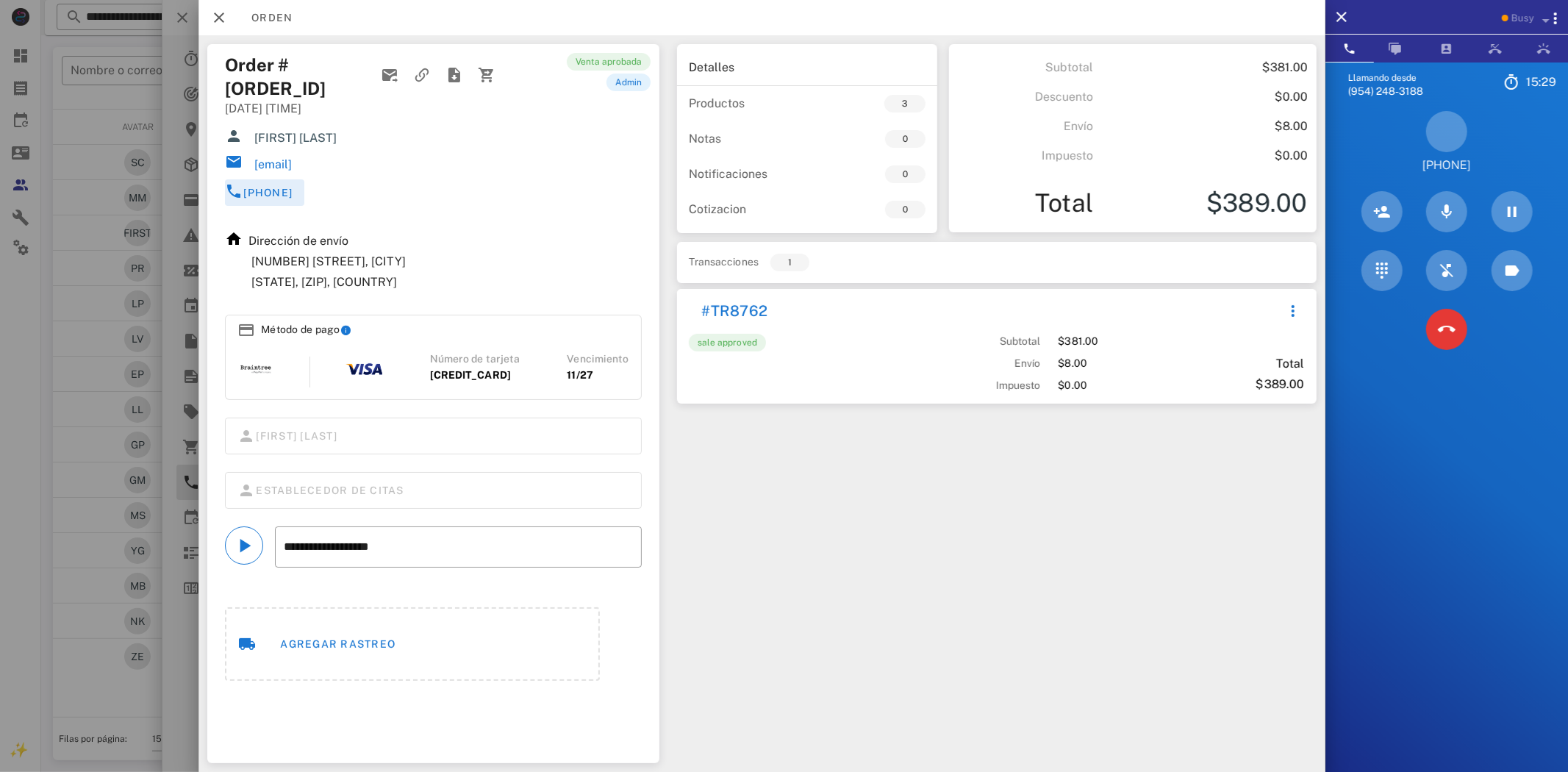 click on "[PHONE]" at bounding box center (268, 193) 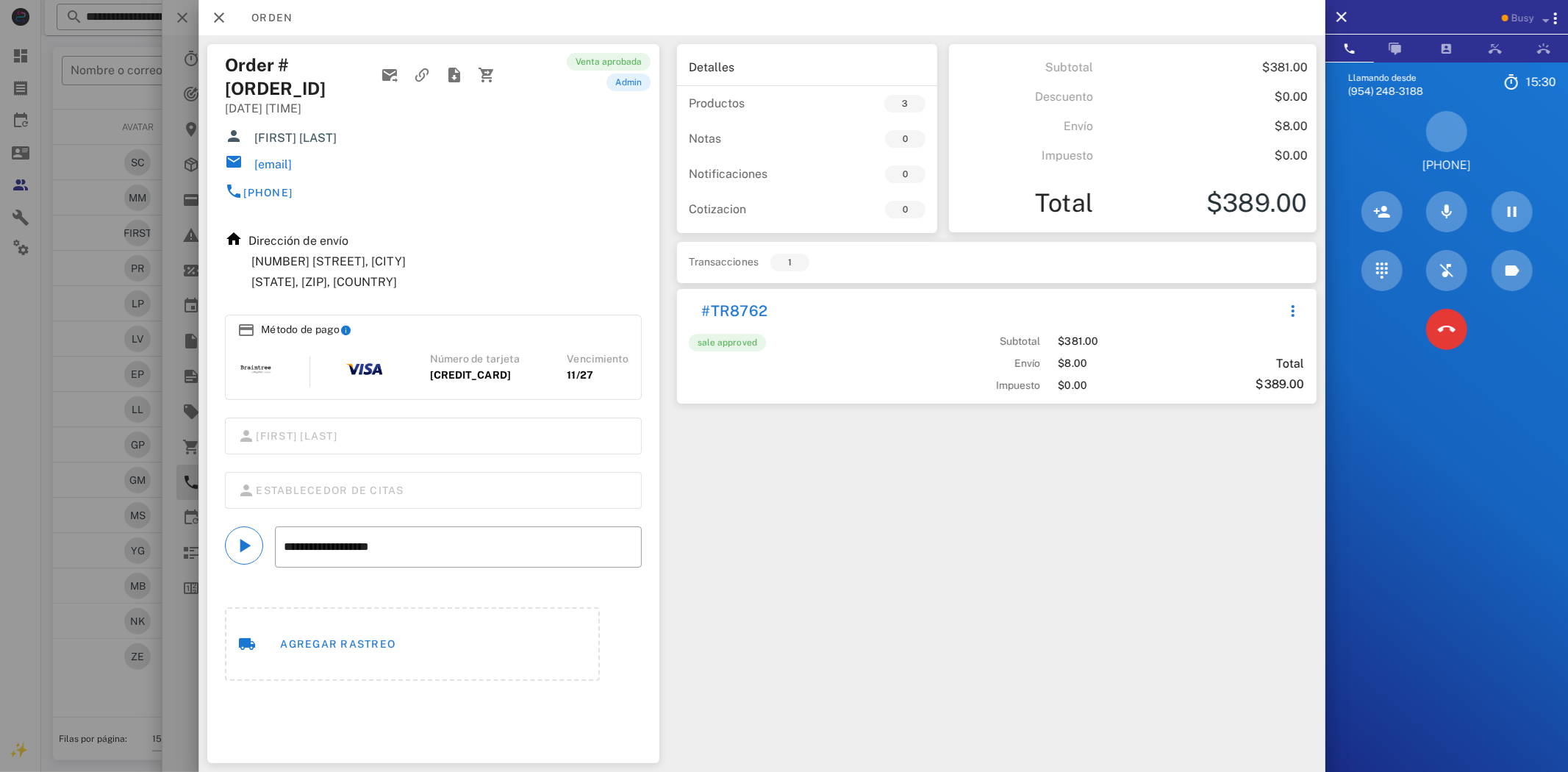 drag, startPoint x: 1453, startPoint y: 160, endPoint x: 1510, endPoint y: 165, distance: 57.21888 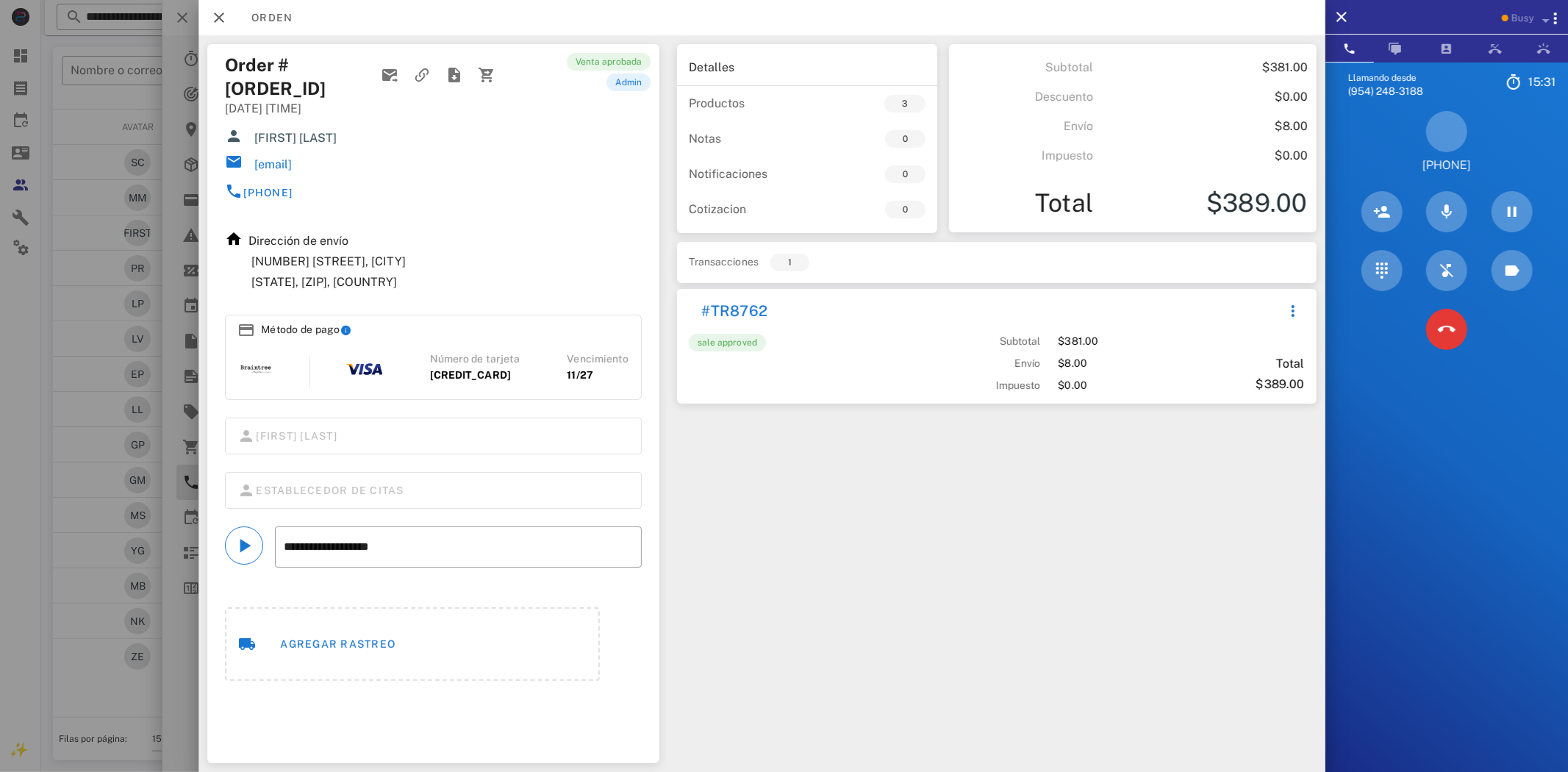 copy on "[PHONE]" 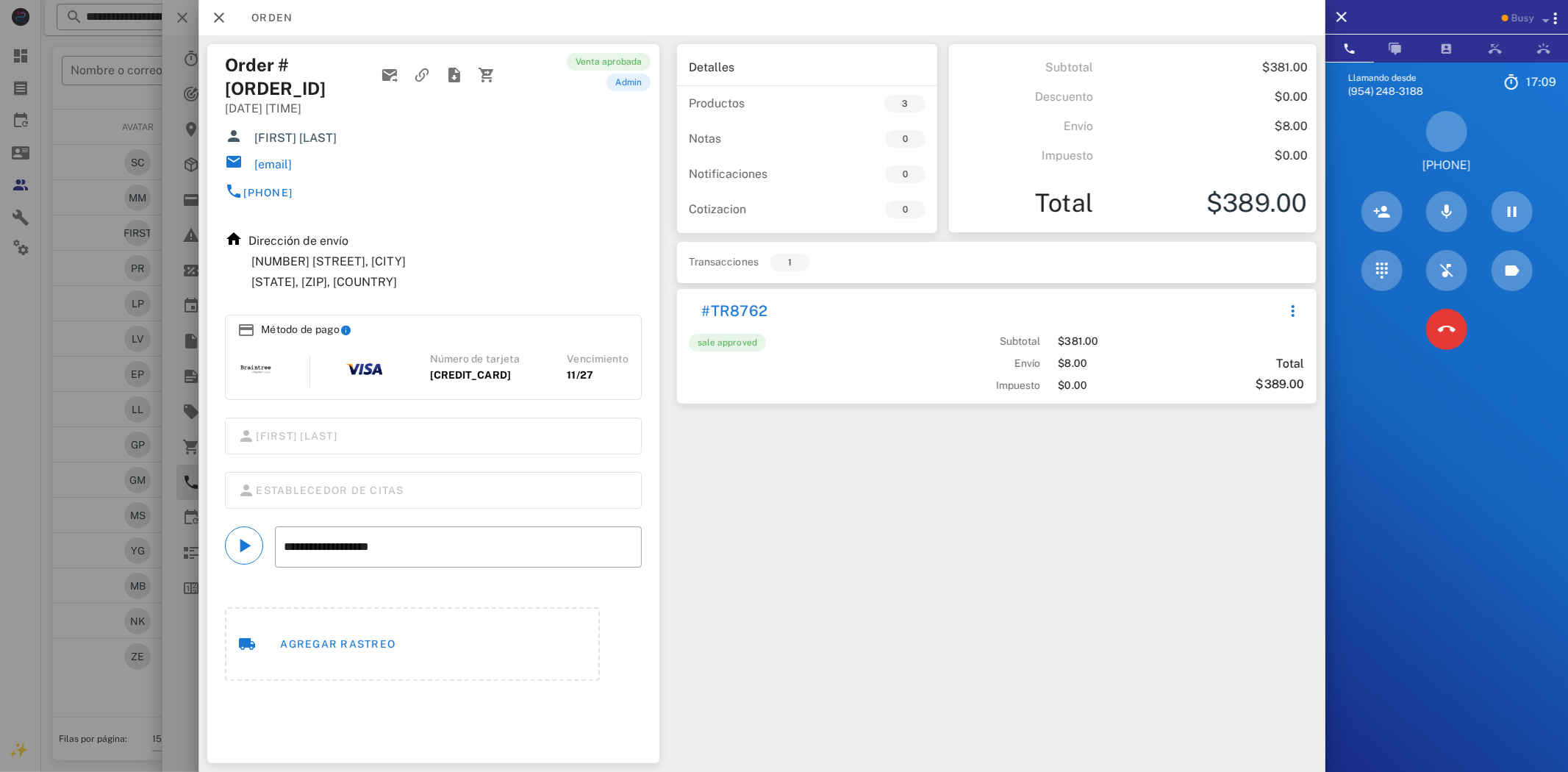 drag, startPoint x: 334, startPoint y: 142, endPoint x: 246, endPoint y: 143, distance: 88.00568 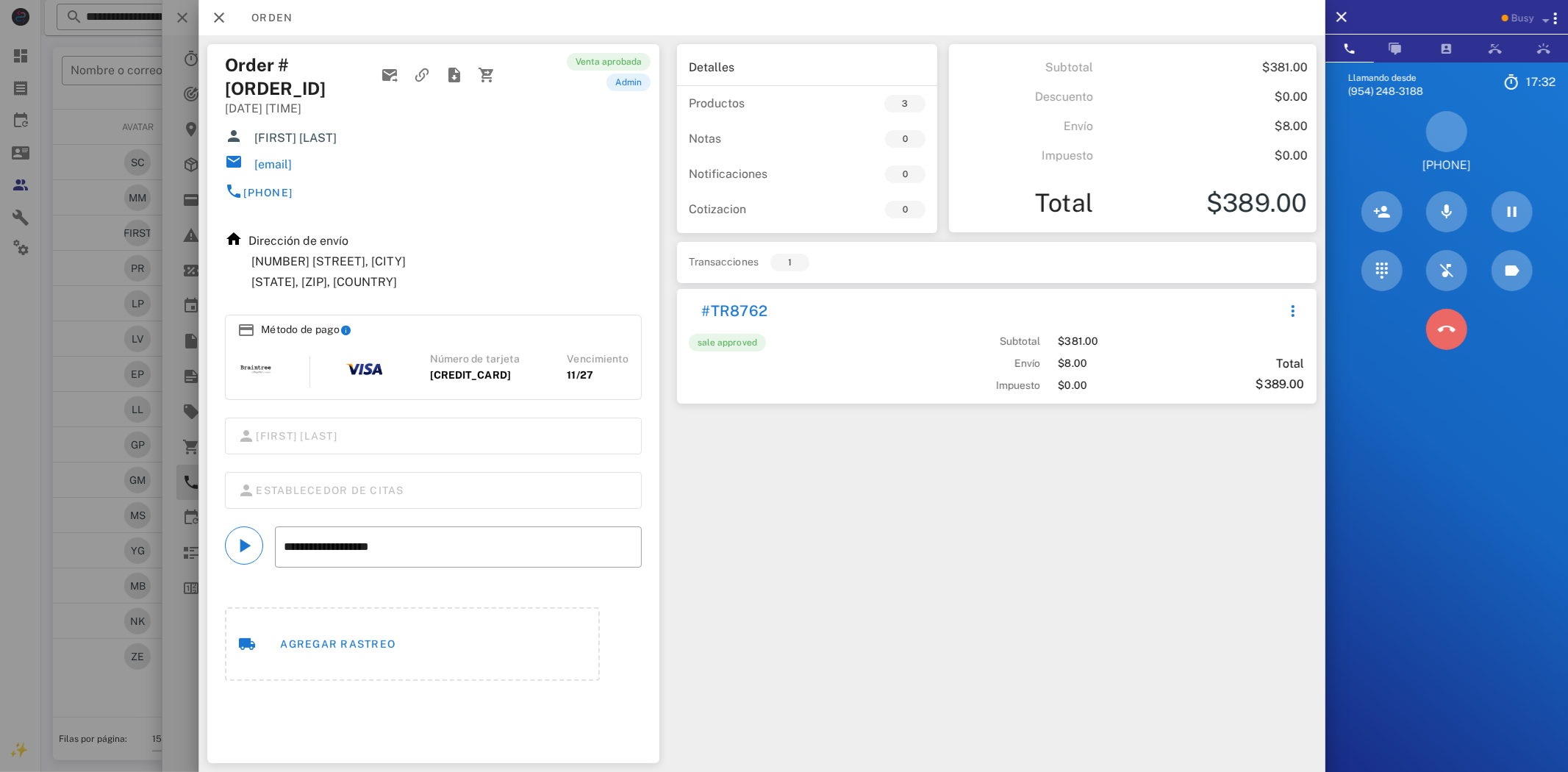 click at bounding box center [1447, 329] 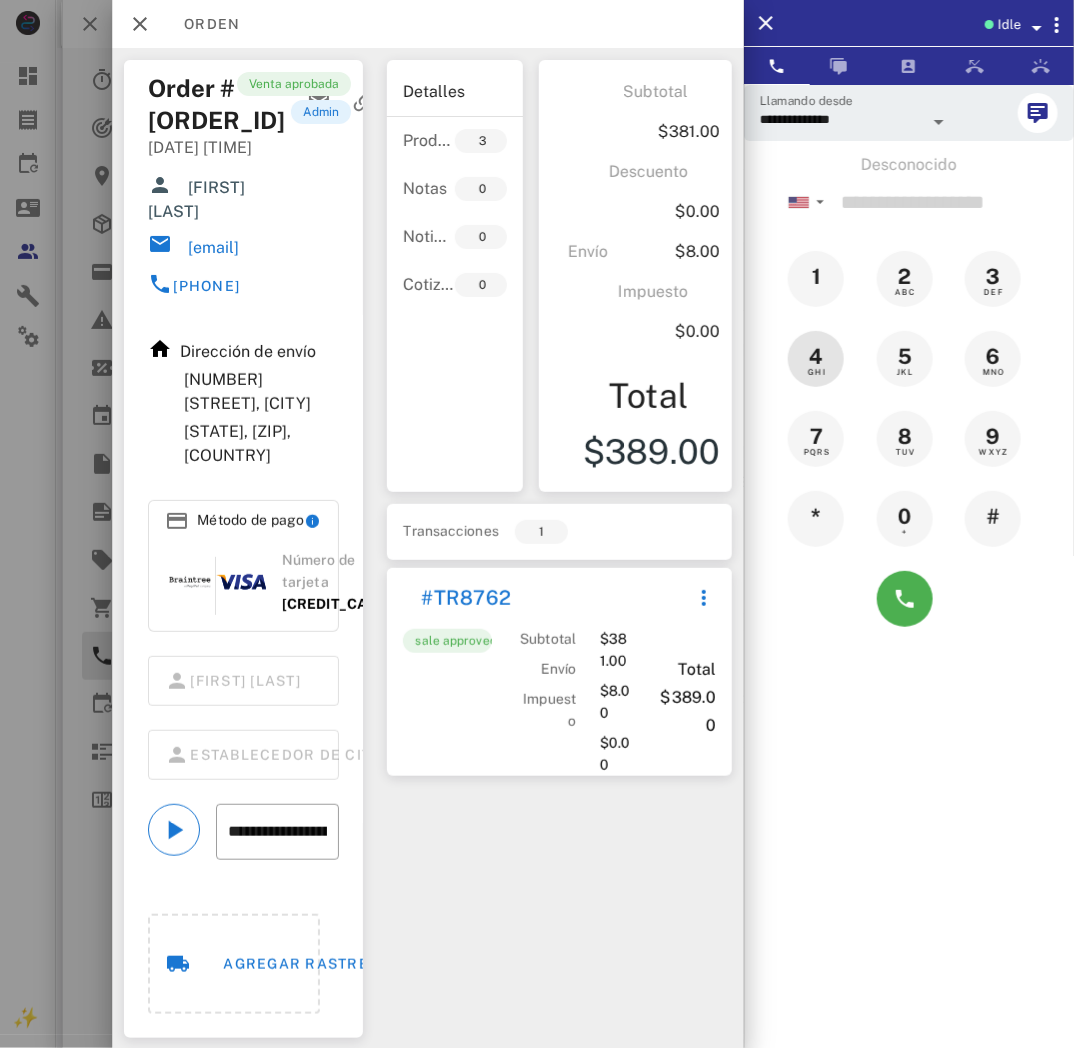 copy on "sebastiana123@gmai.com" 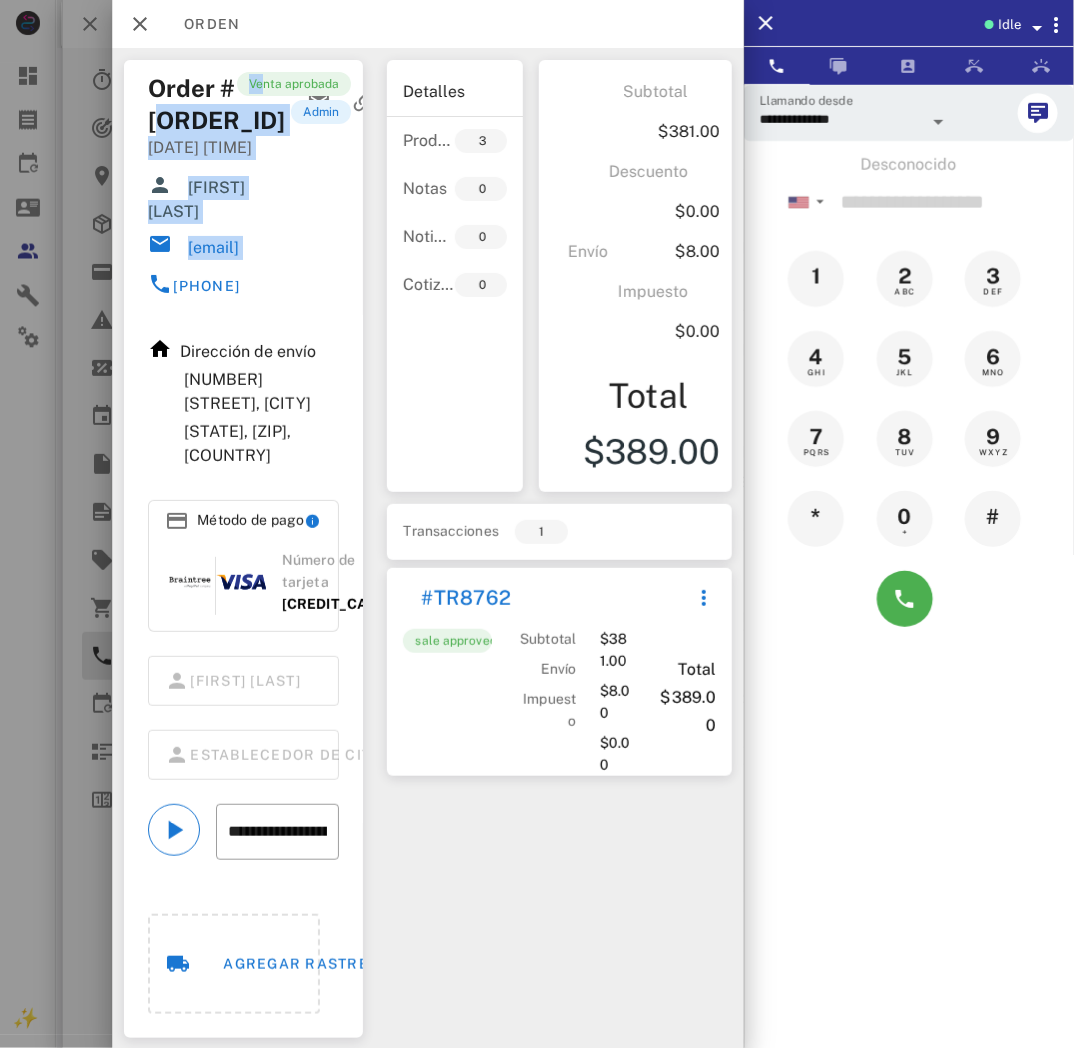 drag, startPoint x: 157, startPoint y: 123, endPoint x: 235, endPoint y: 132, distance: 78.51752 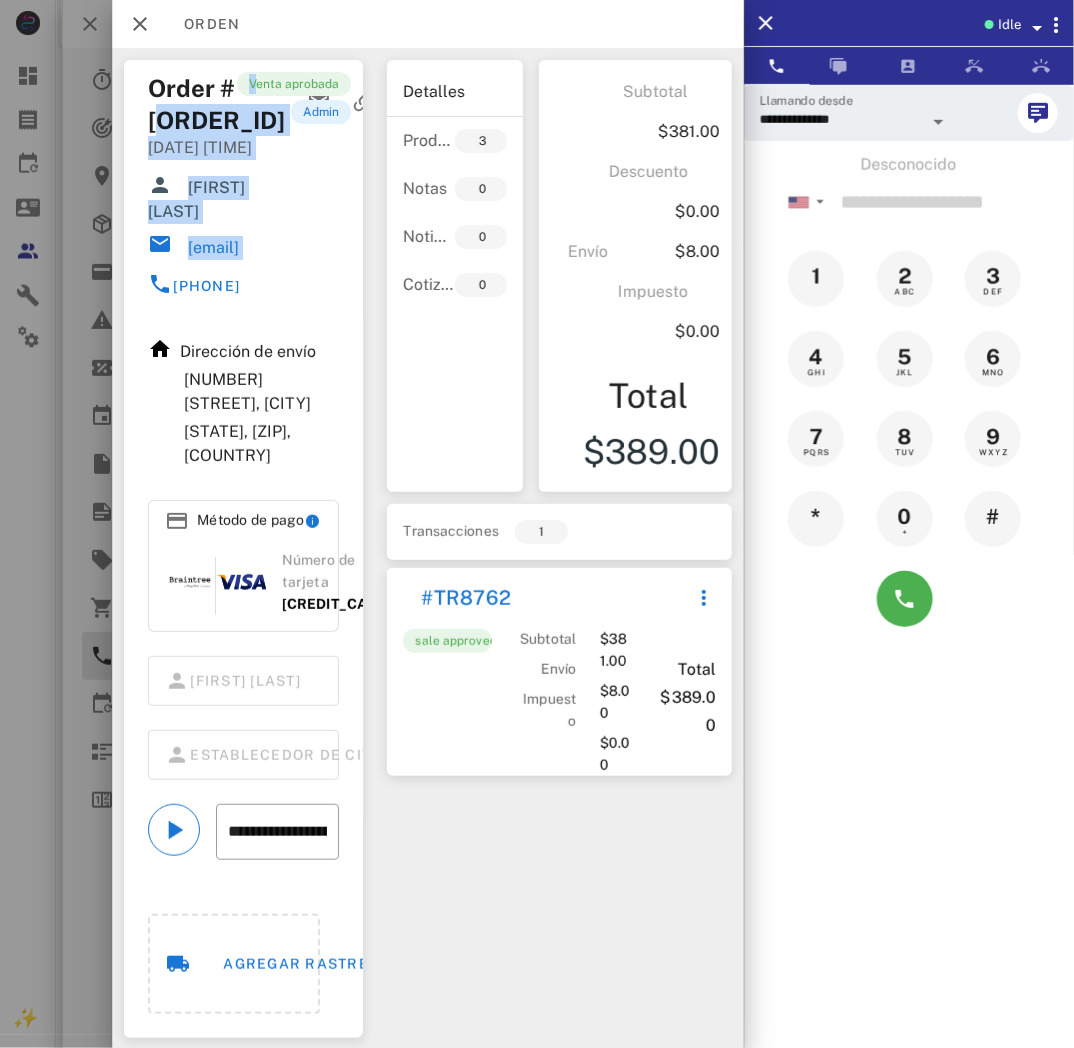 click on "Order #OR8771" at bounding box center (216, 104) 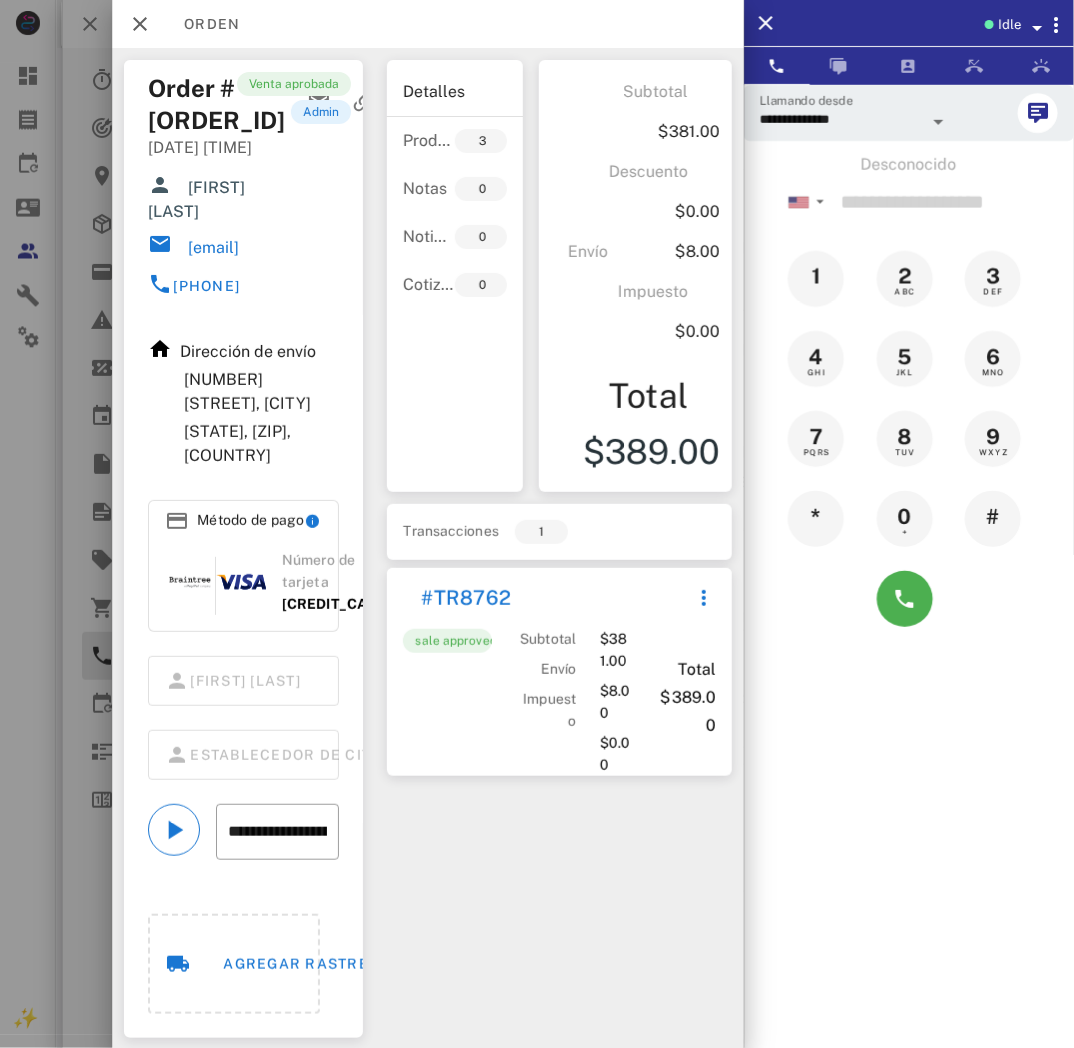 click on "Venta aprobada admin" at bounding box center (287, 98) 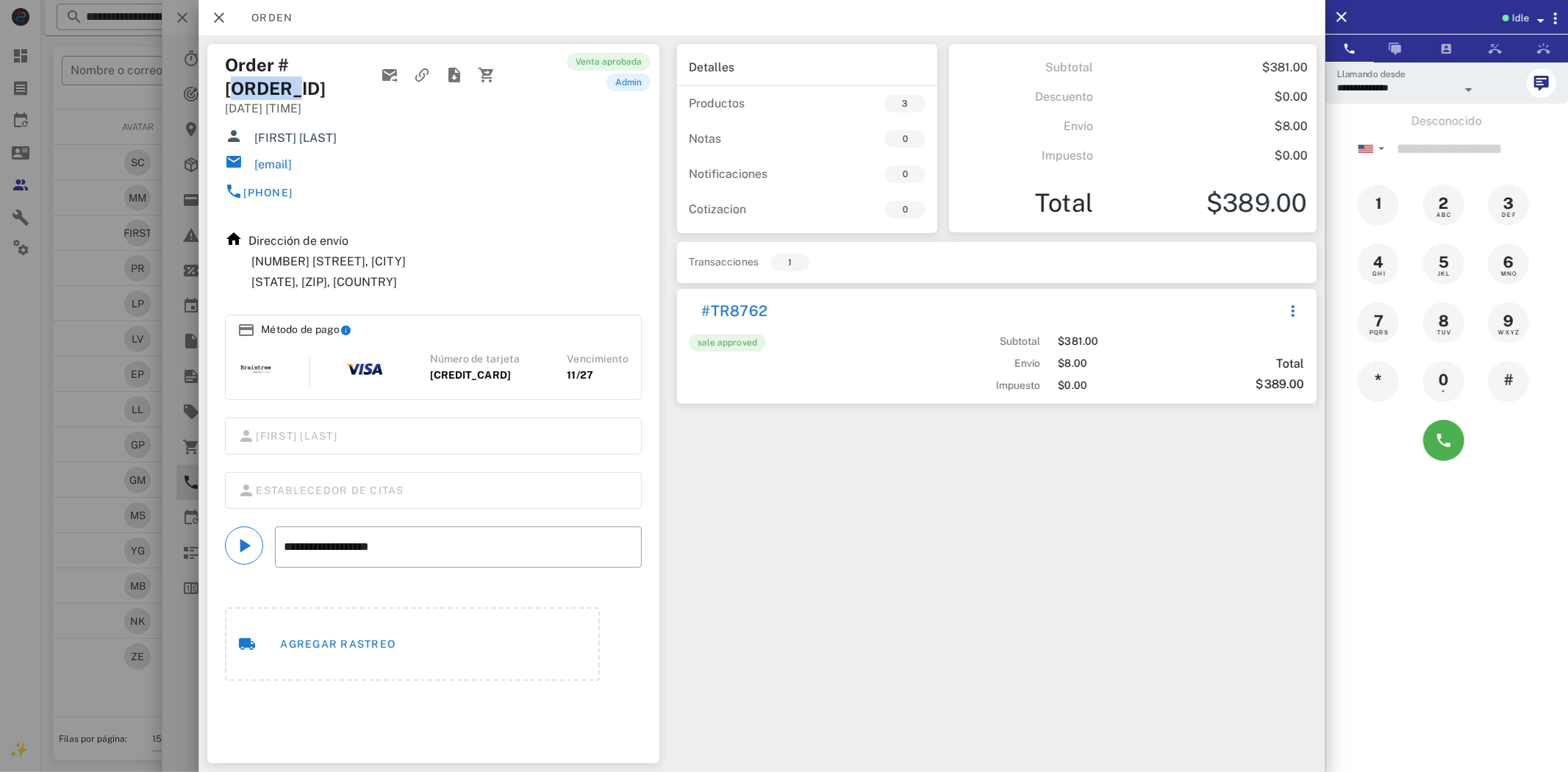 drag, startPoint x: 309, startPoint y: 71, endPoint x: 354, endPoint y: 62, distance: 45.89118 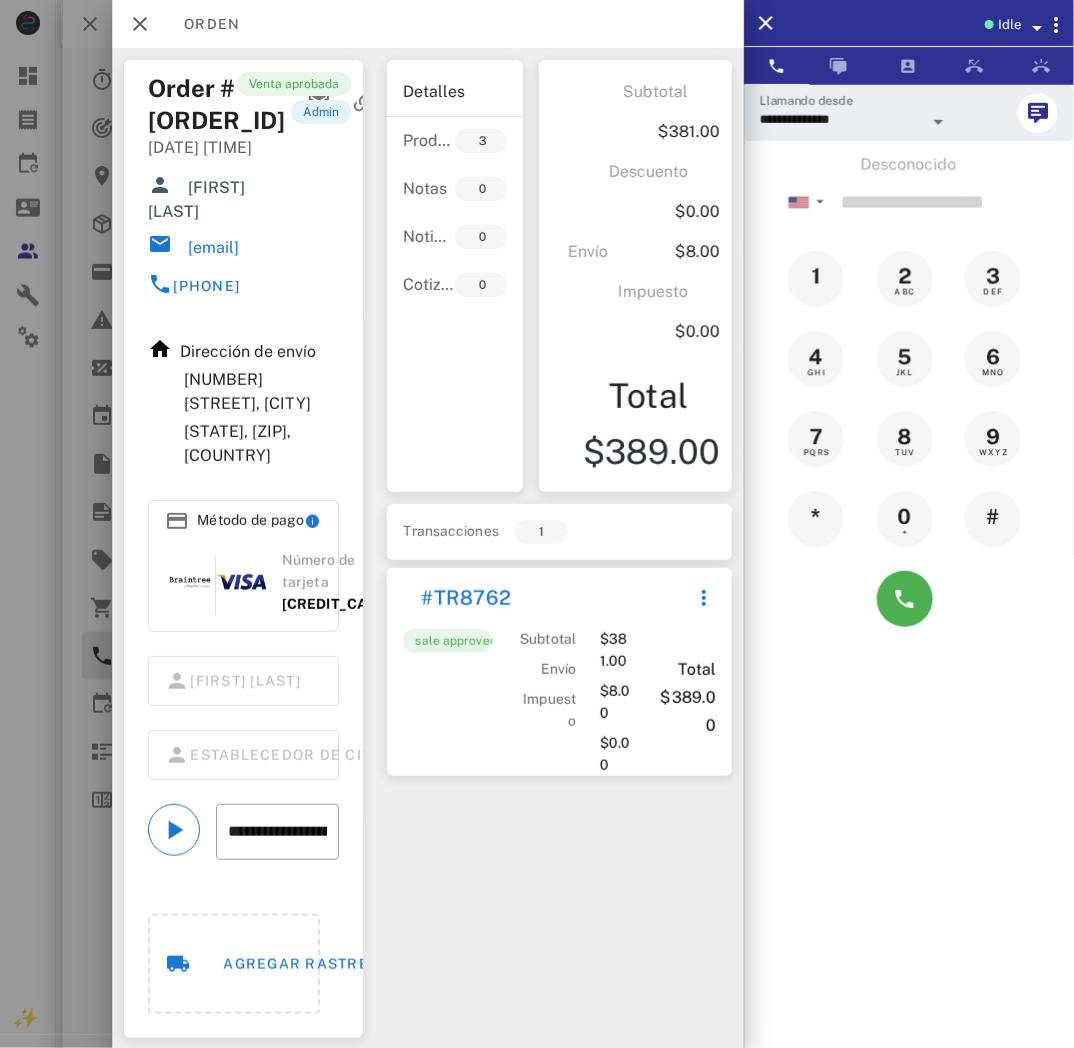 click on "Idle" at bounding box center [939, 23] 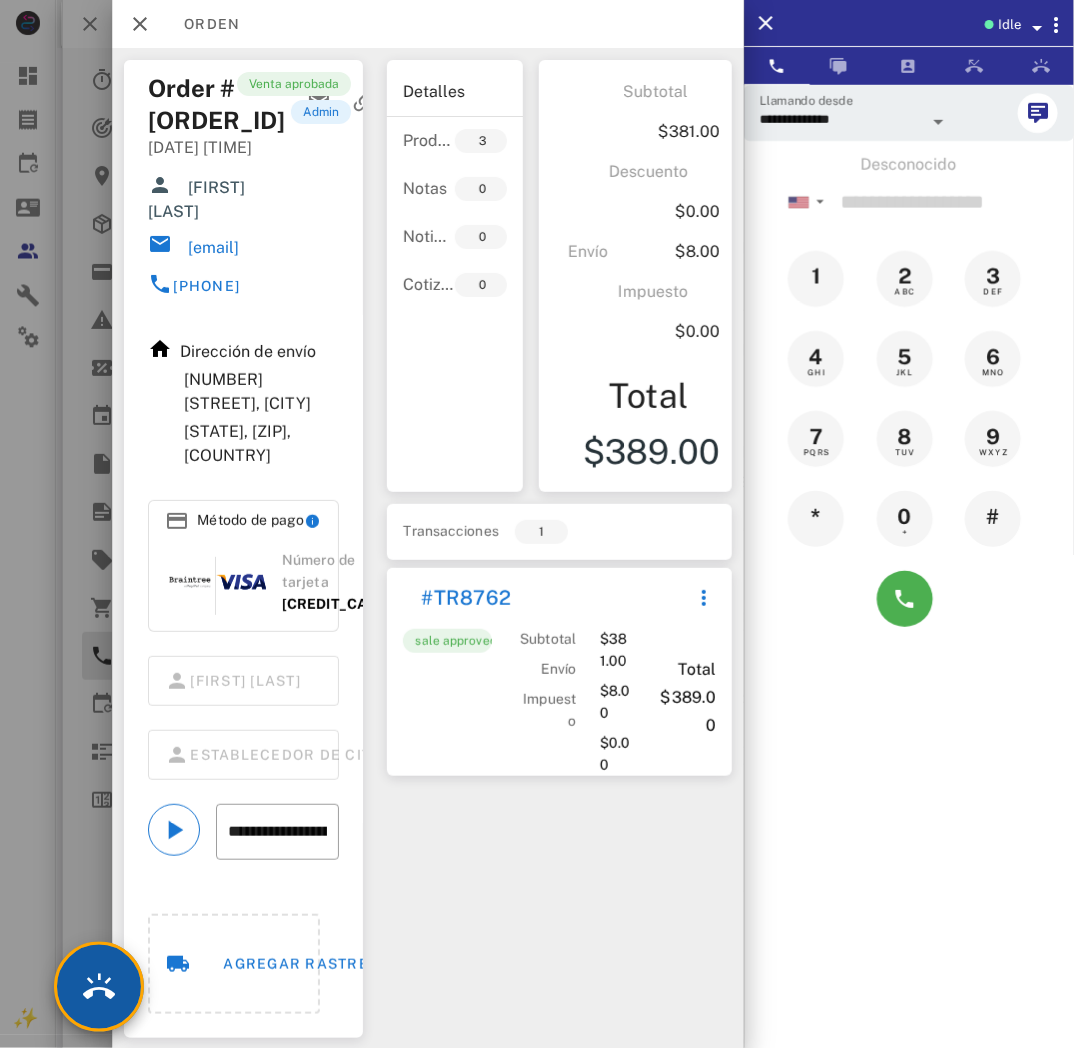 click at bounding box center [99, 987] 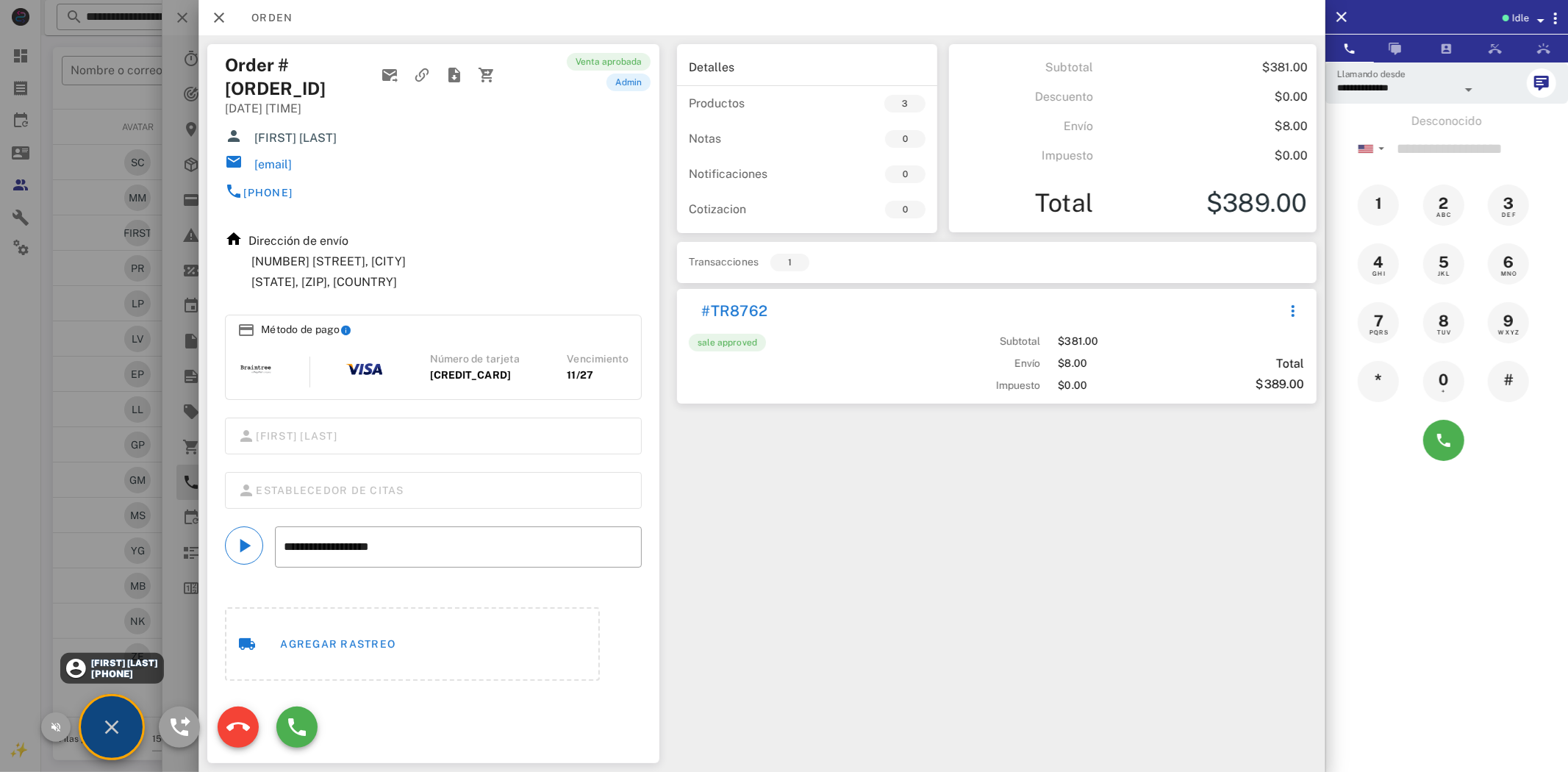 click on "Delmy Flores" at bounding box center [123, 663] 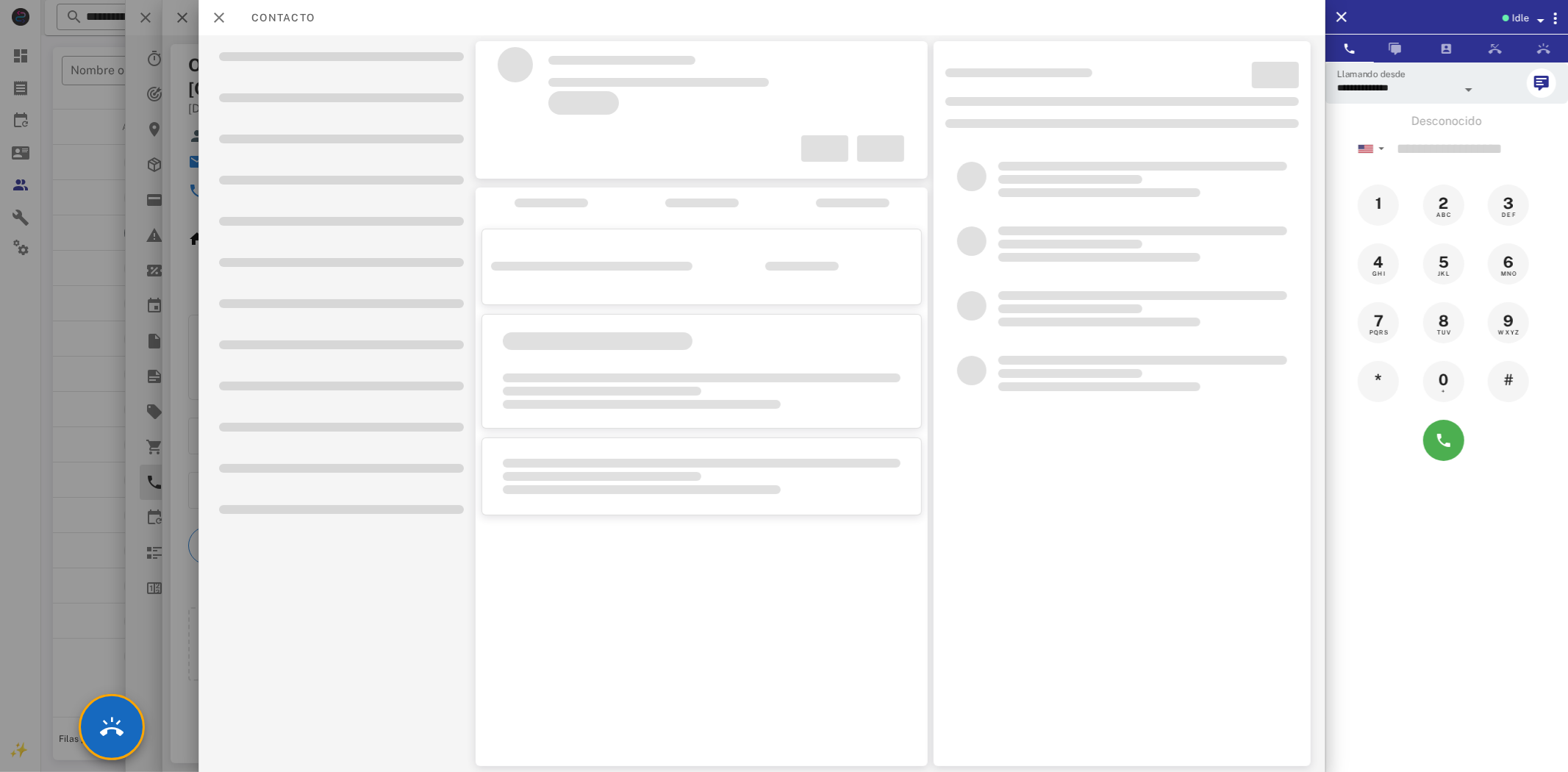 click at bounding box center [784, 386] 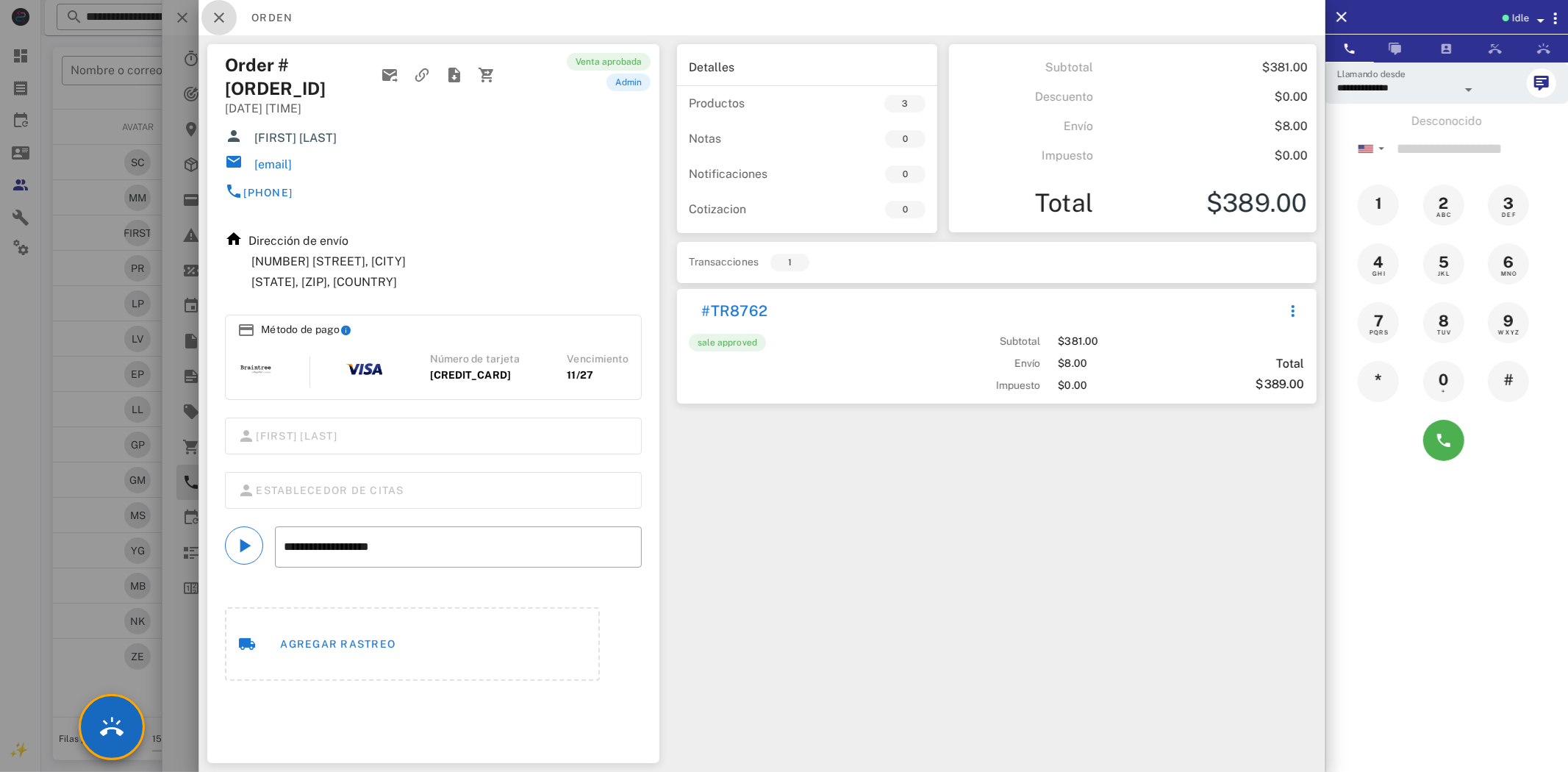 click at bounding box center (219, 18) 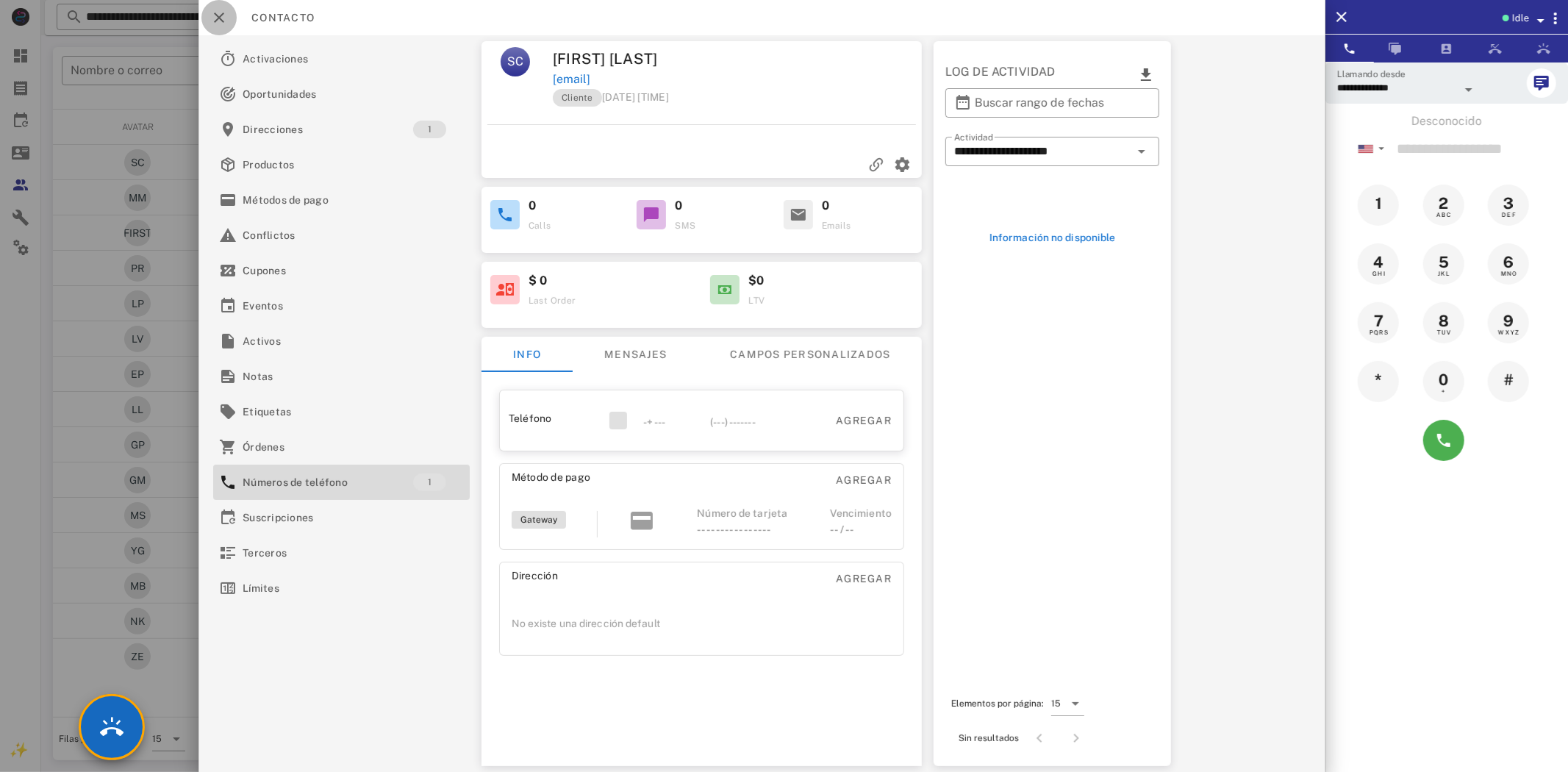 click at bounding box center (219, 18) 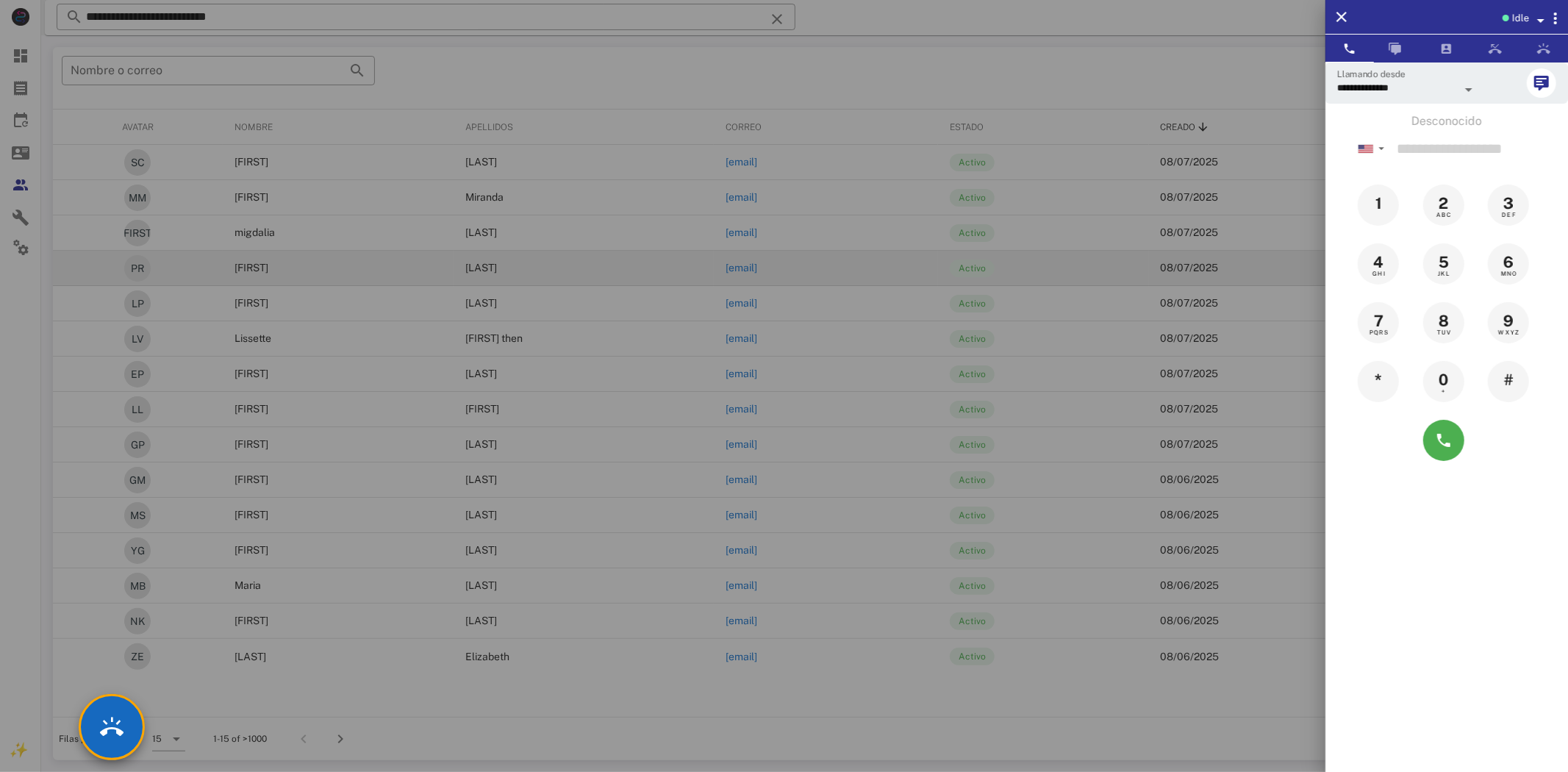 drag, startPoint x: 1261, startPoint y: 142, endPoint x: 878, endPoint y: 250, distance: 397.93592 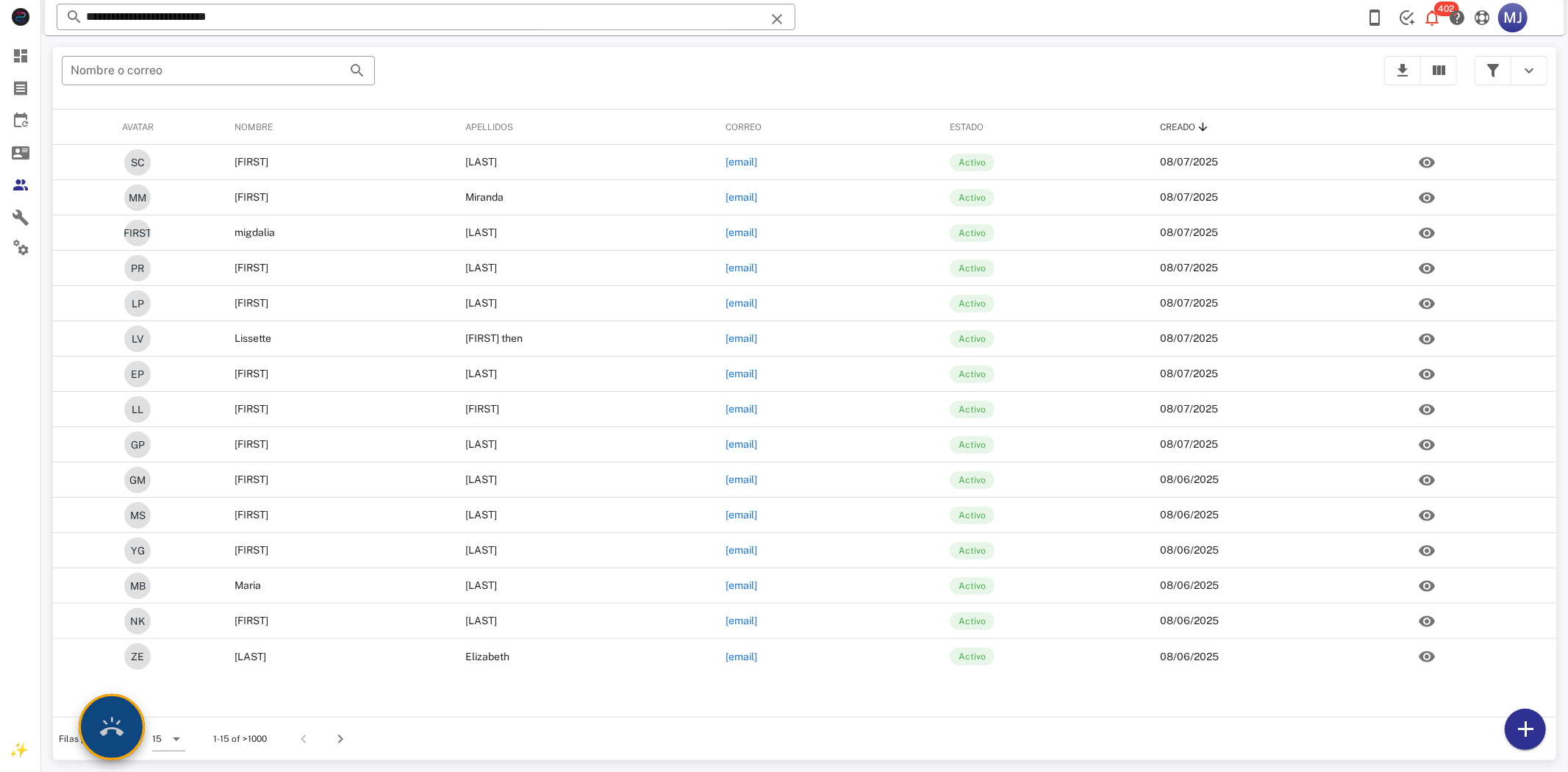 click at bounding box center [112, 727] 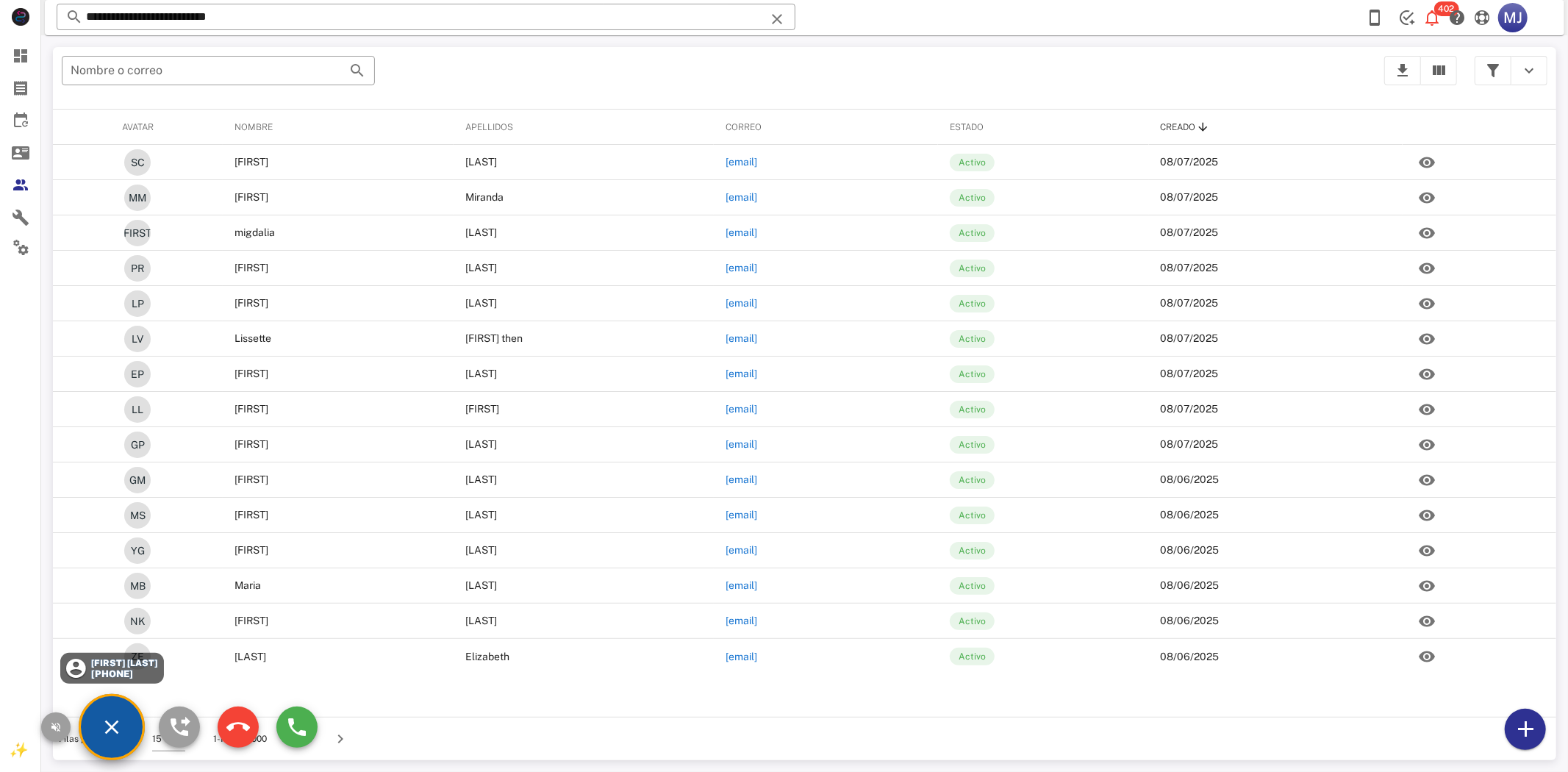 click on "Delmy Flores" at bounding box center (123, 663) 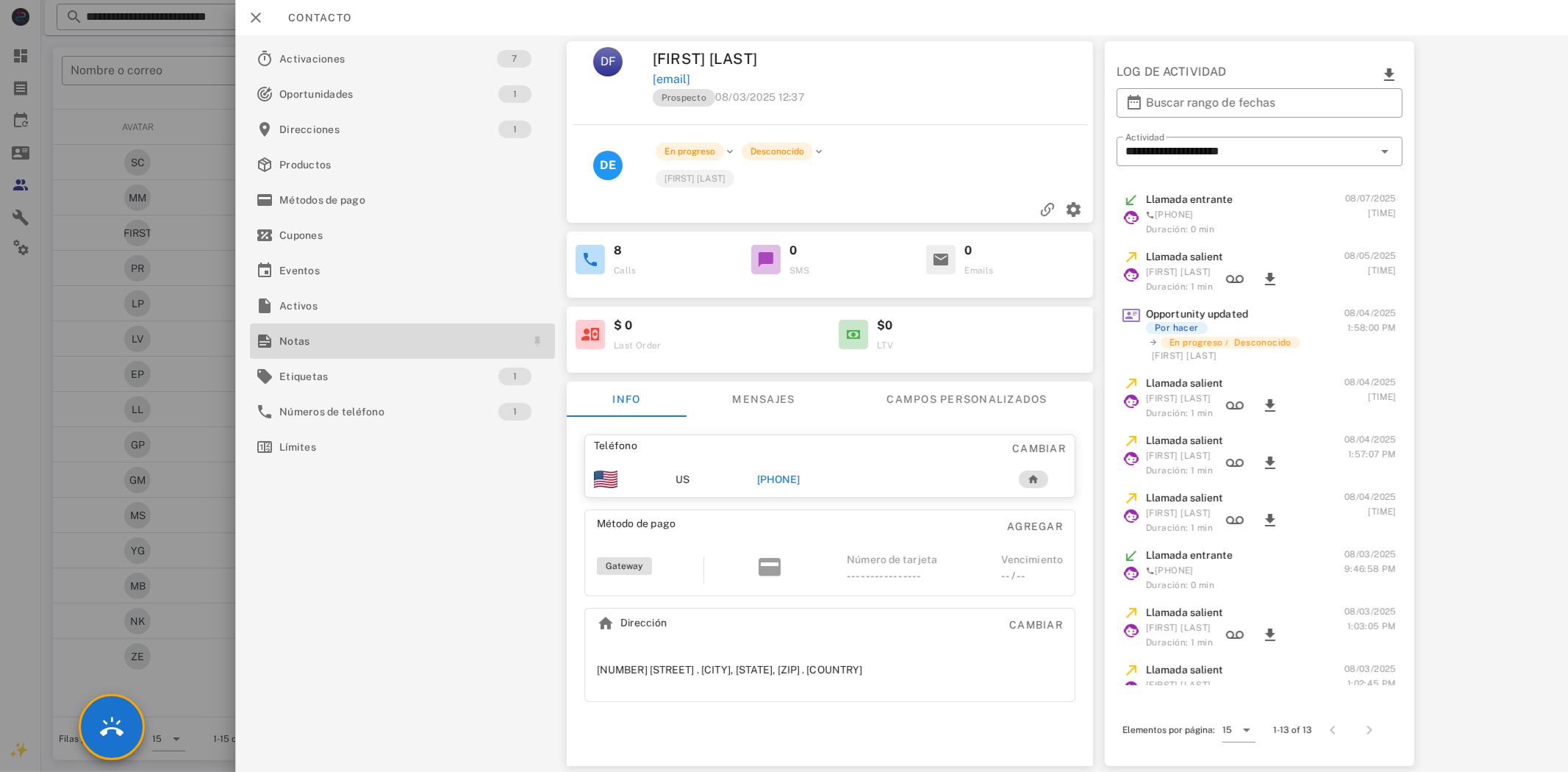 click on "Notas" at bounding box center [399, 341] 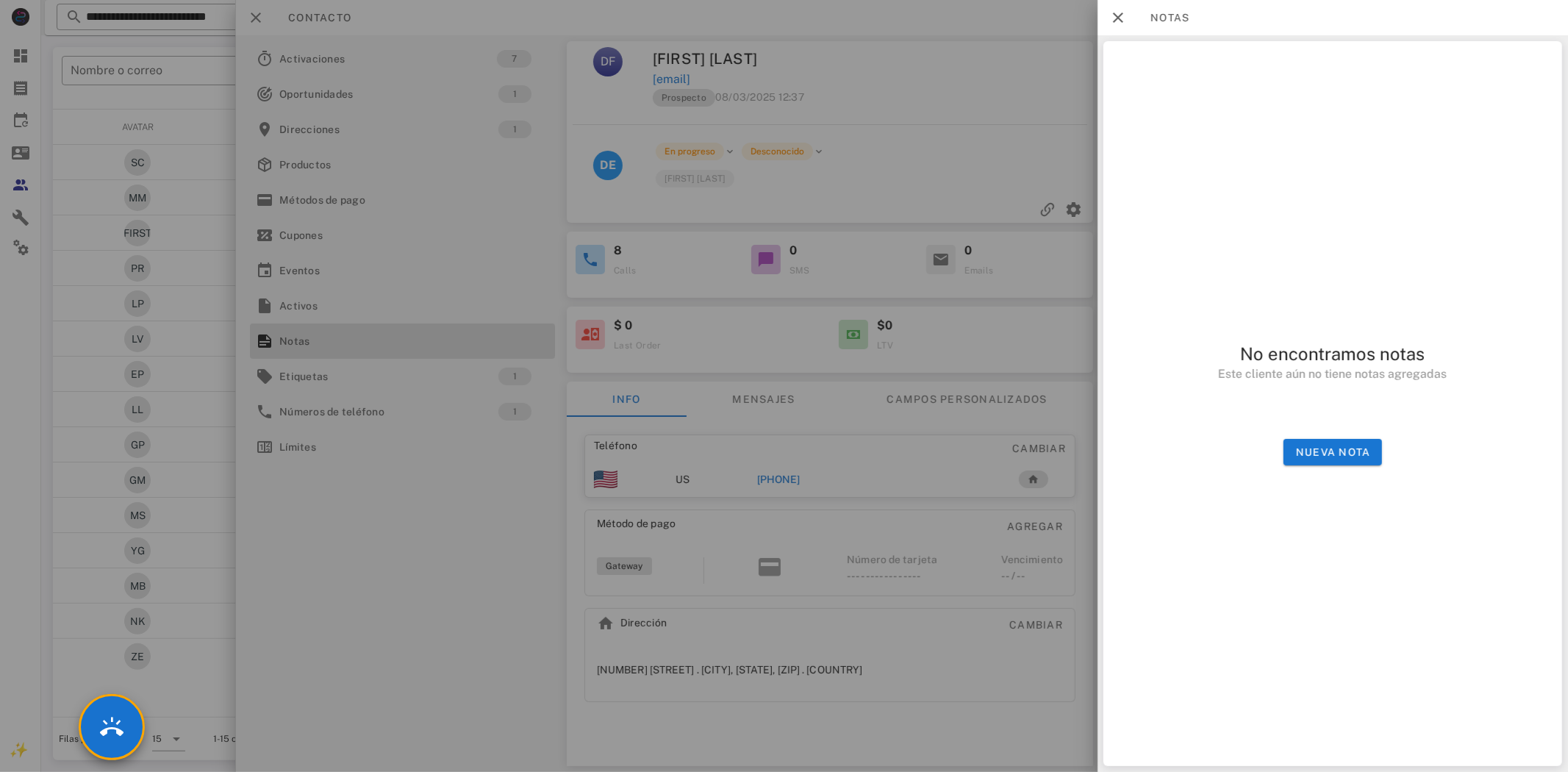 click at bounding box center [784, 386] 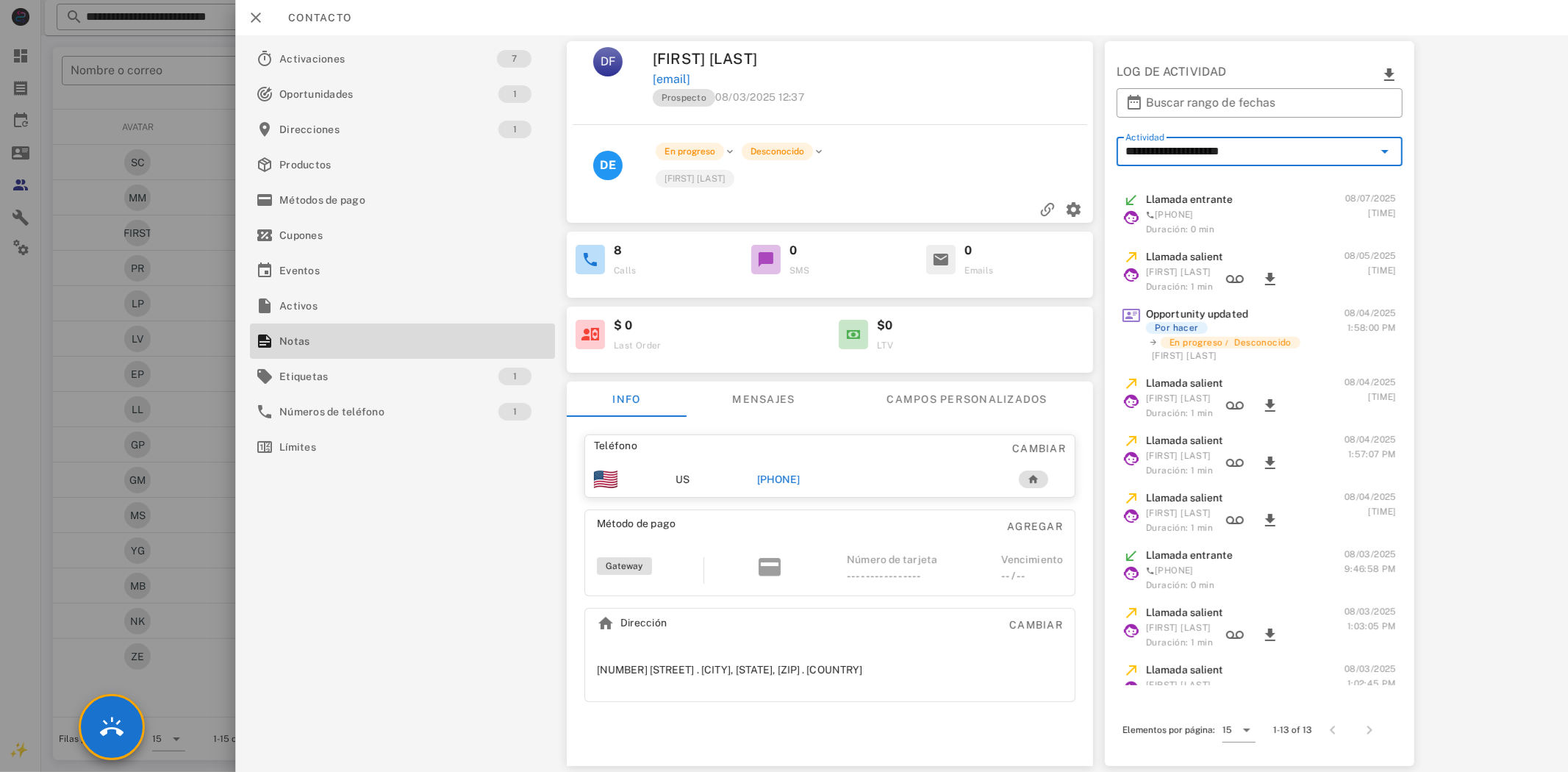 click on "**********" at bounding box center (1249, 151) 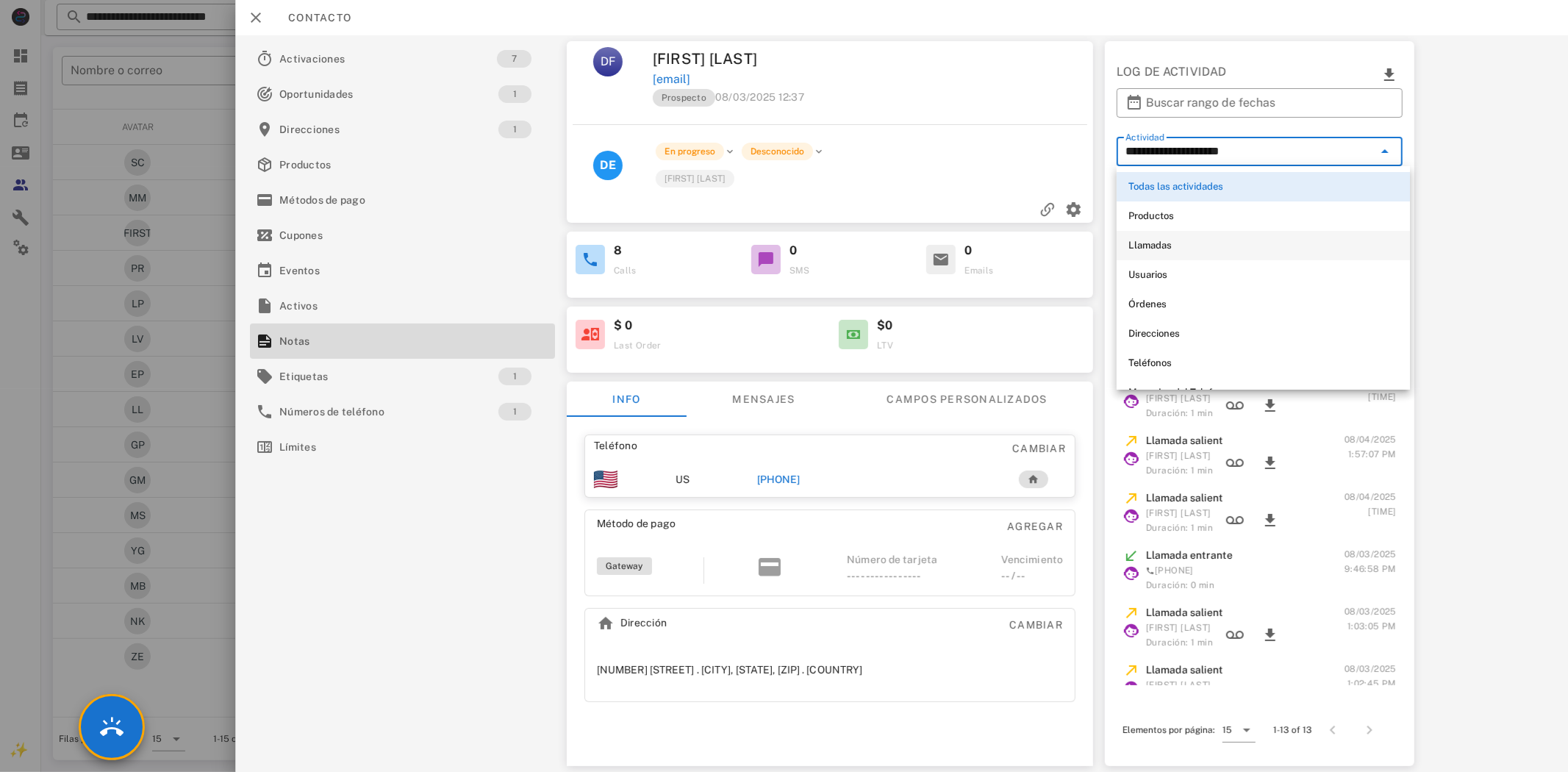 click on "Llamadas" at bounding box center (1263, 246) 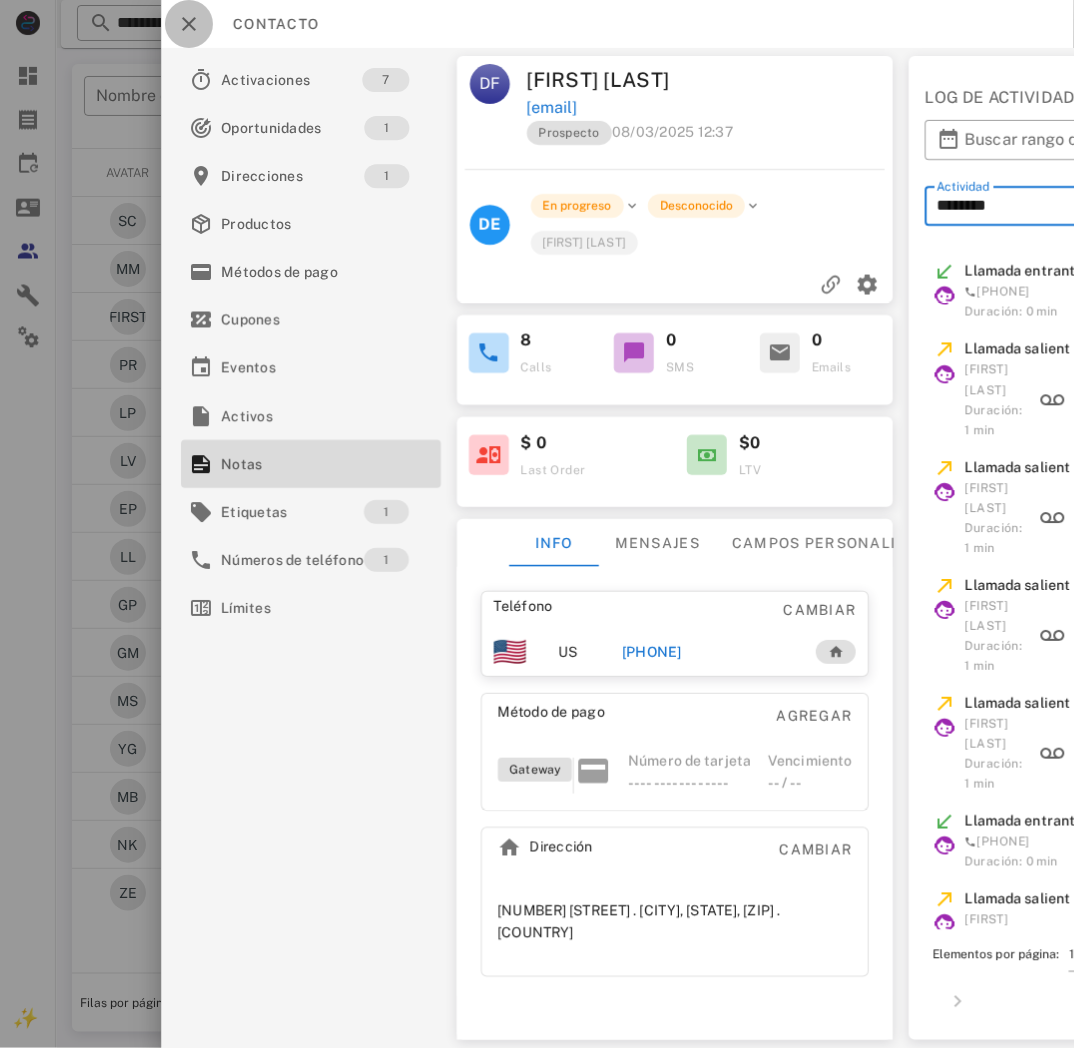 click at bounding box center (189, 24) 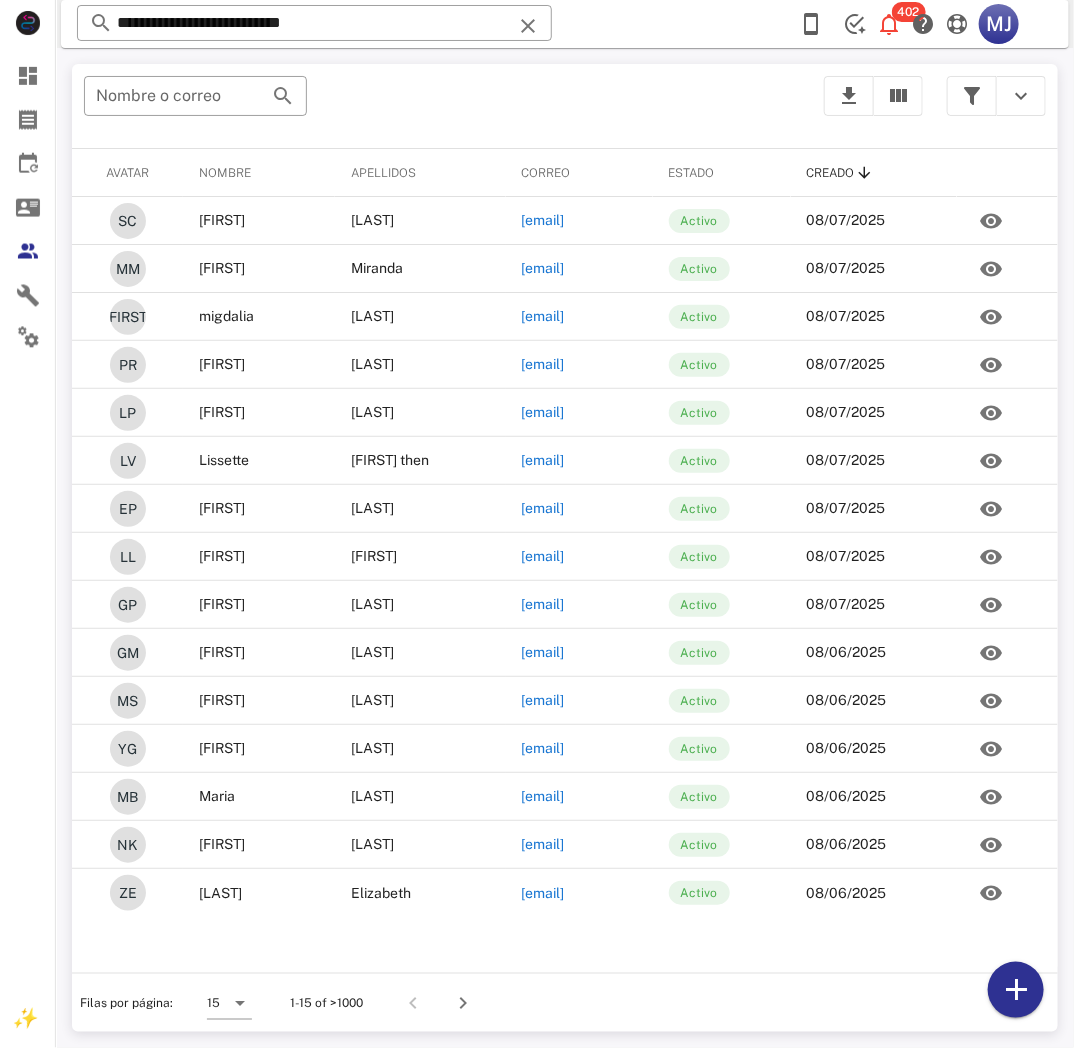 drag, startPoint x: 472, startPoint y: 311, endPoint x: 0, endPoint y: 205, distance: 483.75613 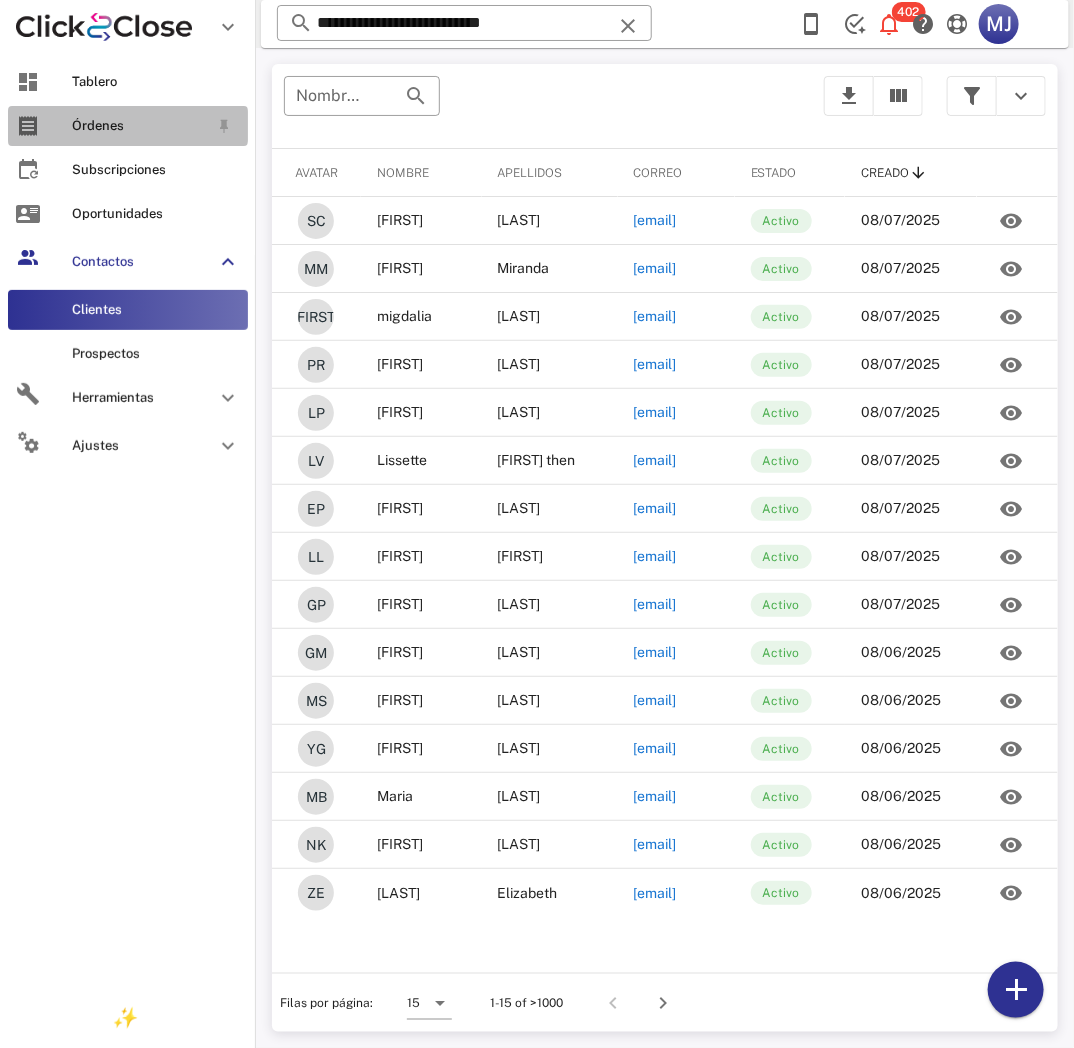click at bounding box center (28, 126) 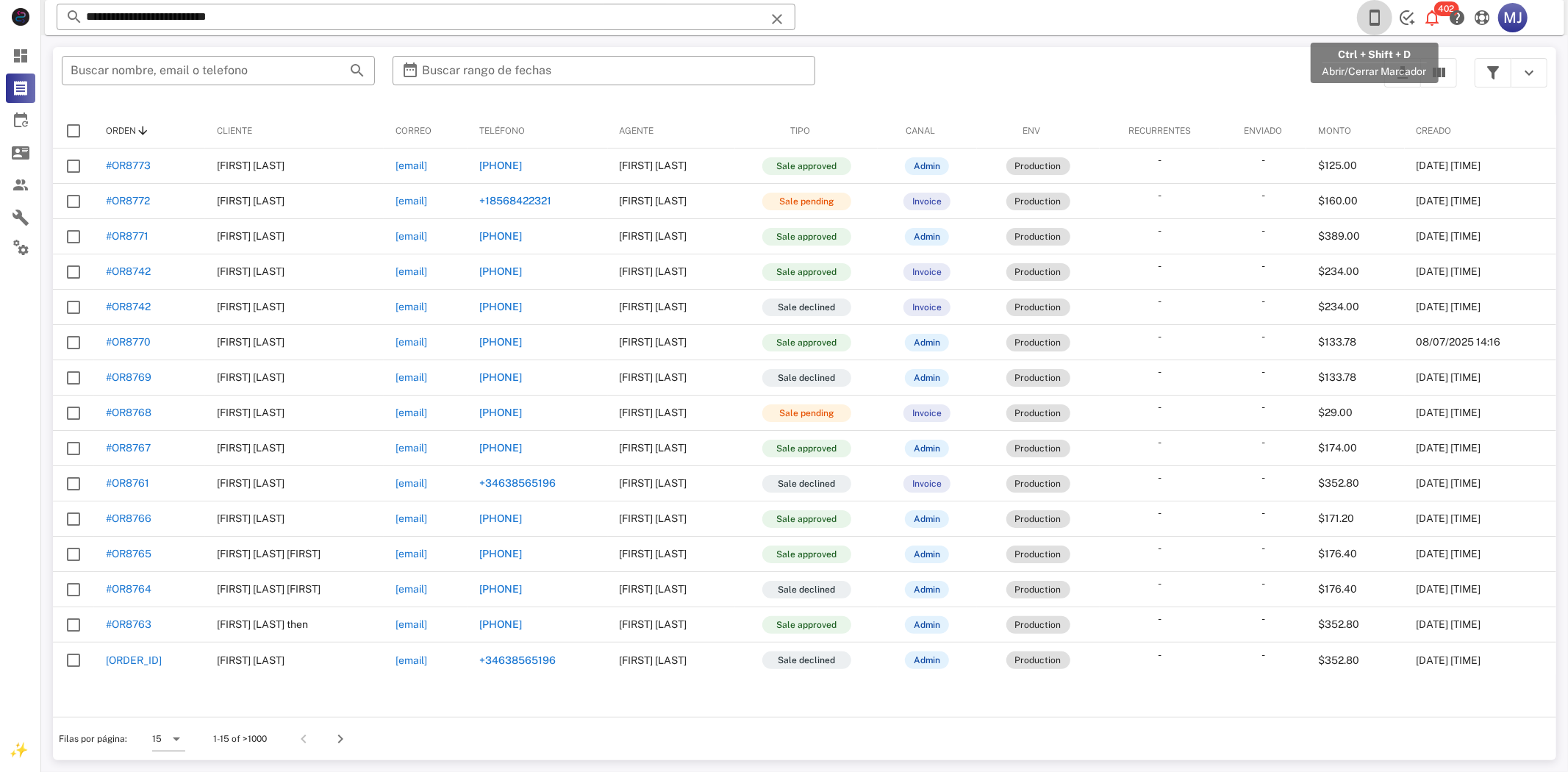 click at bounding box center (1375, 18) 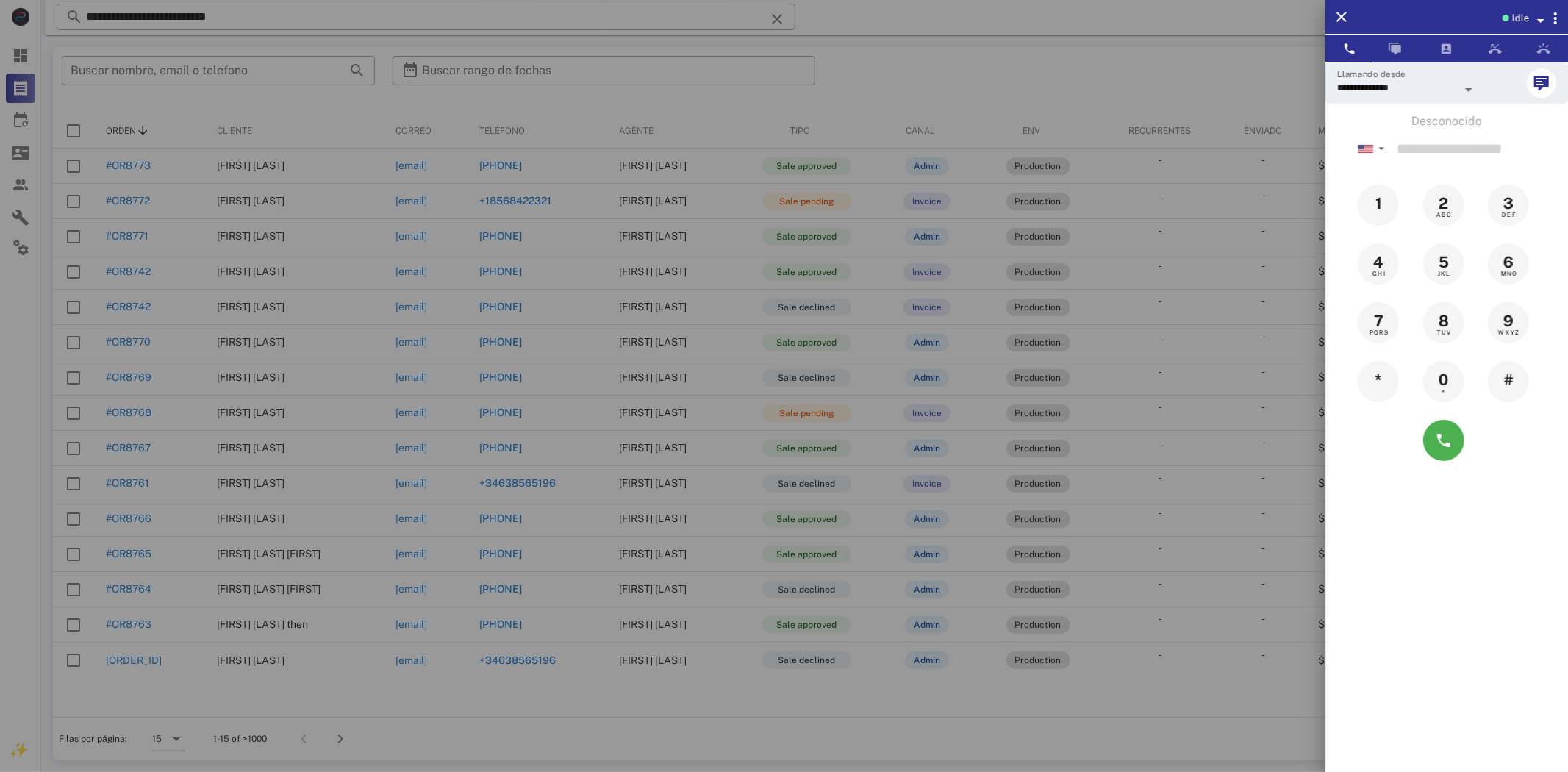 click on "Idle" at bounding box center [1520, 18] 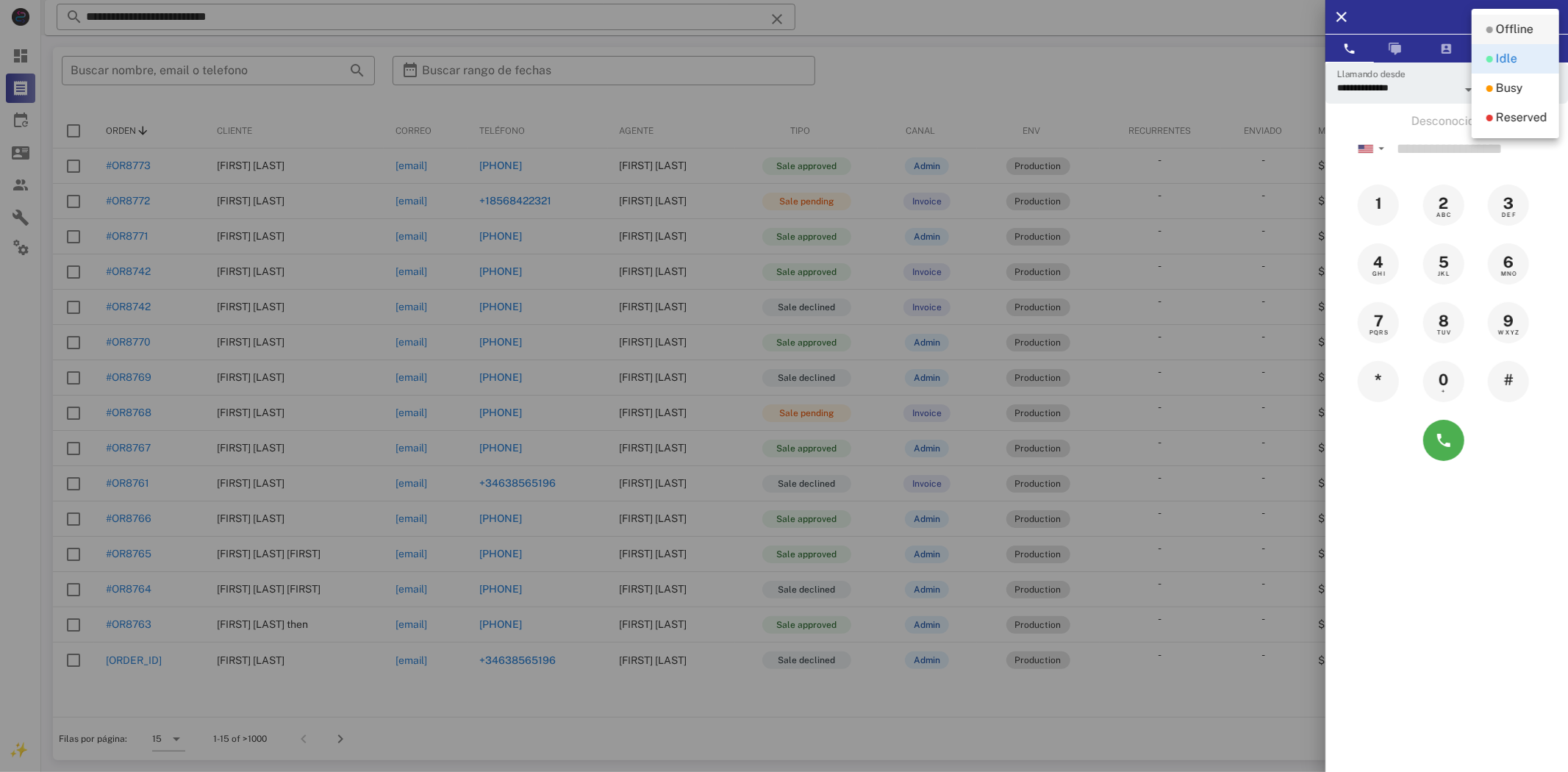 click on "Offline" at bounding box center (1514, 29) 